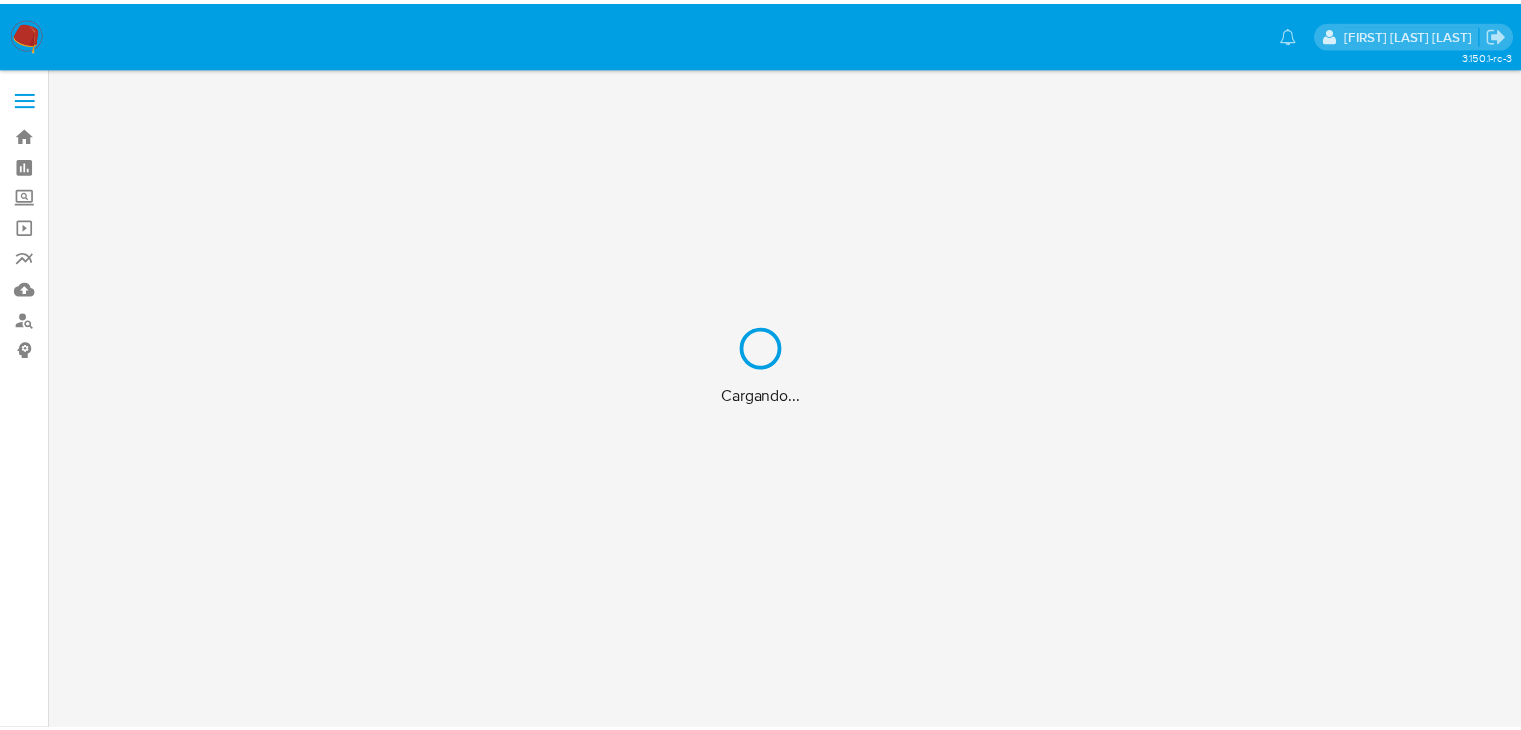 scroll, scrollTop: 0, scrollLeft: 0, axis: both 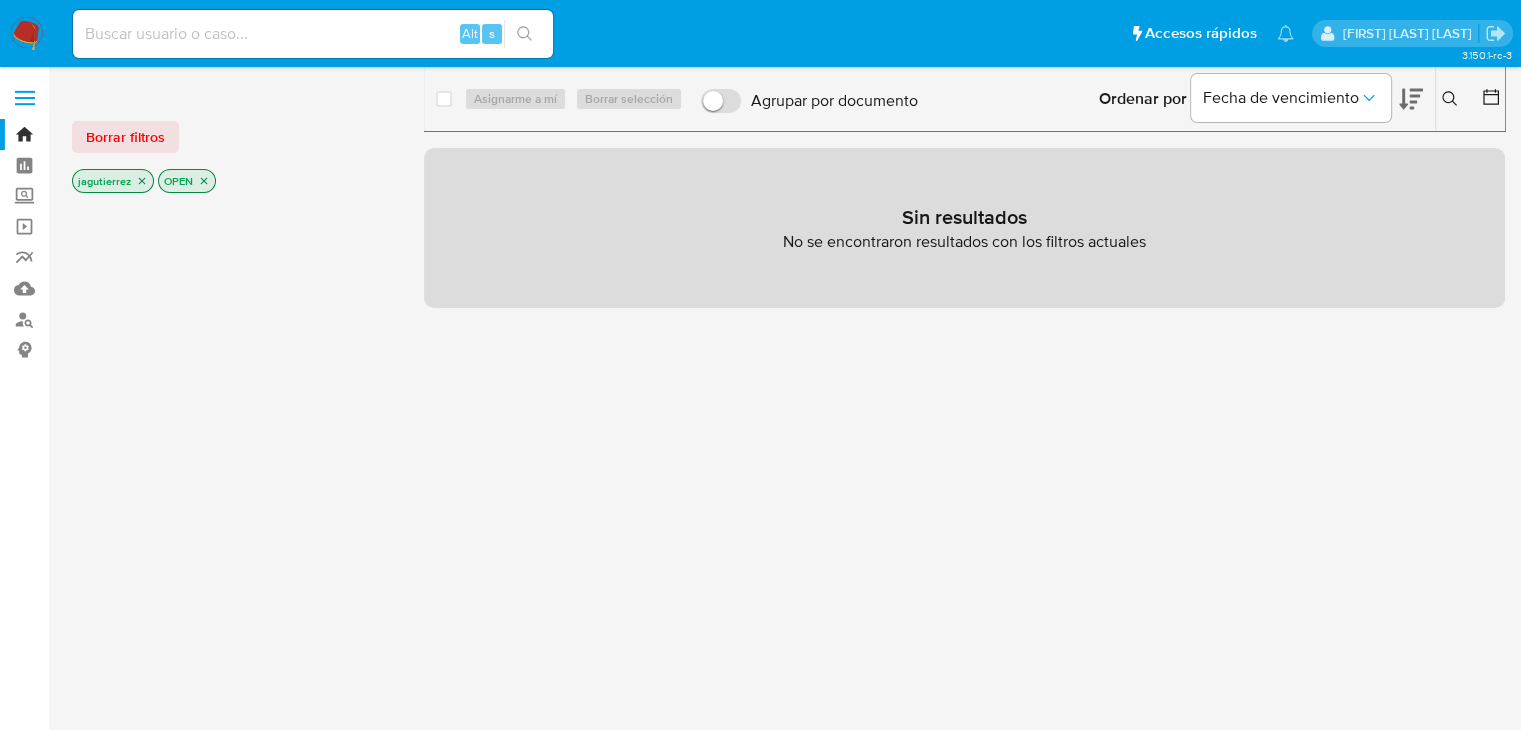 click at bounding box center [27, 34] 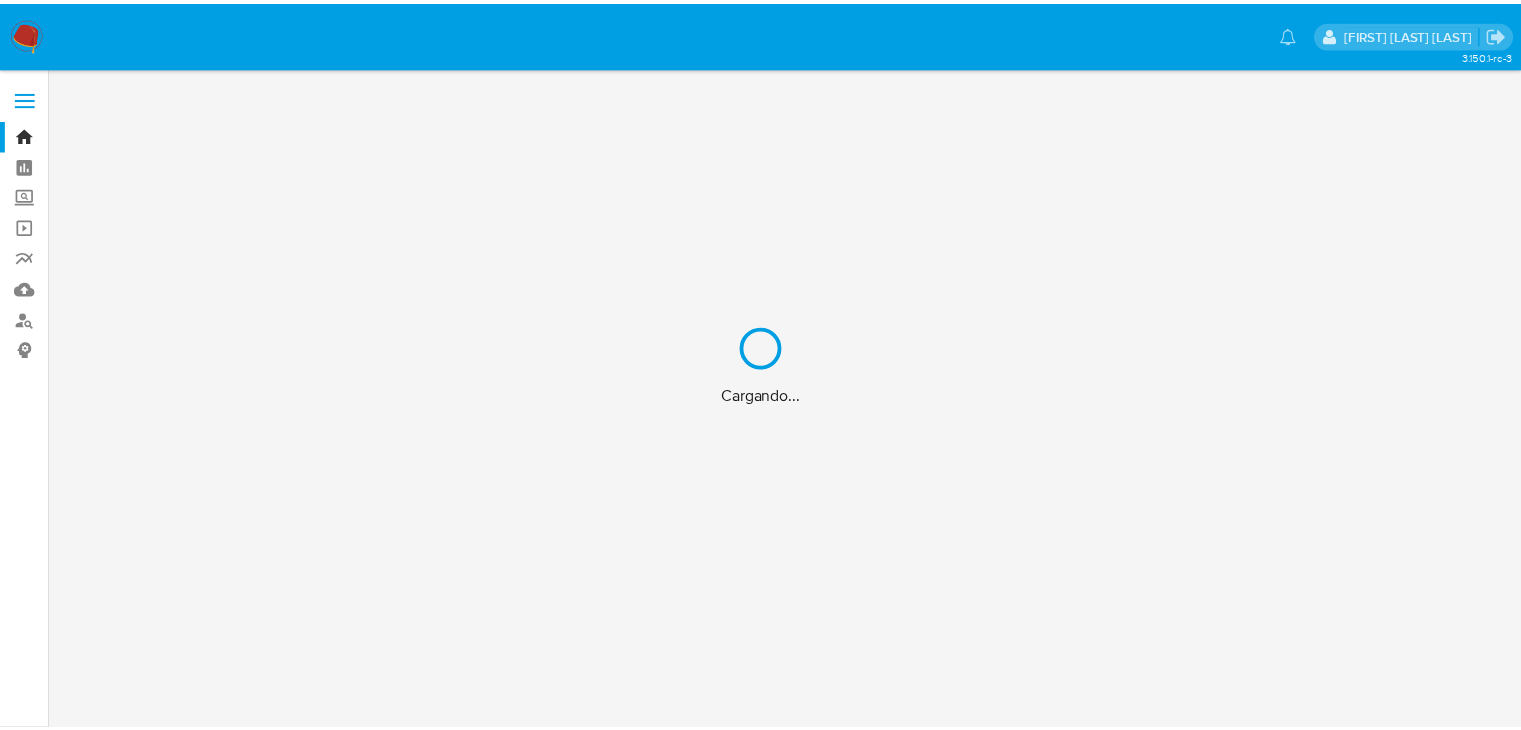 scroll, scrollTop: 0, scrollLeft: 0, axis: both 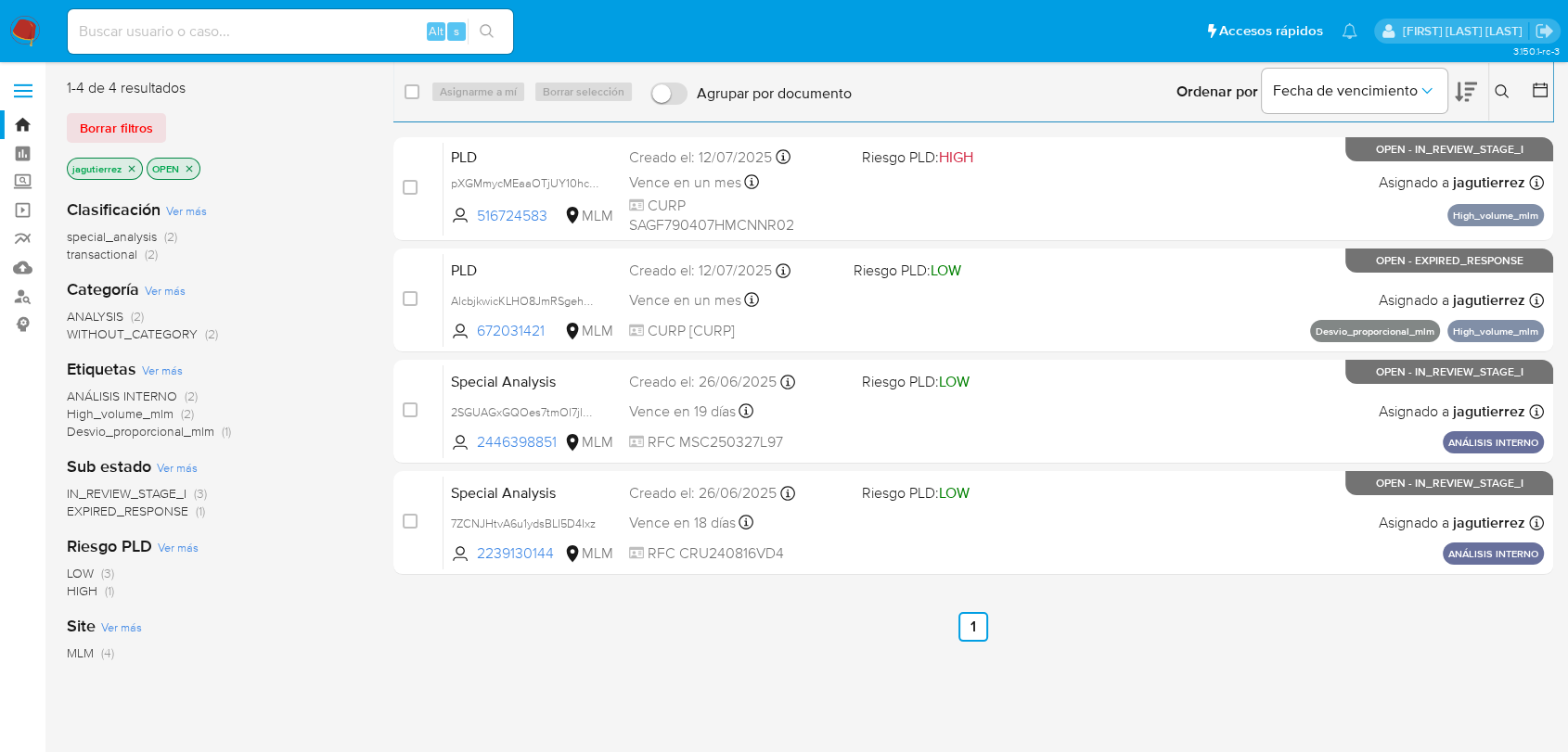 click 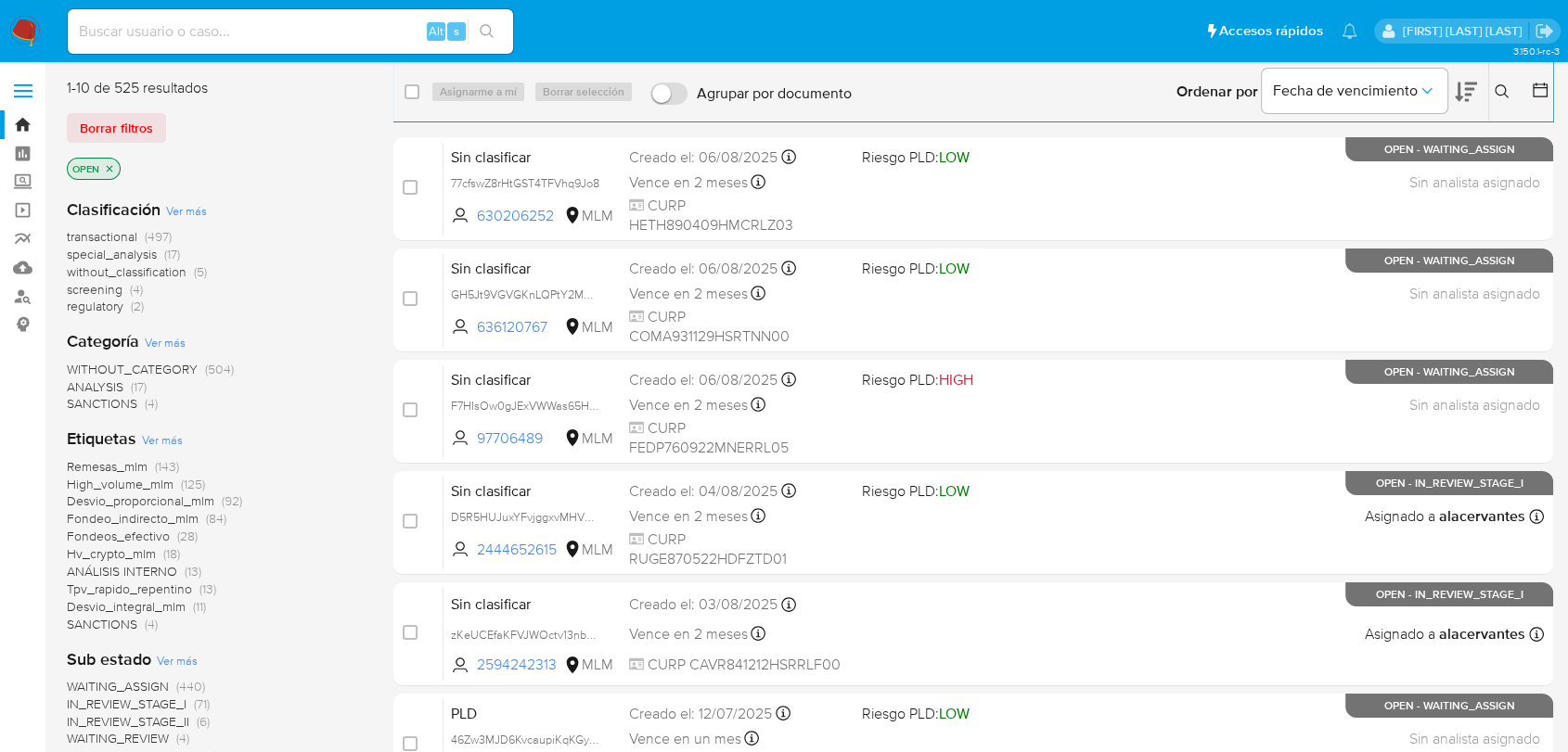 click on "screening" at bounding box center [95, 289] 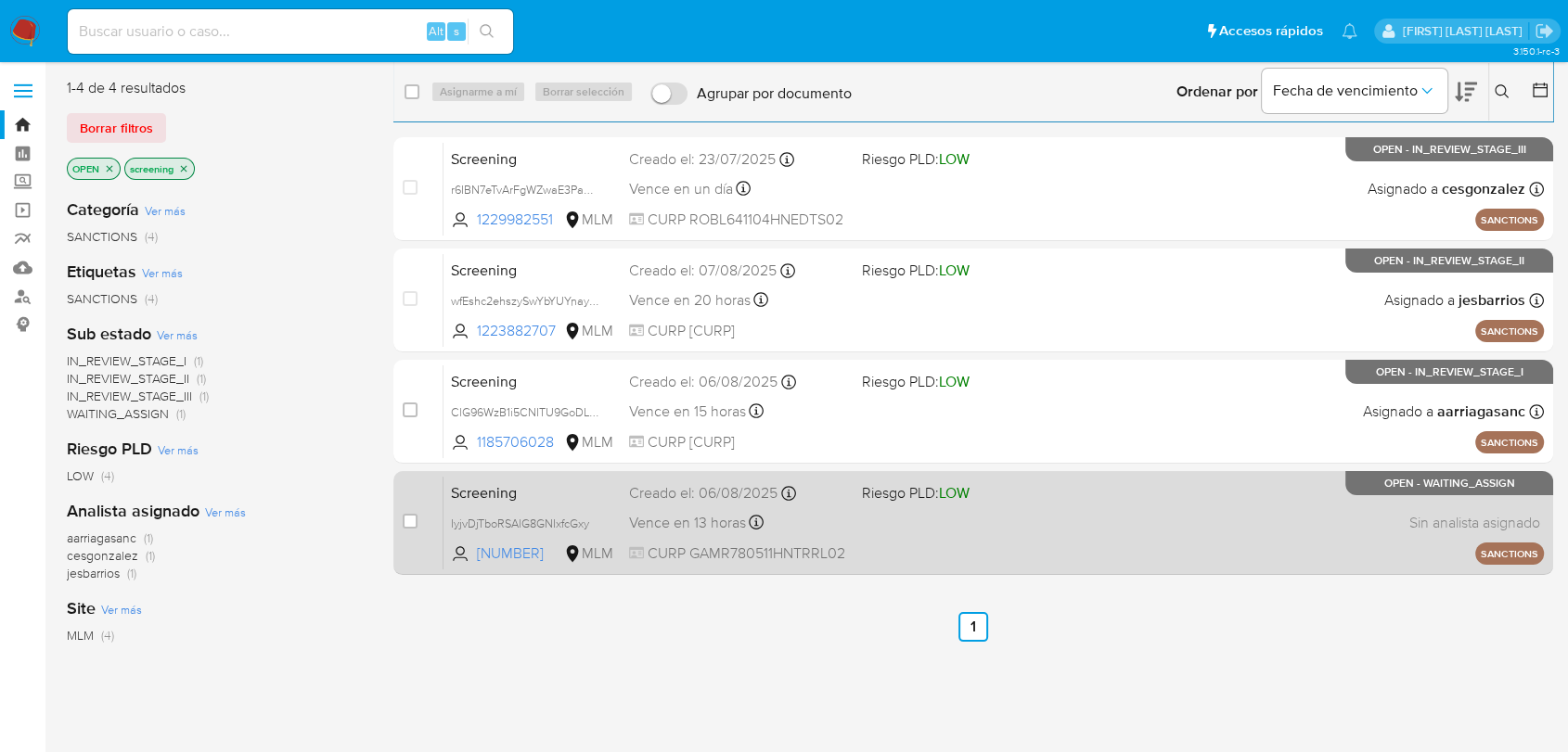 click on "Screening IyjvDjTboRSAlG8GNIxfcGxy 2601063966 MLM Riesgo PLD:  LOW Creado el: 06/08/2025   Creado el: 06/08/2025 21:16:46 Vence en 13 horas   Vence el 07/08/2025 21:16:47 CURP   GAMR780511HNTRRL02 Sin analista asignado   Asignado el: - SANCTIONS OPEN - WAITING_ASSIGN" at bounding box center (994, 522) 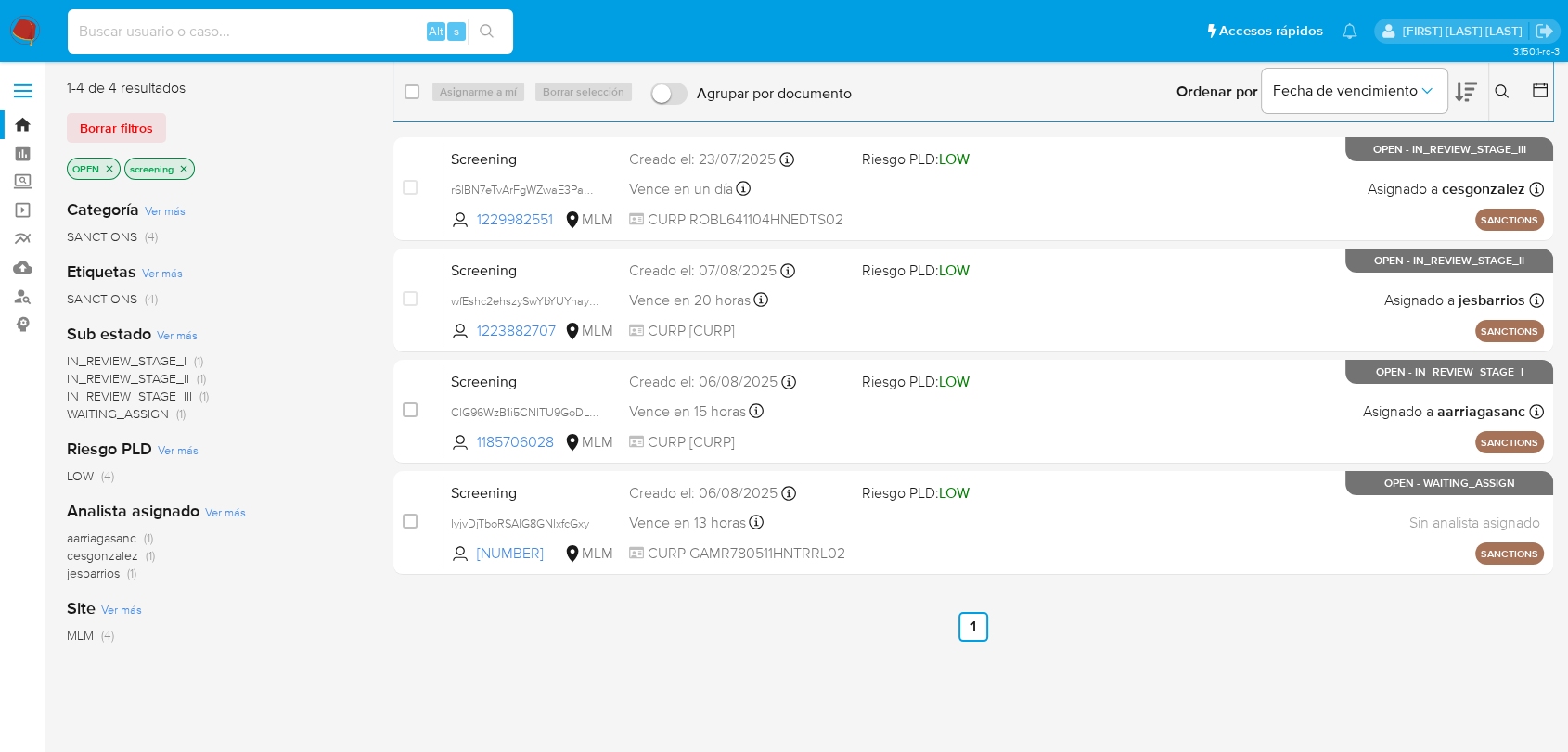 drag, startPoint x: 239, startPoint y: 42, endPoint x: 229, endPoint y: 34, distance: 12.806248 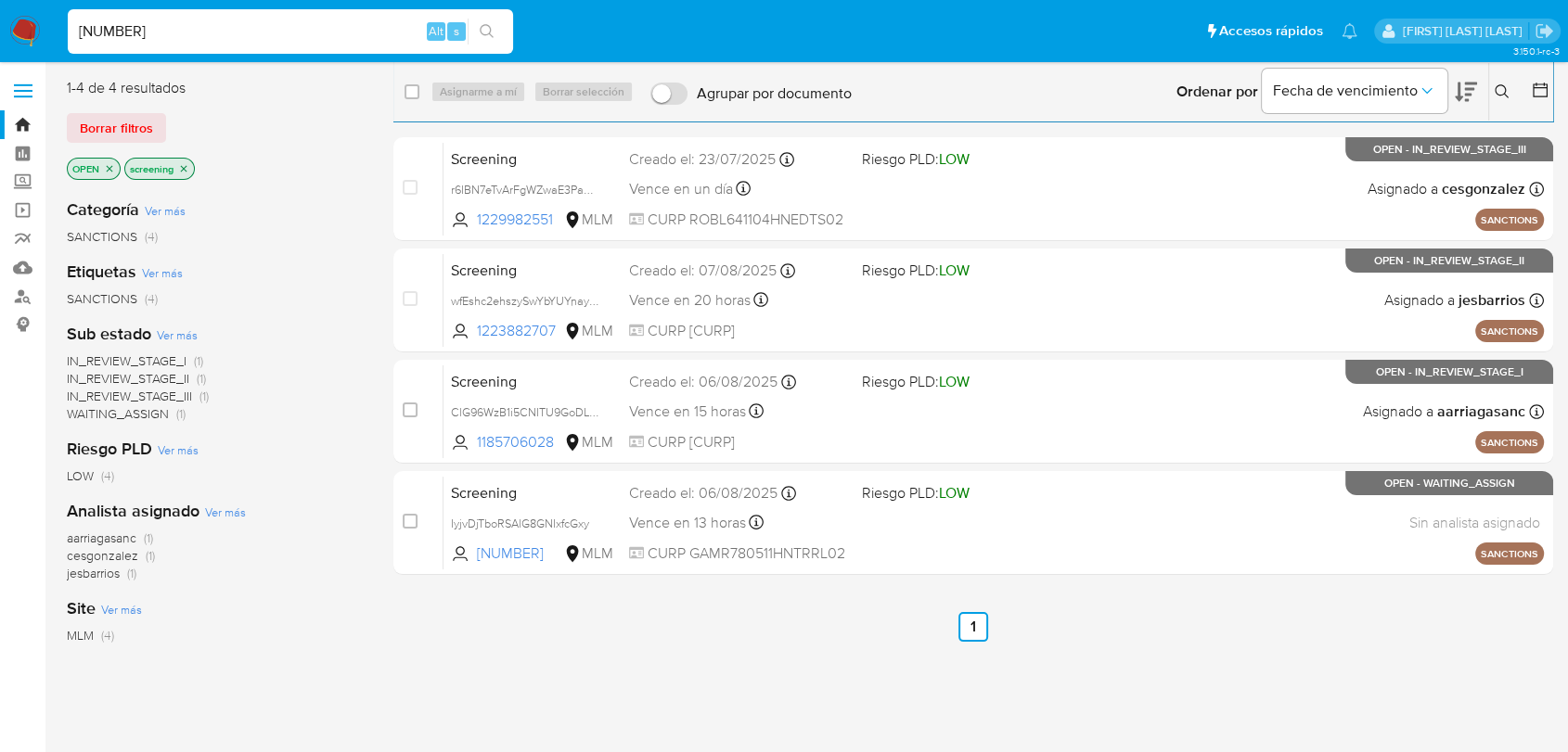 type on "1301642755" 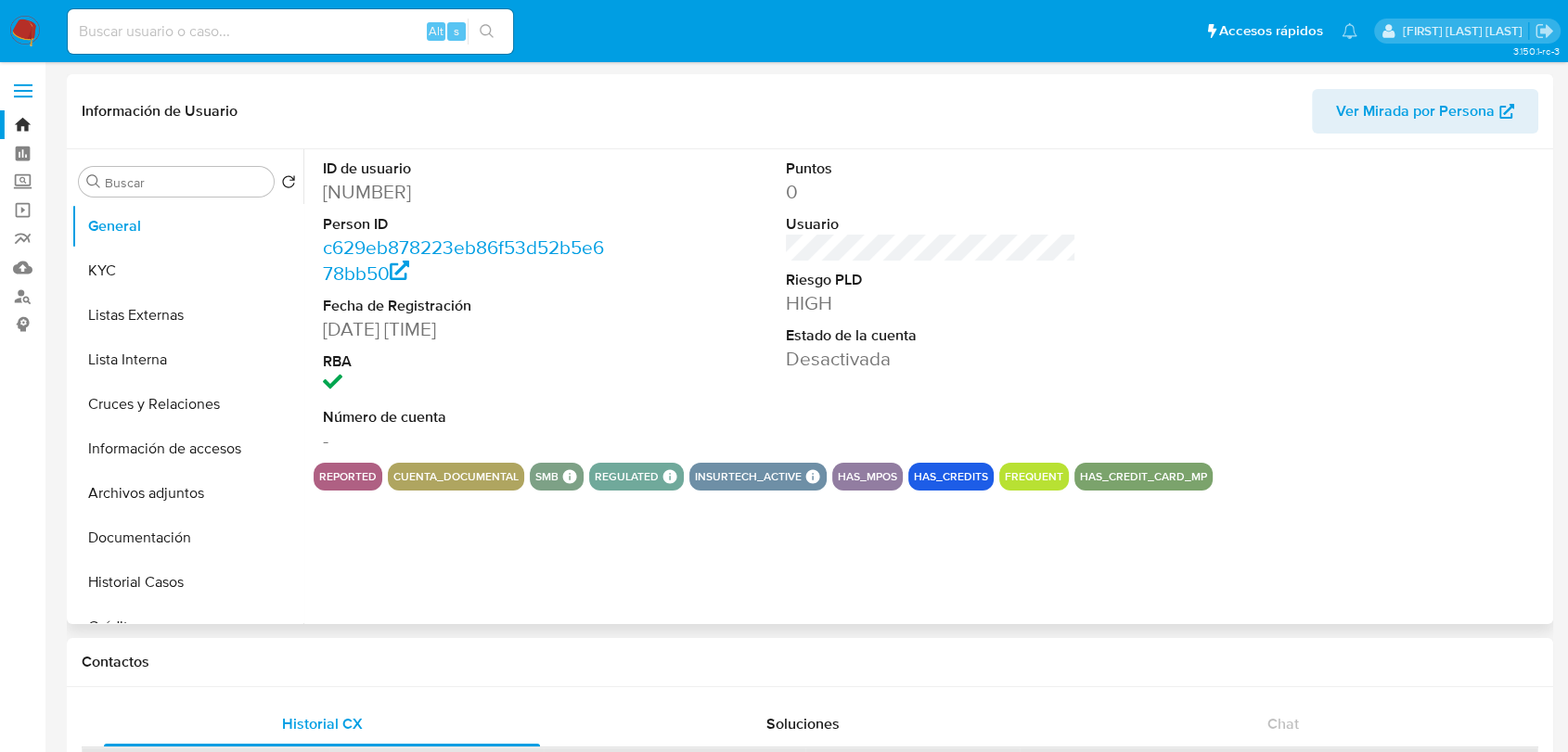 select on "10" 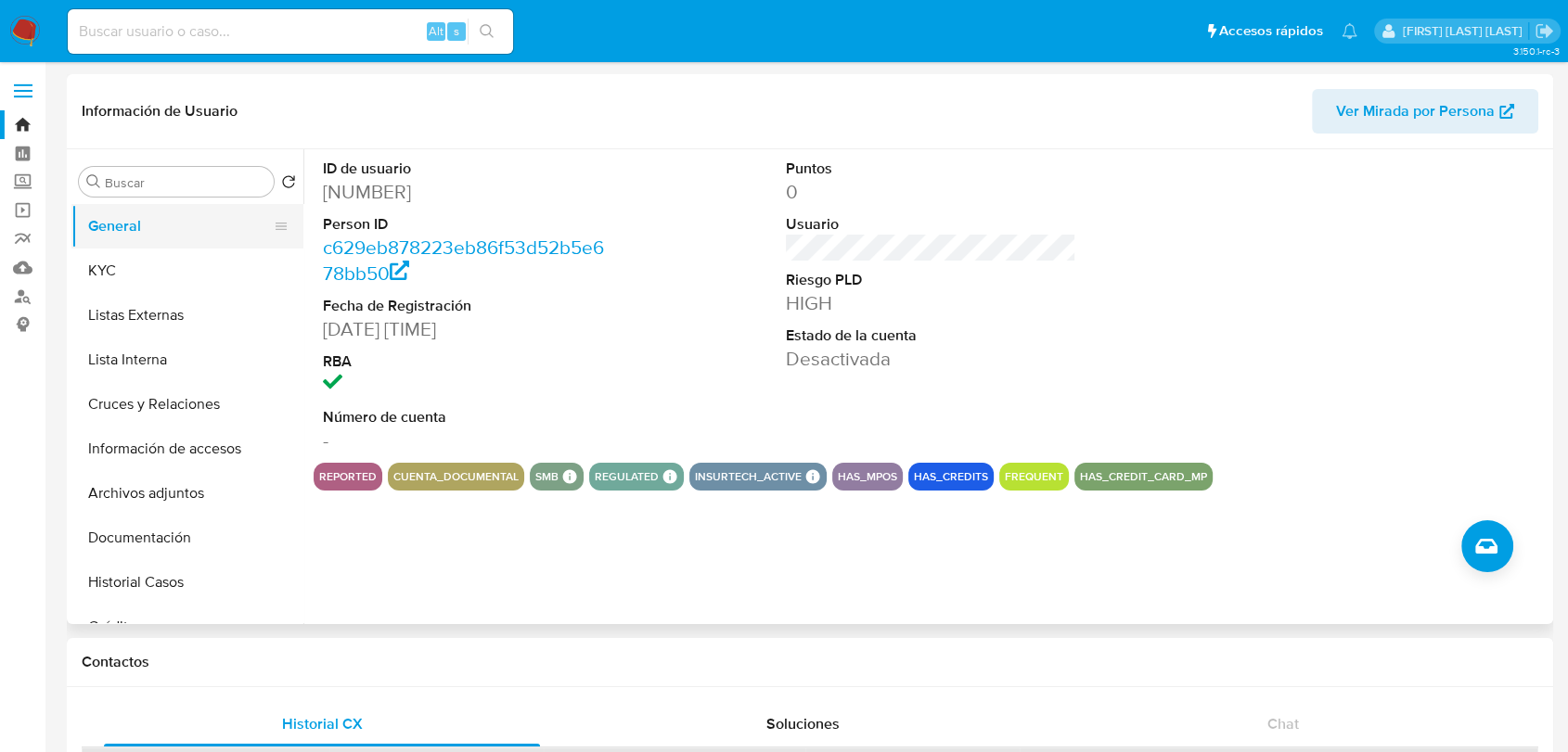 click on "General" at bounding box center (180, 226) 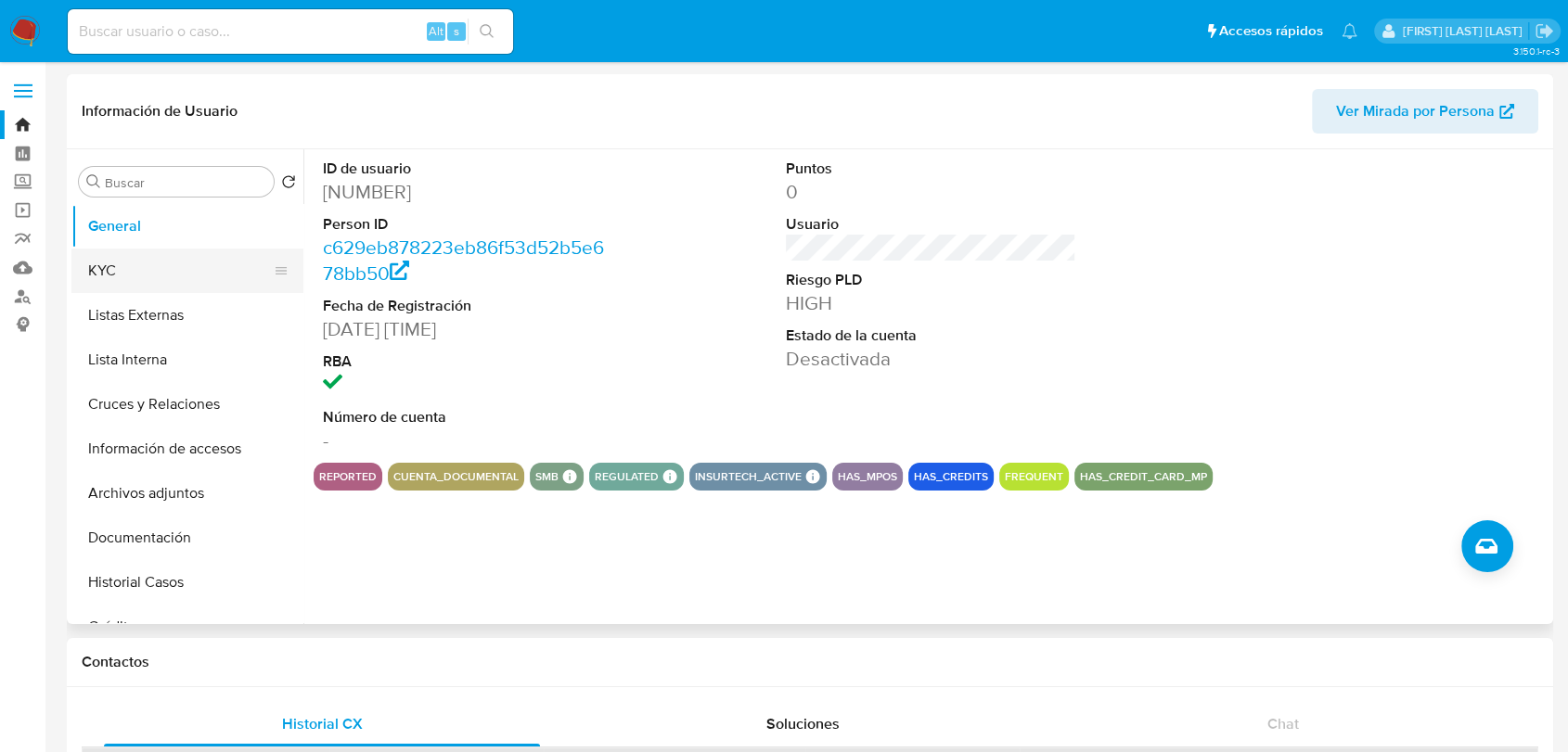 click on "KYC" at bounding box center [180, 271] 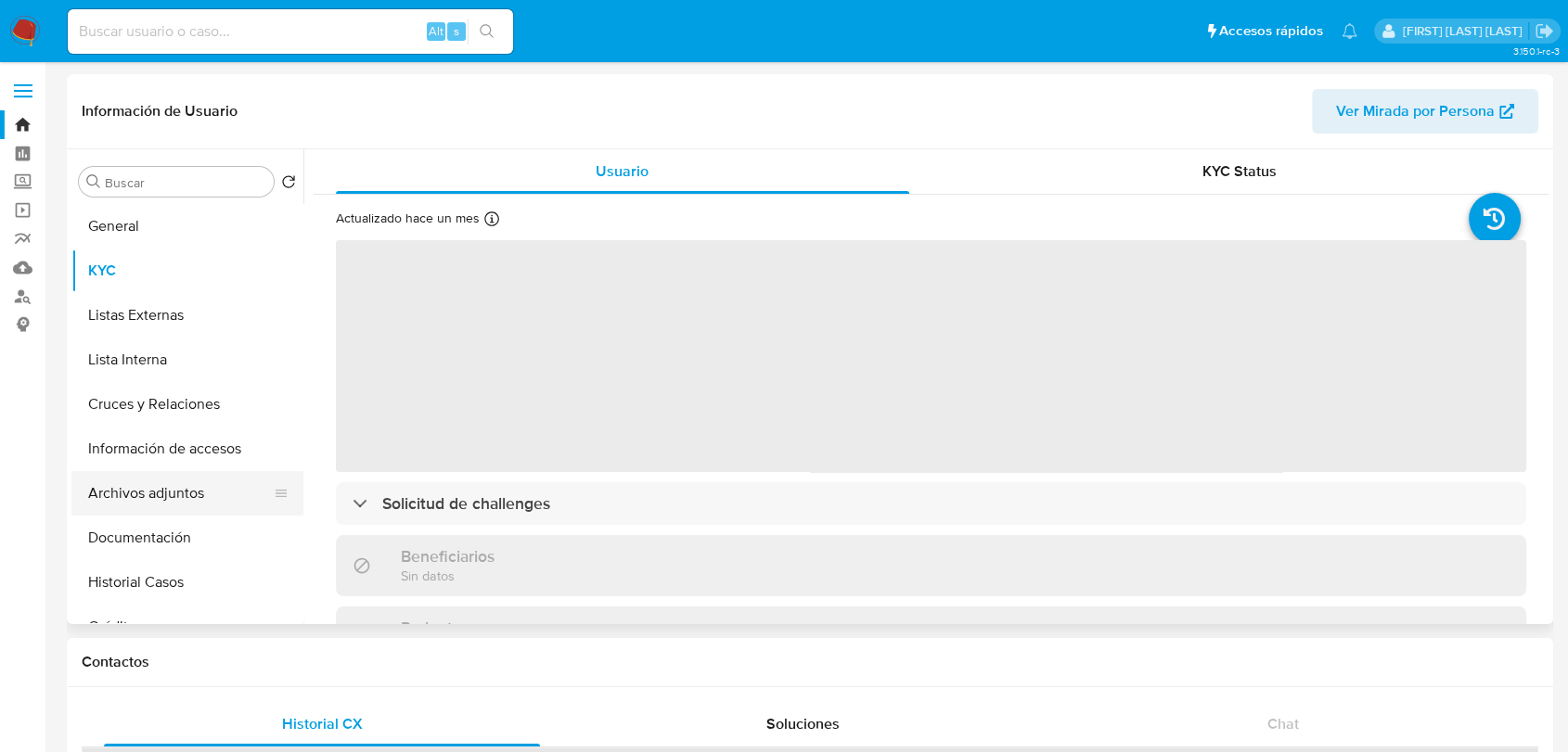 click on "Archivos adjuntos" at bounding box center [180, 493] 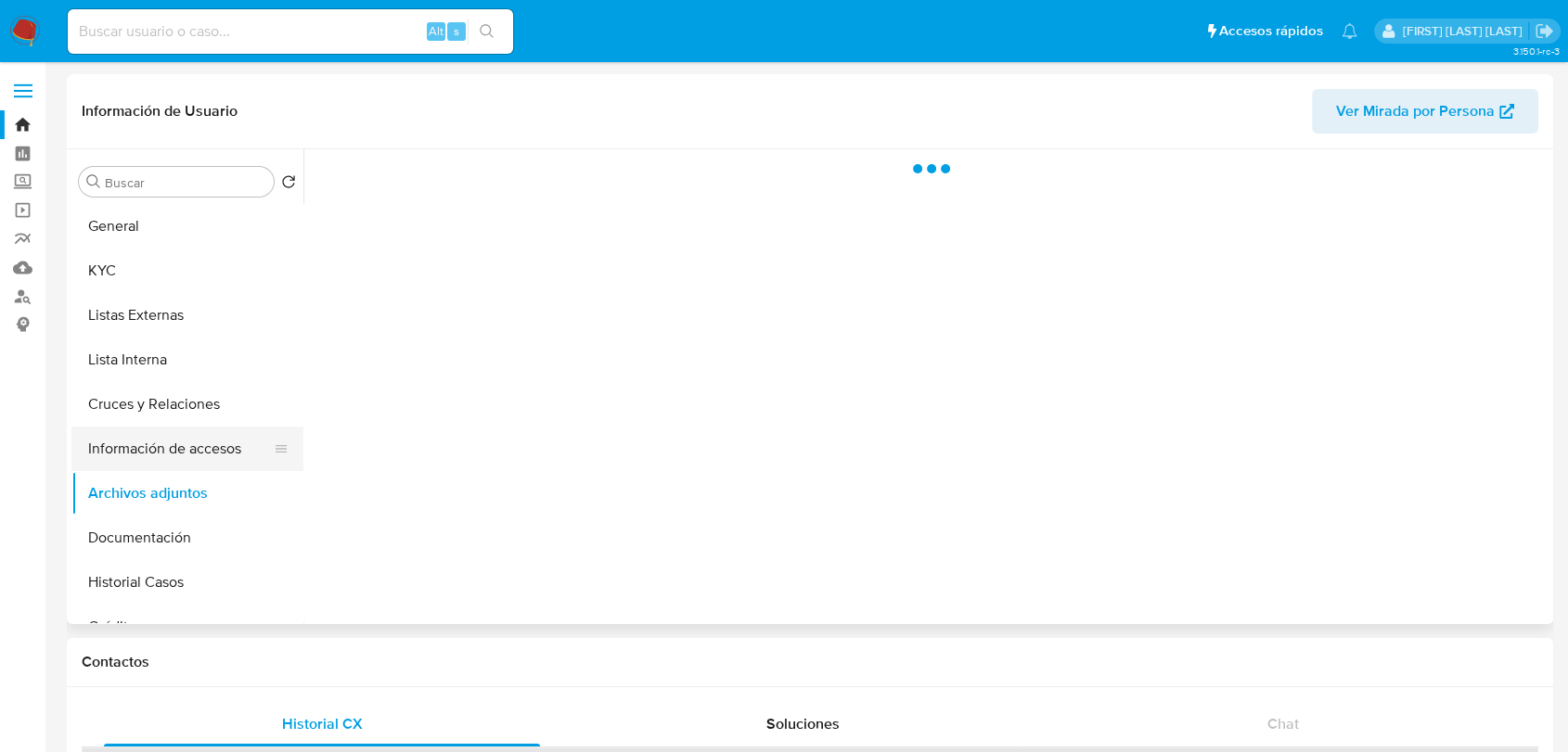 click on "Información de accesos" at bounding box center [180, 449] 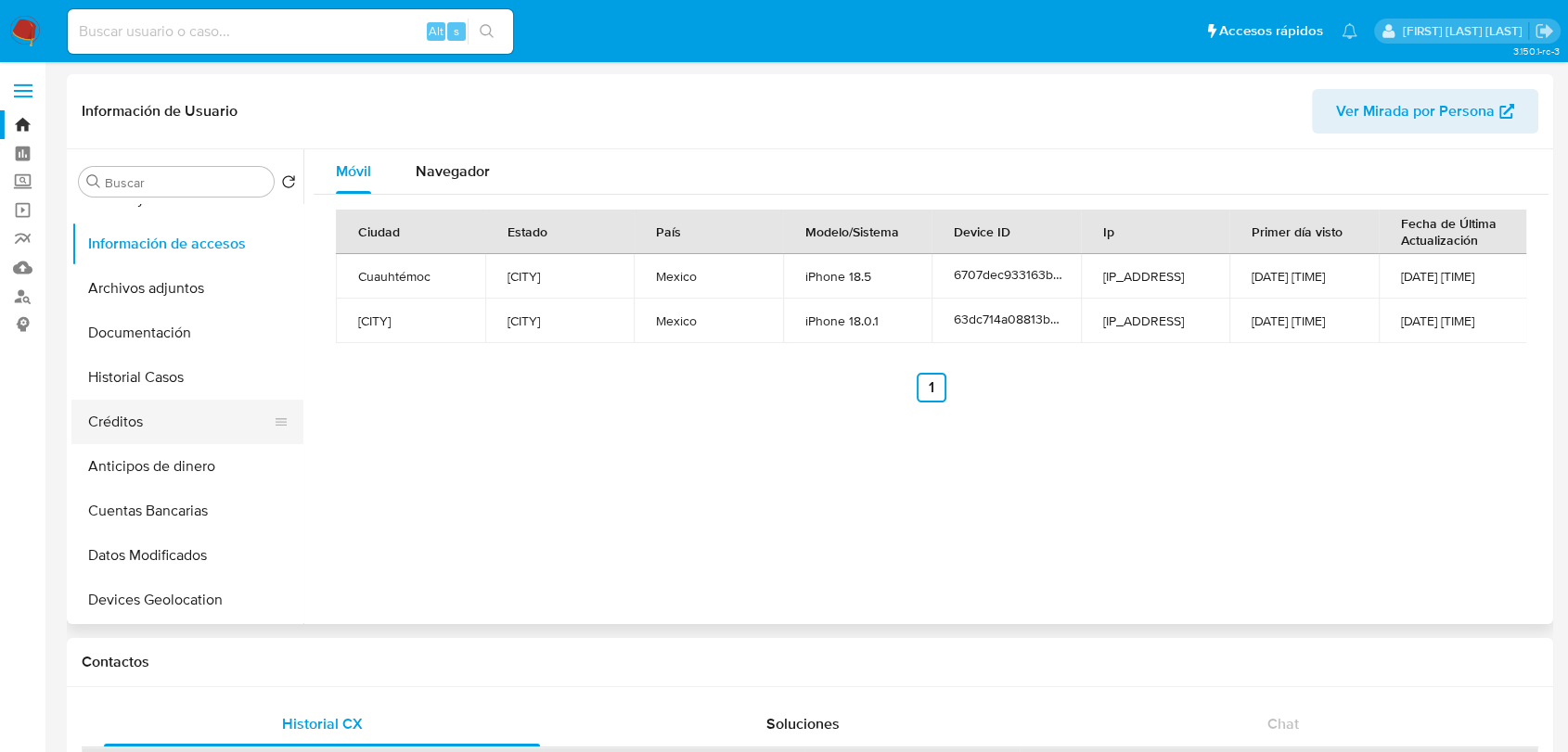 scroll, scrollTop: 206, scrollLeft: 0, axis: vertical 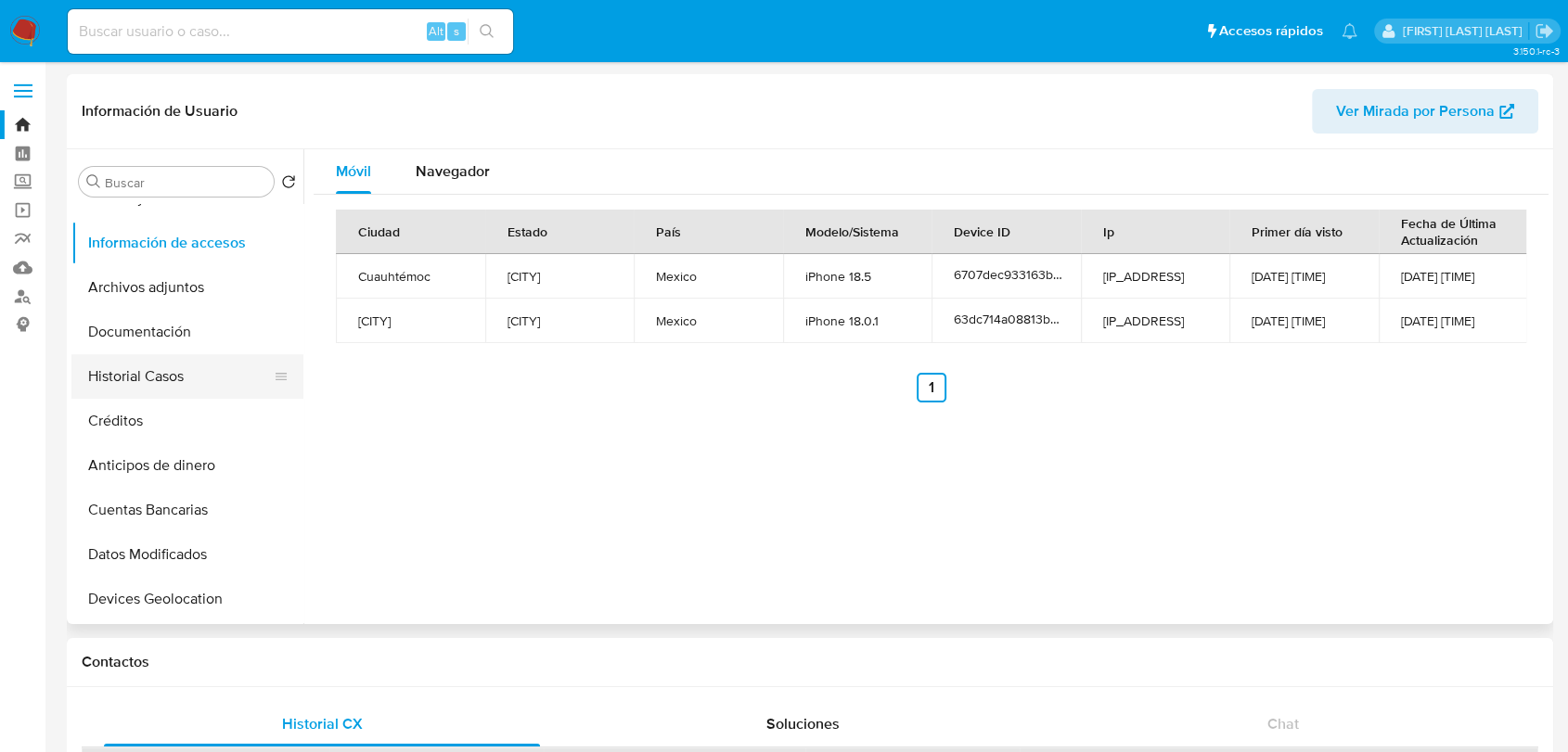 click on "Historial Casos" at bounding box center [180, 376] 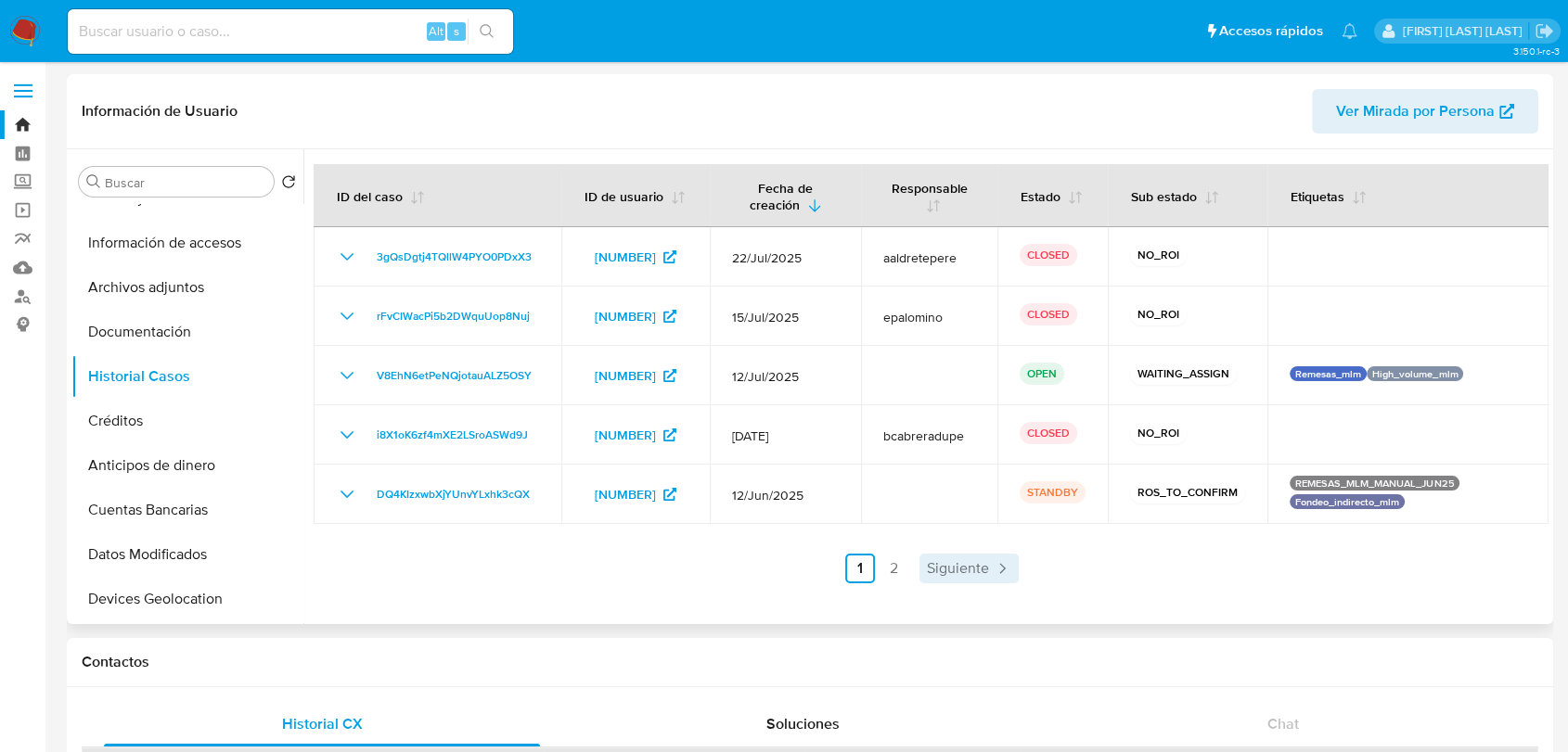 click on "Siguiente" at bounding box center (958, 568) 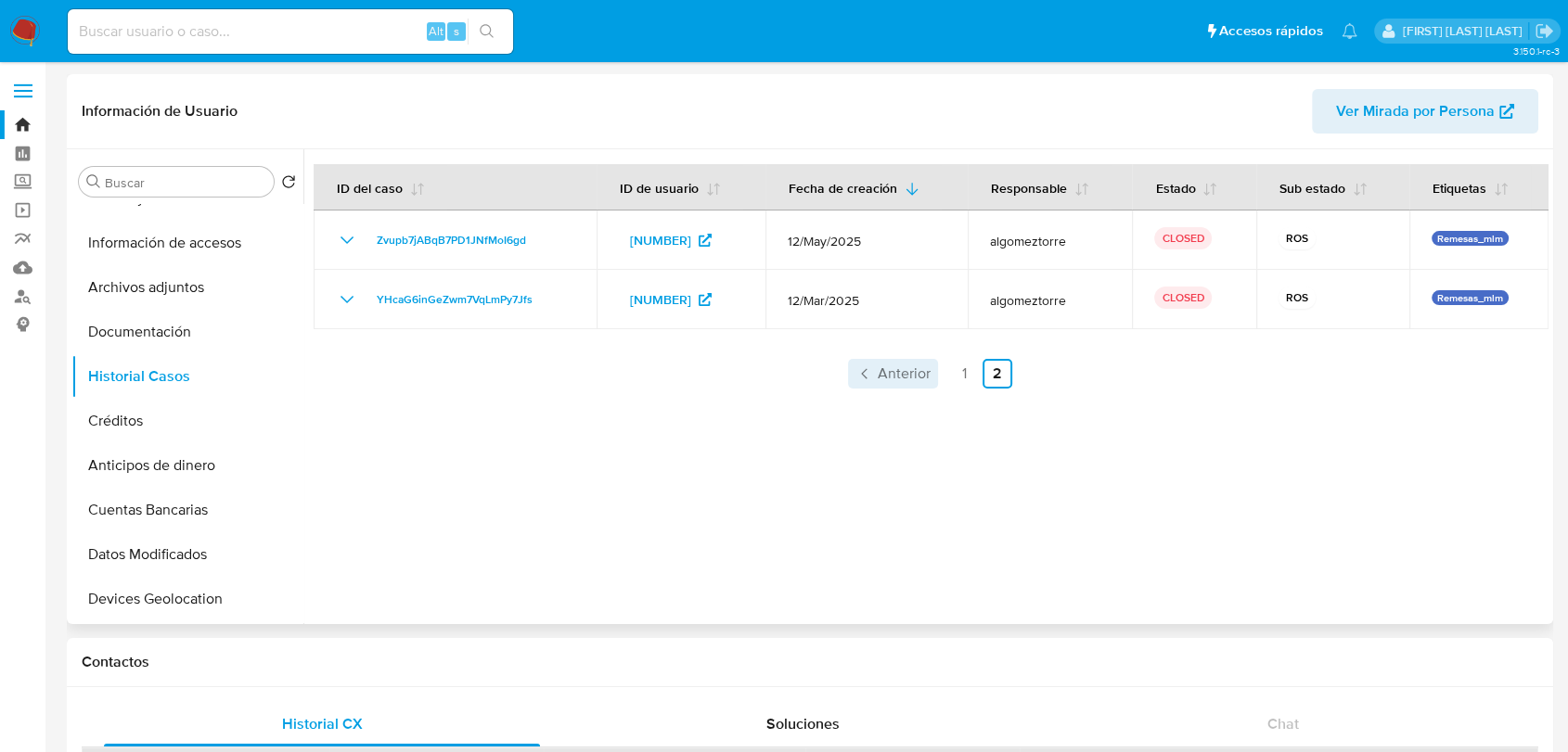 click on "Anterior" at bounding box center [904, 374] 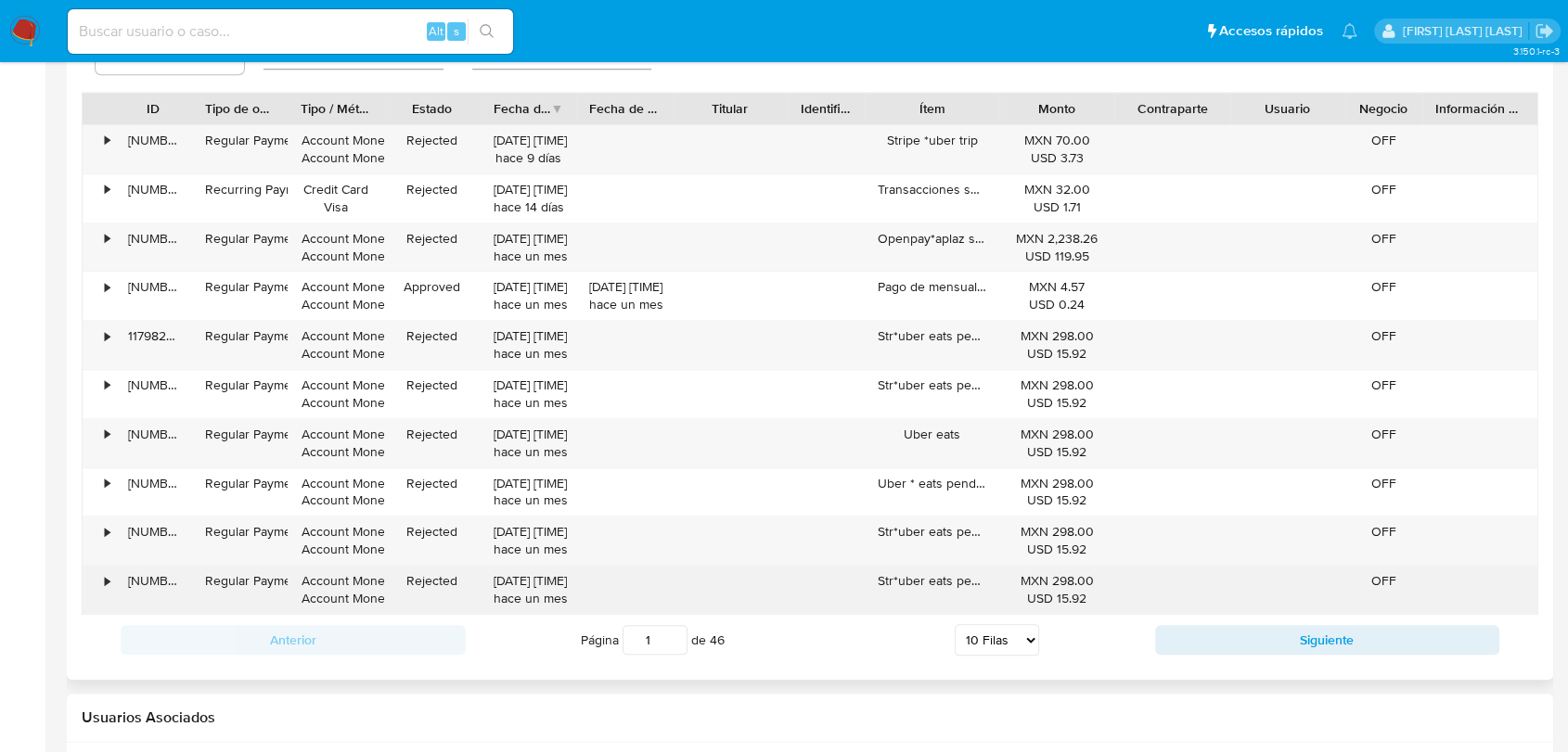 scroll, scrollTop: 1751, scrollLeft: 0, axis: vertical 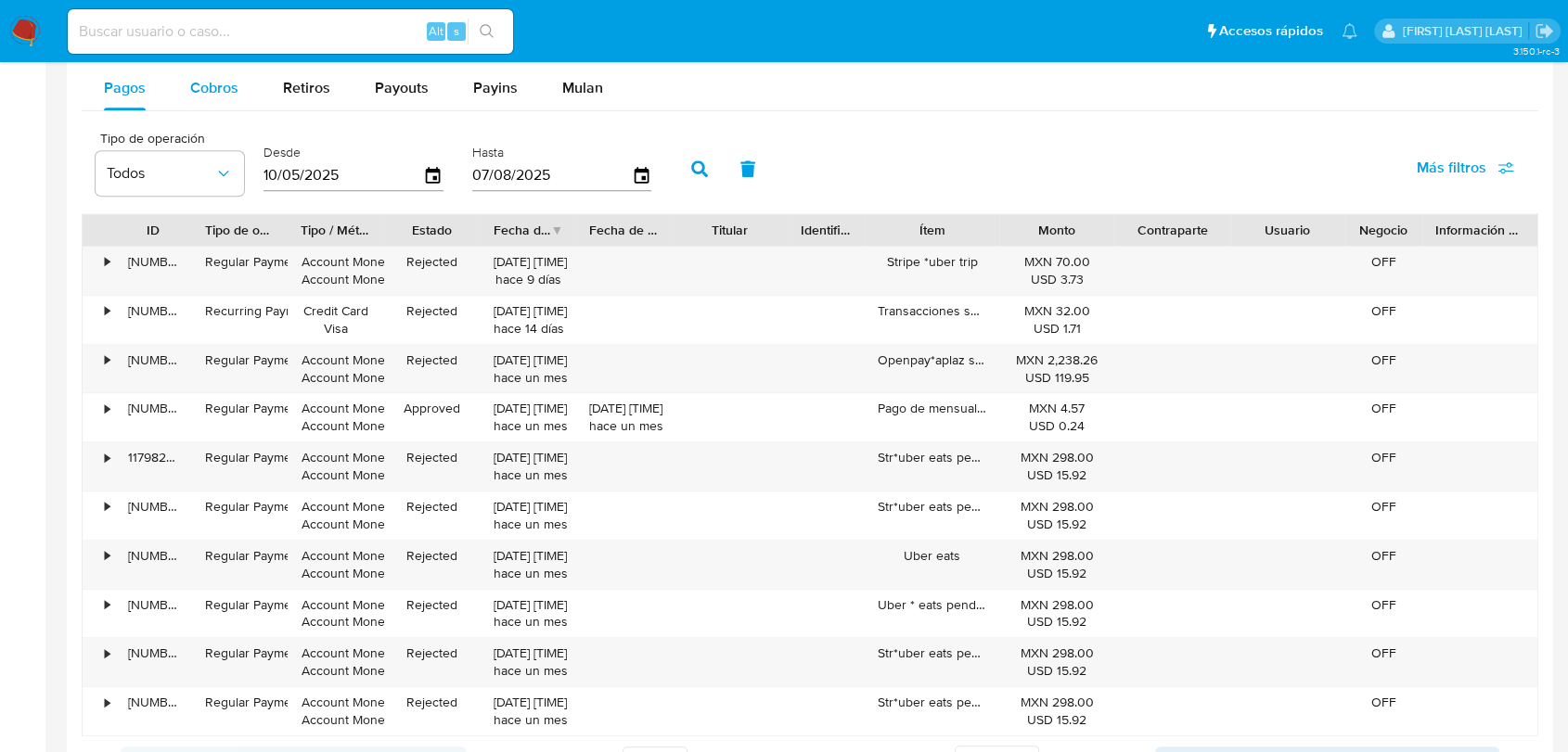 click on "Cobros" at bounding box center (214, 87) 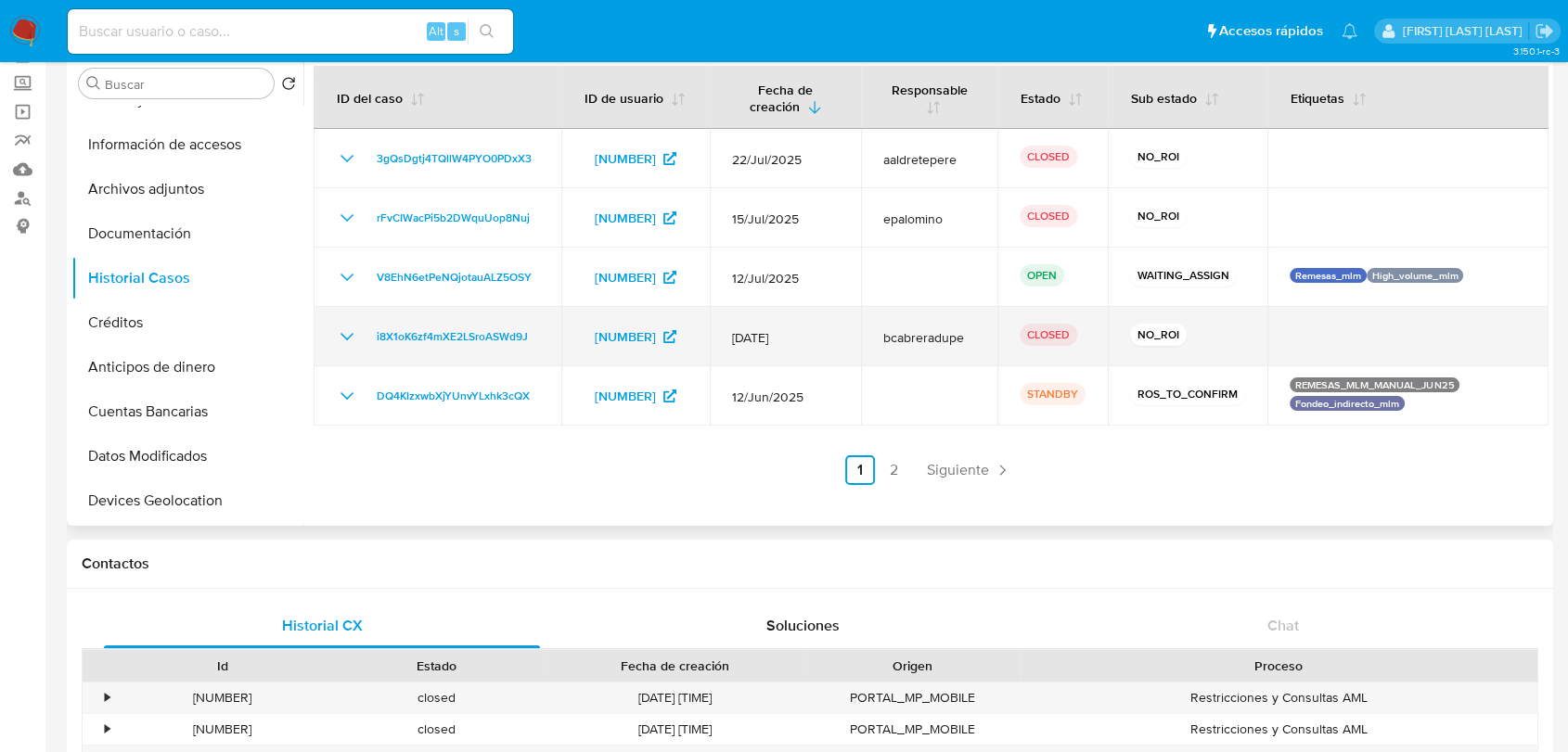 scroll, scrollTop: 0, scrollLeft: 0, axis: both 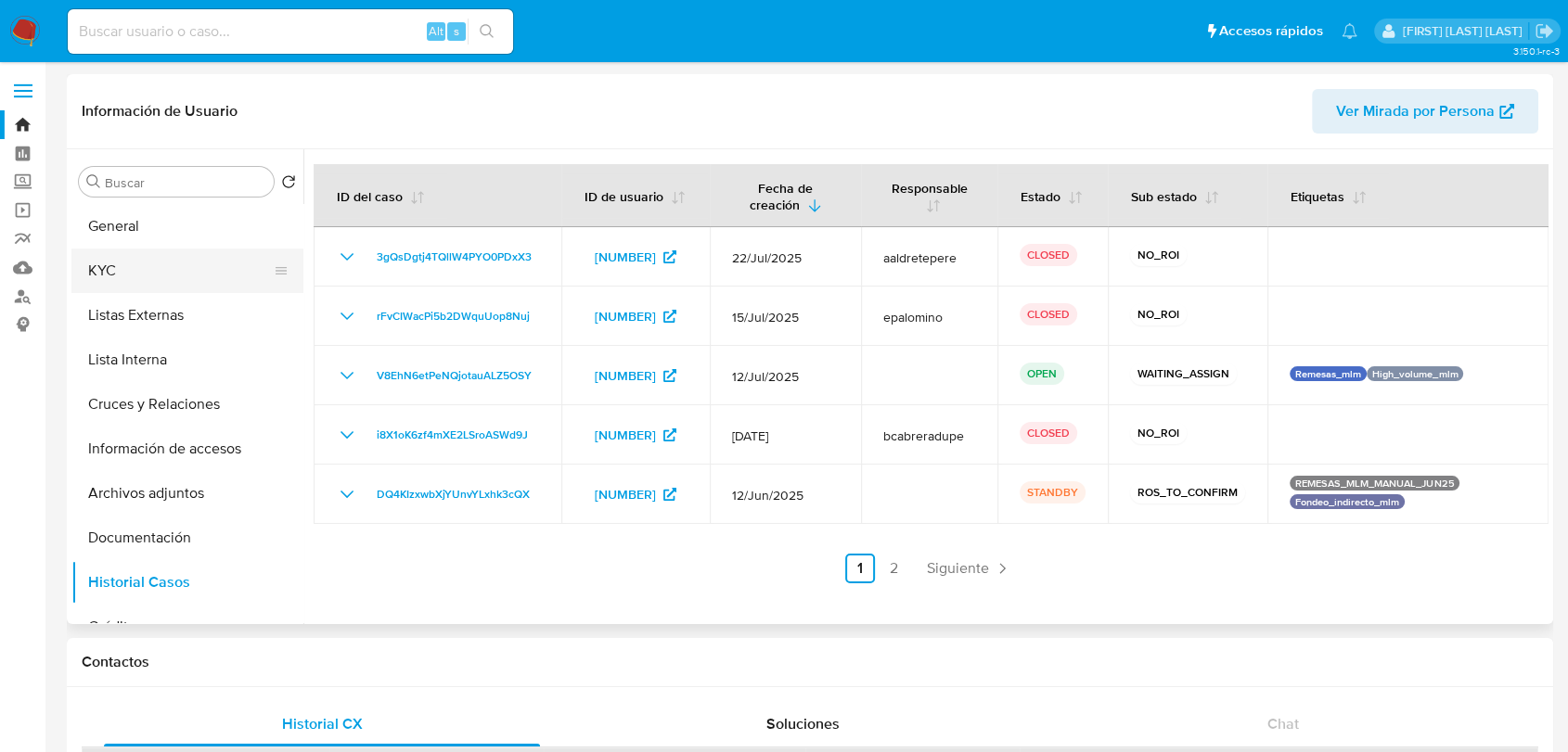 click on "KYC" at bounding box center (180, 271) 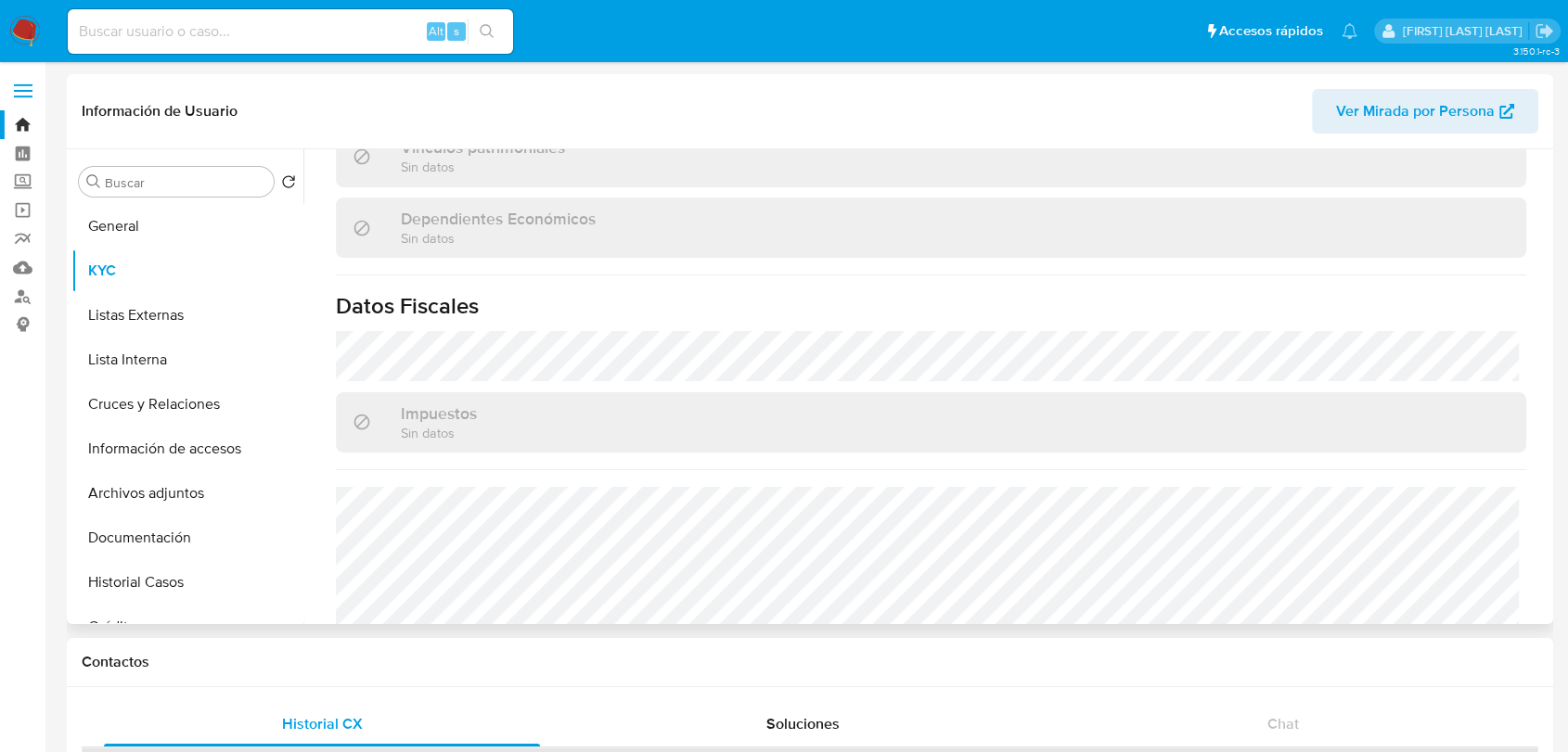 scroll, scrollTop: 1153, scrollLeft: 0, axis: vertical 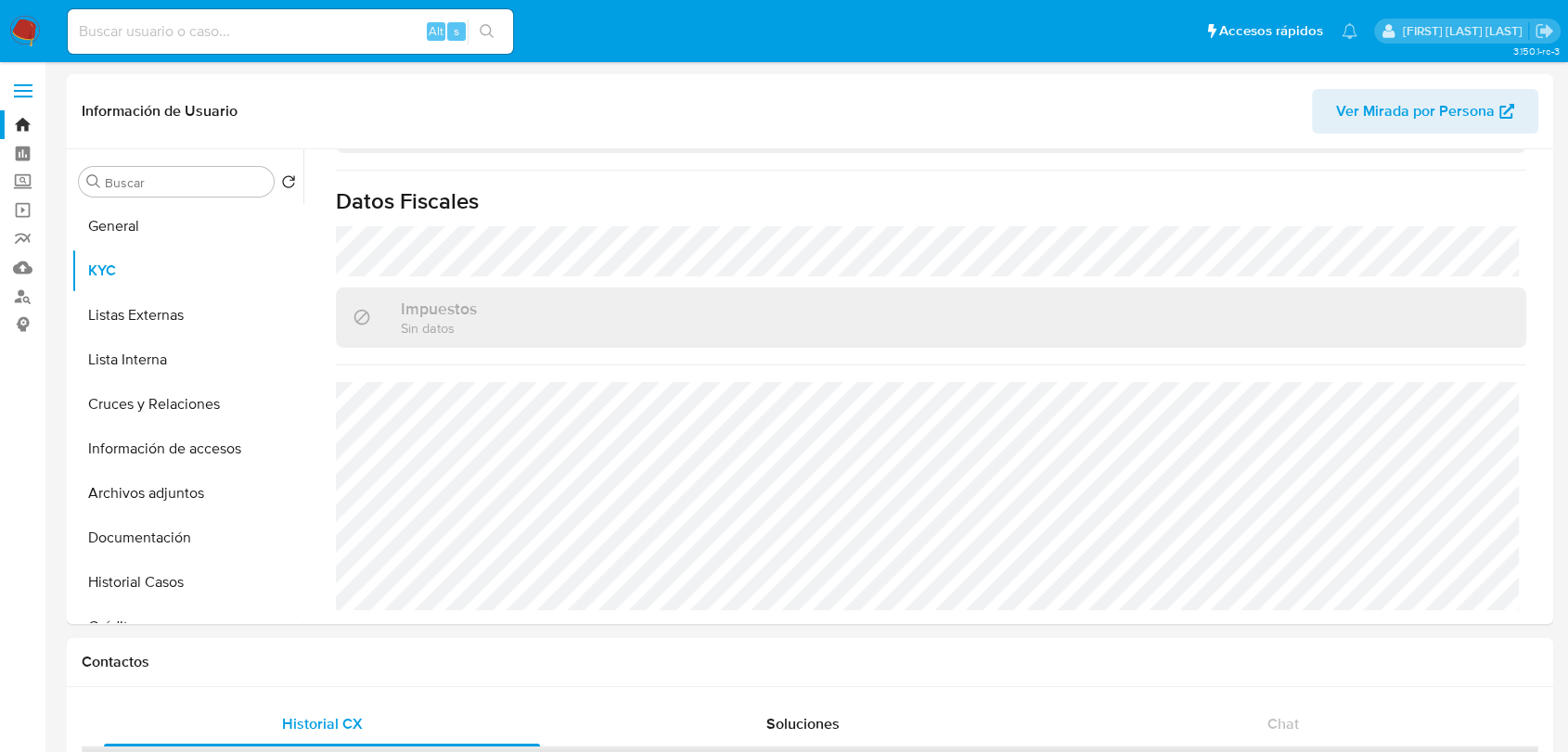 click at bounding box center [25, 32] 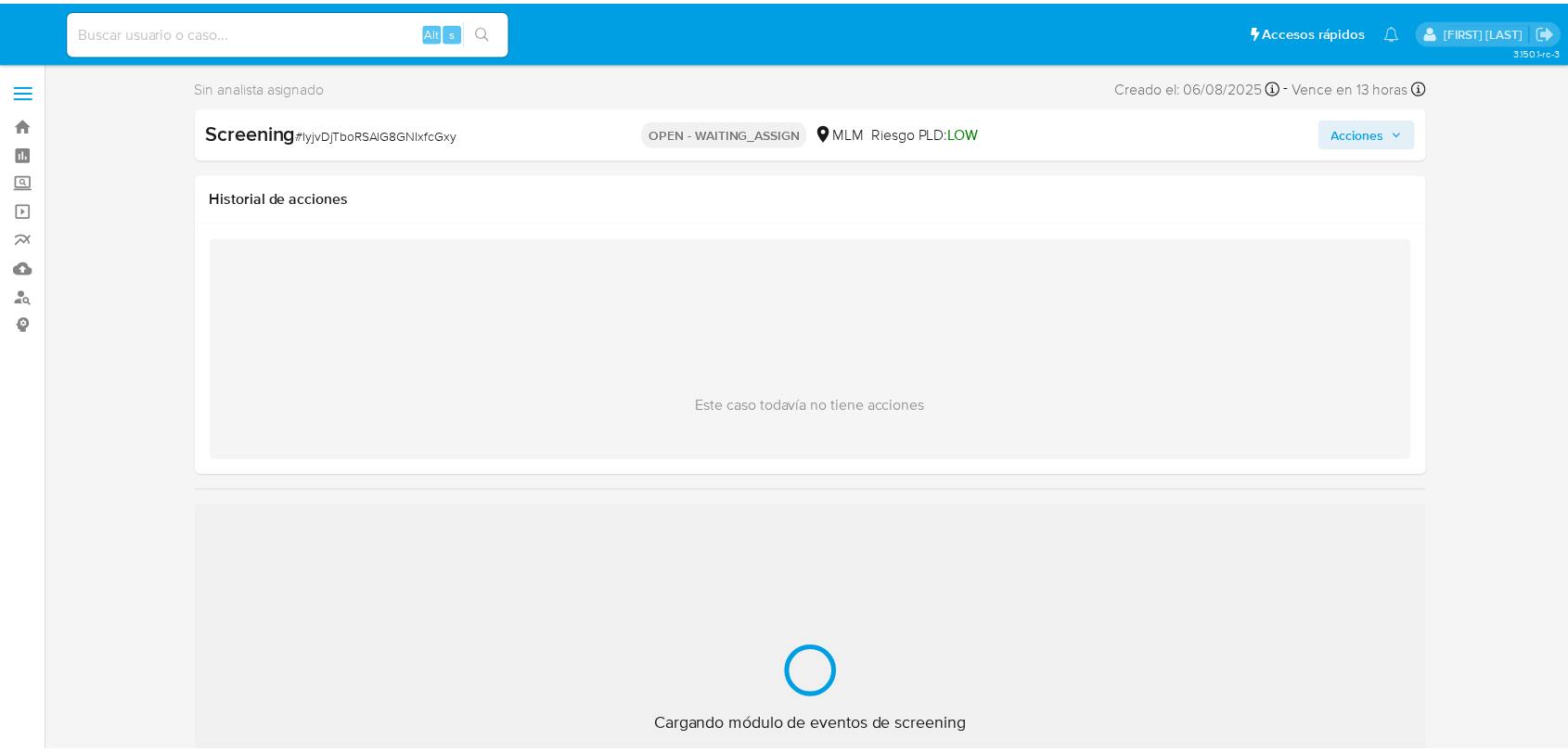 scroll, scrollTop: 0, scrollLeft: 0, axis: both 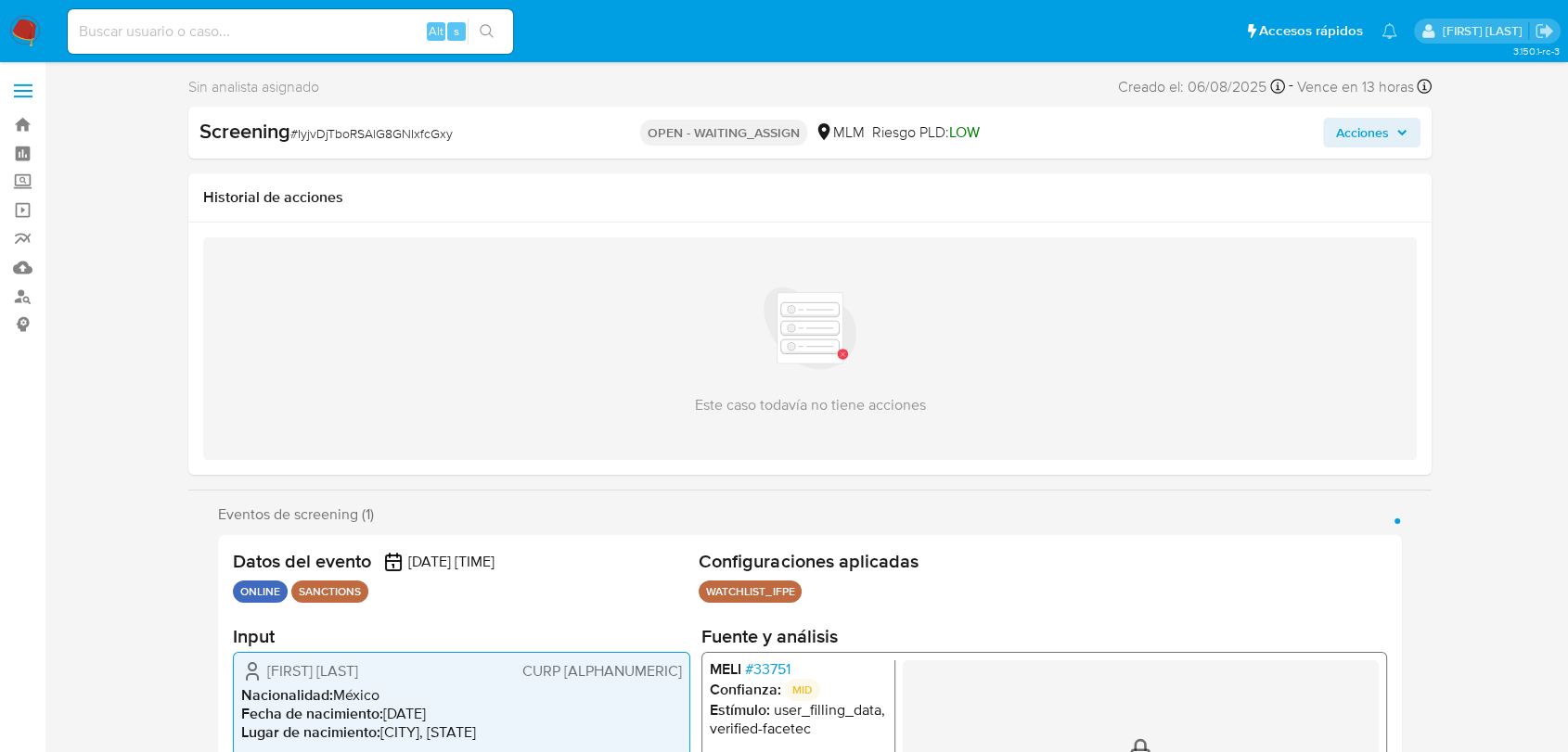 select on "10" 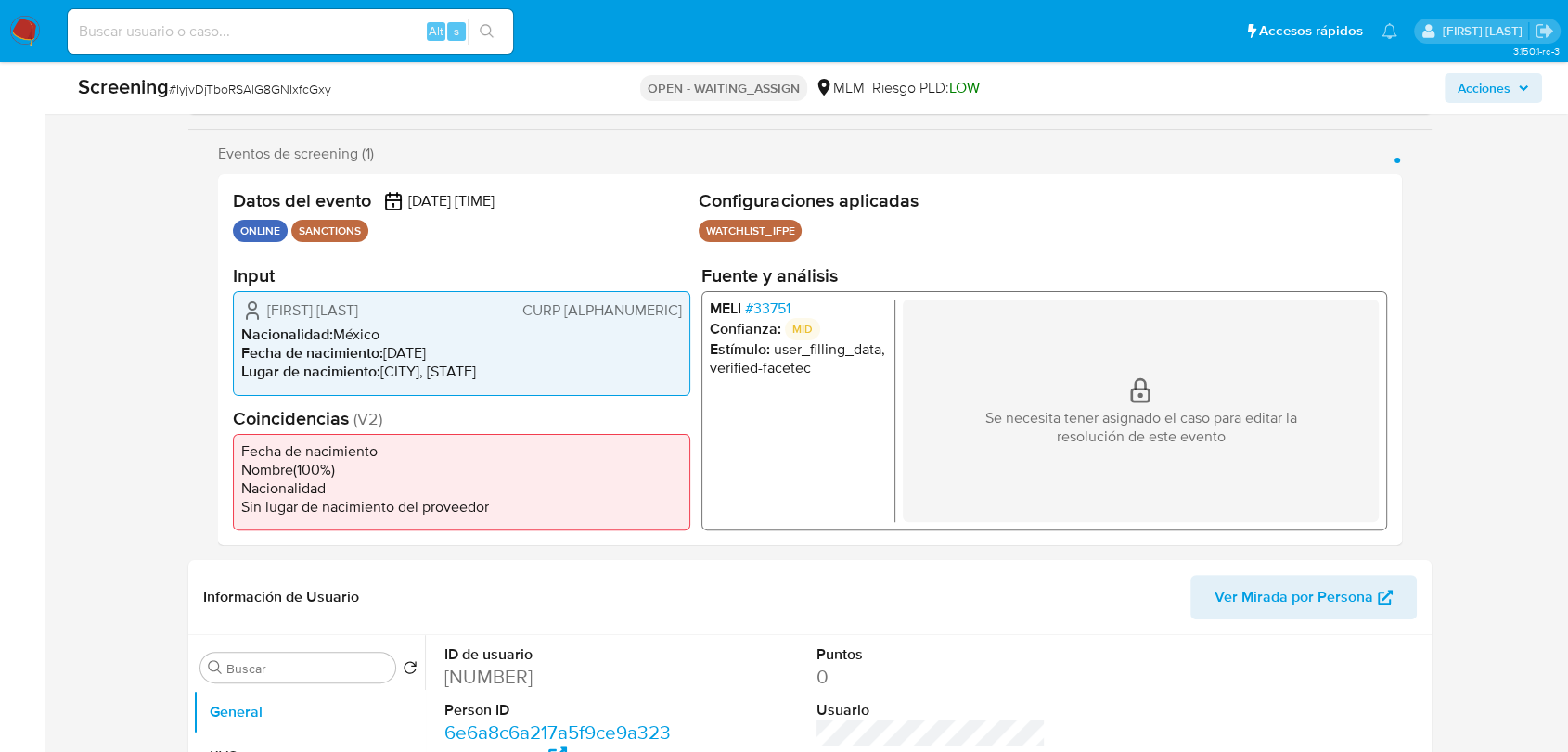 scroll, scrollTop: 412, scrollLeft: 0, axis: vertical 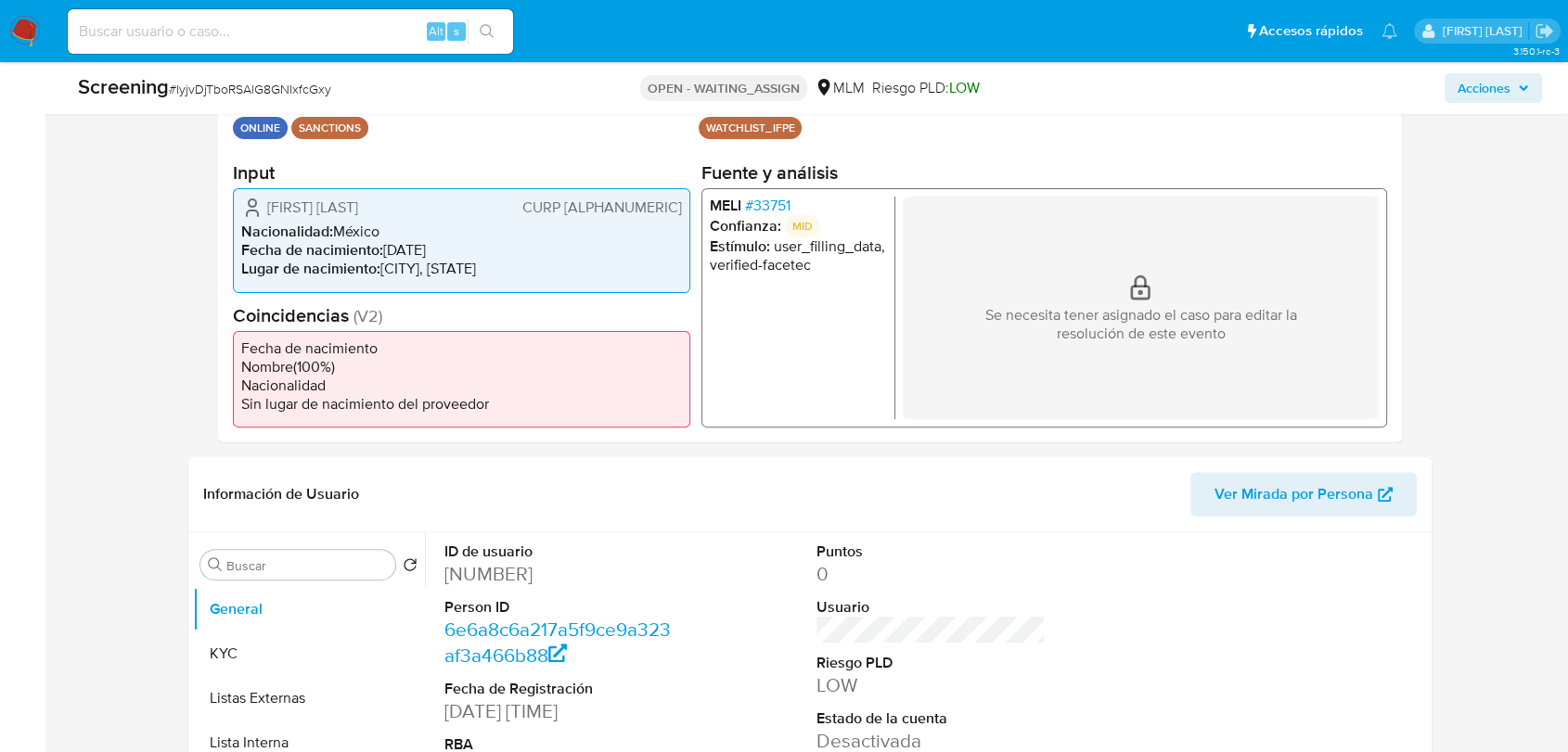 click on "# 33751" at bounding box center (767, 206) 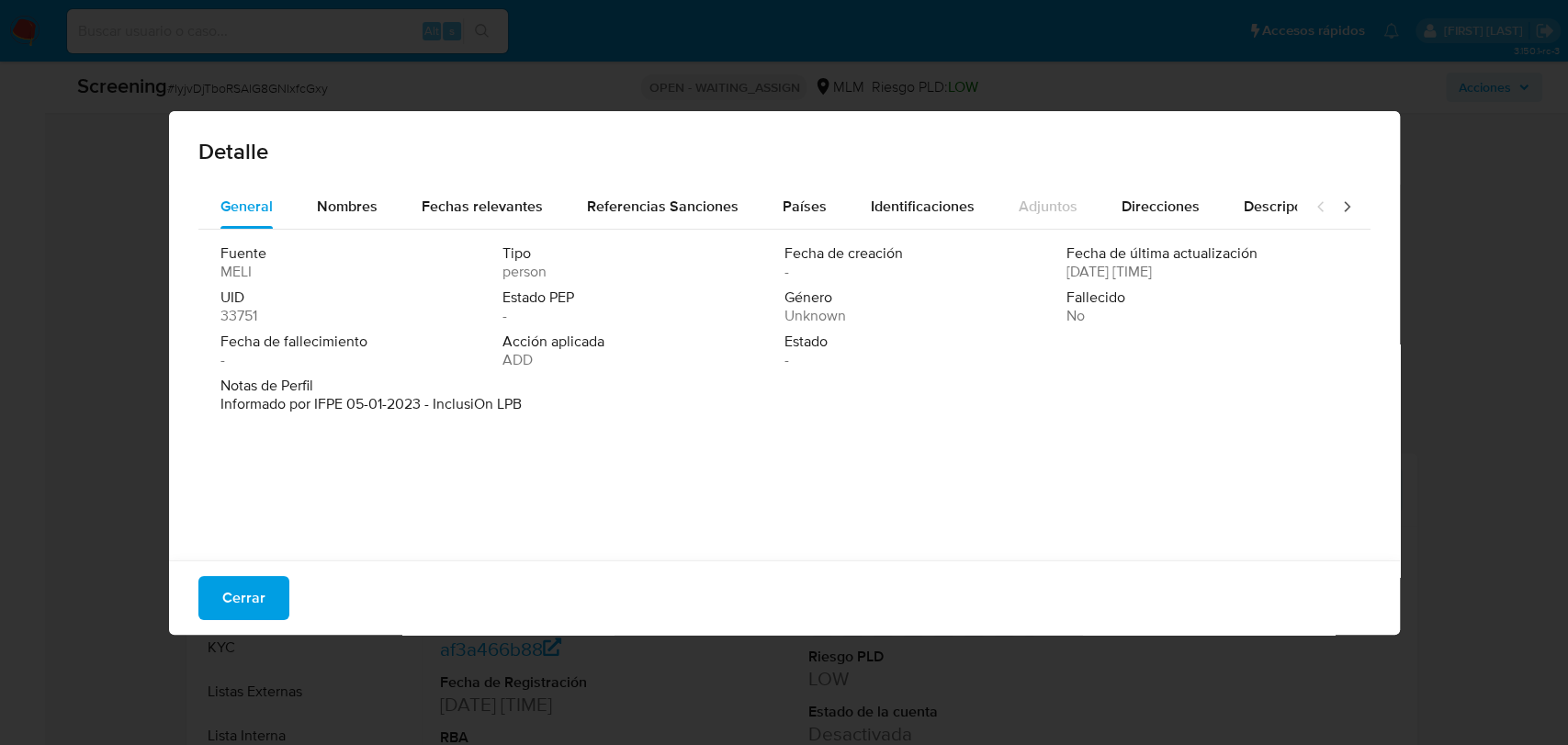 click on "Cerrar" at bounding box center [784, 597] 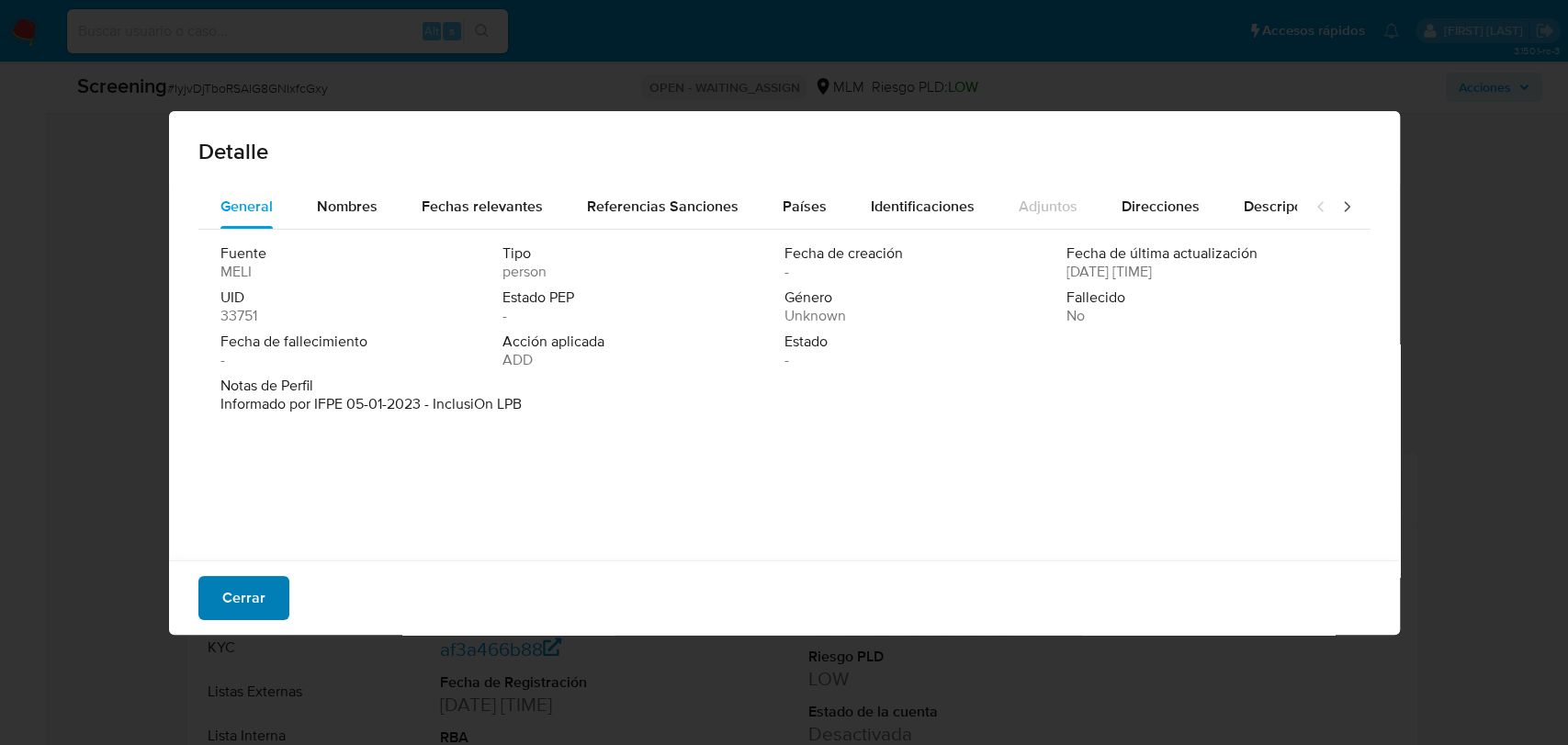 click on "Cerrar" at bounding box center (243, 598) 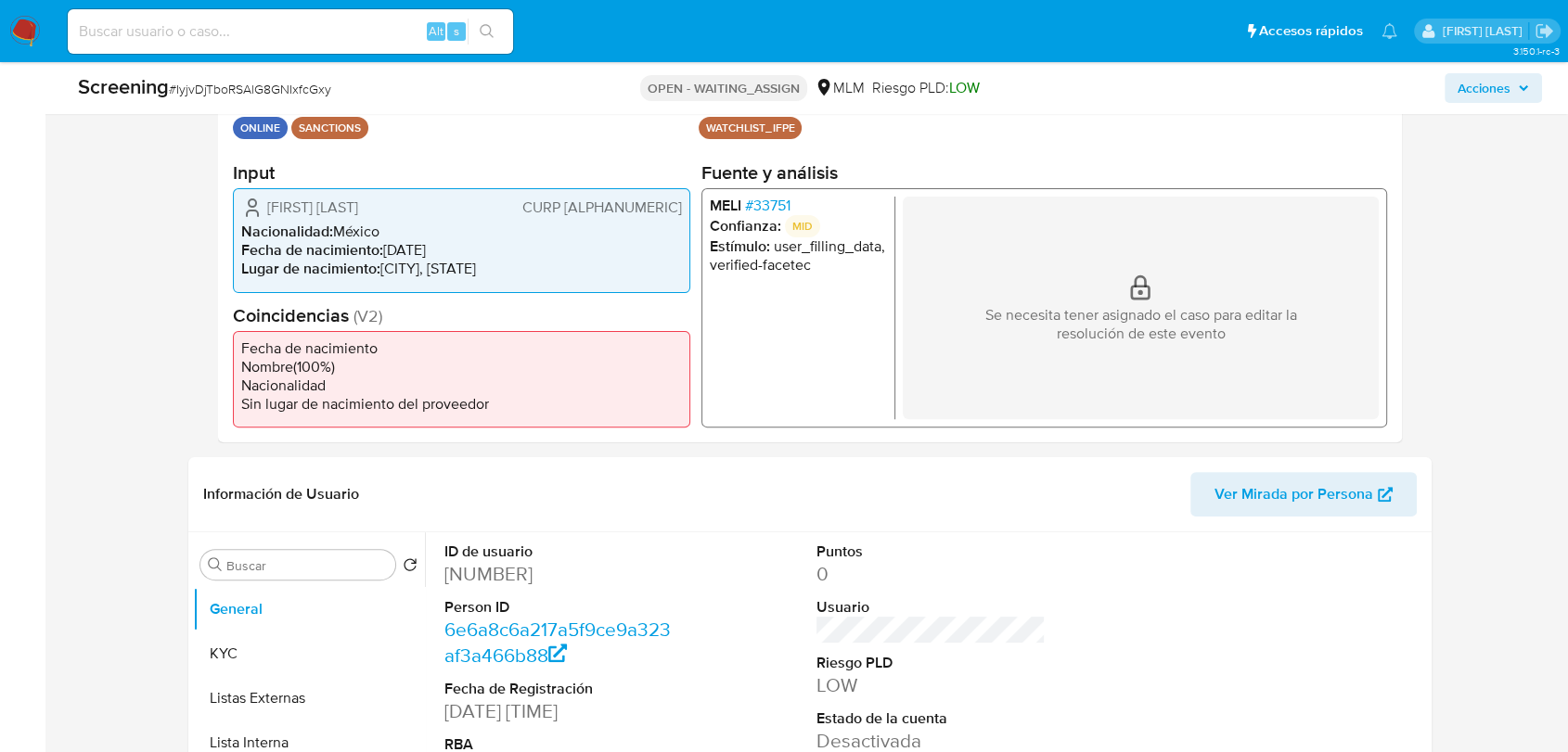 click on "# IyjvDjTboRSAlG8GNIxfcGxy" at bounding box center (250, 89) 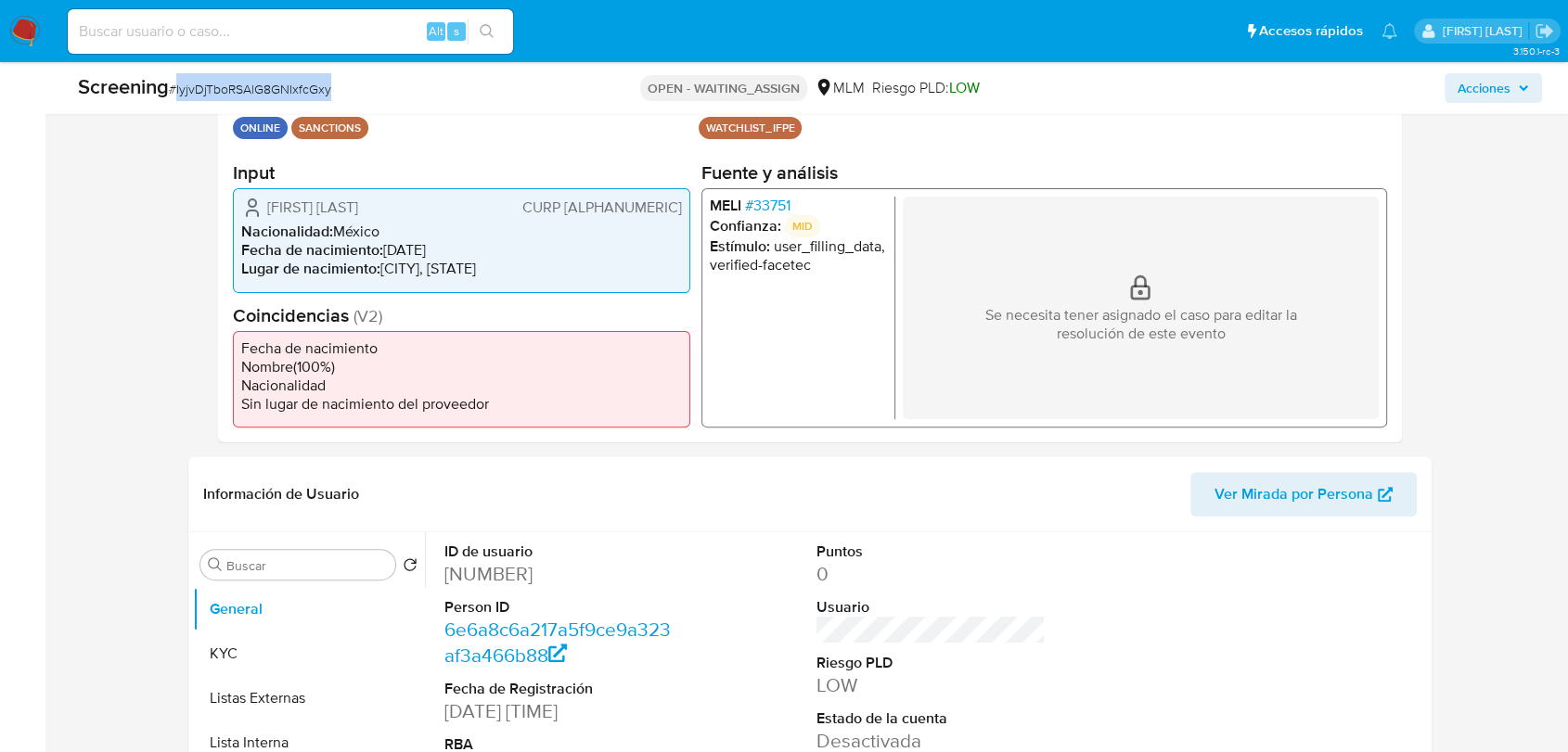 click on "# IyjvDjTboRSAlG8GNIxfcGxy" at bounding box center [250, 89] 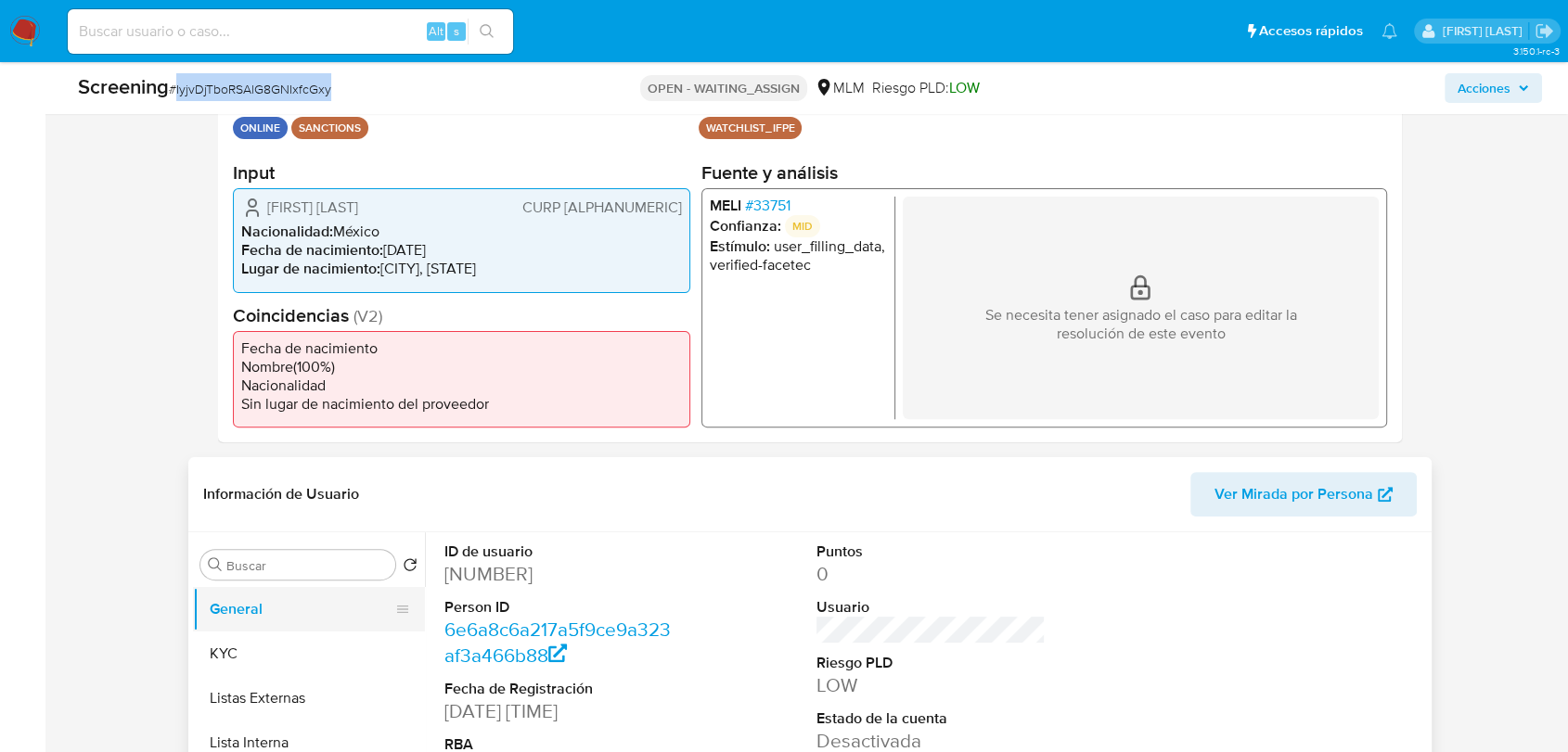 scroll, scrollTop: 618, scrollLeft: 0, axis: vertical 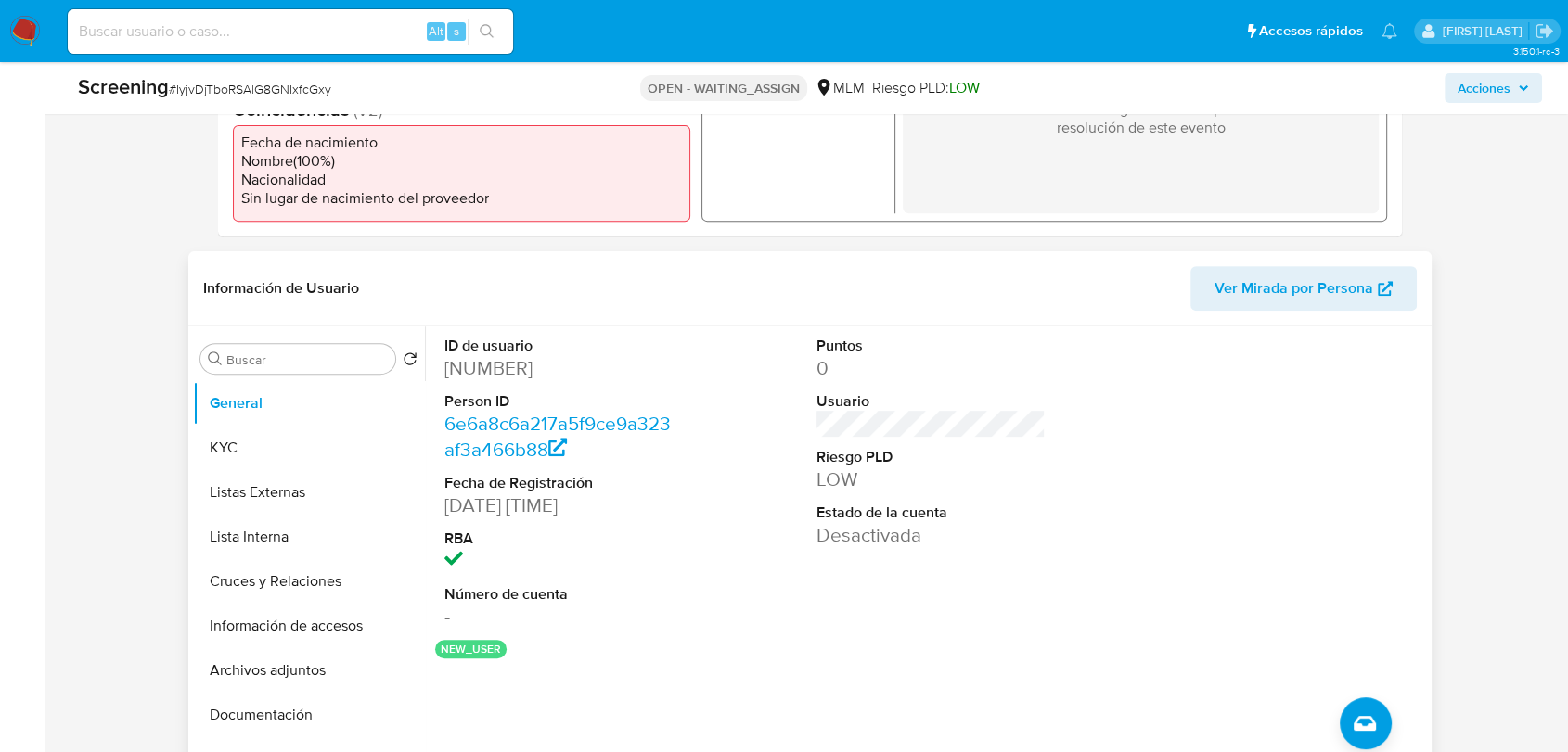 click on "[NUMBER]" at bounding box center [559, 368] 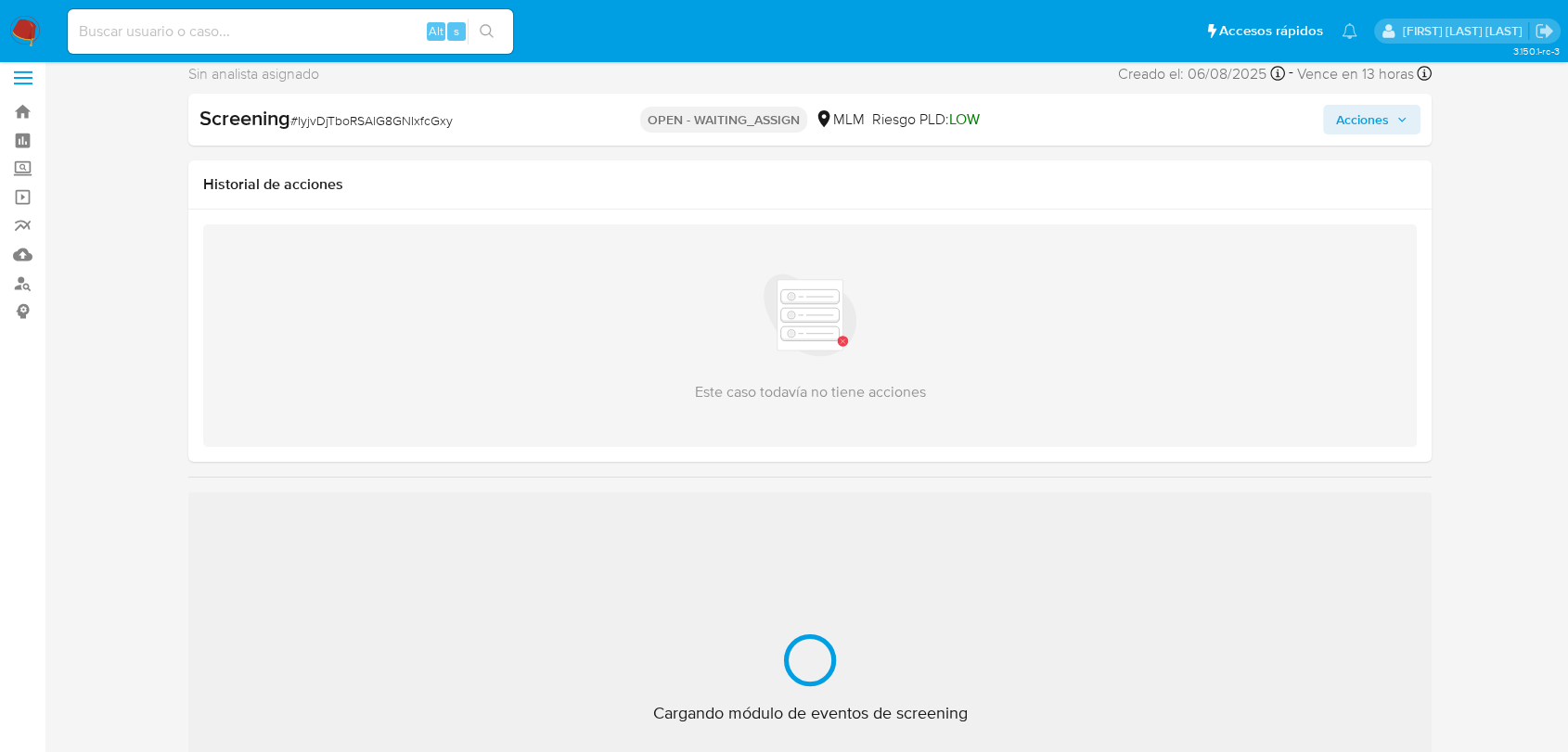 scroll, scrollTop: 103, scrollLeft: 0, axis: vertical 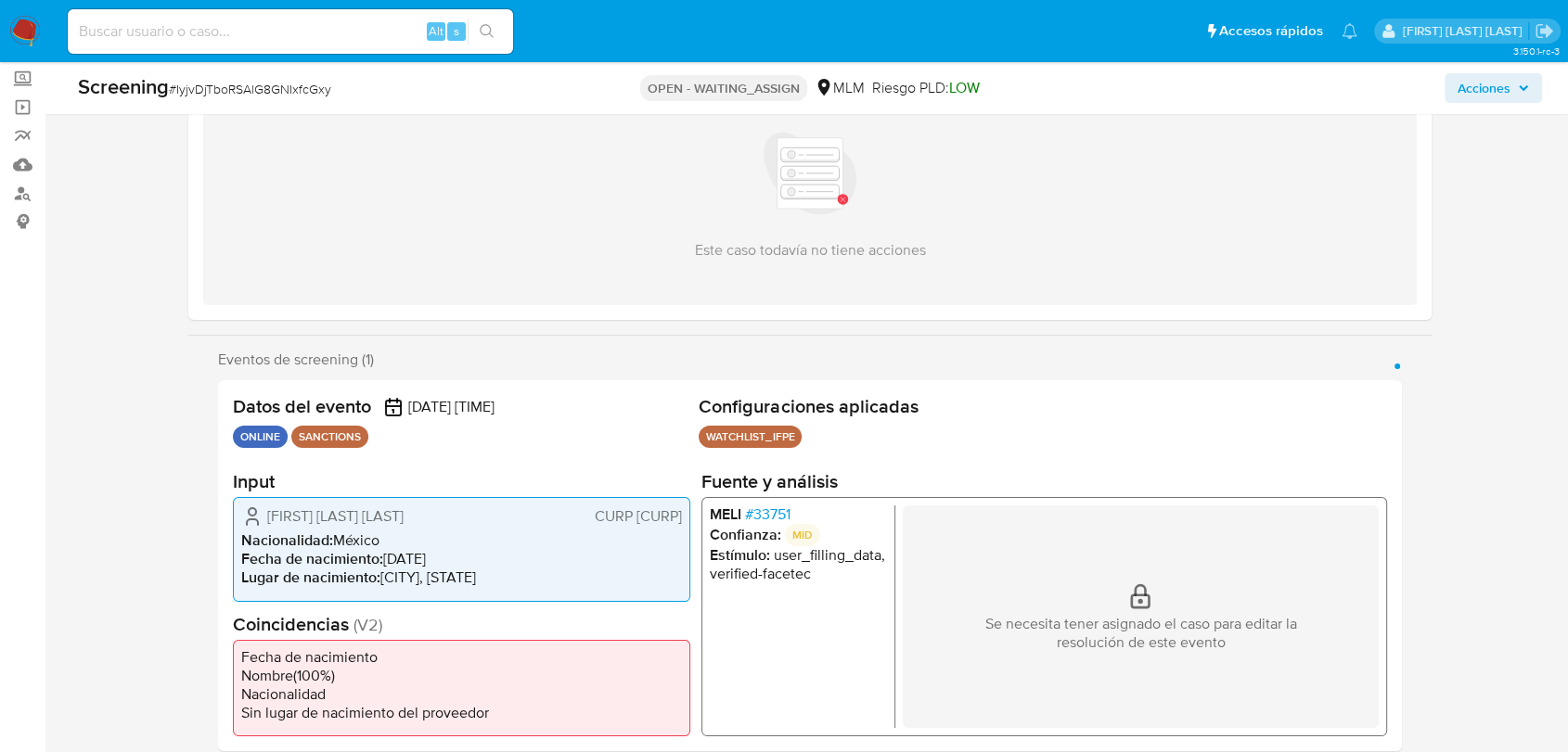 select on "10" 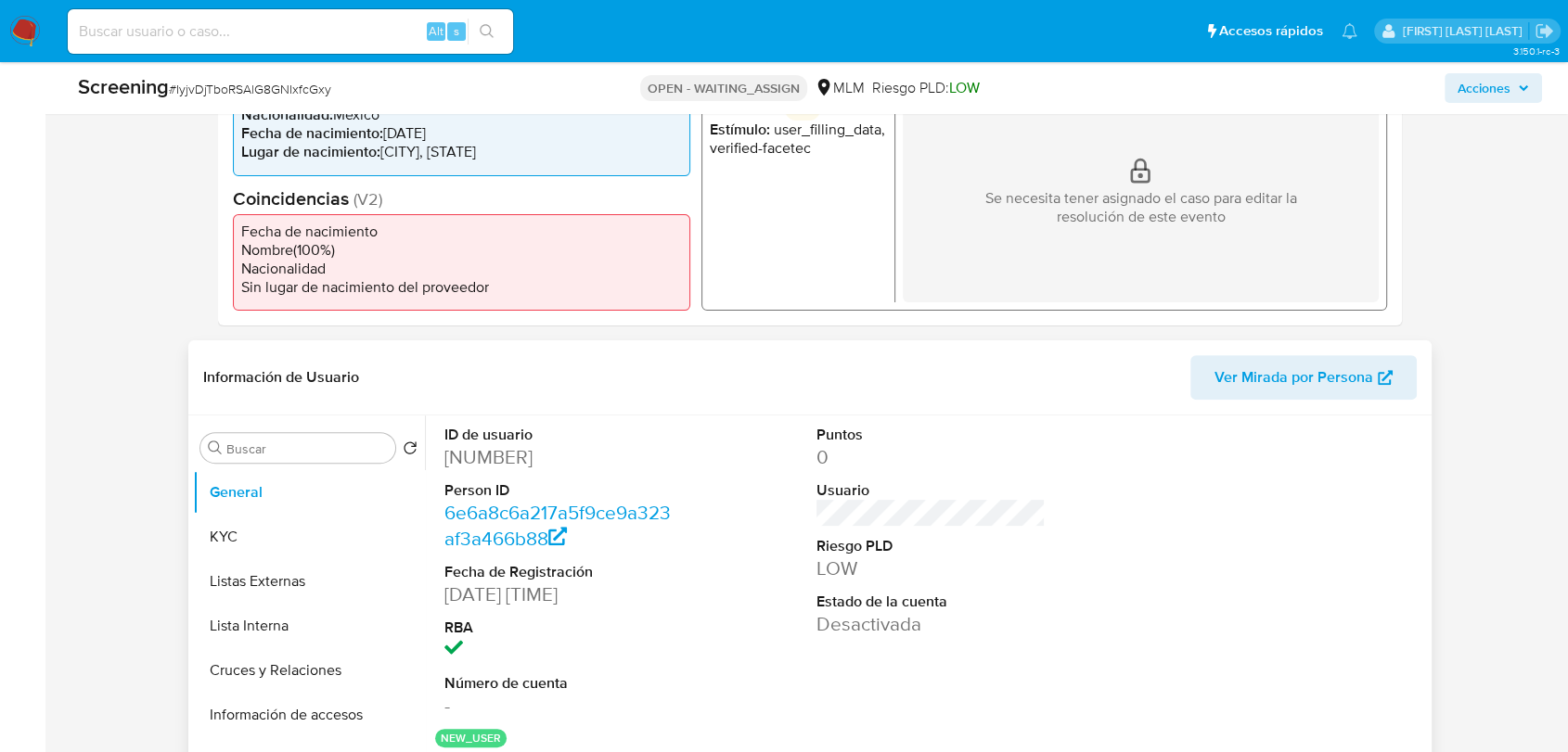 scroll, scrollTop: 618, scrollLeft: 0, axis: vertical 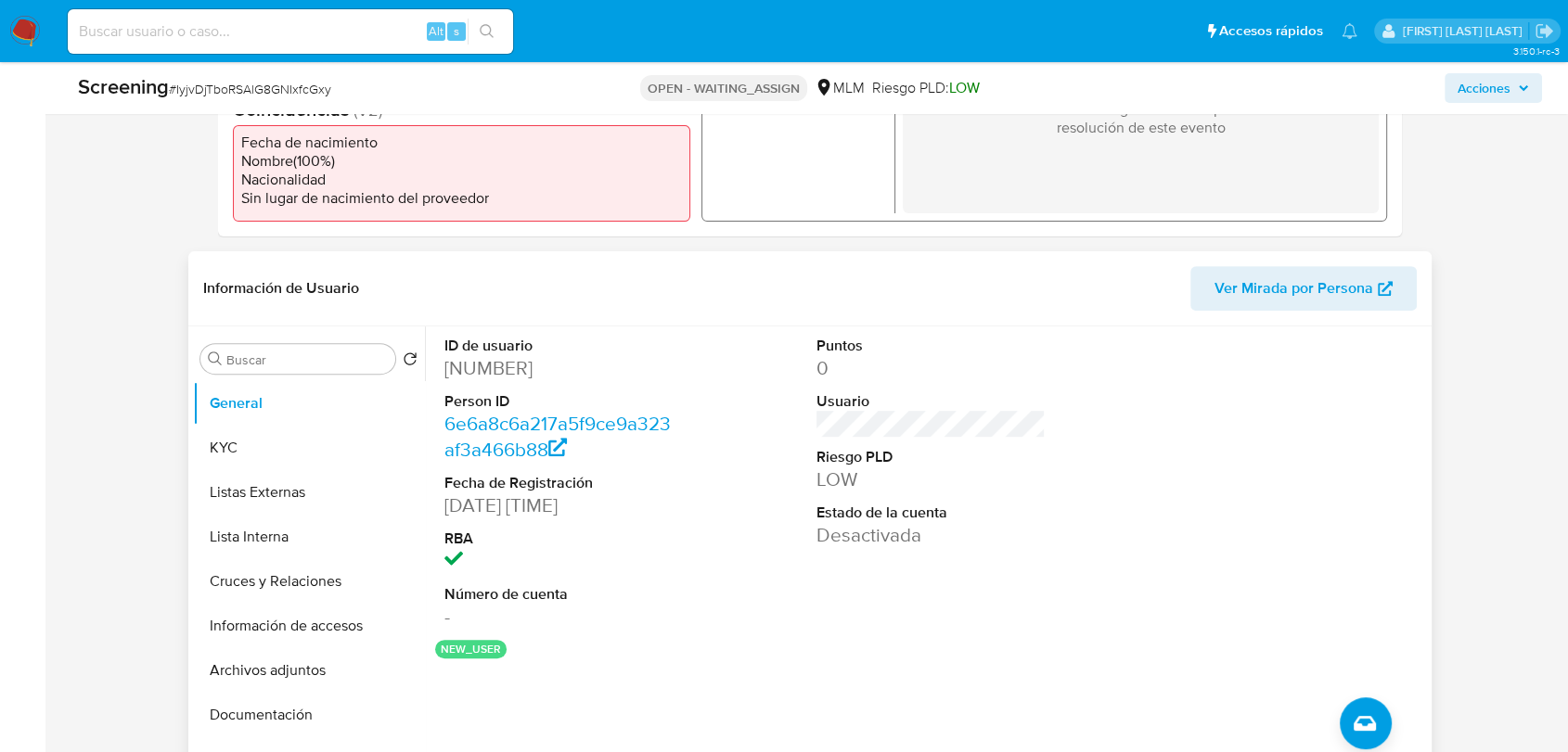 click on "2601063966" at bounding box center [559, 368] 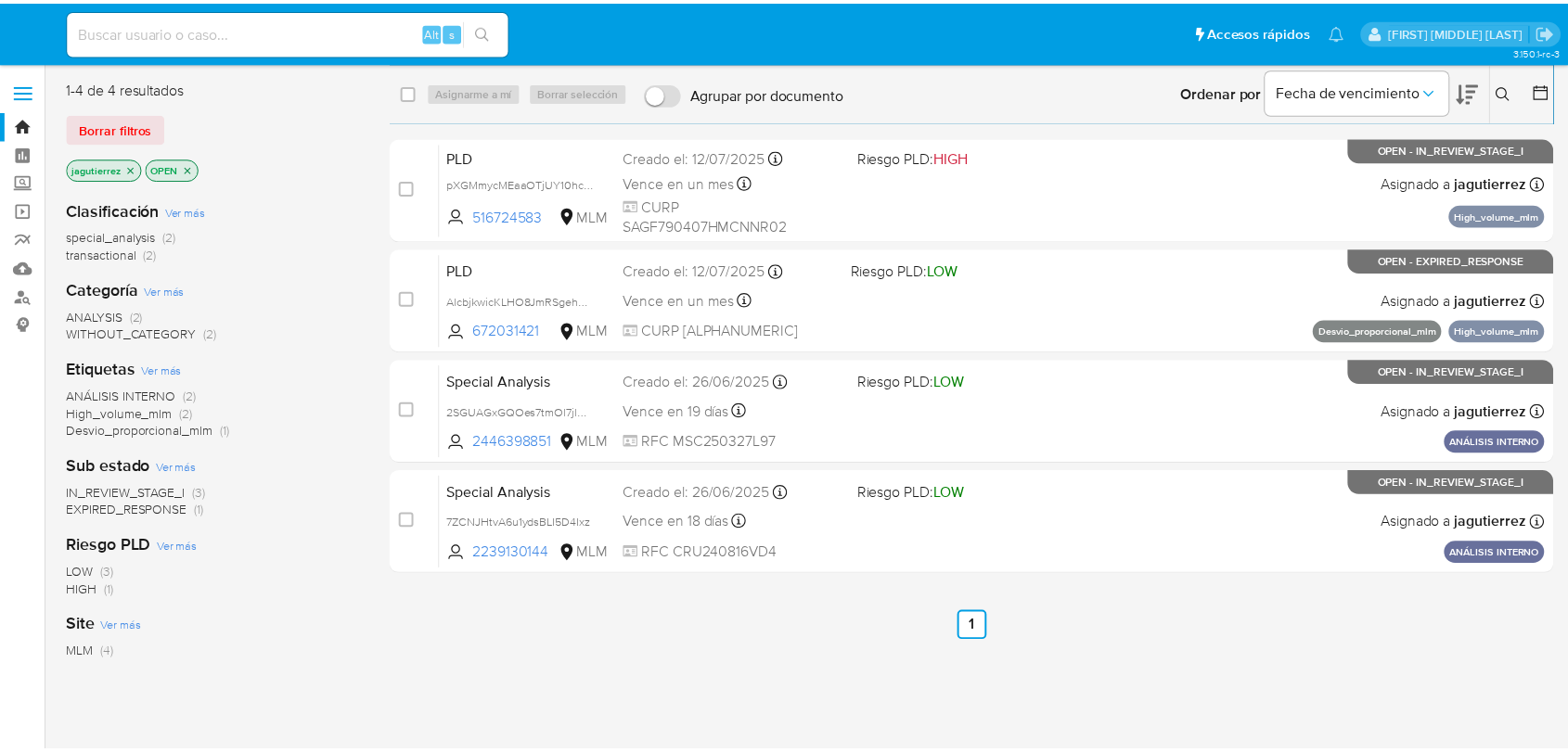 scroll, scrollTop: 0, scrollLeft: 0, axis: both 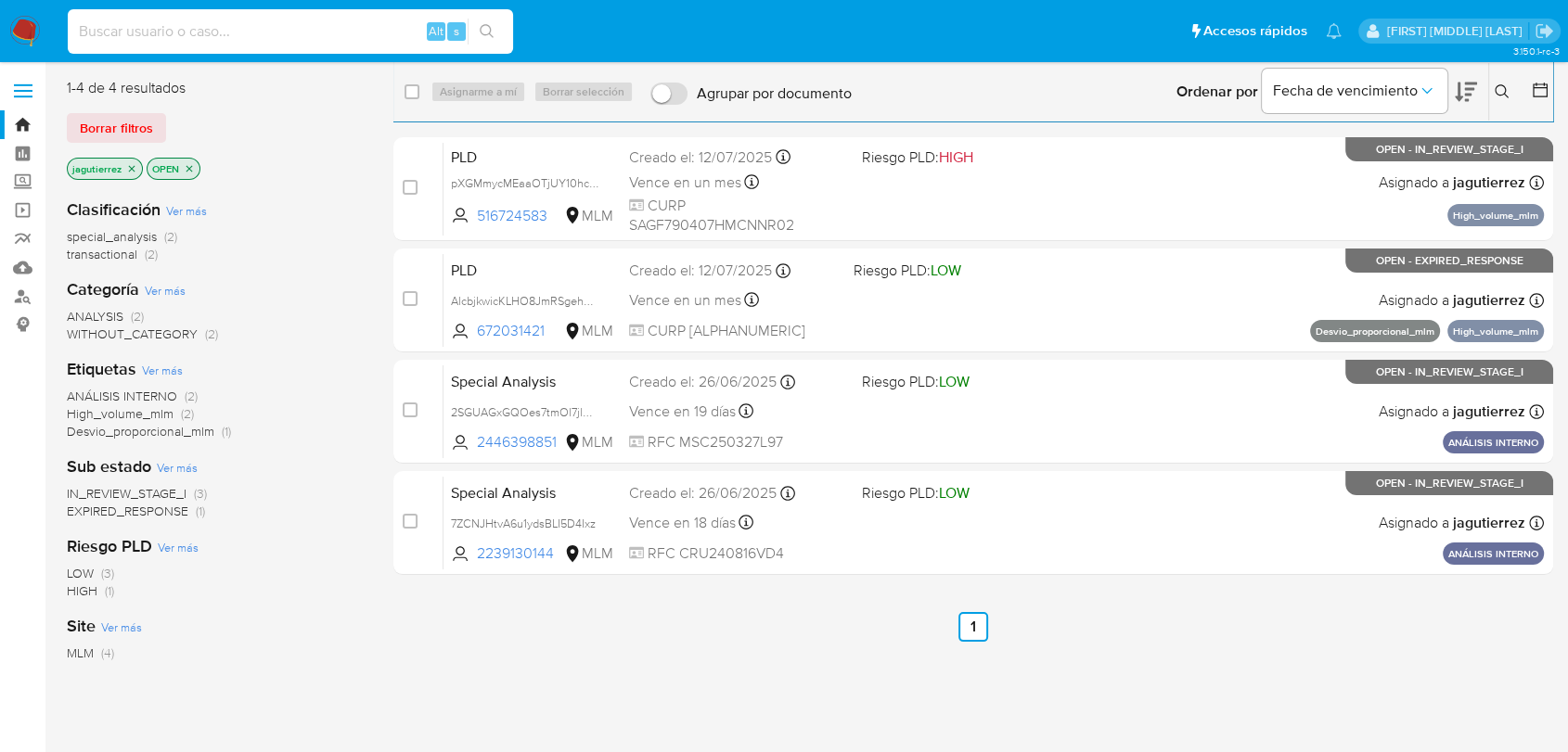 click at bounding box center [290, 32] 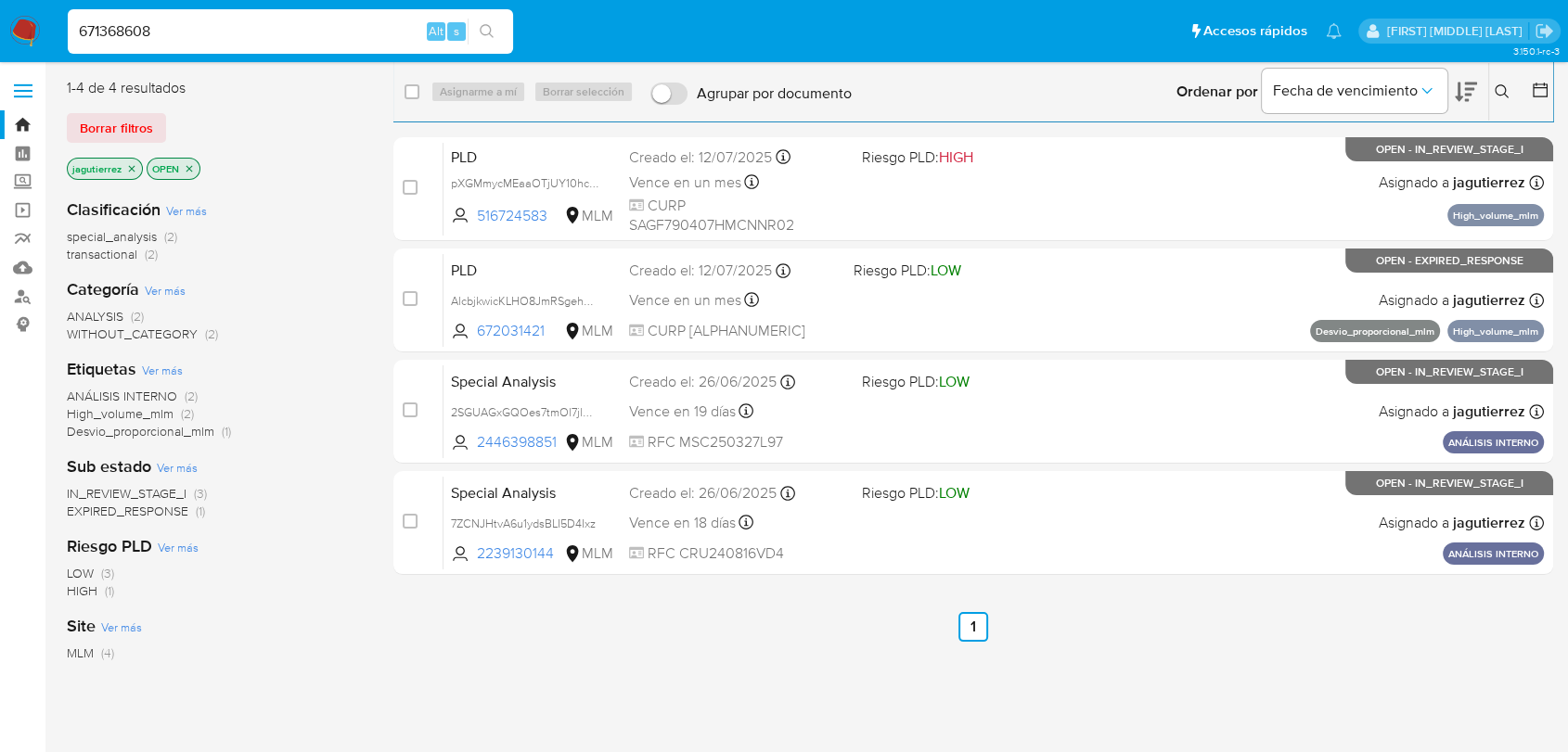 type on "671368608" 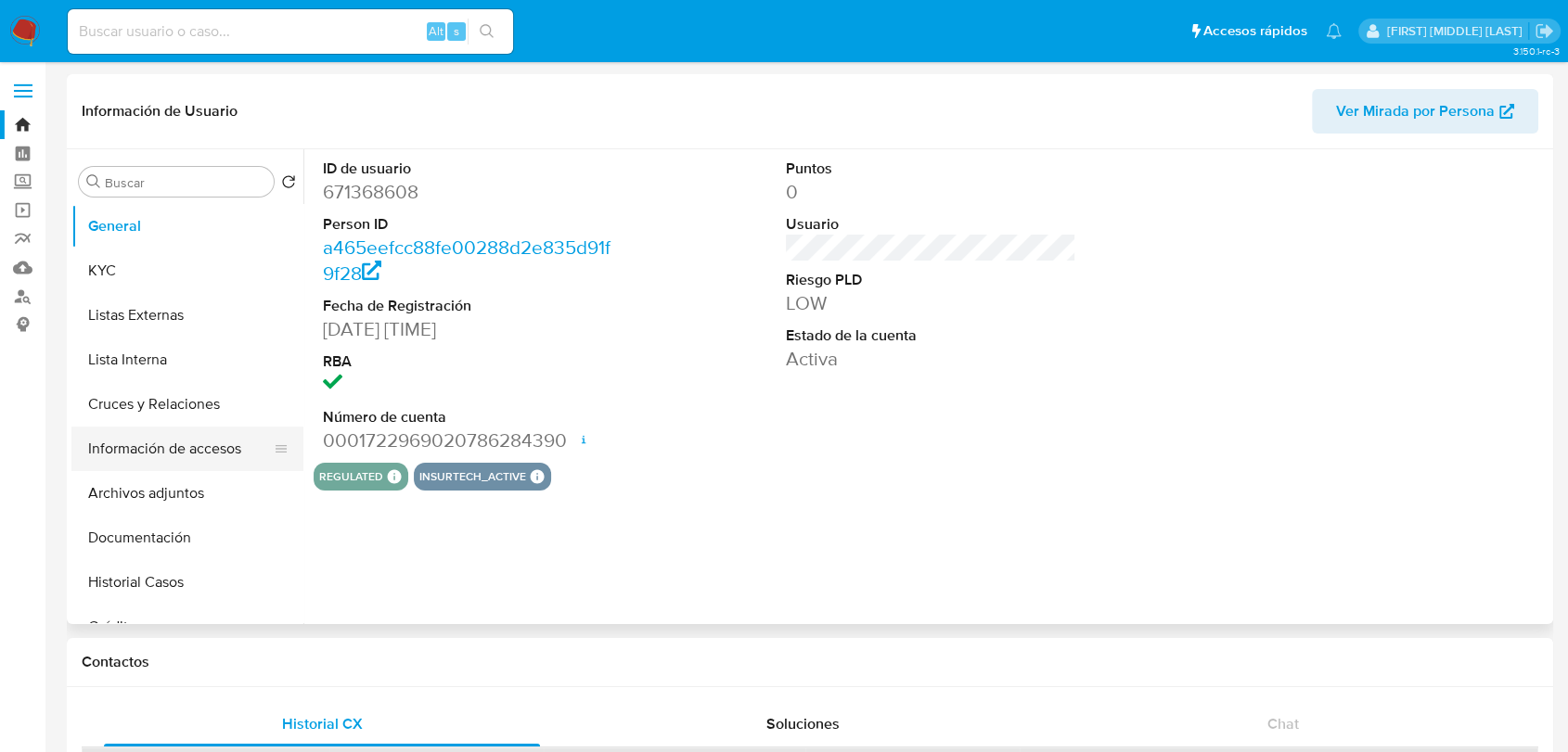 click on "Información de accesos" at bounding box center [180, 449] 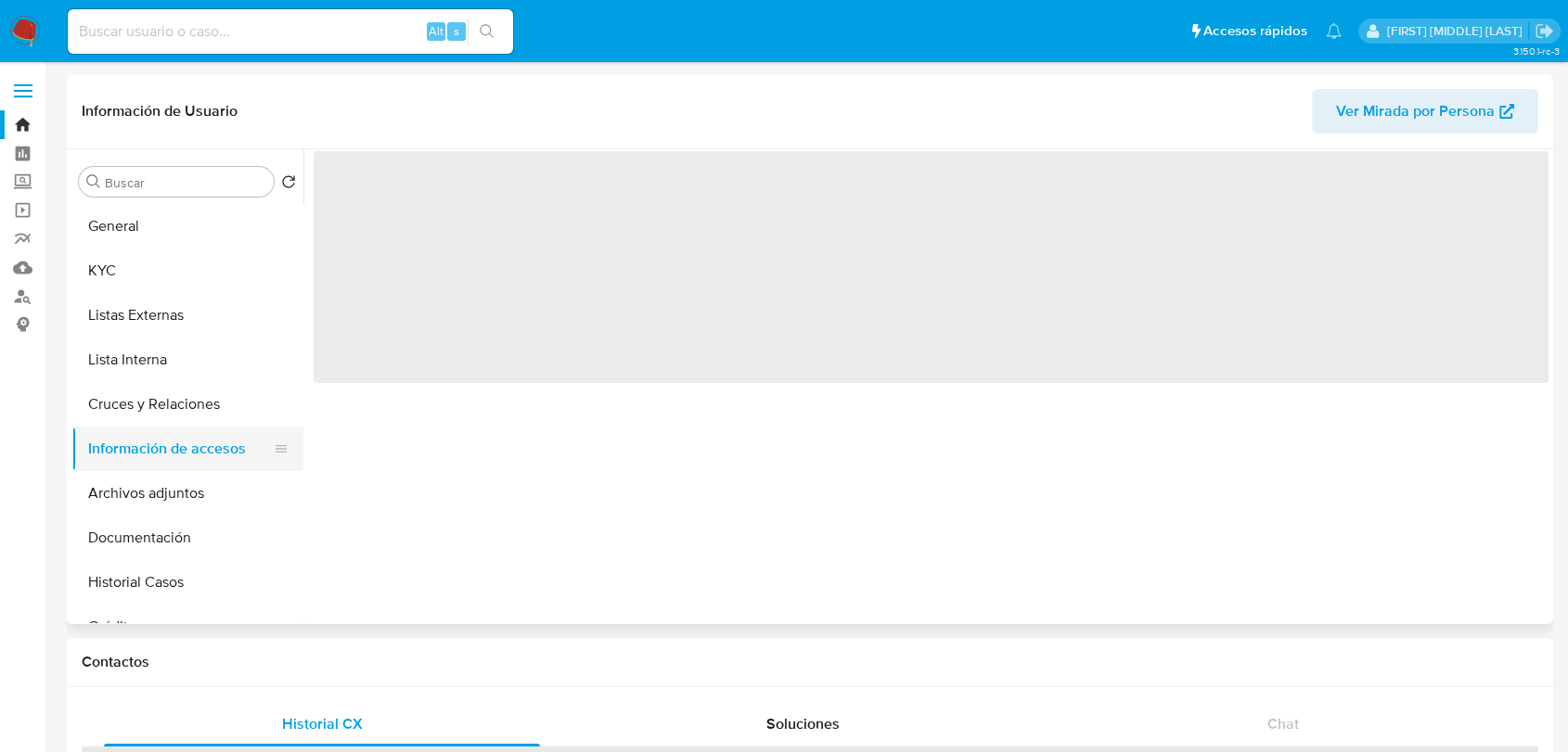 select on "10" 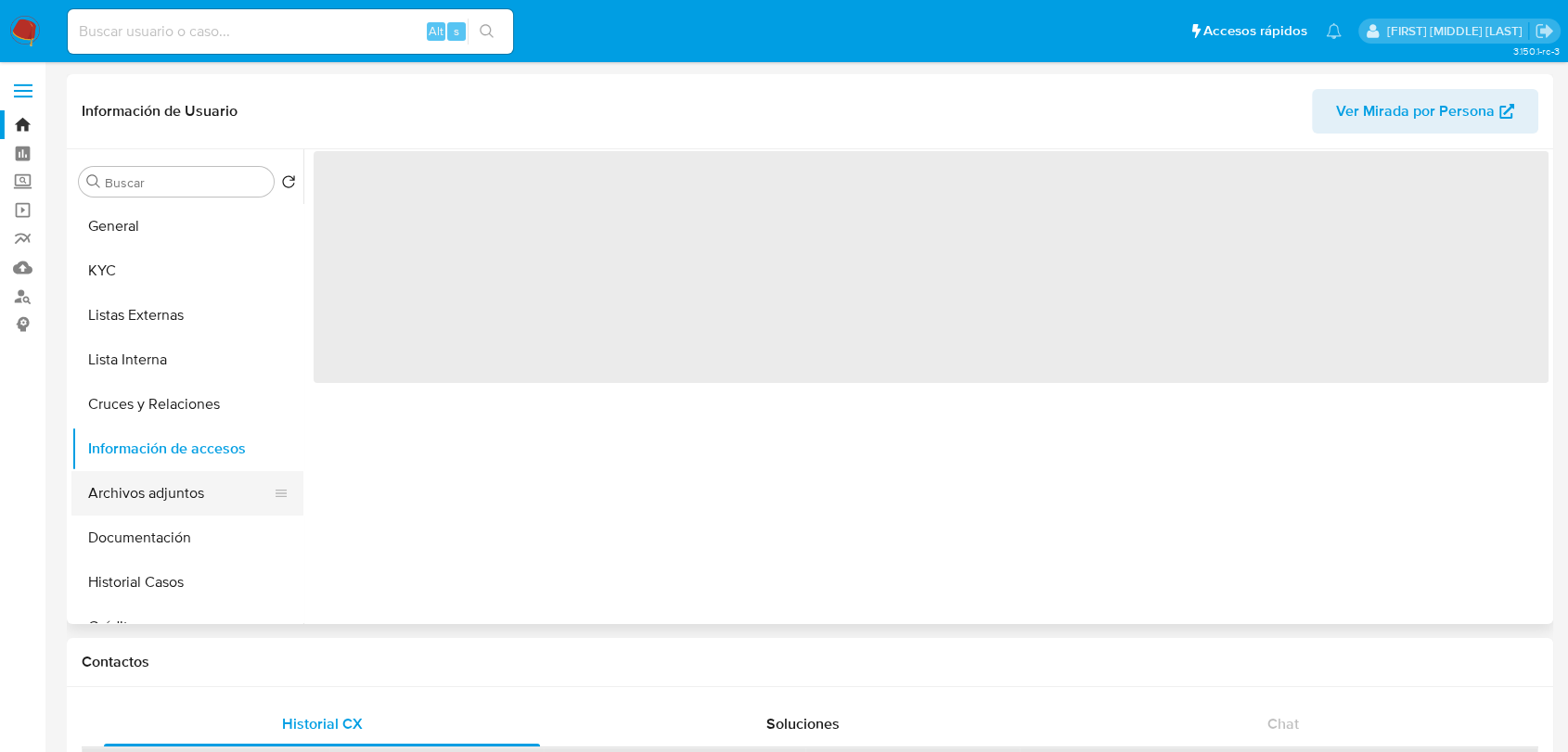 click on "Archivos adjuntos" at bounding box center (180, 493) 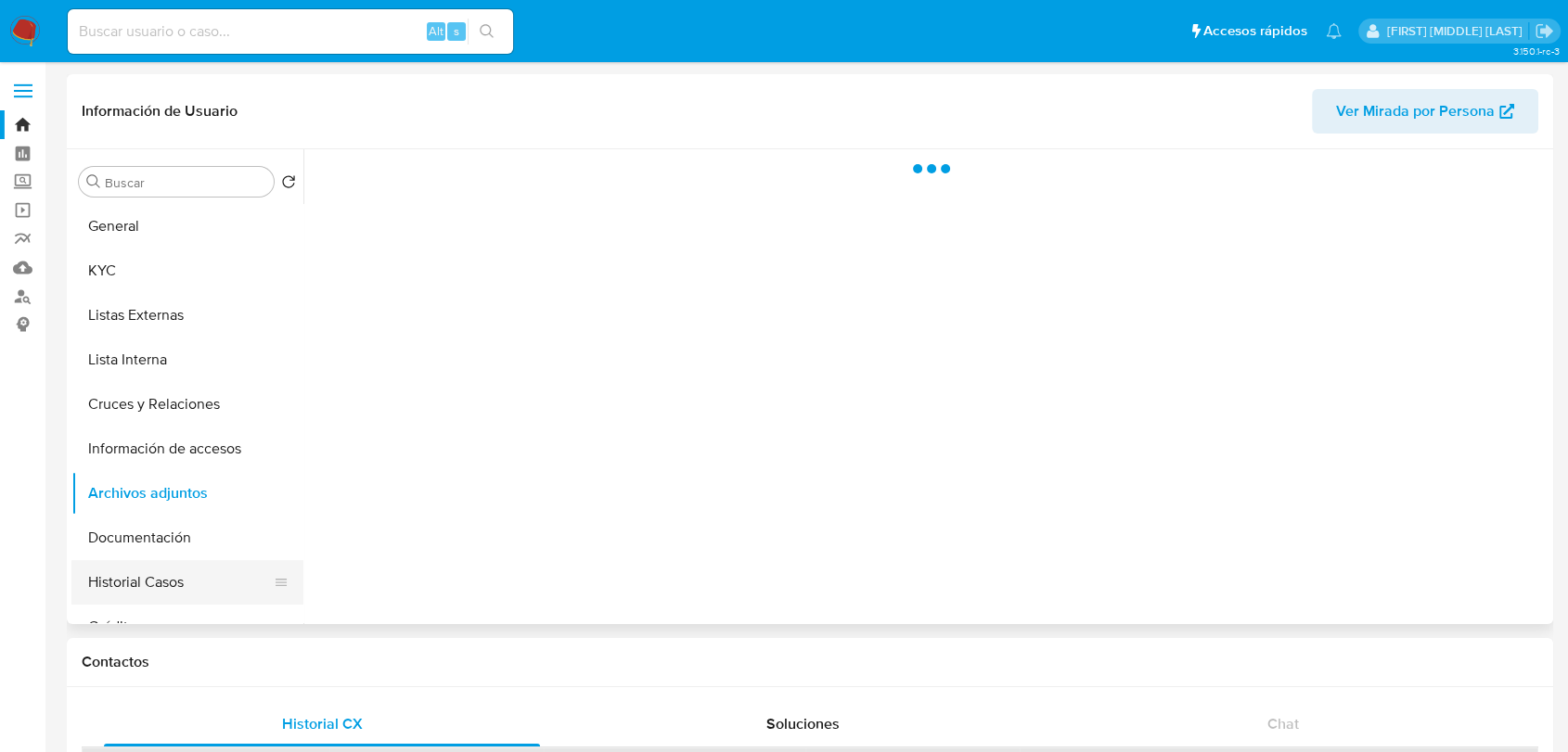 click on "Historial Casos" at bounding box center (180, 582) 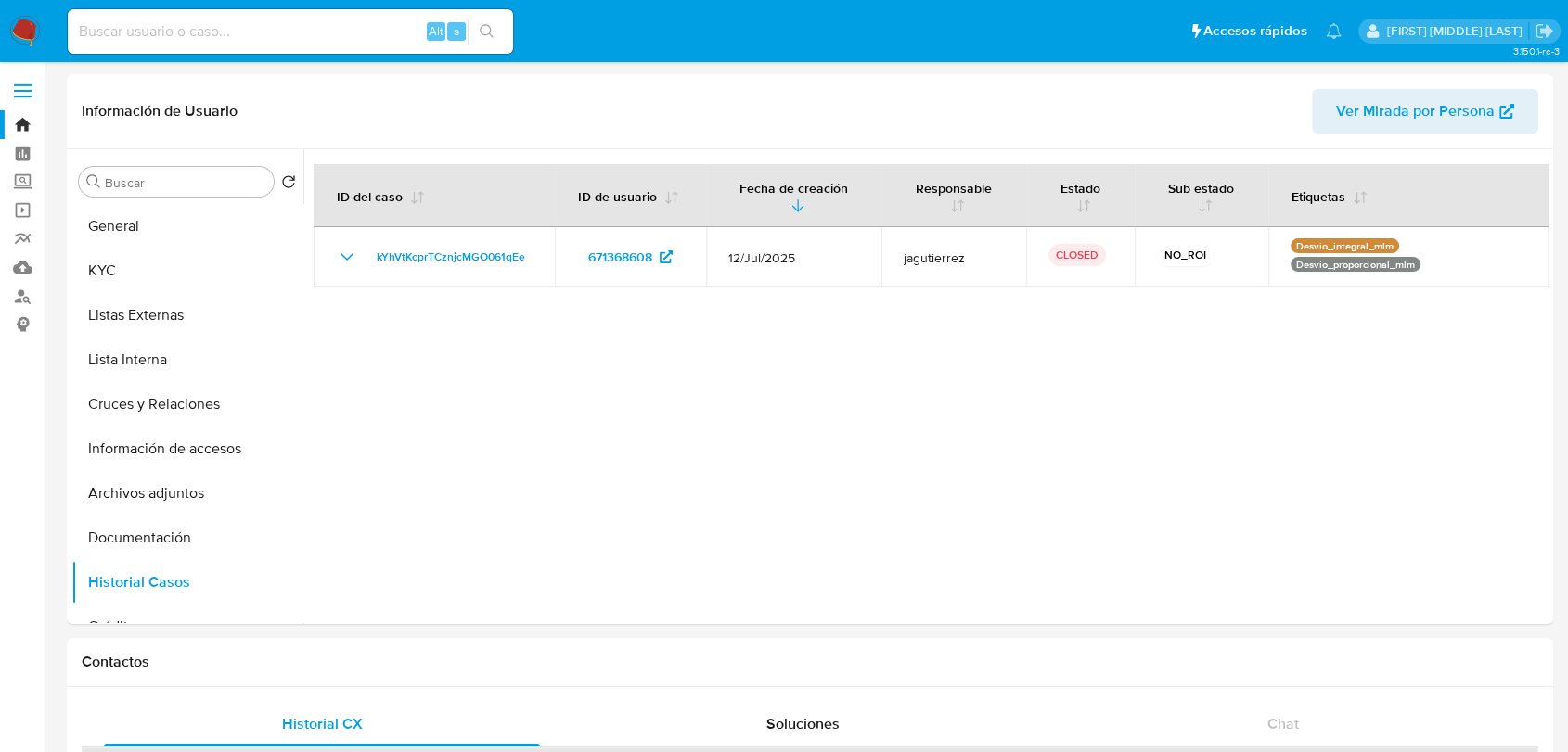 click at bounding box center (25, 32) 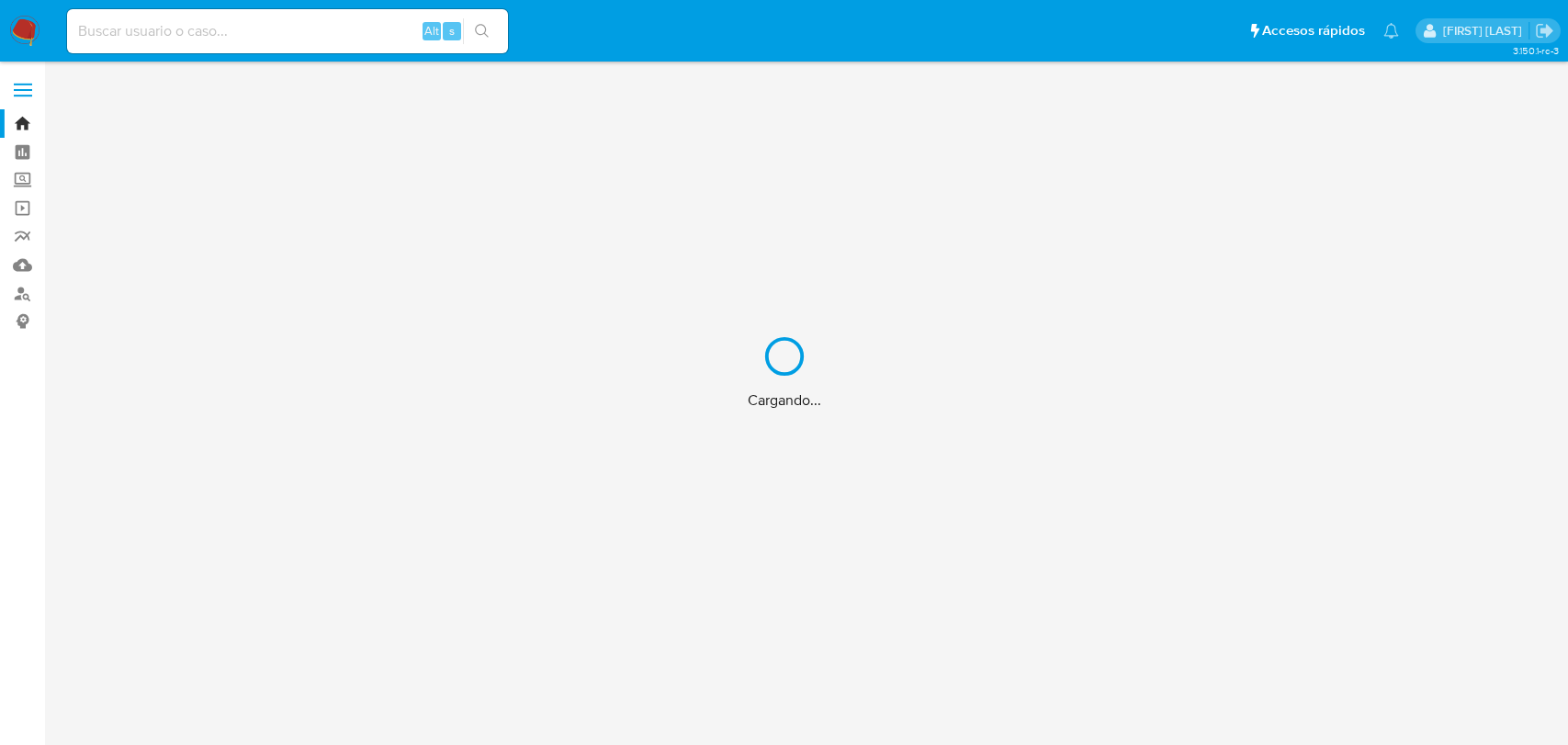 scroll, scrollTop: 0, scrollLeft: 0, axis: both 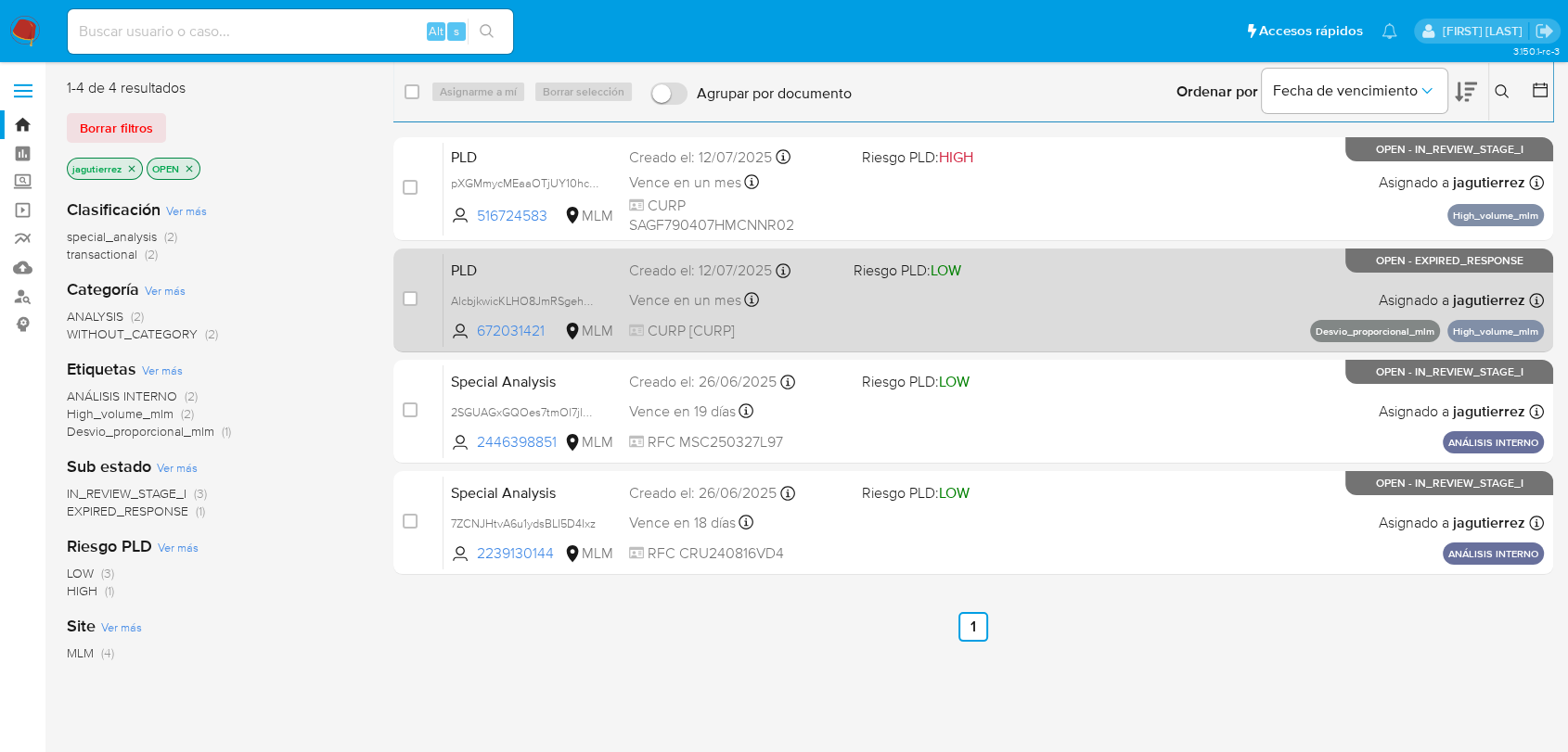 click on "PLD AlcbjkwicKLHO8JmRSgehbqh [NUMBER] MLM Riesgo PLD:  LOW Creado el: [DATE]   Creado el: [DATE] [TIME] Vence en un mes   Vence el [DATE] [TIME] CURP   [CURP] Asignado a   [INITIALS]   Asignado el: [DATE] [TIME] Desvio_proporcional_mlm High_volume_mlm OPEN - EXPIRED_RESPONSE" at bounding box center (994, 300) 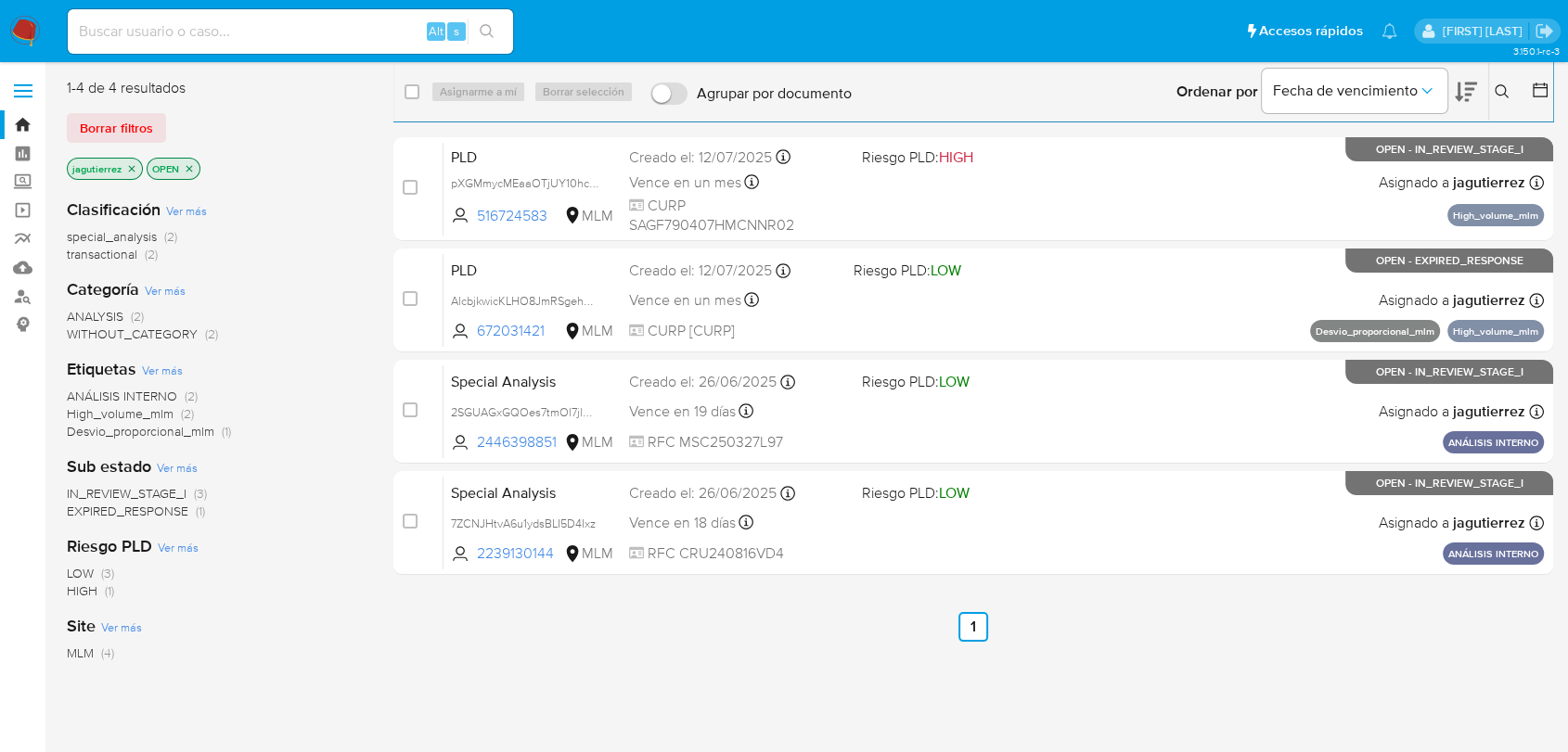 click 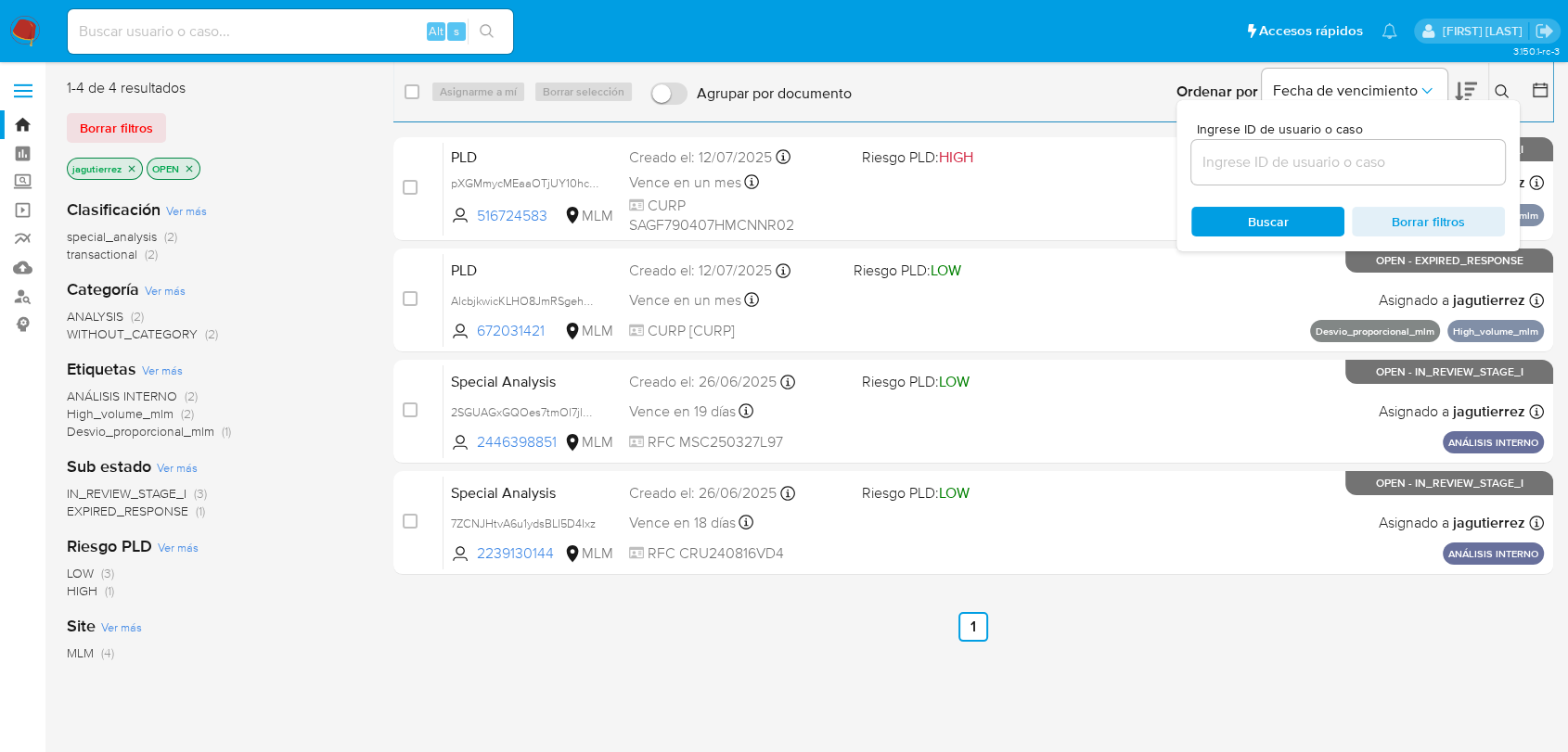 click 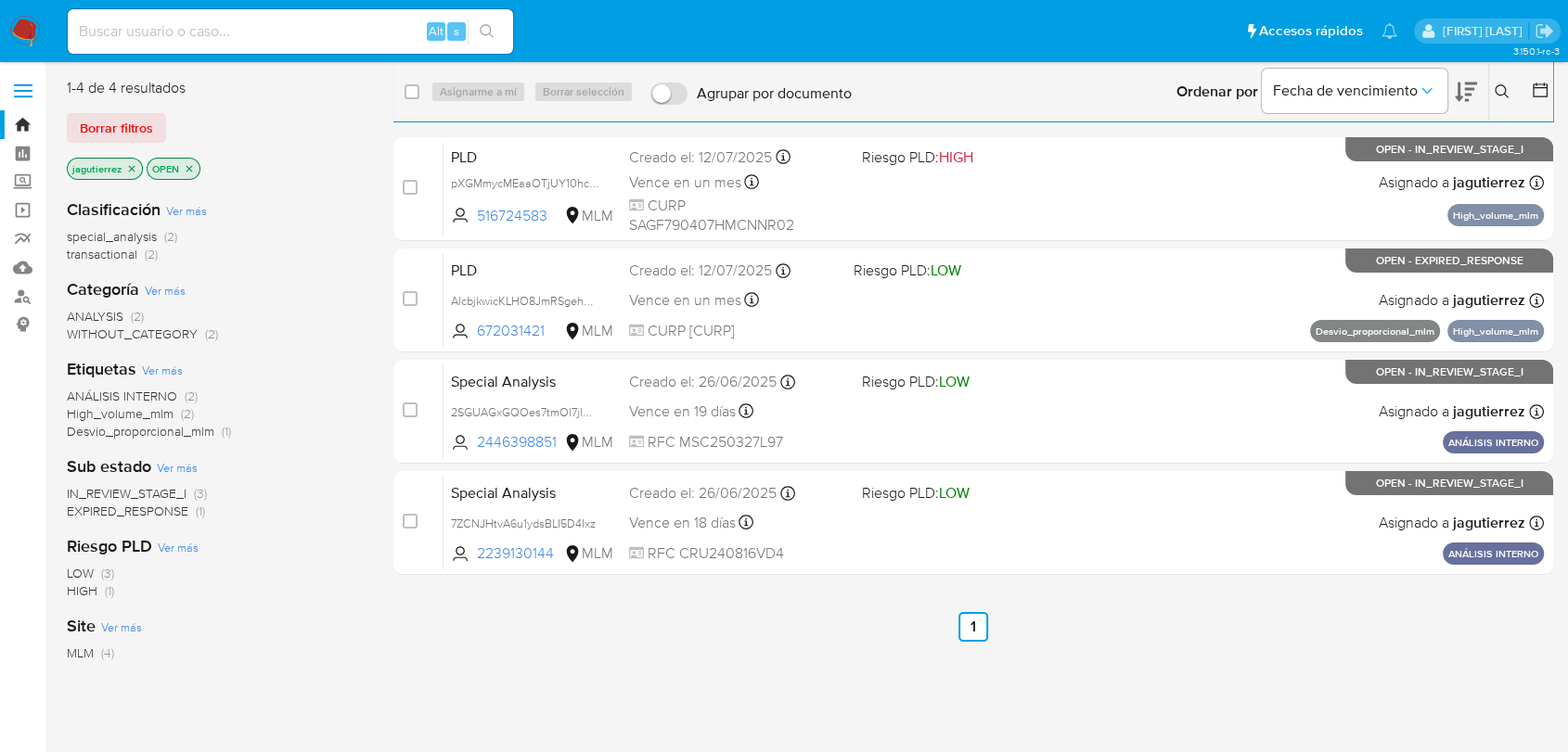 click 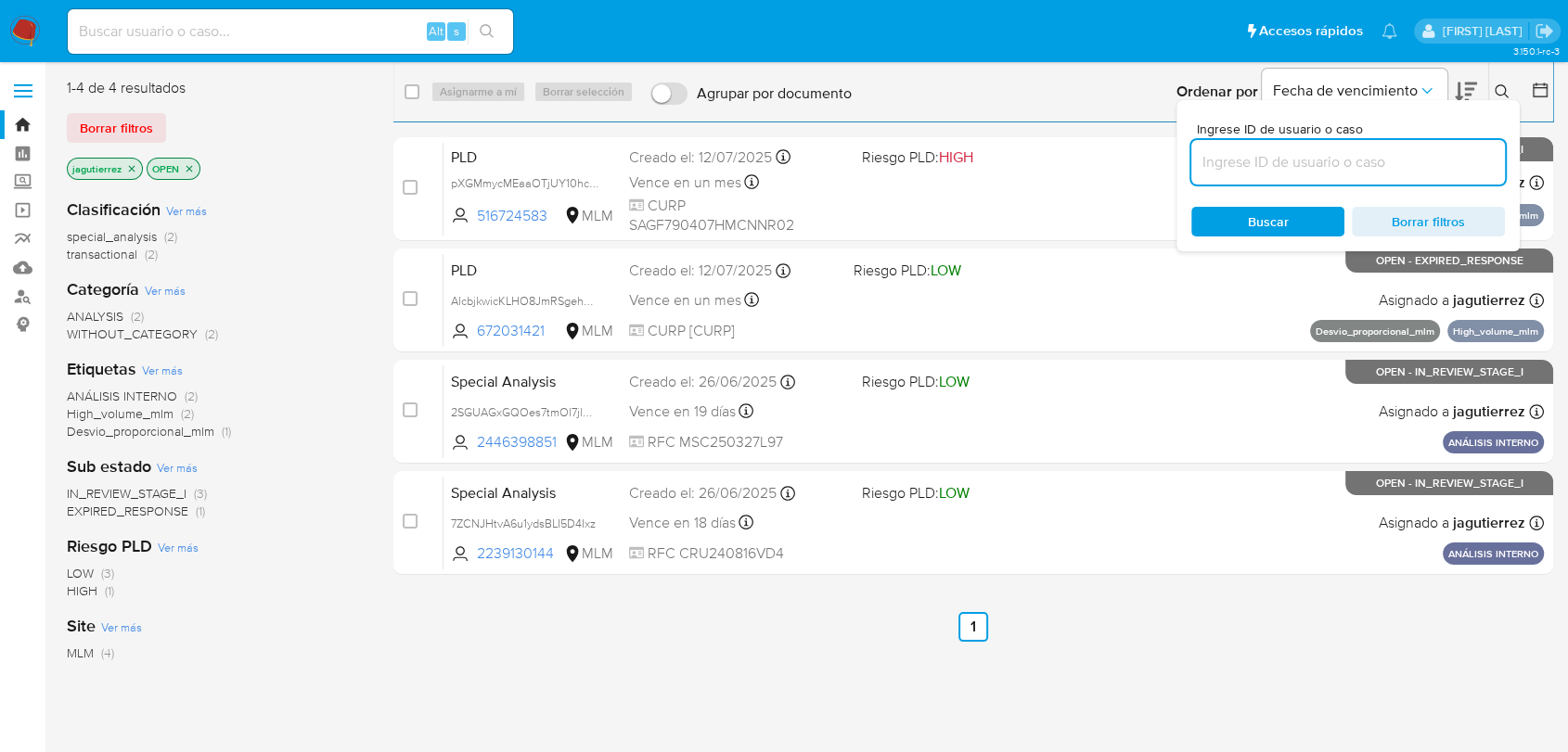 click at bounding box center (1348, 162) 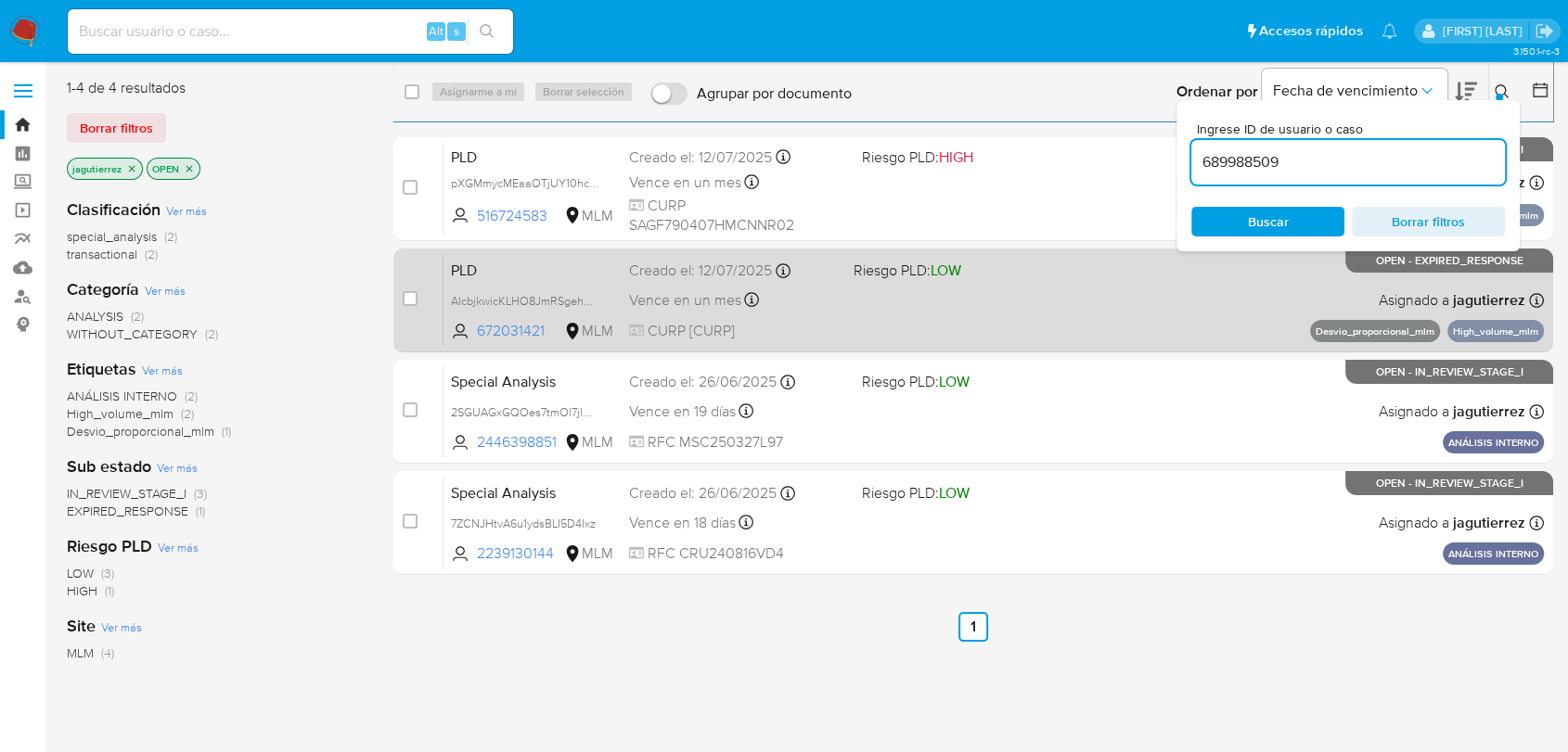 type on "689988509" 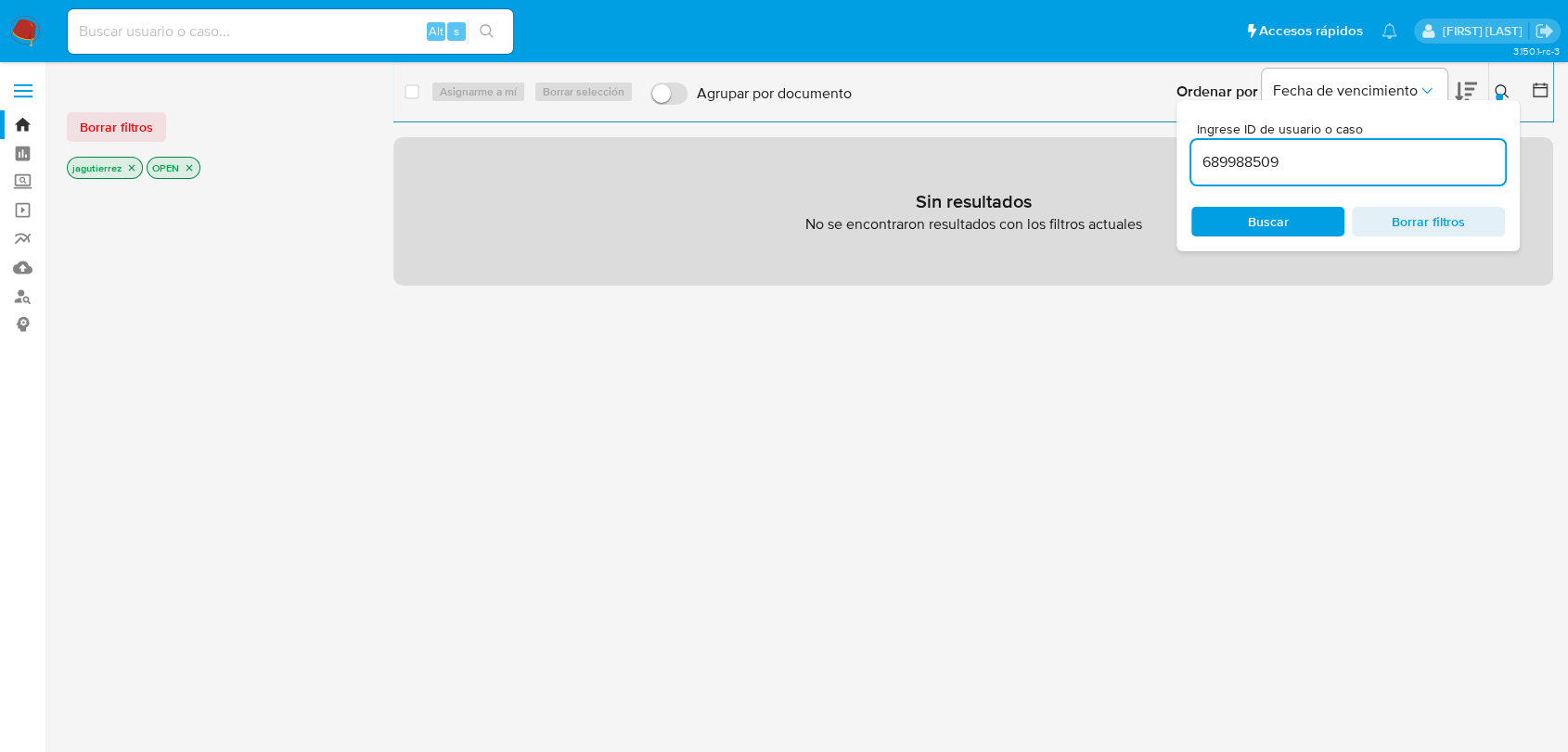 click 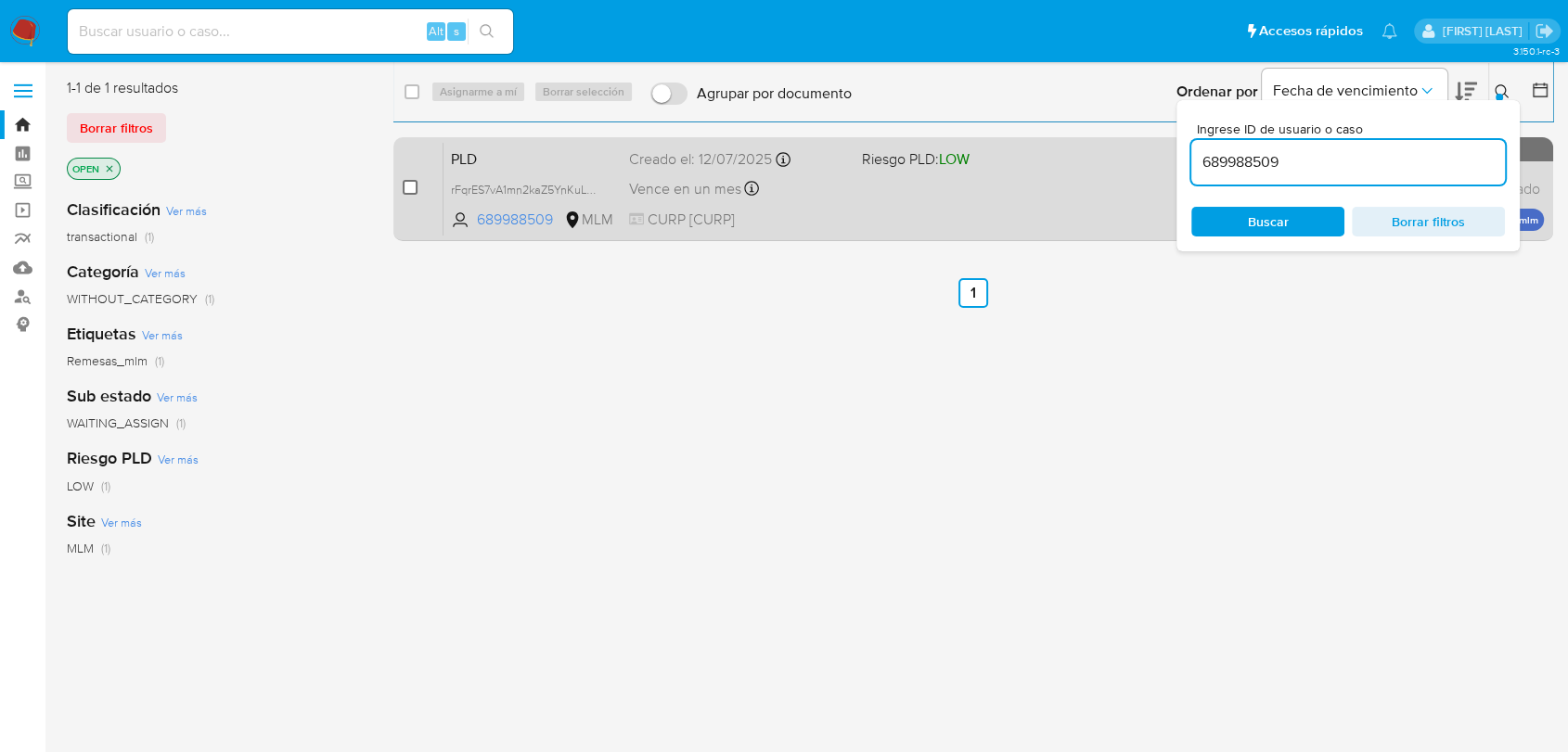 click at bounding box center (410, 187) 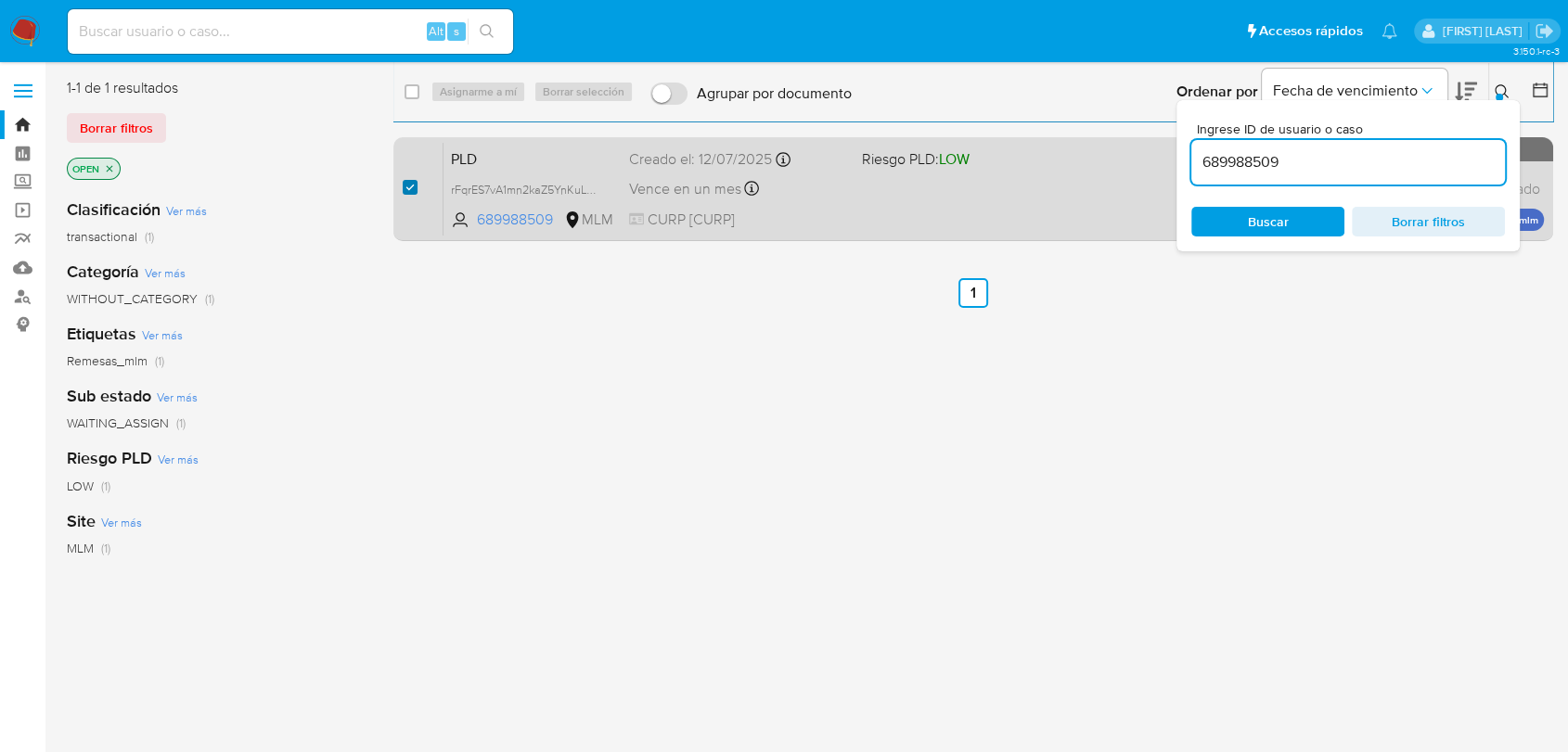 checkbox on "true" 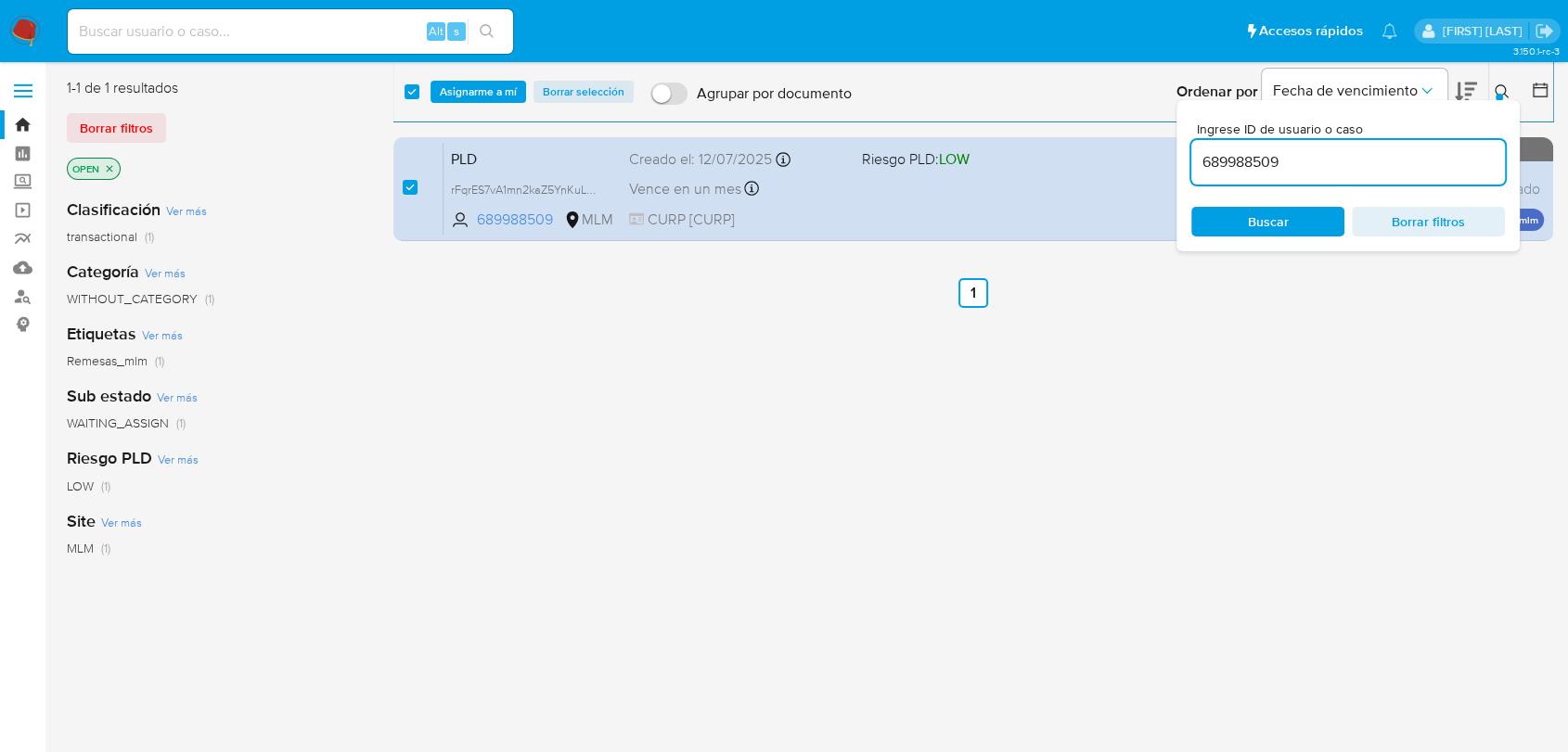 click on "689988509" at bounding box center [1348, 162] 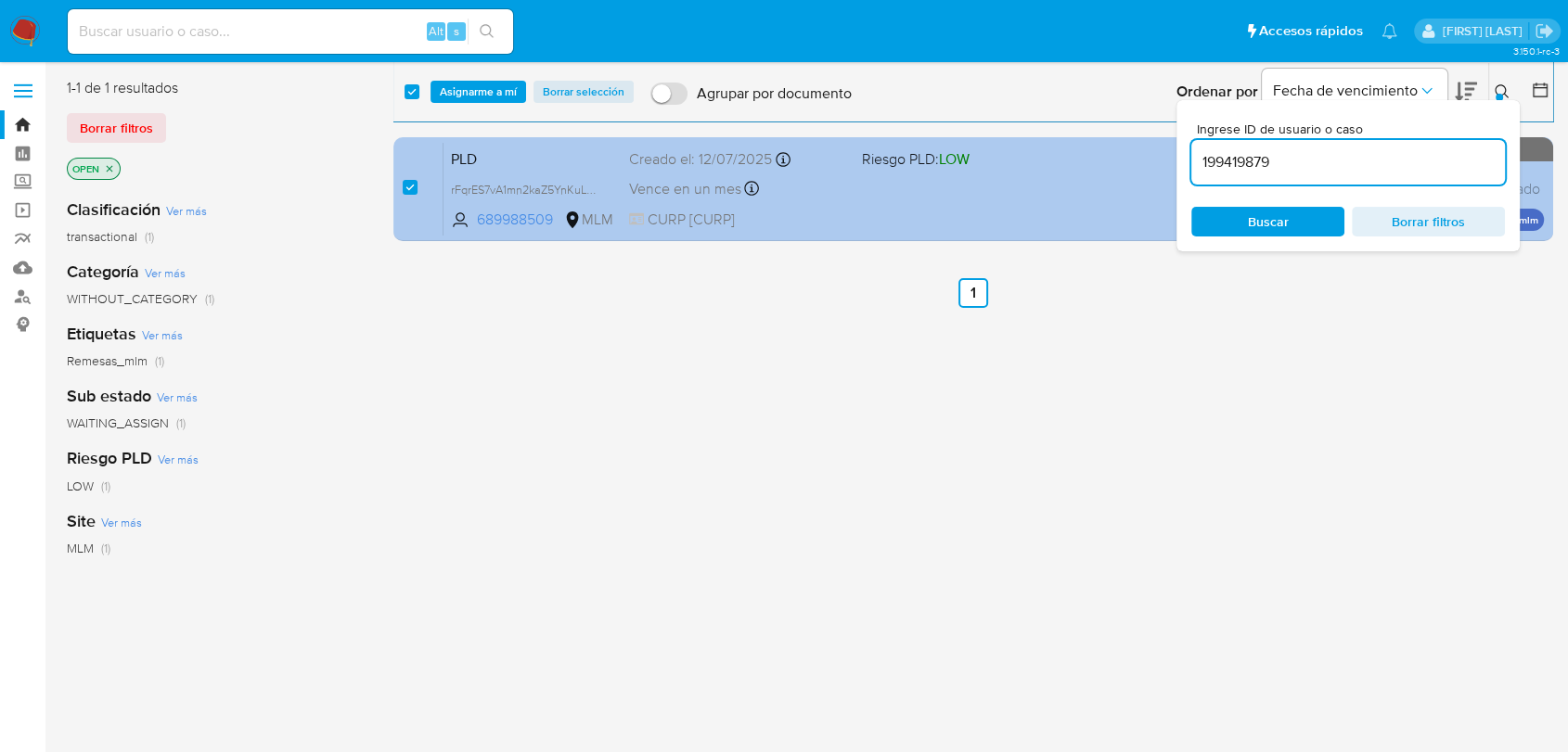 type on "199419879" 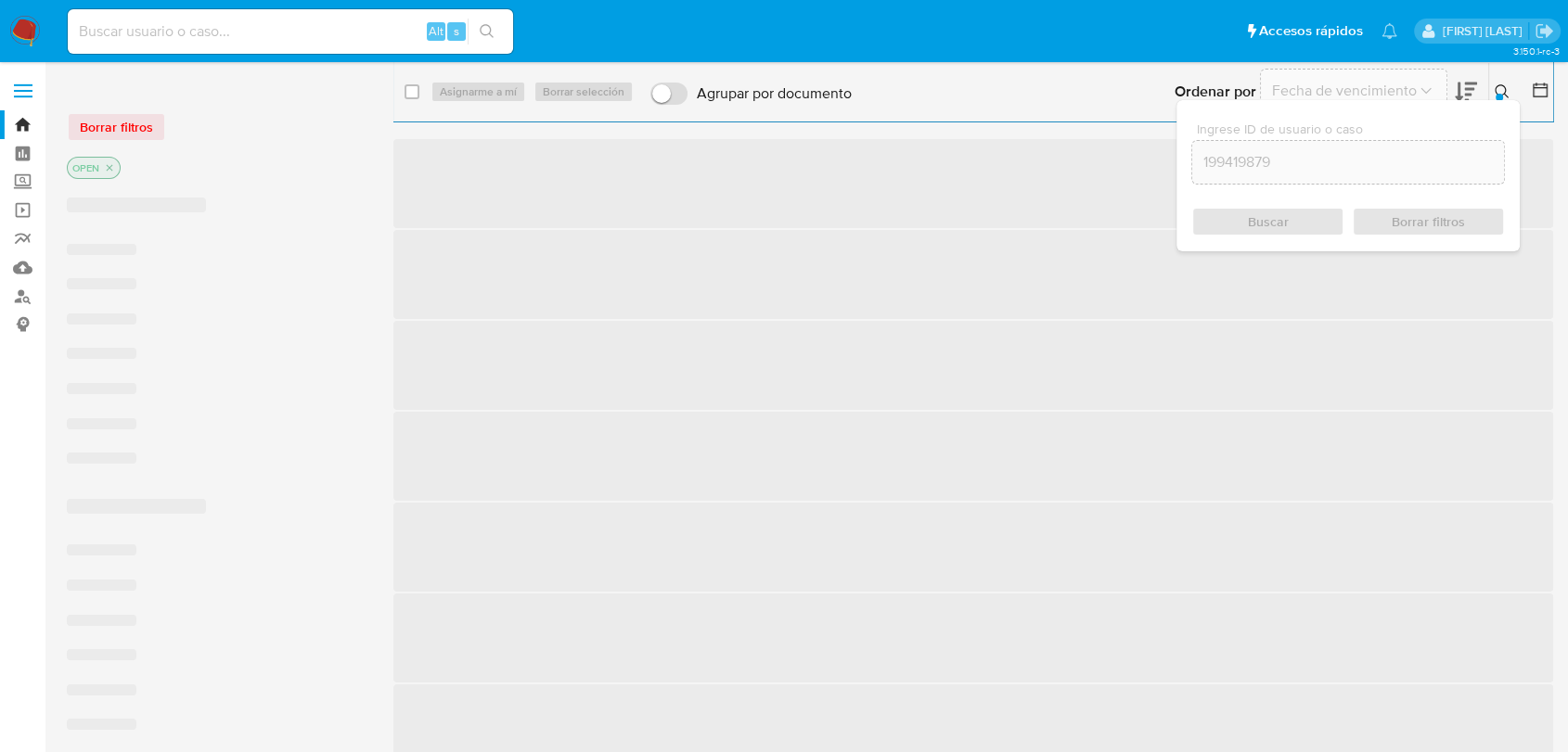 checkbox on "false" 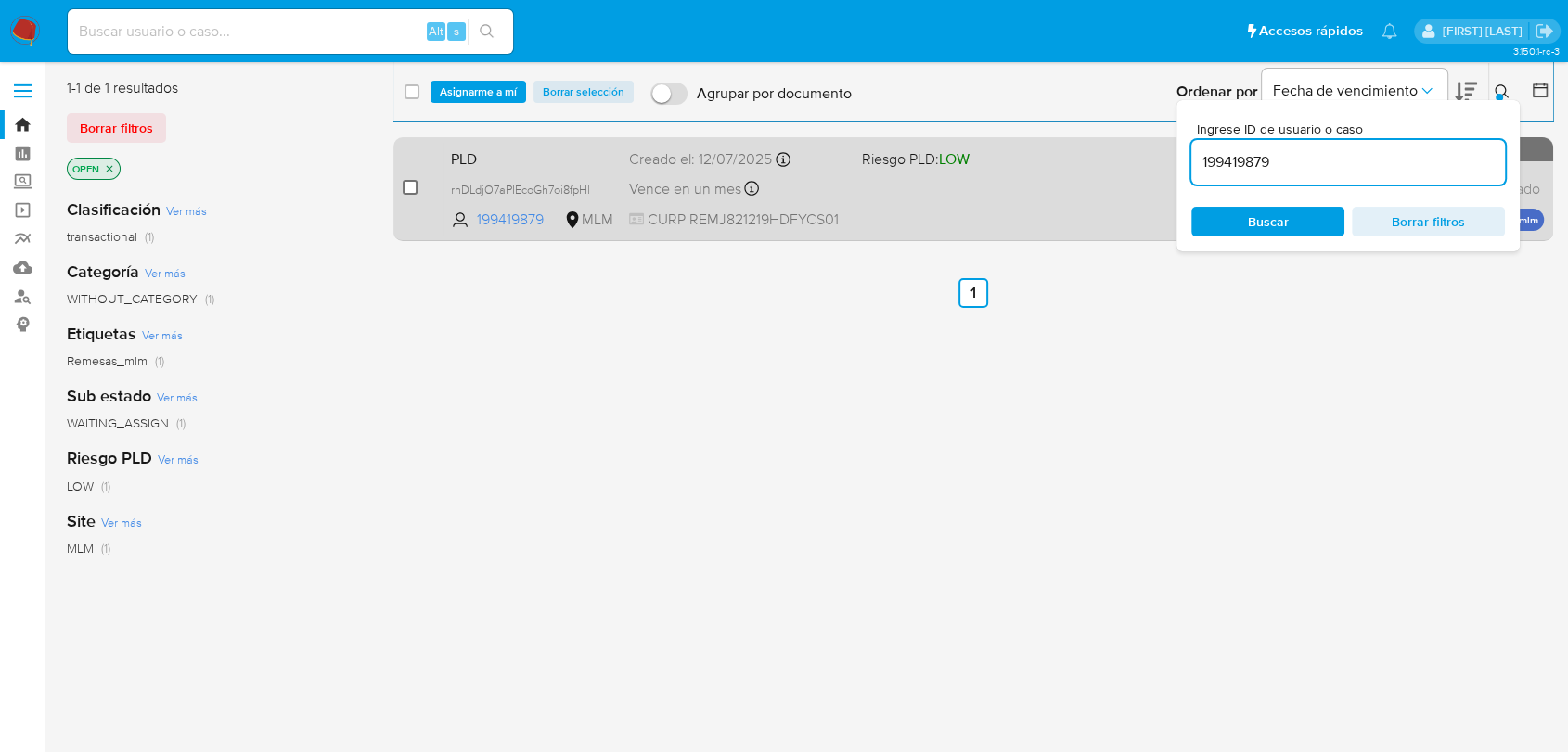 click at bounding box center [410, 187] 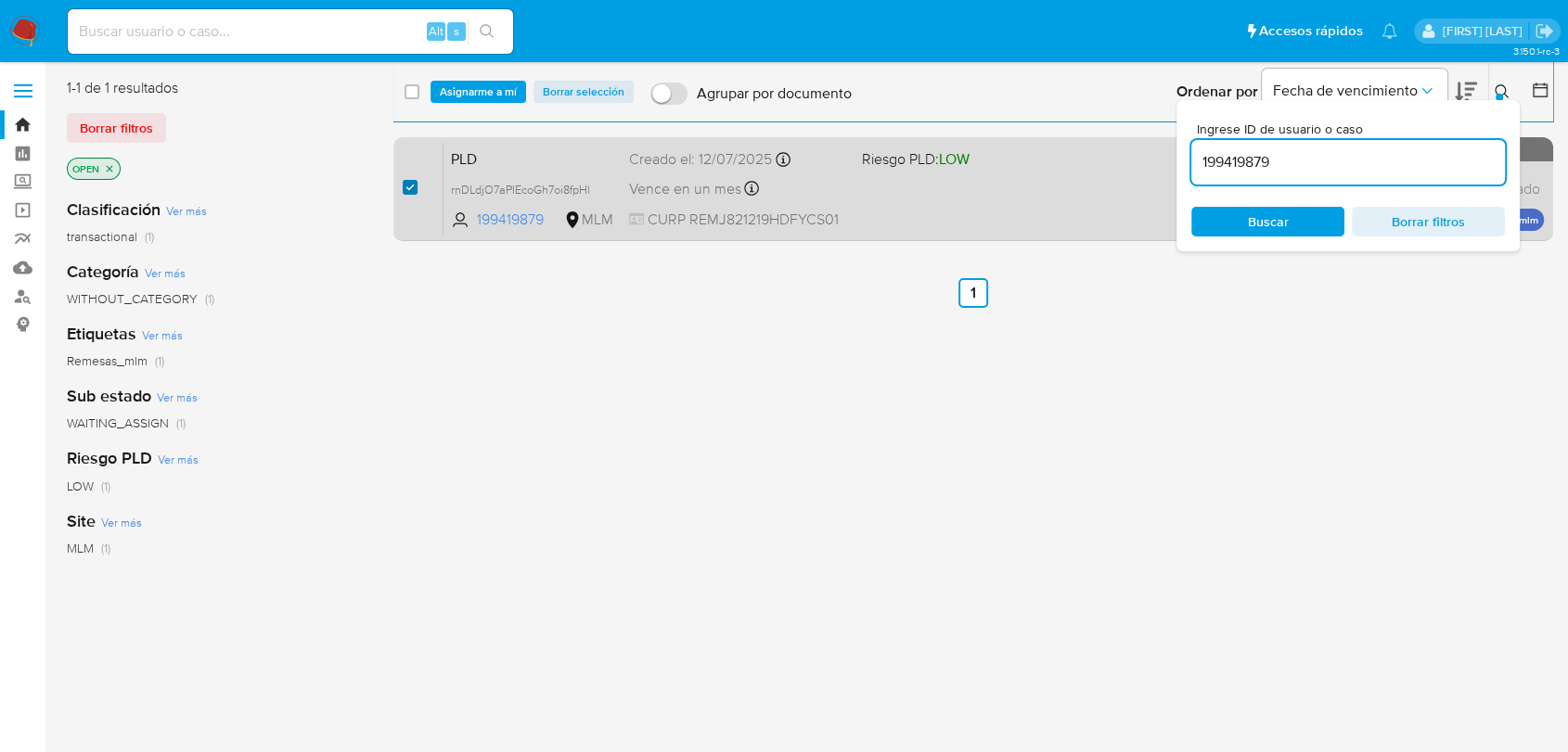 checkbox on "true" 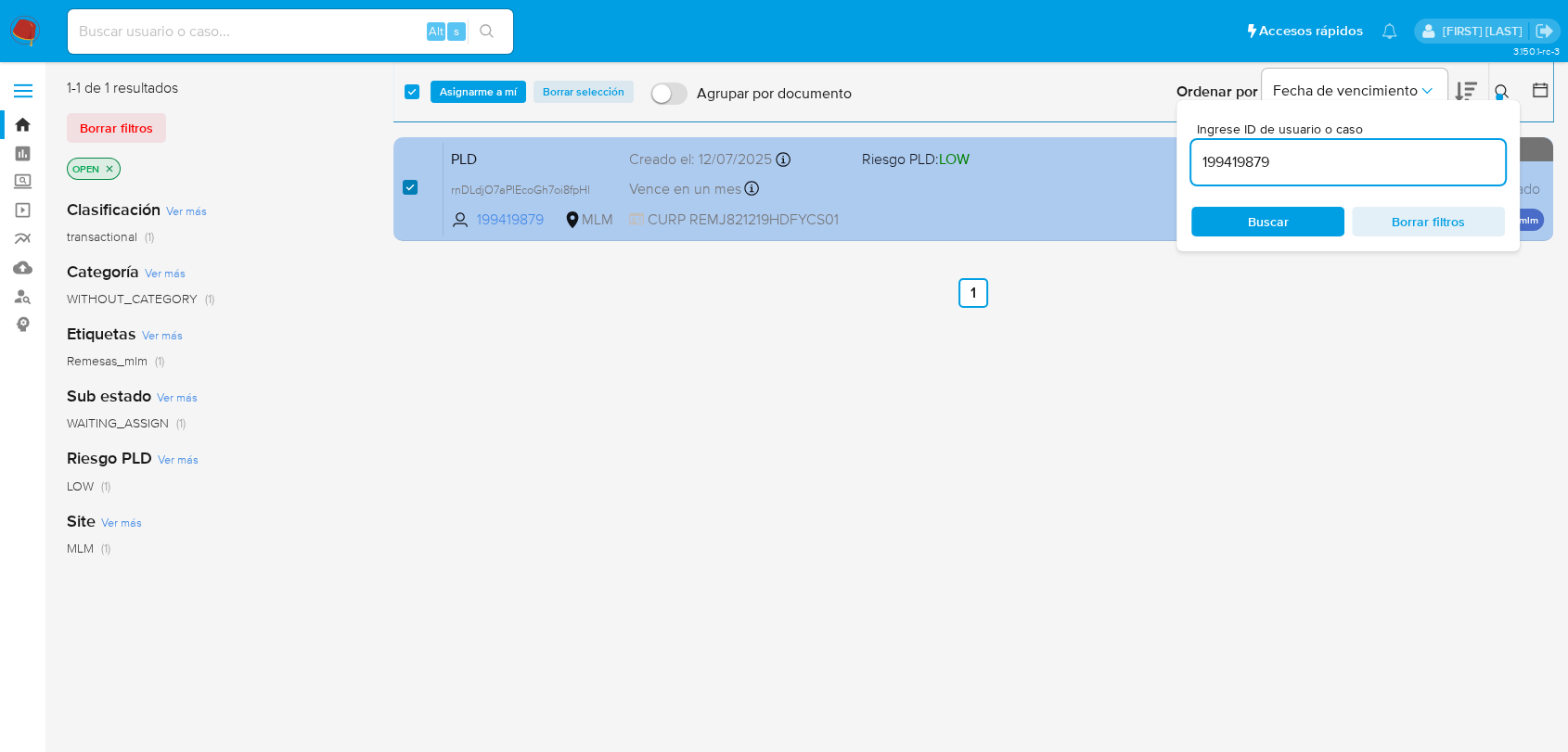 checkbox on "true" 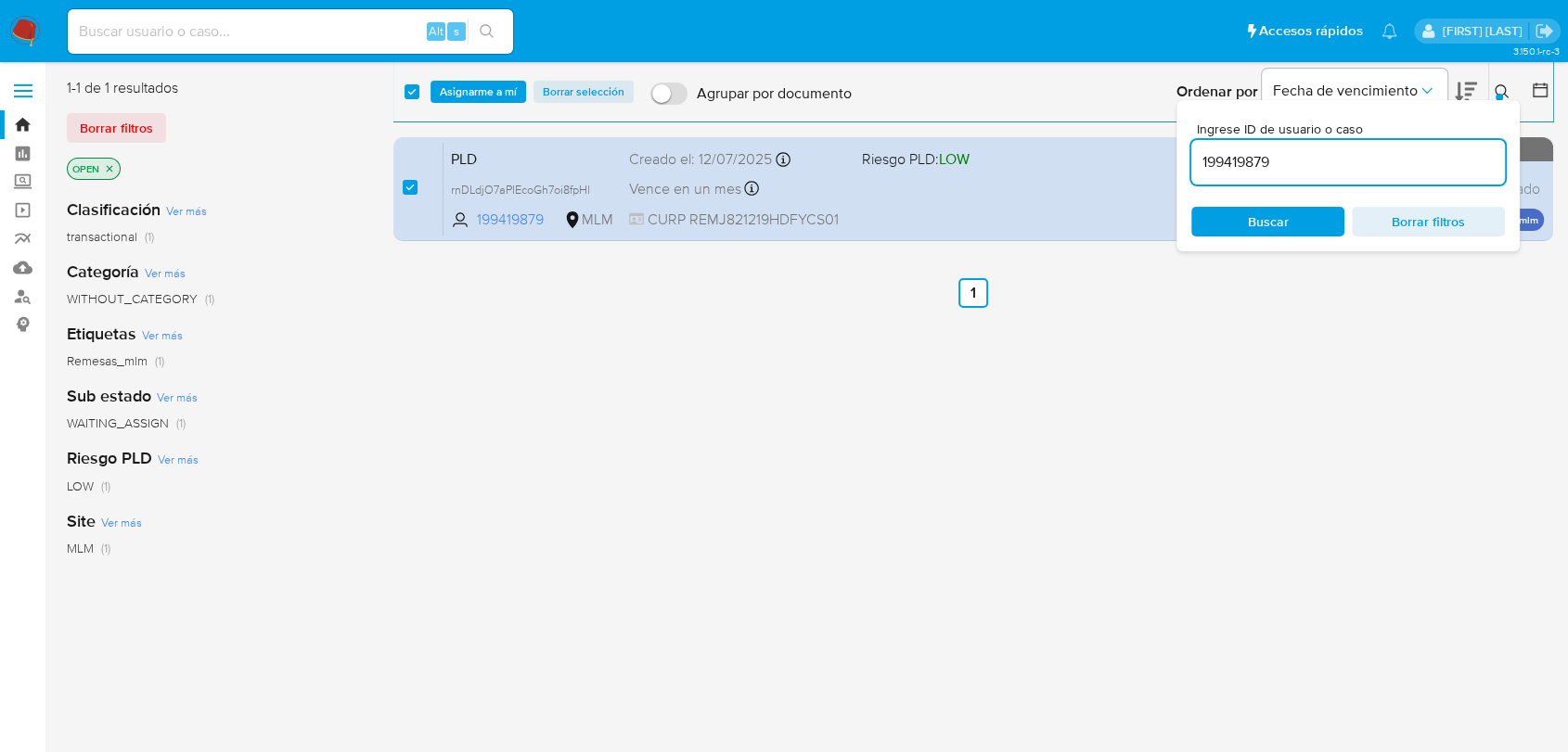 click on "199419879" at bounding box center (1348, 162) 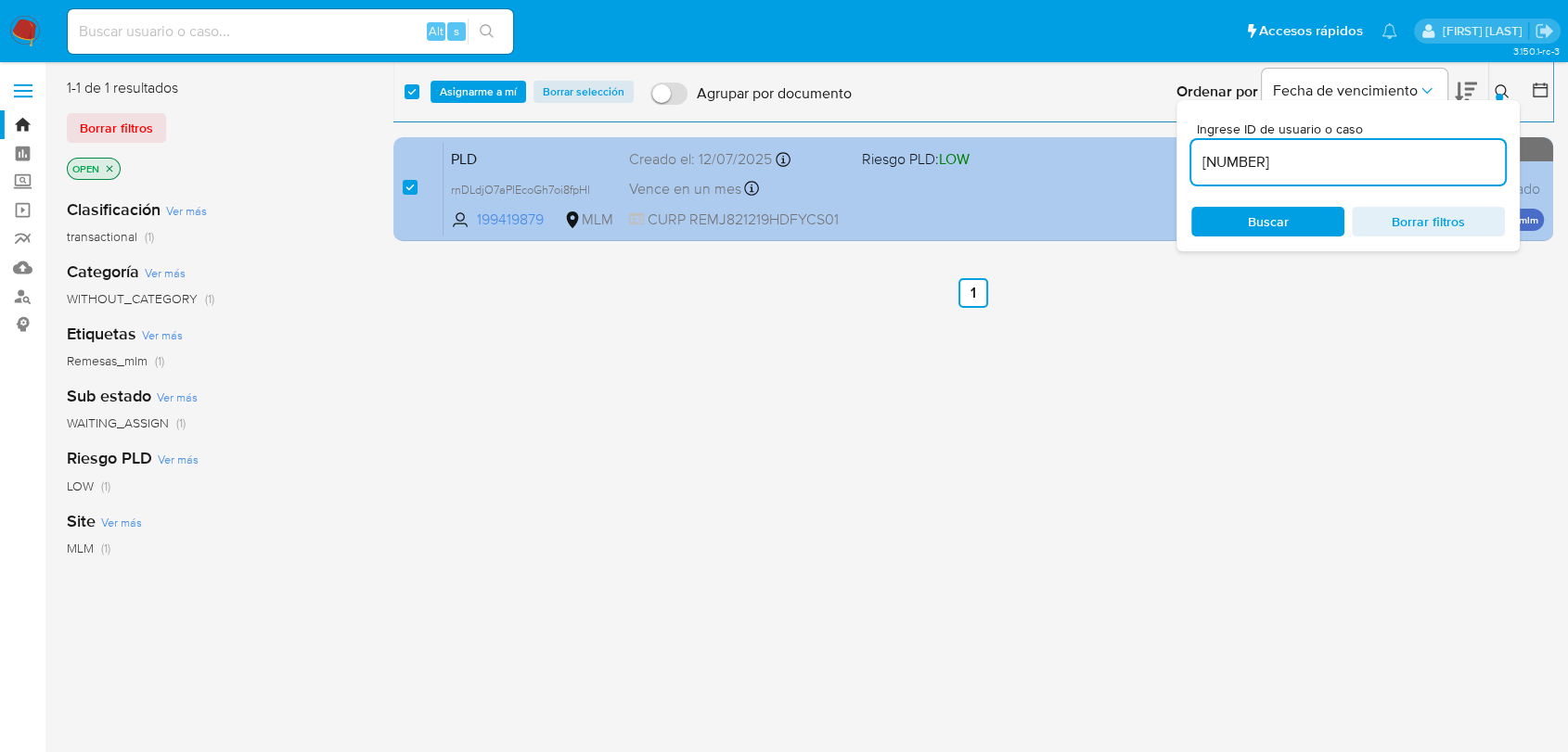 type on "[NUMBER]" 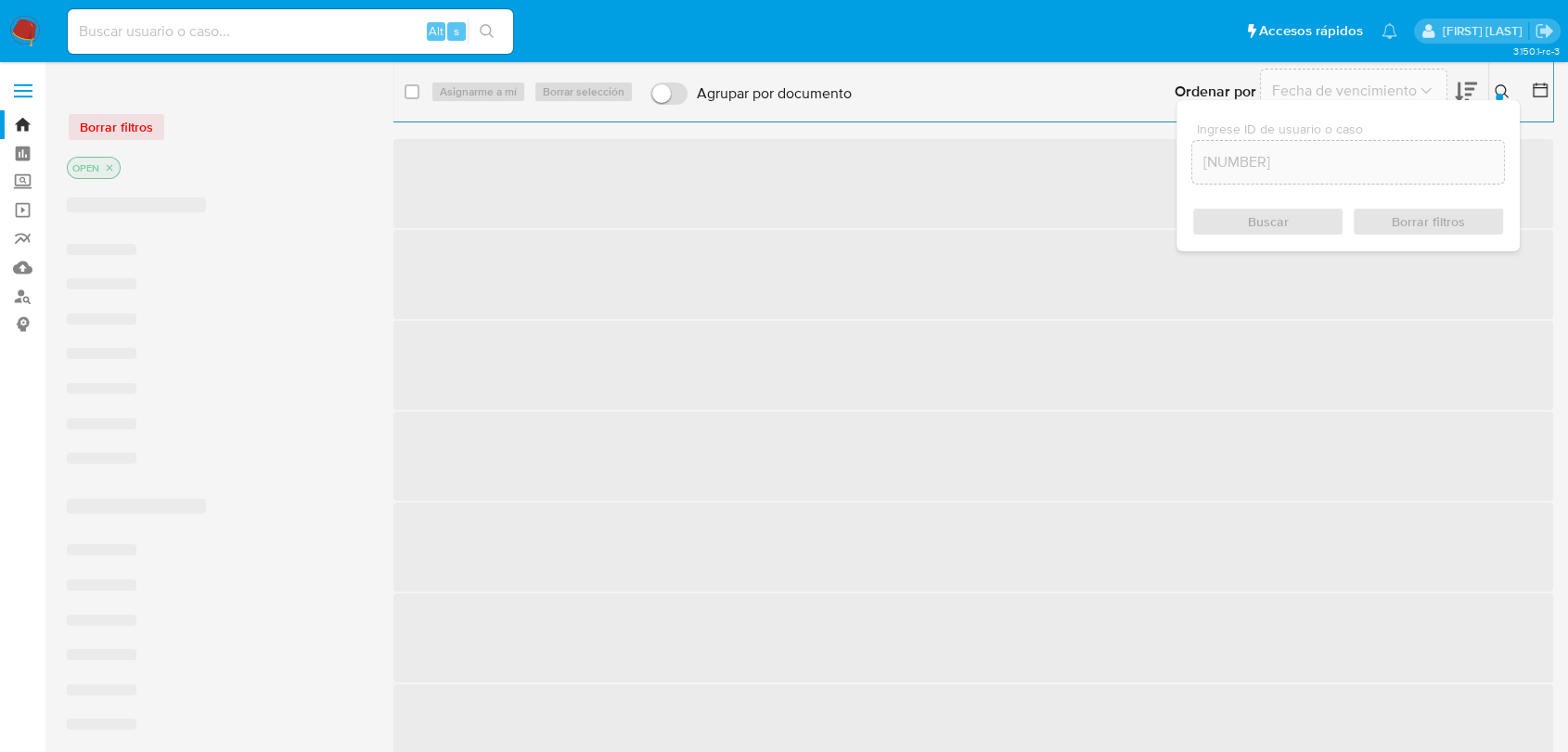 checkbox on "false" 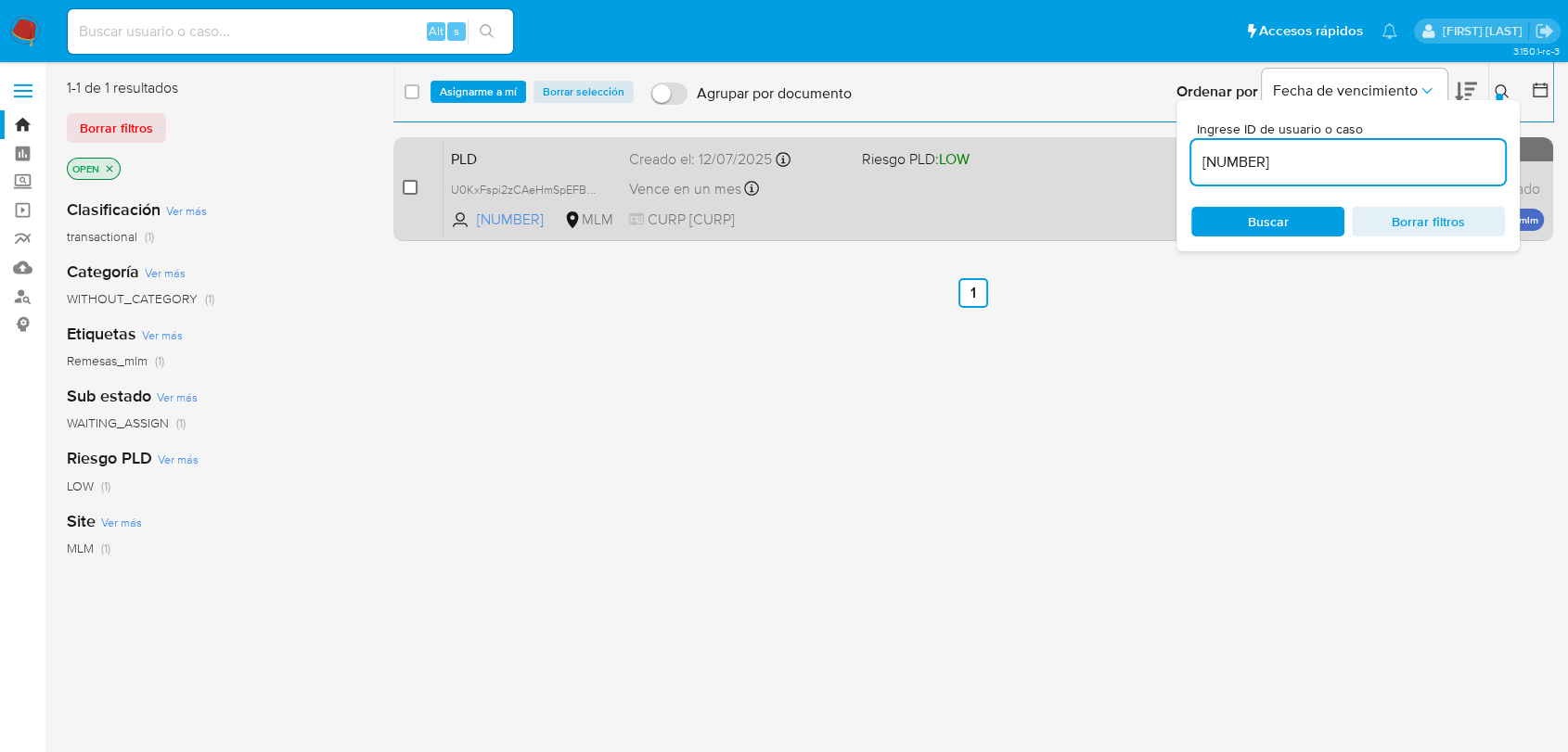 click at bounding box center [410, 187] 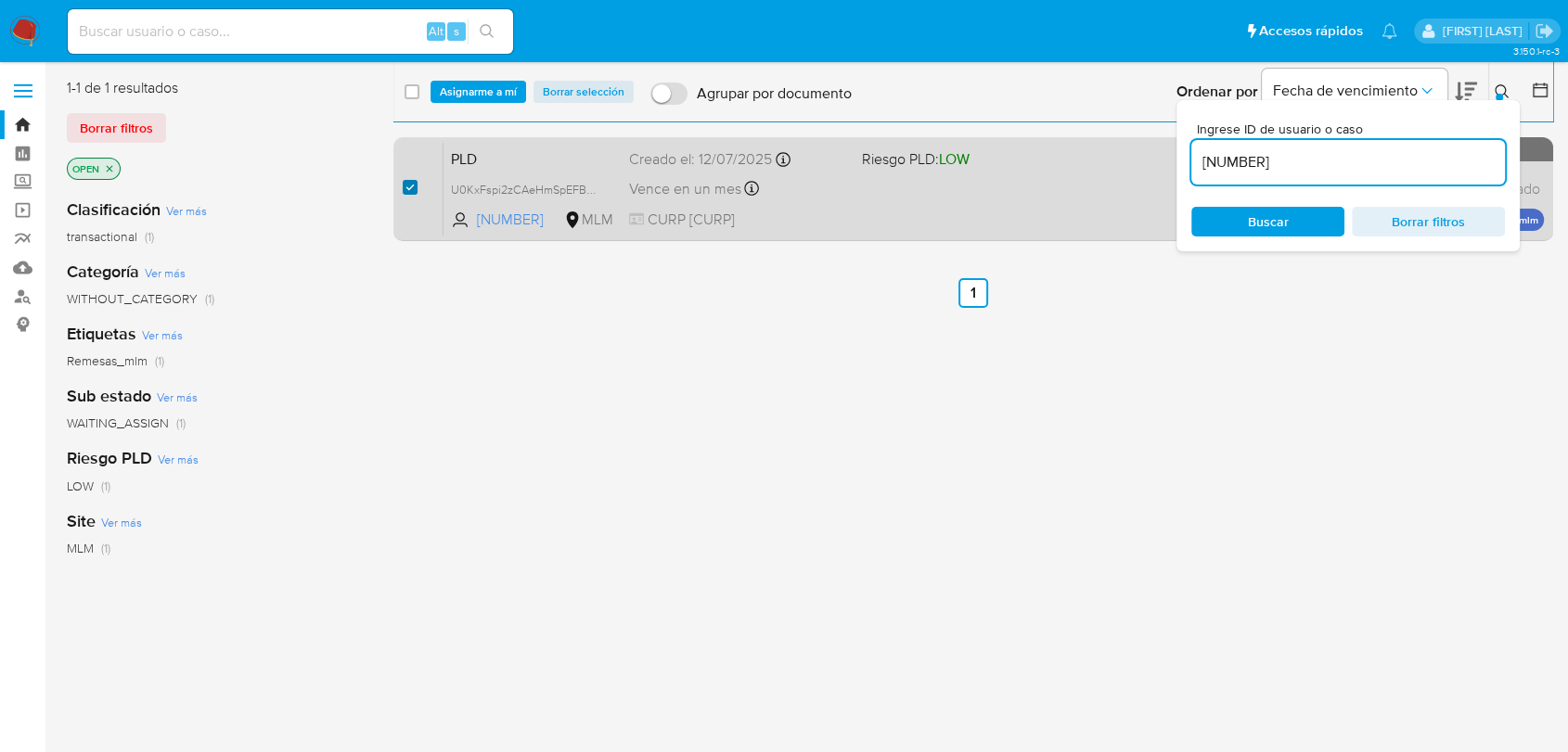 checkbox on "true" 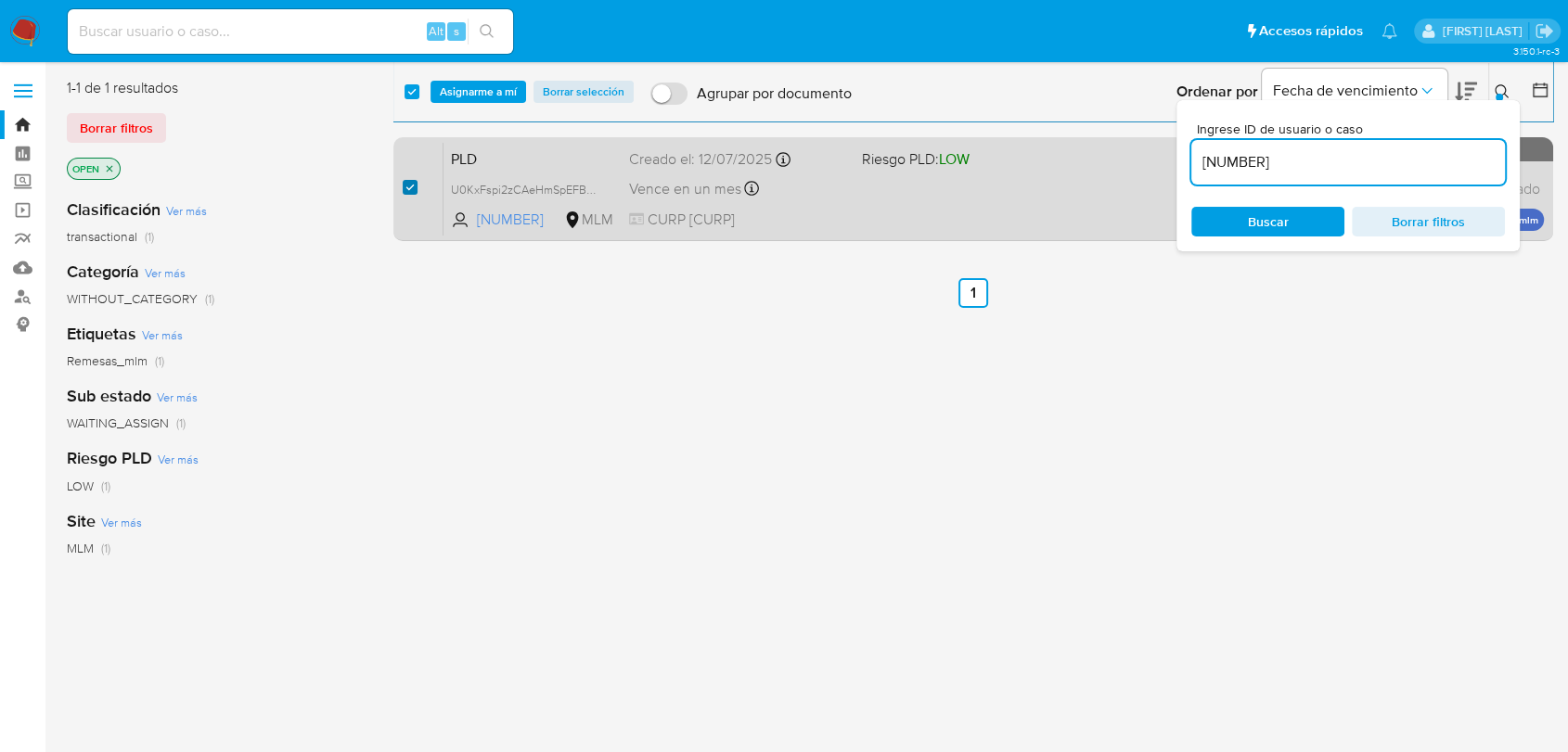 checkbox on "true" 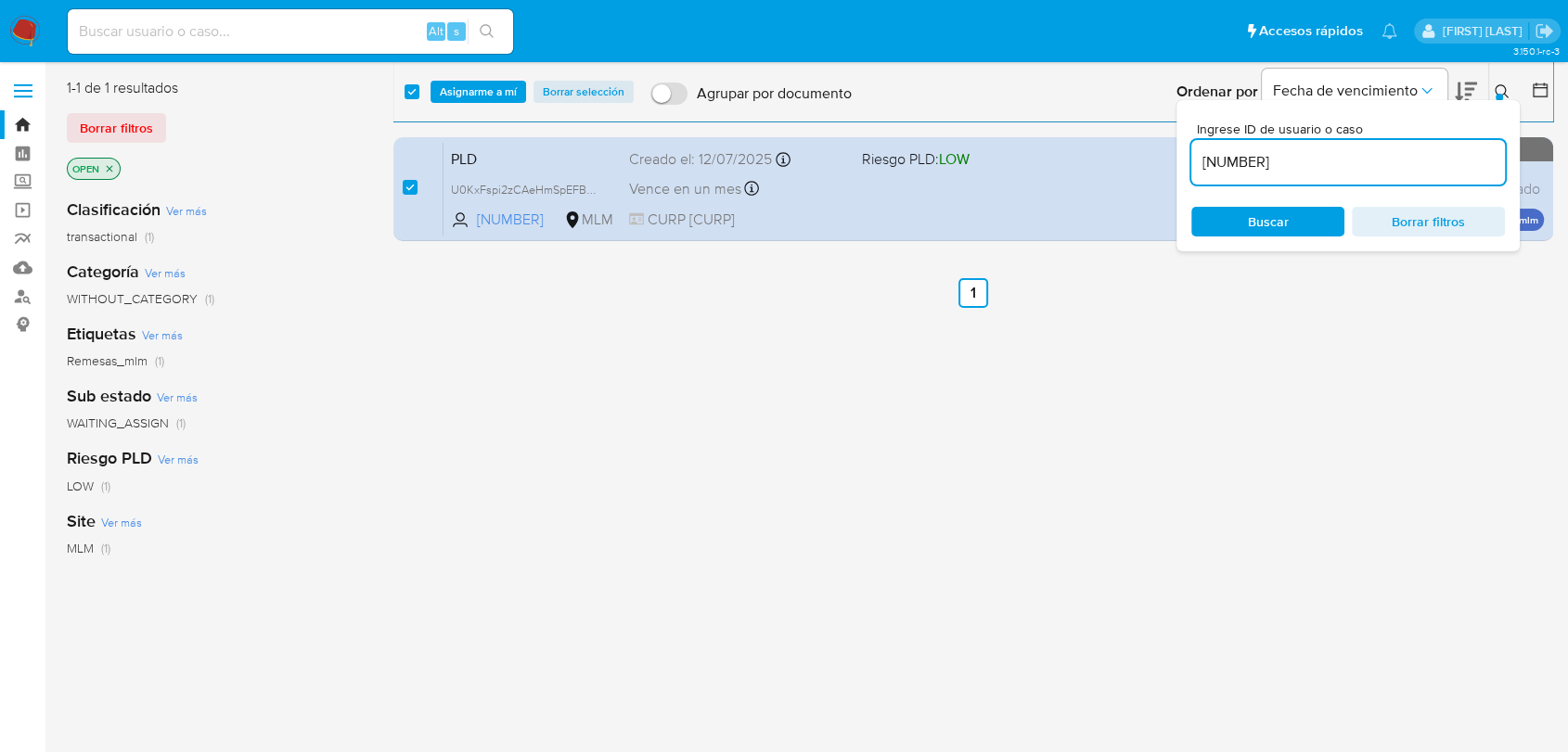 click on "[NUMBER]" at bounding box center (1348, 162) 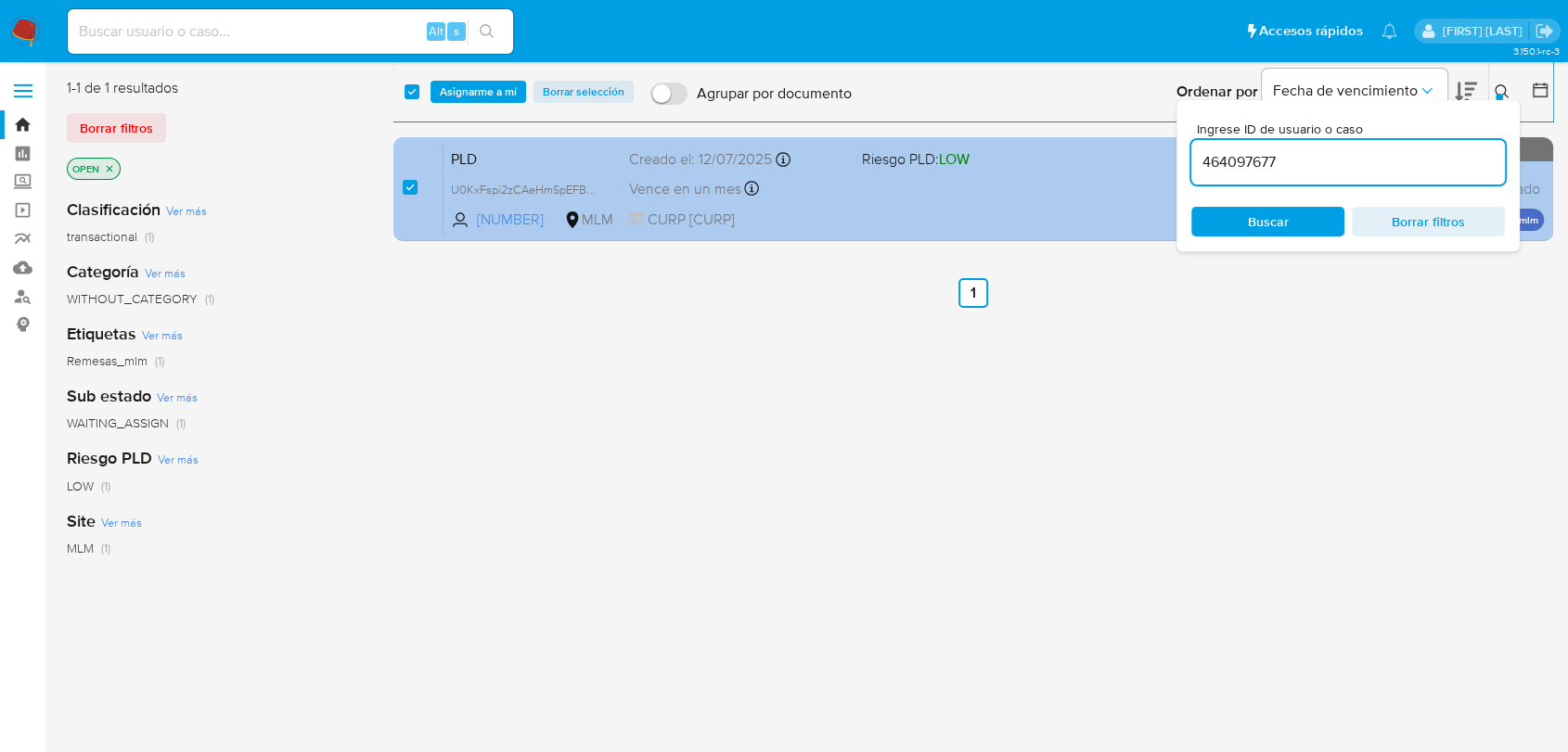 type on "464097677" 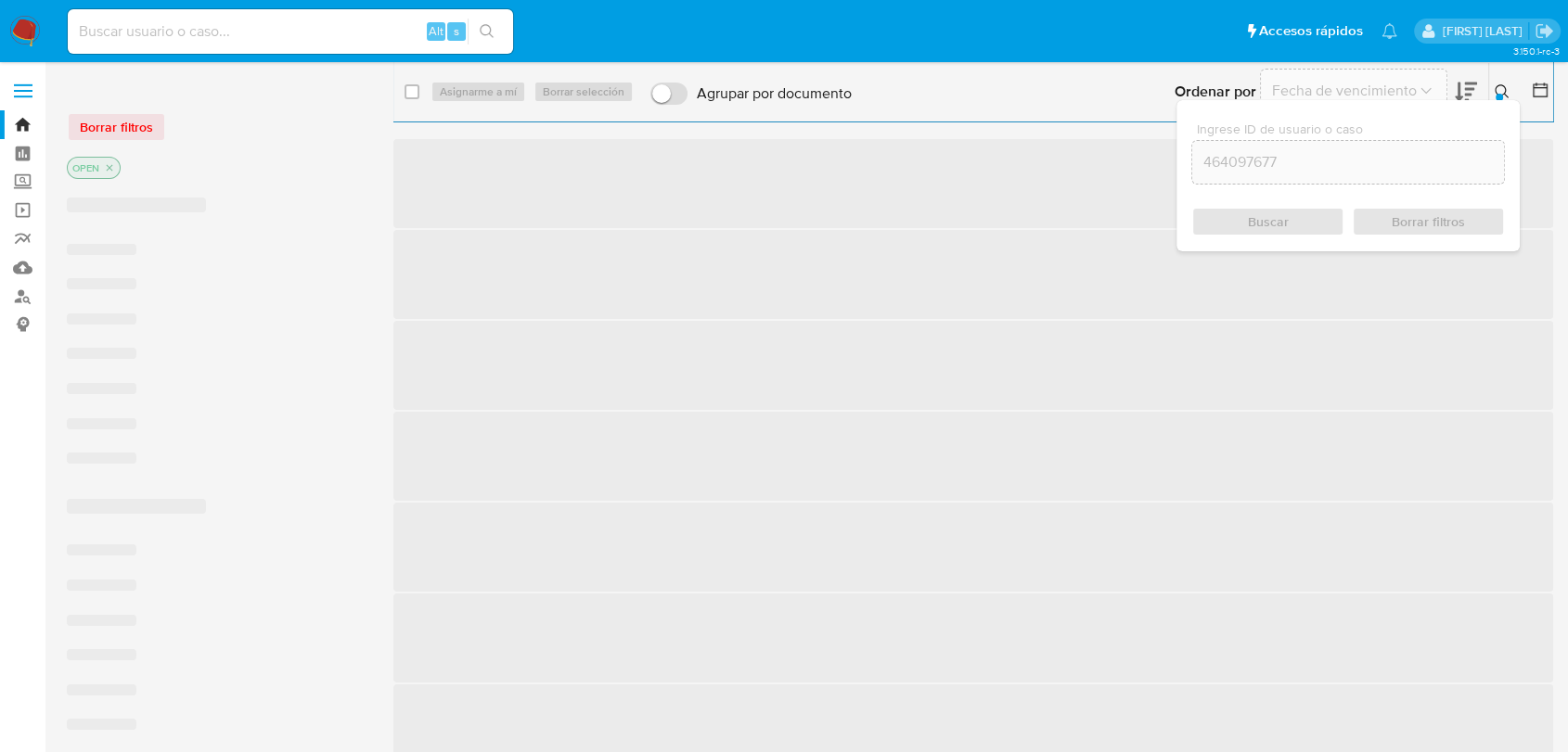 checkbox on "false" 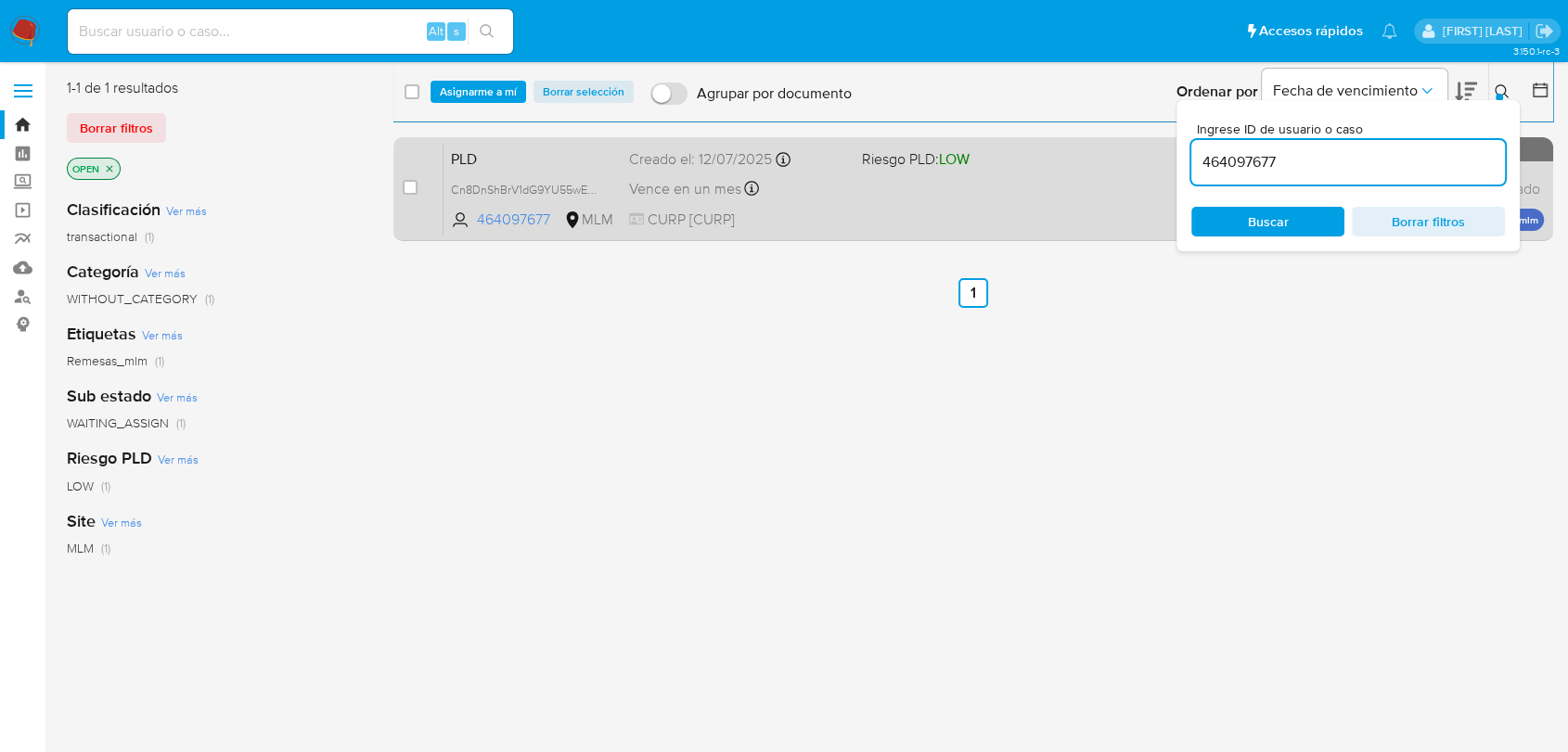 click on "case-item-checkbox   No es posible asignar el caso" at bounding box center (423, 188) 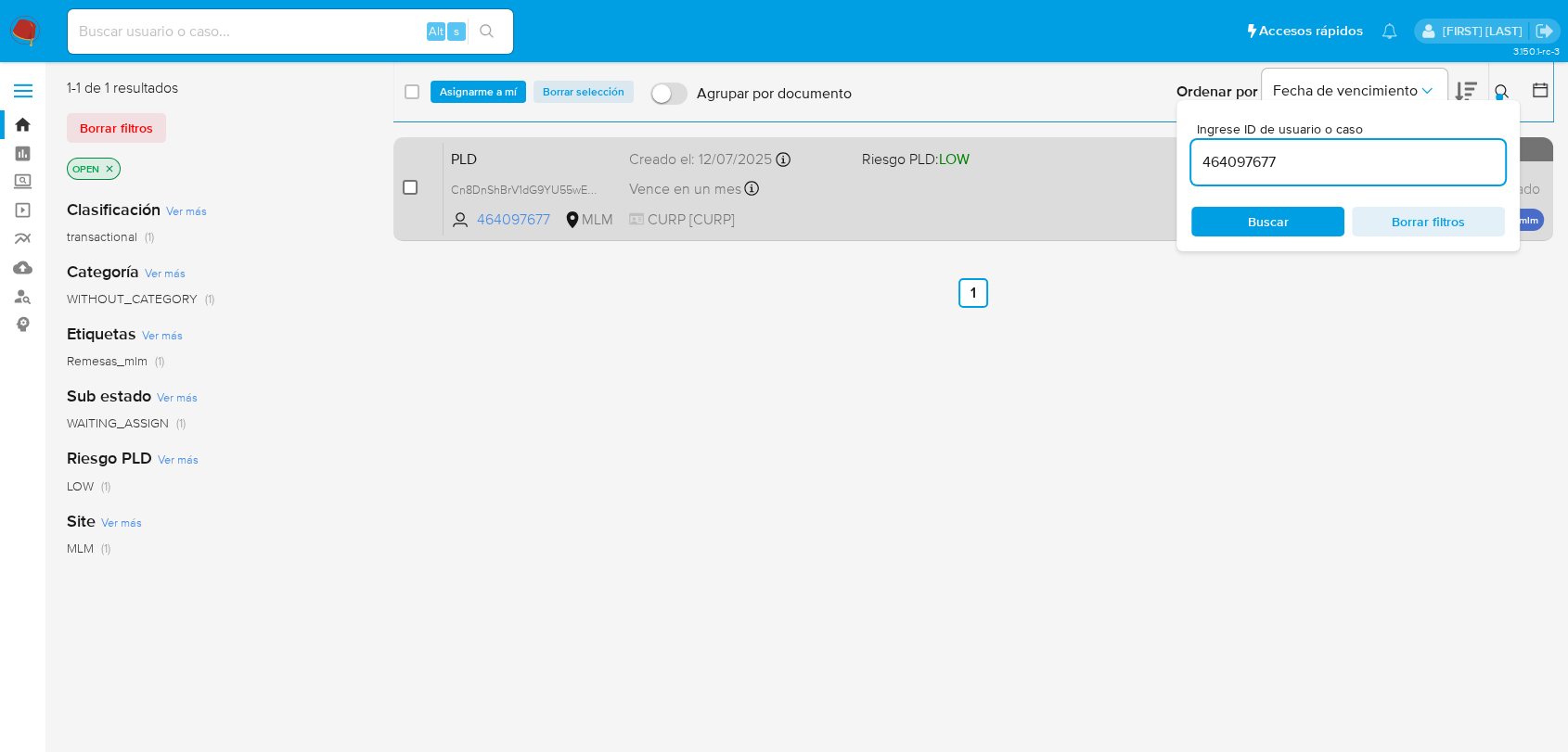 click at bounding box center (410, 187) 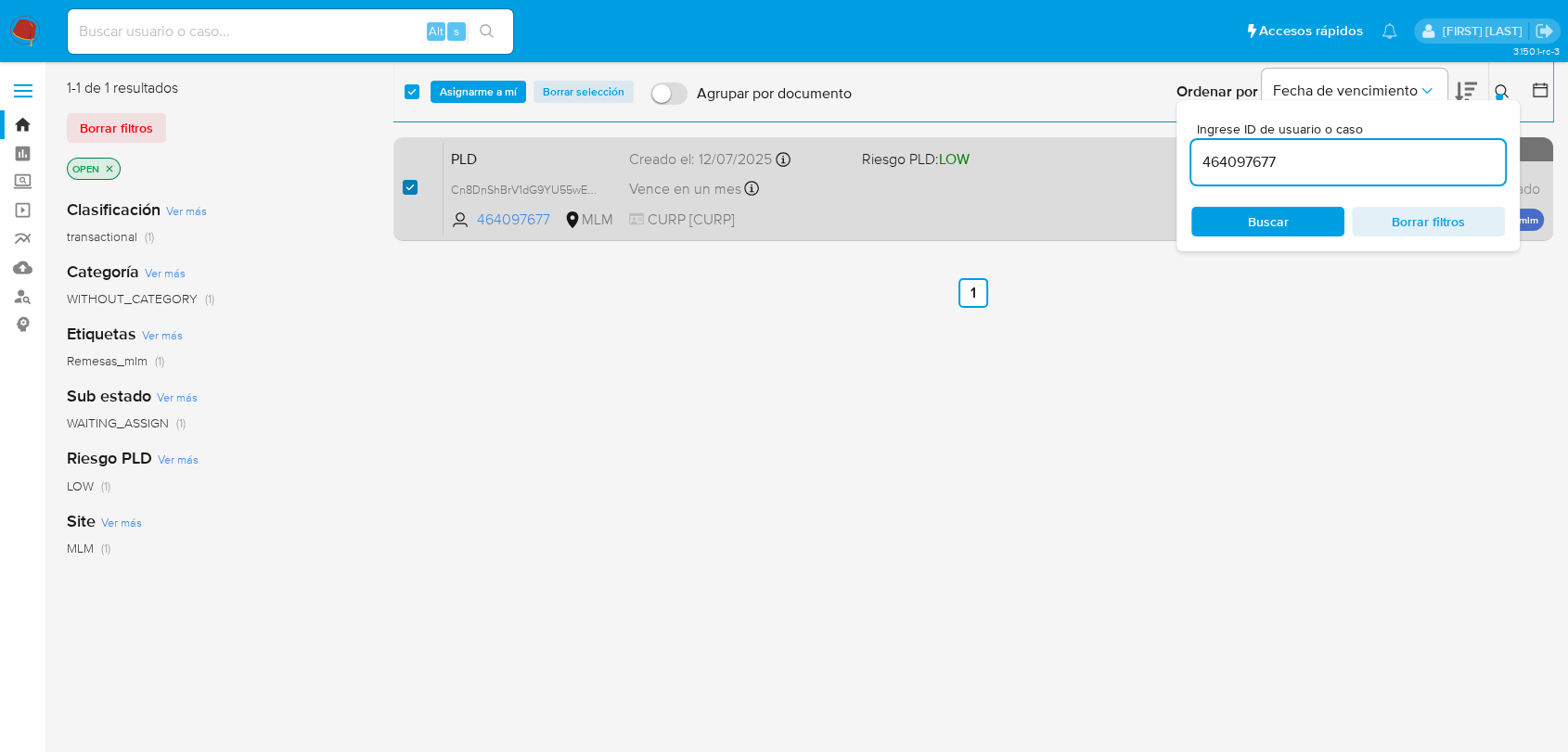 checkbox on "true" 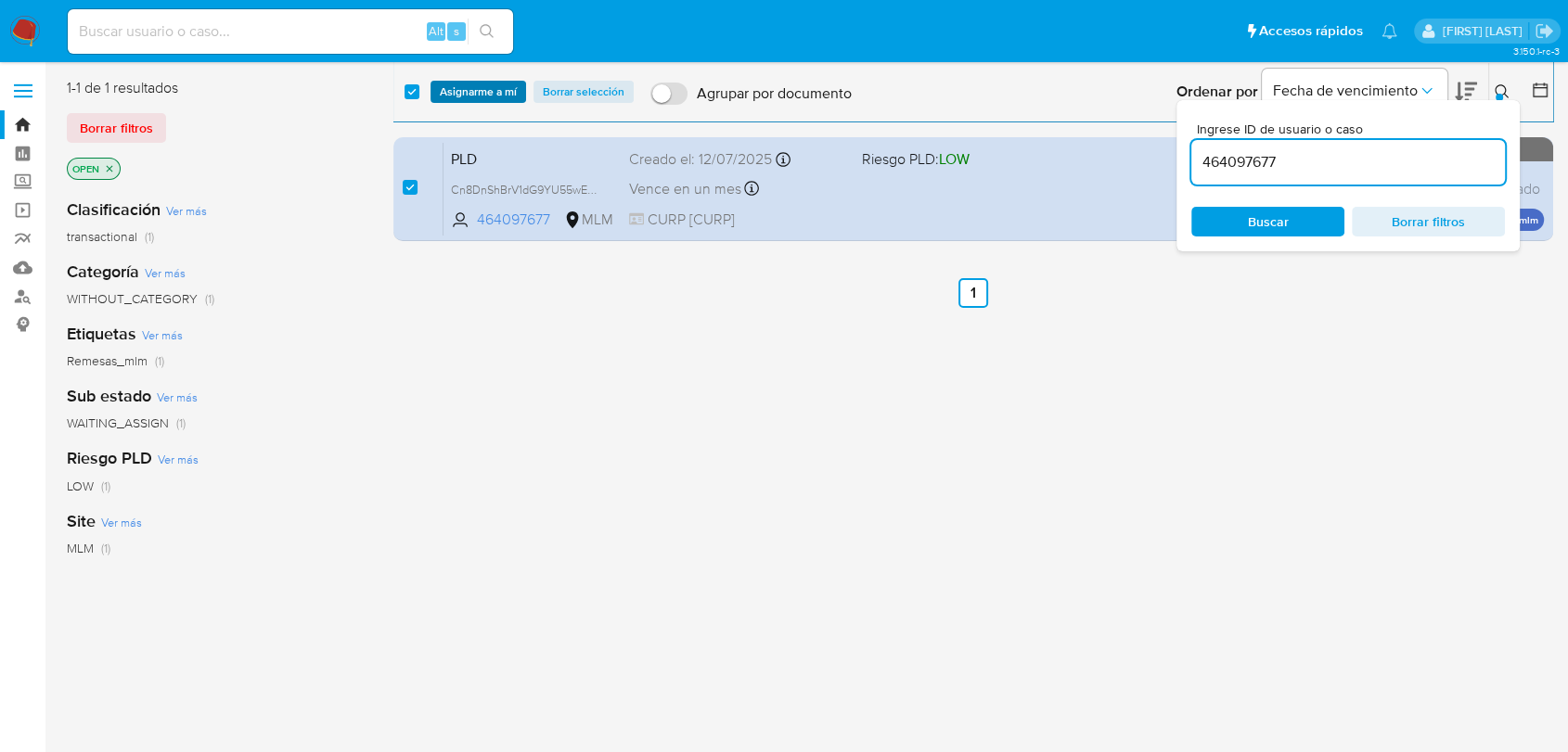 click on "Asignarme a mí" at bounding box center [478, 92] 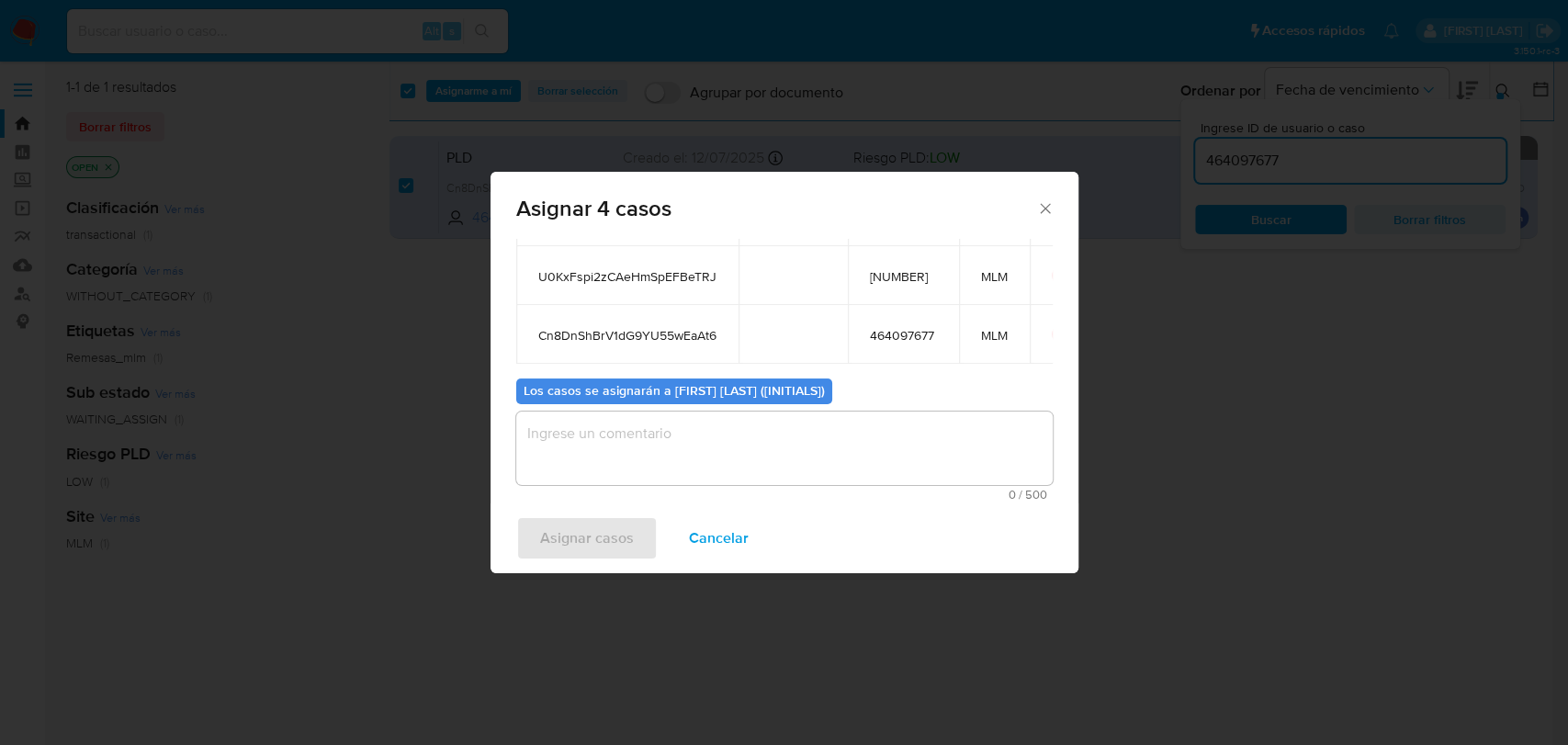 scroll, scrollTop: 221, scrollLeft: 0, axis: vertical 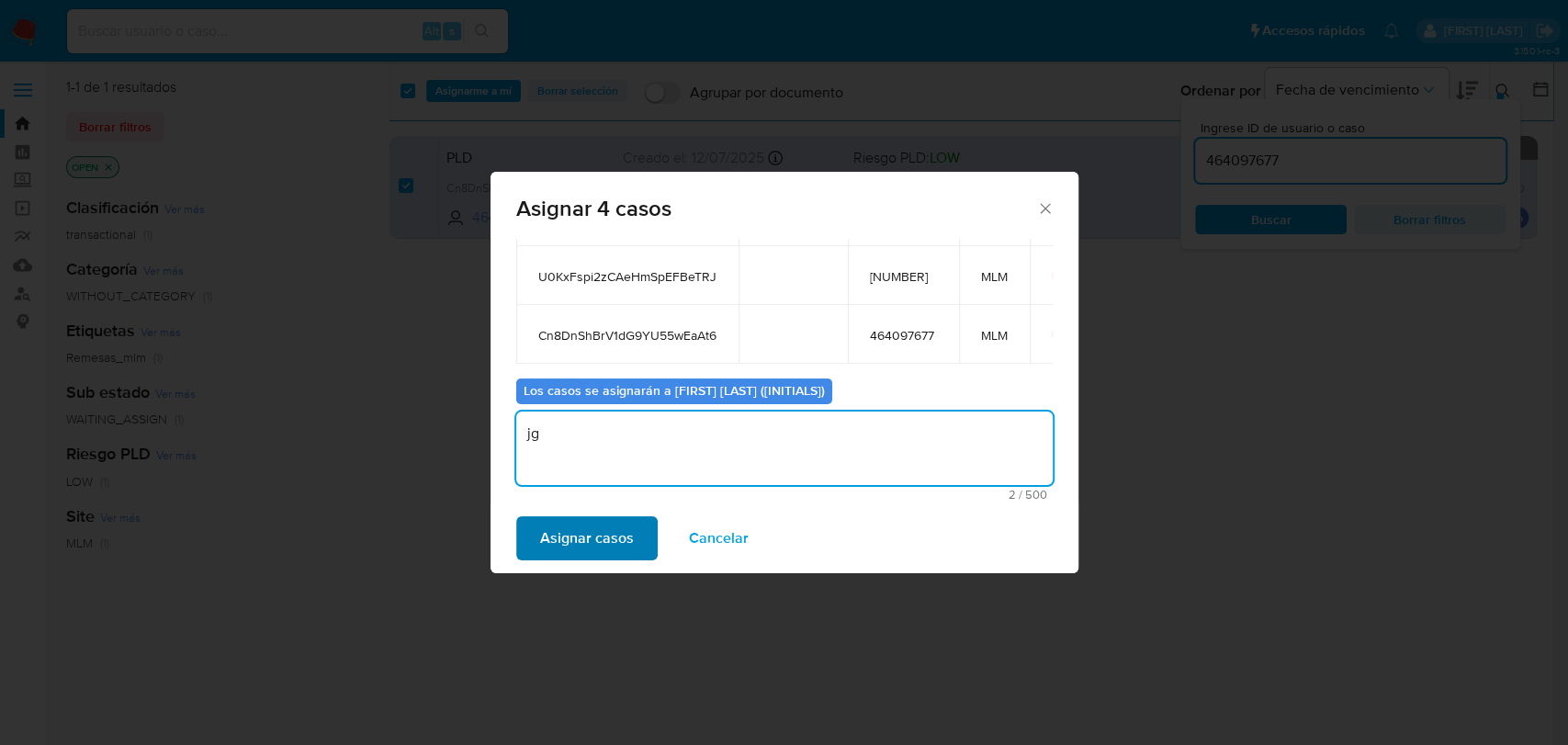 type on "jg" 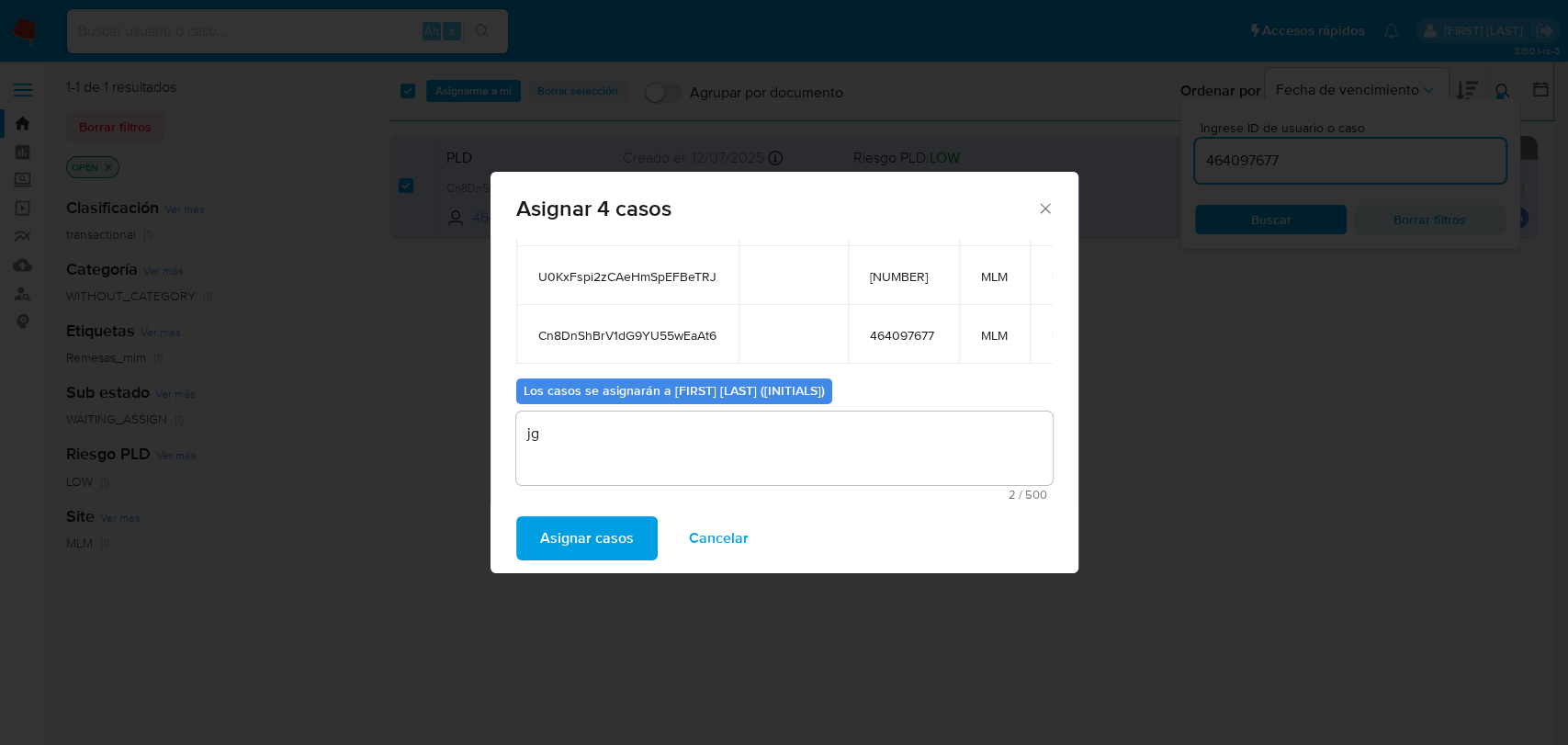 click on "Asignar casos" at bounding box center (587, 538) 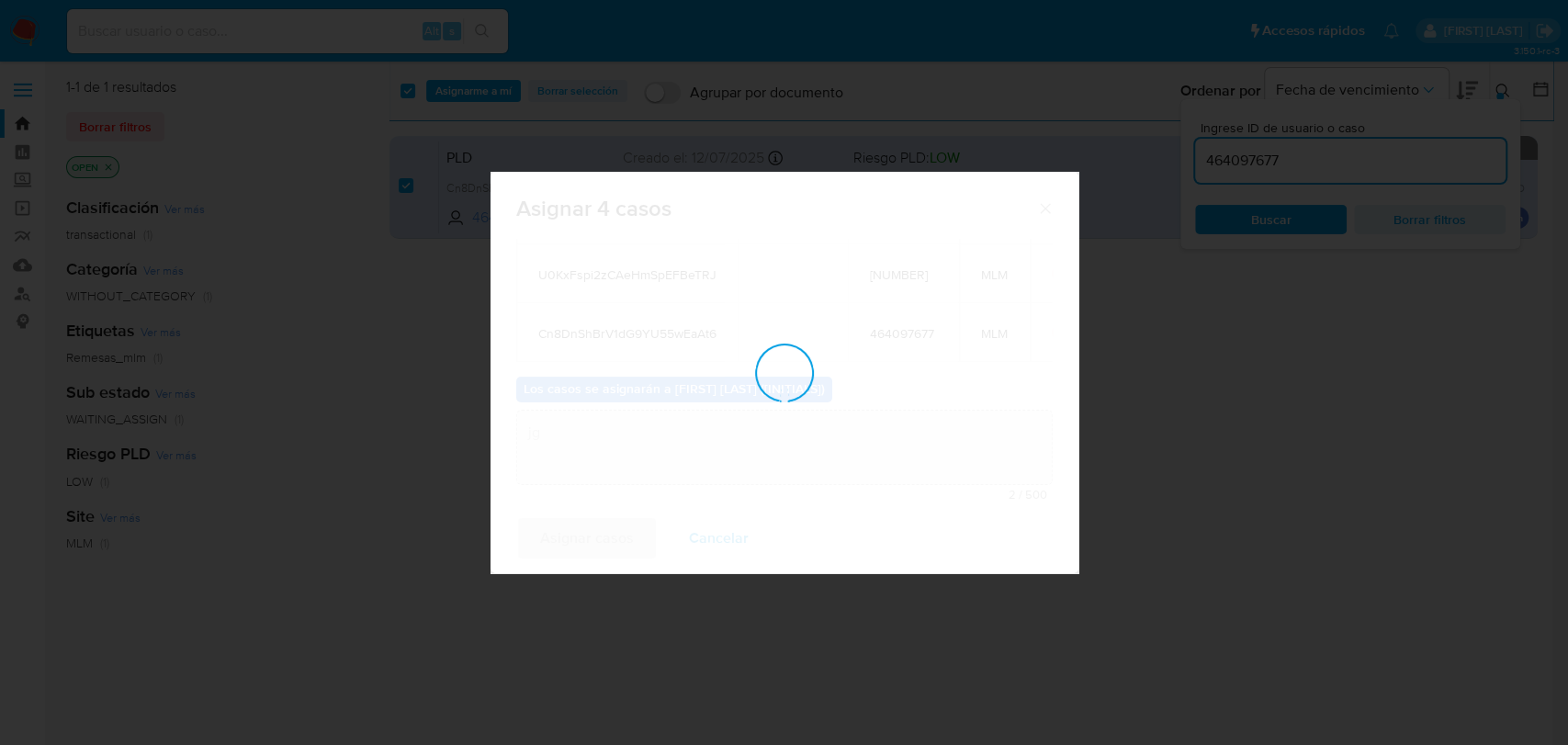 type 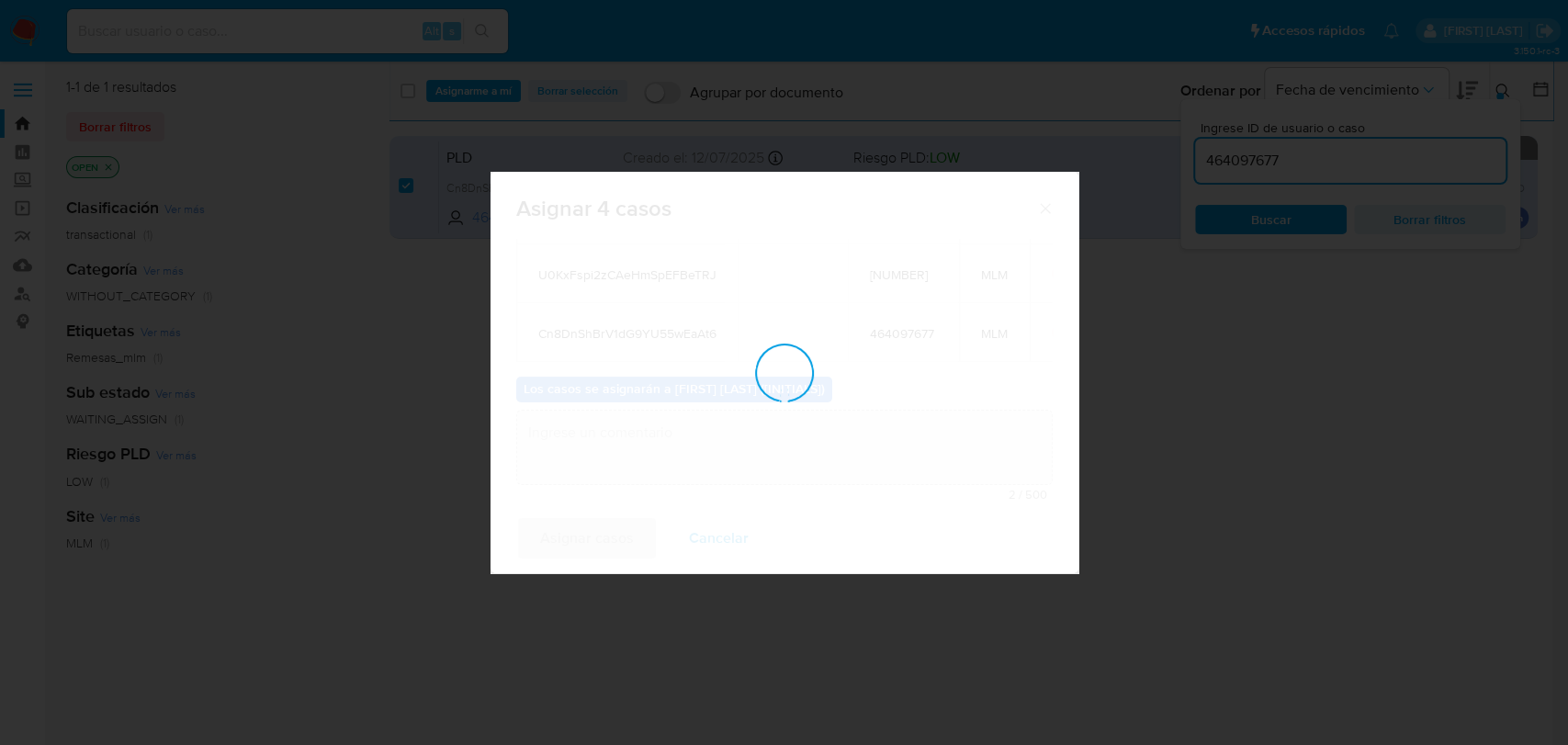 checkbox on "false" 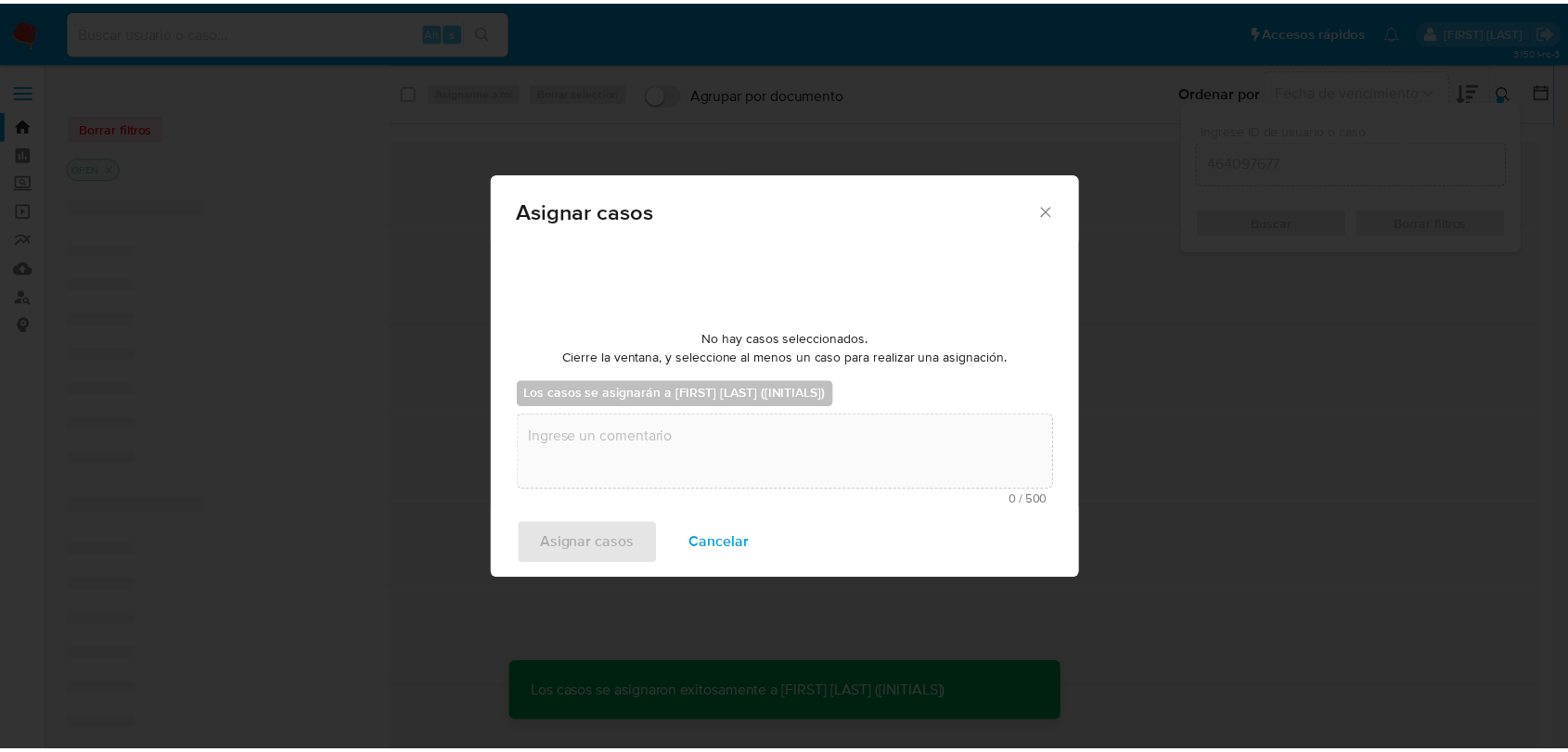 scroll, scrollTop: 111, scrollLeft: 0, axis: vertical 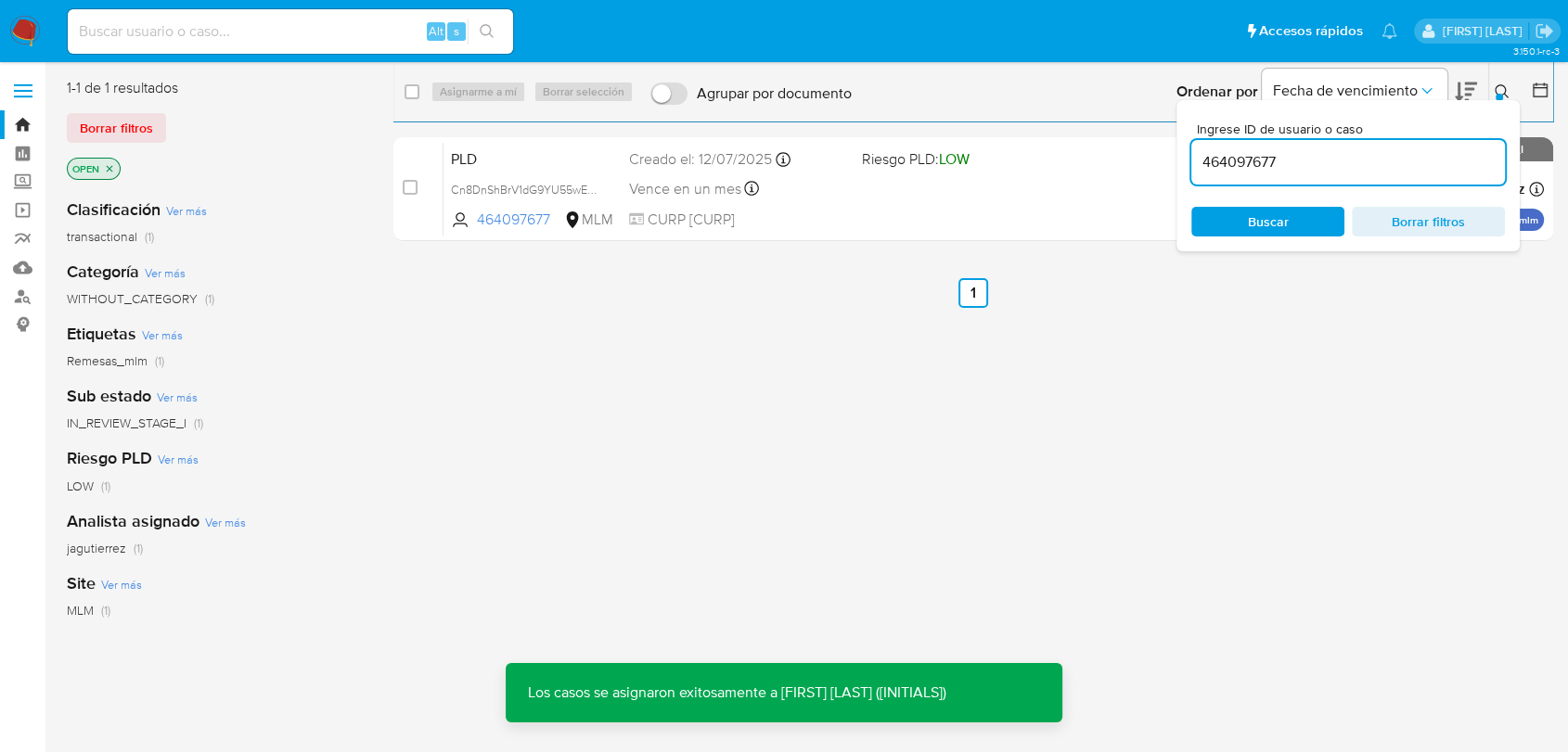 click on "Pausado Ver notificaciones Alt s Accesos rápidos   Presiona las siguientes teclas para acceder a algunas de las funciones Buscar caso o usuario Alt s Volver al home Alt h Javier De La Cruz Gutierrez" at bounding box center (784, 31) 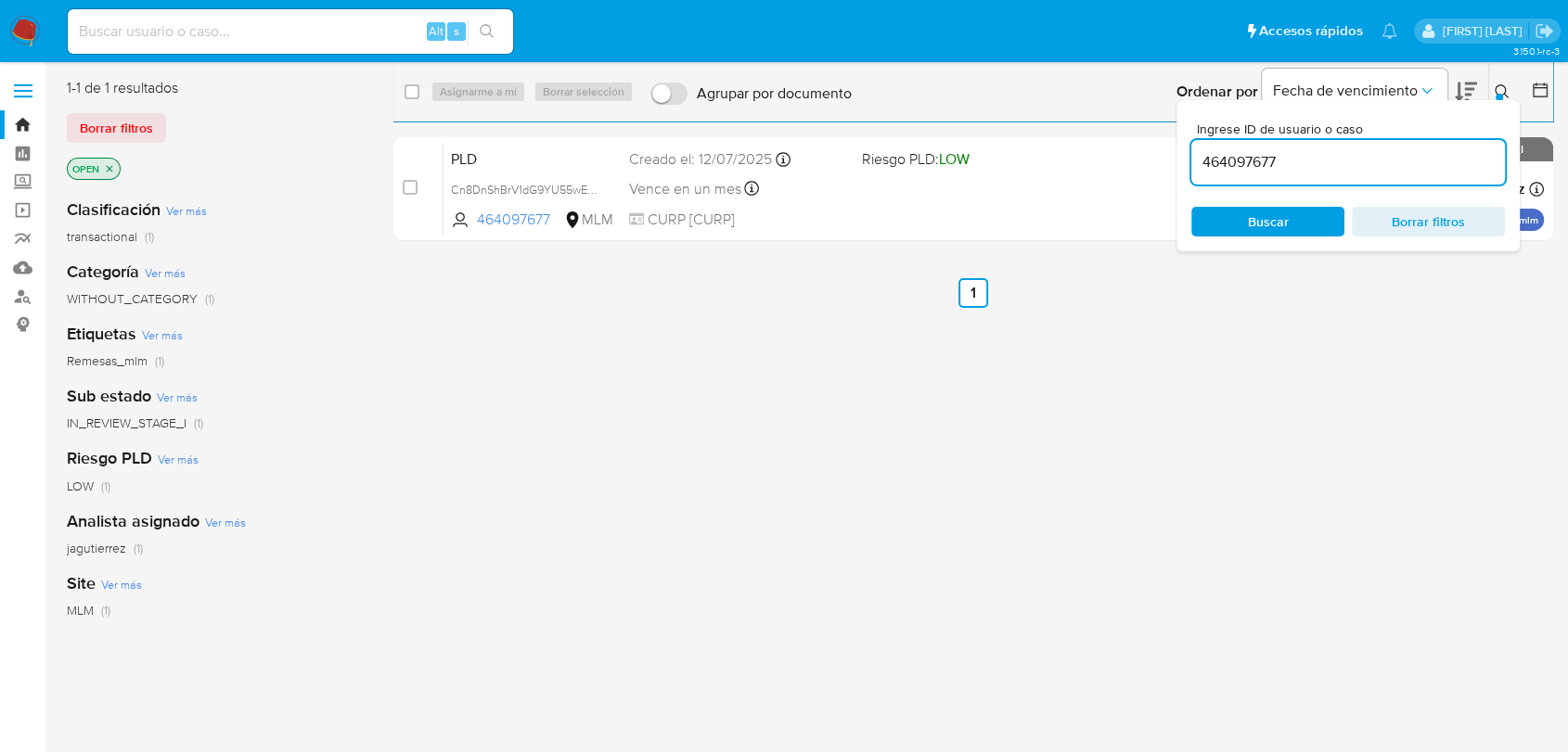 click at bounding box center [25, 32] 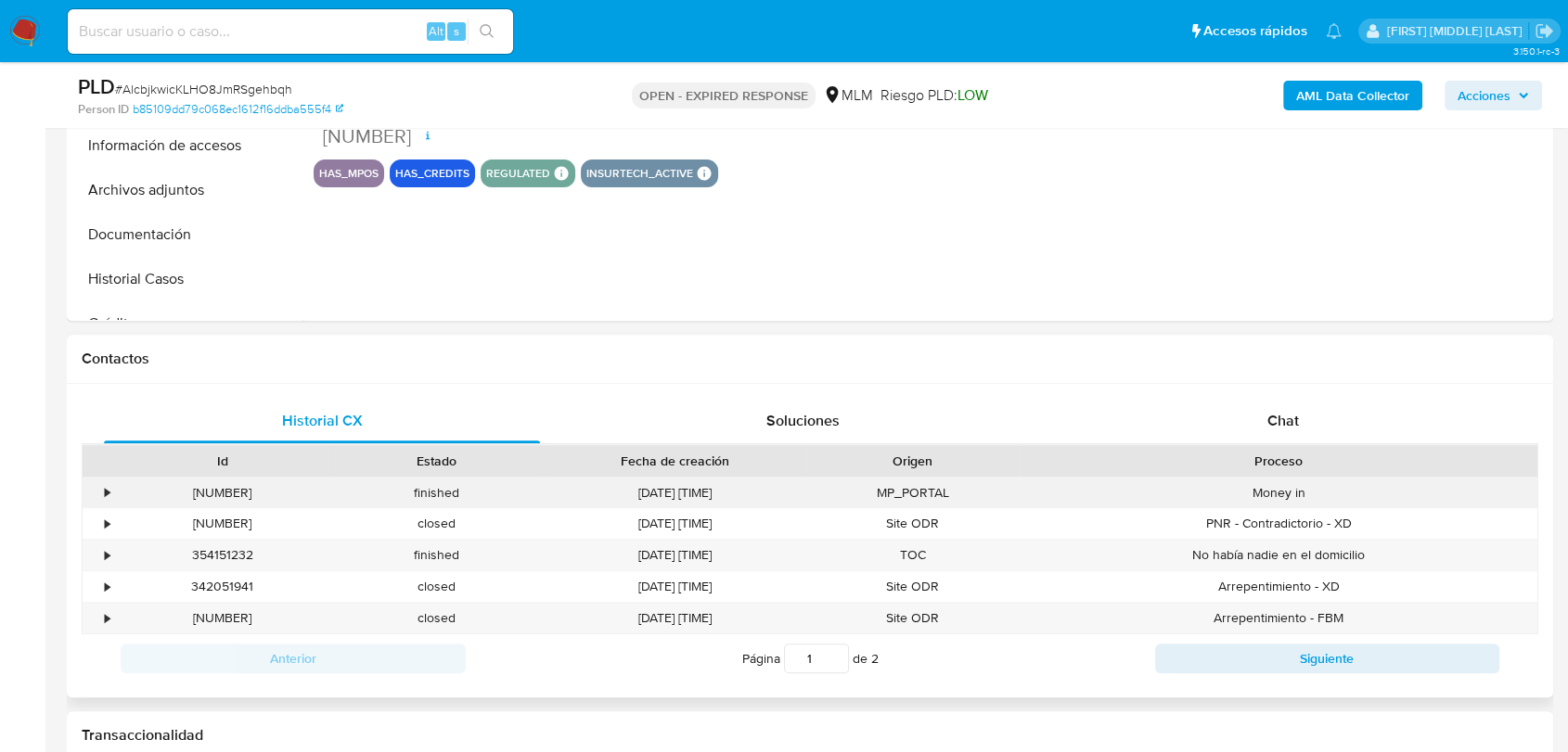 scroll, scrollTop: 720, scrollLeft: 0, axis: vertical 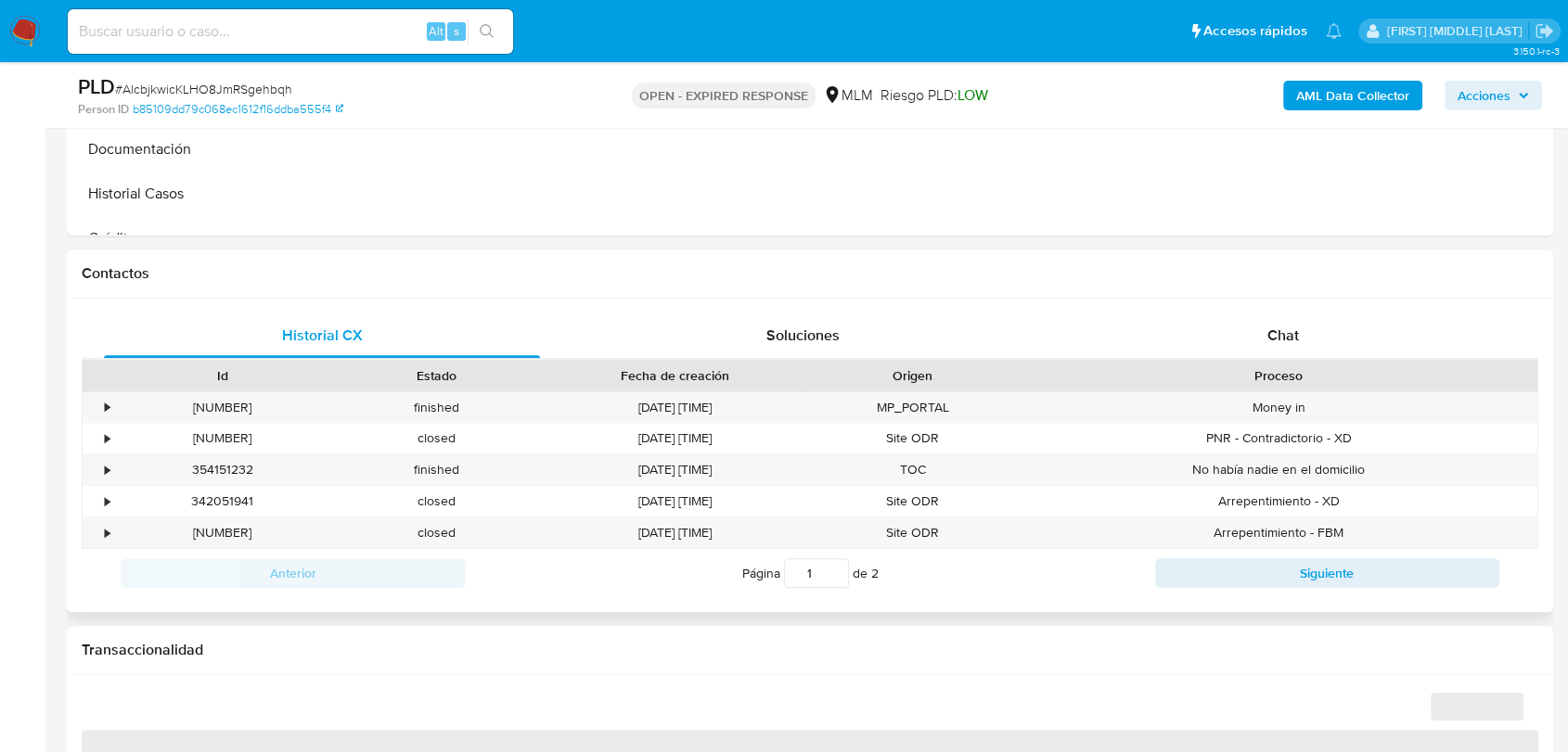 select on "10" 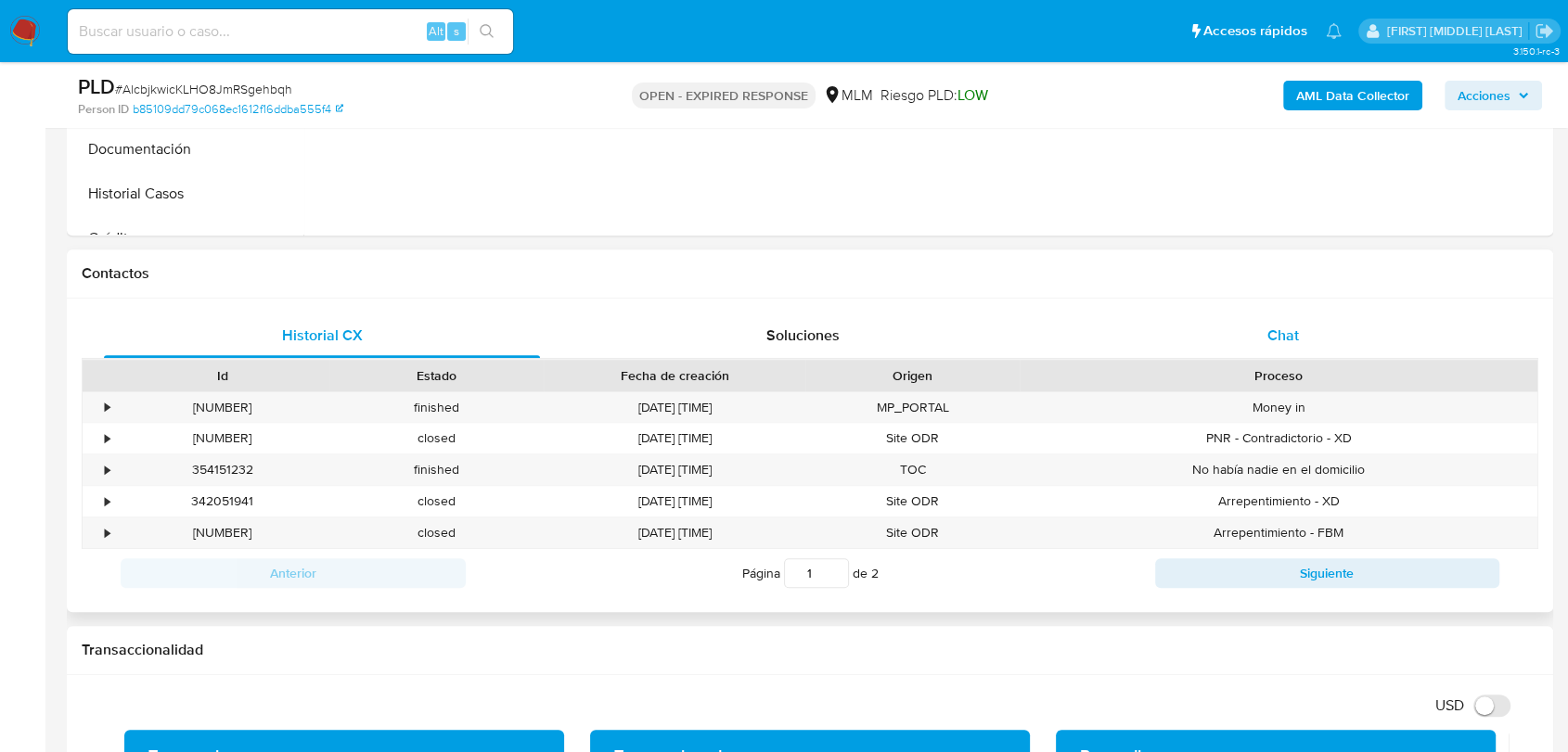 click on "Chat" at bounding box center [1283, 335] 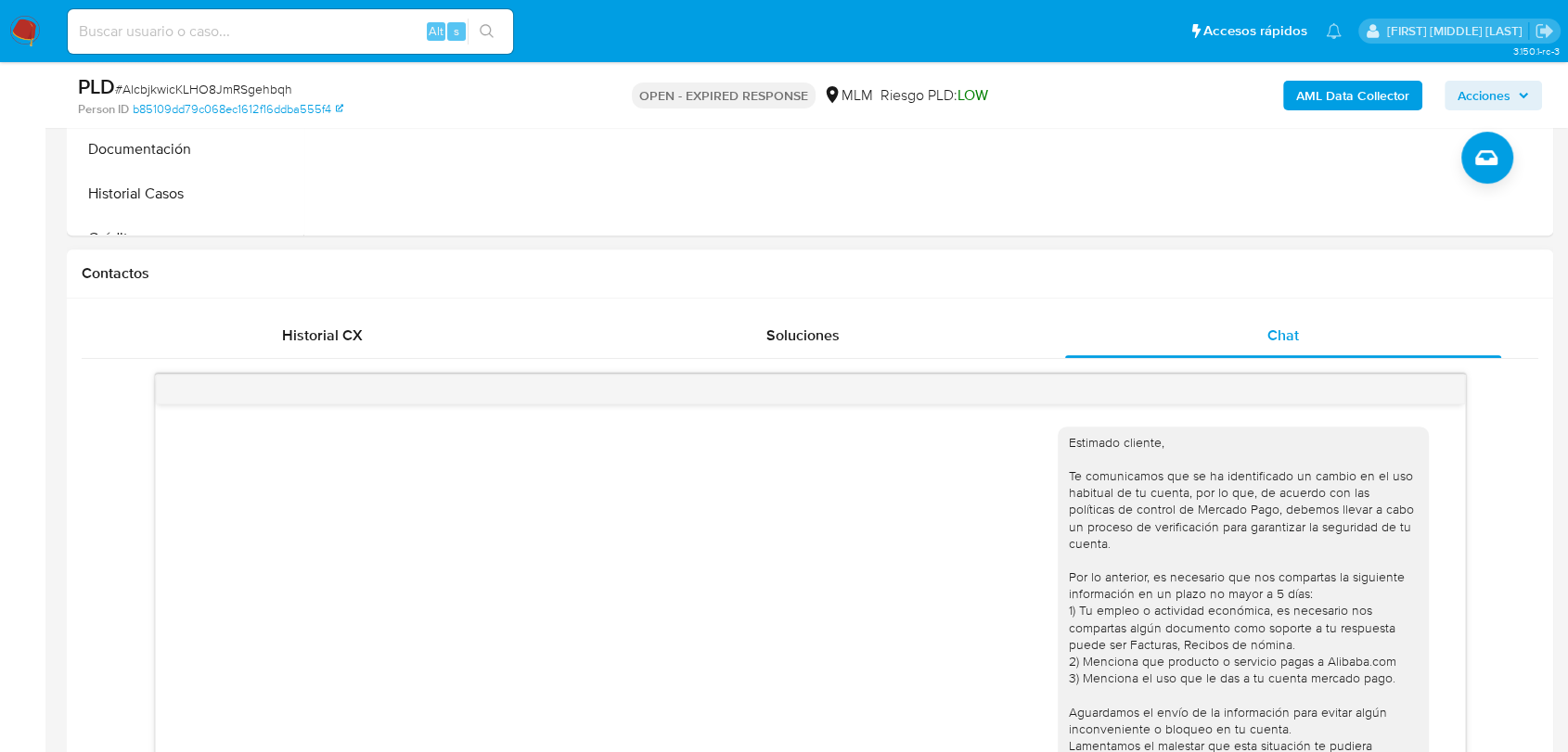 scroll, scrollTop: 790, scrollLeft: 0, axis: vertical 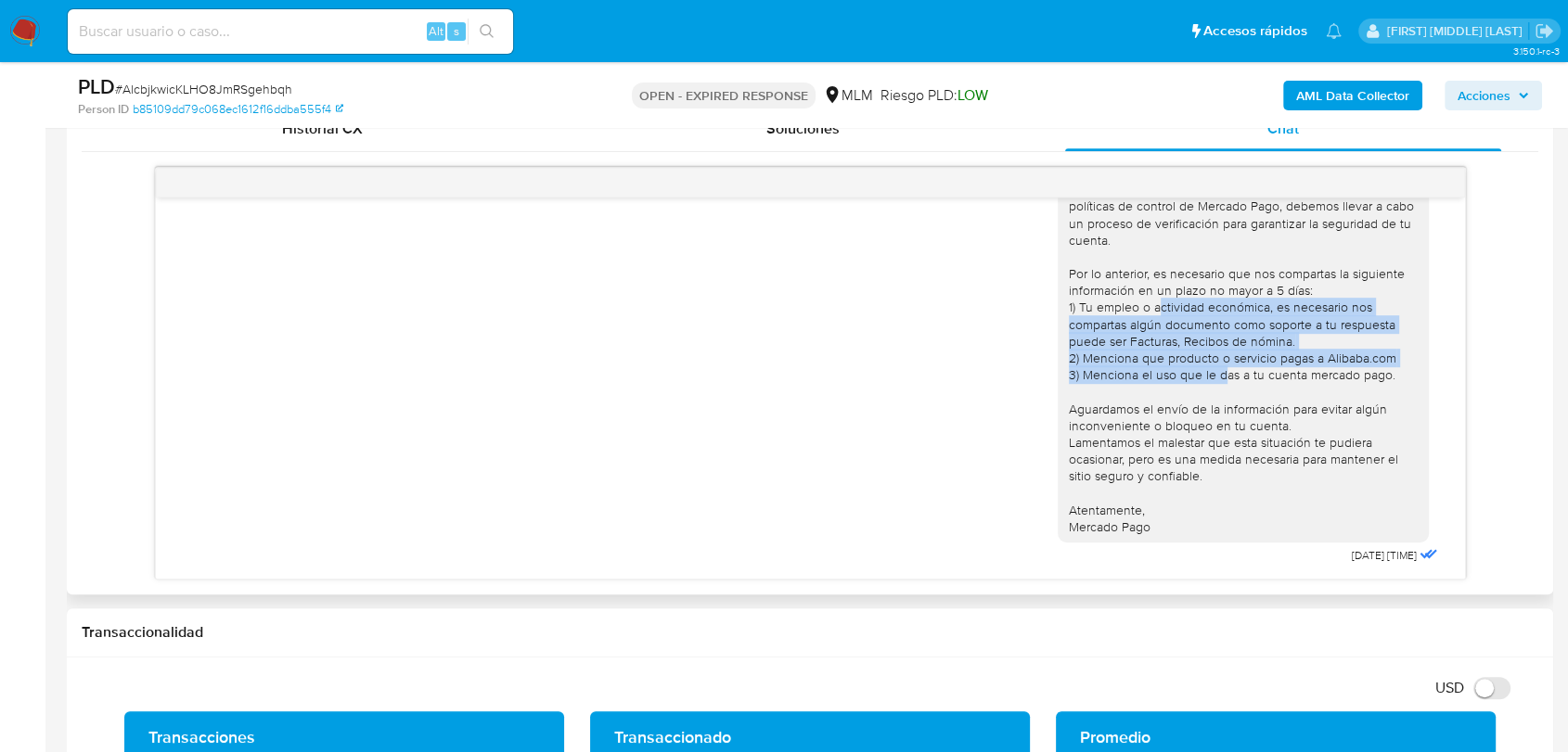 drag, startPoint x: 1140, startPoint y: 303, endPoint x: 1205, endPoint y: 388, distance: 107.00467 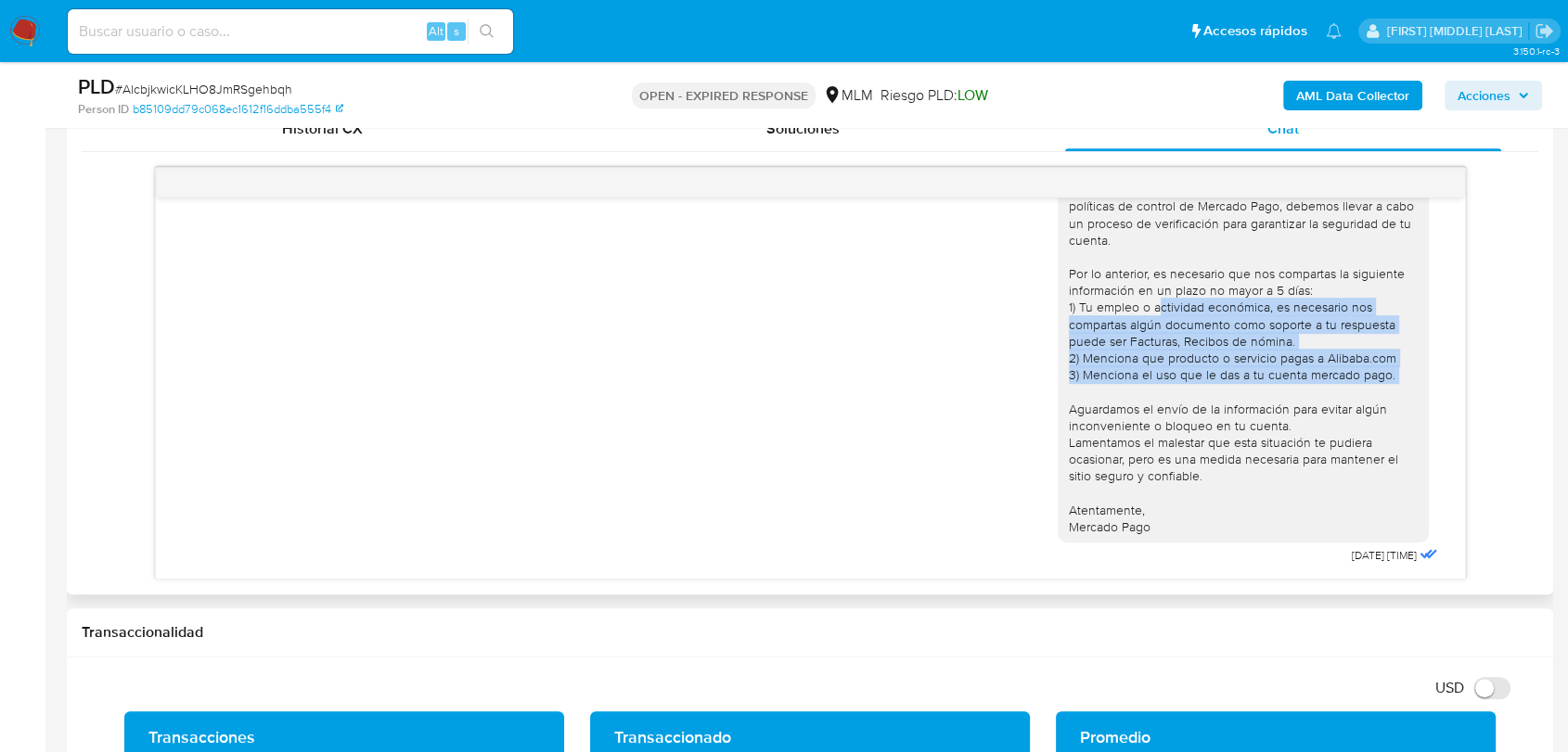 click on "Estimado cliente,
Te comunicamos que se ha identificado un cambio en el uso habitual de tu cuenta, por lo que, de acuerdo con las políticas de control de Mercado Pago, debemos llevar a cabo un proceso de verificación para garantizar la seguridad de tu cuenta.
Por lo anterior, es necesario que nos compartas la siguiente información en un plazo no mayor a 5 días:
1) Tu empleo o actividad económica, es necesario nos compartas algún documento como soporte a tu respuesta puede ser Facturas, Recibos de nómina.
2) Menciona que producto o servicio pagas a Alibaba.com
3) Menciona el uso que le das a tu cuenta mercado pago.
Aguardamos el envío de la información para evitar algún inconveniente o bloqueo en tu cuenta.
Lamentamos el malestar que esta situación te pudiera ocasionar, pero es una medida necesaria para mantener el sitio seguro y confiable.
Atentamente,
Mercado Pago" at bounding box center (1243, 333) 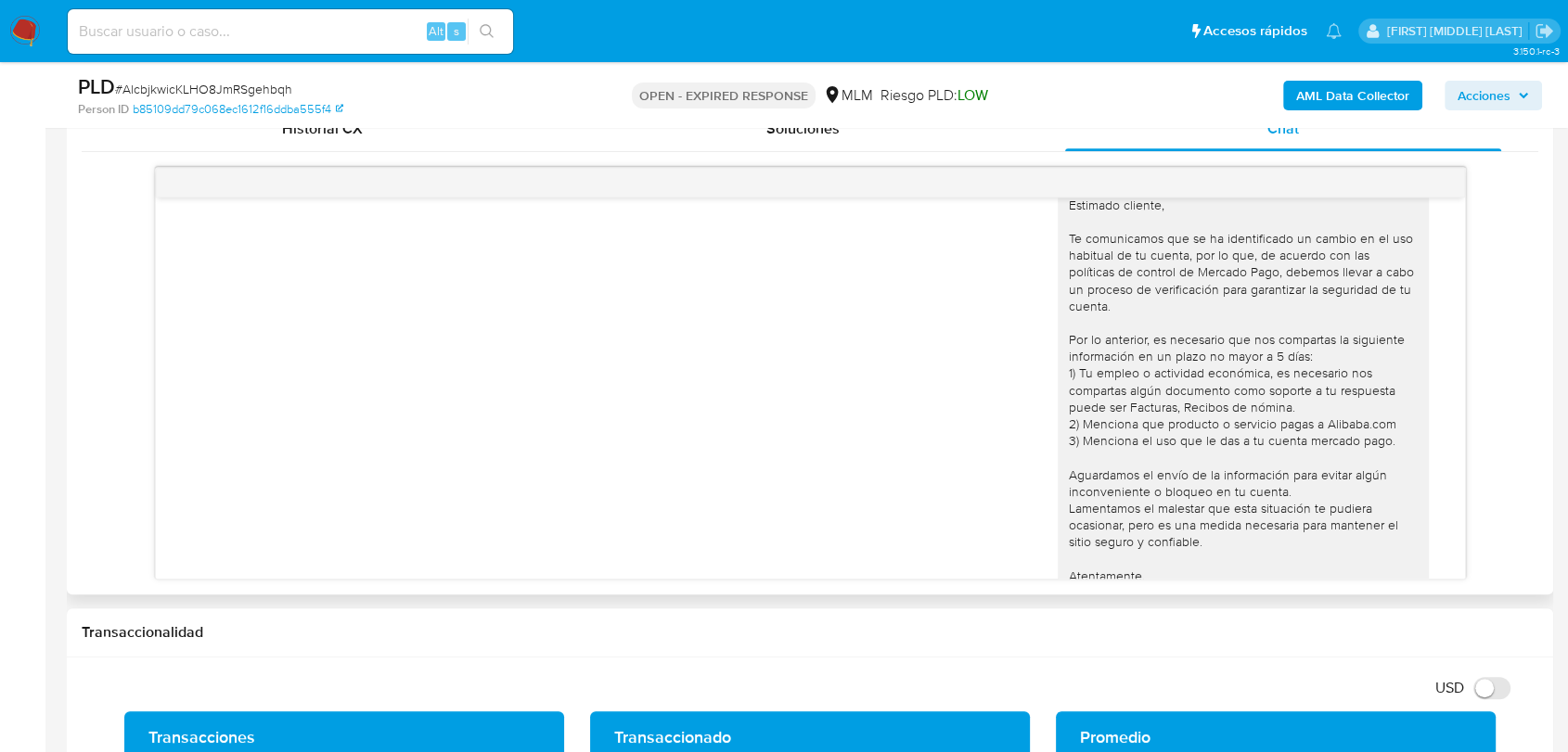 scroll, scrollTop: 0, scrollLeft: 0, axis: both 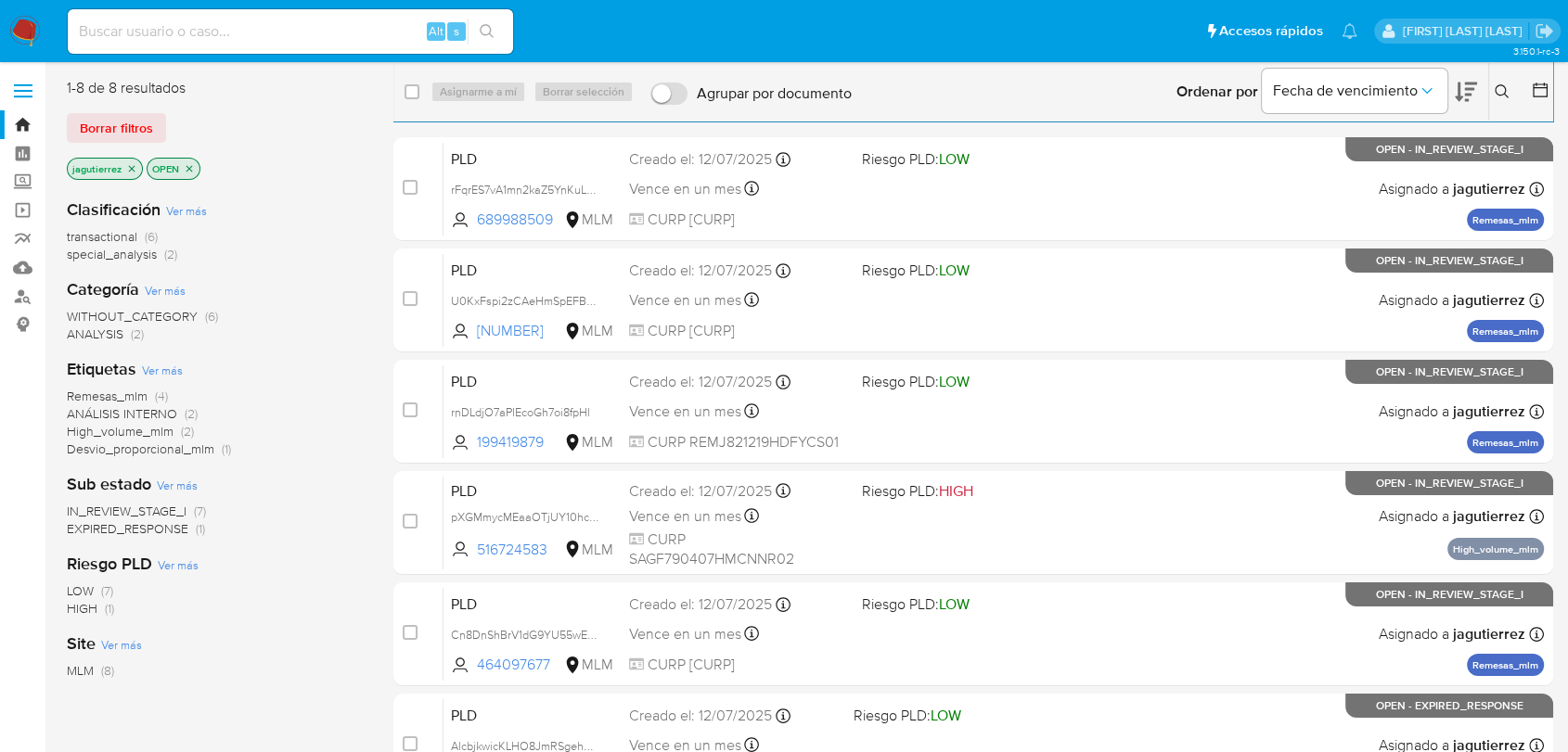 click on "Pausado Ver notificaciones Alt s Accesos rápidos   Presiona las siguientes teclas para acceder a algunas de las funciones Buscar caso o usuario Alt s Volver al home Alt h" at bounding box center [713, 31] 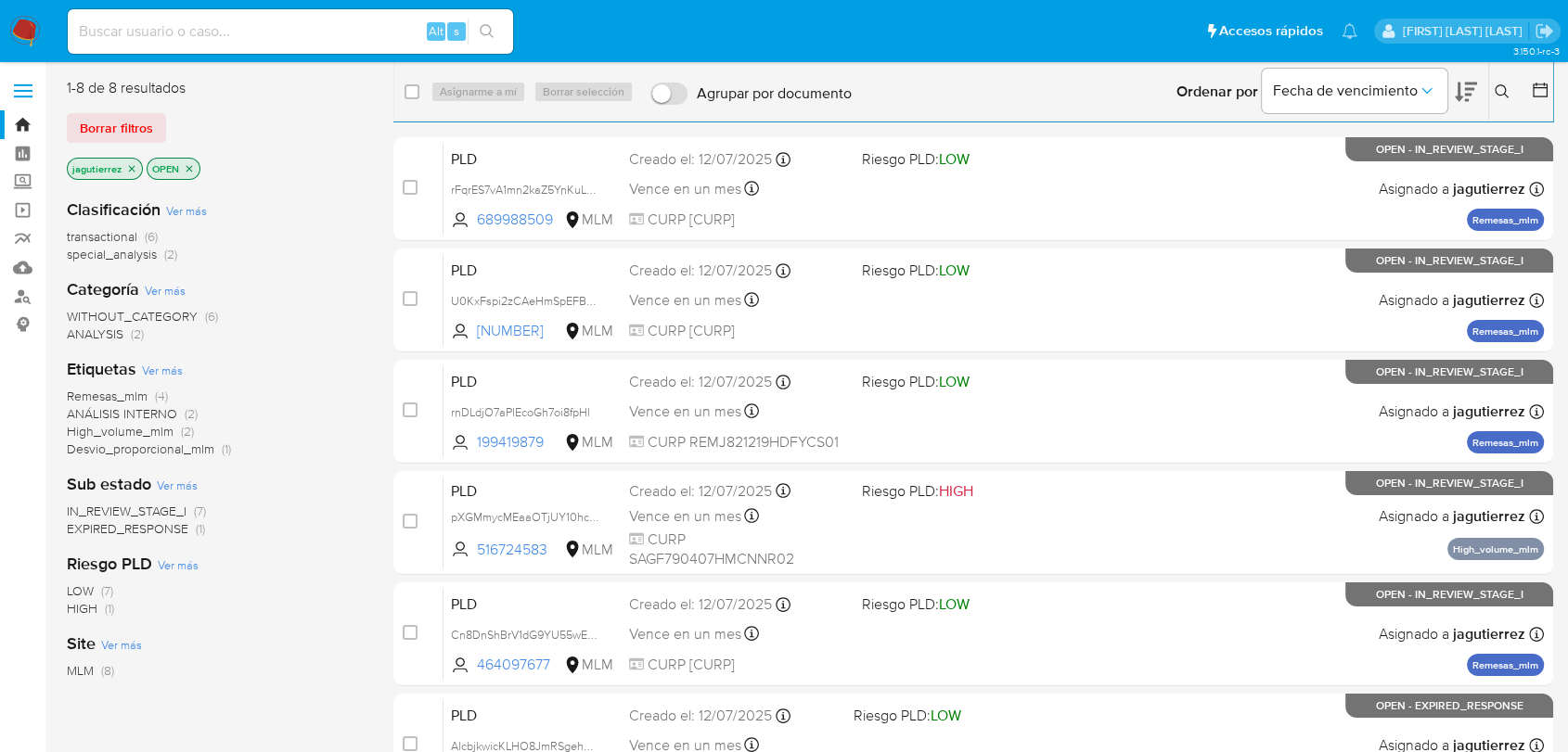 click on "ANÁLISIS INTERNO" at bounding box center [122, 414] 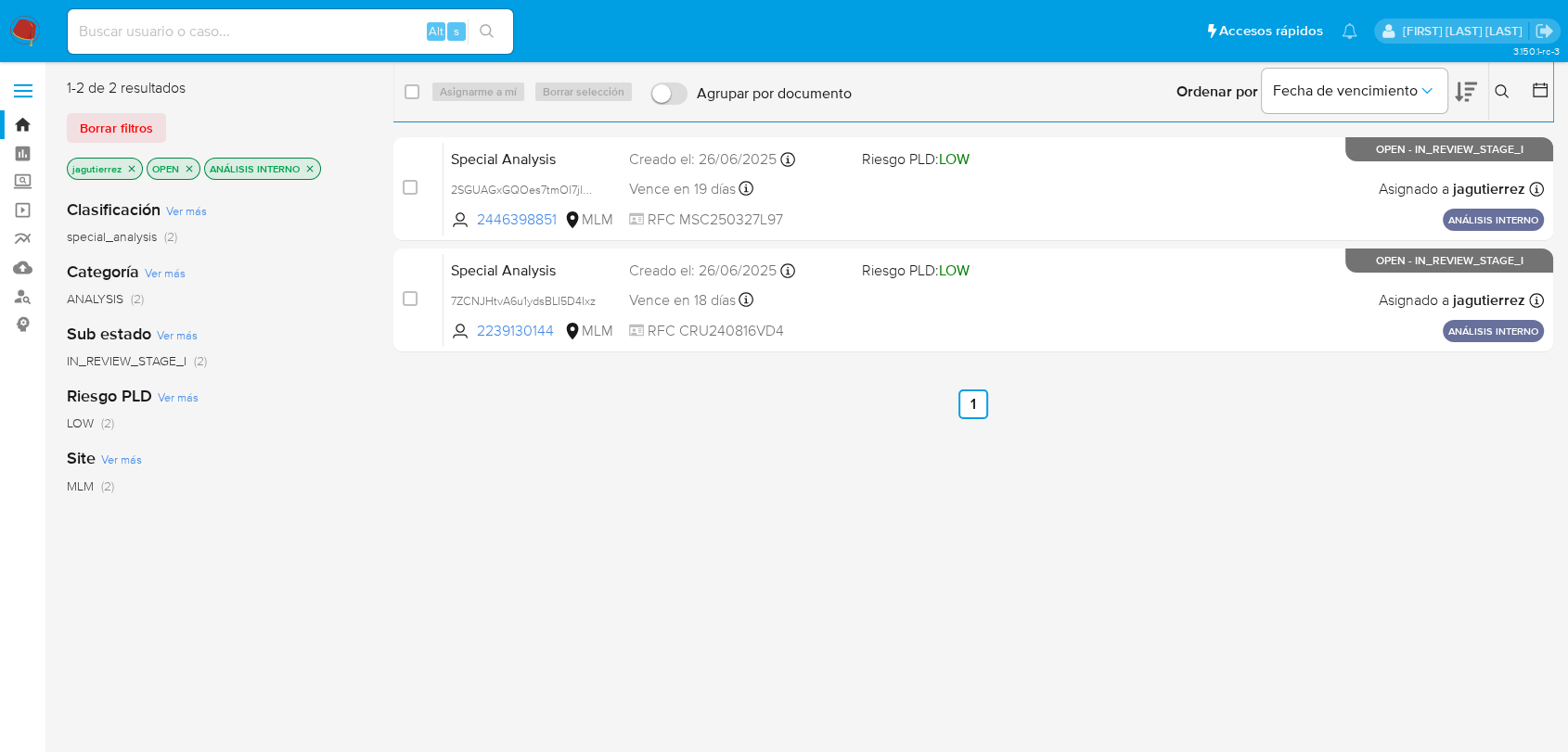 click 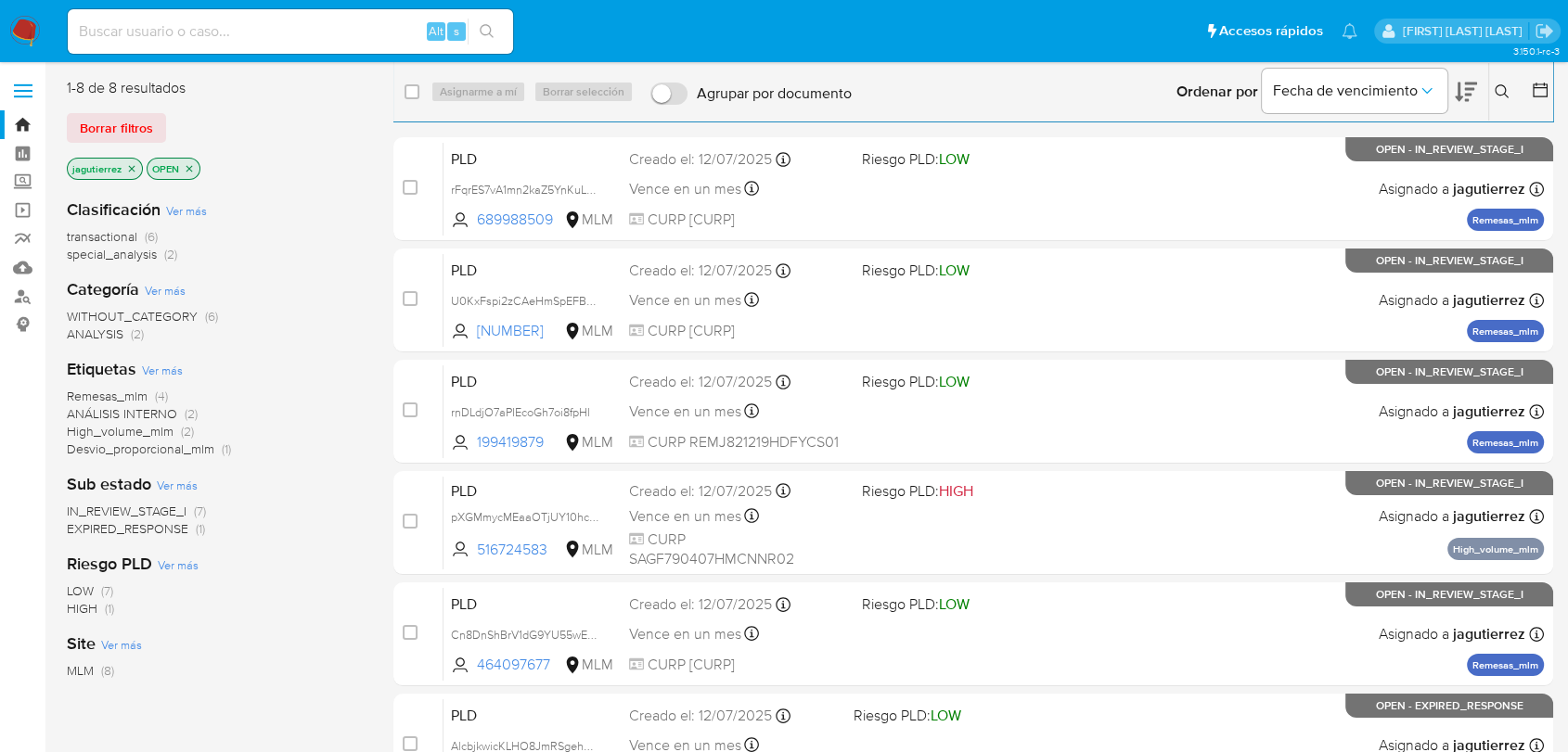 click on "Remesas_mlm" at bounding box center (107, 396) 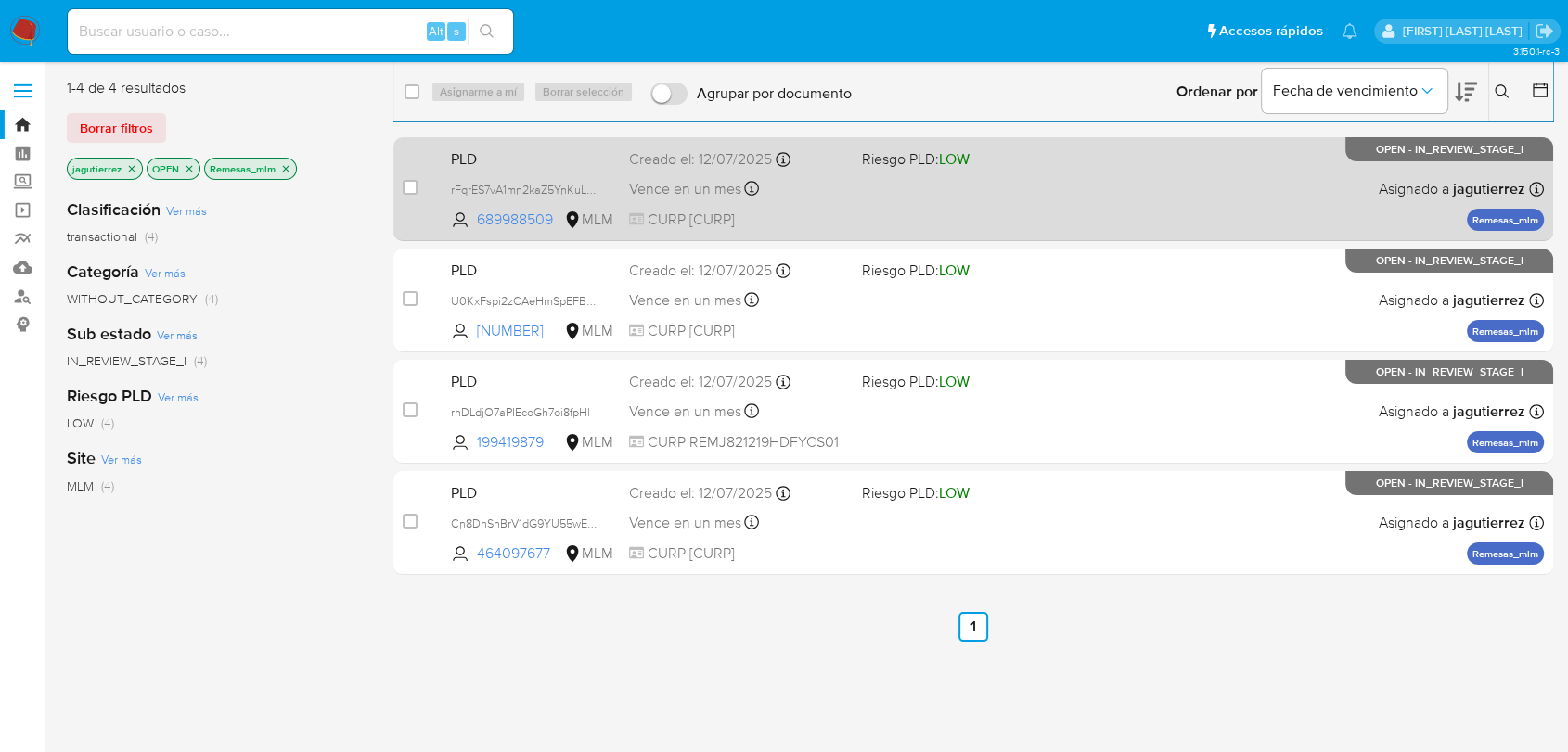 click on "PLD rFqrES7vA1mn2kaZ5YnKuLC8 [NUMBER] MLM Riesgo PLD:  LOW Creado el: [DATE]   Creado el: [DATE] [TIME] Vence en un mes   Vence el [DATE] [TIME] CURP   [CURP] Asignado a   [USERNAME]   Asignado el: [DATE] [TIME] Remesas_mlm OPEN - IN_REVIEW_STAGE_I" at bounding box center (994, 188) 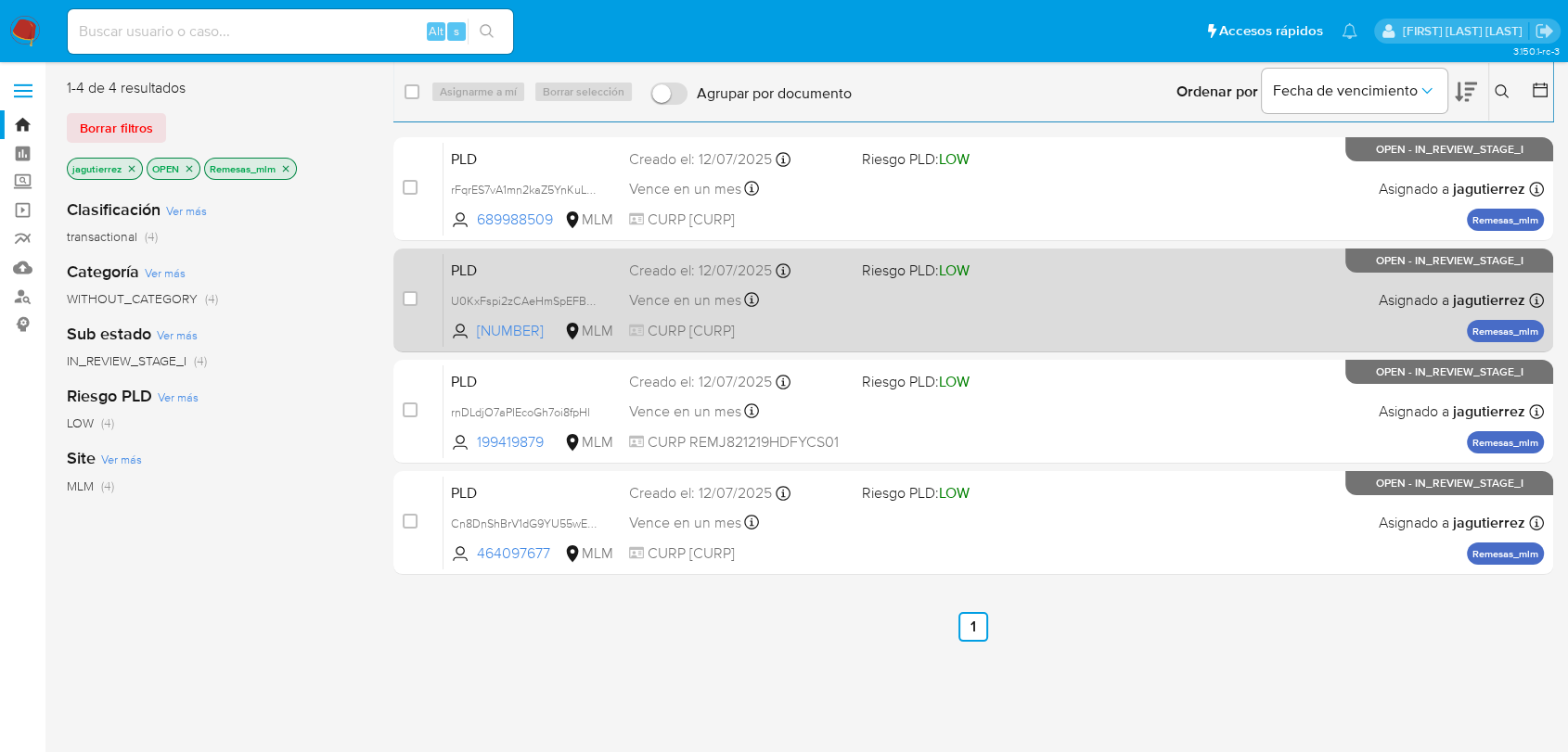 click on "PLD U0KxFspi2zCAeHmSpEFBeTRJ [NUMBER] MLM Riesgo PLD:  LOW Creado el: [DATE]   Creado el: [DATE] [TIME] Vence en un mes   Vence el [DATE] [TIME] CURP   [CURP] Asignado a   [USERNAME]   Asignado el: [DATE] [TIME] Remesas_mlm OPEN - IN_REVIEW_STAGE_I" at bounding box center [994, 300] 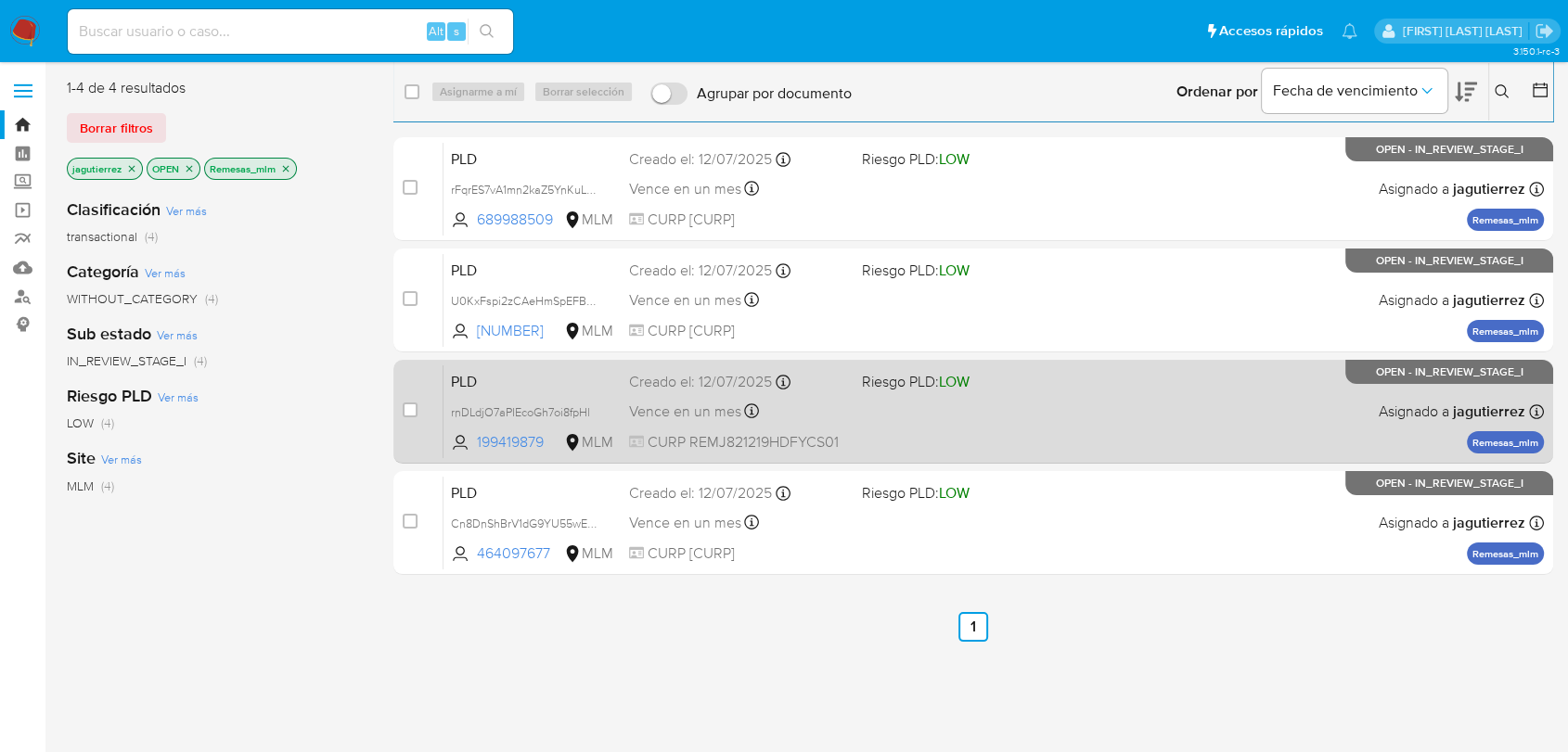 click on "PLD rnDLdjO7aPIEcoGh7oi8fpHl [NUMBER] MLM Riesgo PLD:  LOW Creado el: [DATE]   Creado el: [DATE] [TIME] Vence en un mes   Vence el [DATE] [TIME] CURP   [CURP] Asignado a   [USERNAME]   Asignado el: [DATE] [TIME] Remesas_mlm OPEN - IN_REVIEW_STAGE_I" at bounding box center (994, 411) 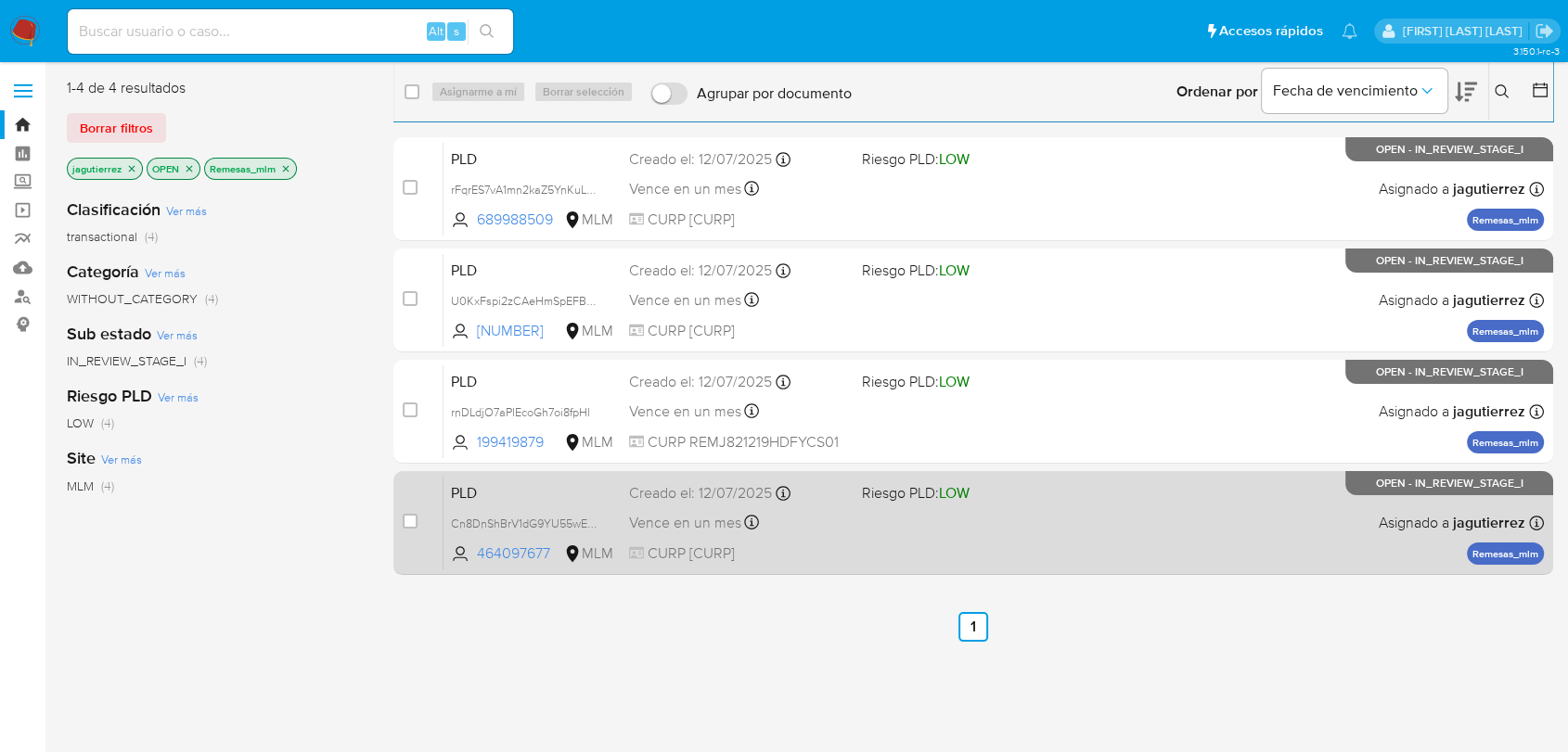 click on "PLD Cn8DnShBrV1dG9YU55wEaAt6 [NUMBER] MLM Riesgo PLD:  LOW Creado el: [DATE]   Creado el: [DATE] [TIME] Vence en un mes   Vence el [DATE] [TIME] CURP   [CURP] Asignado a   [USERNAME]   Asignado el: [DATE] [TIME] Remesas_mlm OPEN - IN_REVIEW_STAGE_I" at bounding box center (994, 522) 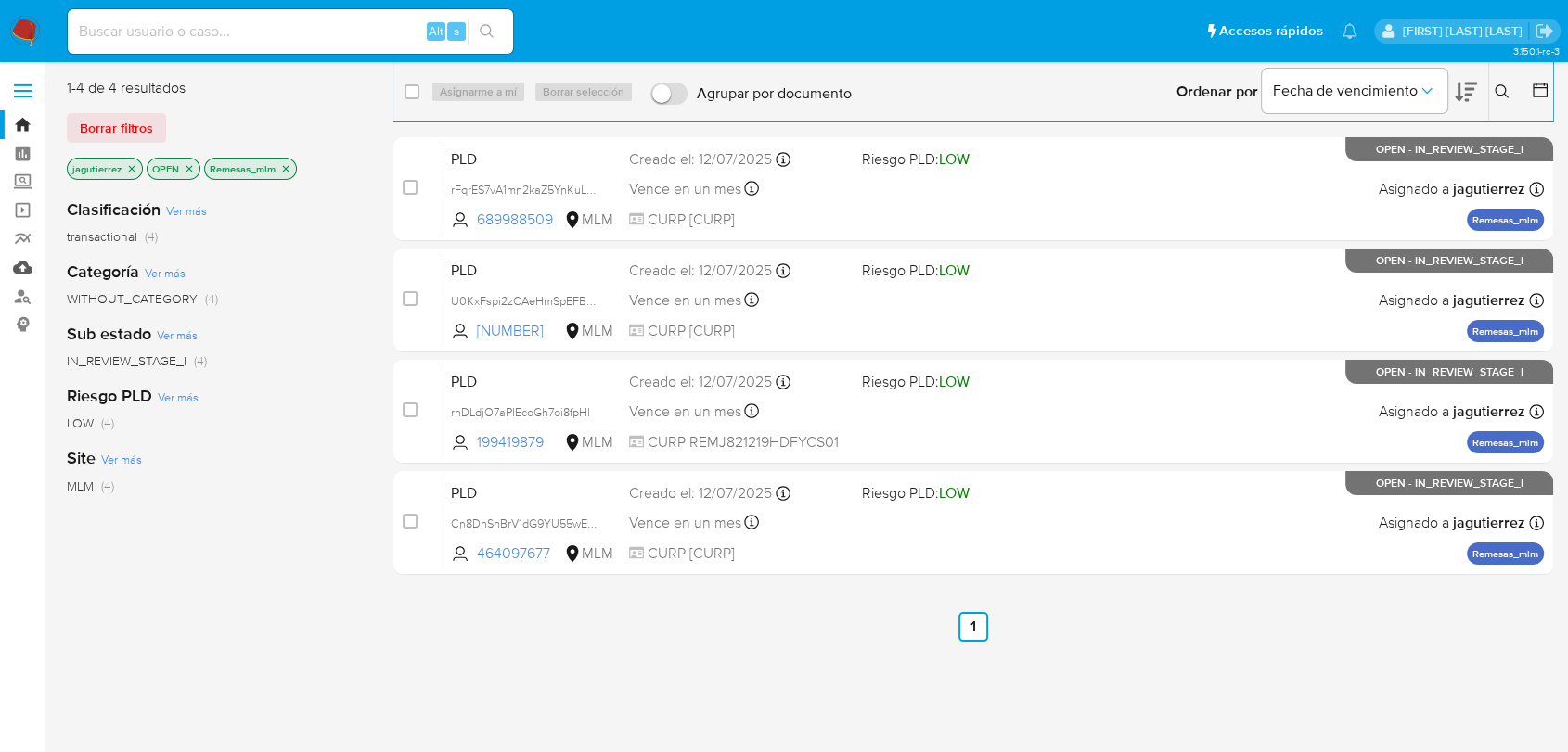 click on "Mulan" at bounding box center [110, 267] 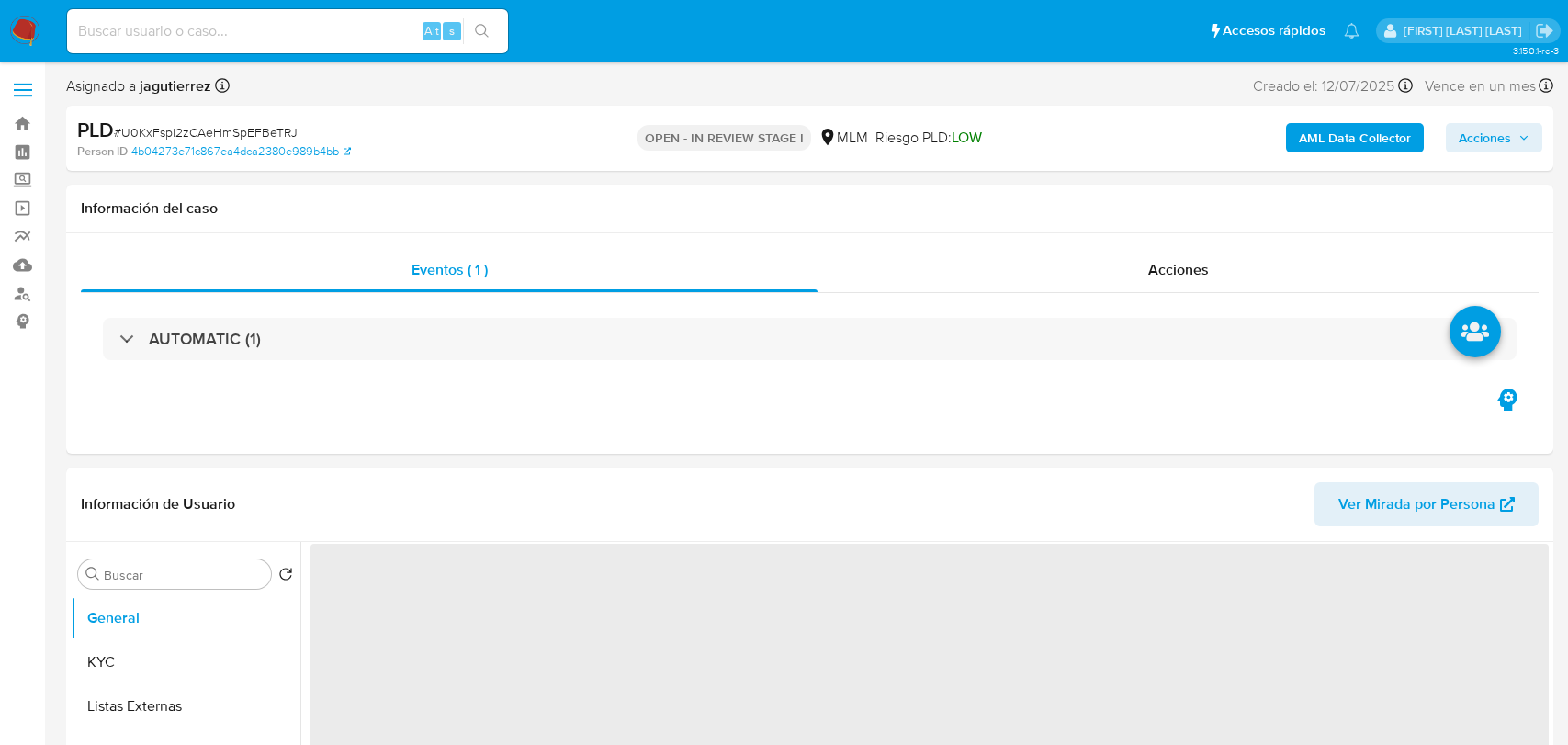 select on "10" 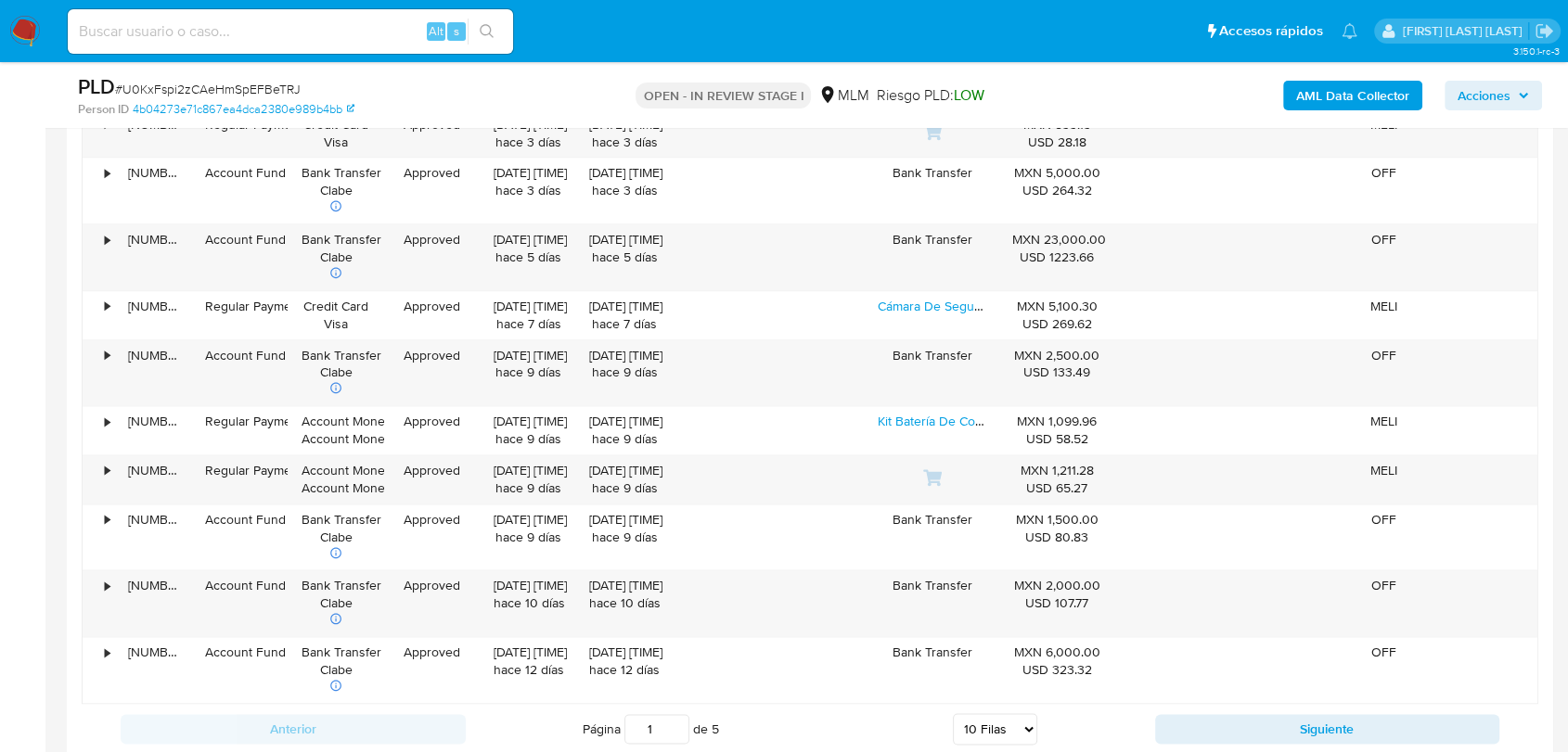 scroll, scrollTop: 1957, scrollLeft: 0, axis: vertical 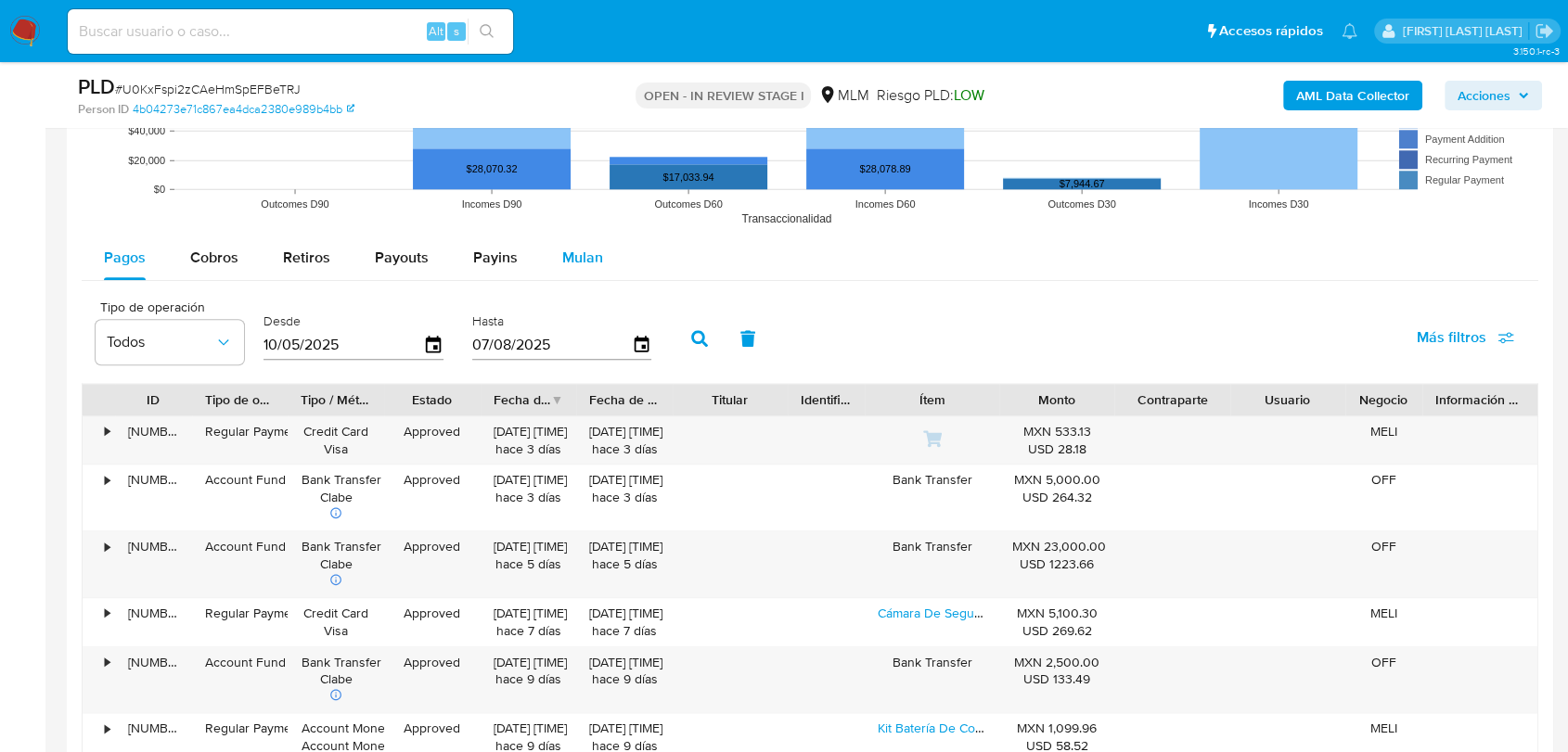 click on "Mulan" at bounding box center [583, 258] 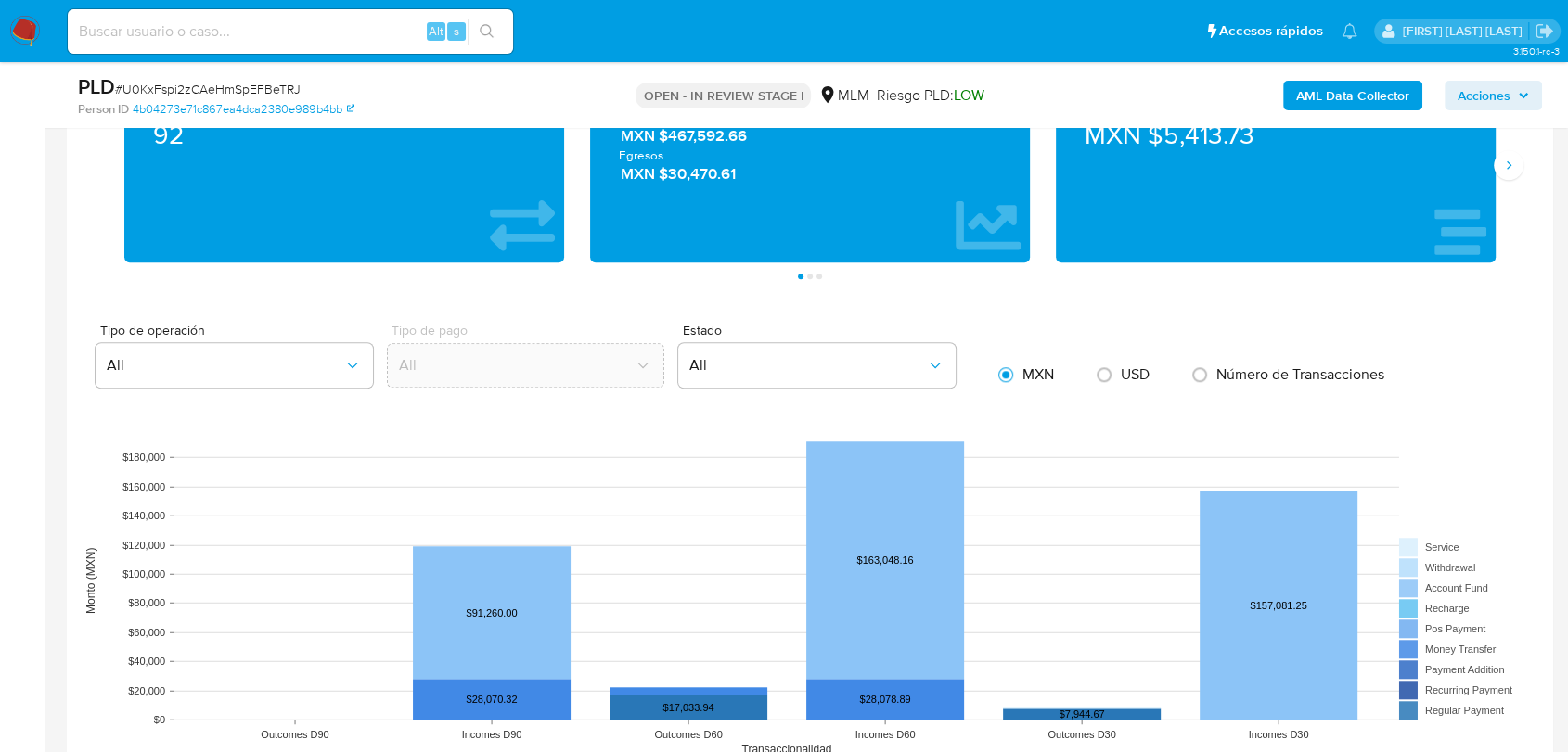 scroll, scrollTop: 1648, scrollLeft: 0, axis: vertical 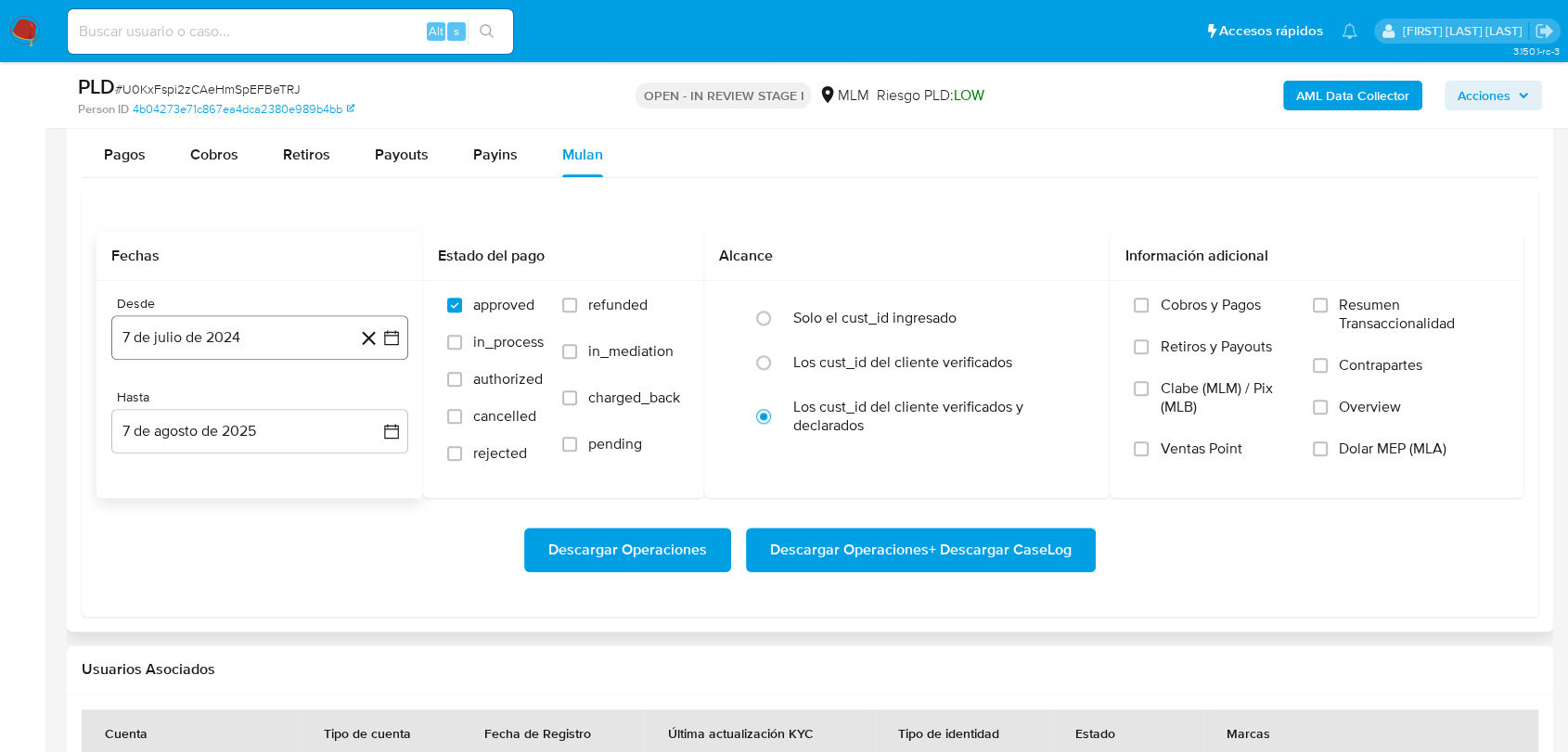 click on "7 de julio de 2024" at bounding box center (260, 338) 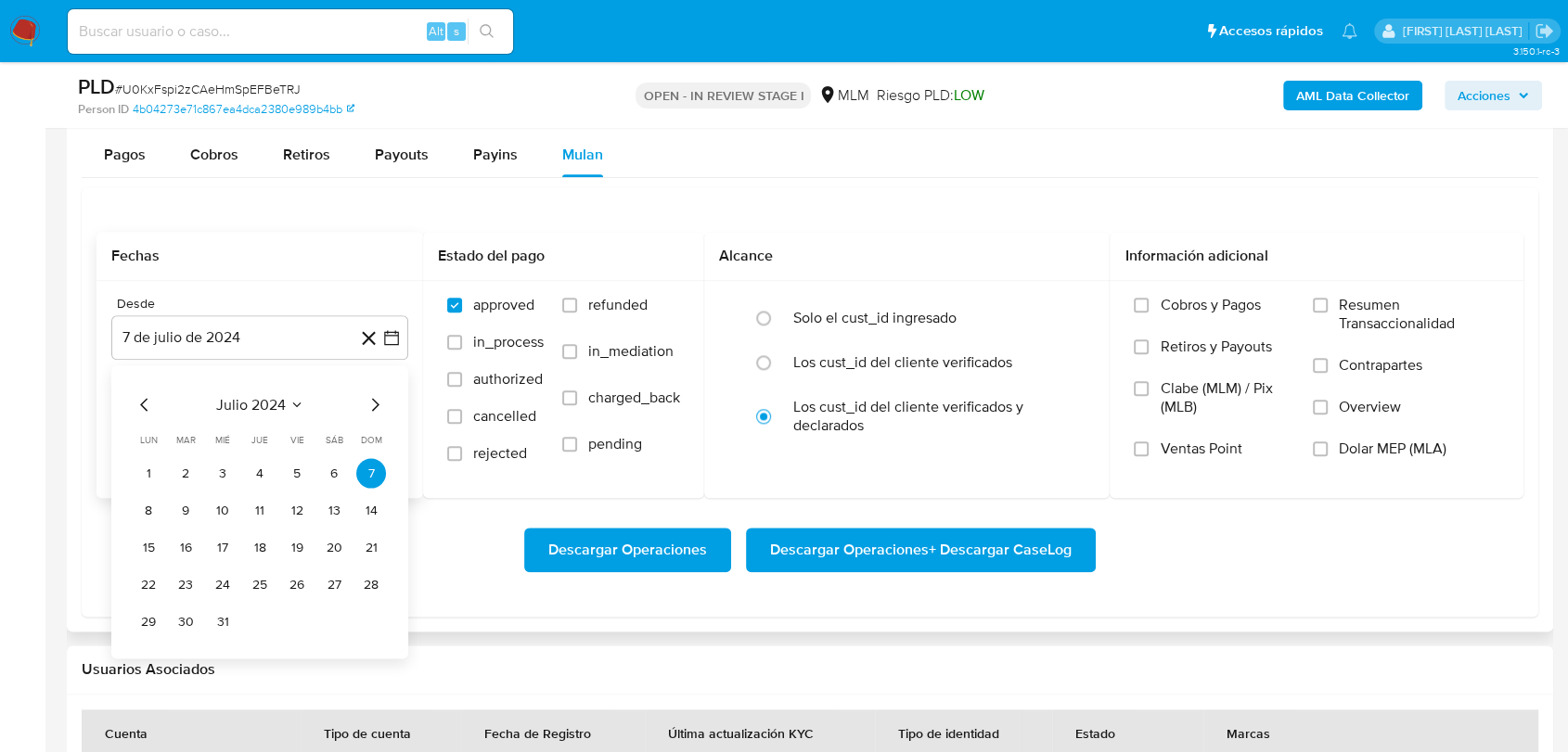 click on "julio 2024" at bounding box center [260, 404] 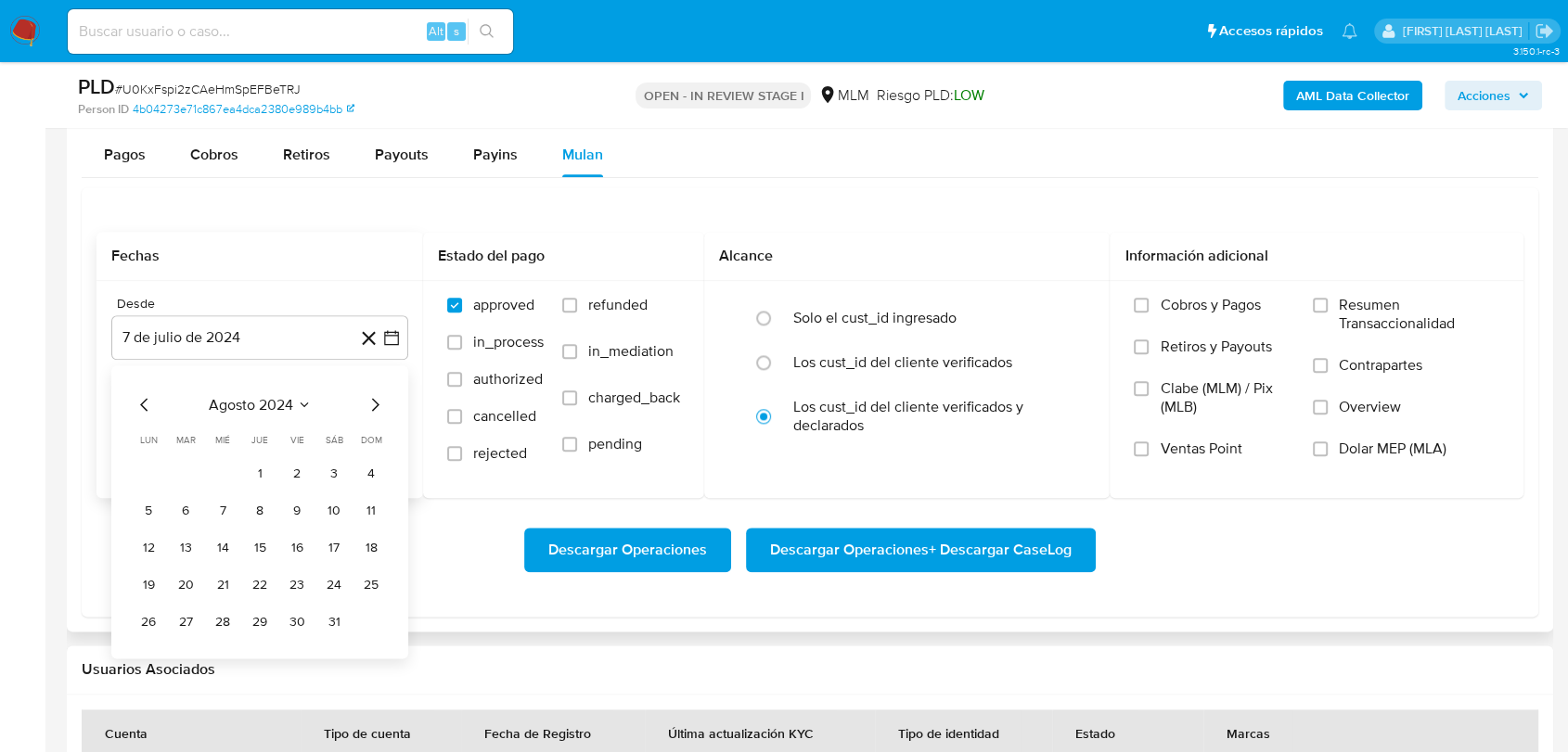 click 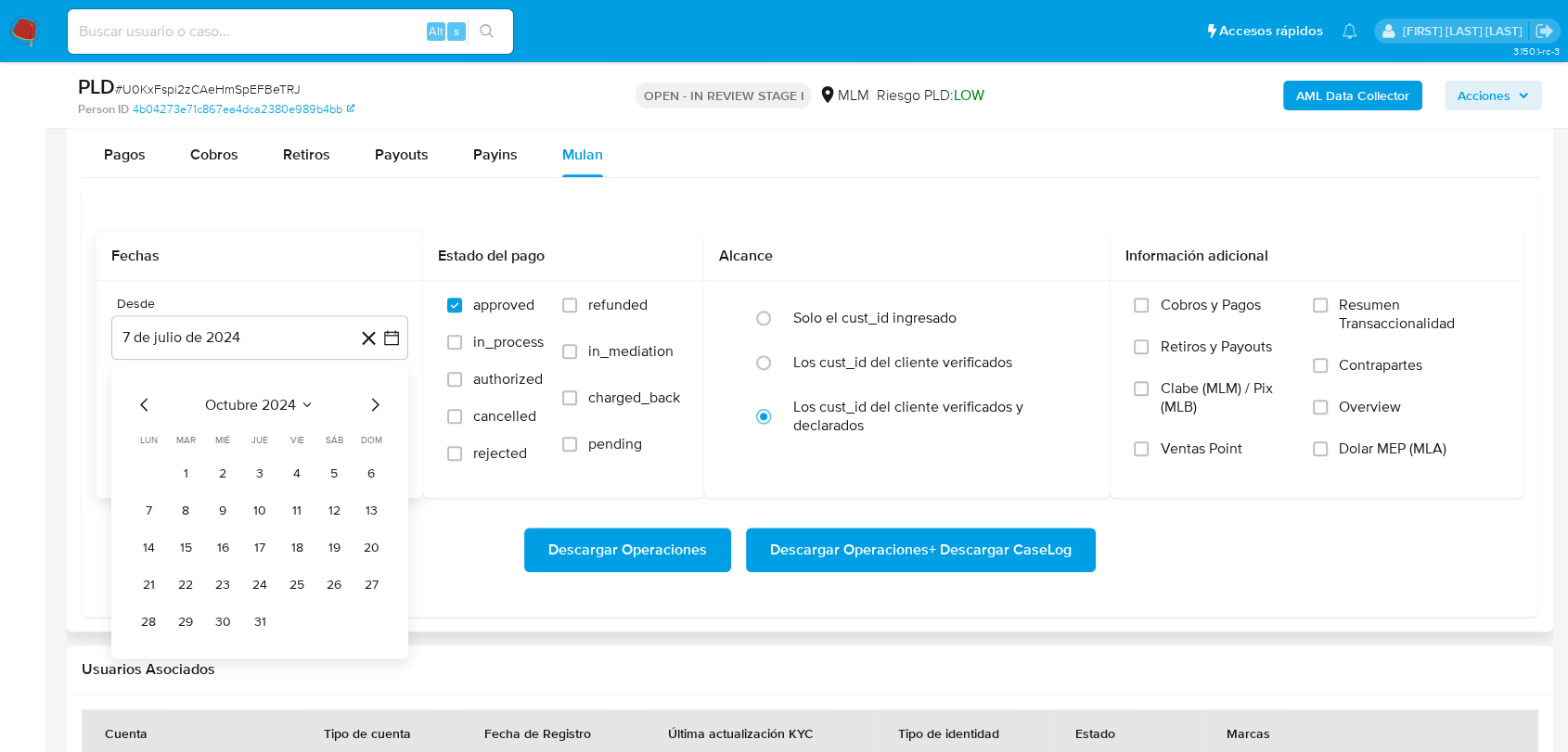 click 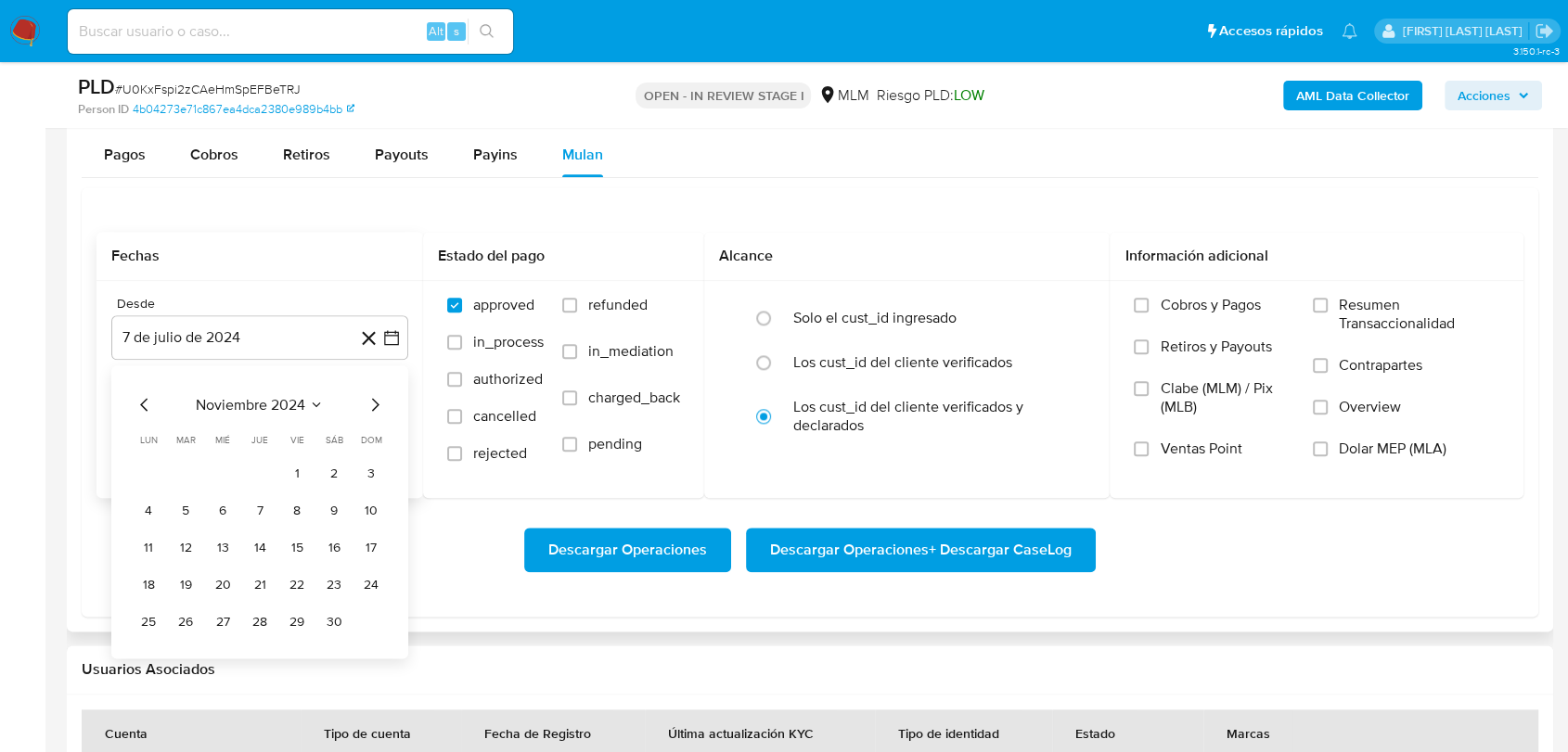 click 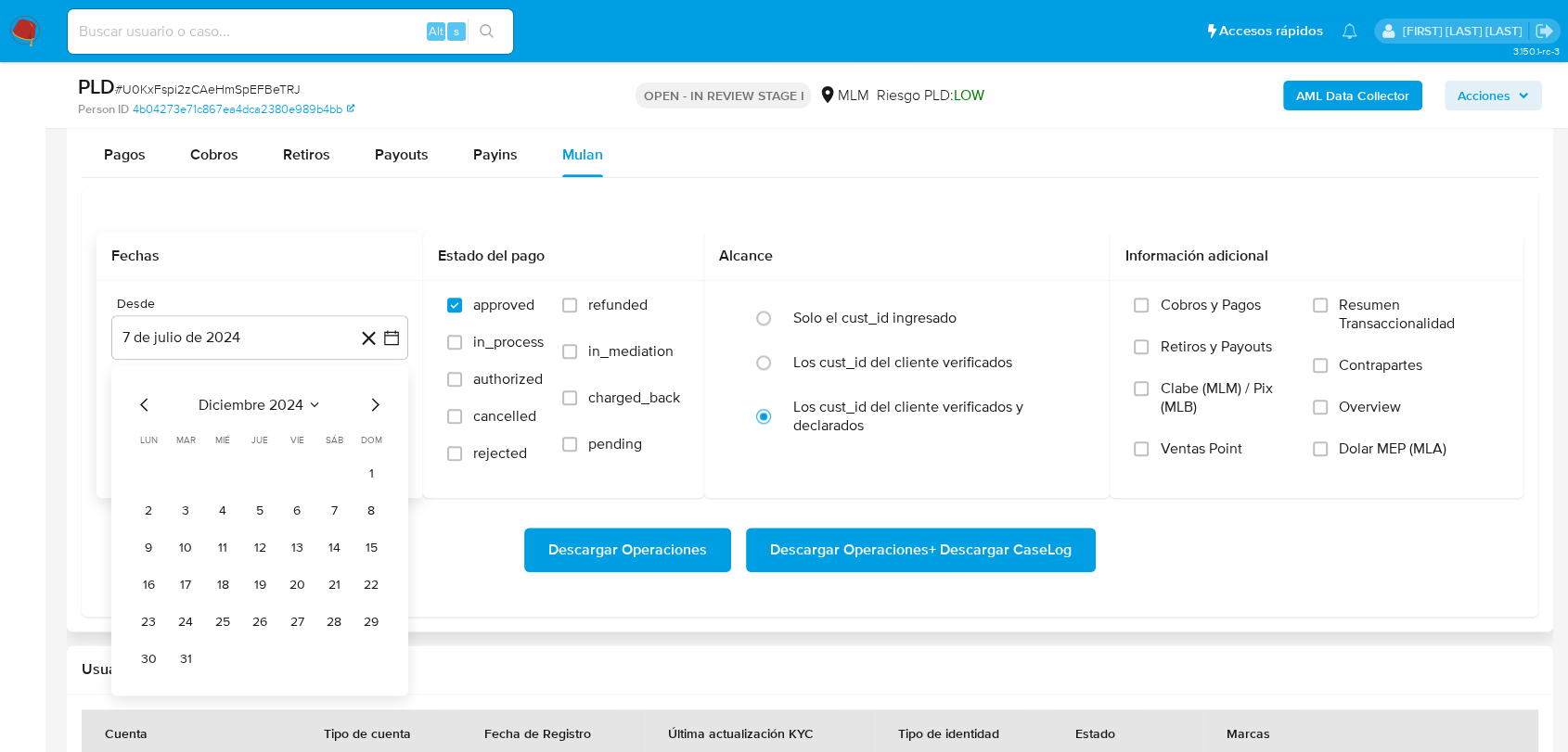 click 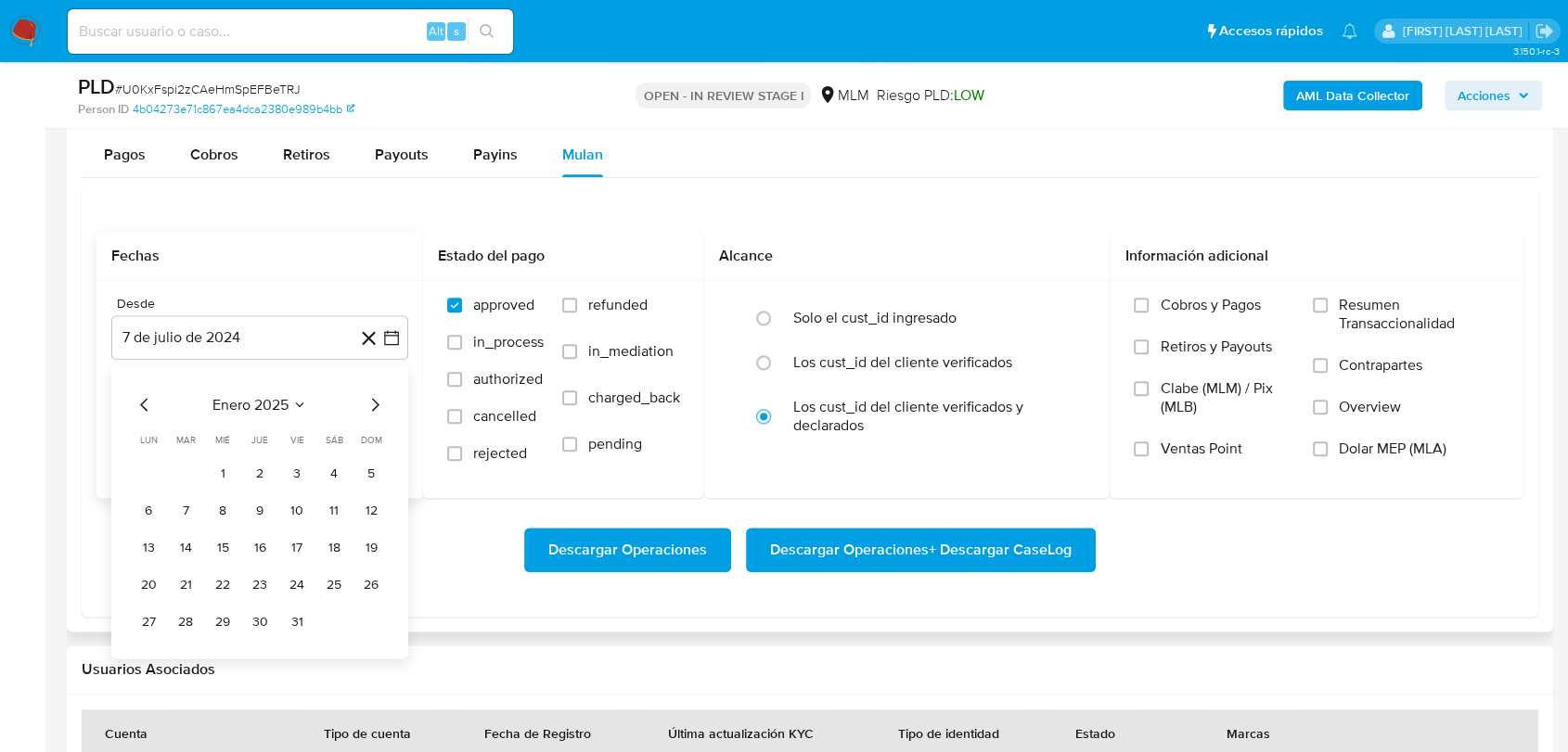 click 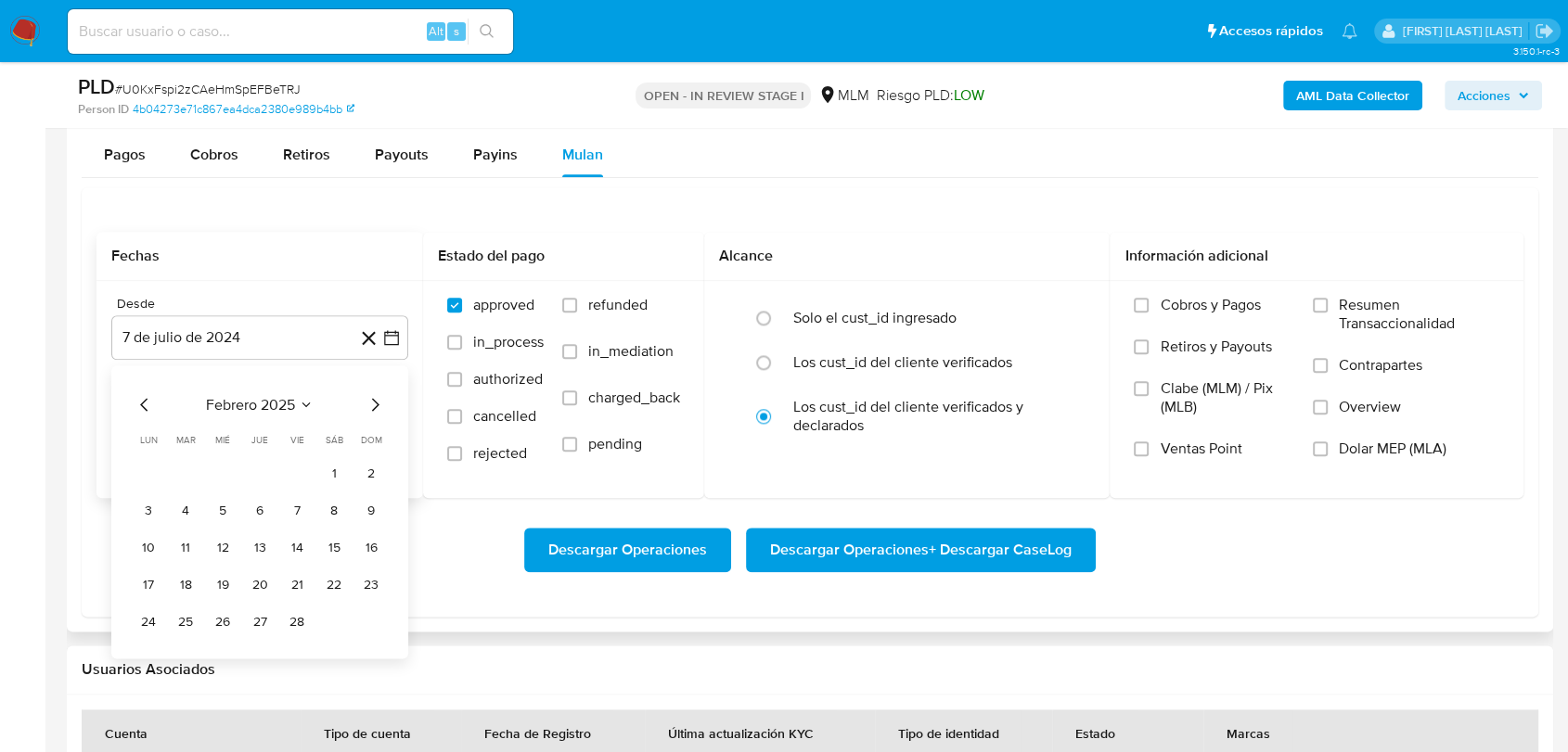 click 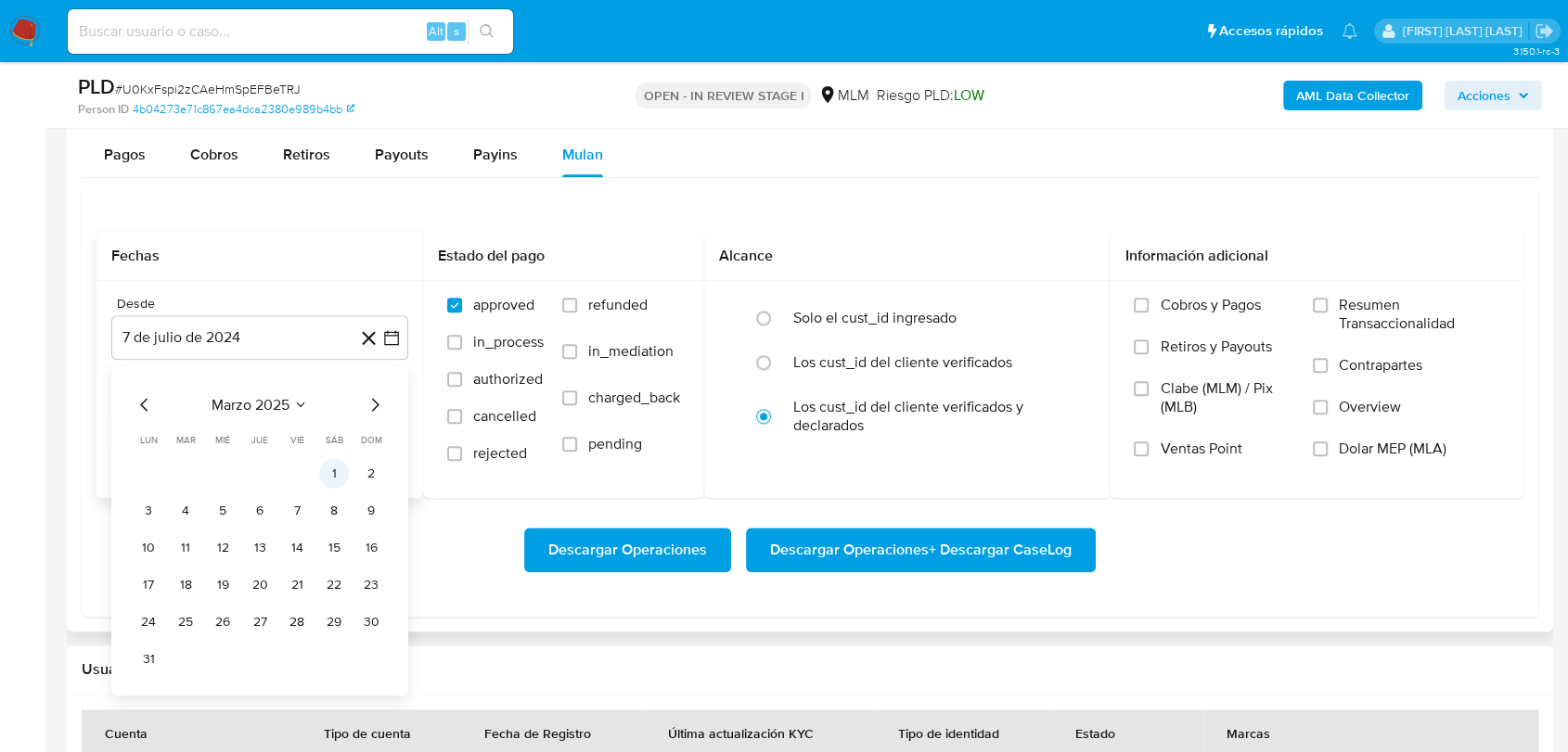 click on "1" at bounding box center (334, 473) 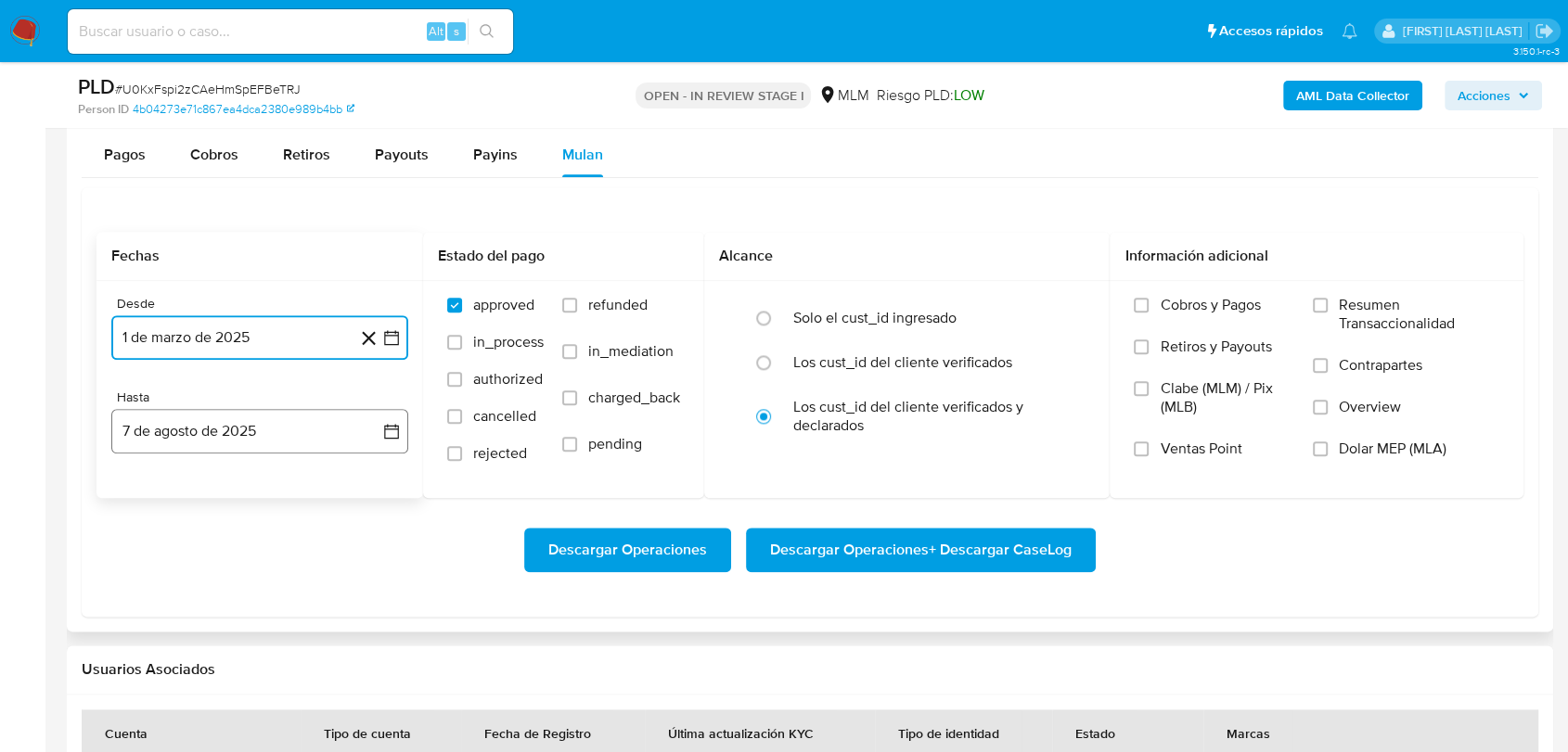 click on "7 de agosto de 2025" at bounding box center (260, 431) 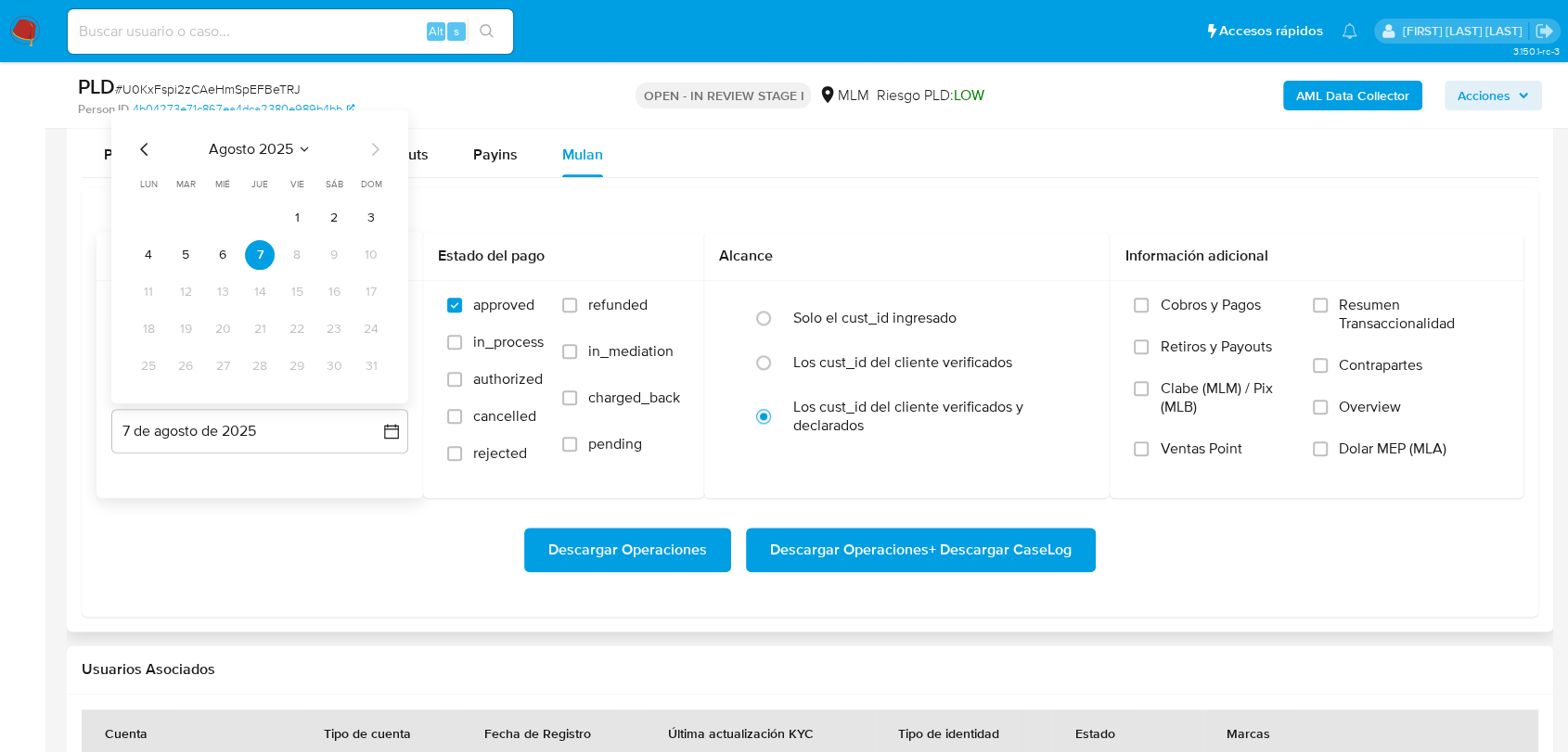 click 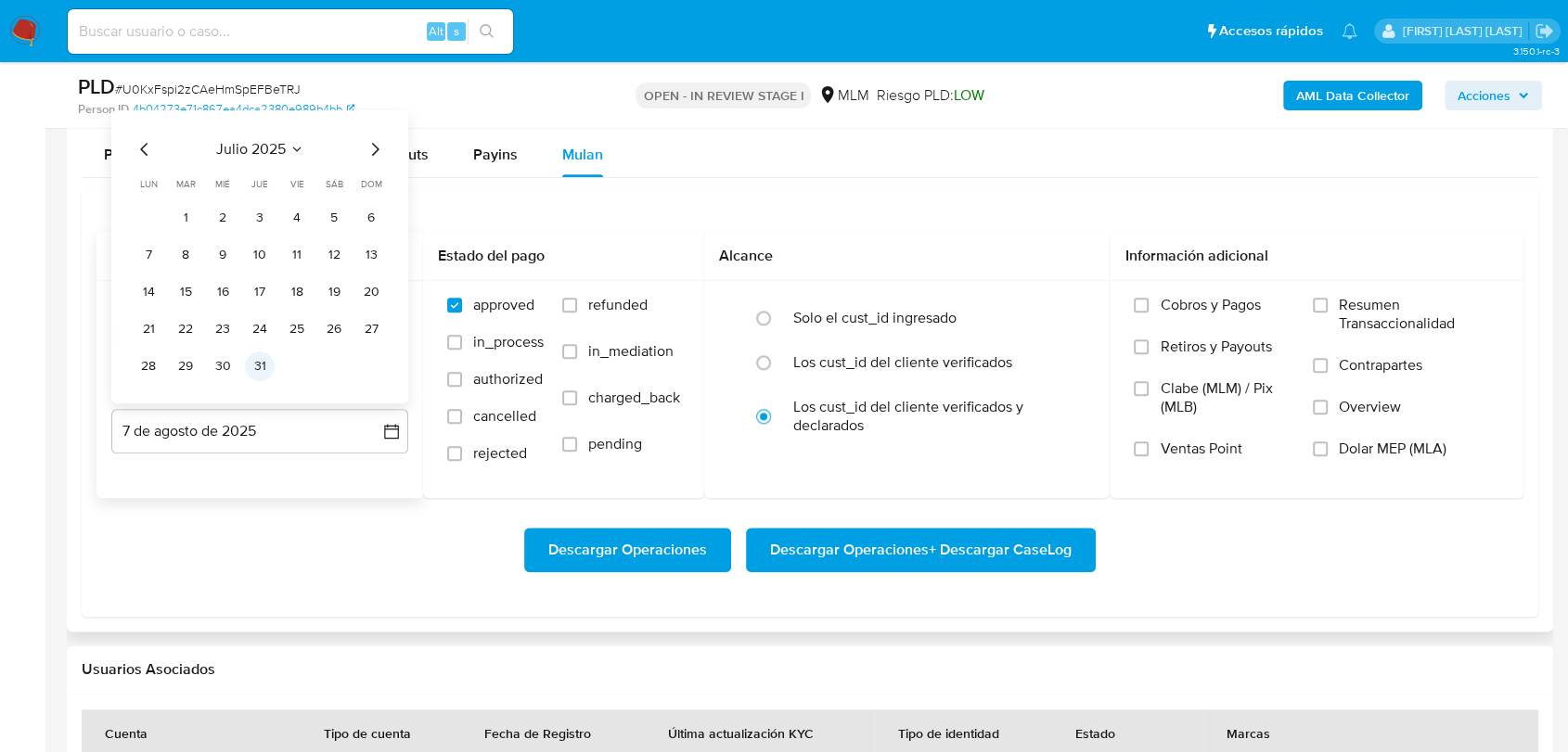 click on "31" at bounding box center [260, 365] 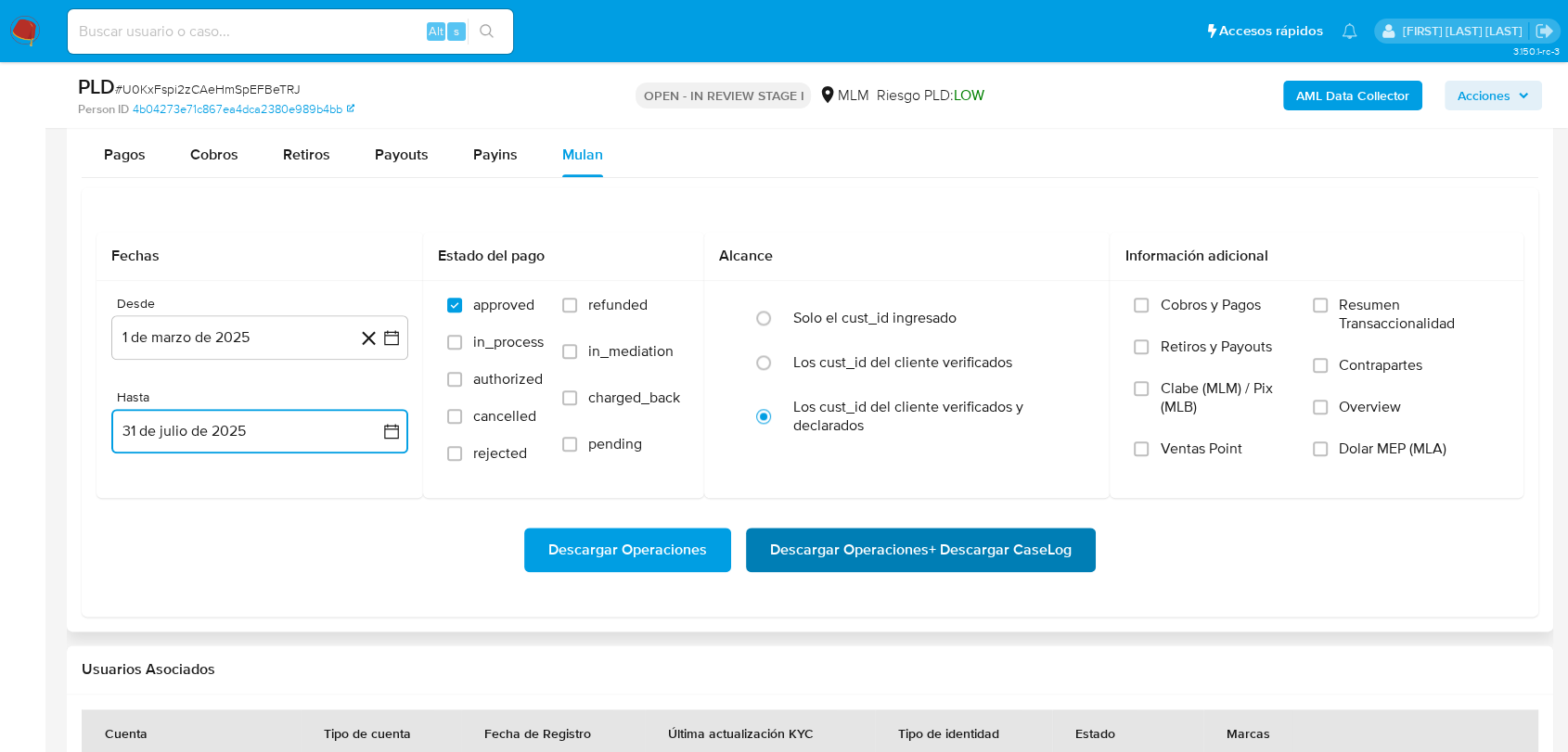 click on "Descargar Operaciones  +   Descargar CaseLog" at bounding box center [920, 550] 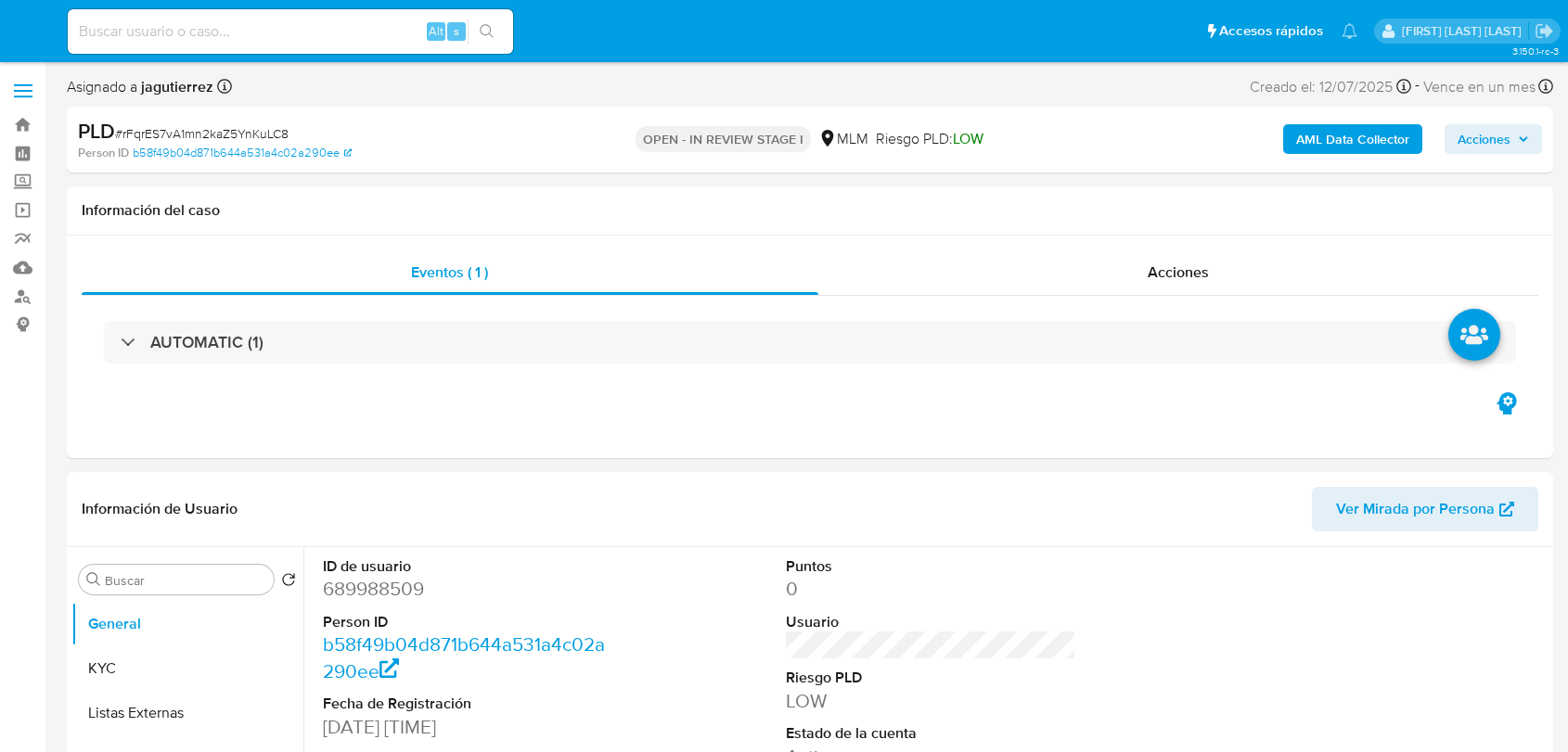 scroll, scrollTop: 0, scrollLeft: 0, axis: both 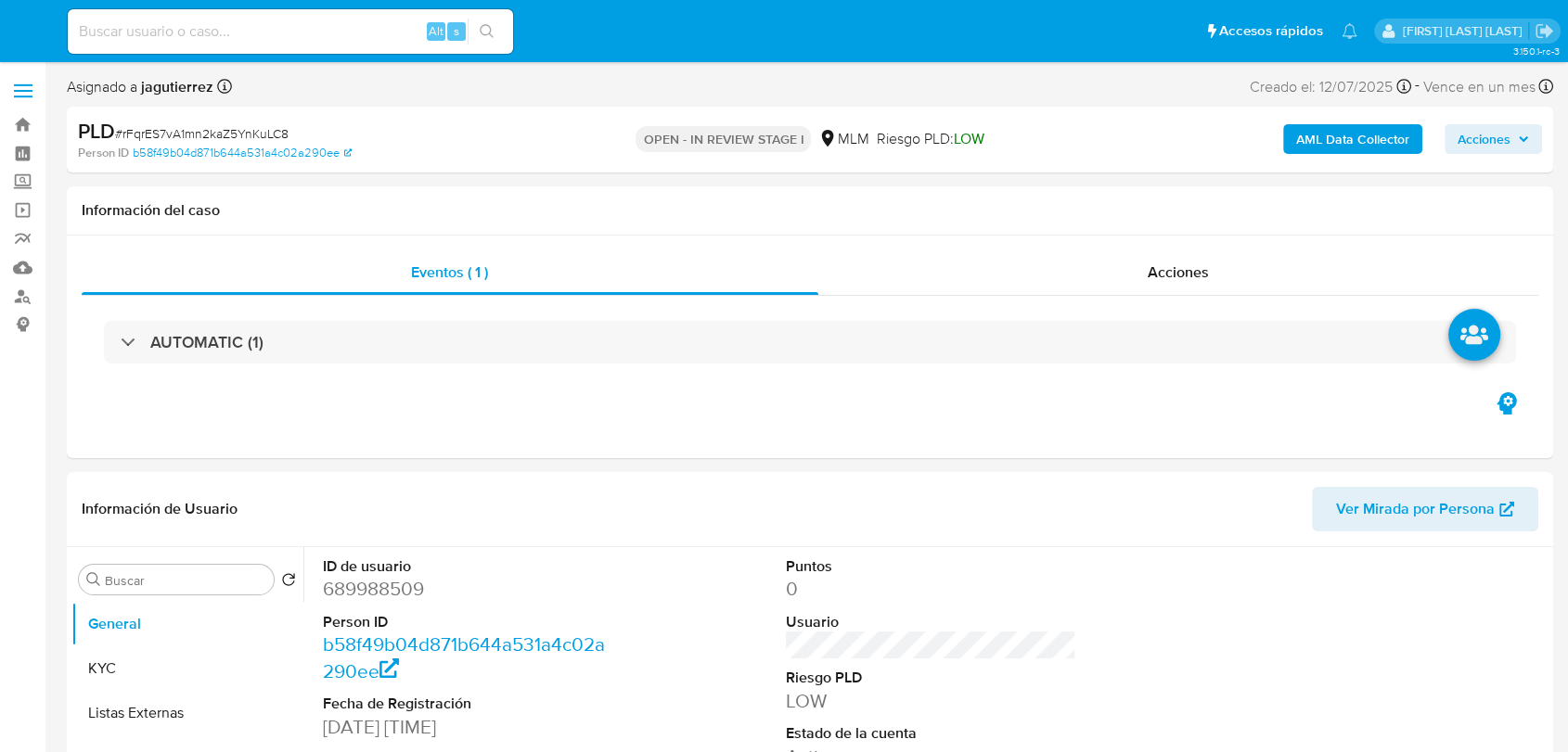 select on "10" 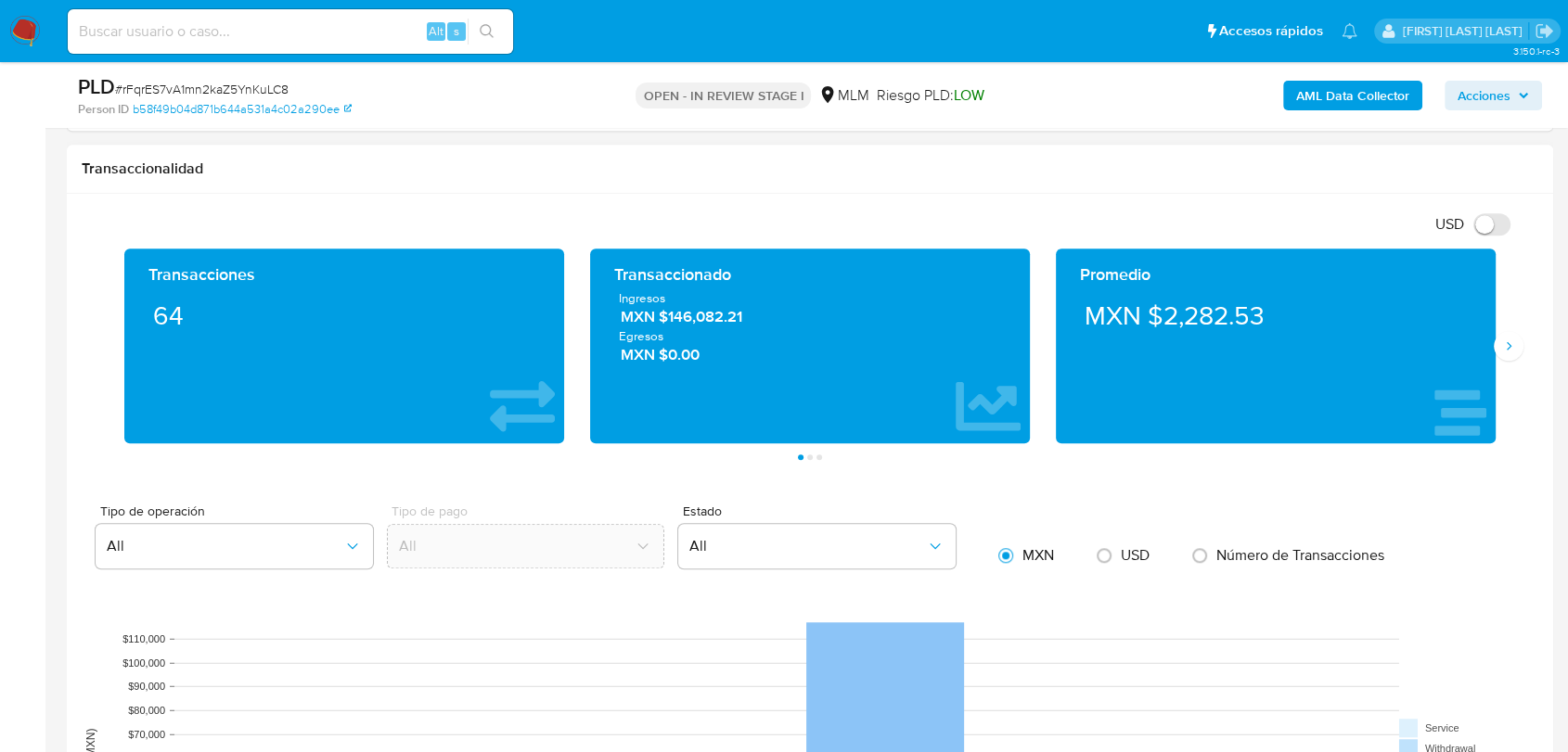 scroll, scrollTop: 1957, scrollLeft: 0, axis: vertical 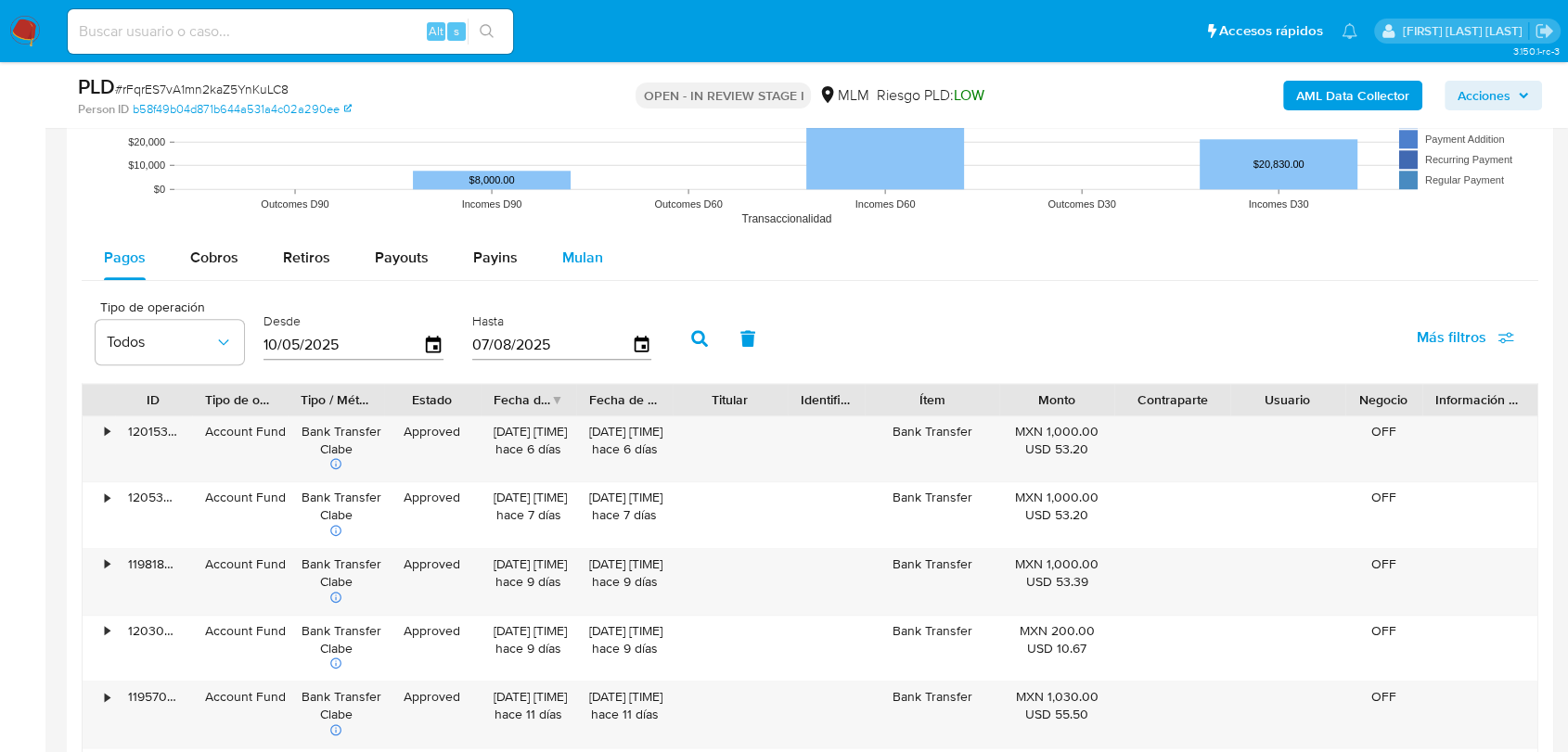 click on "Mulan" at bounding box center (583, 257) 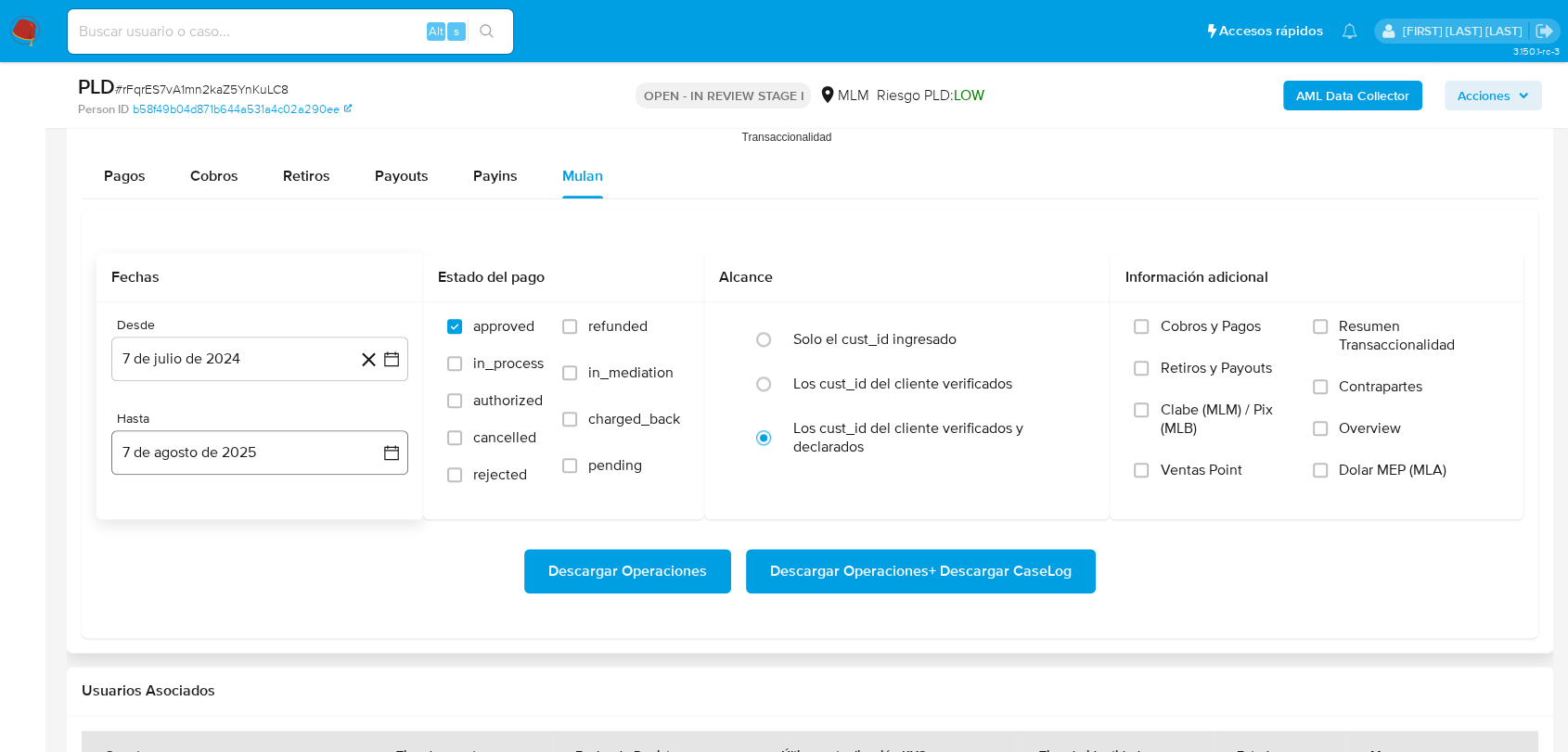 scroll, scrollTop: 2163, scrollLeft: 0, axis: vertical 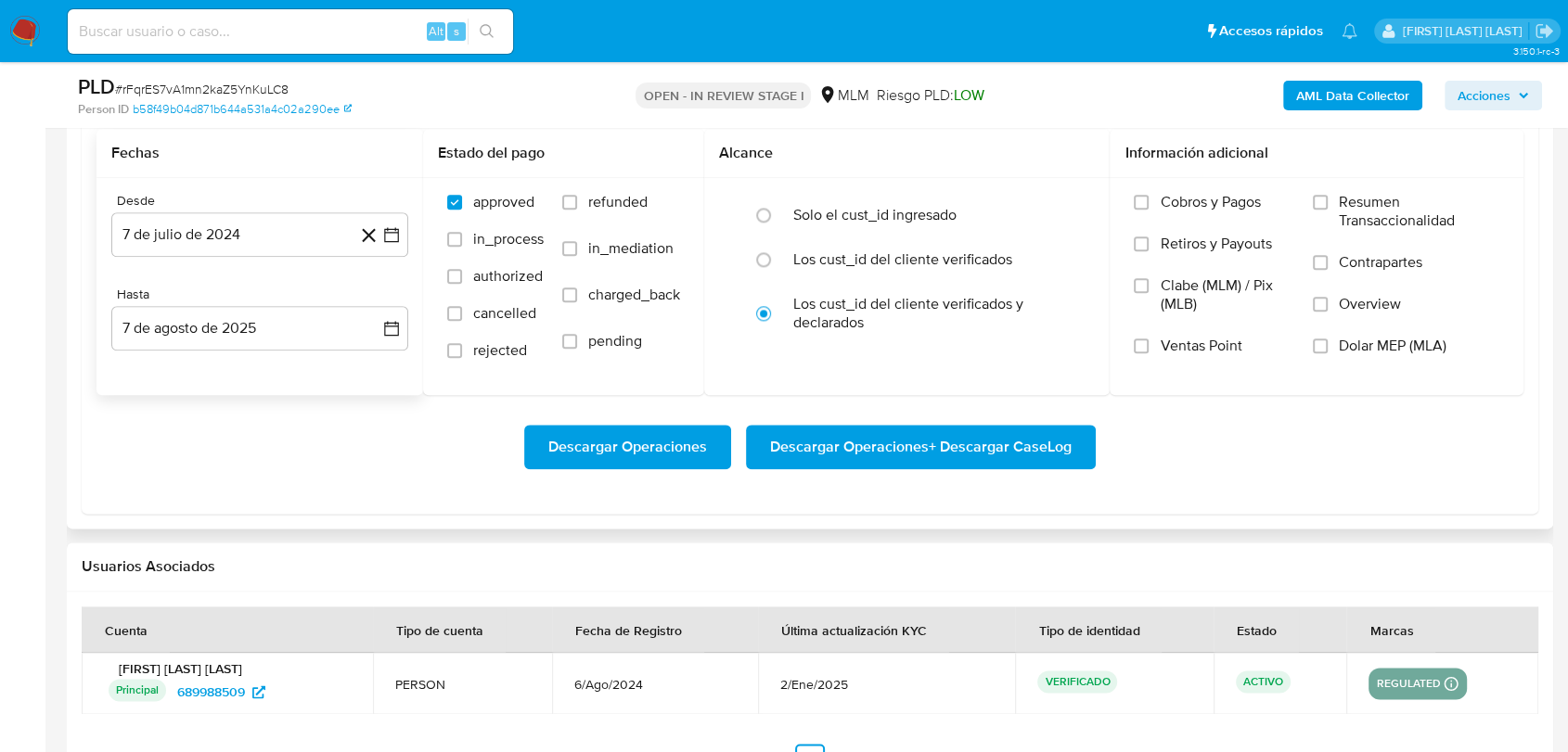 click 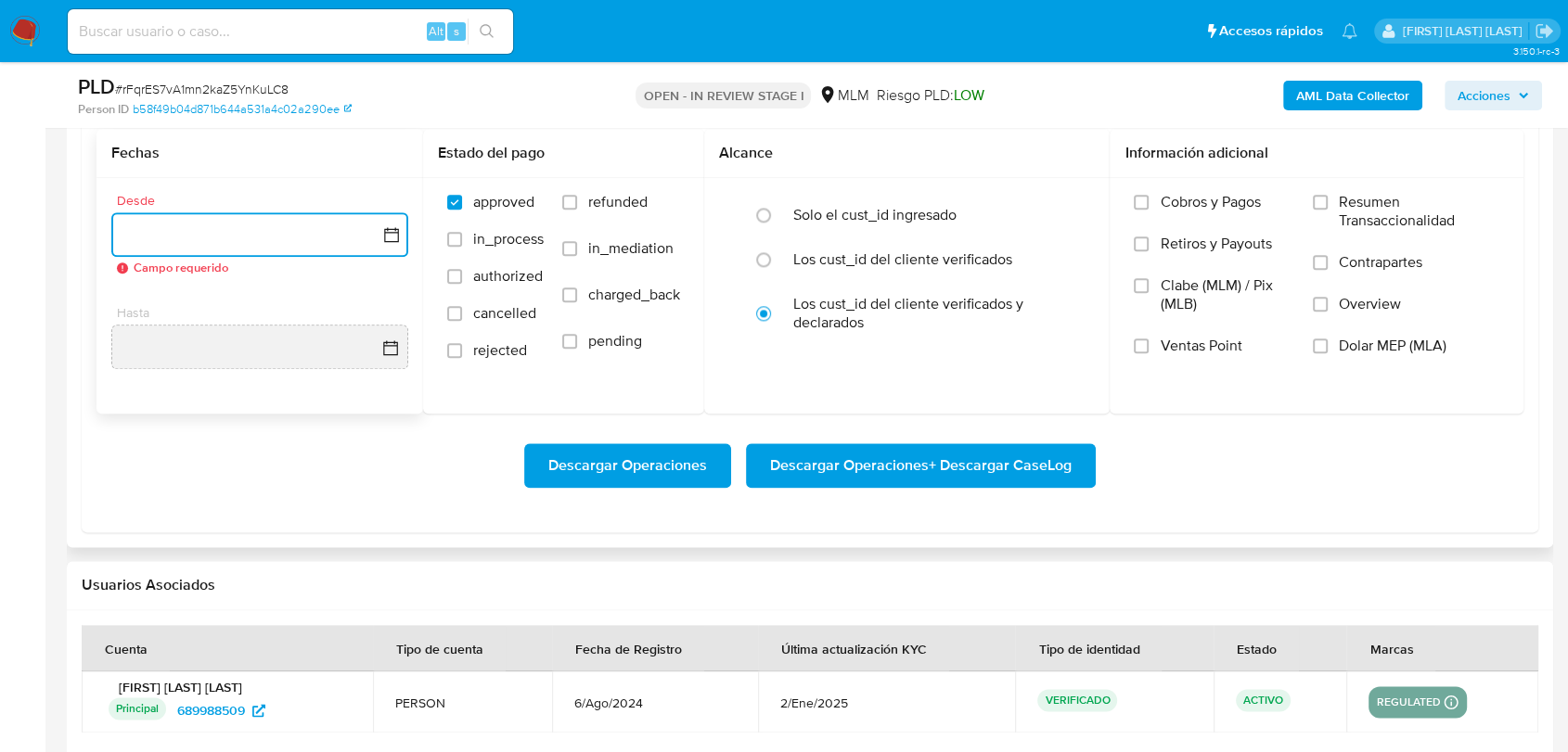 click 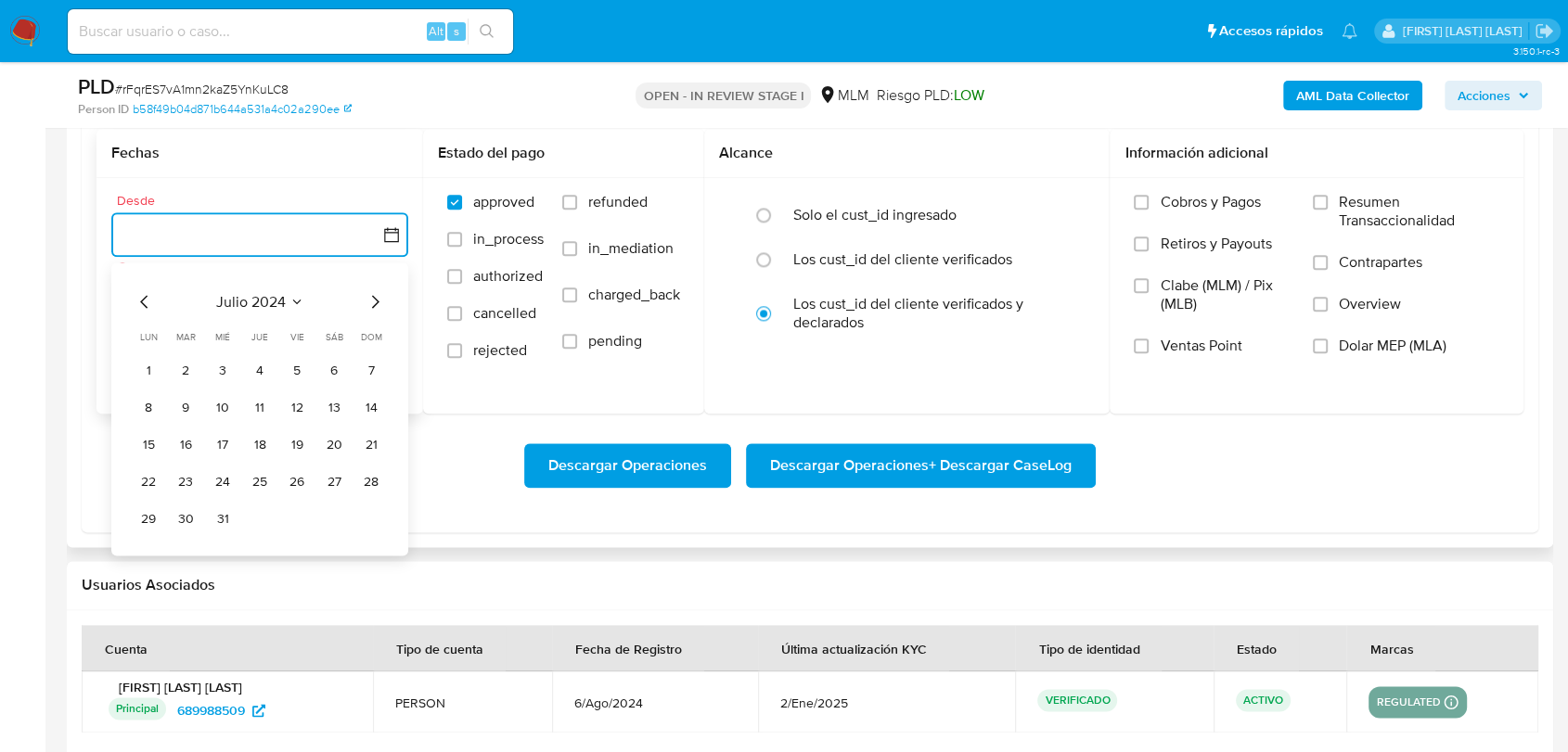 click 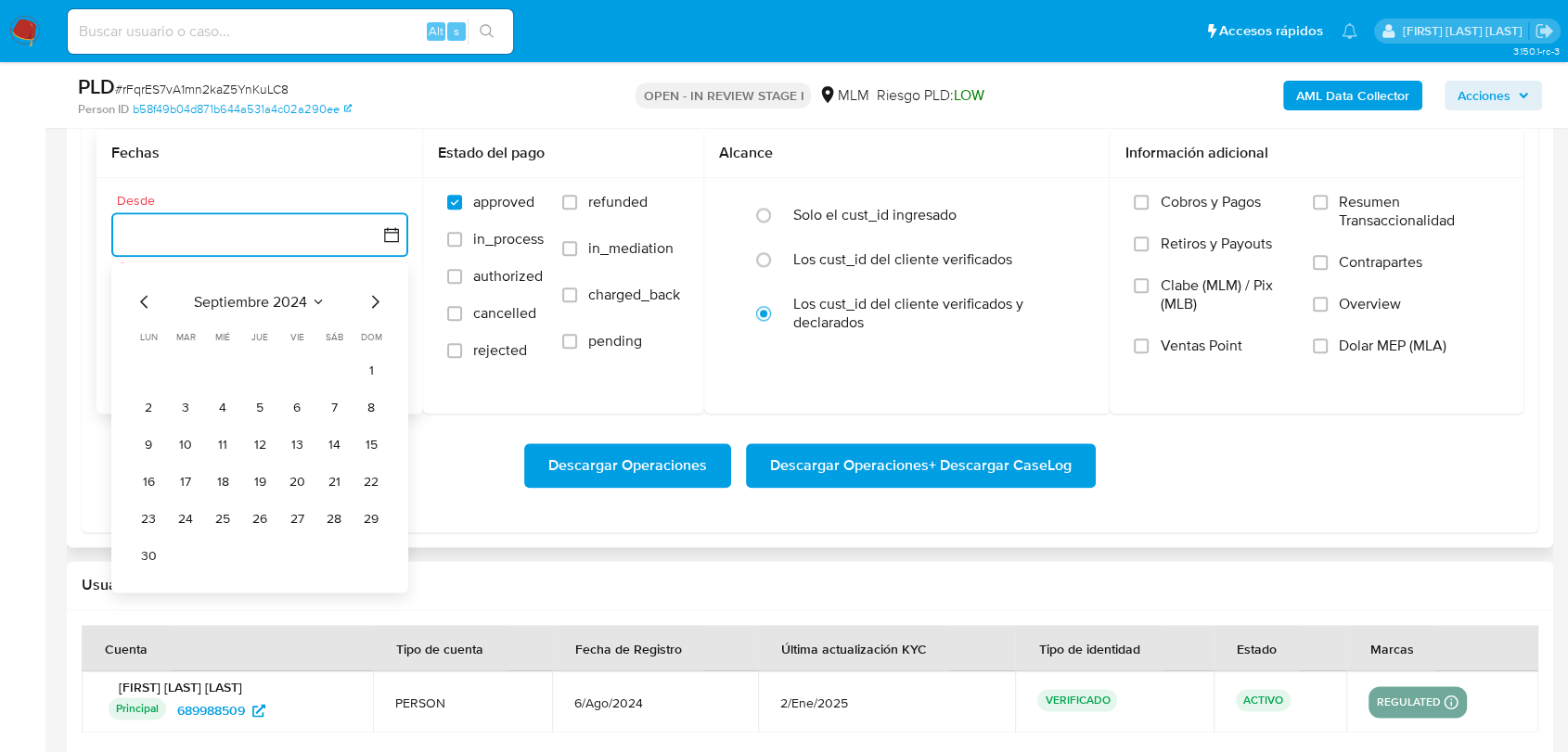 click 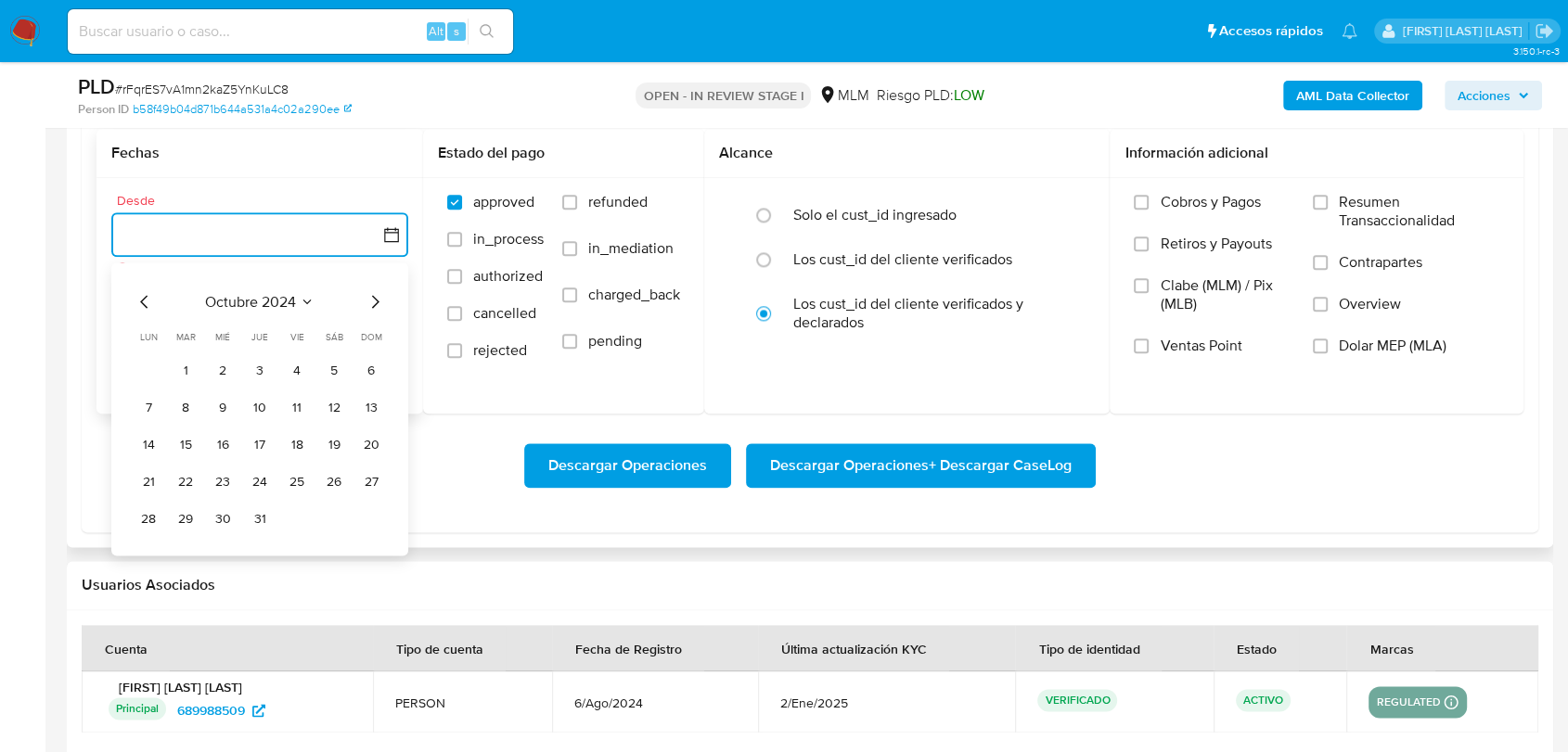 click 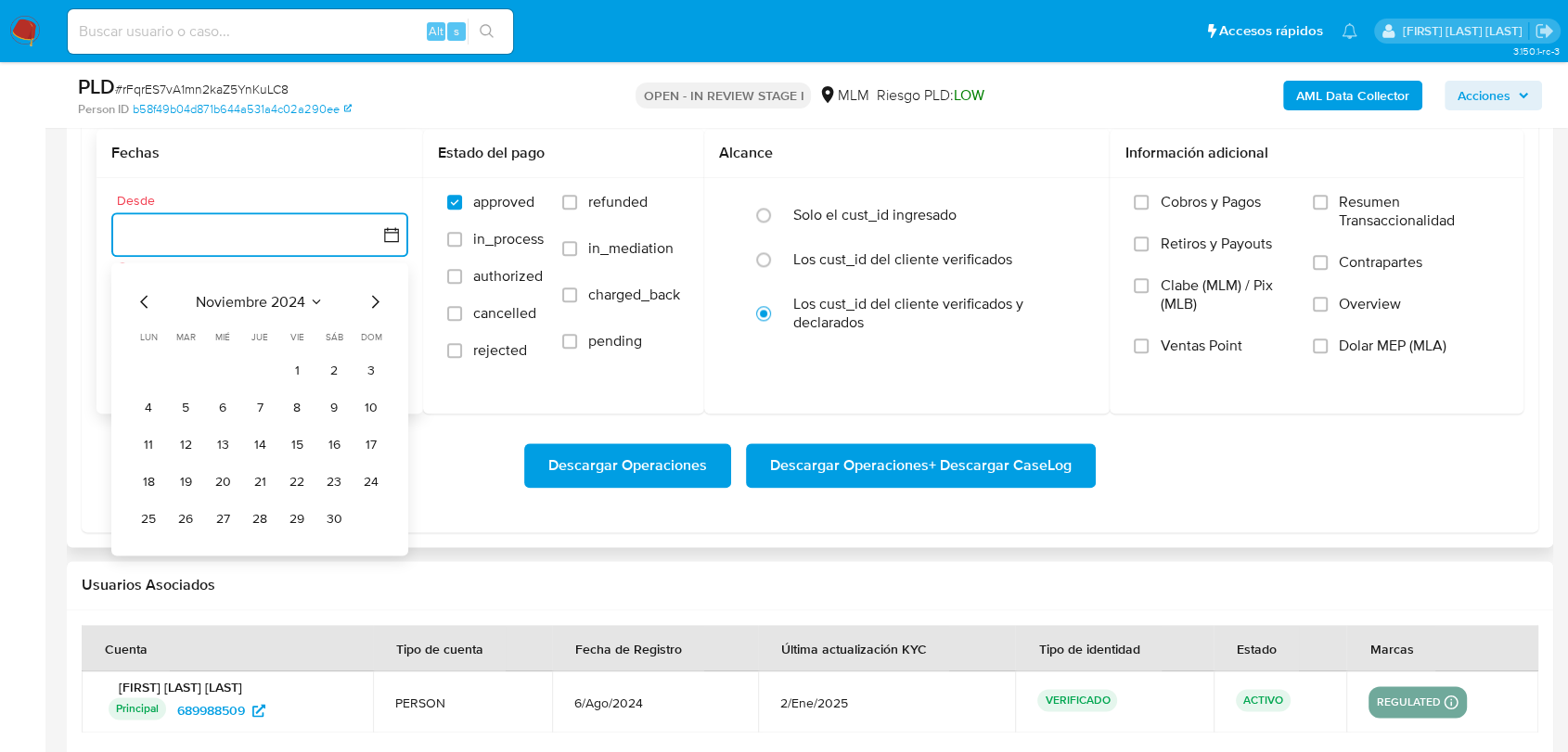 click 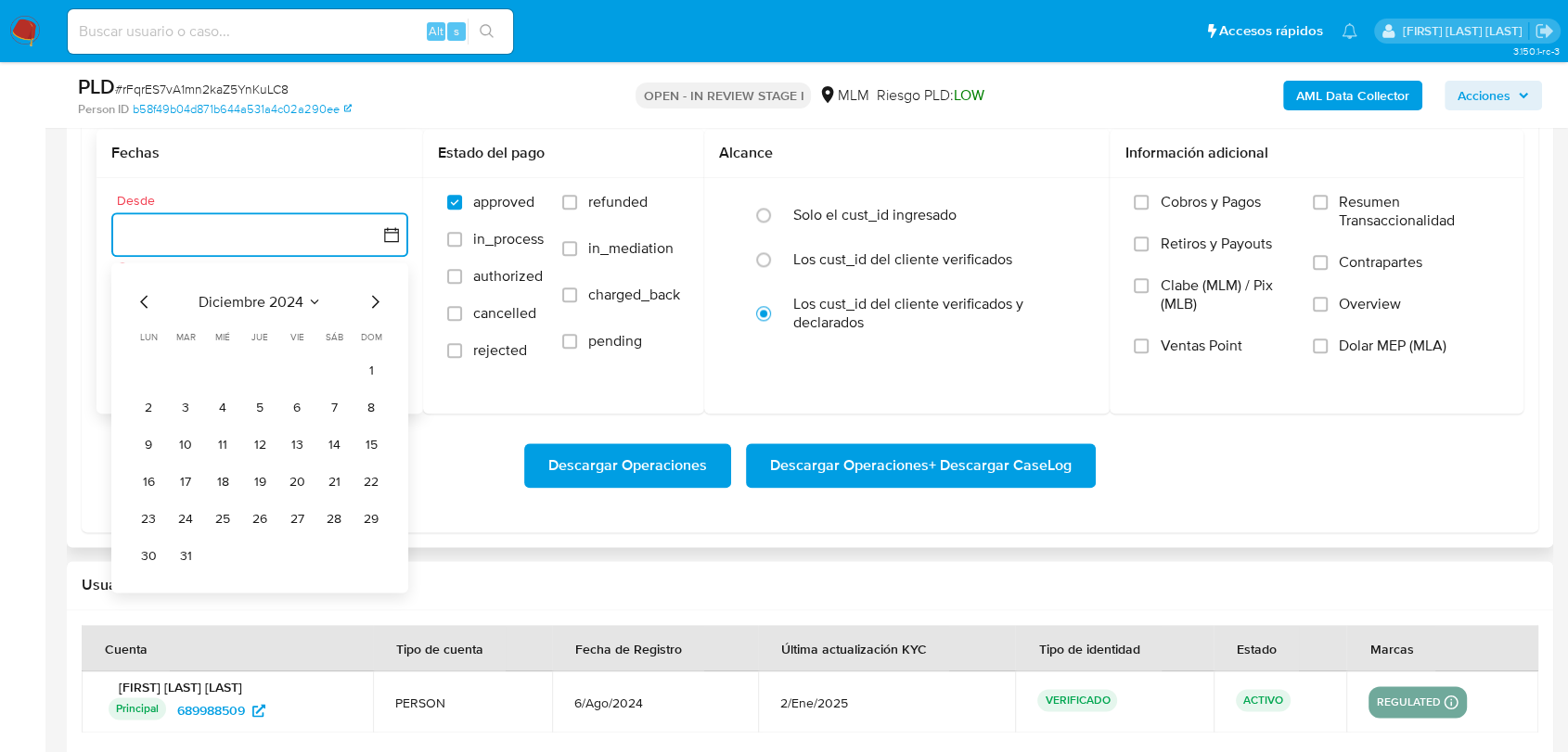 click 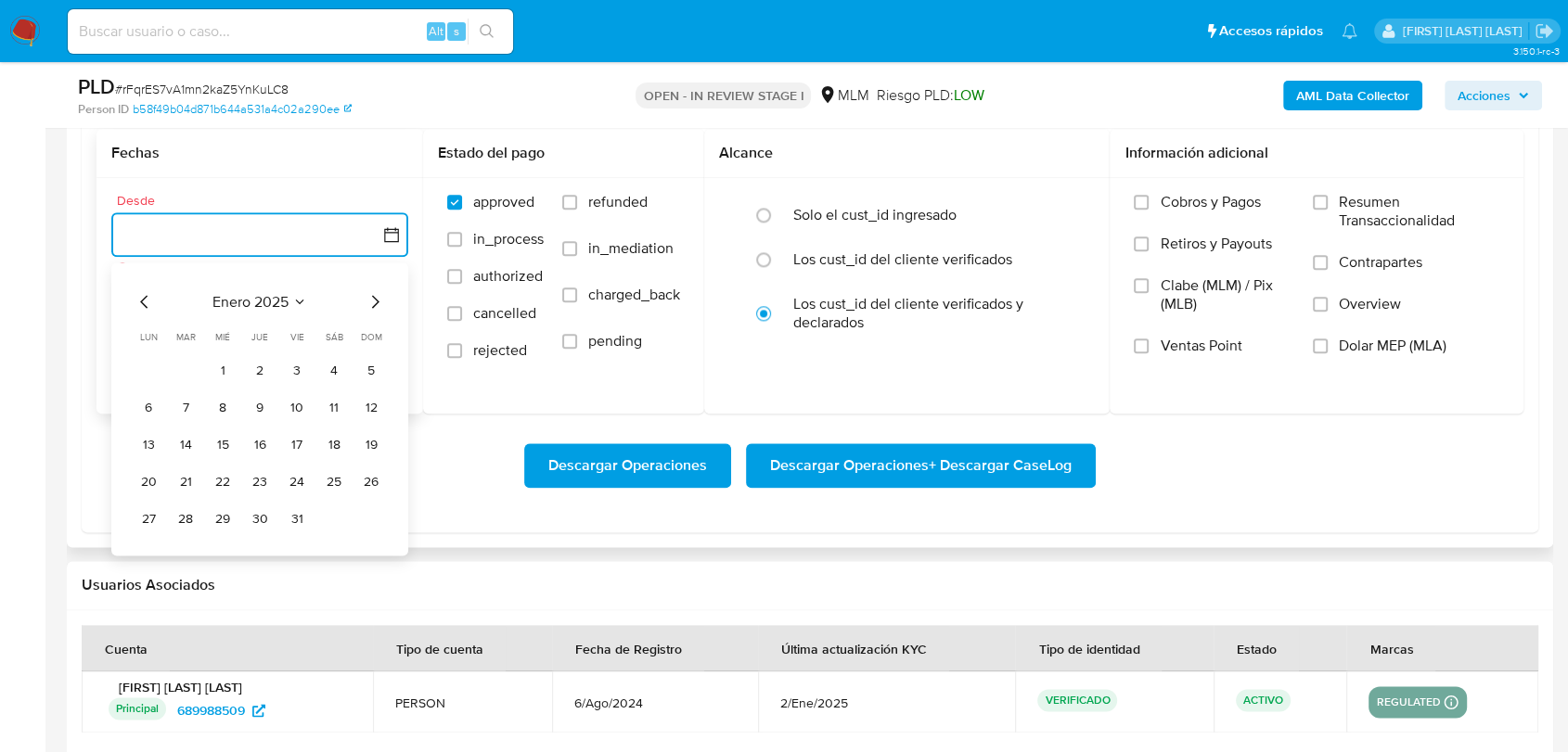 click 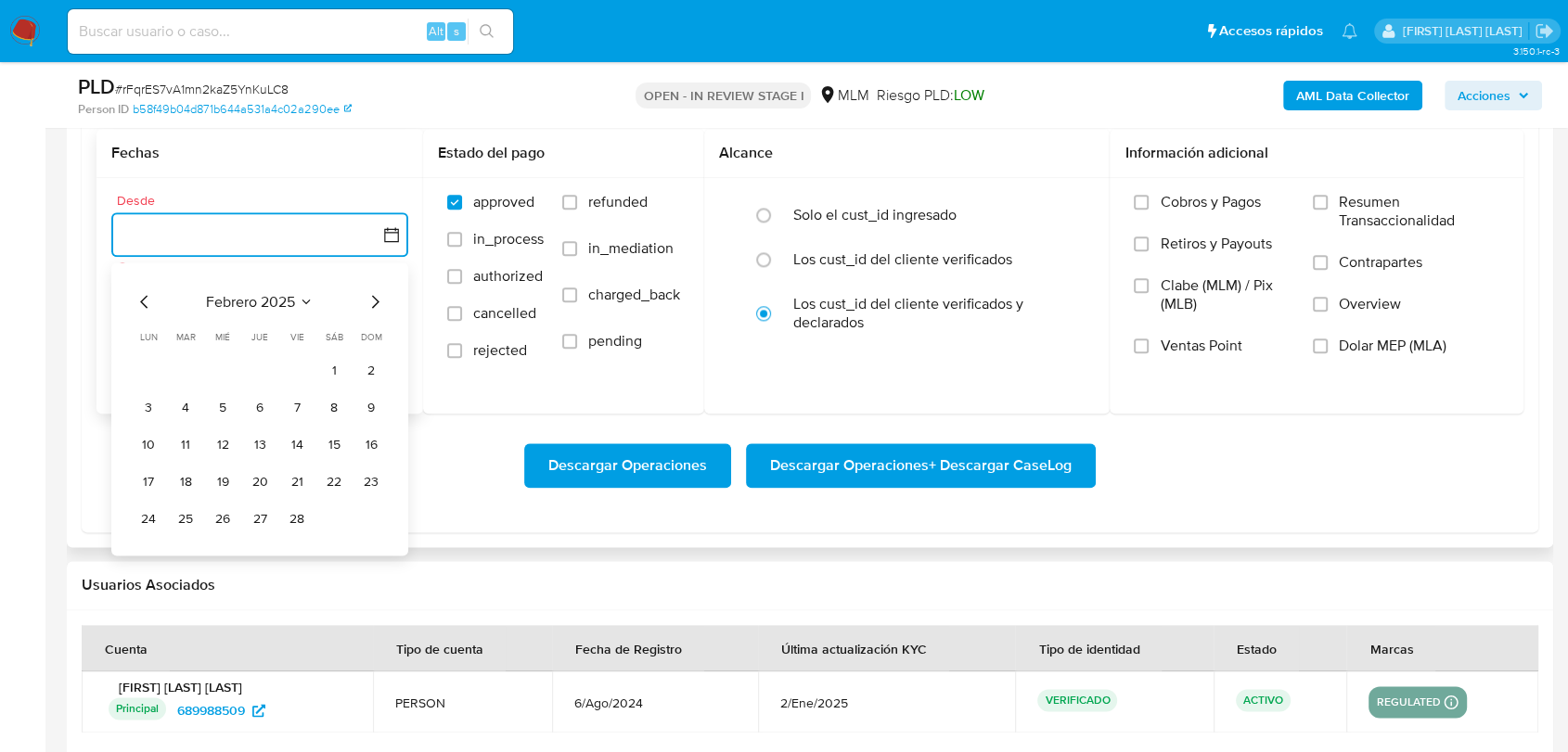 click 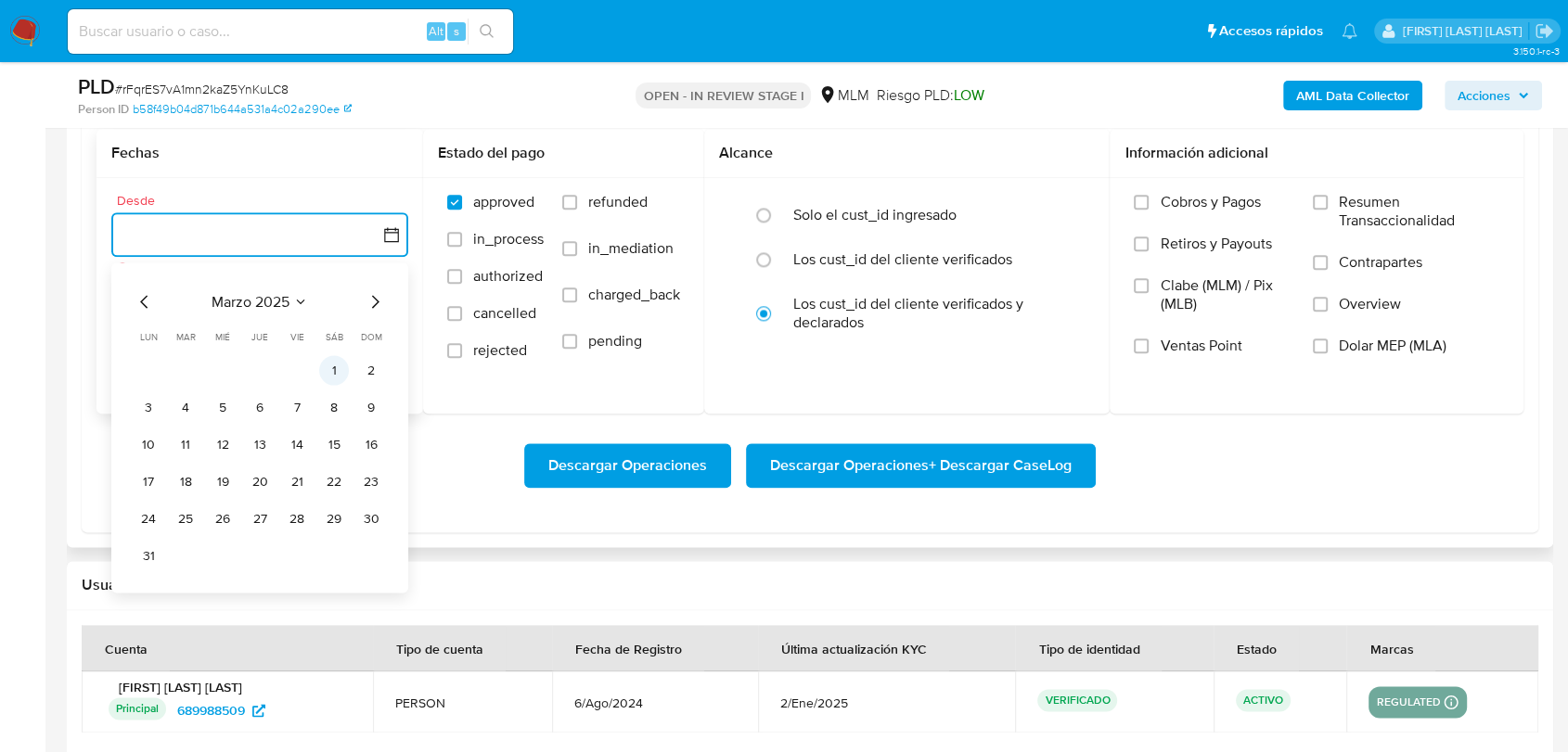 click on "1" at bounding box center [334, 370] 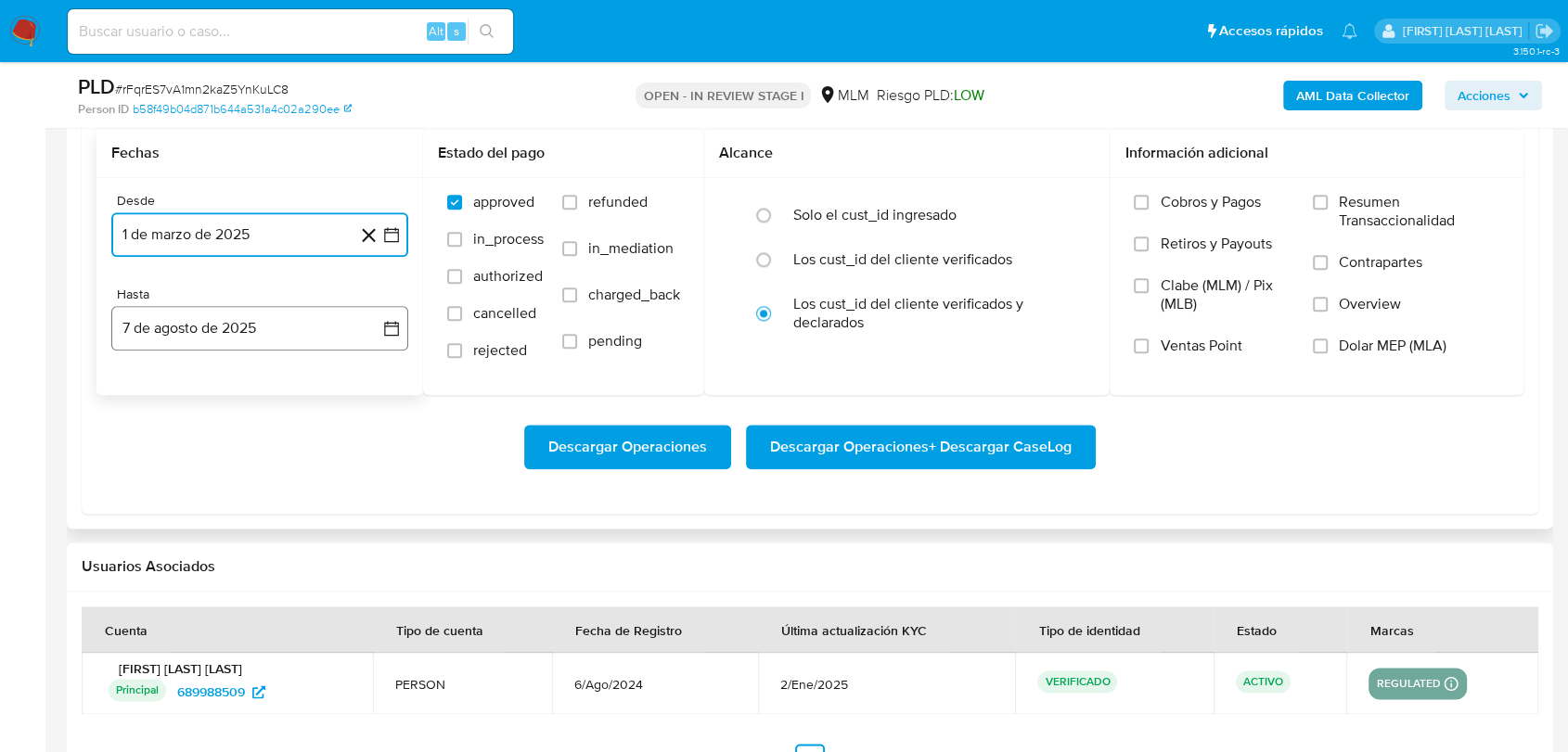 drag, startPoint x: 314, startPoint y: 325, endPoint x: 301, endPoint y: 328, distance: 13.3416641 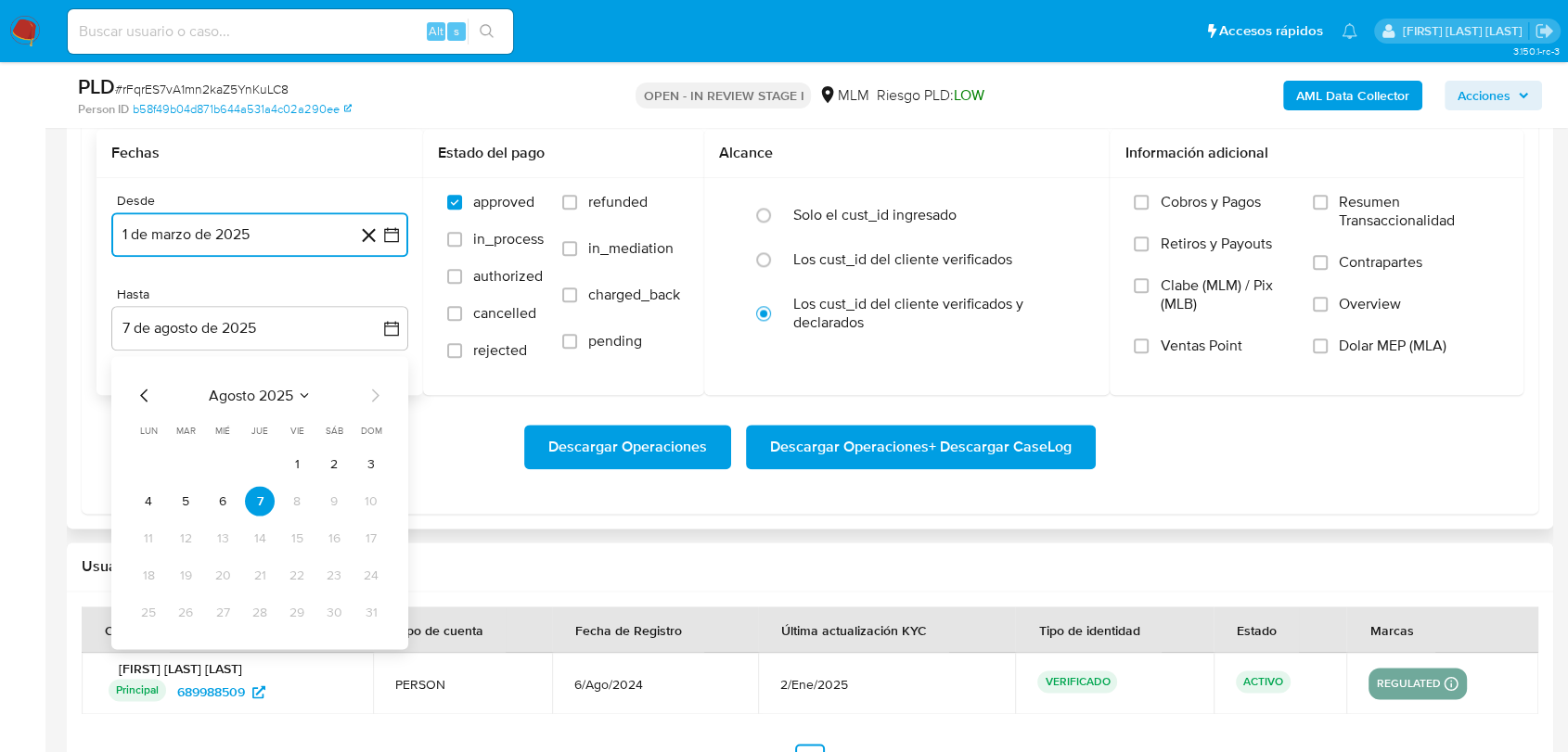 click 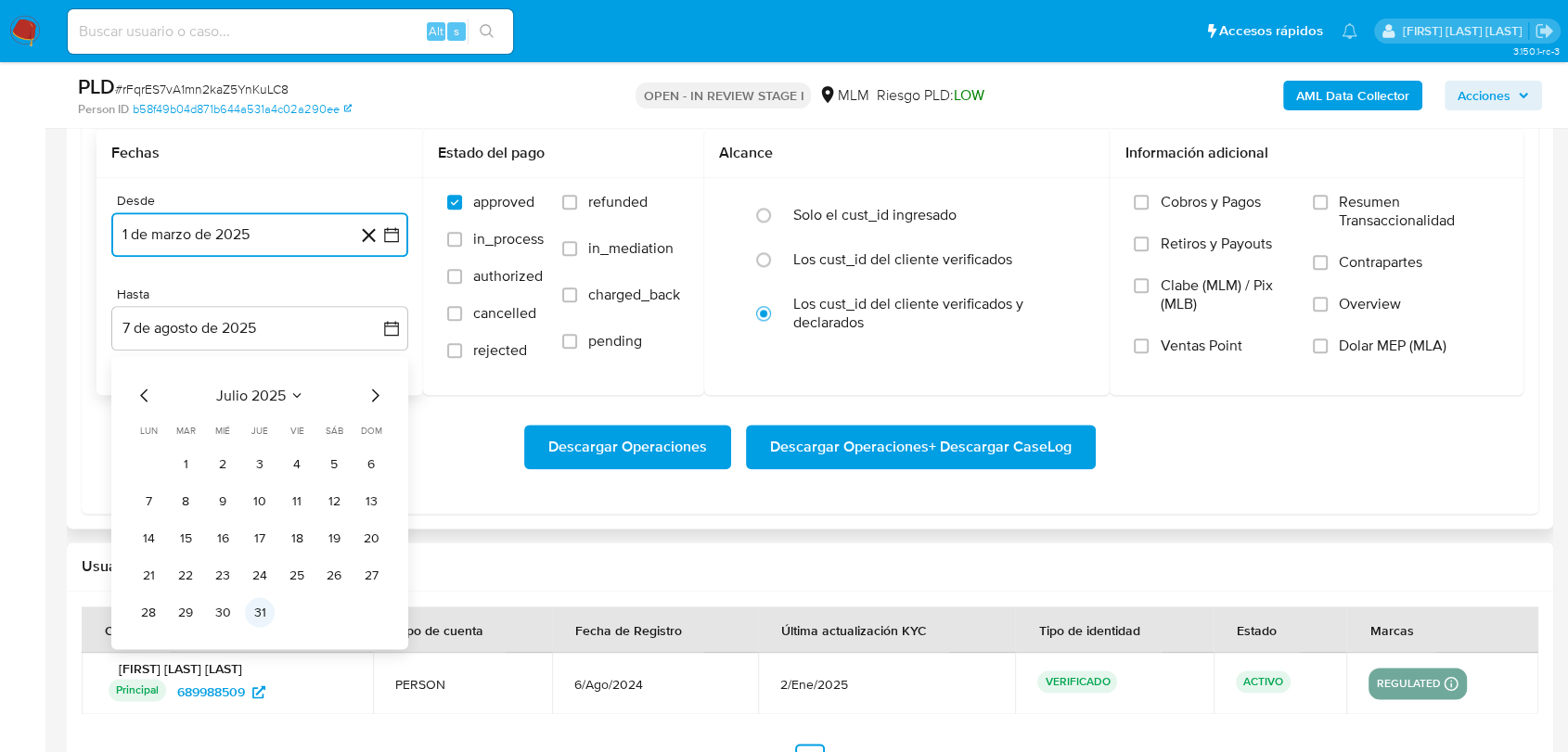 click on "31" at bounding box center (260, 612) 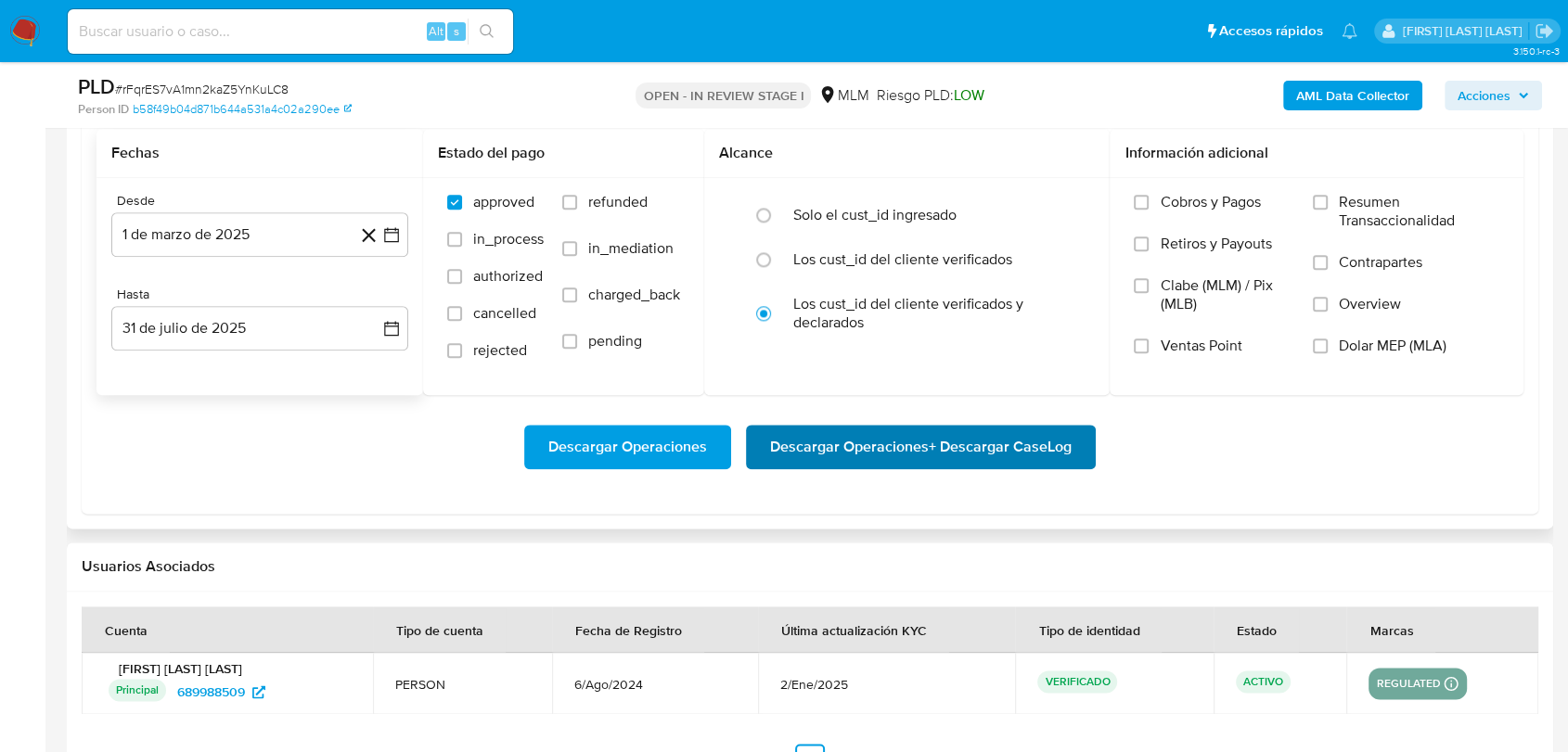 drag, startPoint x: 970, startPoint y: 413, endPoint x: 958, endPoint y: 432, distance: 22.47221 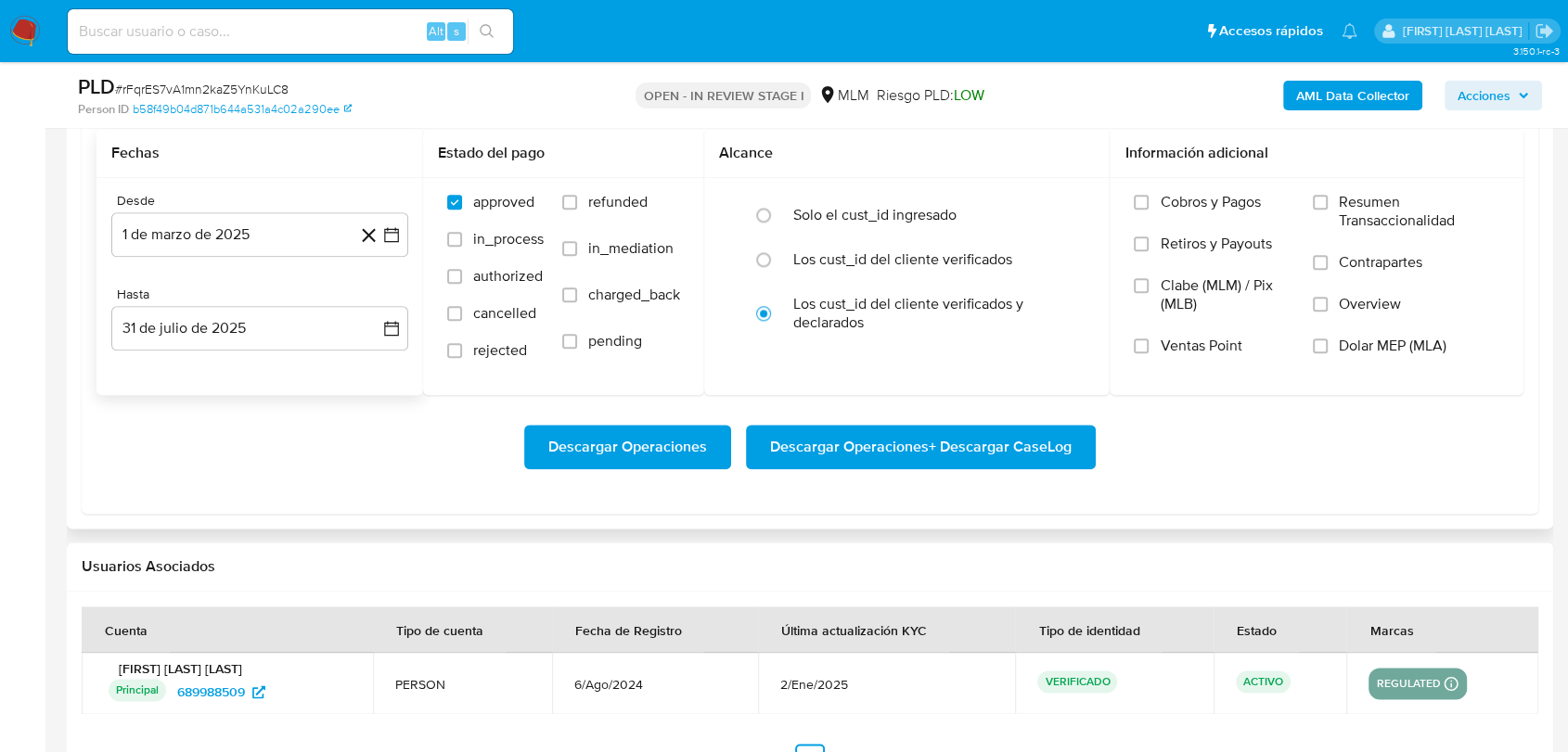 click on "Descargar Operaciones  +   Descargar CaseLog" at bounding box center [920, 447] 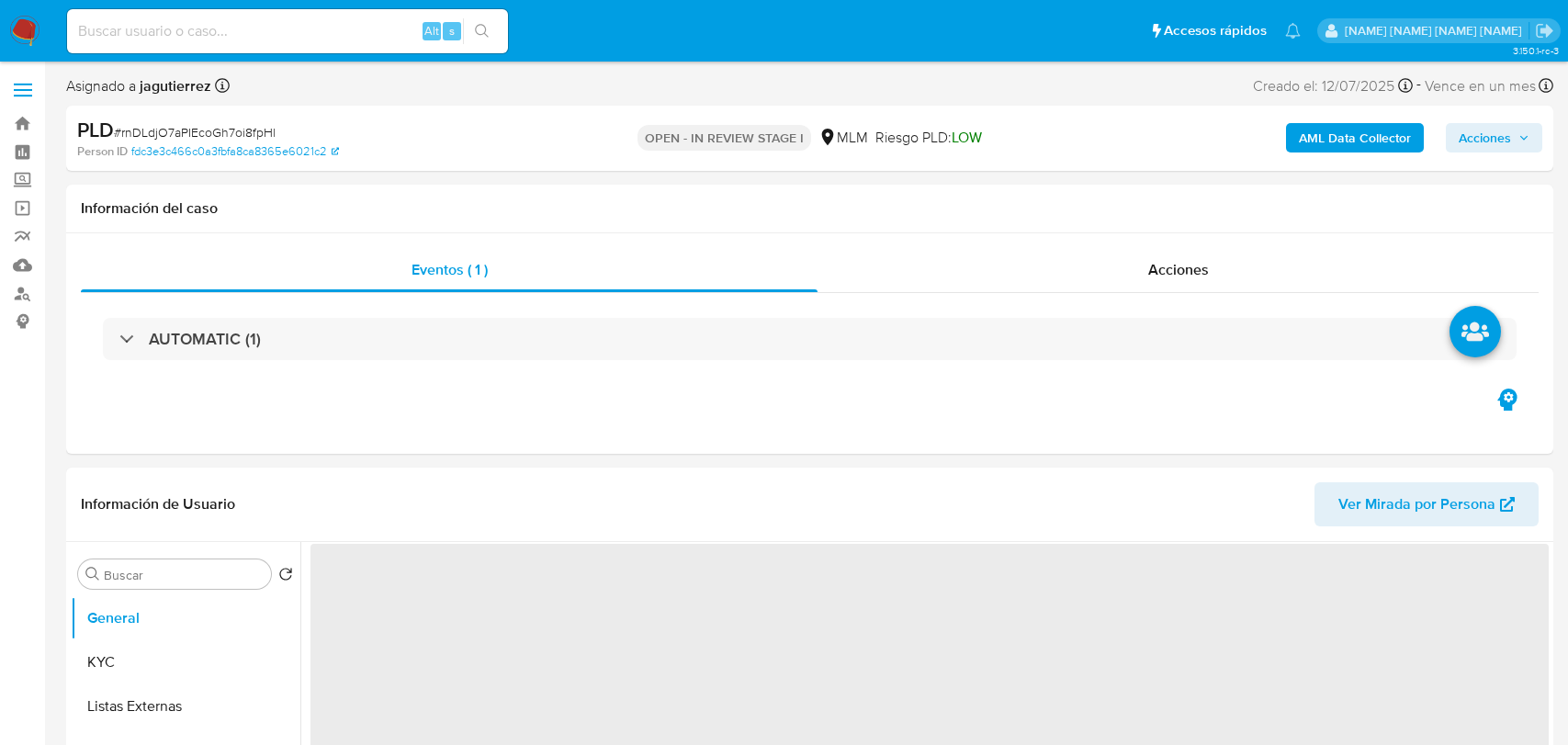 select on "10" 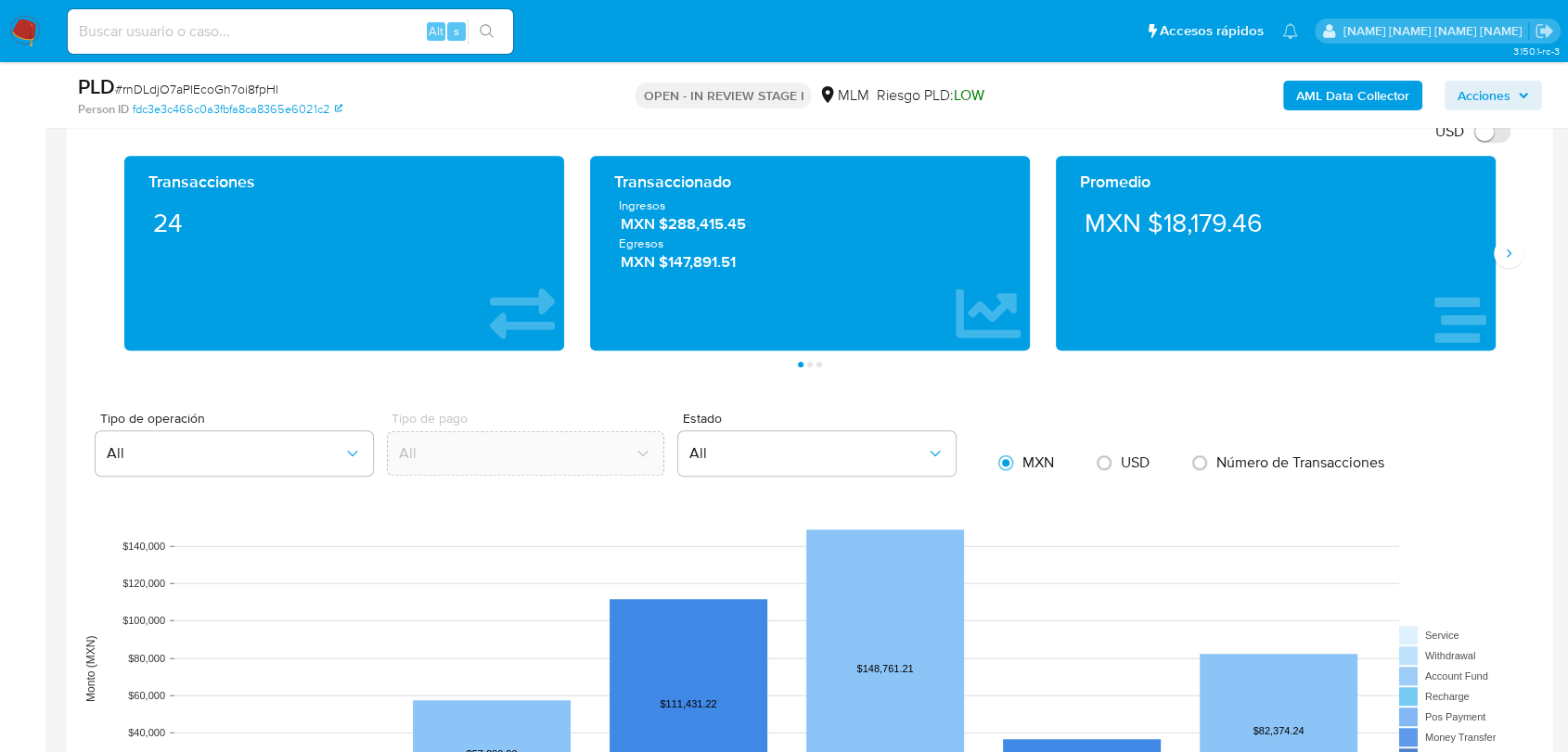 scroll, scrollTop: 1751, scrollLeft: 0, axis: vertical 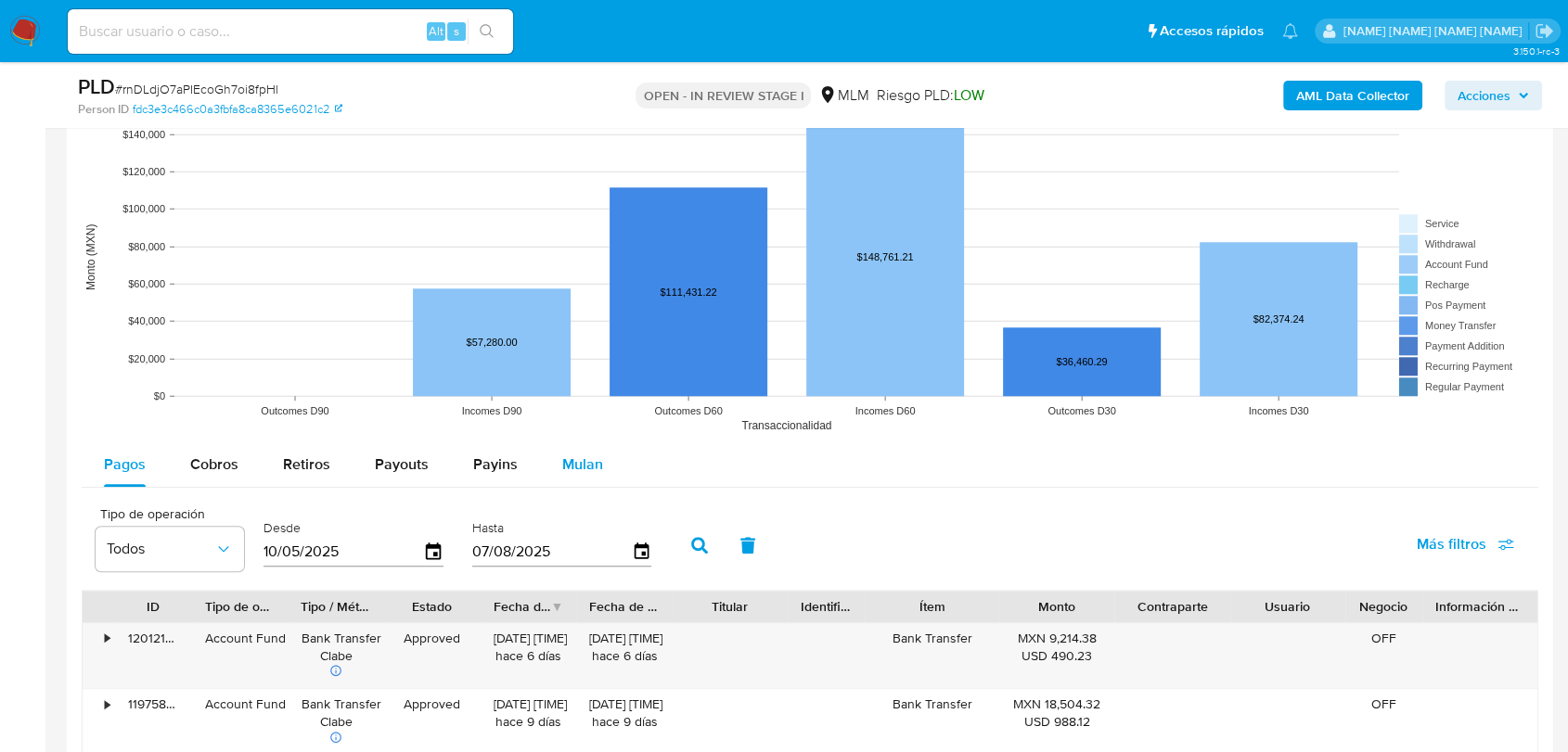 click on "Mulan" at bounding box center [583, 465] 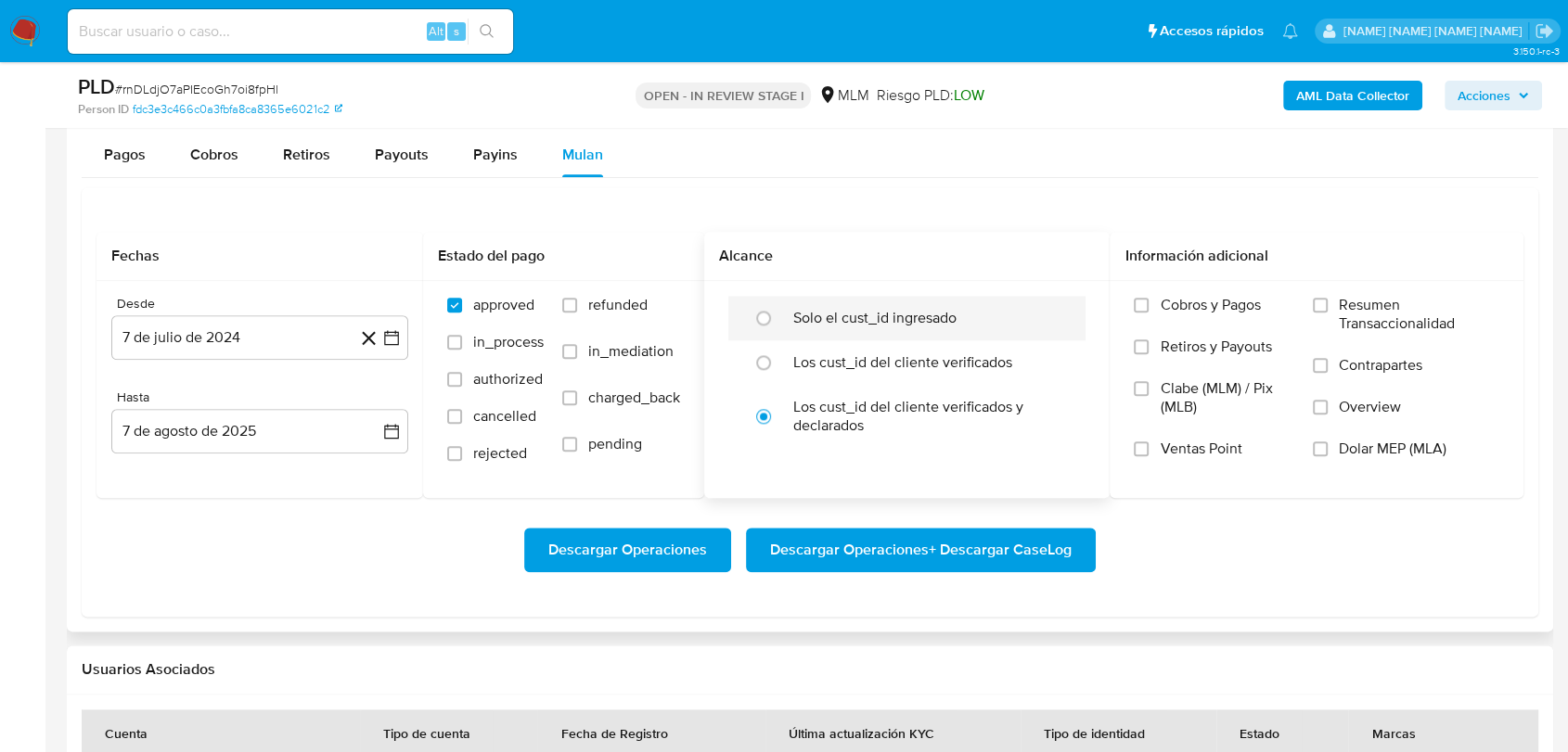 click on "Solo el cust_id ingresado" at bounding box center (875, 318) 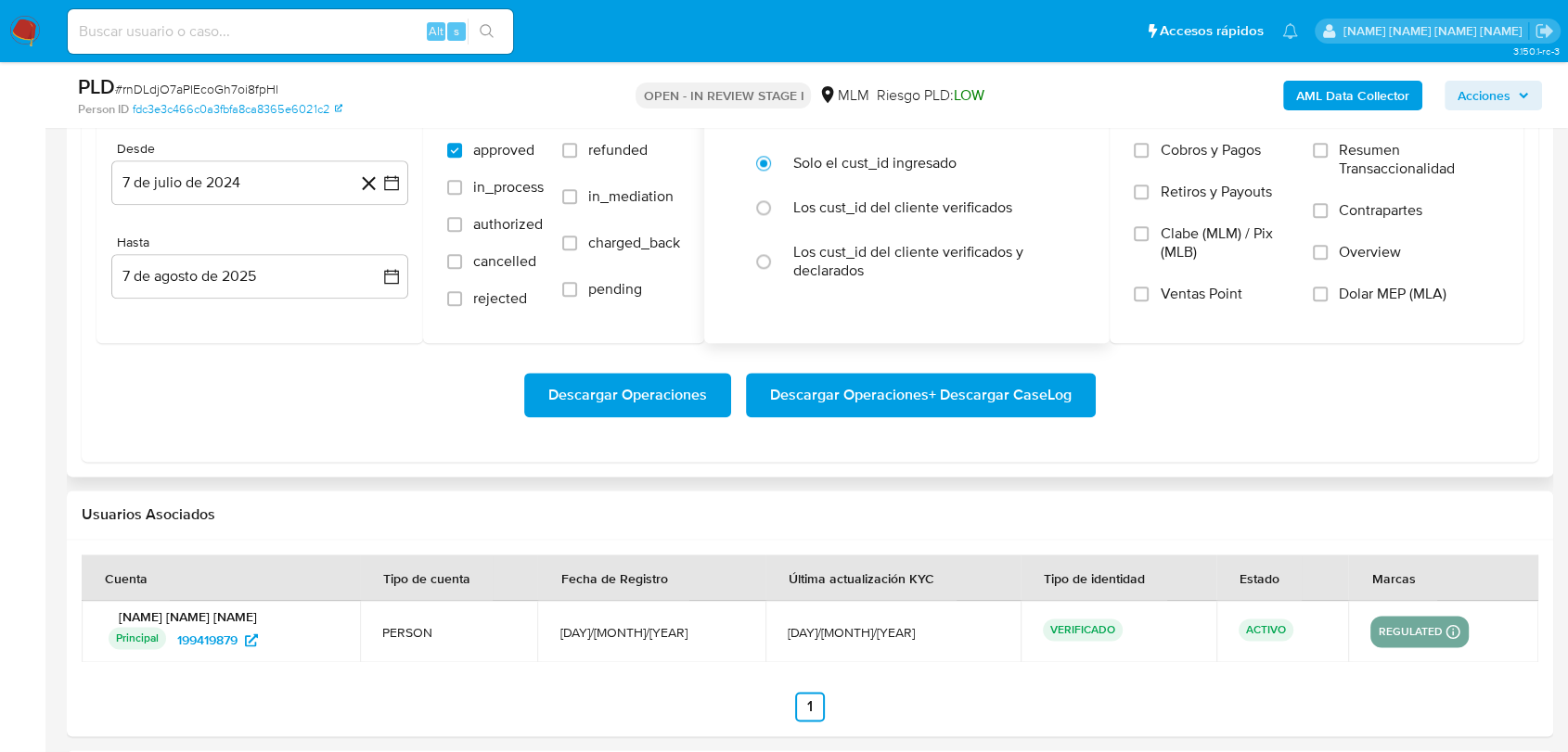 scroll, scrollTop: 2060, scrollLeft: 0, axis: vertical 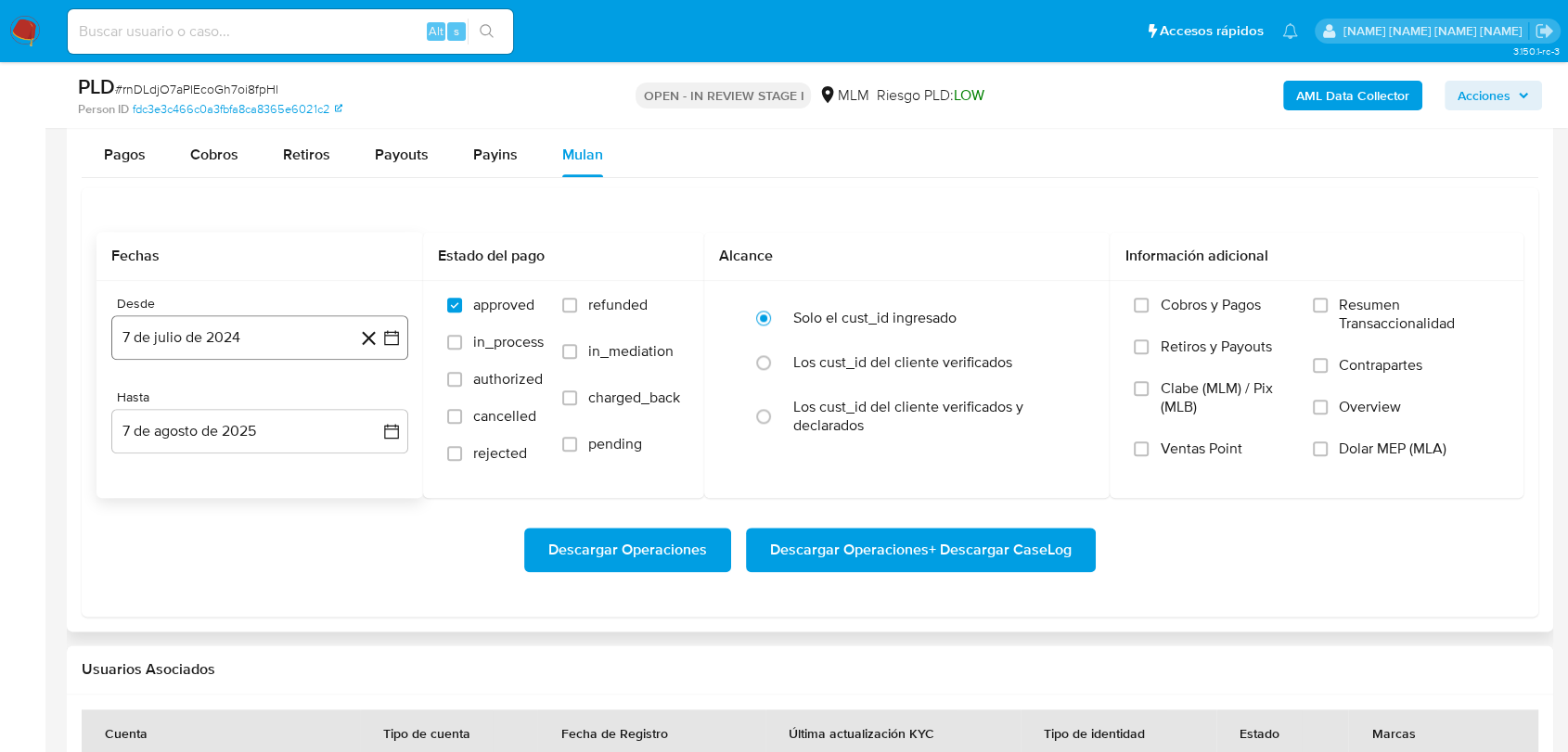 click 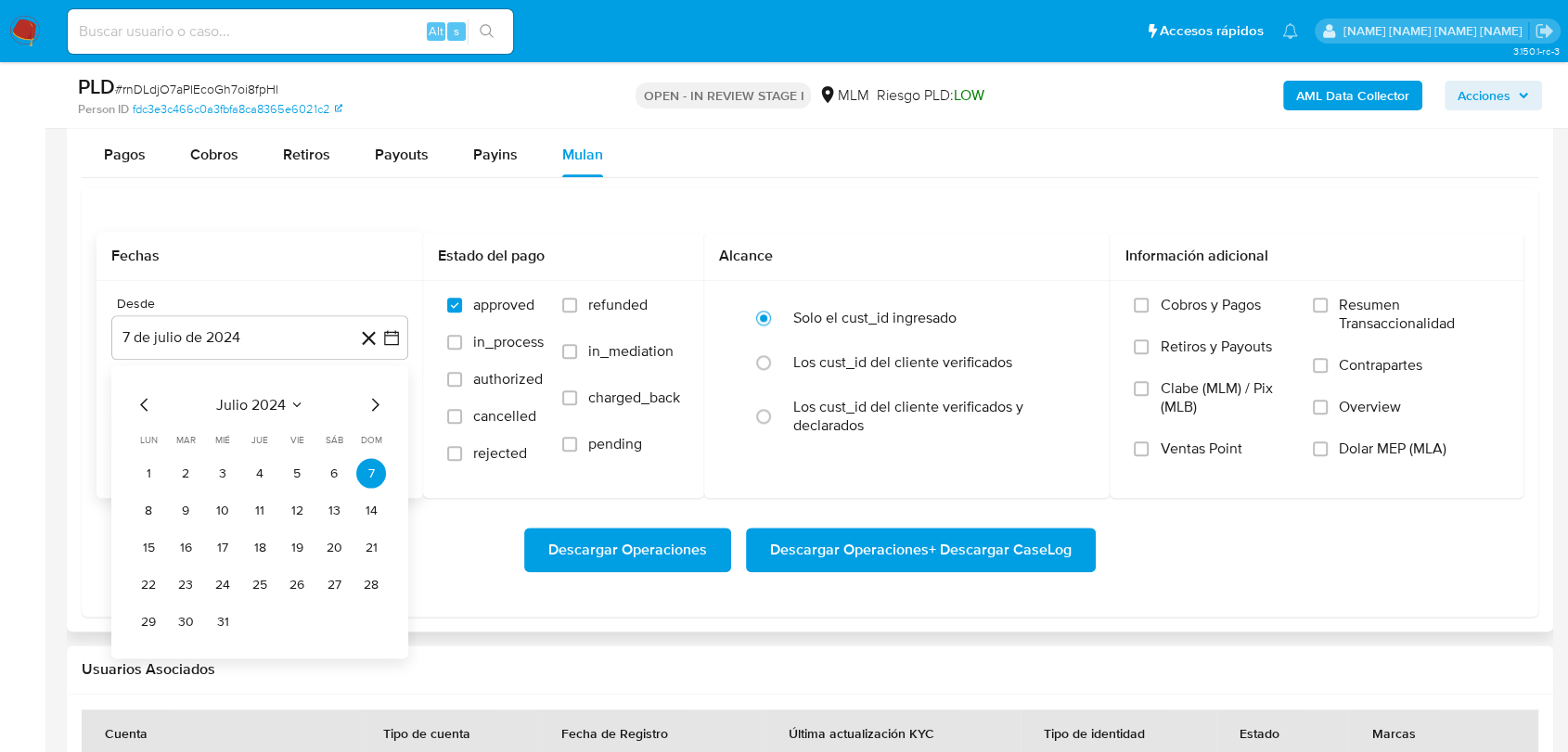 click 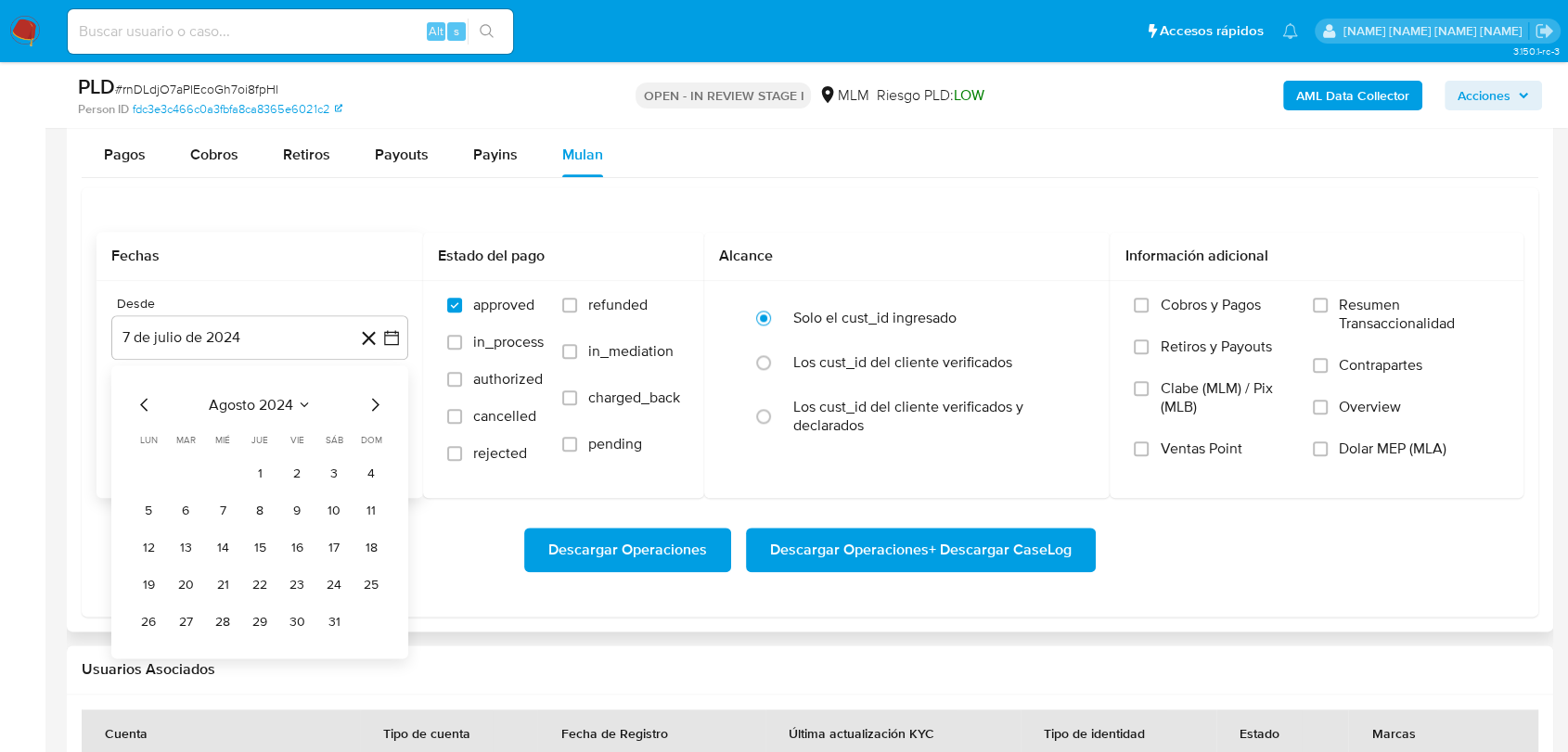 click 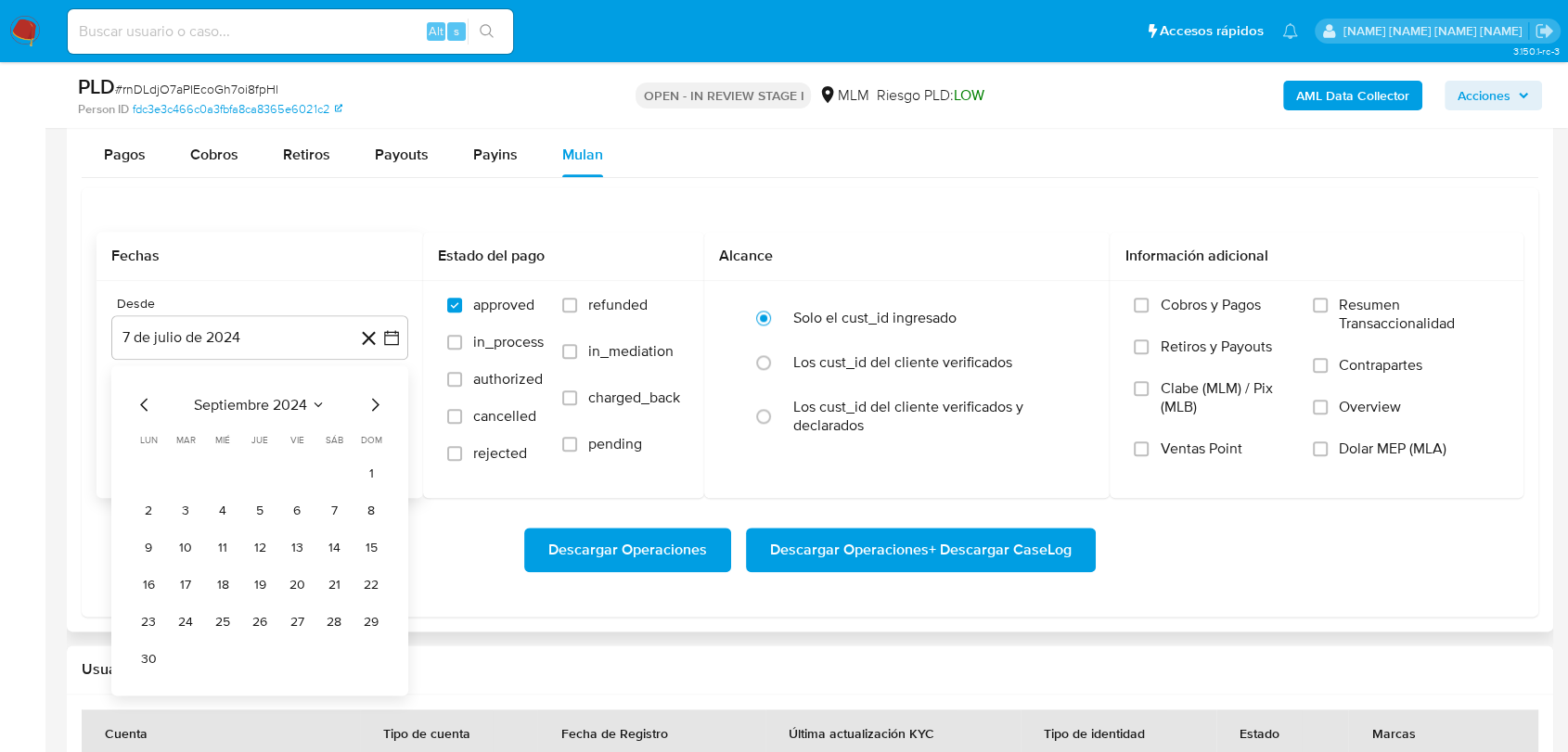 click 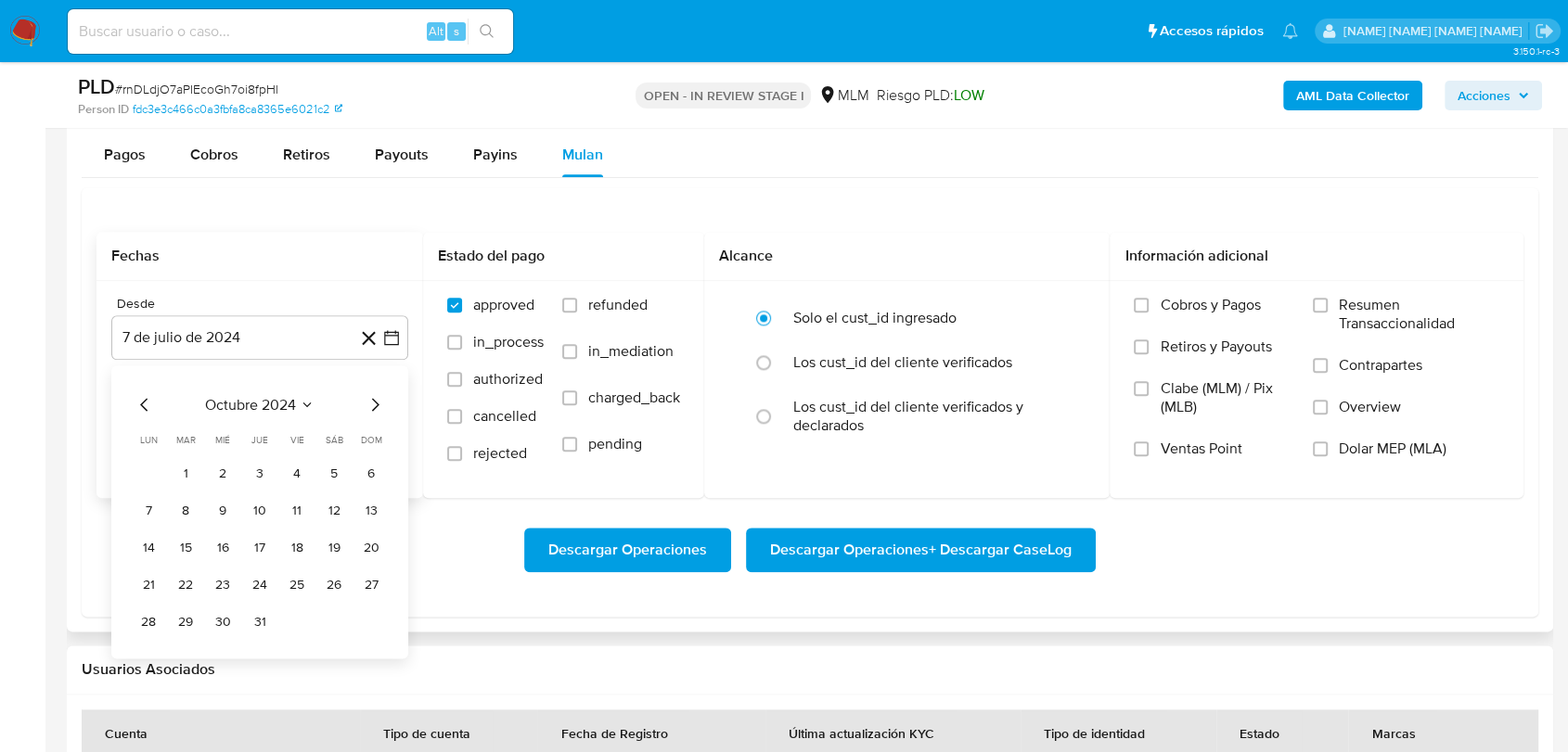 click 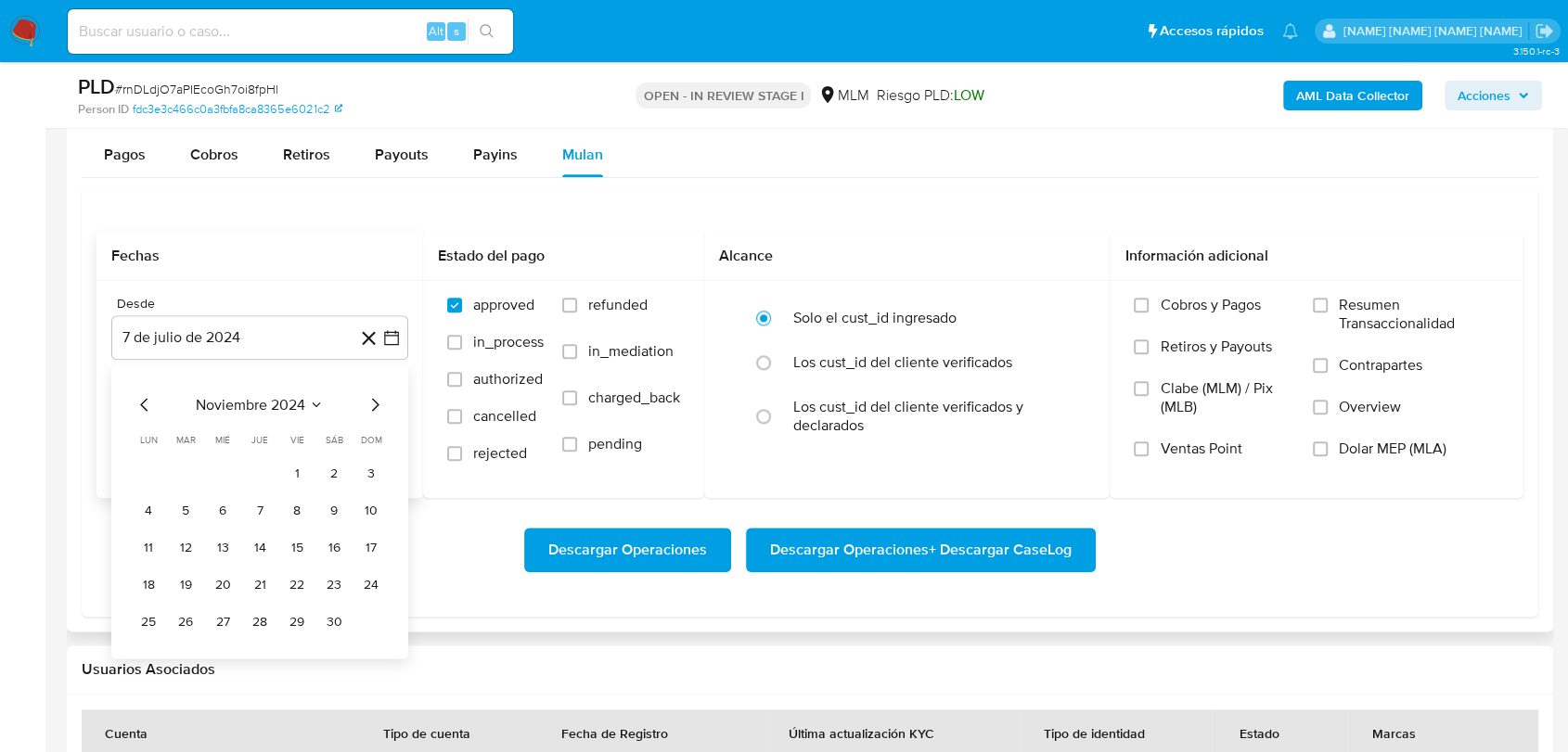 click 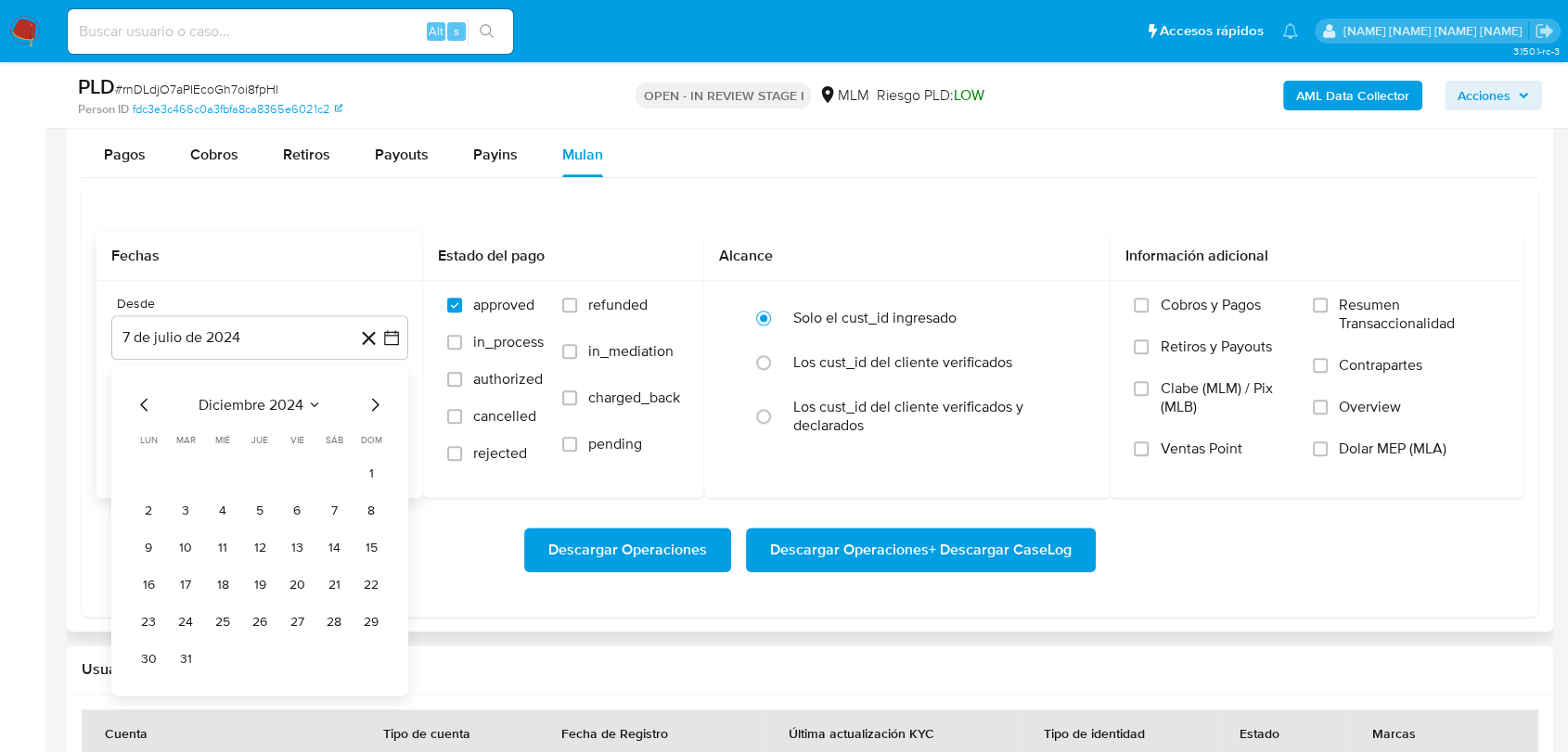 click 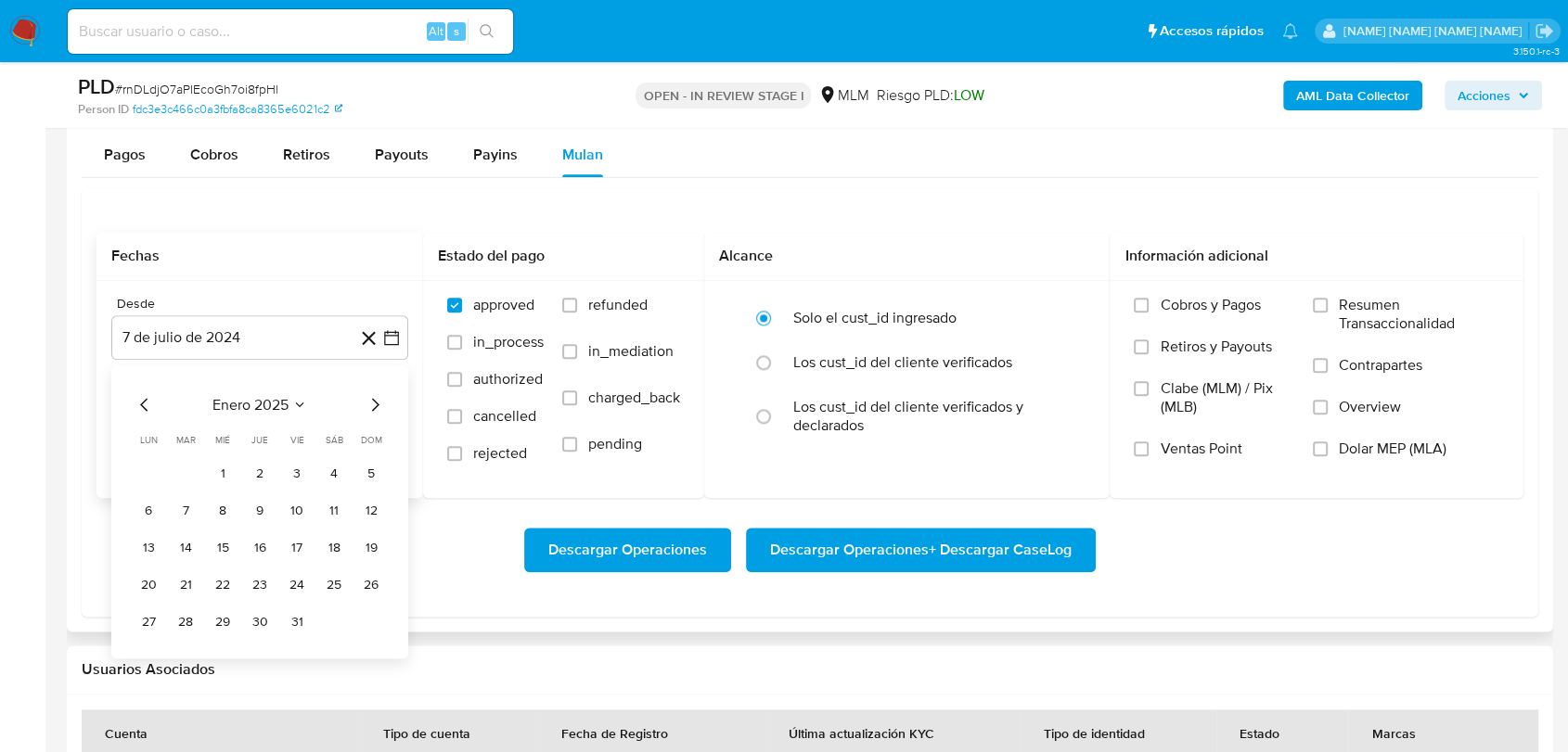click 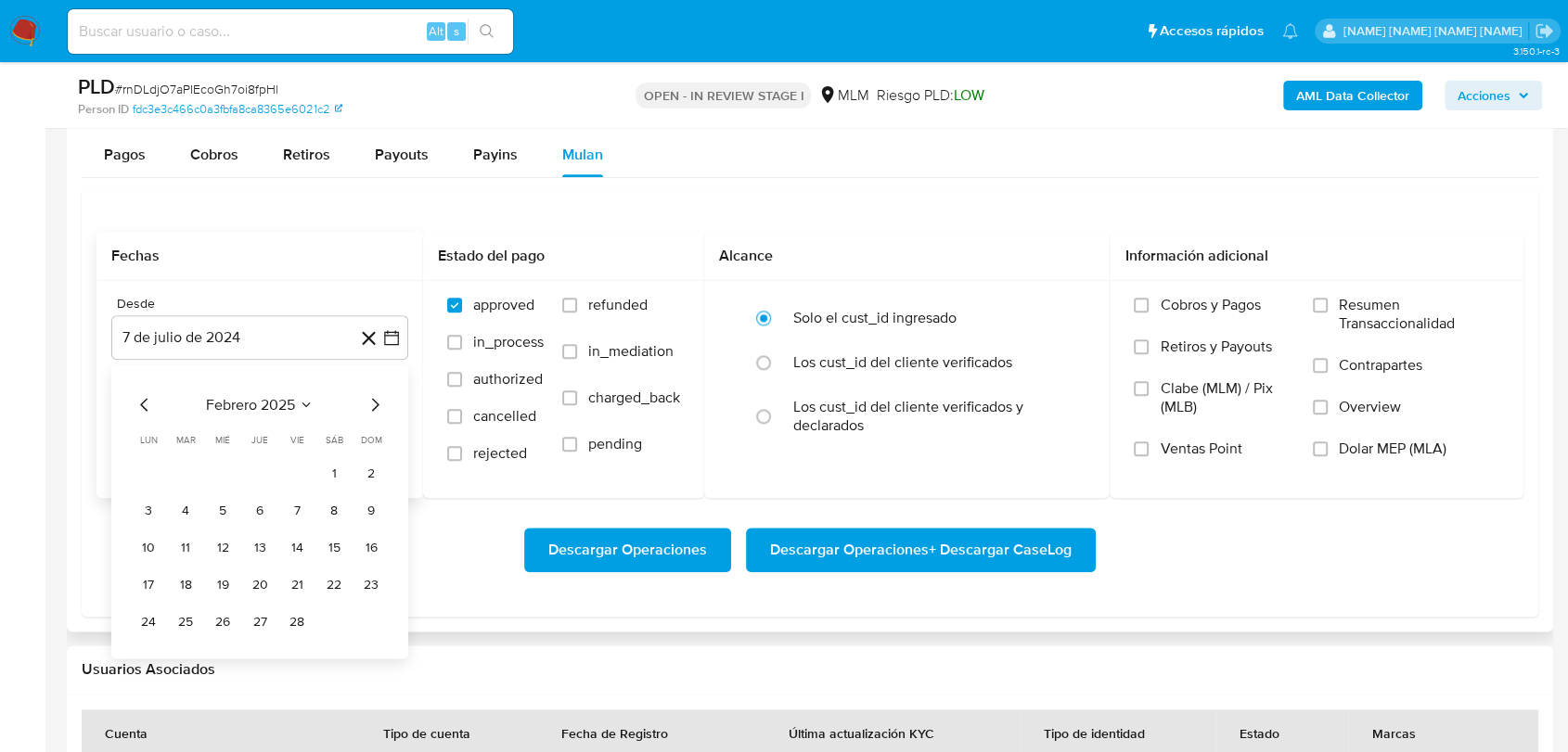 click 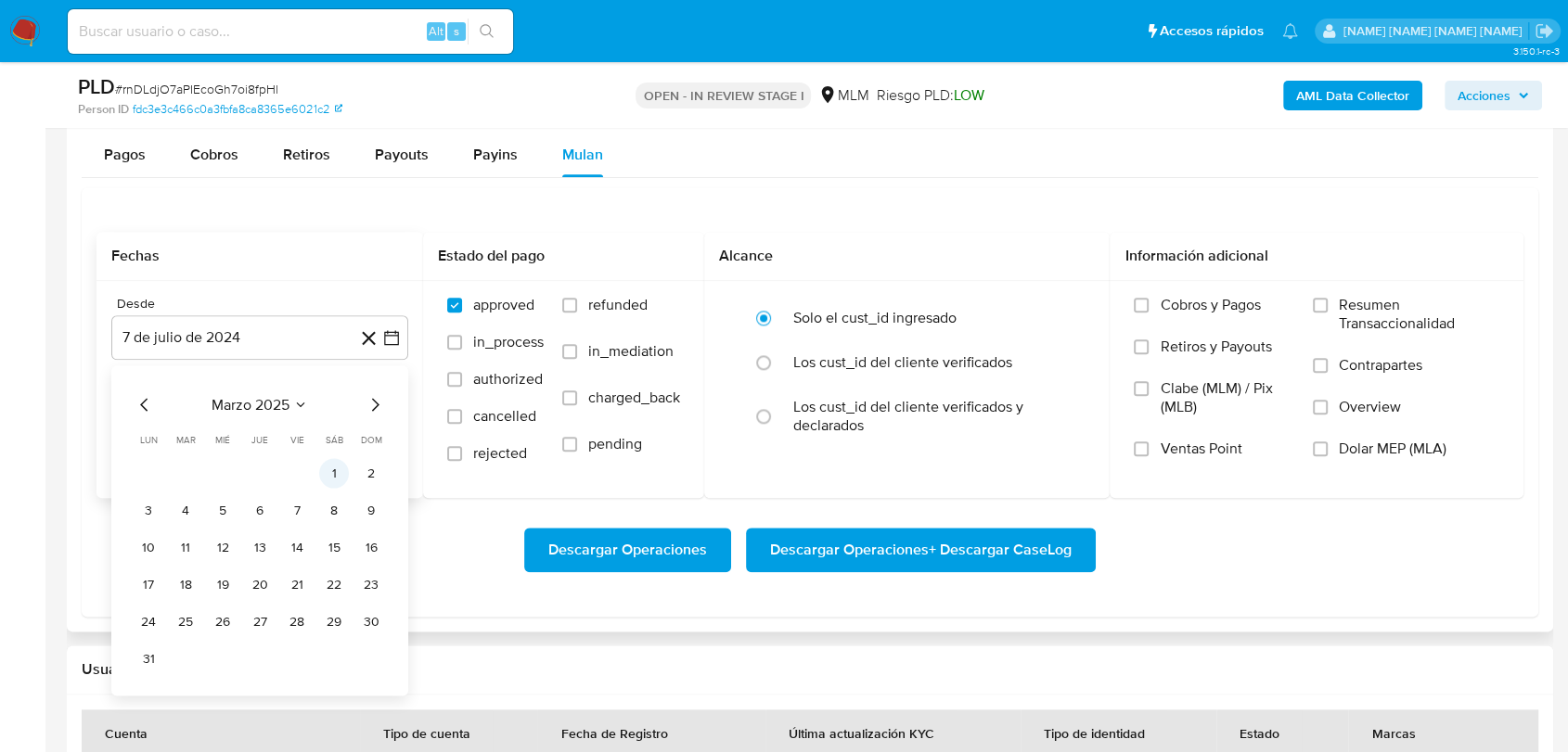 click on "1" at bounding box center [334, 473] 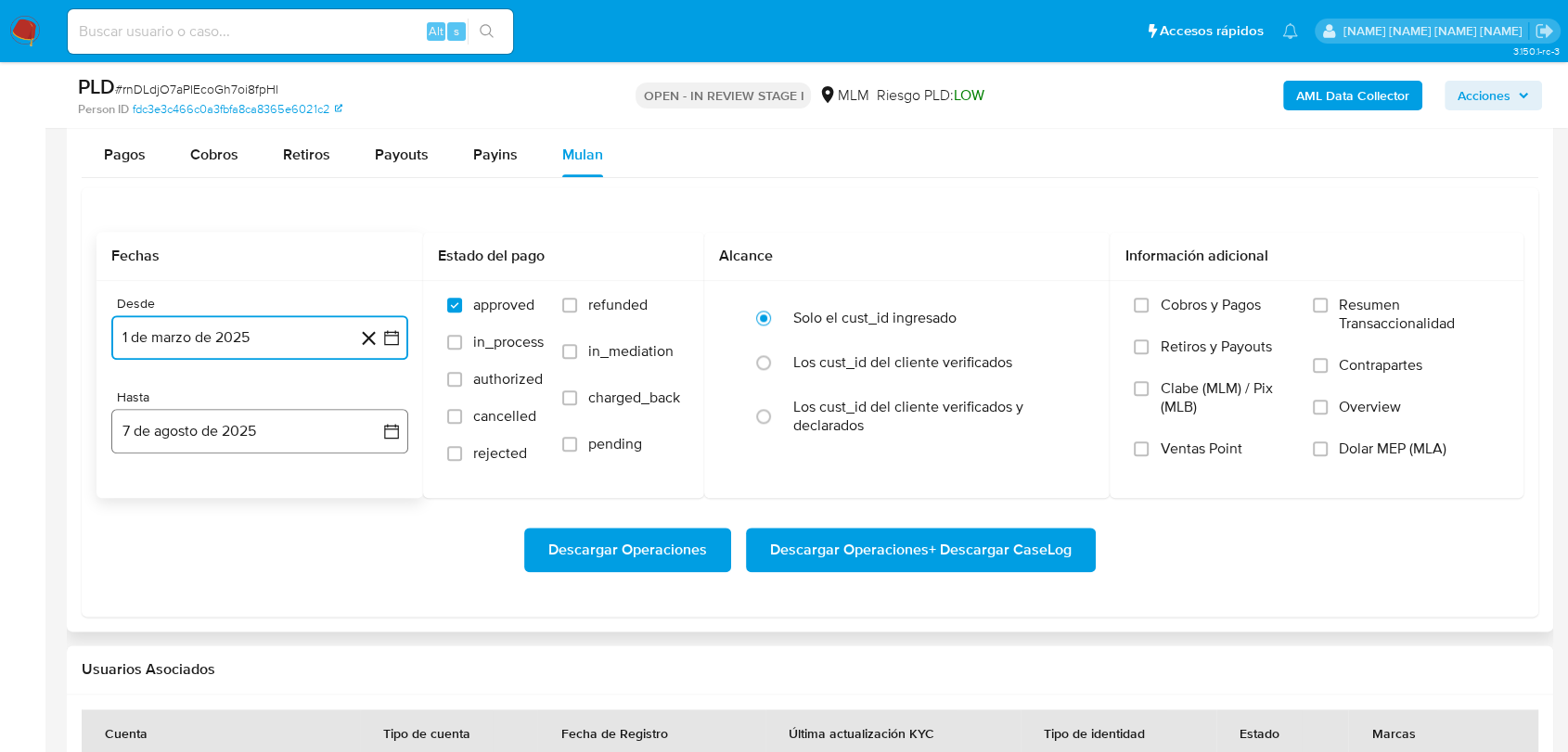click on "7 de agosto de 2025" at bounding box center [260, 431] 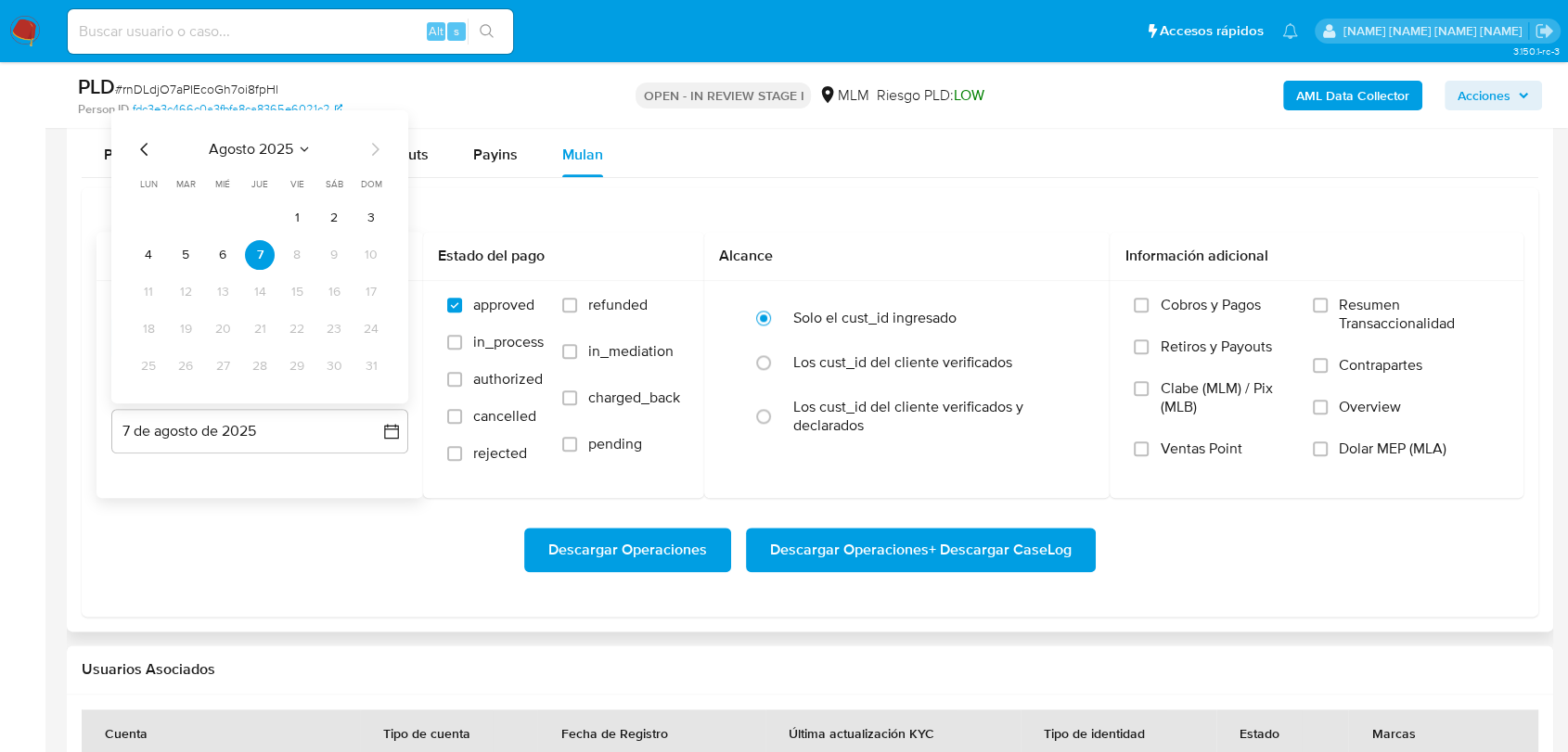 click 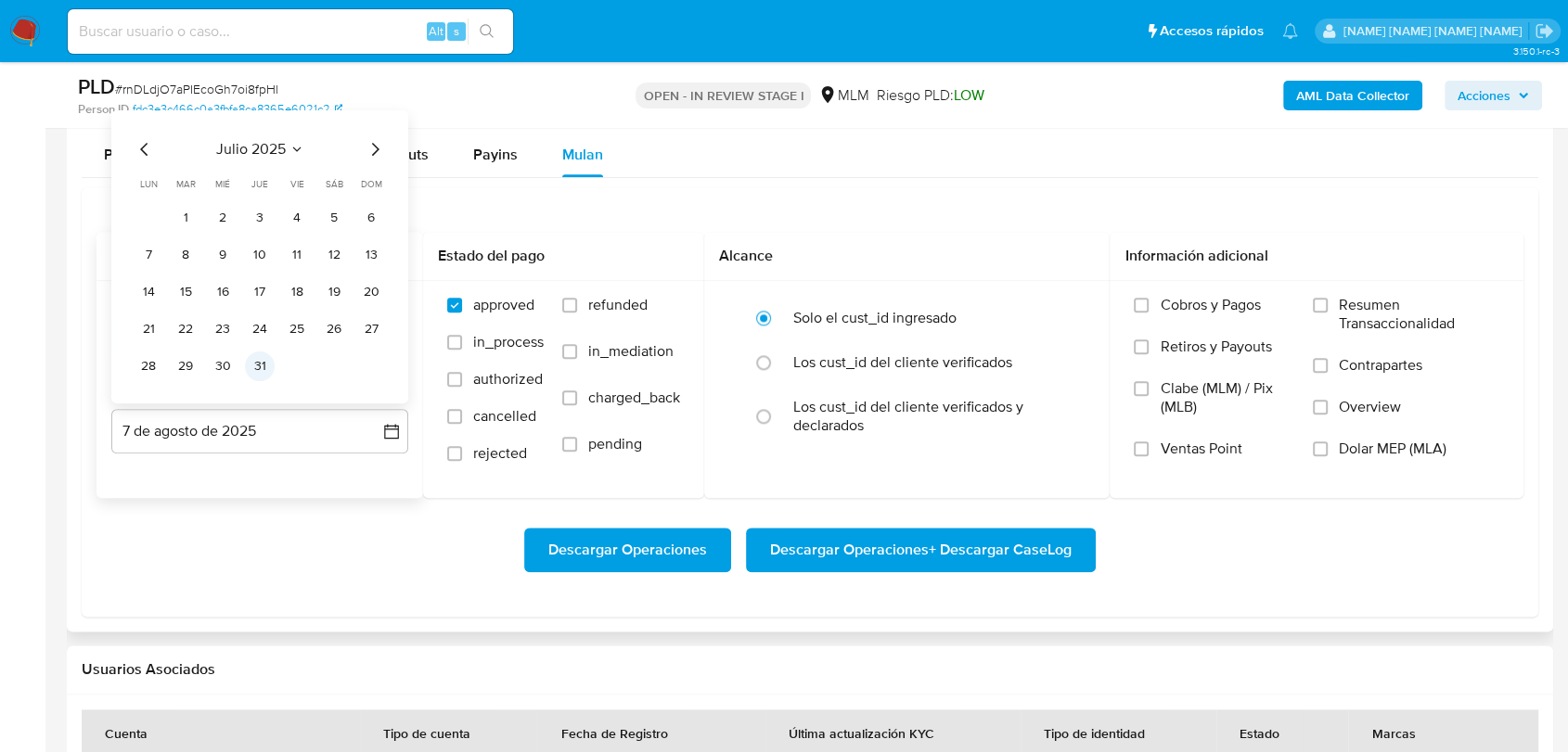 click on "31" at bounding box center [260, 365] 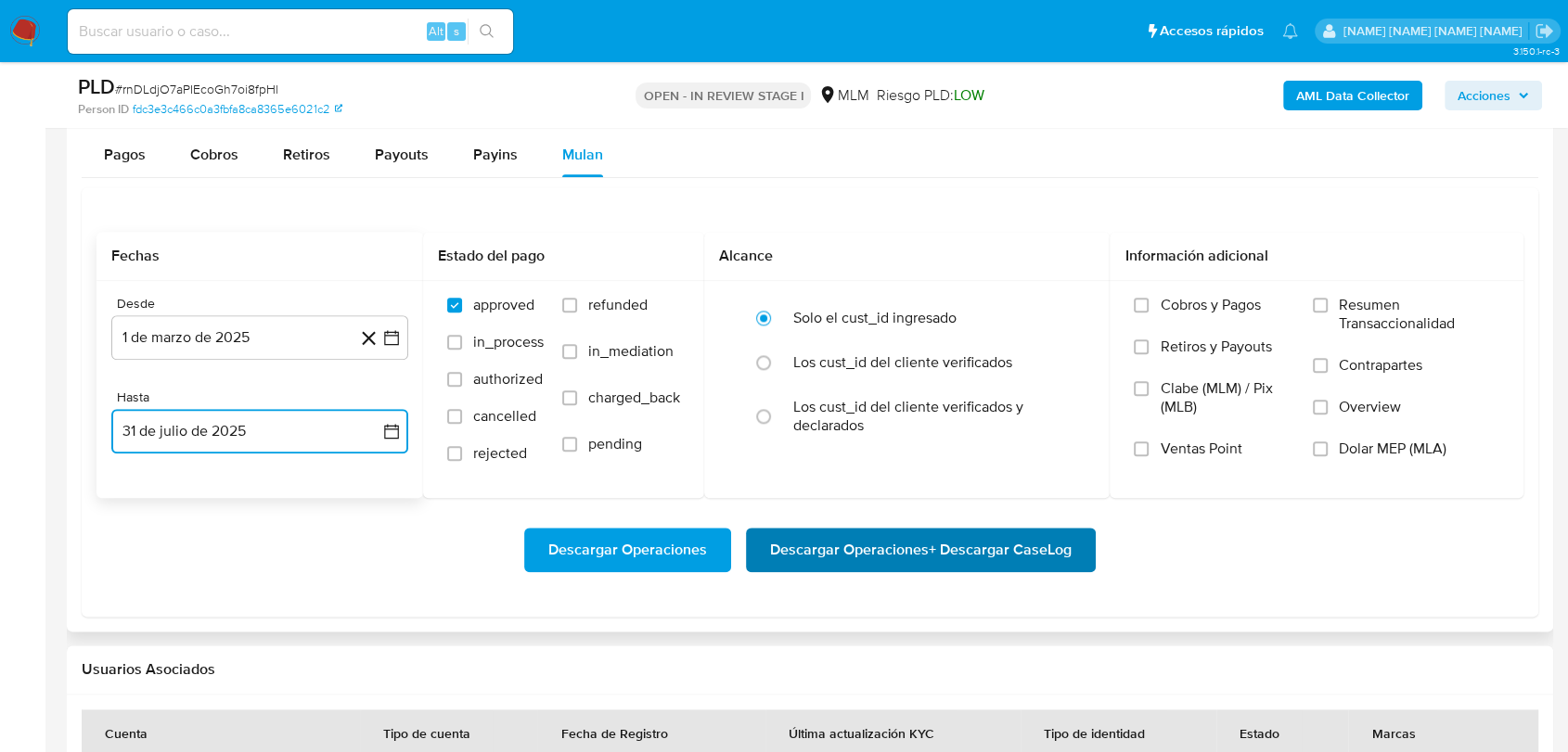 click on "Descargar Operaciones  +   Descargar CaseLog" at bounding box center (920, 550) 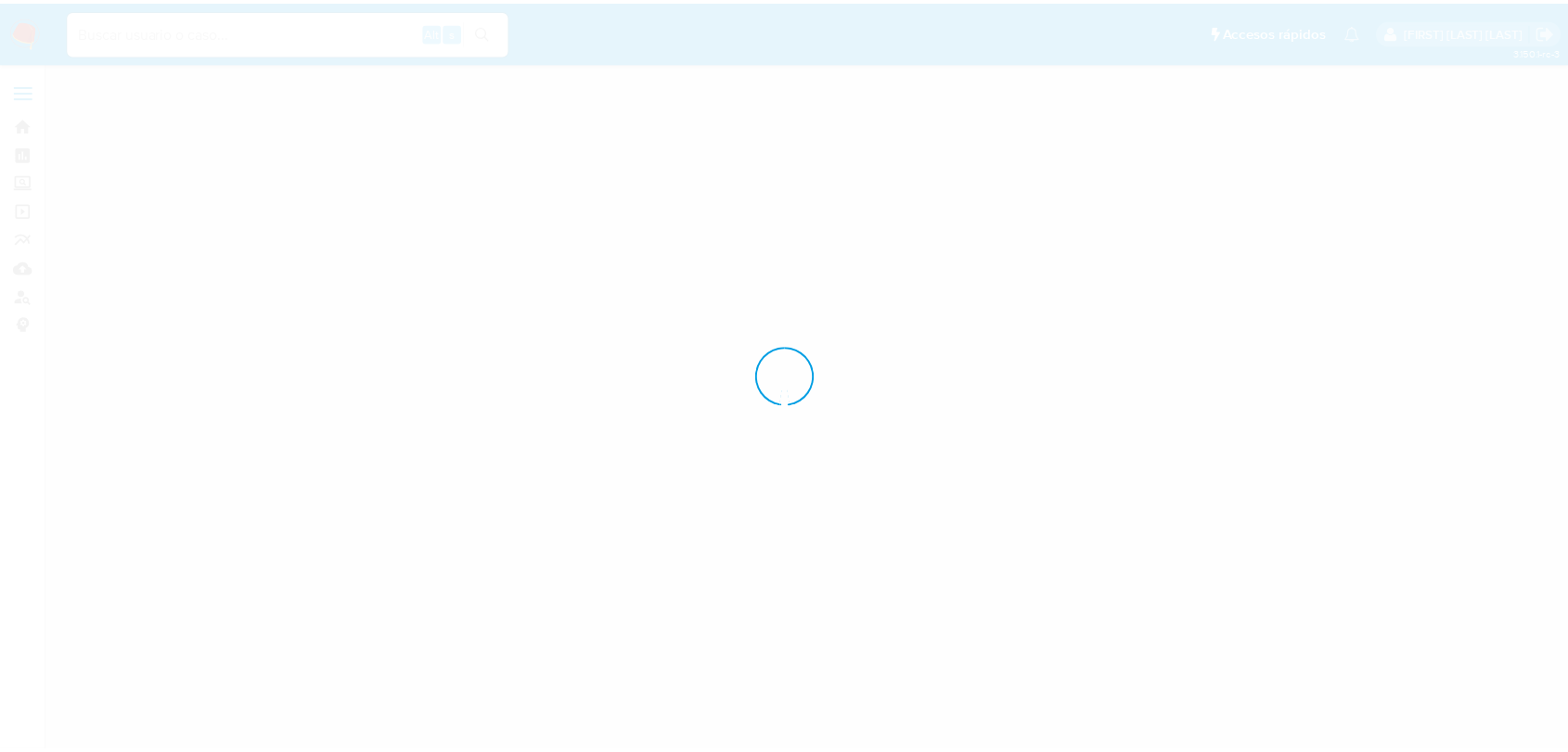 scroll, scrollTop: 0, scrollLeft: 0, axis: both 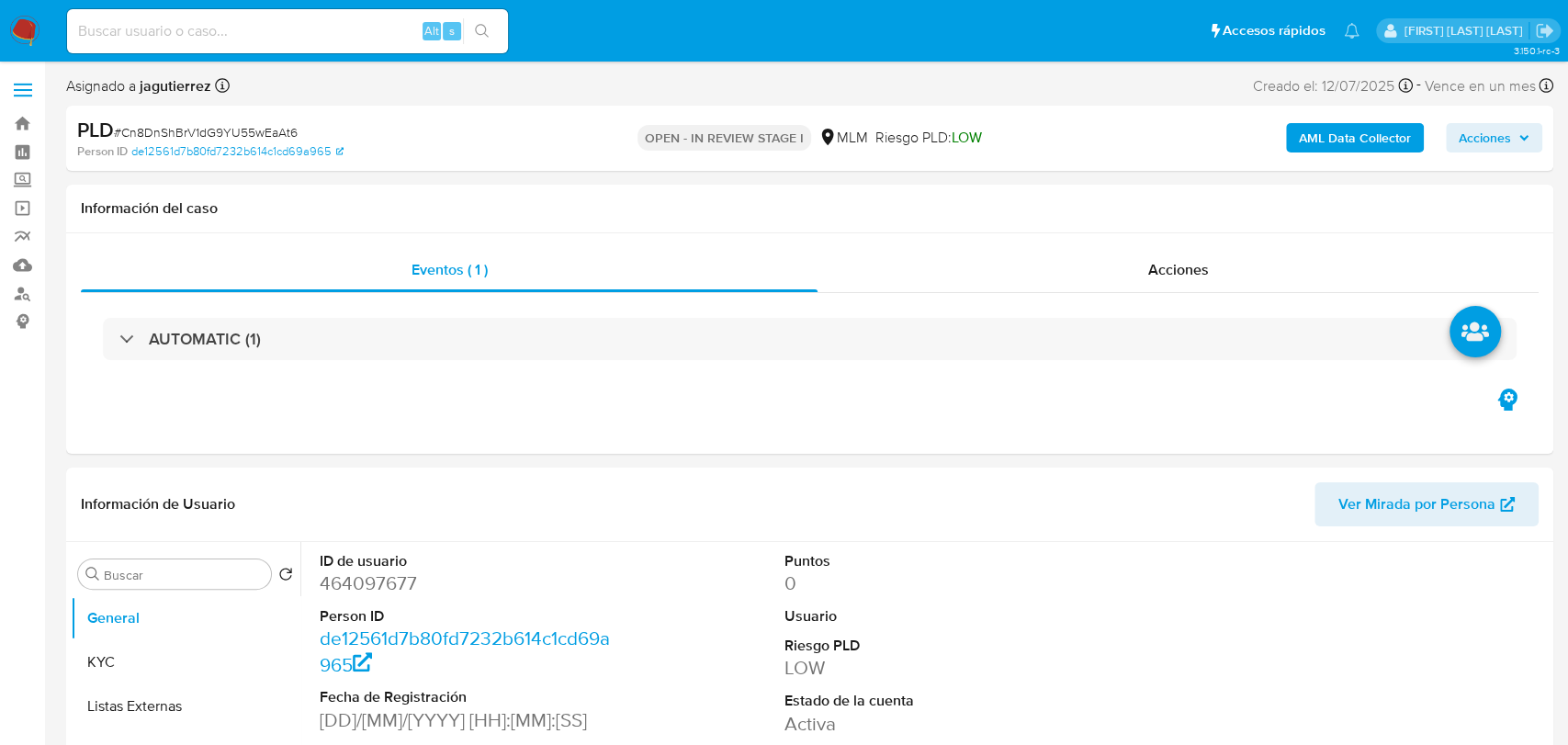 select on "10" 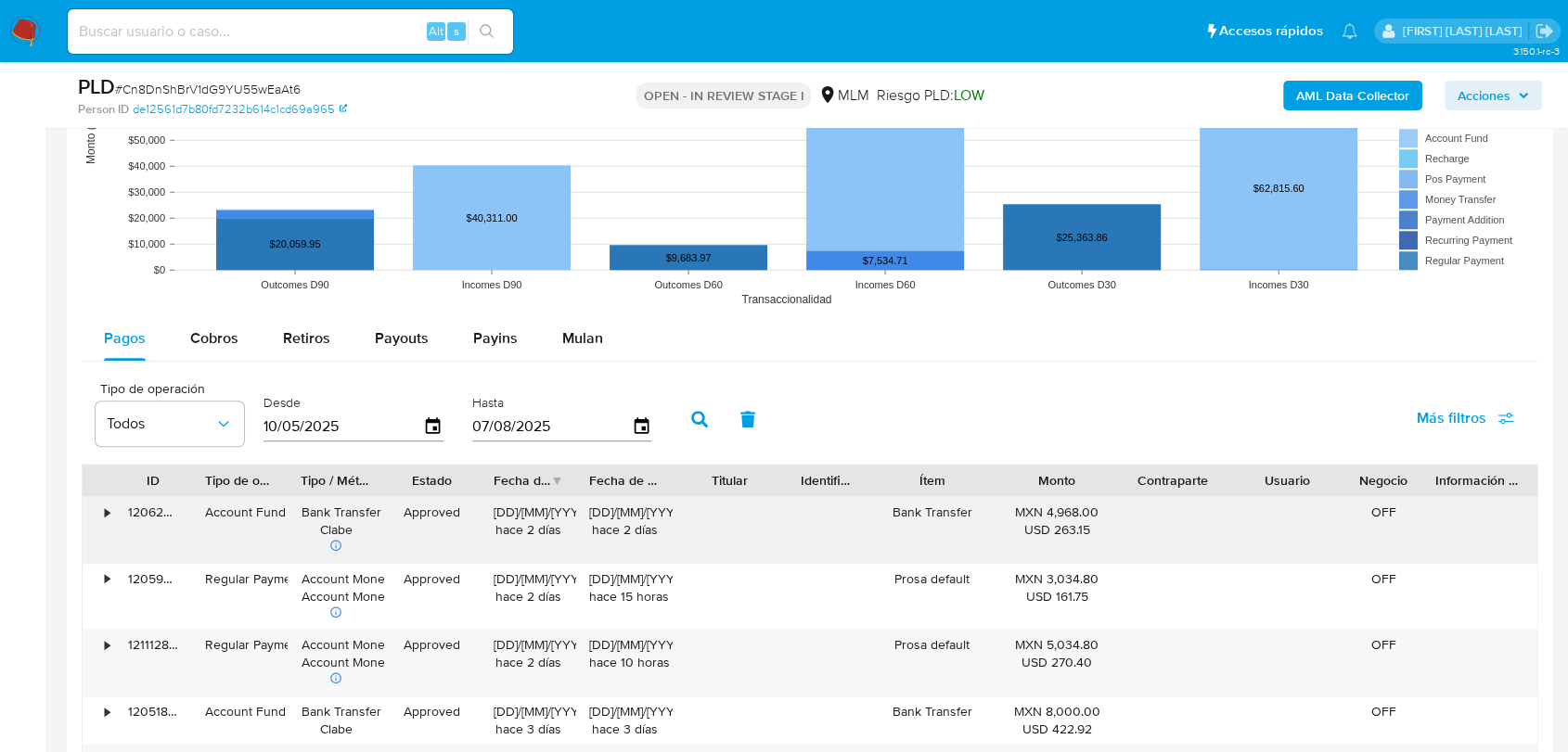 scroll, scrollTop: 1957, scrollLeft: 0, axis: vertical 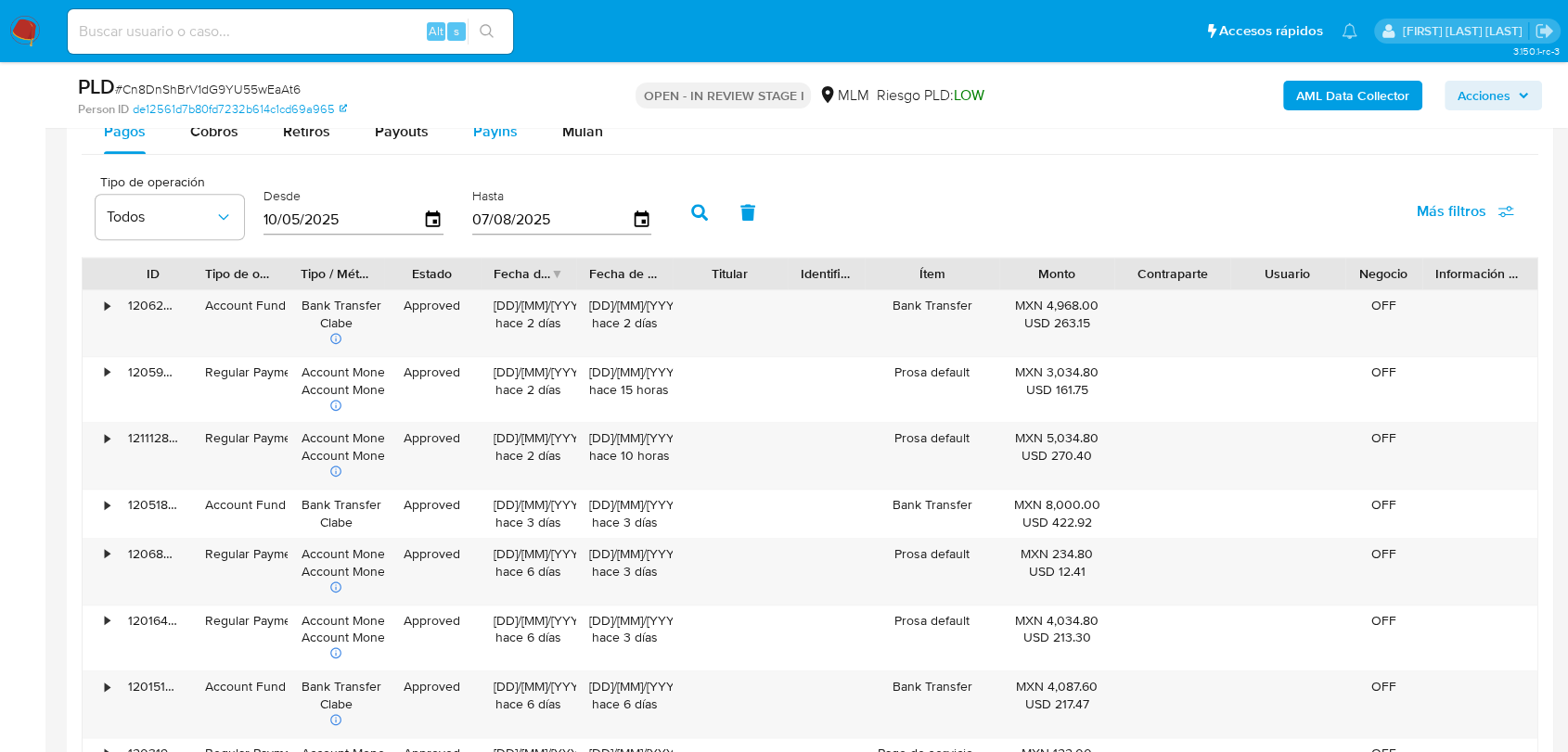 drag, startPoint x: 477, startPoint y: 128, endPoint x: 501, endPoint y: 133, distance: 24.515301 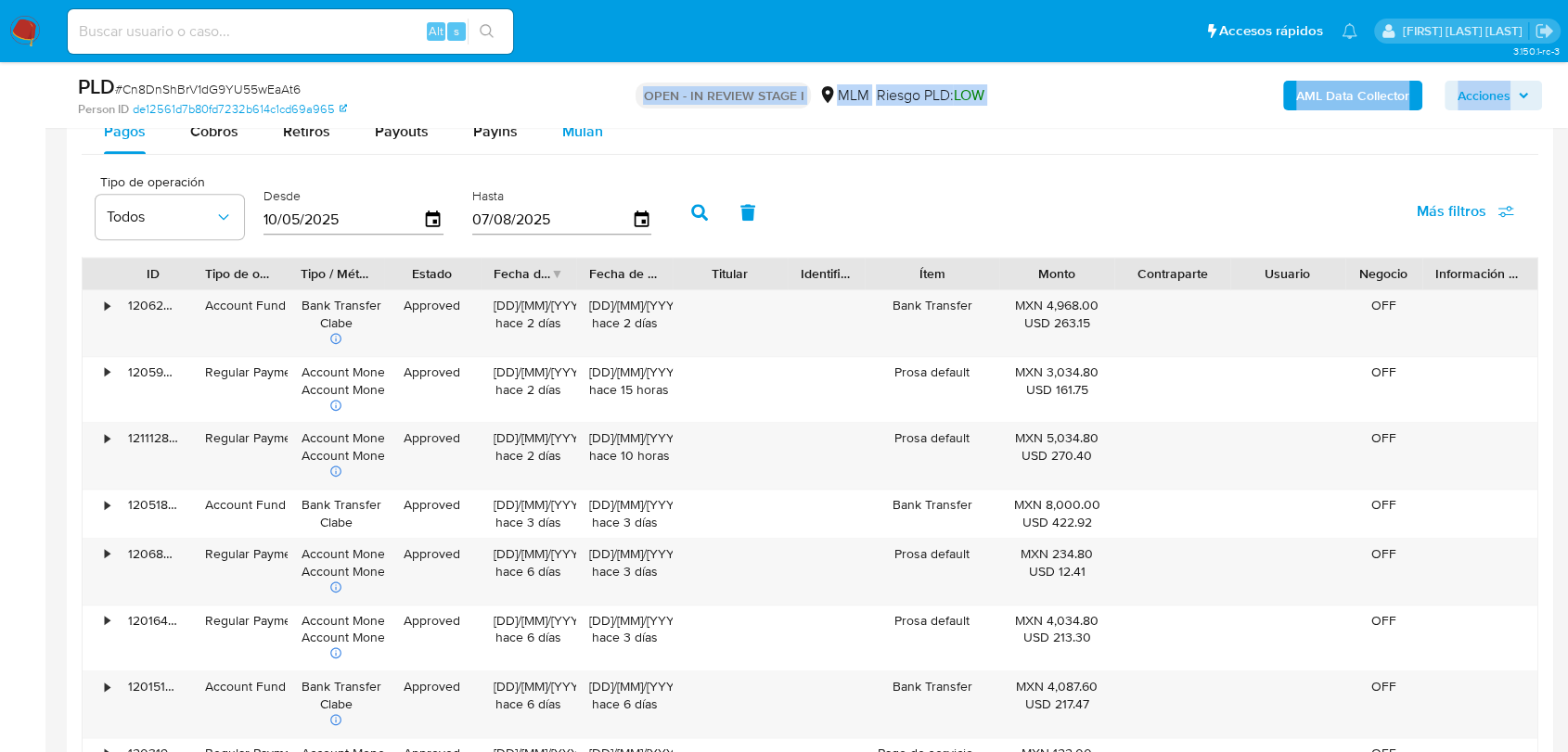 click on "Mulan" at bounding box center (583, 131) 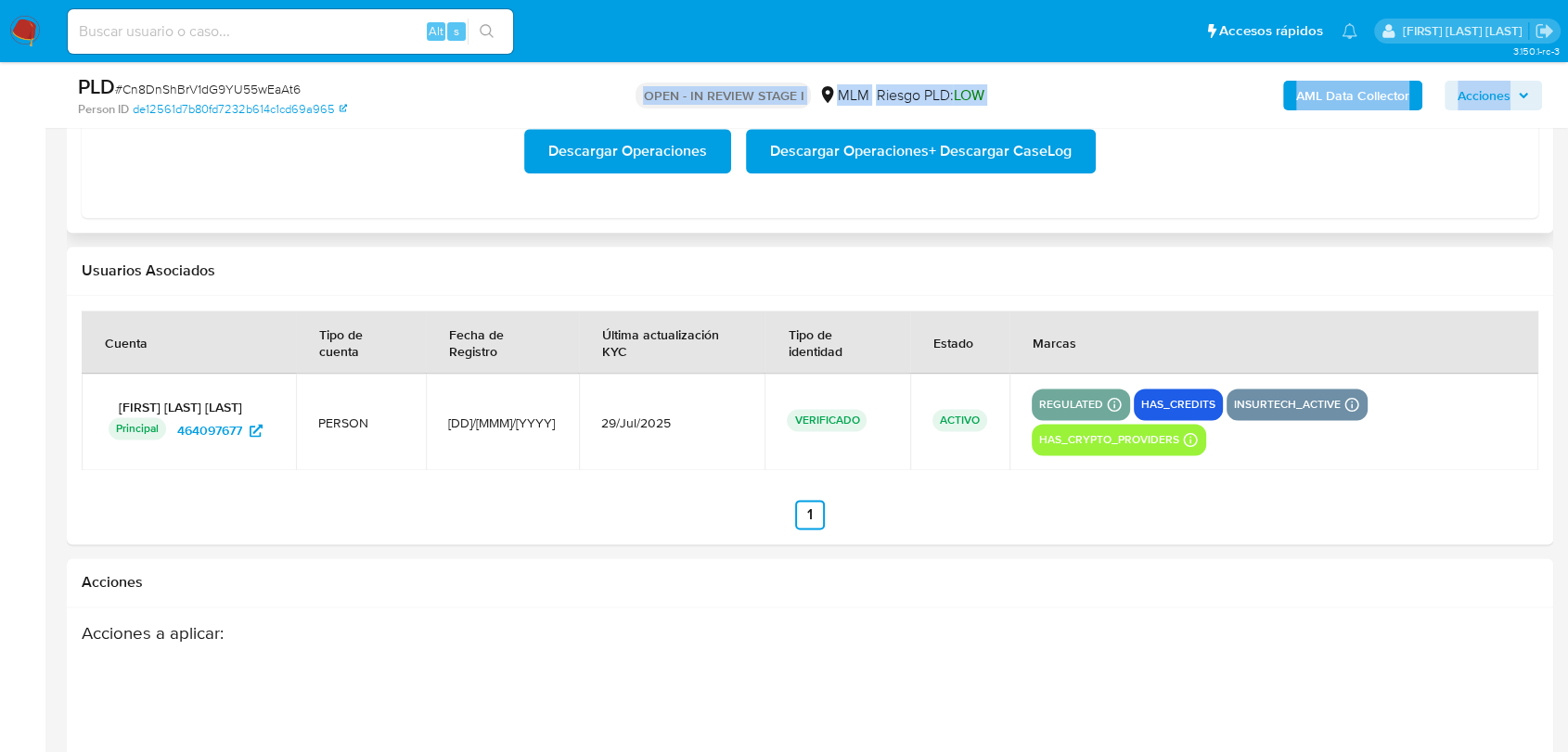 scroll, scrollTop: 2109, scrollLeft: 0, axis: vertical 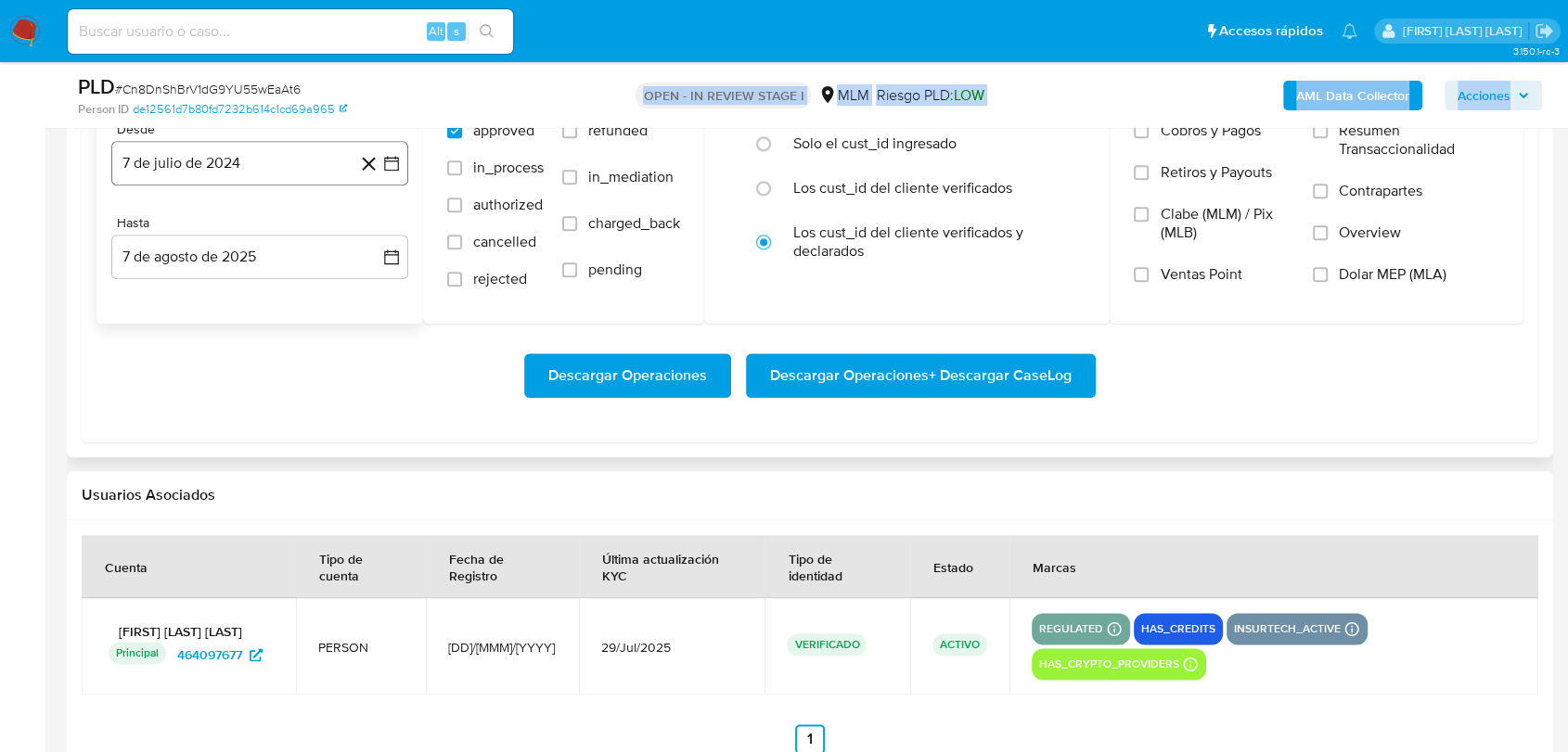 click on "7 de julio de 2024" at bounding box center (260, 163) 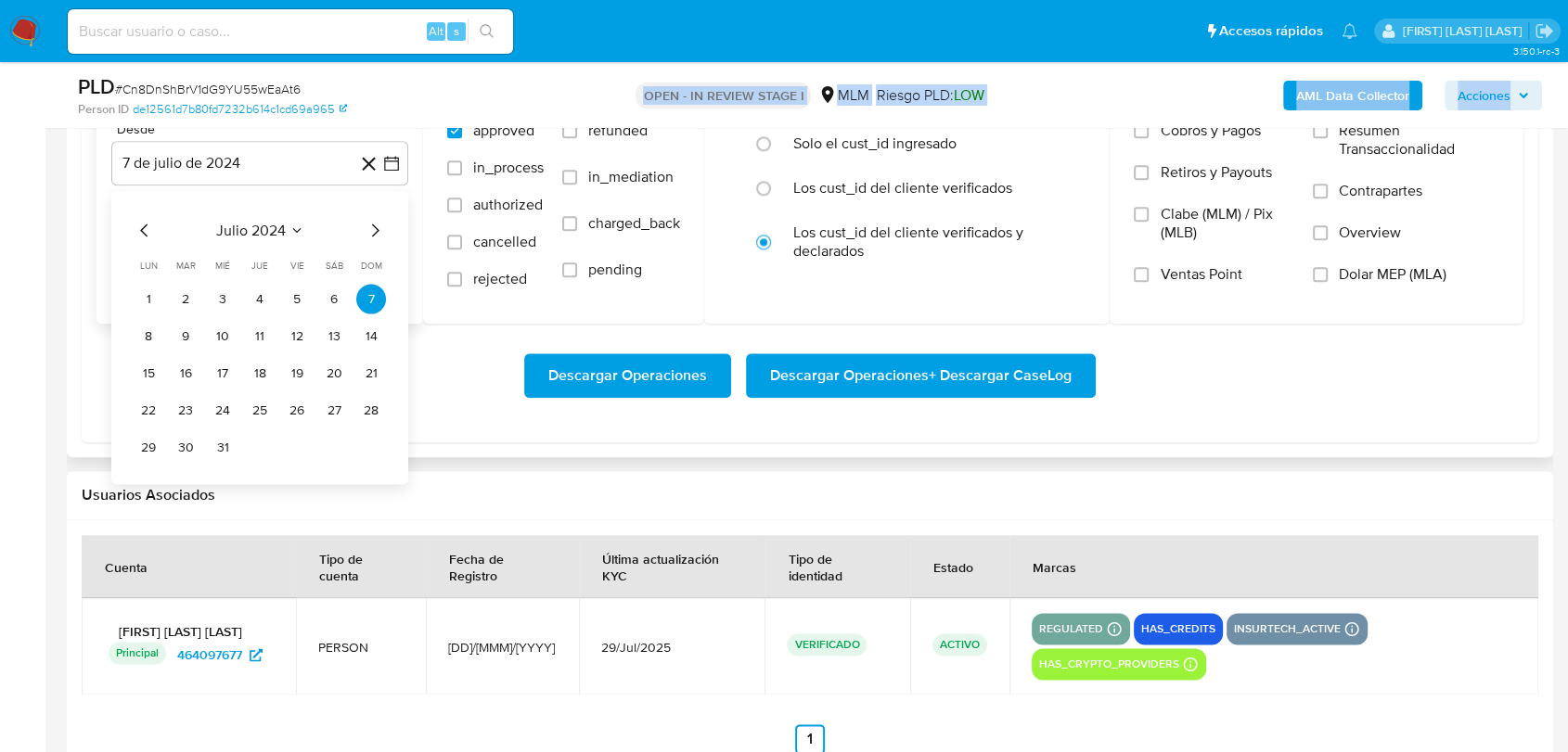 click 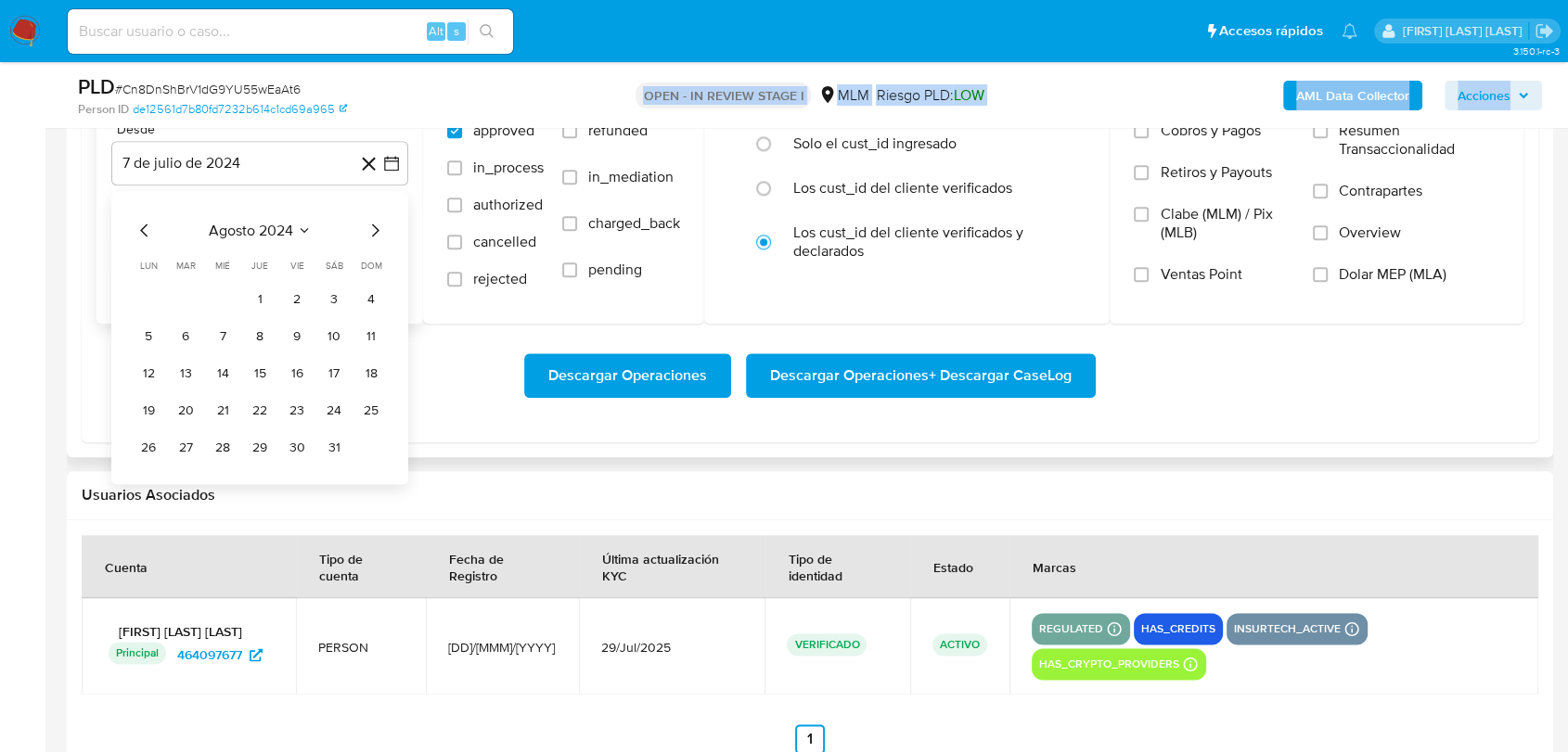 click 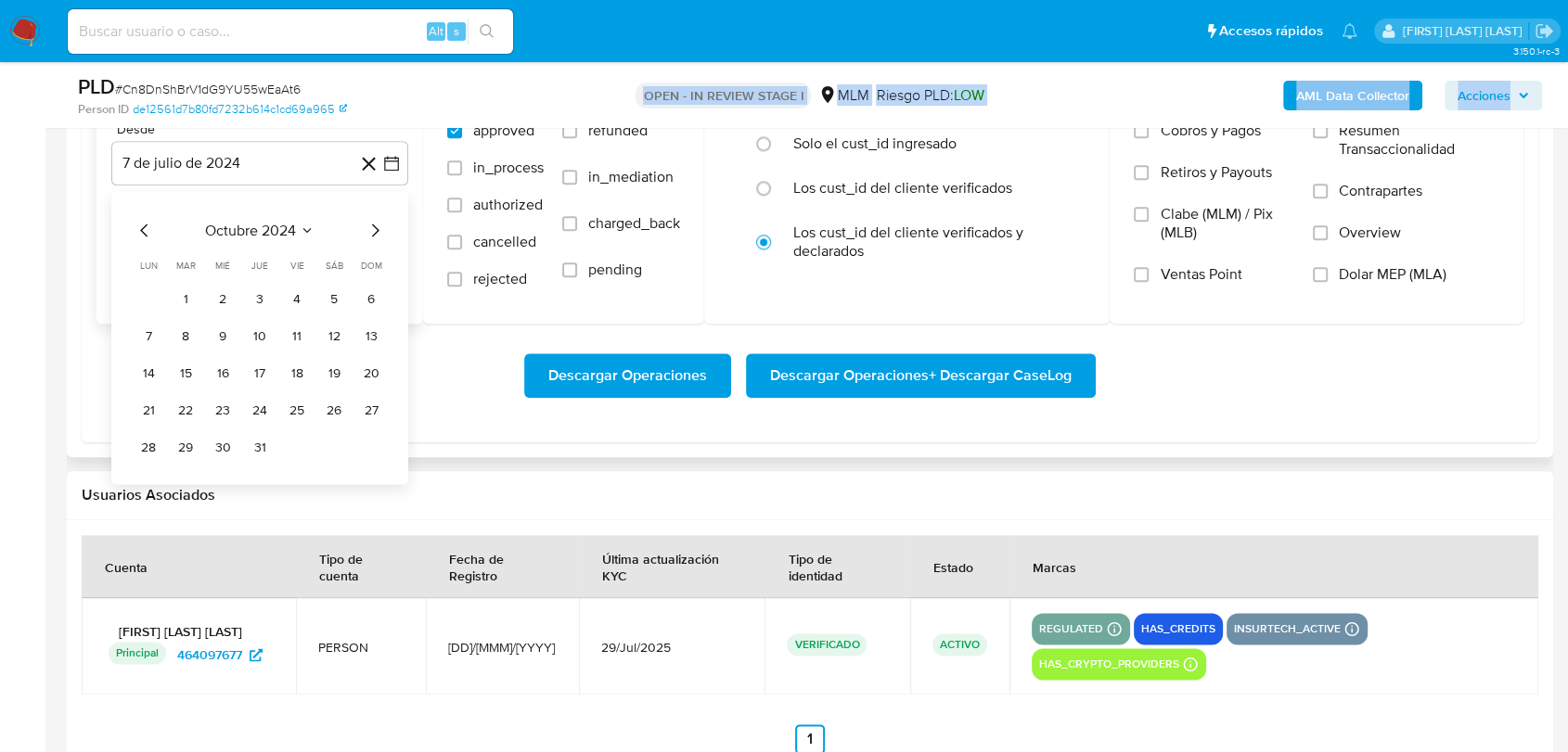 click 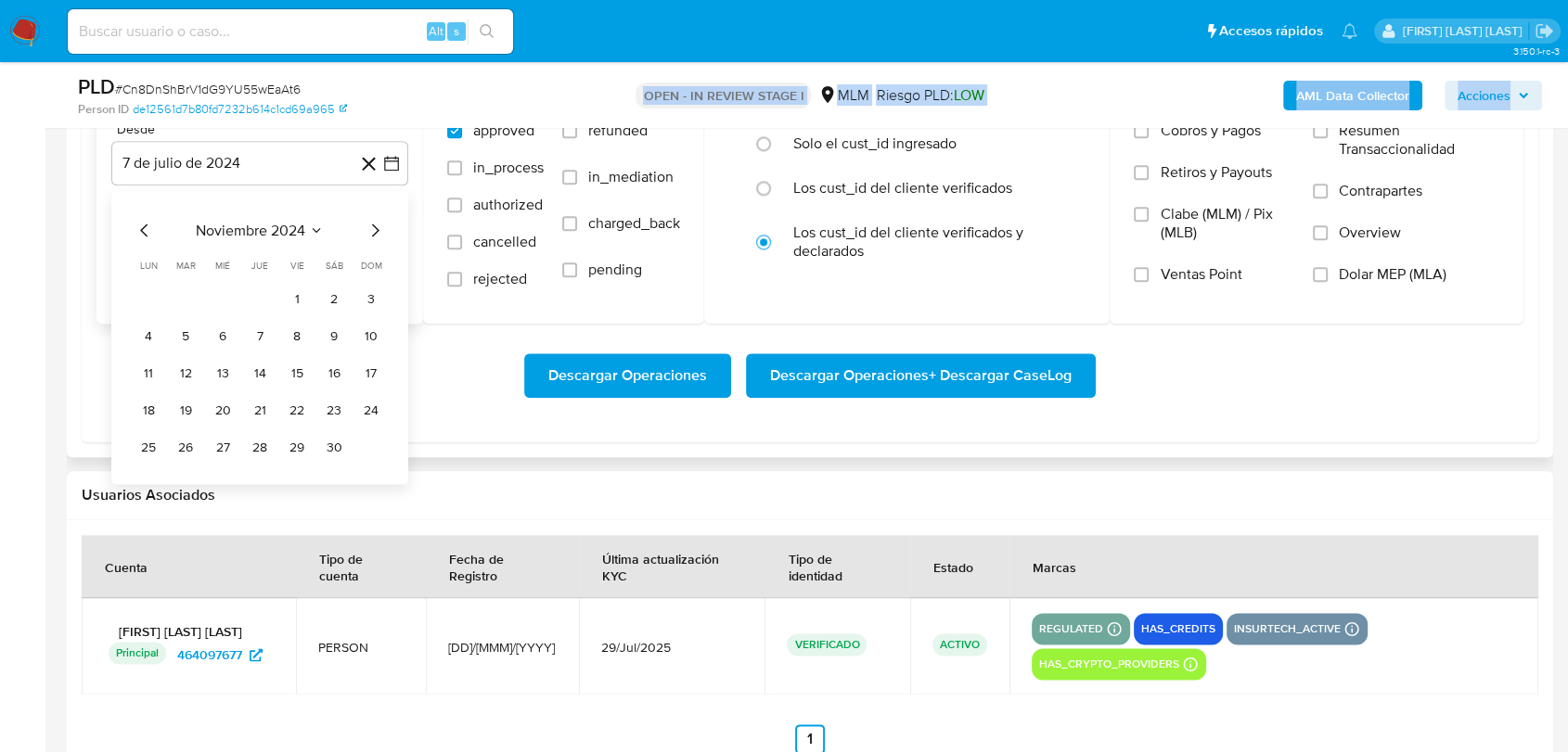 click 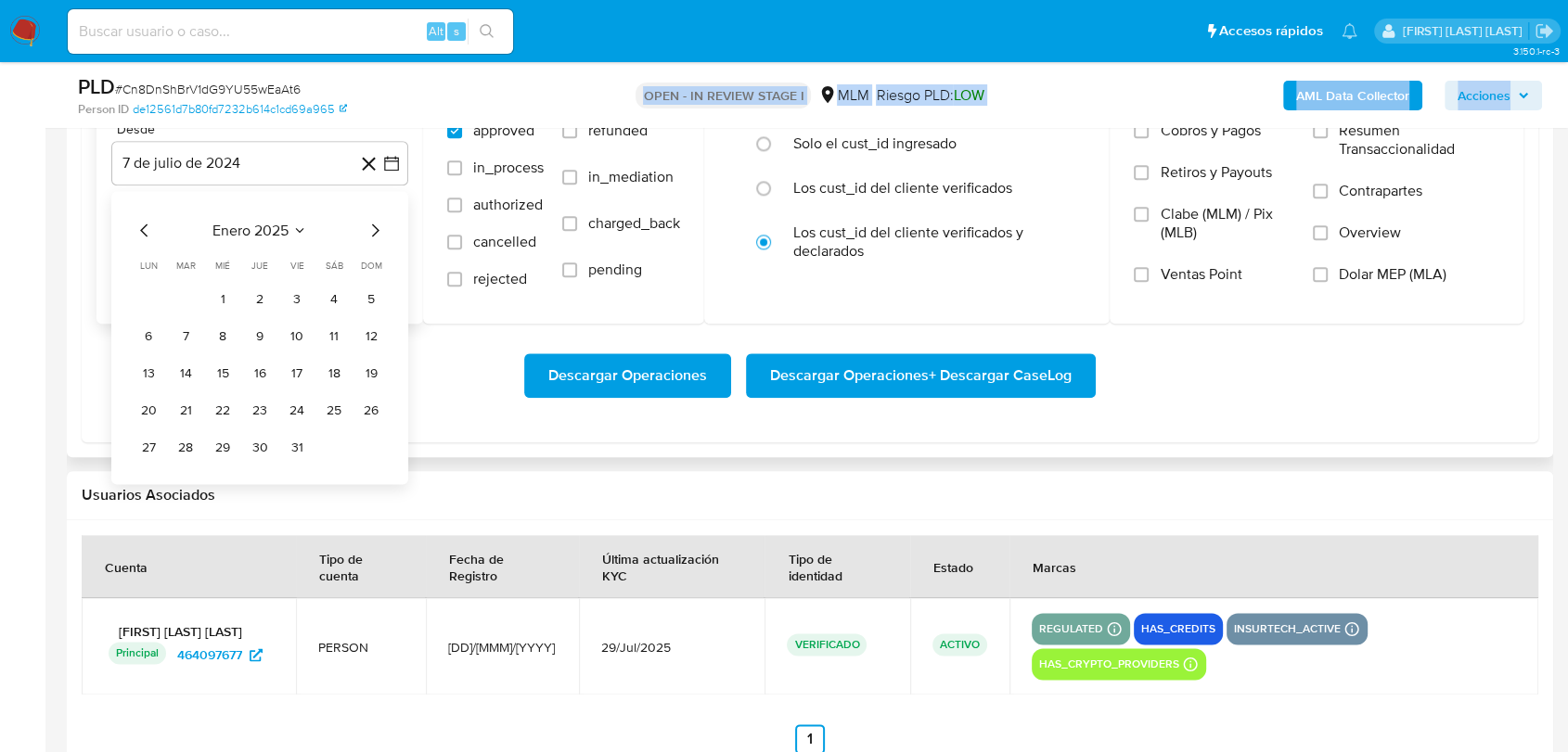 click 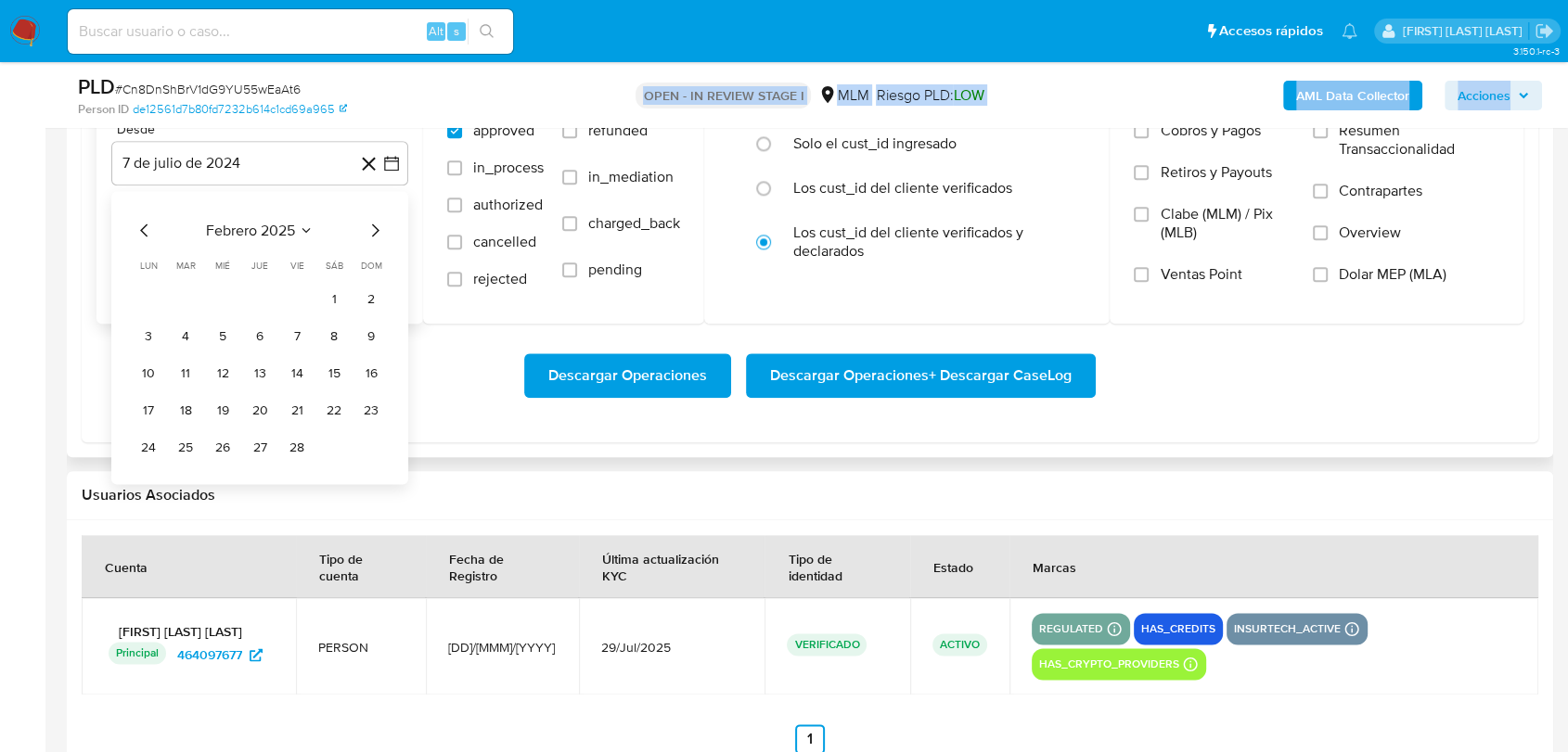 click 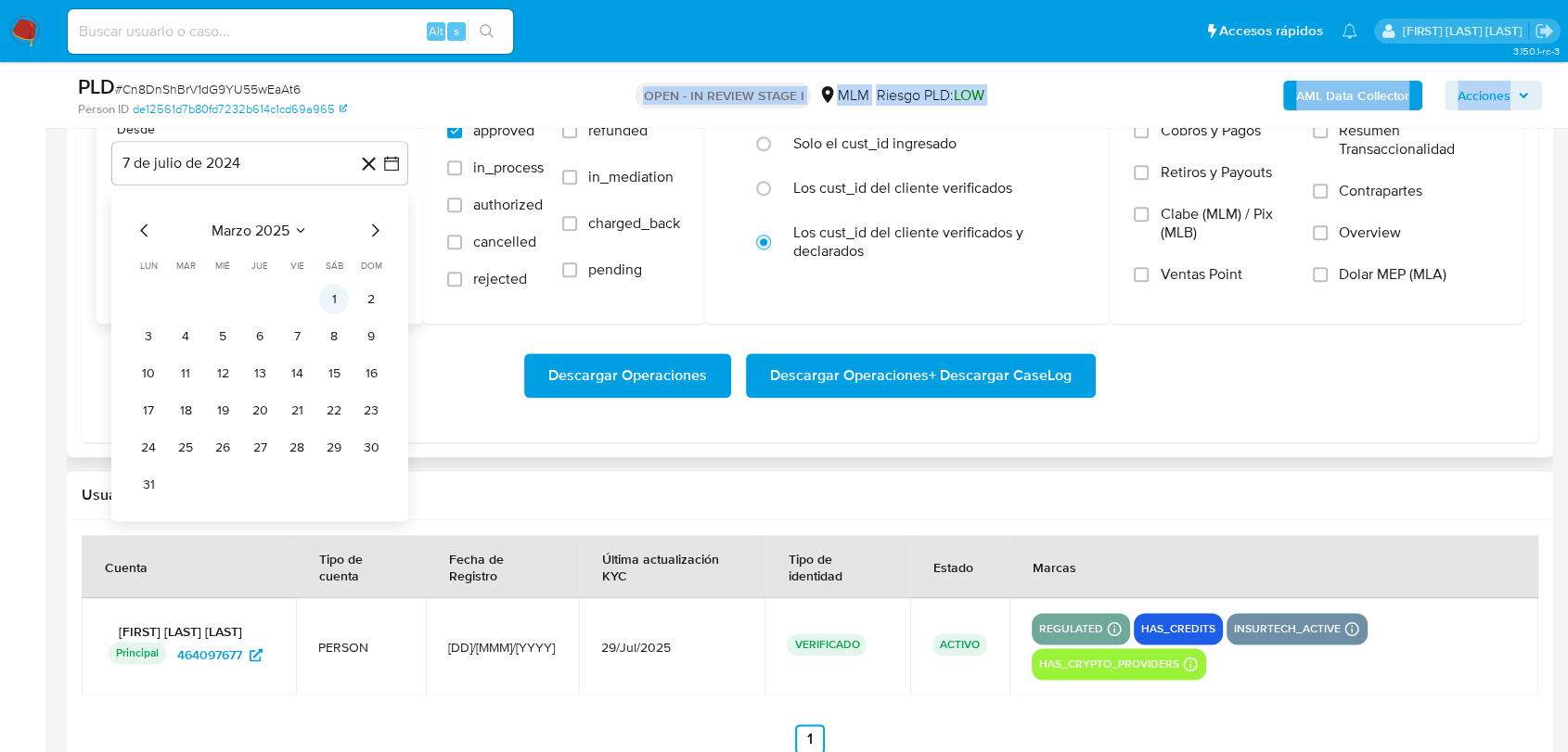 click on "1" at bounding box center [334, 299] 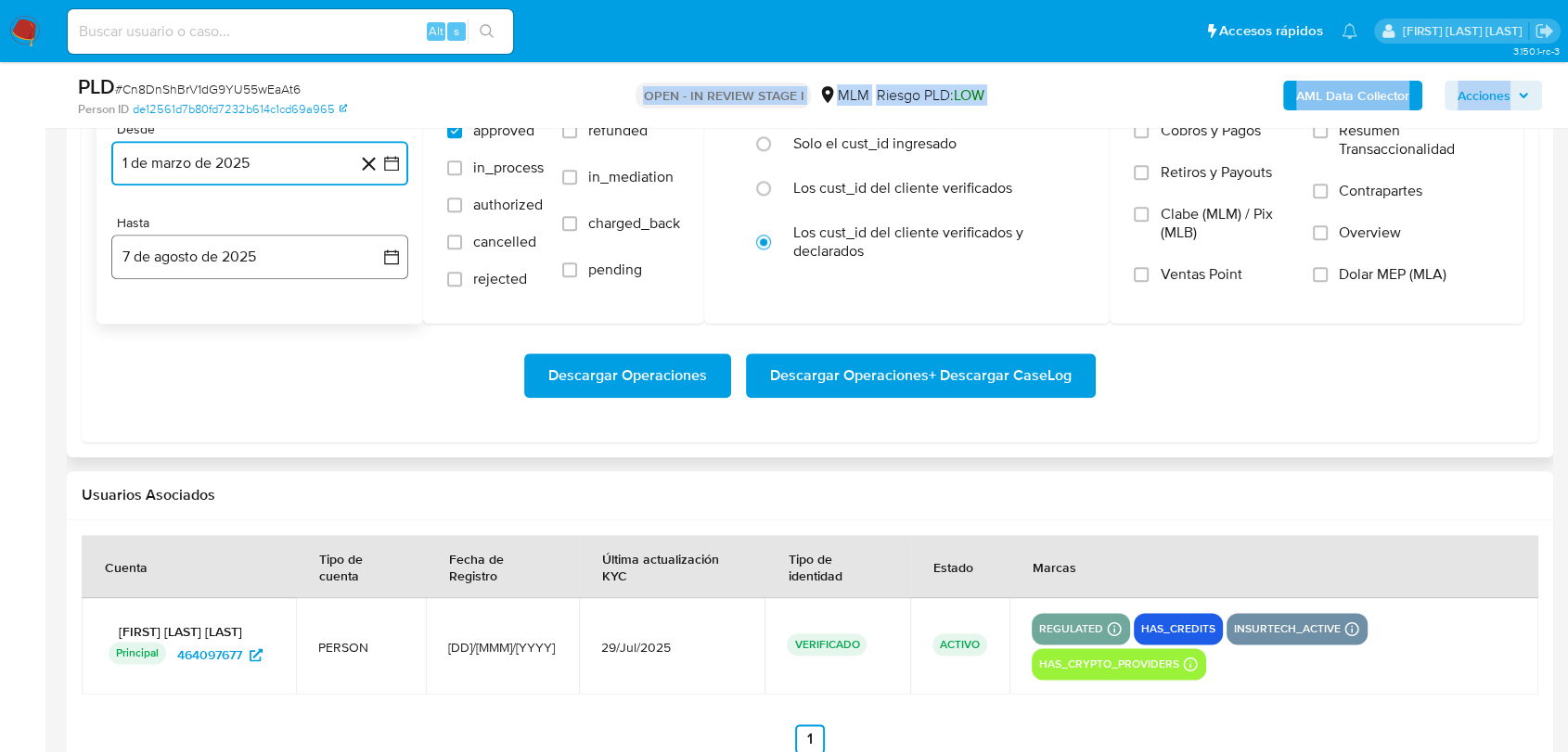 drag, startPoint x: 328, startPoint y: 258, endPoint x: 298, endPoint y: 263, distance: 30.41381 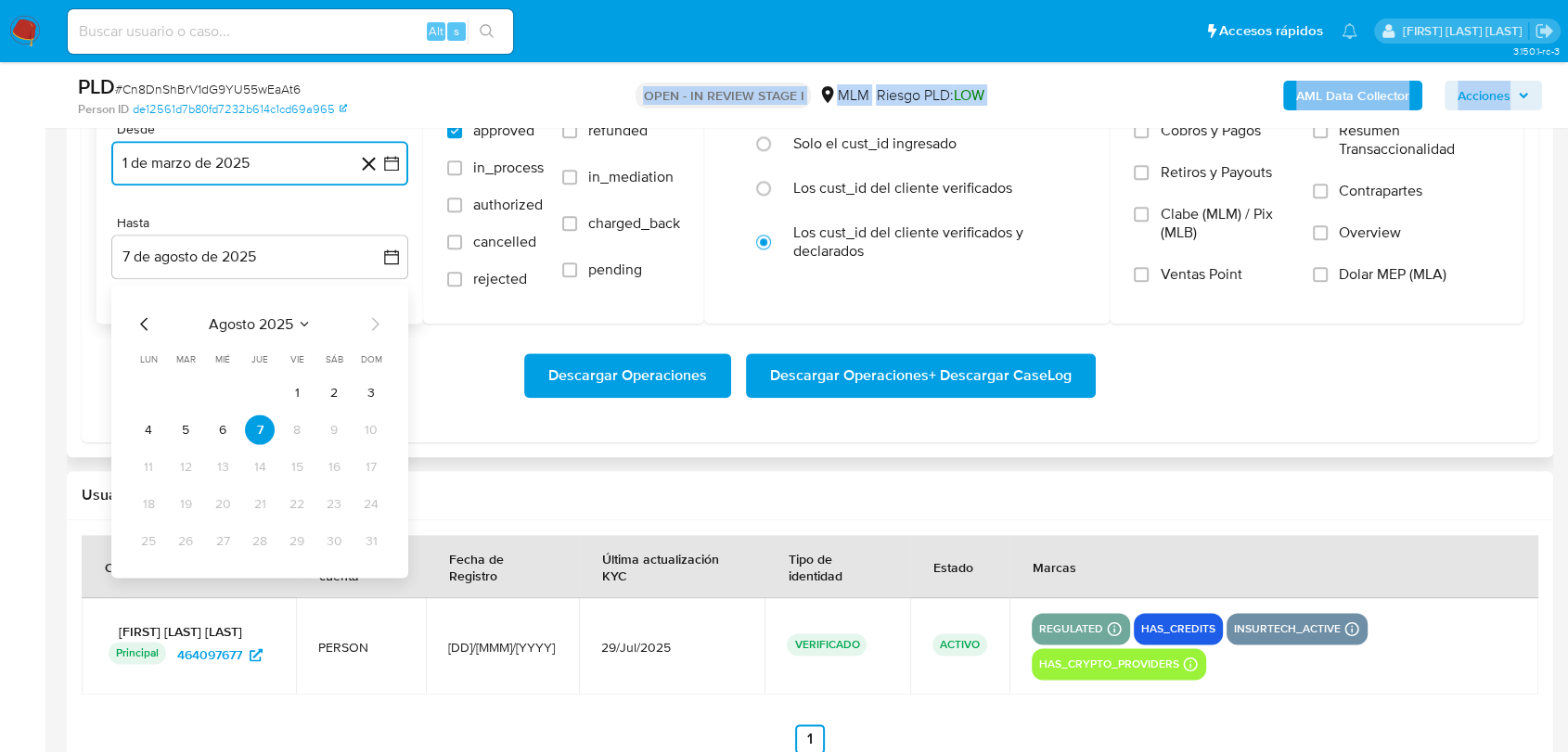 click 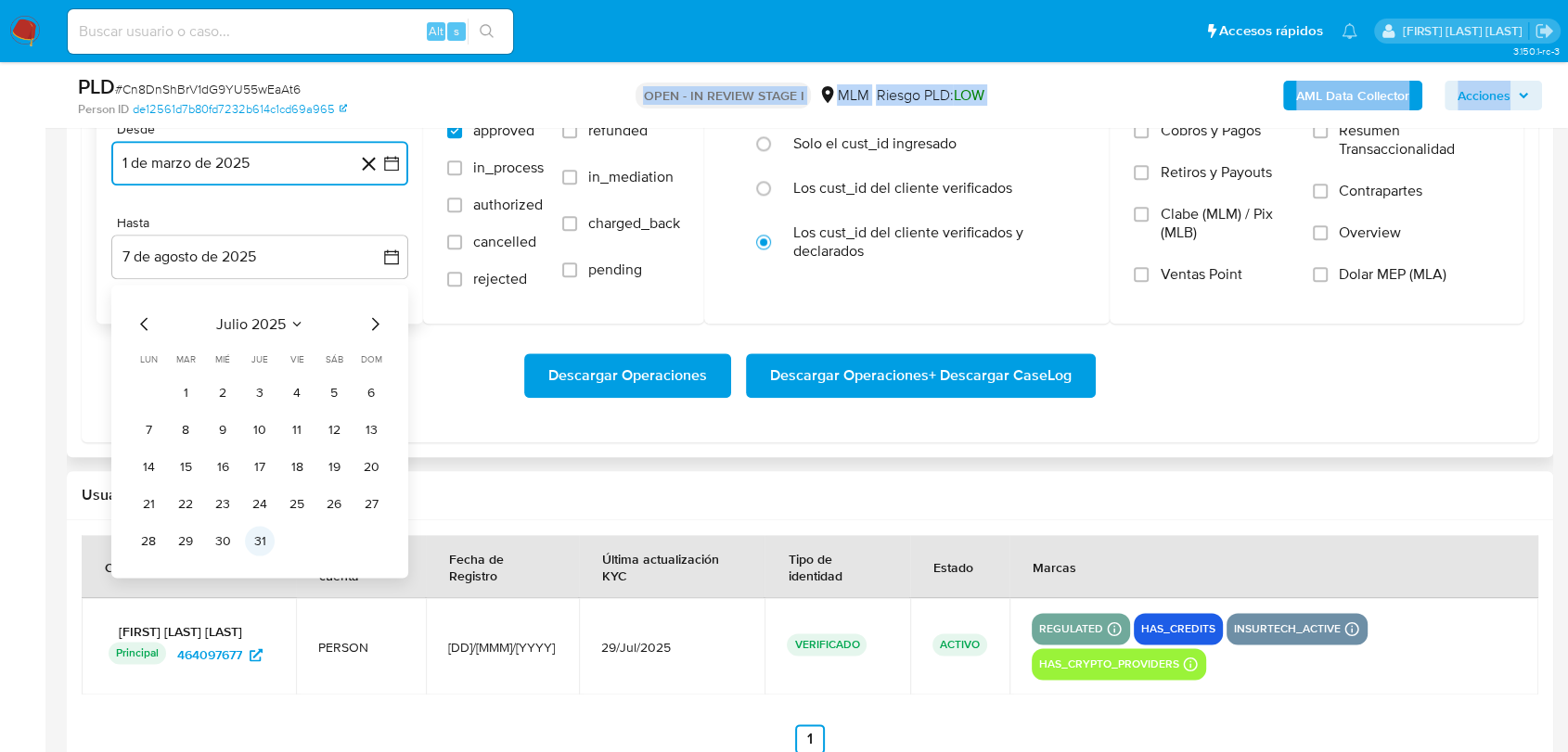 click on "31" at bounding box center [260, 541] 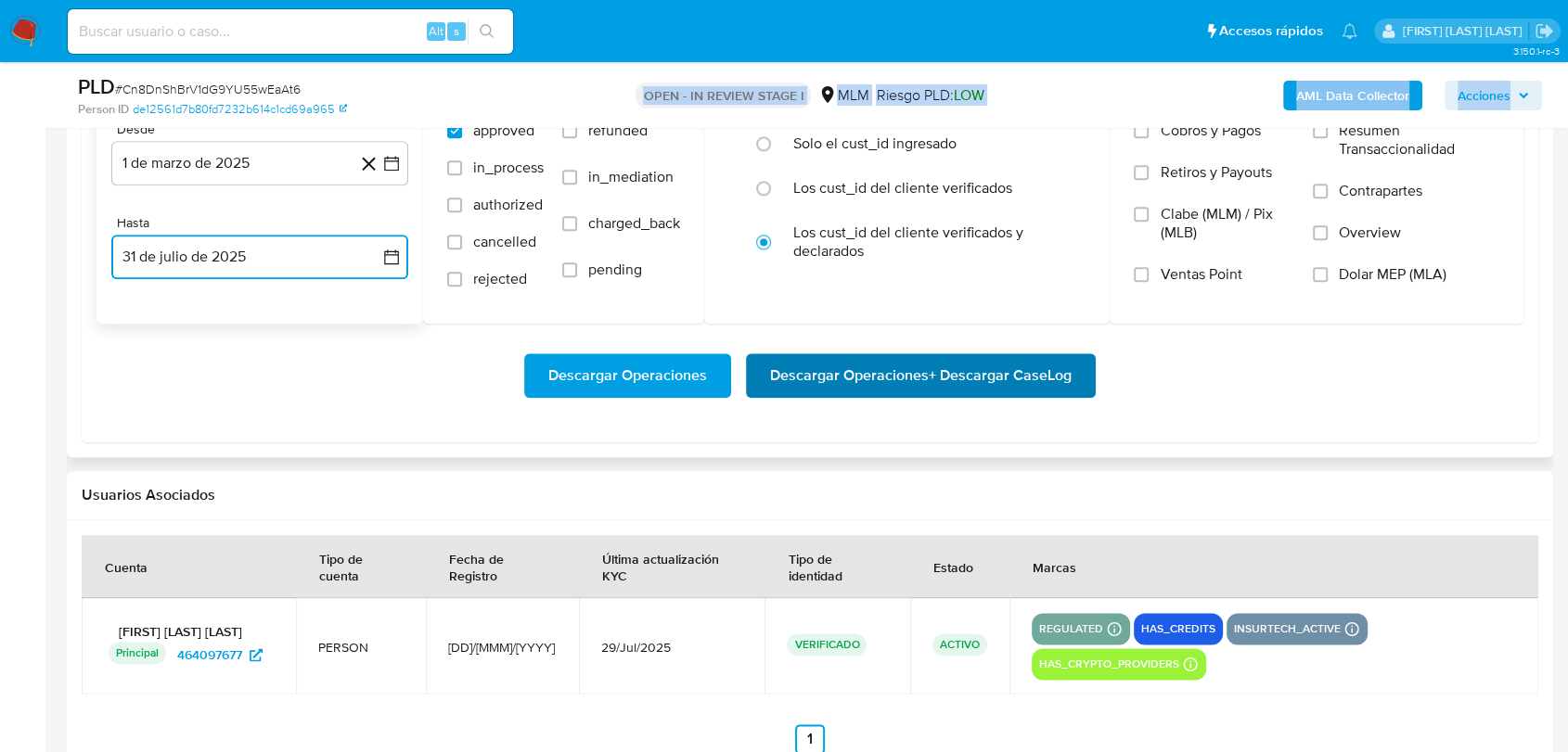 click on "Descargar Operaciones  +   Descargar CaseLog" at bounding box center [920, 376] 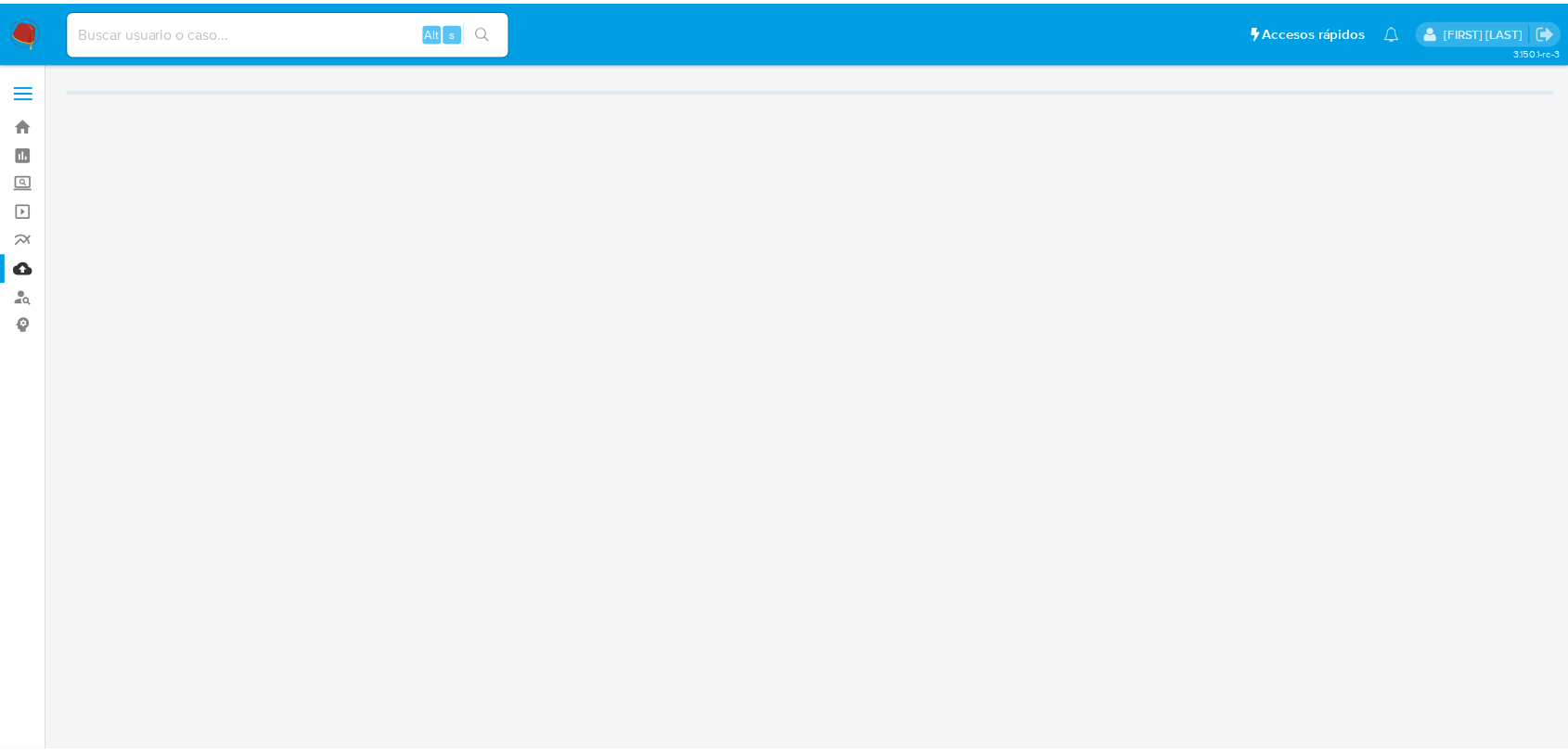 scroll, scrollTop: 0, scrollLeft: 0, axis: both 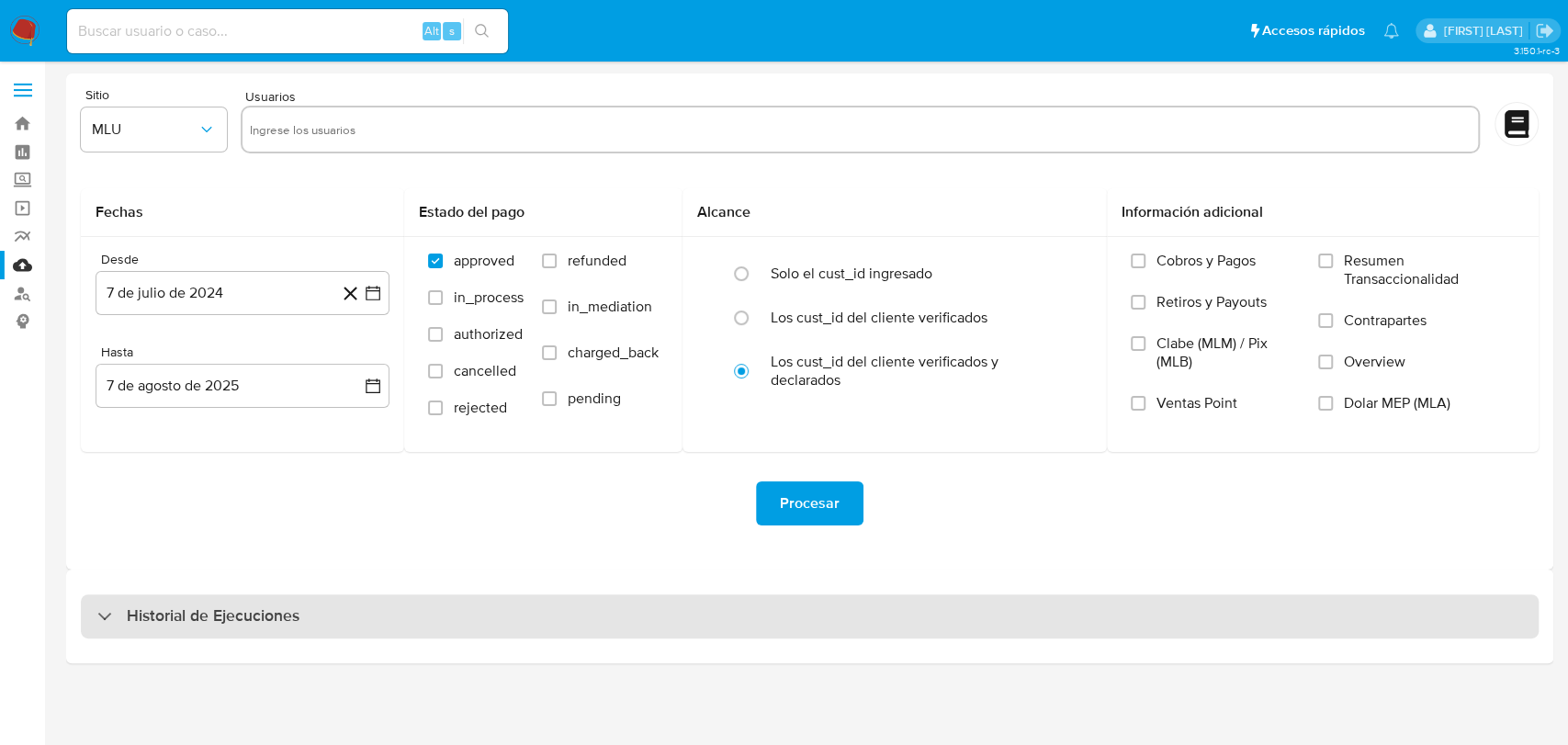 click on "Historial de Ejecuciones" at bounding box center (213, 616) 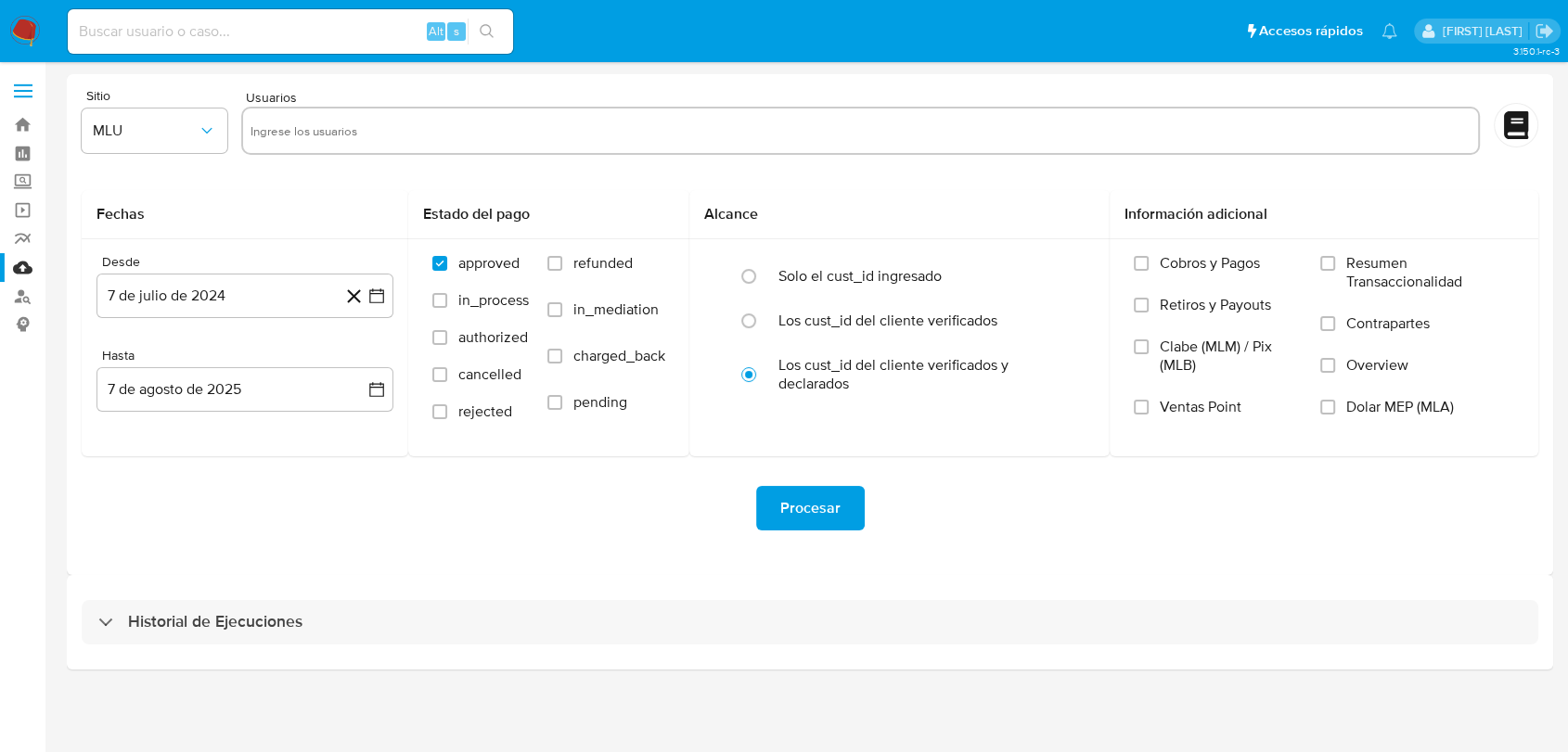select on "10" 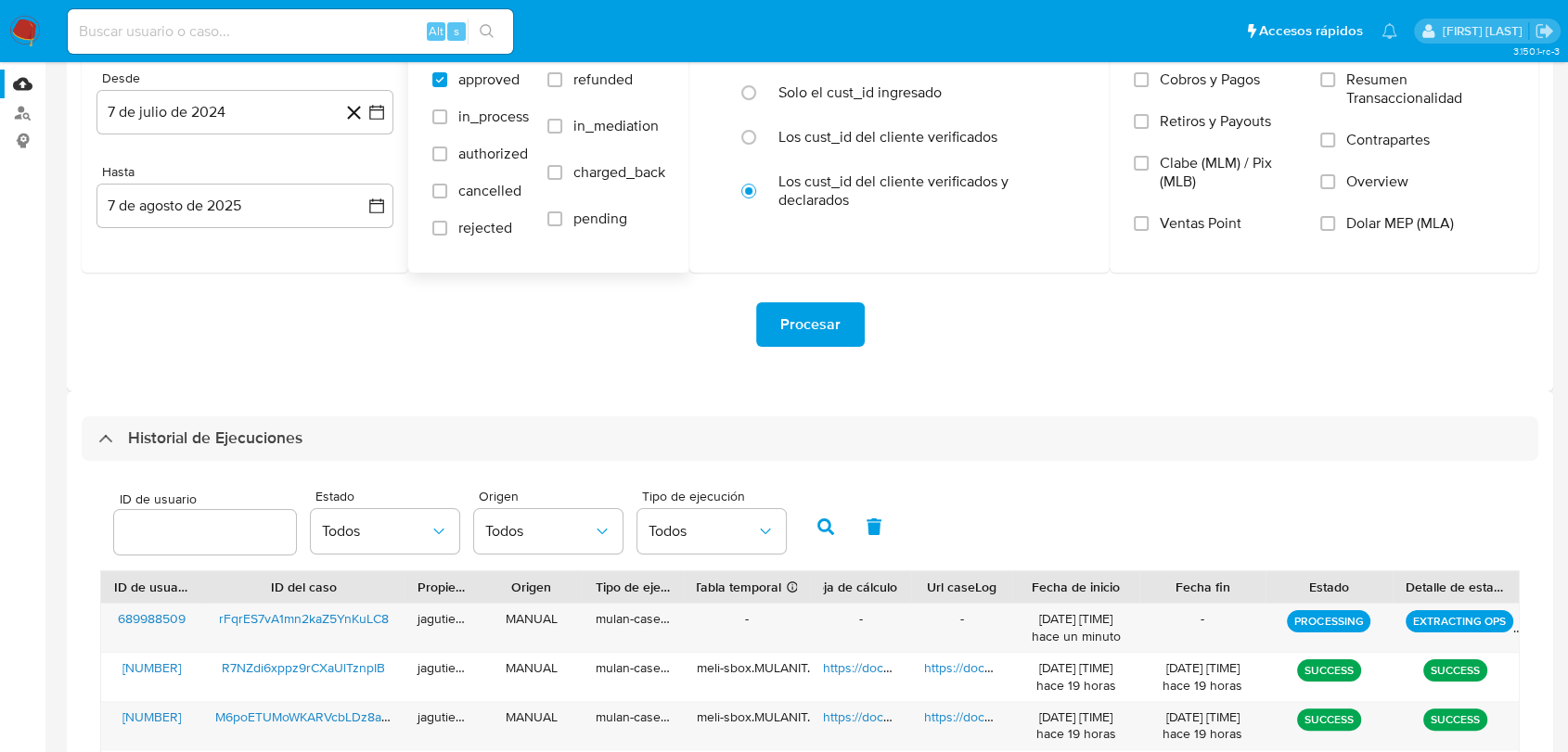 scroll, scrollTop: 412, scrollLeft: 0, axis: vertical 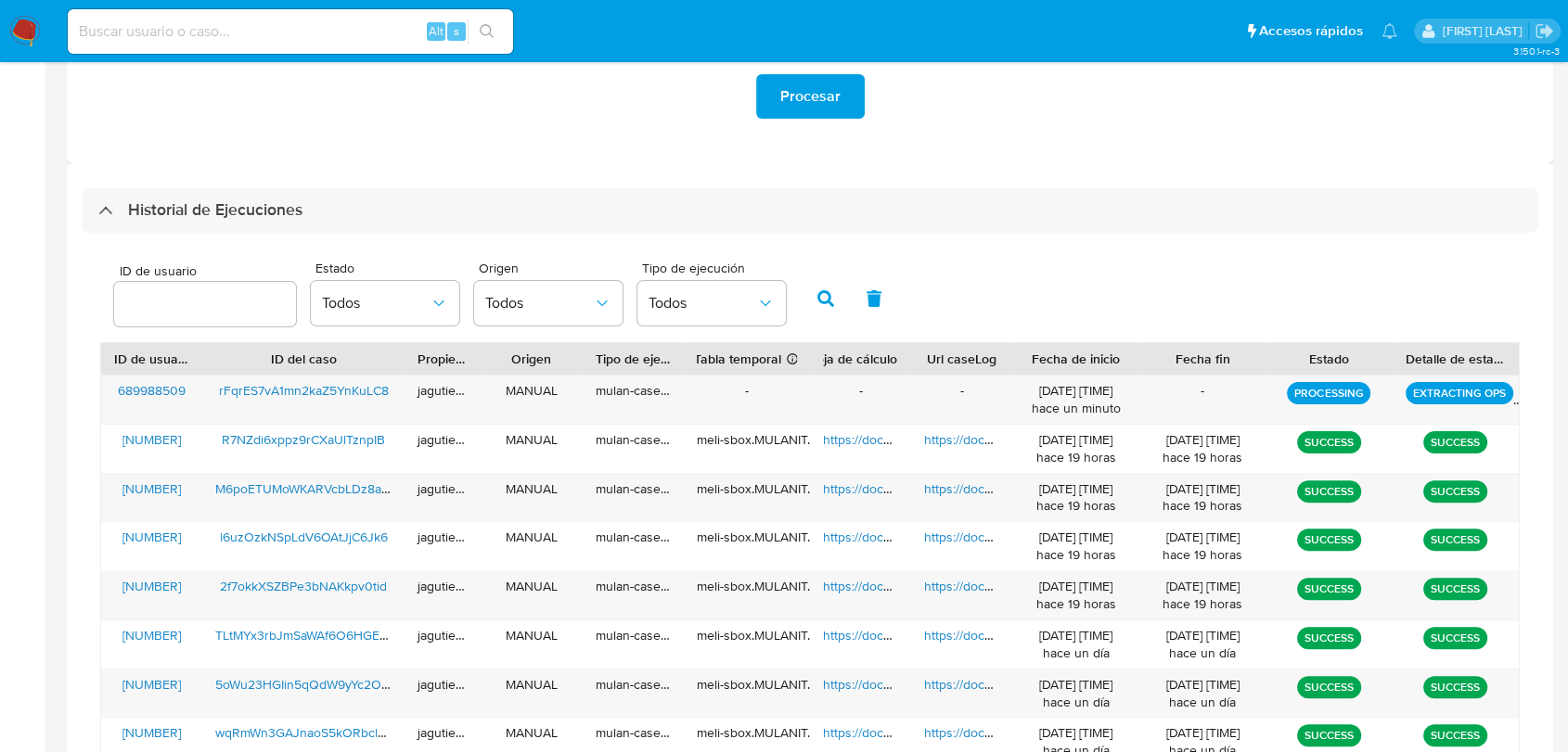 click at bounding box center (25, 32) 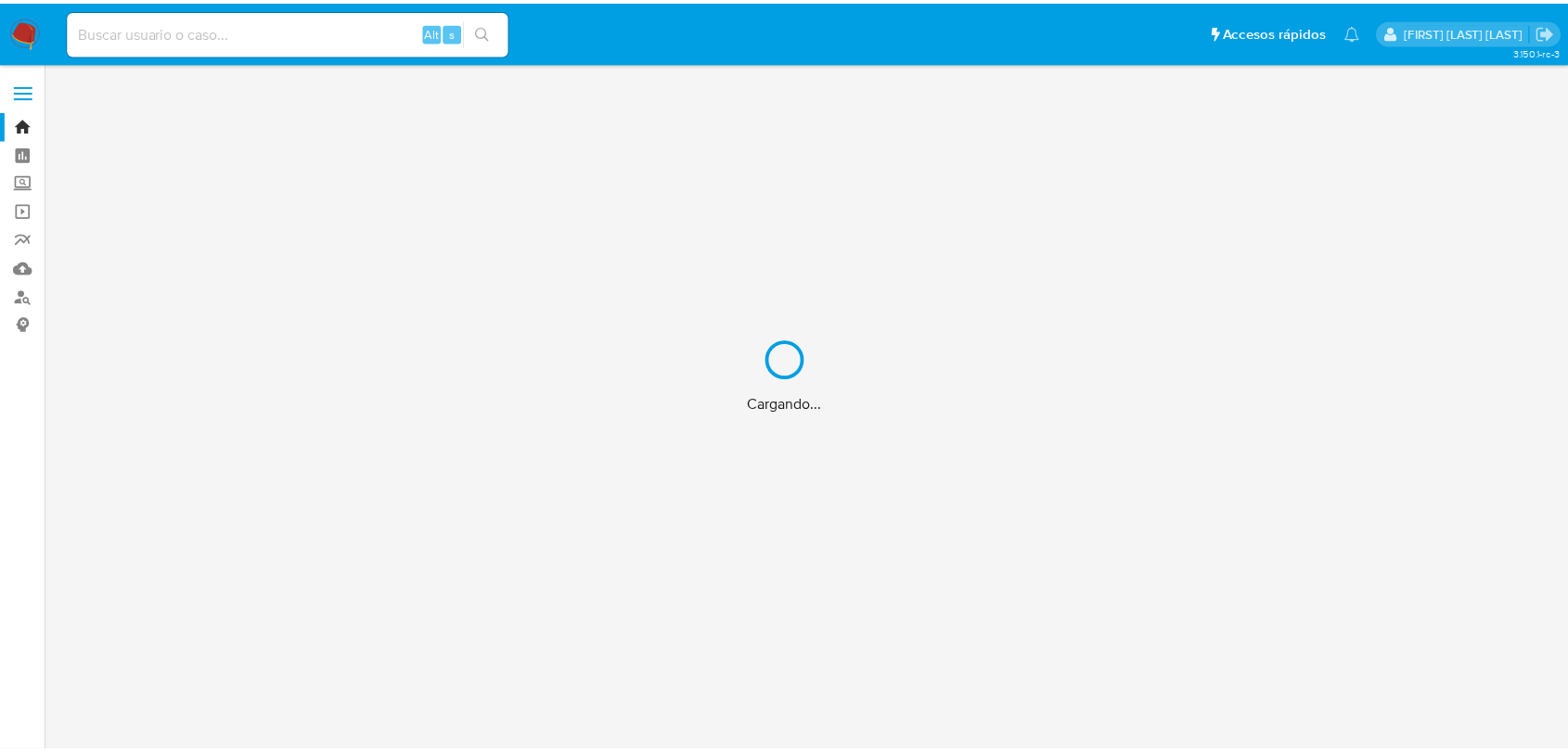 scroll, scrollTop: 0, scrollLeft: 0, axis: both 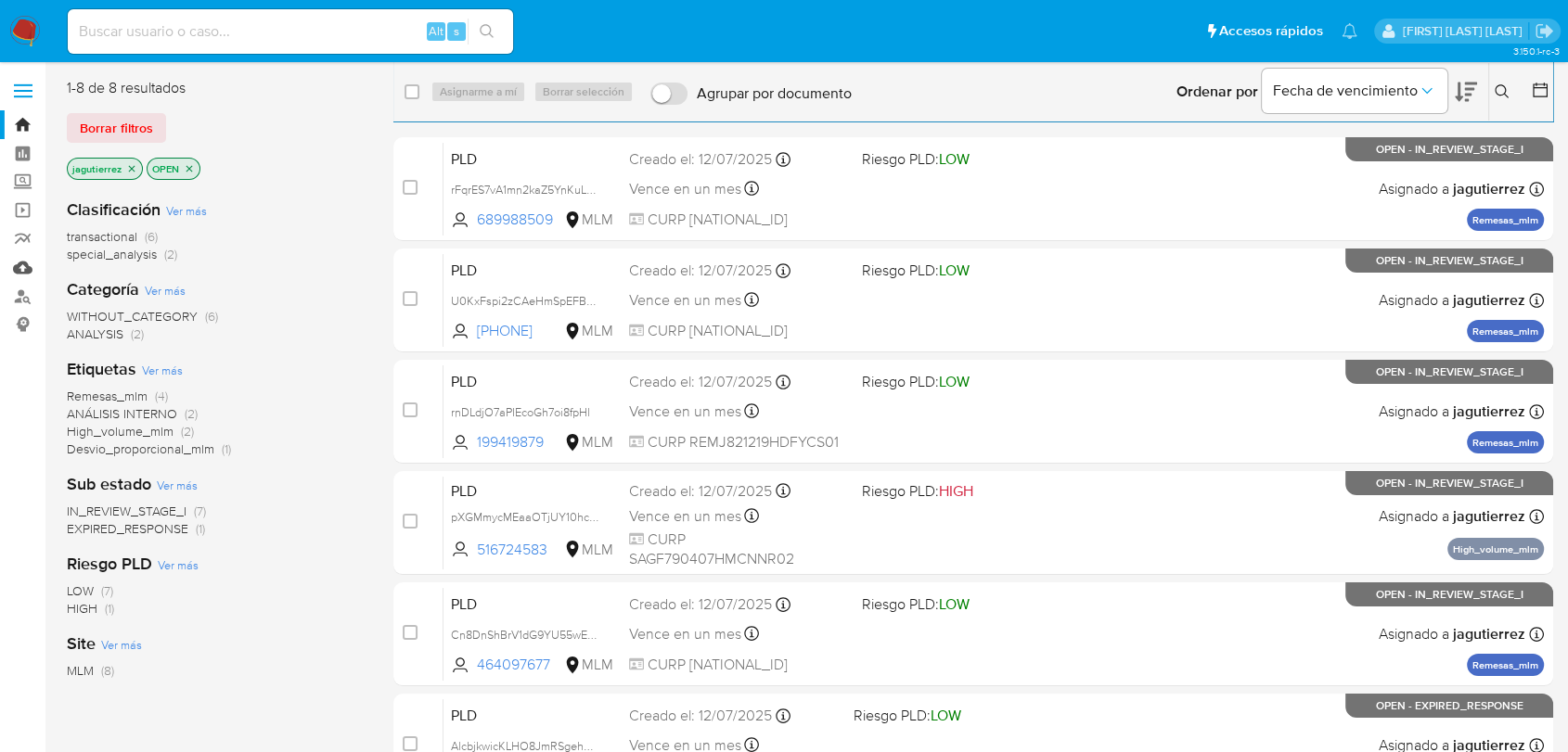 click on "Mulan" at bounding box center [110, 267] 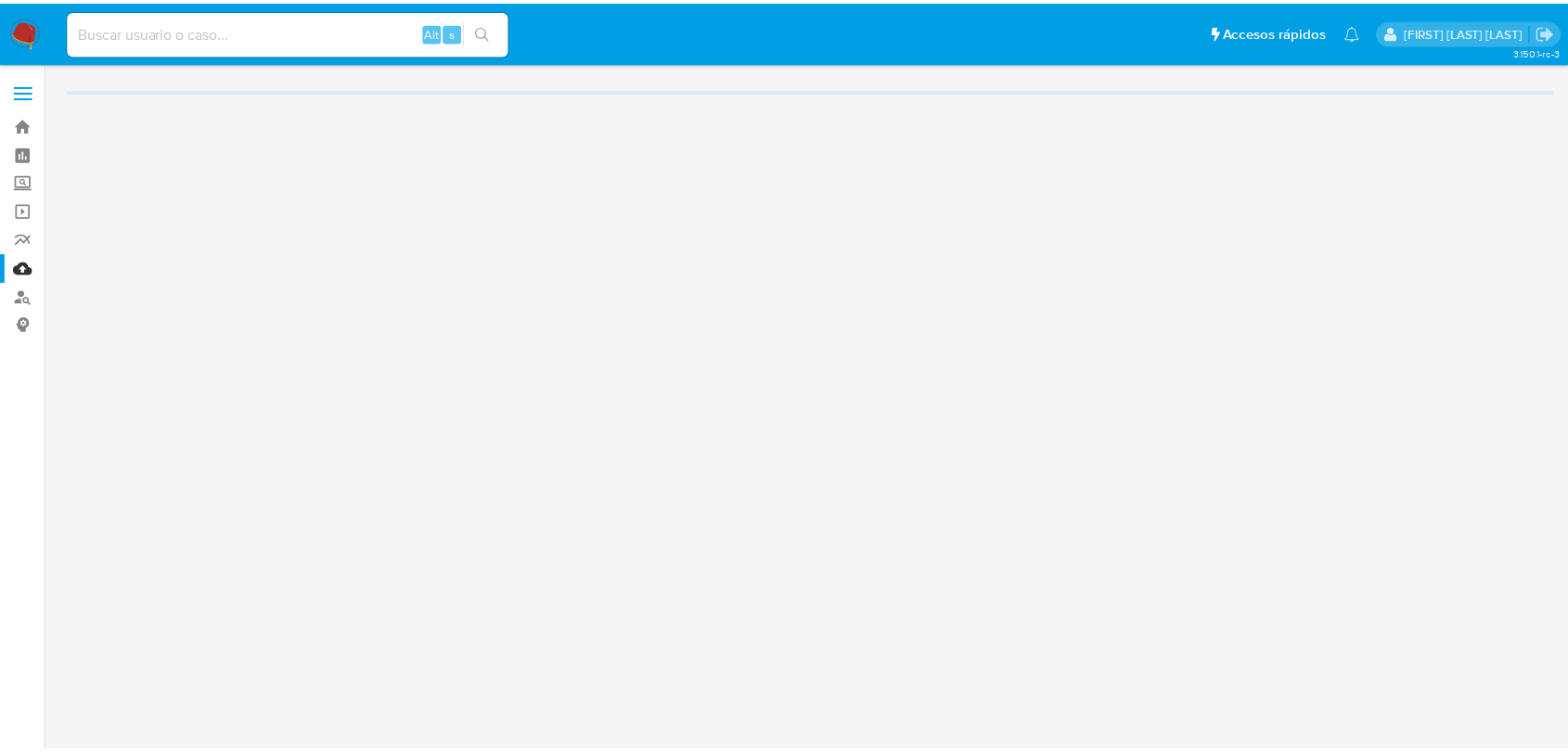 scroll, scrollTop: 0, scrollLeft: 0, axis: both 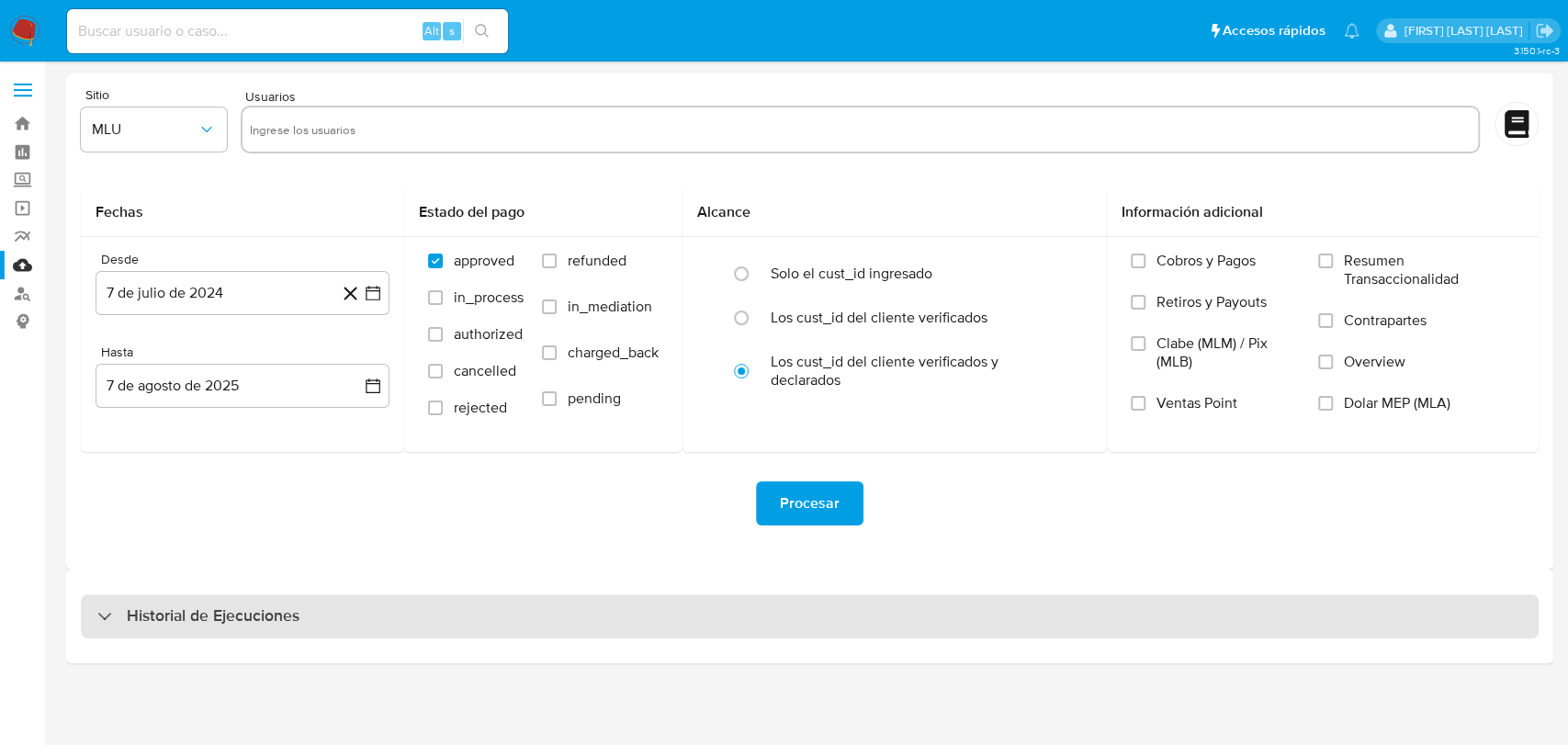 click on "Historial de Ejecuciones" at bounding box center [809, 616] 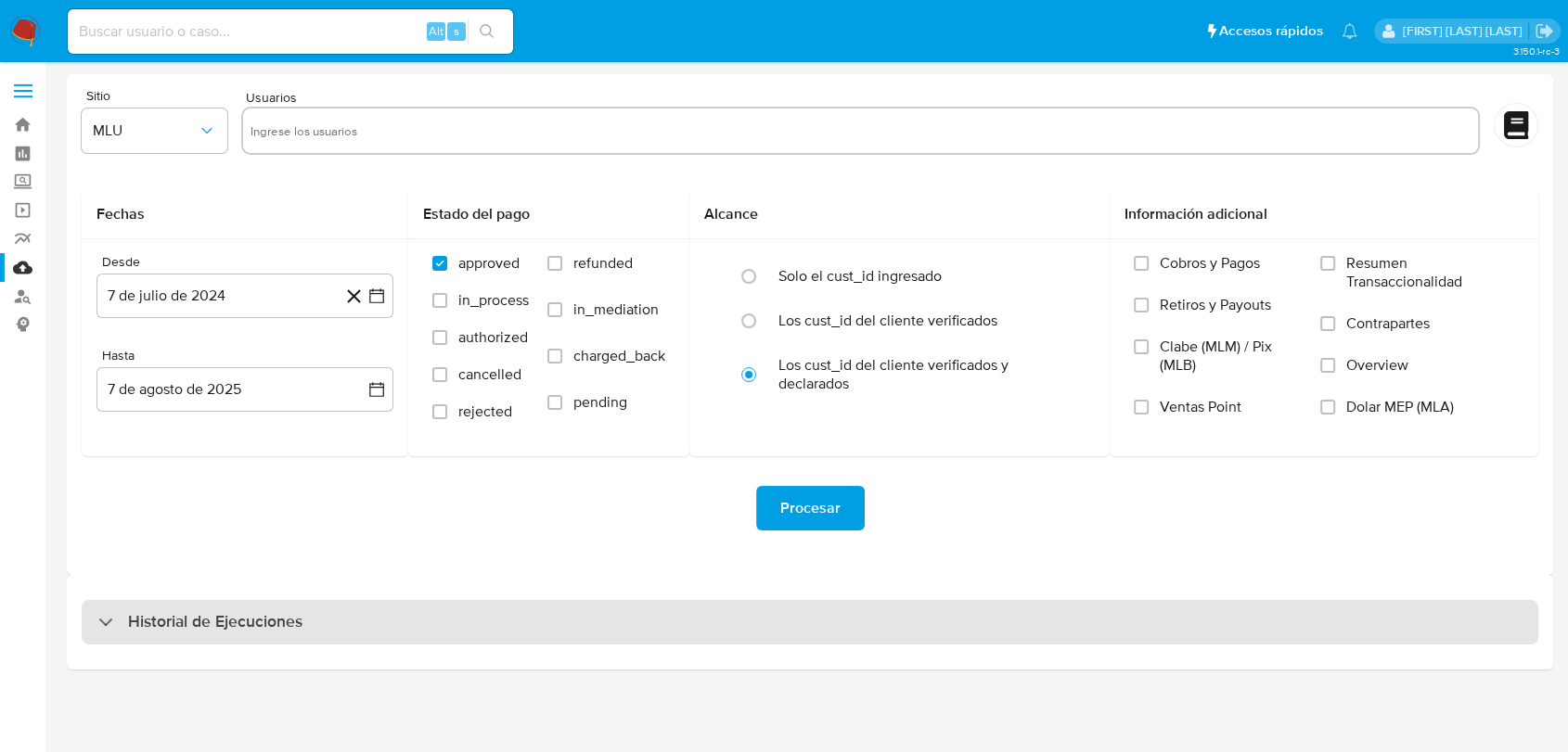 select on "10" 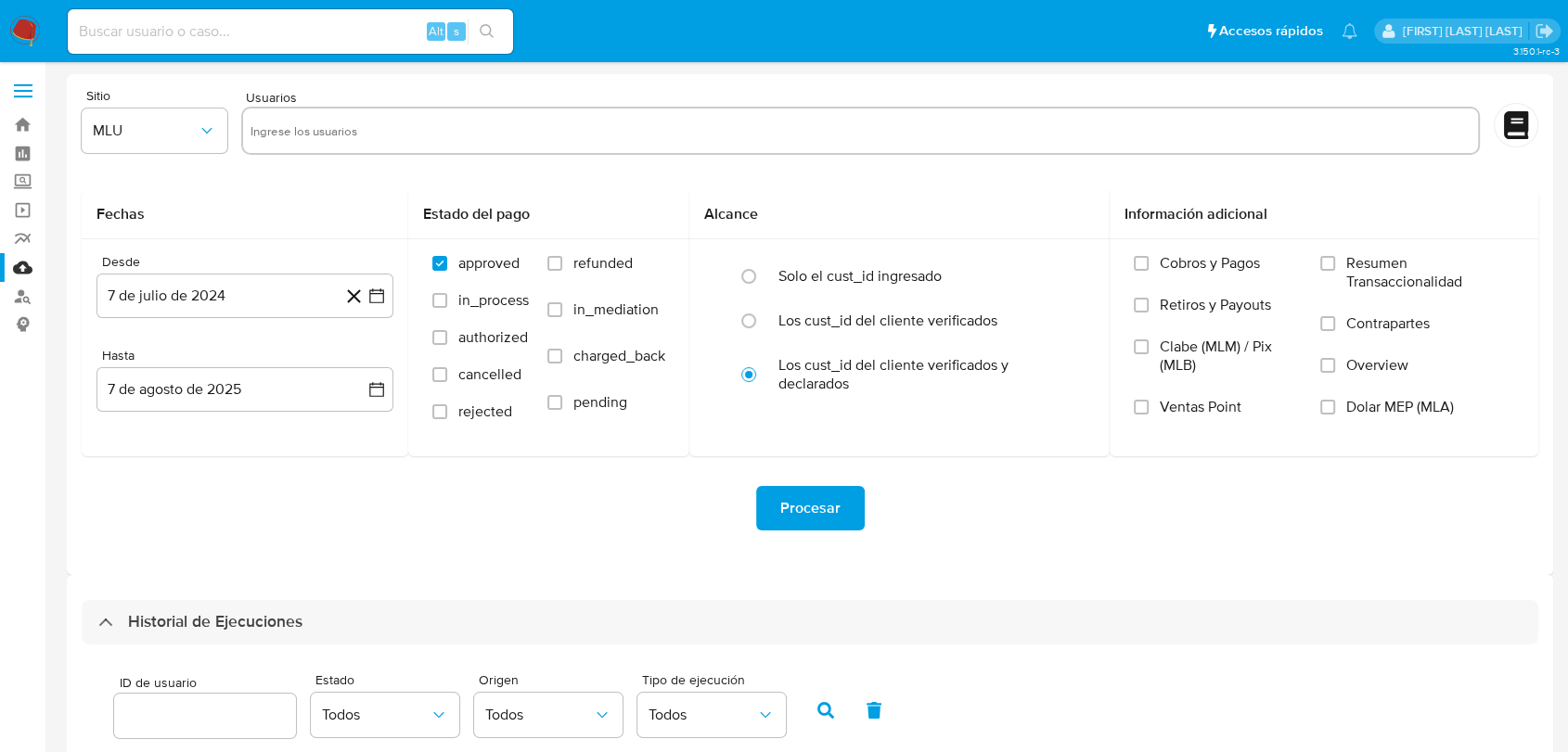 scroll, scrollTop: 454, scrollLeft: 0, axis: vertical 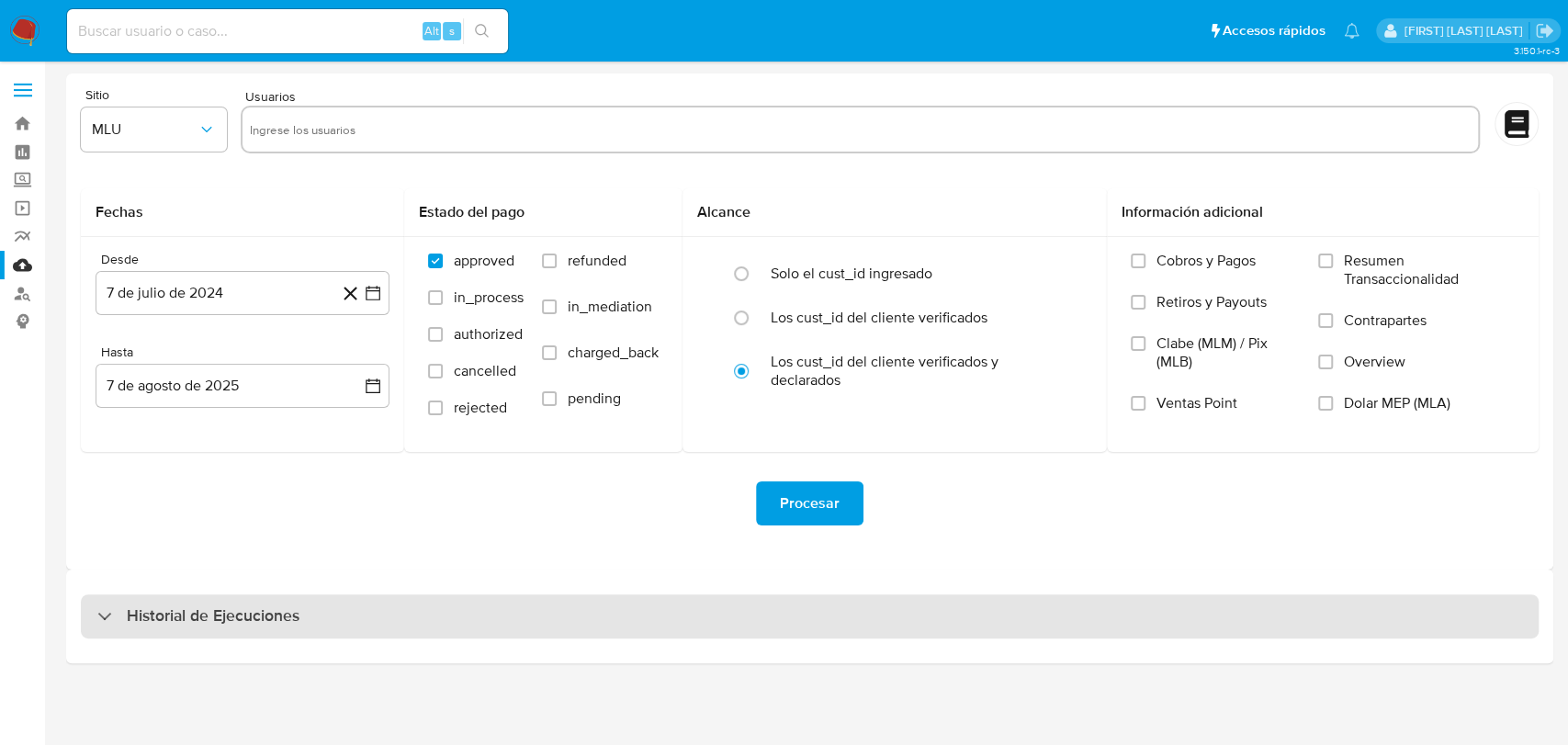 click on "Historial de Ejecuciones" at bounding box center [213, 616] 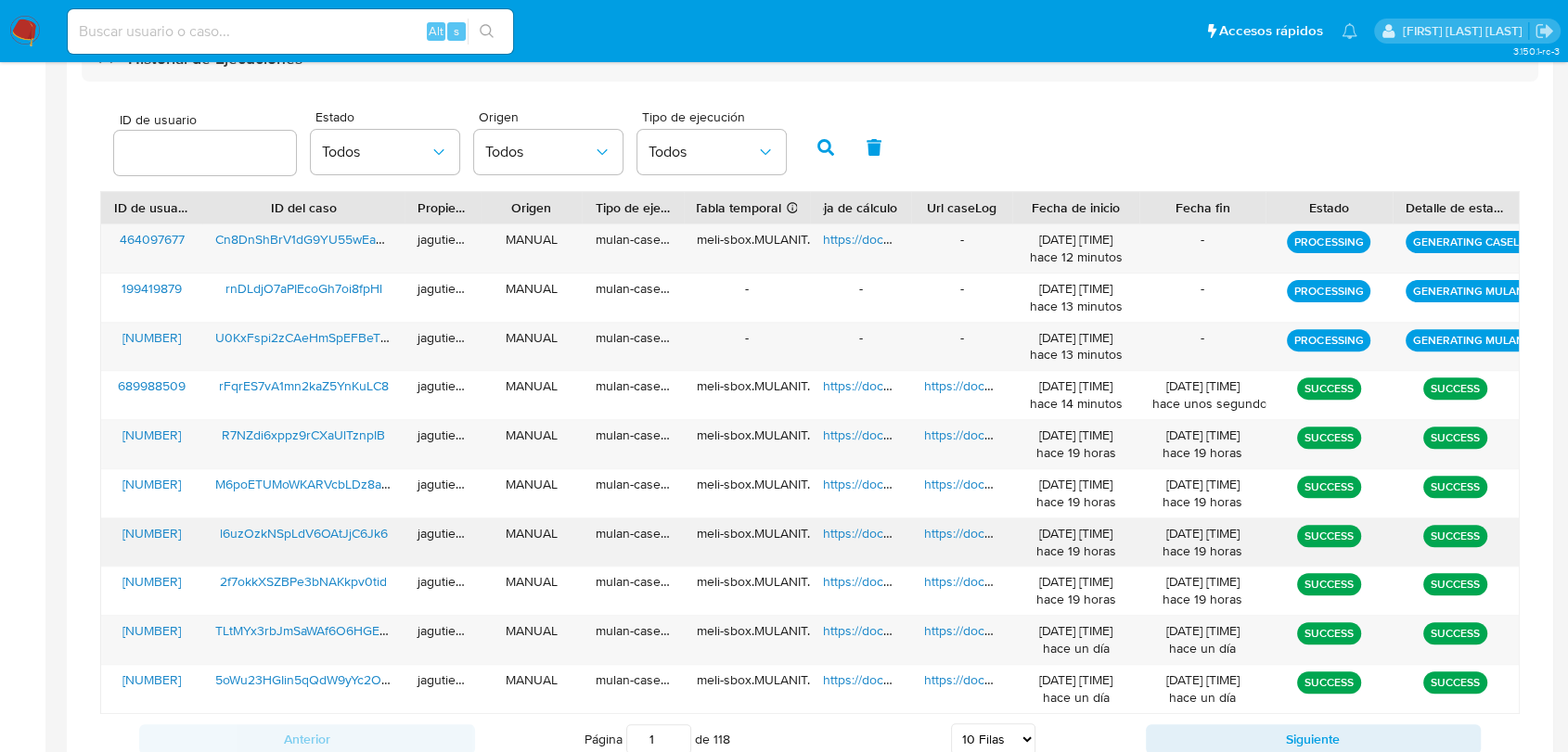 scroll, scrollTop: 527, scrollLeft: 0, axis: vertical 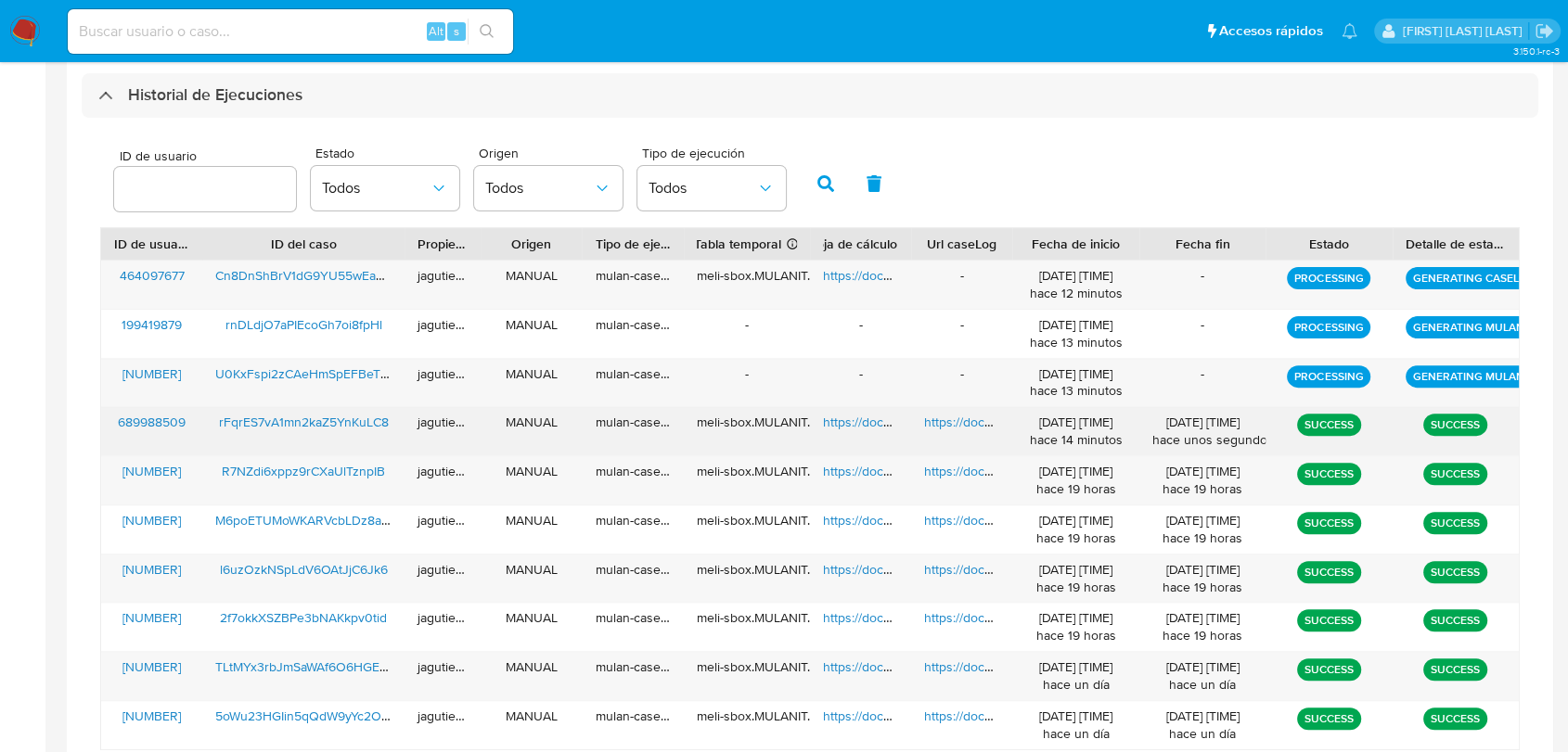 click on "https://docs.google.com/spreadsheets/d/14Cf5Ce6juE_oaiSOyhNatIYE5aYbB6ciZn6zlRwFde4/edit" at bounding box center [1101, 422] 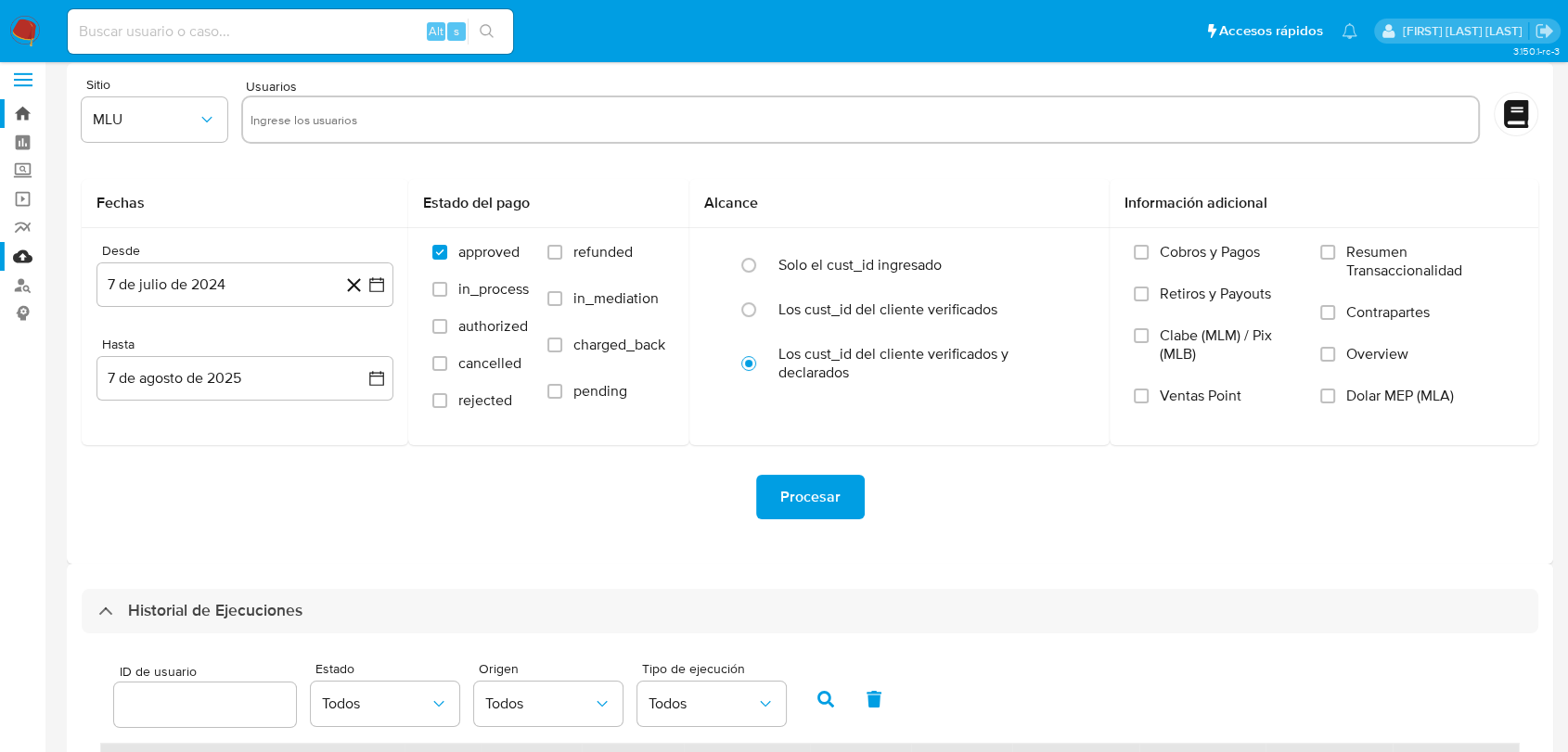 scroll, scrollTop: 0, scrollLeft: 0, axis: both 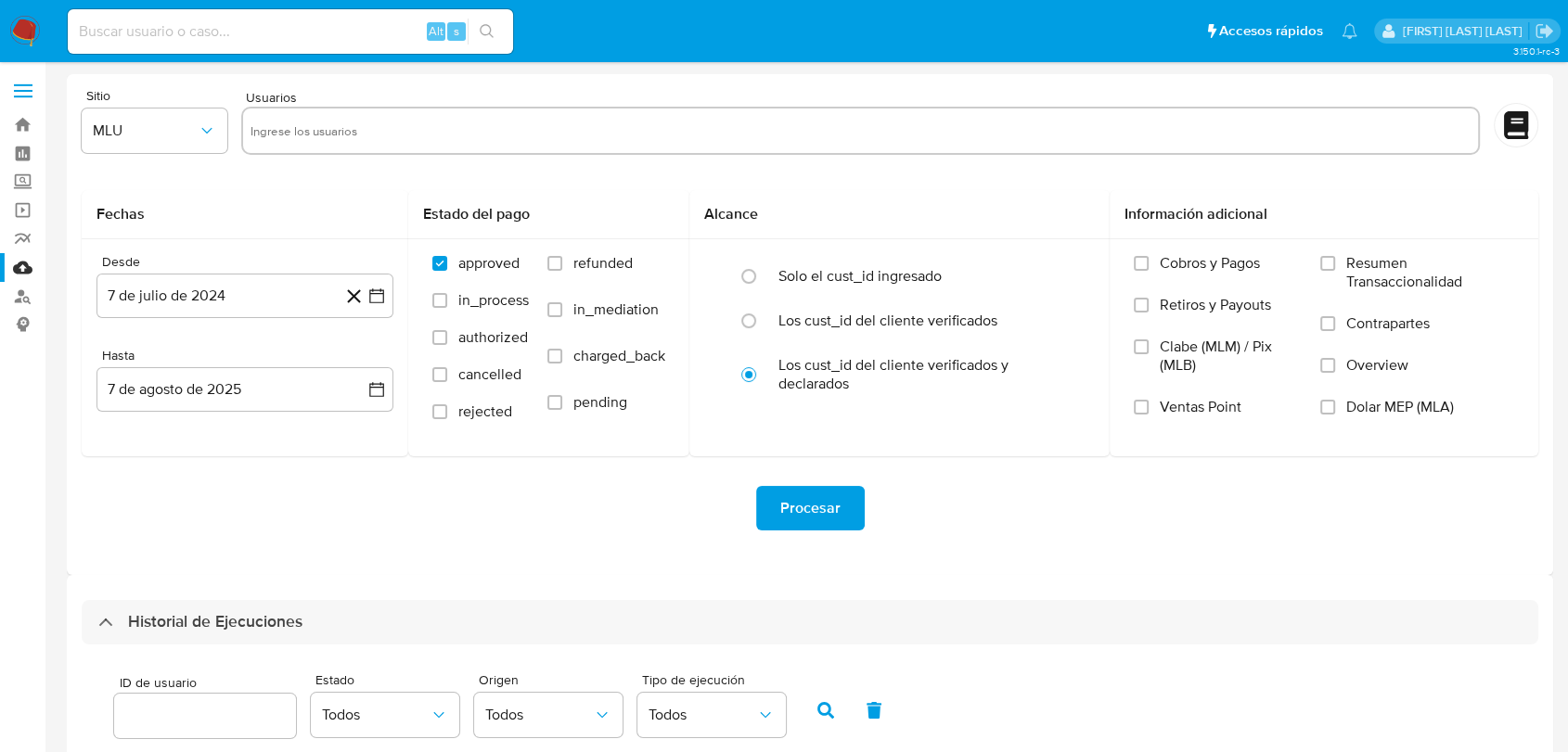 click at bounding box center (25, 32) 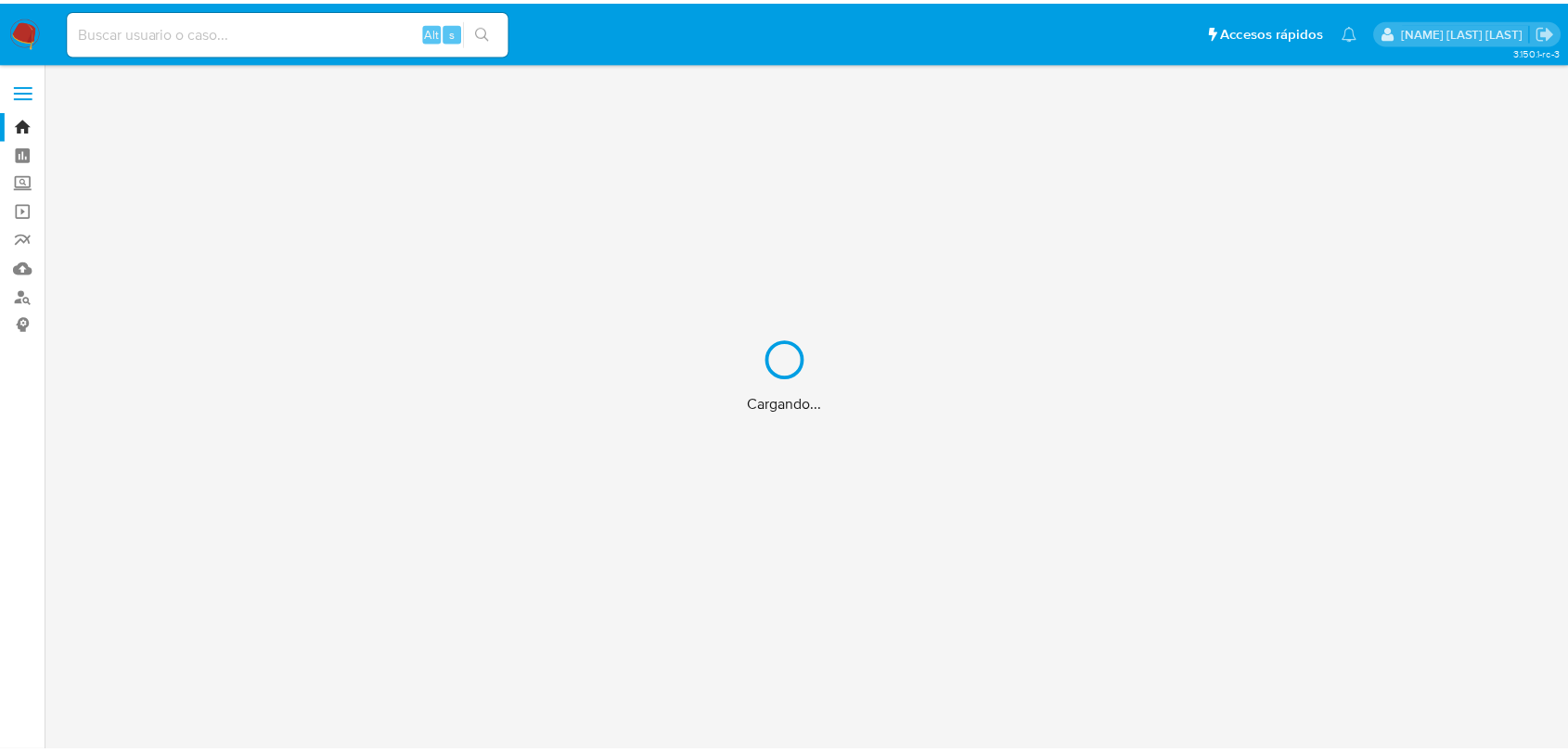 scroll, scrollTop: 0, scrollLeft: 0, axis: both 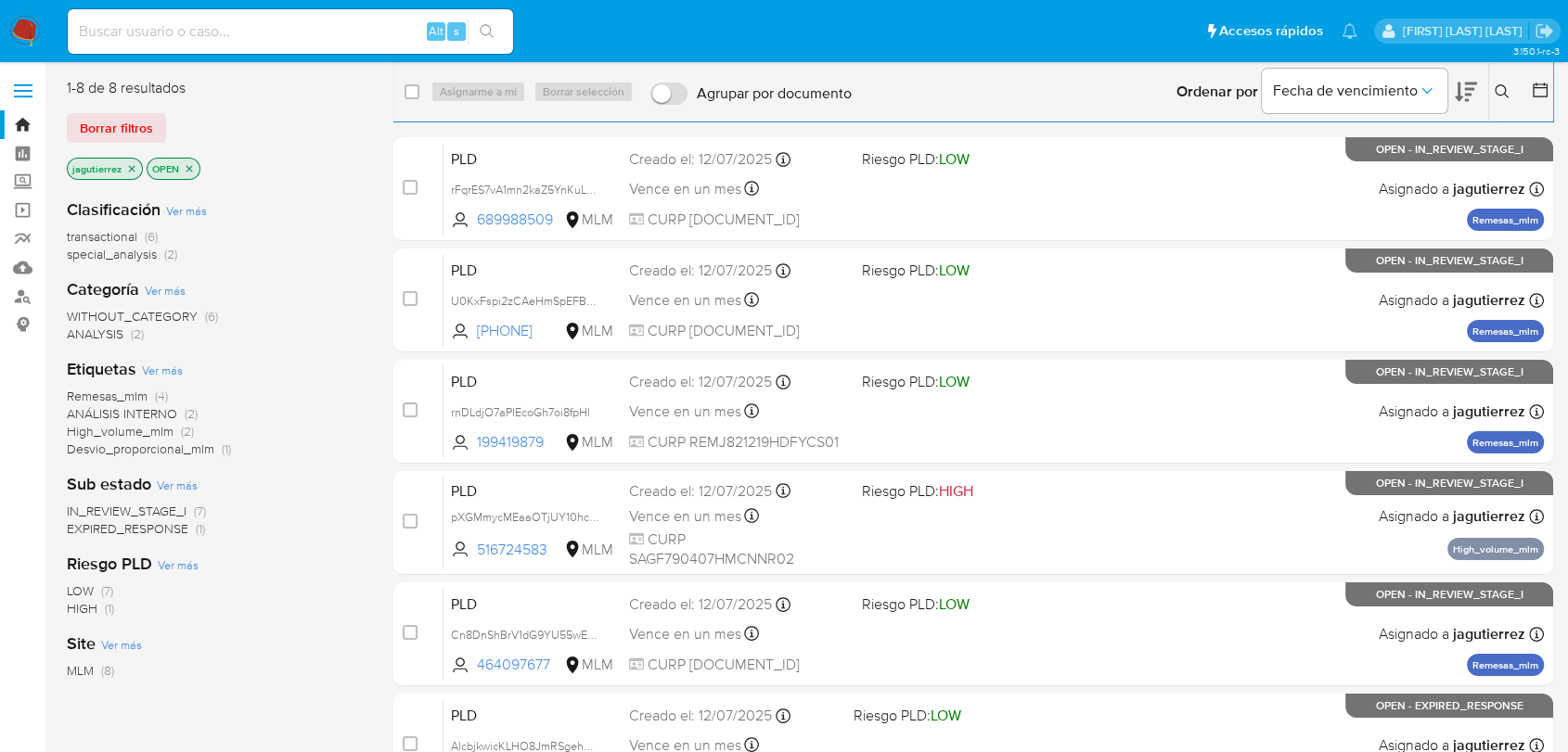 click 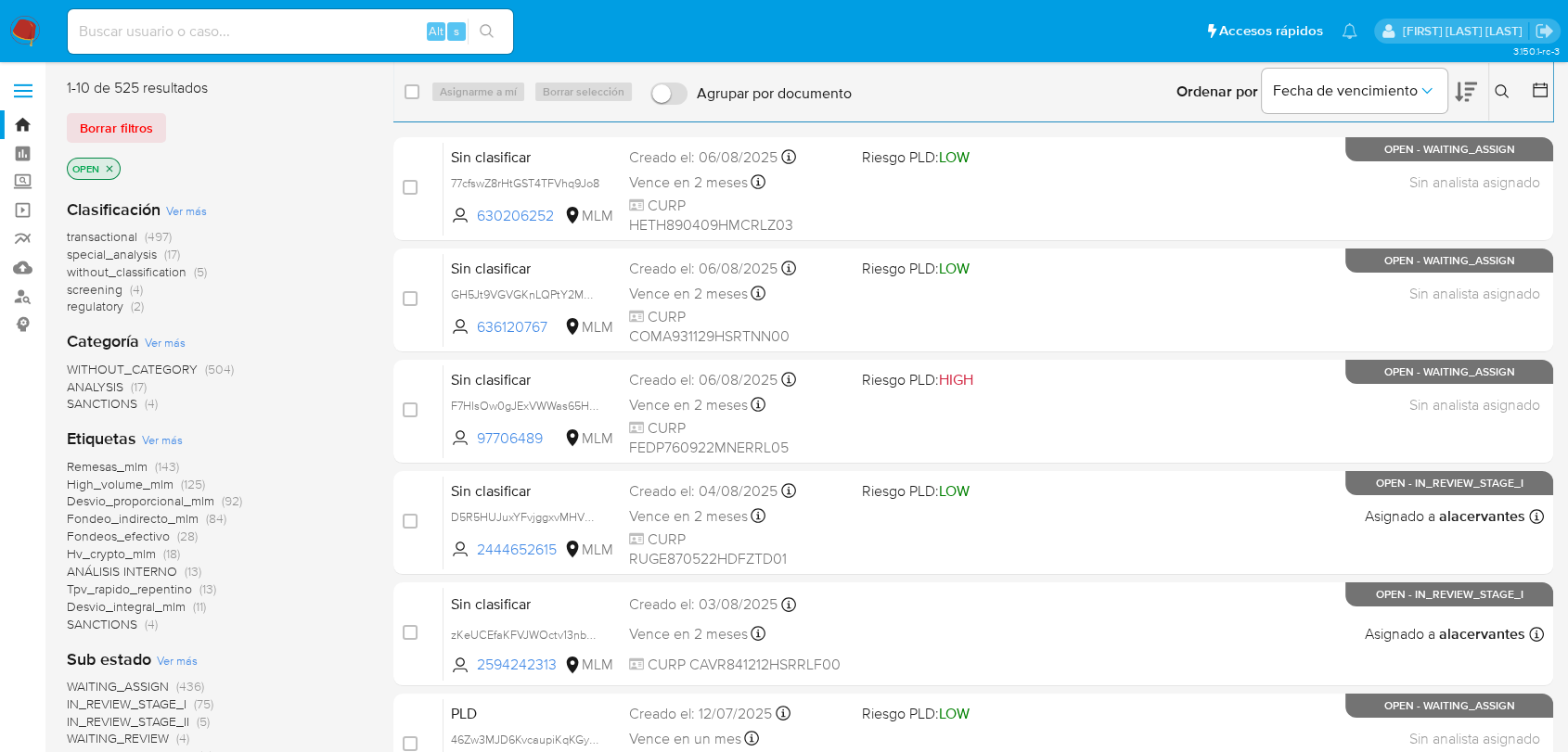 click at bounding box center (25, 32) 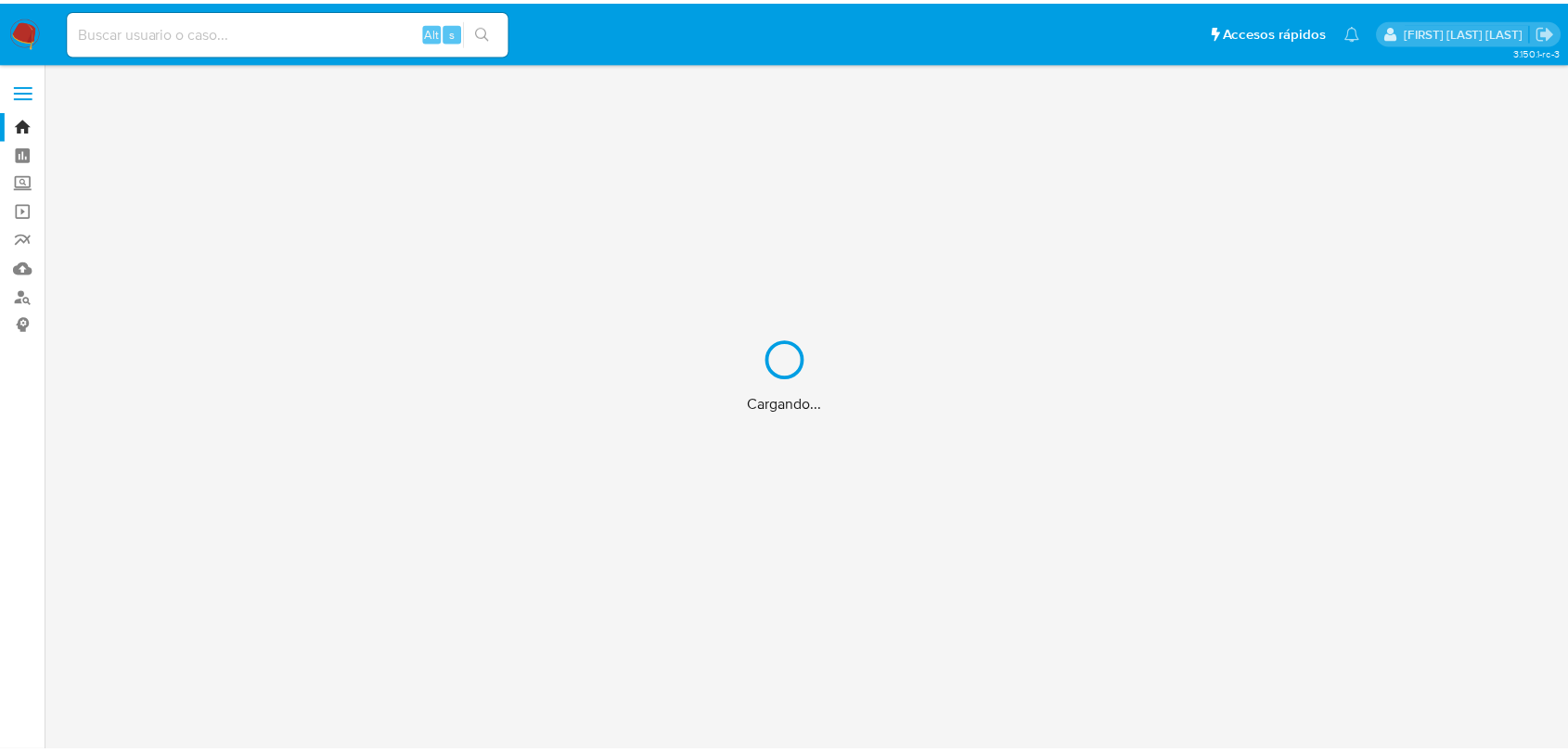 scroll, scrollTop: 0, scrollLeft: 0, axis: both 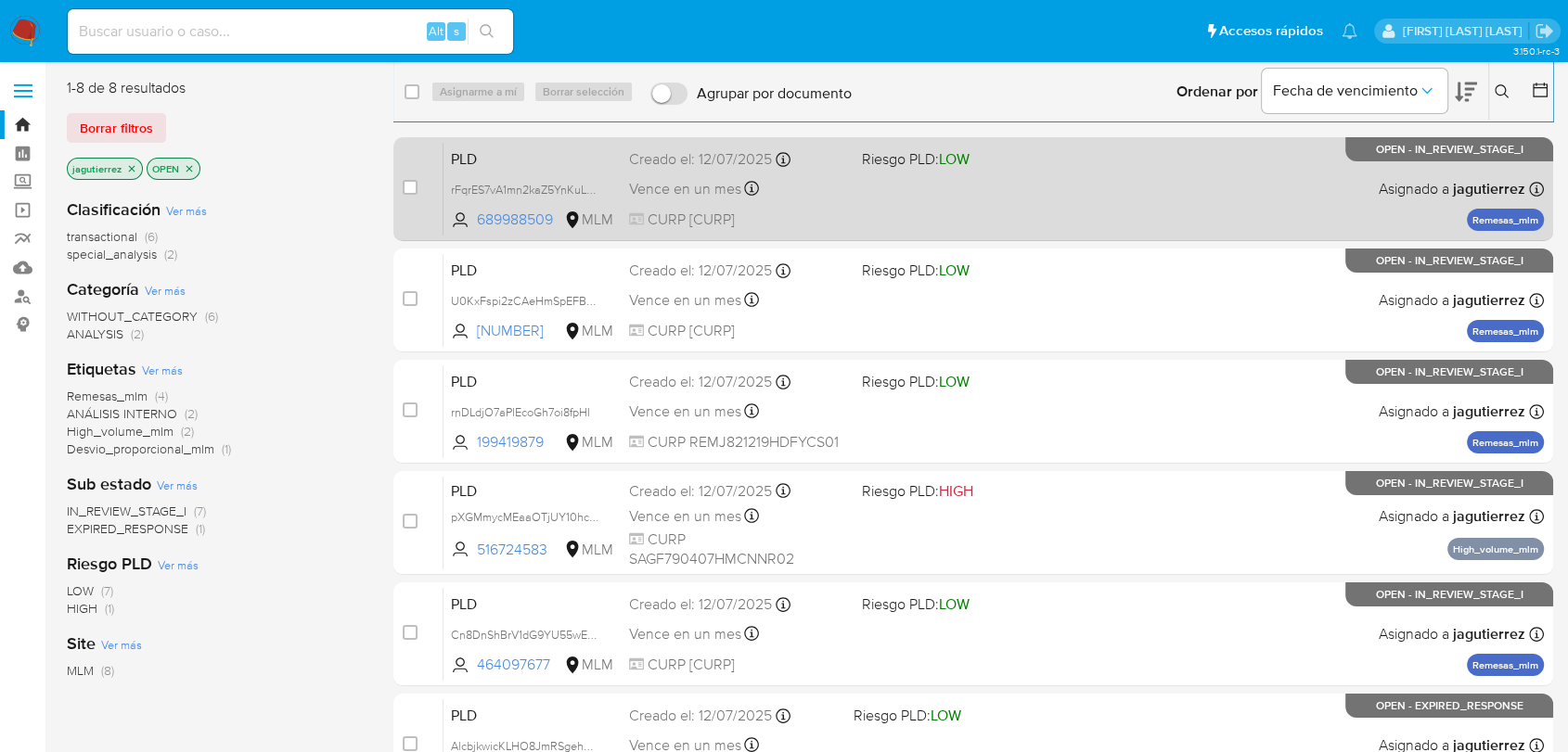 click on "PLD rFqrES7vA1mn2kaZ5YnKuLC8 689988509 MLM Riesgo PLD:  LOW Creado el: [DATE]   Creado el: [DATE] [TIME] Vence en un mes   Vence el [DATE] [TIME] CURP   [CURP] Asignado a   [USERNAME]   Asignado el: [DATE] [TIME] Remesas_mlm OPEN - IN_REVIEW_STAGE_I" at bounding box center [994, 188] 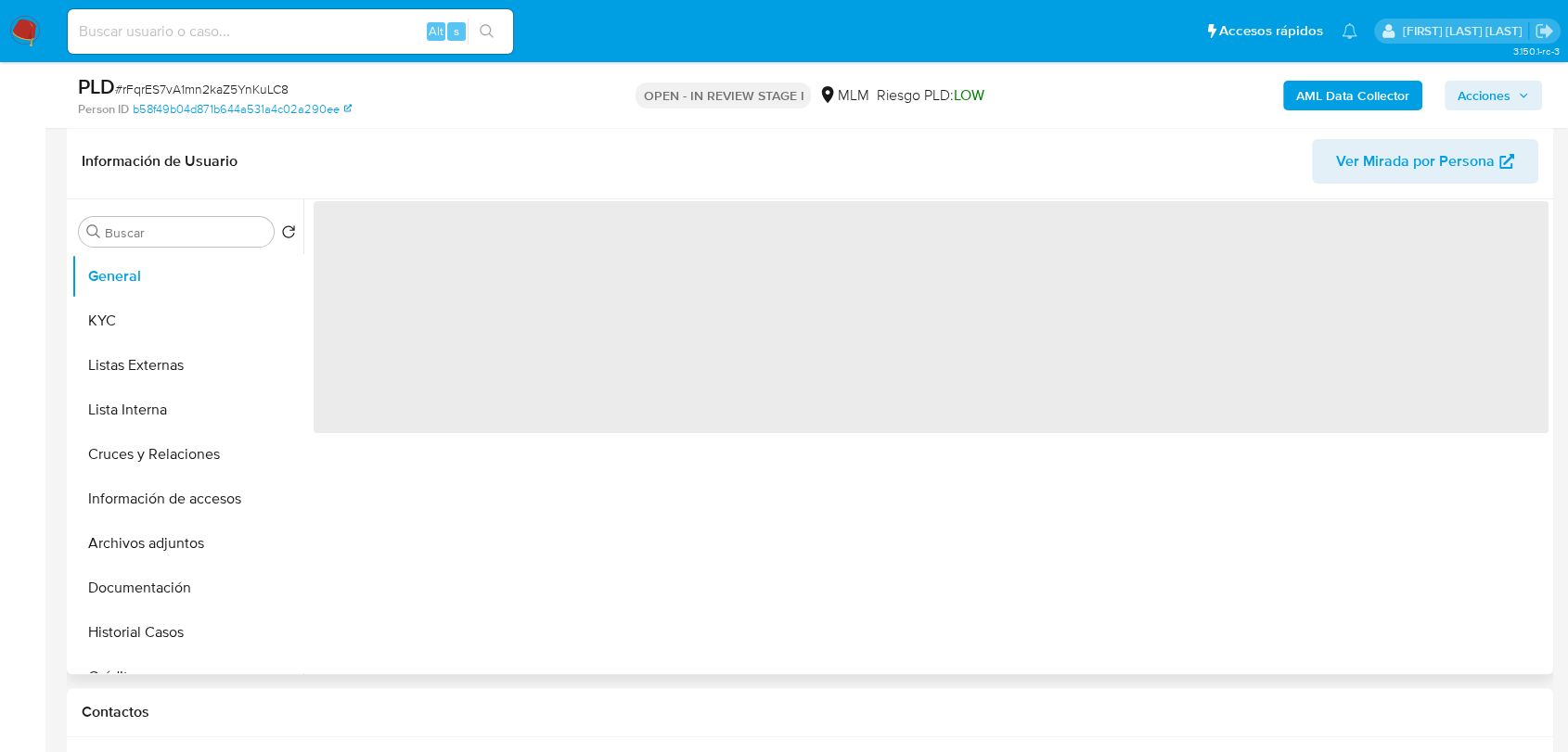 scroll, scrollTop: 309, scrollLeft: 0, axis: vertical 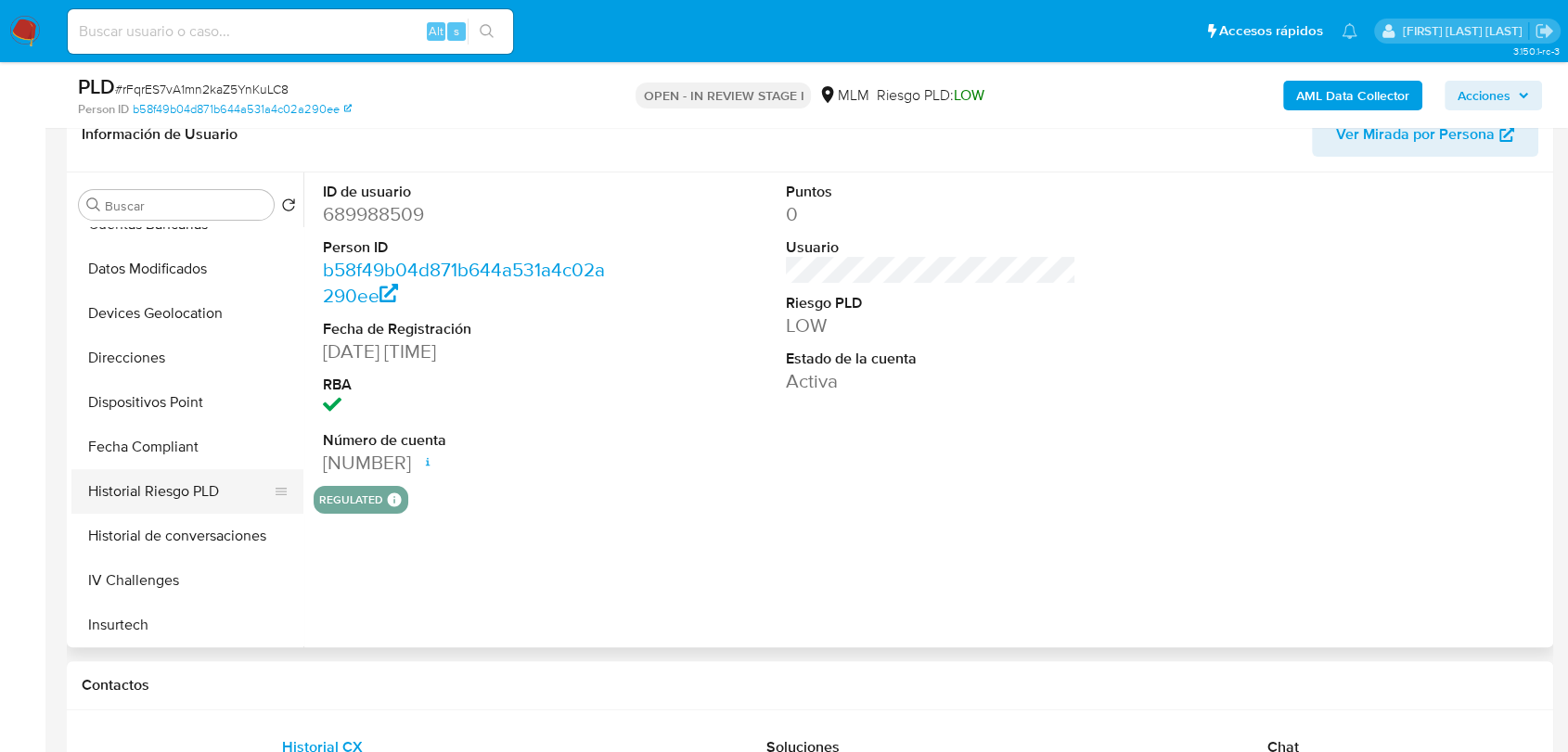 select on "10" 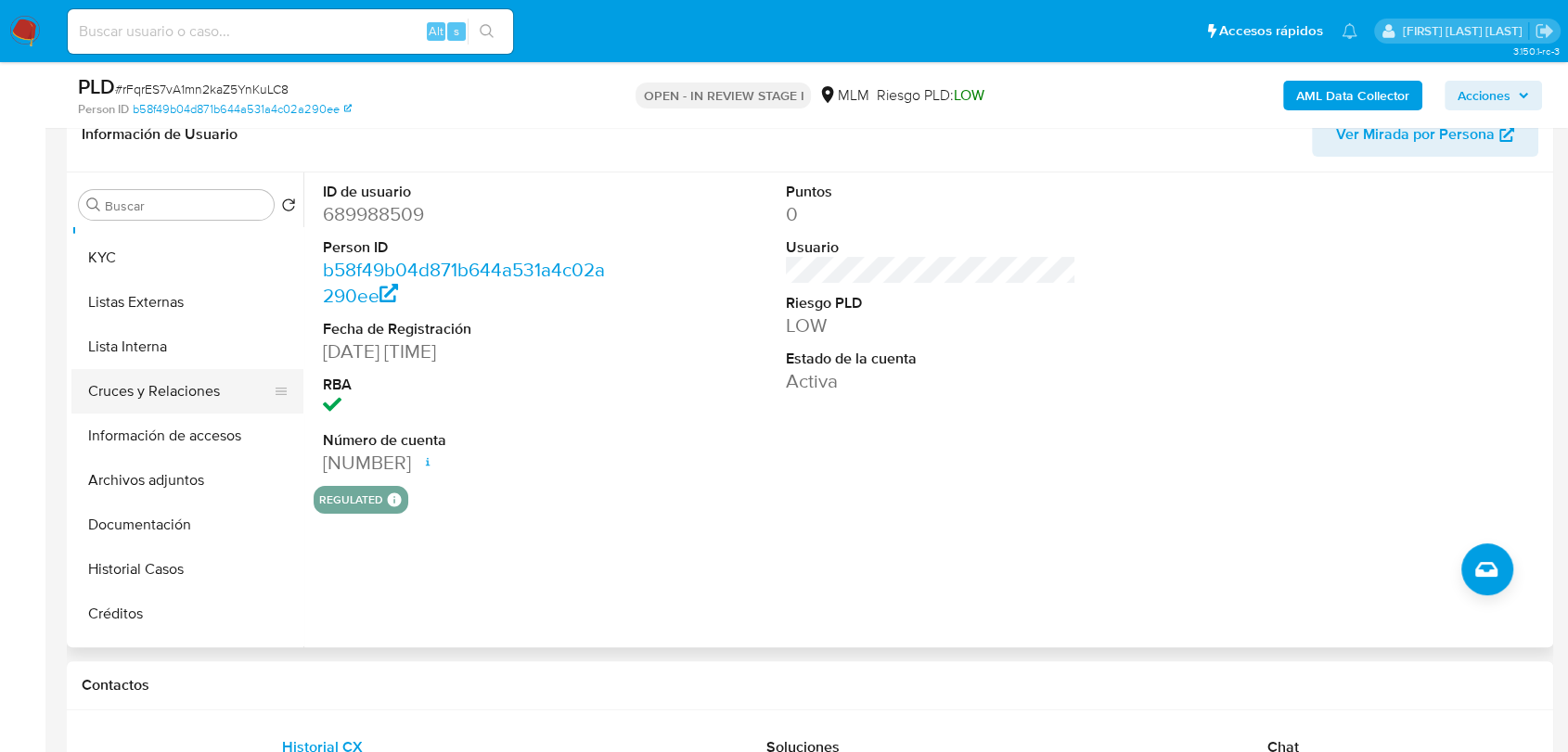 scroll, scrollTop: 0, scrollLeft: 0, axis: both 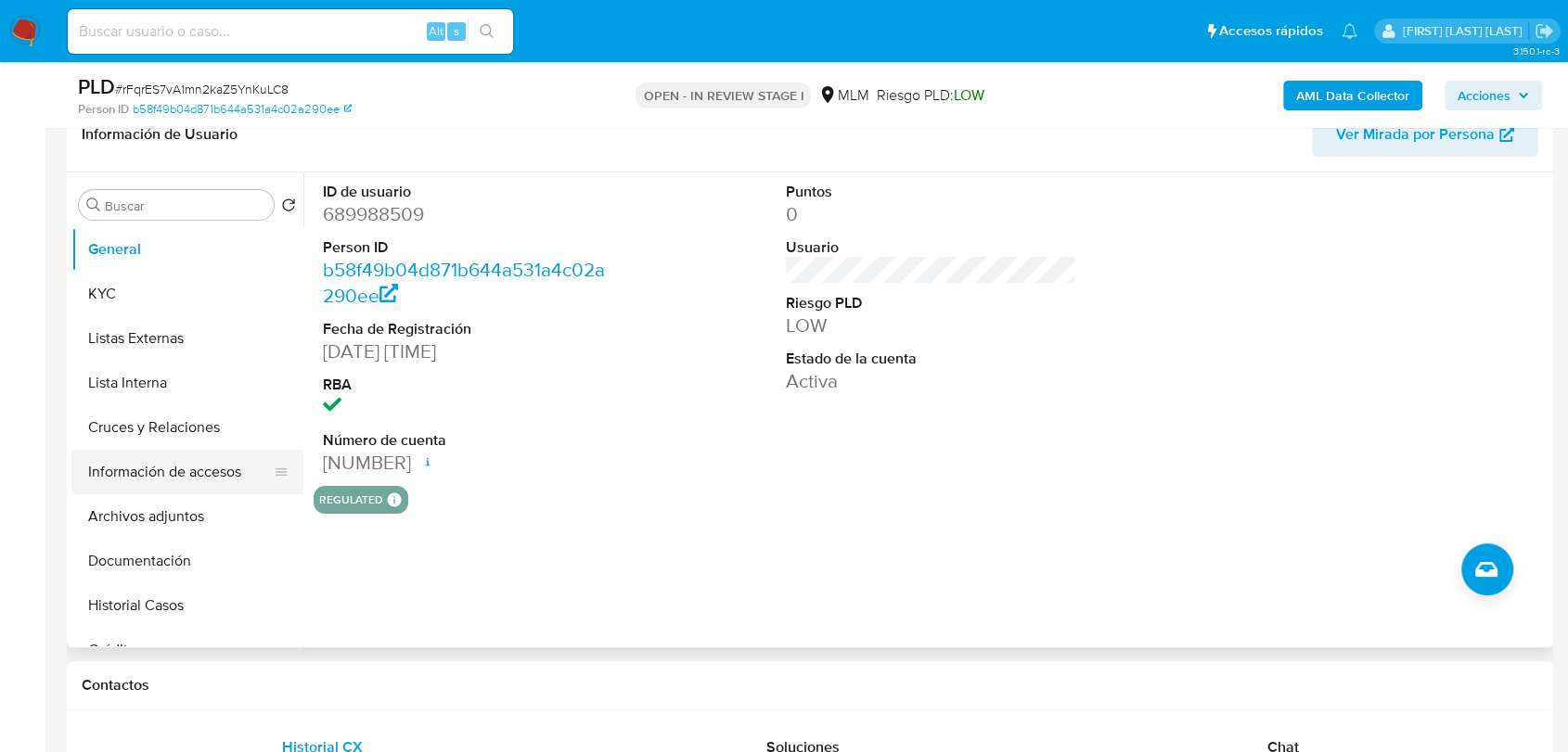 click on "Información de accesos" at bounding box center [180, 472] 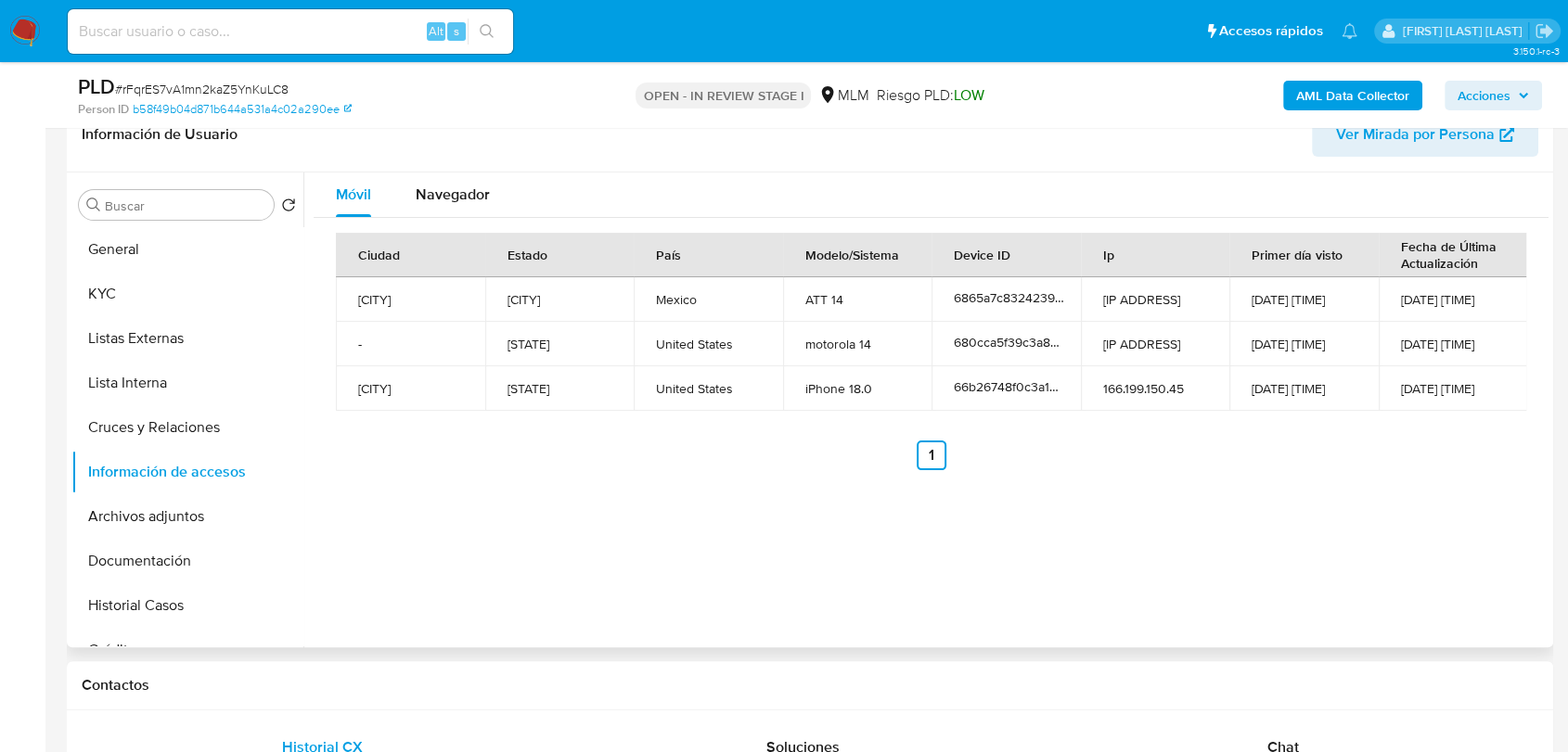 click on "United States" at bounding box center [708, 344] 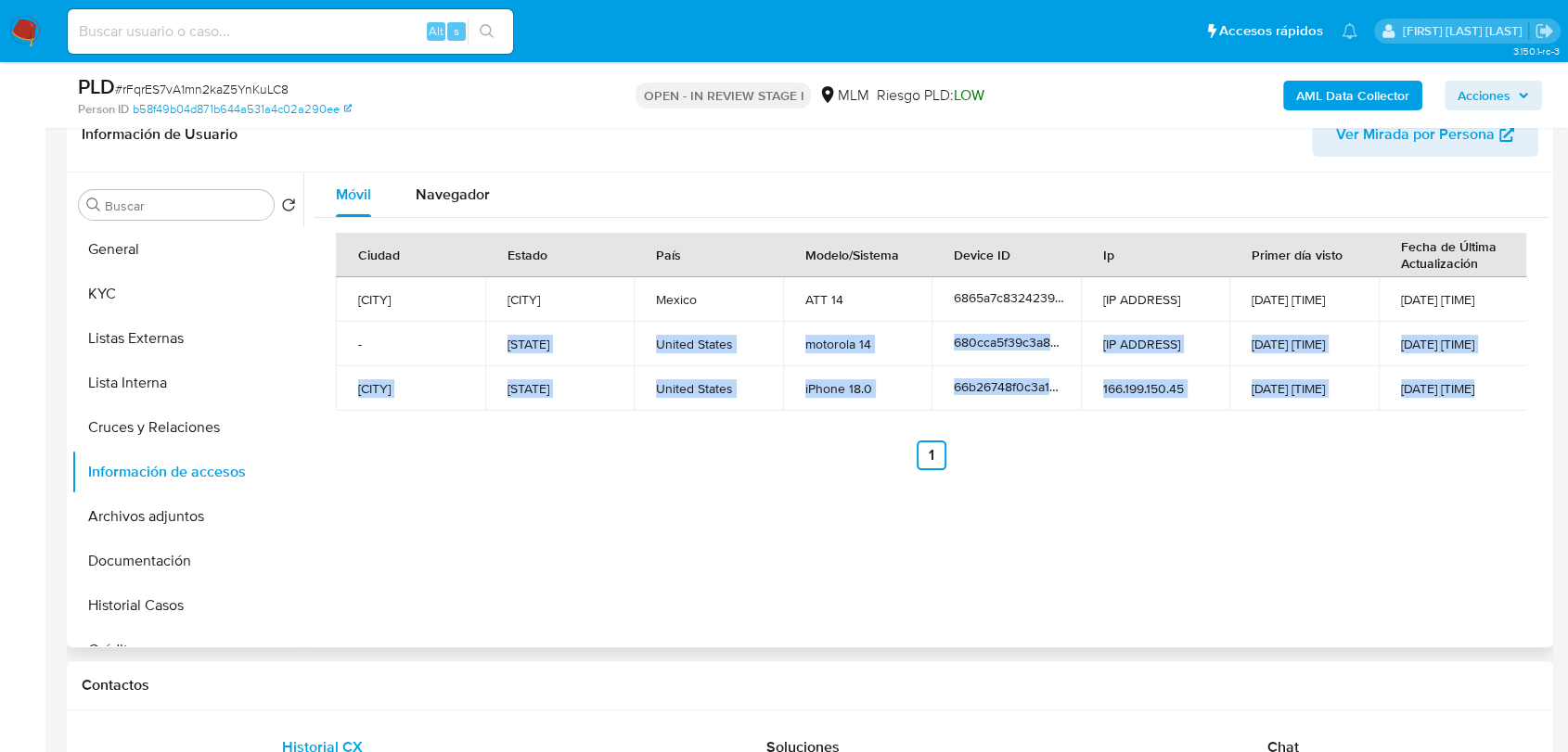 drag, startPoint x: 492, startPoint y: 346, endPoint x: 601, endPoint y: 414, distance: 128.47179 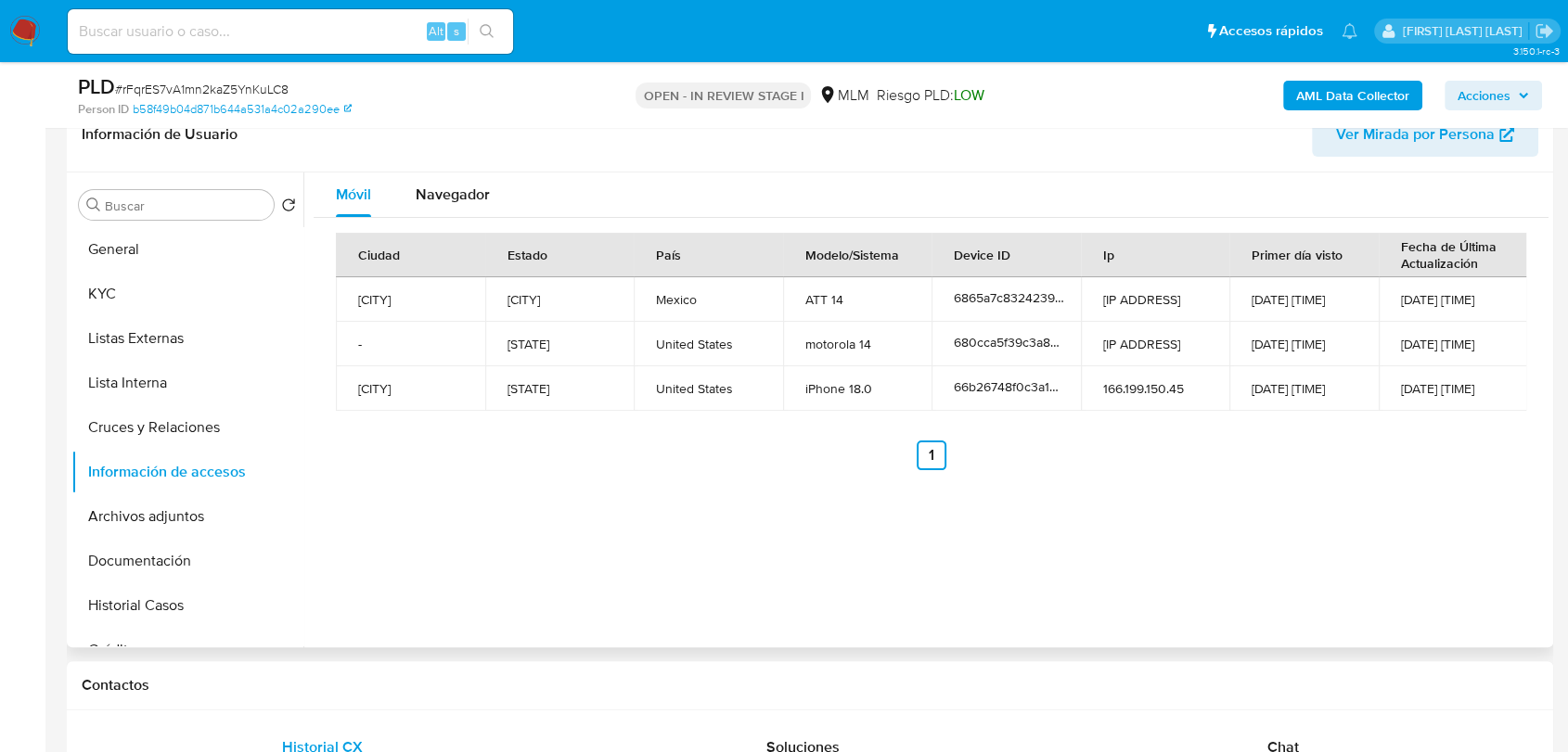 click on "United States" at bounding box center [708, 389] 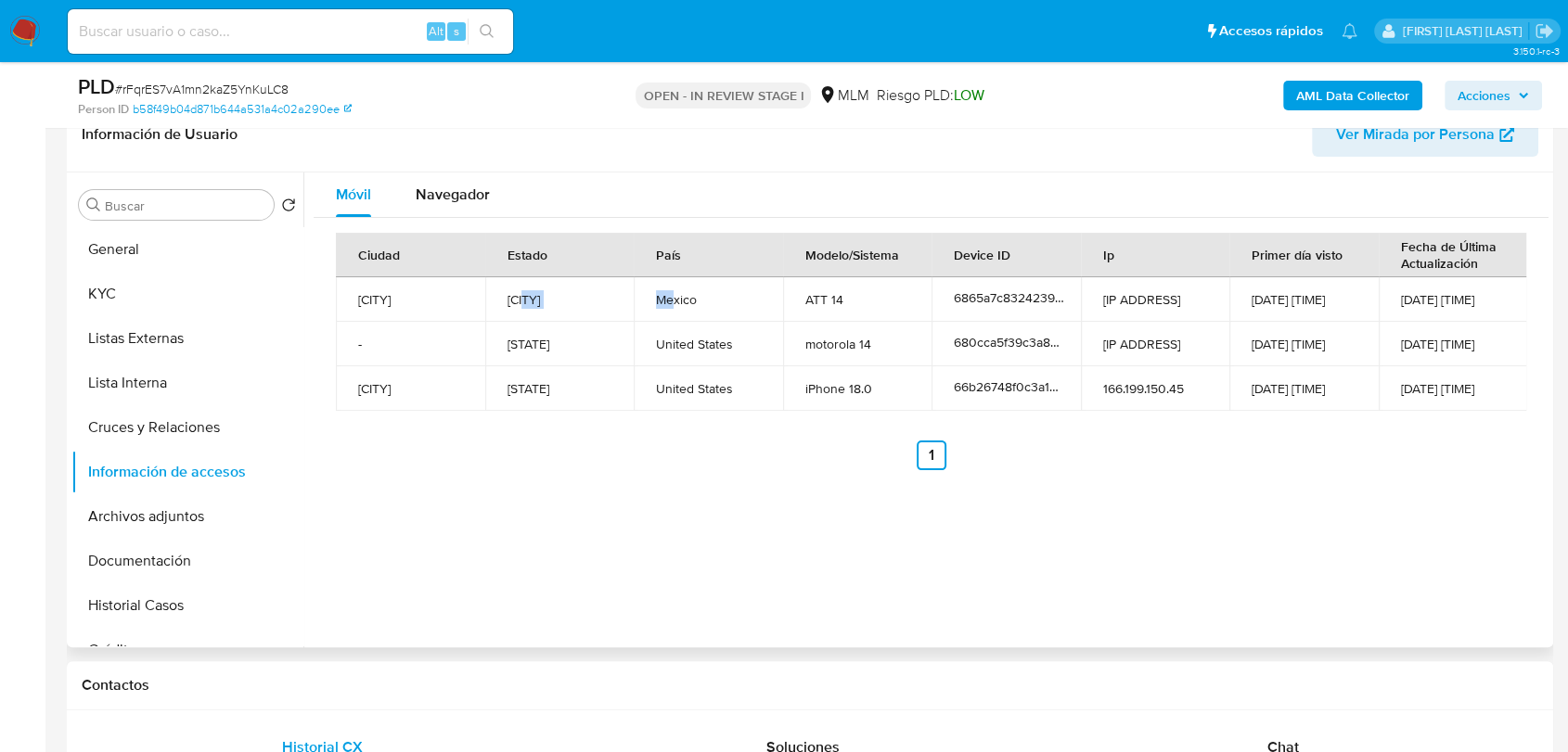 drag, startPoint x: 527, startPoint y: 291, endPoint x: 741, endPoint y: 294, distance: 214.02103 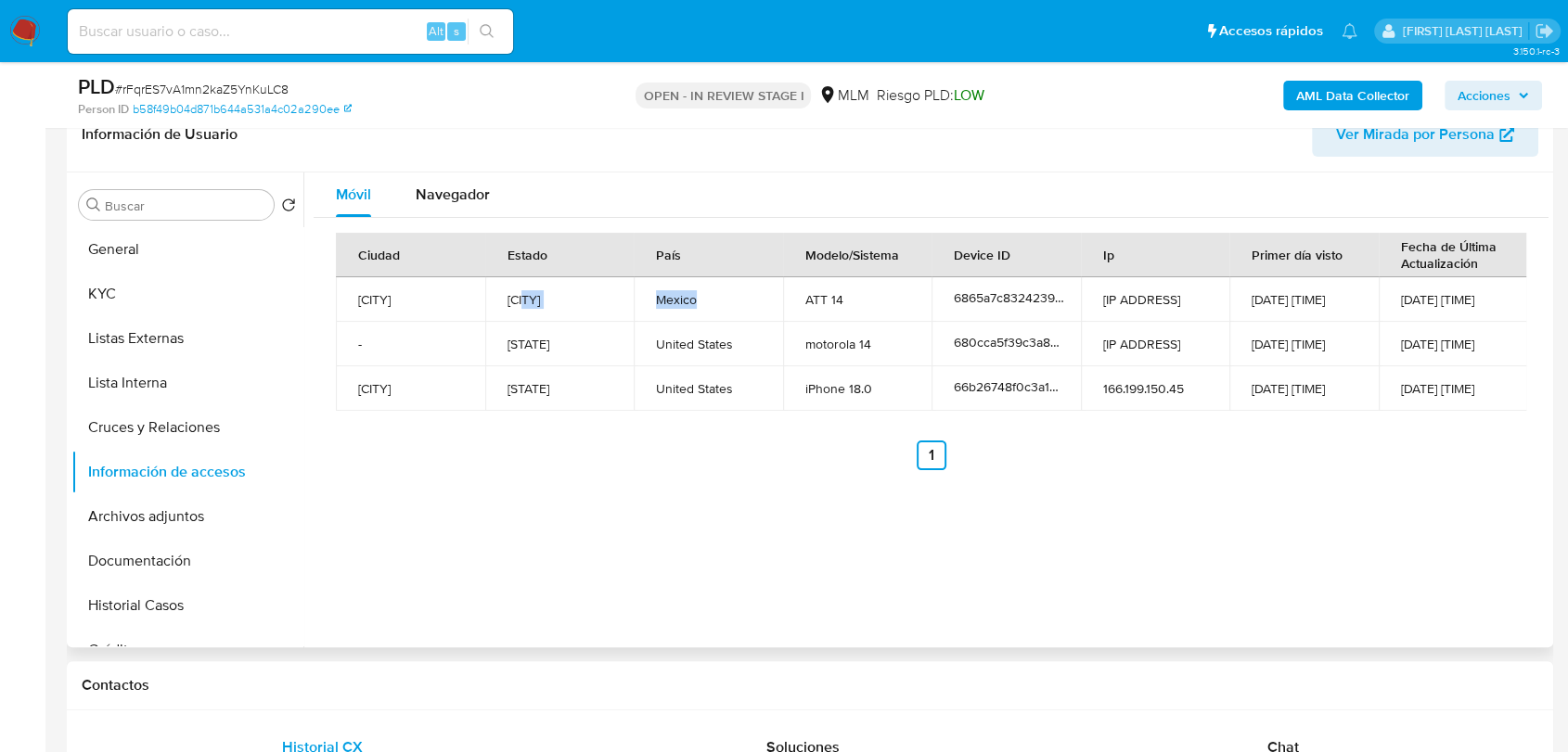 click on "Mexico" at bounding box center [708, 300] 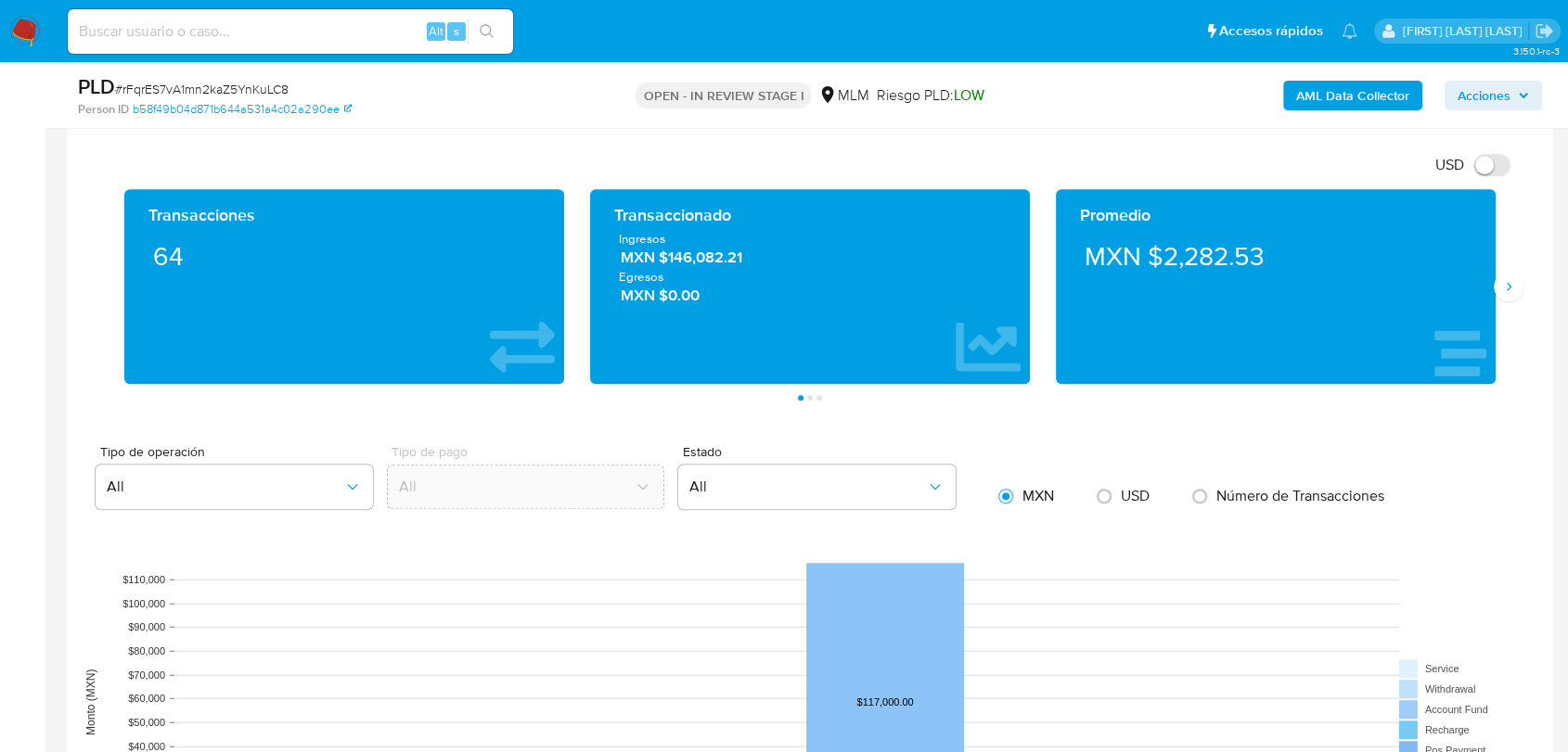 scroll, scrollTop: 1133, scrollLeft: 0, axis: vertical 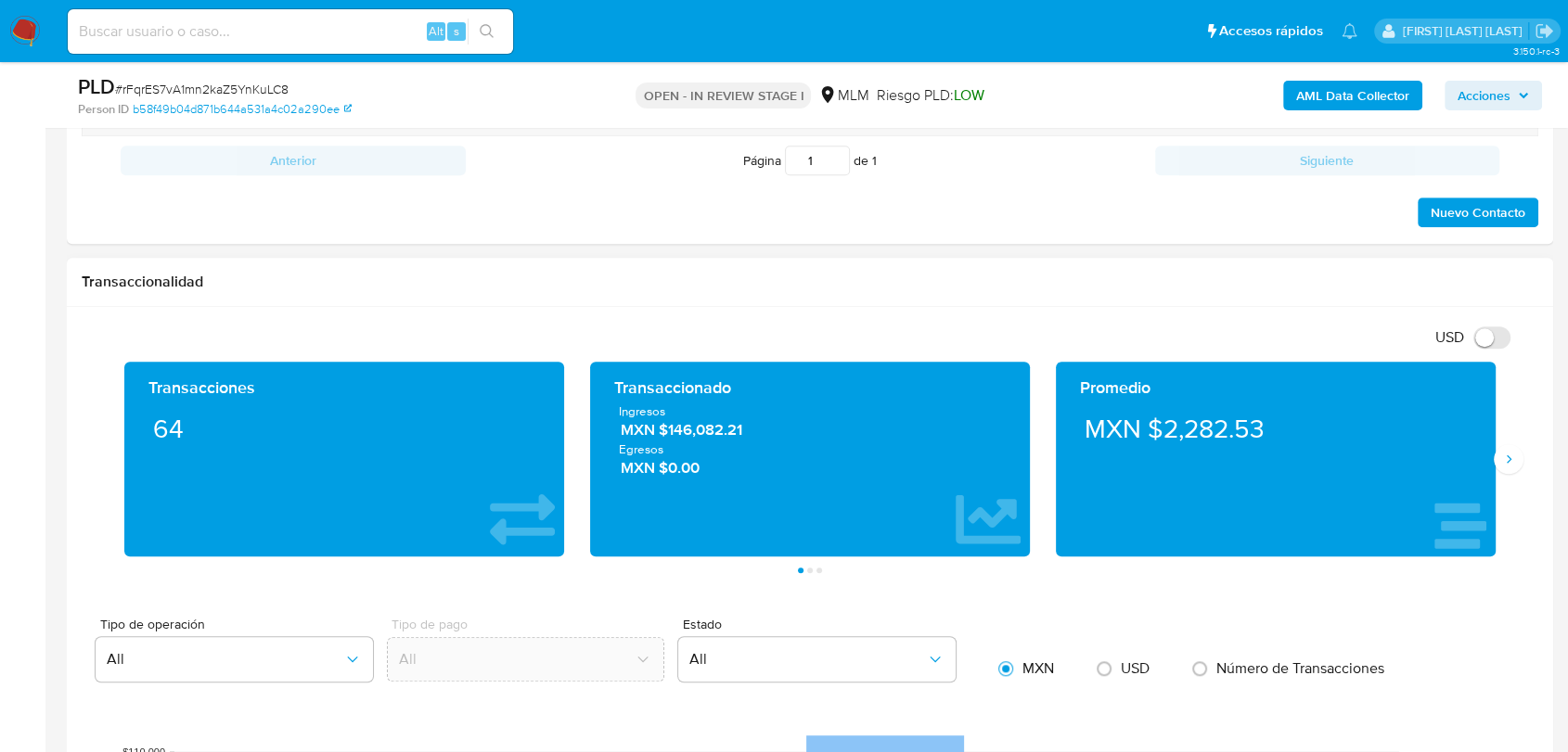 click on "Promedio MXN $2,282.53" at bounding box center [1276, 459] 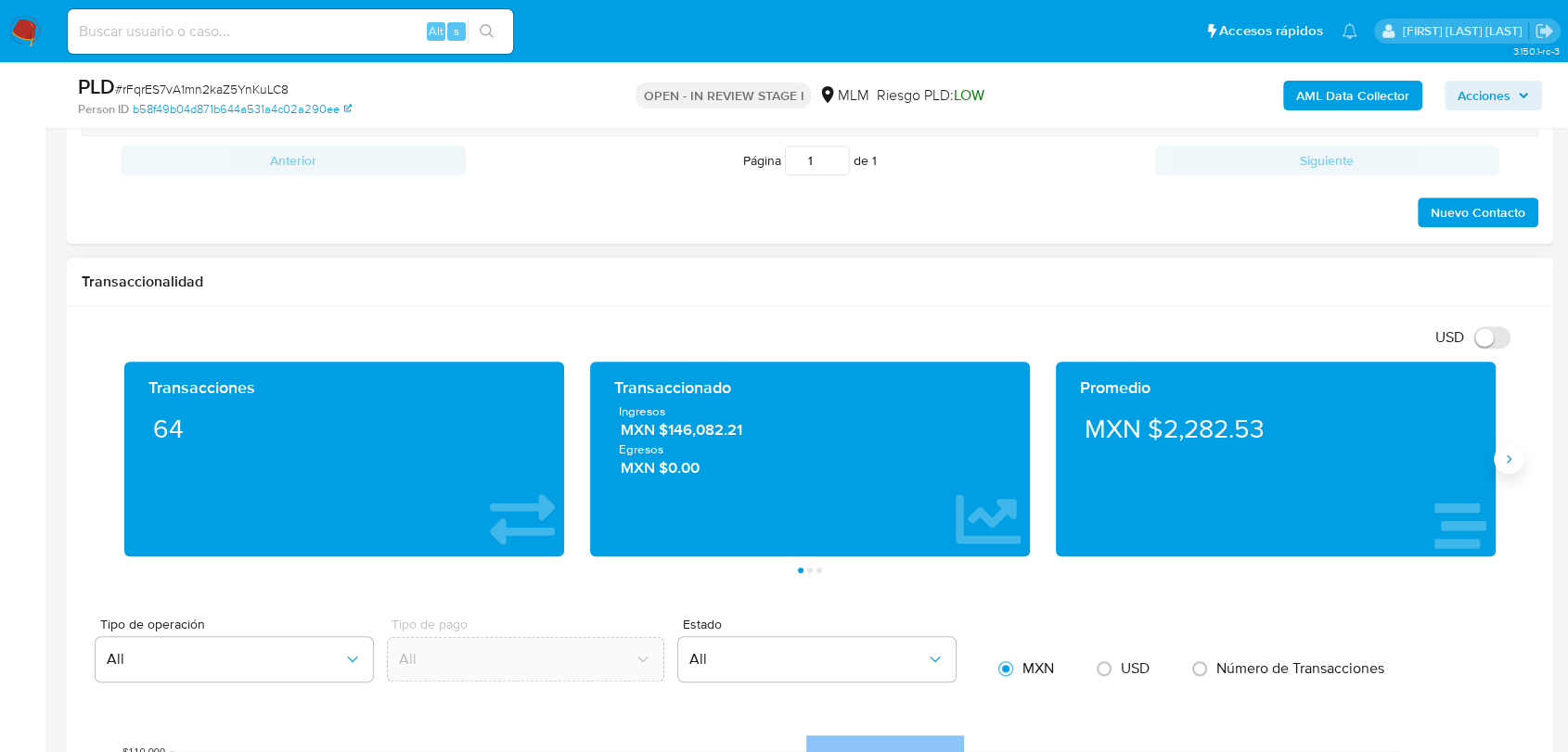 click 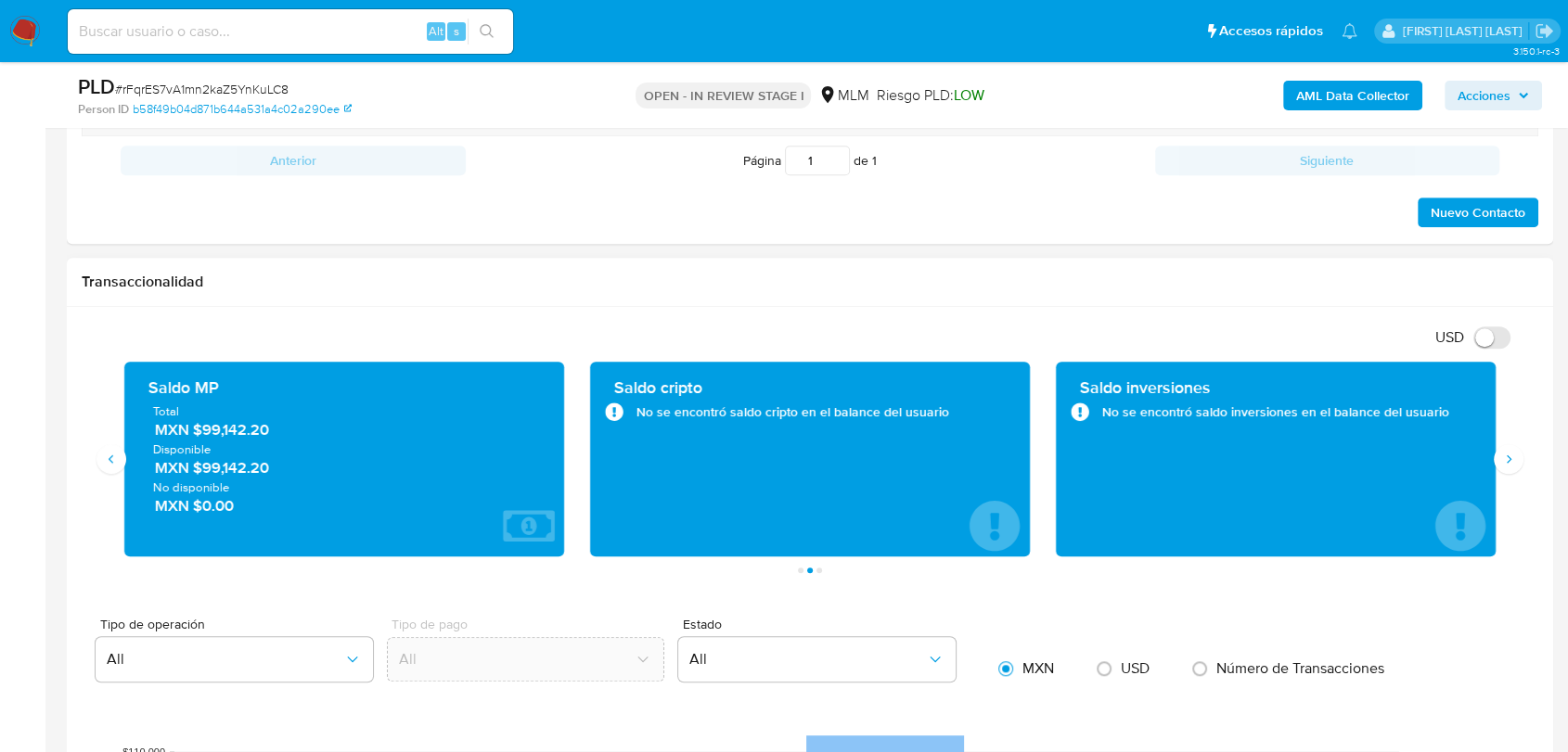 drag, startPoint x: 272, startPoint y: 425, endPoint x: 199, endPoint y: 438, distance: 74.1485 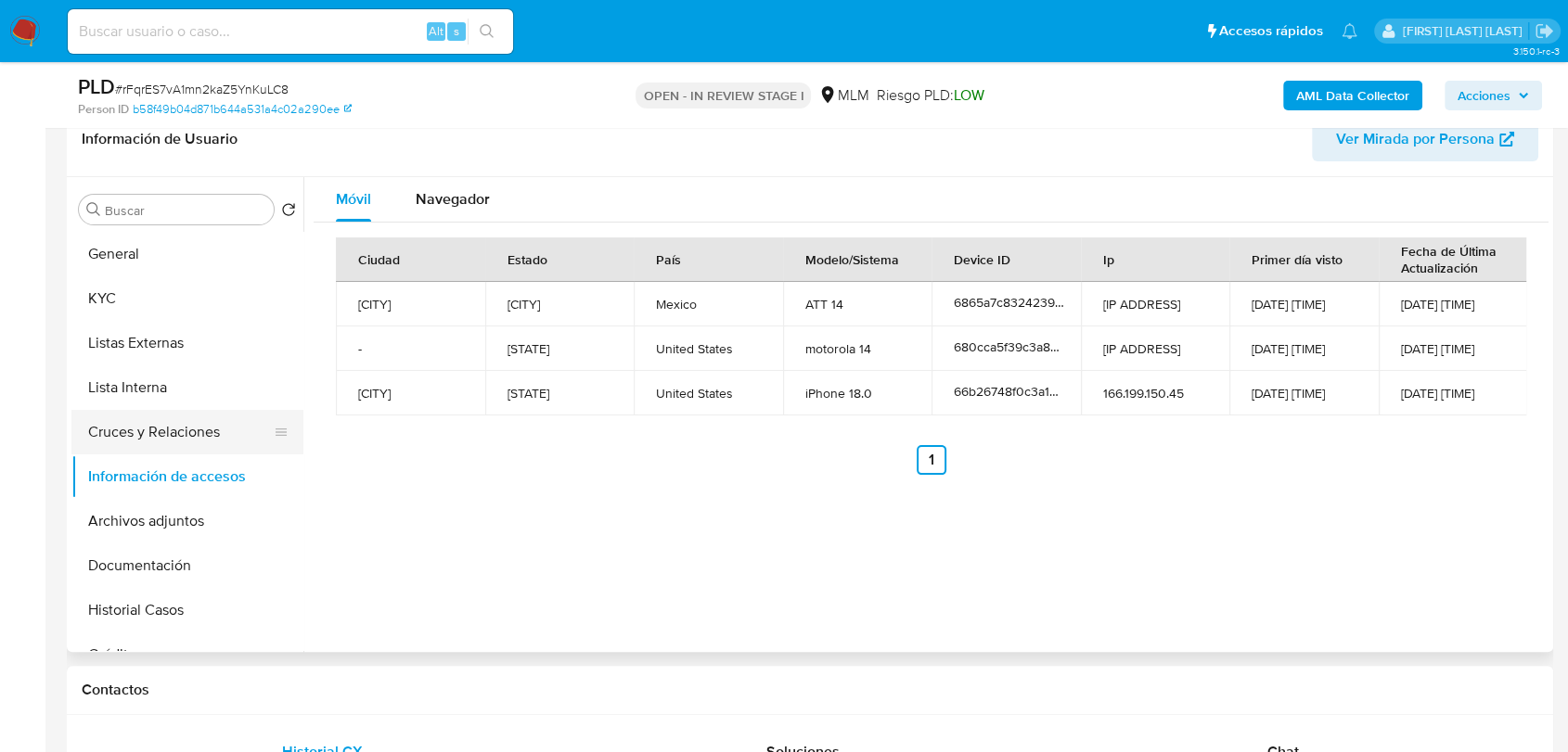 scroll, scrollTop: 412, scrollLeft: 0, axis: vertical 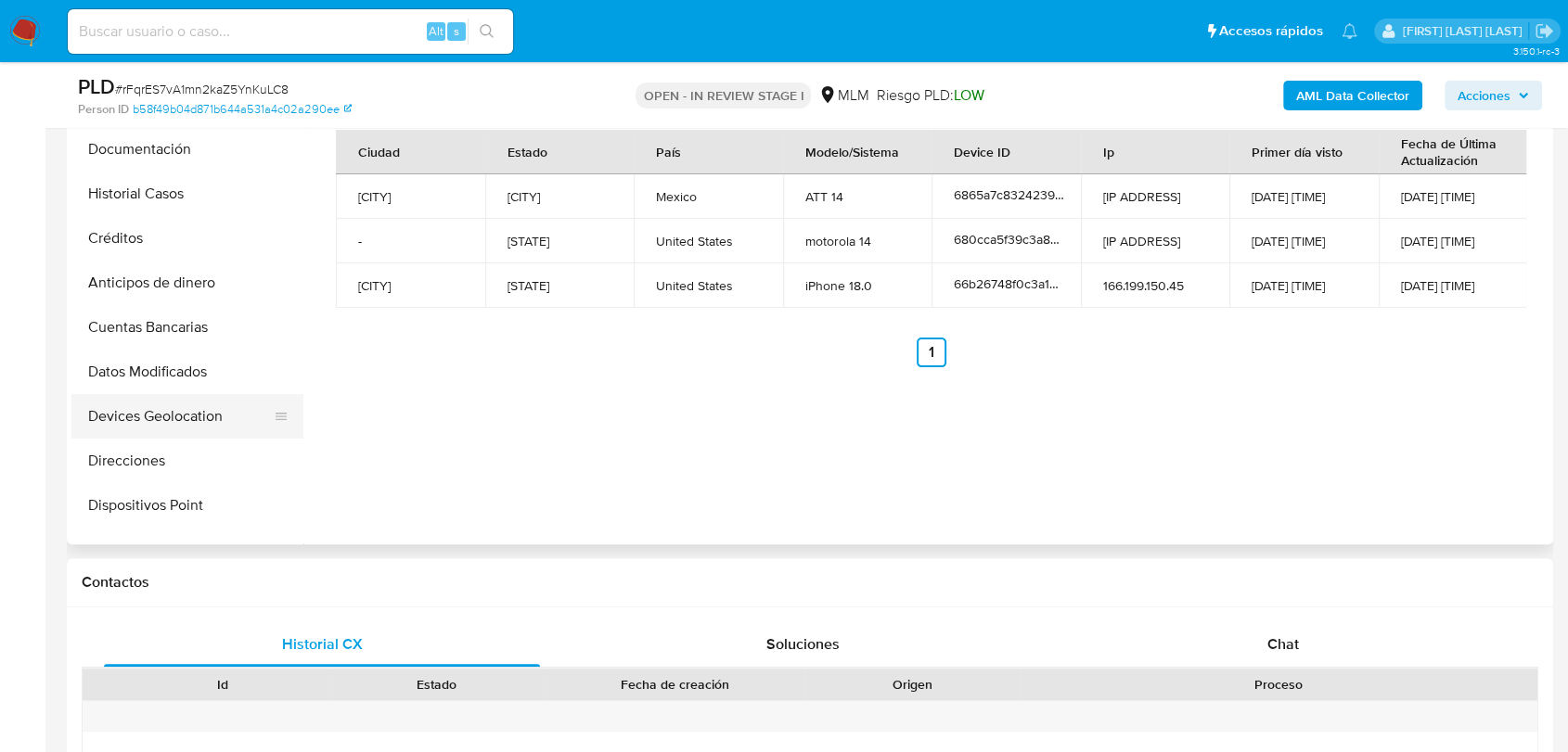 click on "Devices Geolocation" at bounding box center [180, 416] 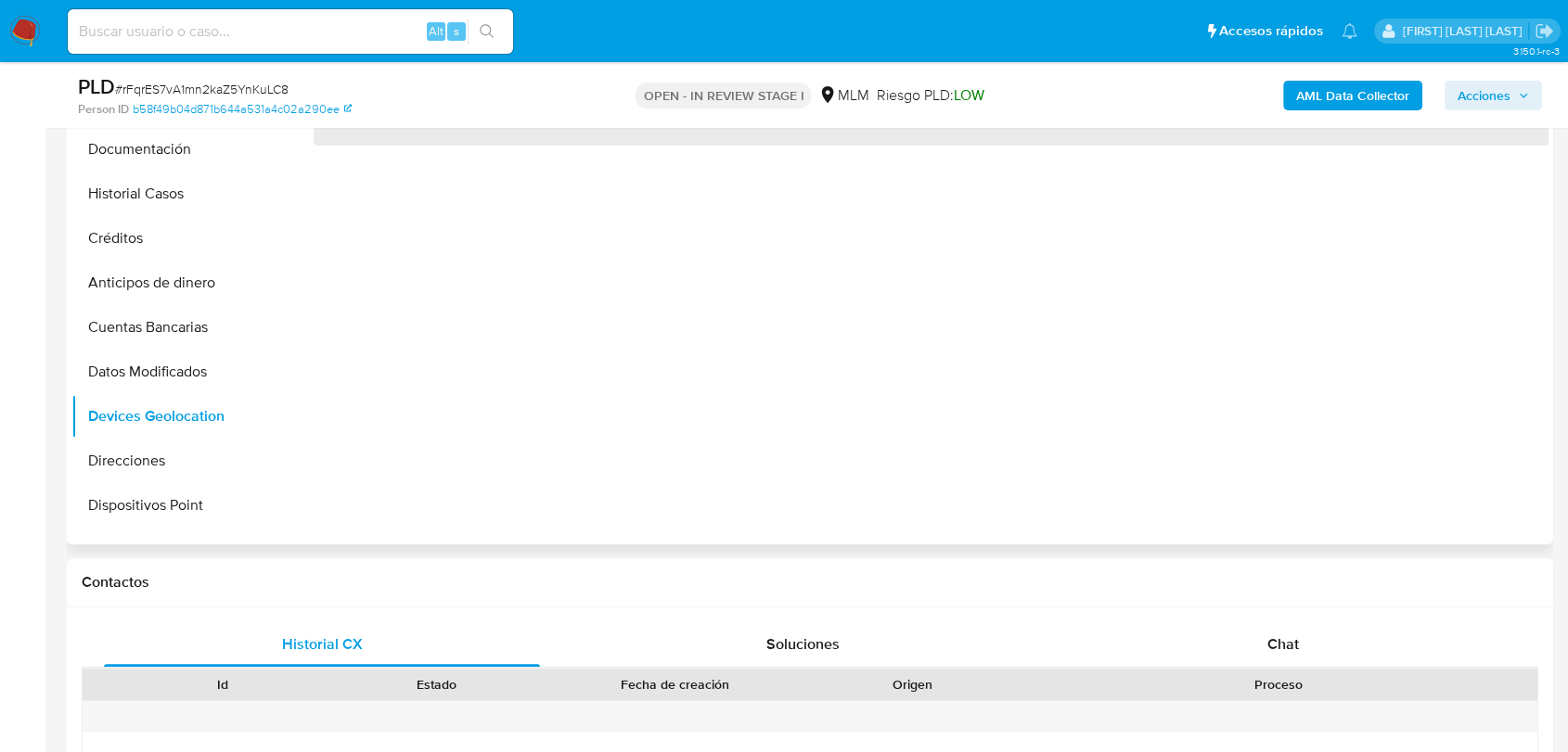 scroll, scrollTop: 309, scrollLeft: 0, axis: vertical 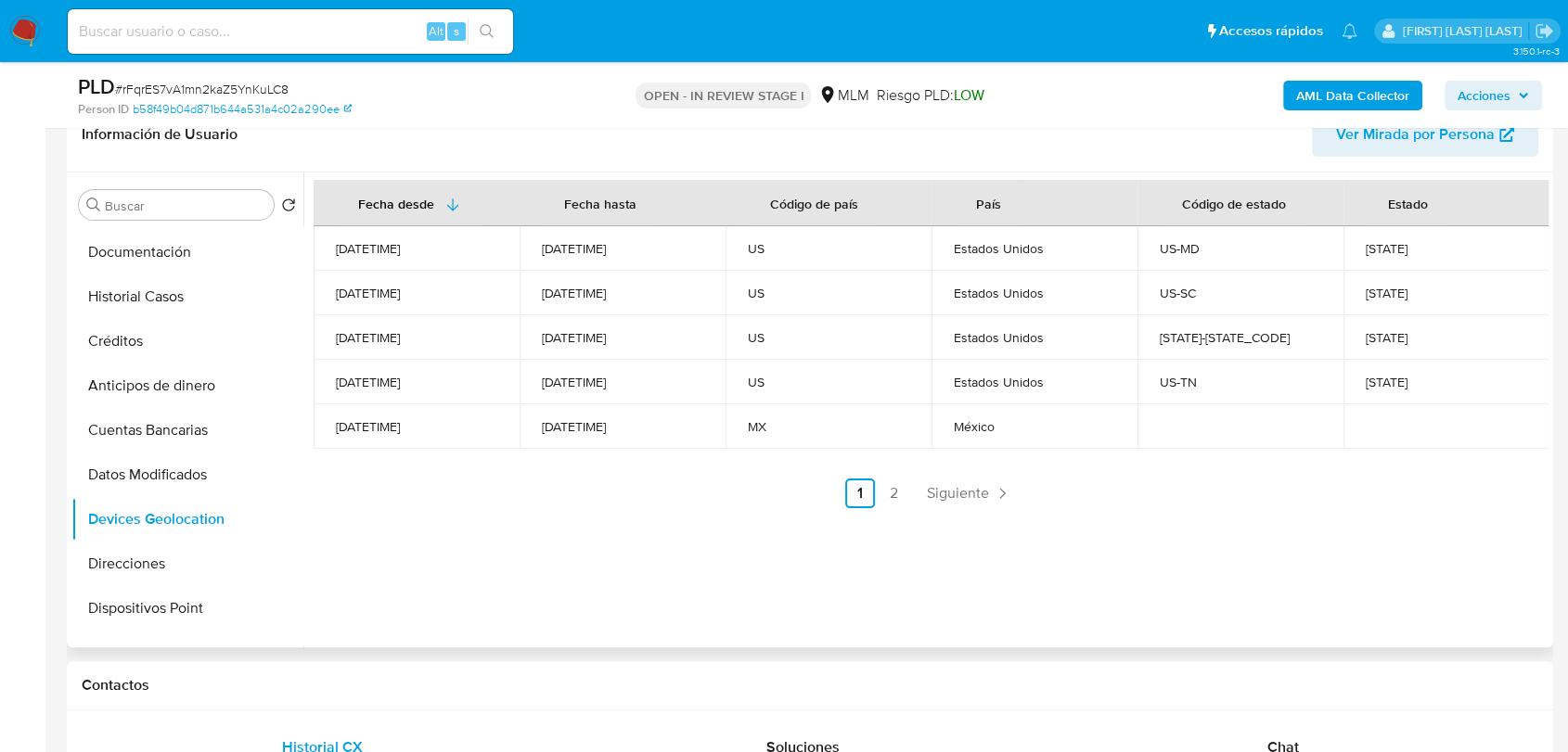drag, startPoint x: 993, startPoint y: 261, endPoint x: 1413, endPoint y: 376, distance: 435.45953 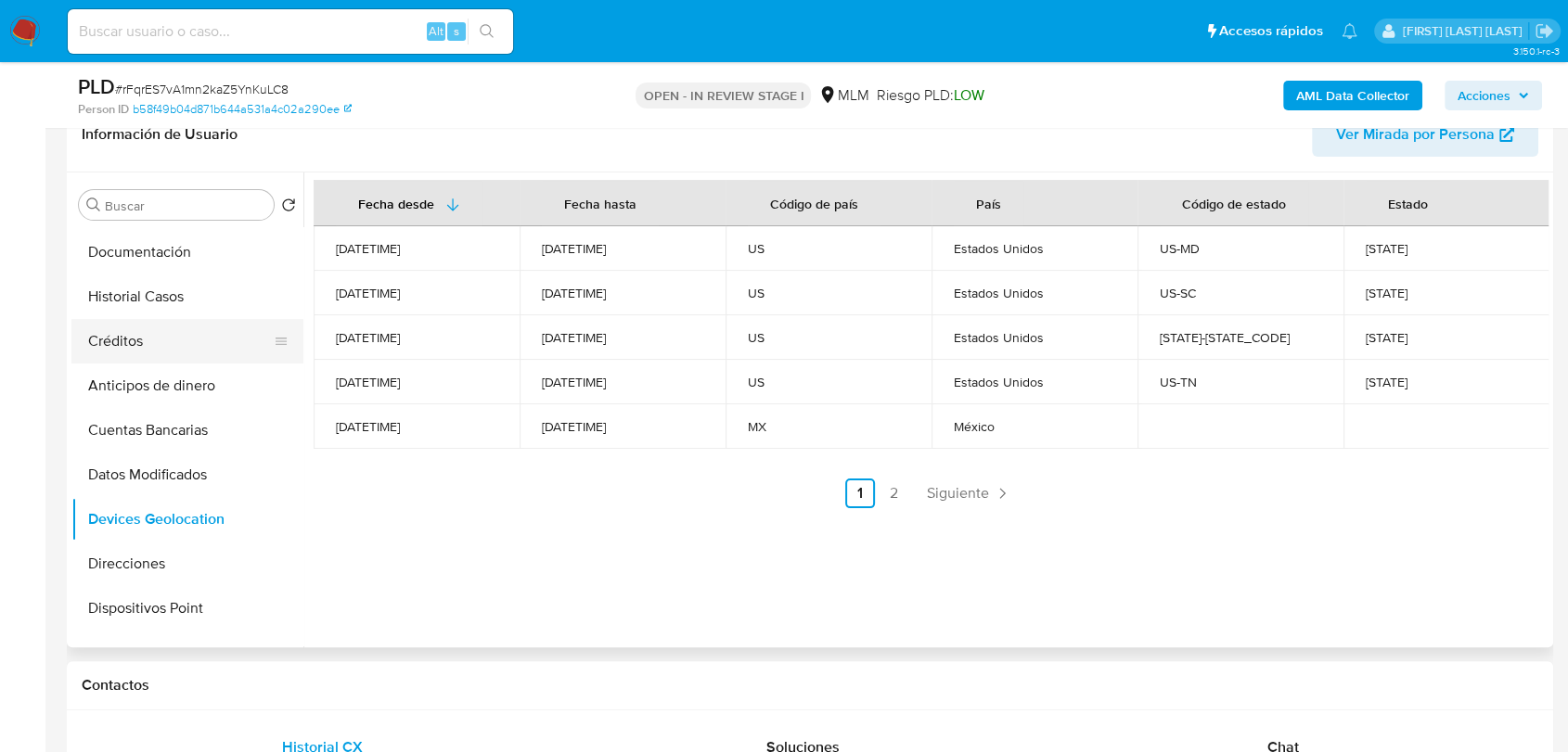 click on "Créditos" at bounding box center [180, 341] 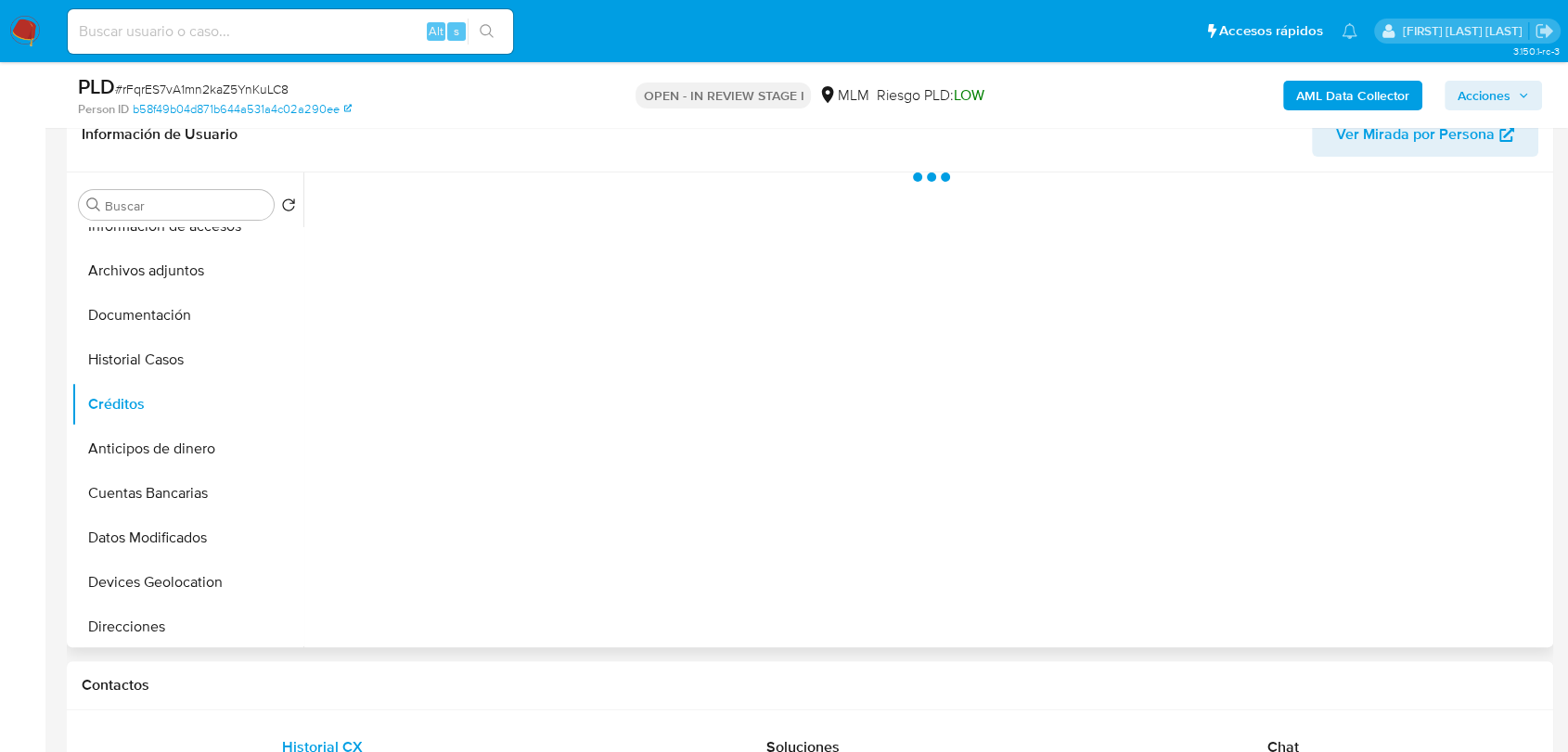 scroll, scrollTop: 0, scrollLeft: 0, axis: both 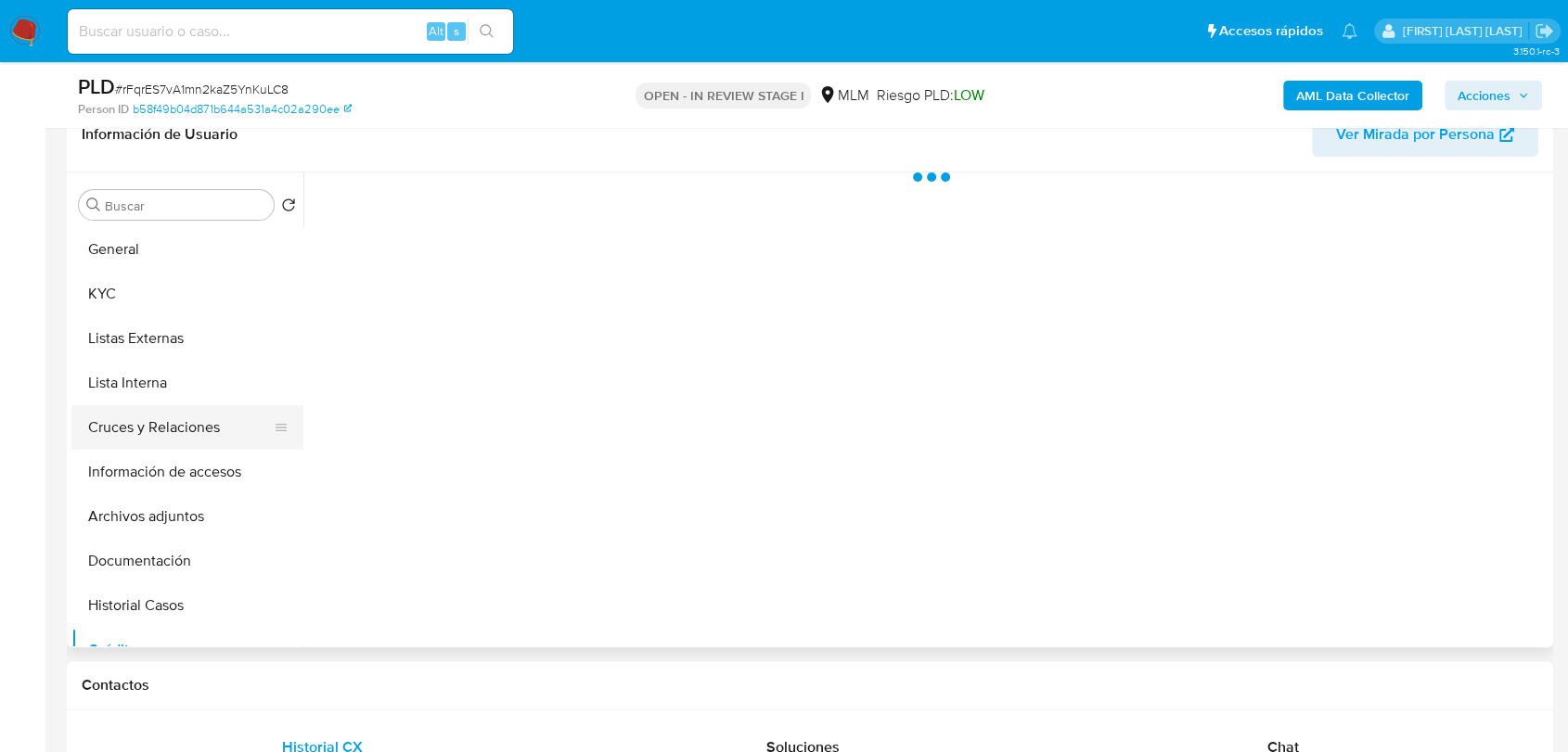 click on "Cruces y Relaciones" at bounding box center [180, 427] 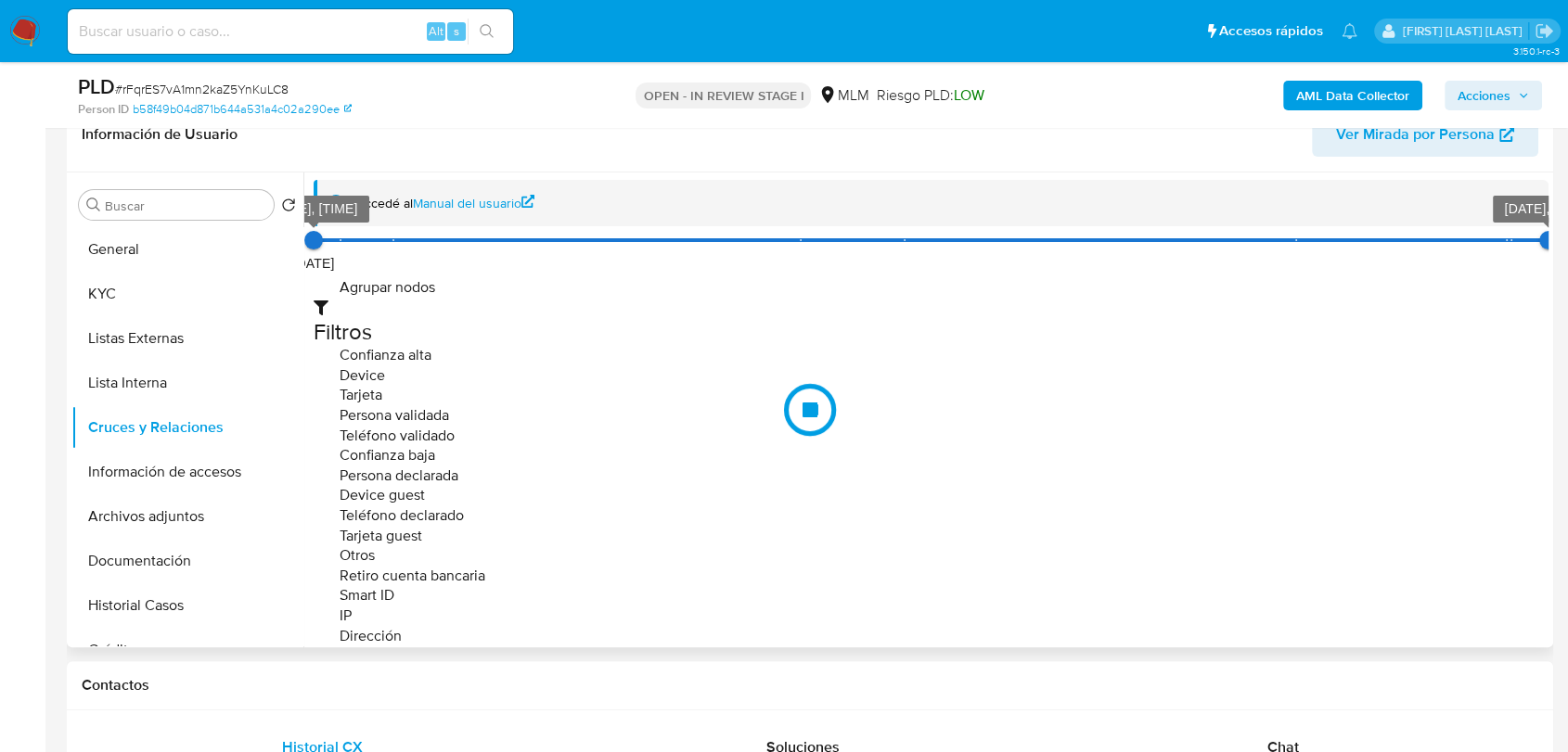 drag, startPoint x: 1306, startPoint y: 470, endPoint x: 1234, endPoint y: 546, distance: 104.69002 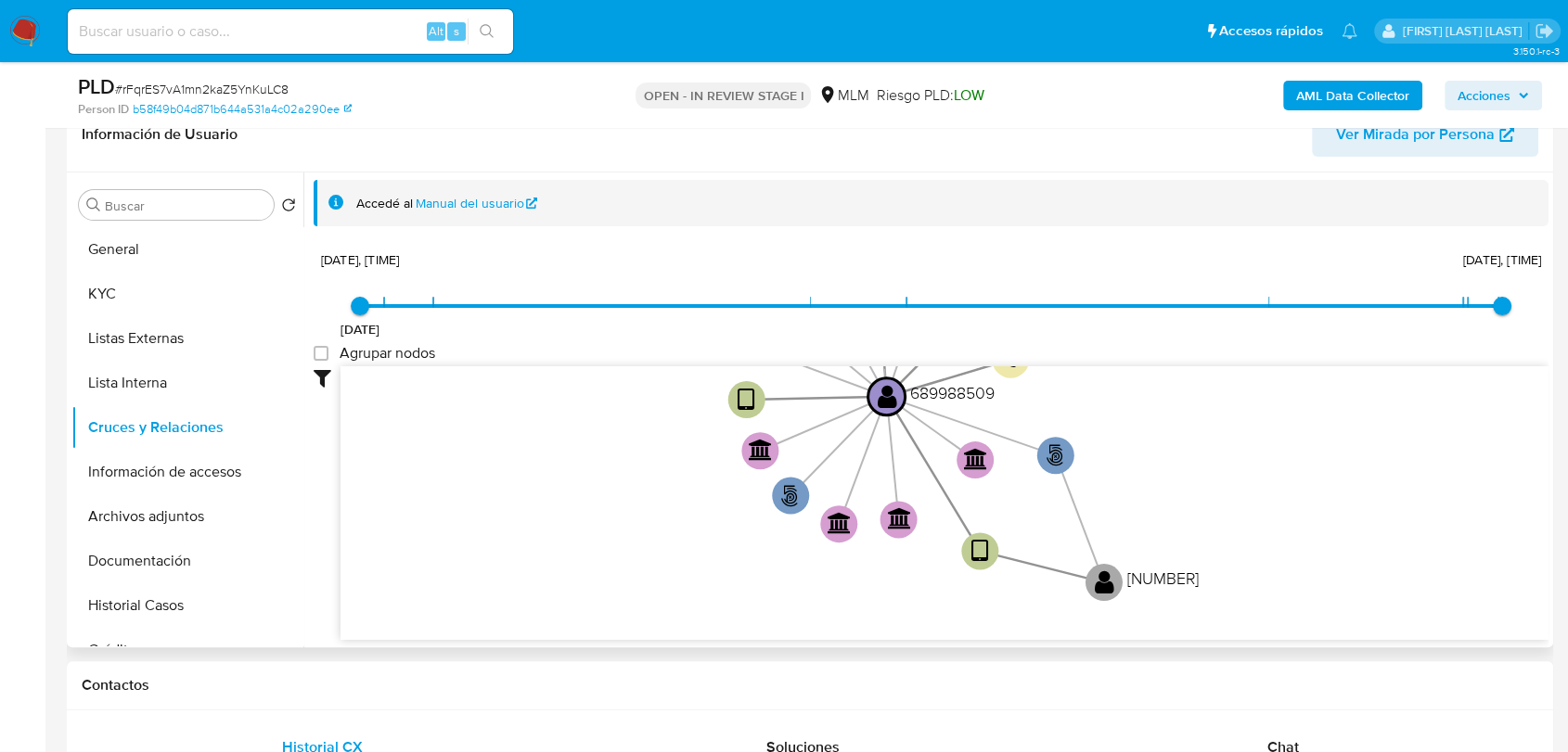 click on "phone-a0c351b09f6232040b61f2c59b23d2f3  user-689988509  689988509 person-b58f49b04d871b644a531a4c02a290ee  device-66b26748f0c3a1ea11eec561  device-680cca5f39c3a8477e0154dd  device-6865a7c8324239f08db3ad10  bank_account-cd74ca9b013dd520748640a922be00bb  bank_account-2fa047fbb158b74ad28d955279c4c7f7  bank_account-0e0842ad92ea9a8b9c104511218309e8  bank_account-a6bde4f67185df15a9d60585c35b4337  bank_account-eb984e66ebc0caab18c8da1f806e1529  bank_account-d8be1768bfabe1e1eb4d8c6c7636dbd9  bank_account-2a4b990433524e51f46488b29dc6b7c8  smart_id-3f12b33f636348048206a6d2ae6b5816  smart_id-095a5e7327224cd68514e040136120dc  smart_id-c5dd86522cc94224863e702553b5a641  user-1932640899  1932640899" 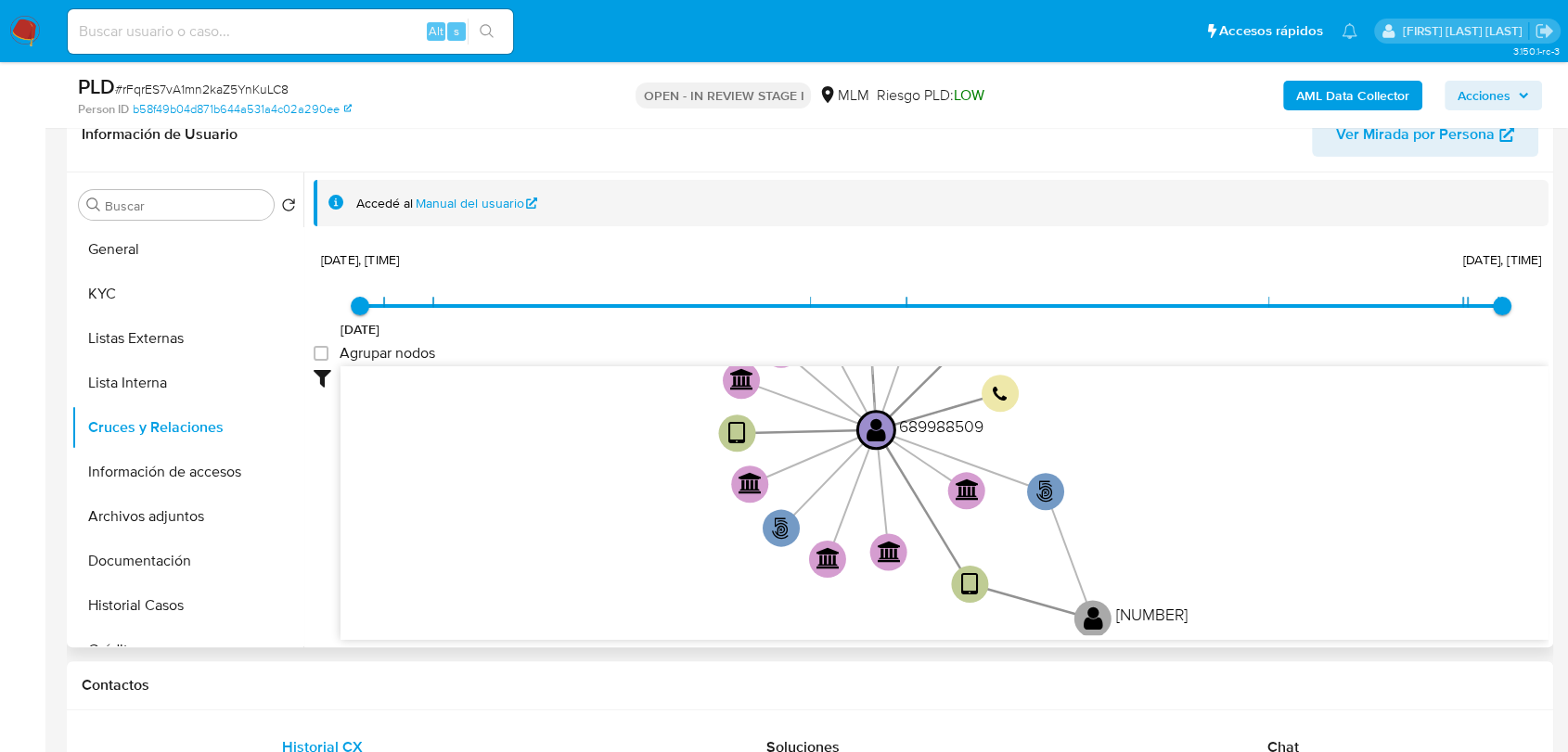 drag, startPoint x: 1229, startPoint y: 529, endPoint x: 1222, endPoint y: 448, distance: 81.30191 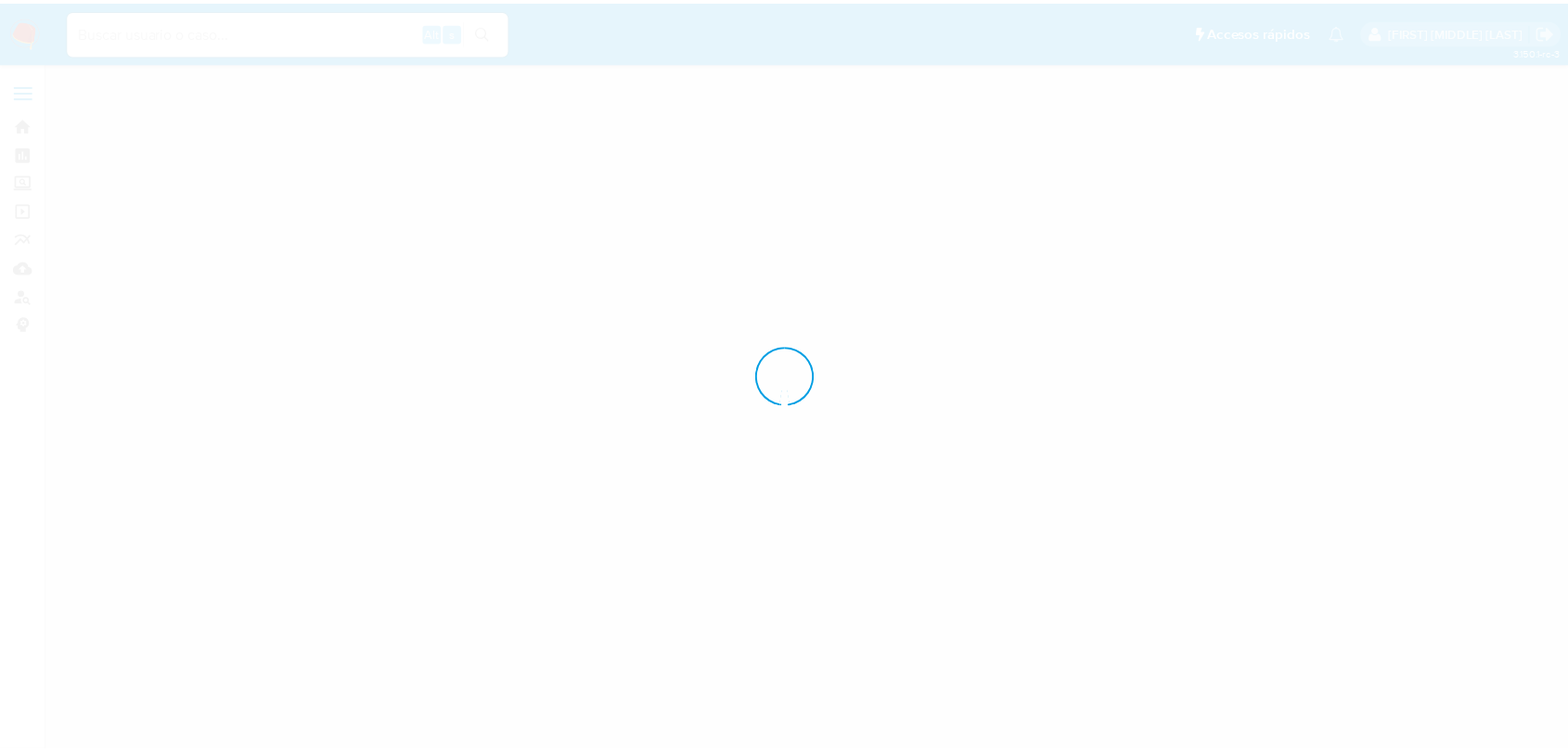 scroll, scrollTop: 0, scrollLeft: 0, axis: both 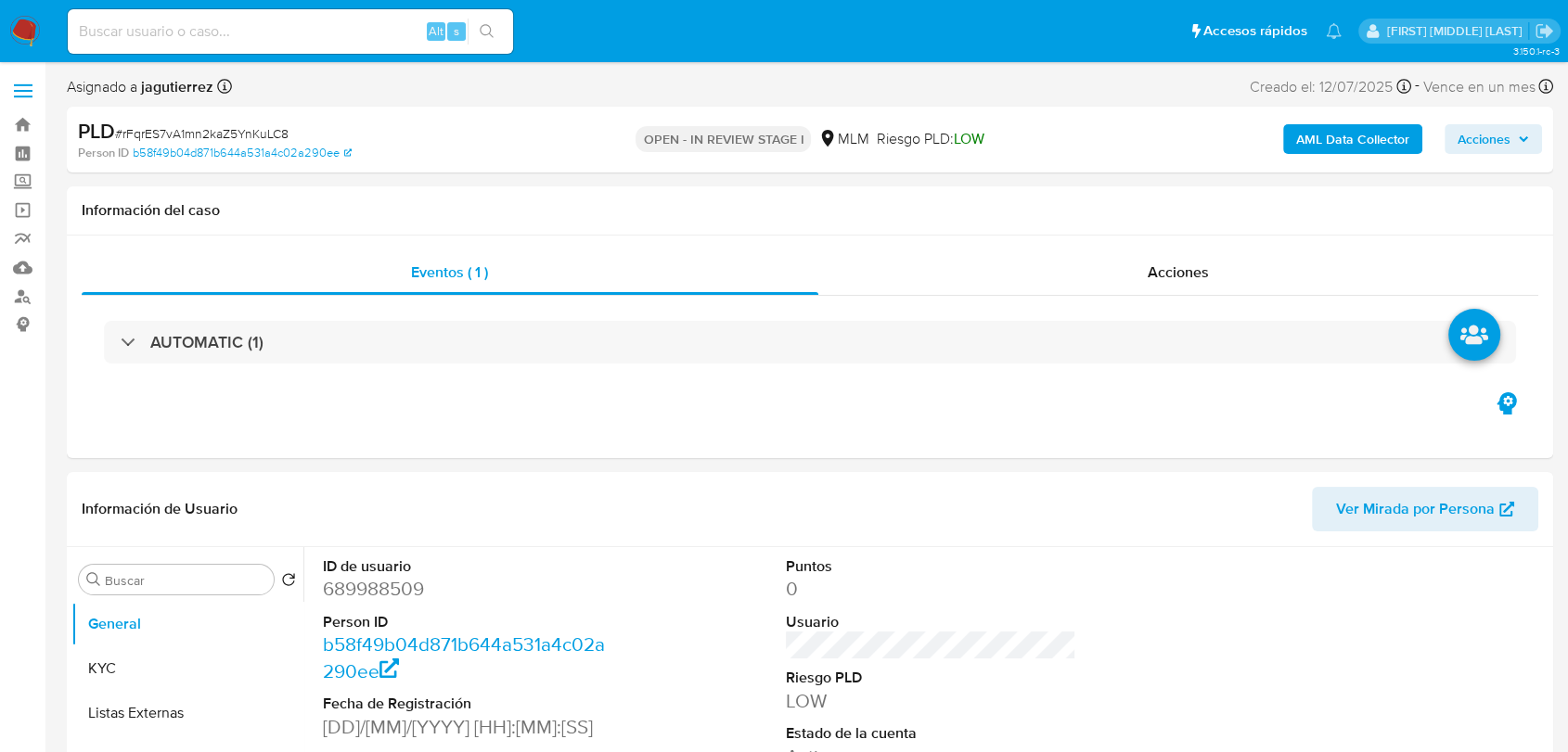 select on "10" 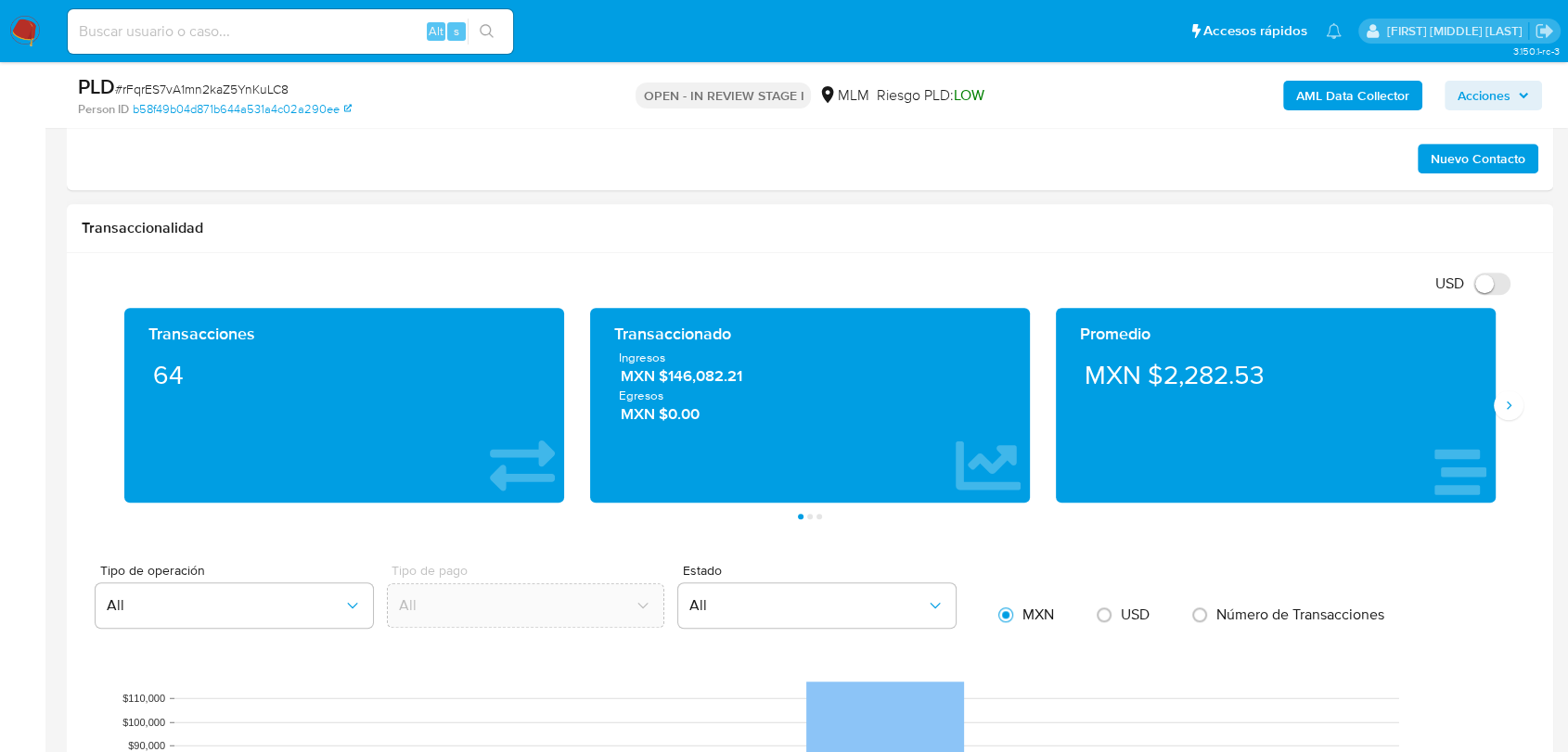 scroll, scrollTop: 1339, scrollLeft: 0, axis: vertical 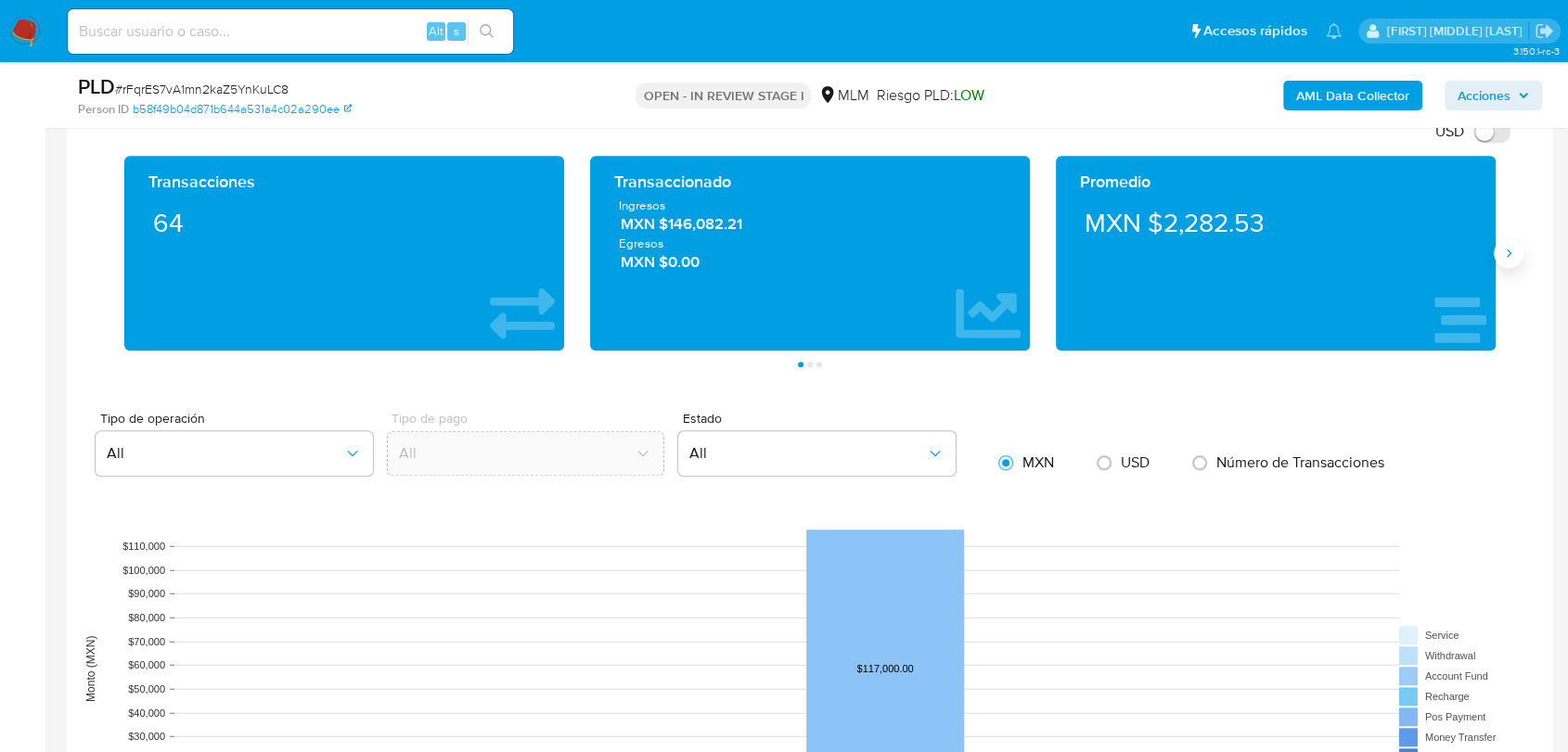 click at bounding box center (1509, 253) 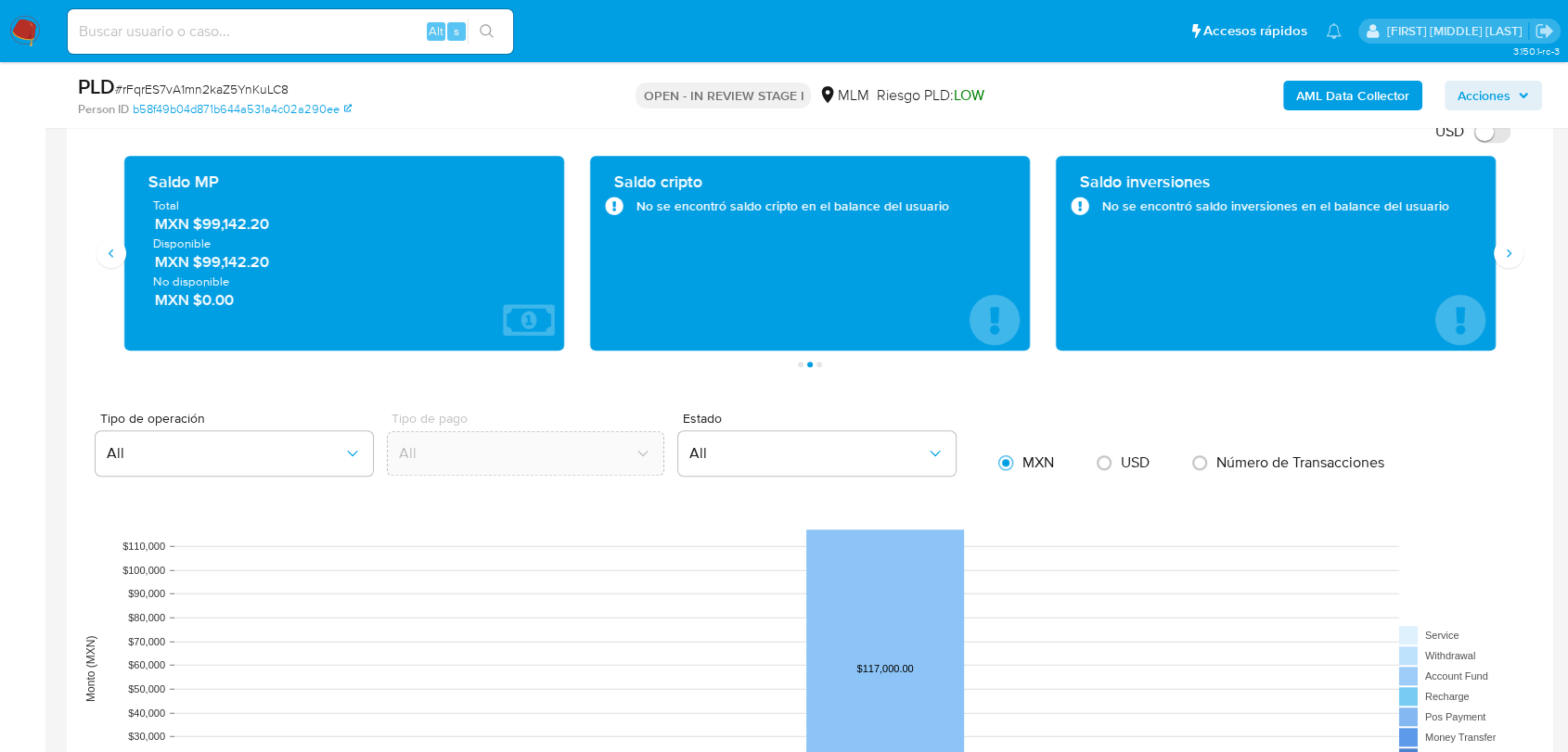 click on "MXN $99,142.20" at bounding box center [345, 223] 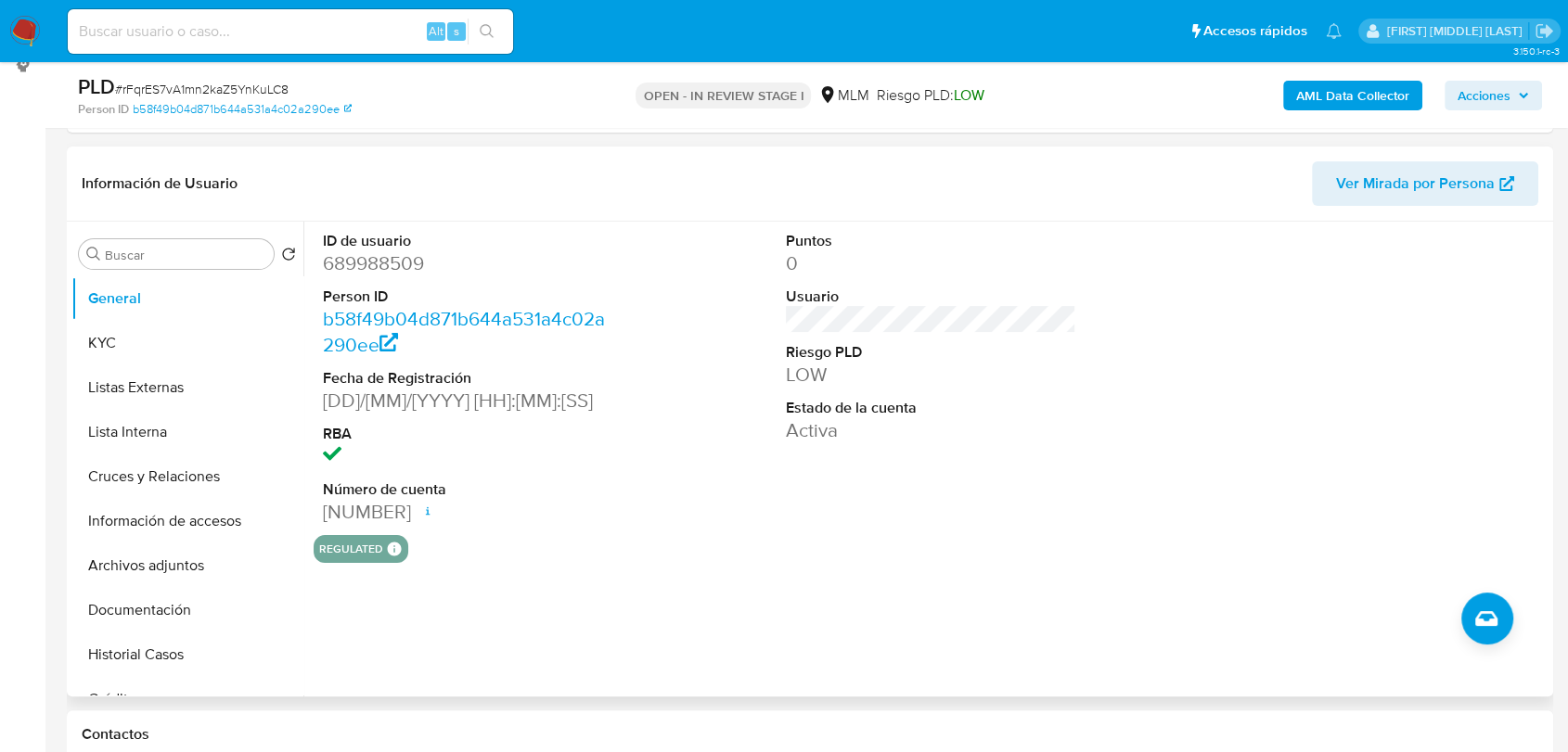 scroll, scrollTop: 309, scrollLeft: 0, axis: vertical 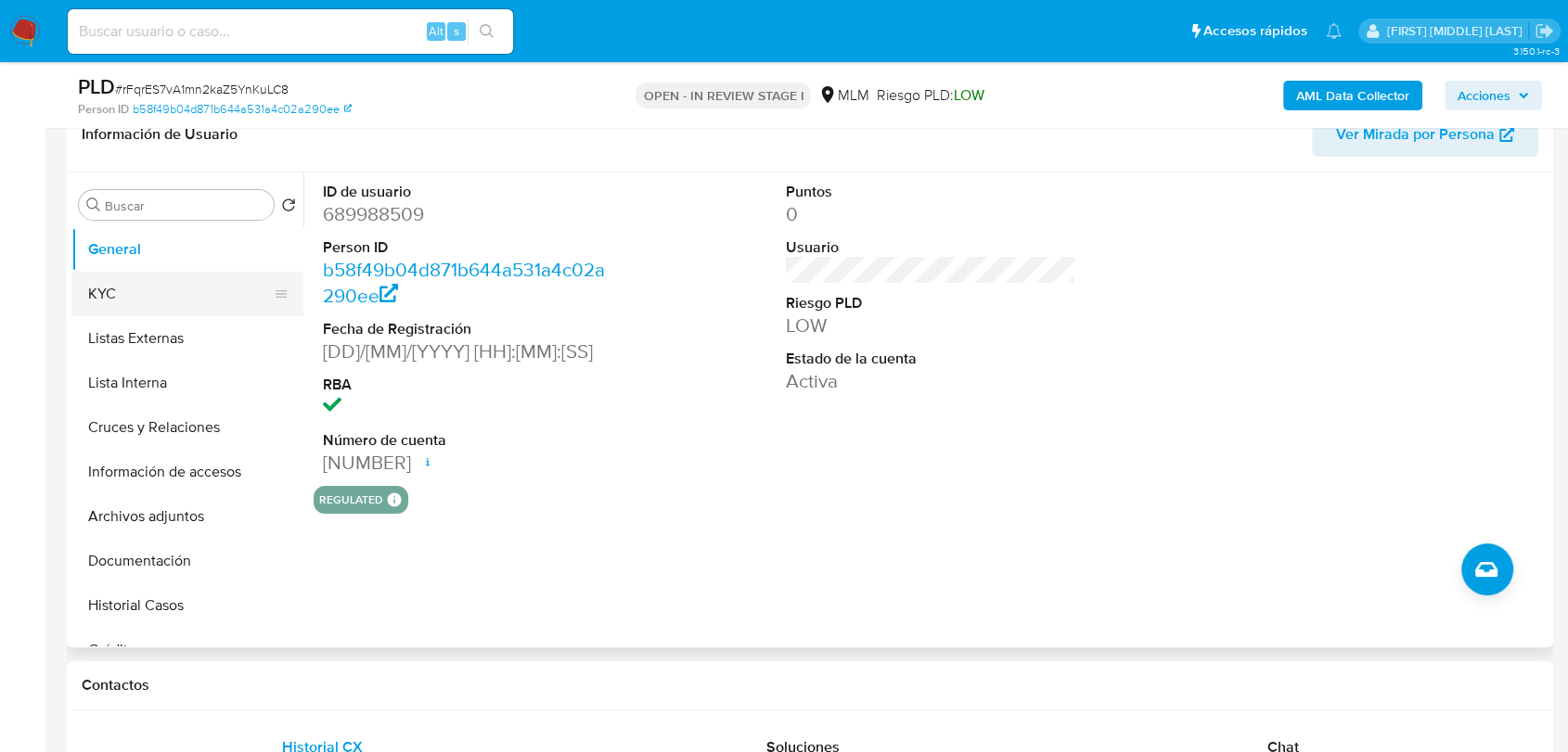 click on "KYC" at bounding box center [180, 294] 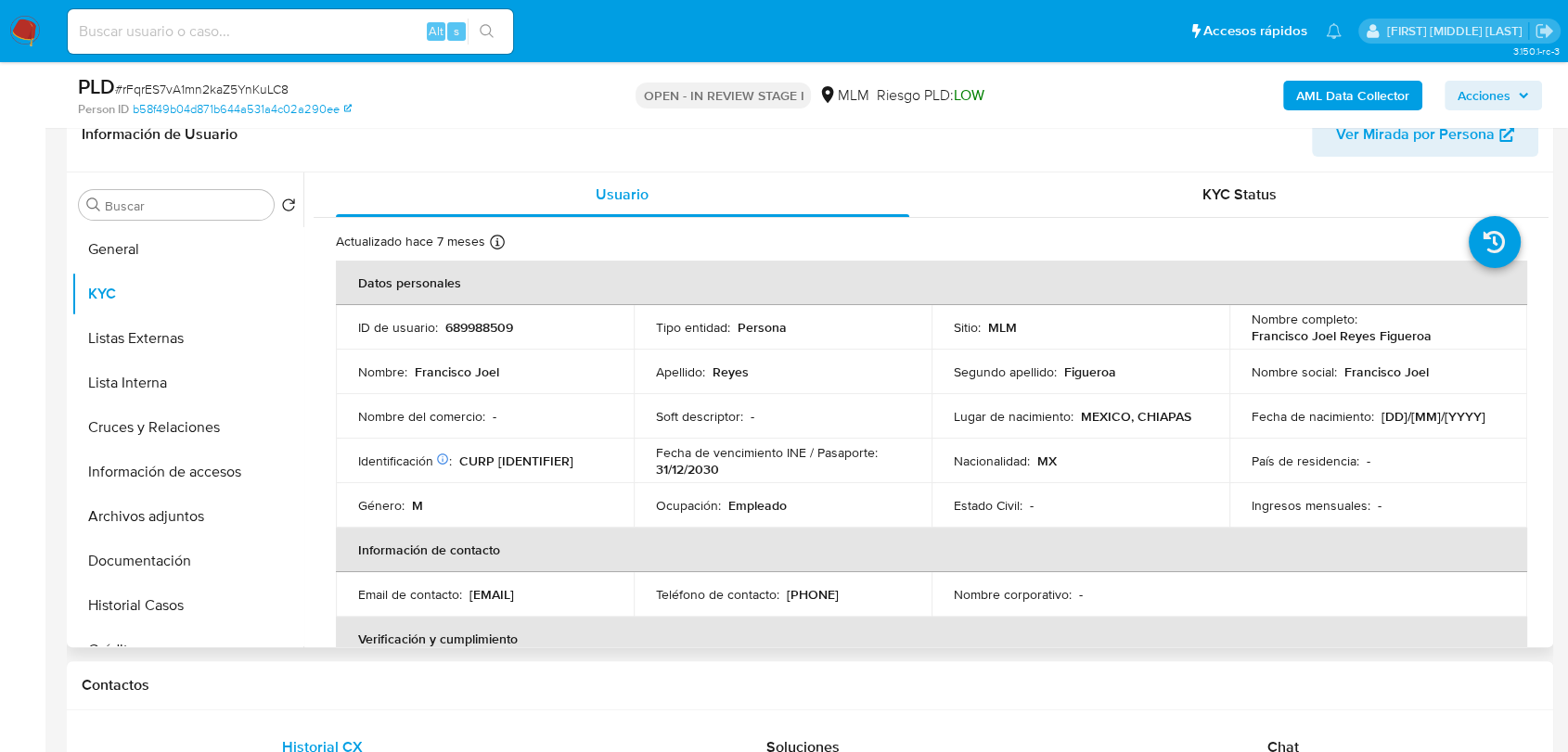 type 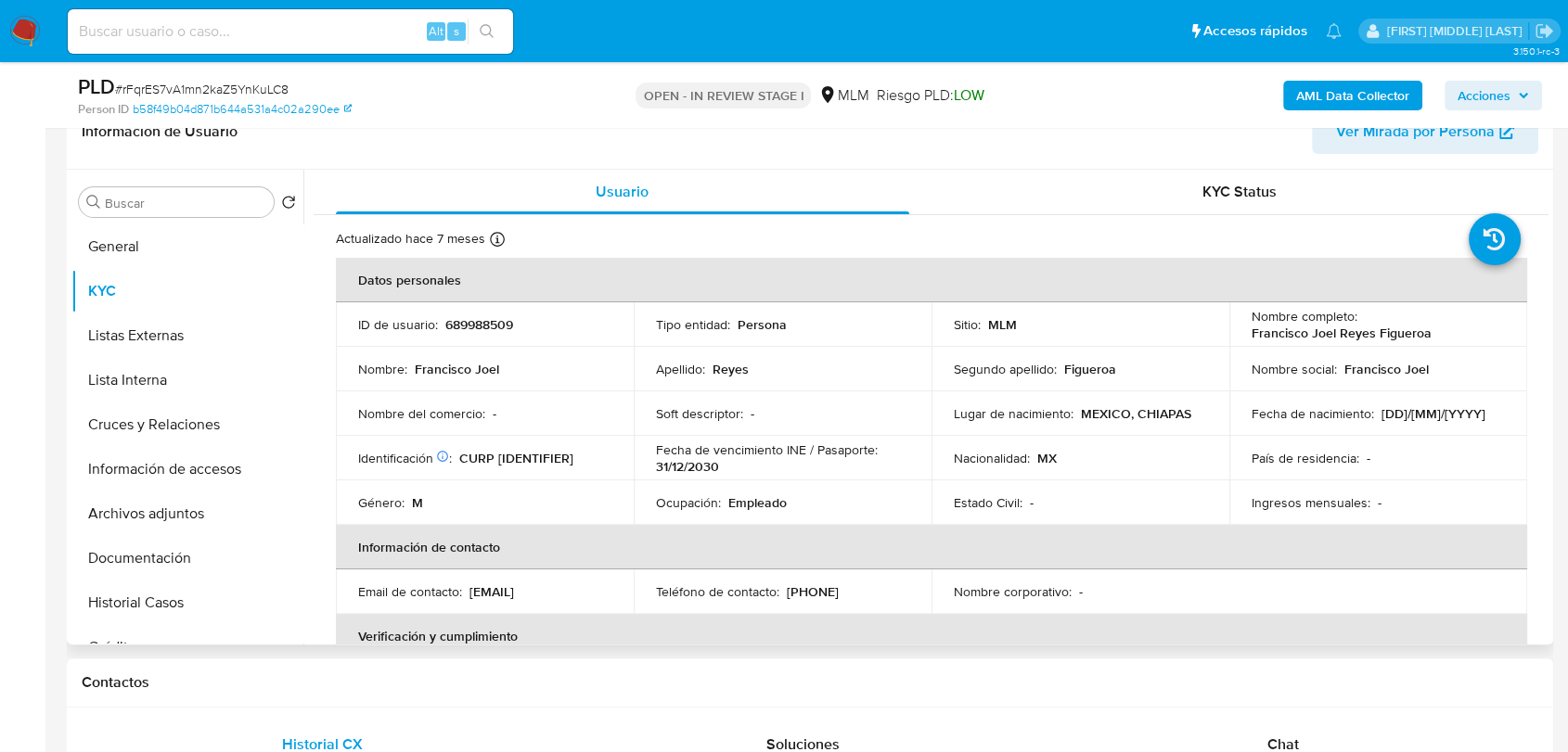 scroll, scrollTop: 309, scrollLeft: 0, axis: vertical 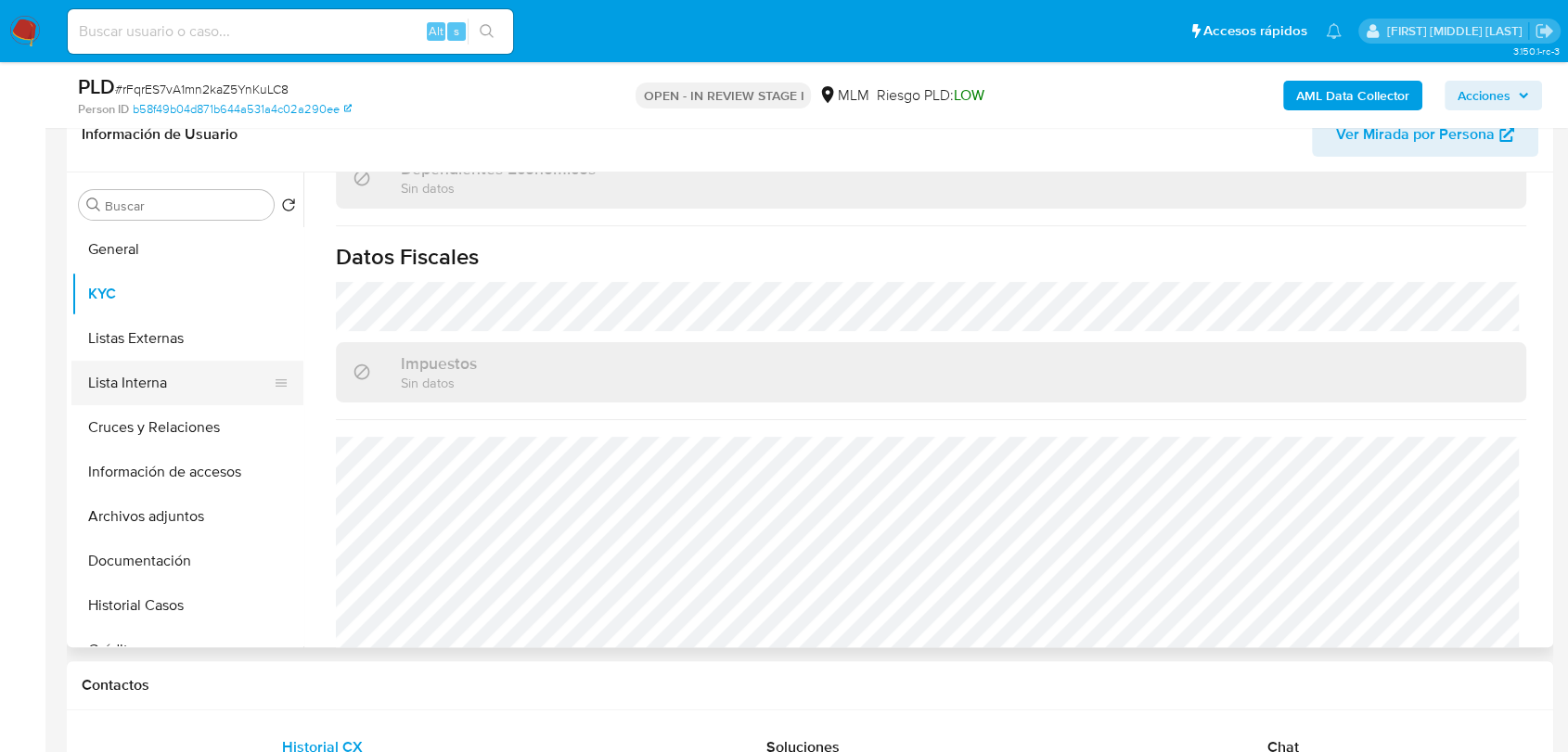 drag, startPoint x: 146, startPoint y: 376, endPoint x: 171, endPoint y: 366, distance: 26.92582 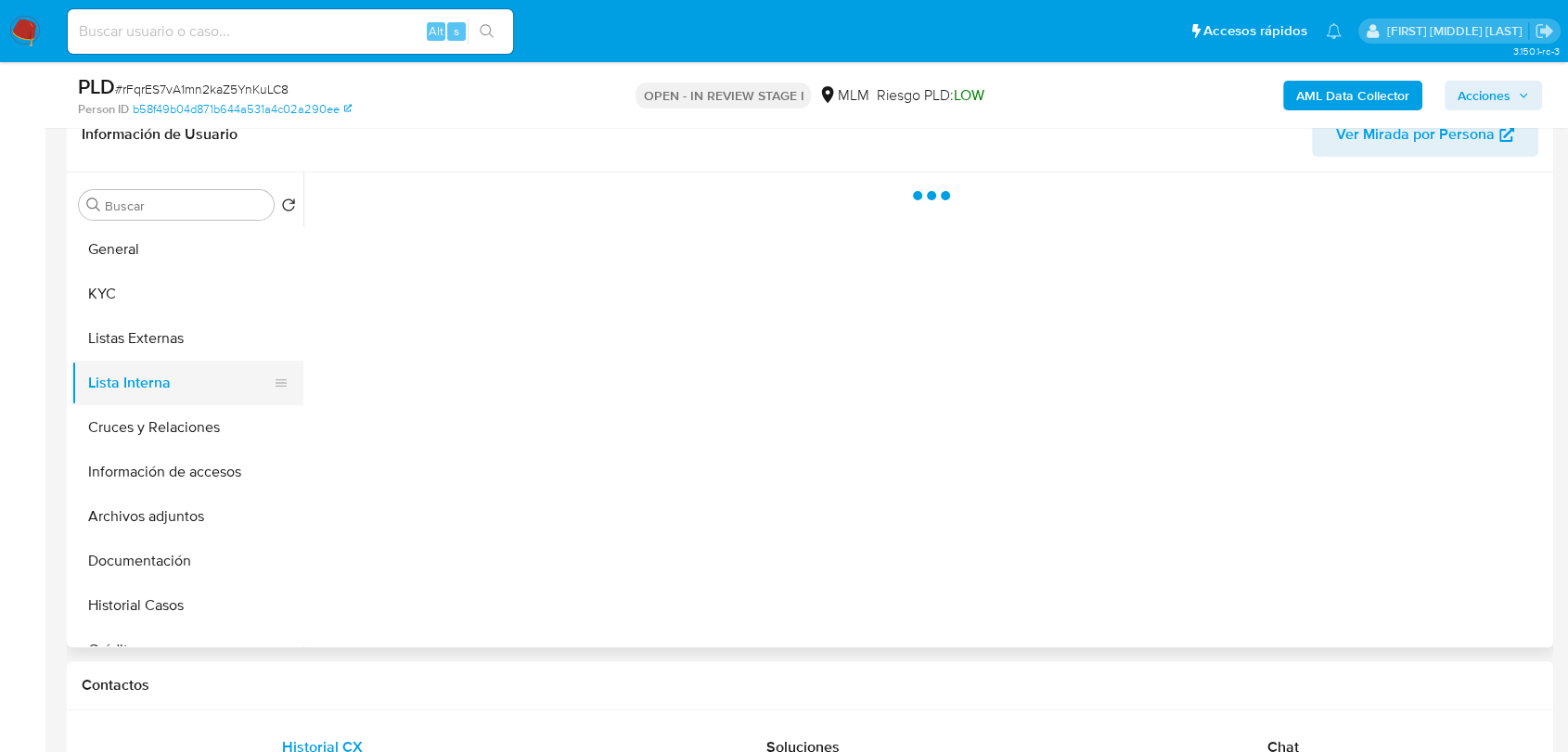 scroll, scrollTop: 0, scrollLeft: 0, axis: both 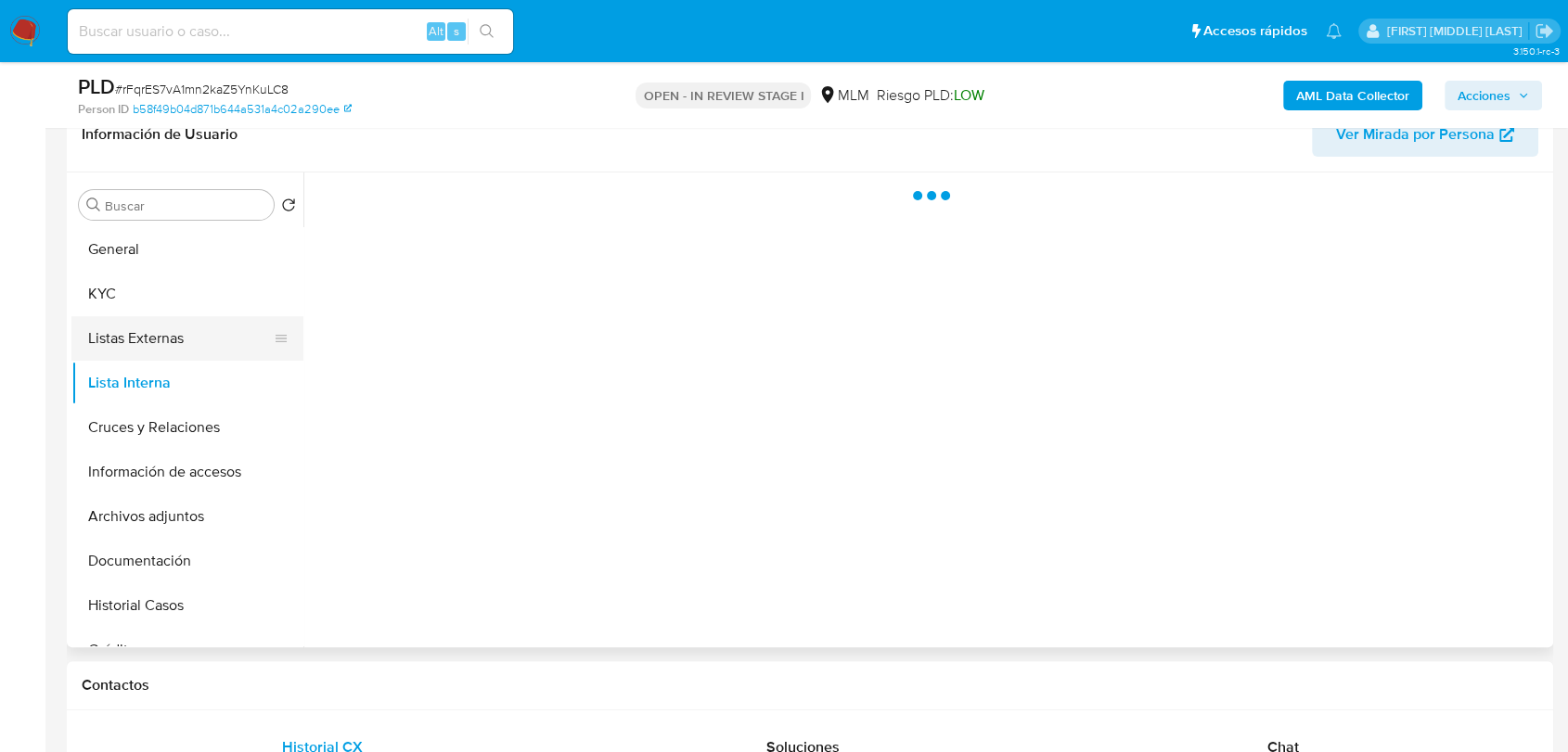 click on "Listas Externas" at bounding box center [180, 338] 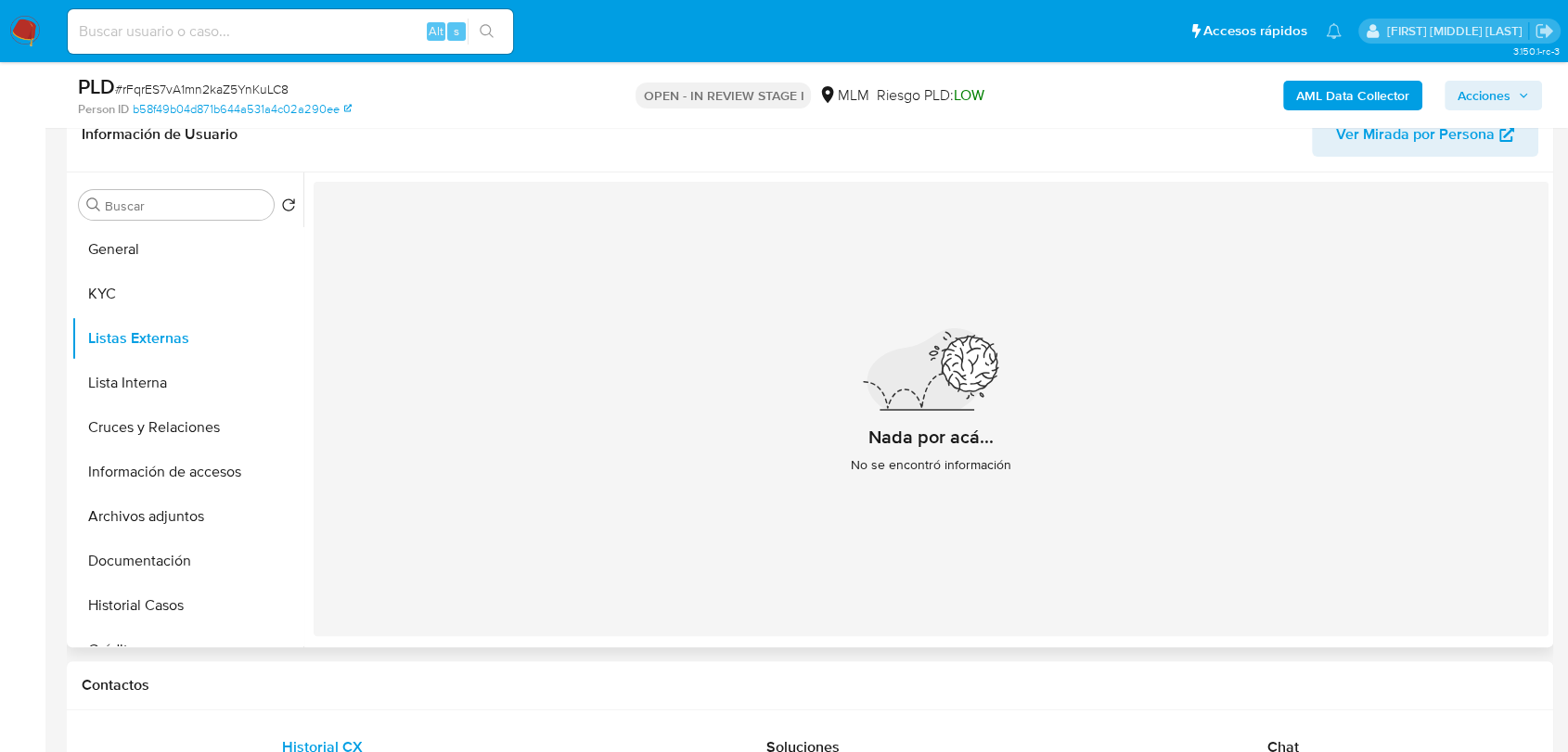 type 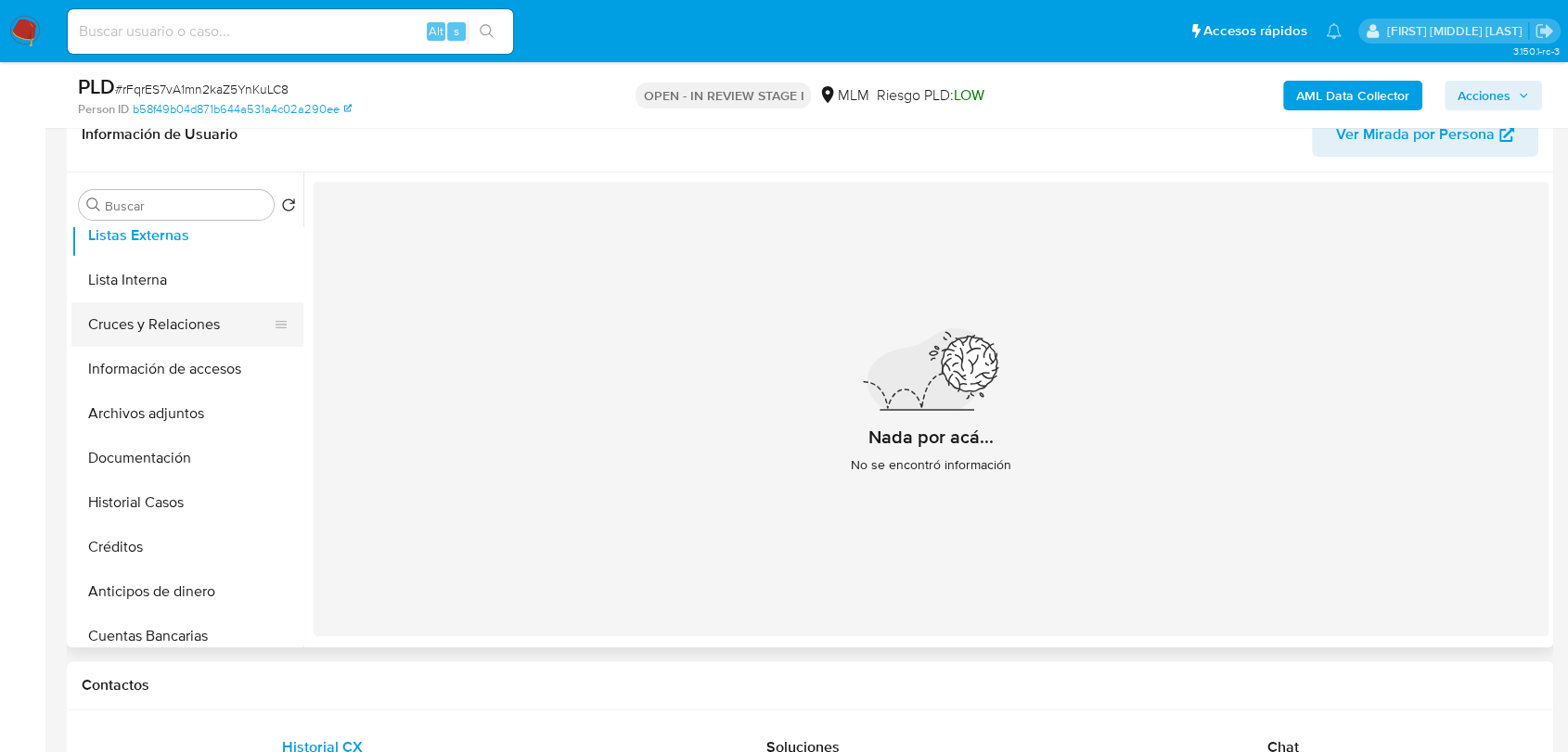 scroll, scrollTop: 0, scrollLeft: 0, axis: both 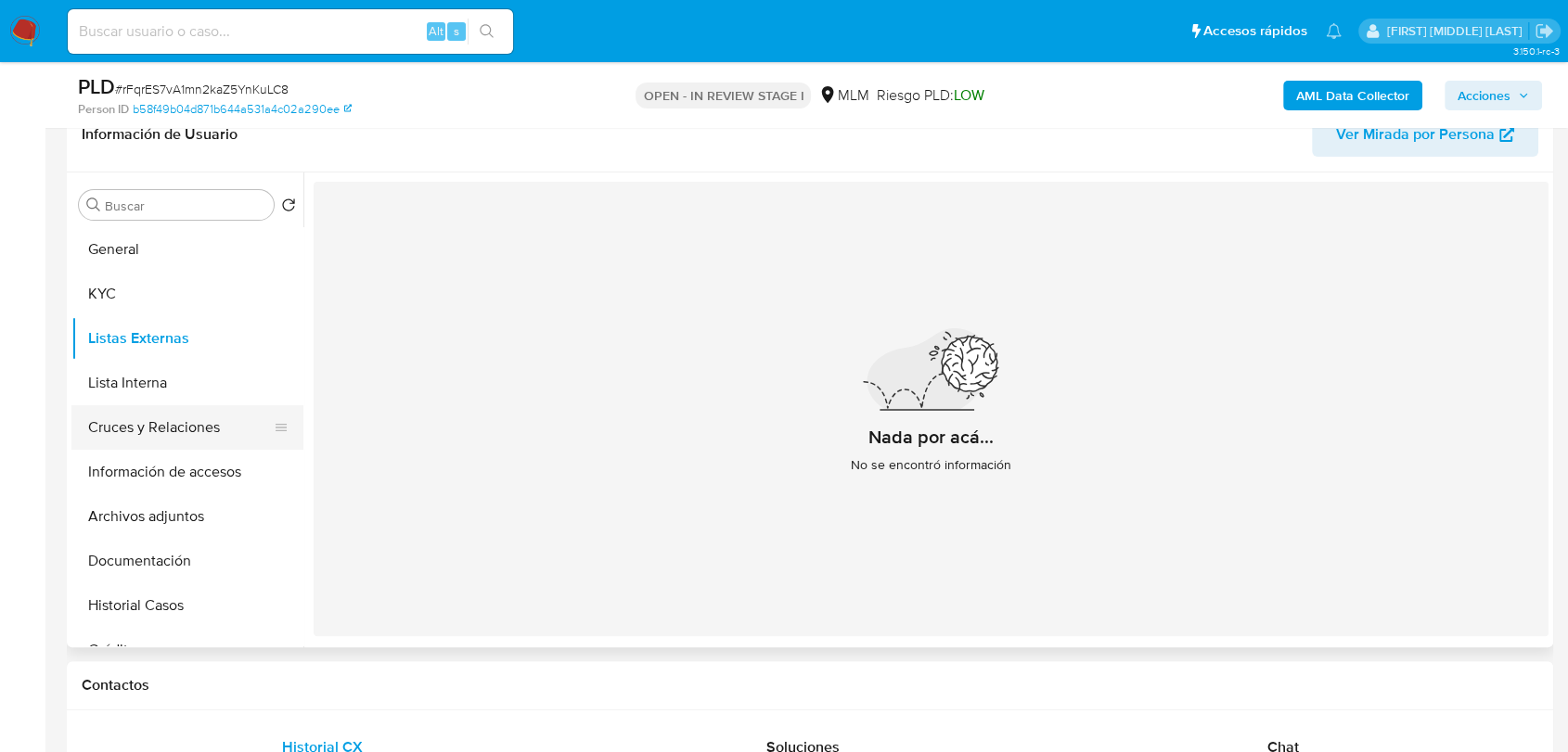 click on "Cruces y Relaciones" at bounding box center (180, 427) 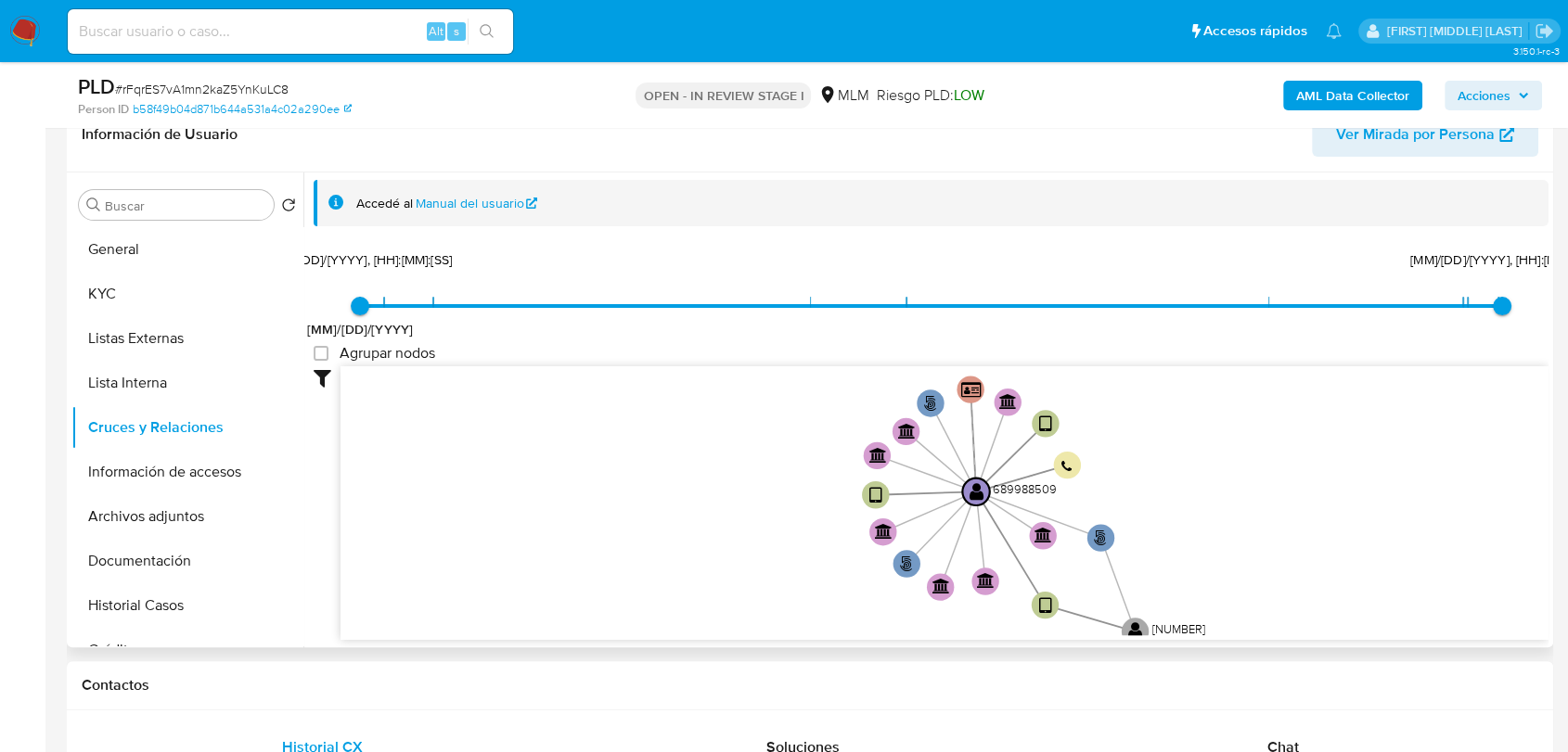 drag, startPoint x: 1254, startPoint y: 477, endPoint x: 1213, endPoint y: 509, distance: 52.00961 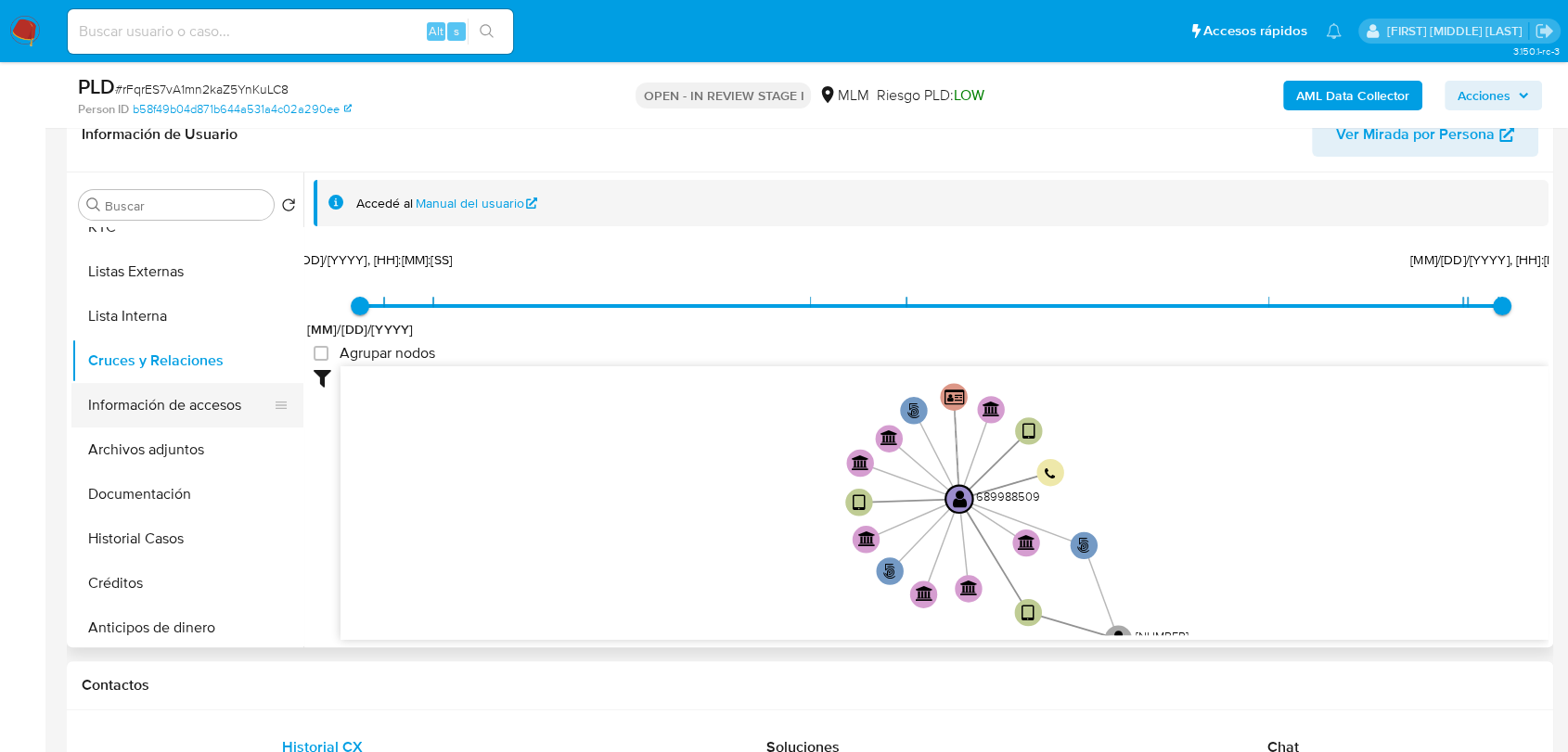 scroll, scrollTop: 103, scrollLeft: 0, axis: vertical 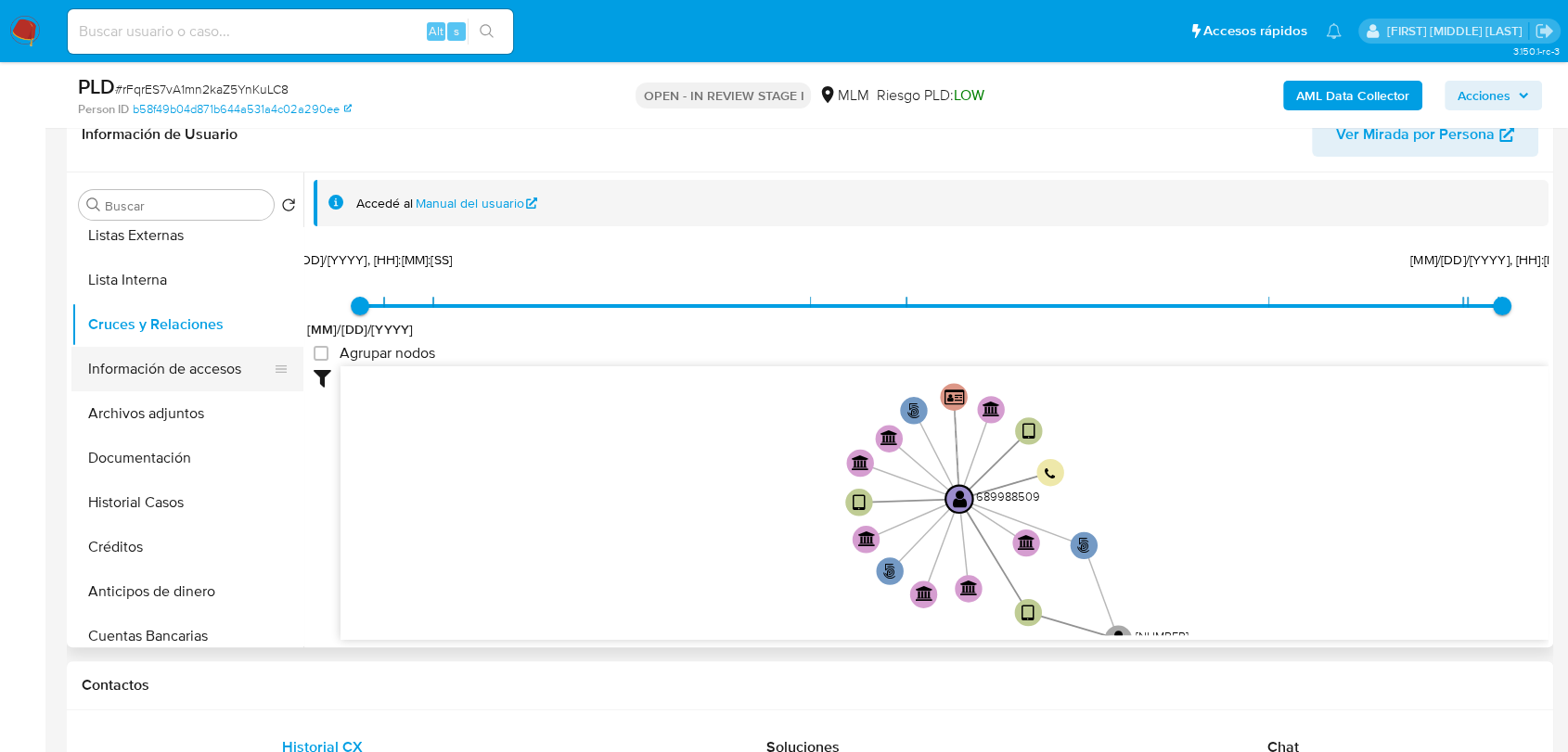 click on "Información de accesos" at bounding box center [180, 369] 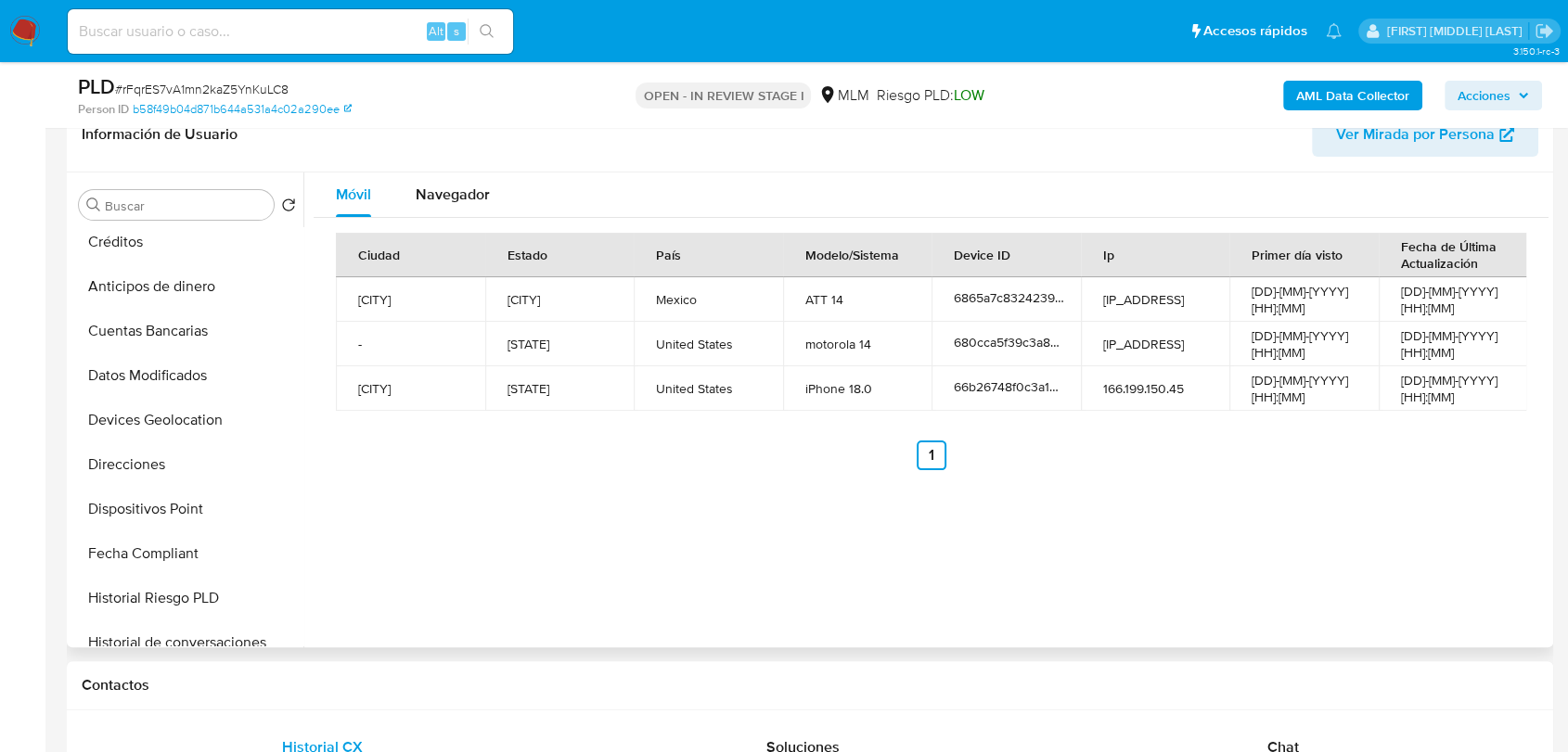 scroll, scrollTop: 412, scrollLeft: 0, axis: vertical 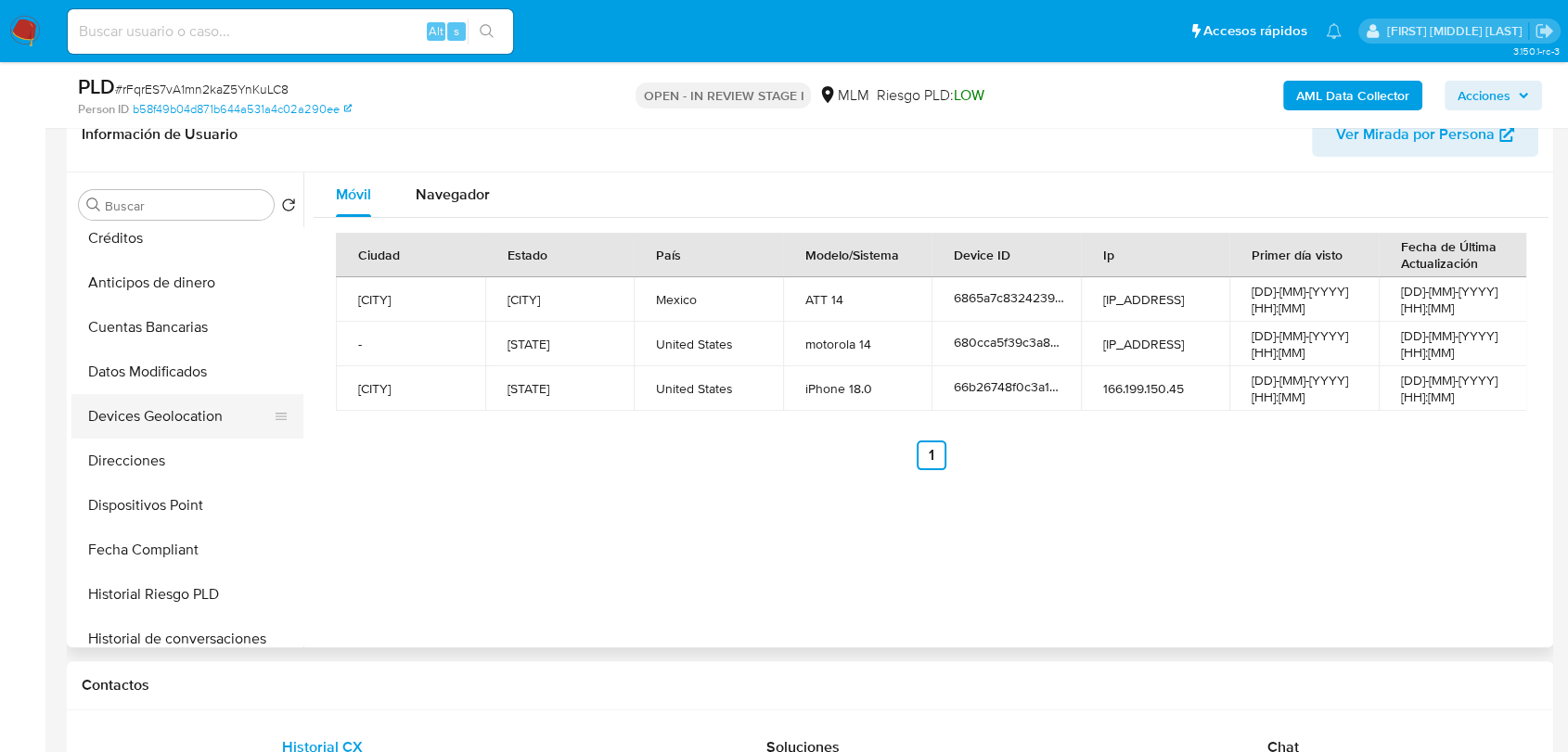 click on "Devices Geolocation" at bounding box center [180, 416] 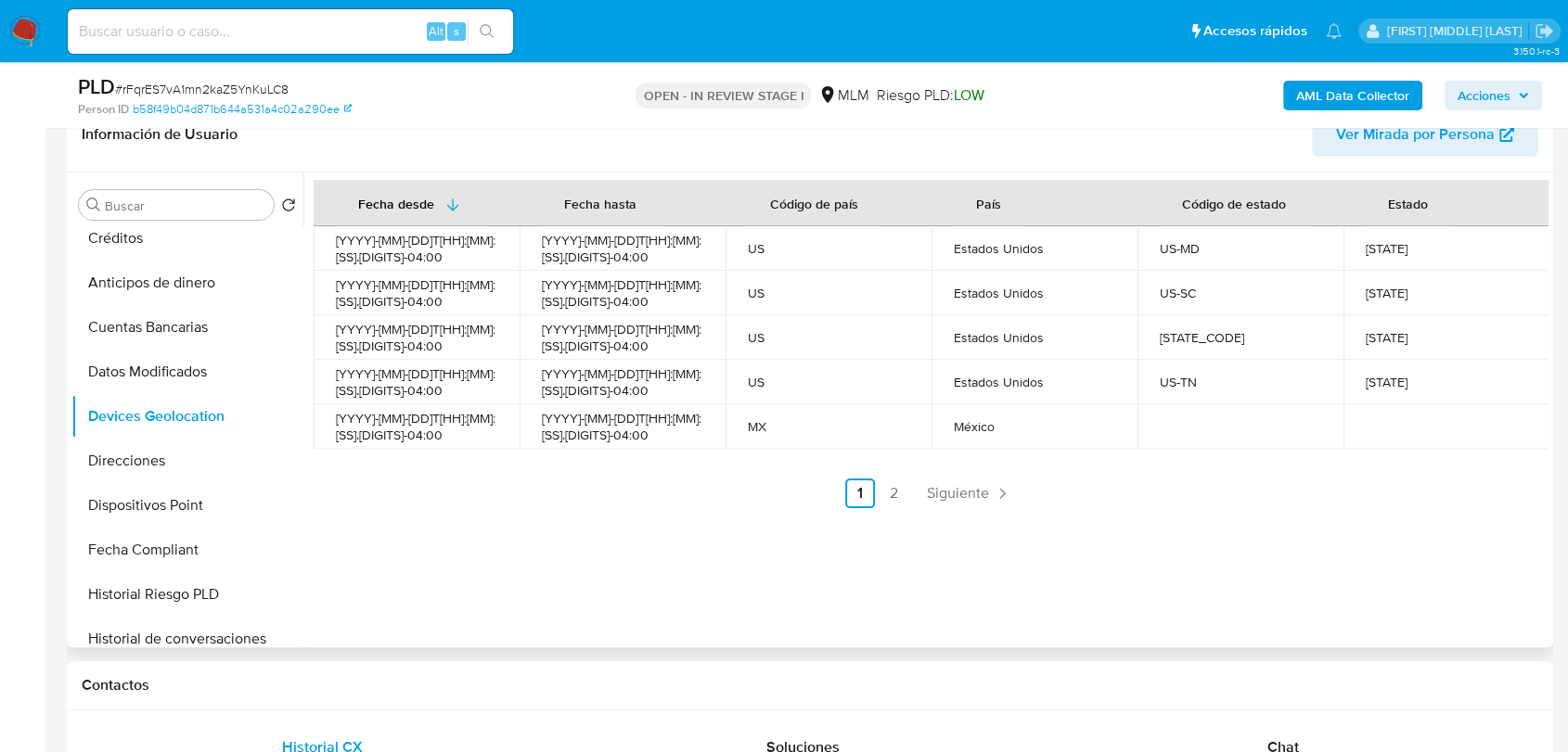 type 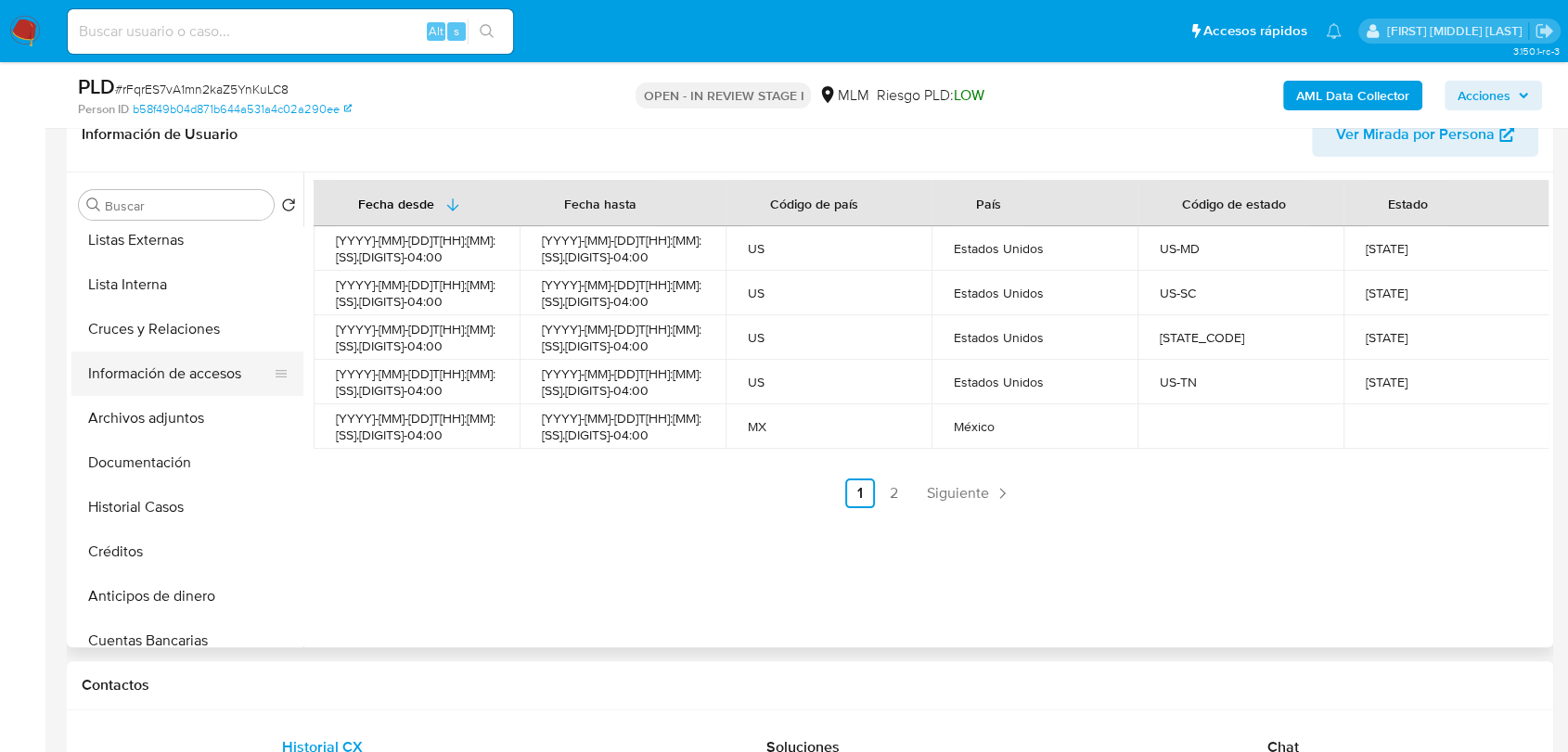 scroll, scrollTop: 0, scrollLeft: 0, axis: both 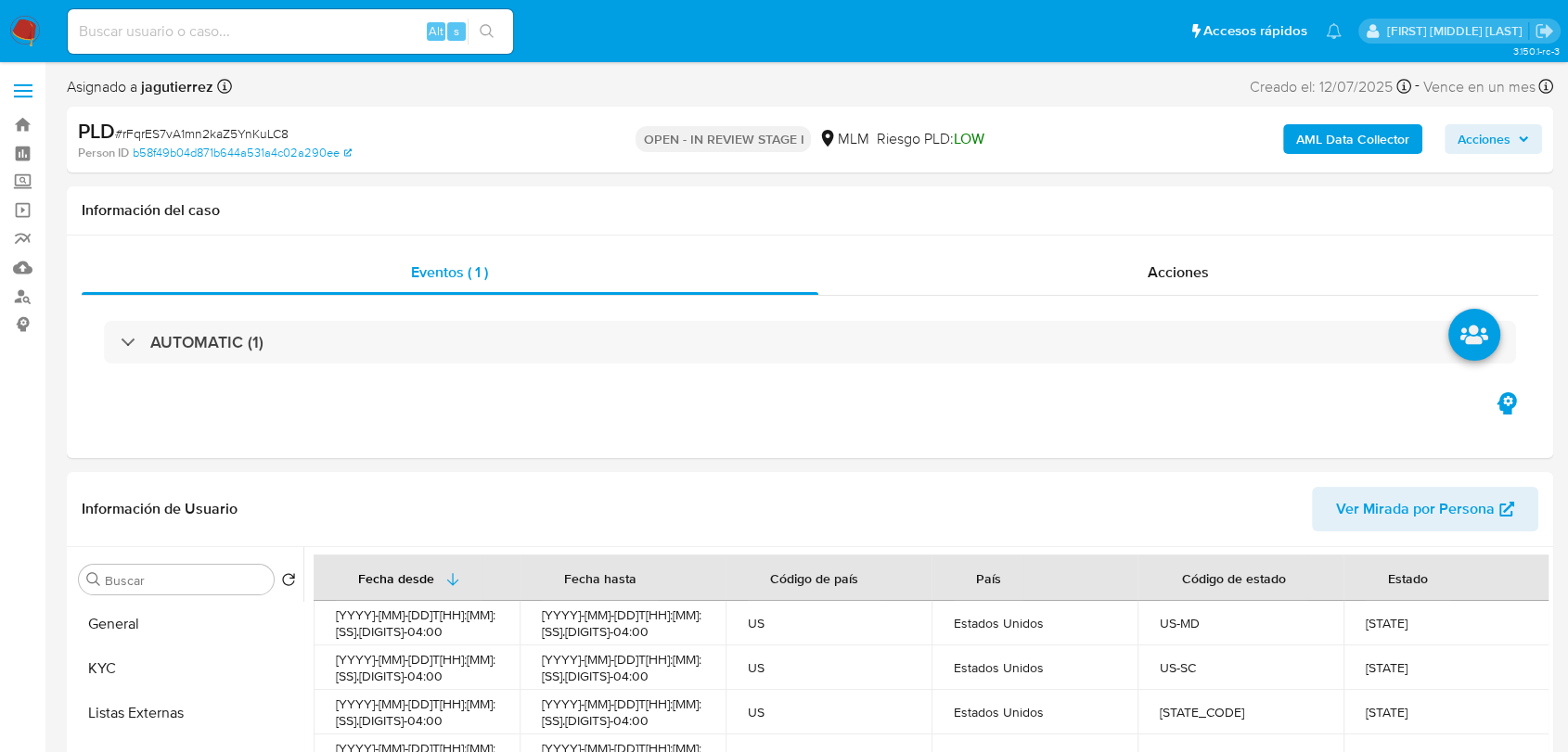 click on "AML Data Collector" at bounding box center (1353, 139) 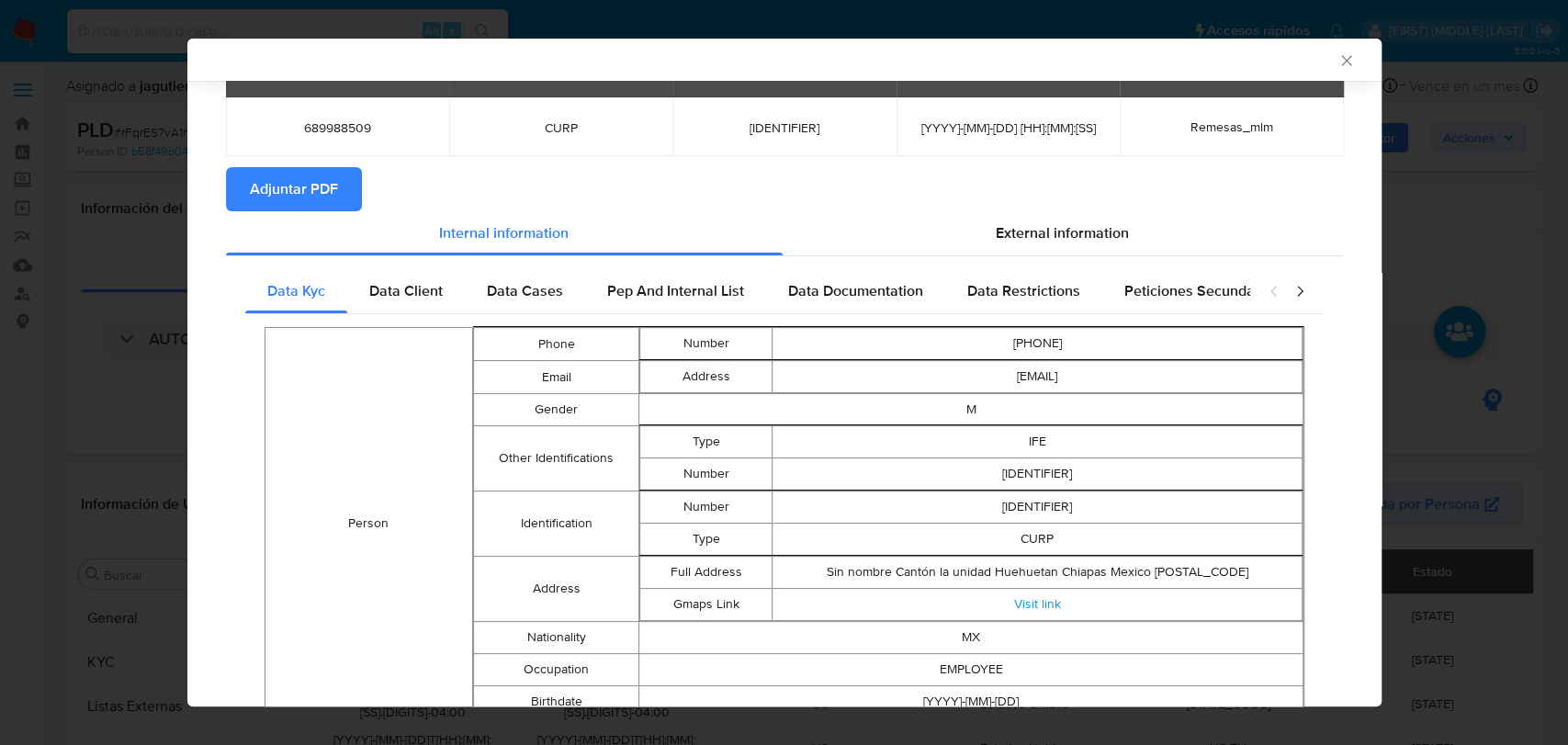 scroll, scrollTop: 0, scrollLeft: 0, axis: both 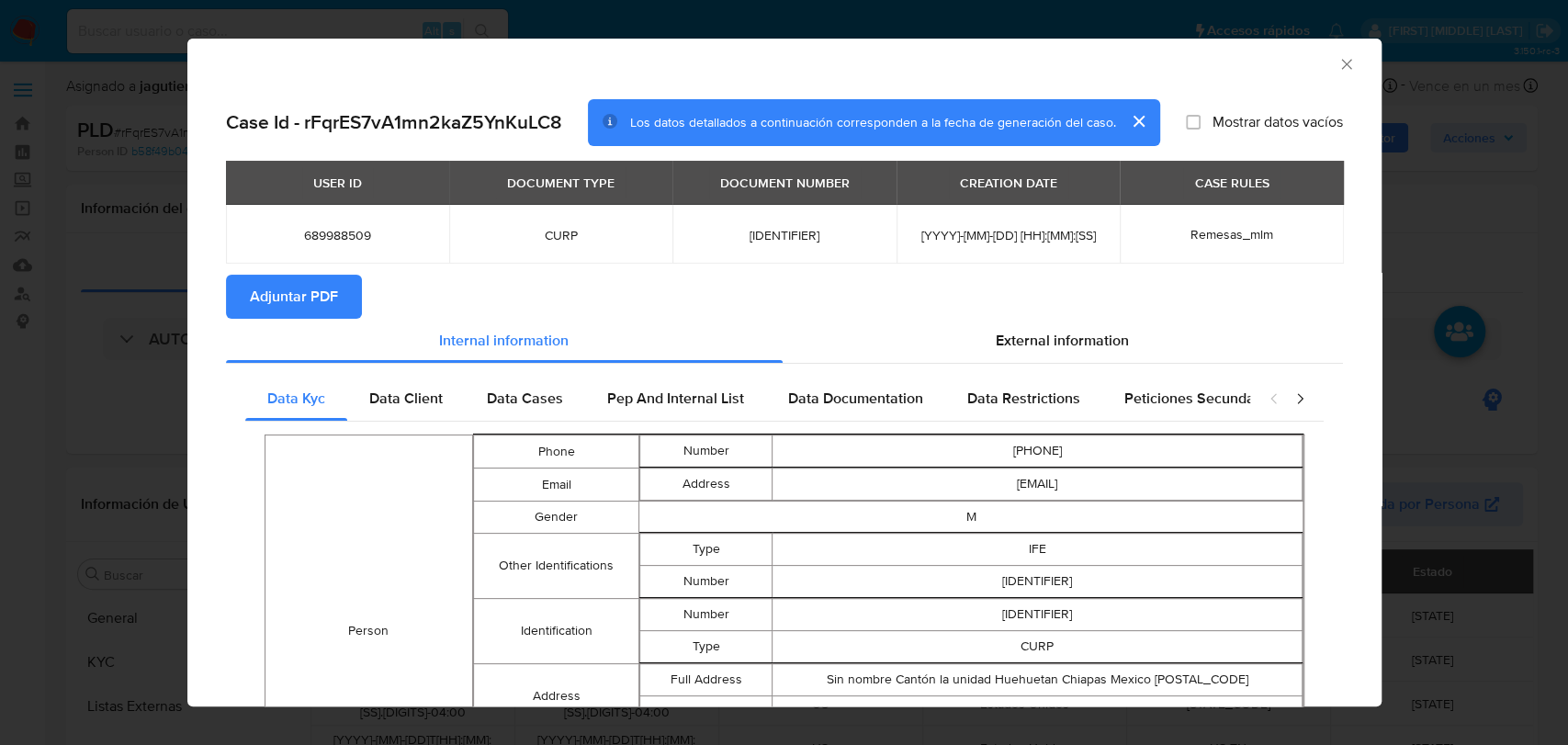 click on "Data Kyc Data Client Data Cases Pep And Internal List Data Documentation Data Restrictions Peticiones Secundarias Data Minority Person Phone Number 9641126807 Email Address fjoelreyesf@gmail.com Gender M Other Identifications Type IFE Number RYFGFR02040907H600 Identification Number REFF020409HCSYGRA5 Type CURP Address Full Address Sin nombre Cantón la unidad Huehuetan Chiapas Mexico 30660 Gmaps Link Visit link Nationality MX Occupation EMPLOYEE Birthdate 2002-04-09 Identification Type CURP Number REFF020409HCSYGRA5 Fiscal Identity Taxpayer Type Persona Física Names Preferred Full Francisco Joel Reyes Legal Francisco Joel Reyes Figueroa Site Id MLM Entity Type person Kyc Knowledge Level verified Date Last Update 2025-01-03T03:55:09.572209862Z" at bounding box center (784, 754) 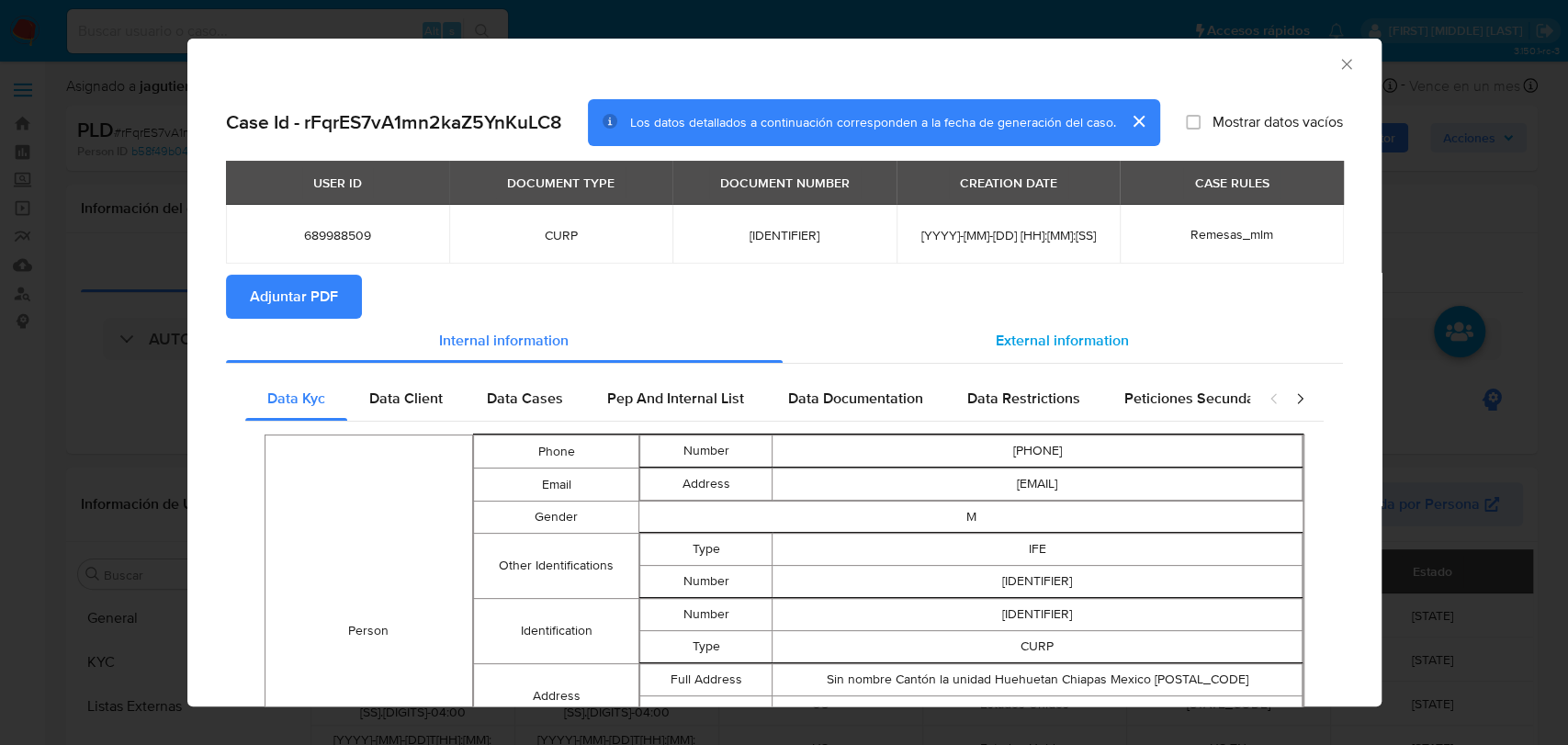 click on "External information" at bounding box center [1062, 340] 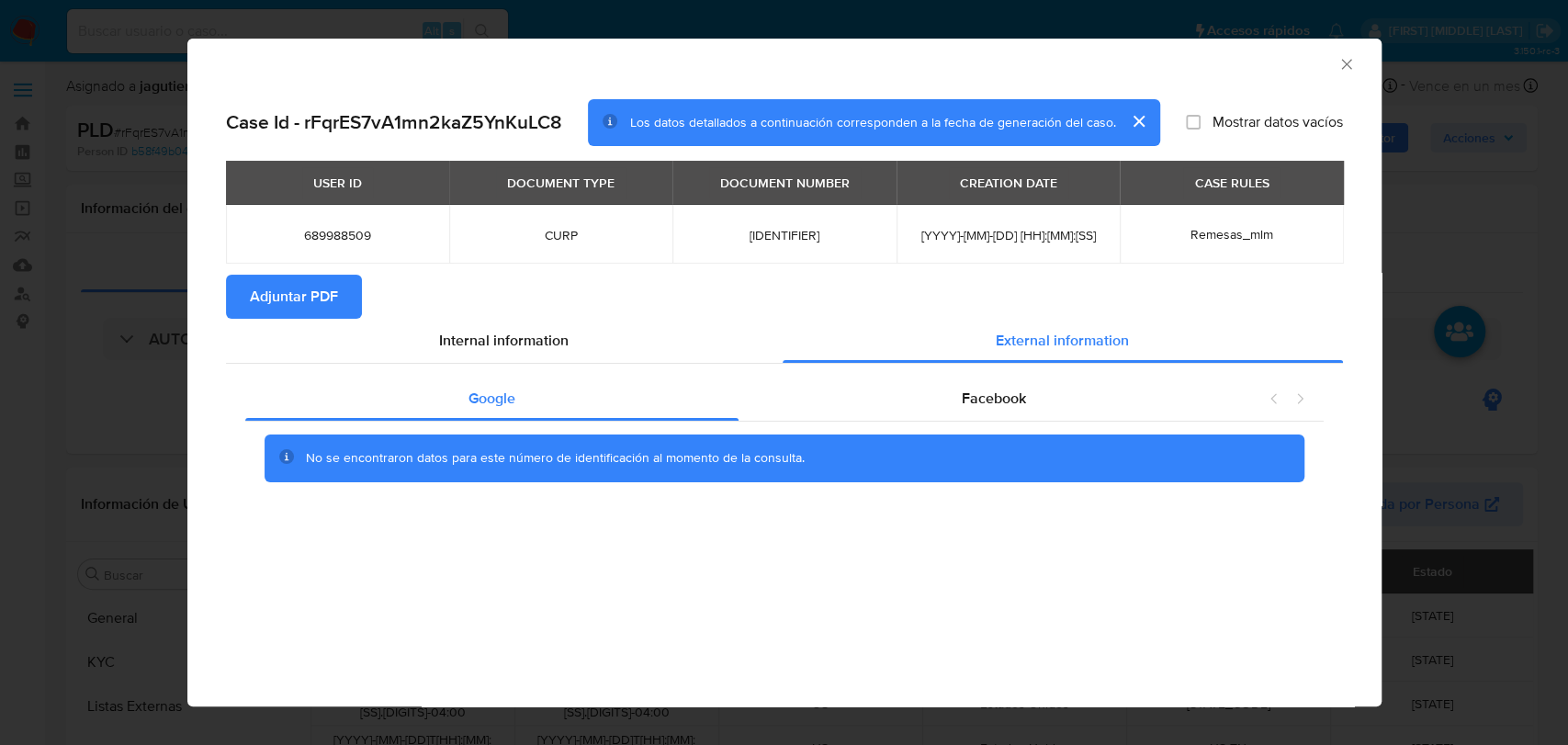 click on "Adjuntar PDF" at bounding box center (294, 297) 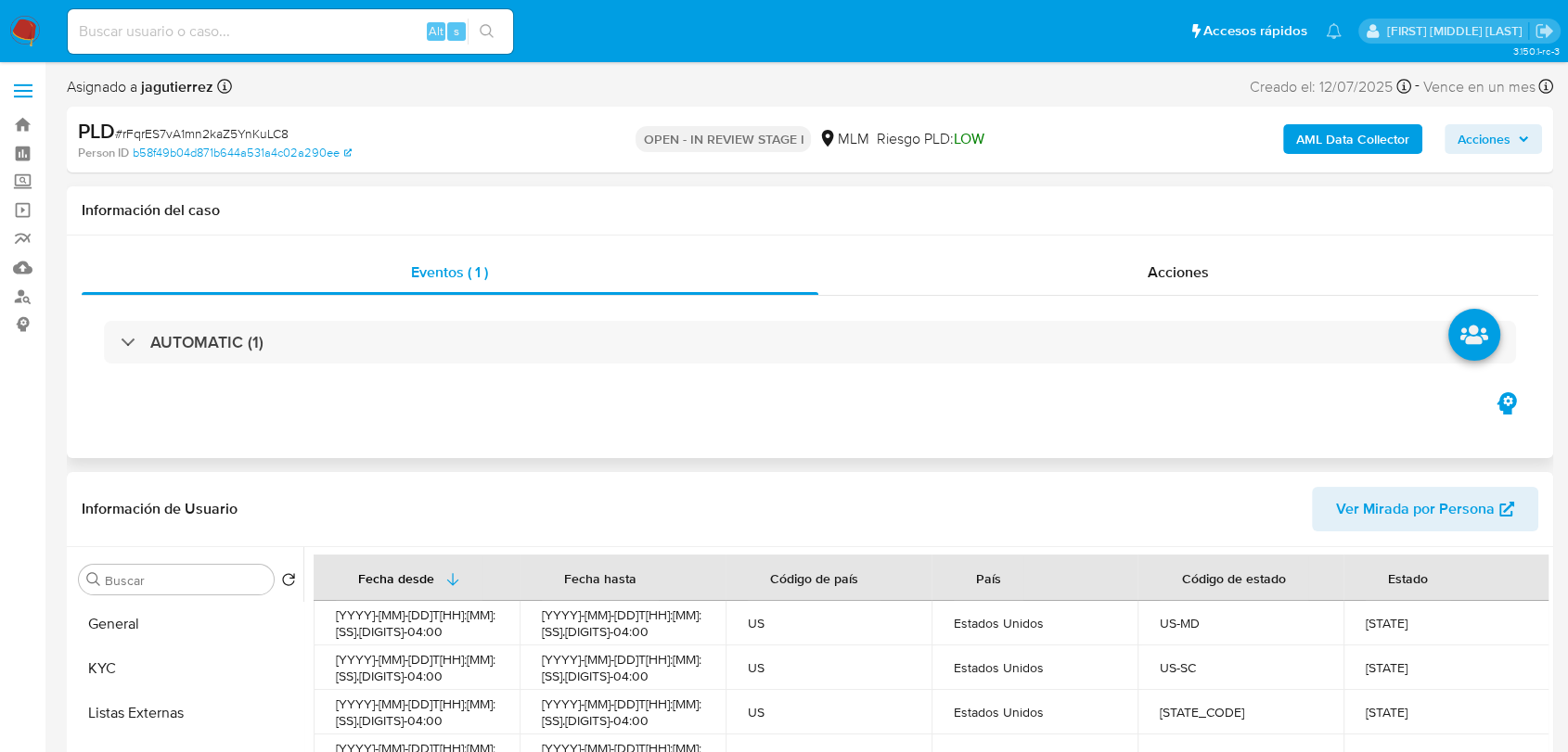 click 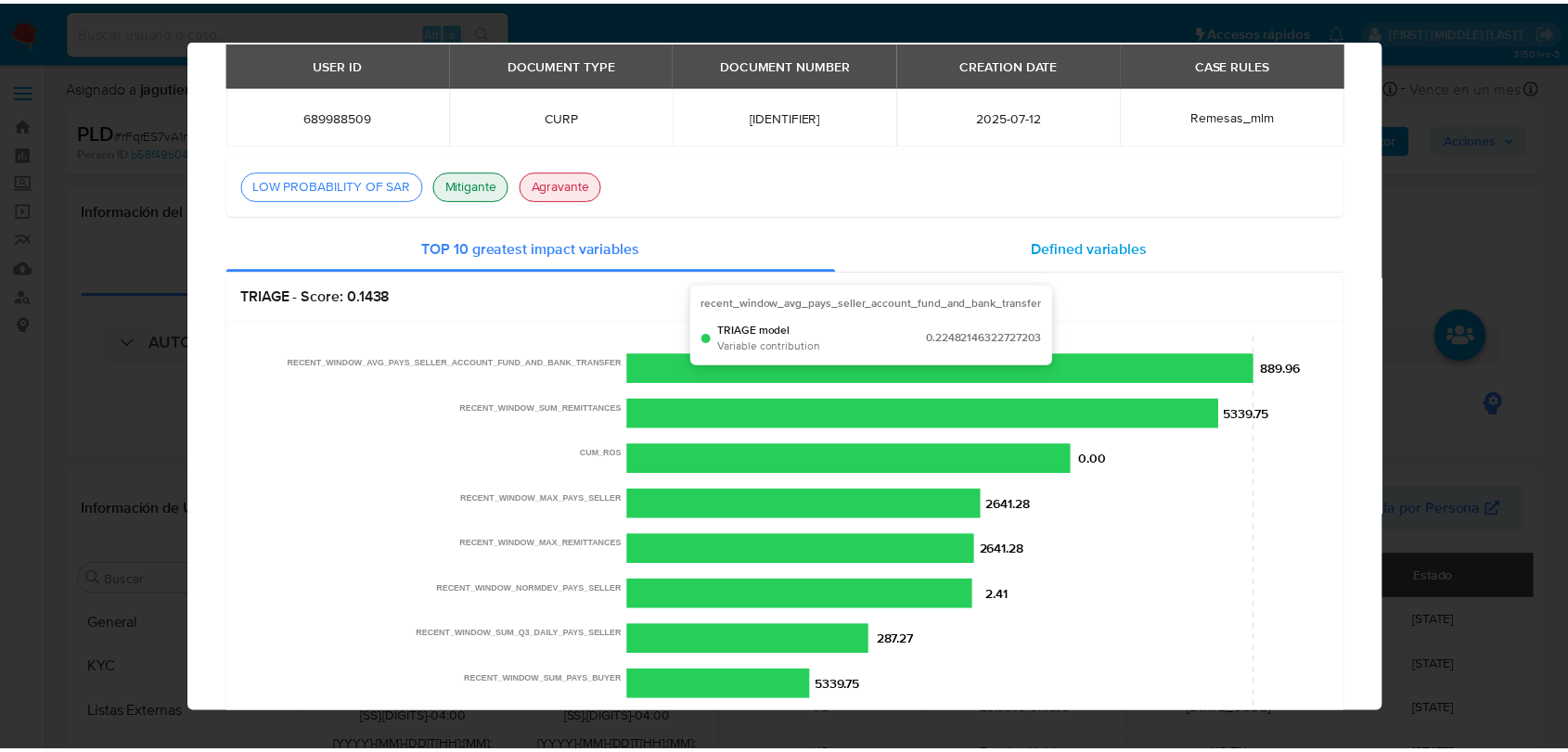 scroll, scrollTop: 4, scrollLeft: 0, axis: vertical 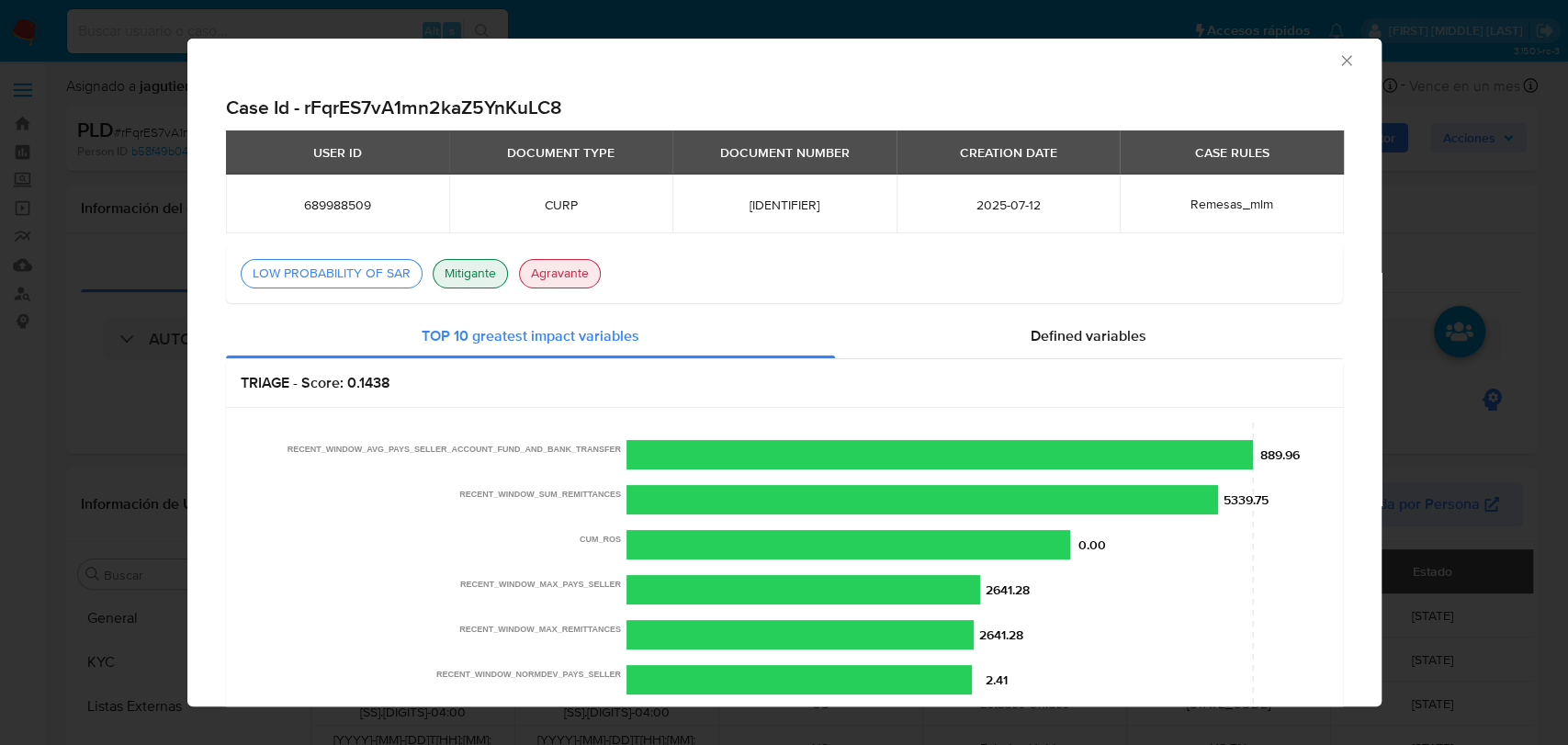 drag, startPoint x: 1314, startPoint y: 73, endPoint x: 1329, endPoint y: 66, distance: 16.552945 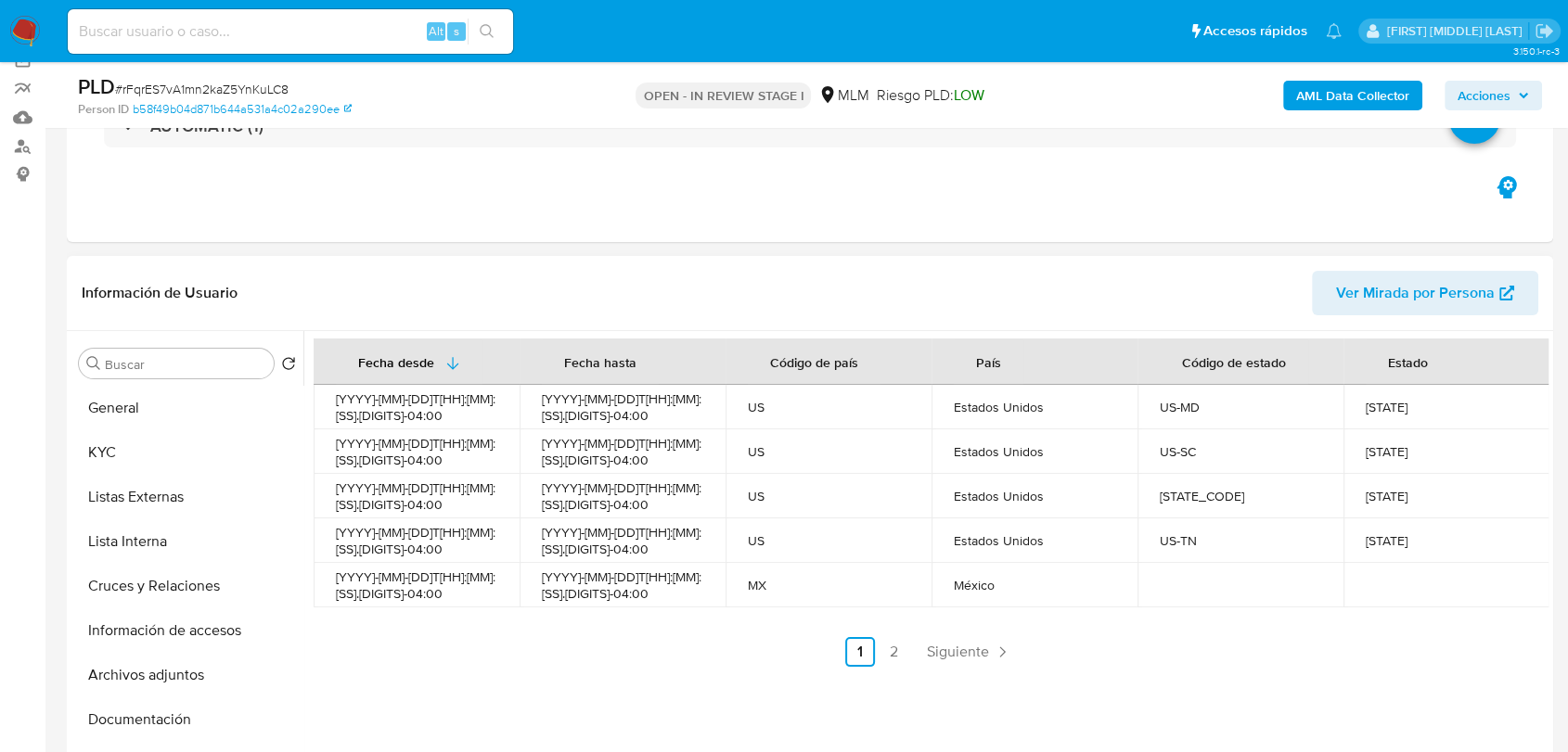scroll, scrollTop: 309, scrollLeft: 0, axis: vertical 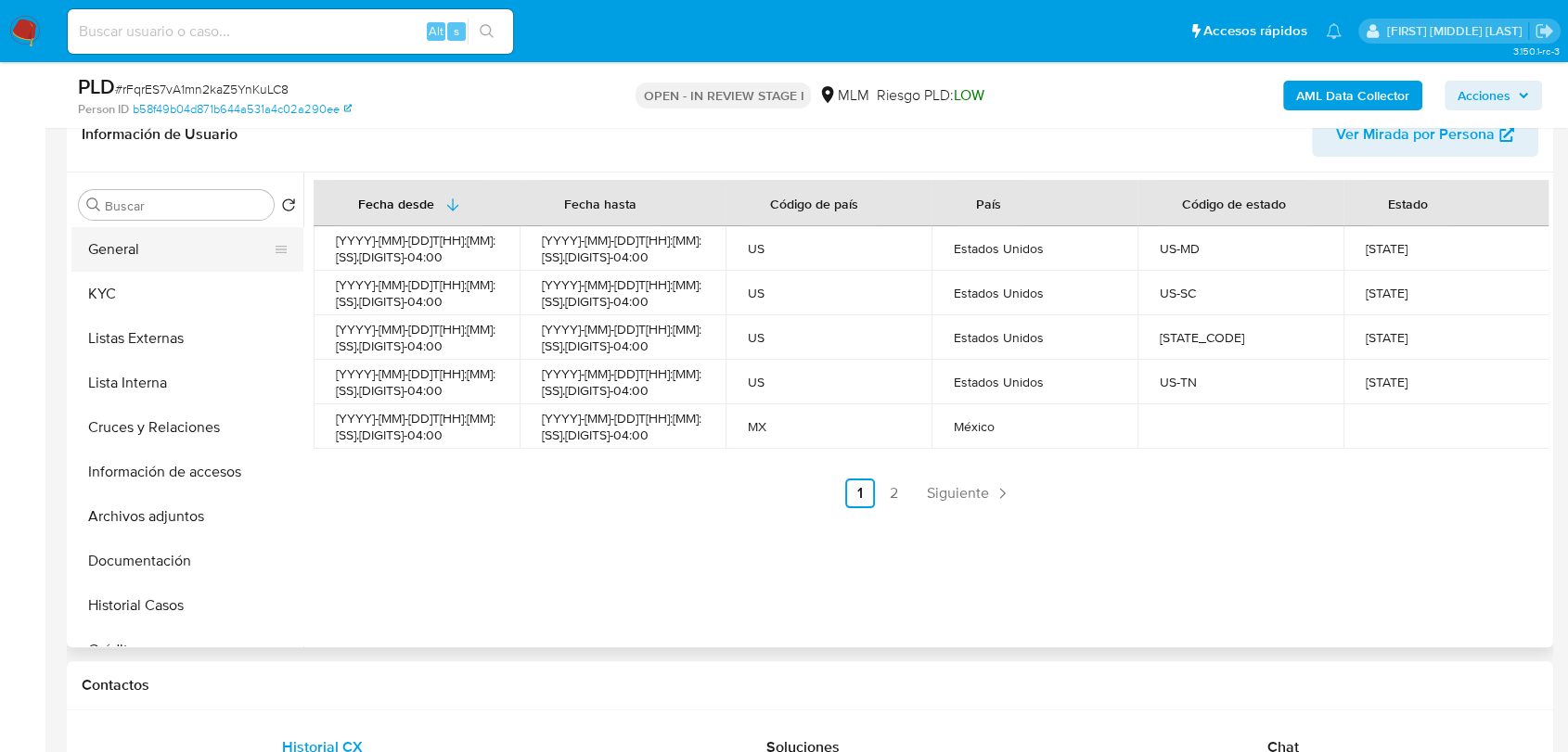 click on "General" at bounding box center (180, 249) 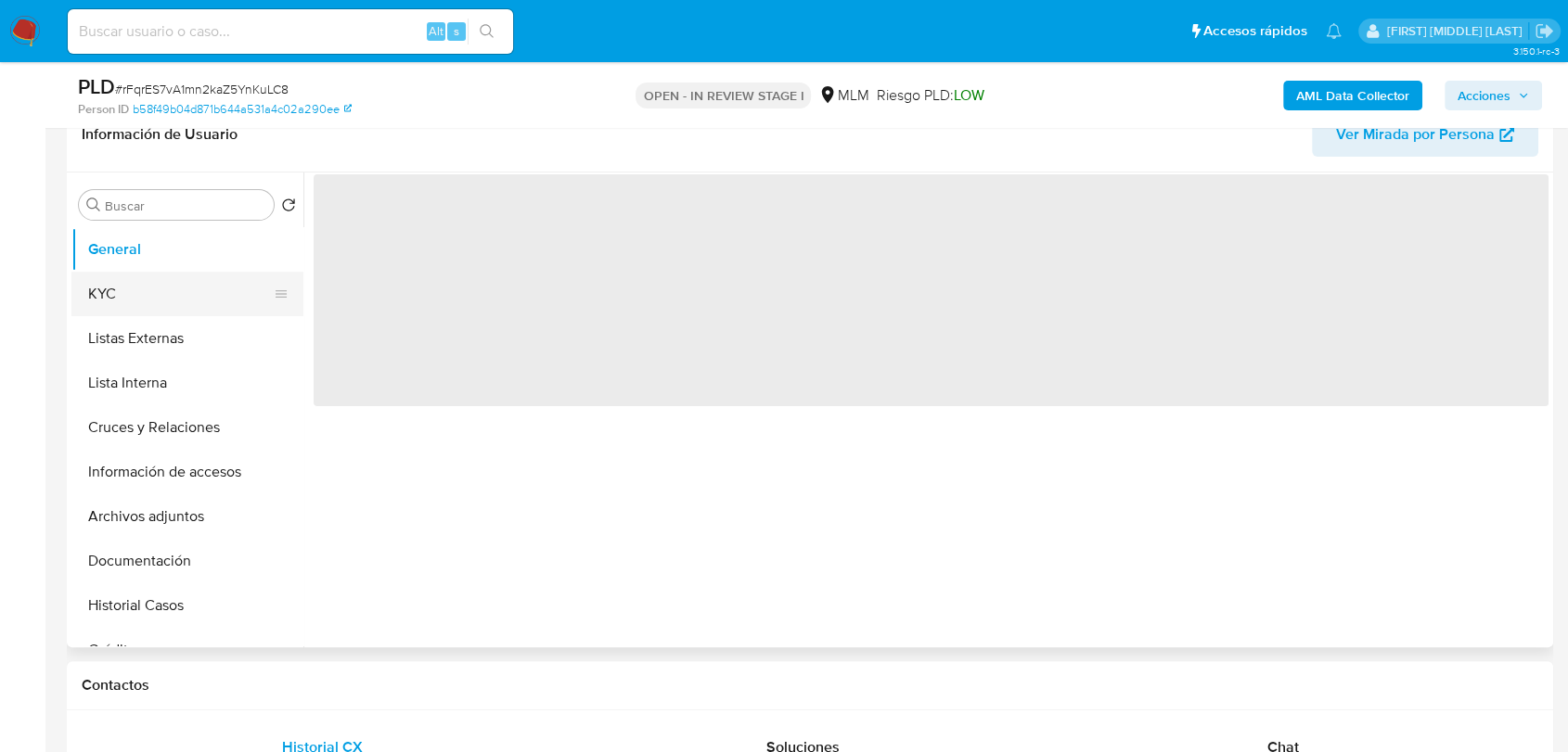 click on "KYC" at bounding box center [180, 294] 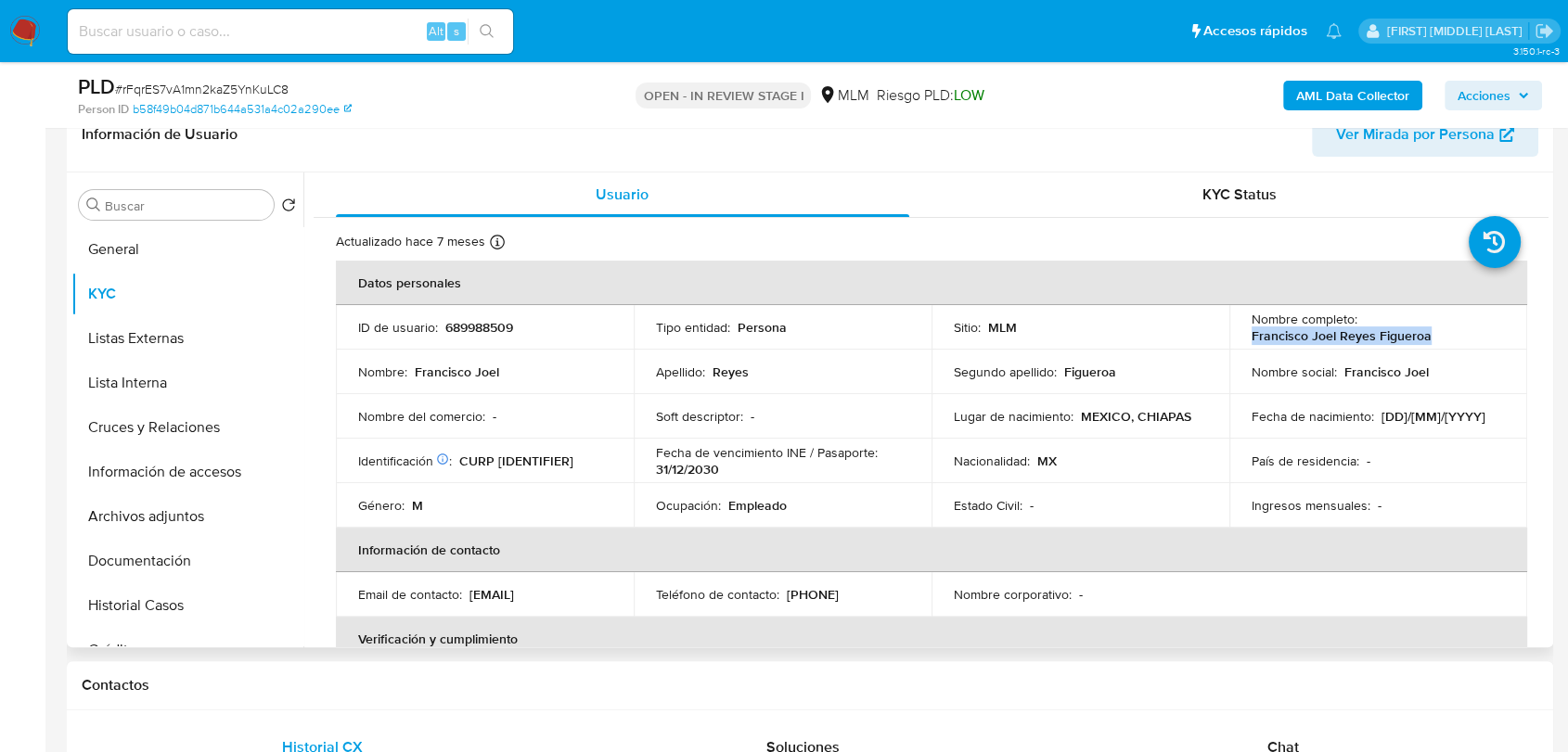 drag, startPoint x: 1244, startPoint y: 336, endPoint x: 1440, endPoint y: 343, distance: 196.12496 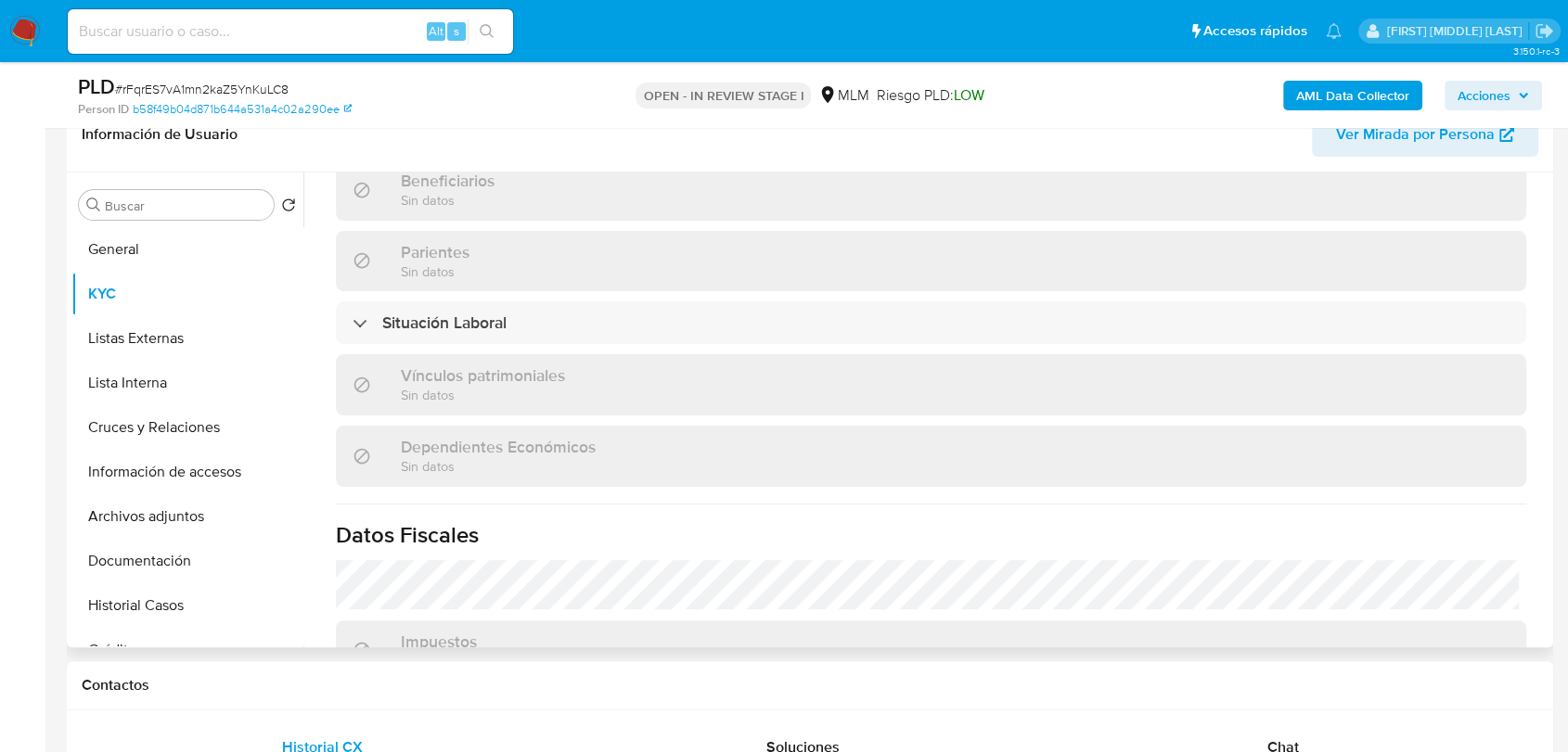 scroll, scrollTop: 1165, scrollLeft: 0, axis: vertical 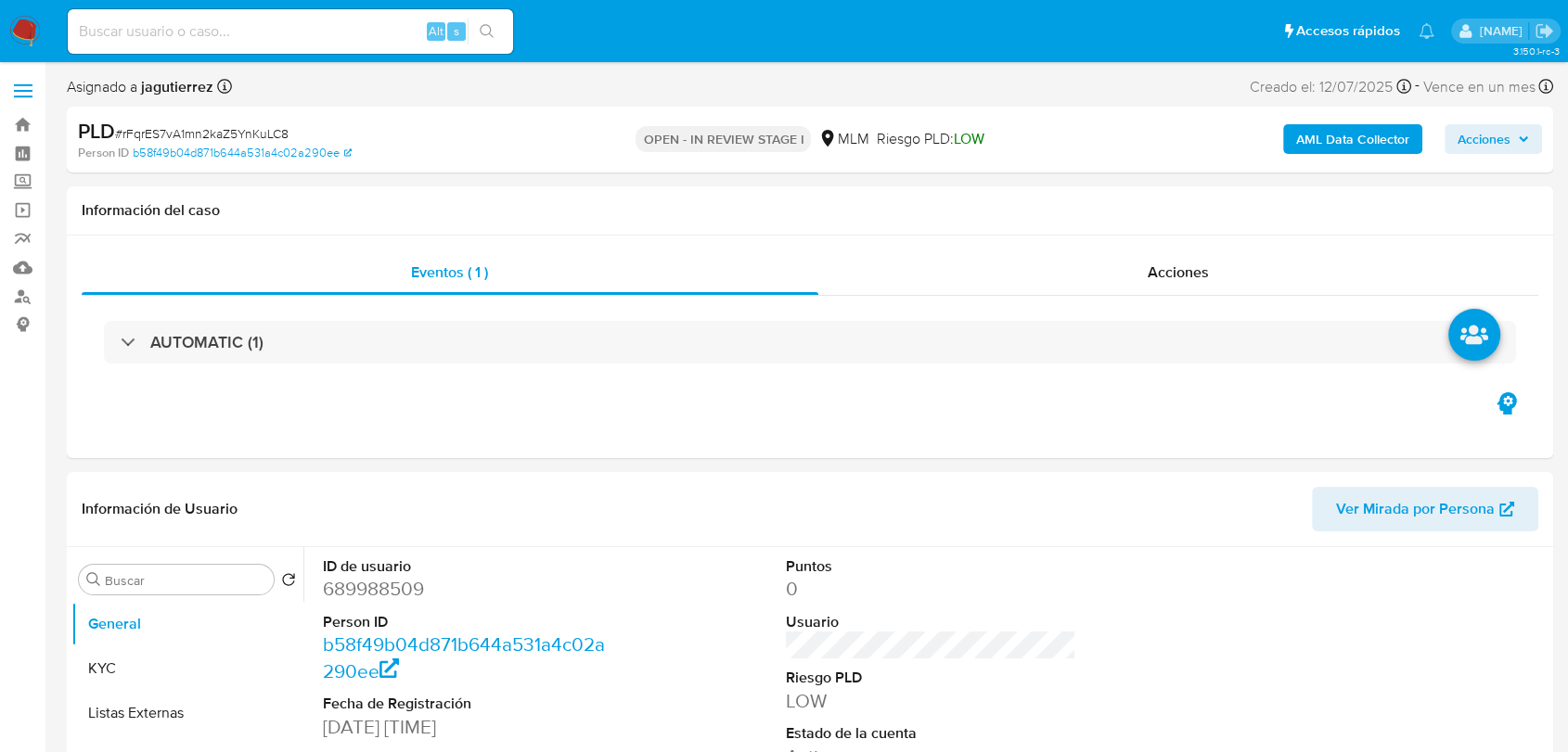 select on "10" 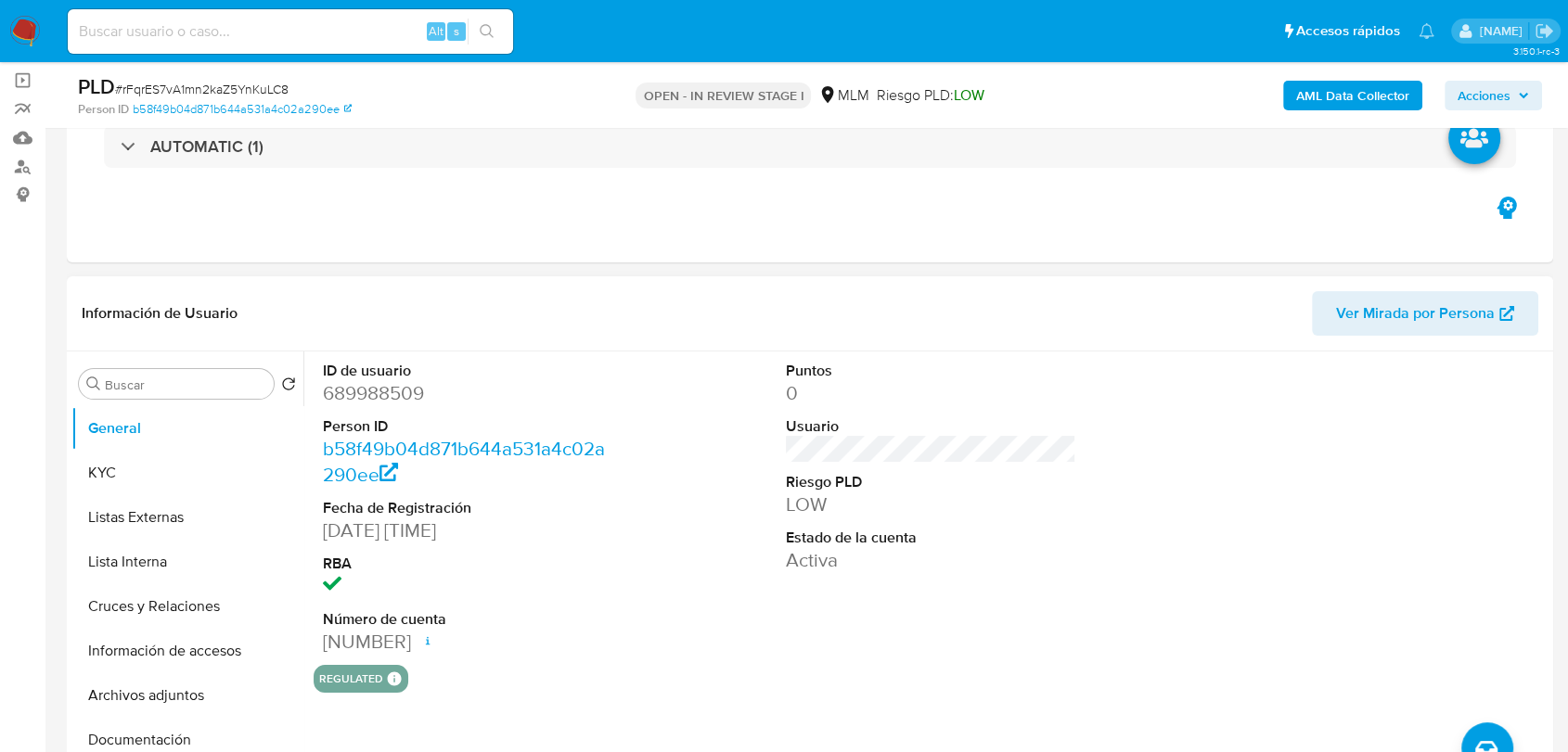 scroll, scrollTop: 515, scrollLeft: 0, axis: vertical 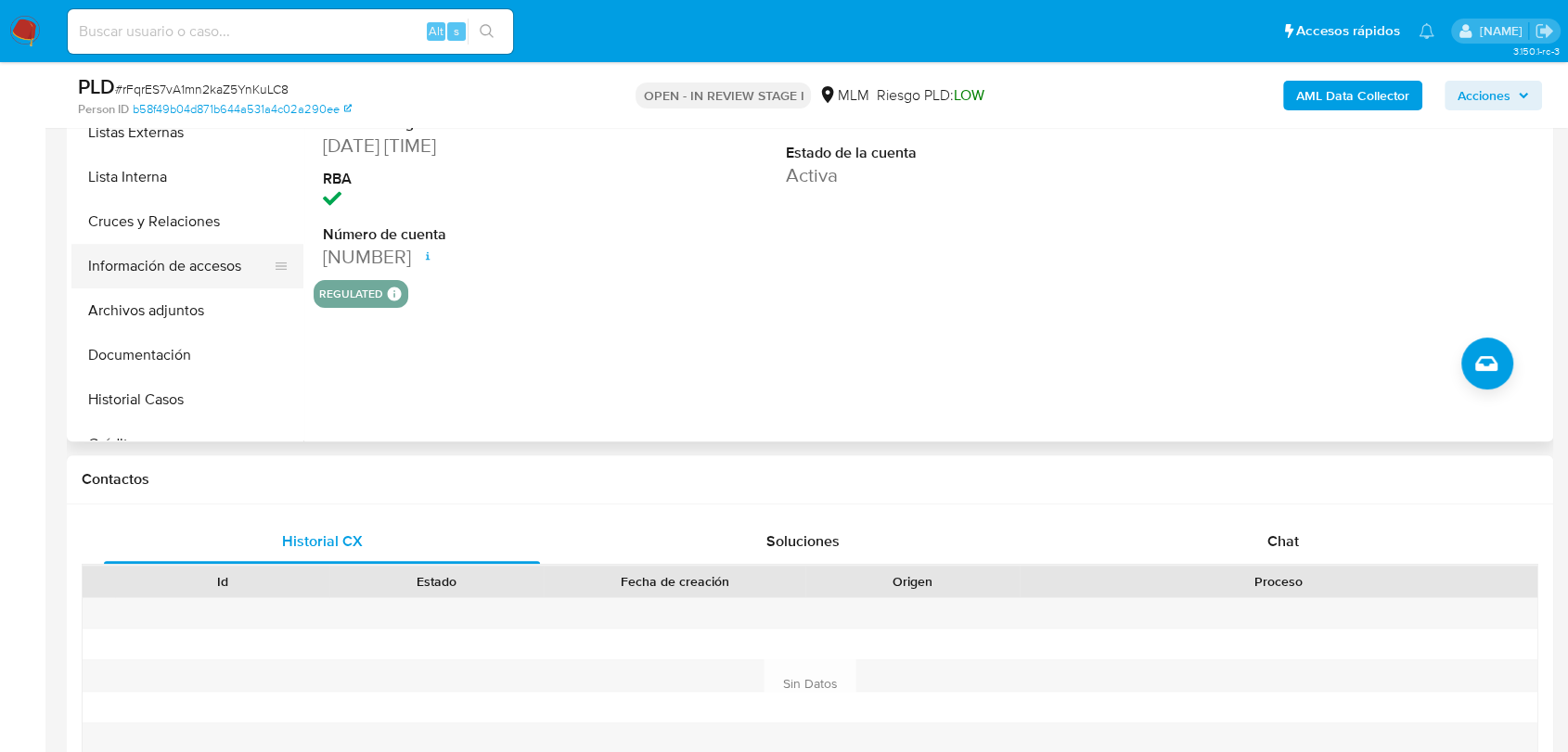 click on "Información de accesos" at bounding box center [180, 266] 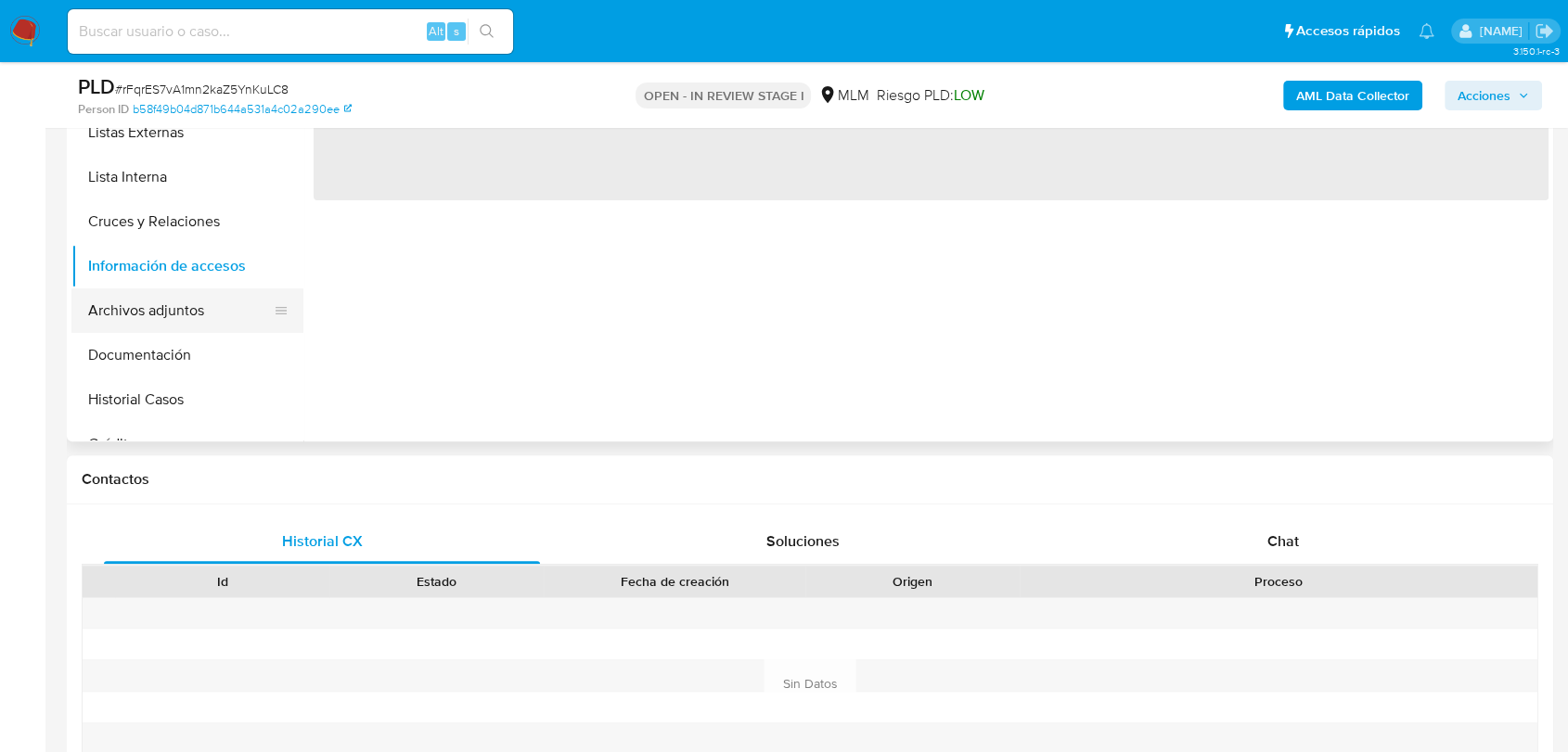click on "Archivos adjuntos" at bounding box center (180, 311) 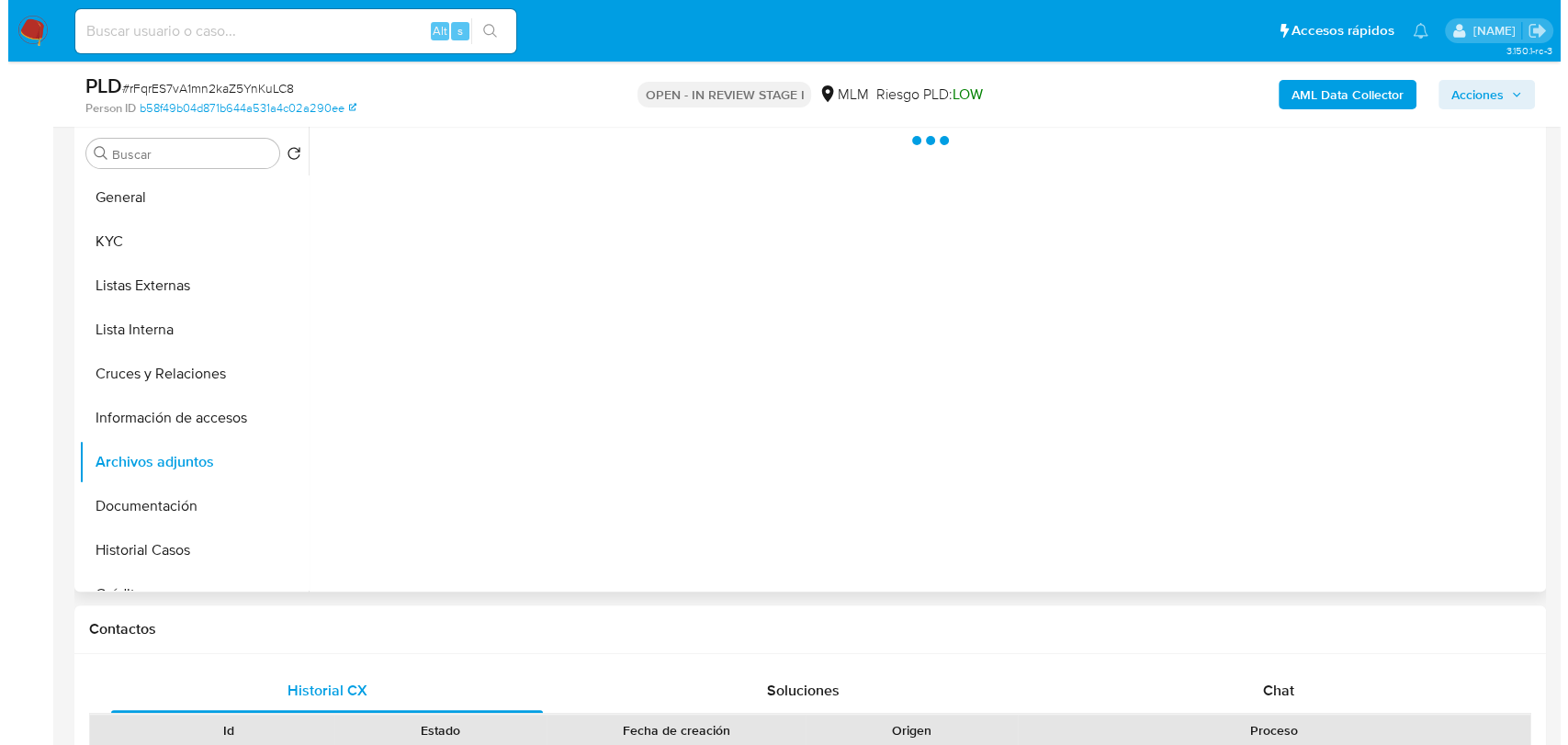 scroll, scrollTop: 306, scrollLeft: 0, axis: vertical 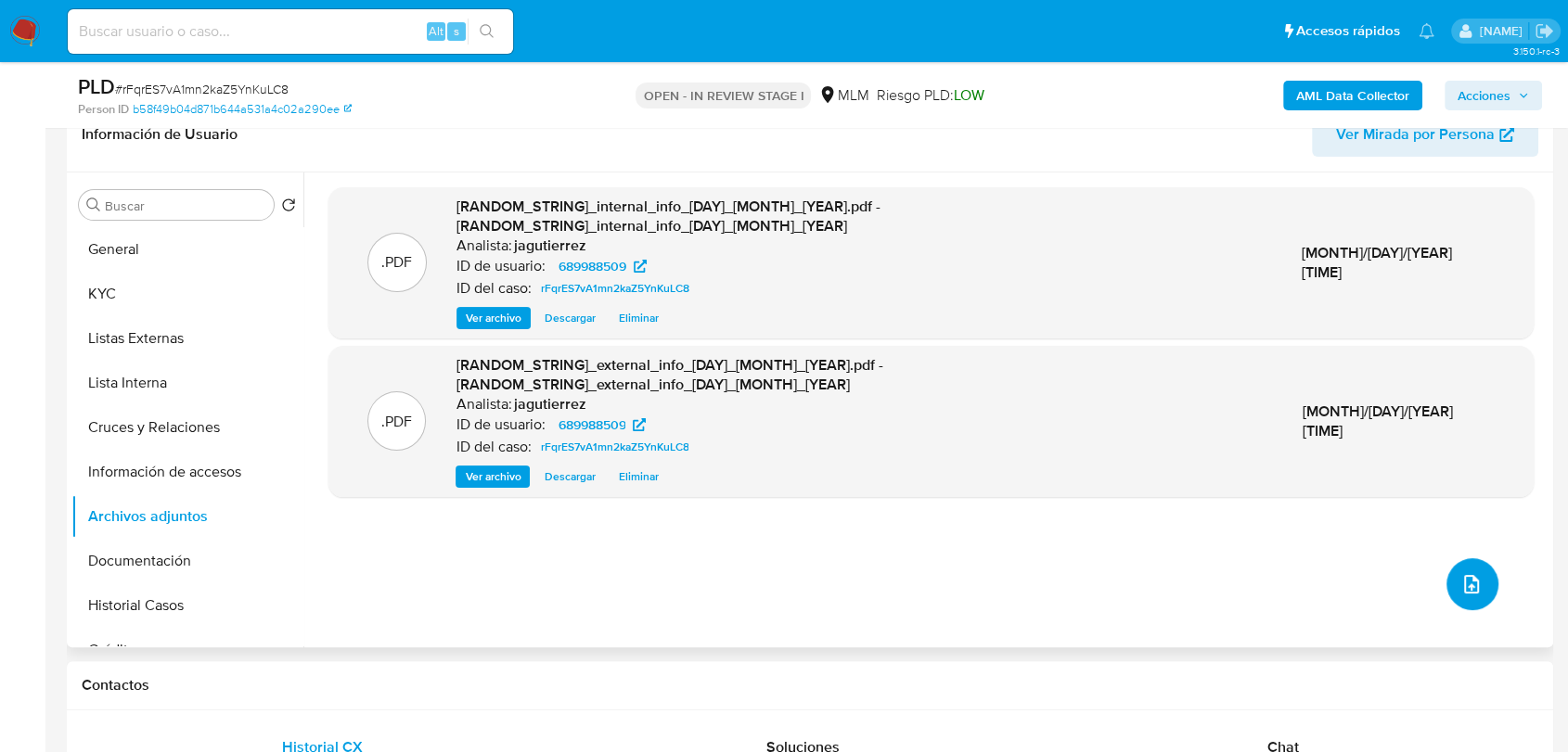 click 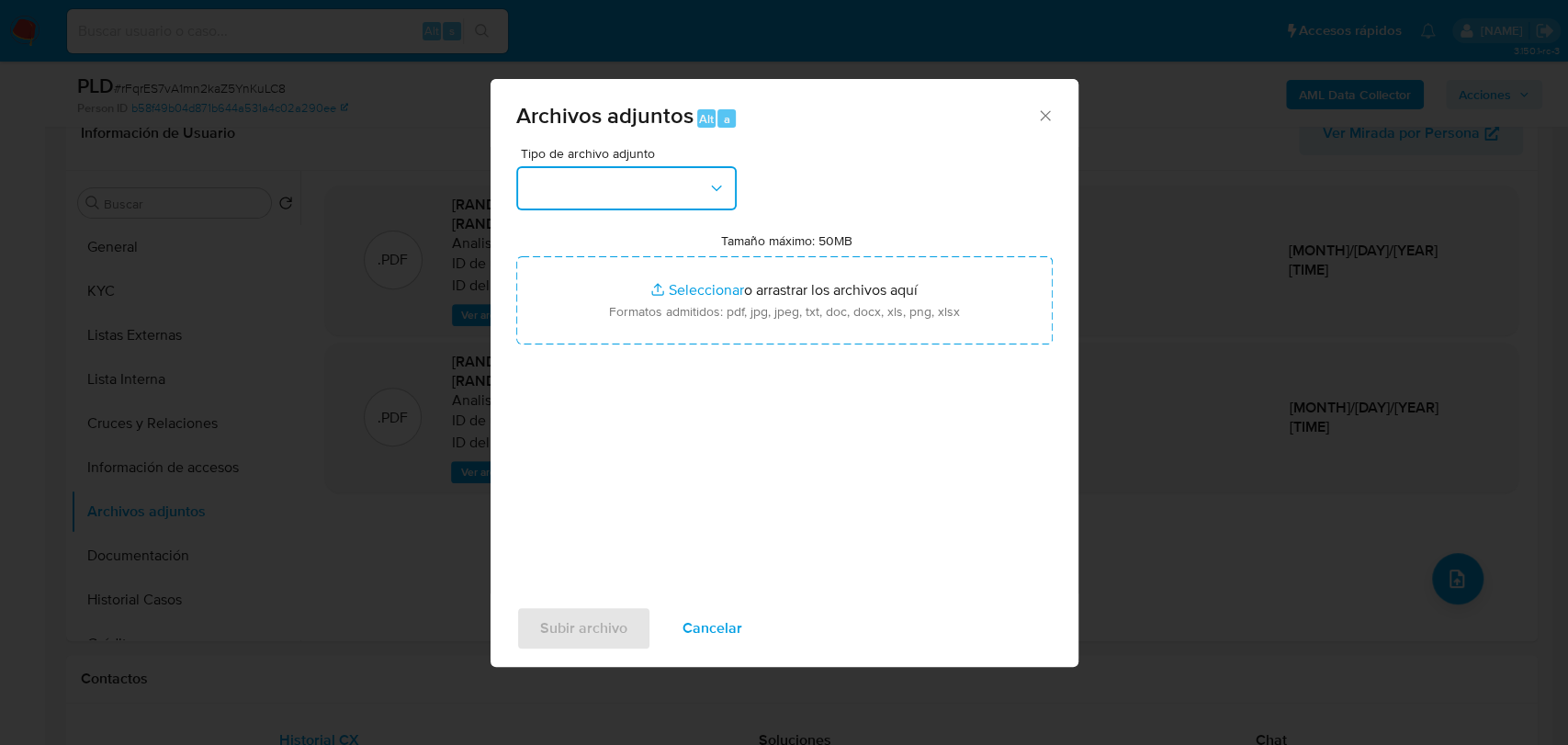 click at bounding box center [626, 188] 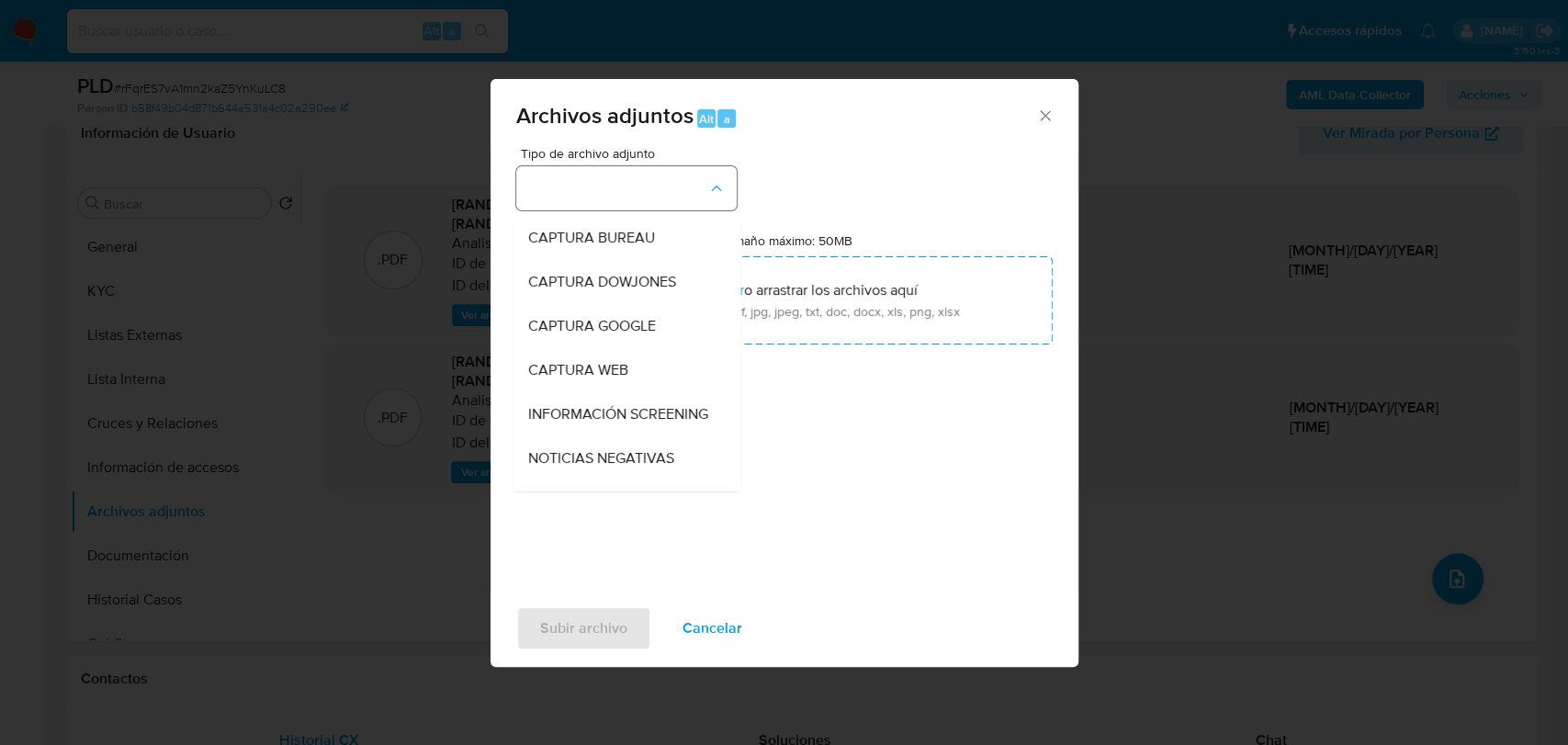 type 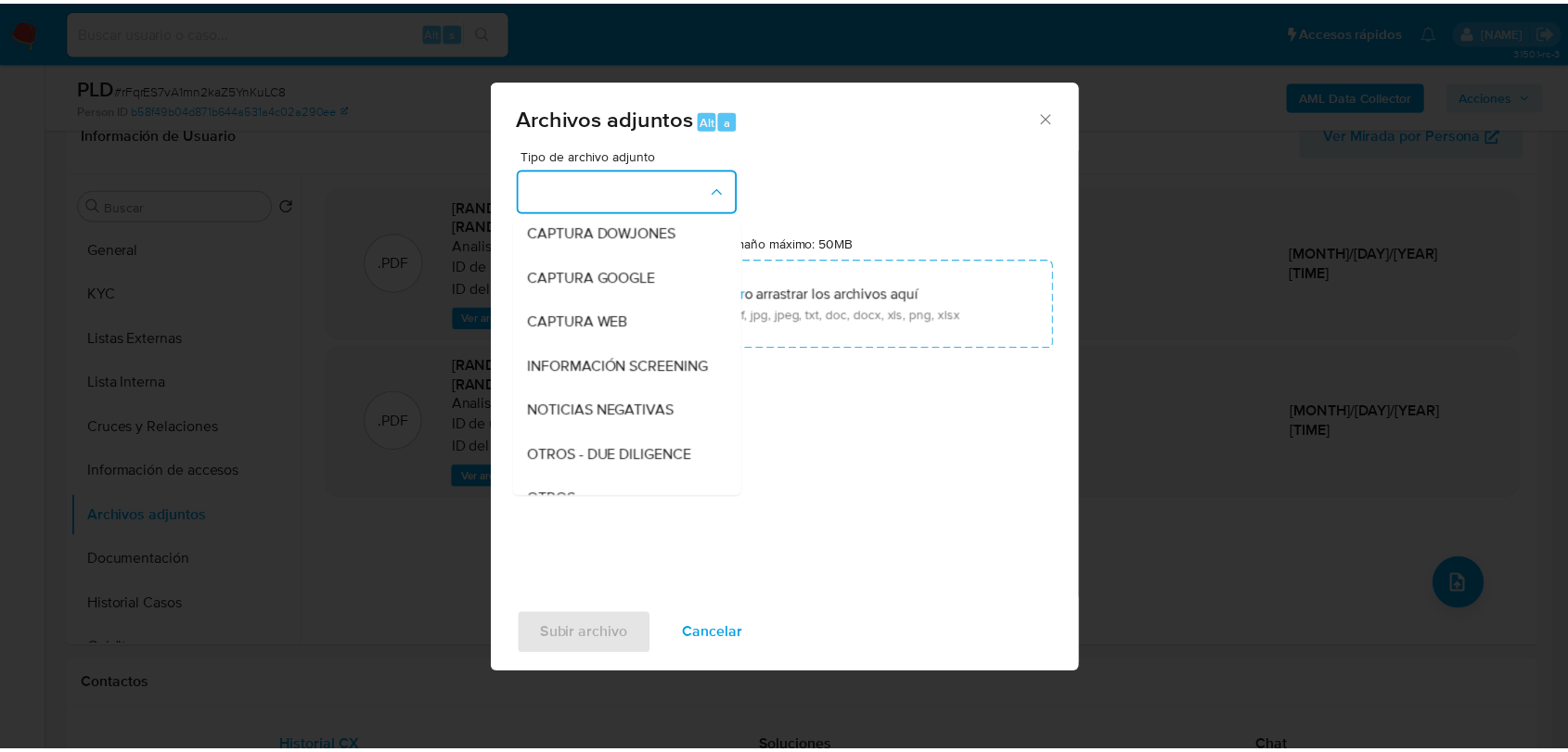 scroll, scrollTop: 96, scrollLeft: 0, axis: vertical 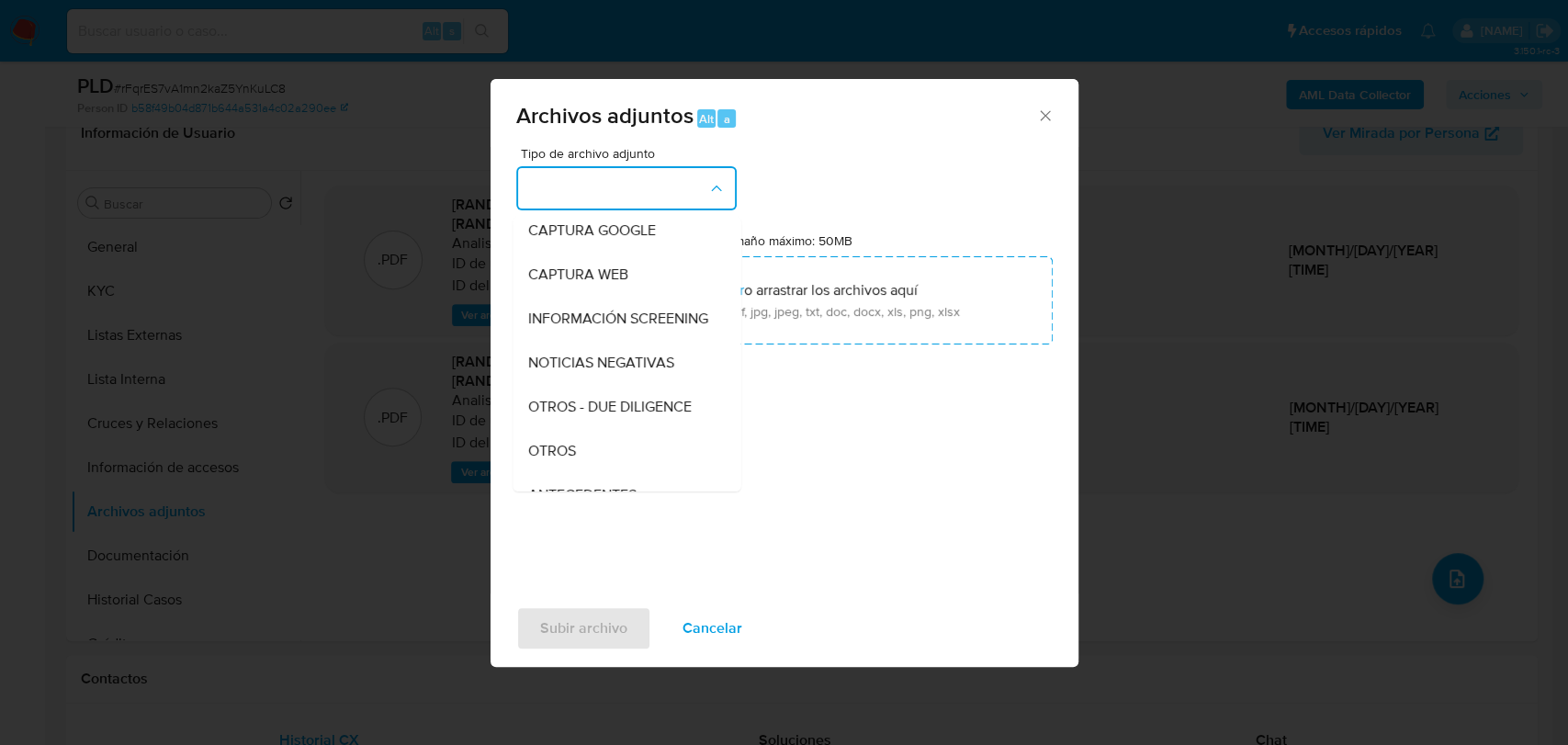 type 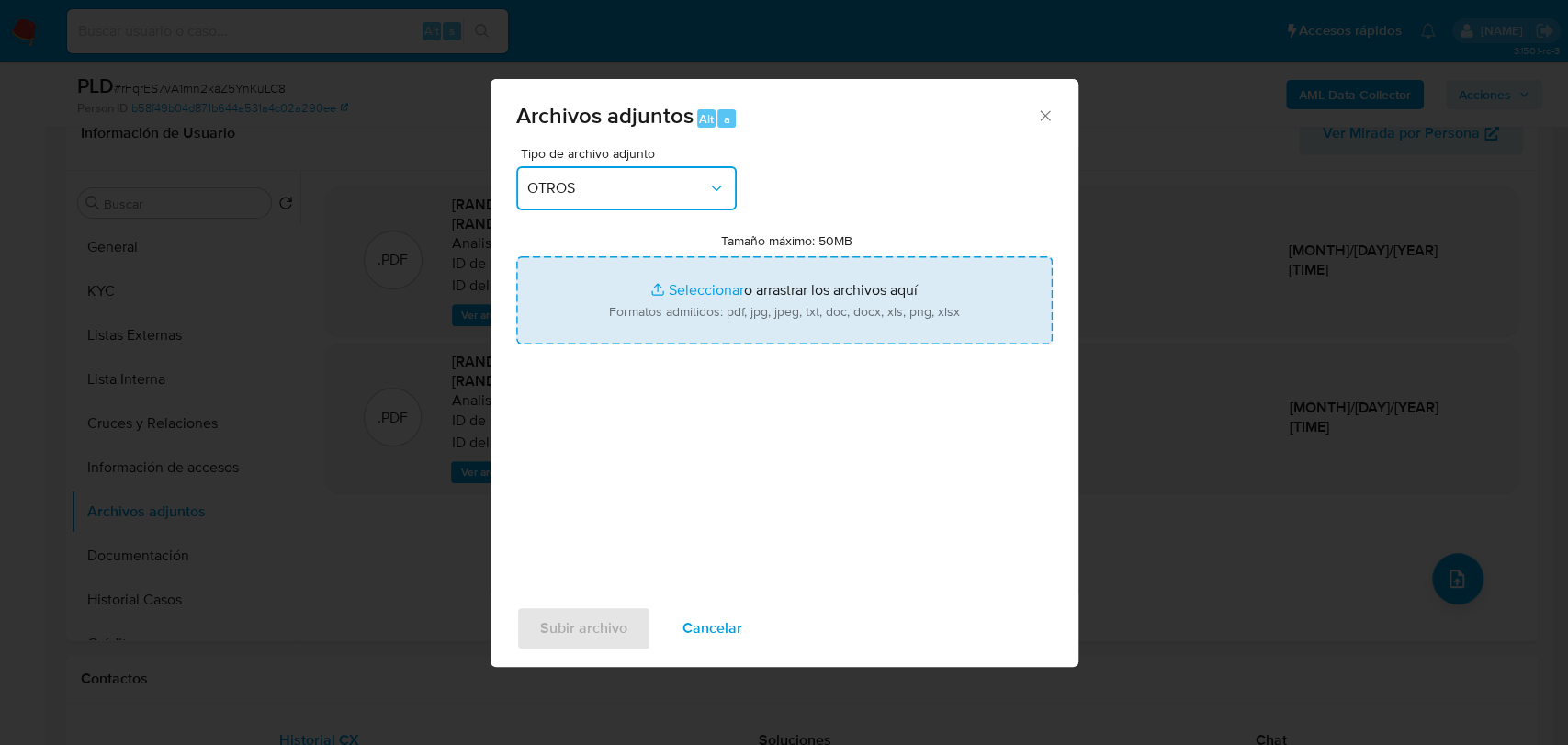 type on "C:\fakepath\689988509_FRANCISCO JOEL REYES FIGUEROA_JUL2025.pdf" 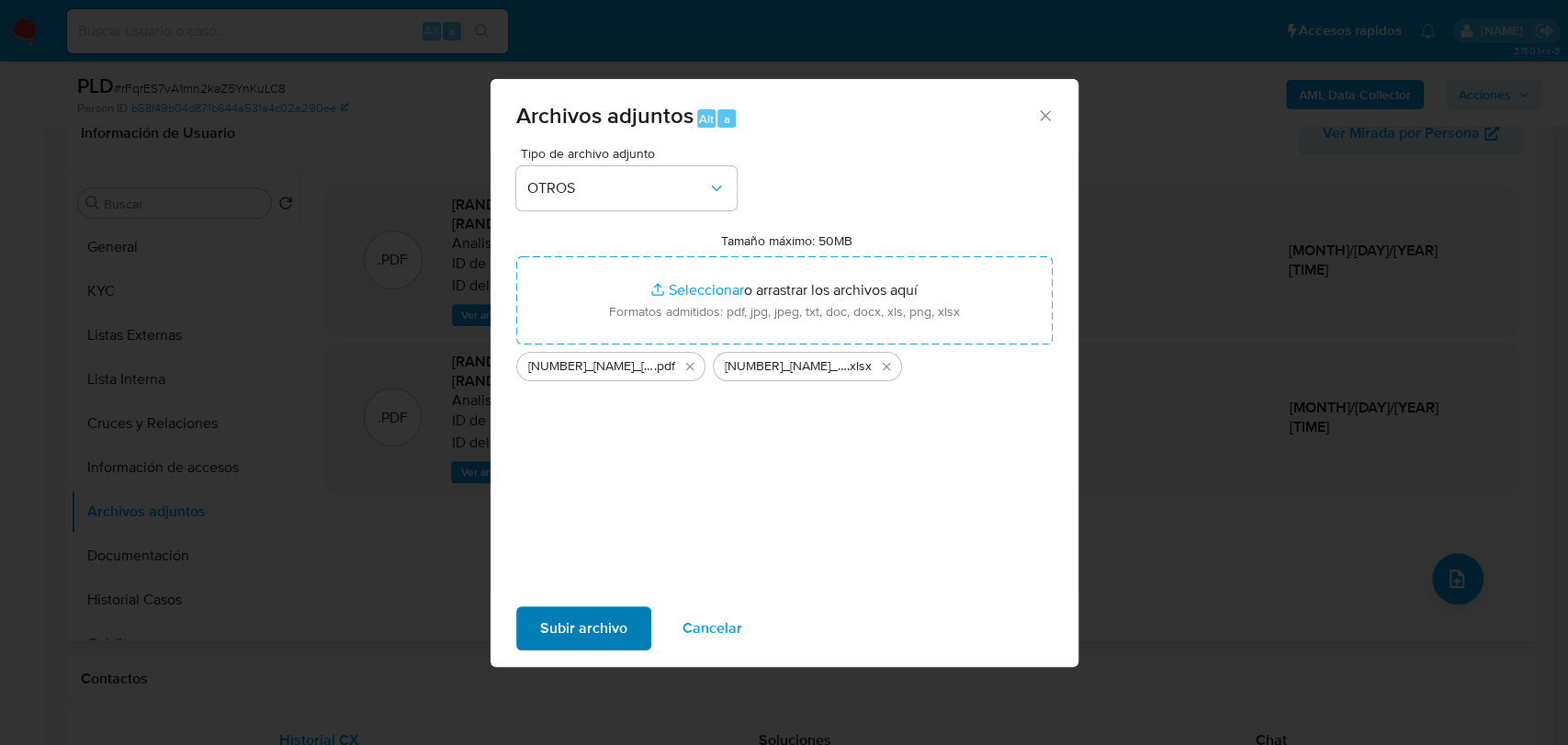 click on "Subir archivo Cancelar" at bounding box center [784, 628] 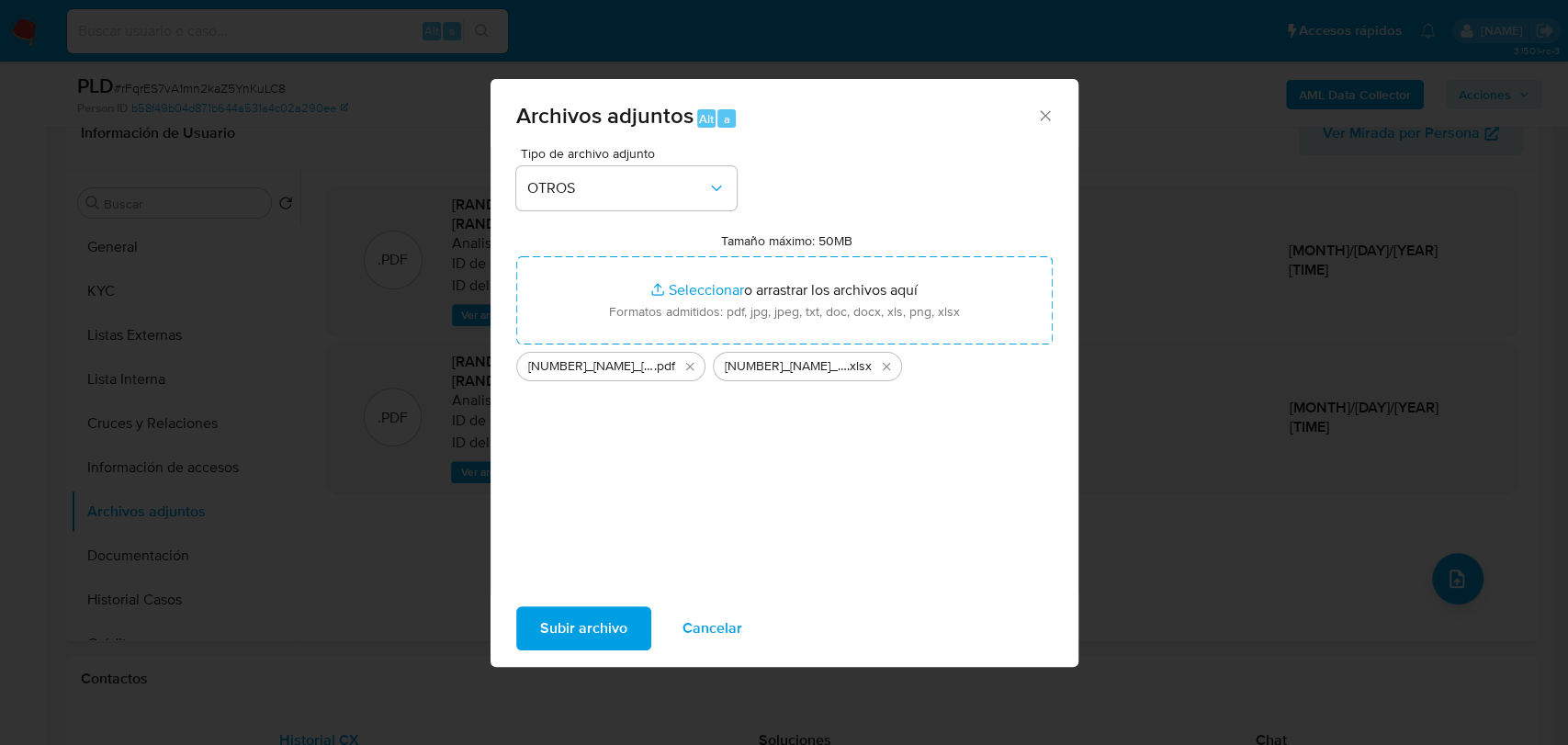 click on "Subir archivo" at bounding box center [583, 628] 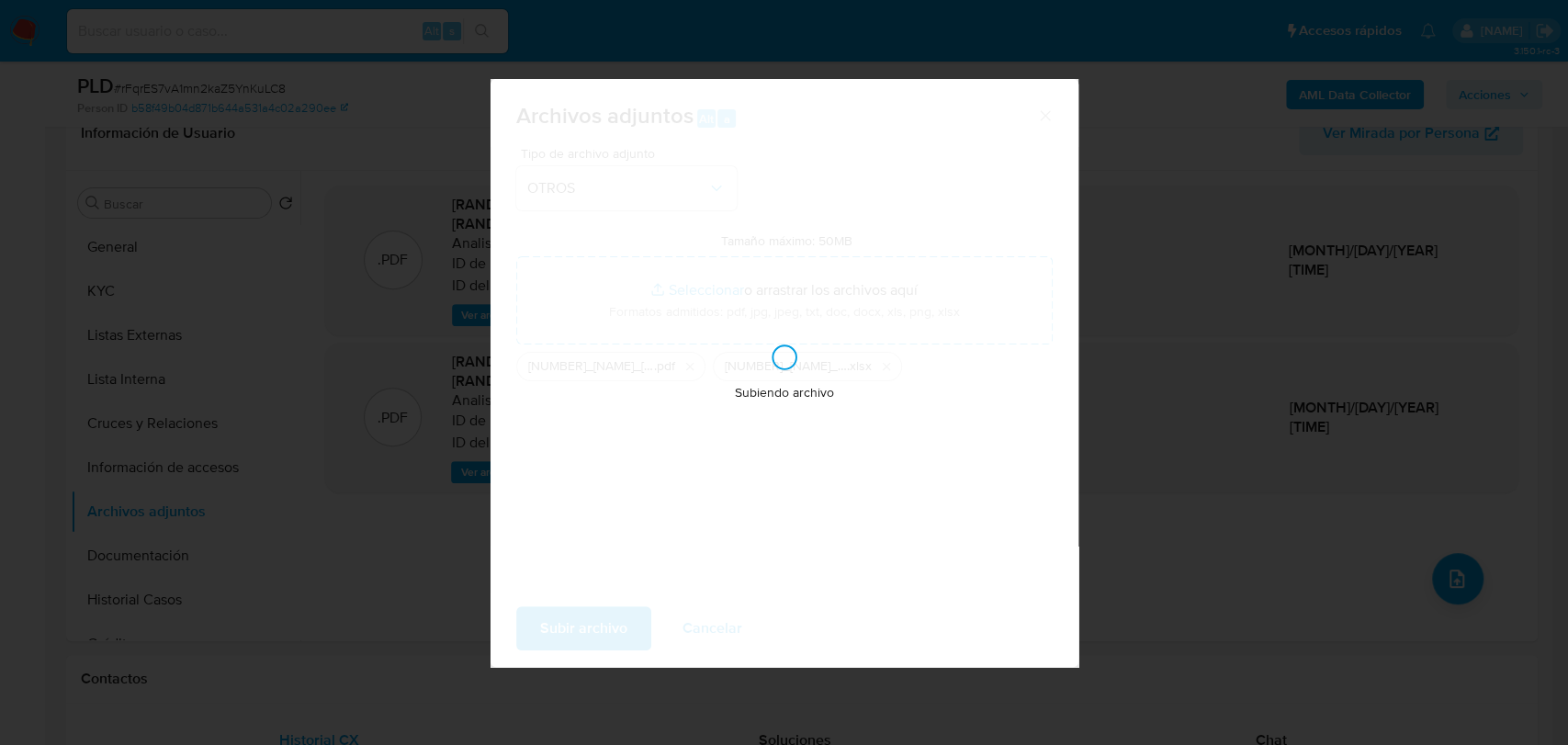 type 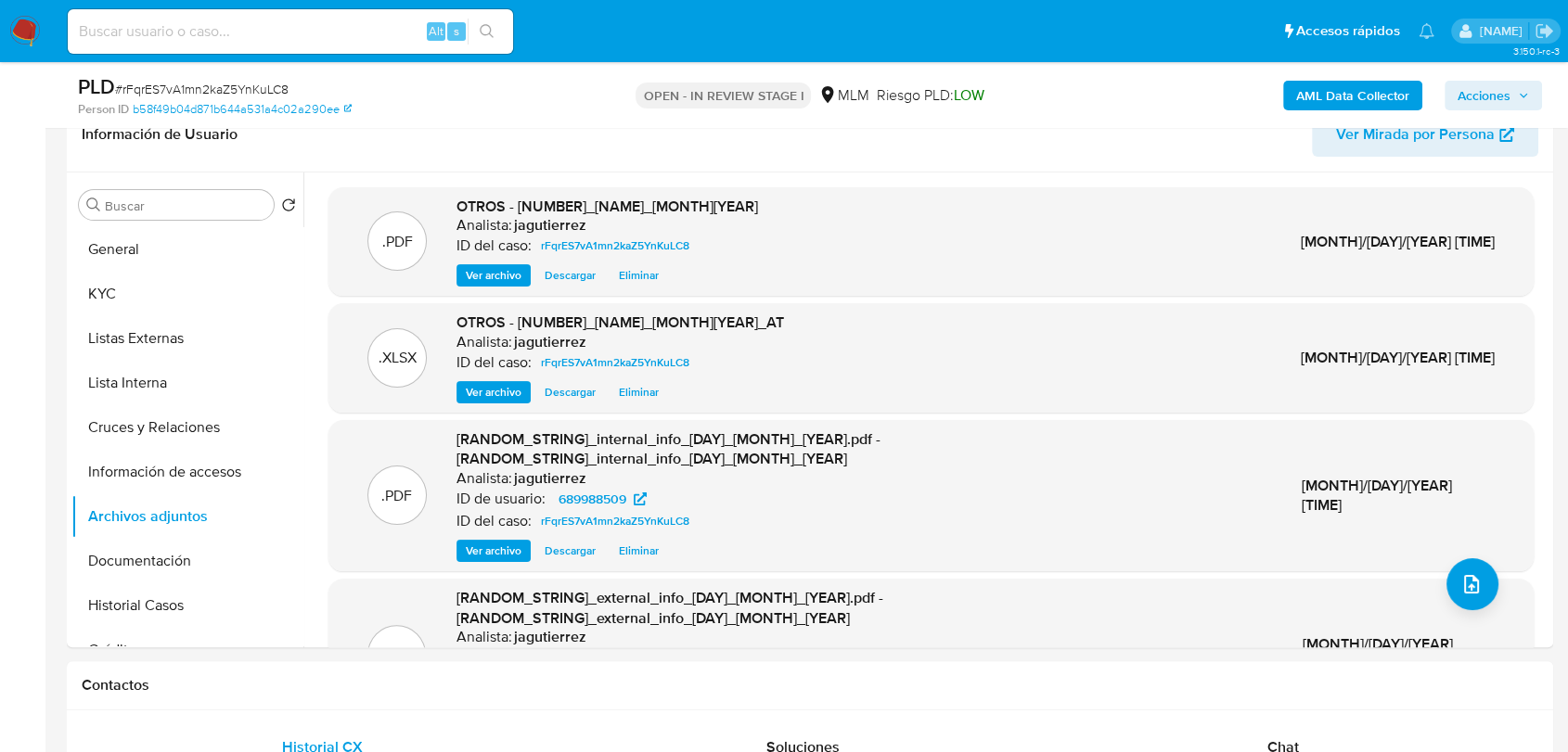 click on "Acciones" at bounding box center (1484, 96) 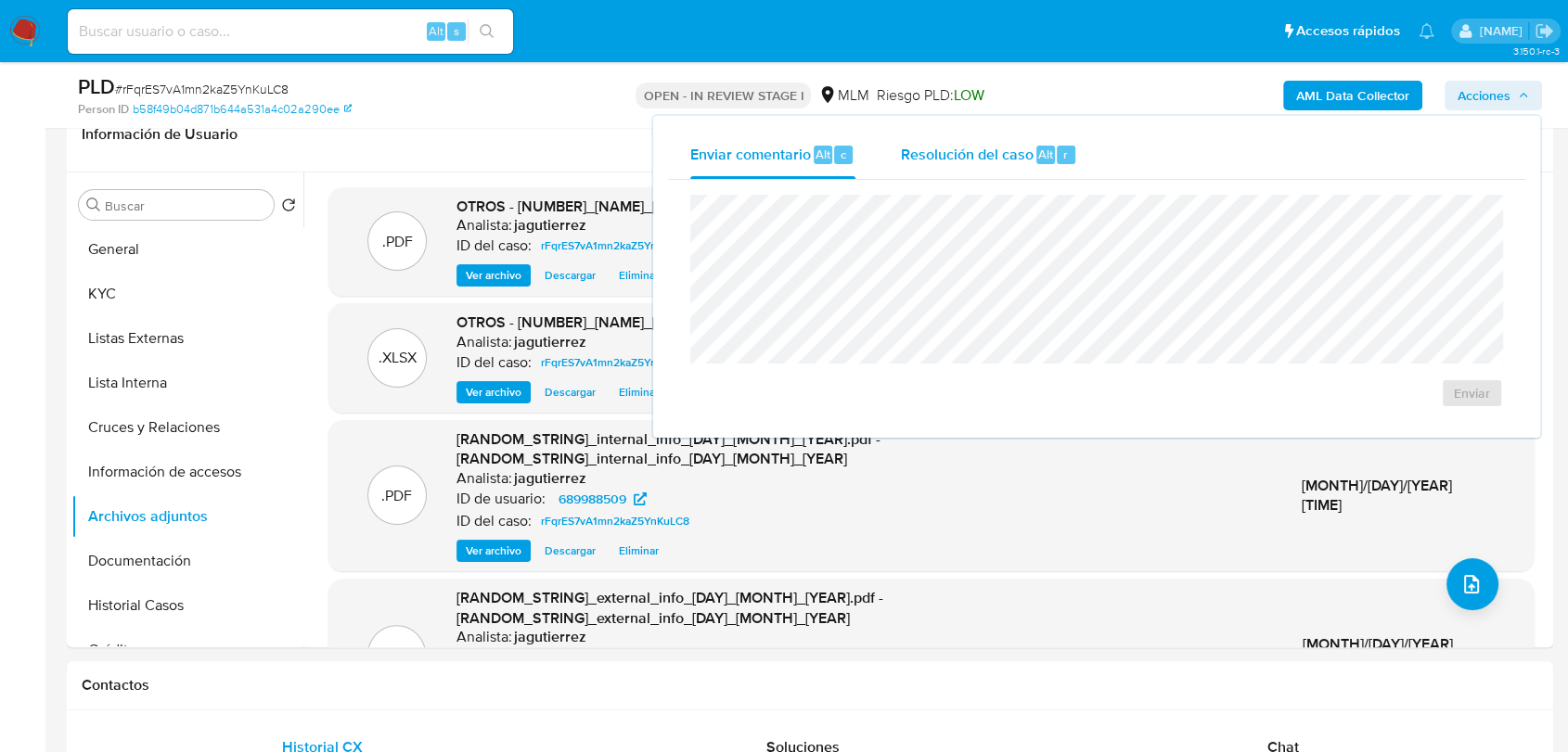 click on "Alt" at bounding box center [1046, 154] 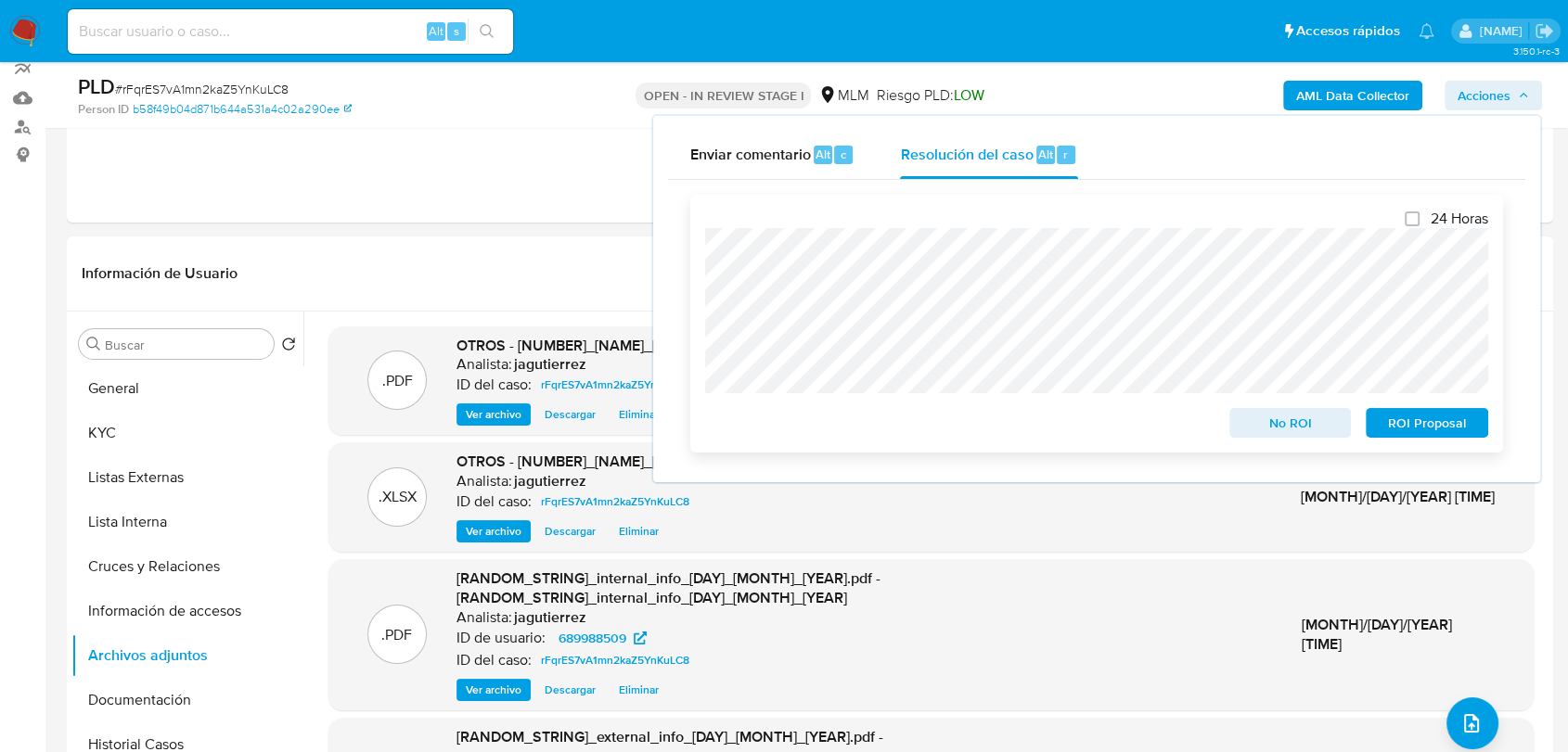 scroll, scrollTop: 206, scrollLeft: 0, axis: vertical 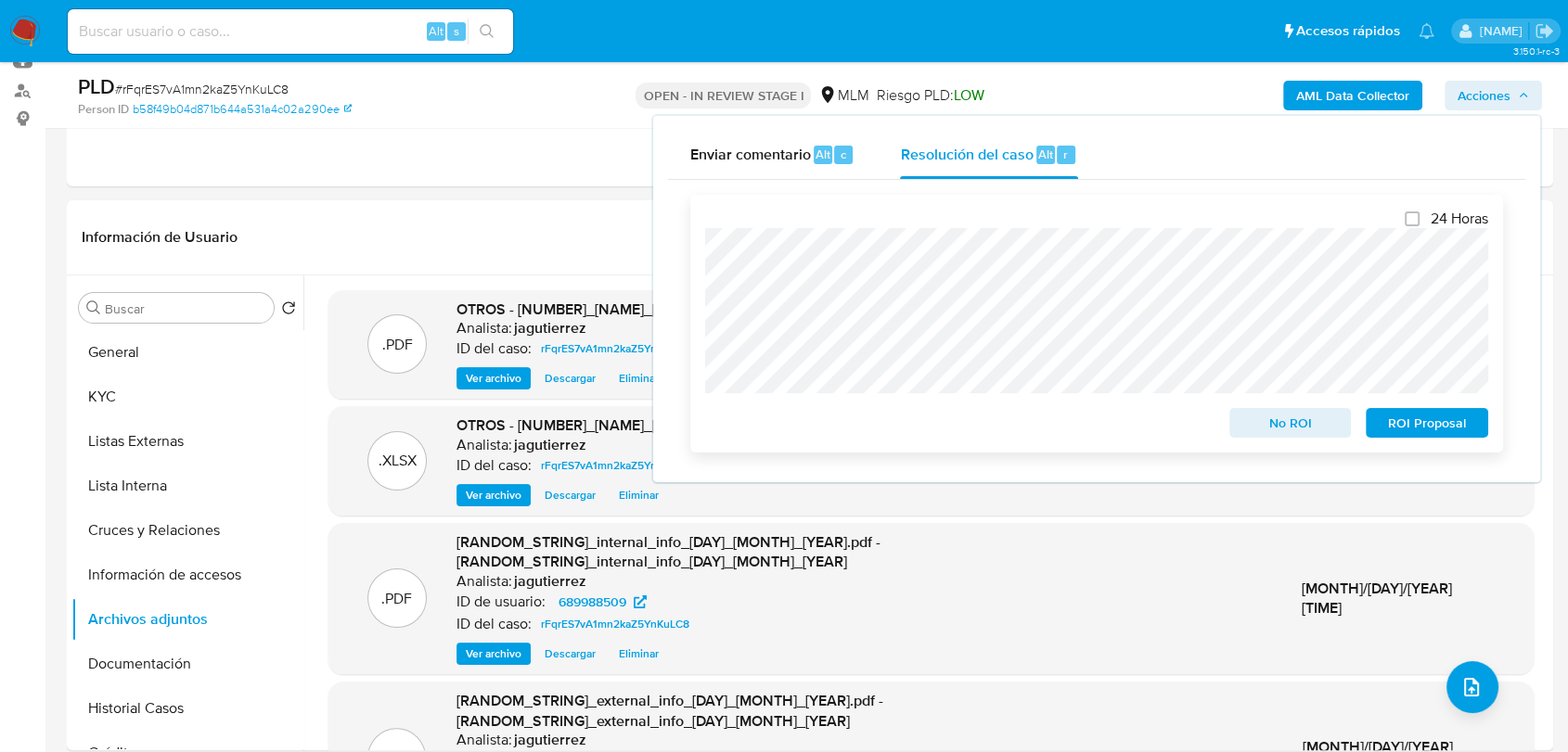 click on "No ROI" at bounding box center [1291, 423] 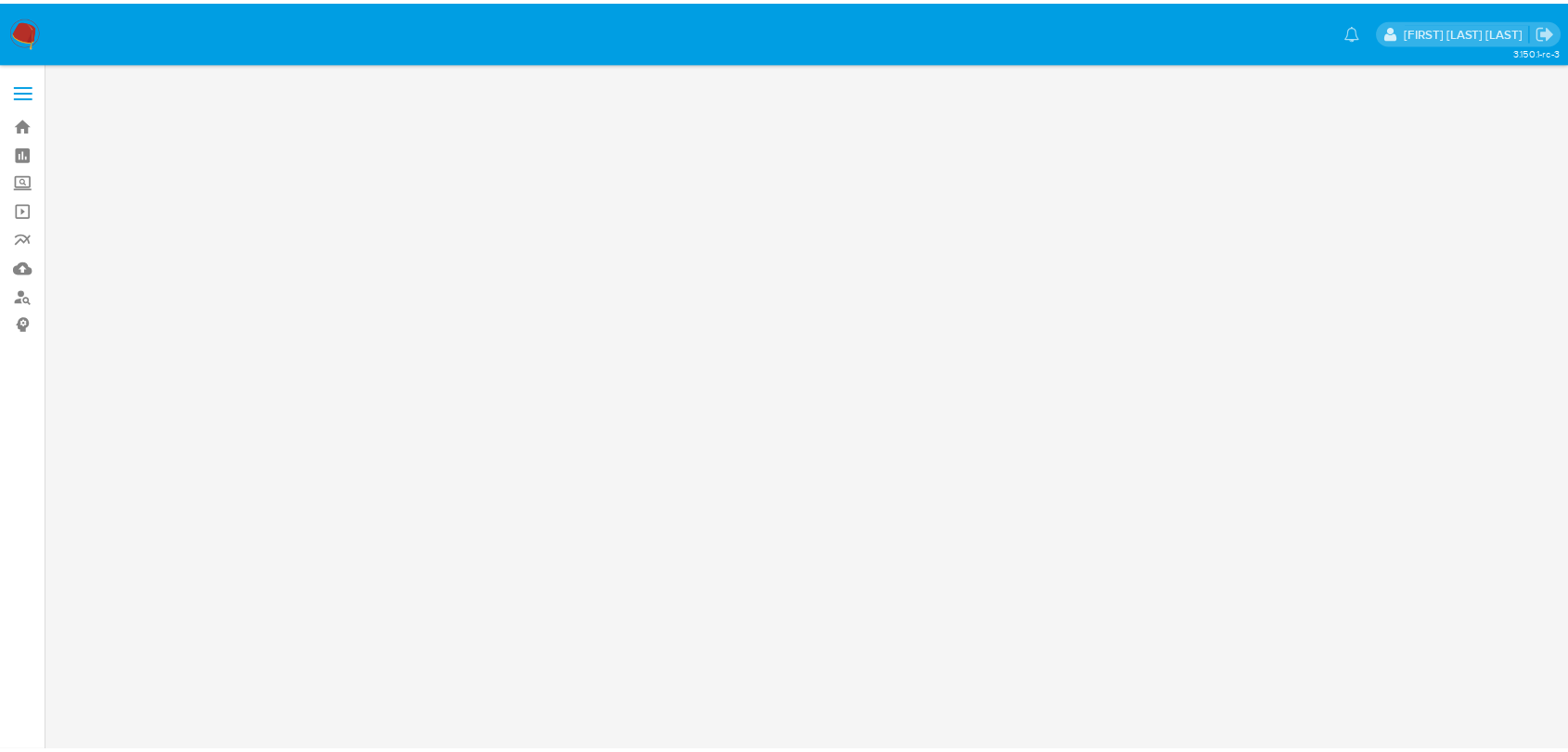 scroll, scrollTop: 0, scrollLeft: 0, axis: both 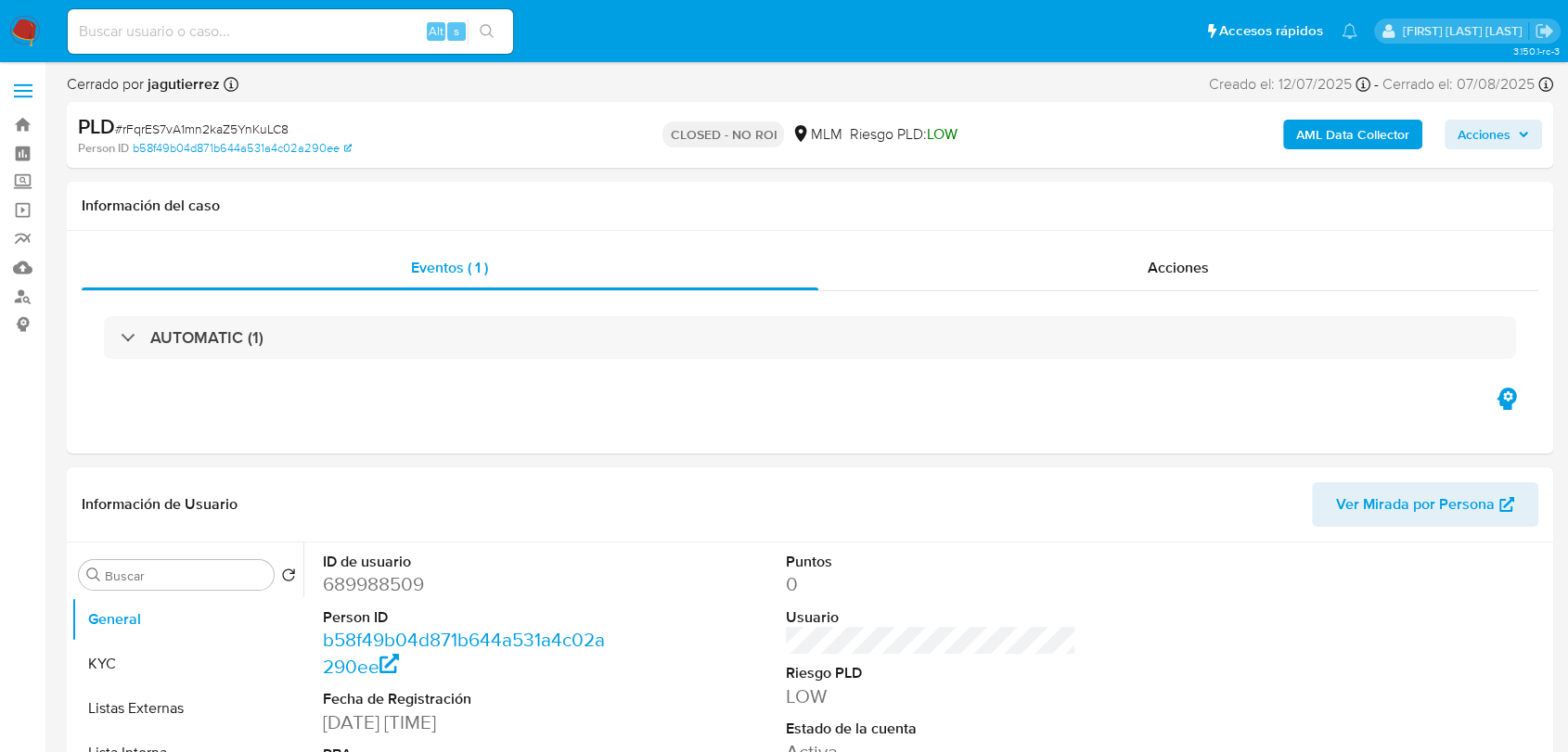 select on "10" 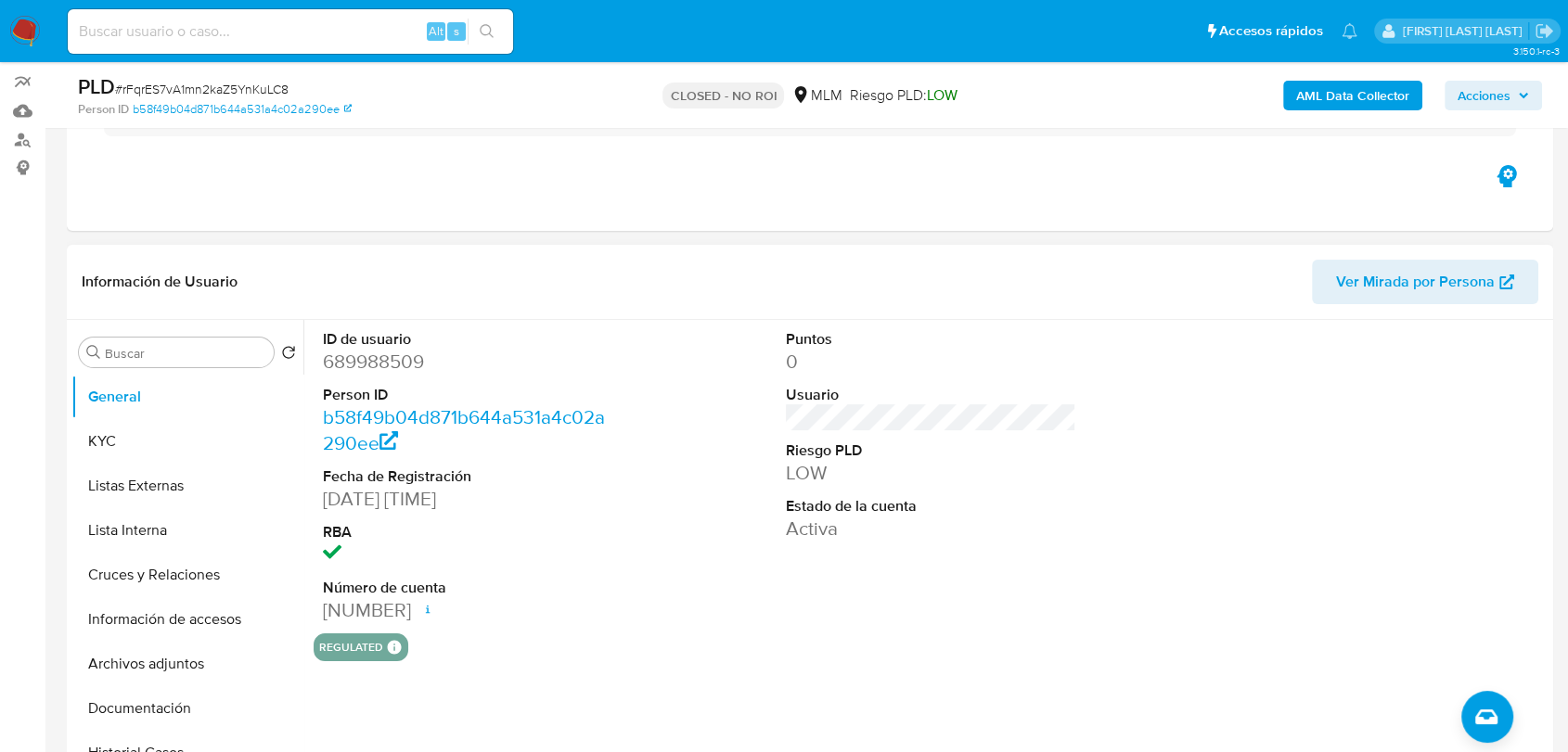 scroll, scrollTop: 103, scrollLeft: 0, axis: vertical 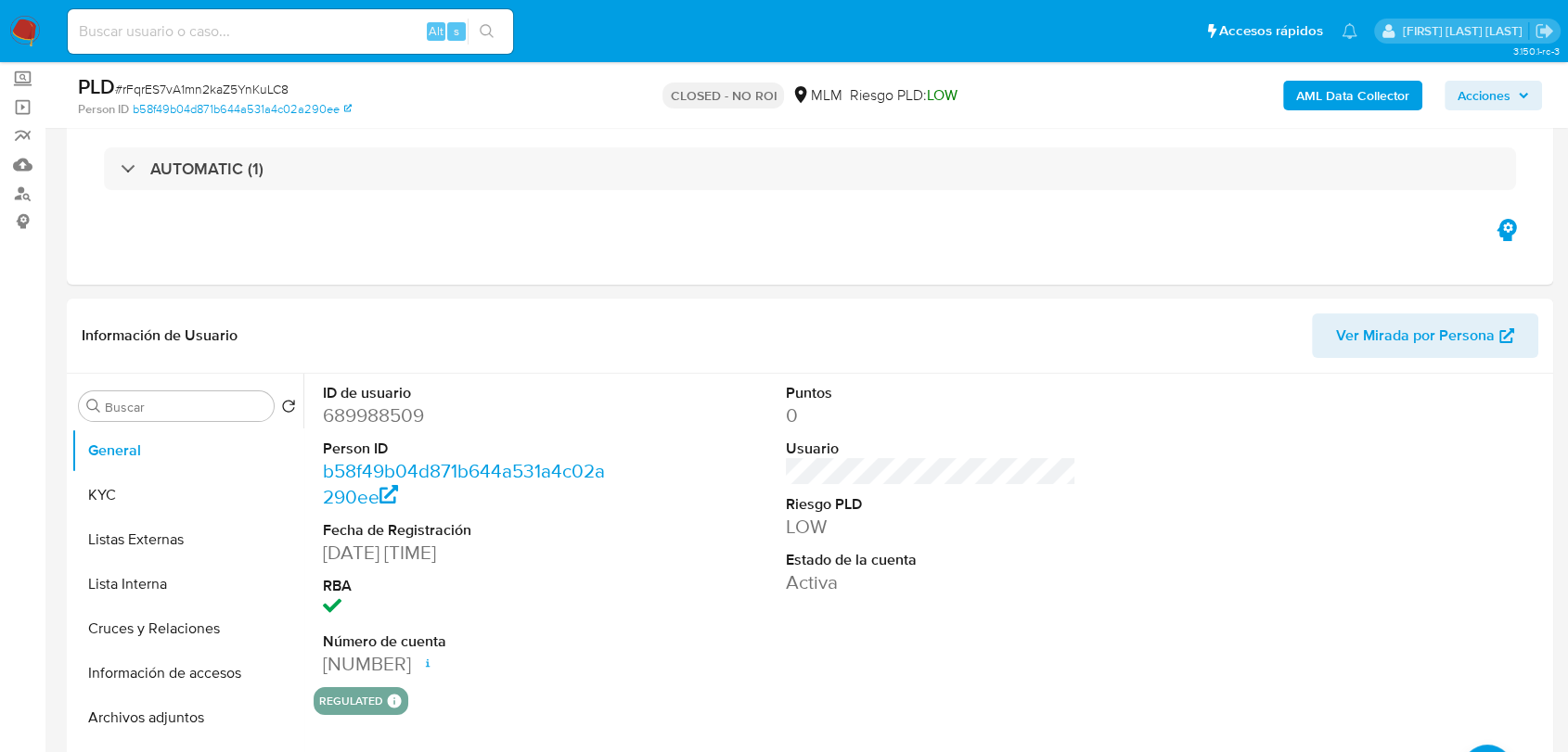 click at bounding box center (25, 32) 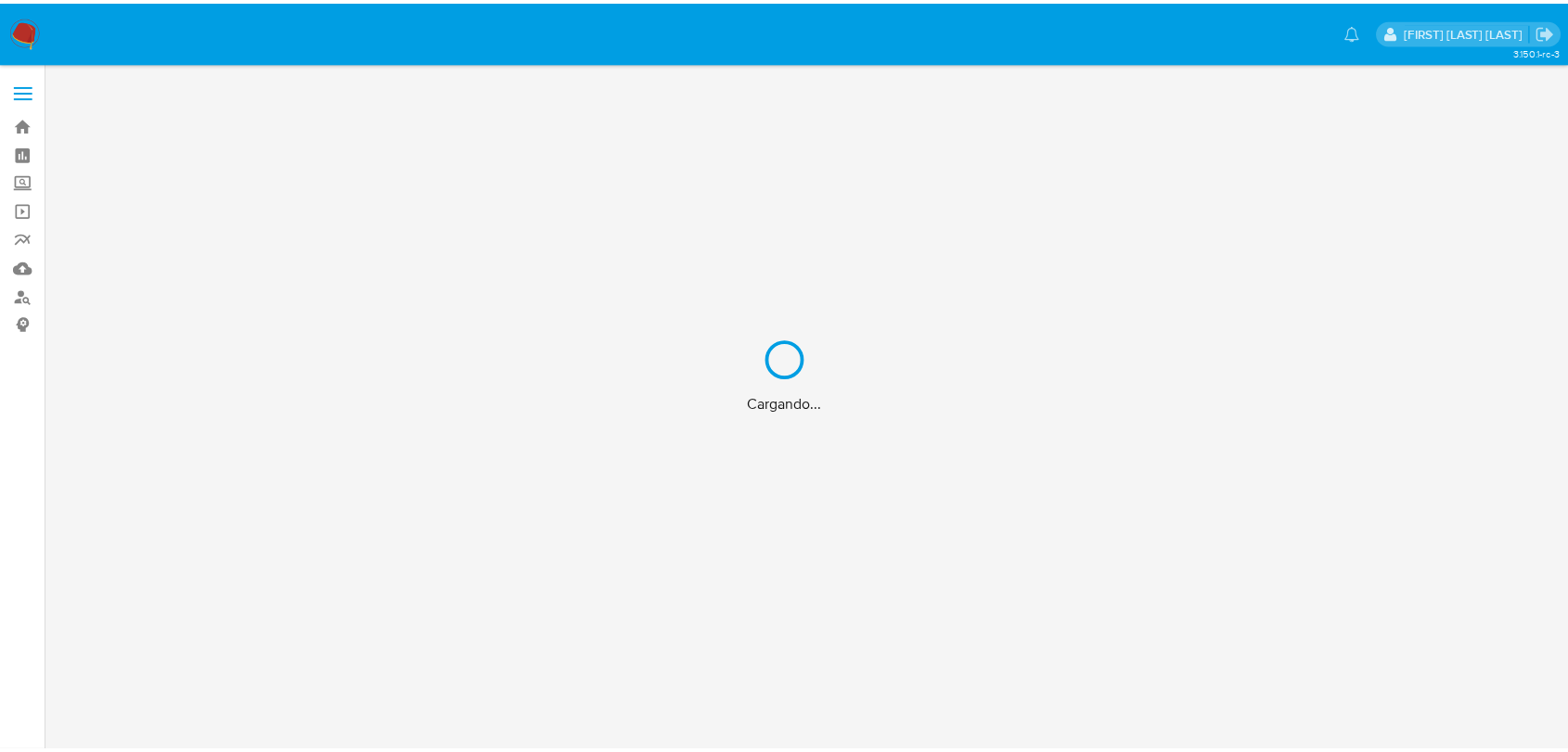 scroll, scrollTop: 0, scrollLeft: 0, axis: both 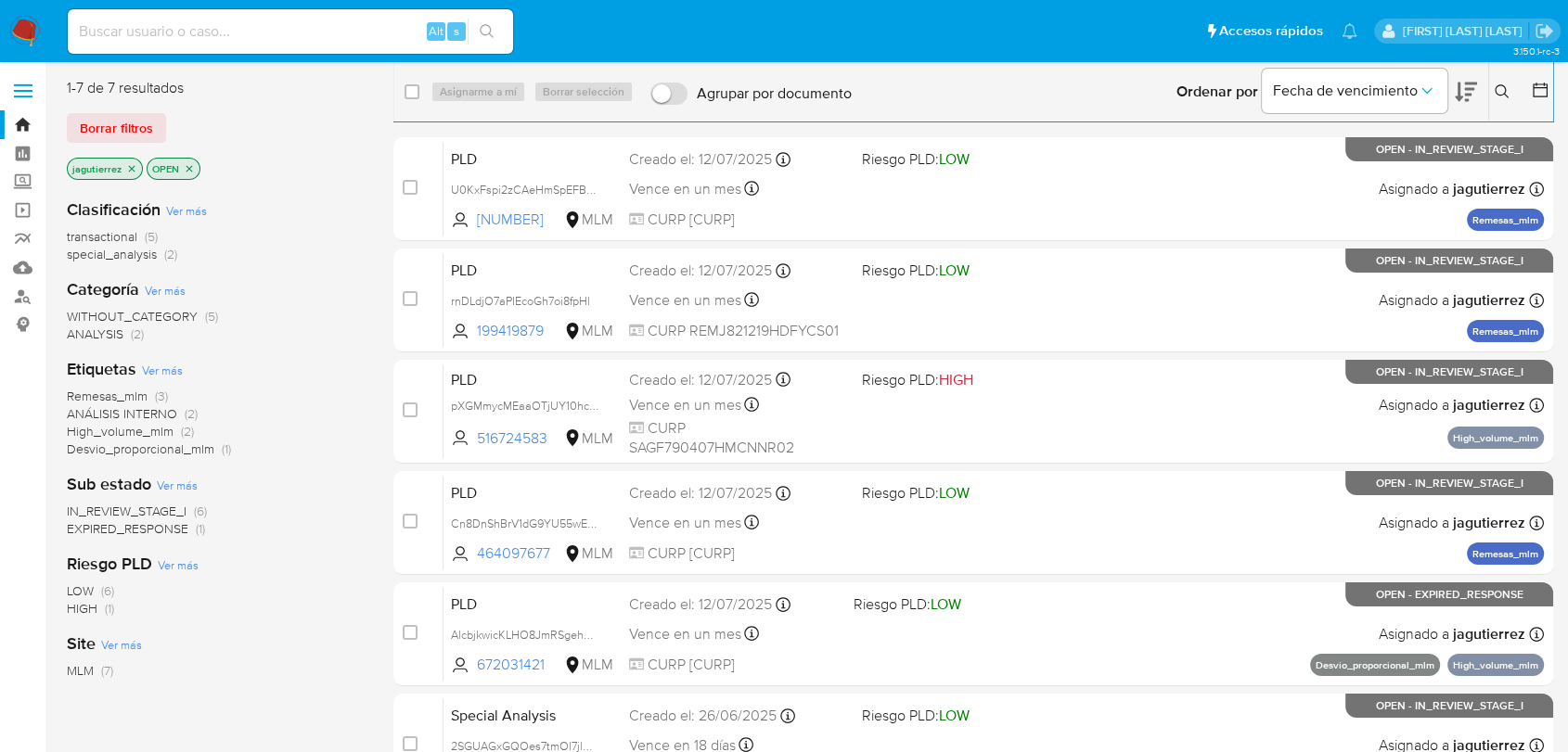 click on "Remesas_mlm" at bounding box center [107, 396] 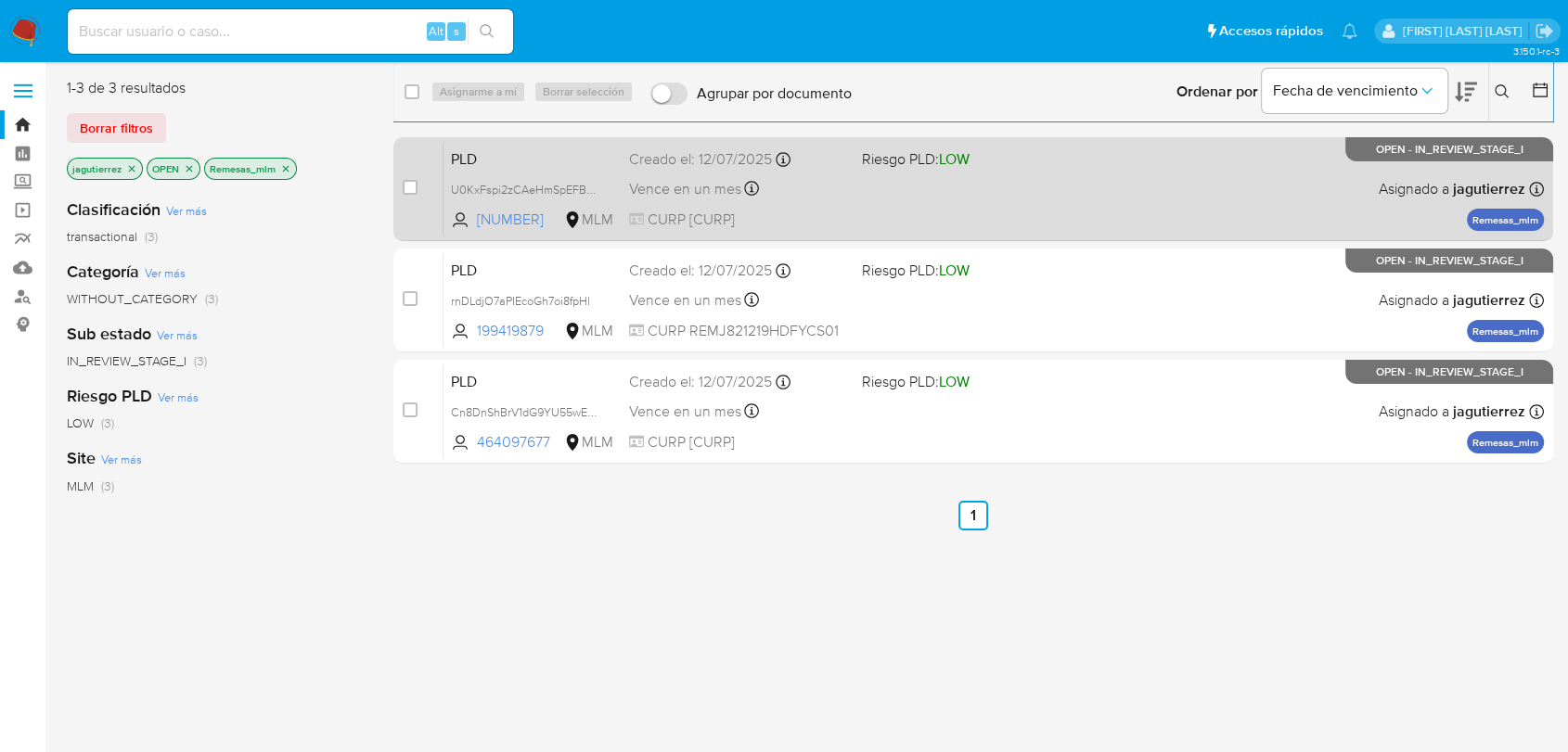 click on "PLD U0KxFspi2zCAeHmSpEFBeTRJ [NUMBER] MLM Riesgo PLD:  LOW Creado el: [DATE]   Creado el: [DATE] [TIME] Vence en un mes   Vence el [DATE] [TIME] CURP   [CURP] Asignado a   [USERNAME]   Asignado el: [DATE] [TIME] Remesas_mlm OPEN - IN_REVIEW_STAGE_I" at bounding box center (994, 188) 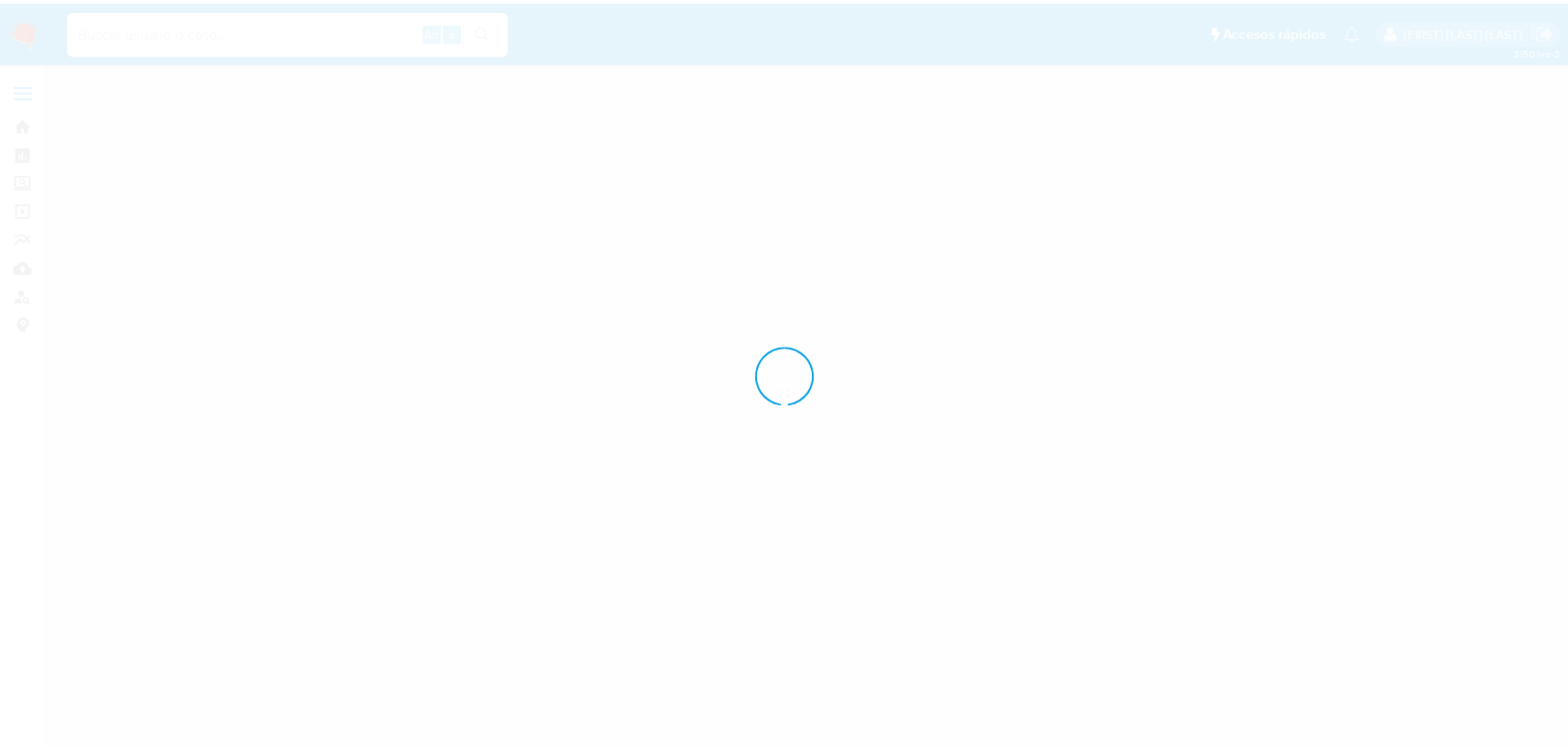 scroll, scrollTop: 0, scrollLeft: 0, axis: both 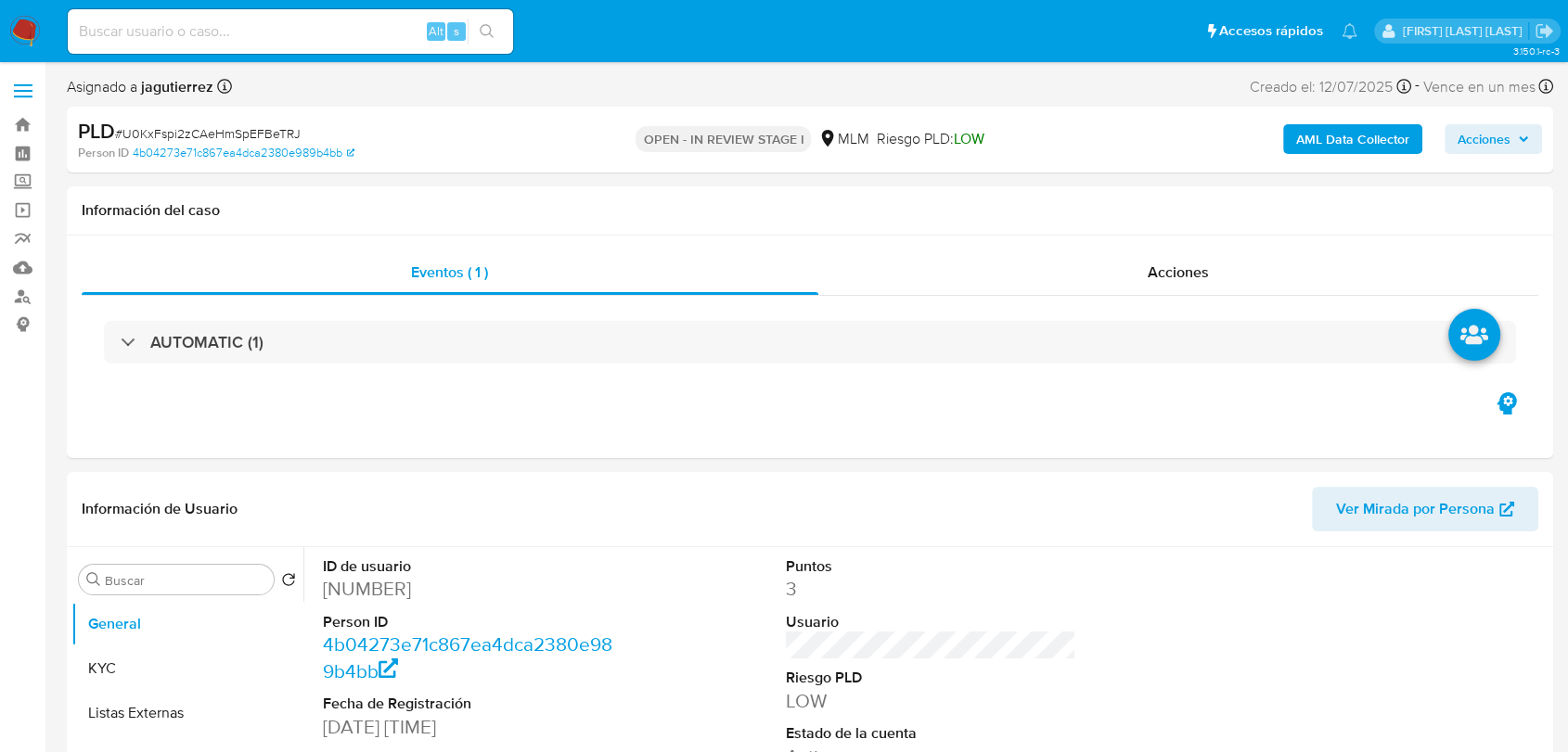 select on "10" 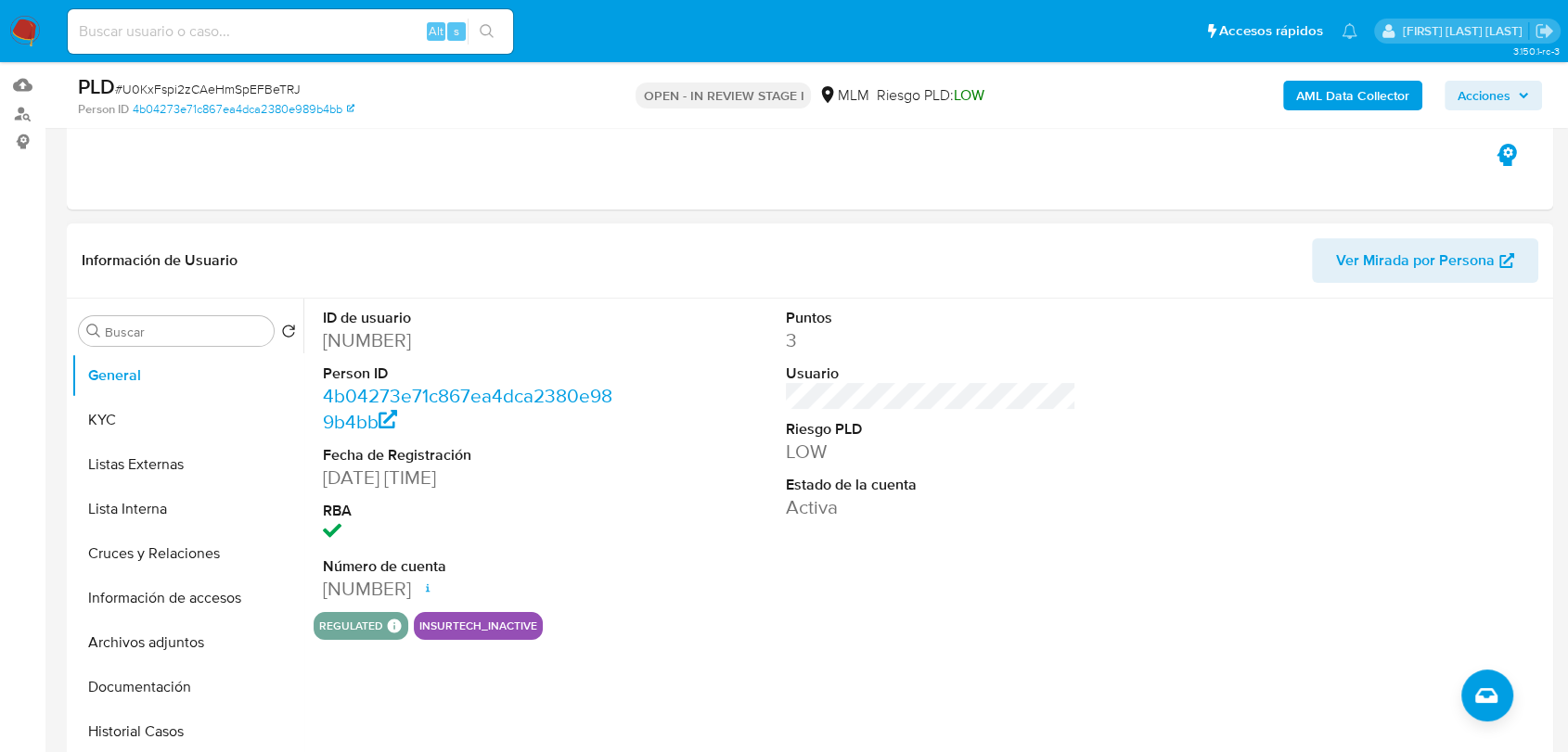 scroll, scrollTop: 309, scrollLeft: 0, axis: vertical 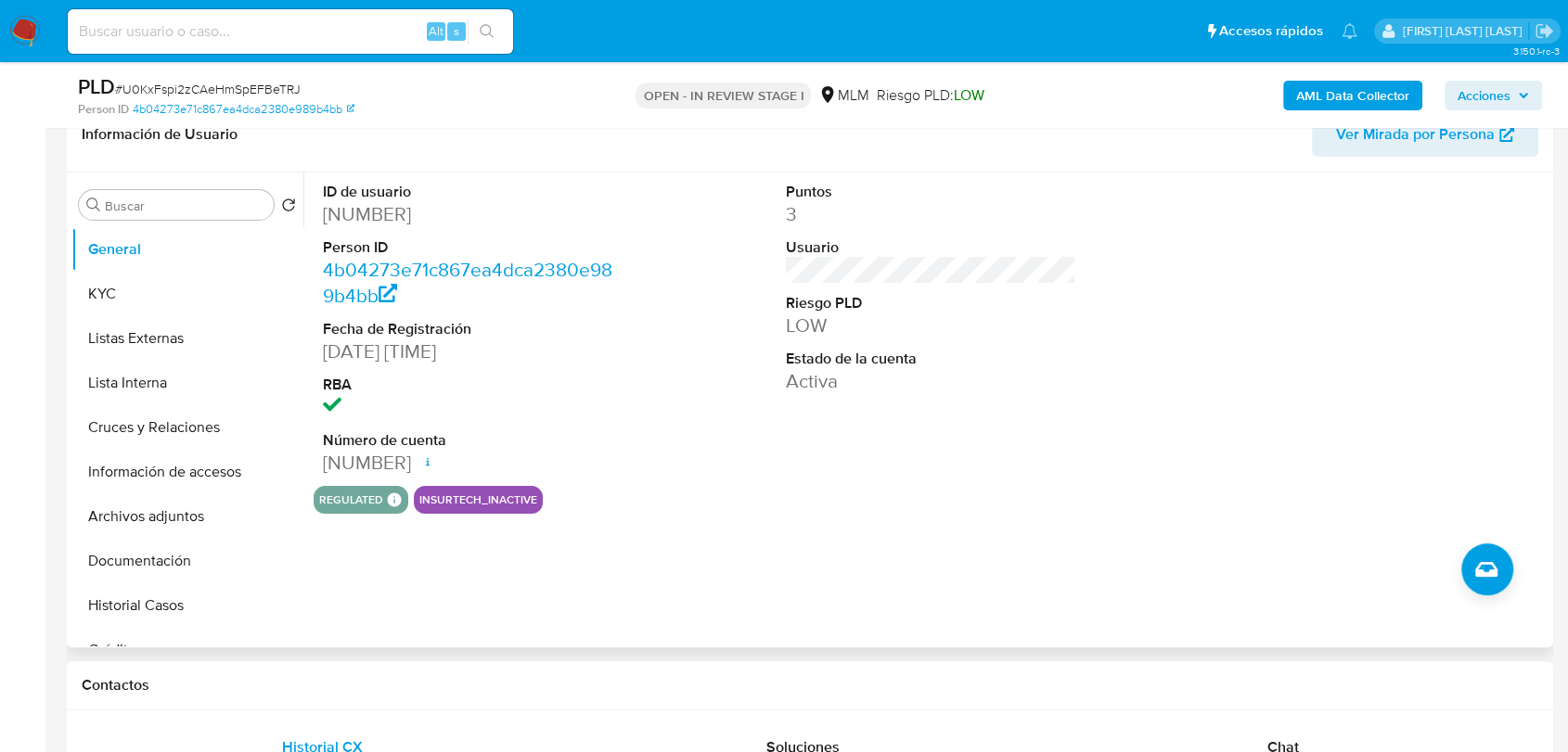 click on "[NUMBER]" at bounding box center (468, 214) 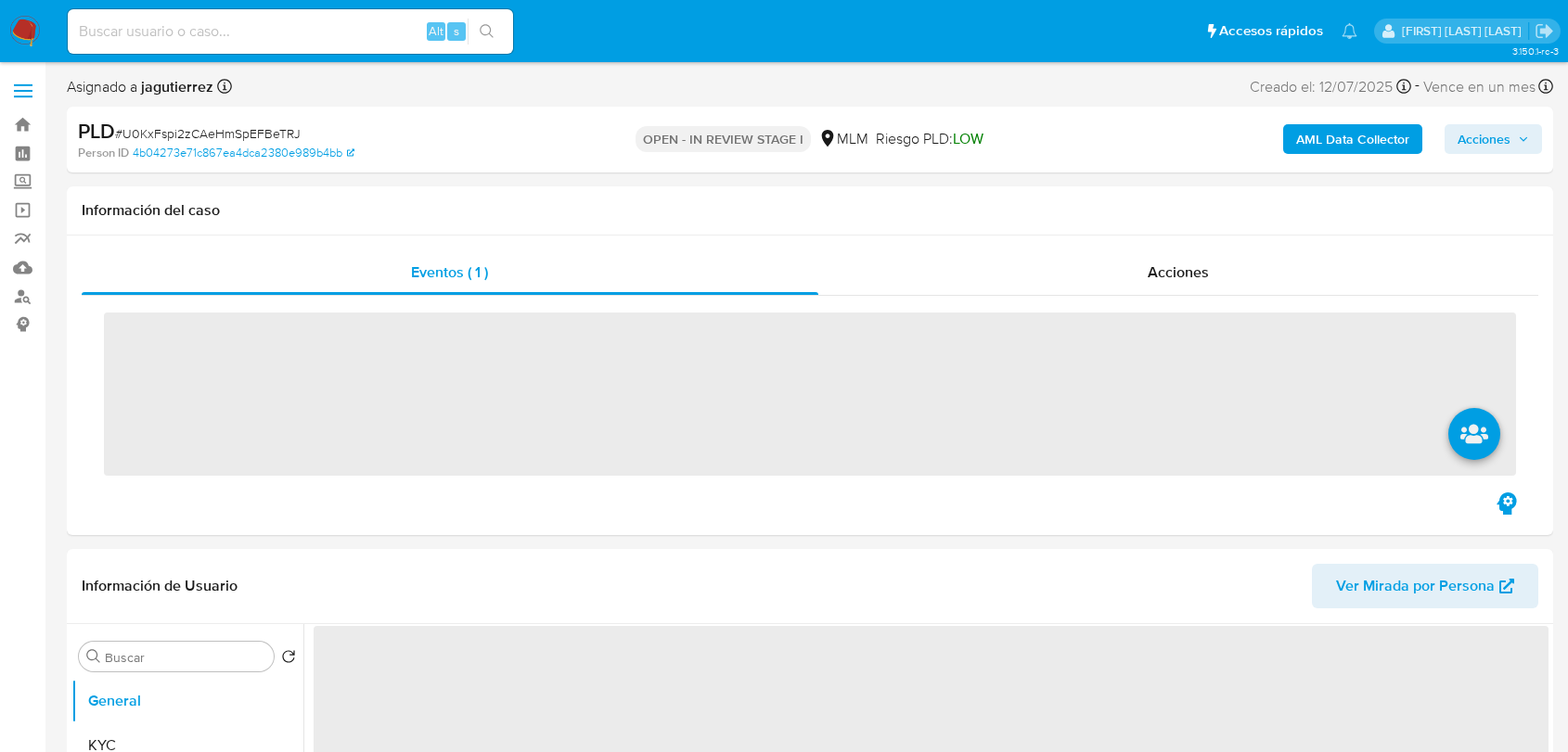 scroll, scrollTop: 0, scrollLeft: 0, axis: both 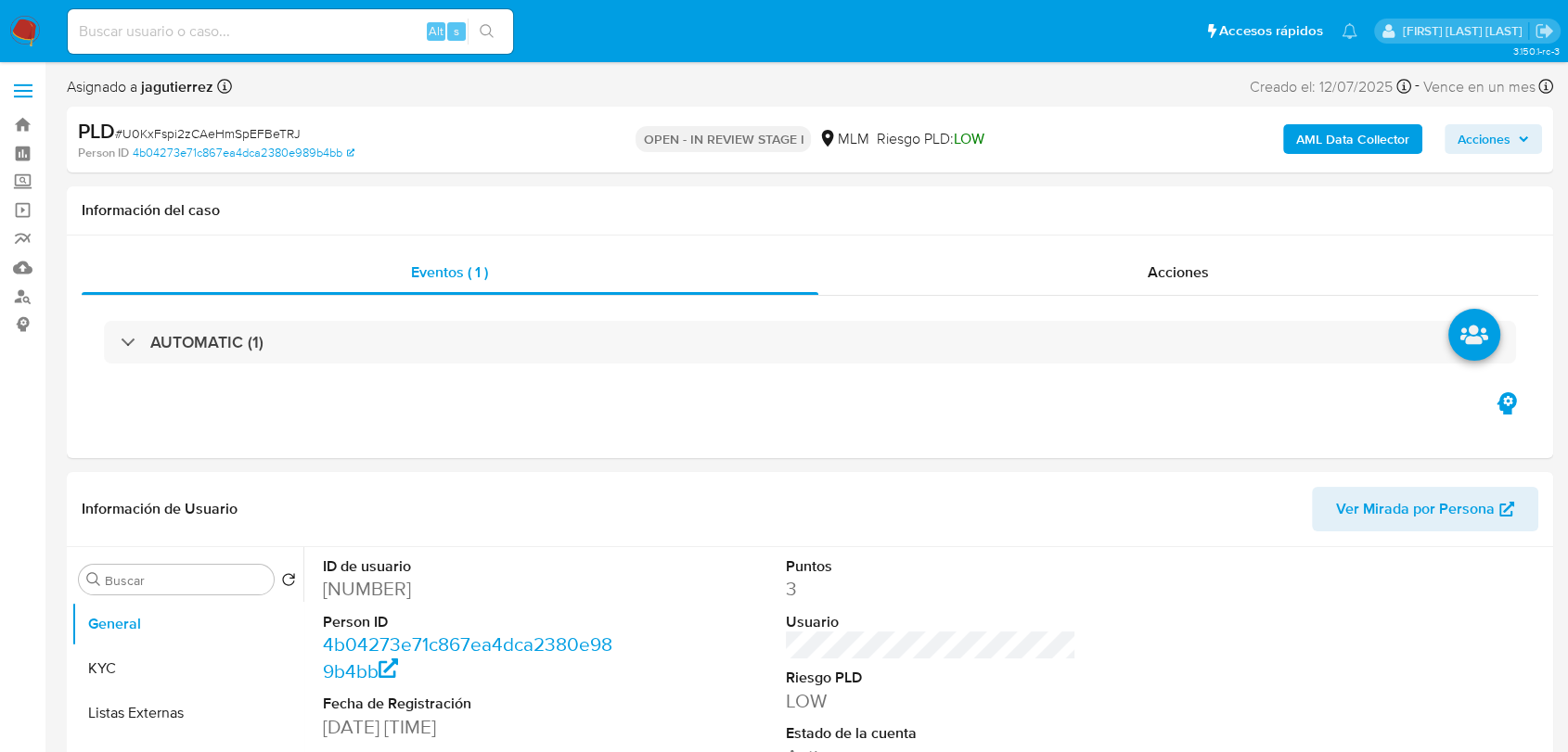 select on "10" 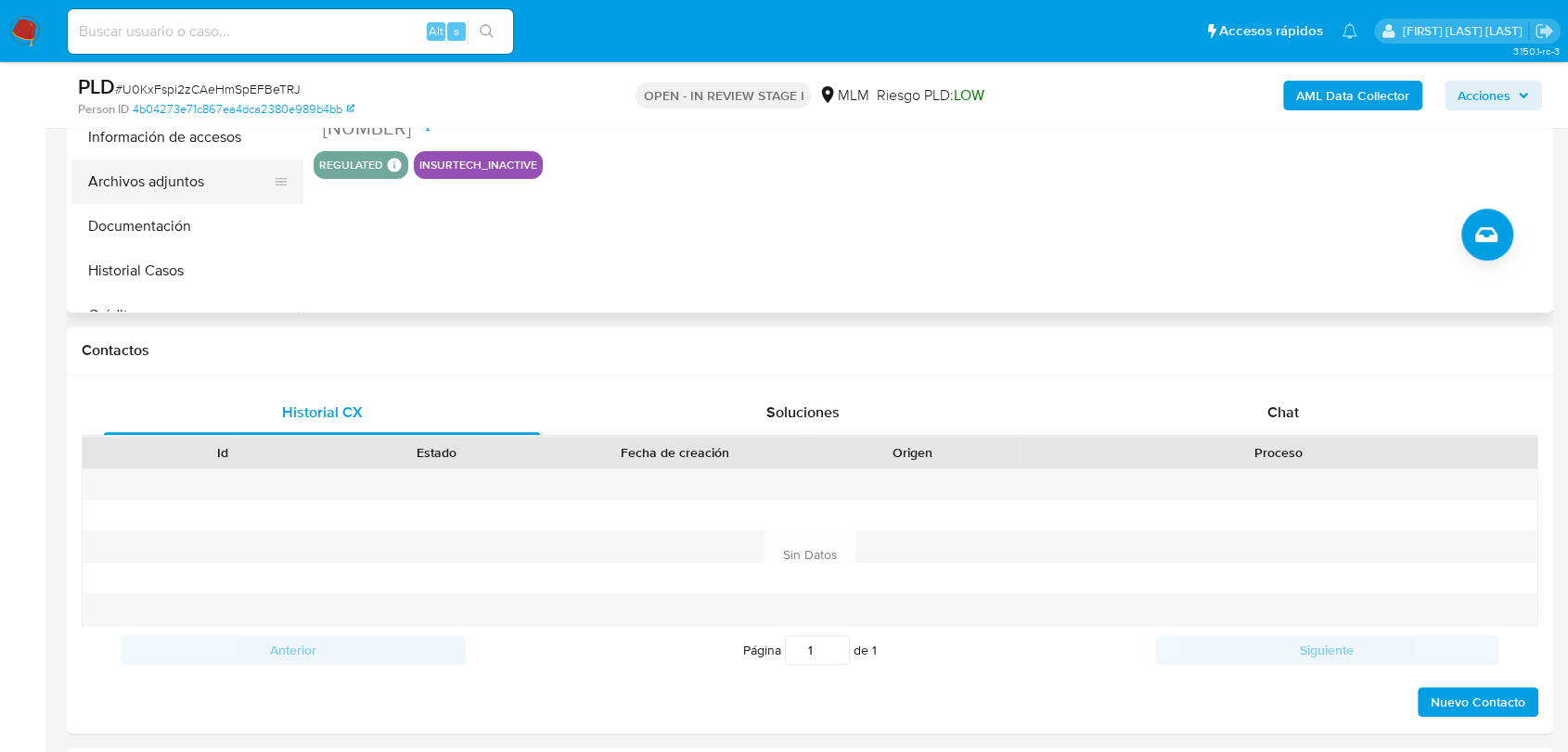 scroll, scrollTop: 412, scrollLeft: 0, axis: vertical 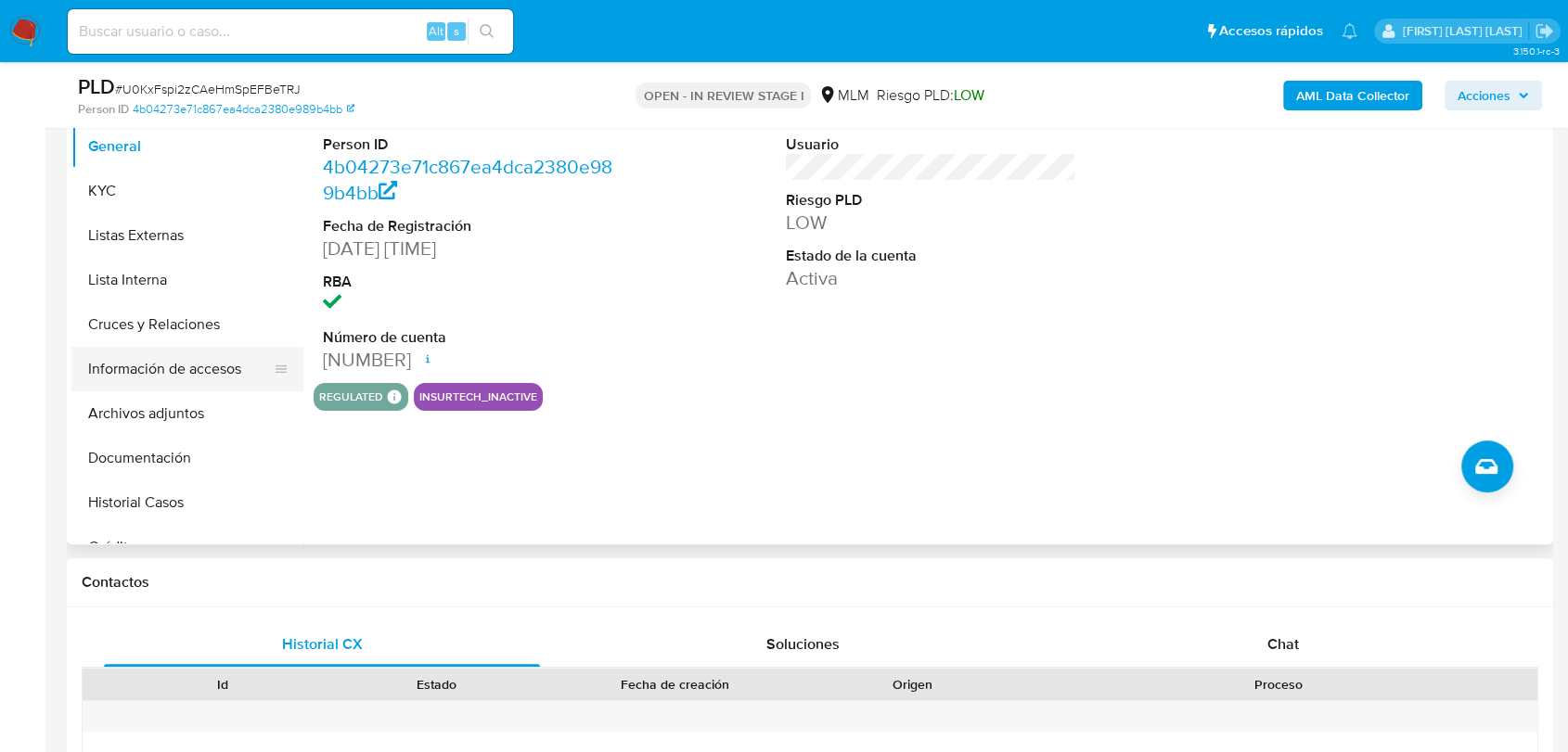 click on "Información de accesos" at bounding box center (180, 369) 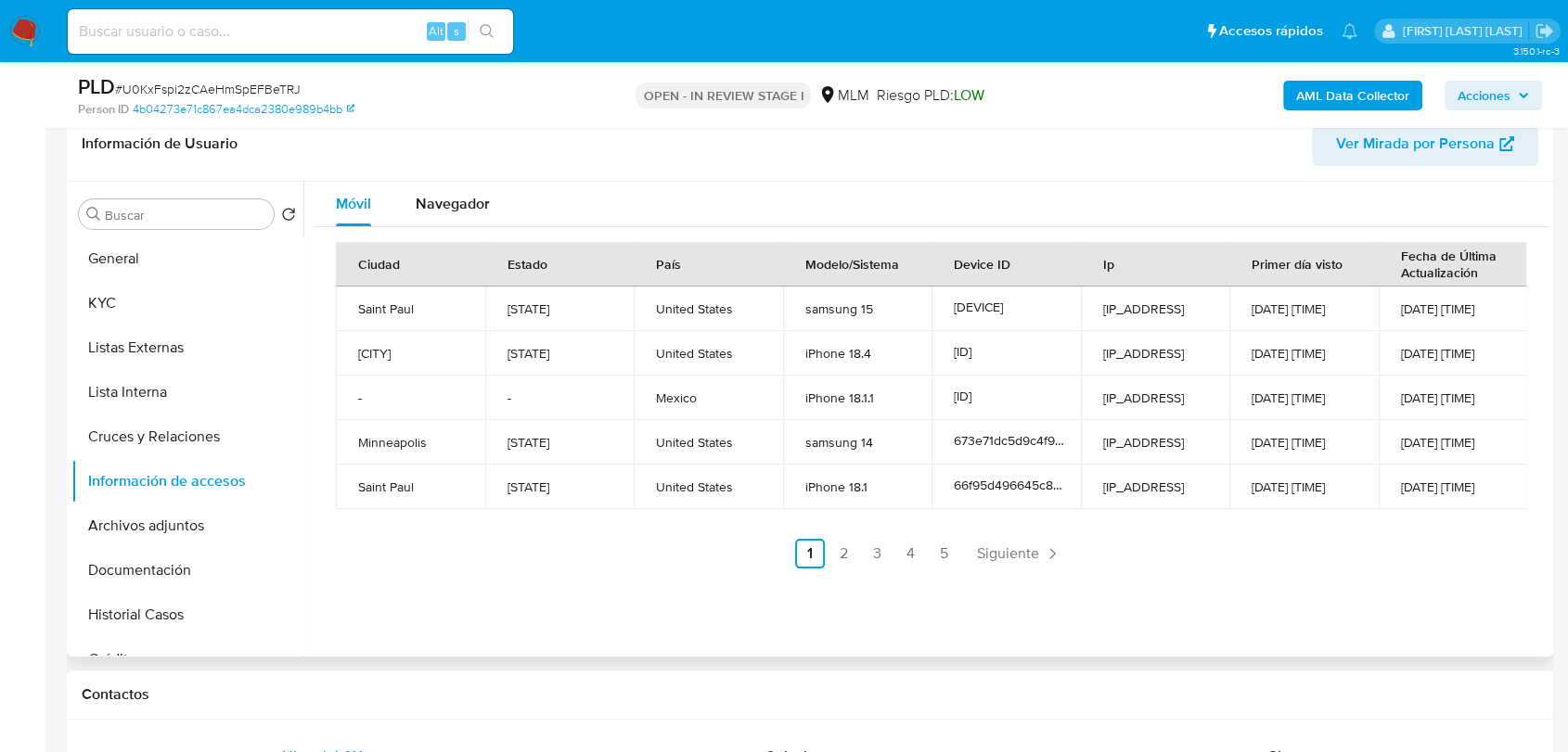 scroll, scrollTop: 412, scrollLeft: 0, axis: vertical 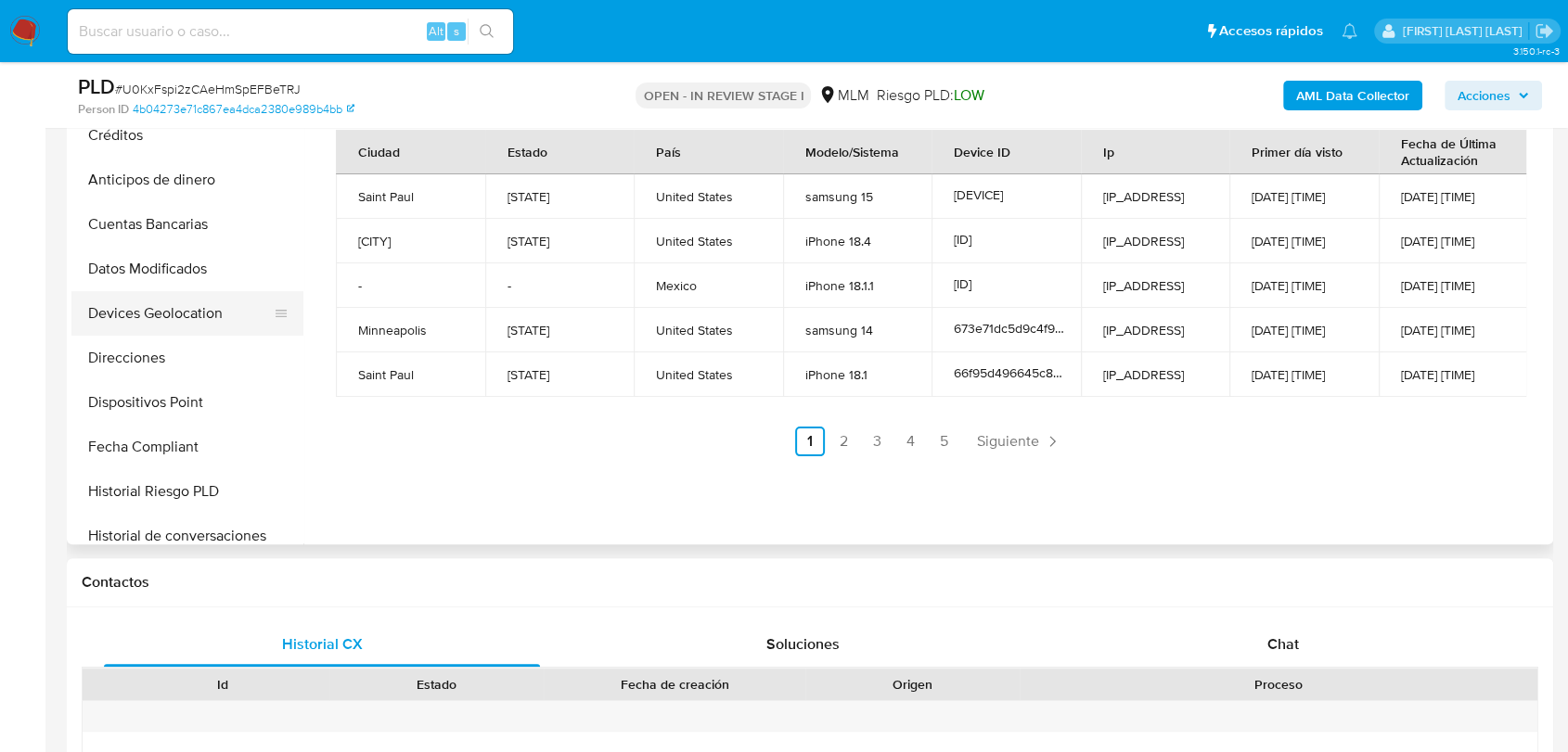 click on "Devices Geolocation" at bounding box center [180, 313] 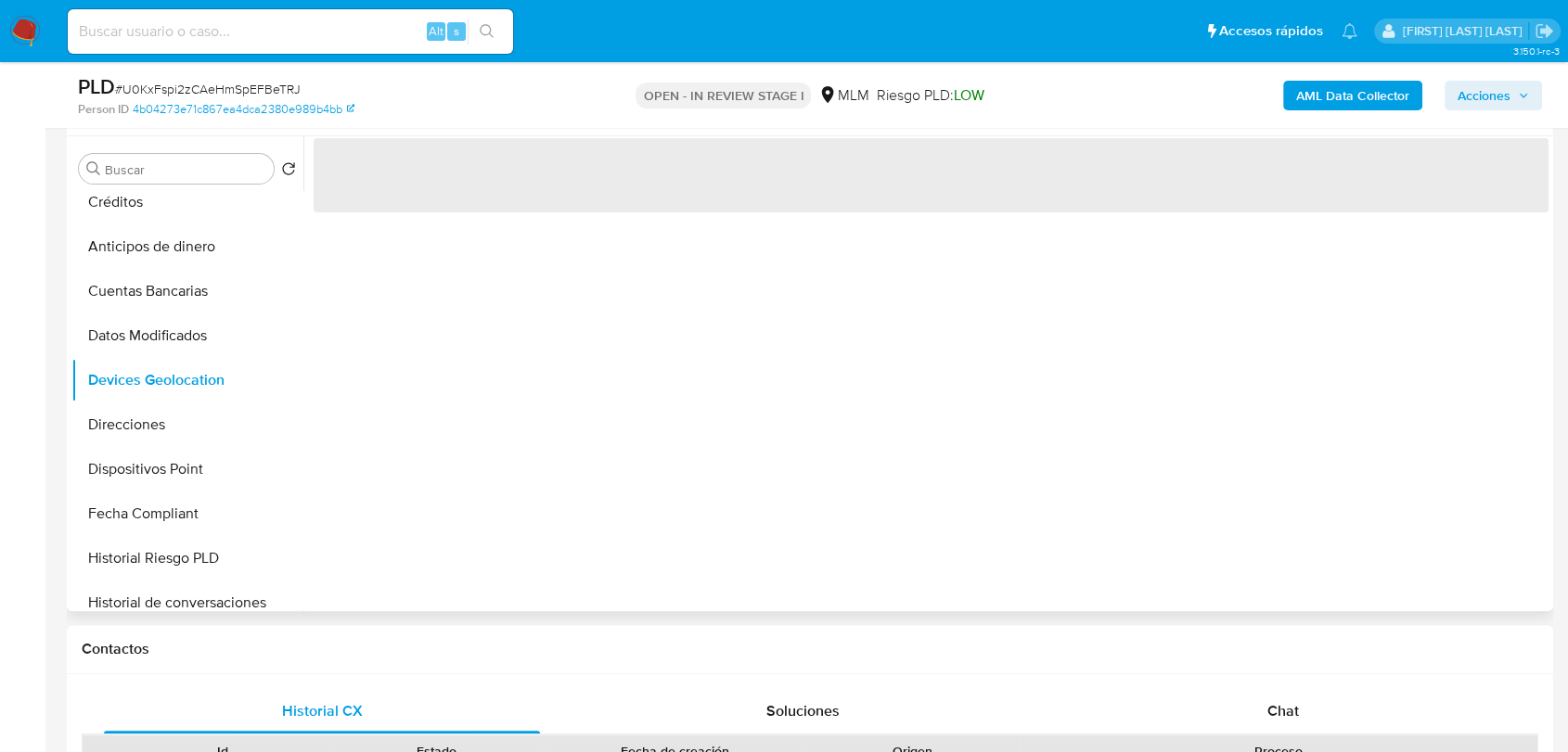 scroll, scrollTop: 309, scrollLeft: 0, axis: vertical 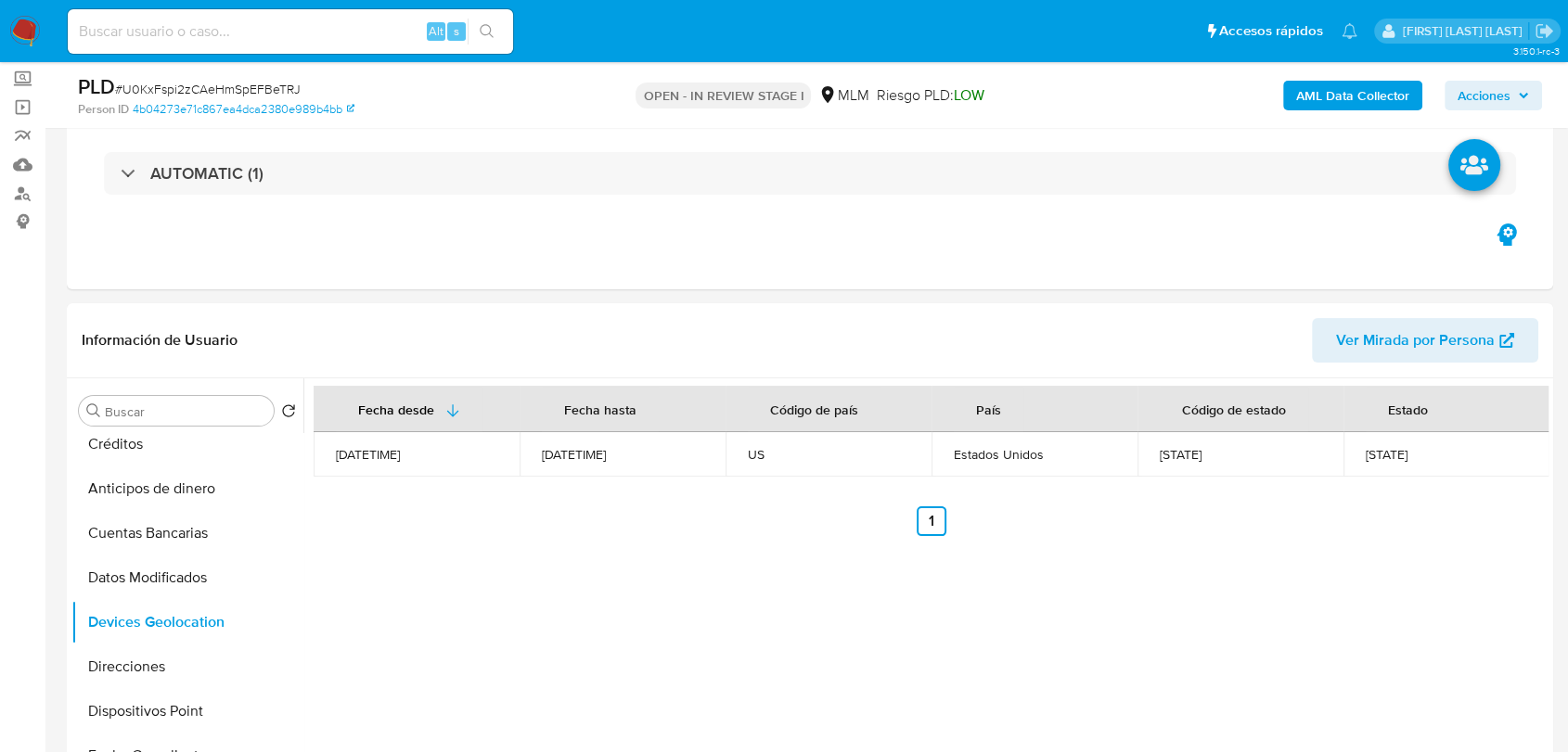 click on "AML Data Collector" at bounding box center [1353, 96] 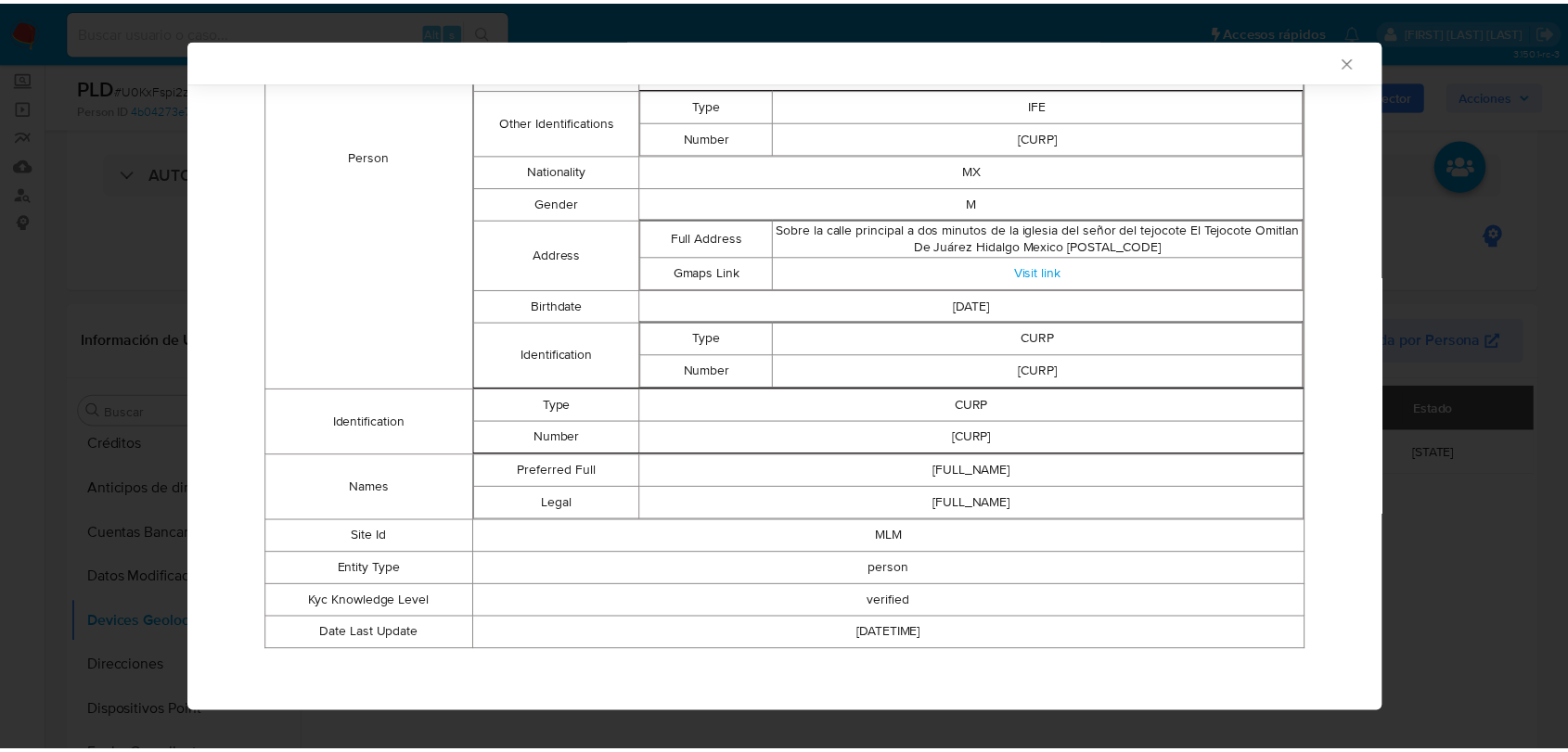 scroll, scrollTop: 0, scrollLeft: 0, axis: both 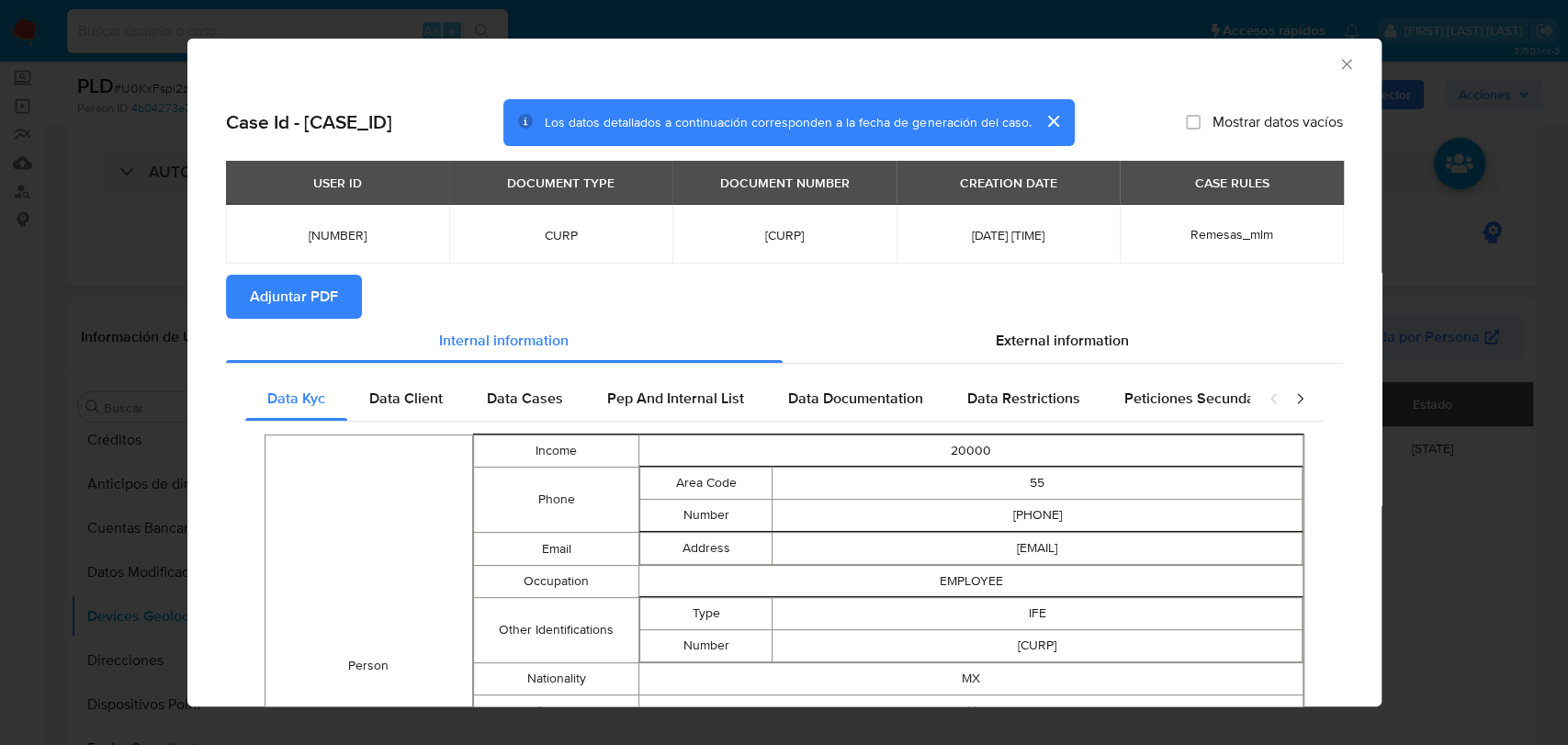 click on "Adjuntar PDF" at bounding box center (784, 297) 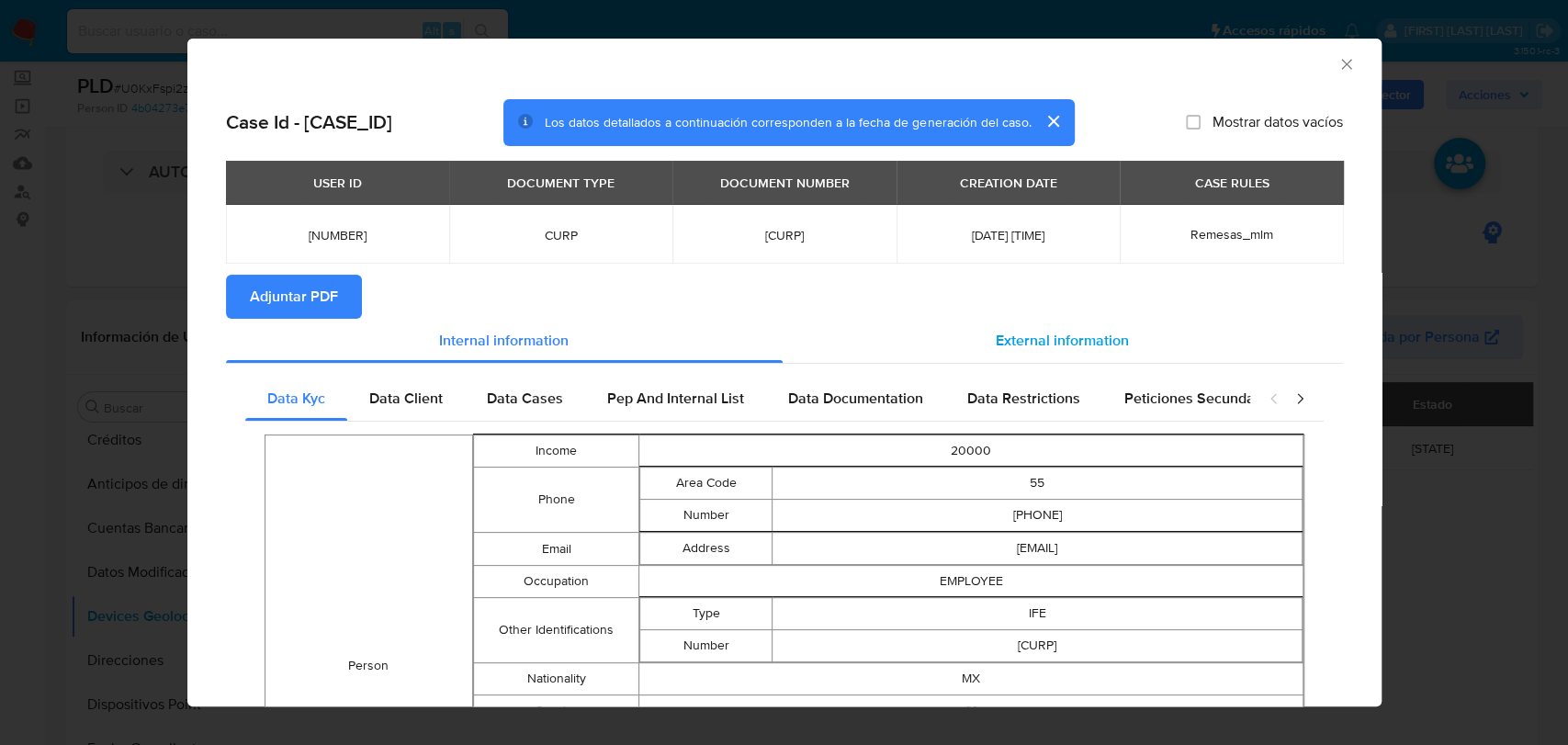 click on "External information" at bounding box center (1062, 340) 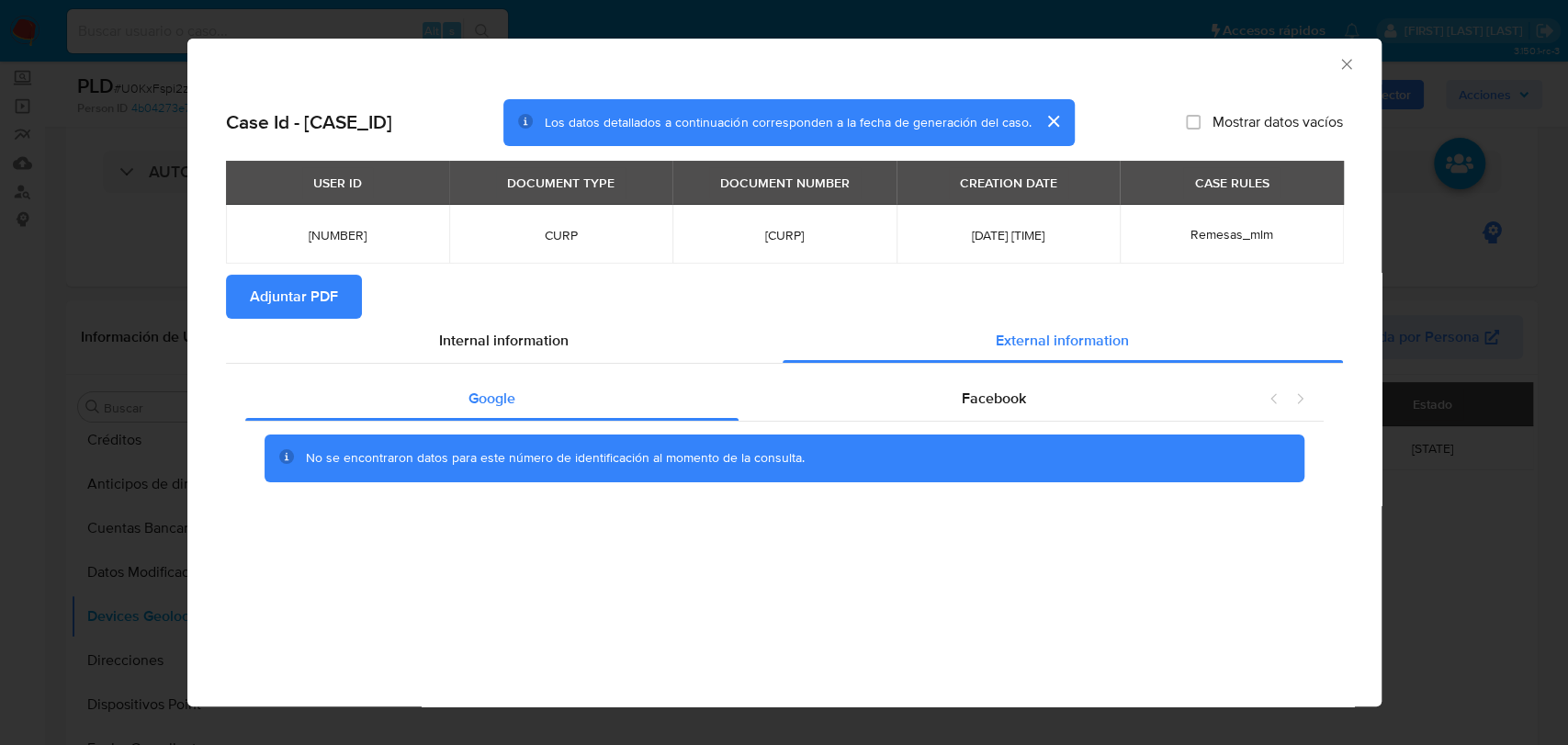 click on "Adjuntar PDF" at bounding box center [294, 297] 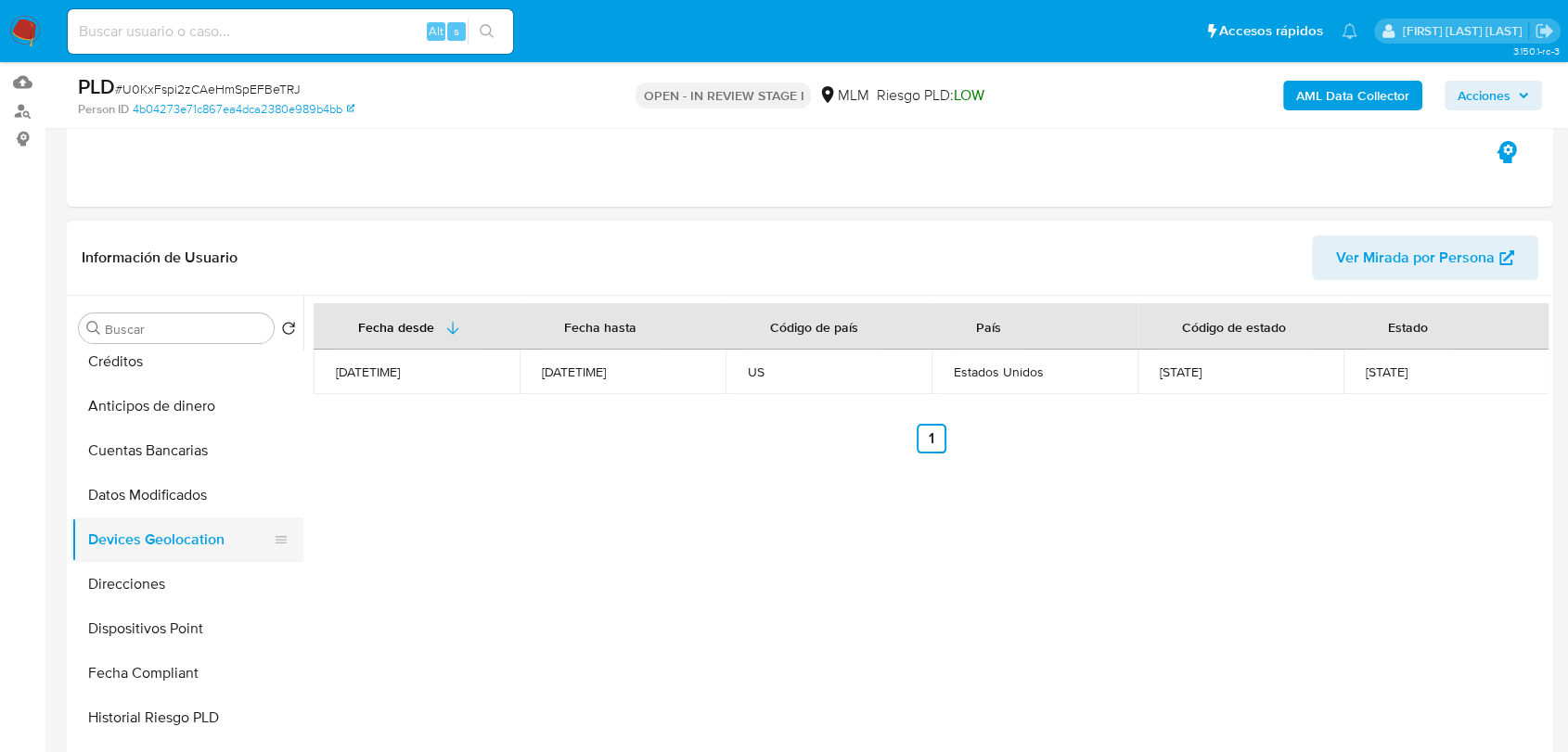 scroll, scrollTop: 309, scrollLeft: 0, axis: vertical 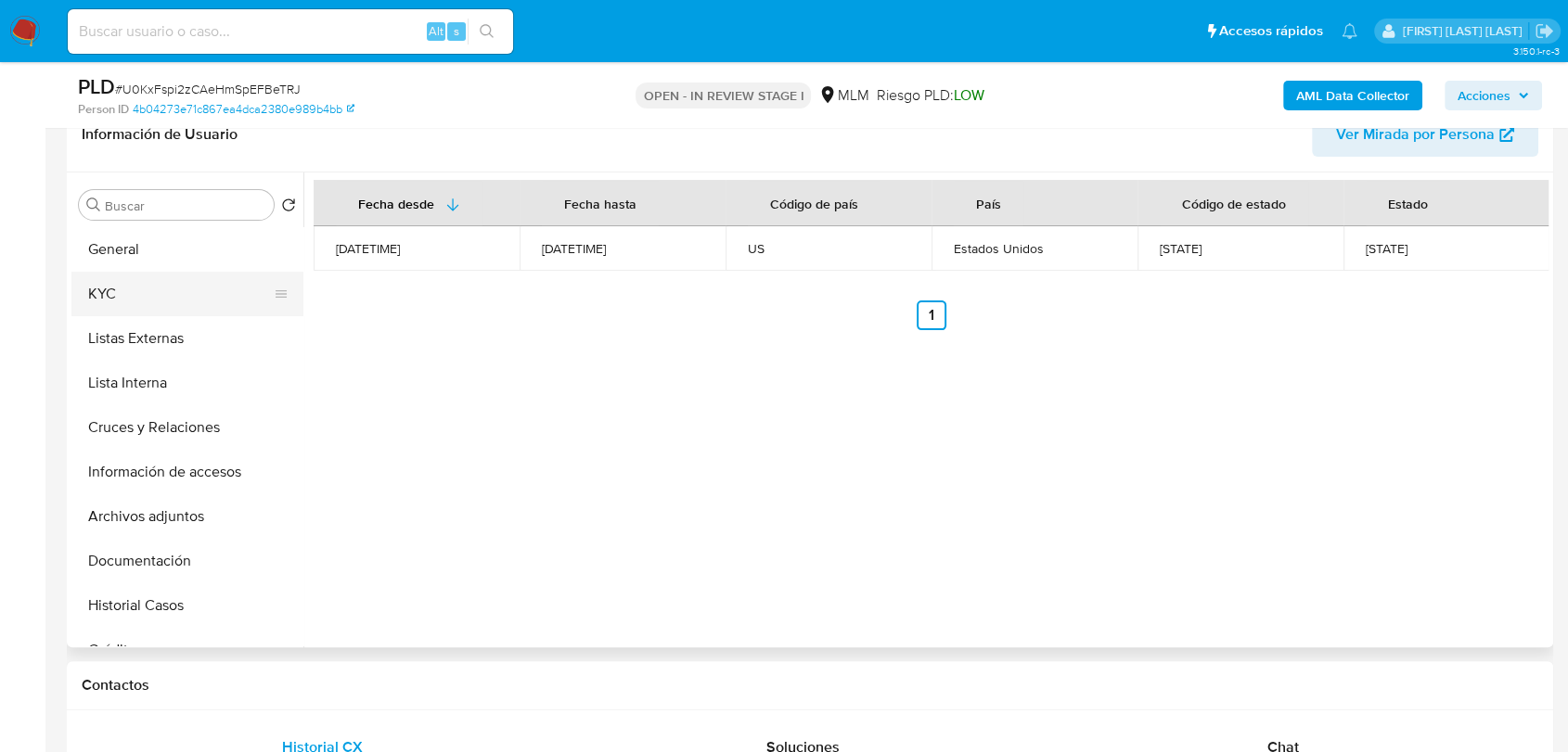 click on "KYC" at bounding box center (180, 294) 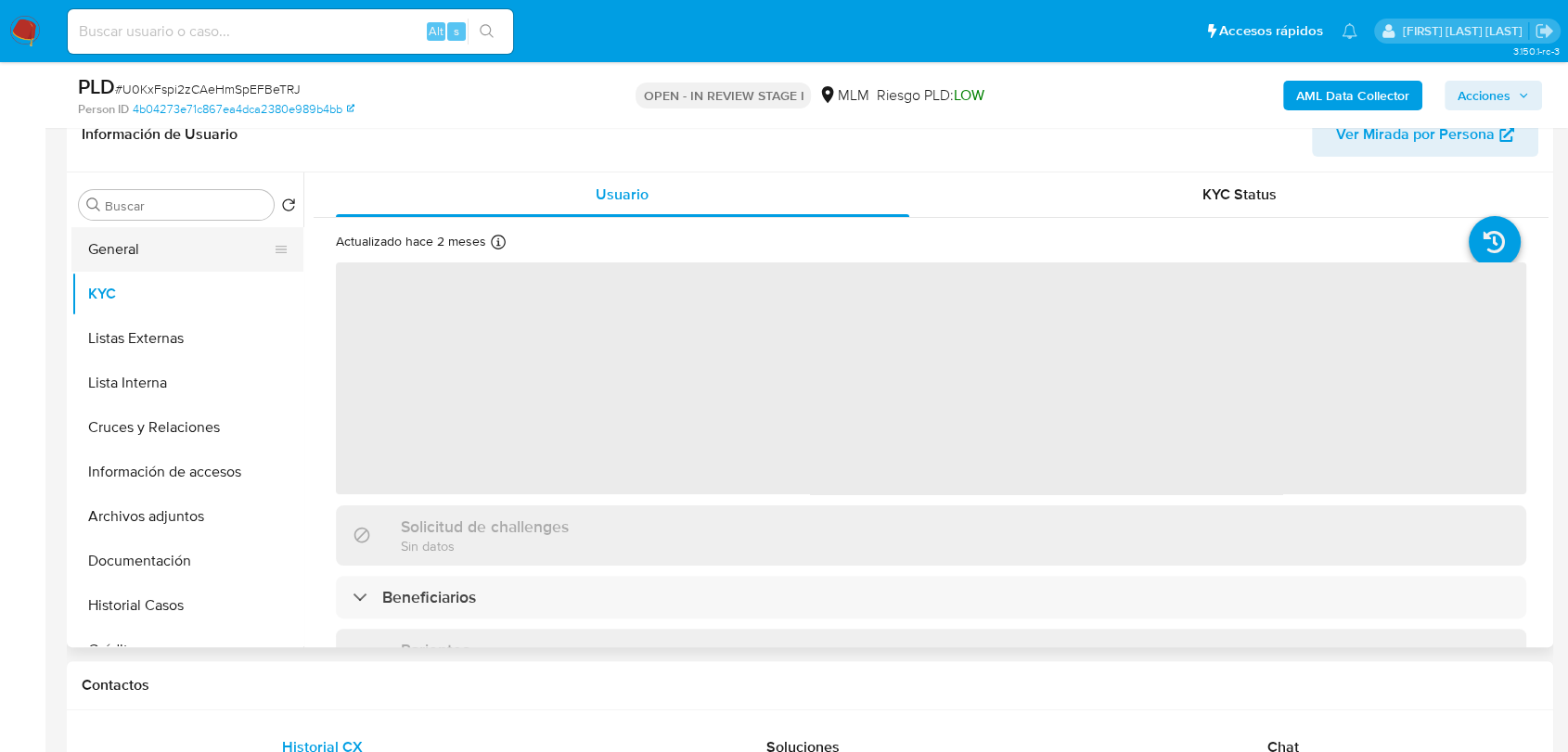 click on "General" at bounding box center [180, 249] 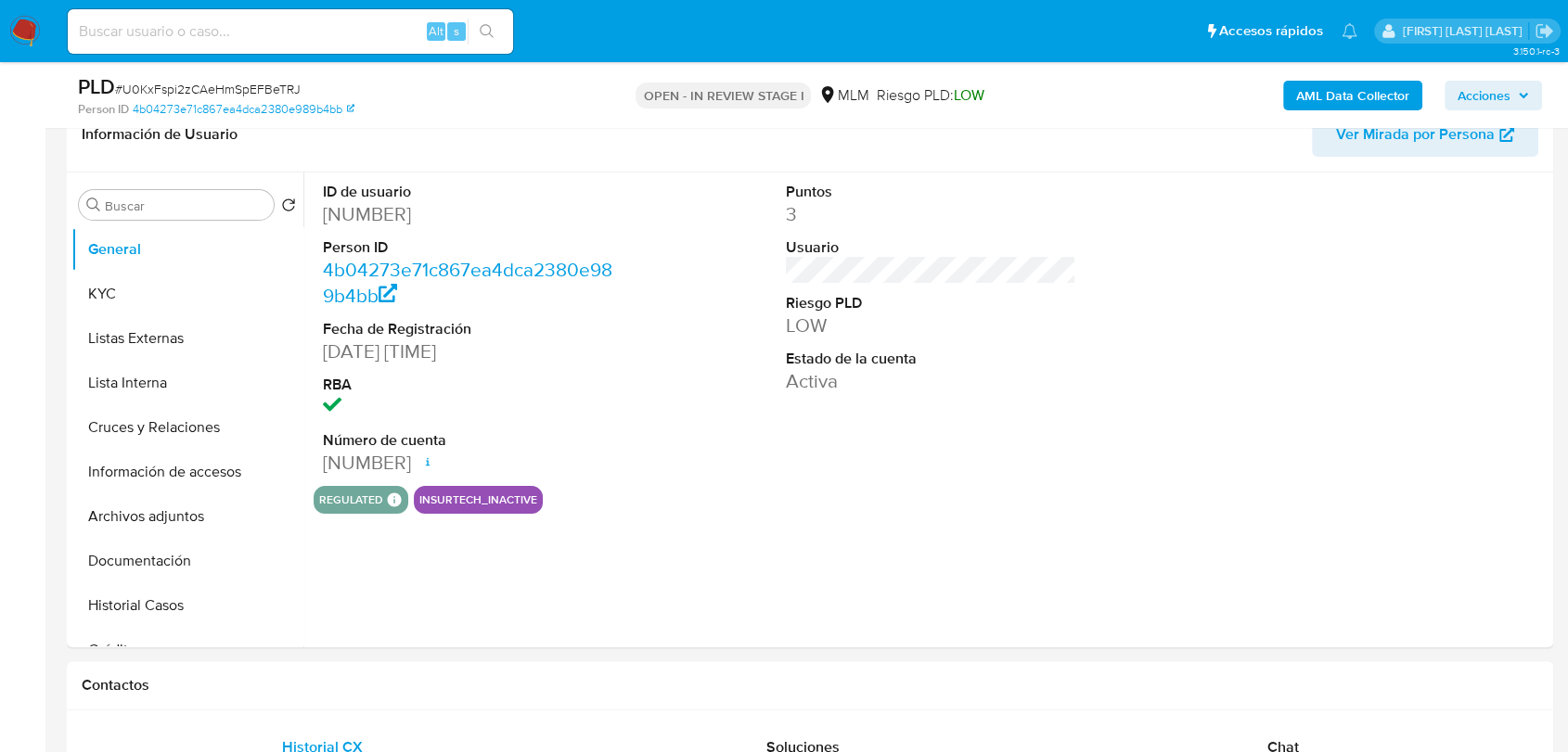 type 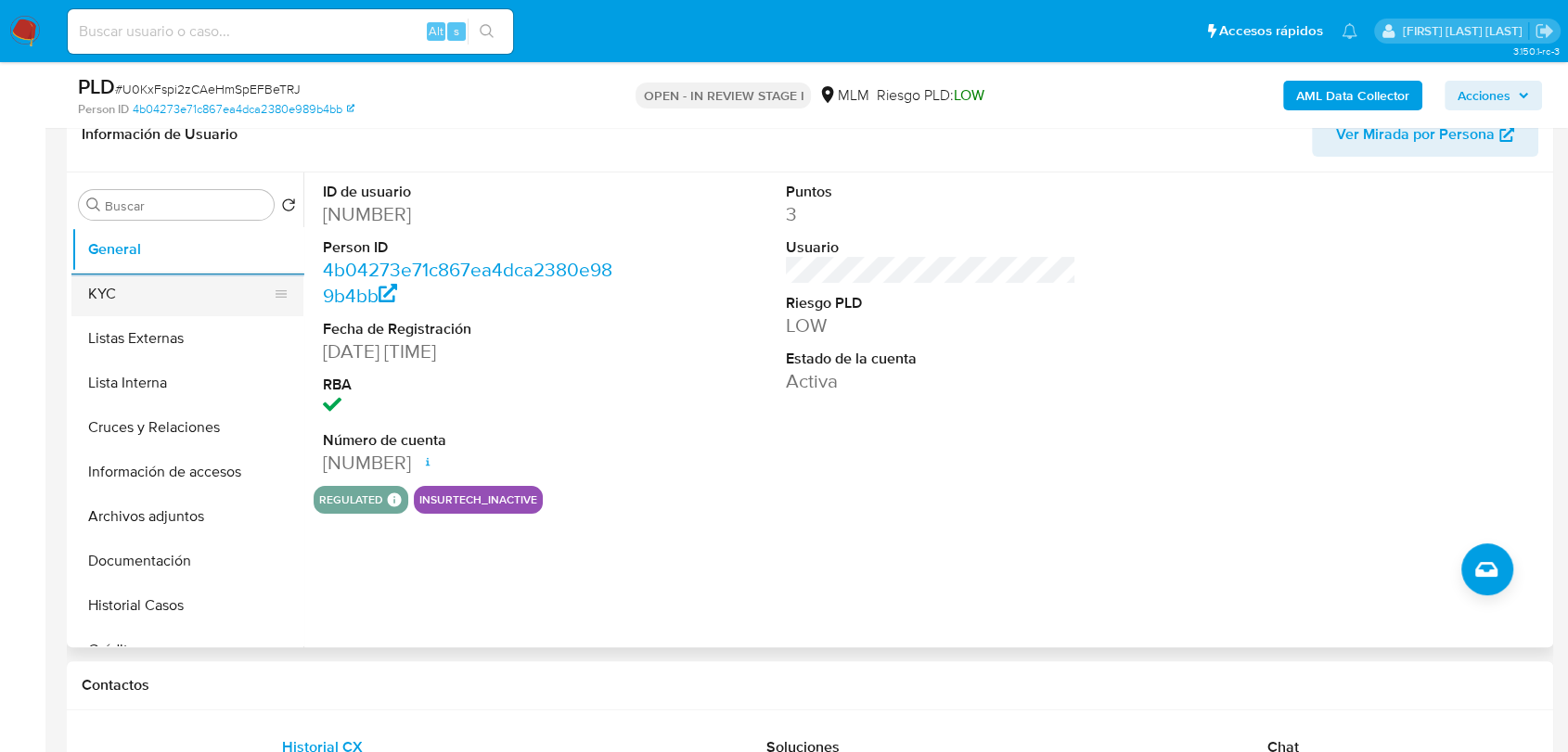 click on "KYC" at bounding box center [180, 294] 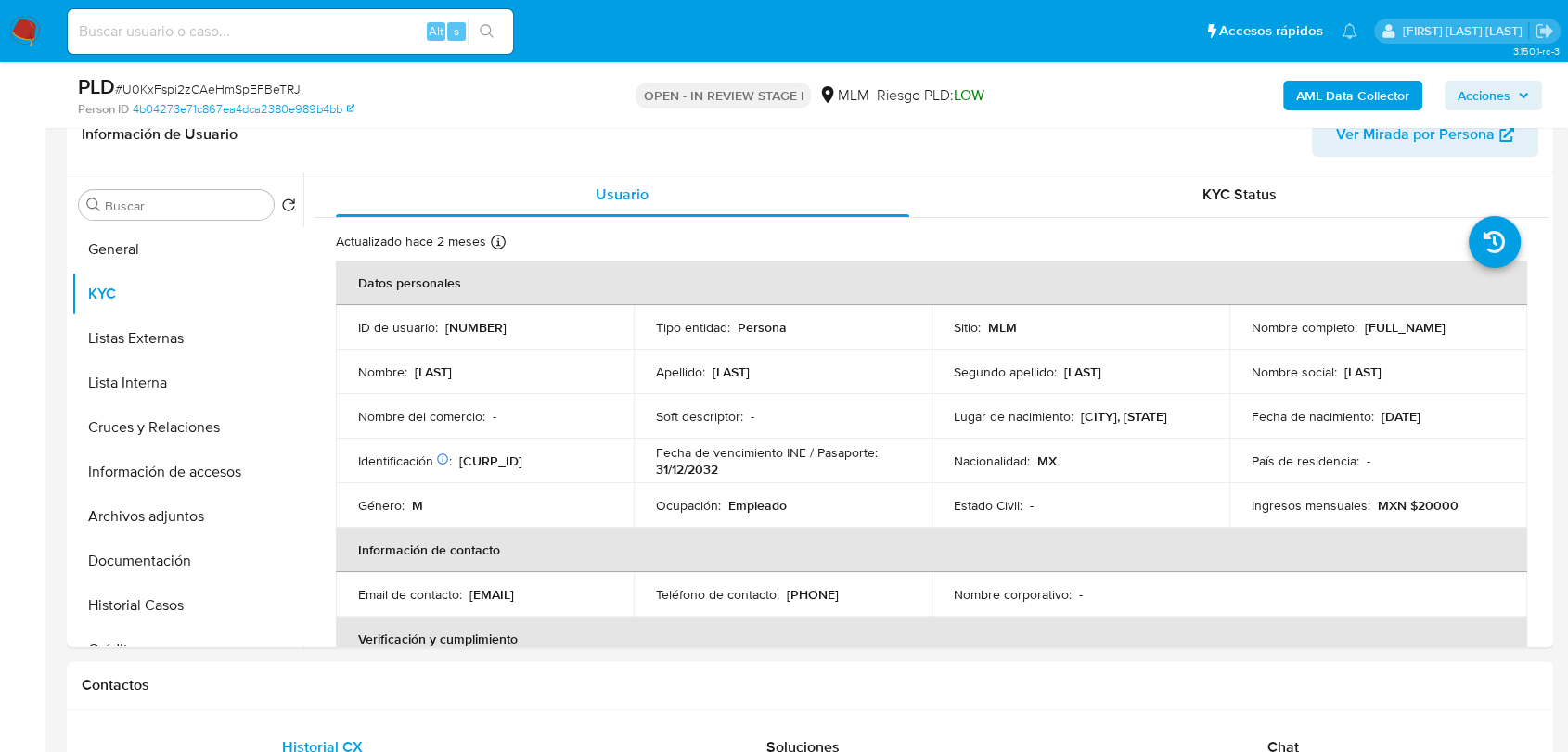 type 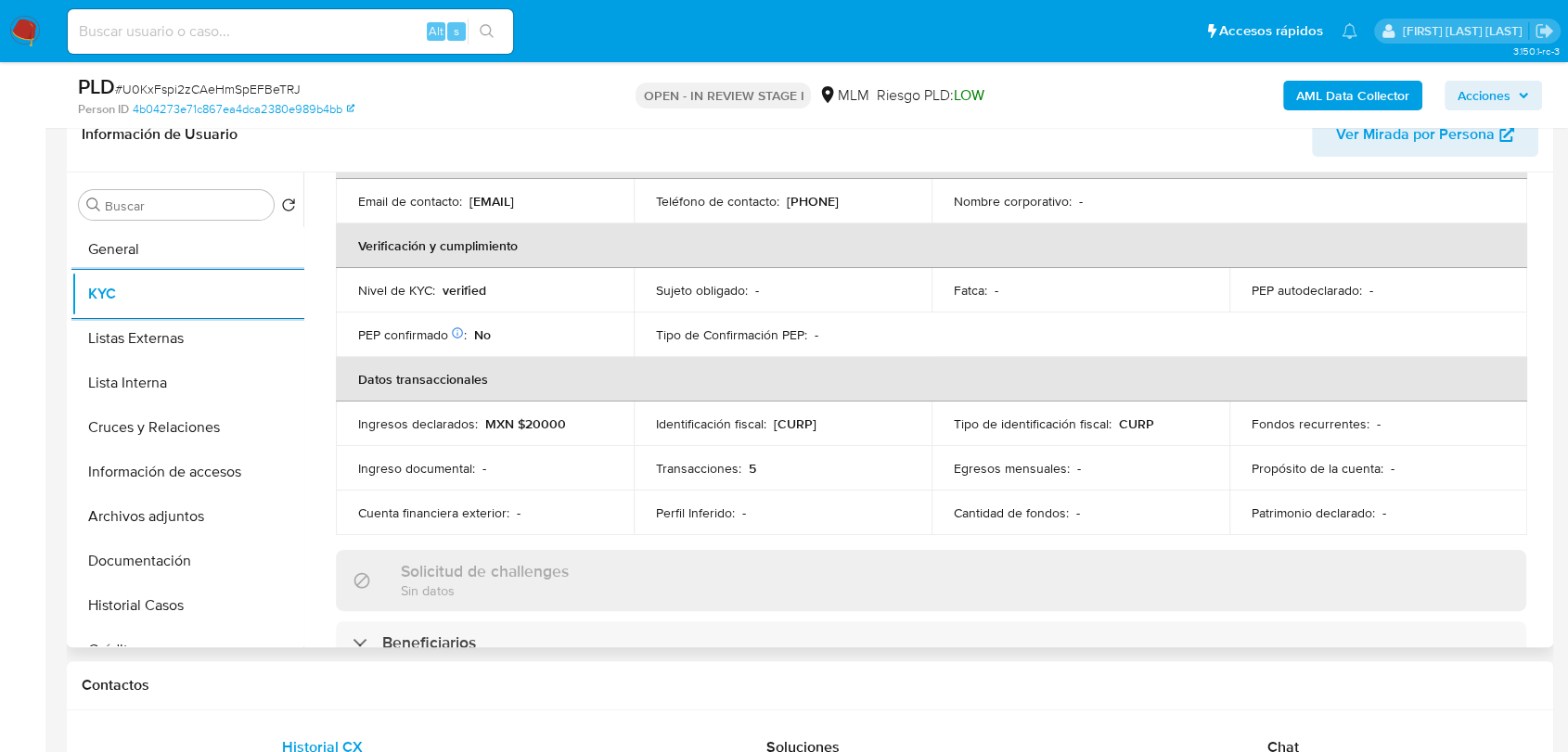 scroll, scrollTop: 412, scrollLeft: 0, axis: vertical 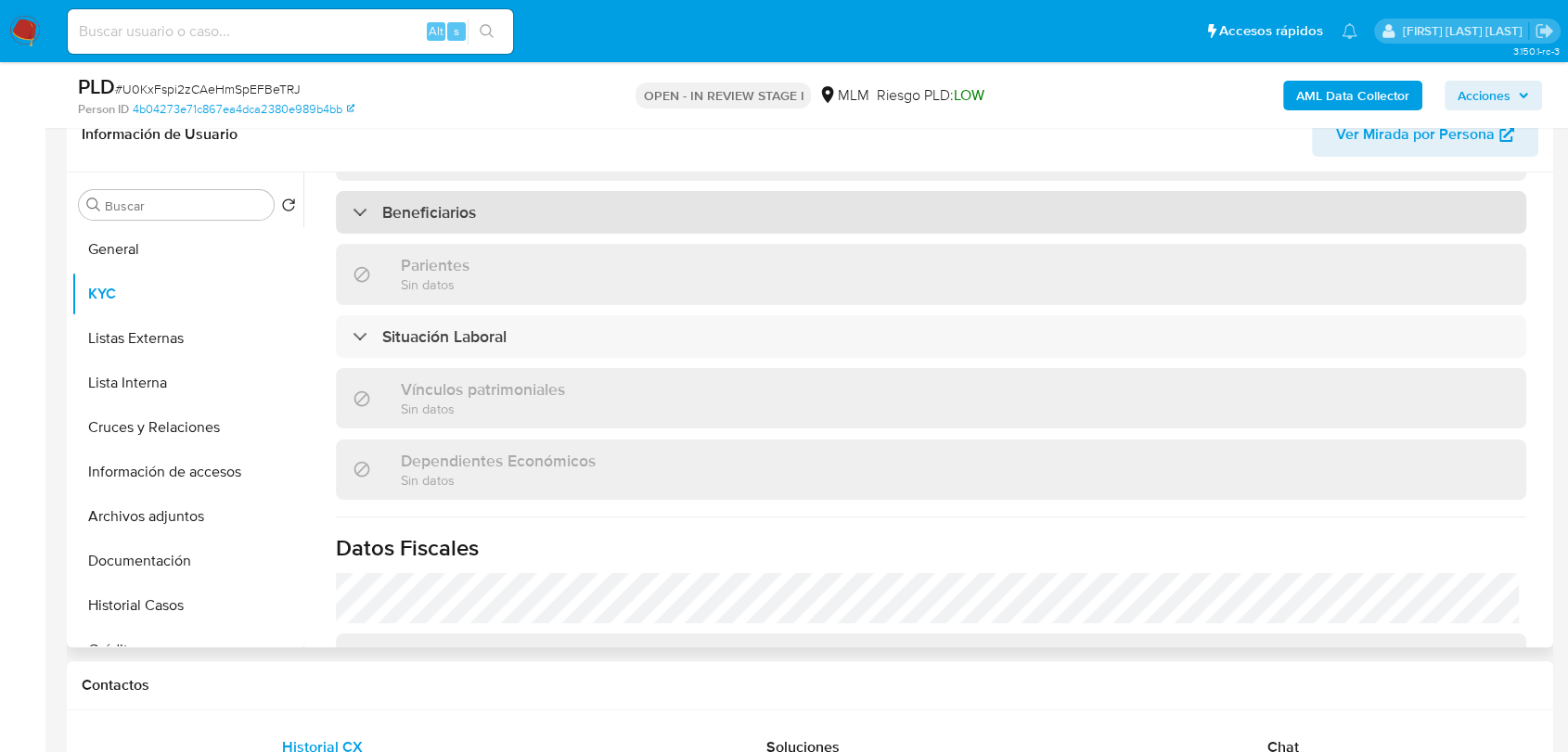 click on "Beneficiarios" at bounding box center (931, 212) 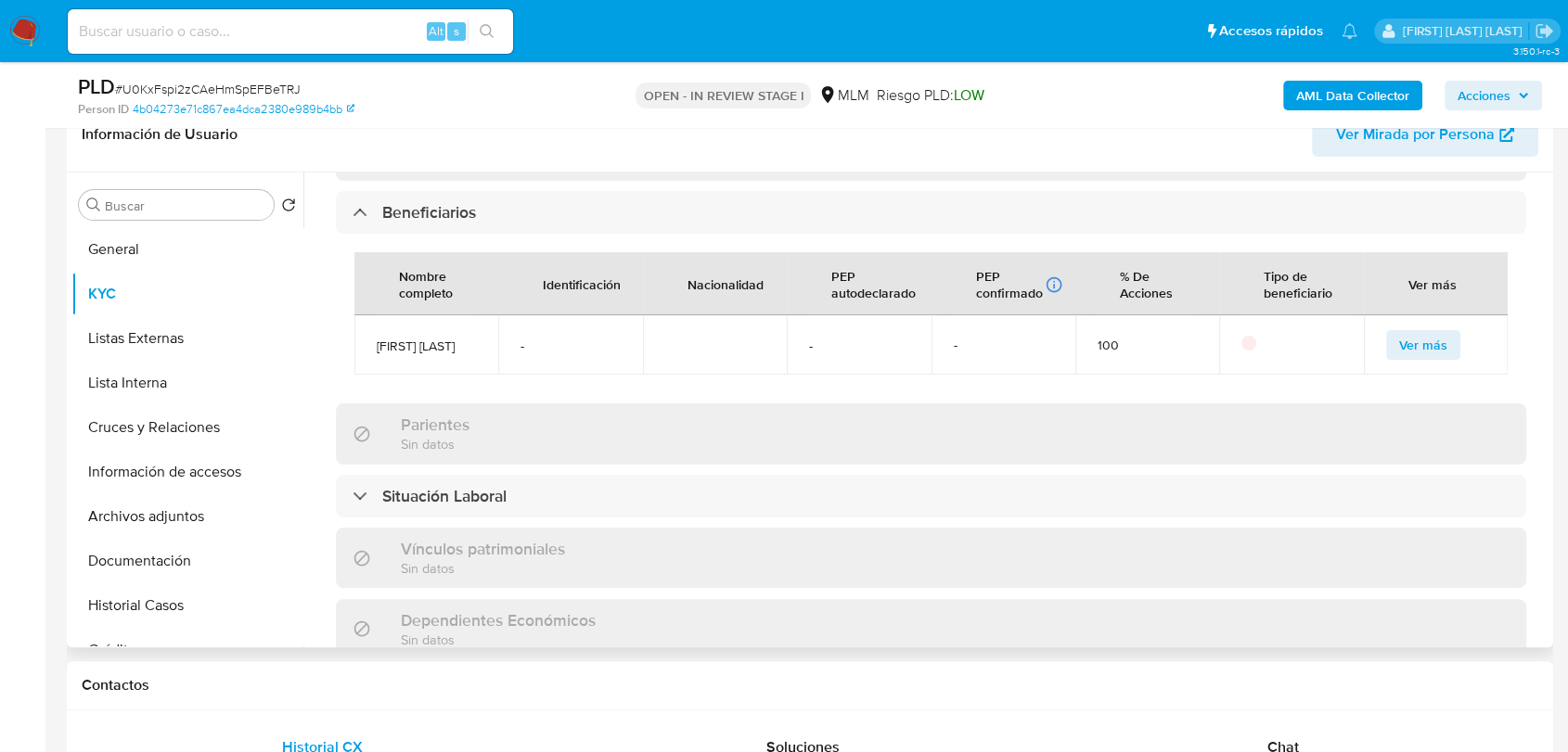 scroll, scrollTop: 1323, scrollLeft: 0, axis: vertical 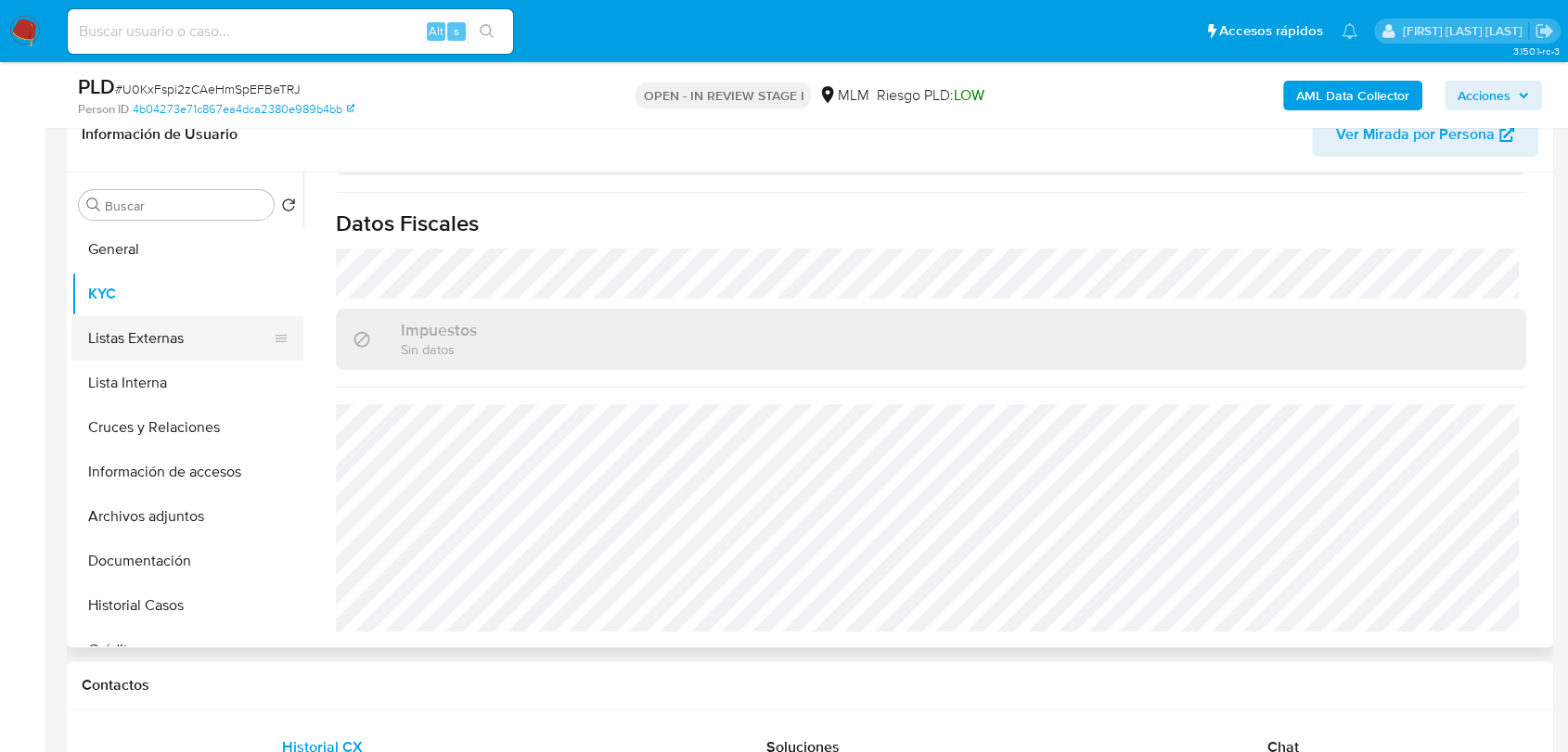 click on "Listas Externas" at bounding box center (180, 338) 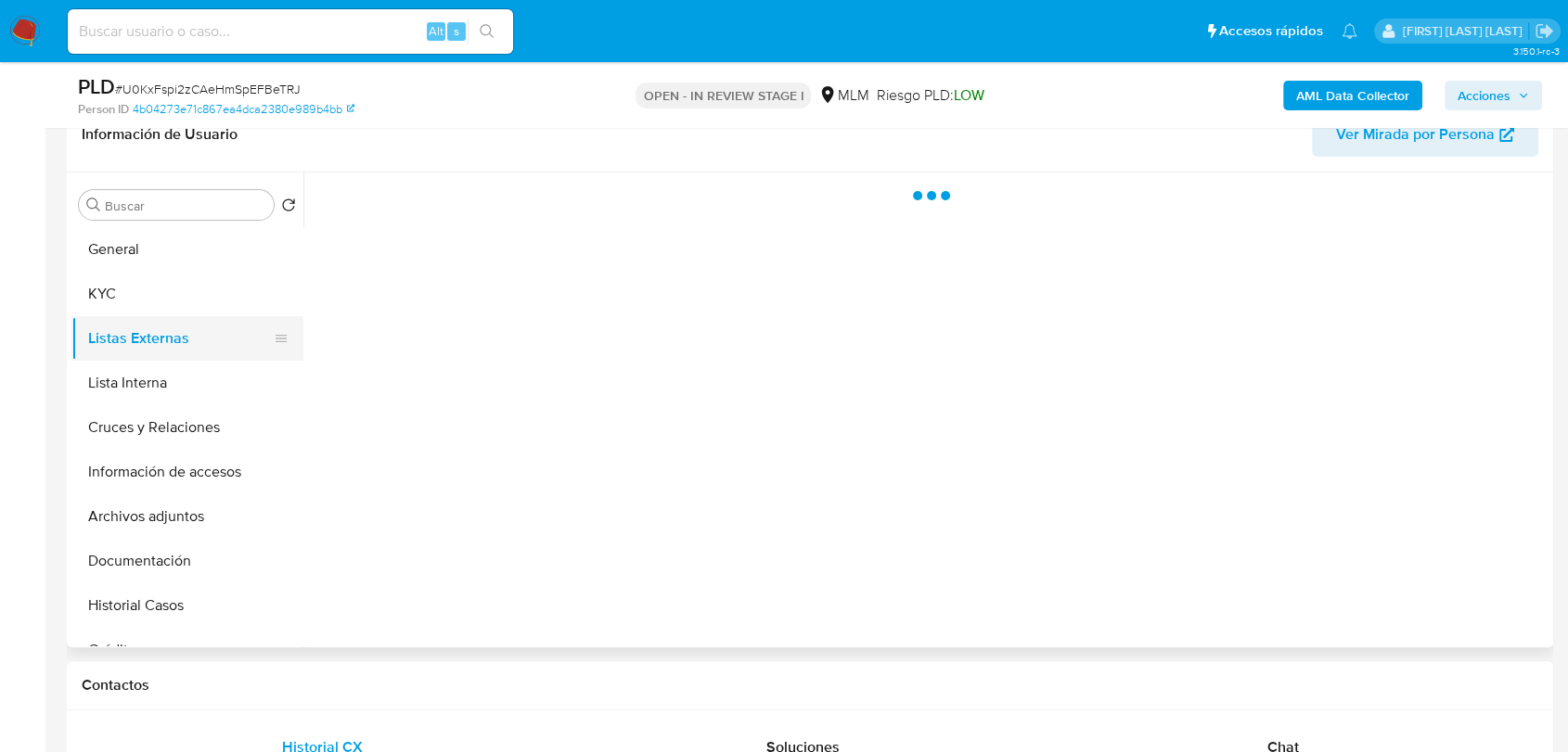 scroll, scrollTop: 0, scrollLeft: 0, axis: both 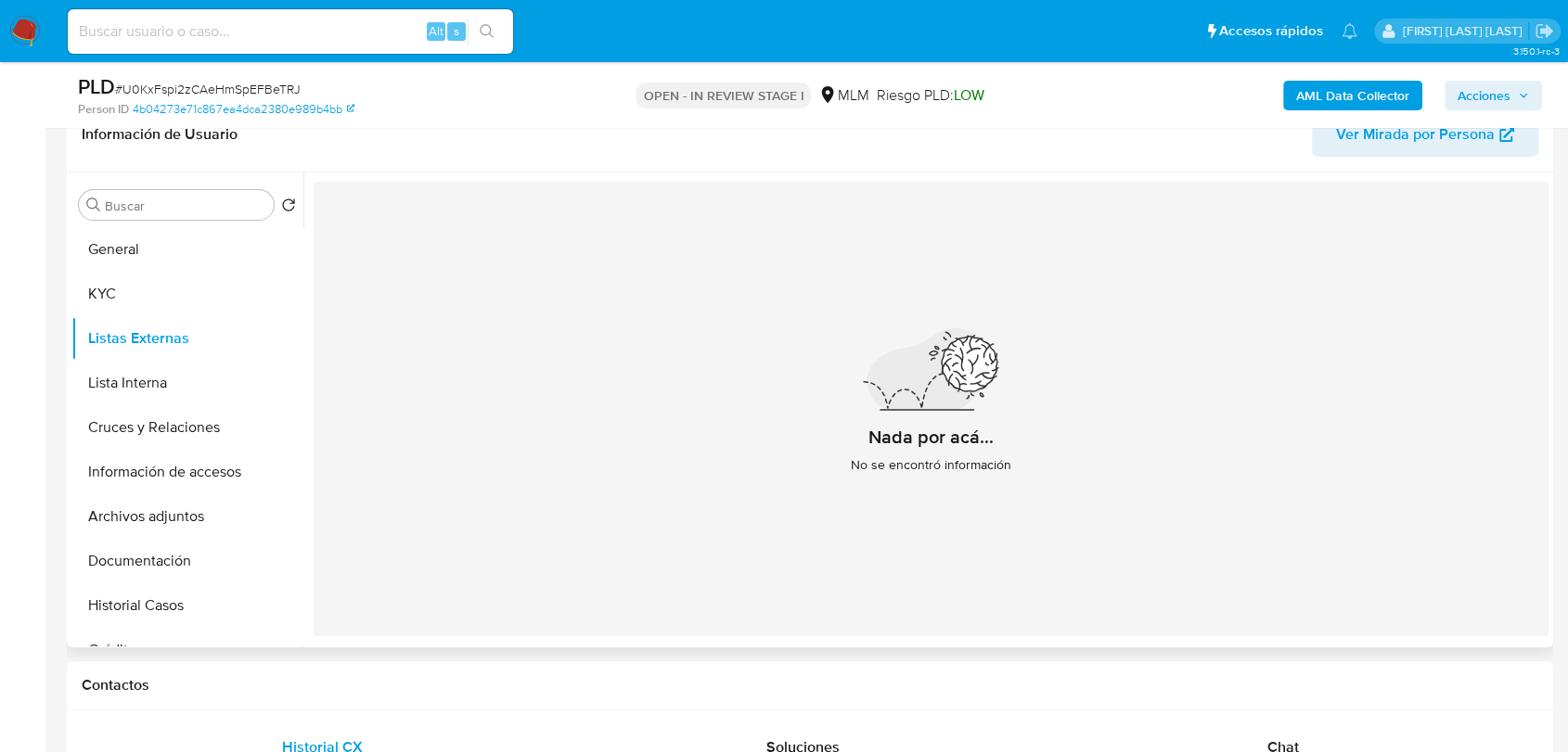 type 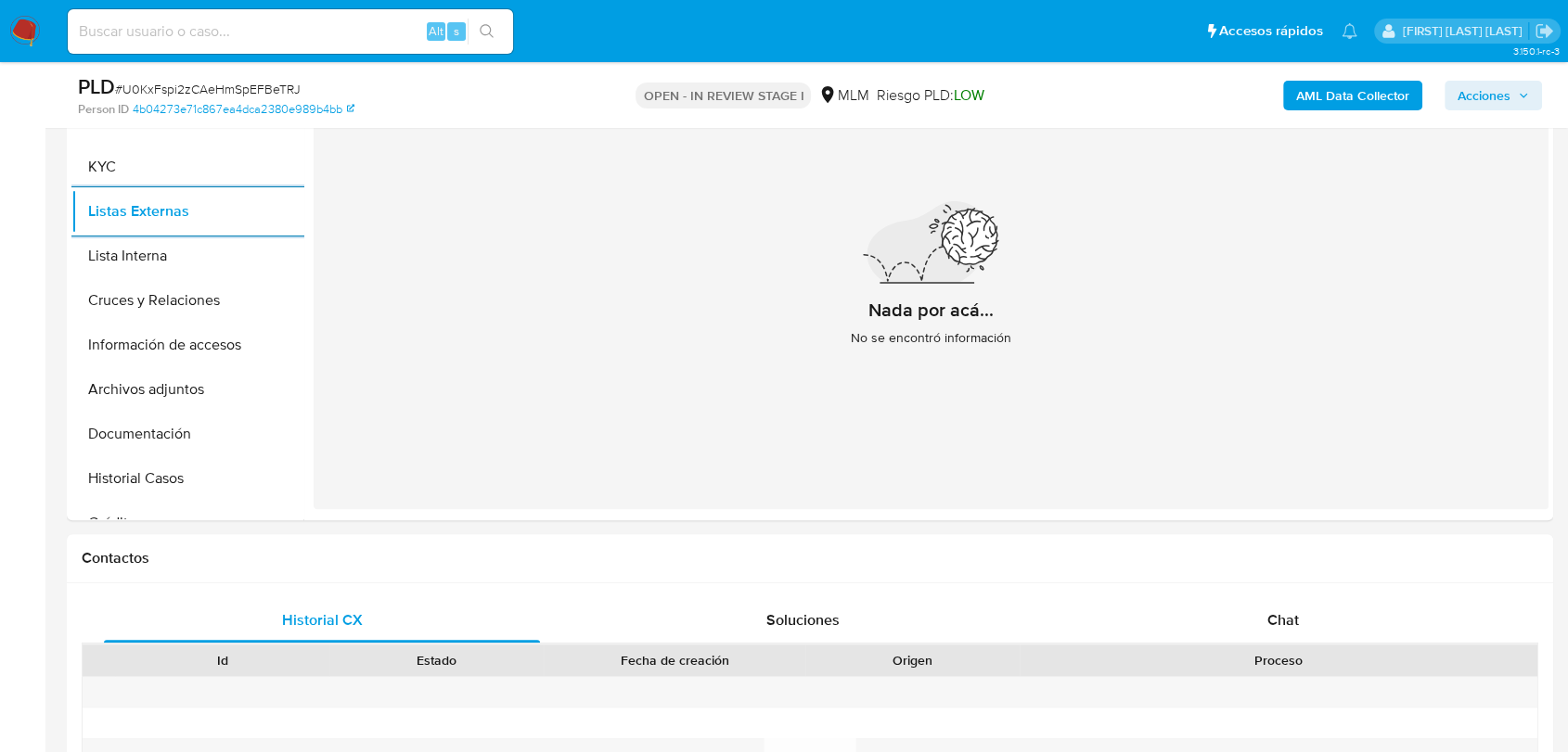 scroll, scrollTop: 309, scrollLeft: 0, axis: vertical 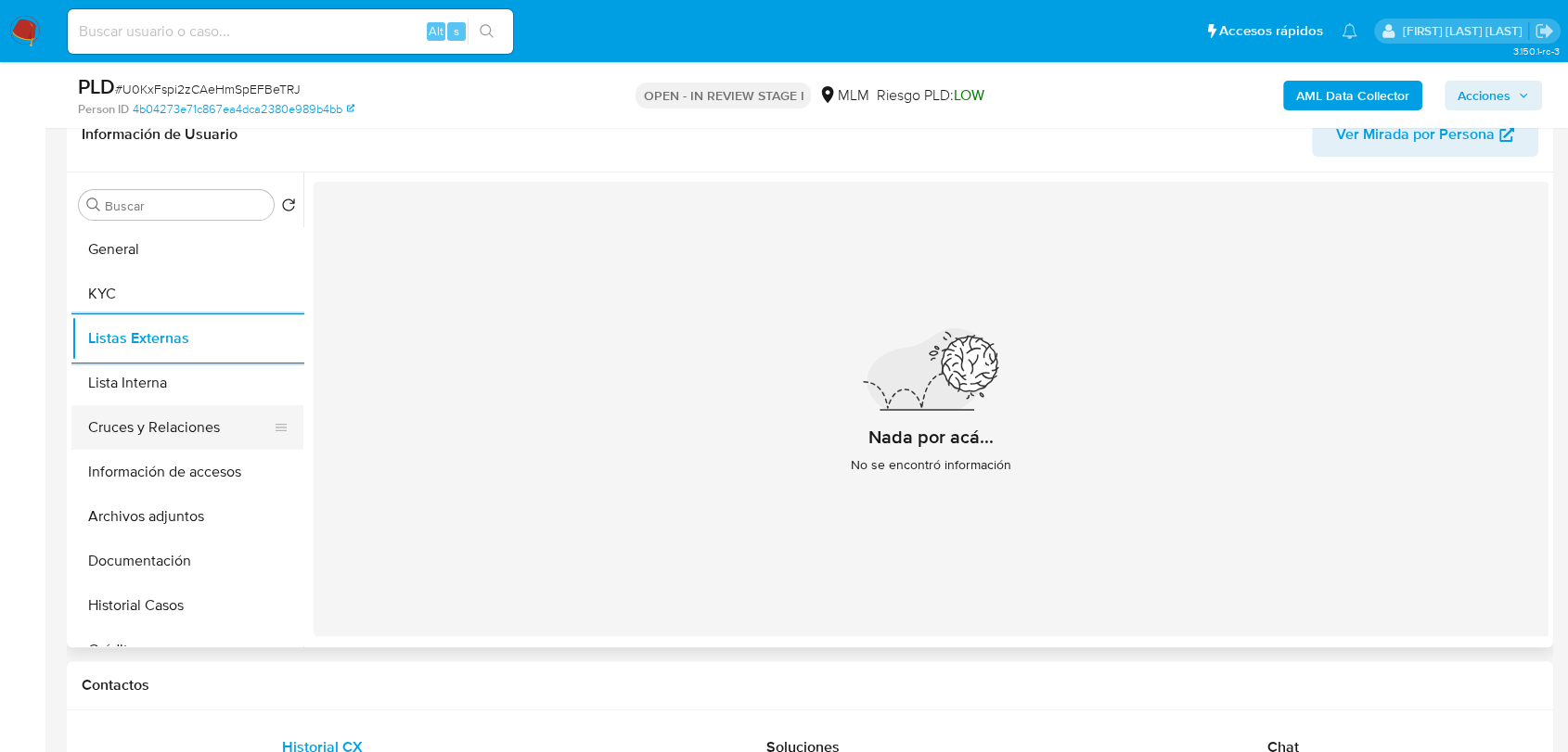 click on "Cruces y Relaciones" at bounding box center [180, 427] 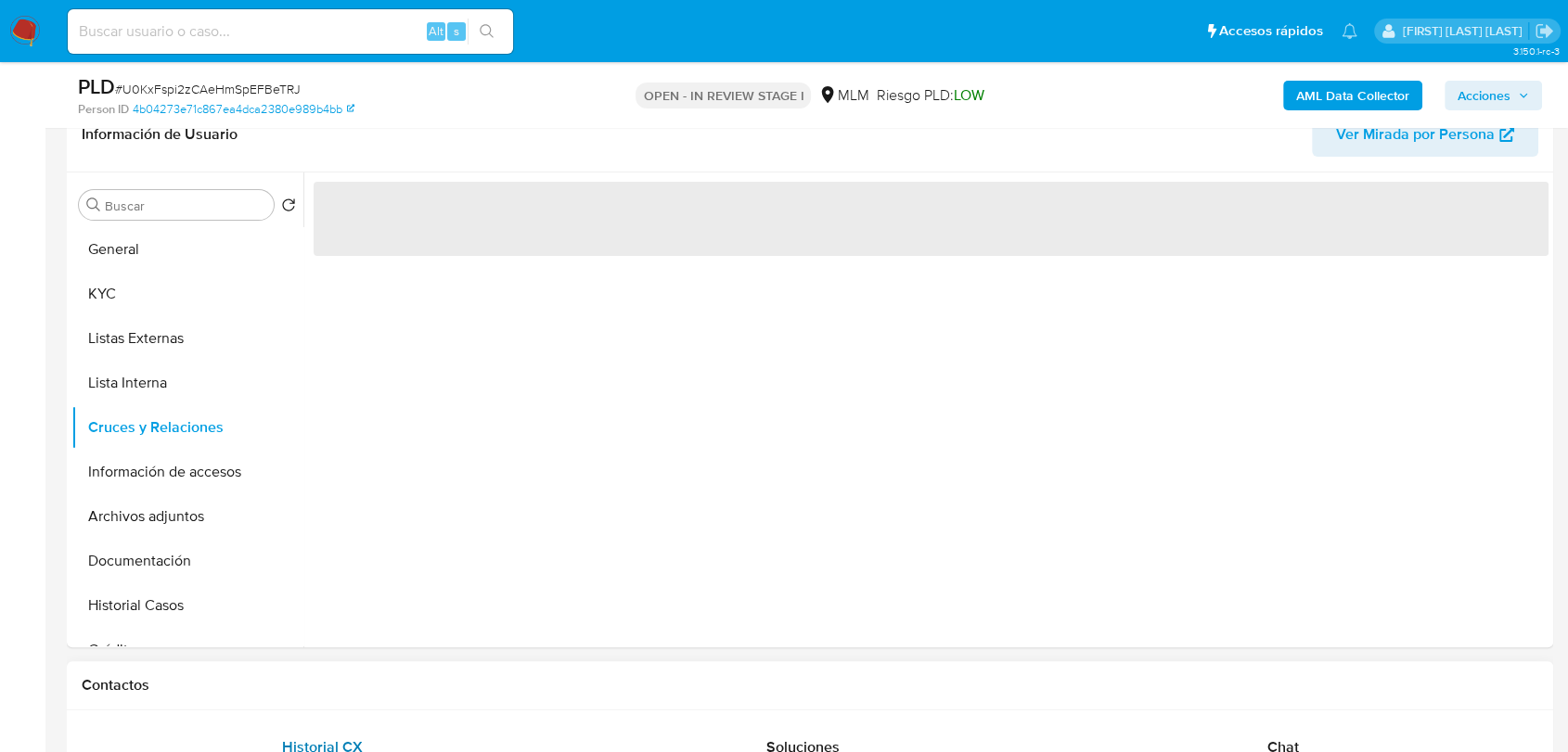 type 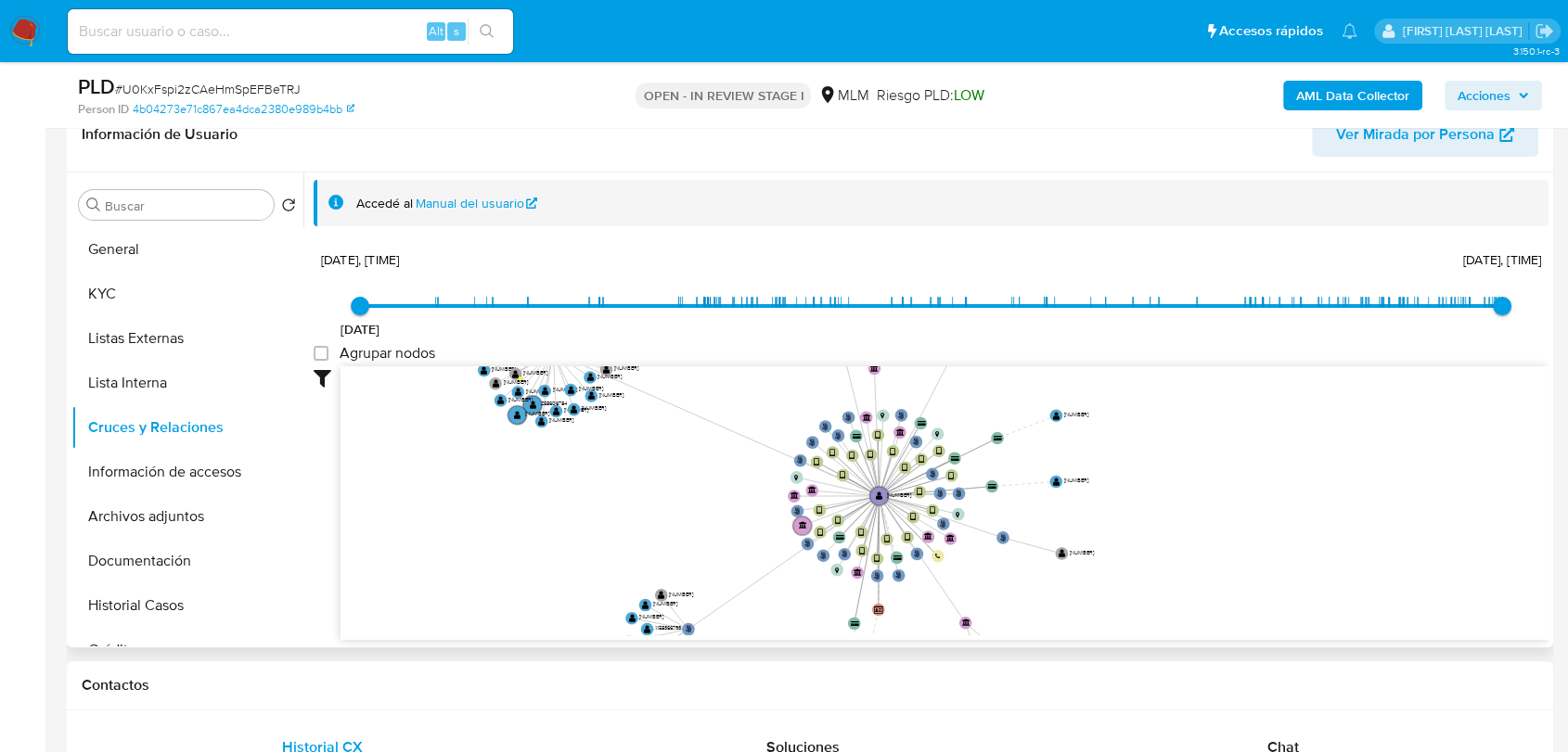 drag, startPoint x: 672, startPoint y: 461, endPoint x: 668, endPoint y: 402, distance: 59.135438 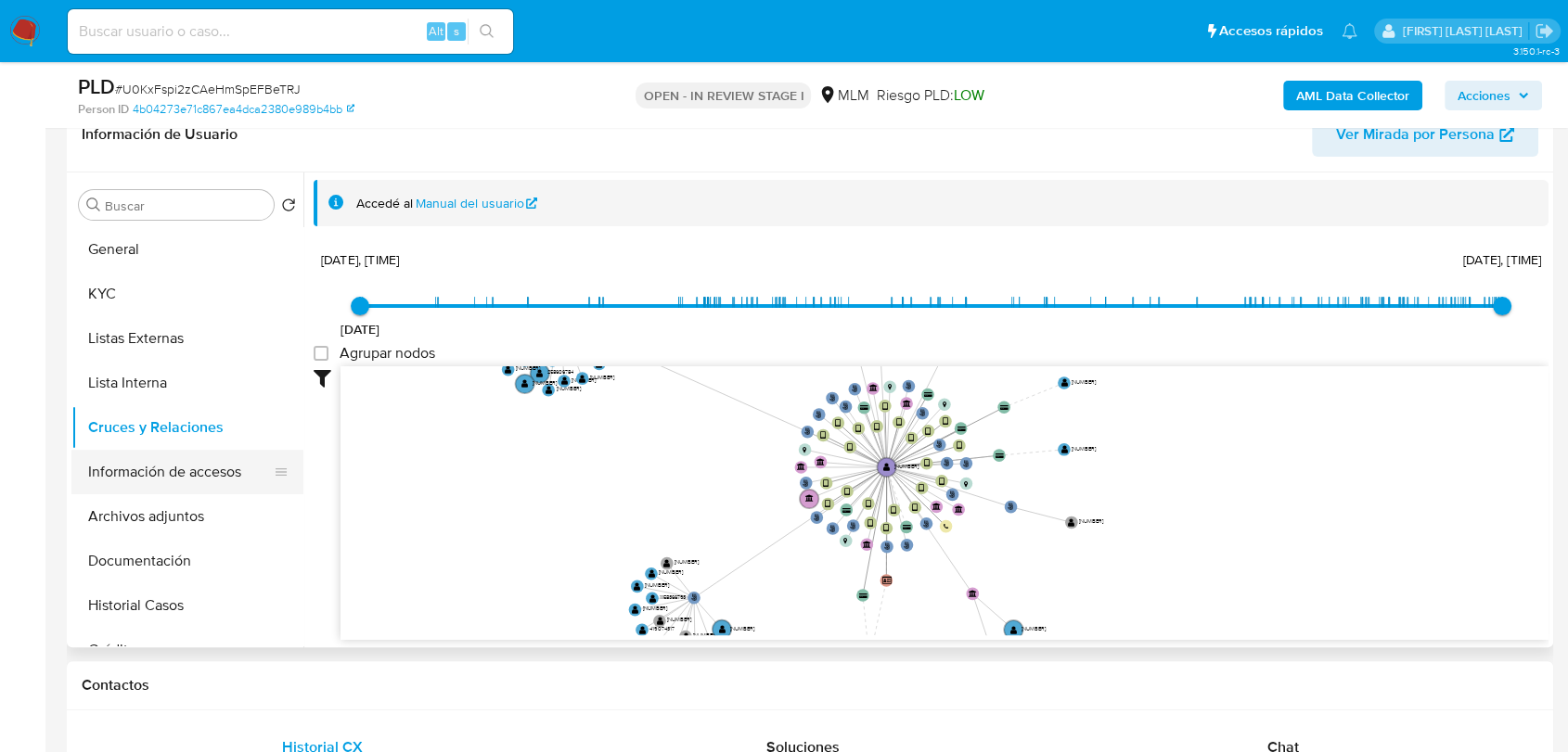 drag, startPoint x: 178, startPoint y: 477, endPoint x: 251, endPoint y: 467, distance: 73.681748 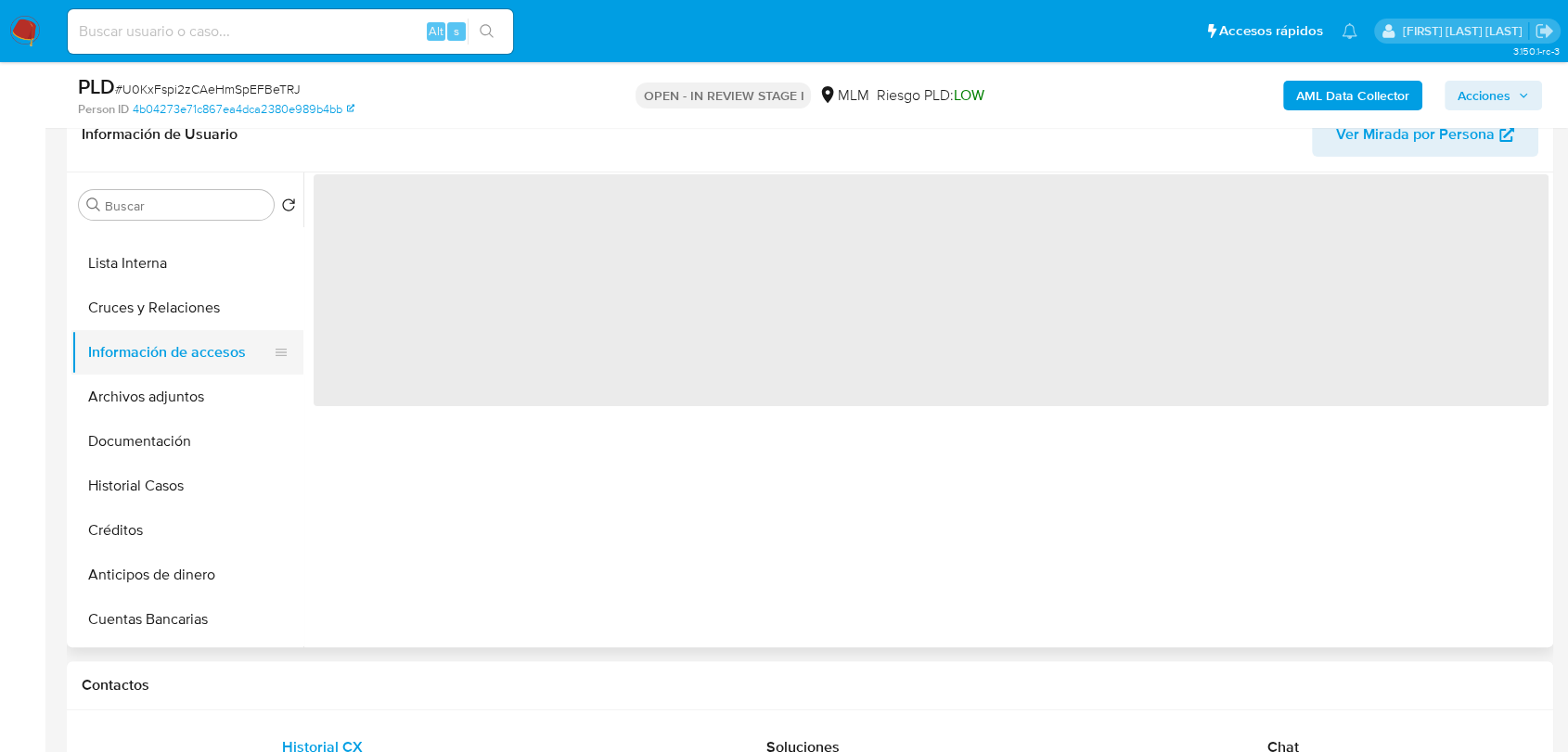 scroll, scrollTop: 309, scrollLeft: 0, axis: vertical 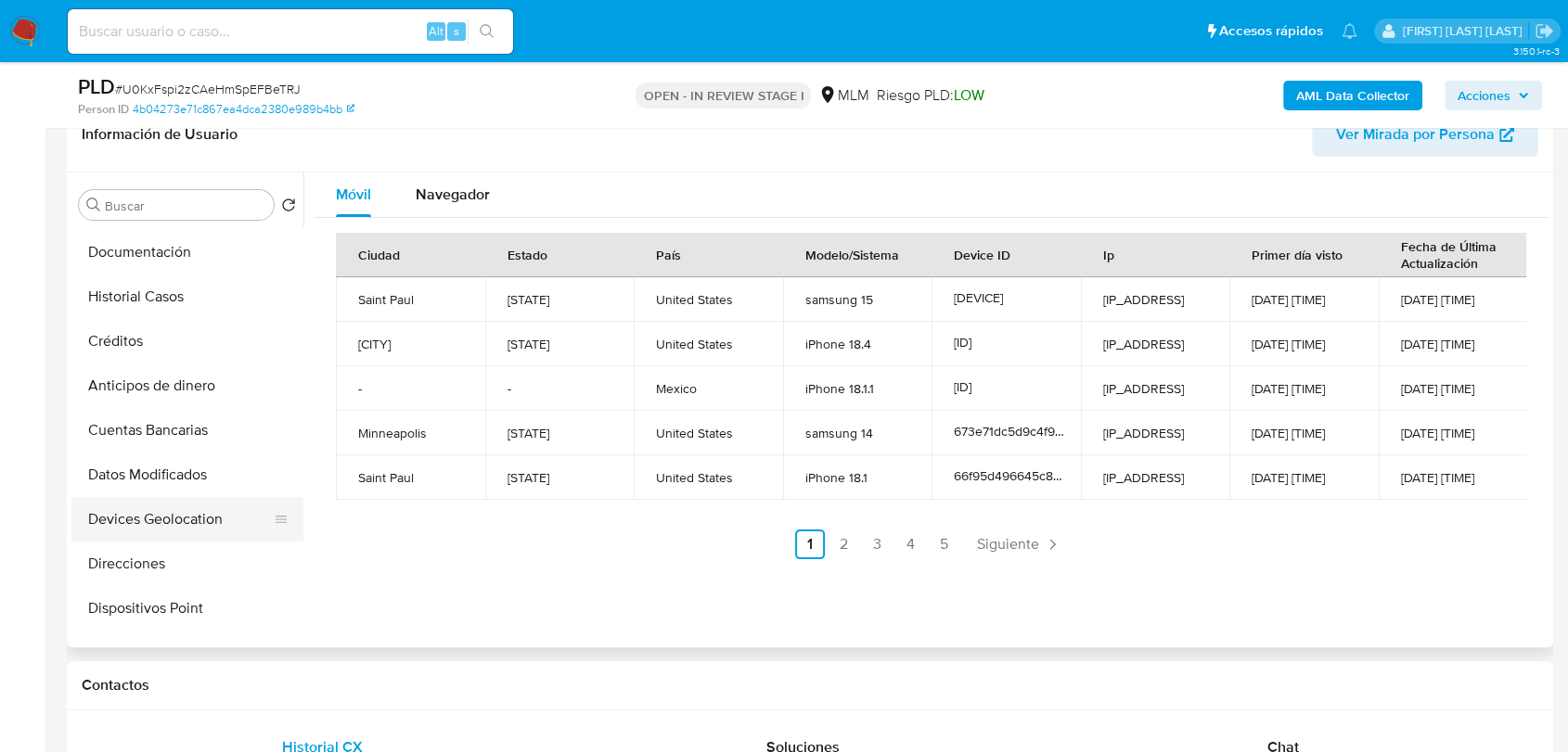 click on "Devices Geolocation" at bounding box center (180, 519) 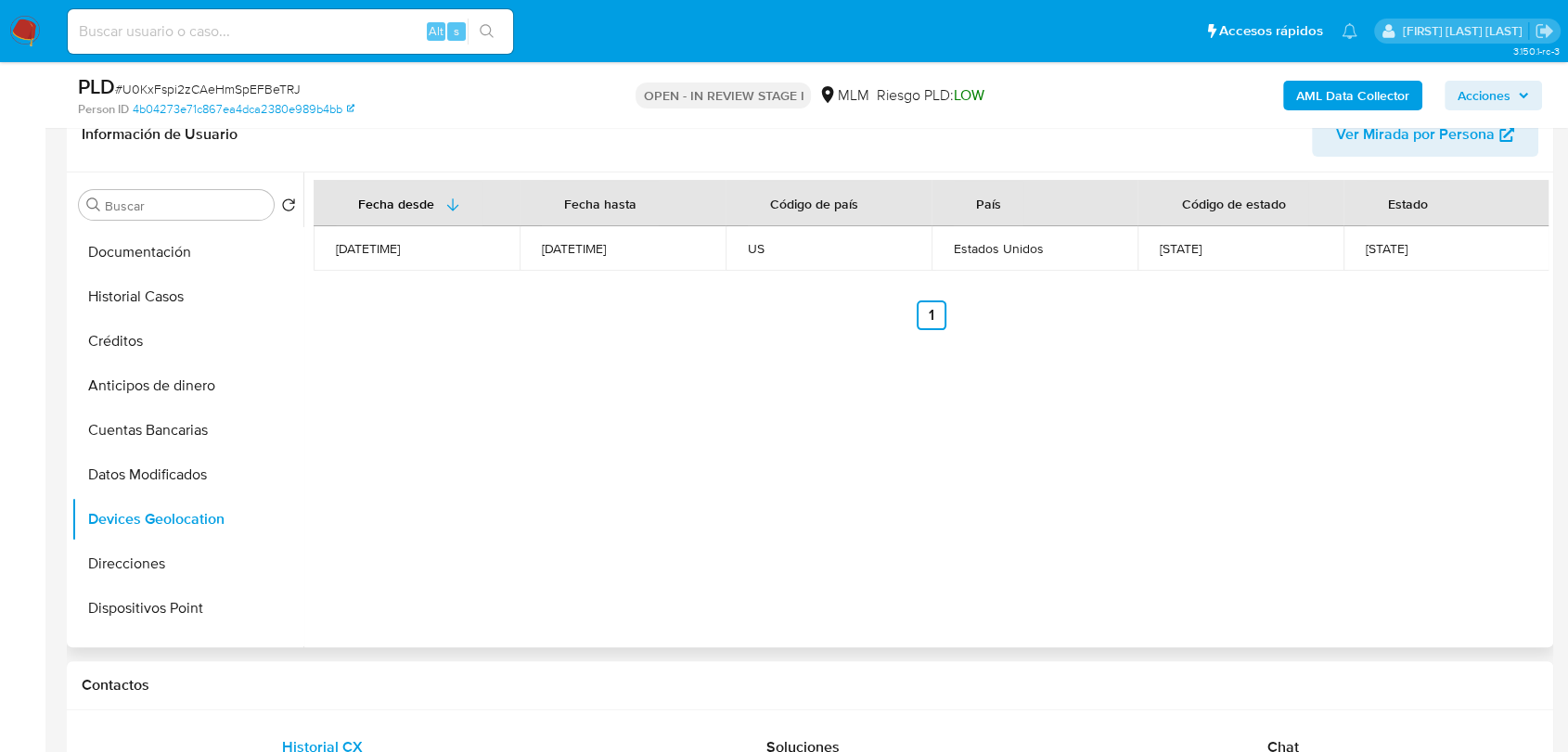 type 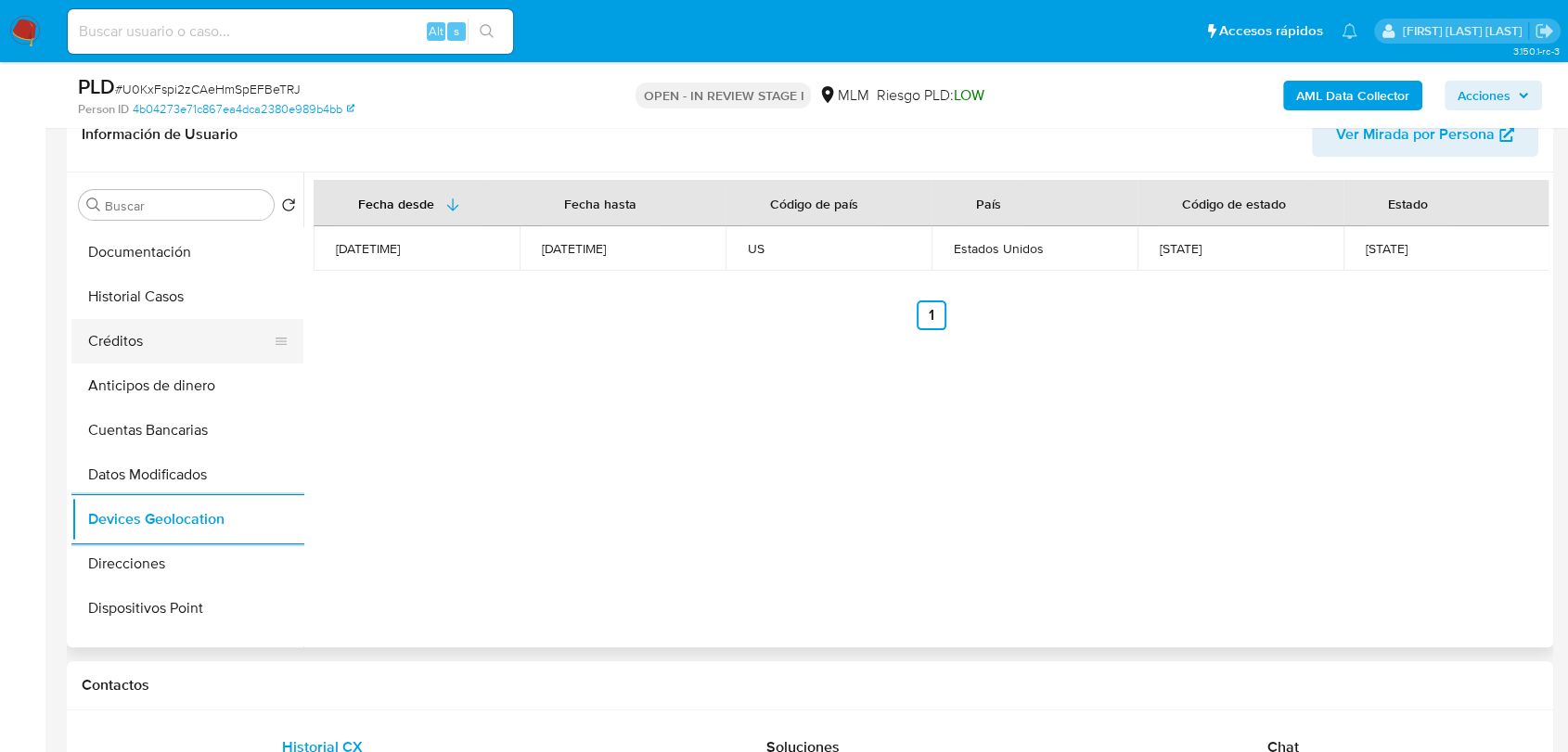 click on "Créditos" at bounding box center [180, 341] 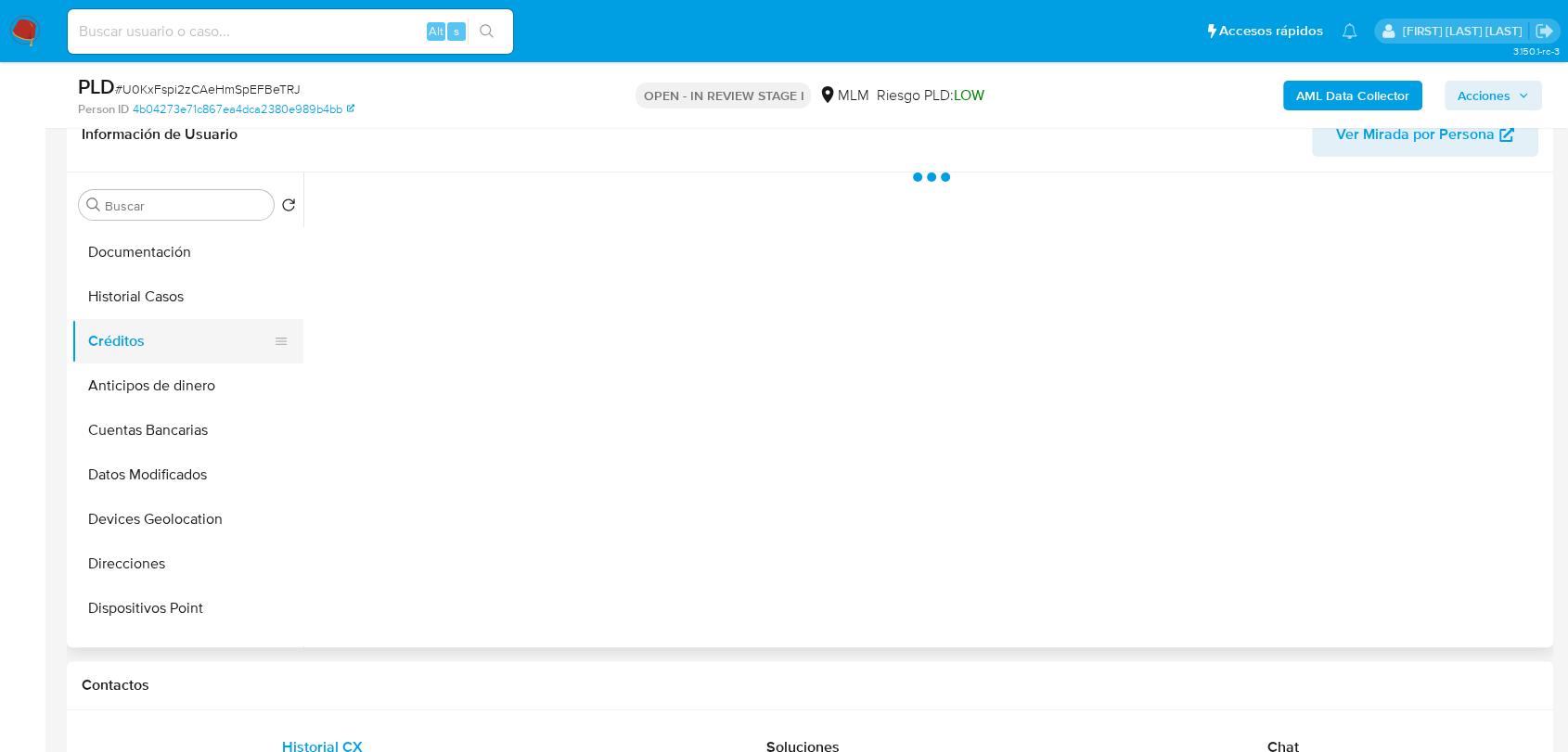 scroll, scrollTop: 0, scrollLeft: 0, axis: both 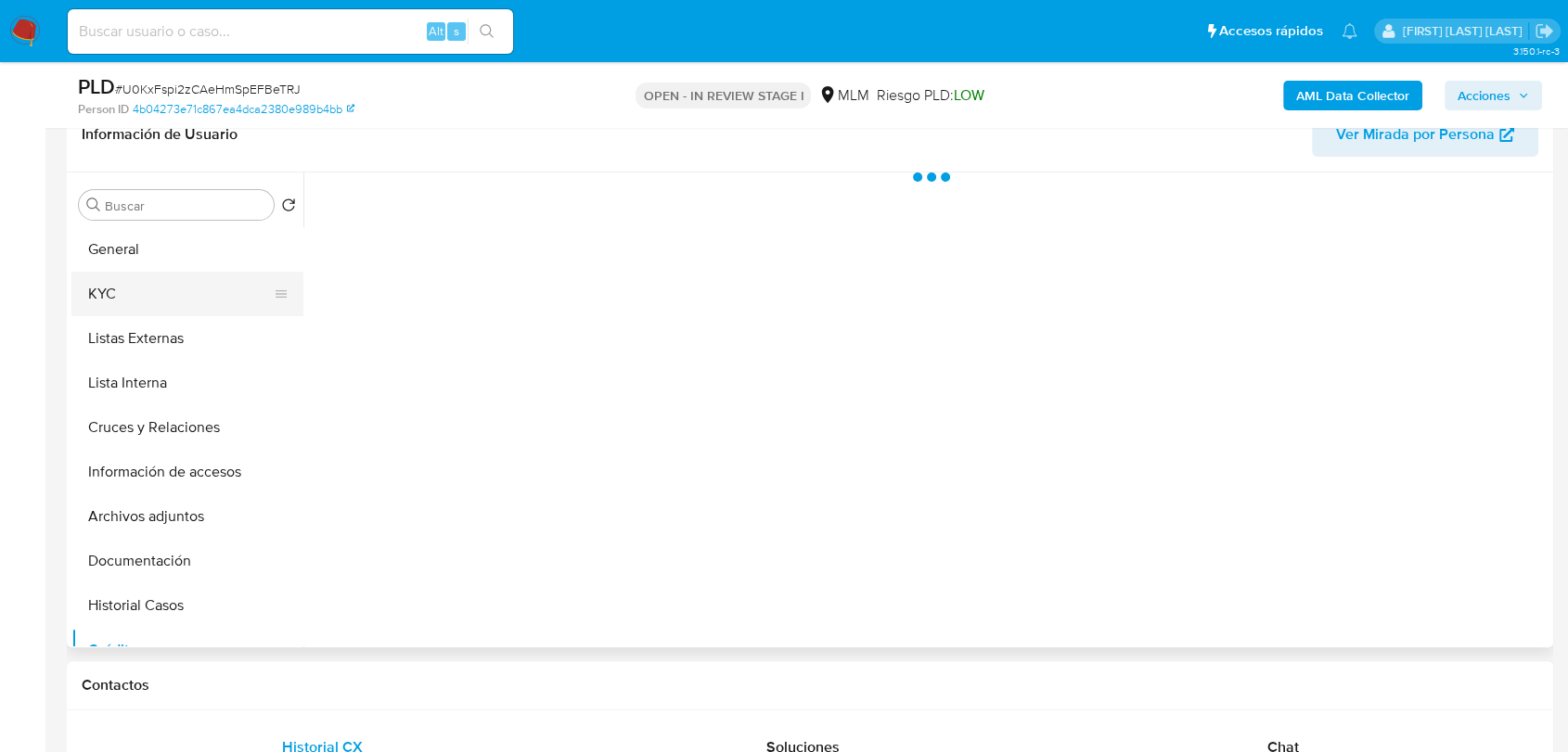 click on "KYC" at bounding box center [180, 294] 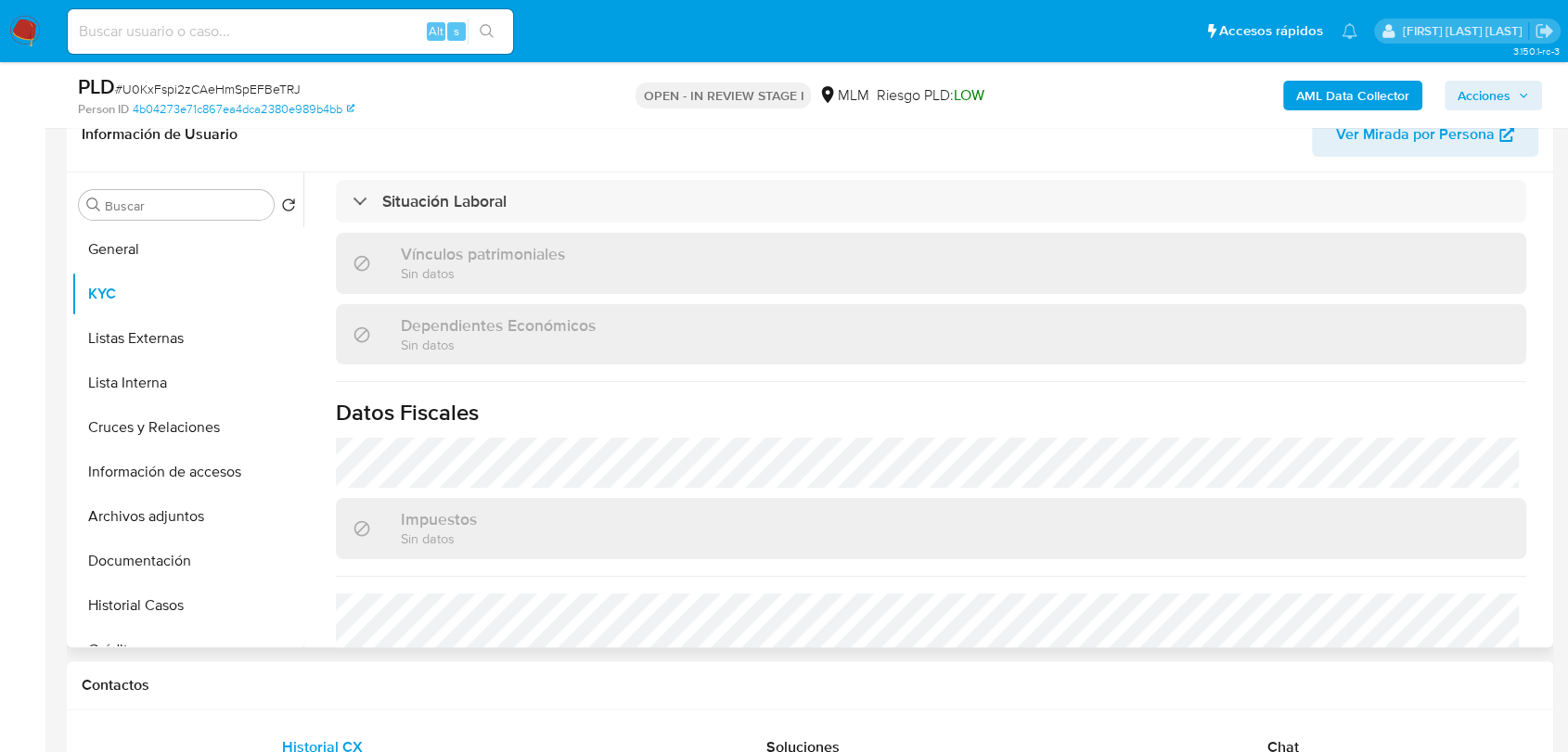 scroll, scrollTop: 709, scrollLeft: 0, axis: vertical 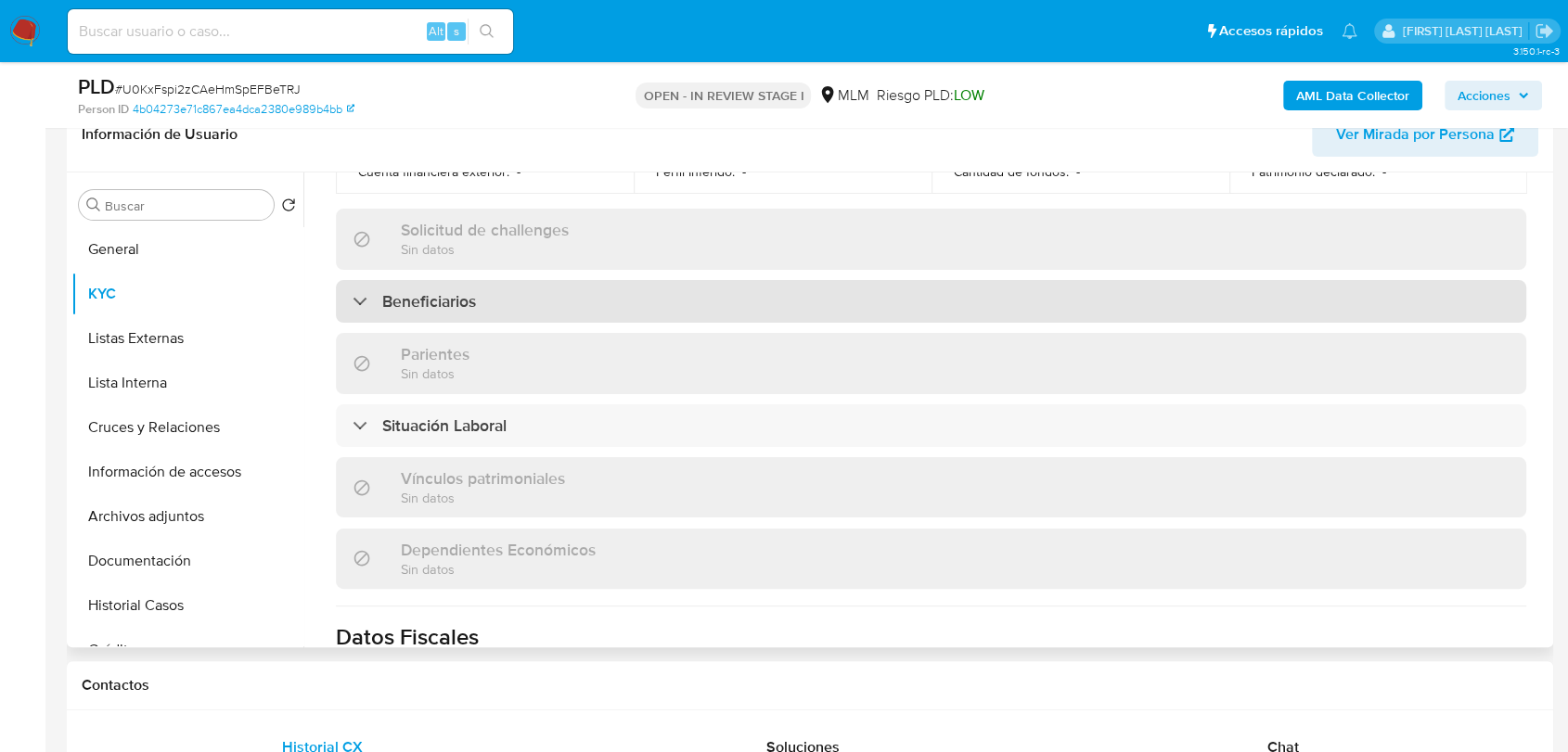 click on "Beneficiarios" at bounding box center [931, 301] 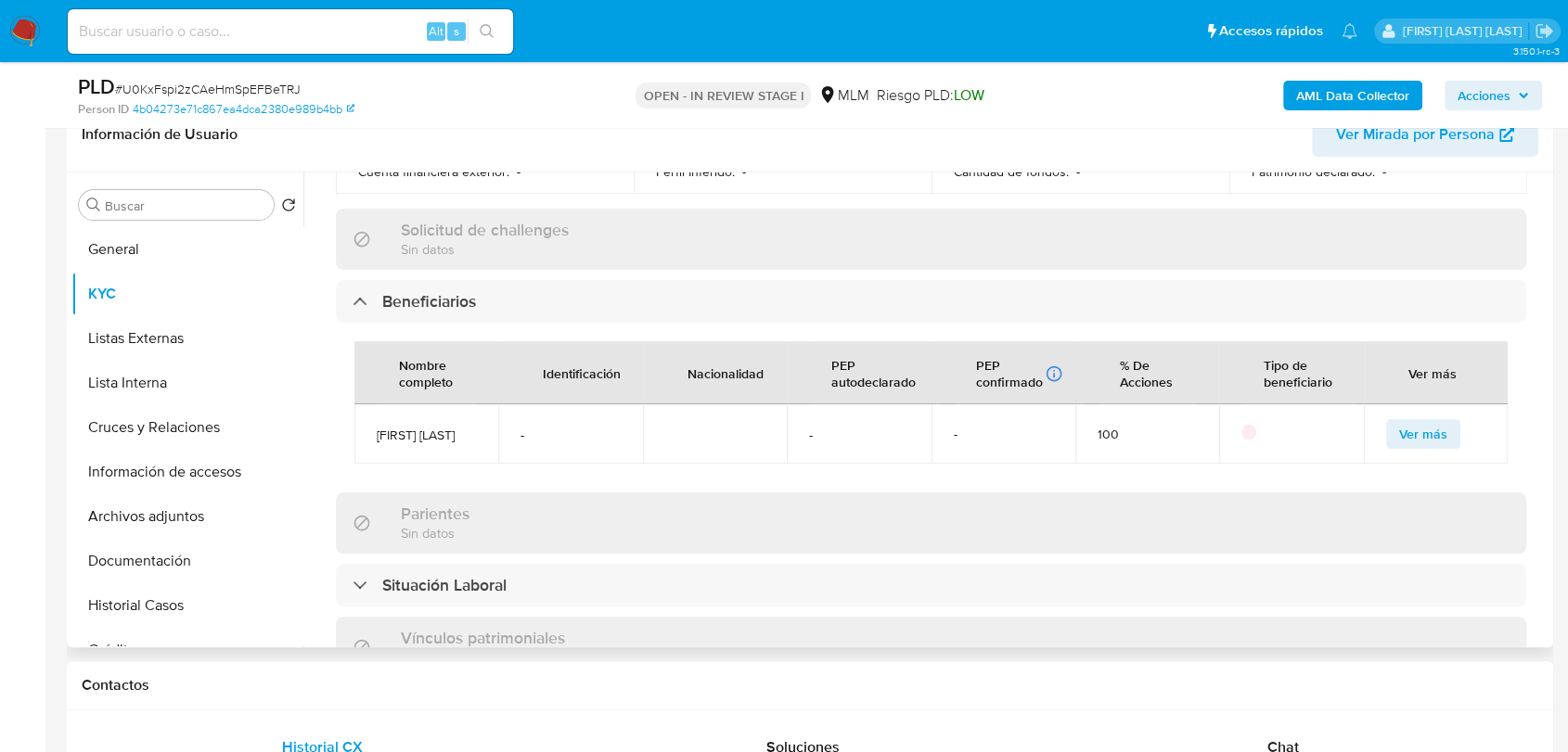 click on "Emilio Fragoso fragoso" at bounding box center [426, 435] 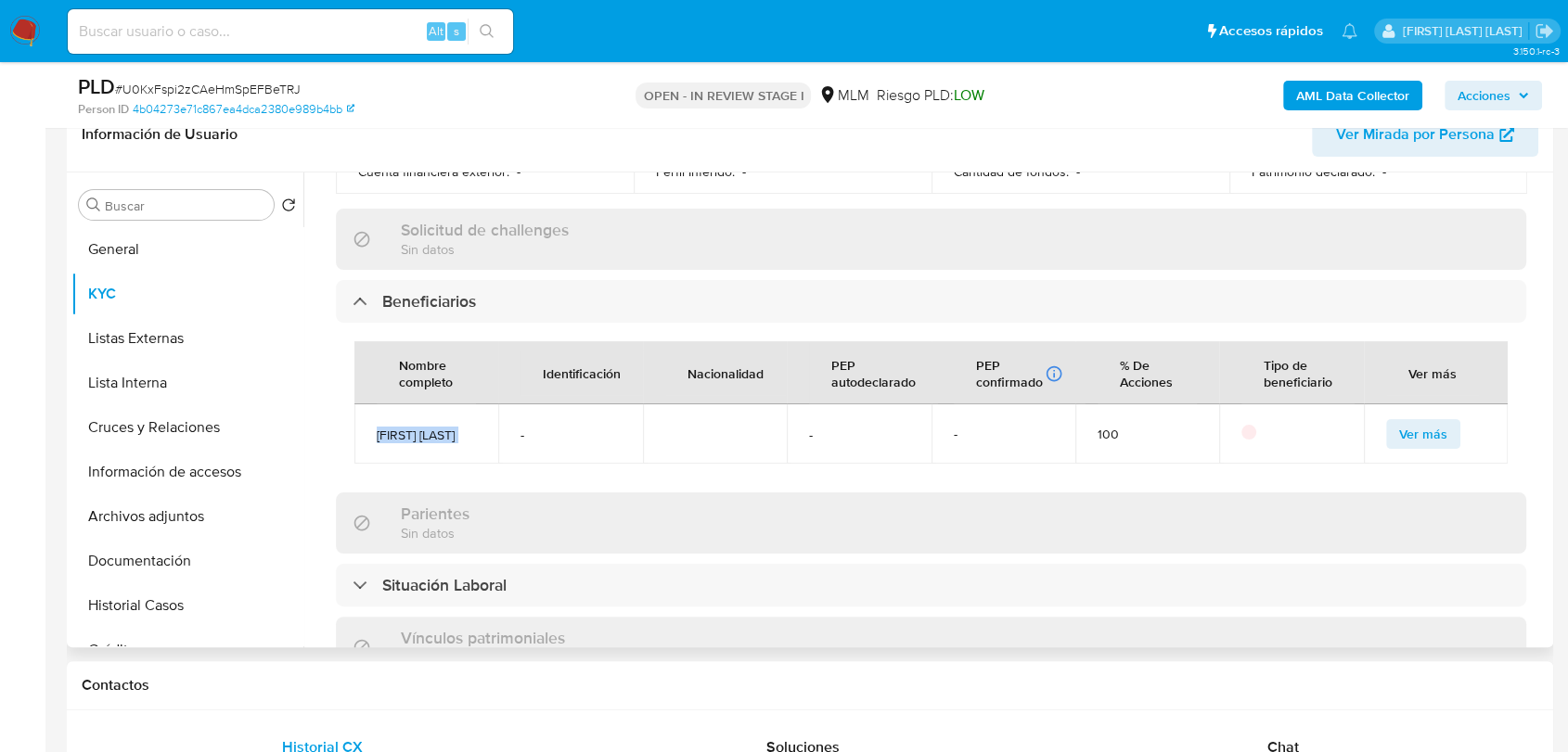 click on "Emilio Fragoso fragoso" at bounding box center (426, 435) 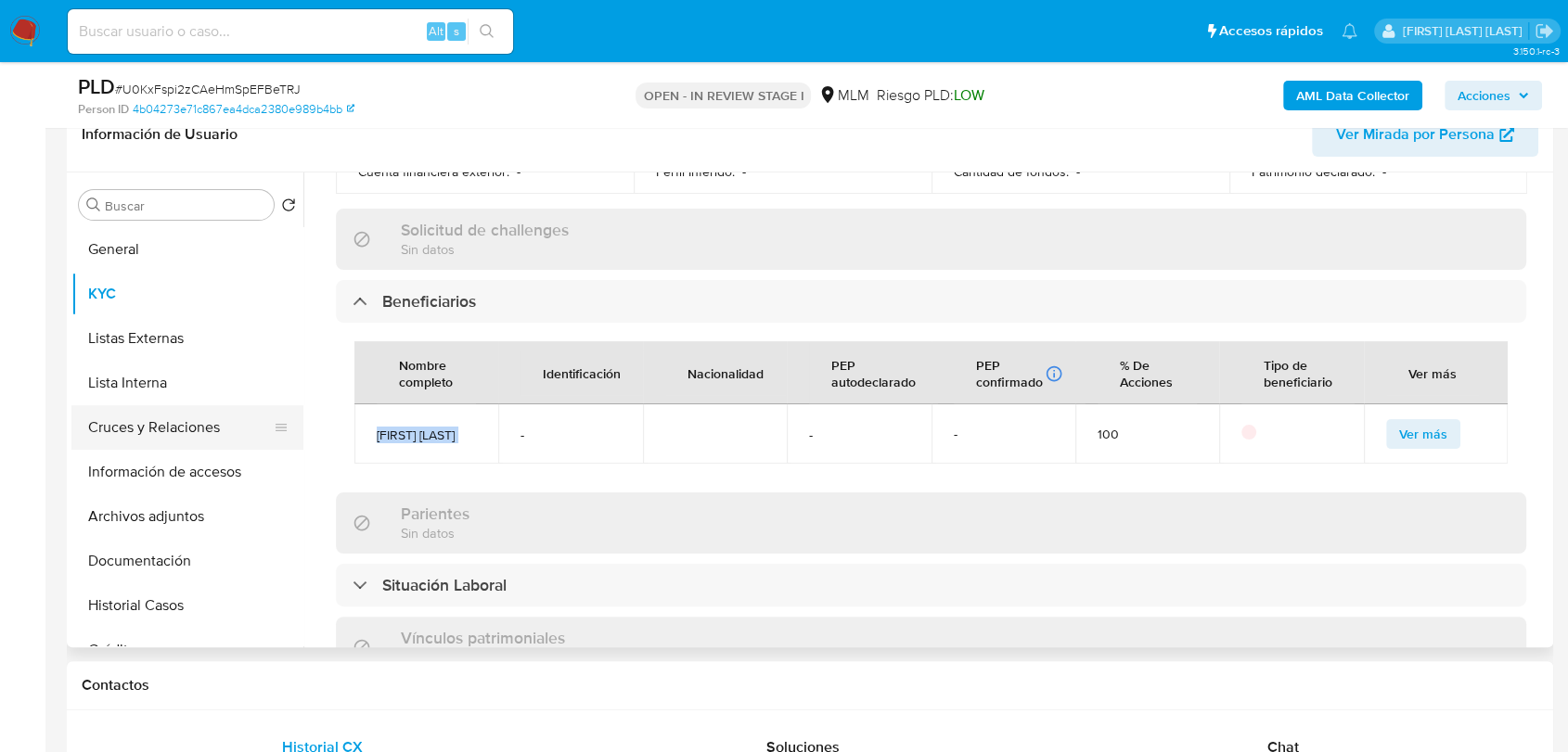 drag, startPoint x: 154, startPoint y: 425, endPoint x: 156, endPoint y: 442, distance: 17.117243 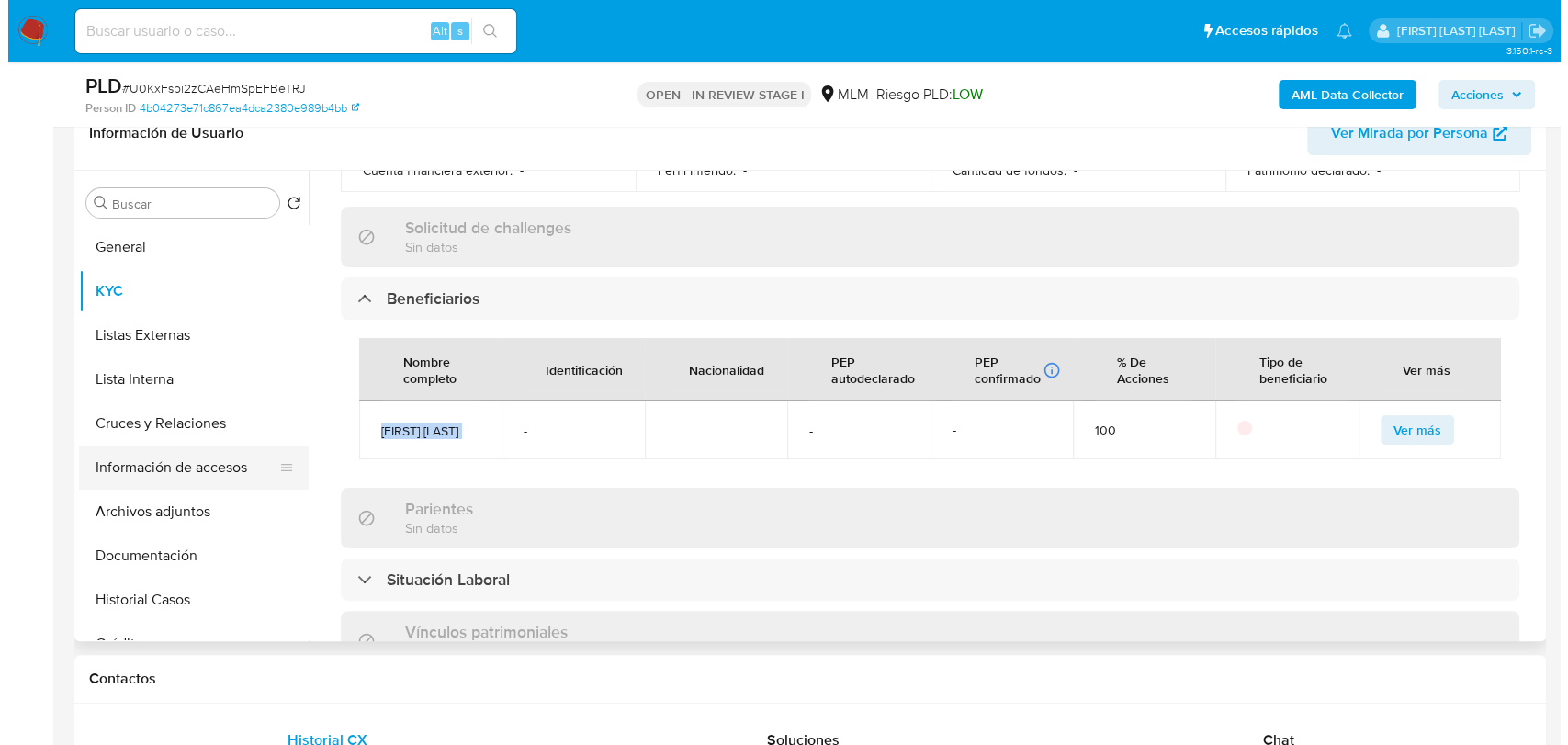 scroll, scrollTop: 0, scrollLeft: 0, axis: both 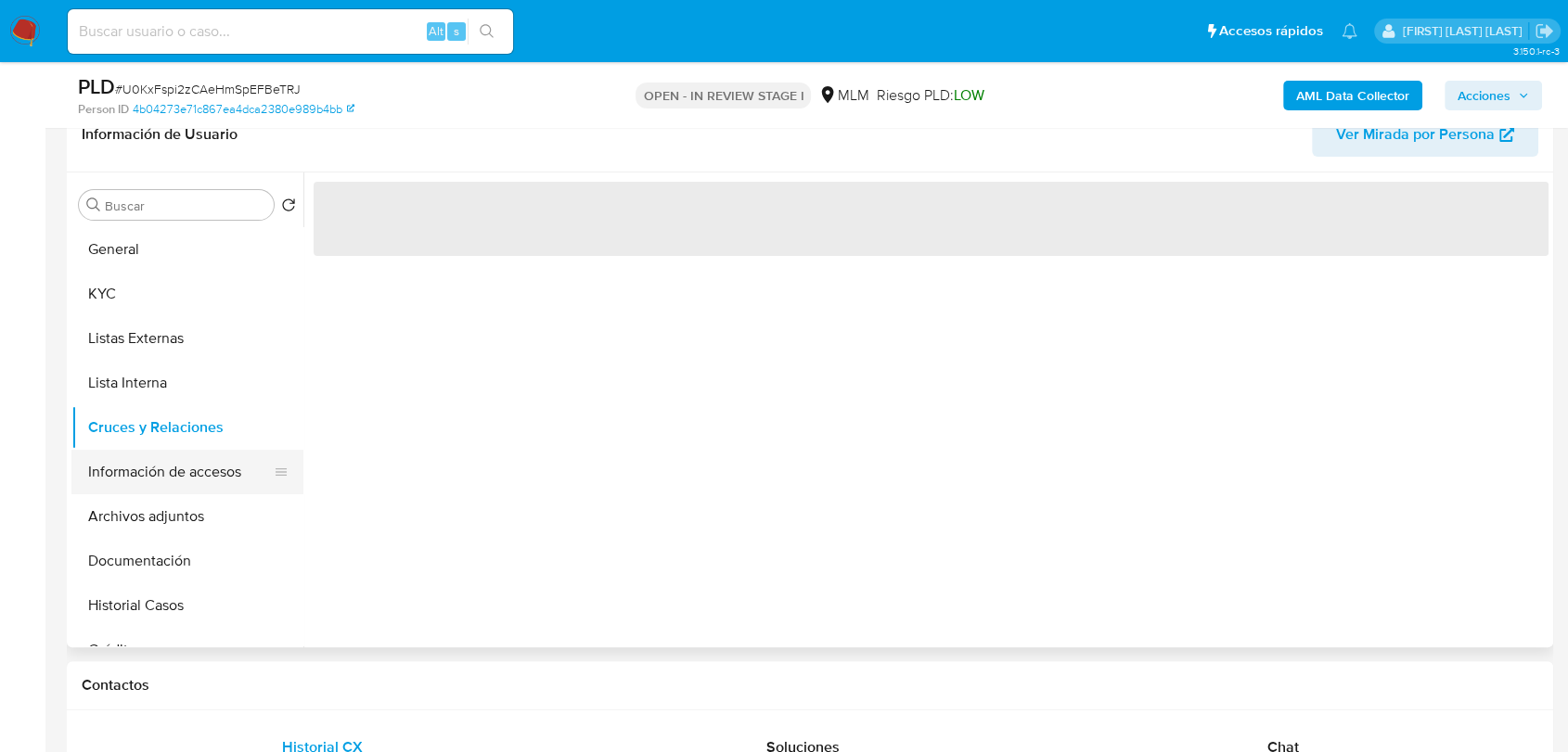 click on "Información de accesos" at bounding box center (180, 472) 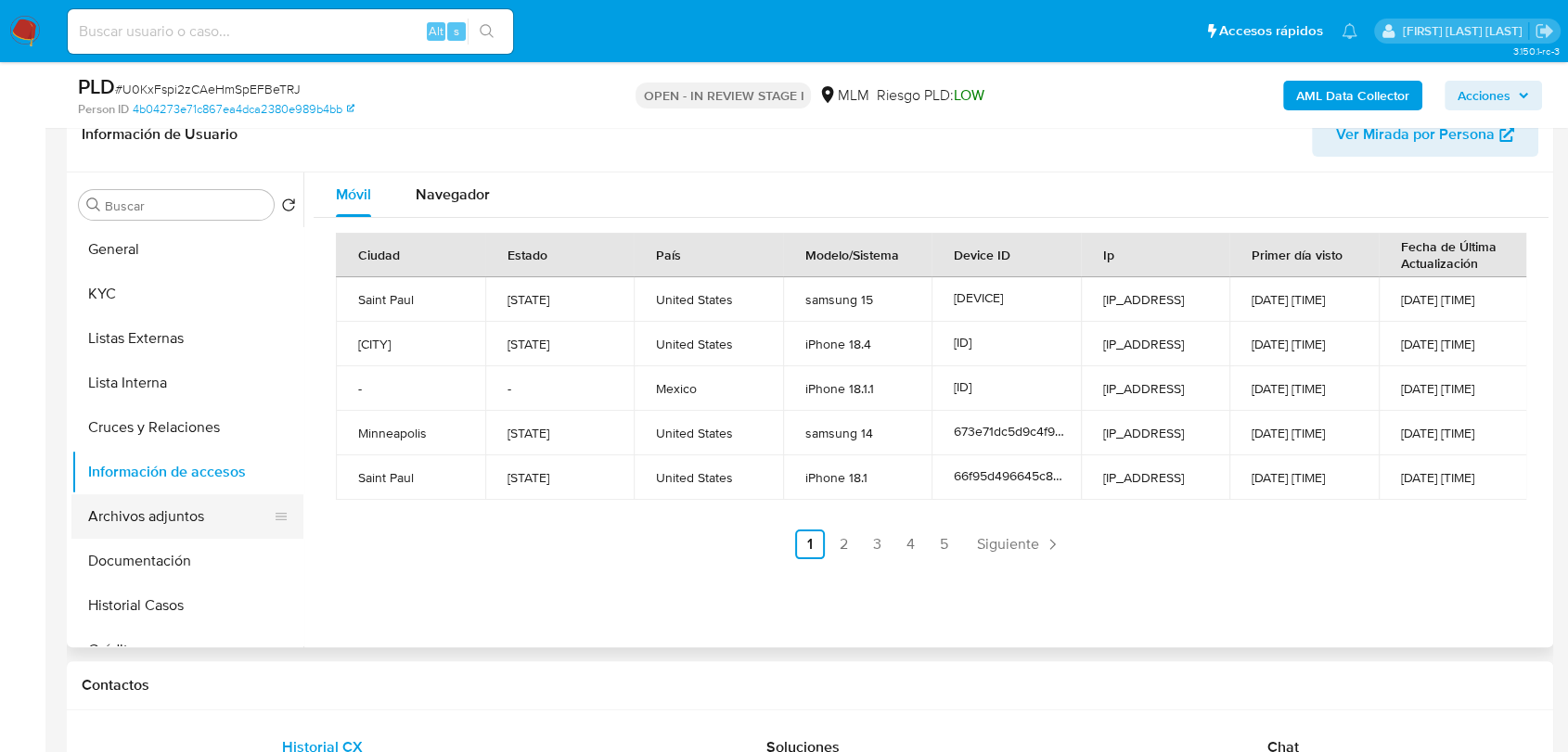 click on "Archivos adjuntos" at bounding box center (180, 516) 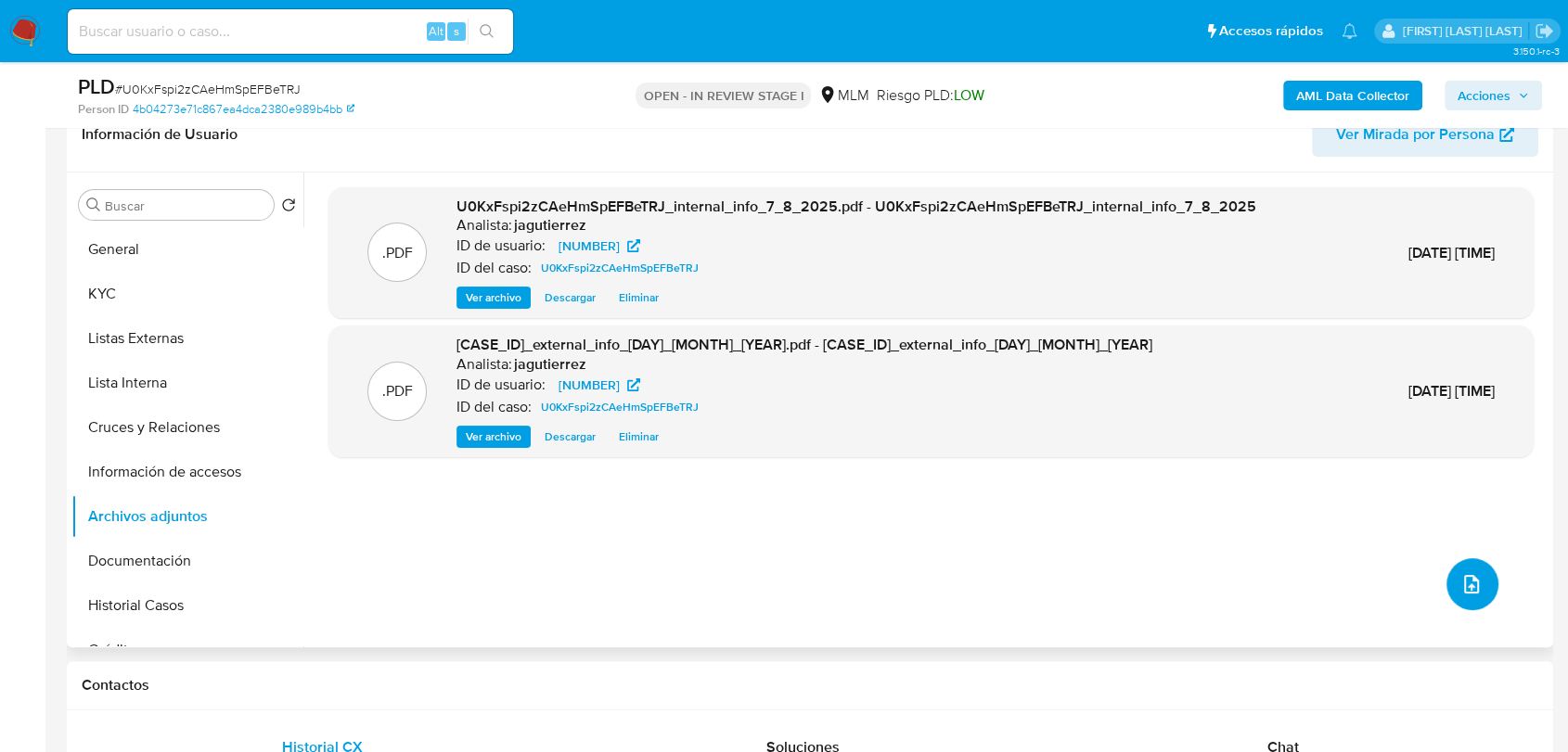click at bounding box center (1472, 584) 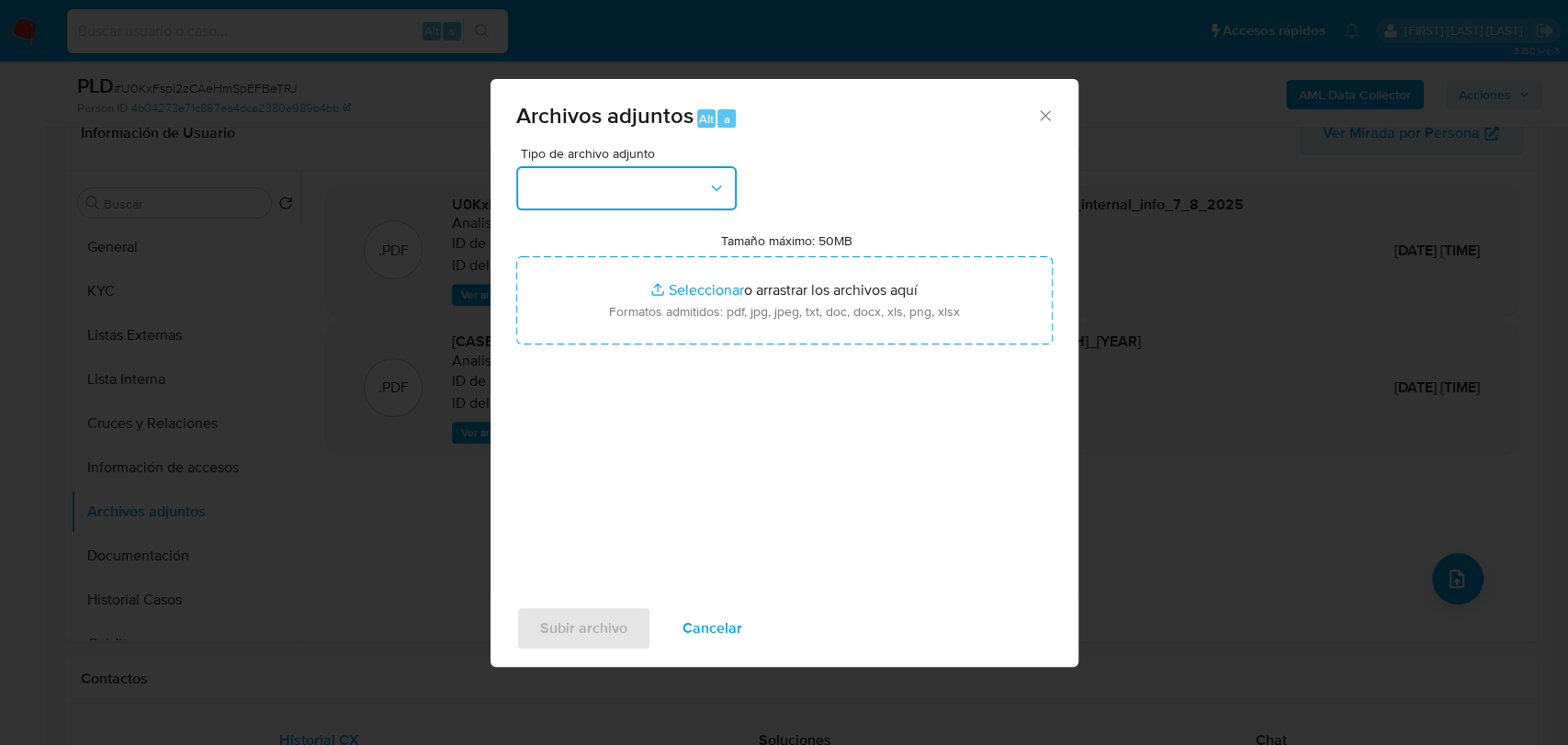 click at bounding box center (626, 188) 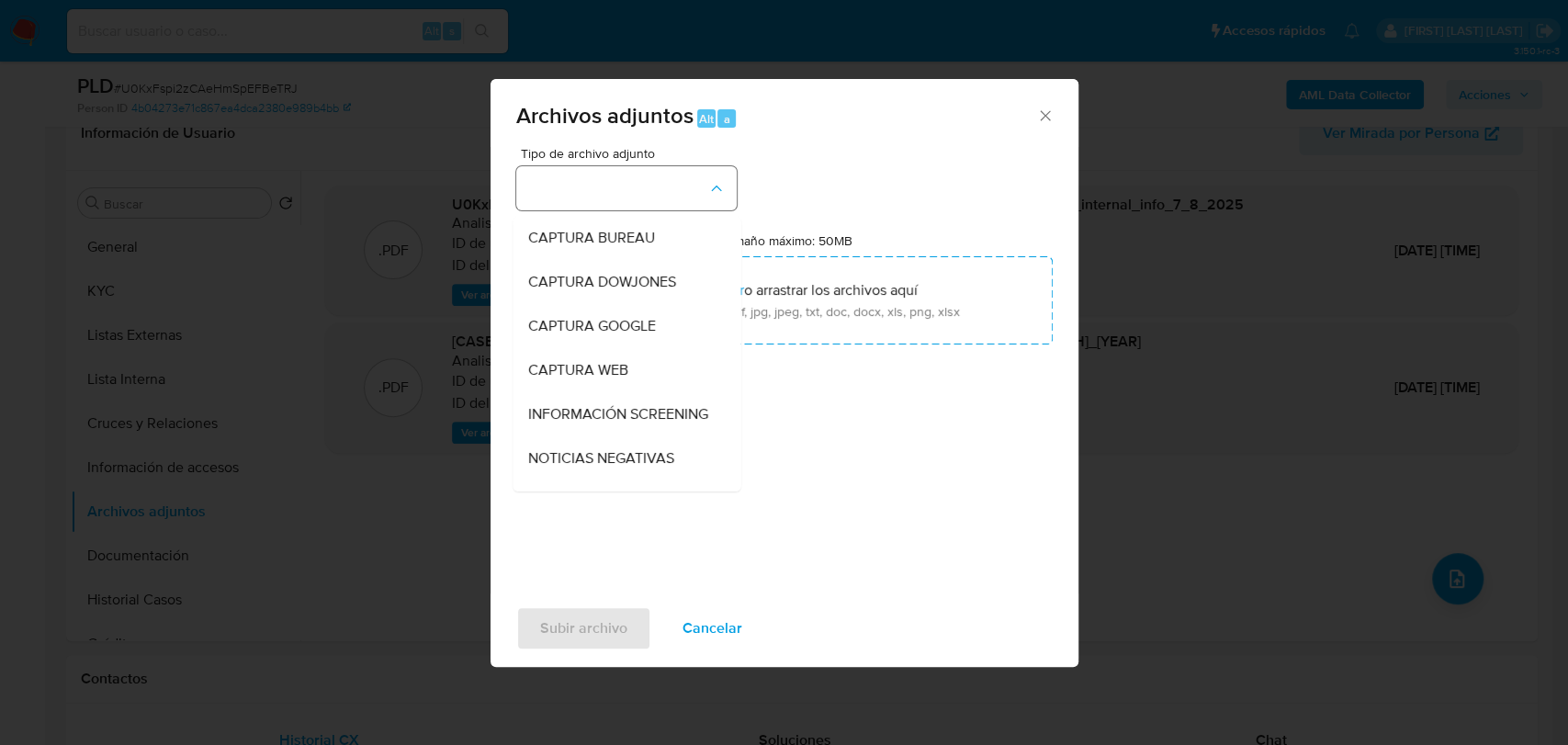 type 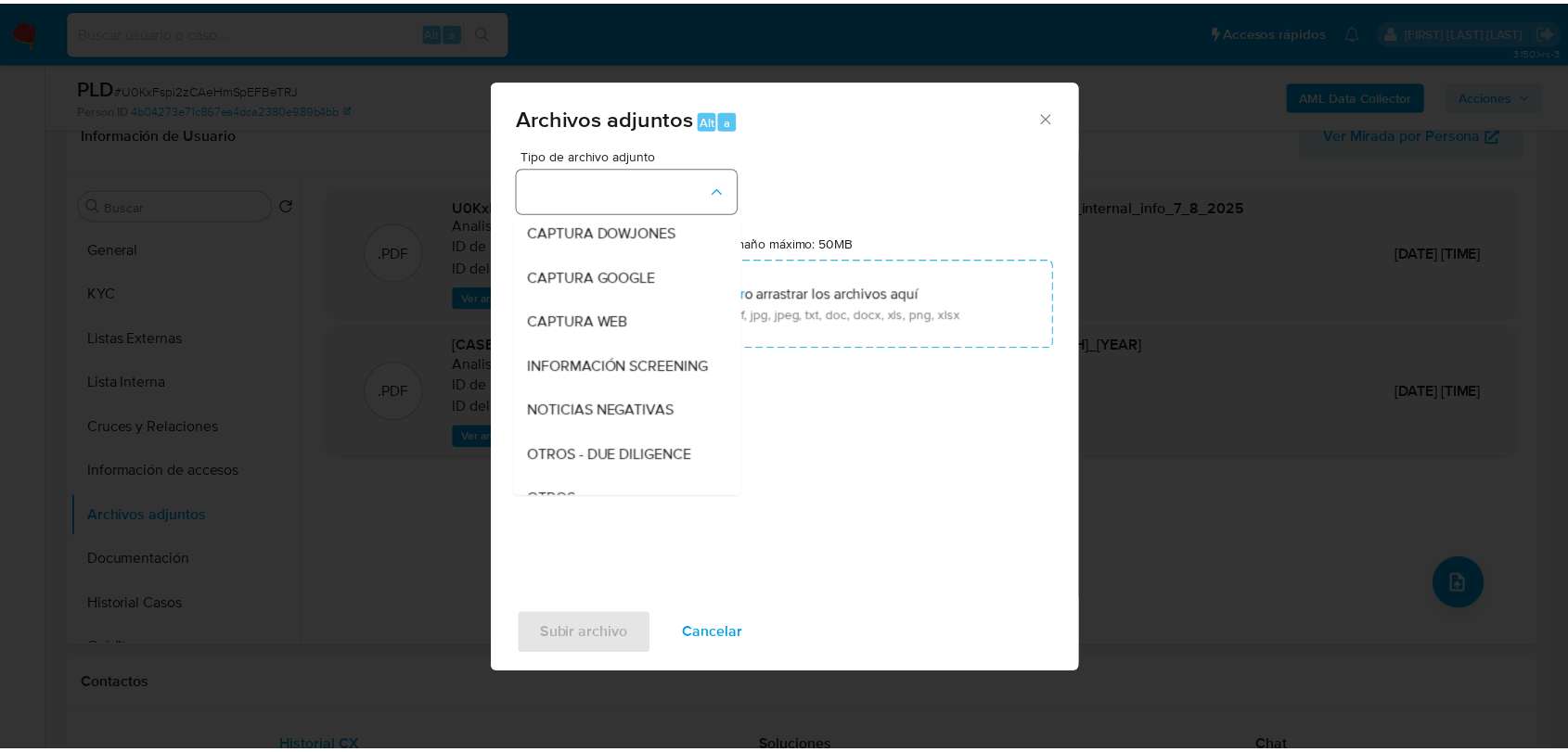 scroll, scrollTop: 96, scrollLeft: 0, axis: vertical 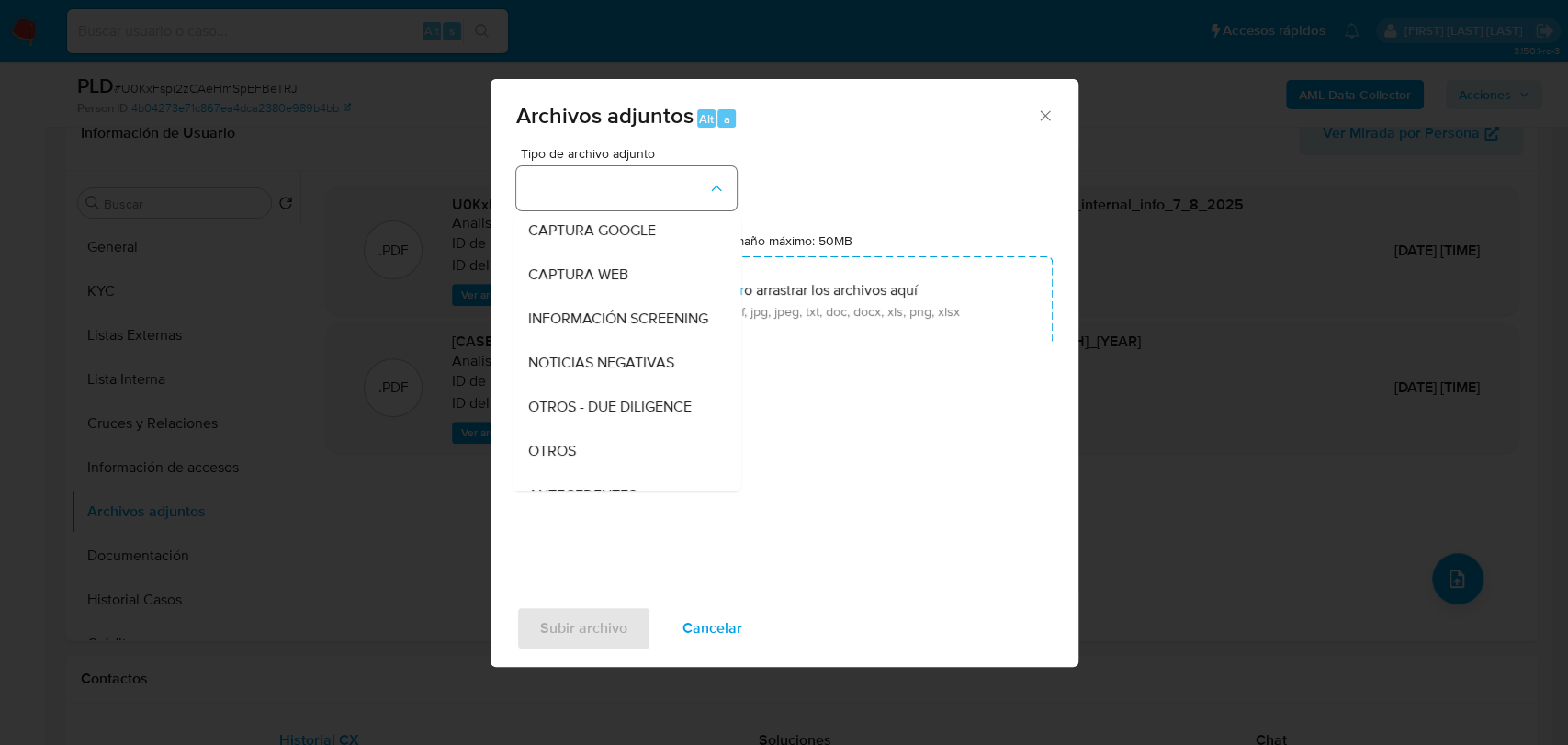 type 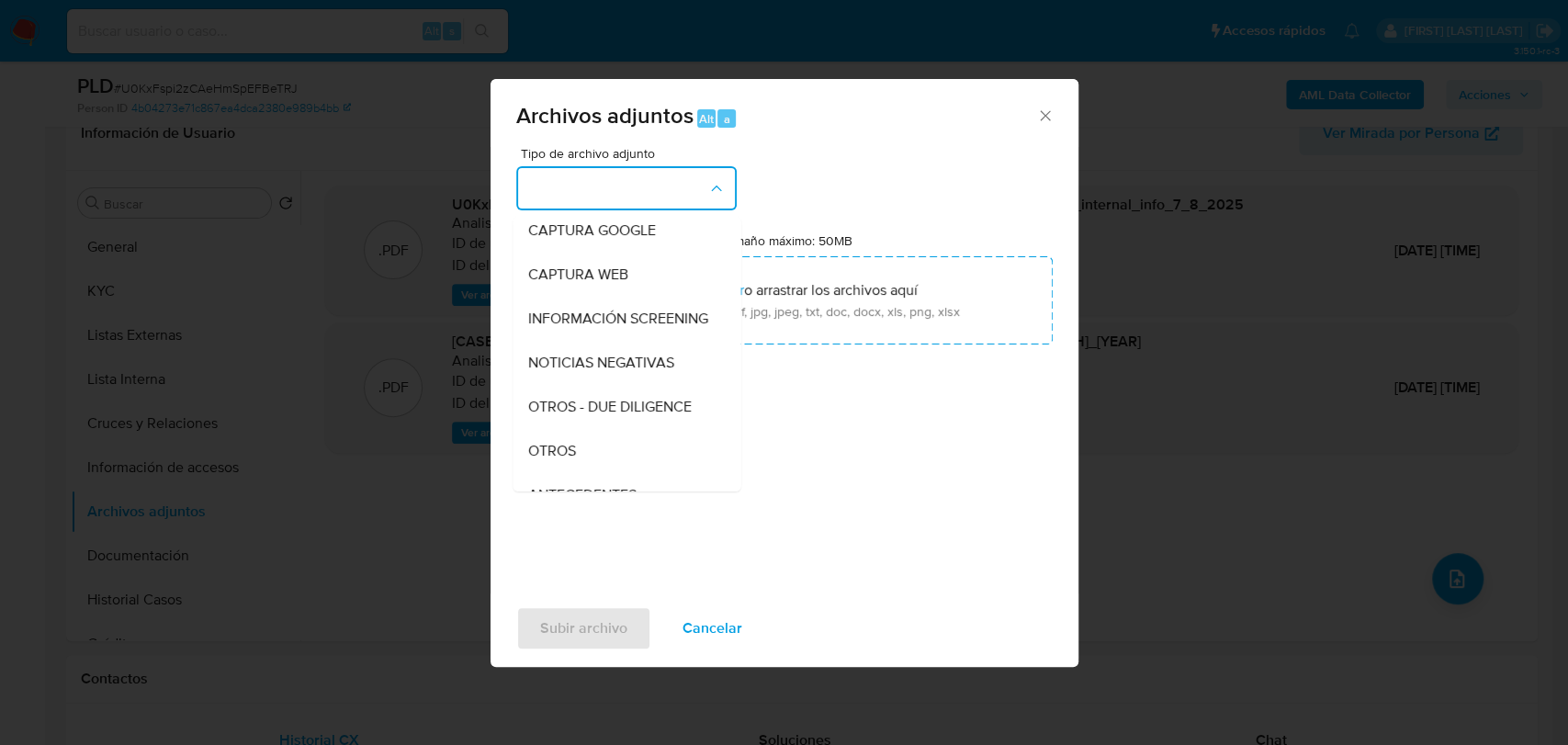 type 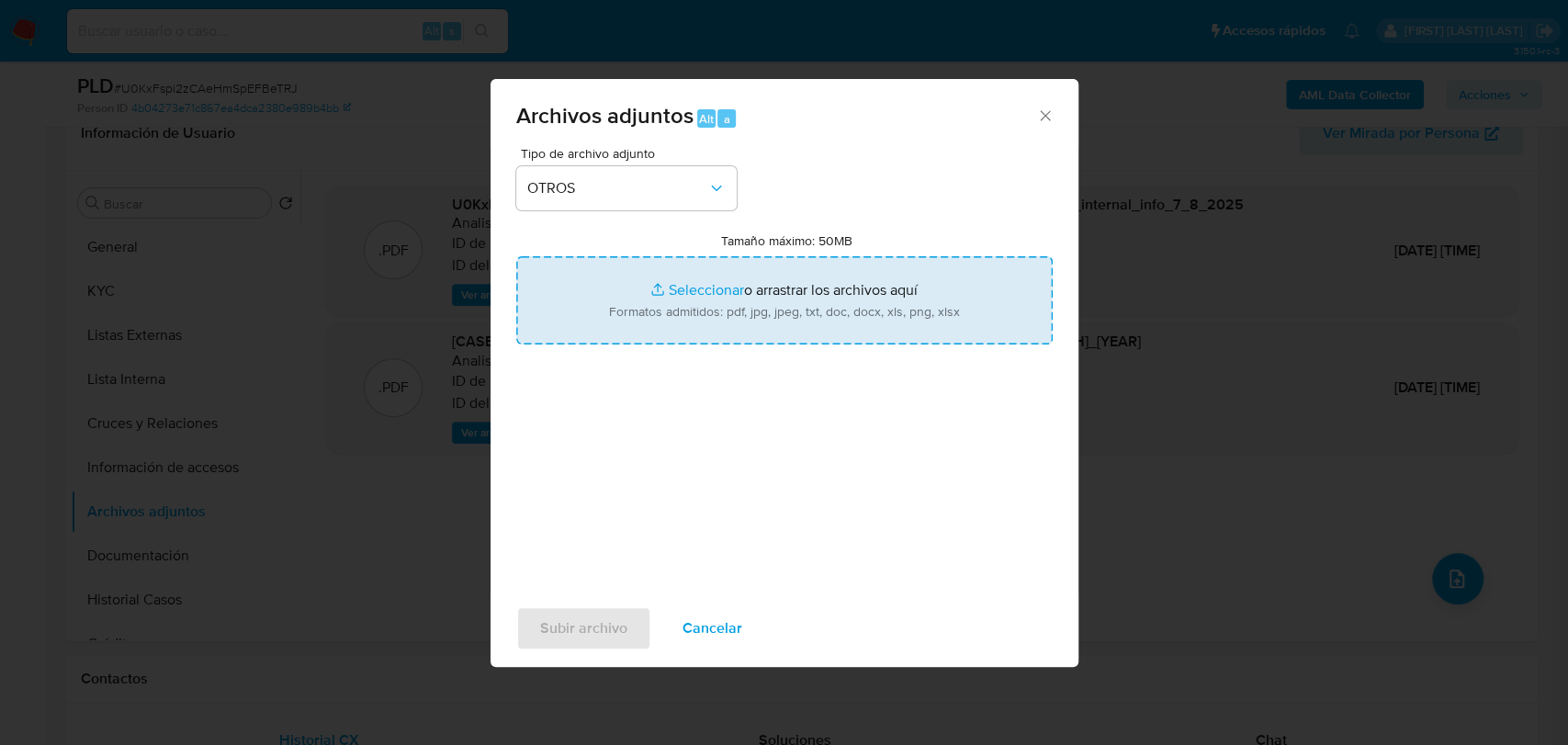 click on "Tamaño máximo: 50MB Seleccionar archivos" at bounding box center [784, 300] 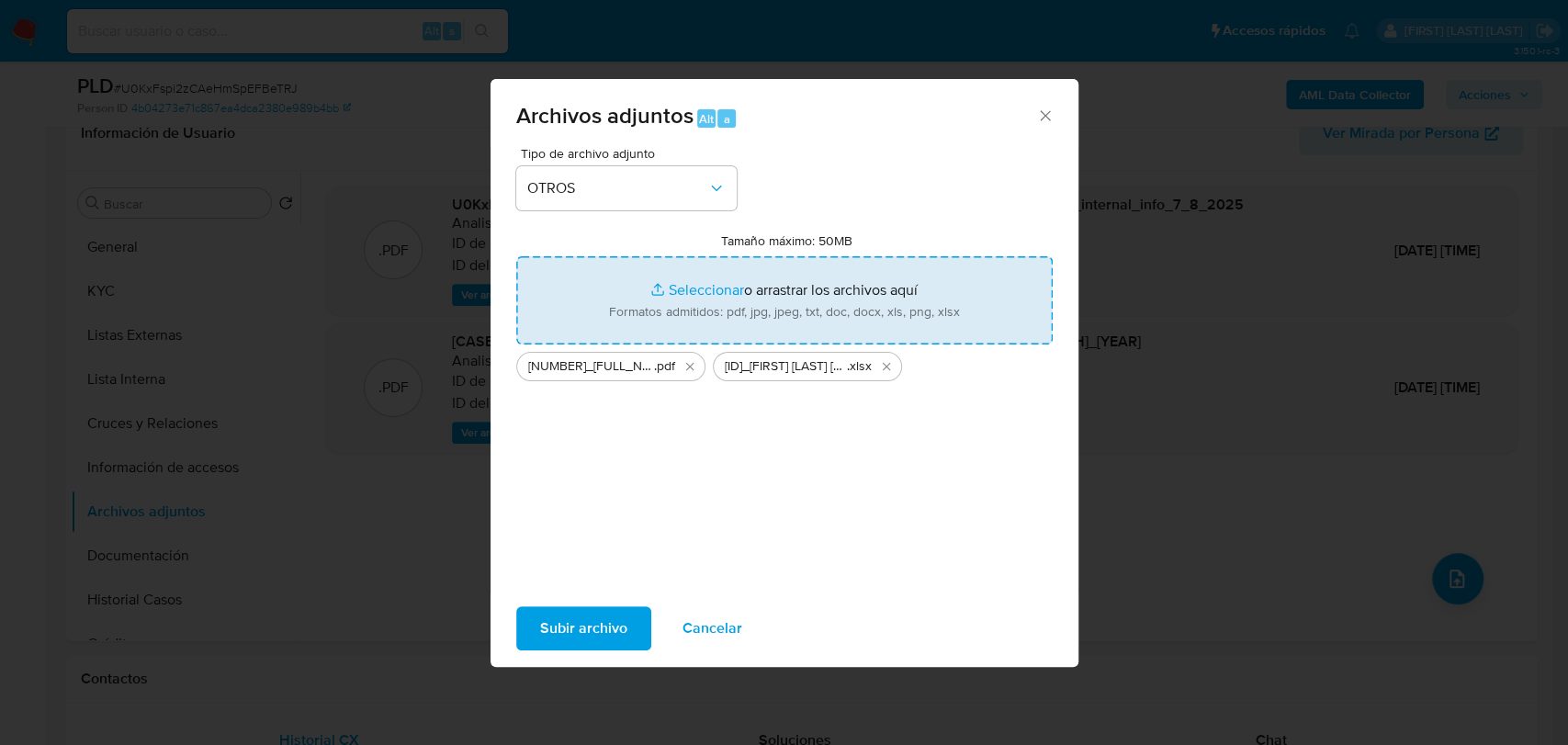 type 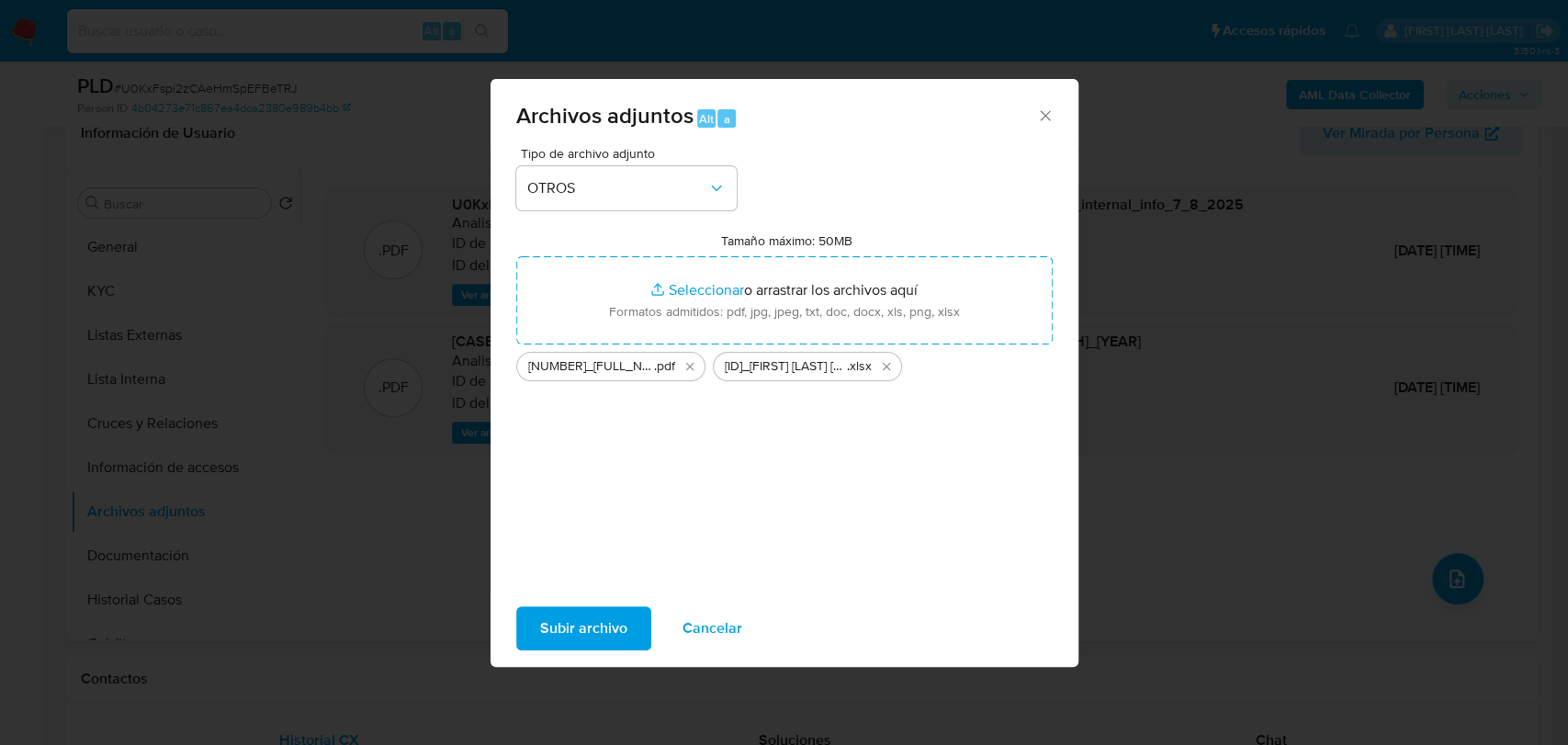 click on "Subir archivo" at bounding box center [583, 628] 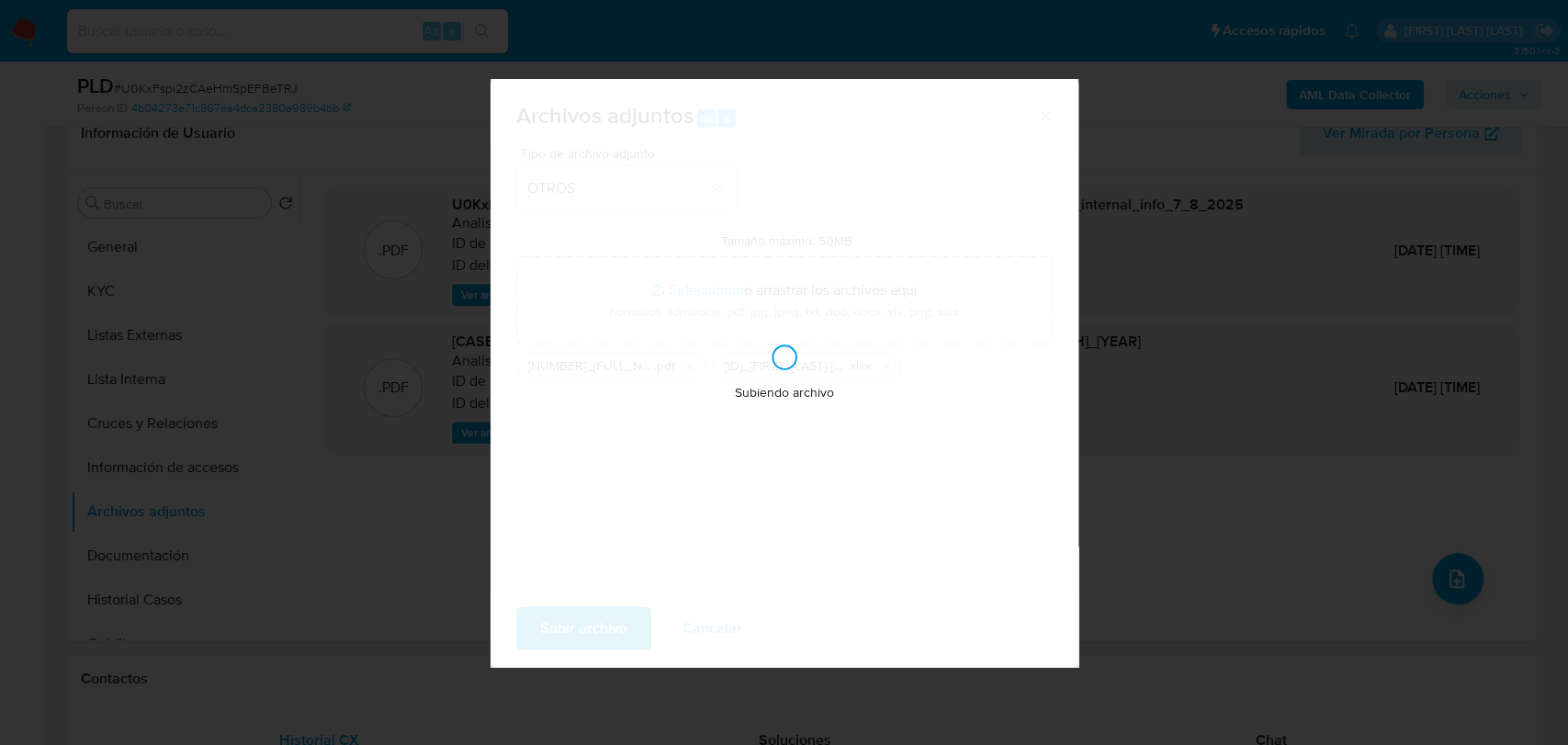 type 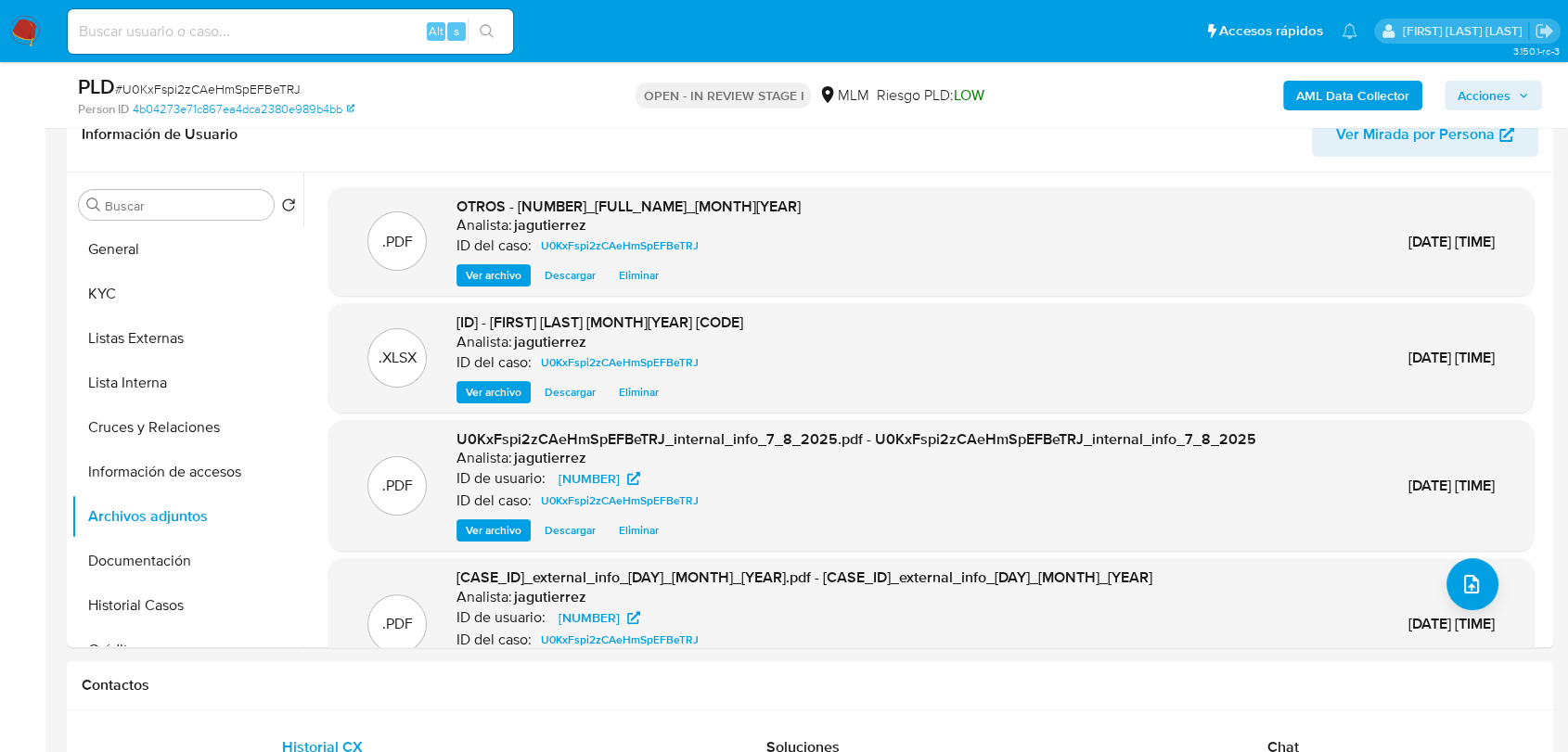 click on "Acciones" at bounding box center [1493, 96] 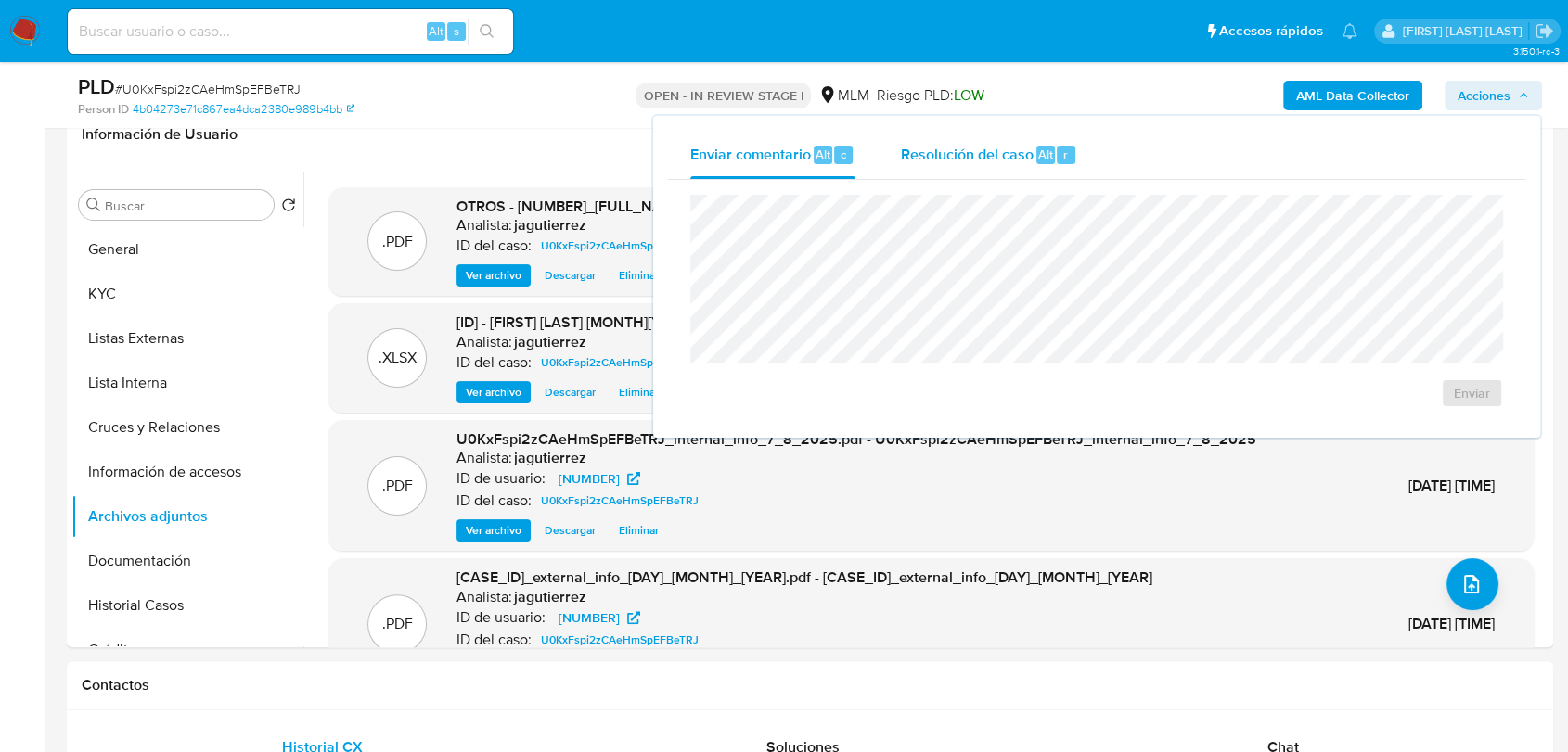 click on "Resolución del caso" at bounding box center (966, 153) 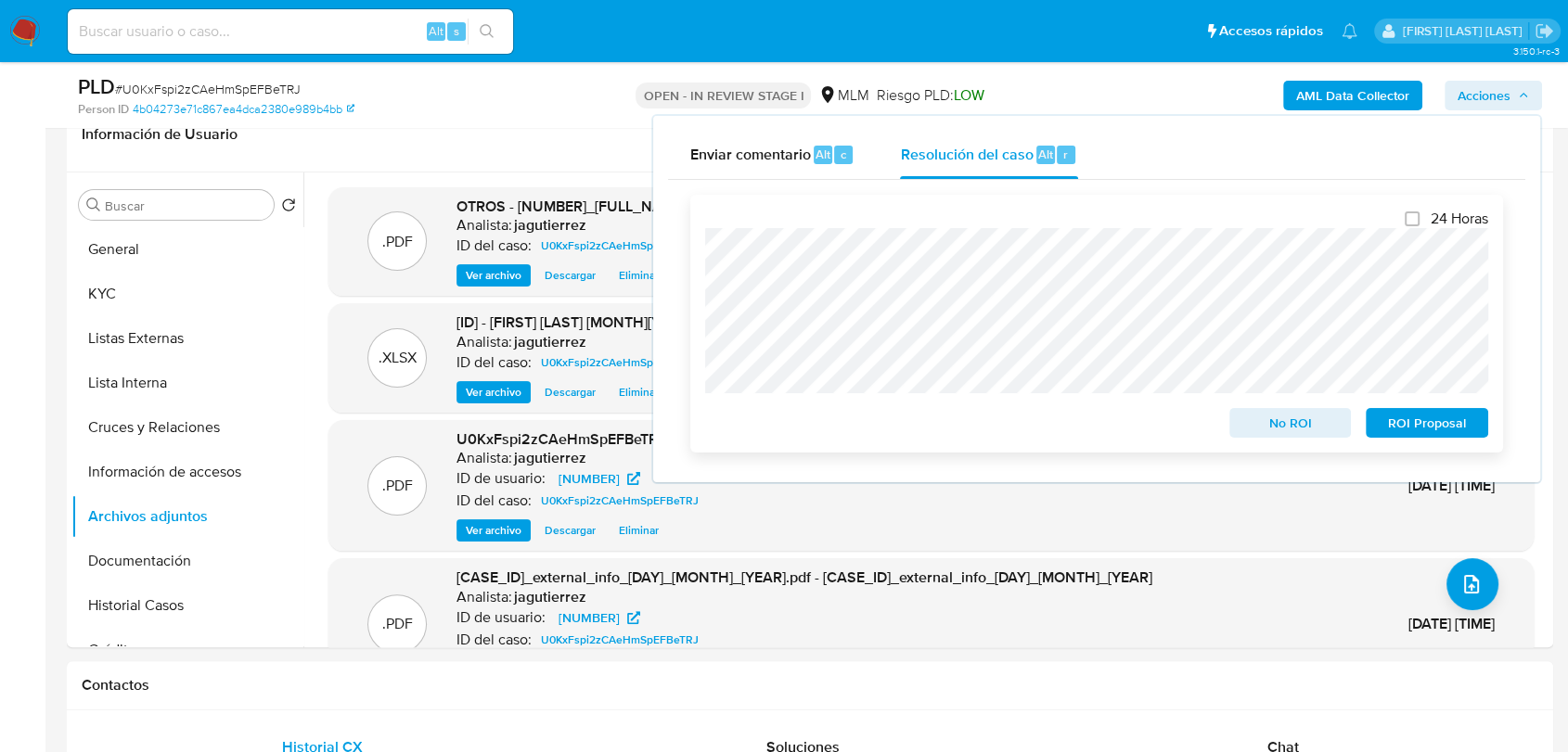 click on "No ROI" at bounding box center (1291, 423) 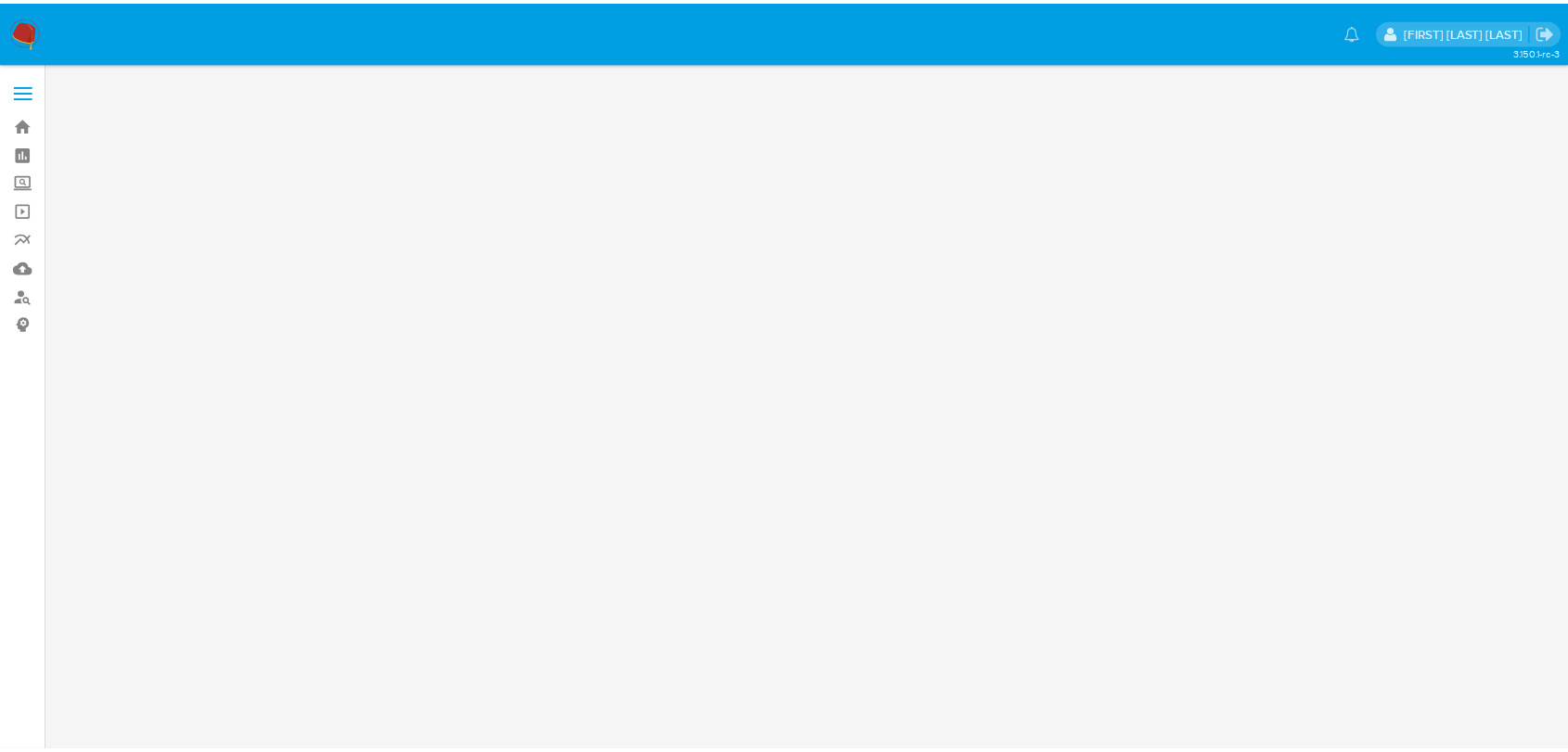 scroll, scrollTop: 0, scrollLeft: 0, axis: both 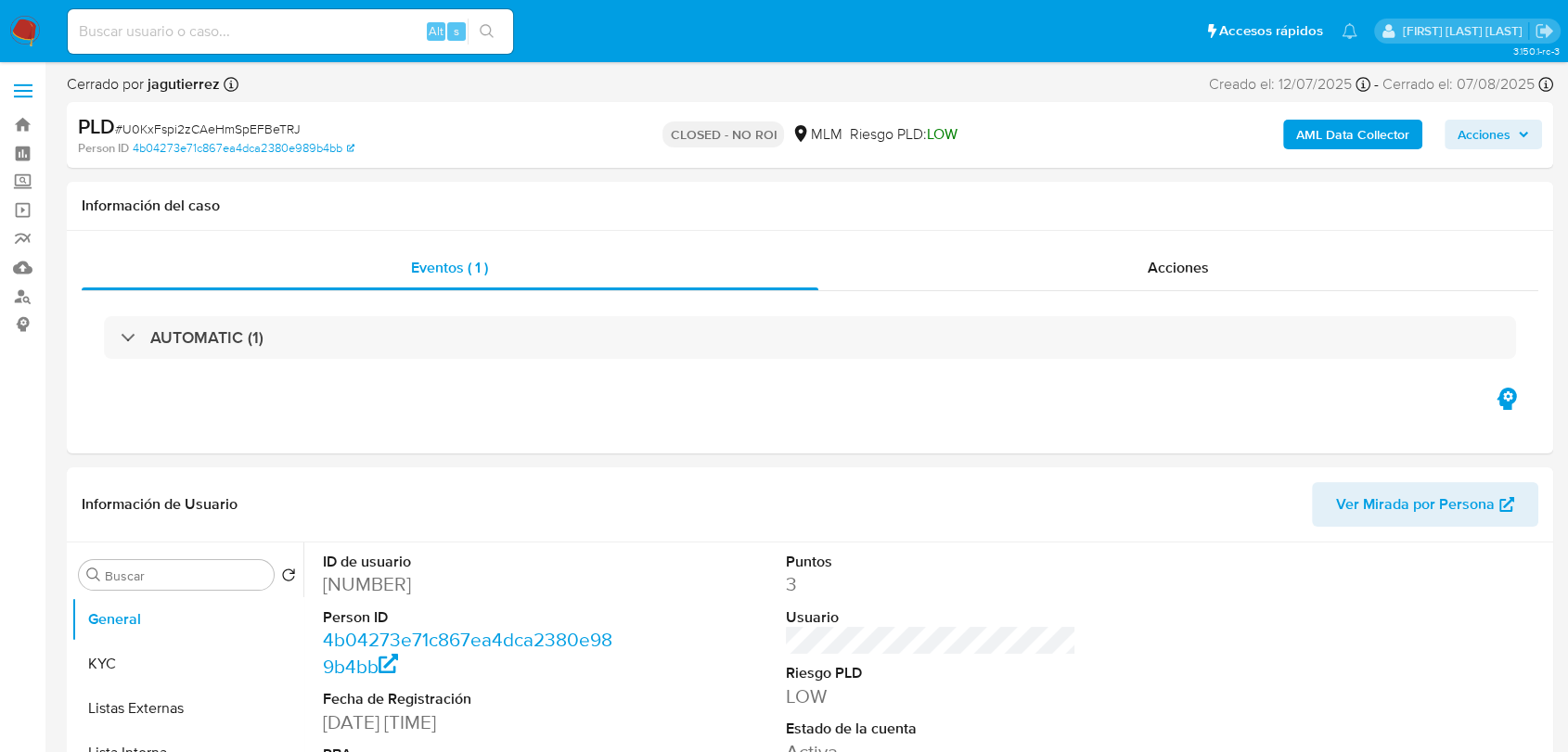 select on "10" 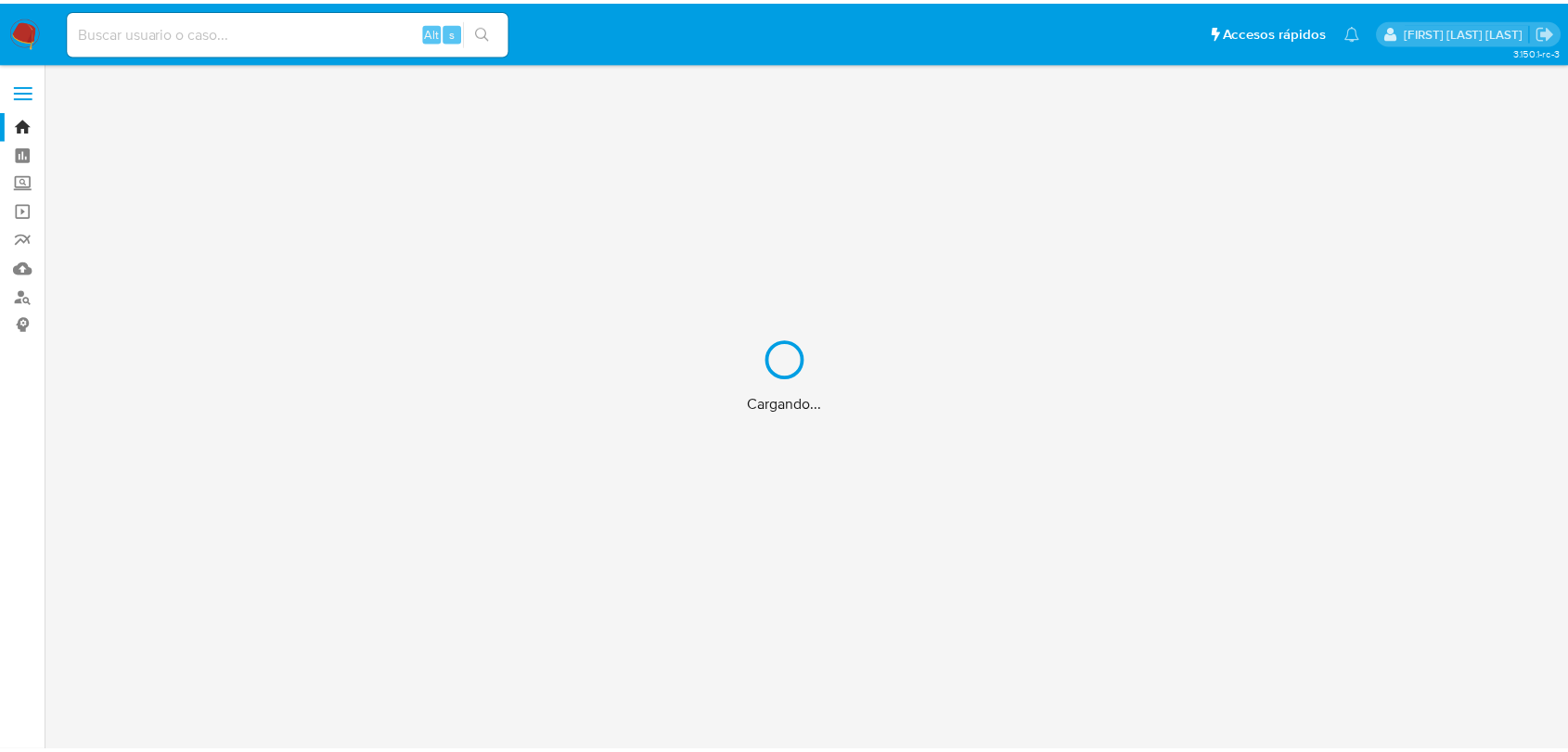 scroll, scrollTop: 0, scrollLeft: 0, axis: both 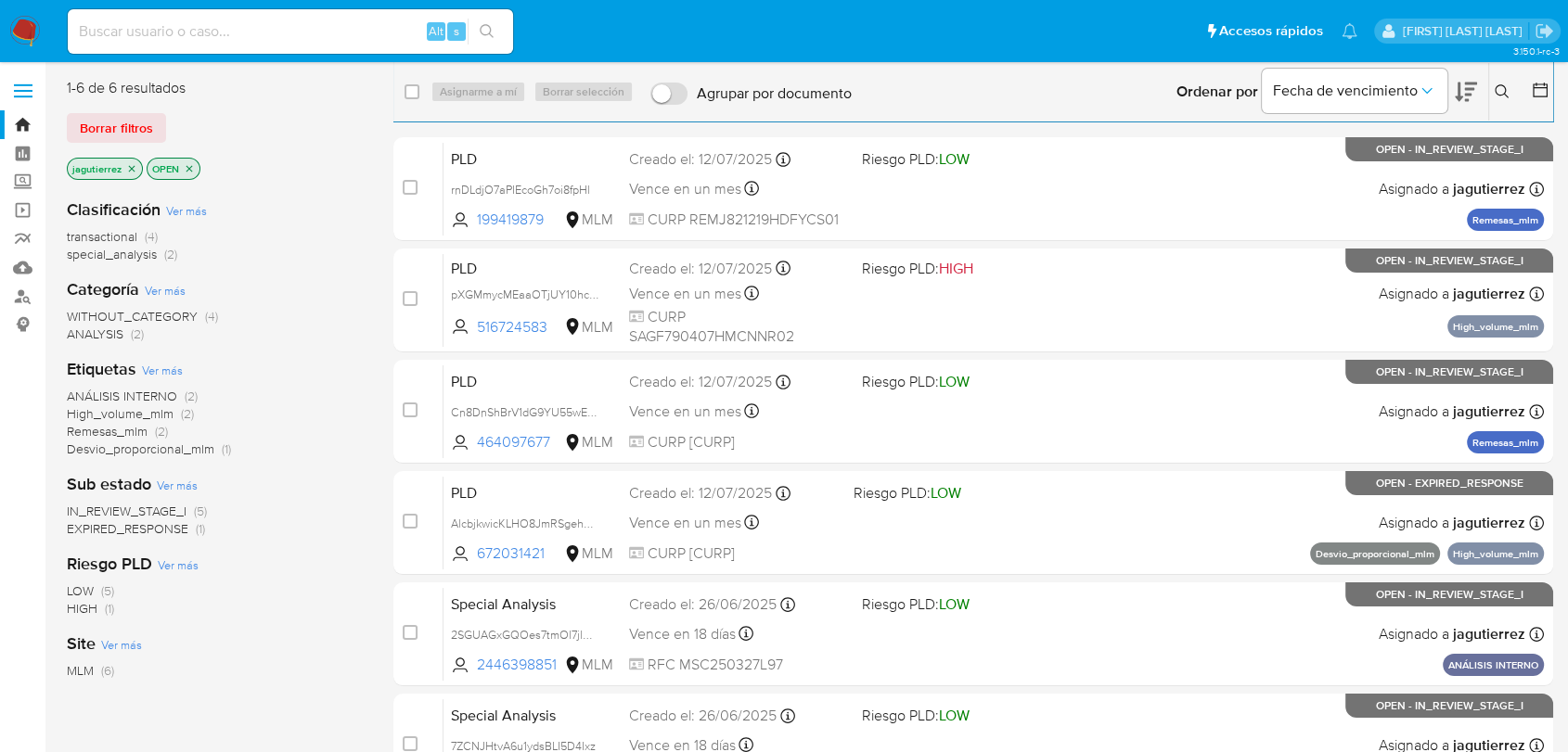 click on "Remesas_mlm" at bounding box center [107, 431] 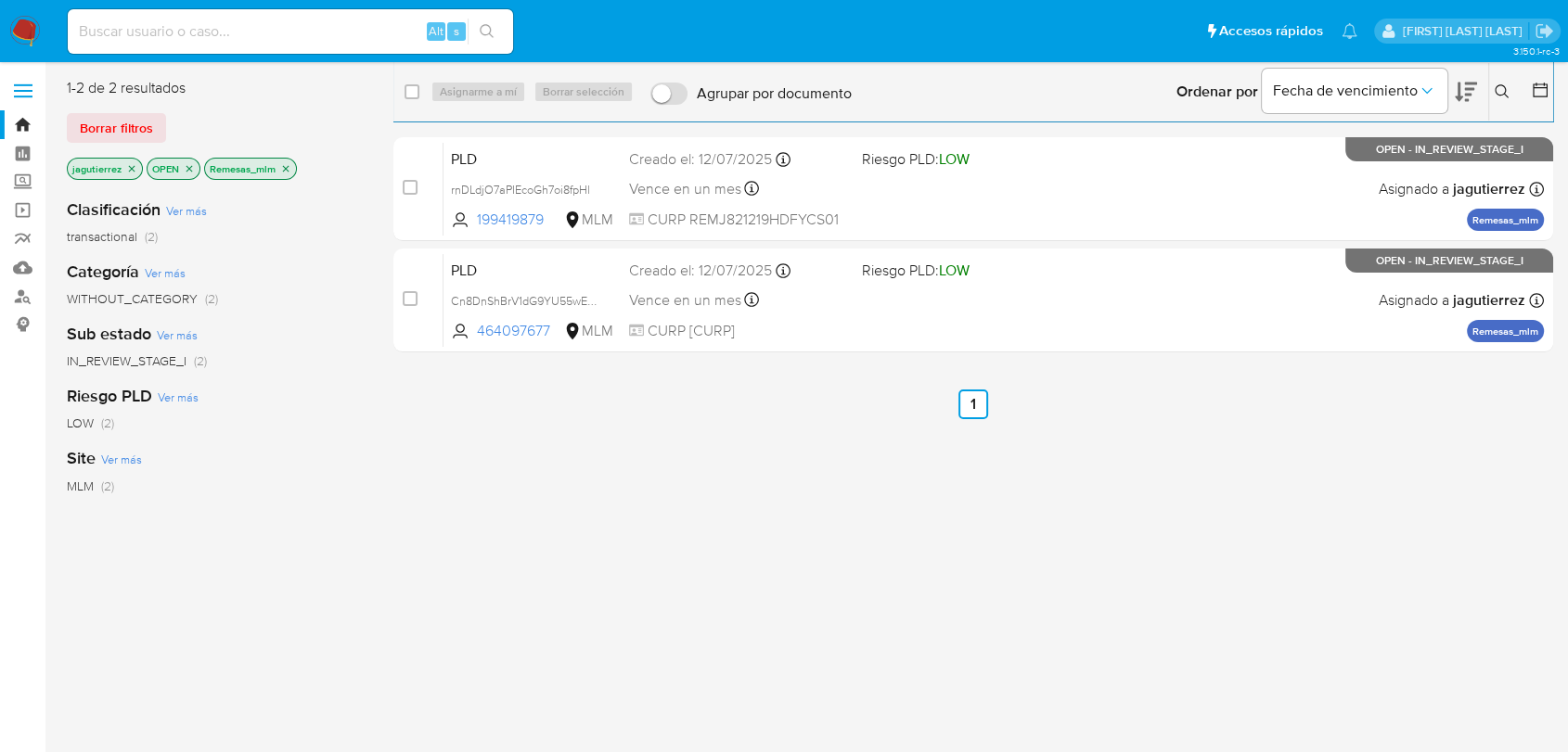 click at bounding box center (25, 32) 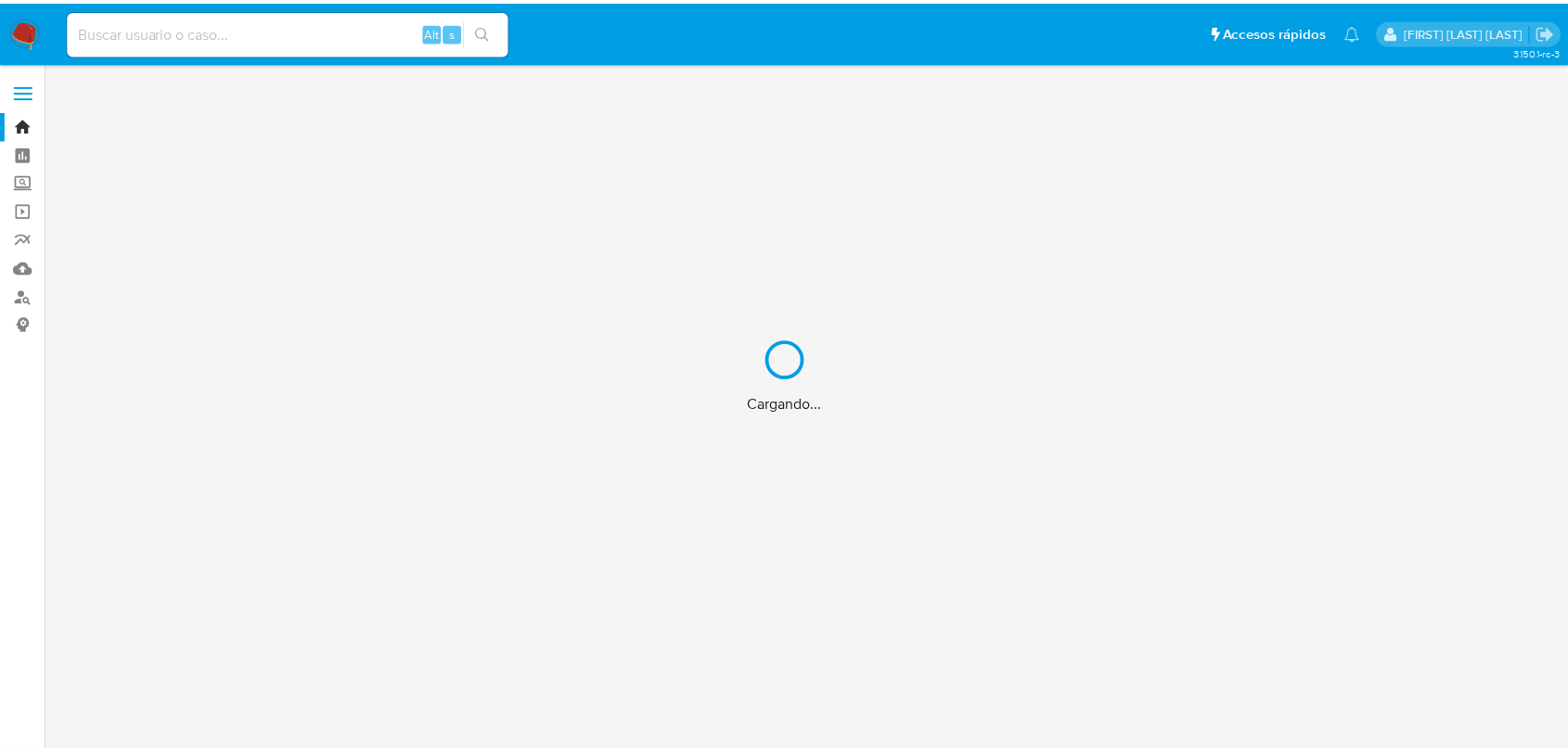 scroll, scrollTop: 0, scrollLeft: 0, axis: both 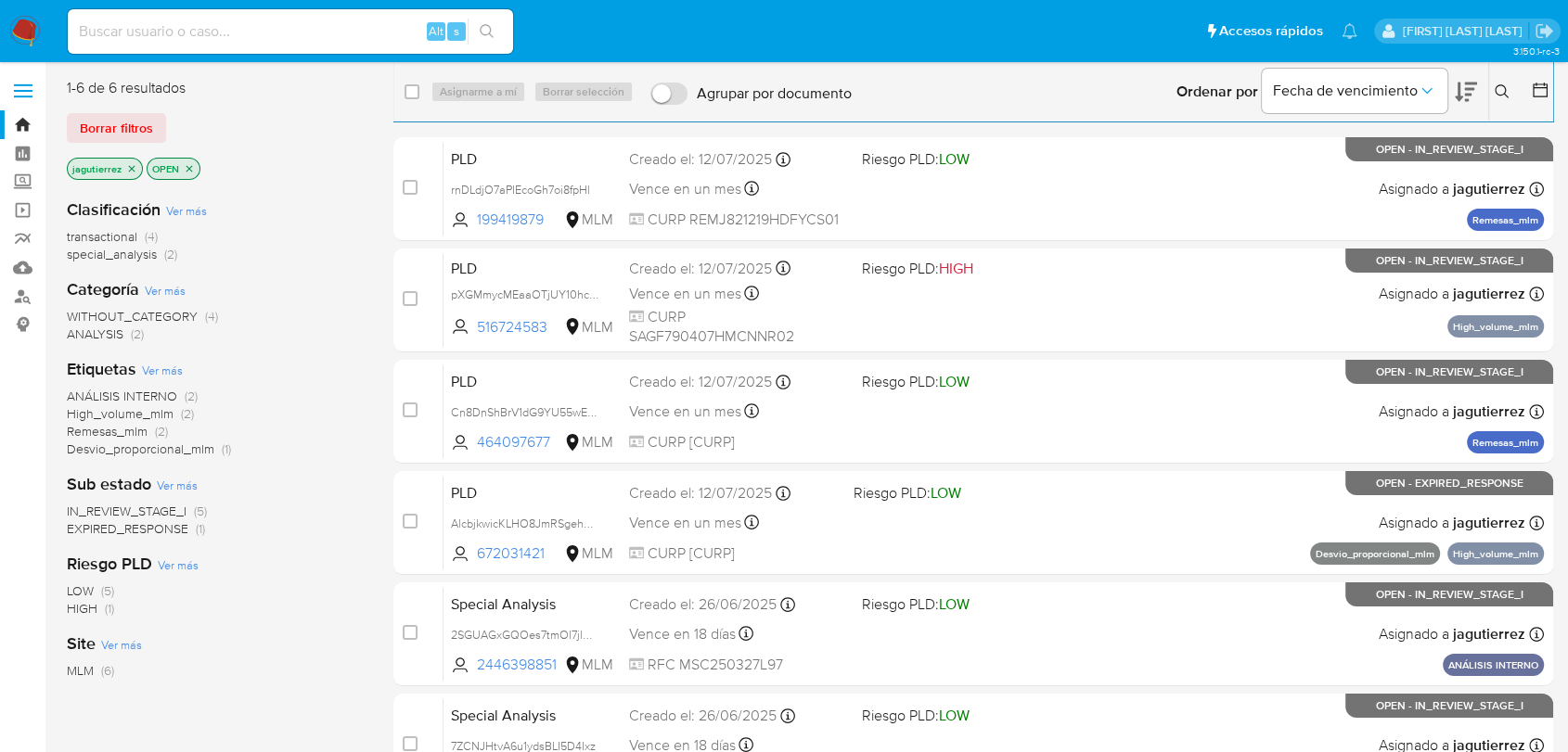 click 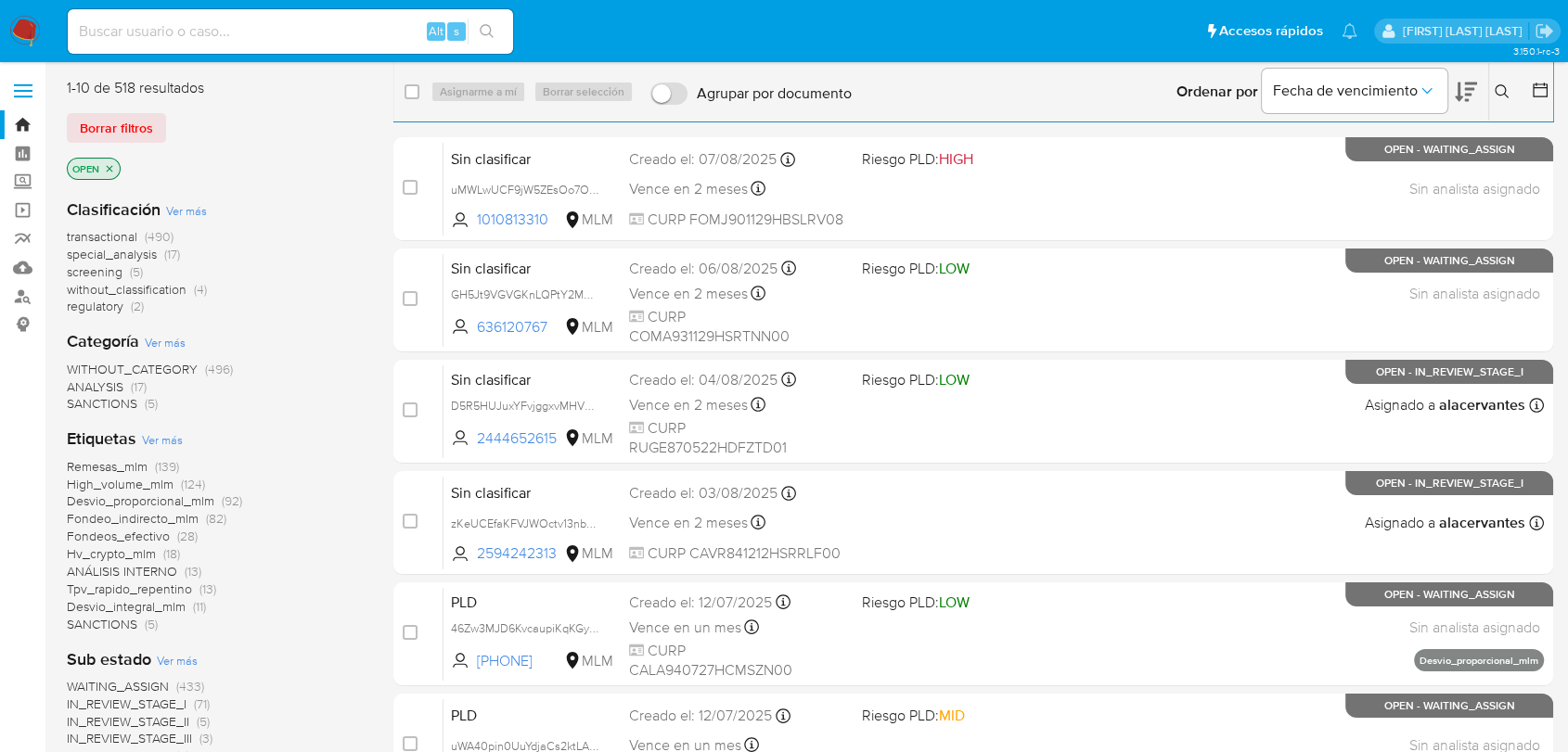 click on "screening" at bounding box center [95, 272] 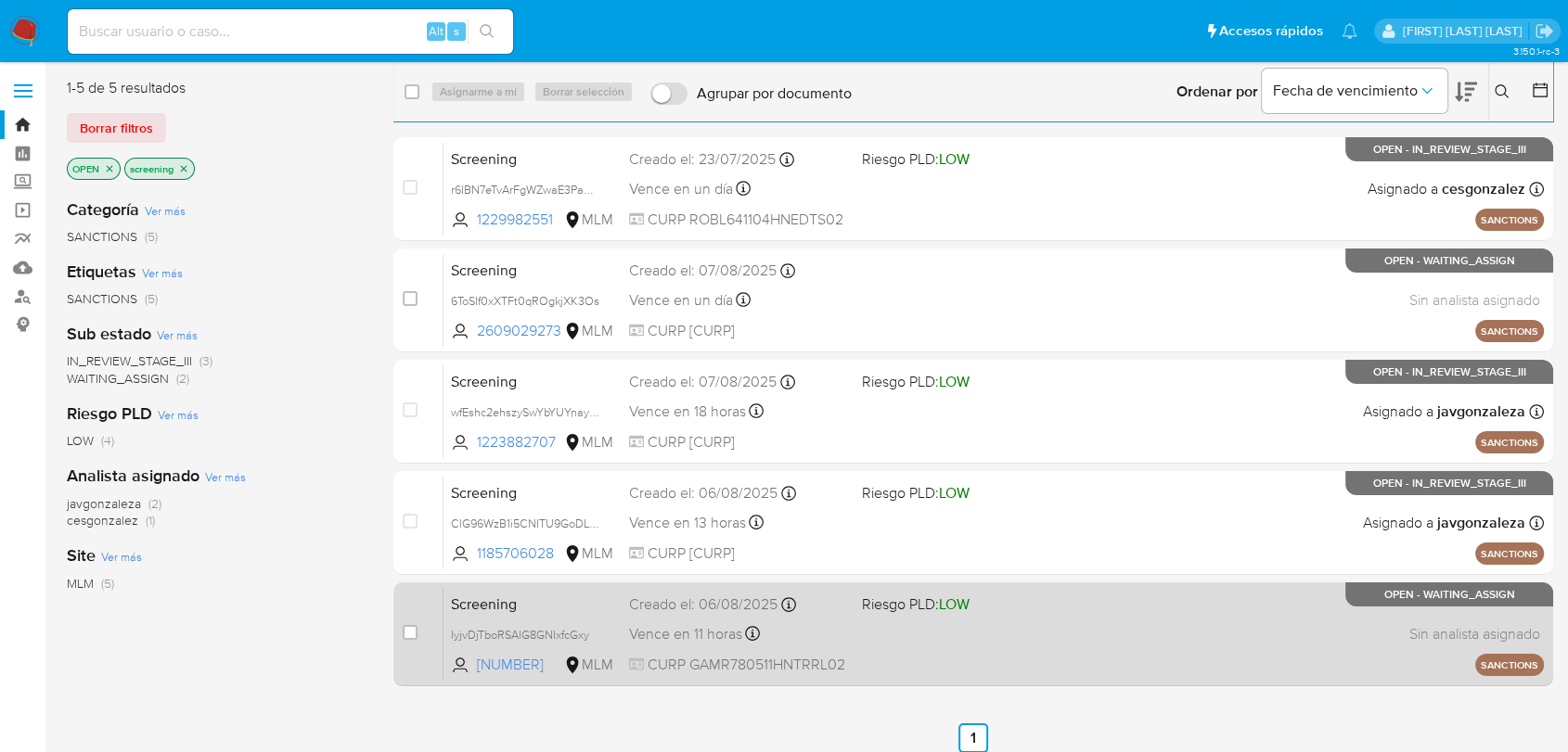 click on "Screening IyjvDjTboRSAlG8GNIxfcGxy 2601063966 MLM Riesgo PLD:  LOW Creado el: 06/08/2025   Creado el: 06/08/2025 21:16:46 Vence en 11 horas   Vence el 07/08/2025 21:16:47 CURP   GAMR780511HNTRRL02 Sin analista asignado   Asignado el: - SANCTIONS OPEN - WAITING_ASSIGN" at bounding box center [994, 633] 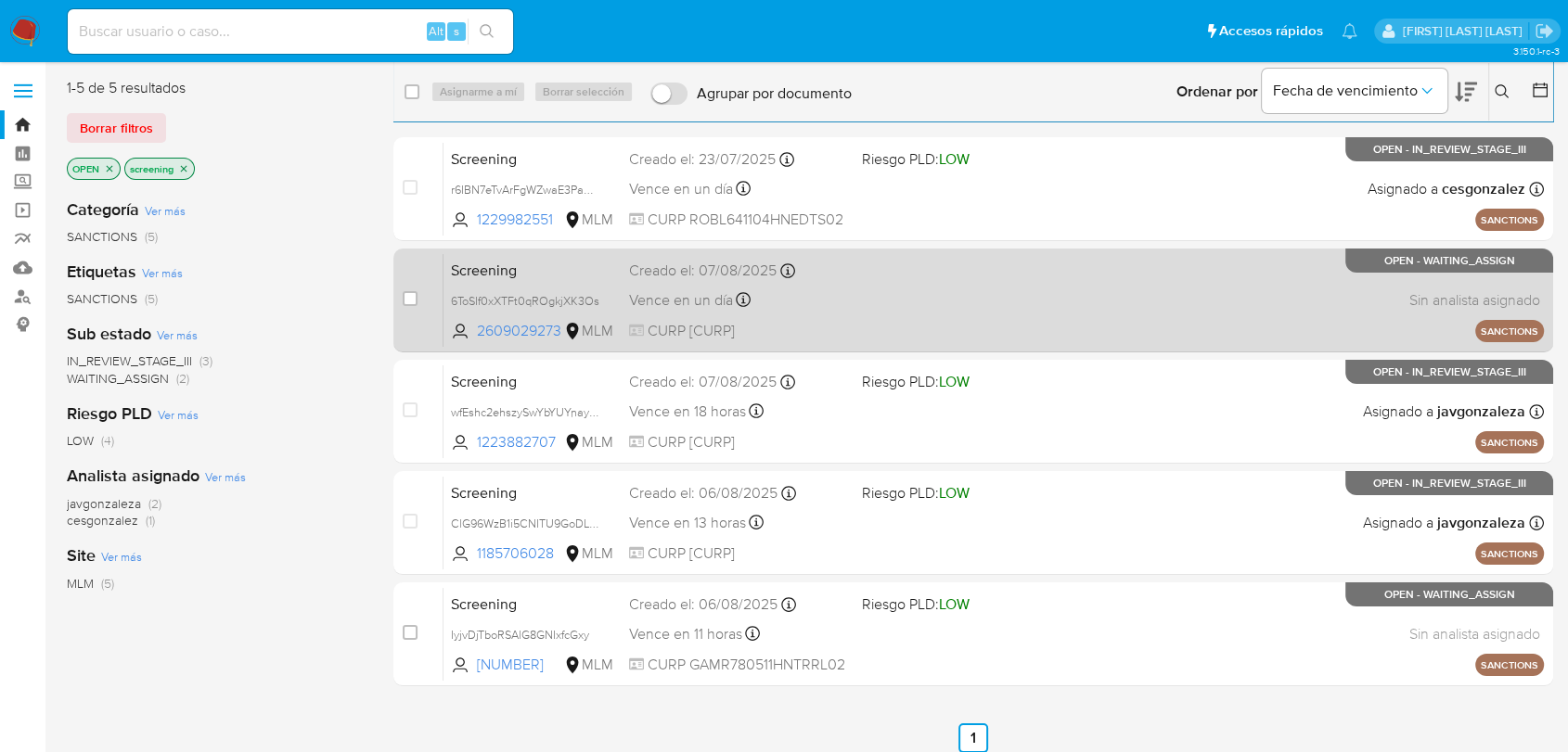 click on "Screening 6ToSIf0xXTFt0qROgkjXK3Os 2609029273 MLM Creado el: 07/08/2025   Creado el: 07/08/2025 10:09:13 Vence en un día   Vence el 08/08/2025 10:09:13 CURP   ZAMM901215MJCMRY07 Sin analista asignado   Asignado el: - SANCTIONS OPEN - WAITING_ASSIGN" at bounding box center [994, 300] 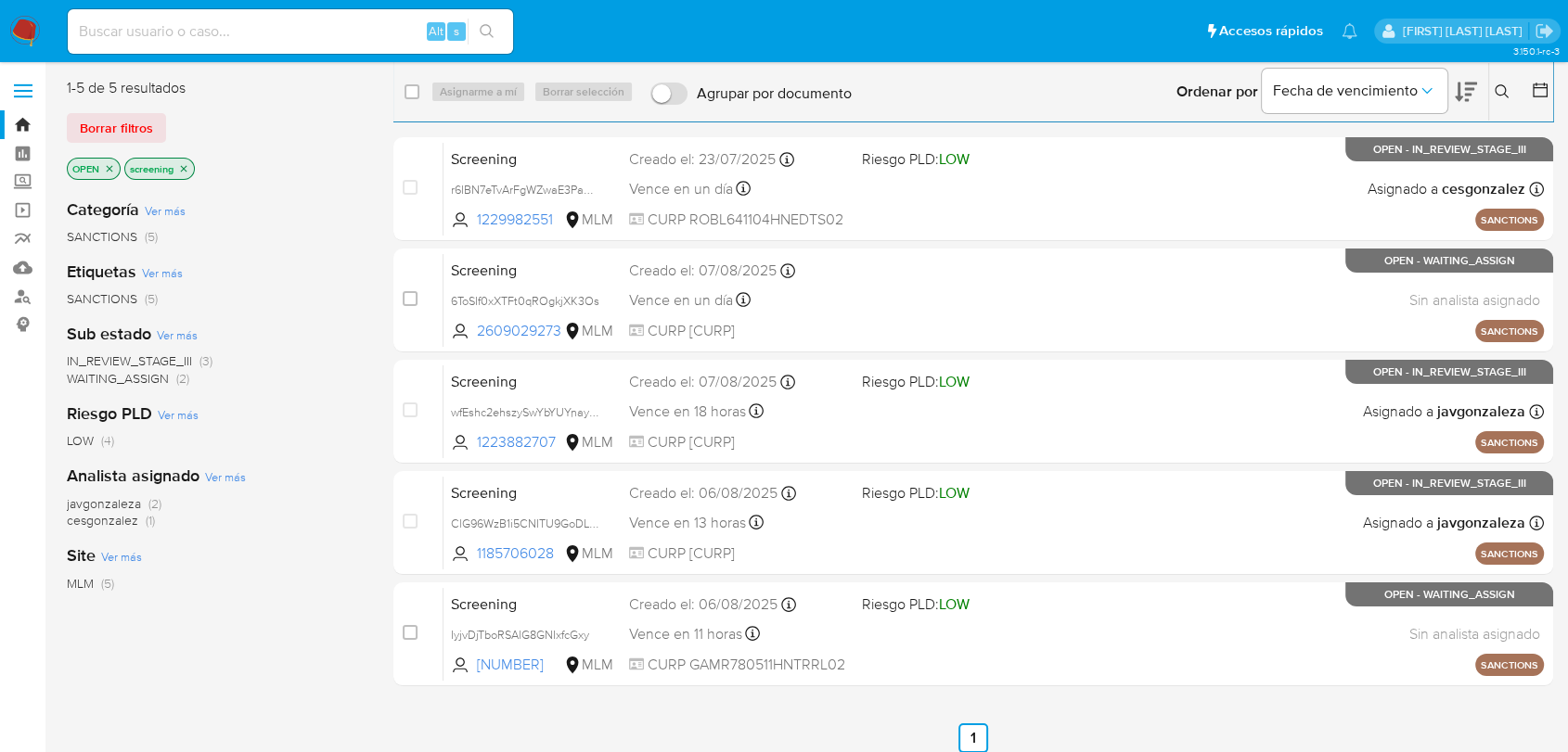 click at bounding box center (25, 32) 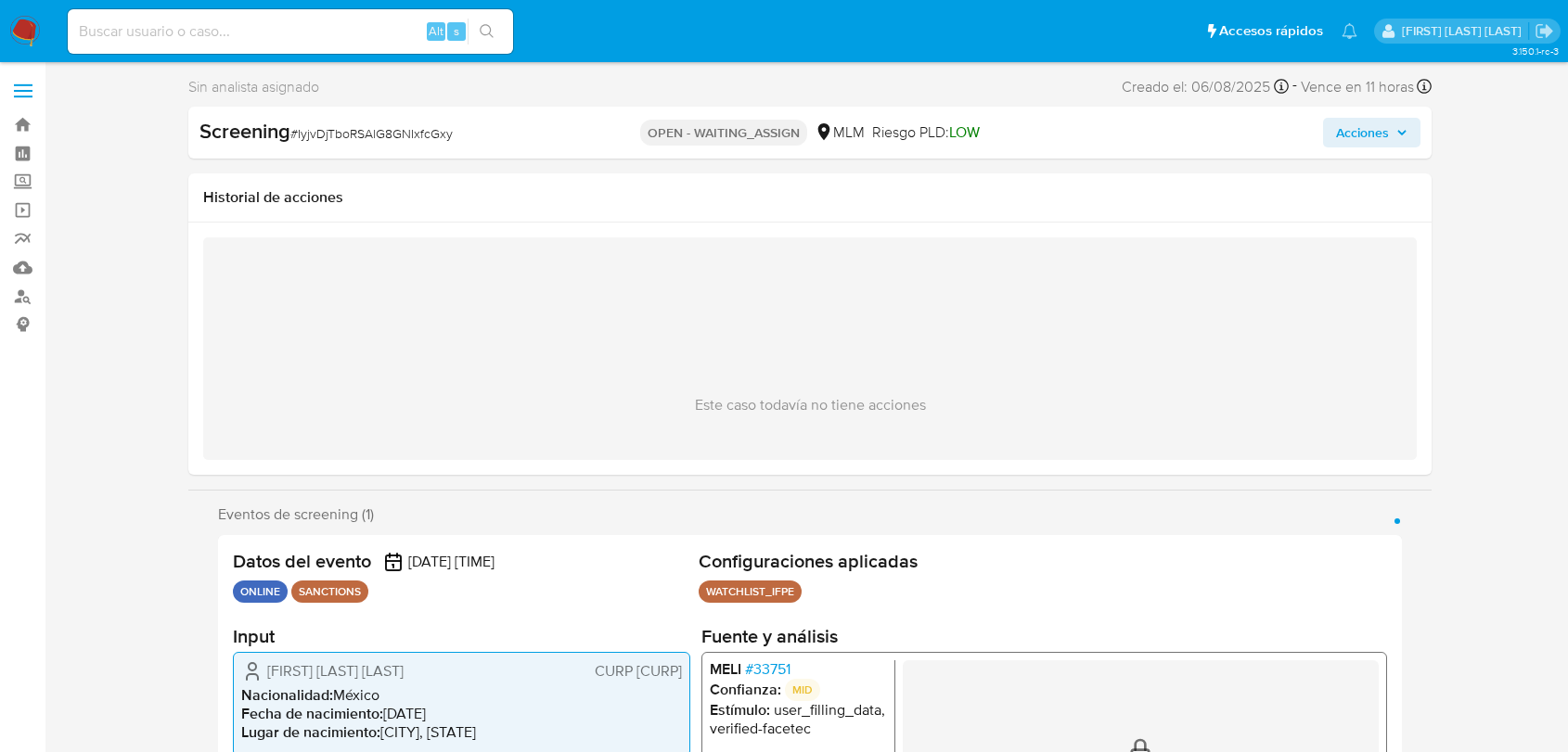 select on "10" 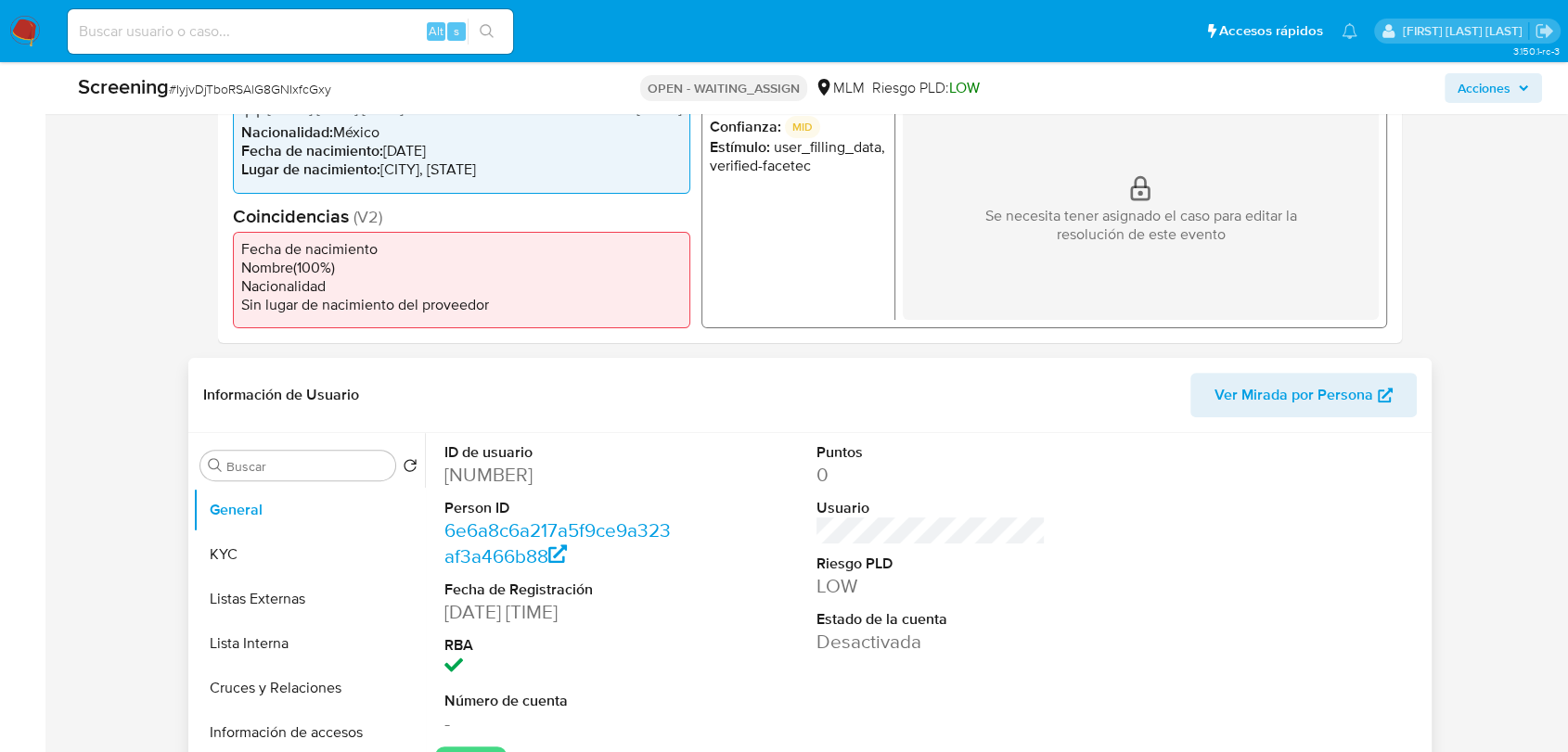 scroll, scrollTop: 412, scrollLeft: 0, axis: vertical 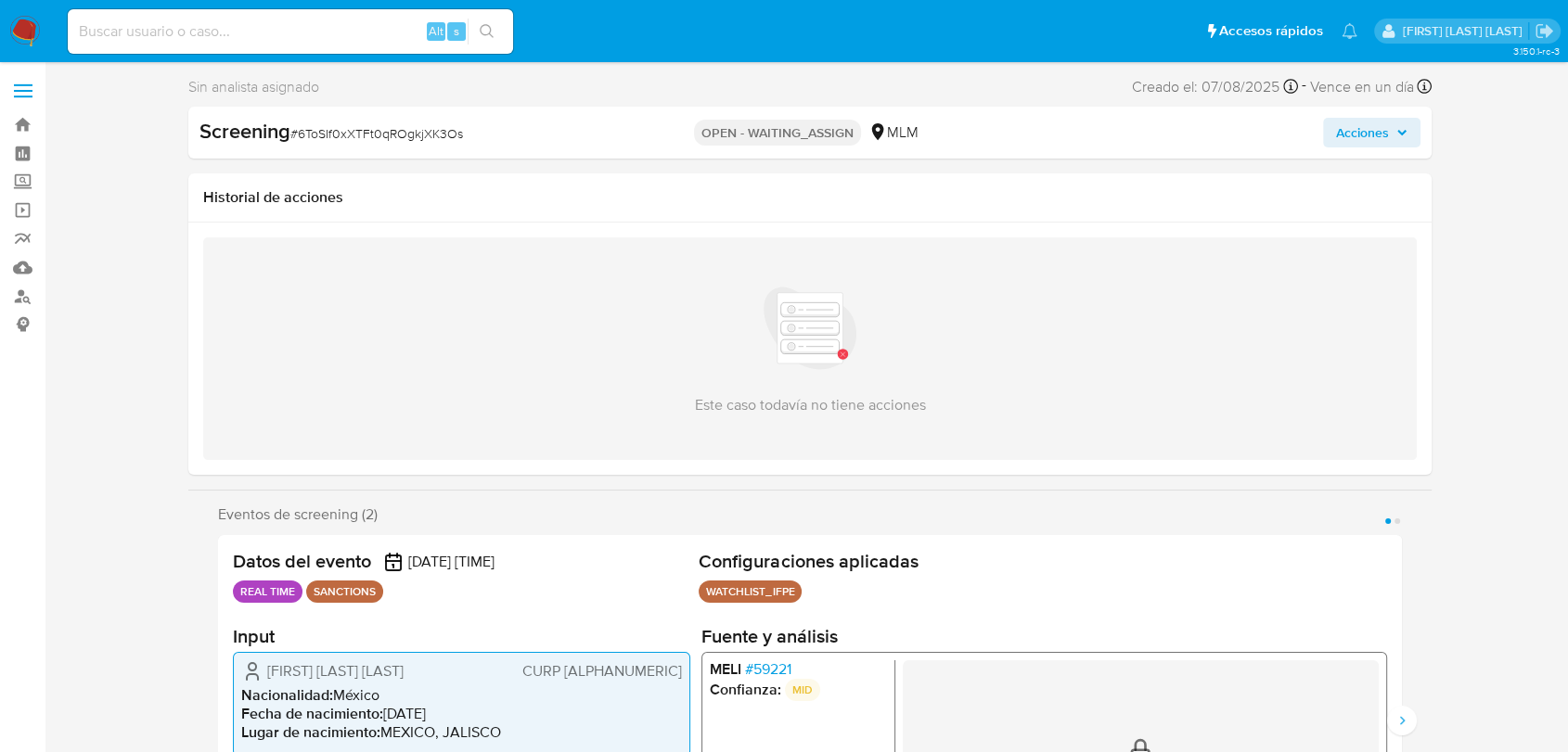 select on "10" 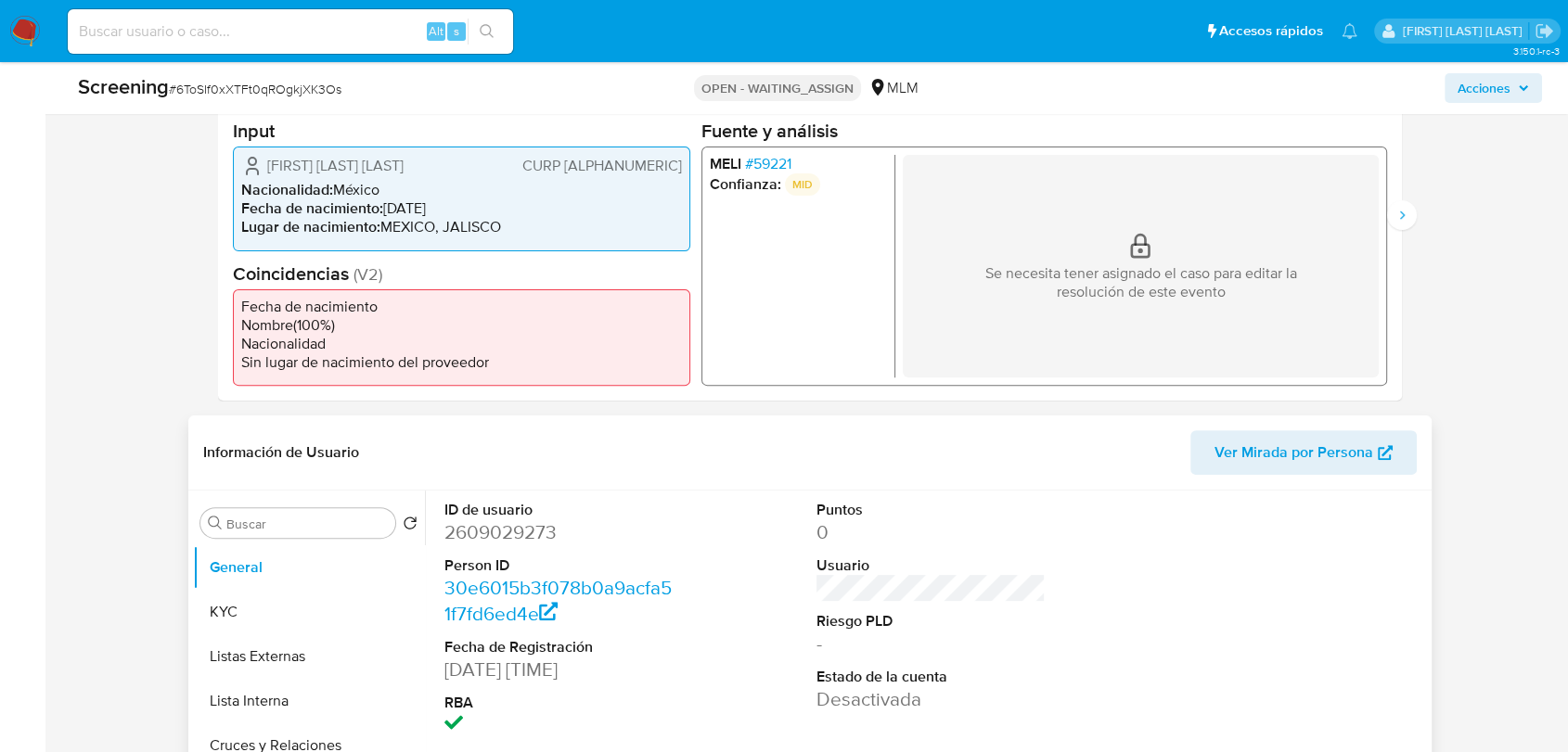 scroll, scrollTop: 515, scrollLeft: 0, axis: vertical 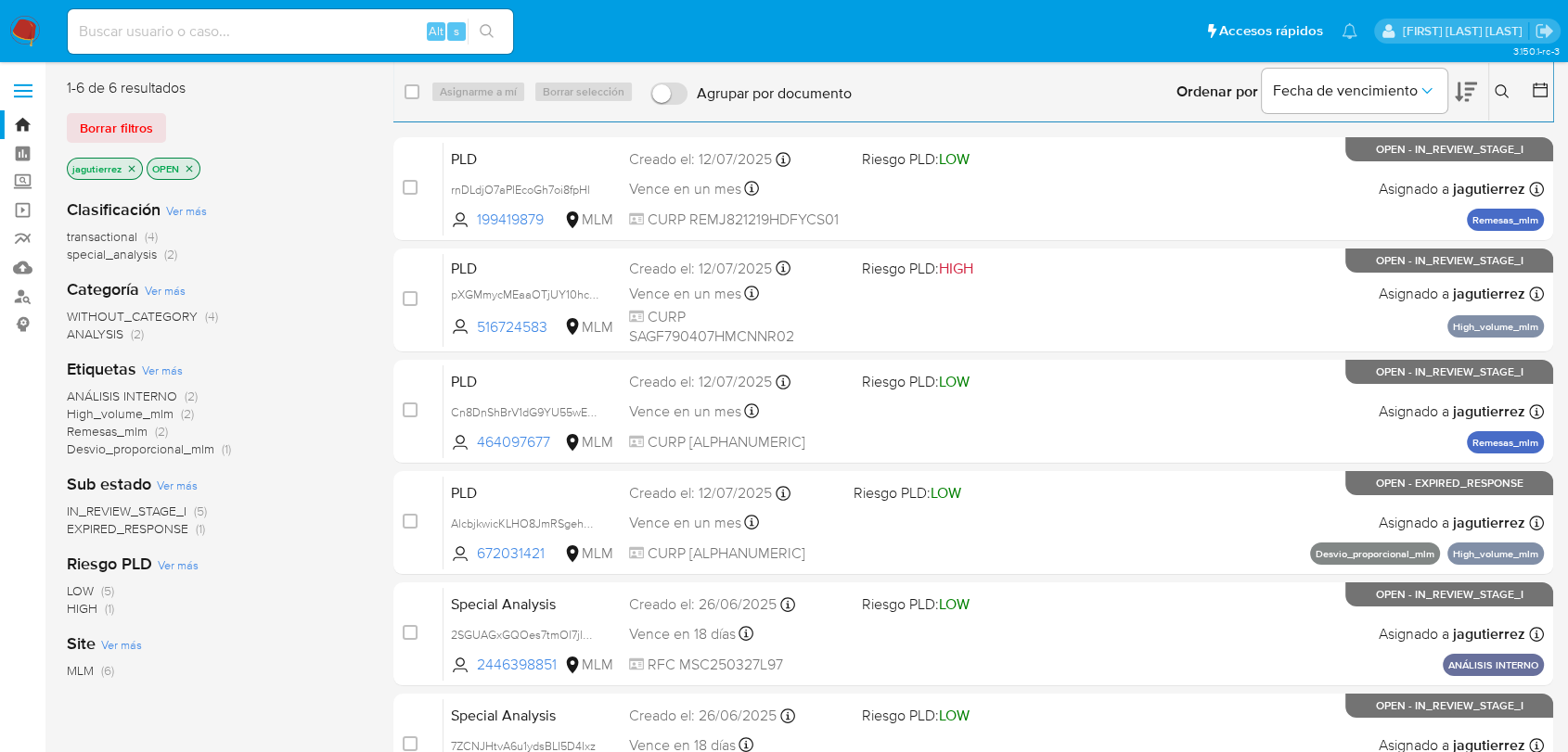 click on "Remesas_mlm" at bounding box center (107, 431) 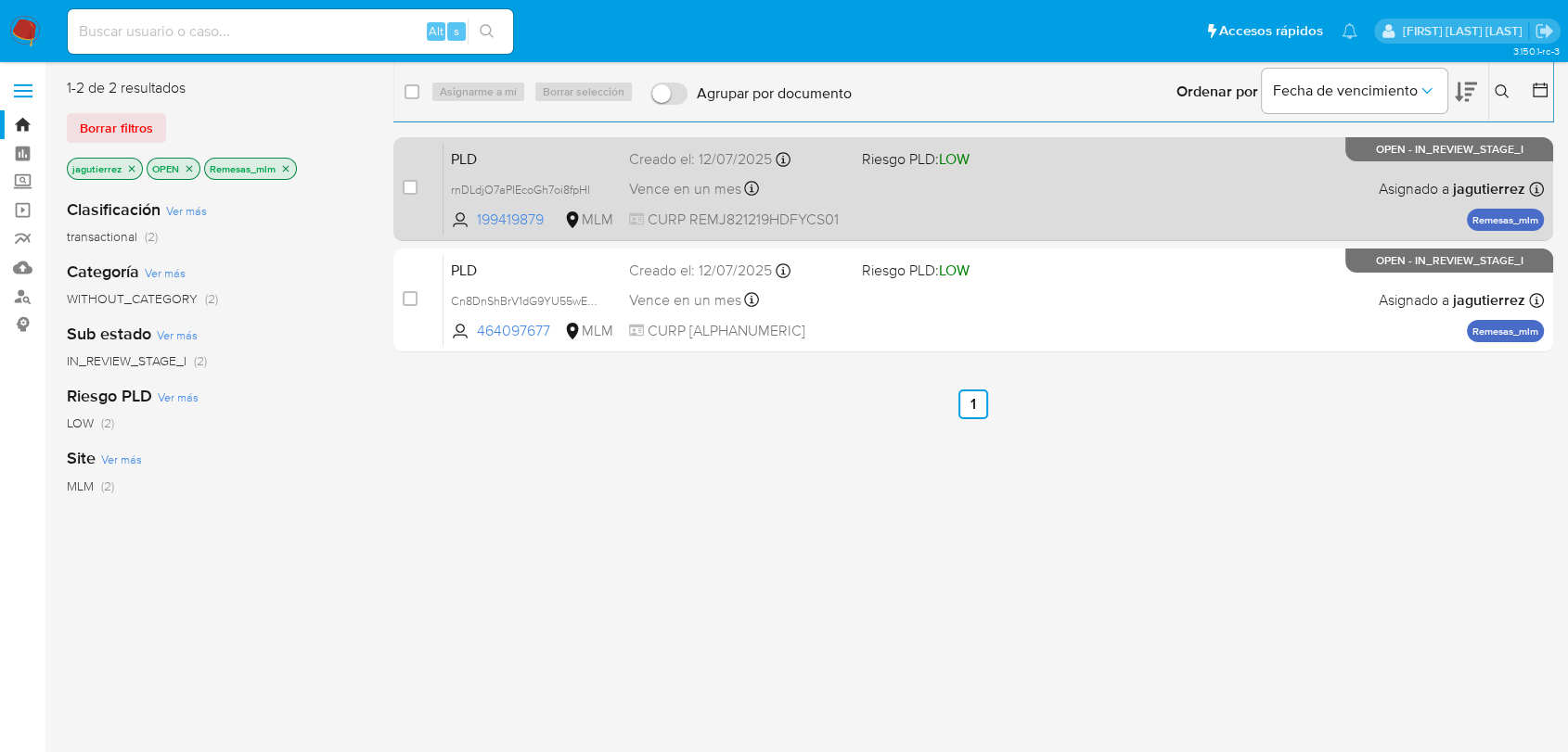 click on "PLD rnDLdjO7aPIEcoGh7oi8fpHl [YEAR][YEAR][YEAR][YEAR] MLM Riesgo PLD: LOW Creado el: [DATE] Creado el: [DATE] [TIME] Vence en un mes Vence el [DATE] [TIME] CURP [ALPHANUMERIC] Asignado a [NAME] Asignado el: [DATE] [TIME] Remesas_mlm OPEN - IN_REVIEW_STAGE_I" at bounding box center (994, 188) 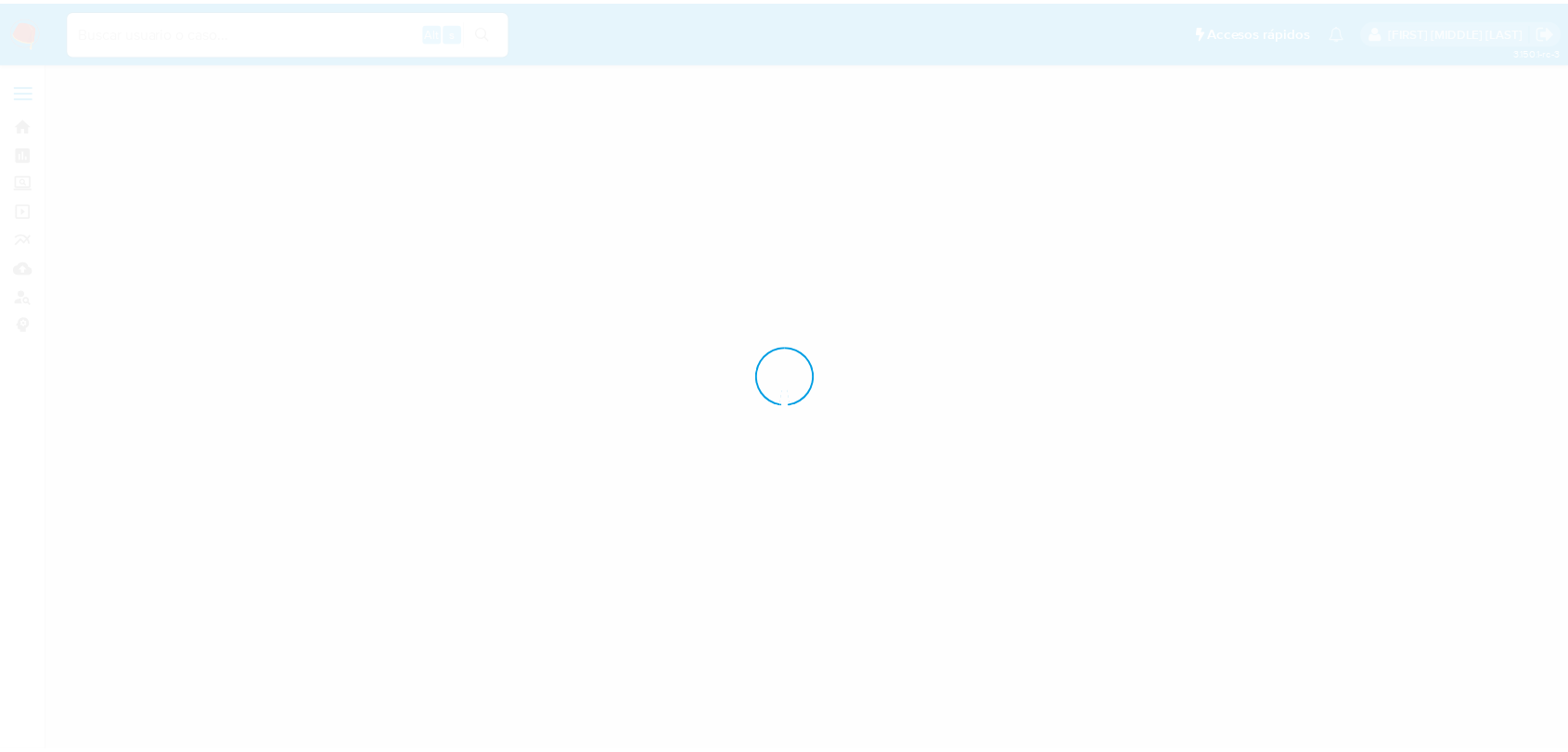 scroll, scrollTop: 0, scrollLeft: 0, axis: both 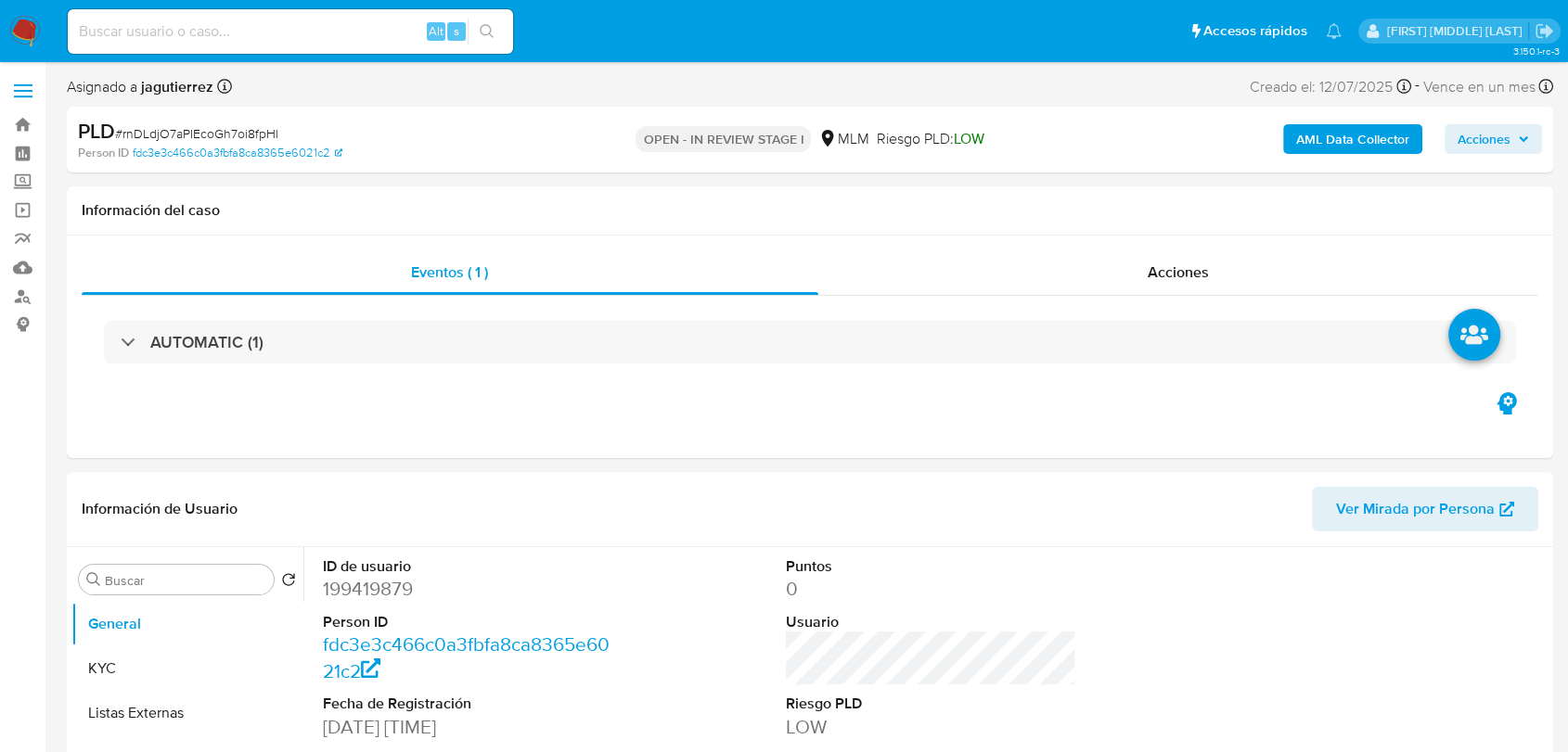 select on "10" 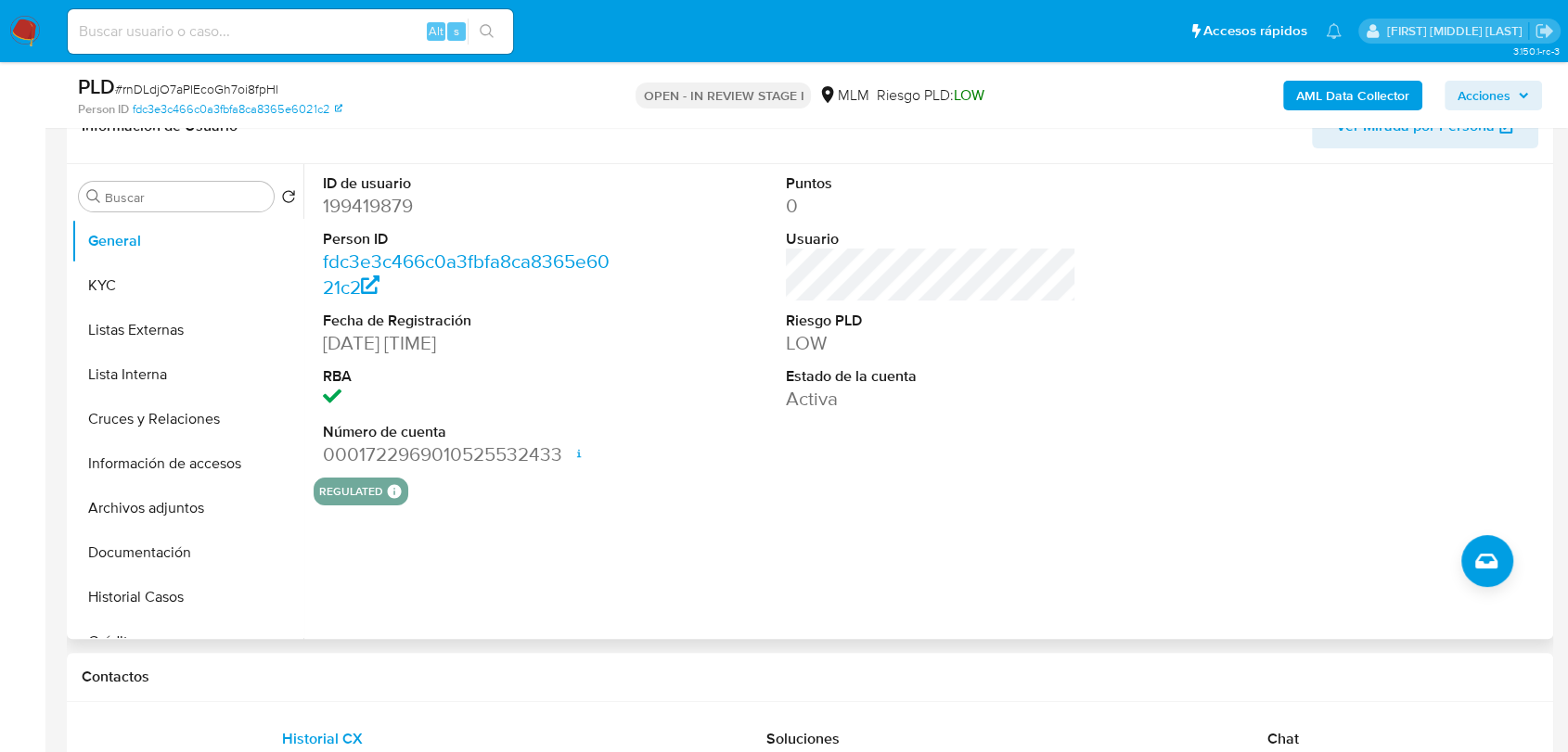 scroll, scrollTop: 206, scrollLeft: 0, axis: vertical 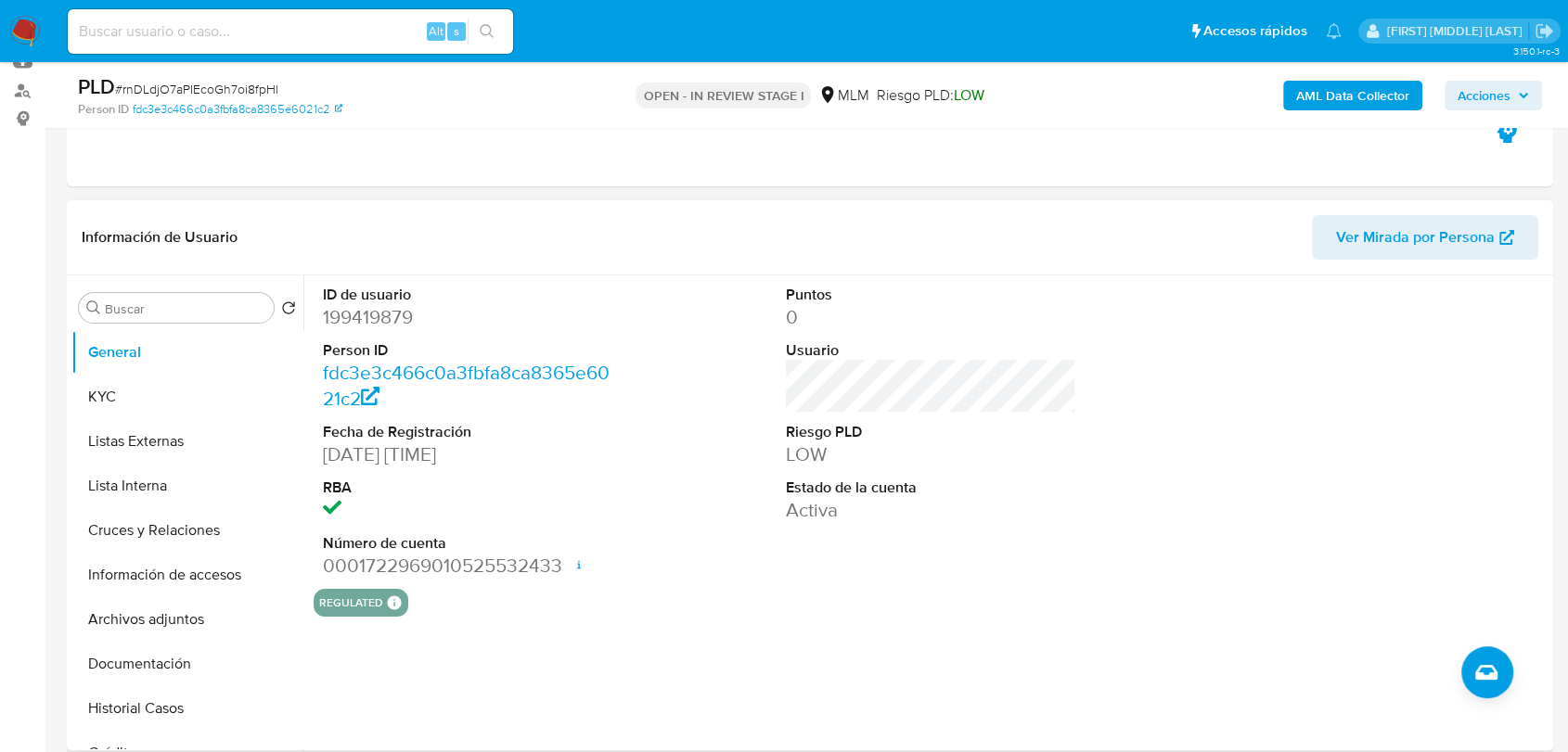 click on "199419879" at bounding box center (468, 317) 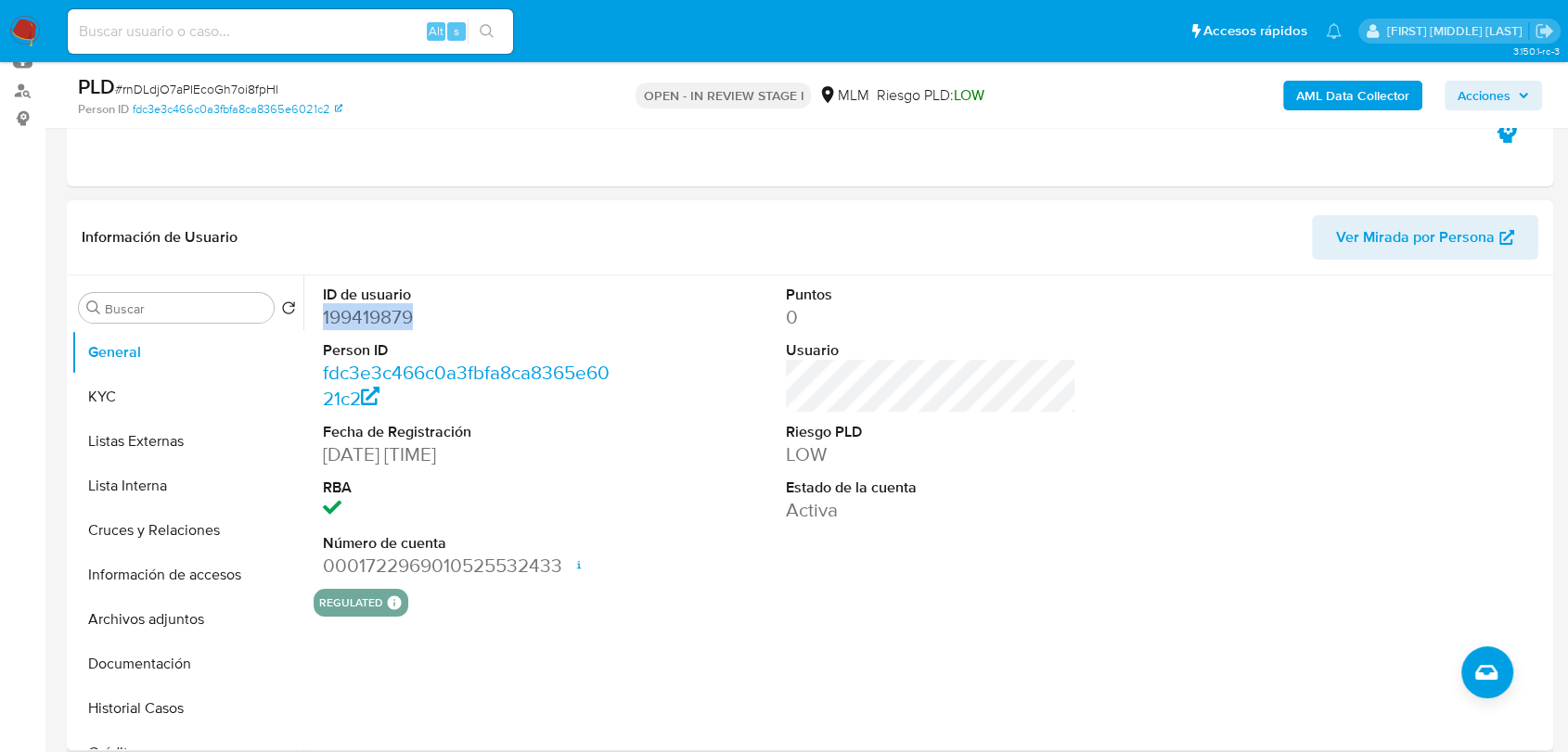 click on "199419879" at bounding box center [468, 317] 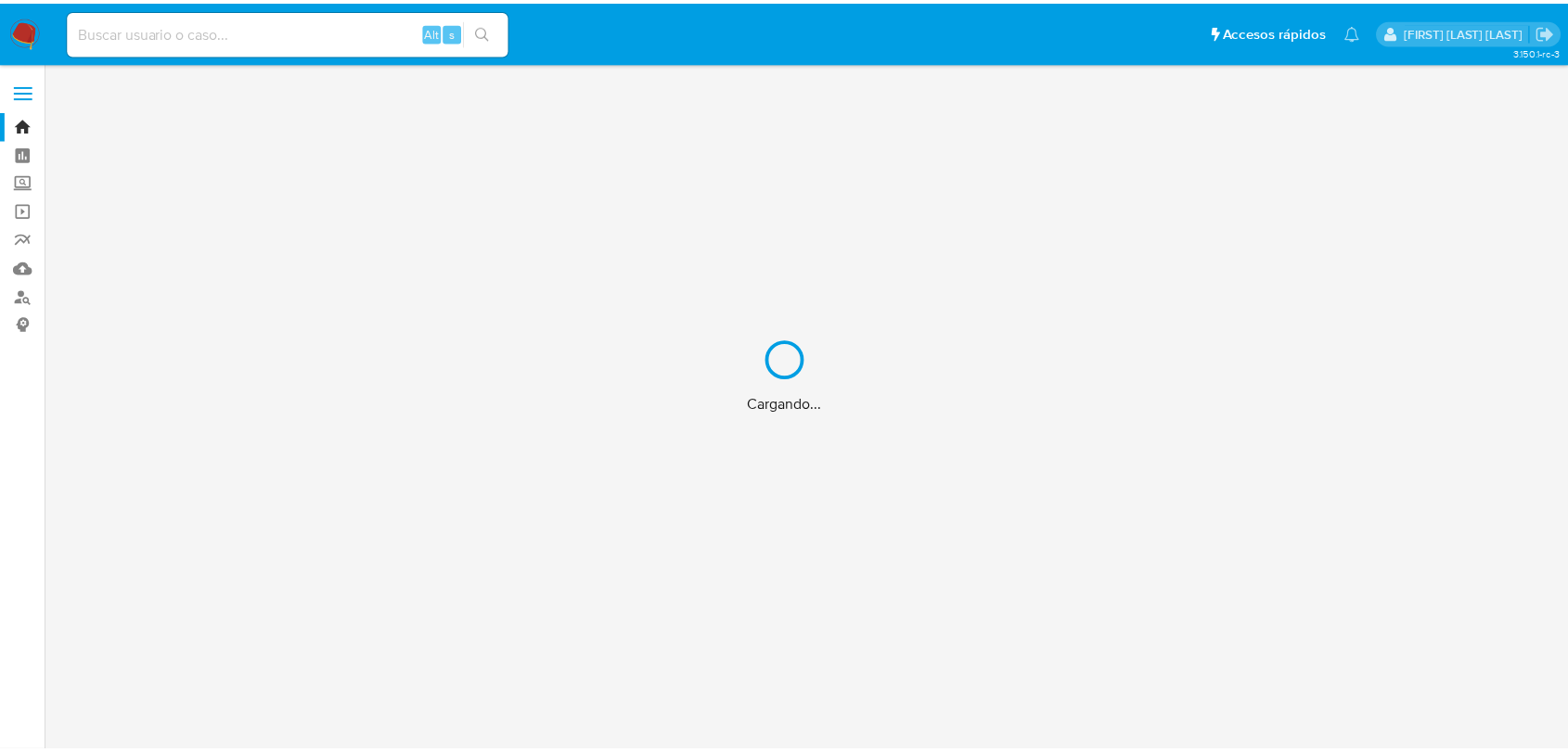 scroll, scrollTop: 0, scrollLeft: 0, axis: both 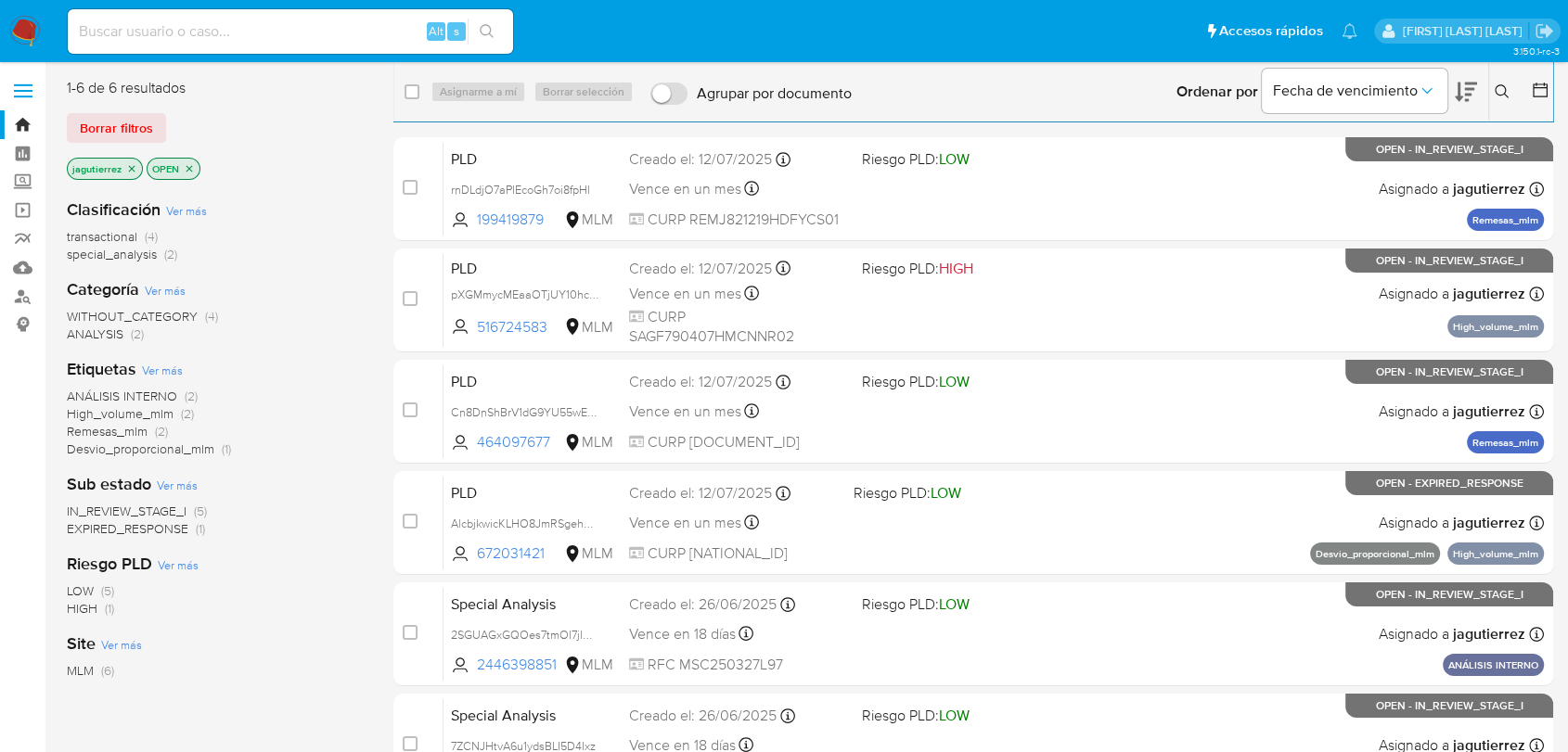 click on "Remesas_mlm" at bounding box center (107, 431) 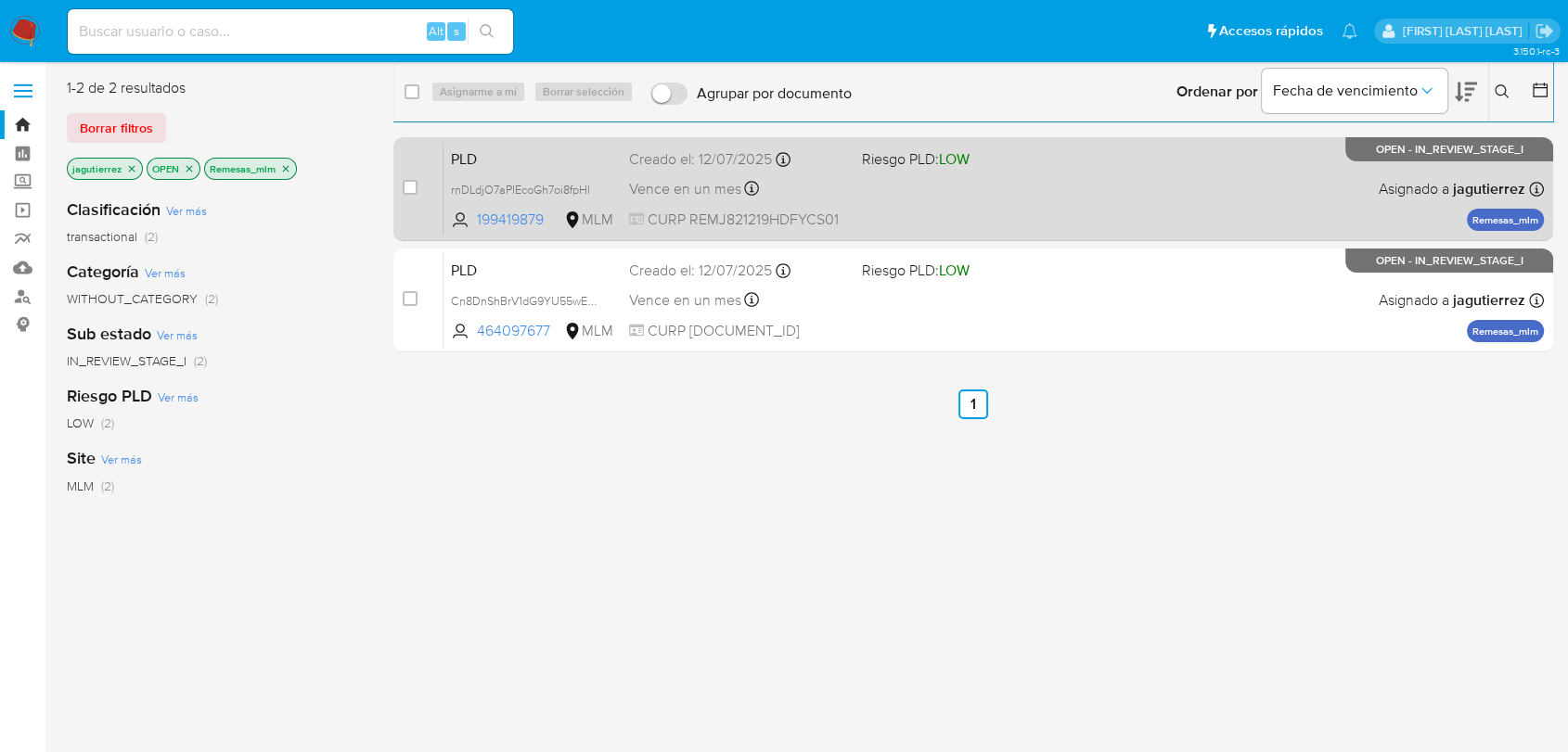click on "[PLD_DATA] [NUMBER] [PLD_RISK]: [PLD_LEVEL] Creado el: [DATE]   Creado el: [DATE] [TIME] Vence en un mes   Vence el [DATE] [TIME] CURP   [CURP] Asignado a   [USER]   Asignado el: [DATE] [TIME] Remesas_mlm OPEN - IN_REVIEW_STAGE_I" at bounding box center (994, 188) 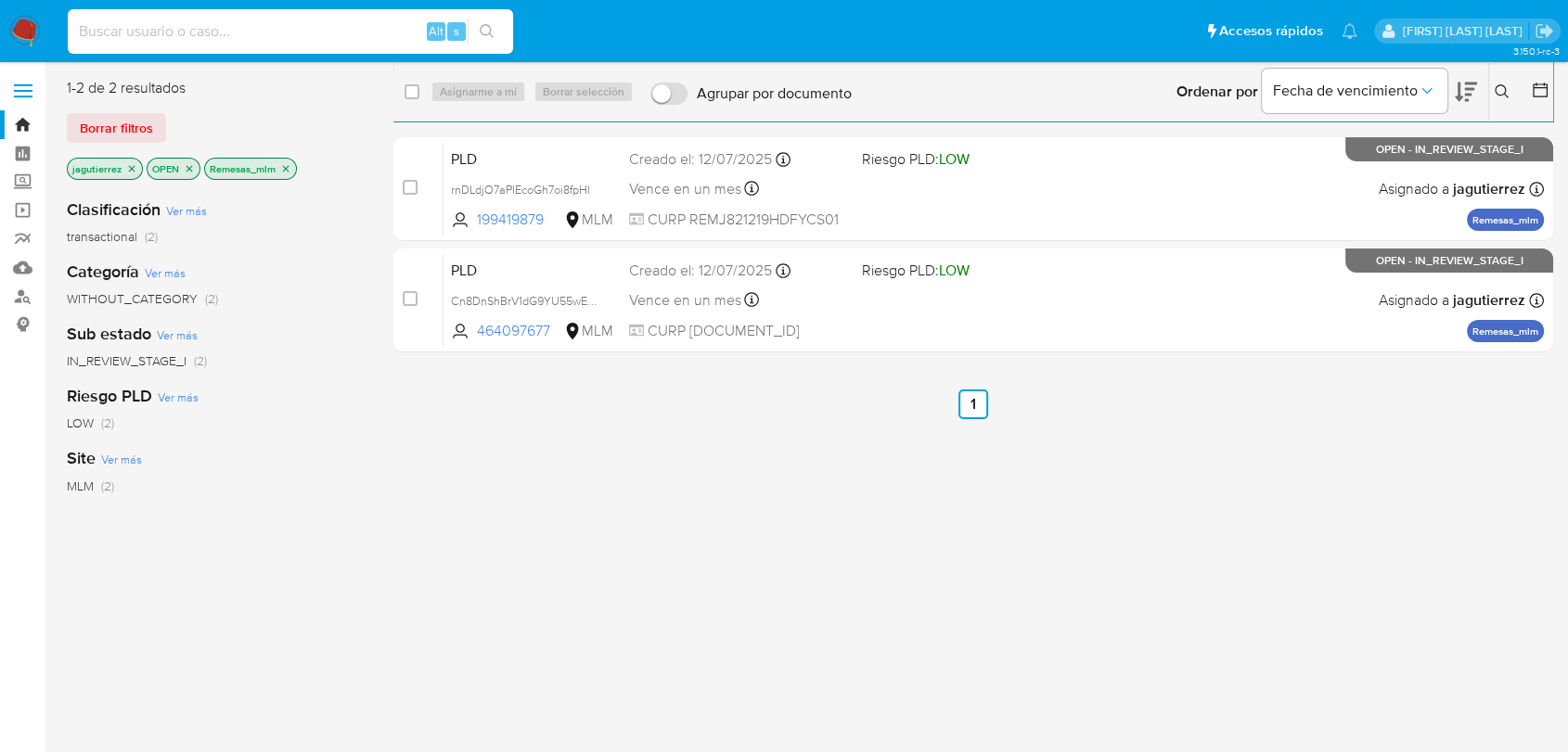 click at bounding box center [290, 32] 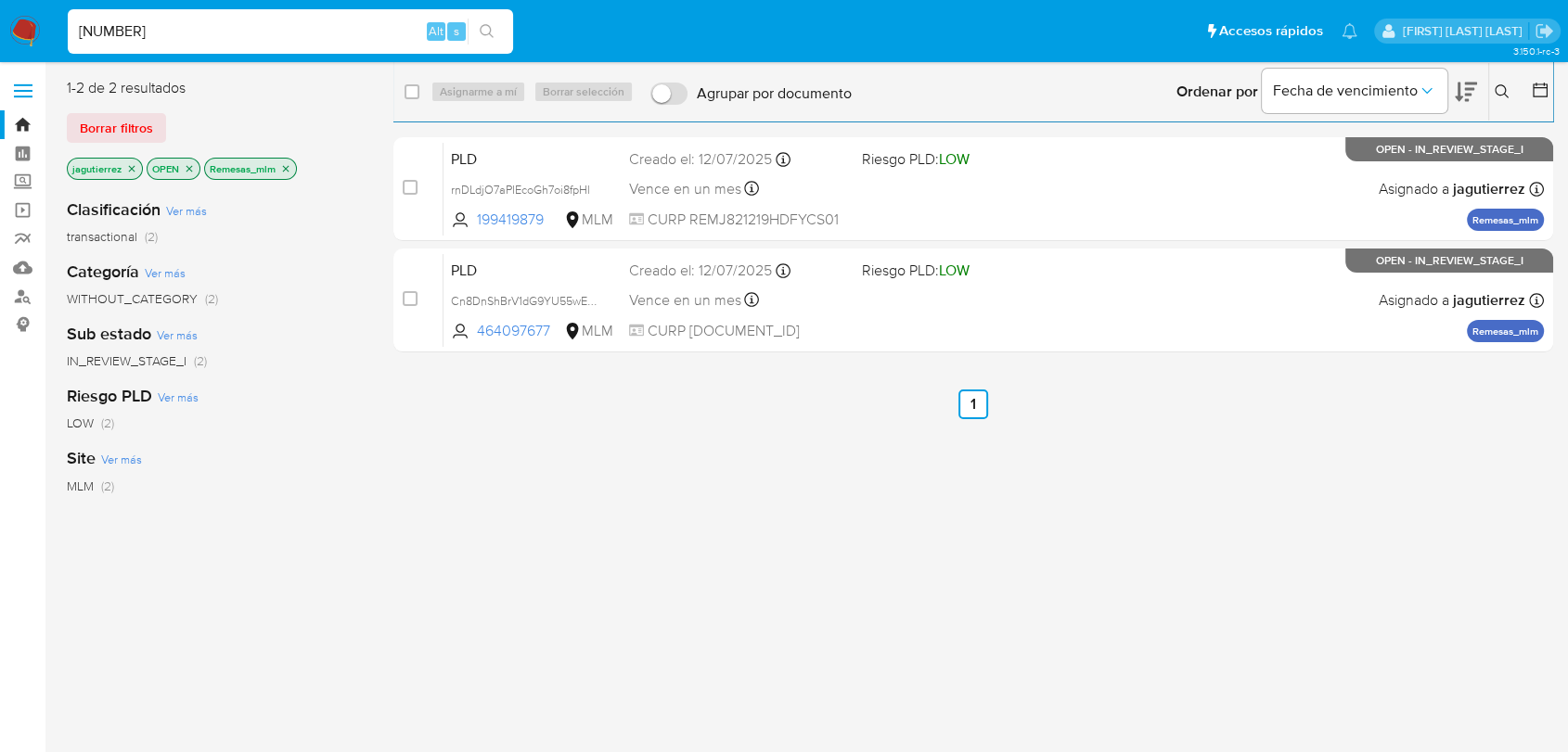 type on "[NUMBER]" 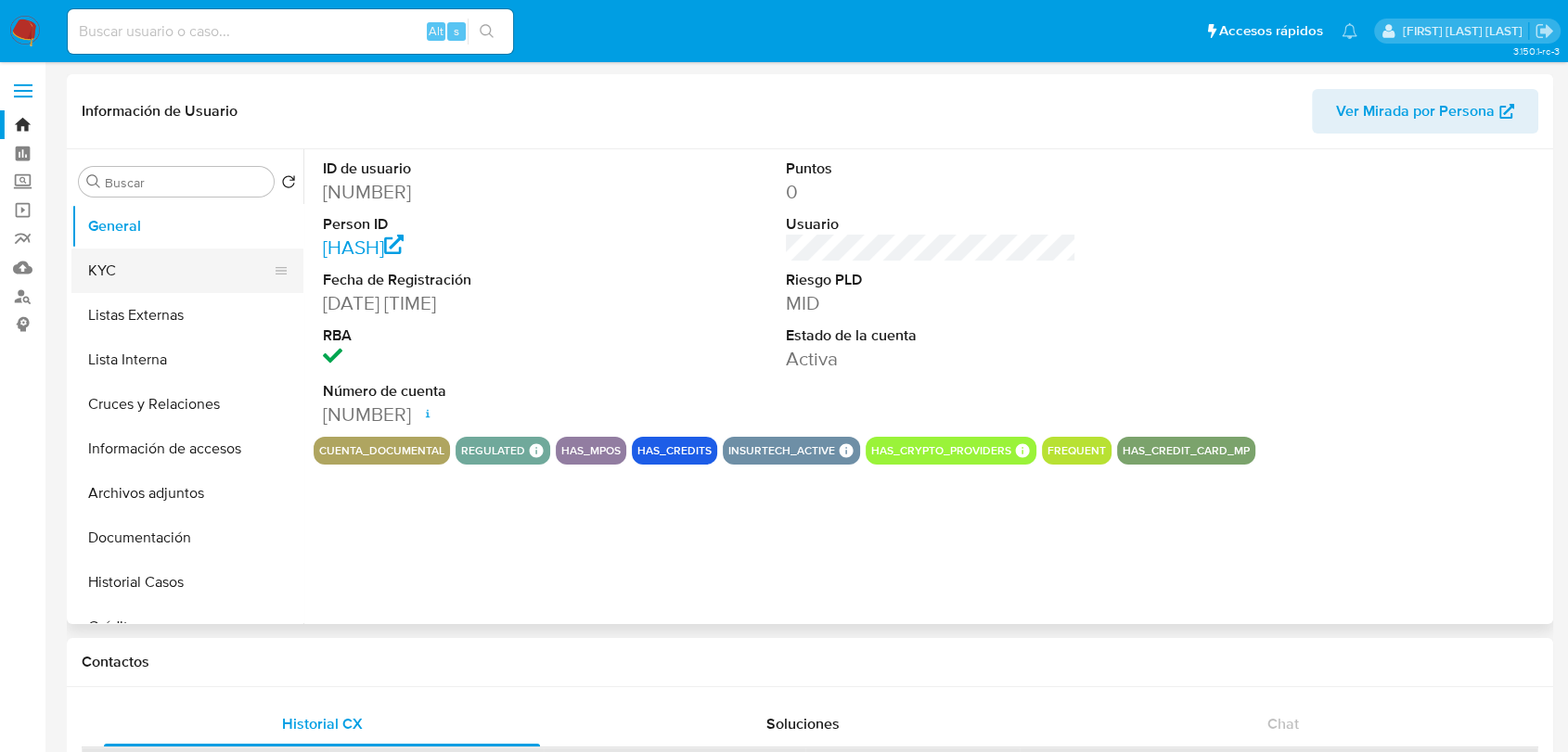 select on "10" 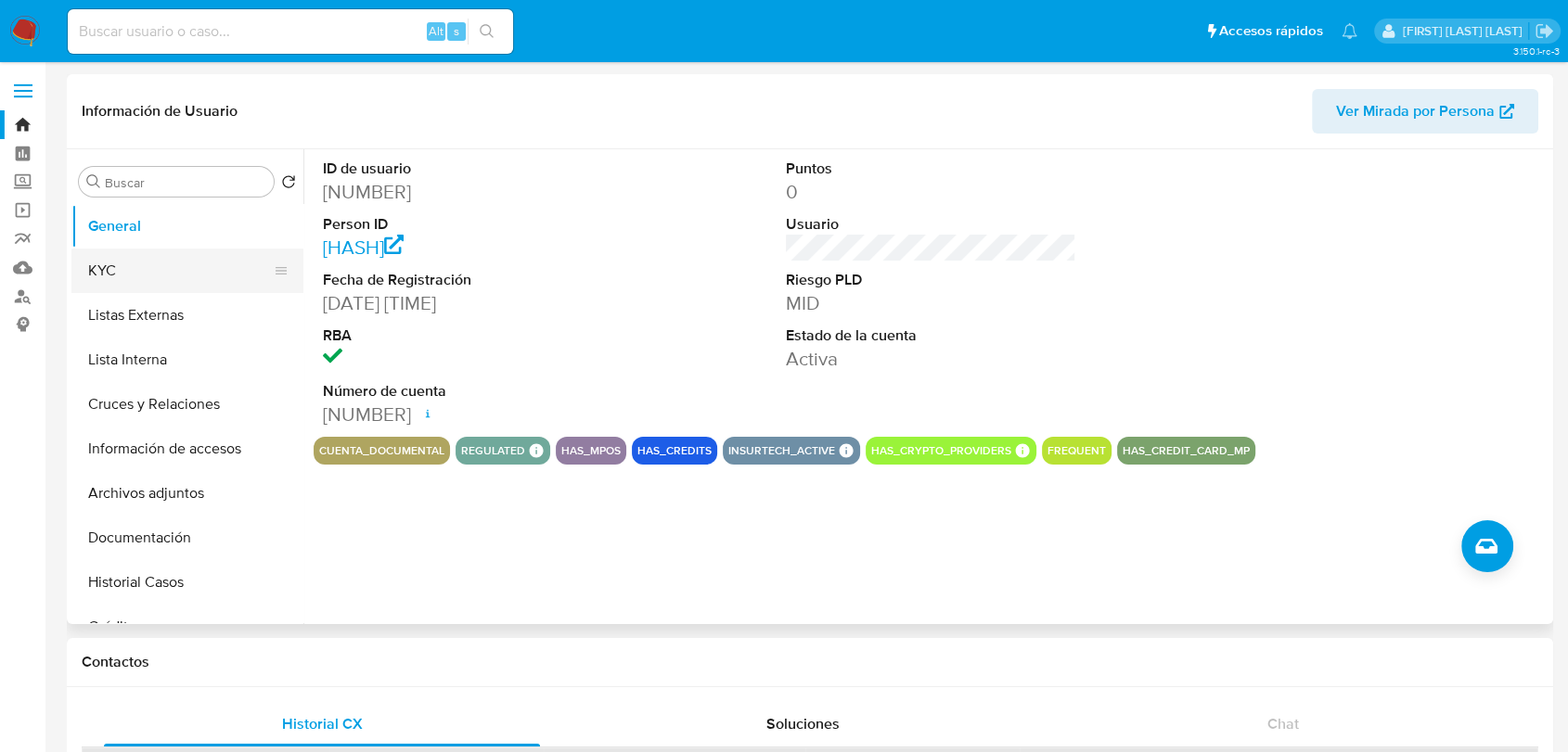click on "KYC" at bounding box center (180, 271) 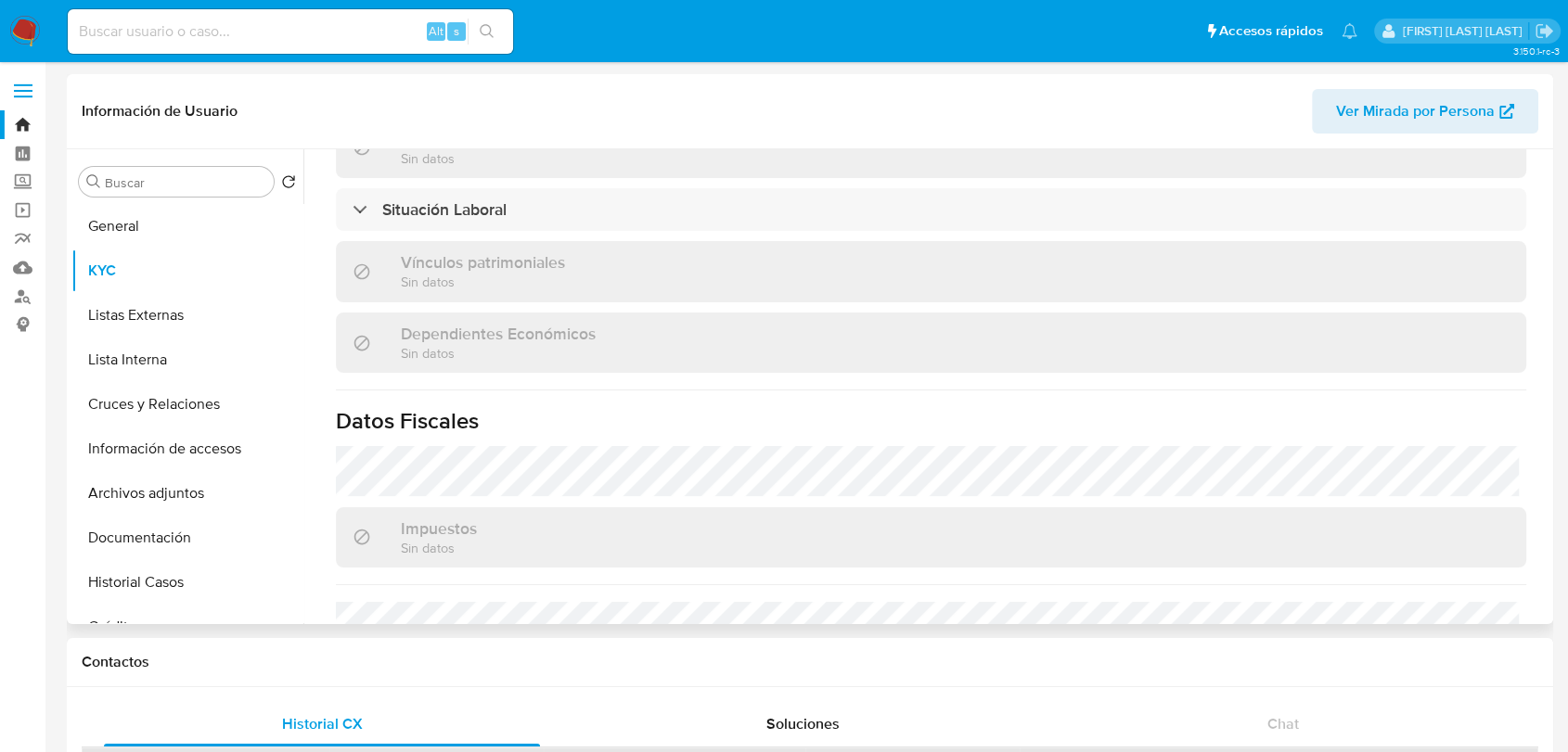 scroll, scrollTop: 1147, scrollLeft: 0, axis: vertical 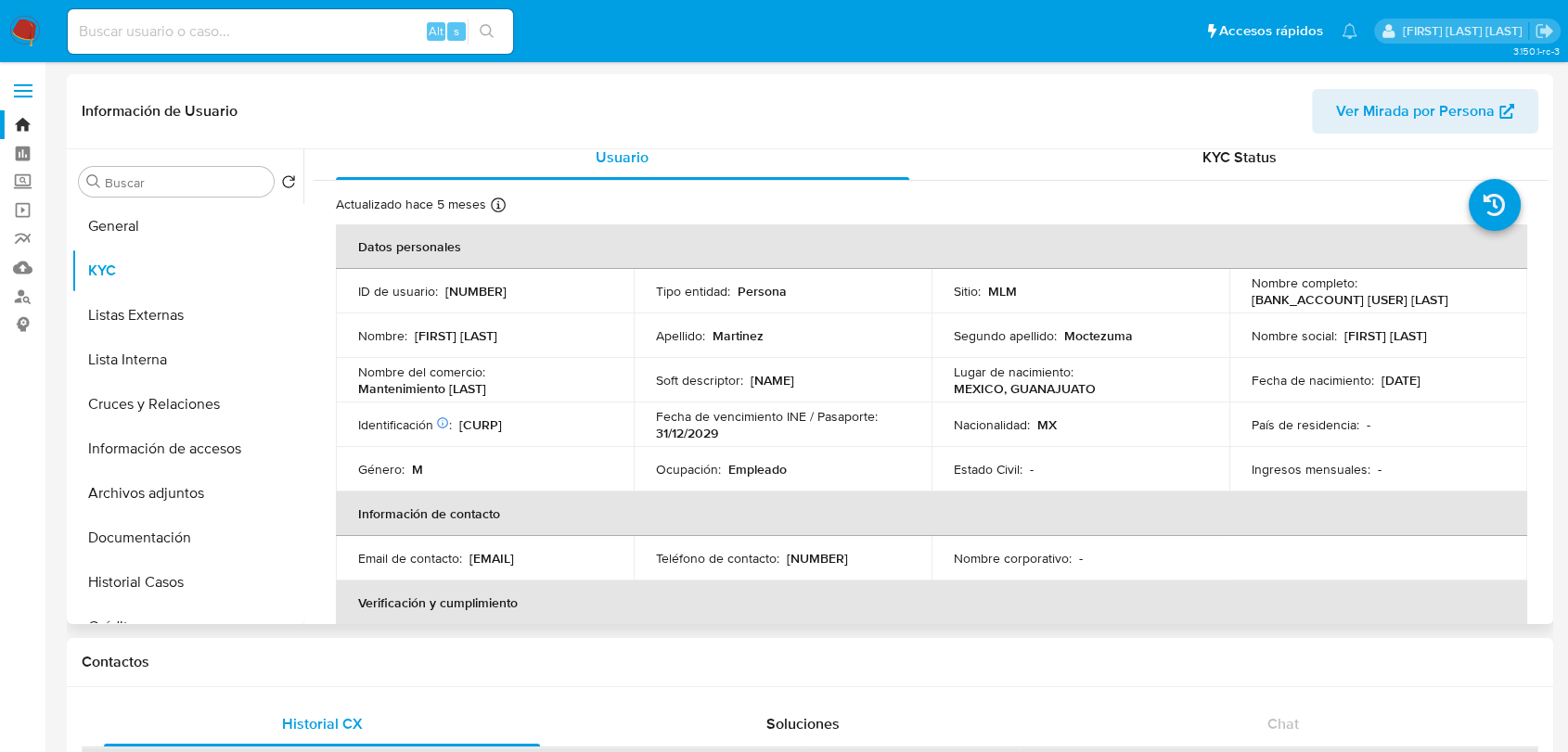 drag, startPoint x: 520, startPoint y: 390, endPoint x: 354, endPoint y: 396, distance: 166.1084 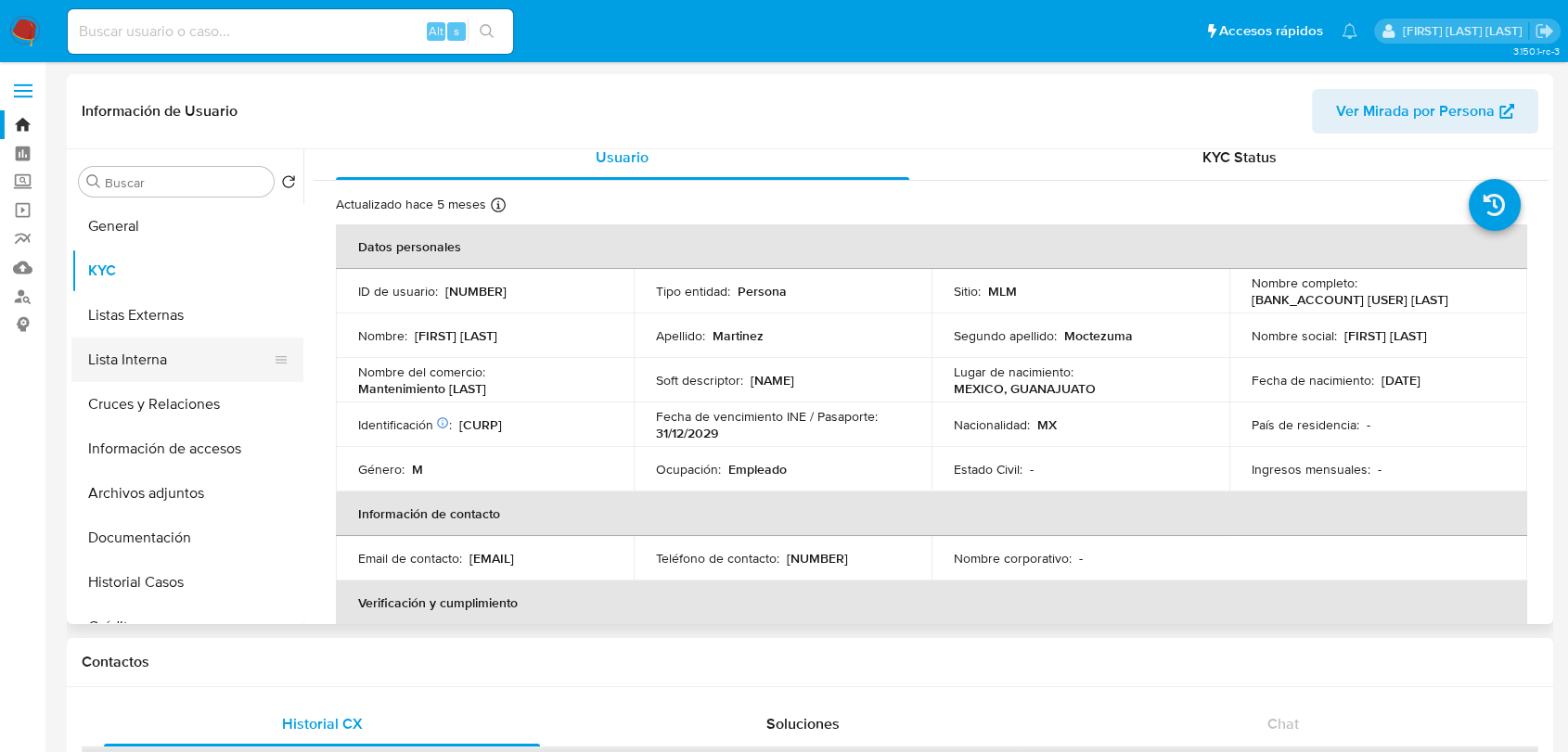 click on "Lista Interna" at bounding box center (180, 360) 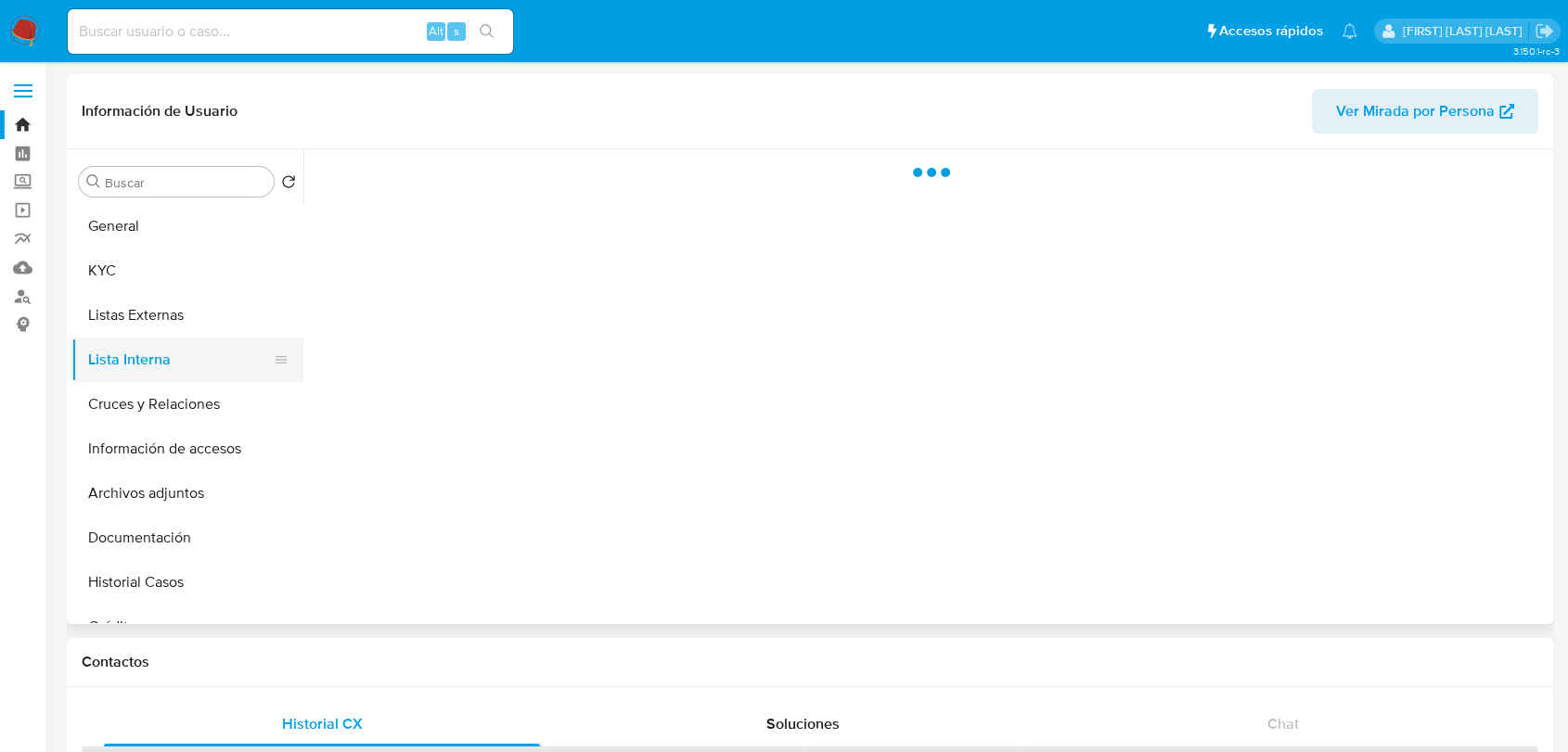 click on "Lista Interna" at bounding box center [180, 360] 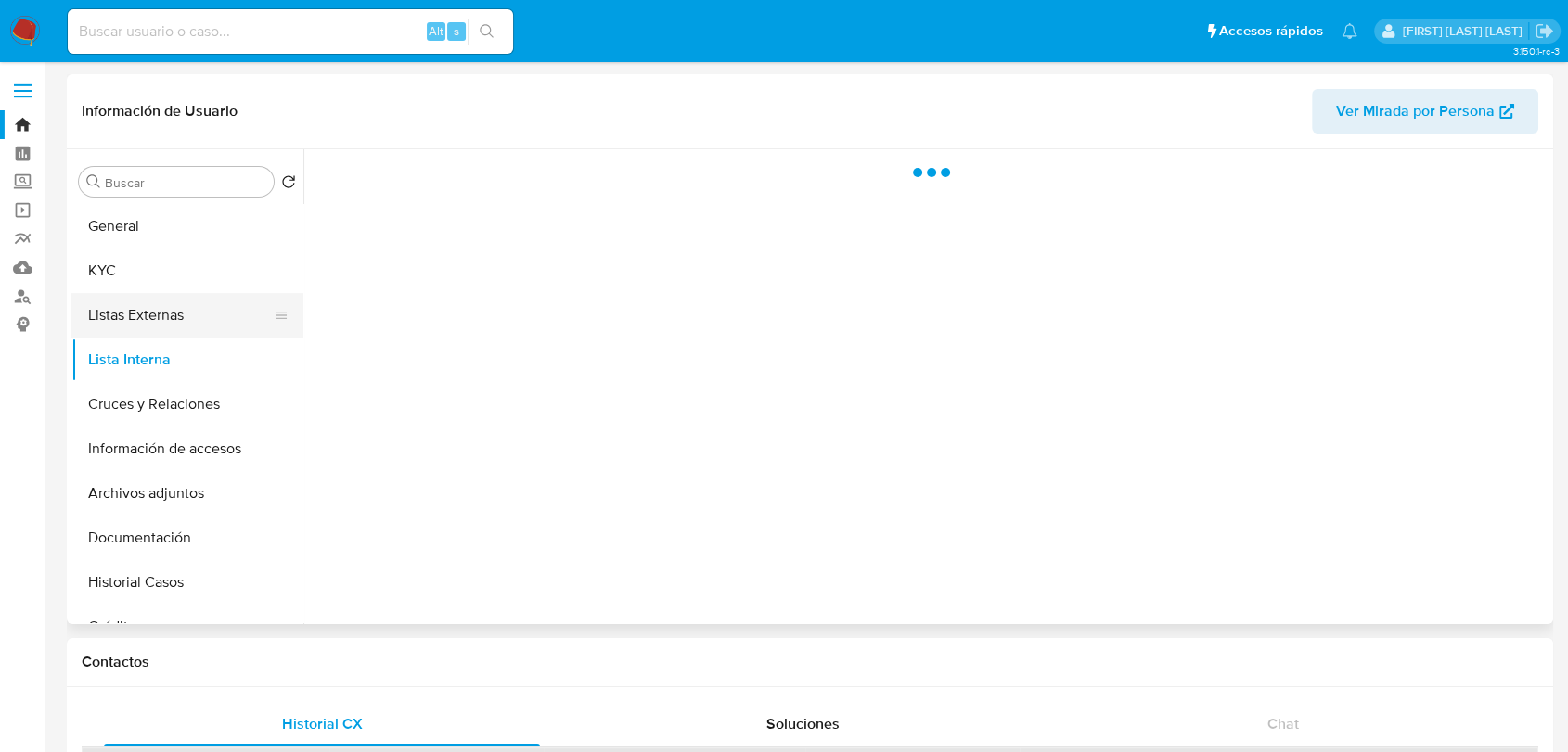 click on "Listas Externas" at bounding box center [180, 315] 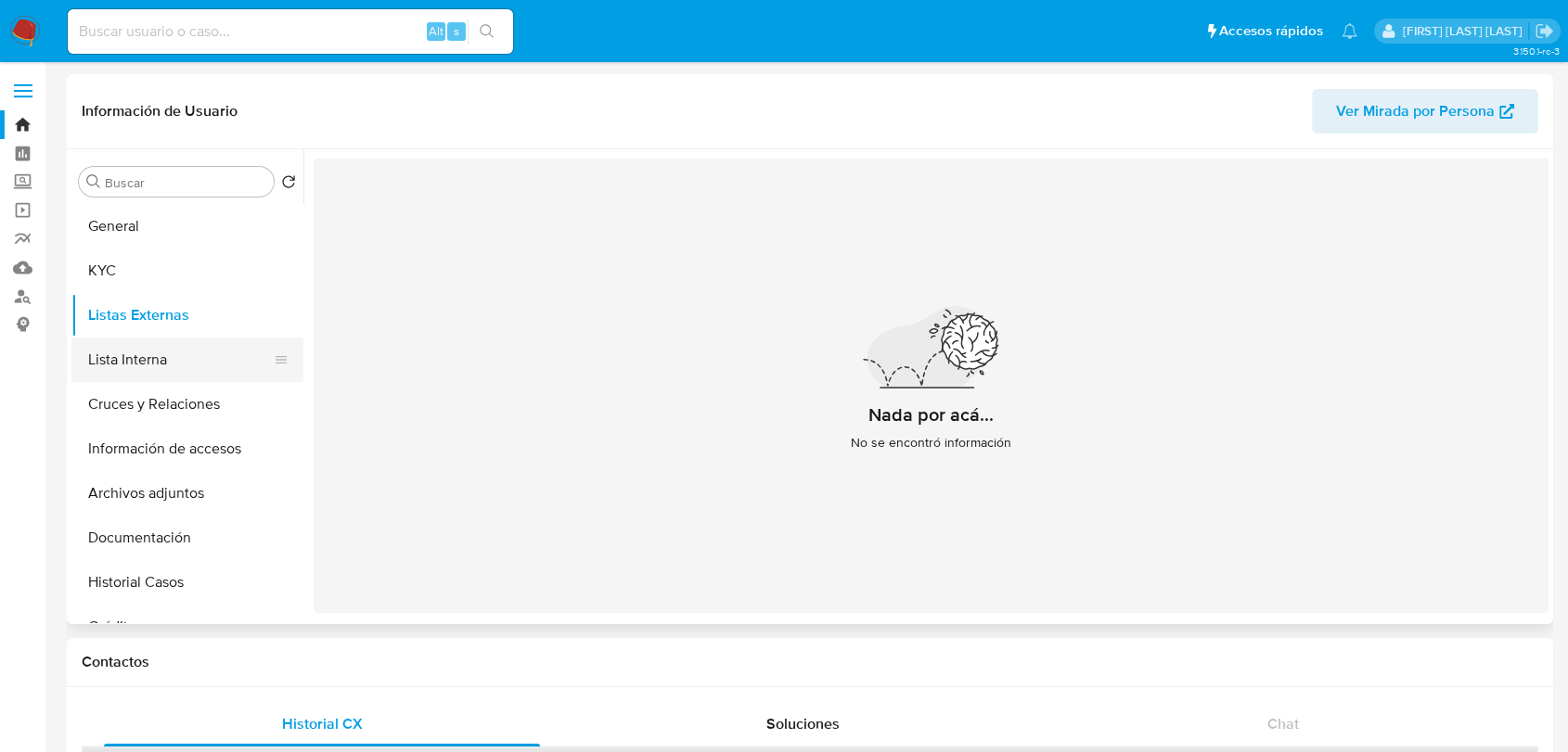click on "Lista Interna" at bounding box center (180, 360) 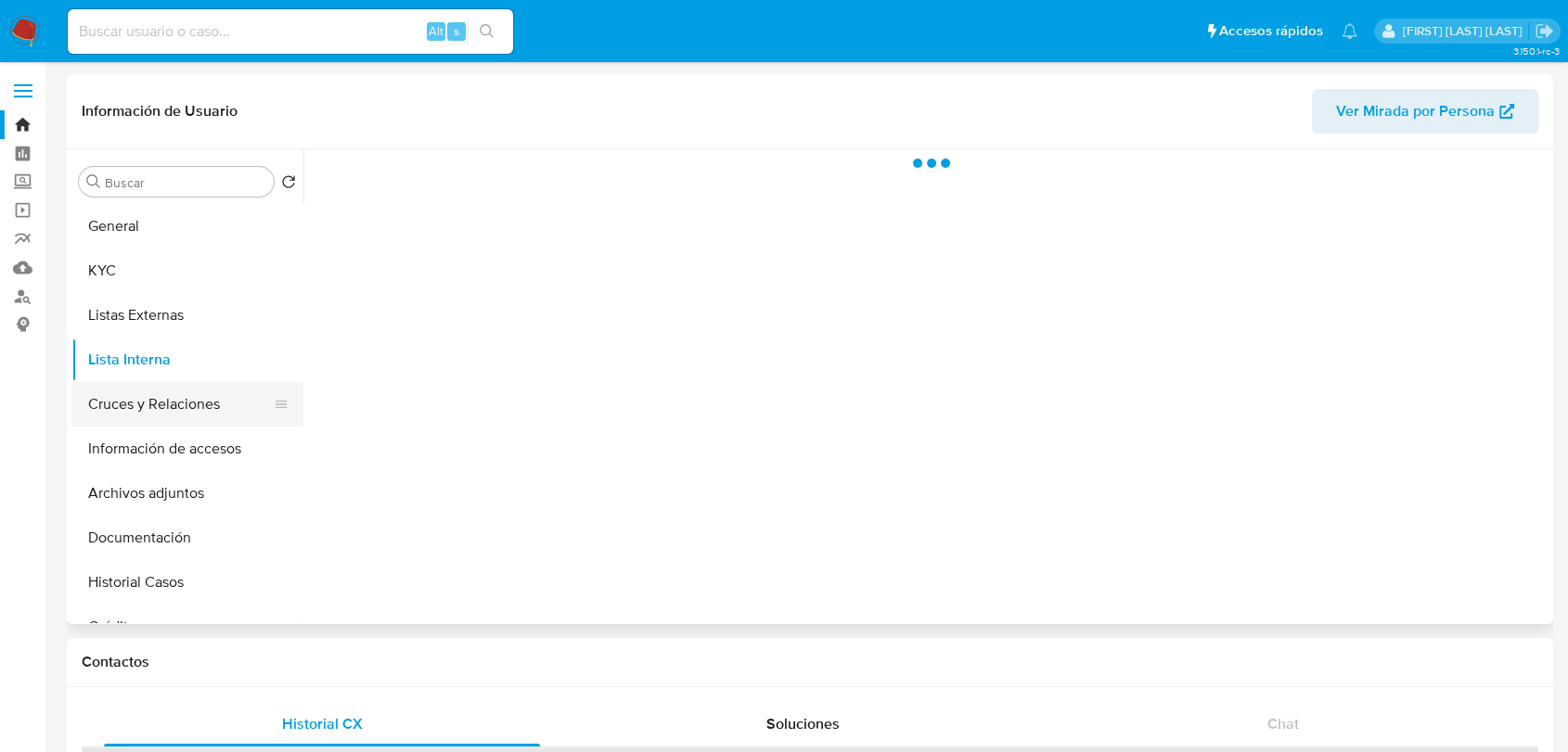 click on "Cruces y Relaciones" at bounding box center (180, 404) 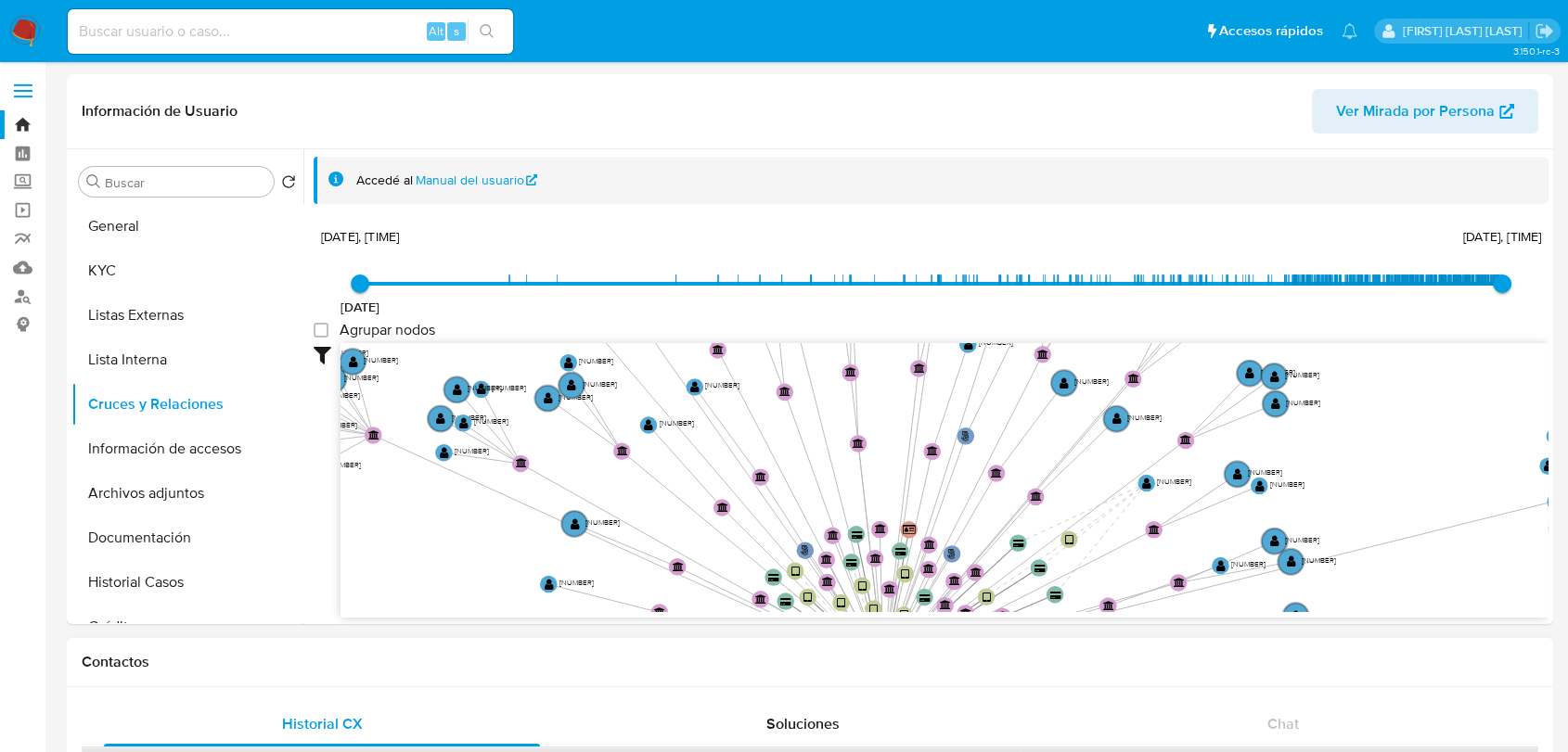 drag, startPoint x: 1210, startPoint y: 462, endPoint x: 1131, endPoint y: 639, distance: 193.8298 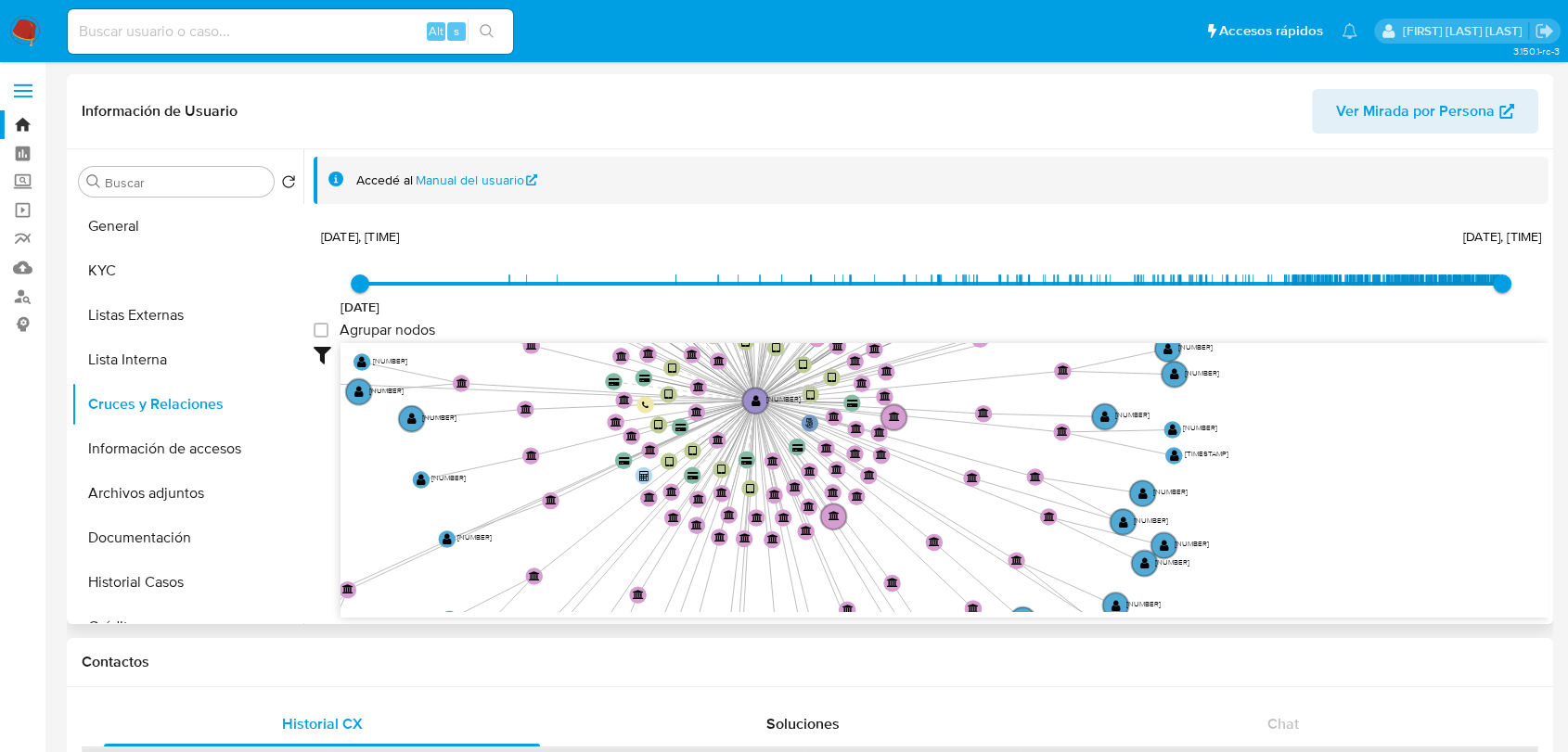 drag, startPoint x: 1139, startPoint y: 375, endPoint x: 999, endPoint y: 396, distance: 141.56624 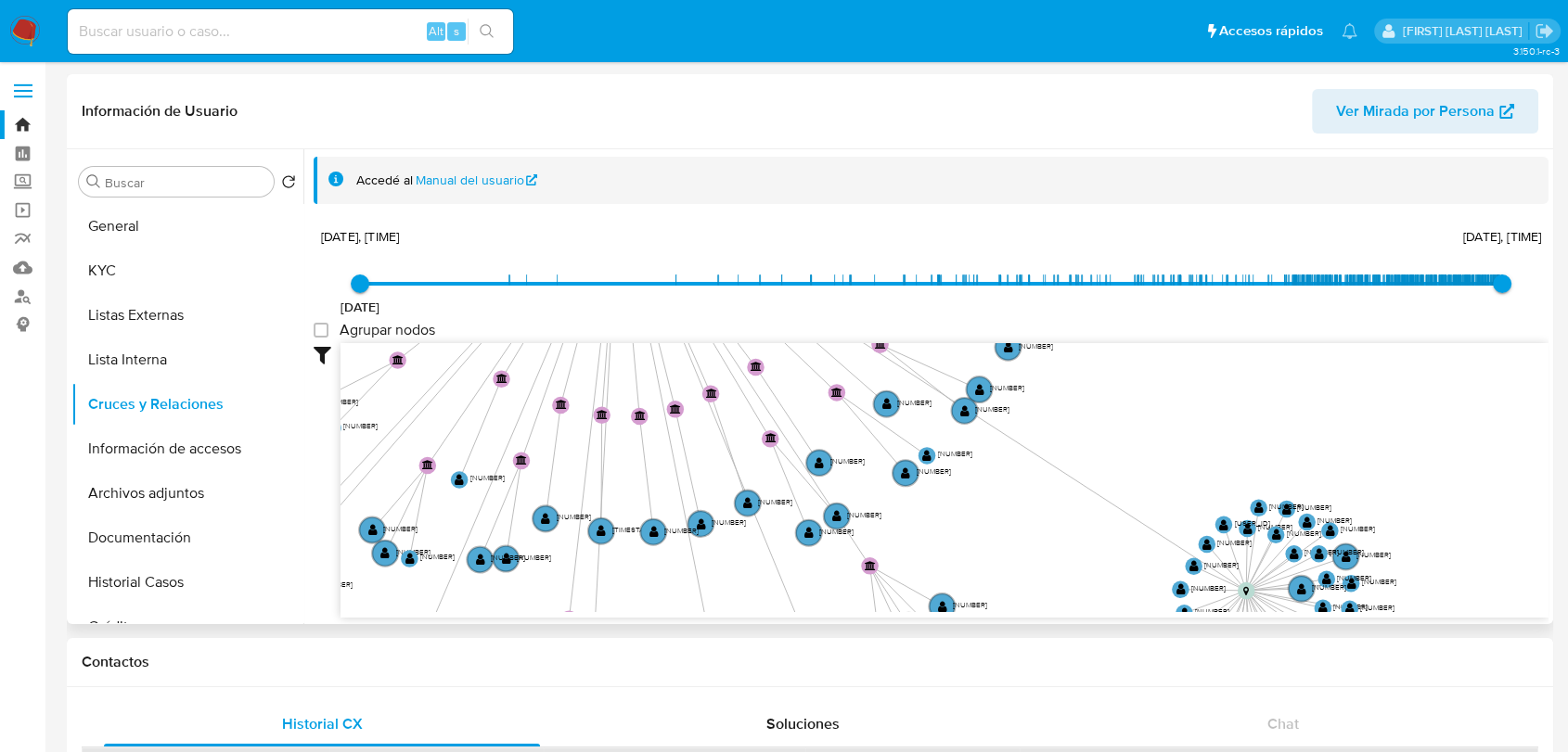 drag, startPoint x: 977, startPoint y: 396, endPoint x: 891, endPoint y: 268, distance: 154.20765 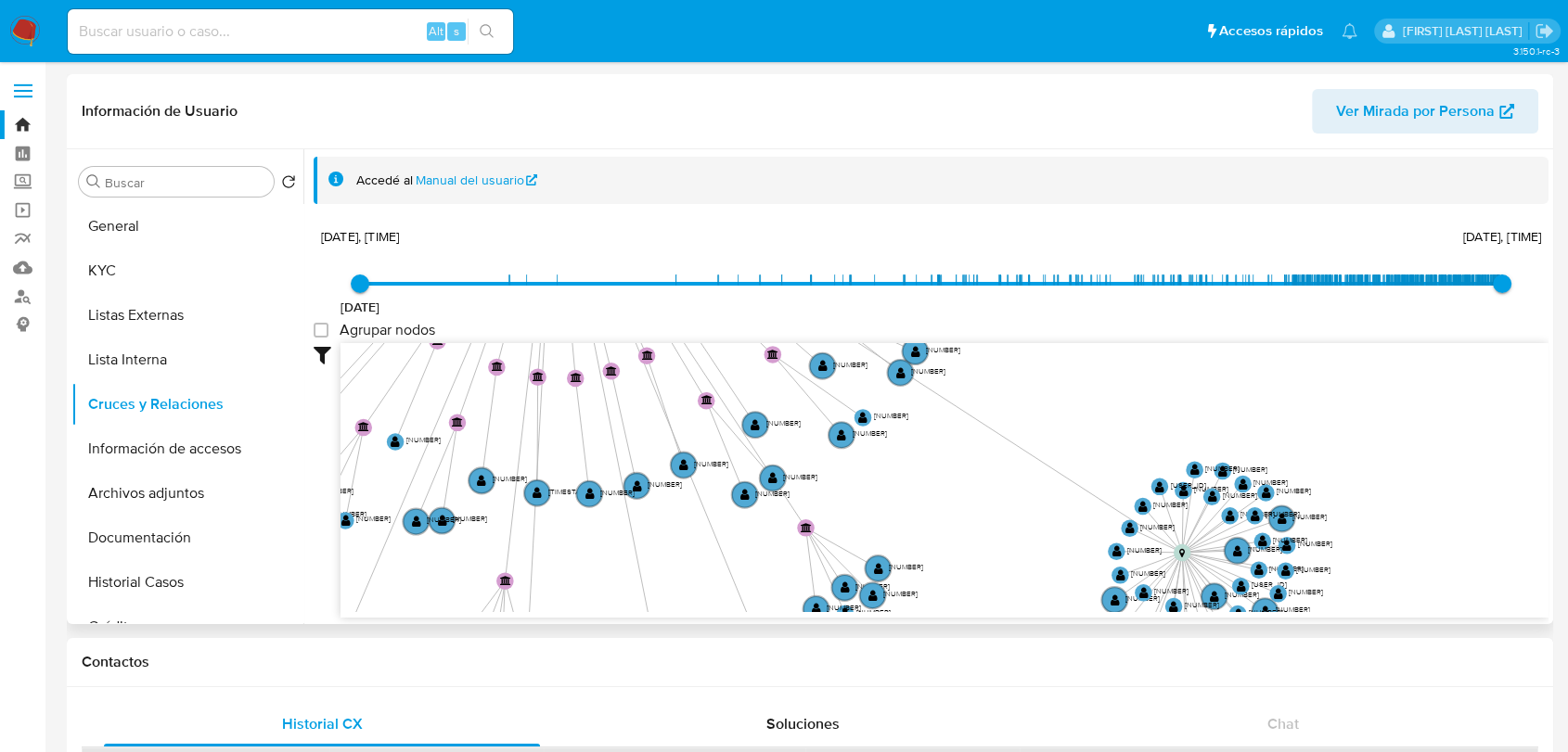 drag, startPoint x: 1234, startPoint y: 316, endPoint x: 1161, endPoint y: 197, distance: 139.60659 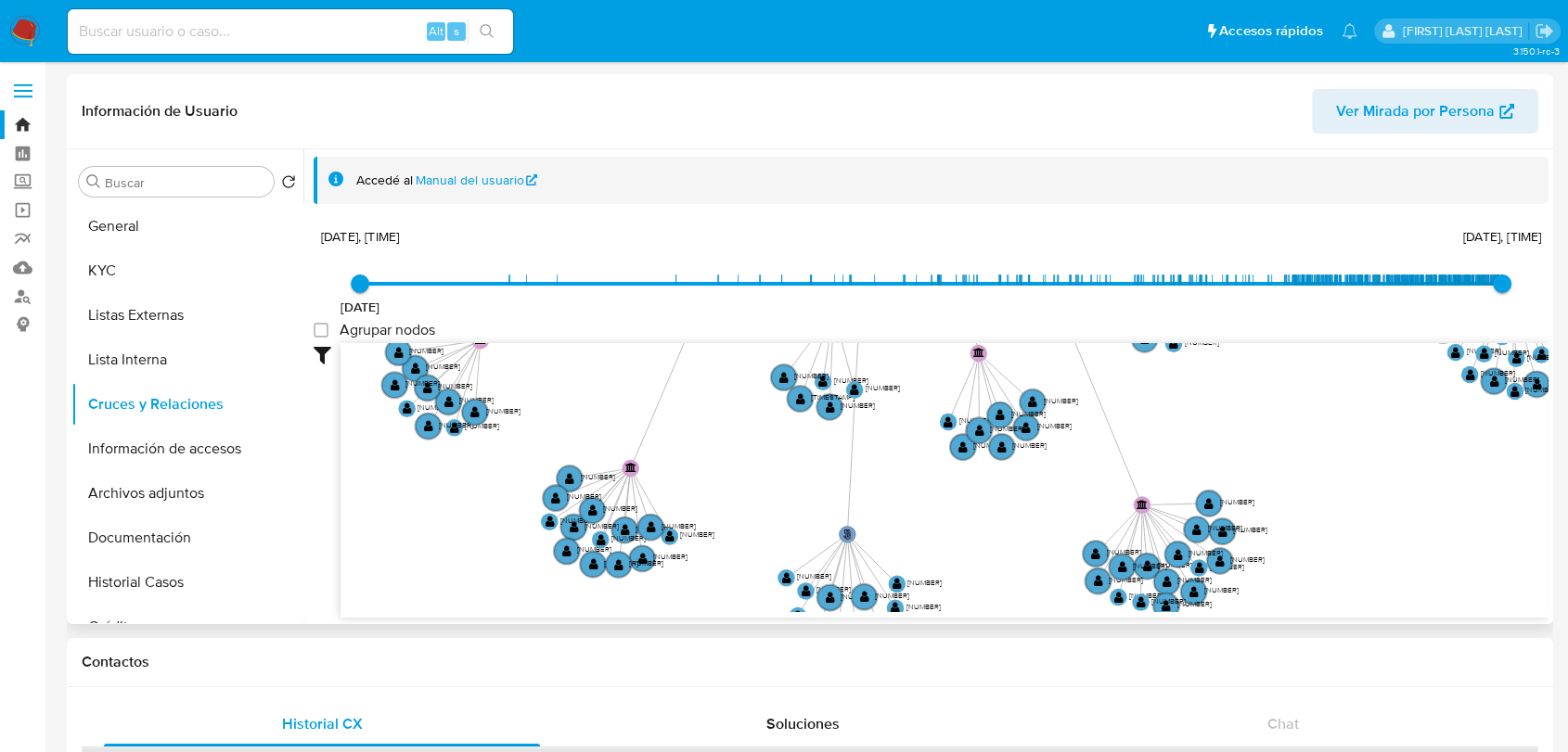 drag, startPoint x: 926, startPoint y: 536, endPoint x: 1231, endPoint y: 376, distance: 344.4198 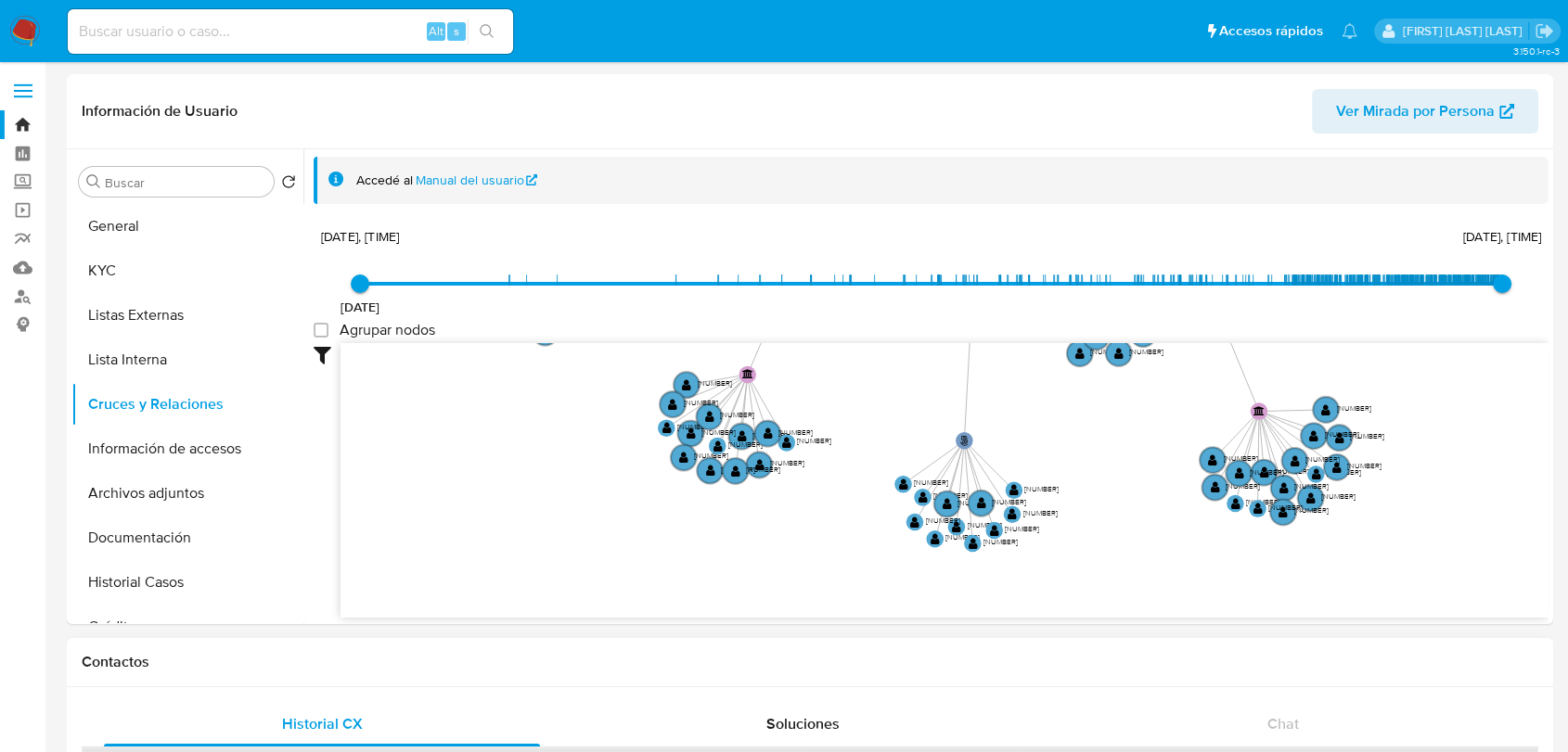 scroll, scrollTop: 2, scrollLeft: 0, axis: vertical 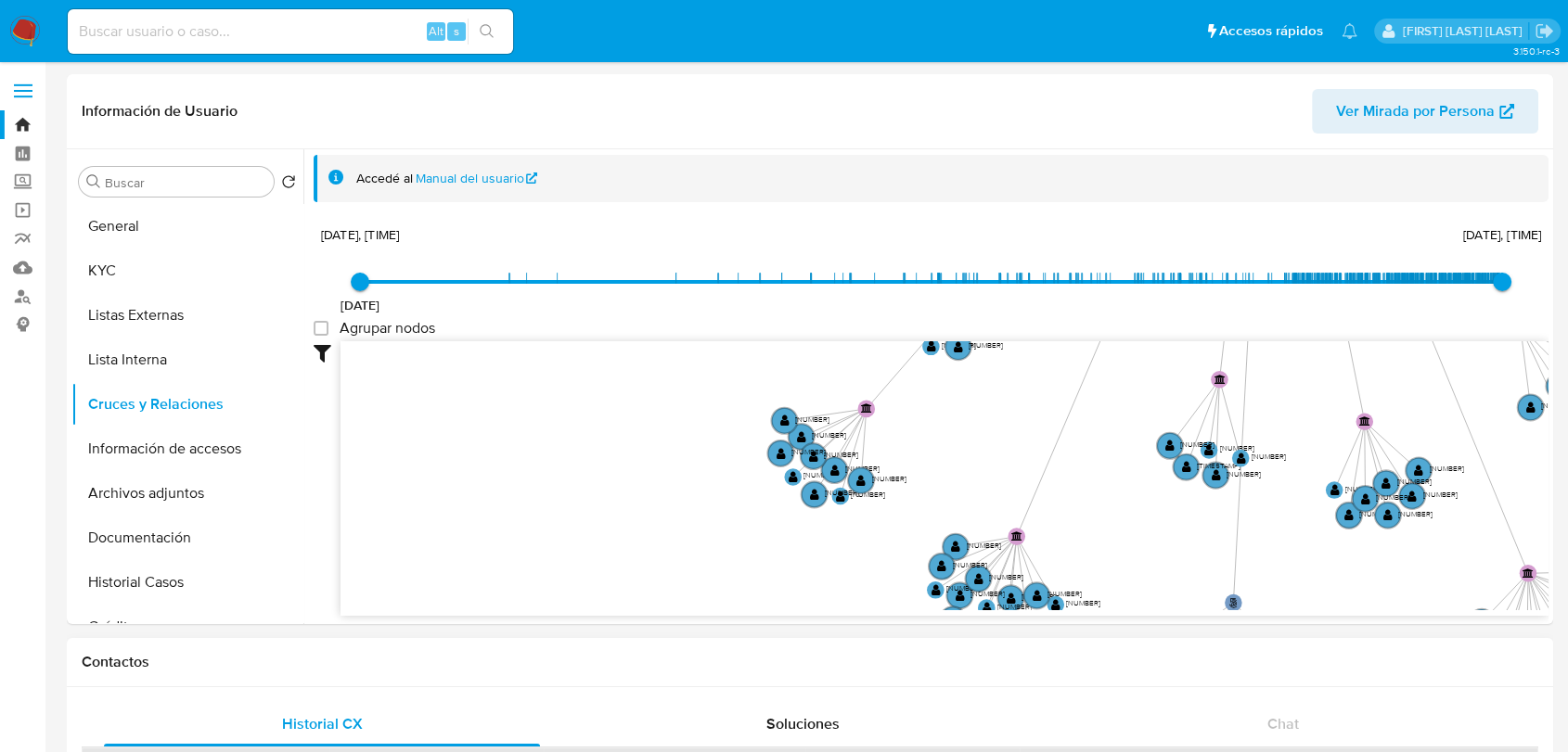 click on "Información de Usuario Ver Mirada por Persona Buscar   Volver al orden por defecto General KYC Listas Externas Lista Interna Cruces y Relaciones Información de accesos Archivos adjuntos Documentación Historial Casos Créditos Anticipos de dinero Cuentas Bancarias Datos Modificados Devices Geolocation Direcciones Dispositivos Point Fecha Compliant Historial Riesgo PLD Historial de conversaciones IV Challenges Insurtech Items Marcas AML Perfiles Restricciones Nuevo Mundo Tarjetas Accedé al Manual del usuario 15/12/2020 15/12/2020, 17:48:25 7/8/2025, 9:00:19 Agrupar nodos Filtros Confianza alta Device Tarjeta Persona validada Teléfono validado Confianza baja Persona declarada Device guest Teléfono declarado Tarjeta guest Otros Retiro cuenta bancaria Smart ID IP Dirección Bloque Responsable Dependiente Venta por point Pago por pix Smart Email Place user-332916840  332916840 phone-21e81c097f823b8bfac1278eb4a4e555  person-273ed39df7fa27240cbbd80f66b4e23f  device-615b7c9008813b0018c785aa   " at bounding box center (810, 1449) 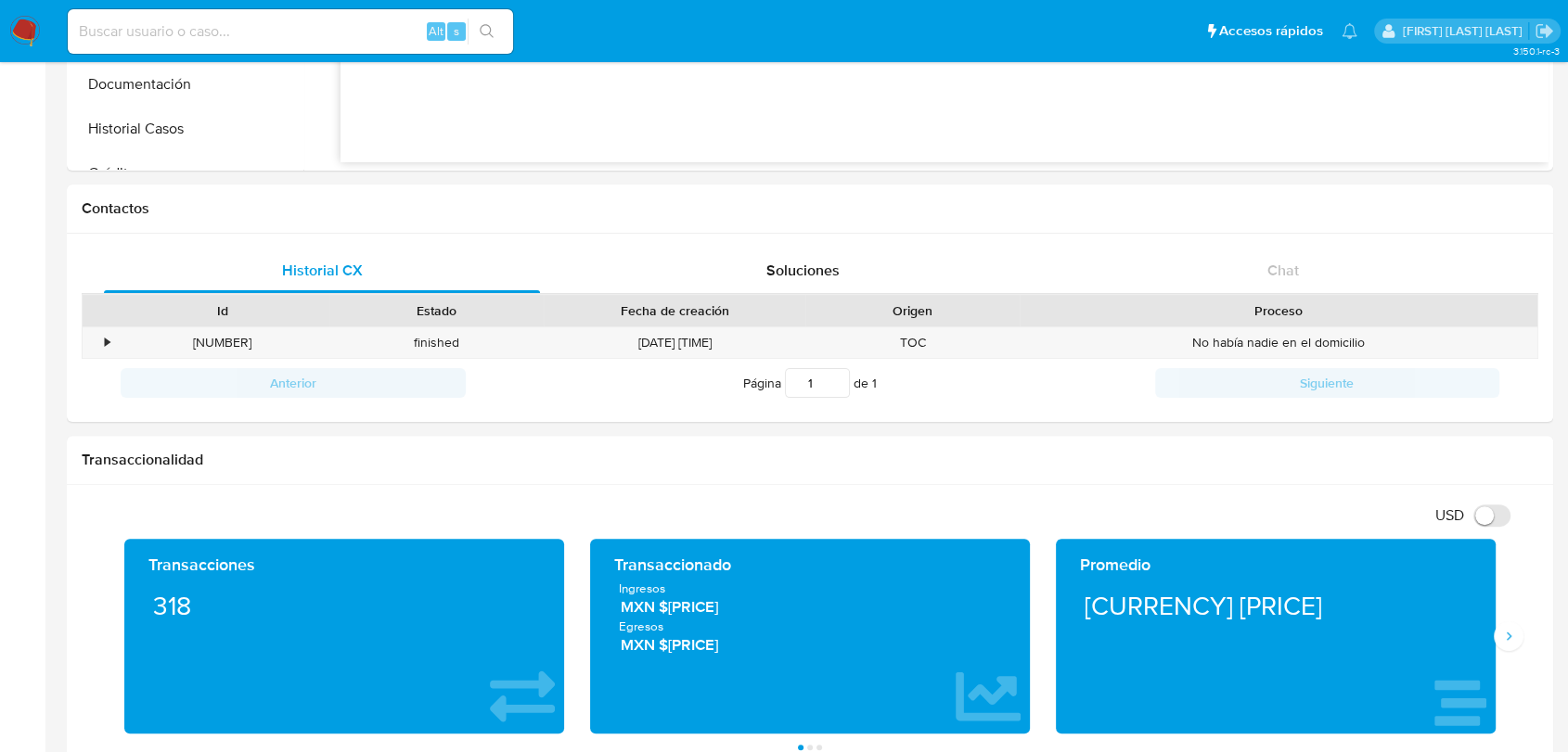 drag, startPoint x: 726, startPoint y: 469, endPoint x: 869, endPoint y: 799, distance: 359.65122 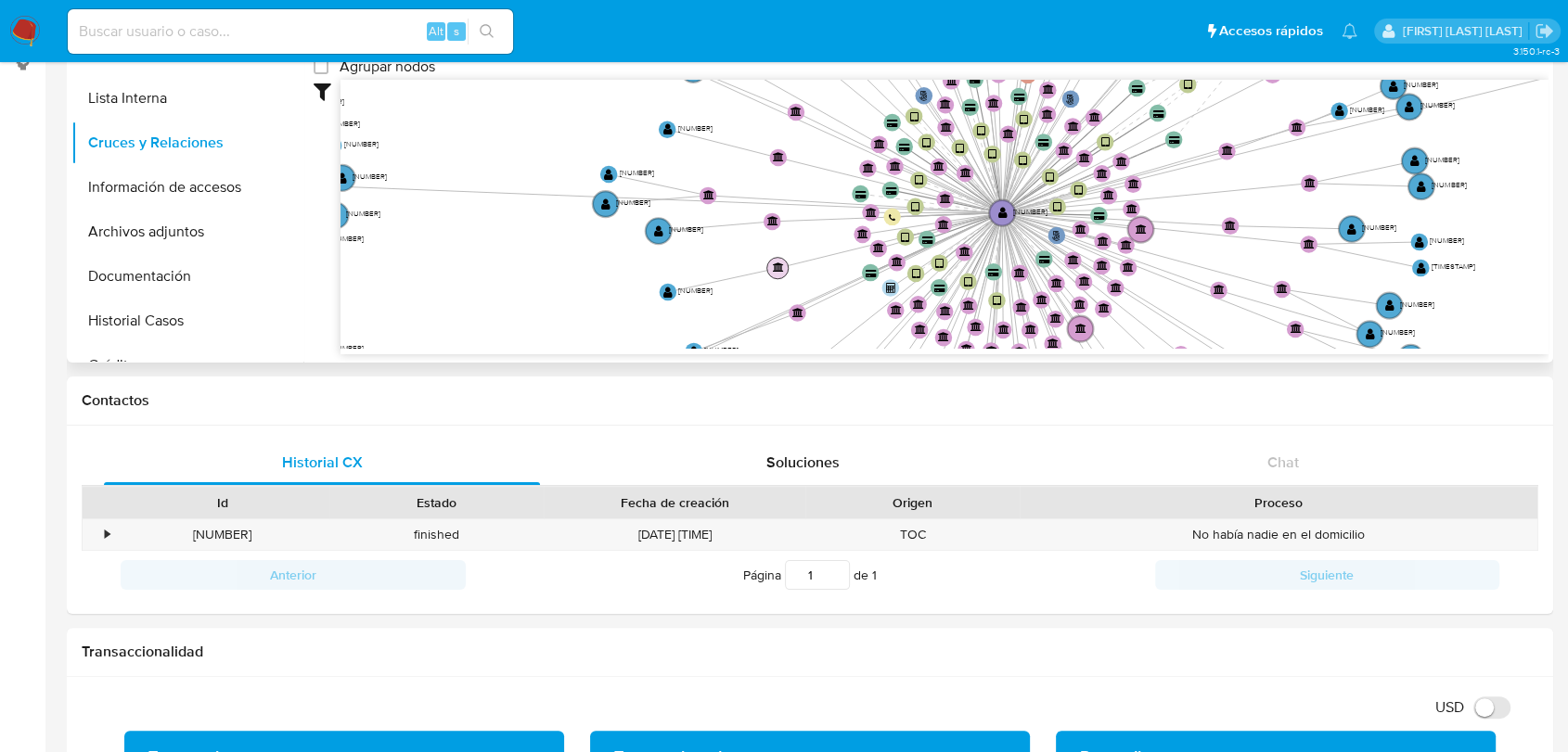 scroll, scrollTop: 42, scrollLeft: 0, axis: vertical 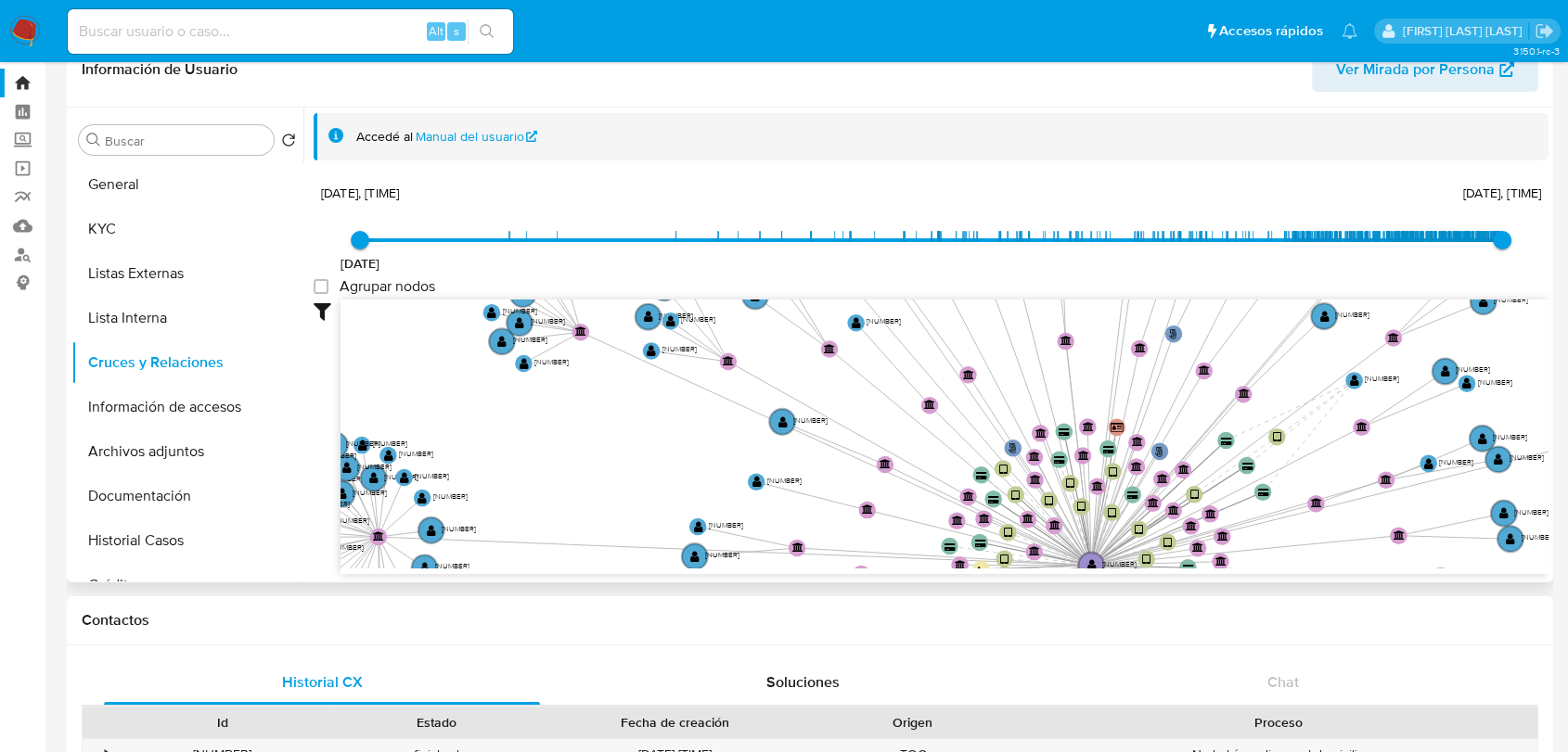 drag, startPoint x: 560, startPoint y: 402, endPoint x: 673, endPoint y: 500, distance: 149.57607 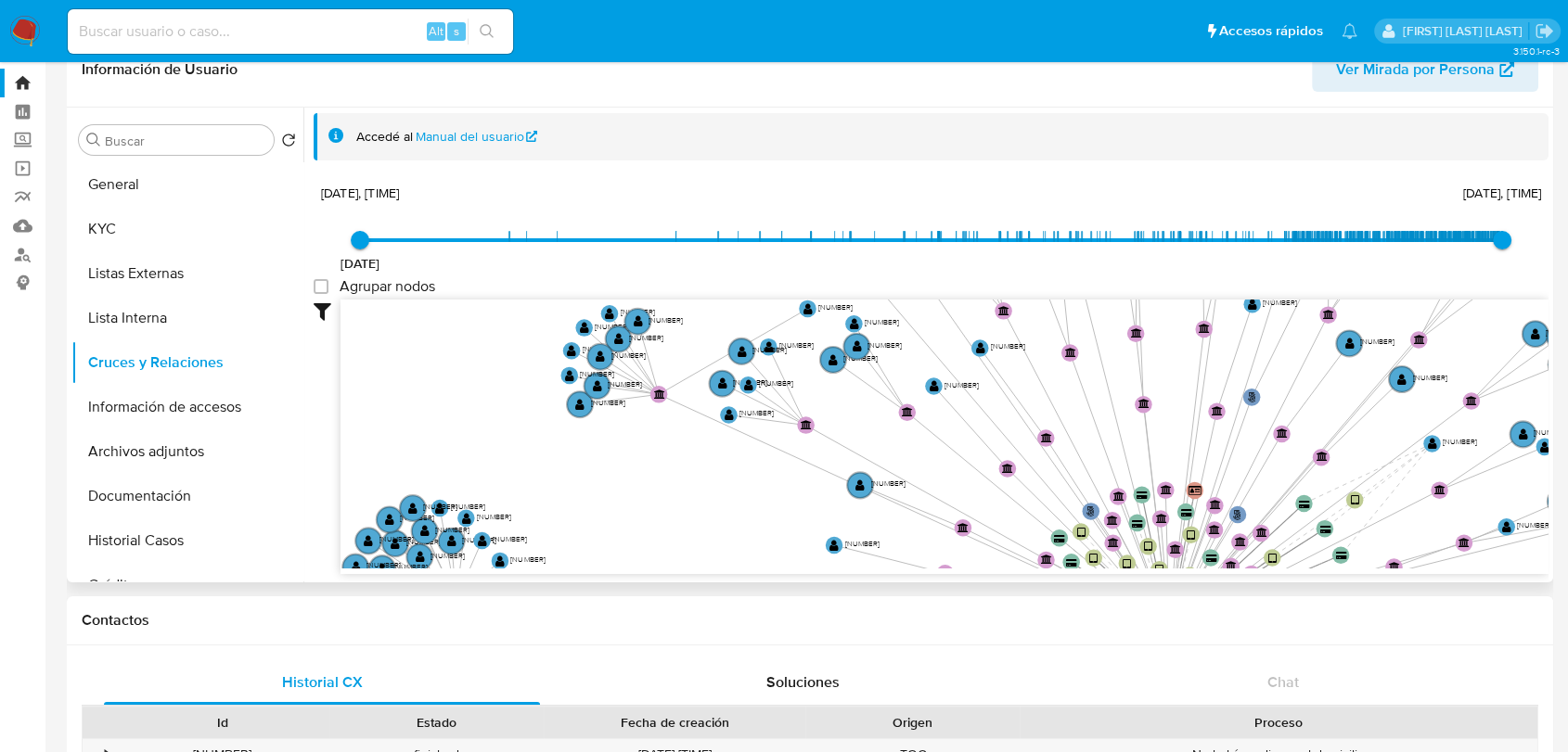drag, startPoint x: 839, startPoint y: 308, endPoint x: 839, endPoint y: 328, distance: 20 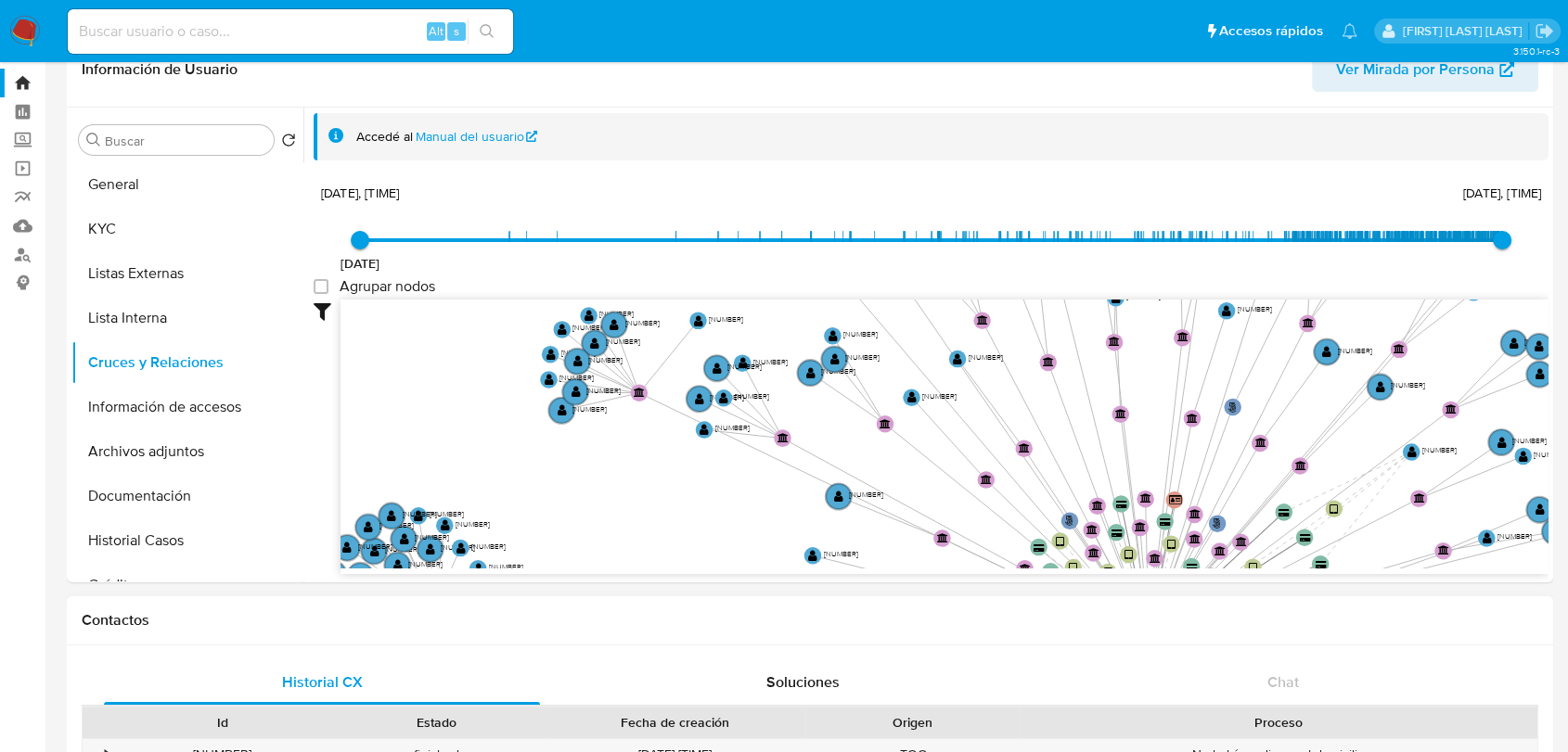 drag, startPoint x: 811, startPoint y: 414, endPoint x: 616, endPoint y: 612, distance: 277.90106 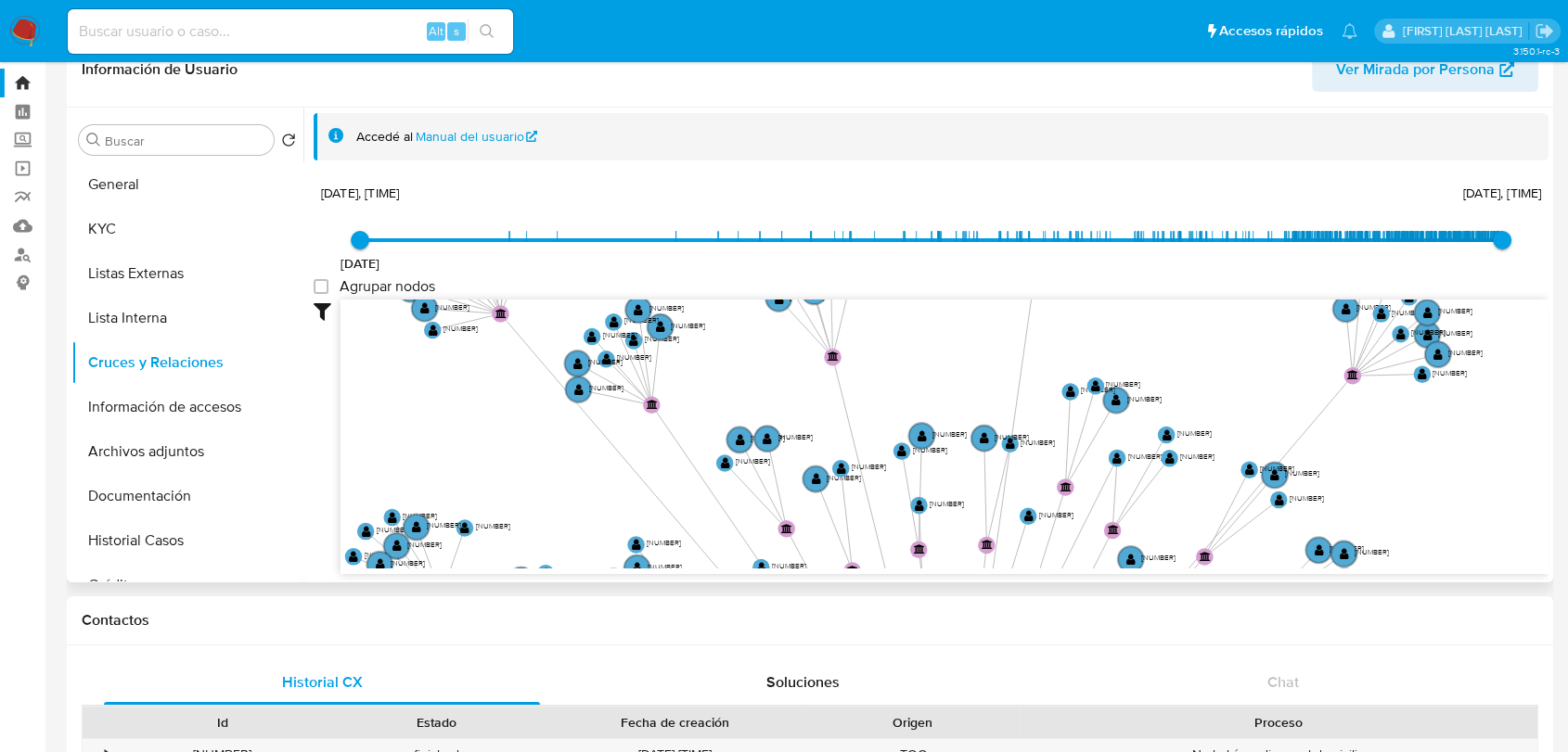 drag, startPoint x: 875, startPoint y: 365, endPoint x: 852, endPoint y: 571, distance: 207.28 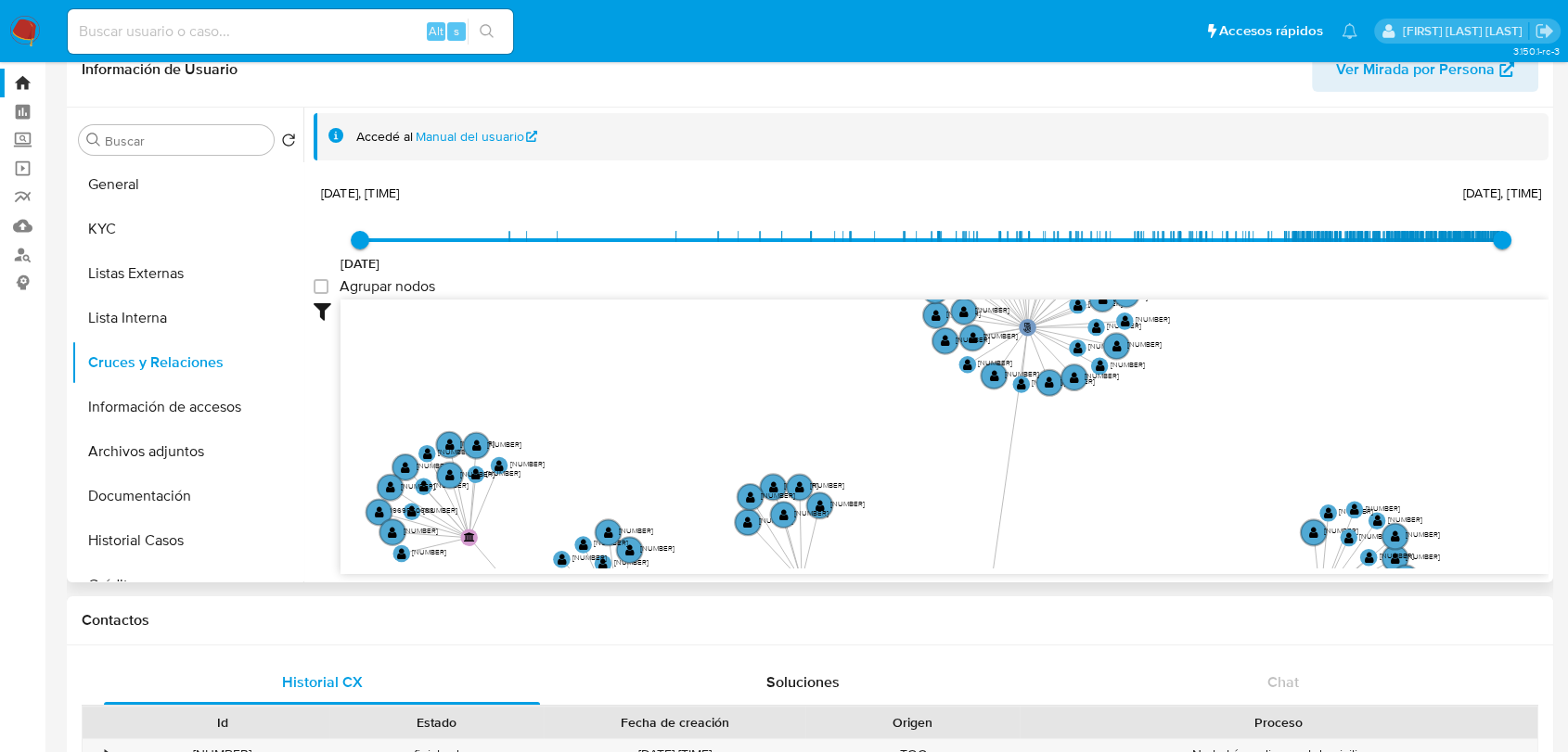 drag, startPoint x: 1060, startPoint y: 343, endPoint x: 735, endPoint y: 495, distance: 358.7882 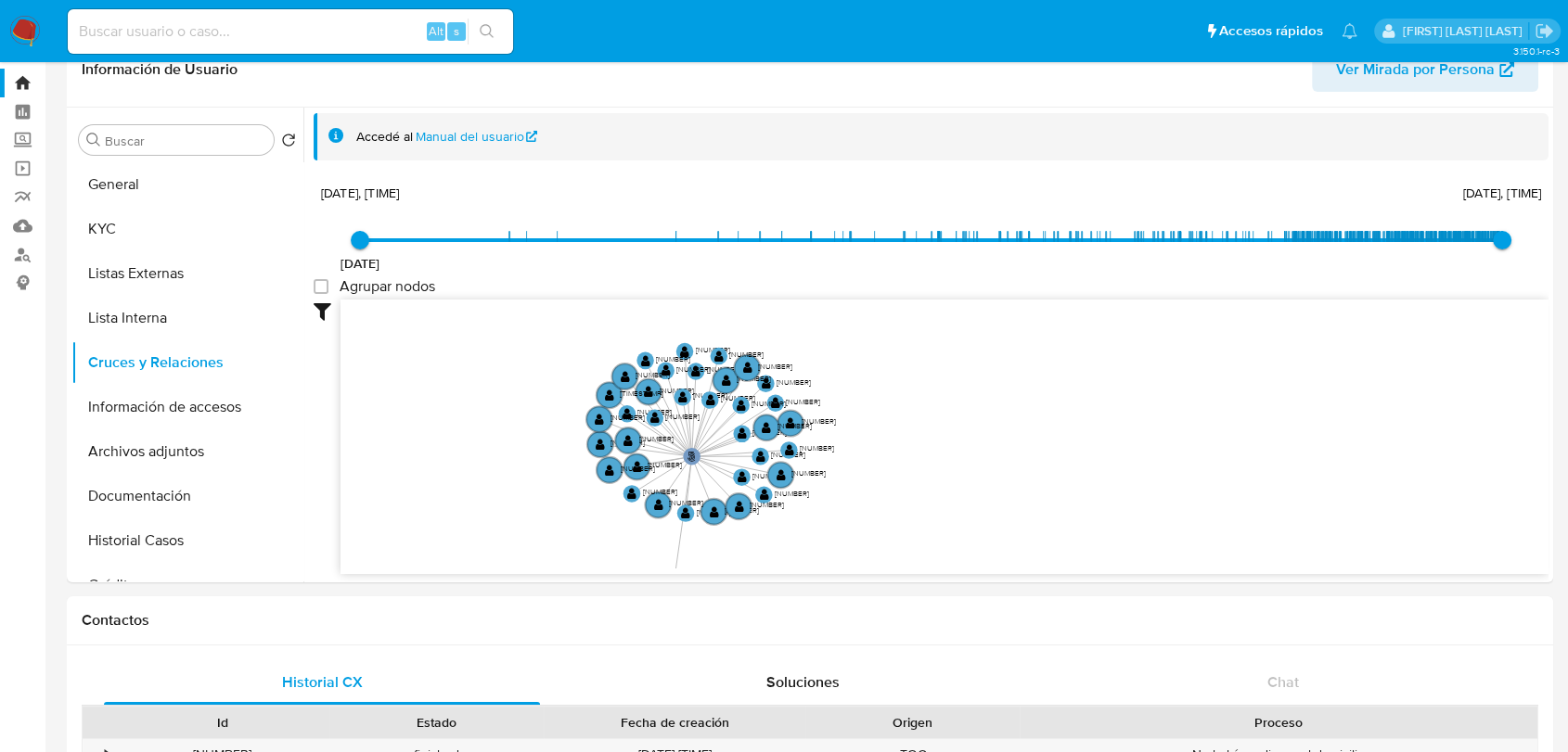 drag, startPoint x: 977, startPoint y: 469, endPoint x: 722, endPoint y: 58, distance: 483.6796 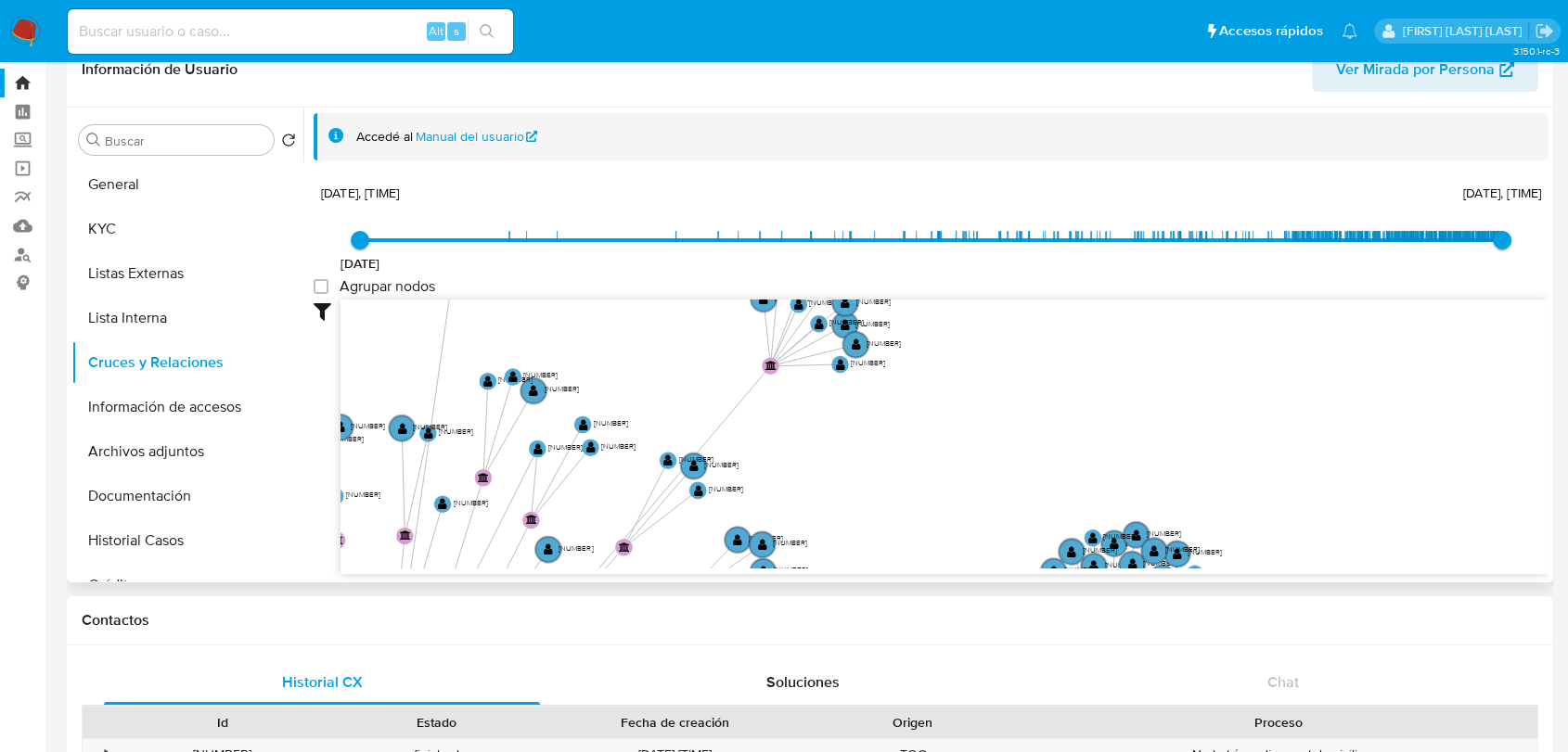drag, startPoint x: 911, startPoint y: 361, endPoint x: 898, endPoint y: 219, distance: 142.59383 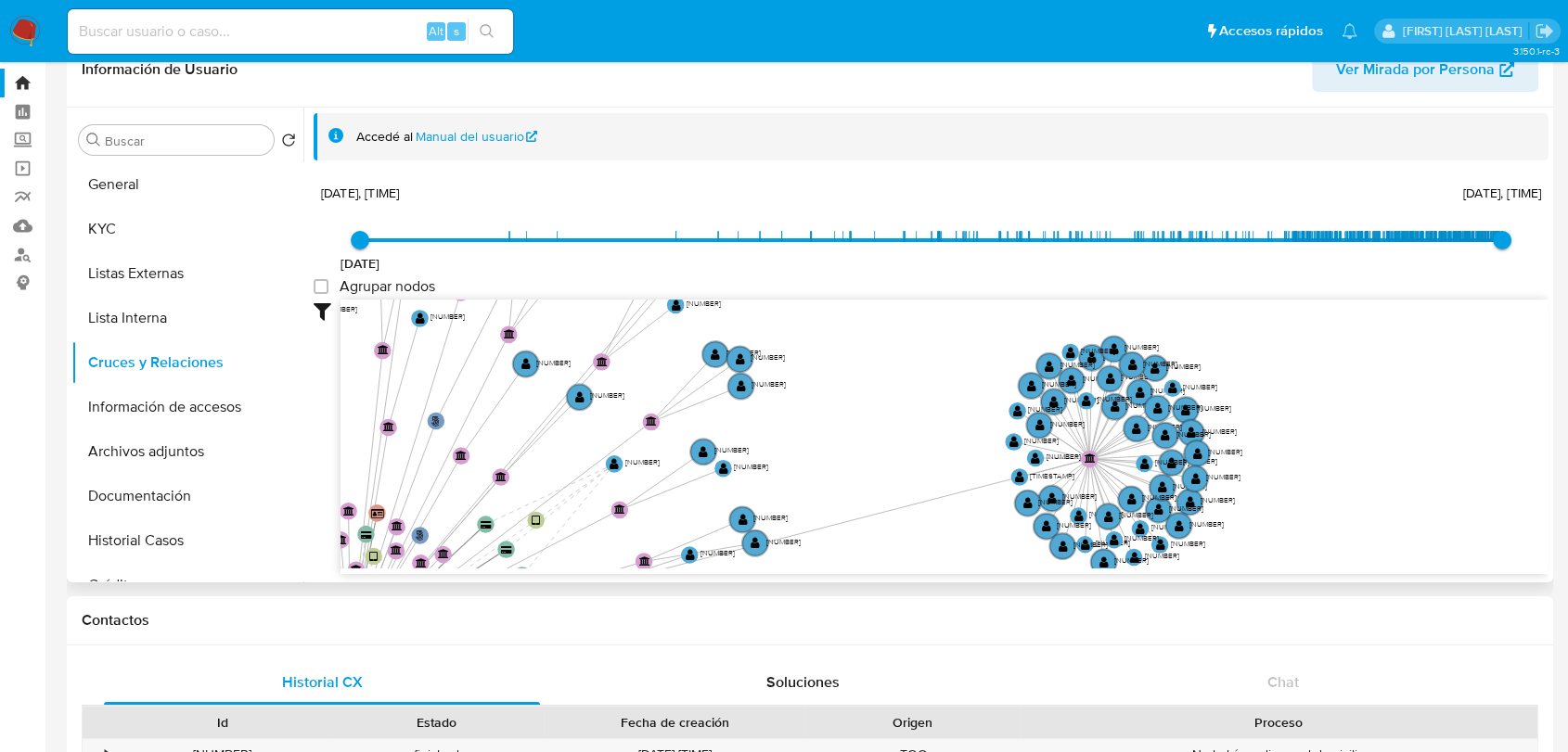 drag, startPoint x: 983, startPoint y: 471, endPoint x: 967, endPoint y: 192, distance: 279.4584 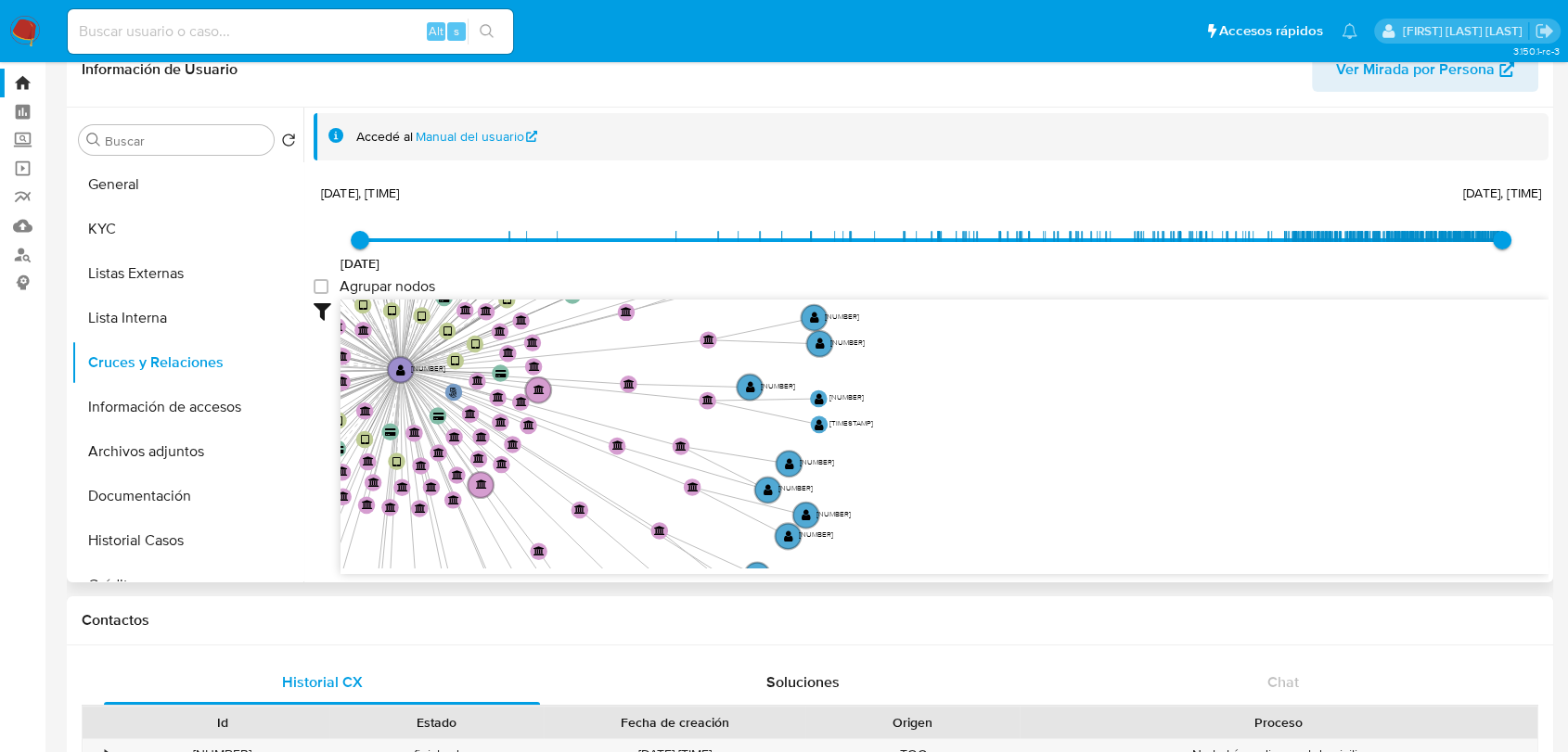 drag, startPoint x: 914, startPoint y: 462, endPoint x: 1300, endPoint y: 452, distance: 386.12951 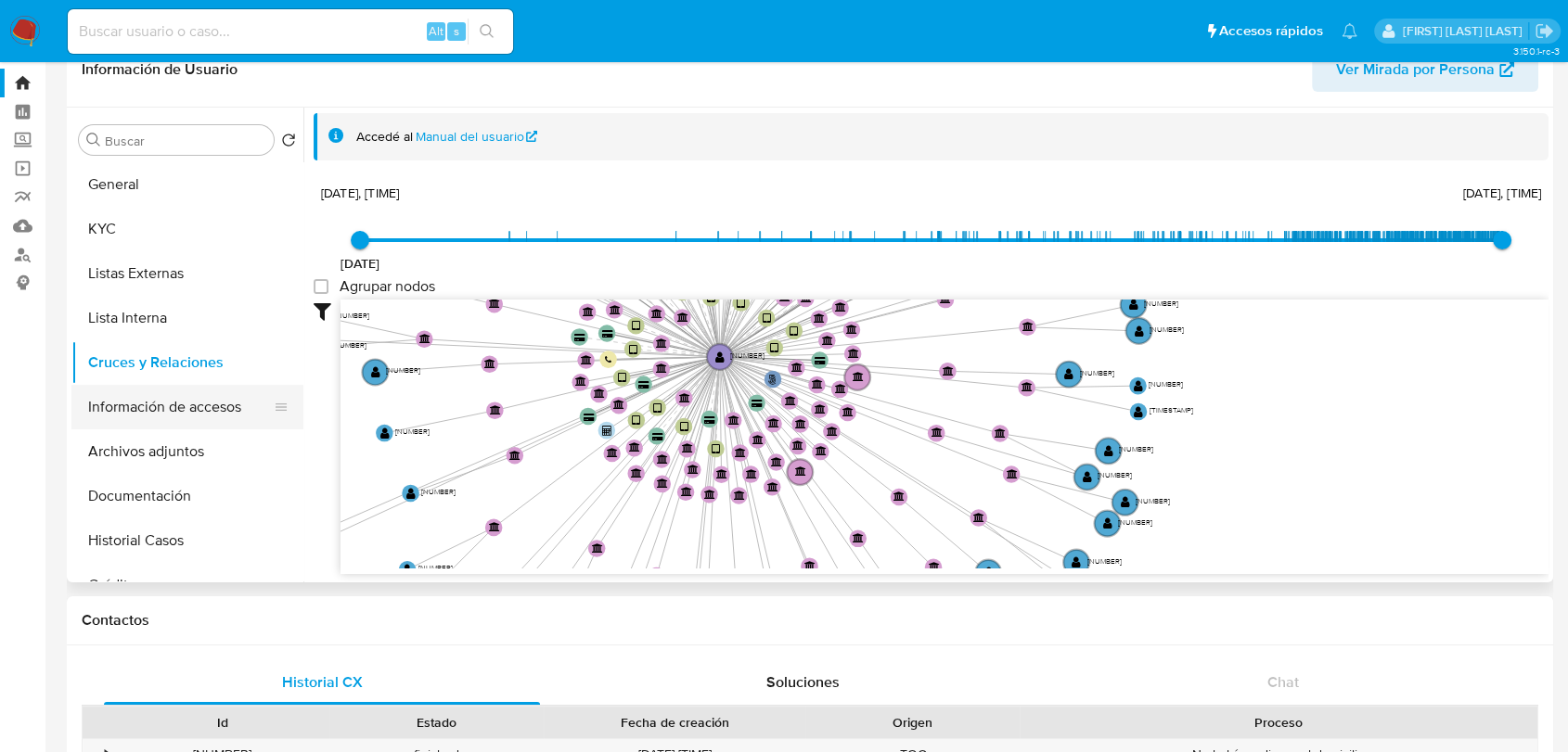 click on "Información de accesos" at bounding box center [180, 407] 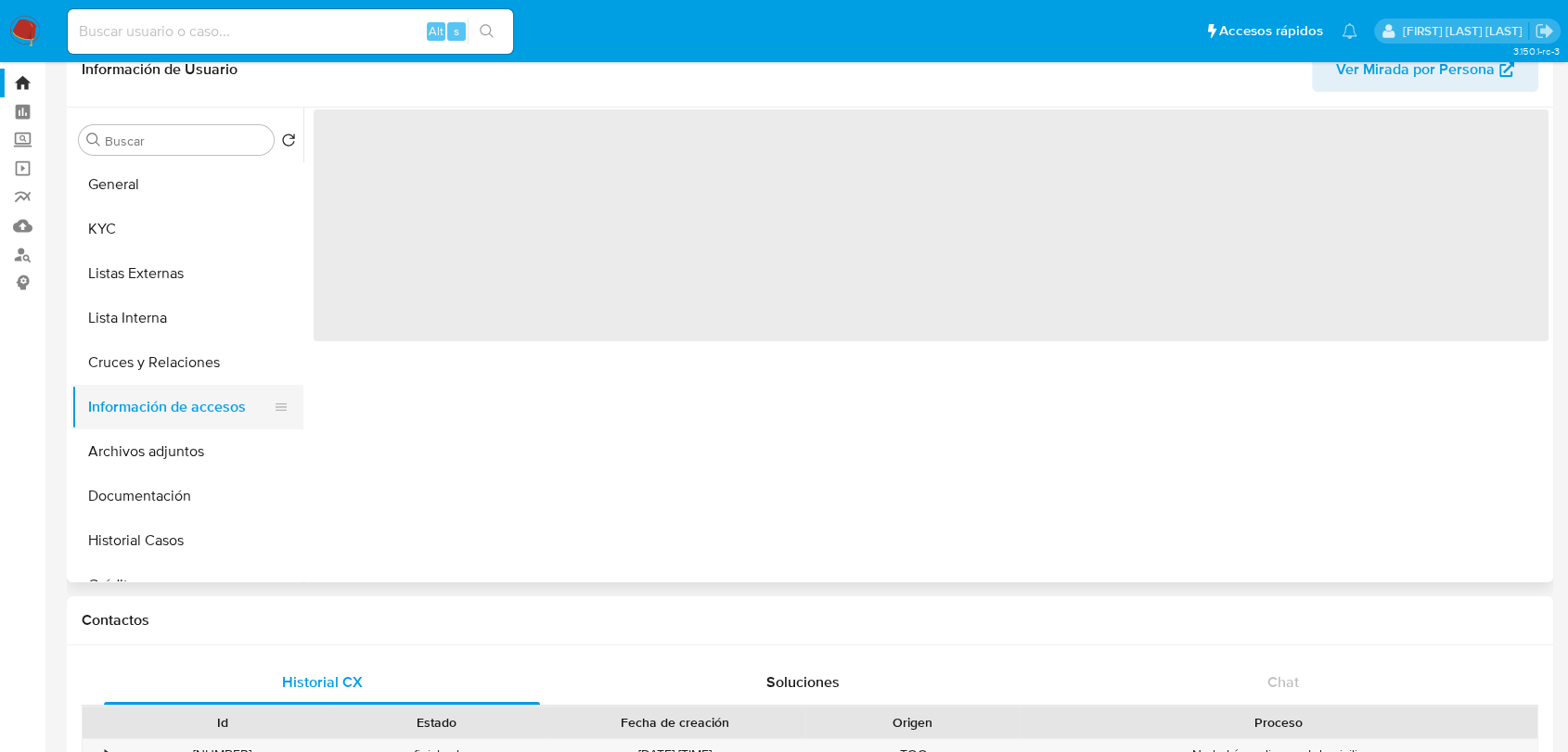 scroll, scrollTop: 0, scrollLeft: 0, axis: both 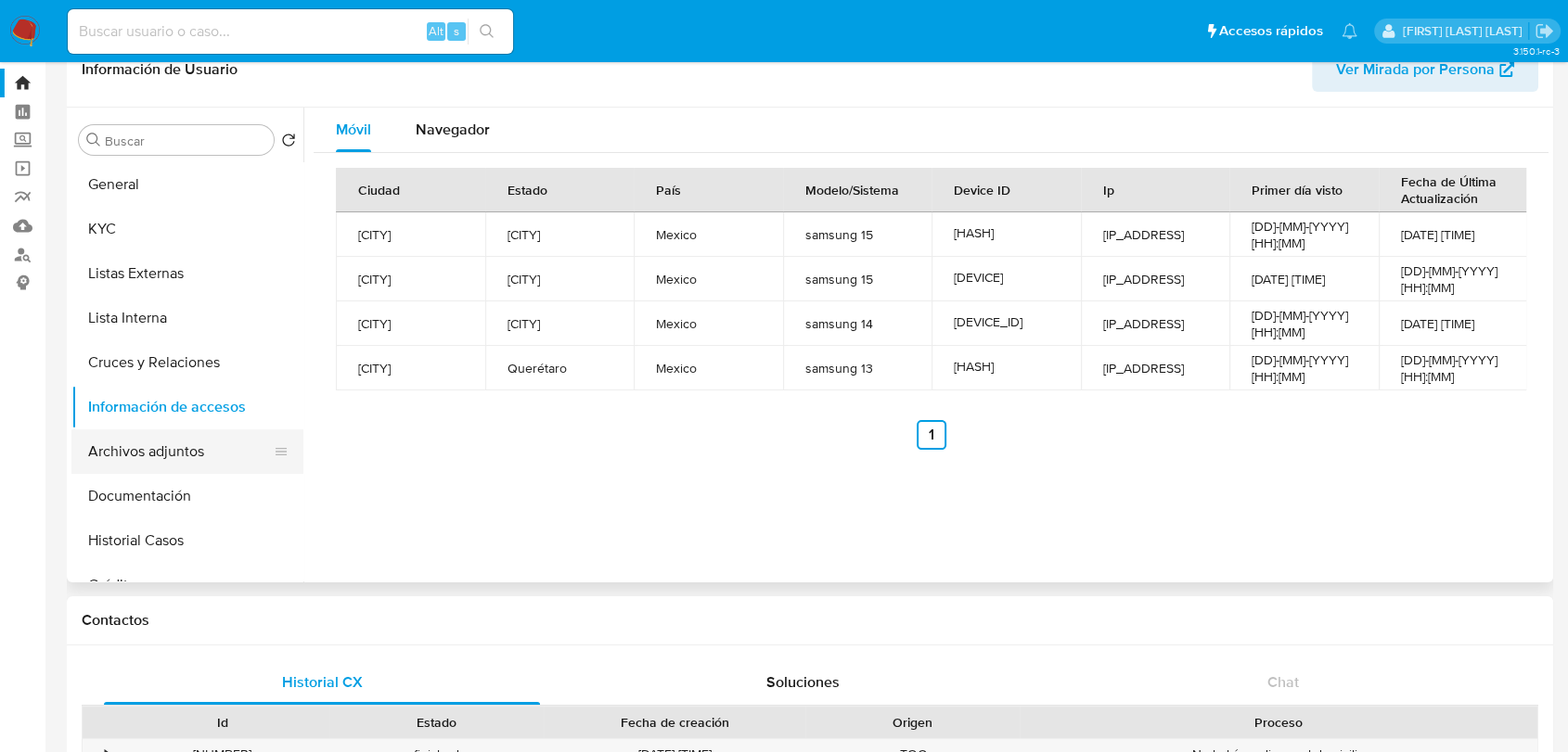 click on "Archivos adjuntos" at bounding box center (180, 452) 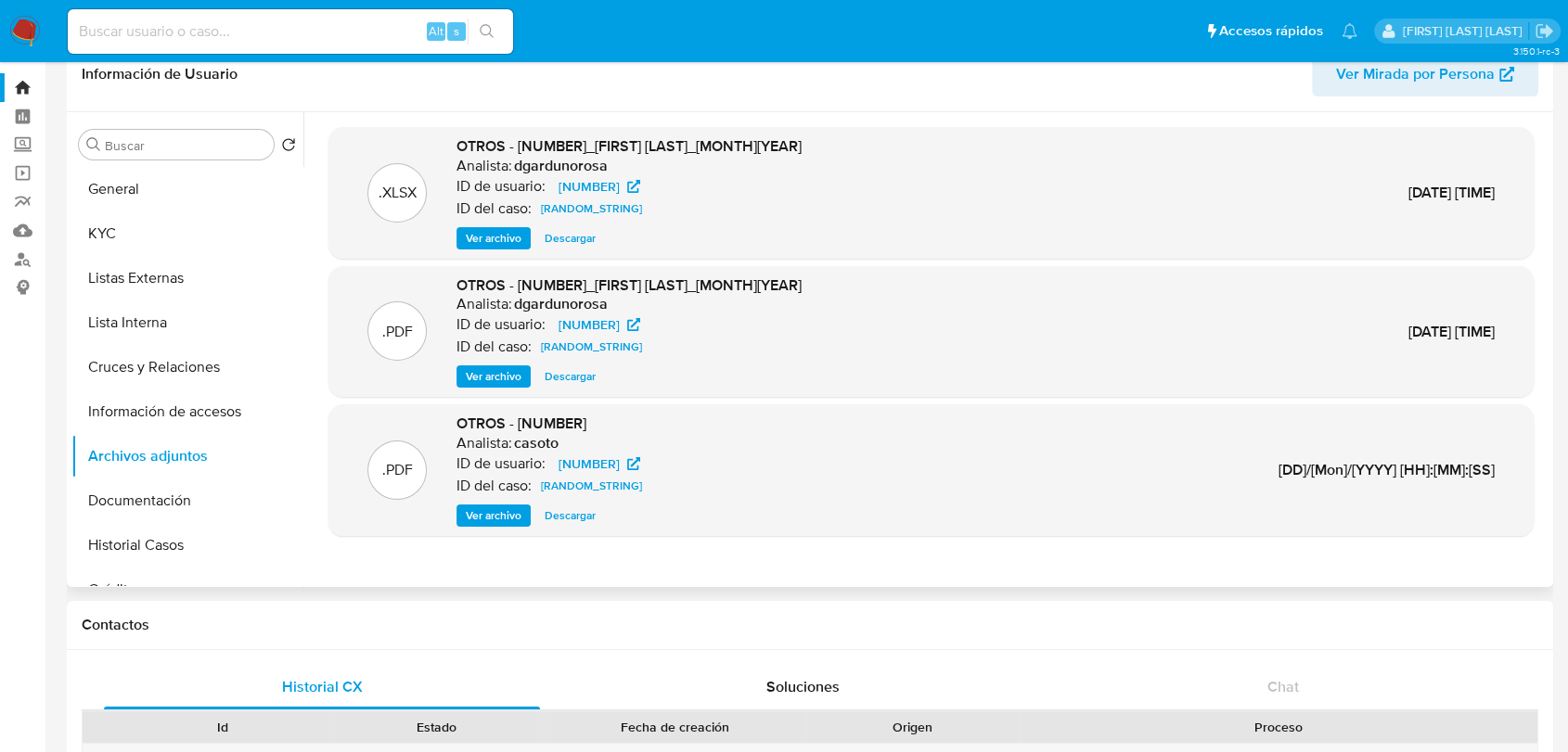 scroll, scrollTop: 0, scrollLeft: 0, axis: both 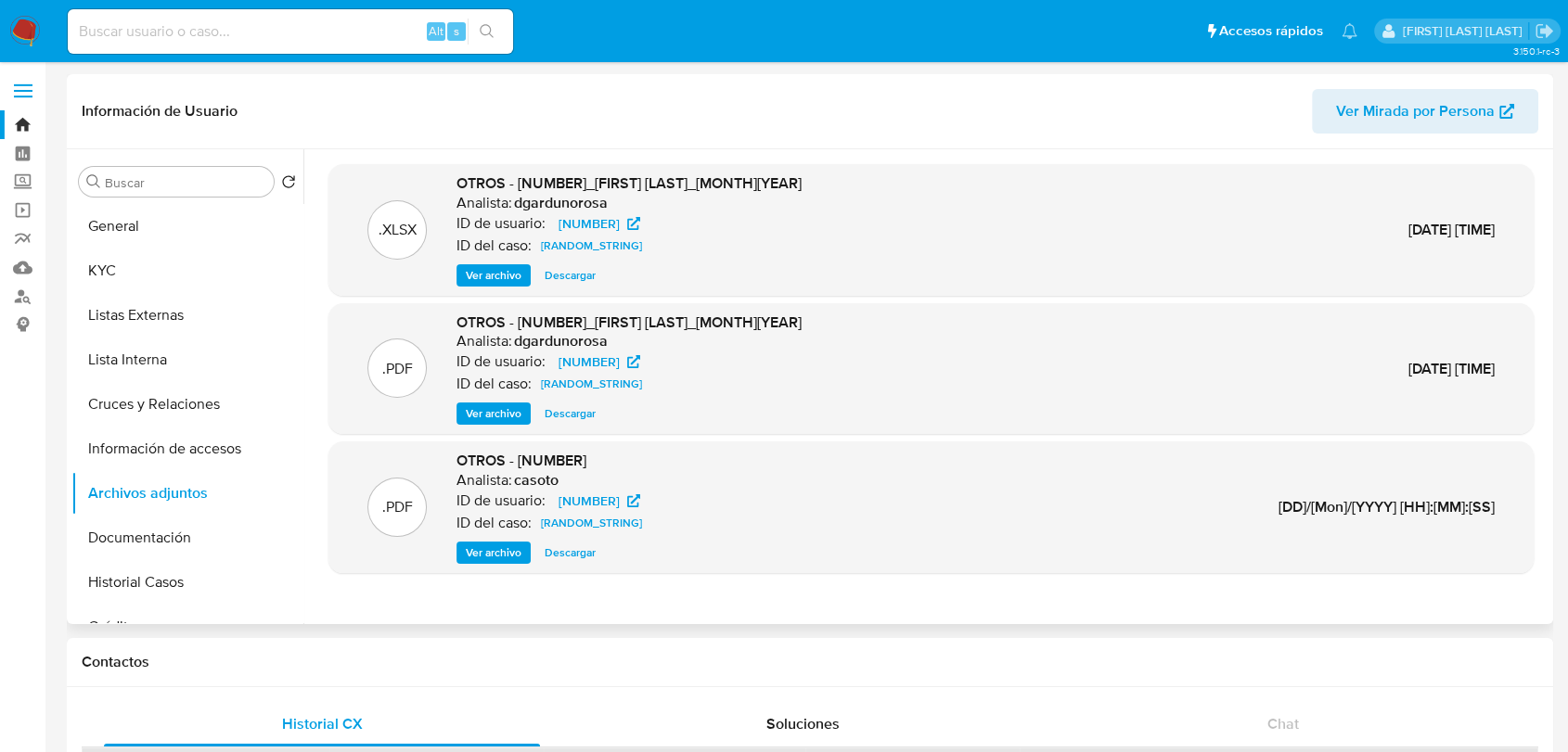 click on "Ver archivo" at bounding box center (494, 414) 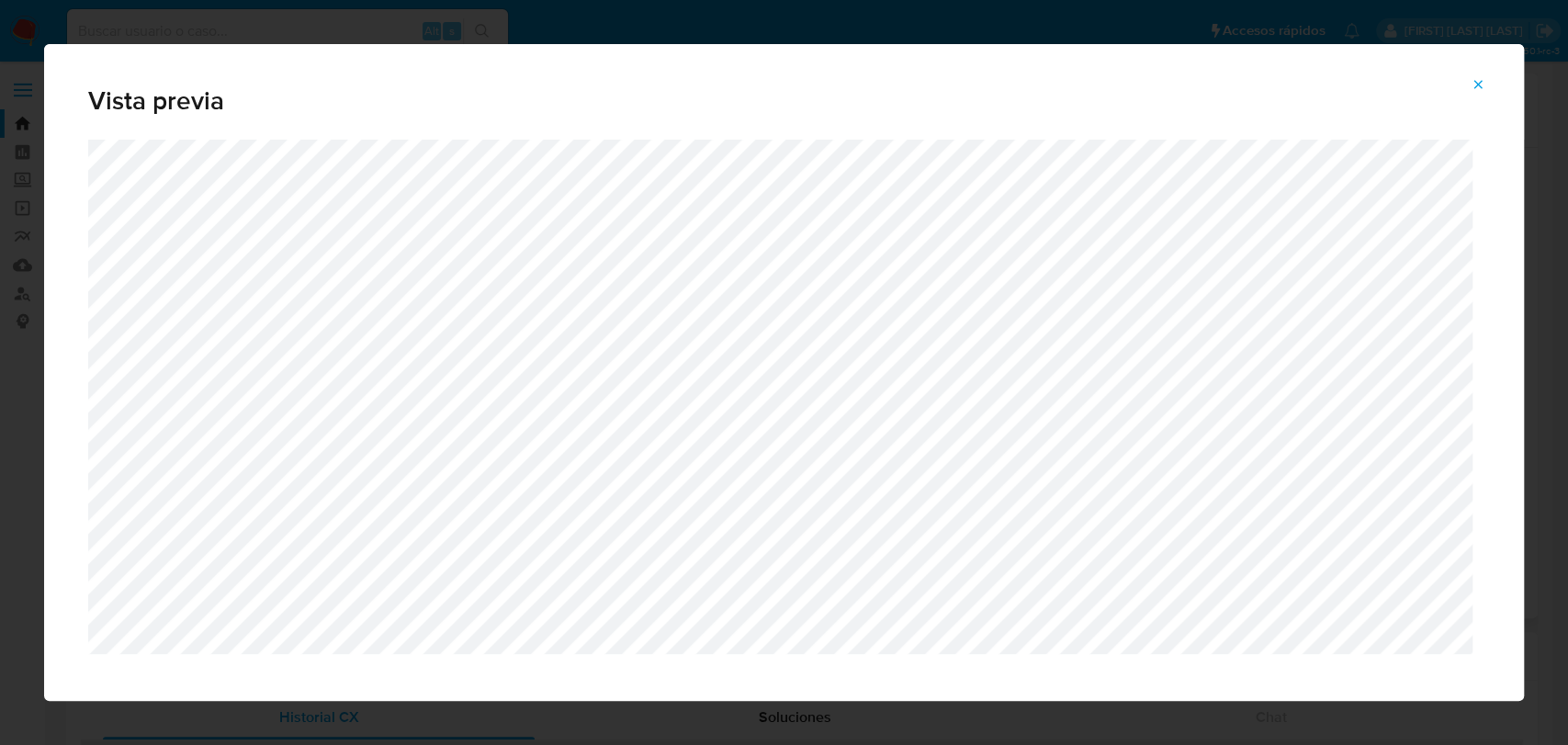 click 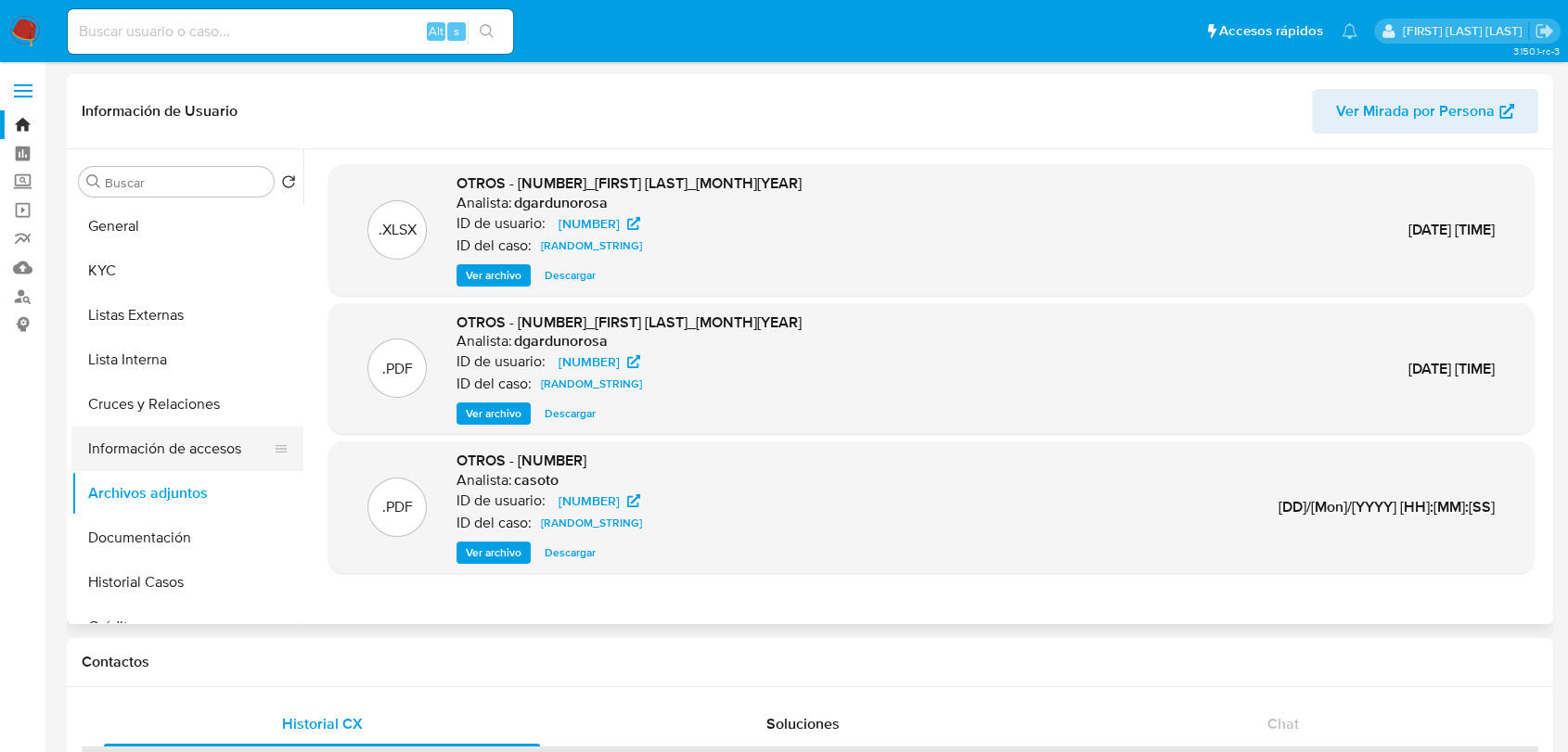 click on "Información de accesos" at bounding box center (180, 449) 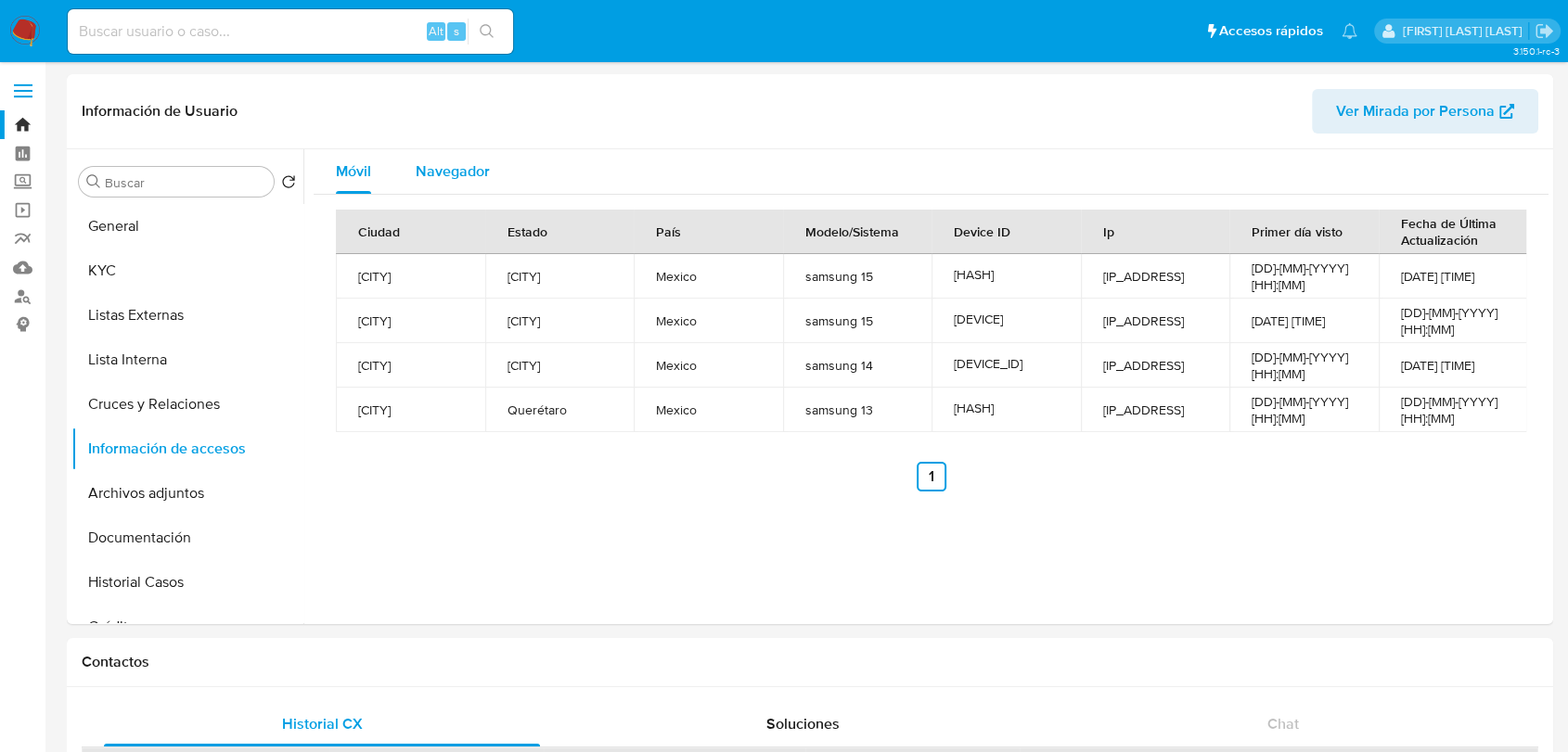 click on "Navegador" at bounding box center [453, 172] 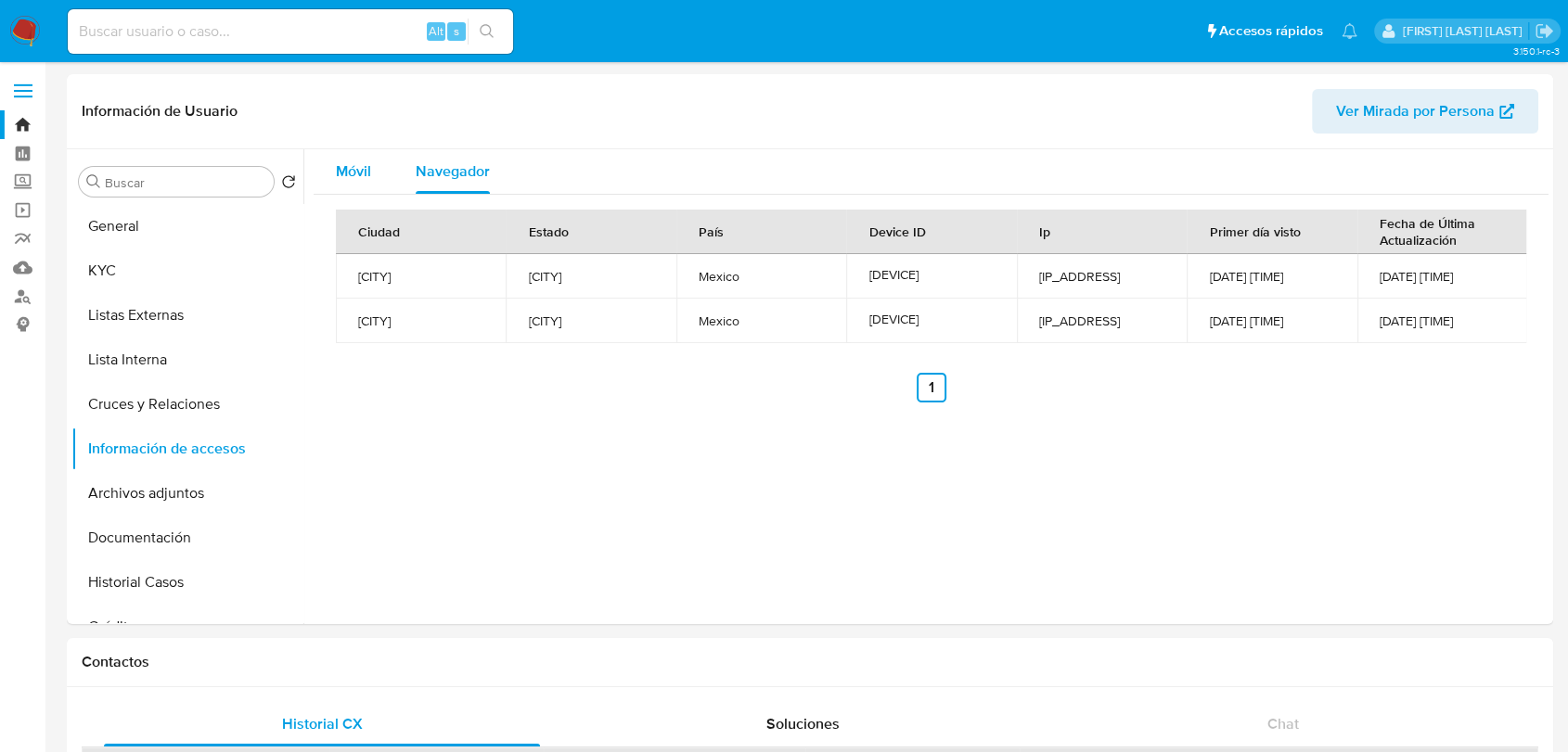 click on "Móvil" at bounding box center [353, 172] 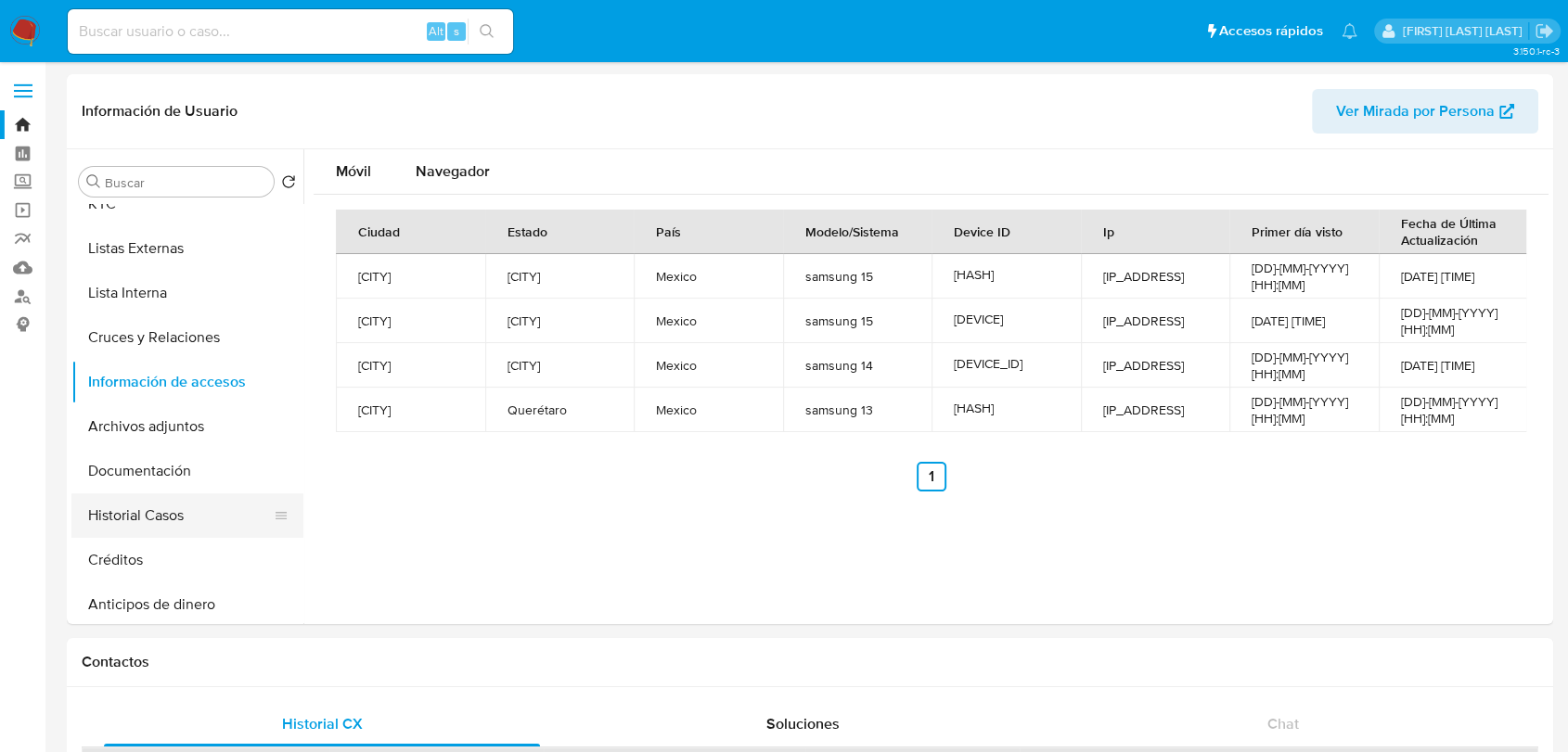 scroll, scrollTop: 103, scrollLeft: 0, axis: vertical 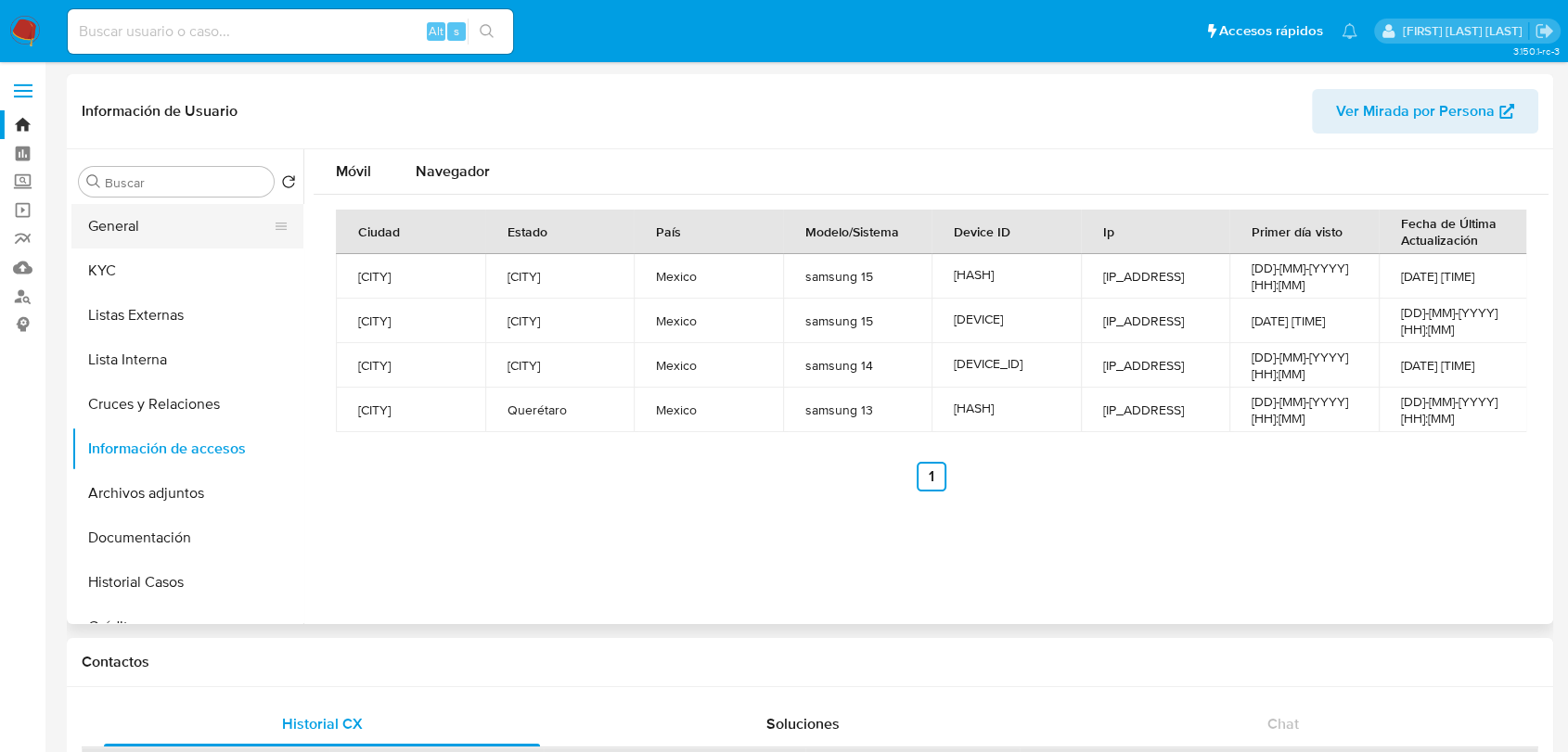 click on "General" at bounding box center [180, 226] 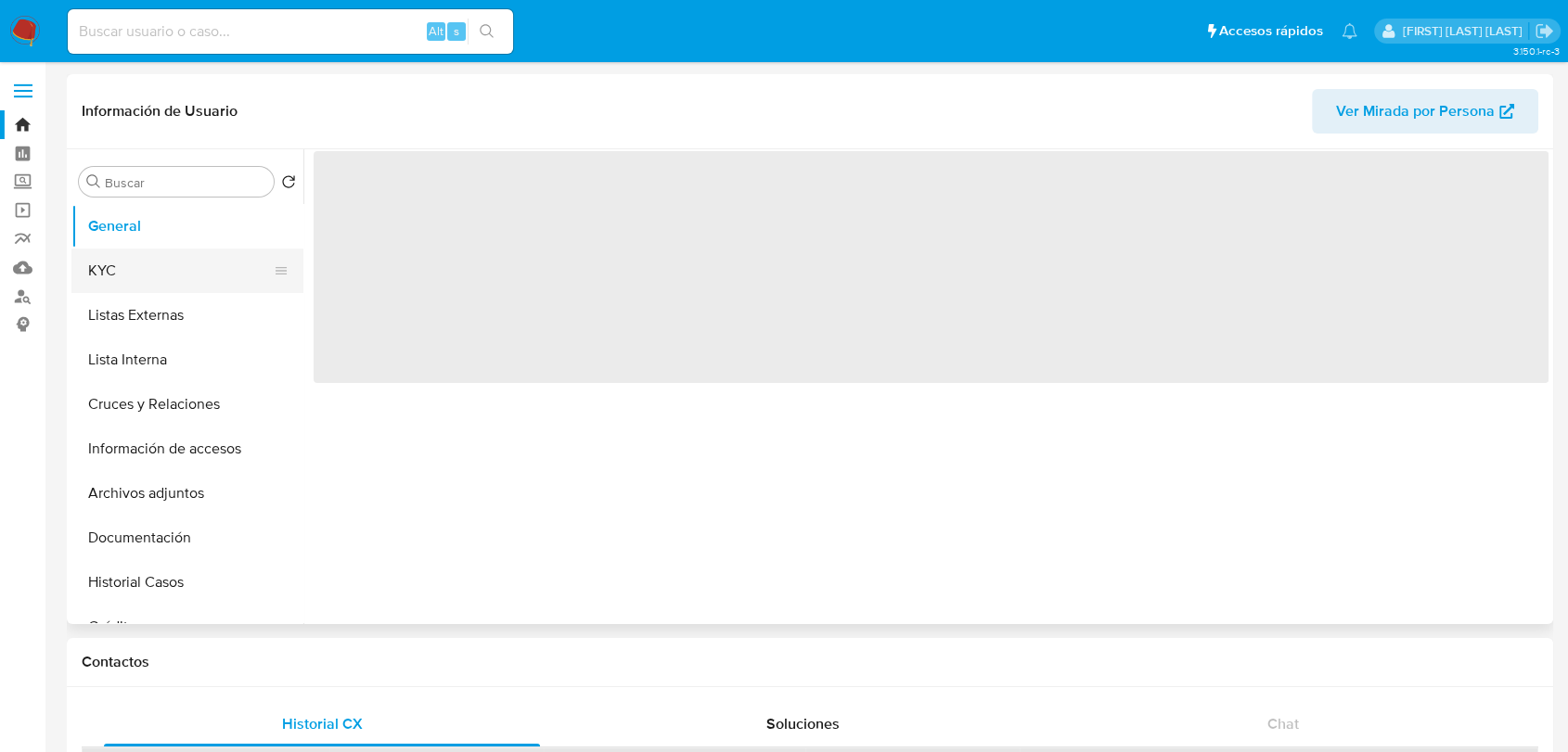 click on "KYC" at bounding box center [180, 271] 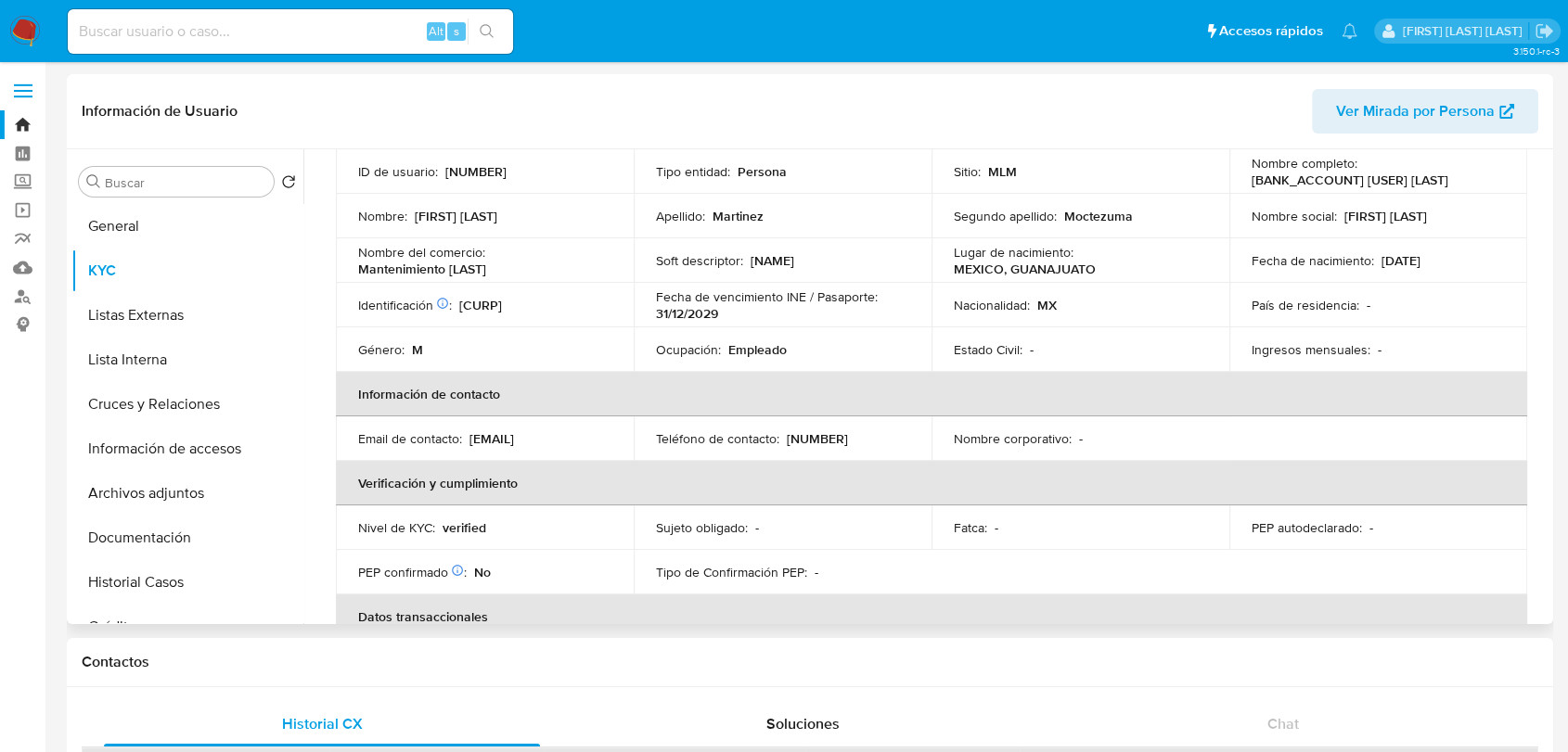 scroll, scrollTop: 309, scrollLeft: 0, axis: vertical 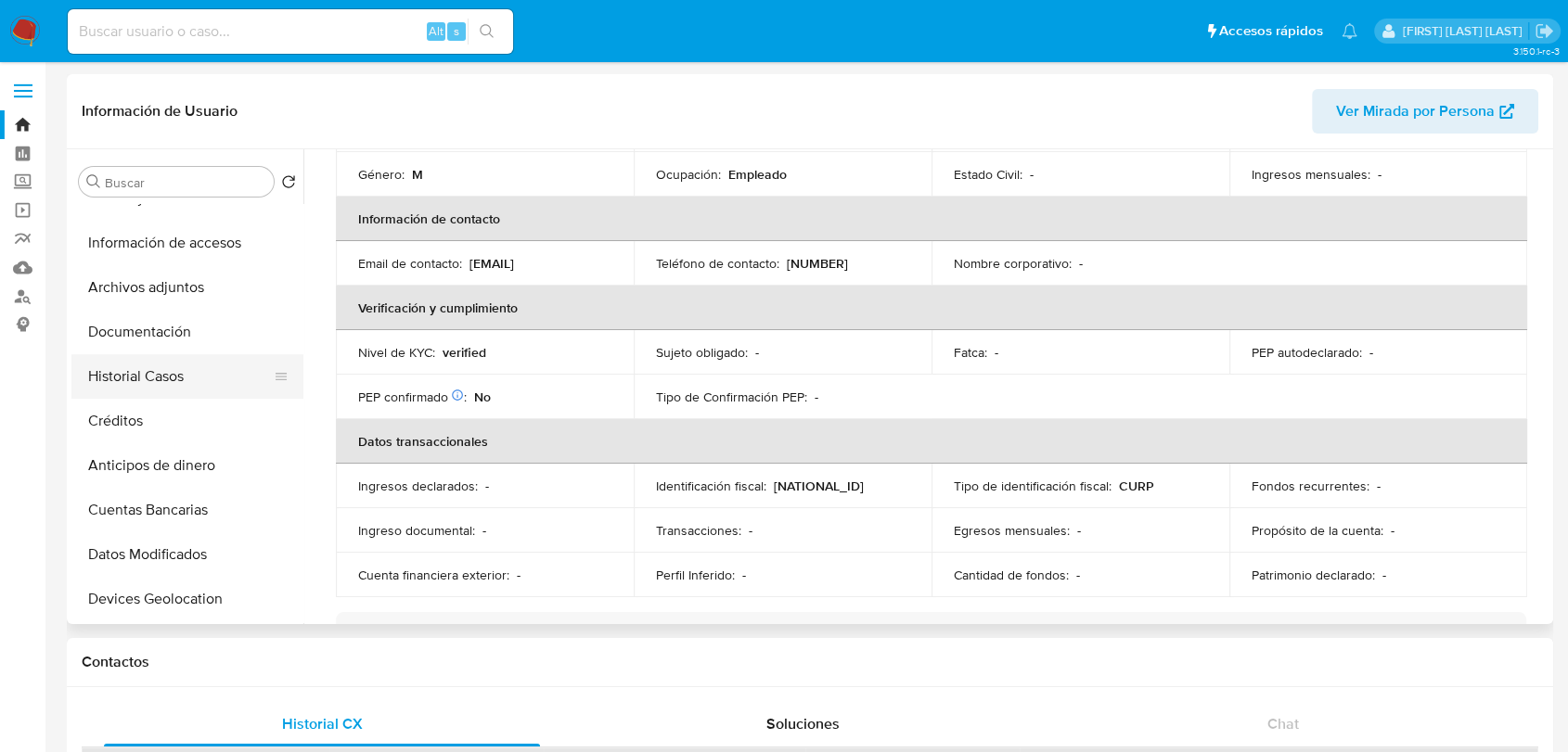 click on "Historial Casos" at bounding box center (180, 376) 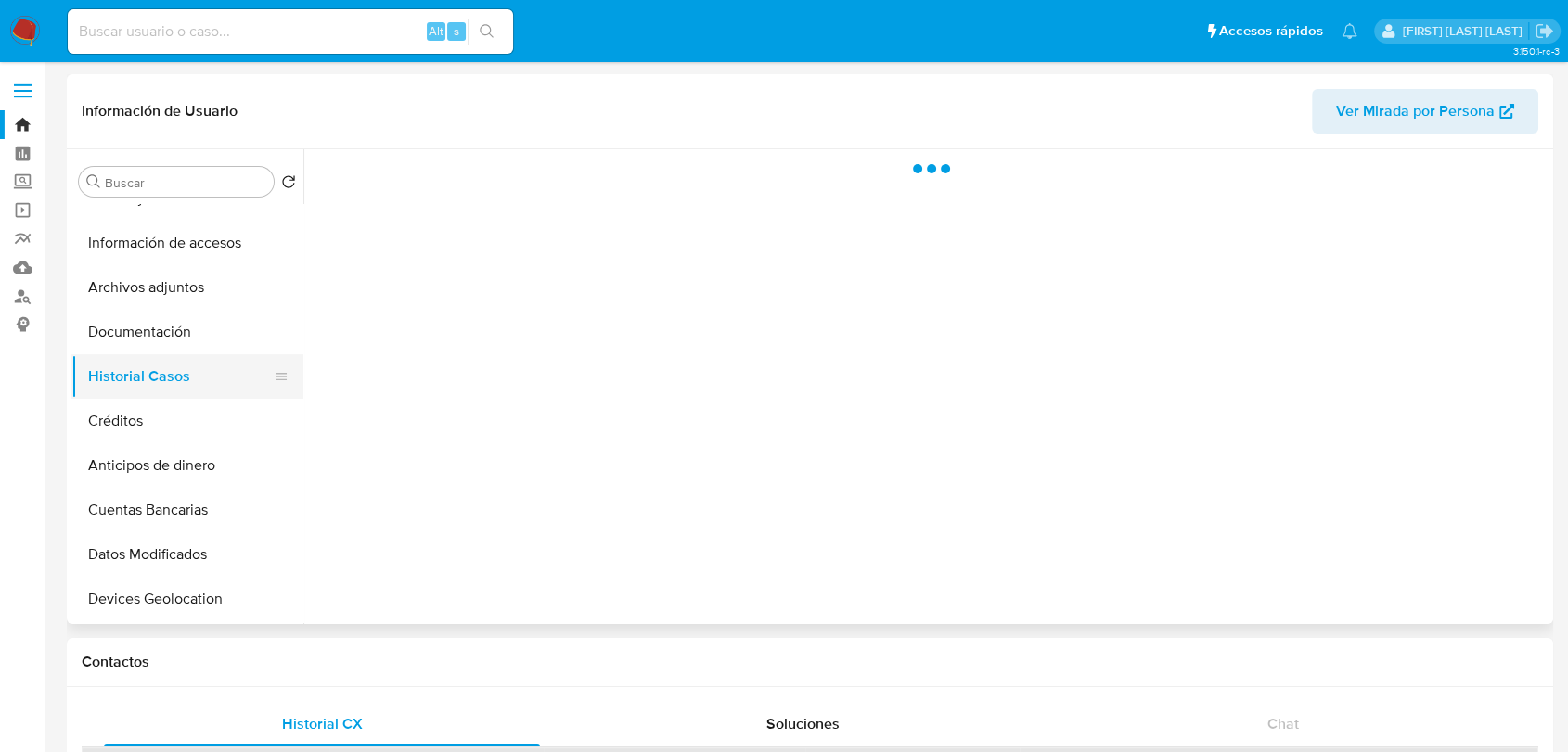 scroll, scrollTop: 0, scrollLeft: 0, axis: both 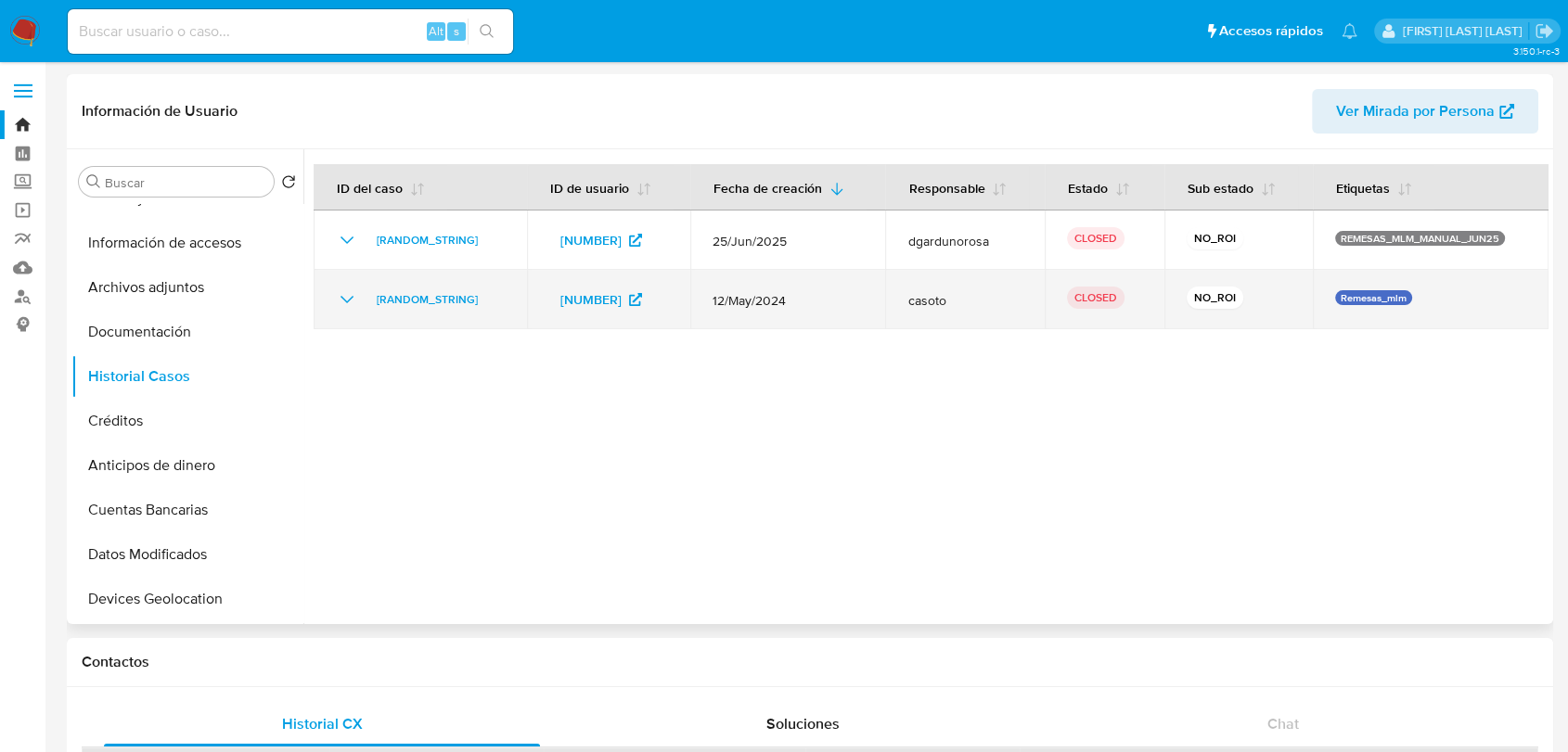 click 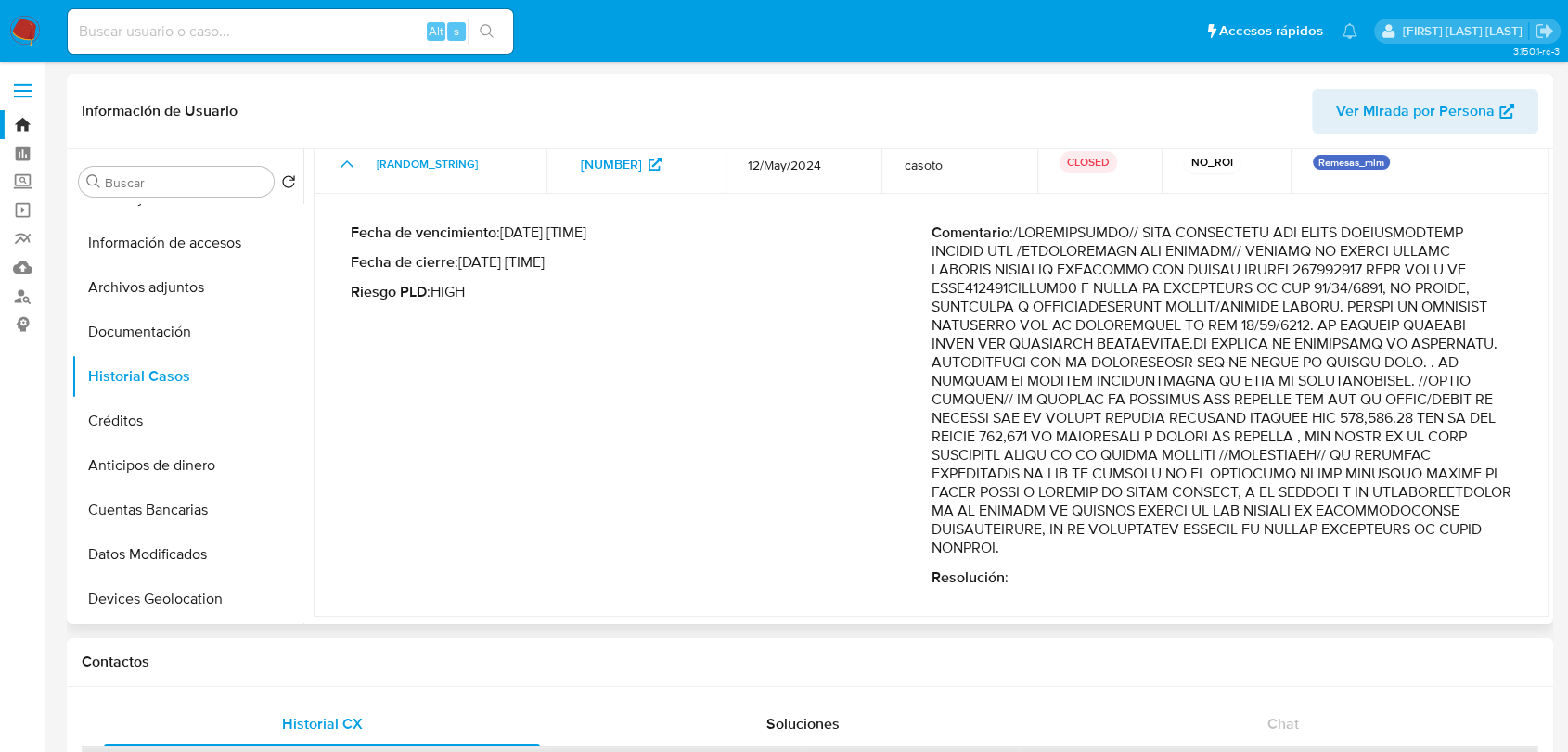 scroll, scrollTop: 154, scrollLeft: 0, axis: vertical 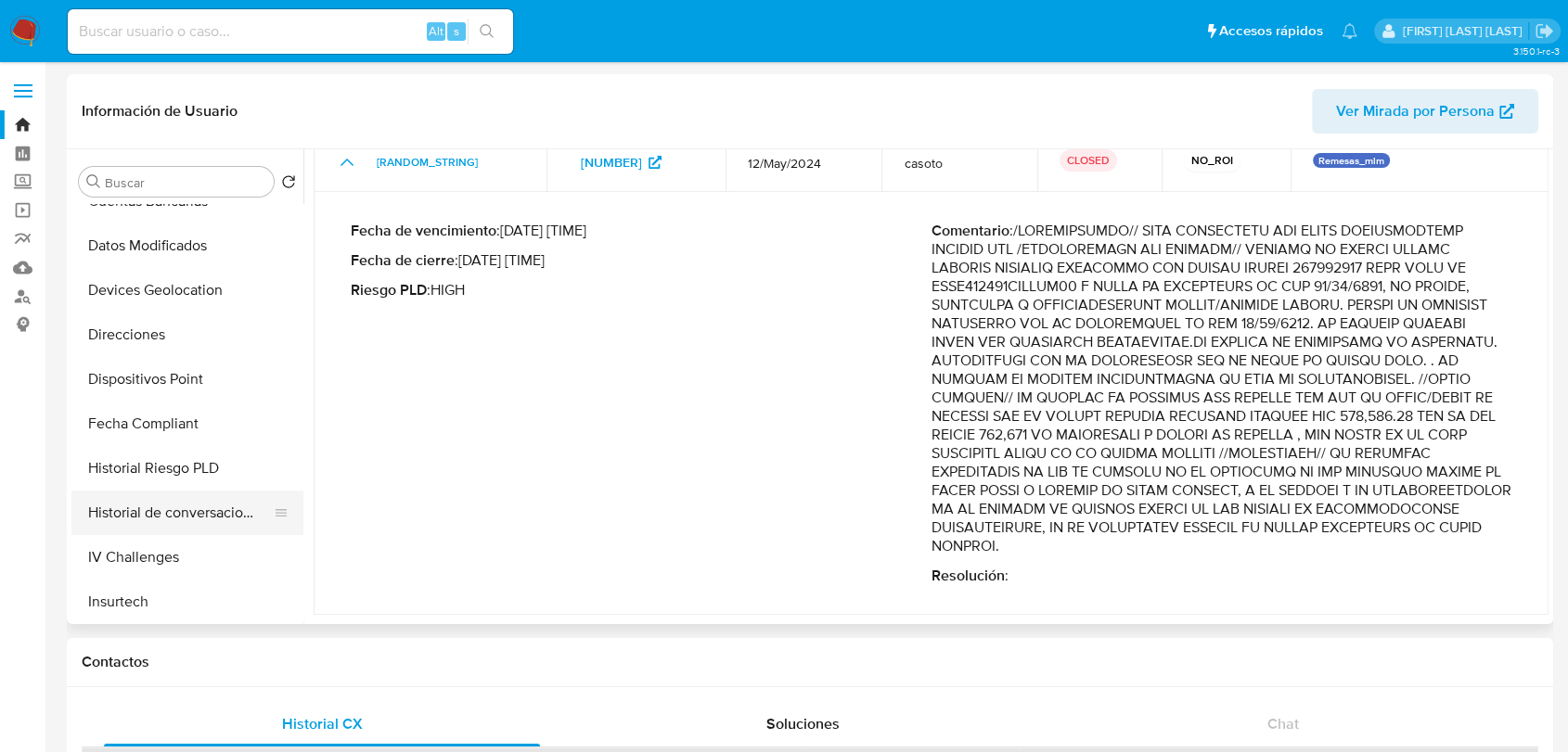 click on "Historial de conversaciones" at bounding box center (180, 513) 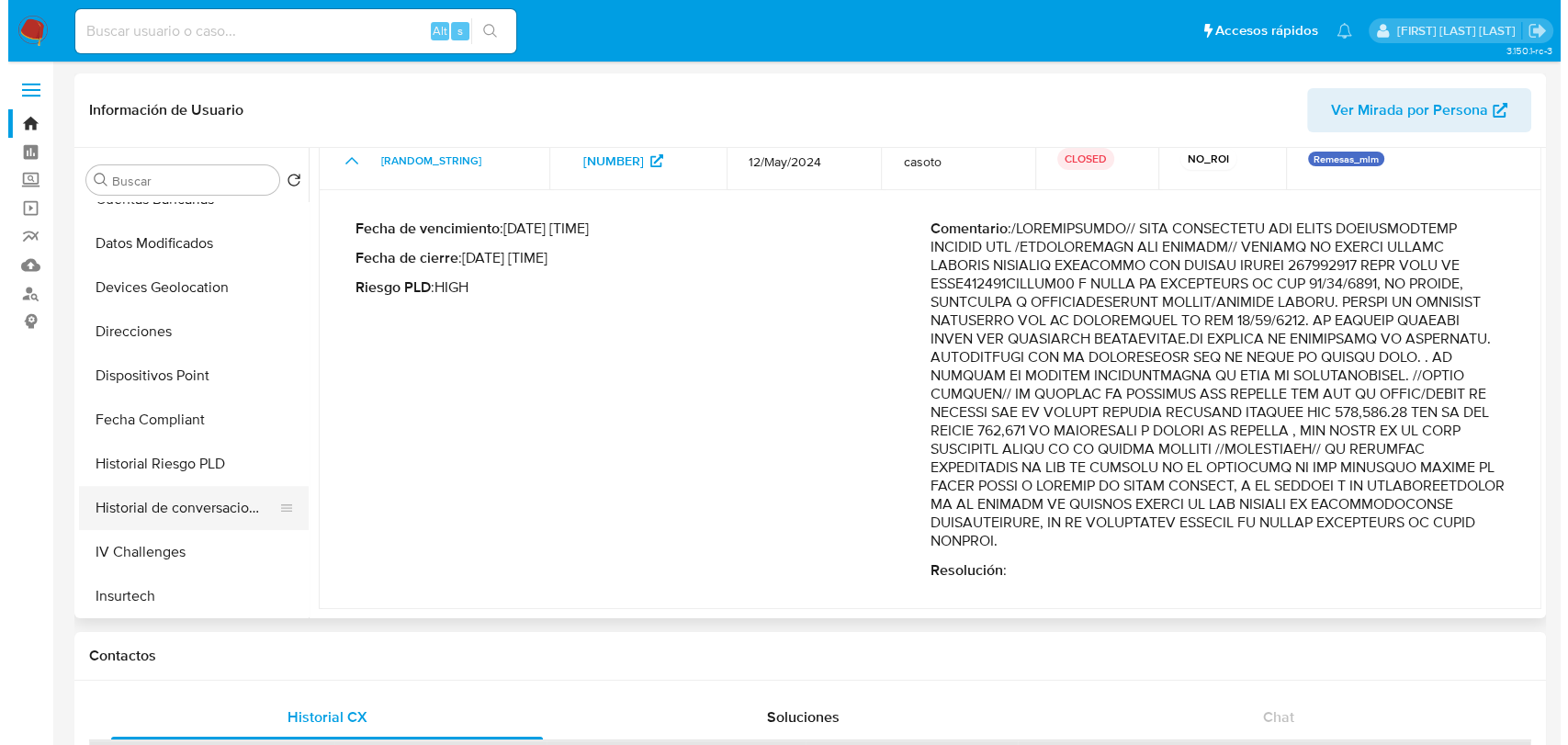 scroll, scrollTop: 0, scrollLeft: 0, axis: both 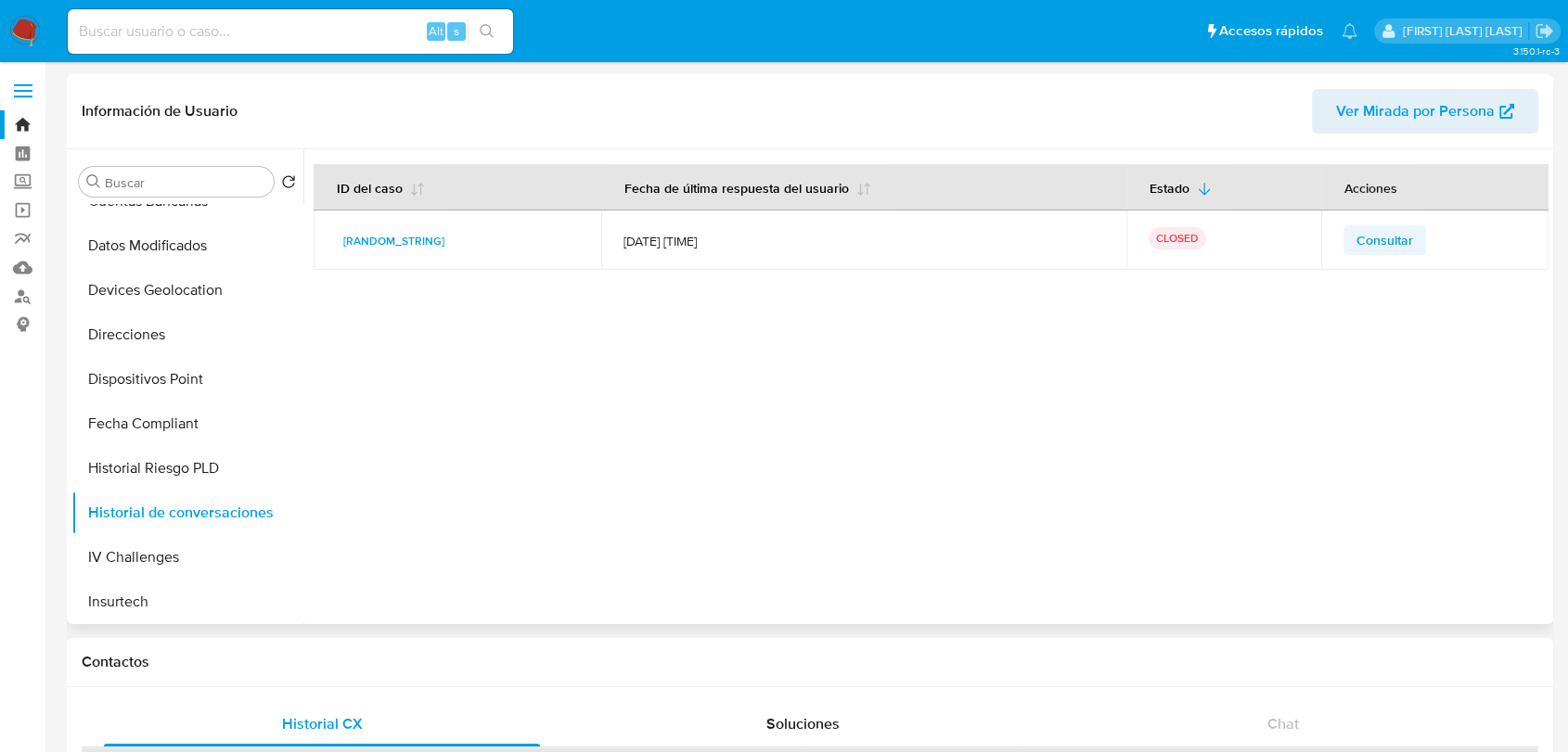 drag, startPoint x: 1491, startPoint y: 250, endPoint x: 1433, endPoint y: 247, distance: 58.077534 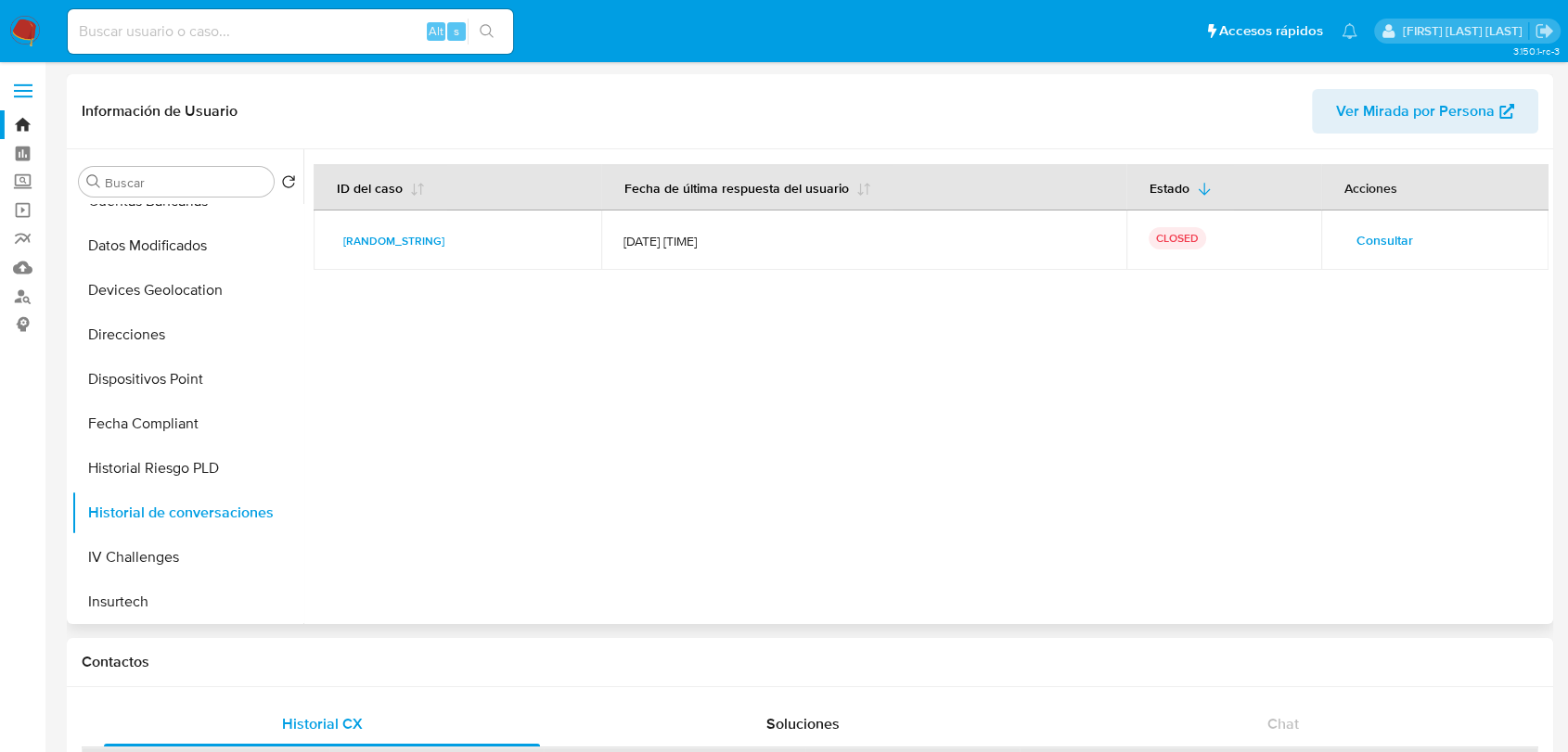 click on "Consultar" at bounding box center [1384, 240] 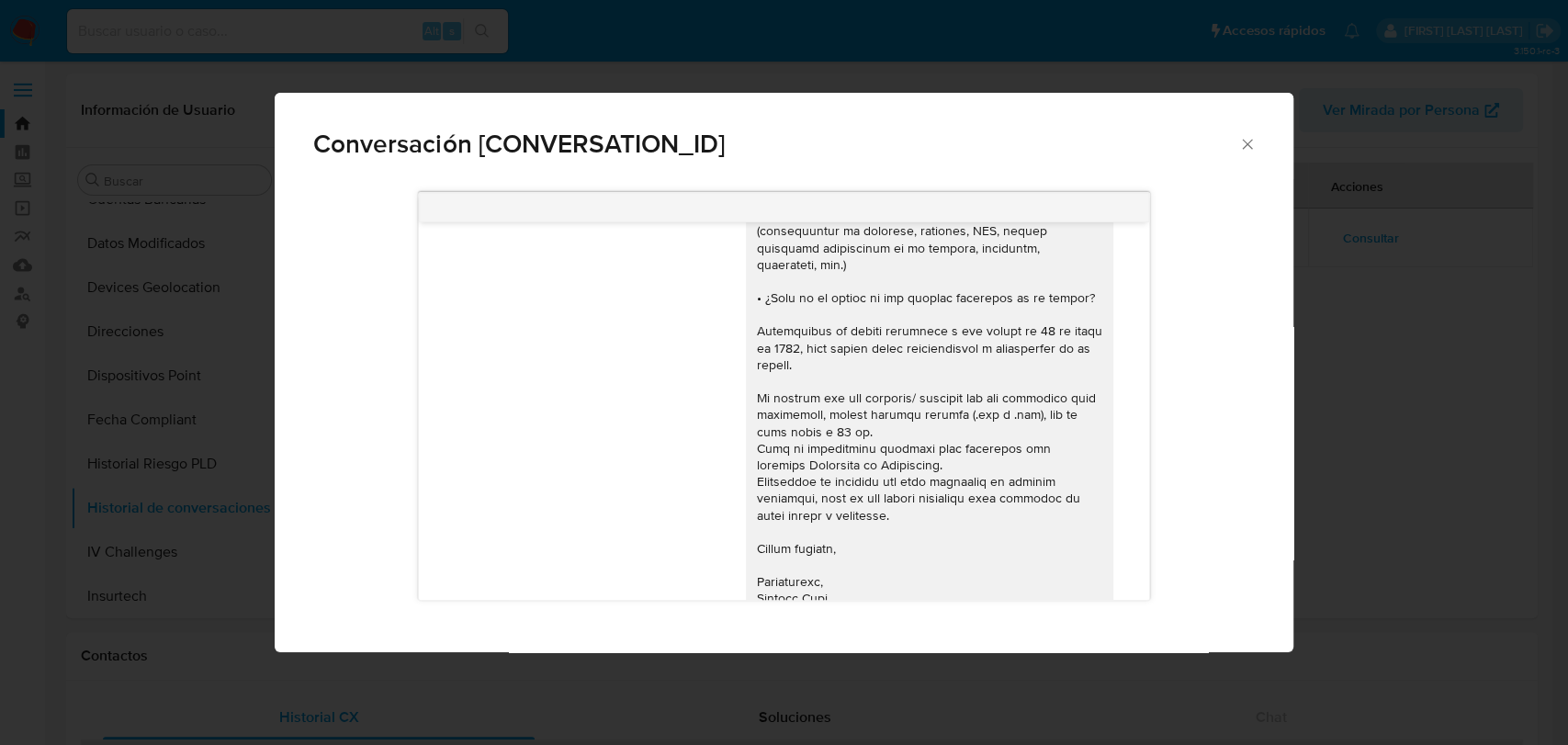 scroll, scrollTop: 612, scrollLeft: 0, axis: vertical 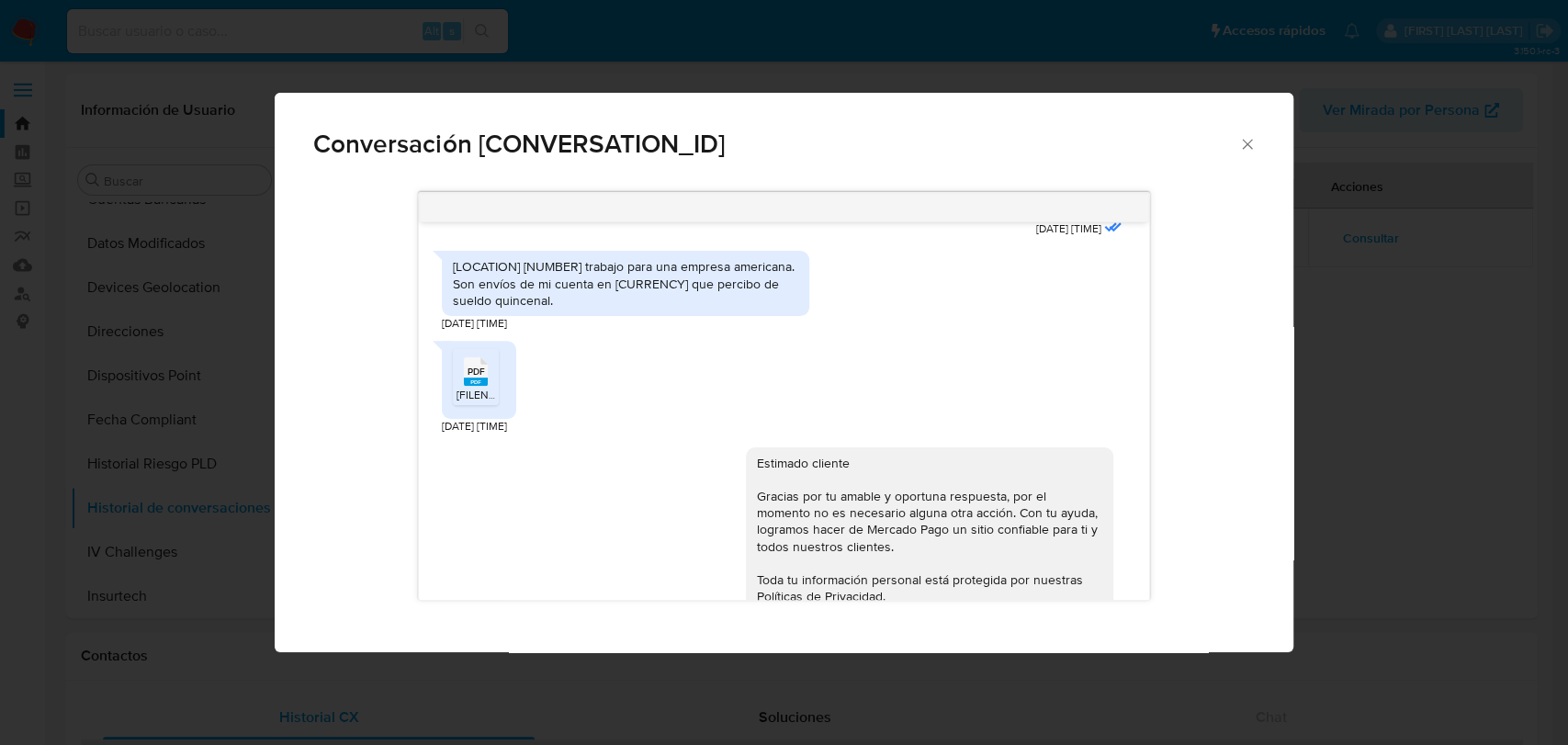 click 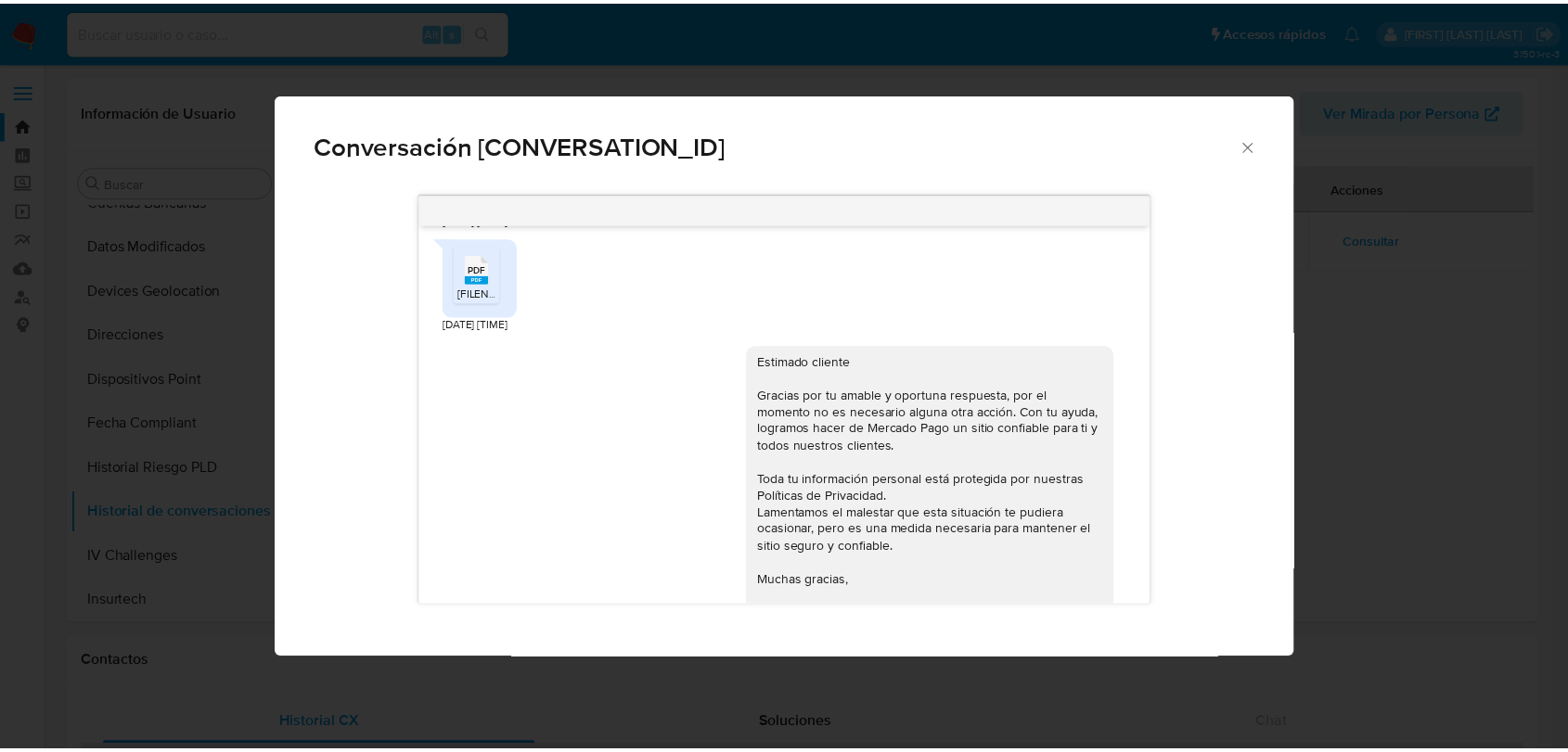 scroll, scrollTop: 784, scrollLeft: 0, axis: vertical 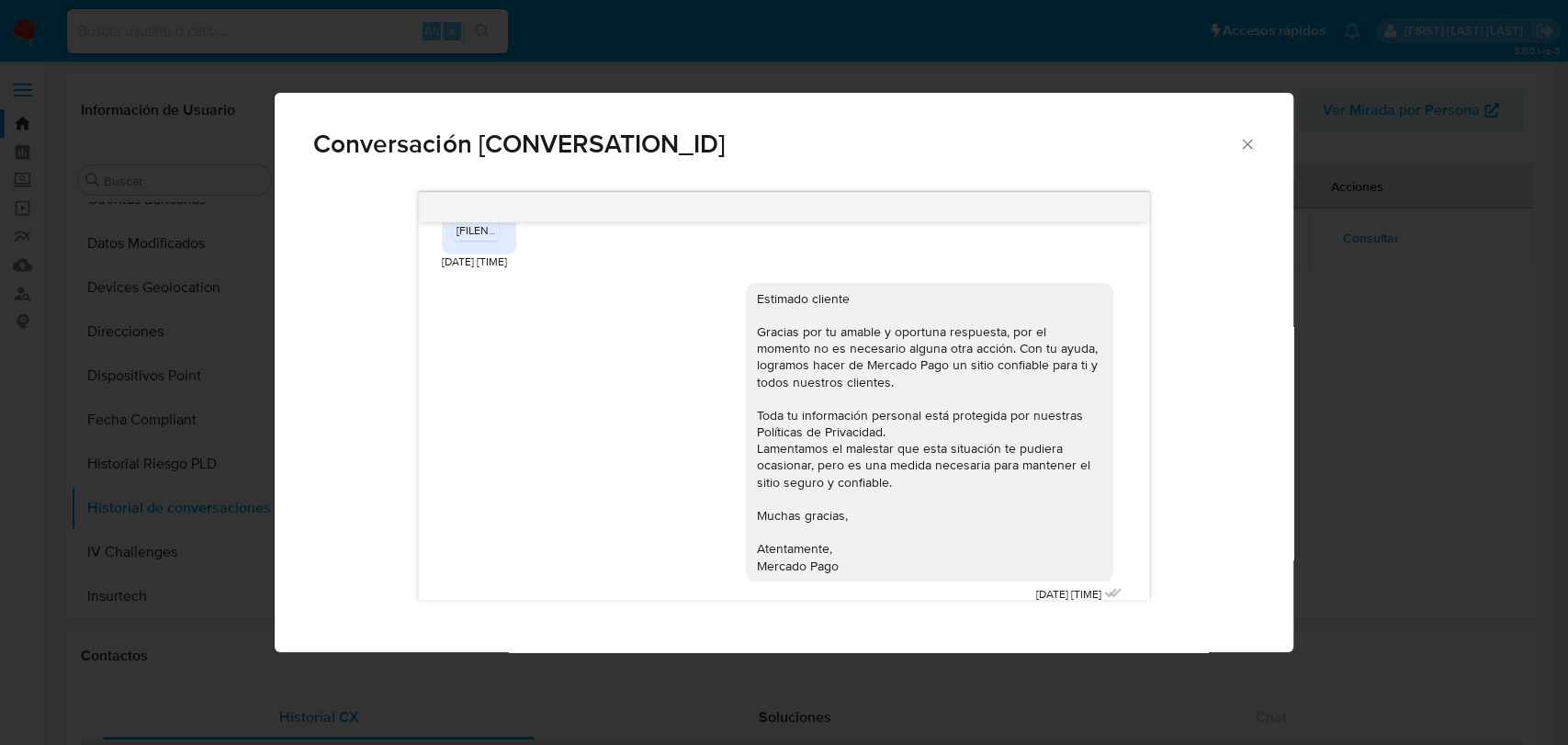 click on "Conversación nKGoK0ZGElr8UpUP9R4peq3L" at bounding box center [784, 136] 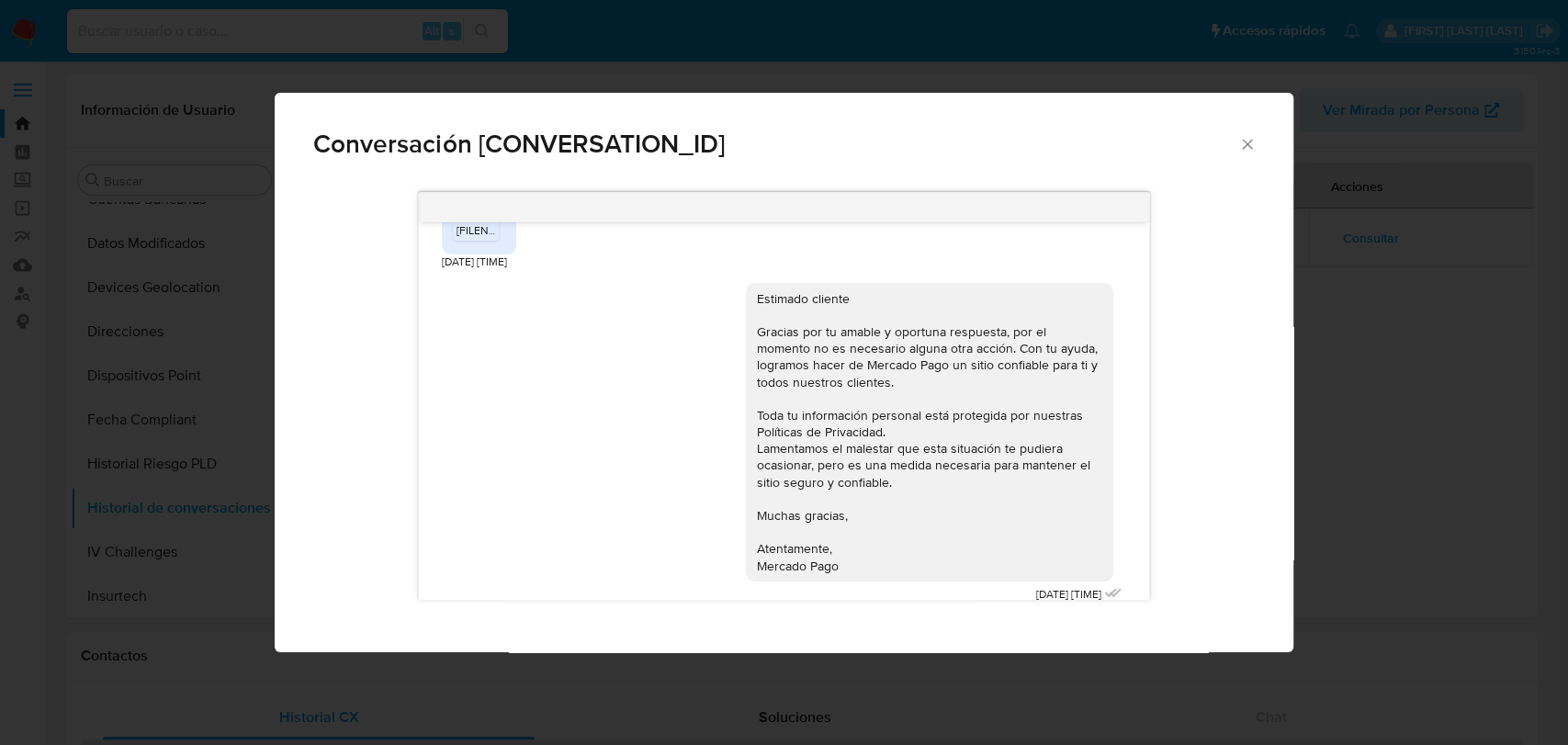 click 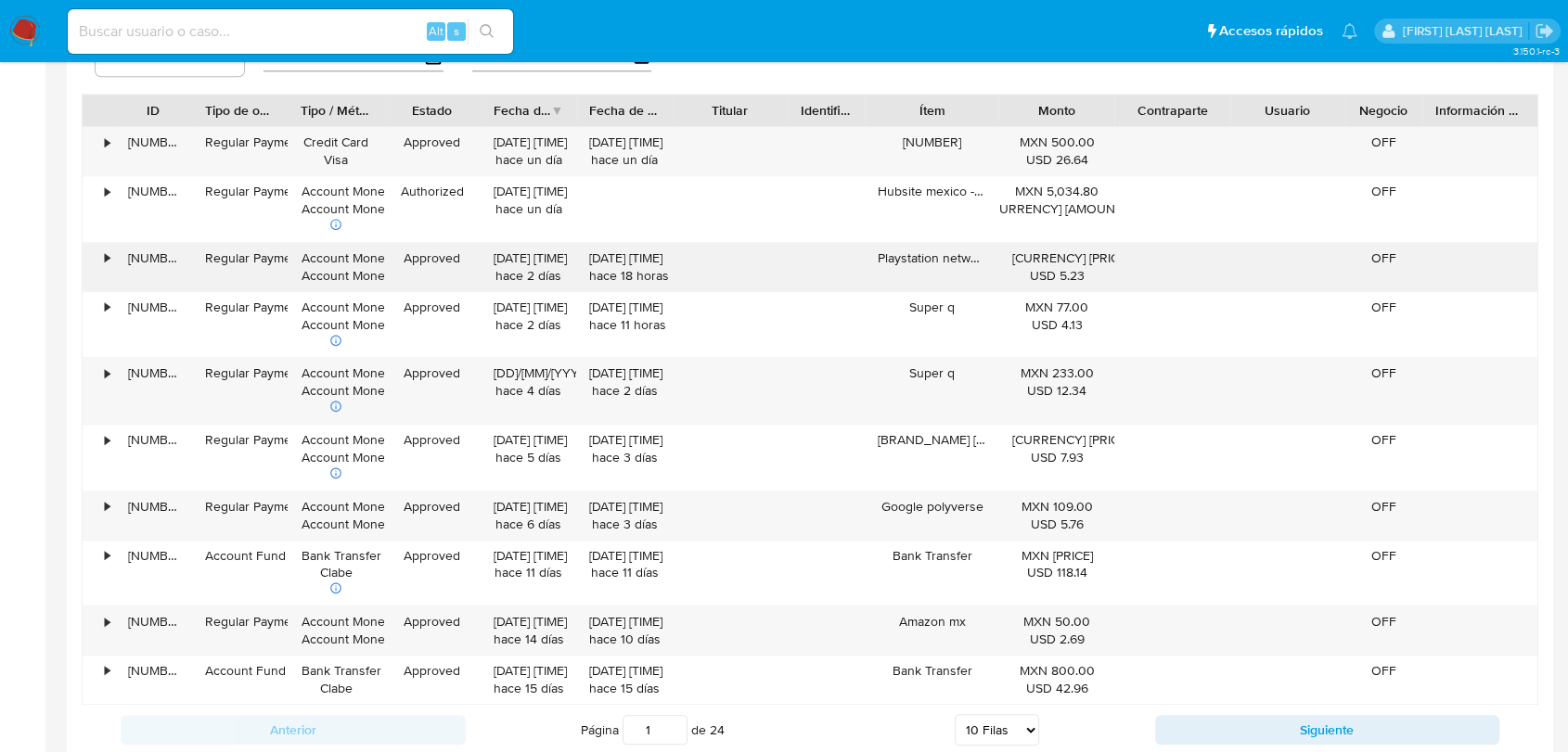 scroll, scrollTop: 1236, scrollLeft: 0, axis: vertical 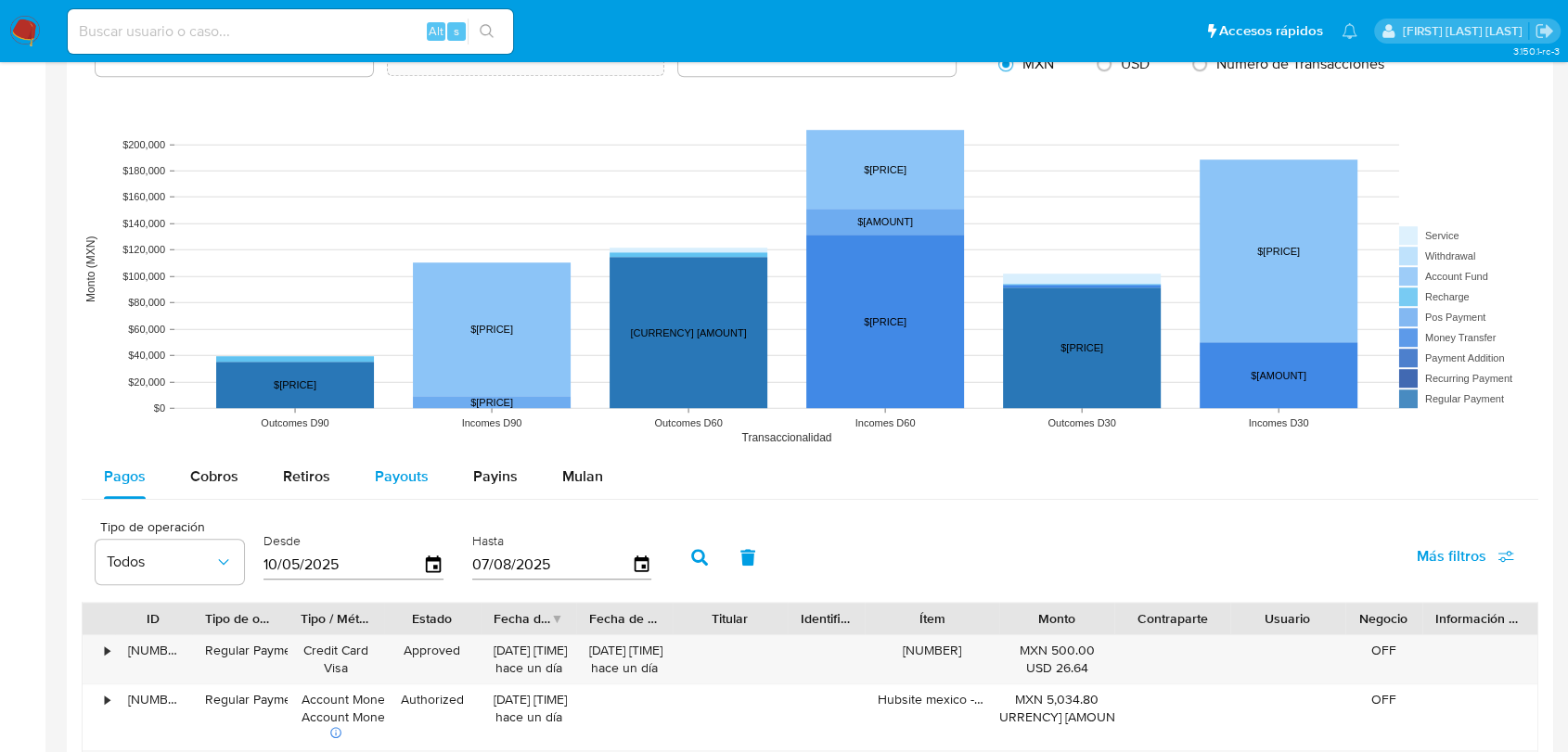 click on "Payouts" at bounding box center [402, 476] 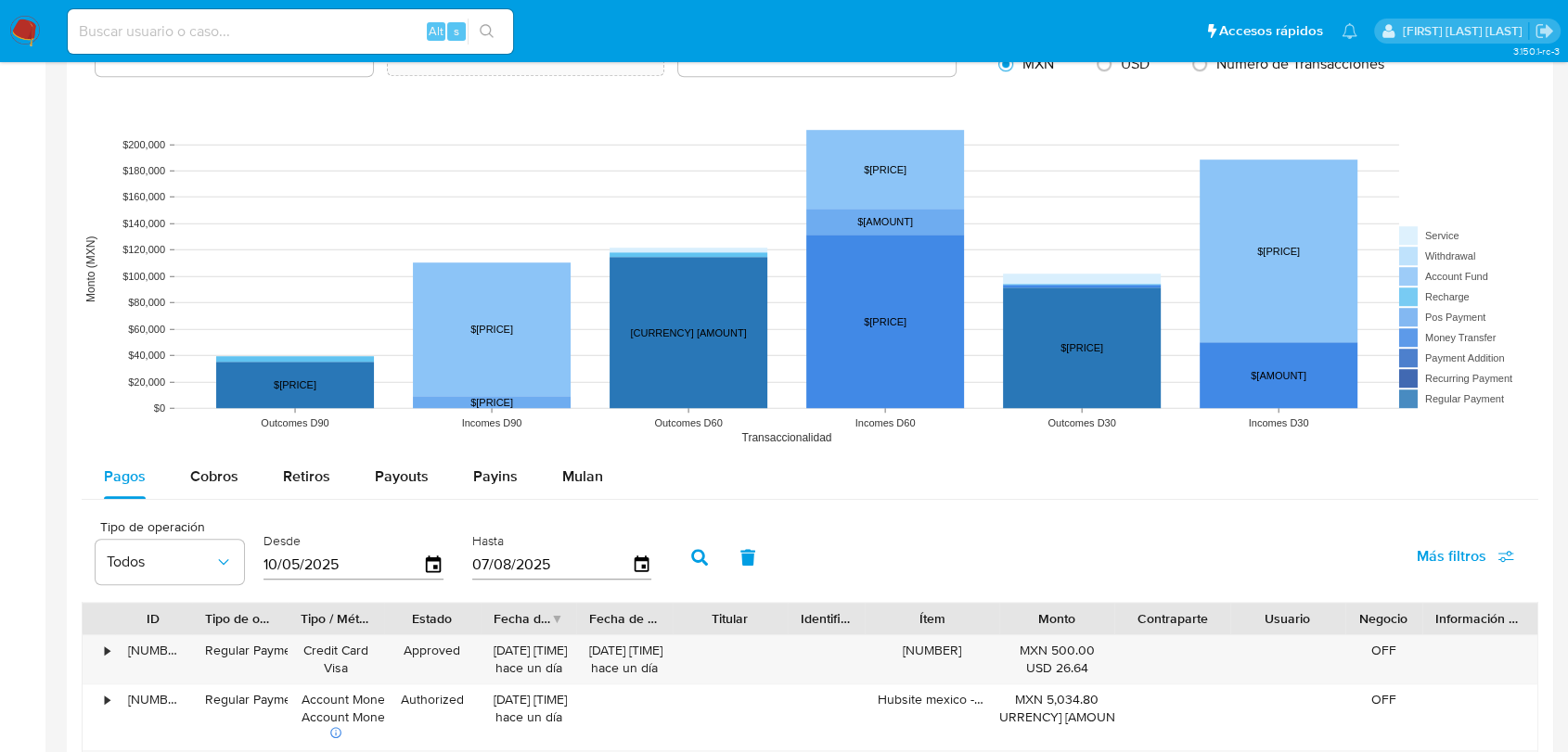 select on "10" 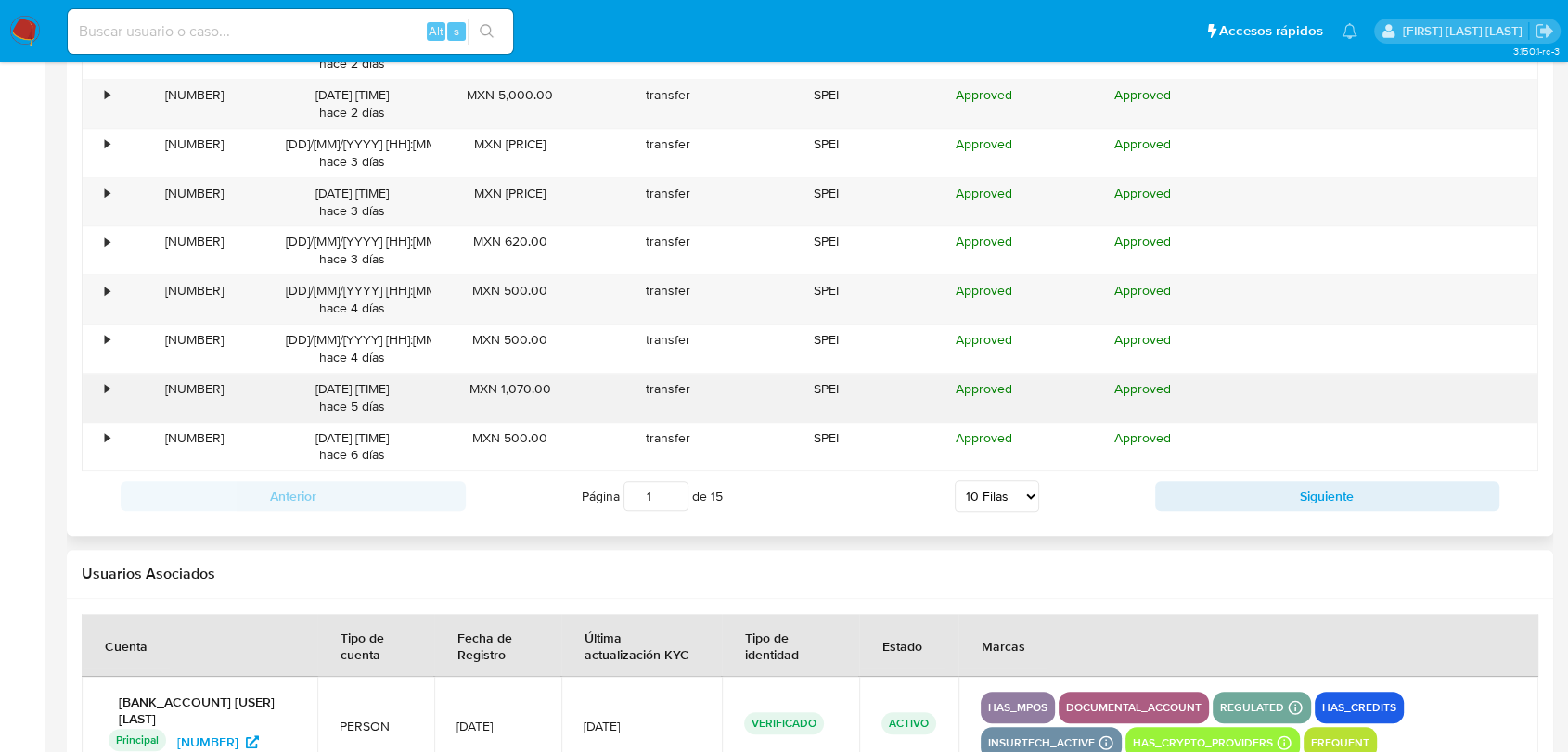 scroll, scrollTop: 1855, scrollLeft: 0, axis: vertical 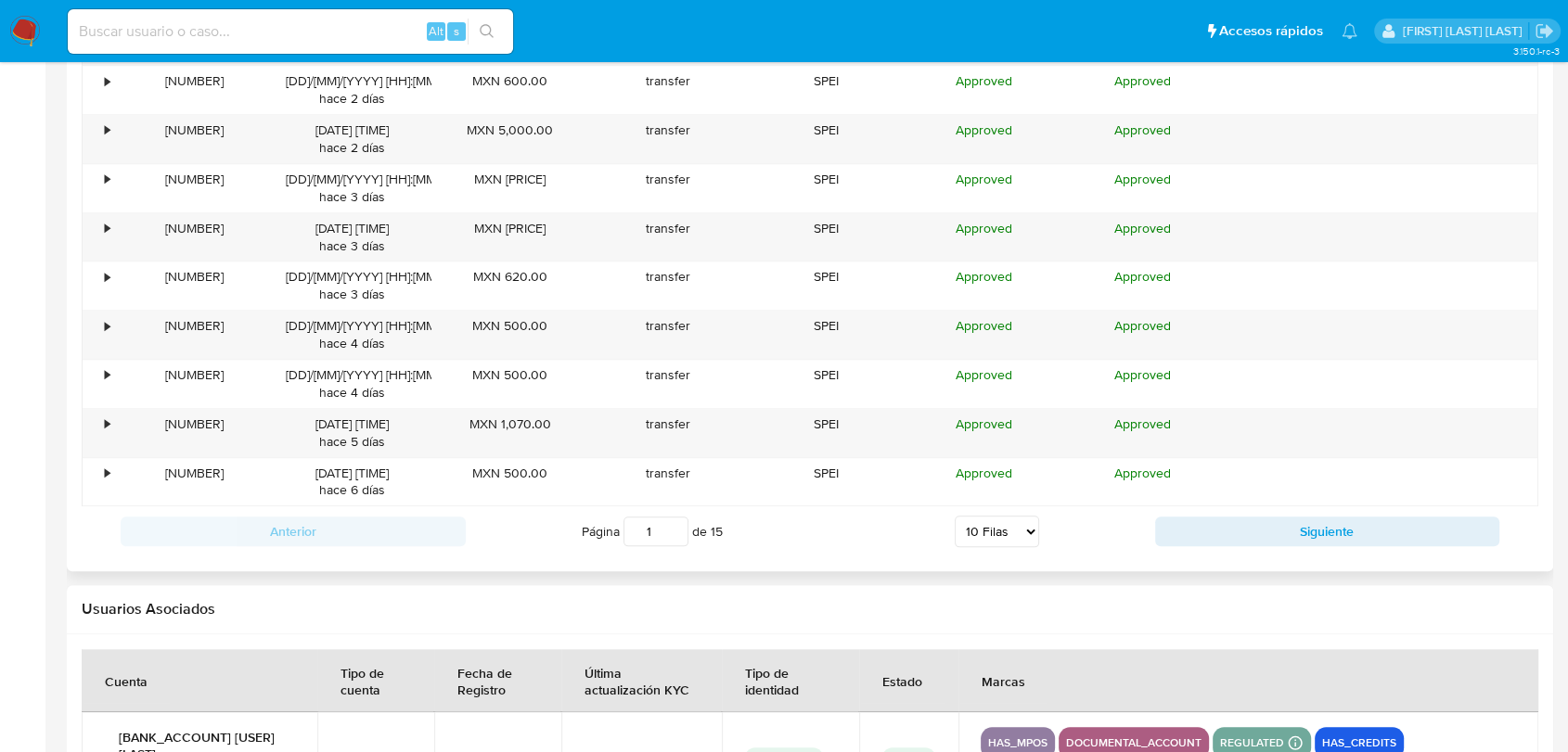 click on "Anterior Página   1   de   15 5   Filas 10   Filas 20   Filas 25   Filas 50   Filas 100   Filas Siguiente" at bounding box center [810, 531] 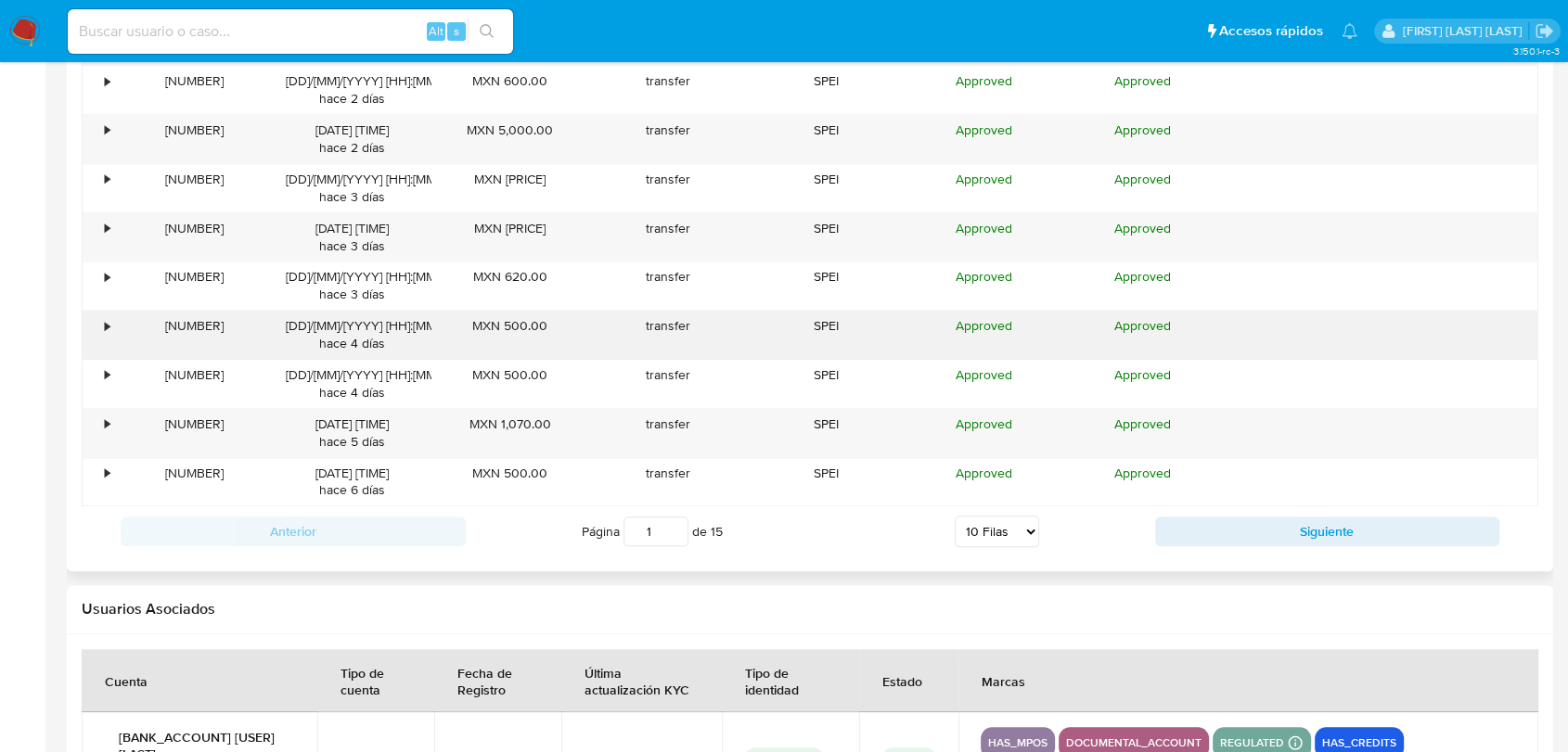 click on "120896203728" at bounding box center (194, 335) 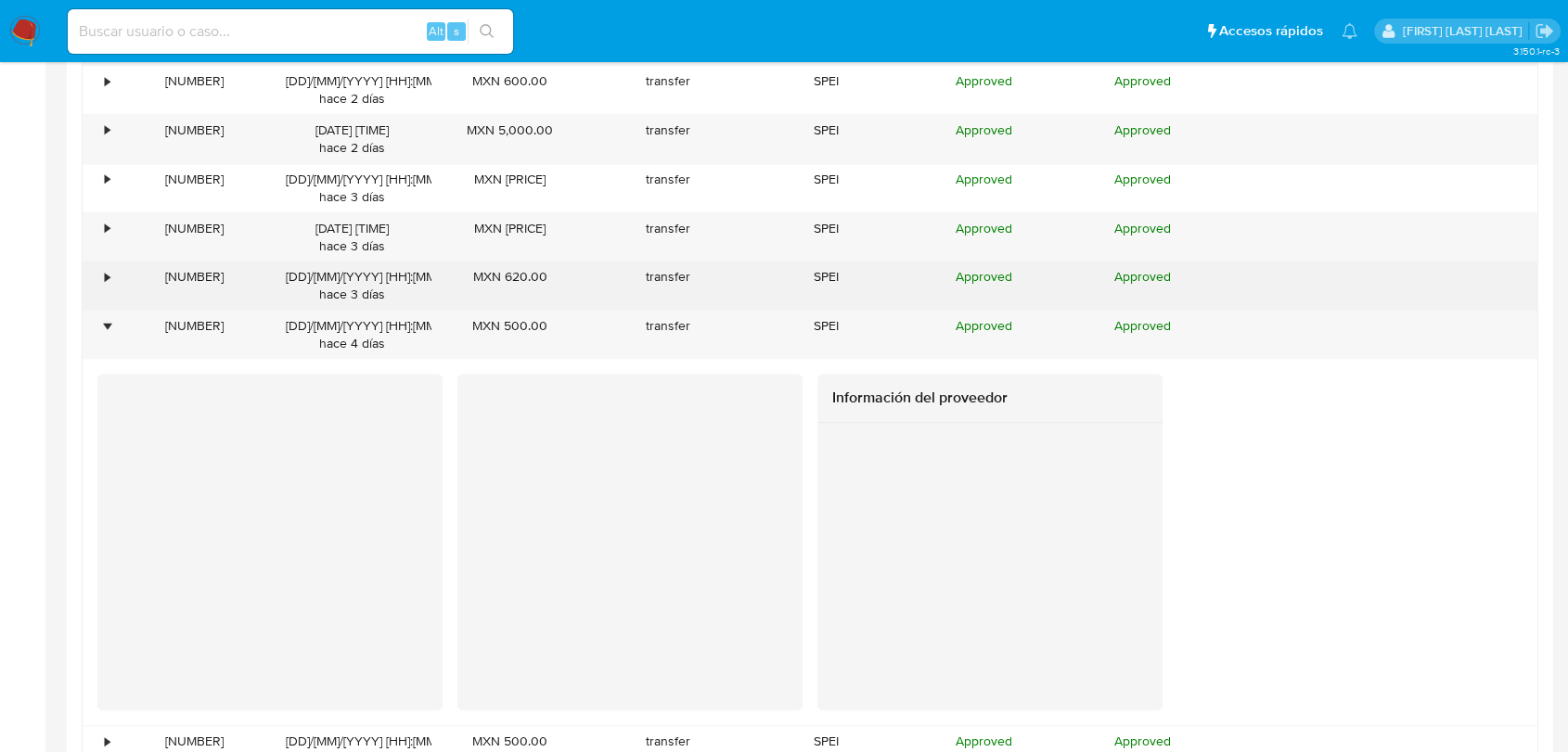 click on "•" at bounding box center (98, 286) 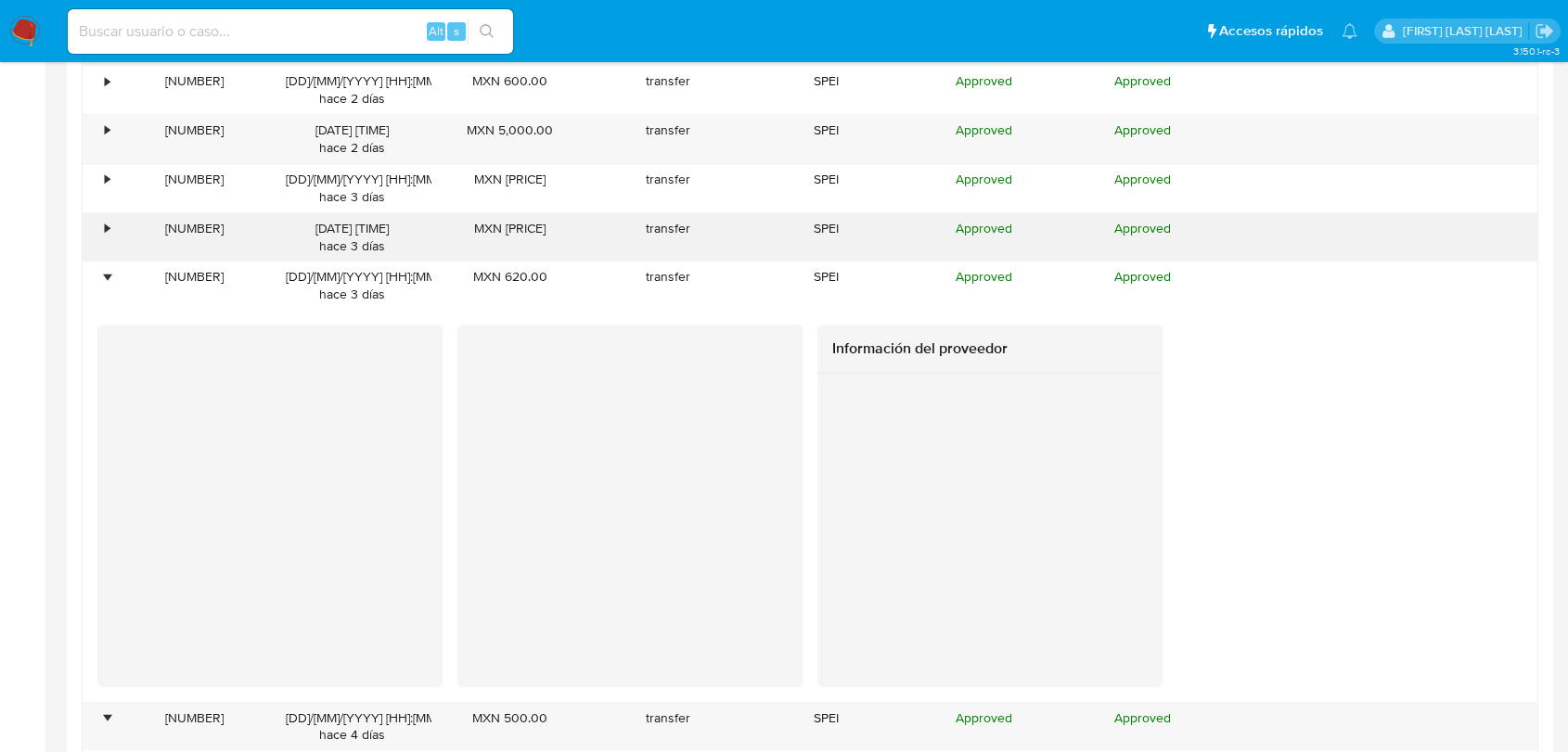 click on "•" at bounding box center (98, 237) 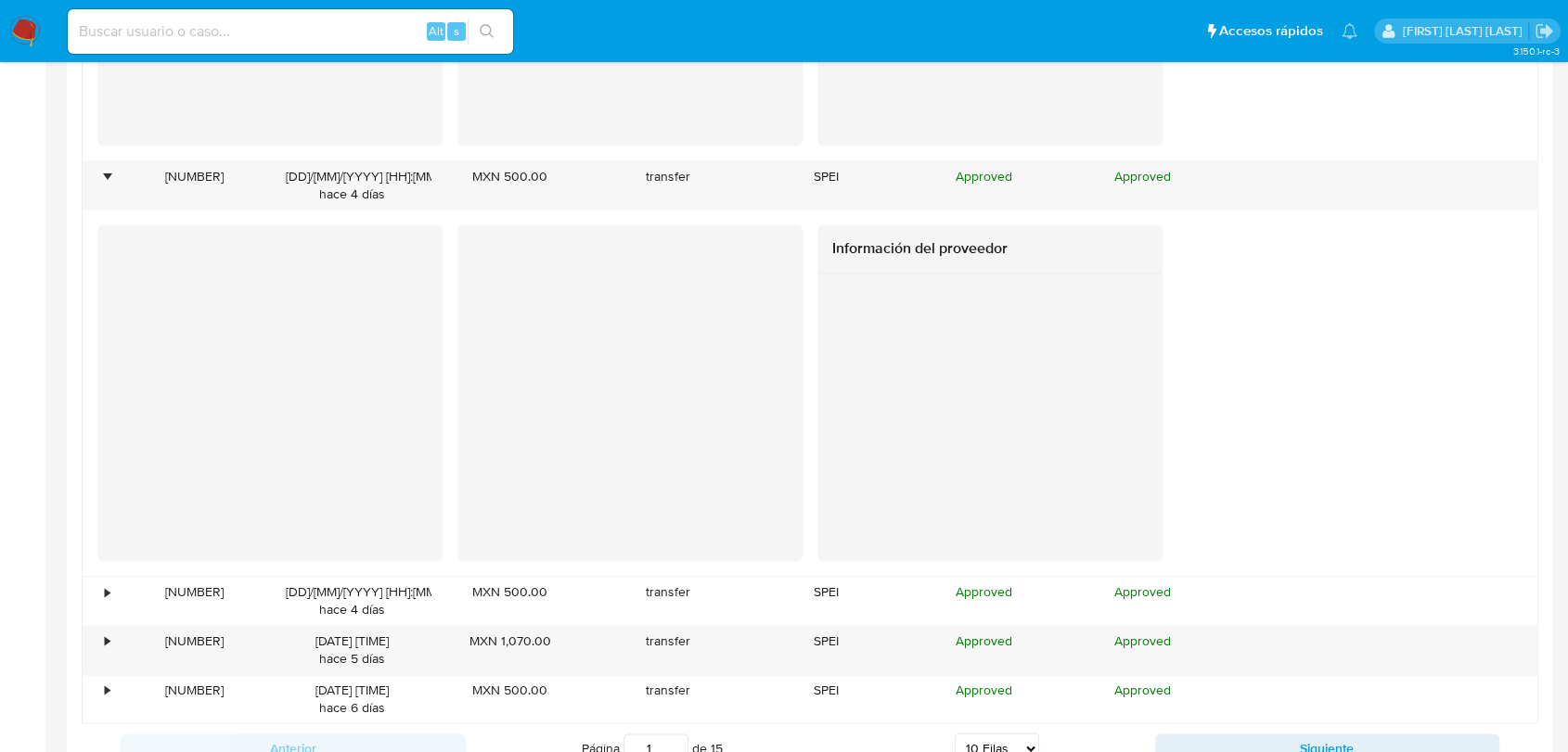 scroll, scrollTop: 2782, scrollLeft: 0, axis: vertical 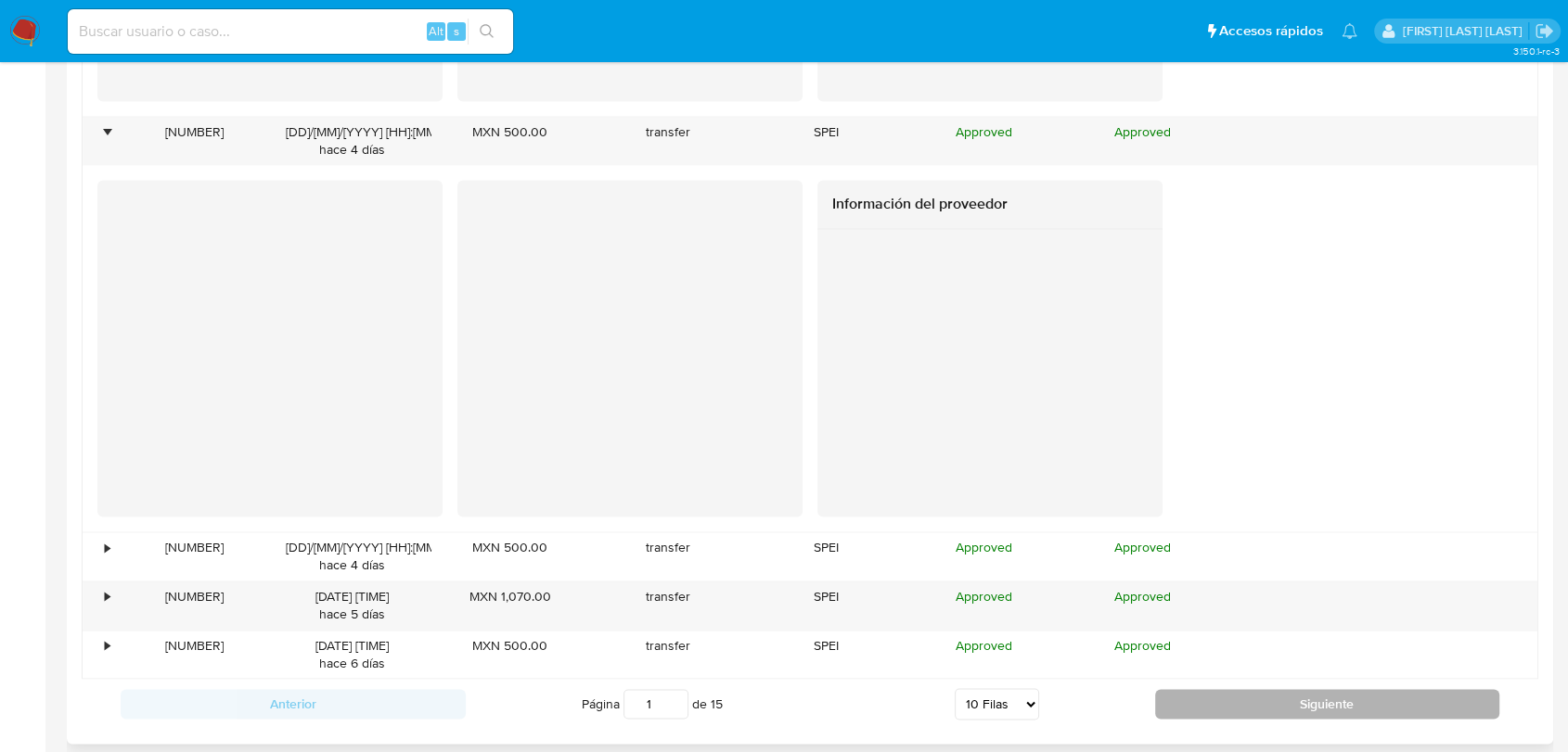 click on "Siguiente" at bounding box center (1328, 704) 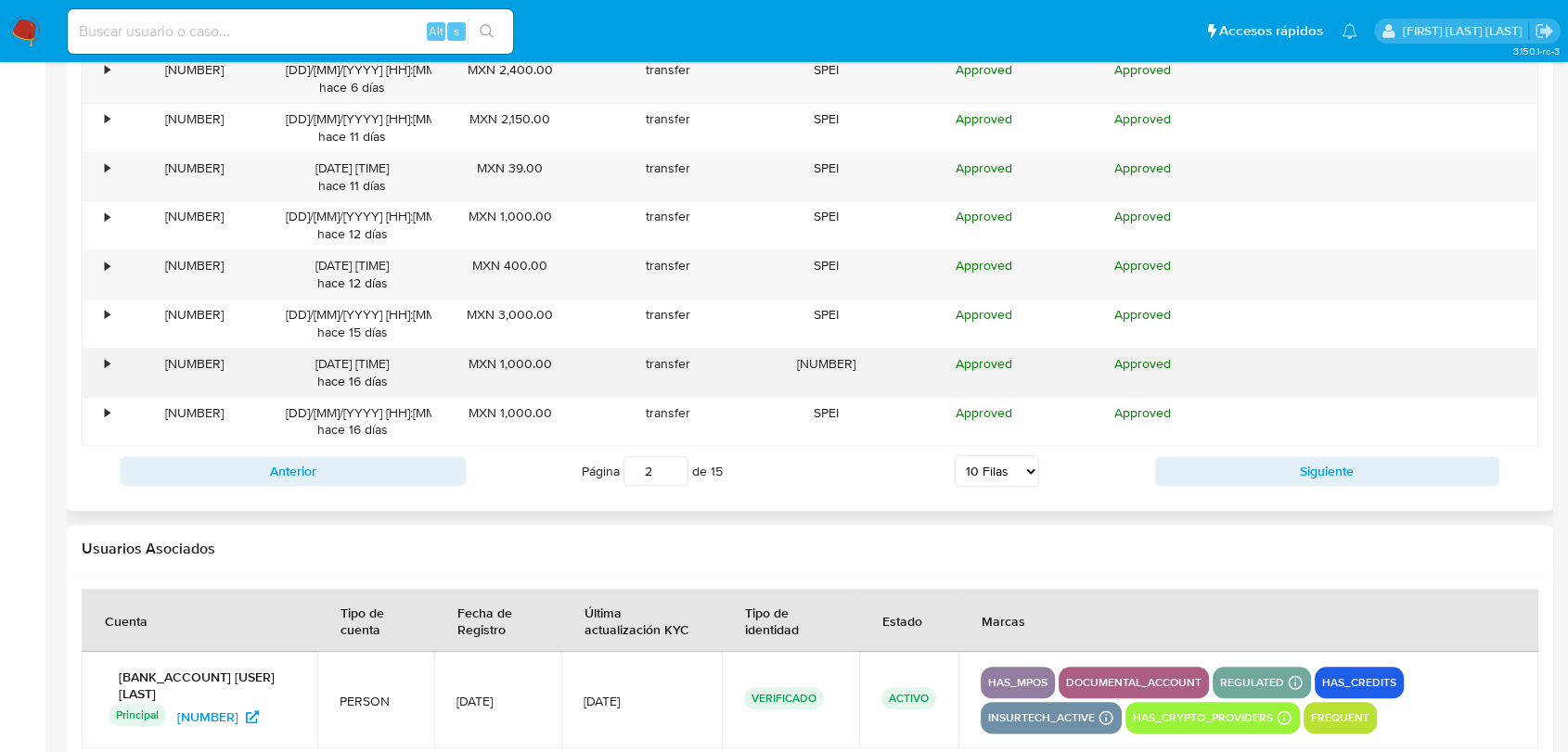 scroll, scrollTop: 1702, scrollLeft: 0, axis: vertical 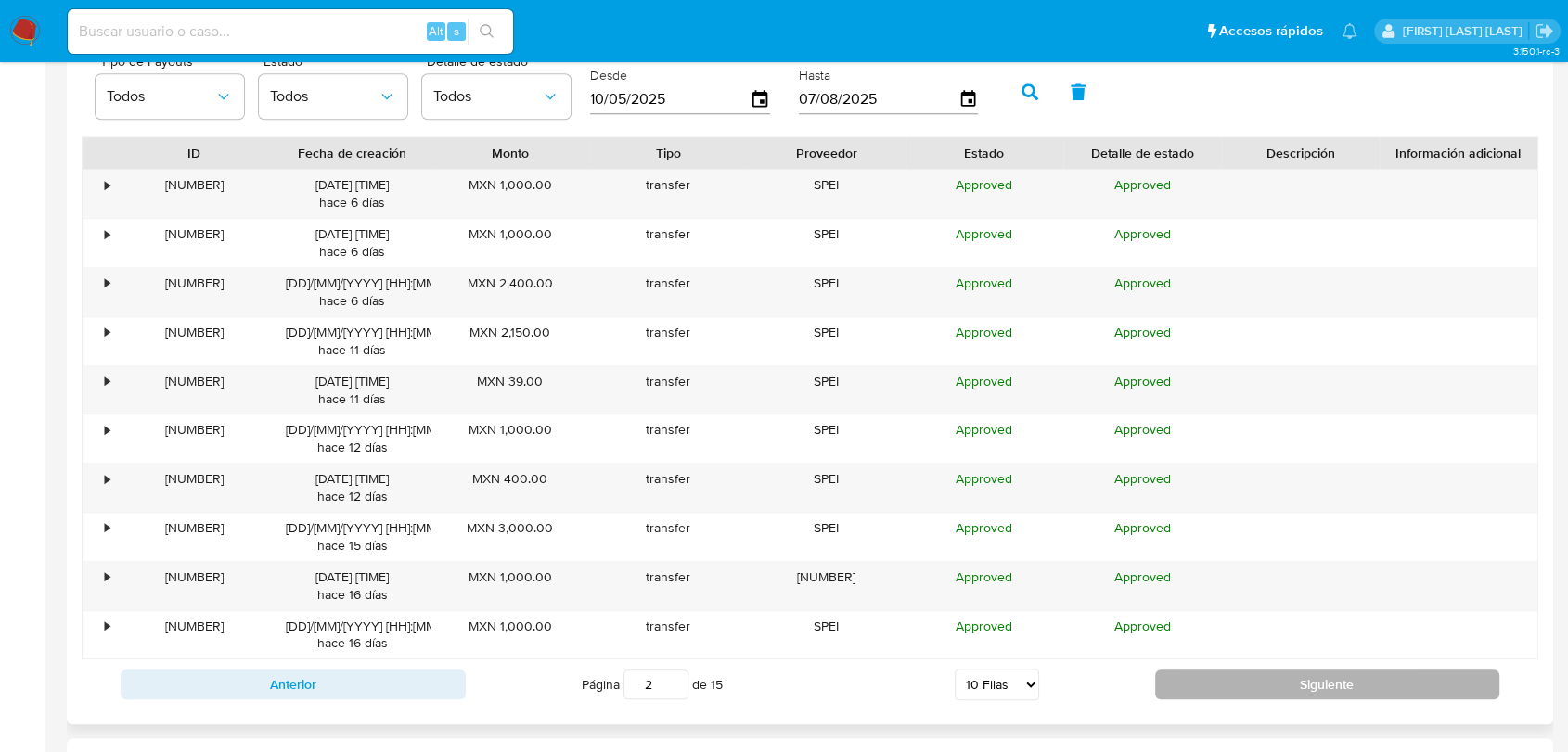 click on "Siguiente" at bounding box center (1328, 684) 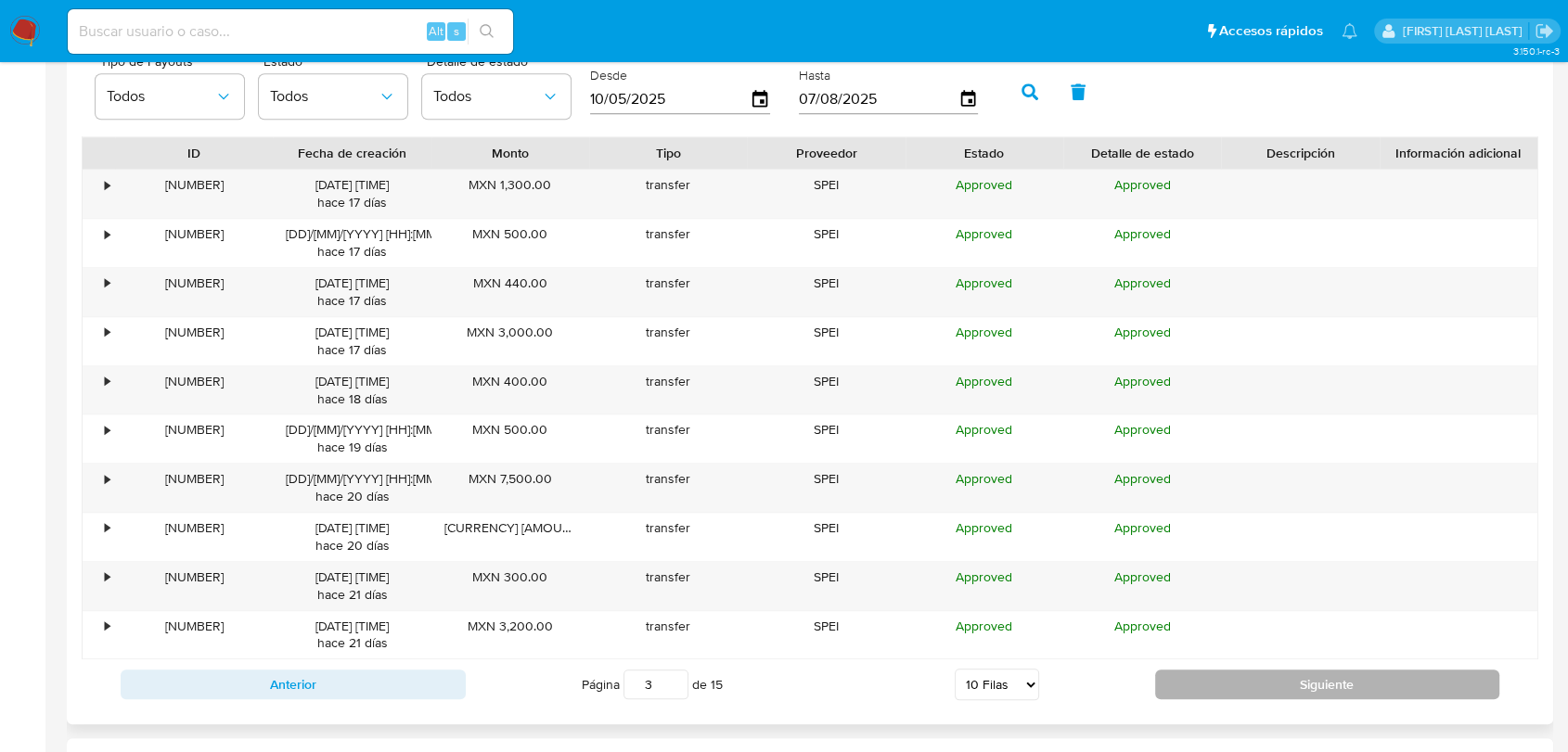 click on "Siguiente" at bounding box center (1328, 684) 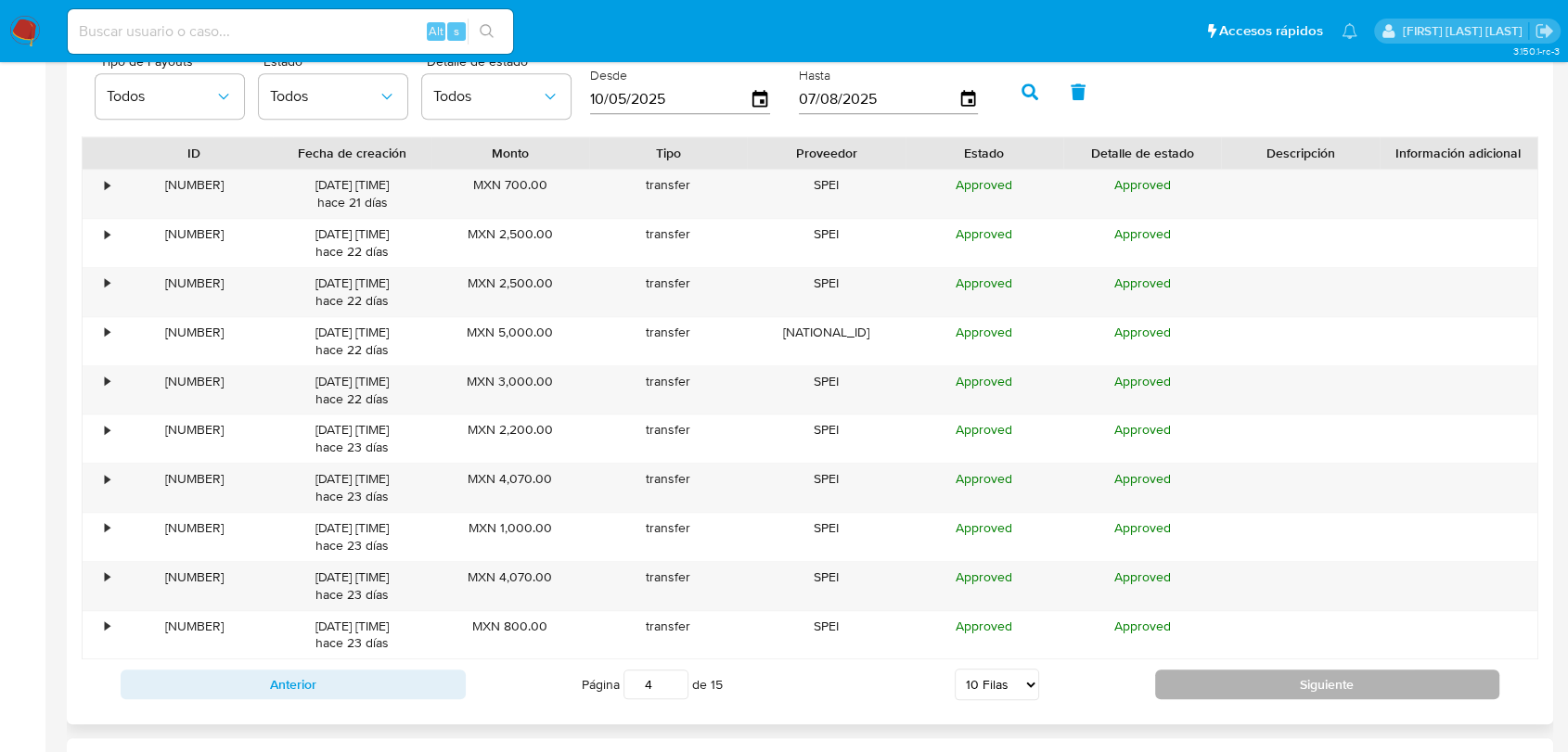 click on "Siguiente" at bounding box center (1328, 684) 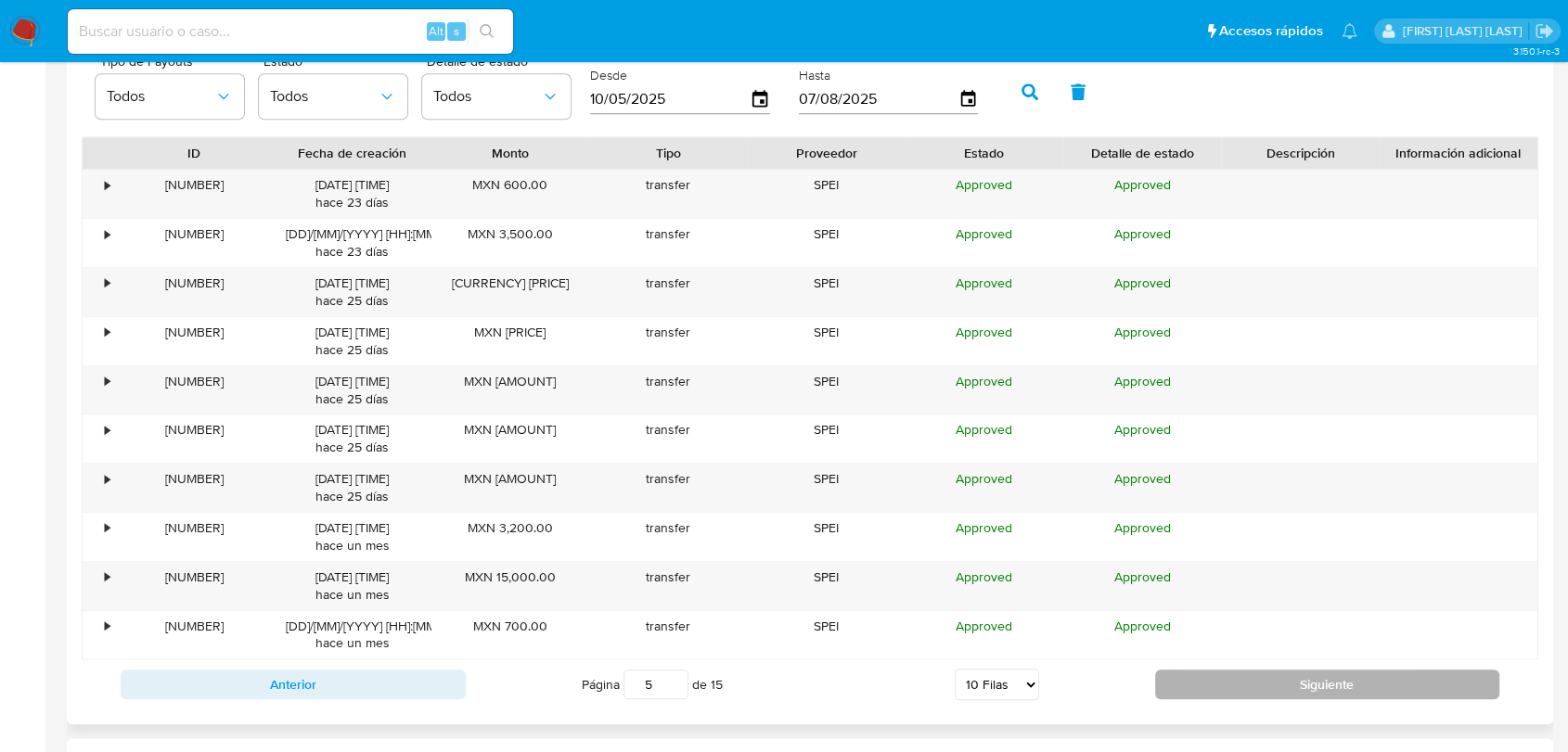 click on "Siguiente" at bounding box center [1328, 684] 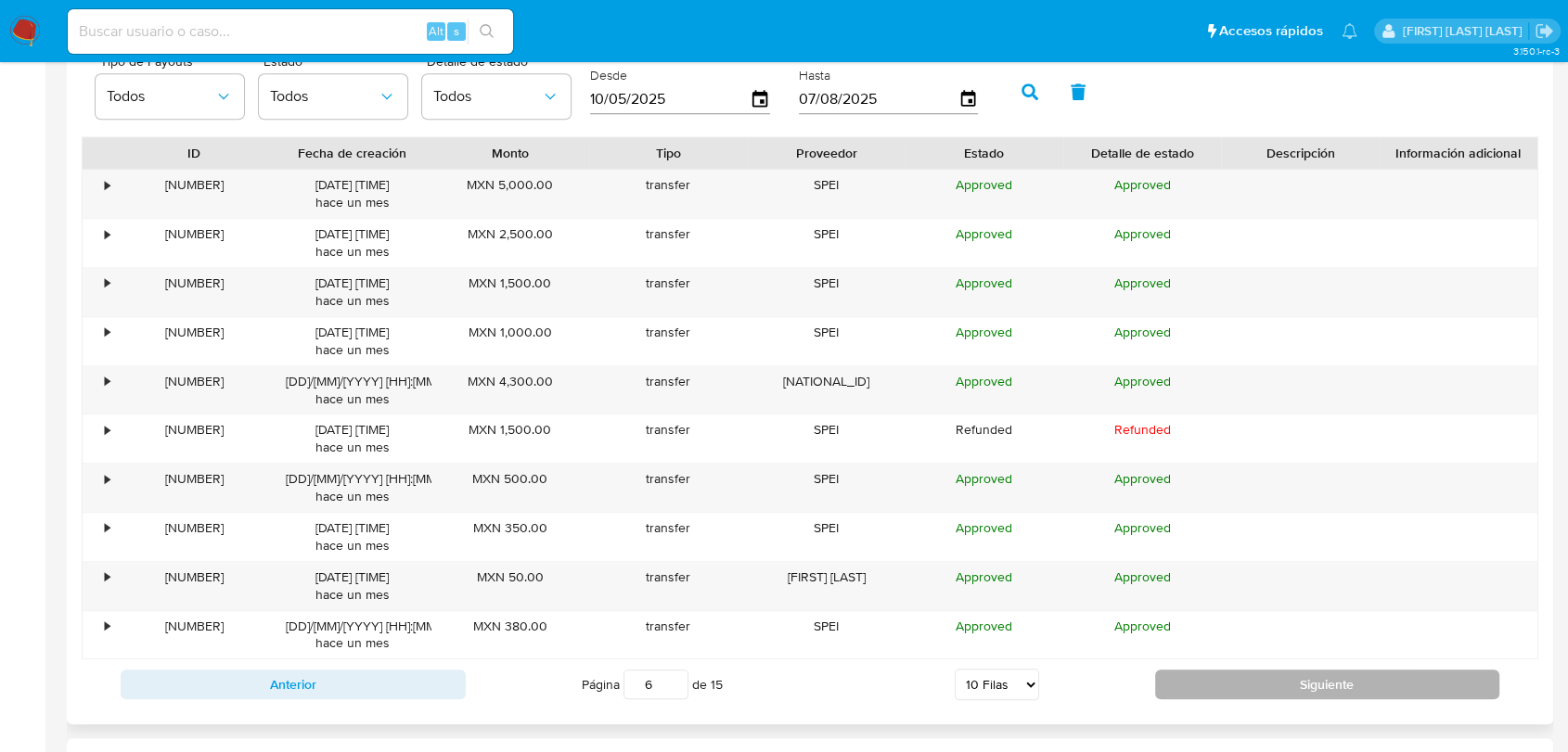 click on "Siguiente" at bounding box center (1328, 684) 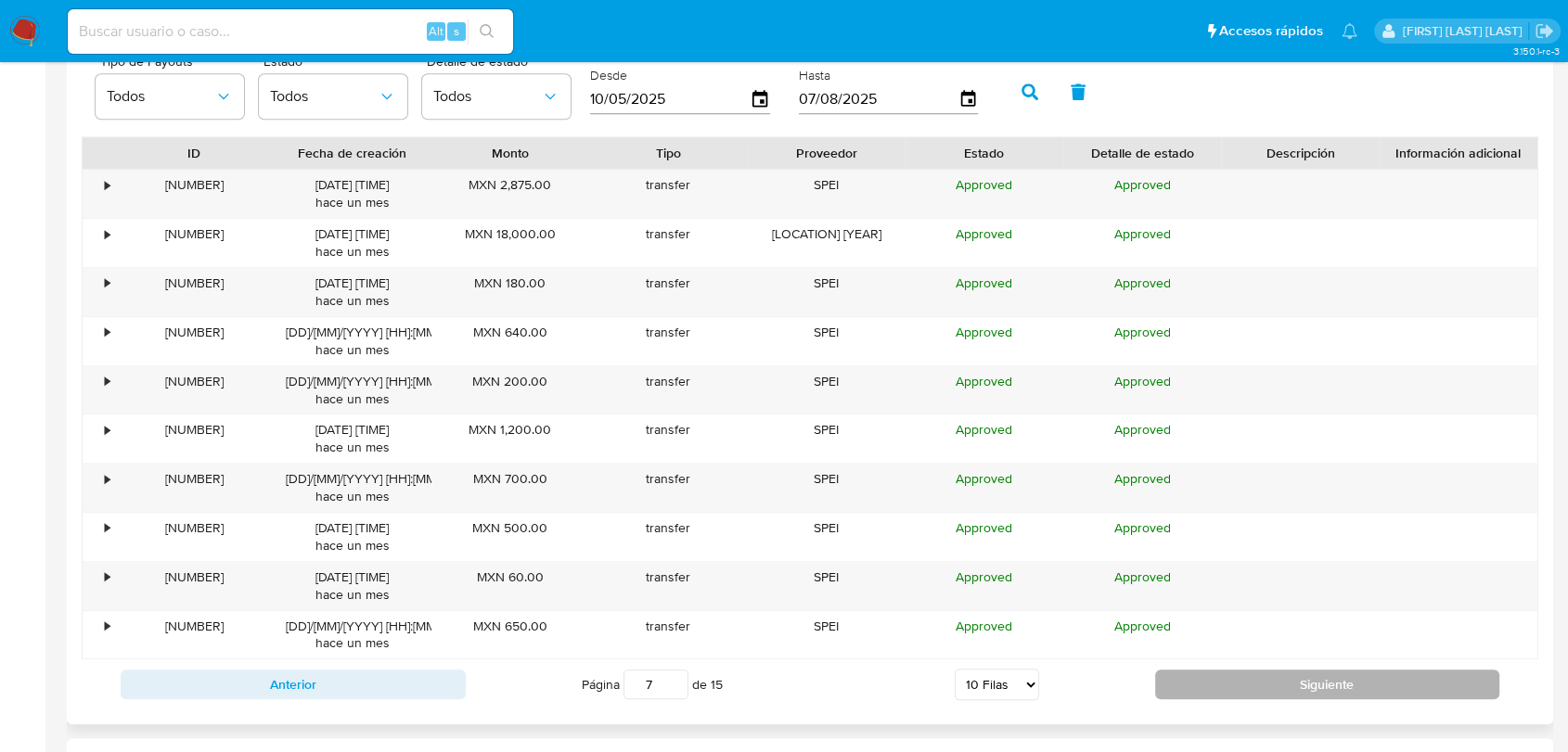 click on "Siguiente" at bounding box center [1328, 684] 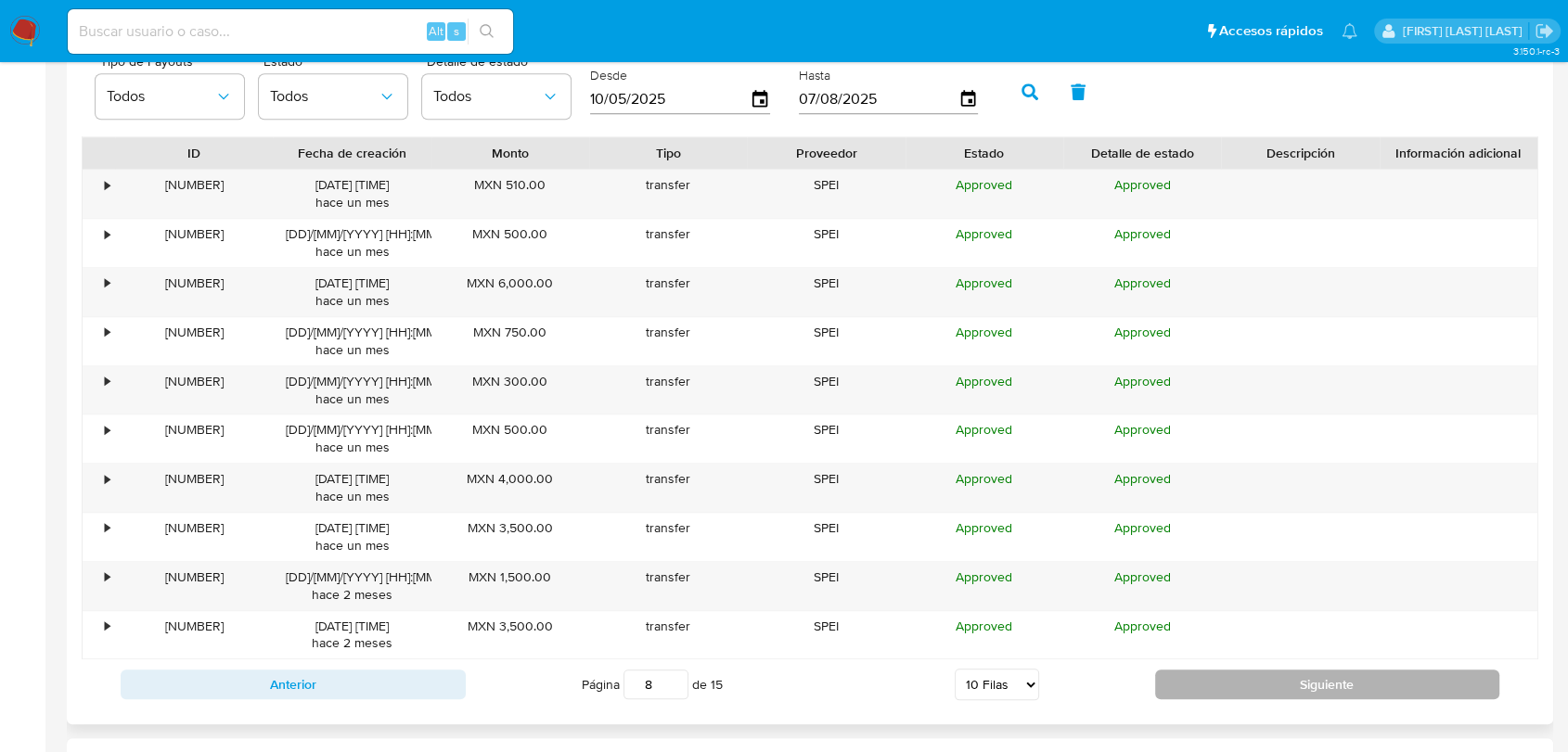 click on "Siguiente" at bounding box center [1328, 684] 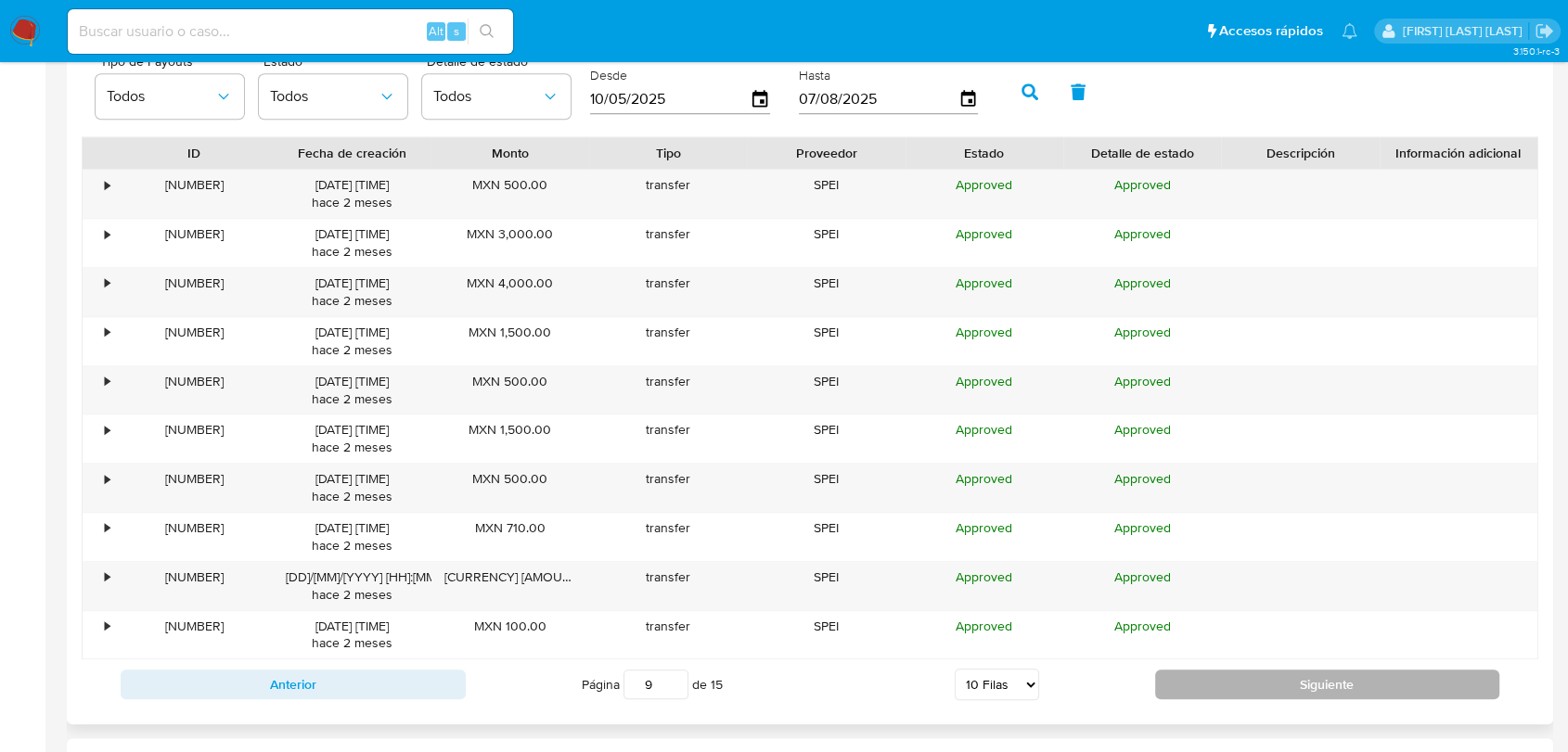 click on "Siguiente" at bounding box center [1328, 684] 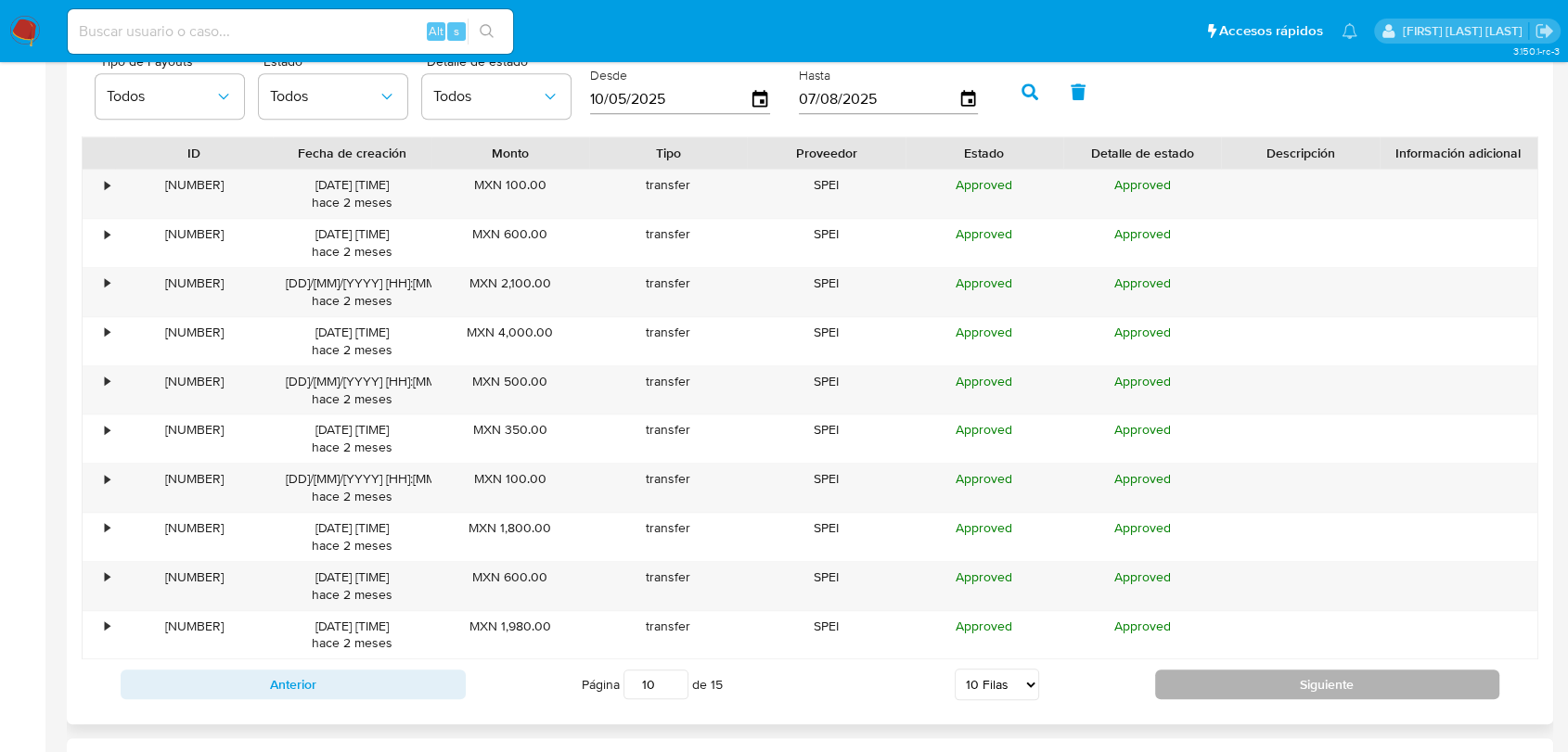 click on "Siguiente" at bounding box center (1328, 684) 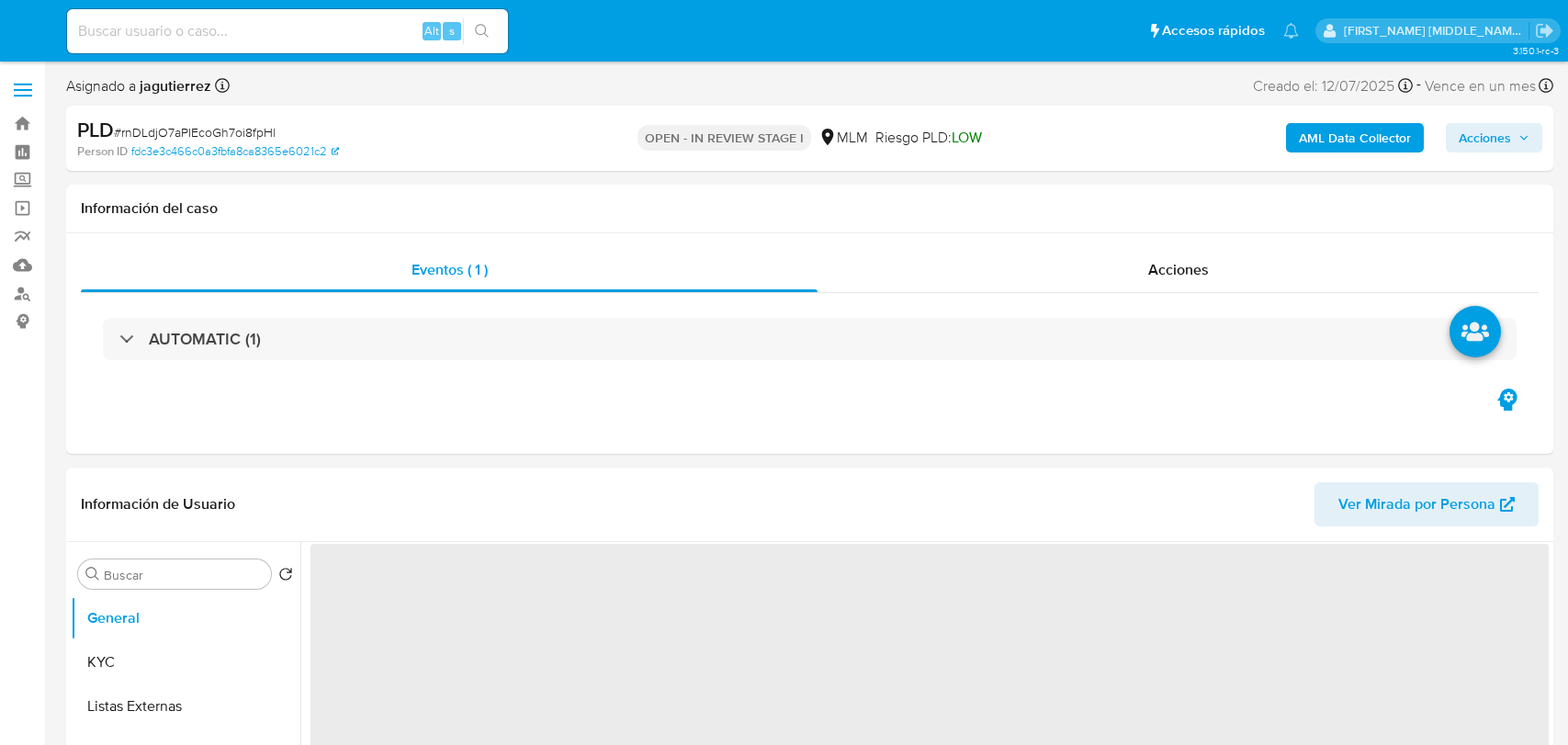 select on "10" 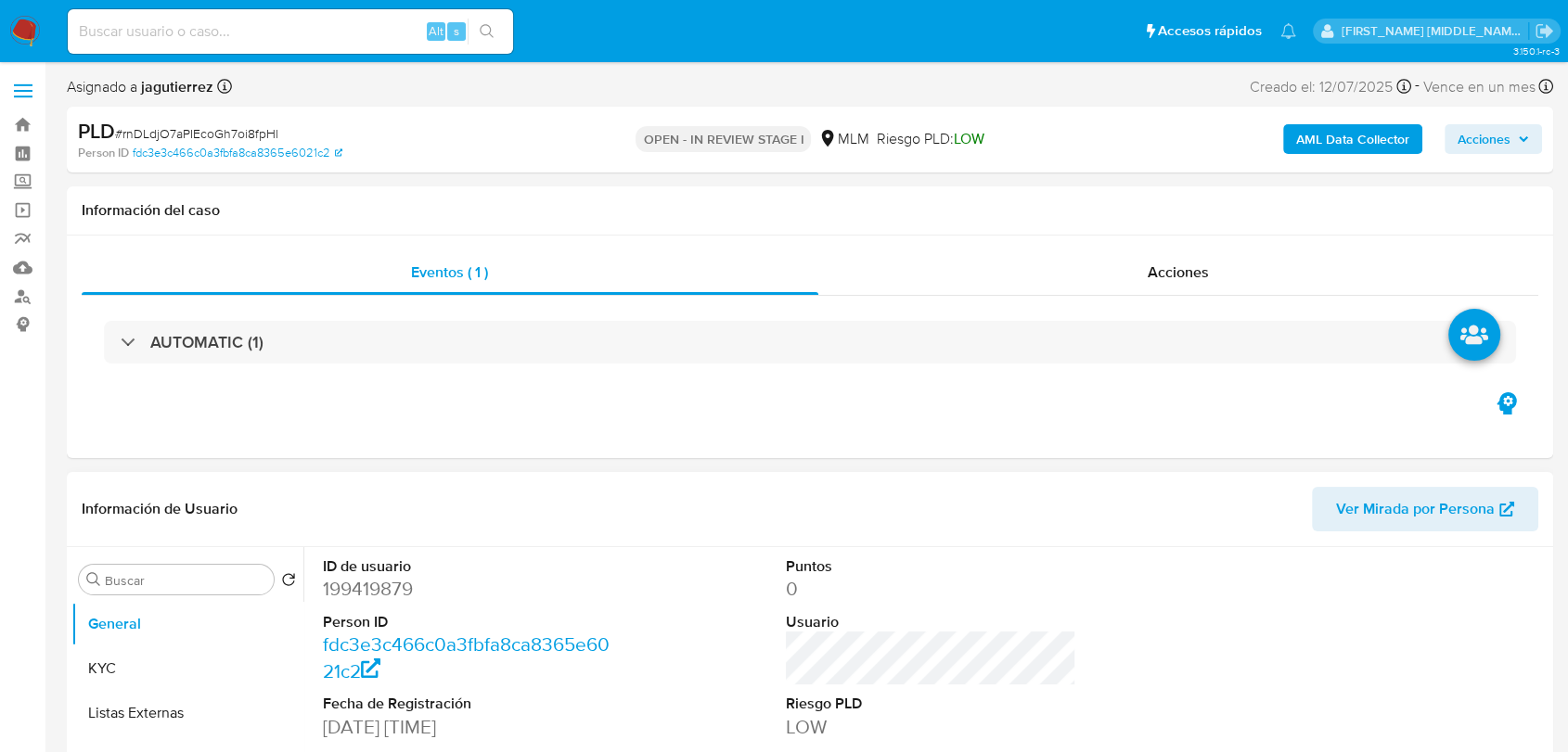 scroll, scrollTop: 309, scrollLeft: 0, axis: vertical 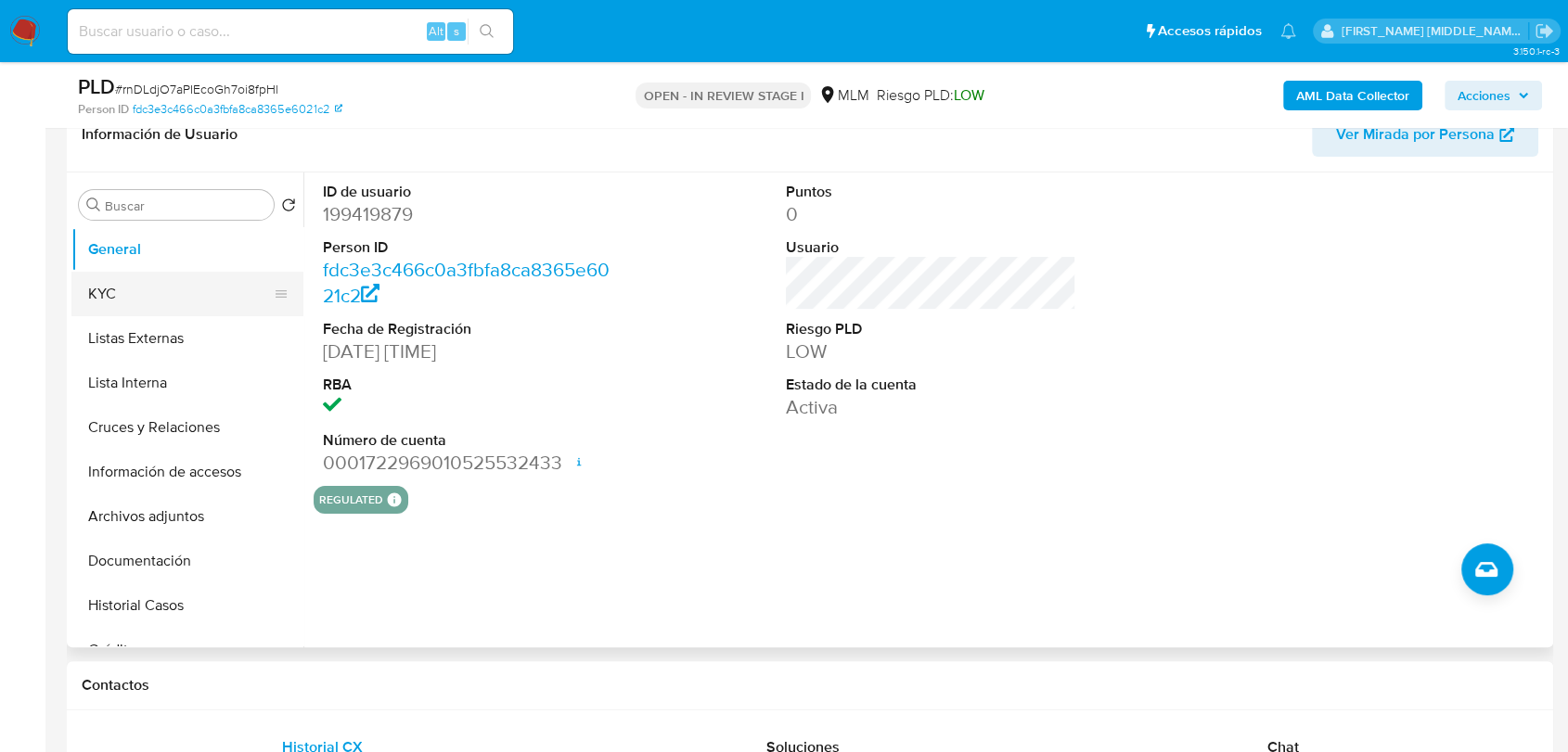 click on "KYC" at bounding box center (180, 294) 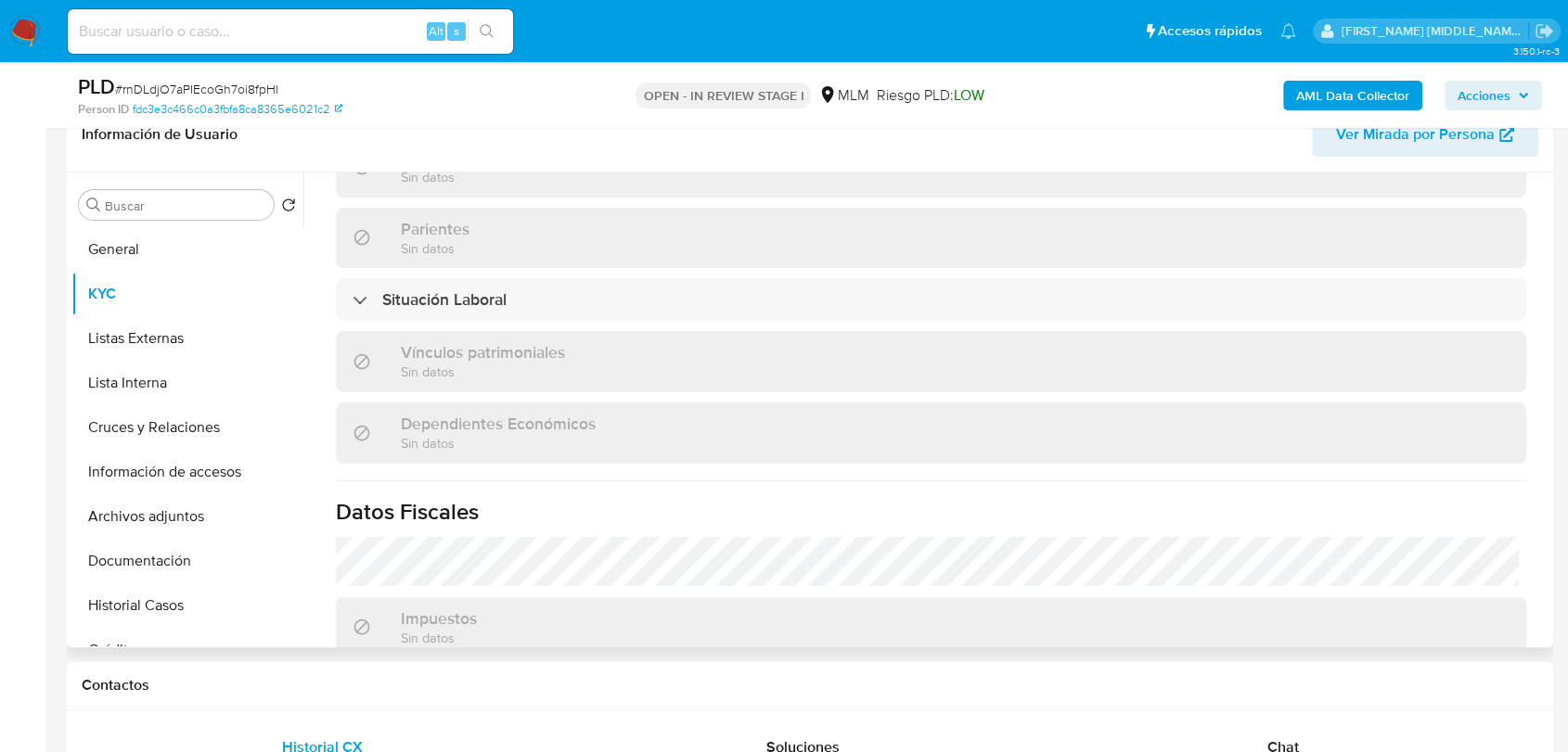 scroll, scrollTop: 1133, scrollLeft: 0, axis: vertical 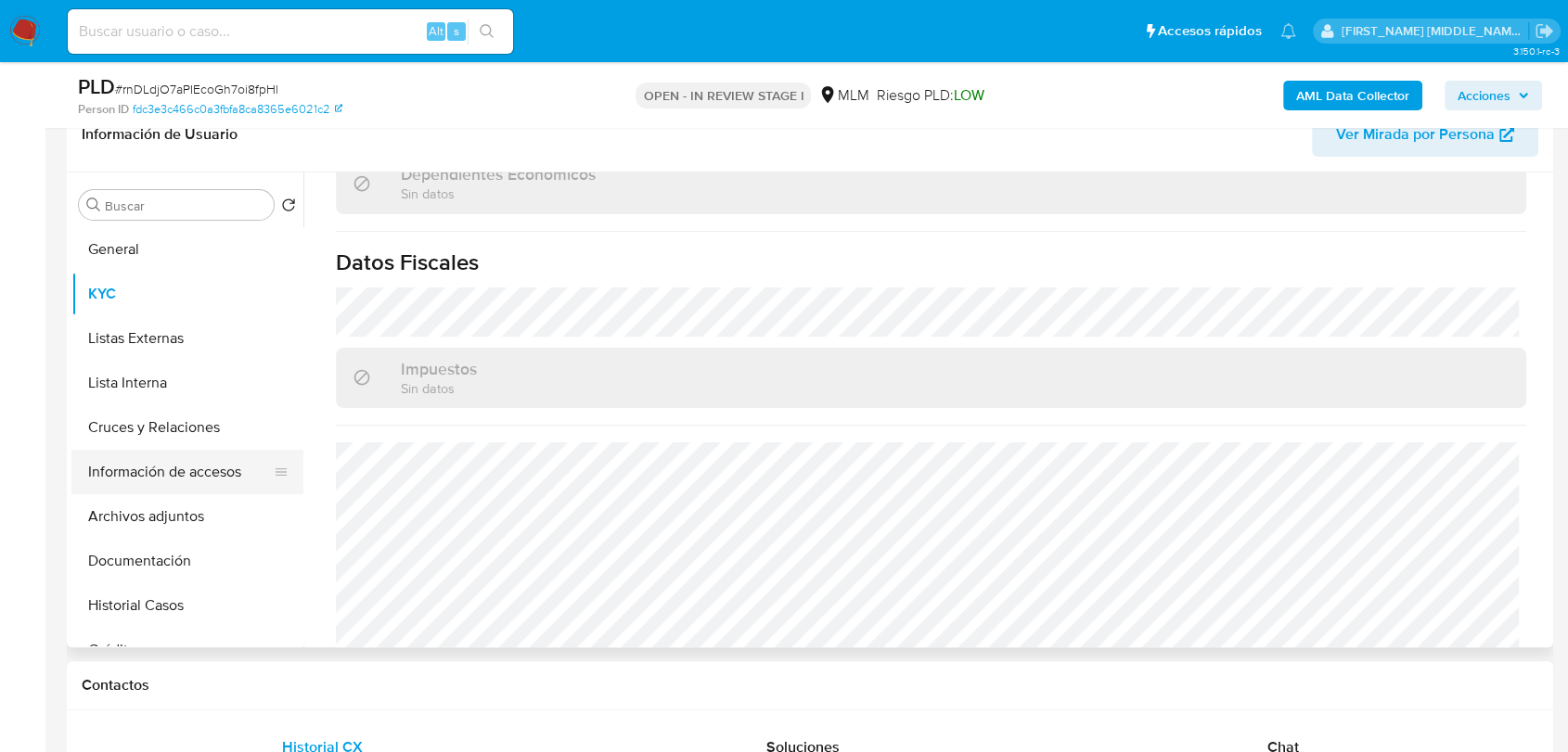 click on "Información de accesos" at bounding box center (180, 472) 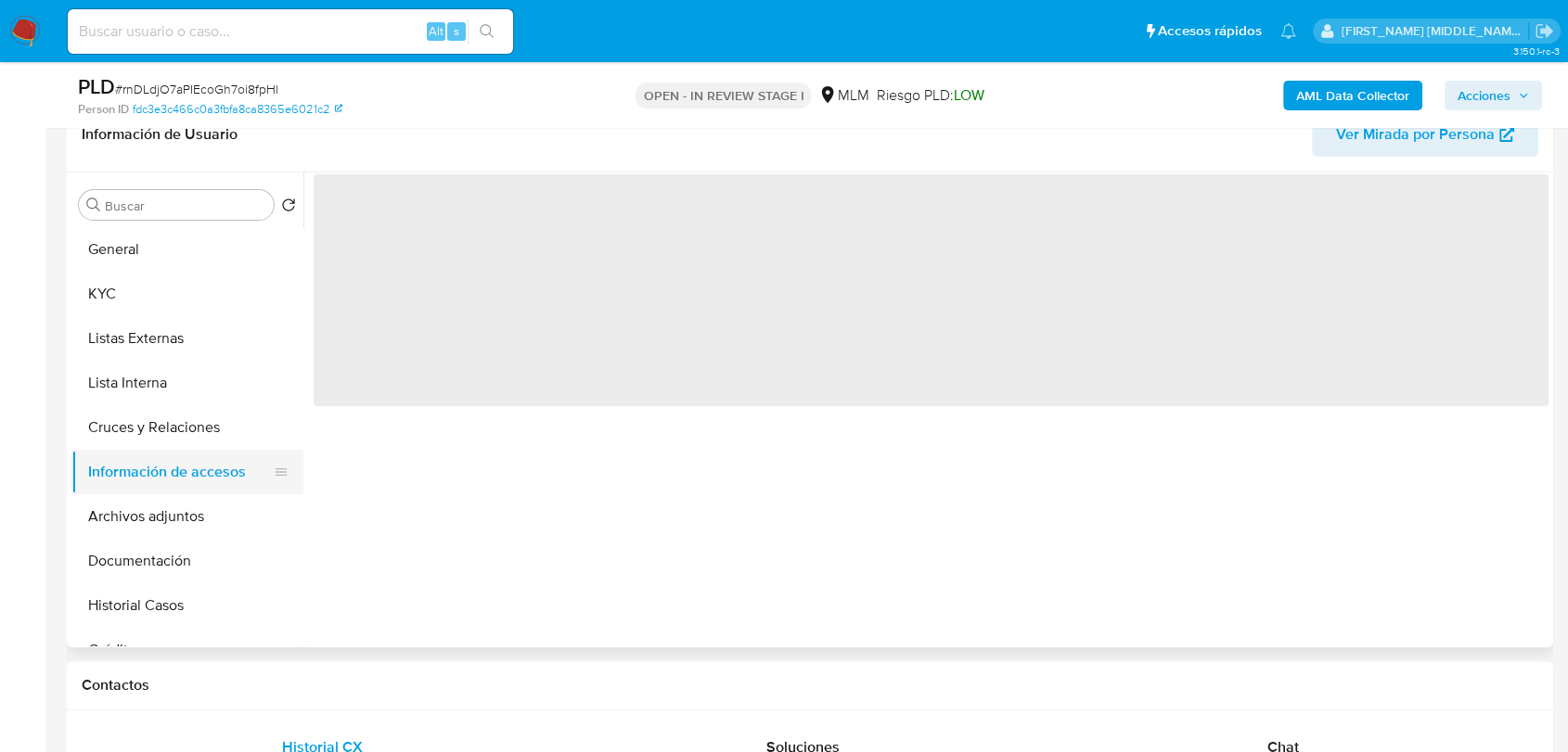 scroll, scrollTop: 0, scrollLeft: 0, axis: both 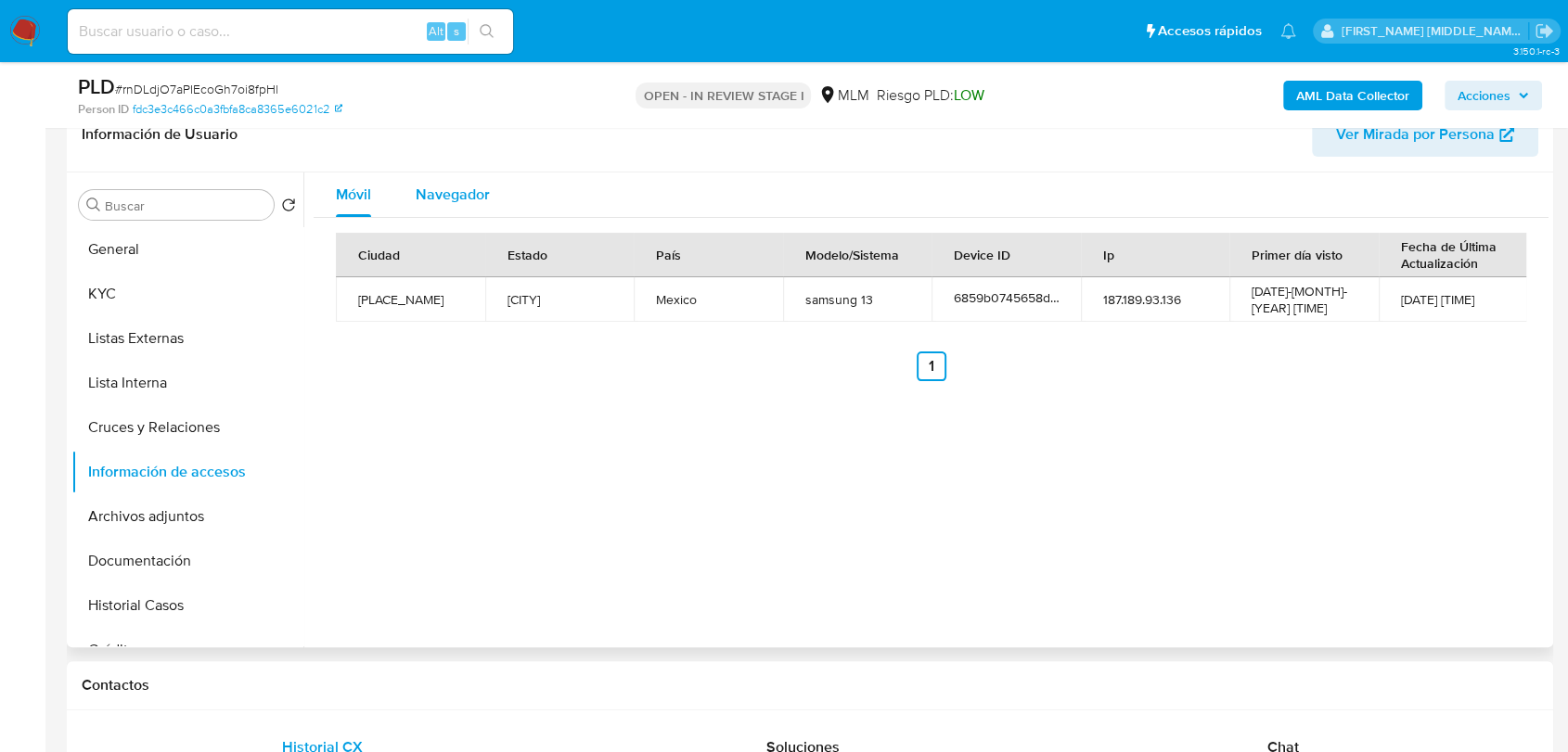 click on "Navegador" at bounding box center [453, 194] 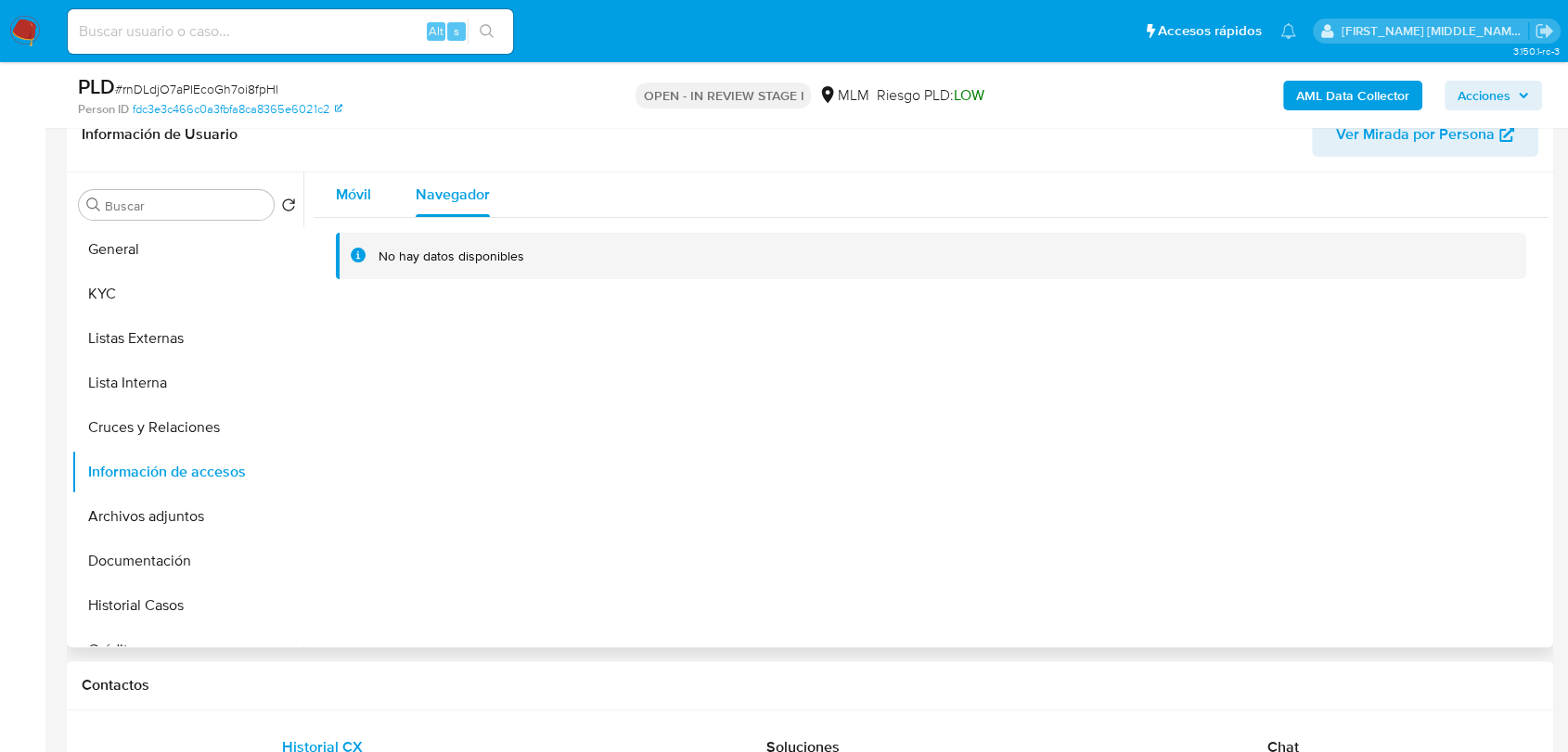 click on "Móvil" at bounding box center (353, 194) 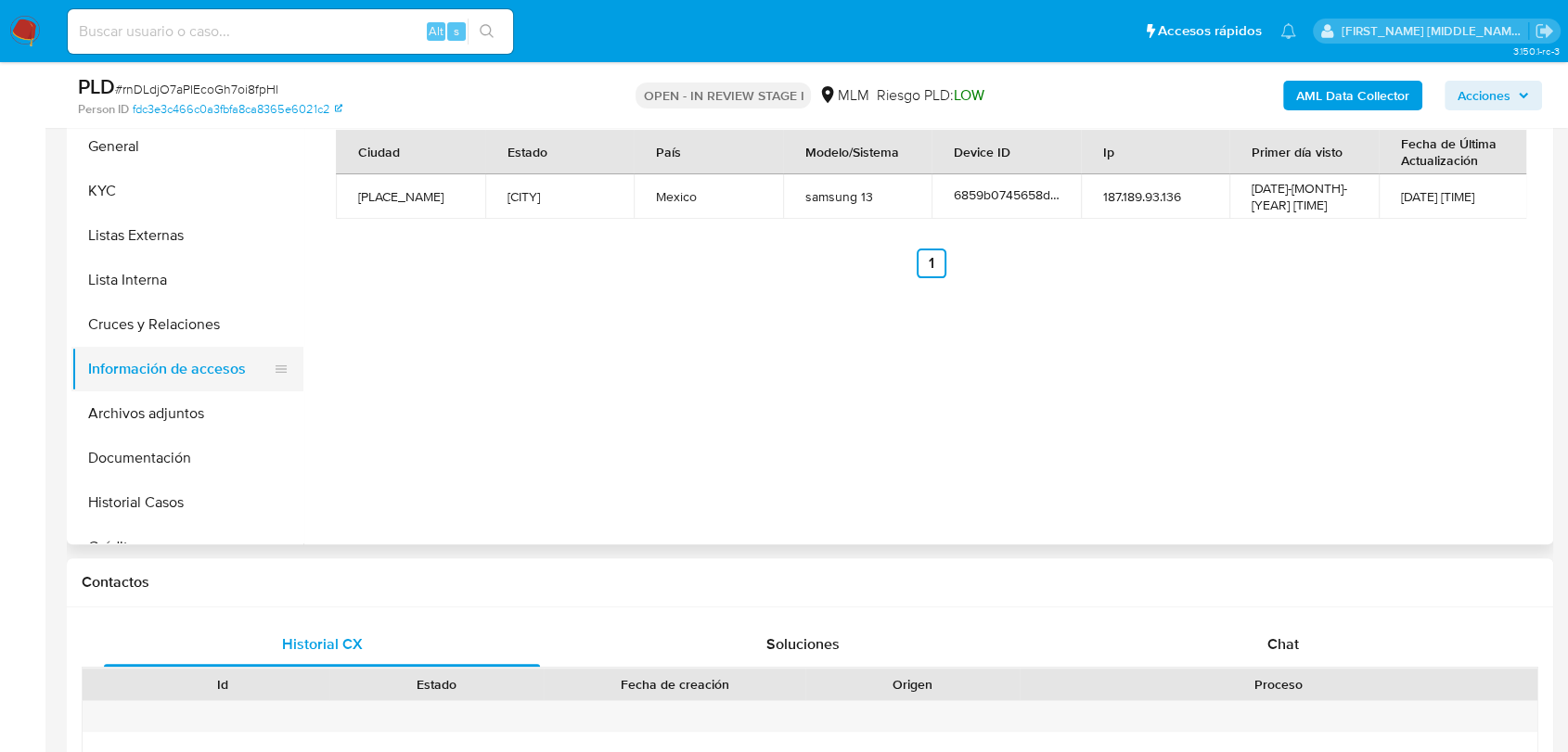 scroll, scrollTop: 309, scrollLeft: 0, axis: vertical 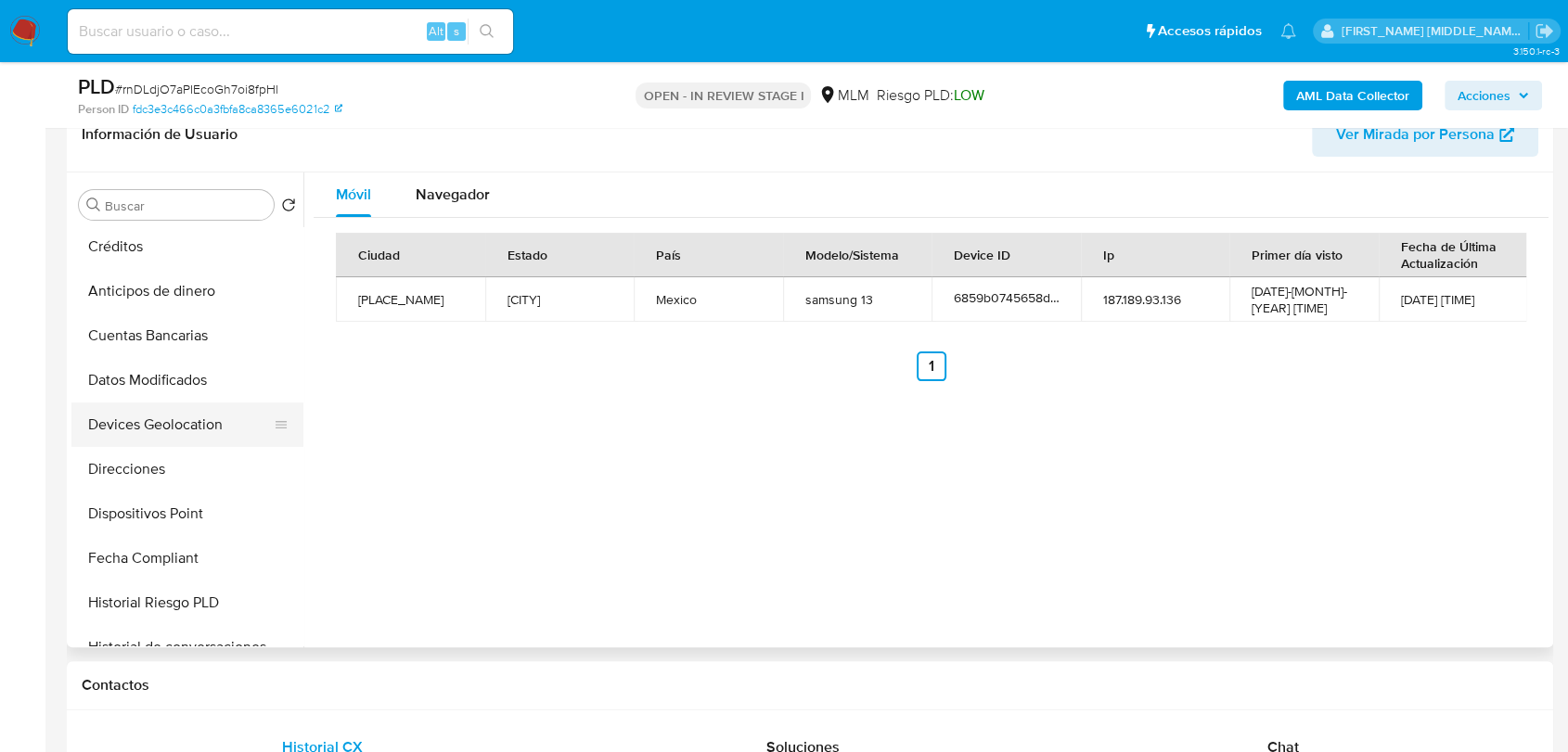 click on "Devices Geolocation" at bounding box center (180, 425) 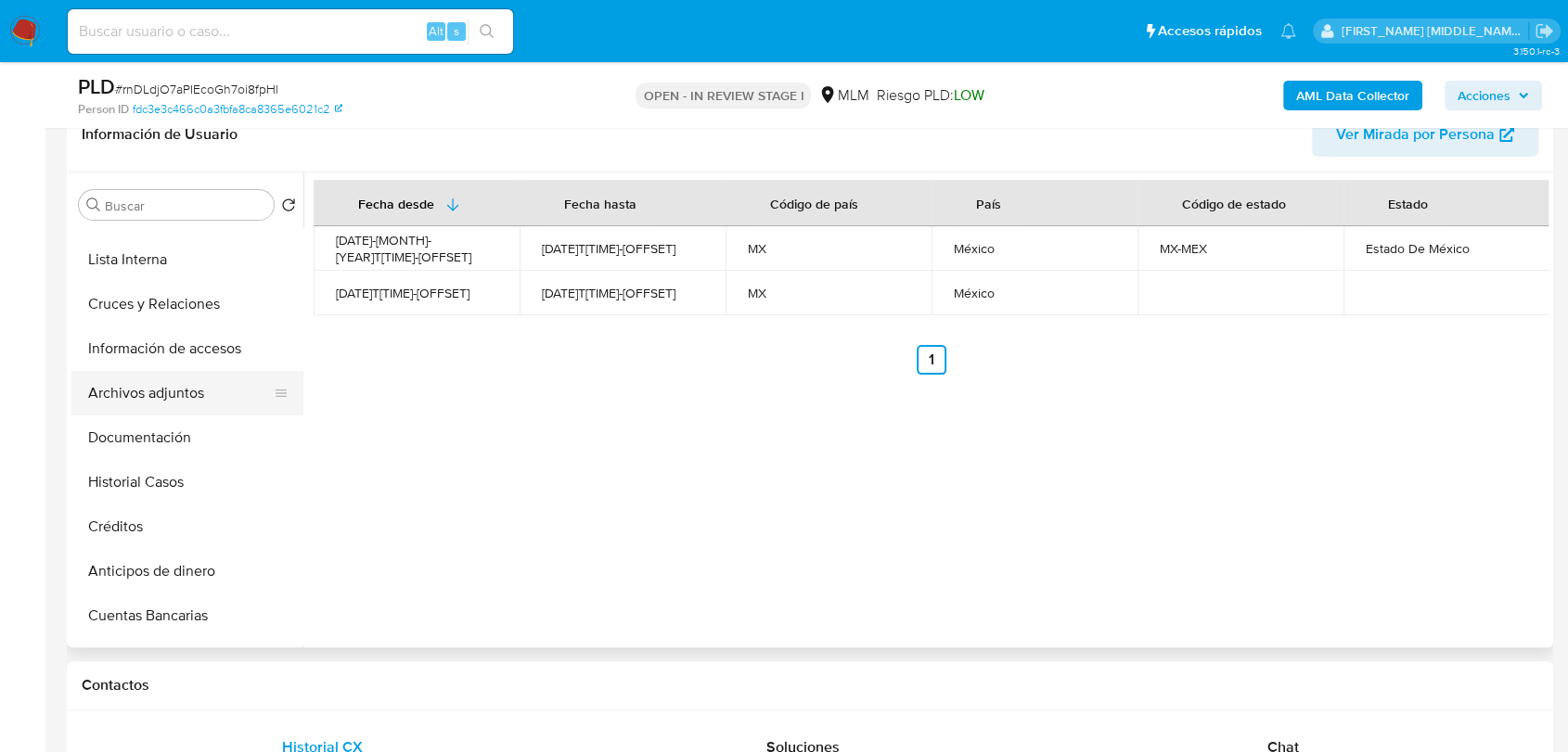 scroll, scrollTop: 95, scrollLeft: 0, axis: vertical 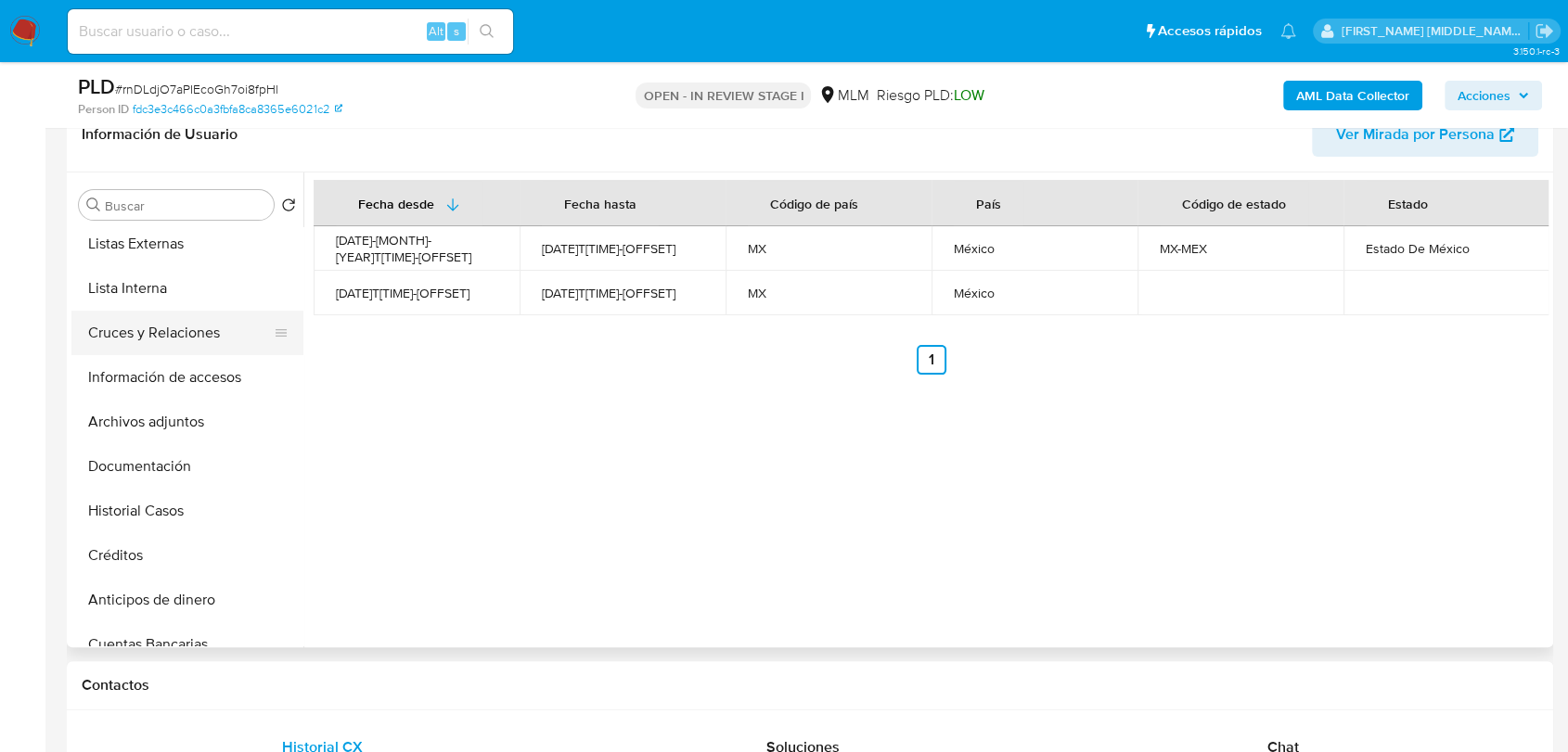 click on "Cruces y Relaciones" at bounding box center (180, 333) 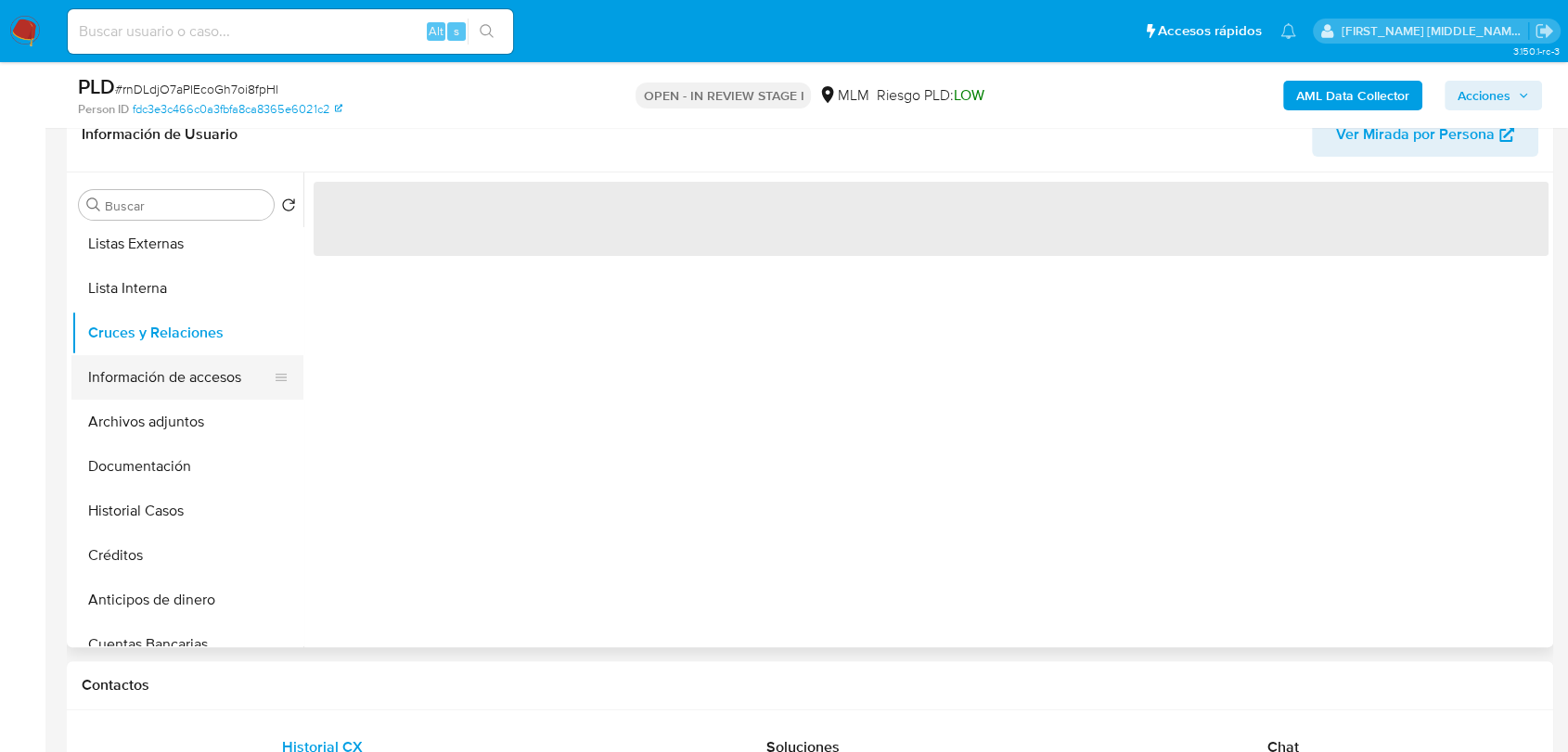 click on "Información de accesos" at bounding box center [180, 377] 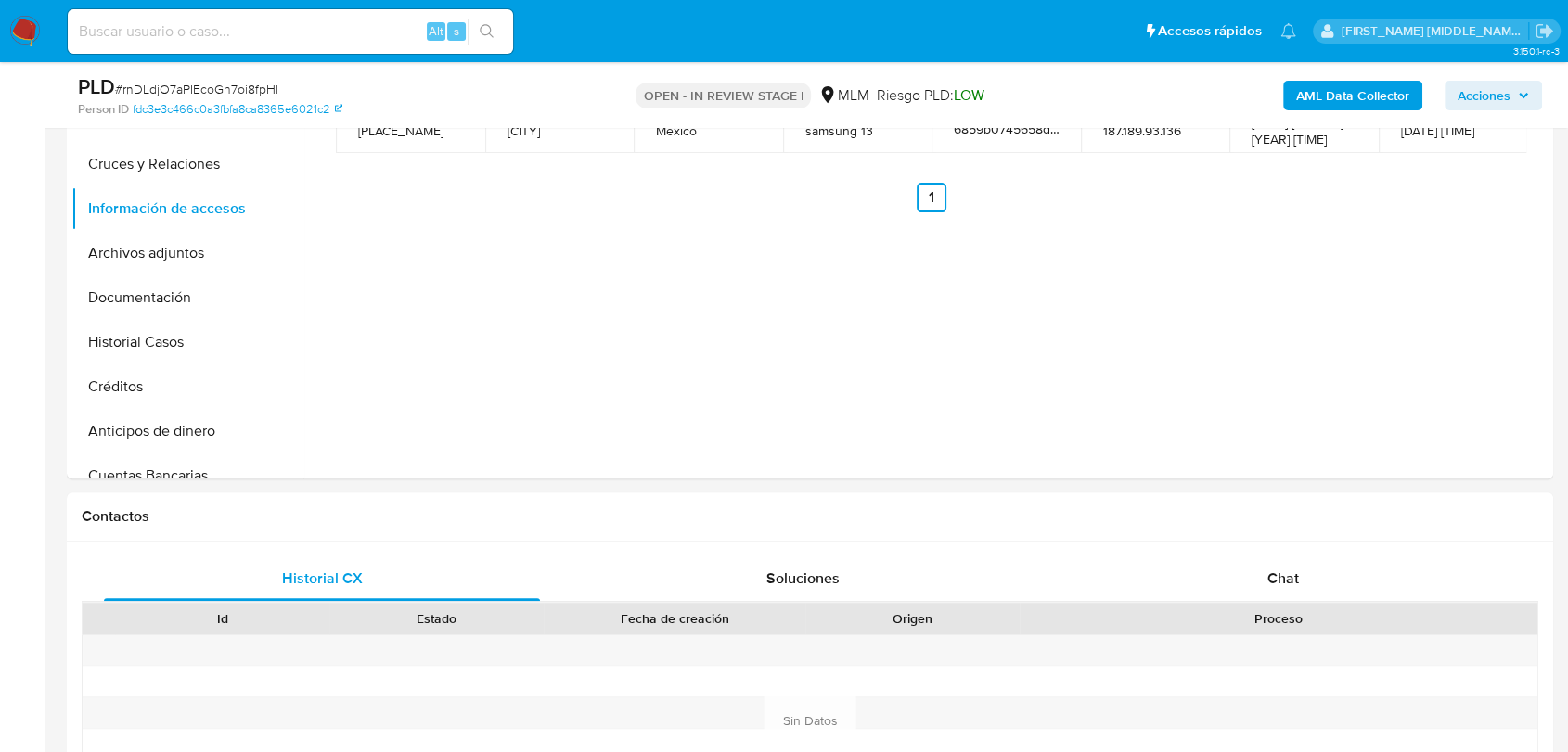 scroll, scrollTop: 309, scrollLeft: 0, axis: vertical 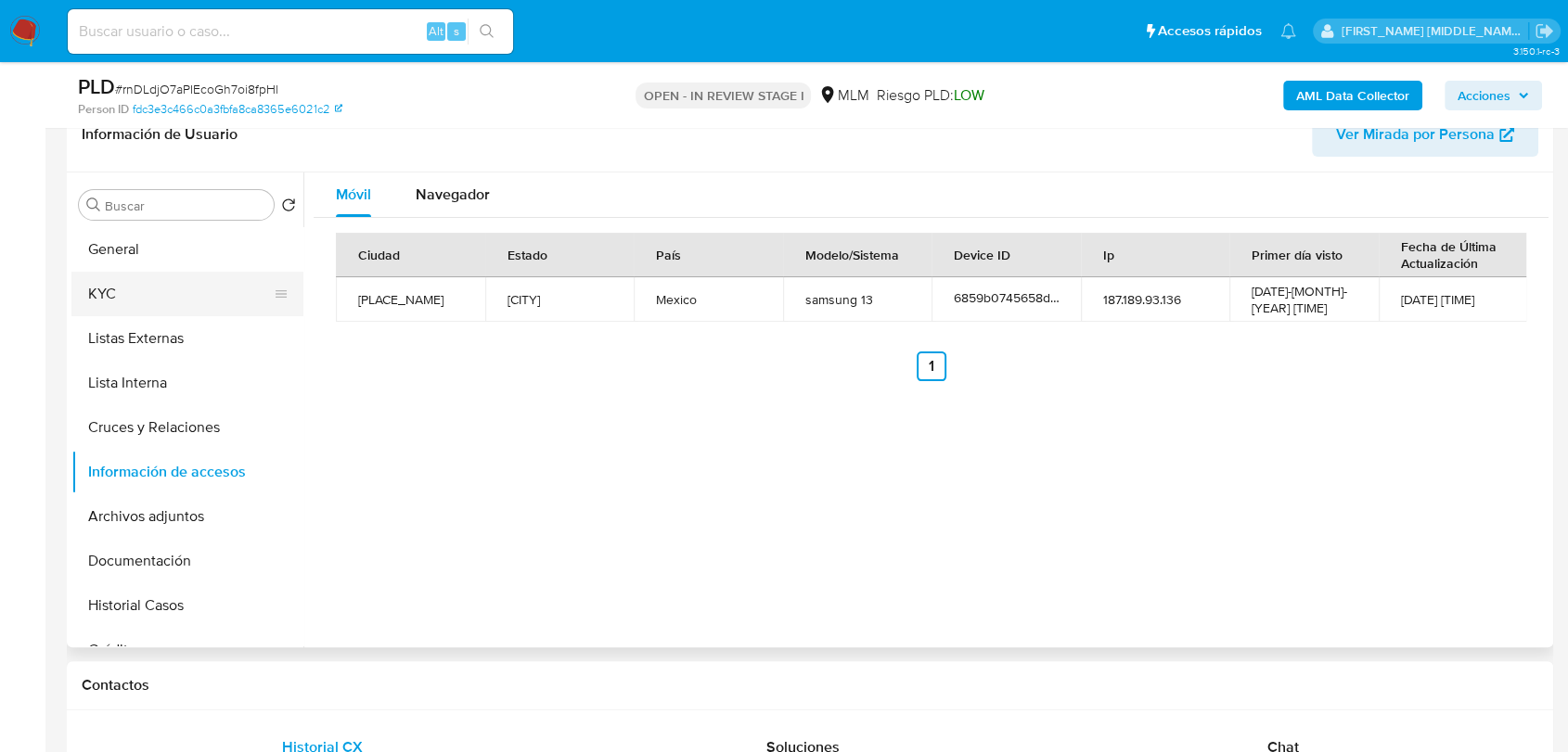 click on "KYC" at bounding box center [180, 294] 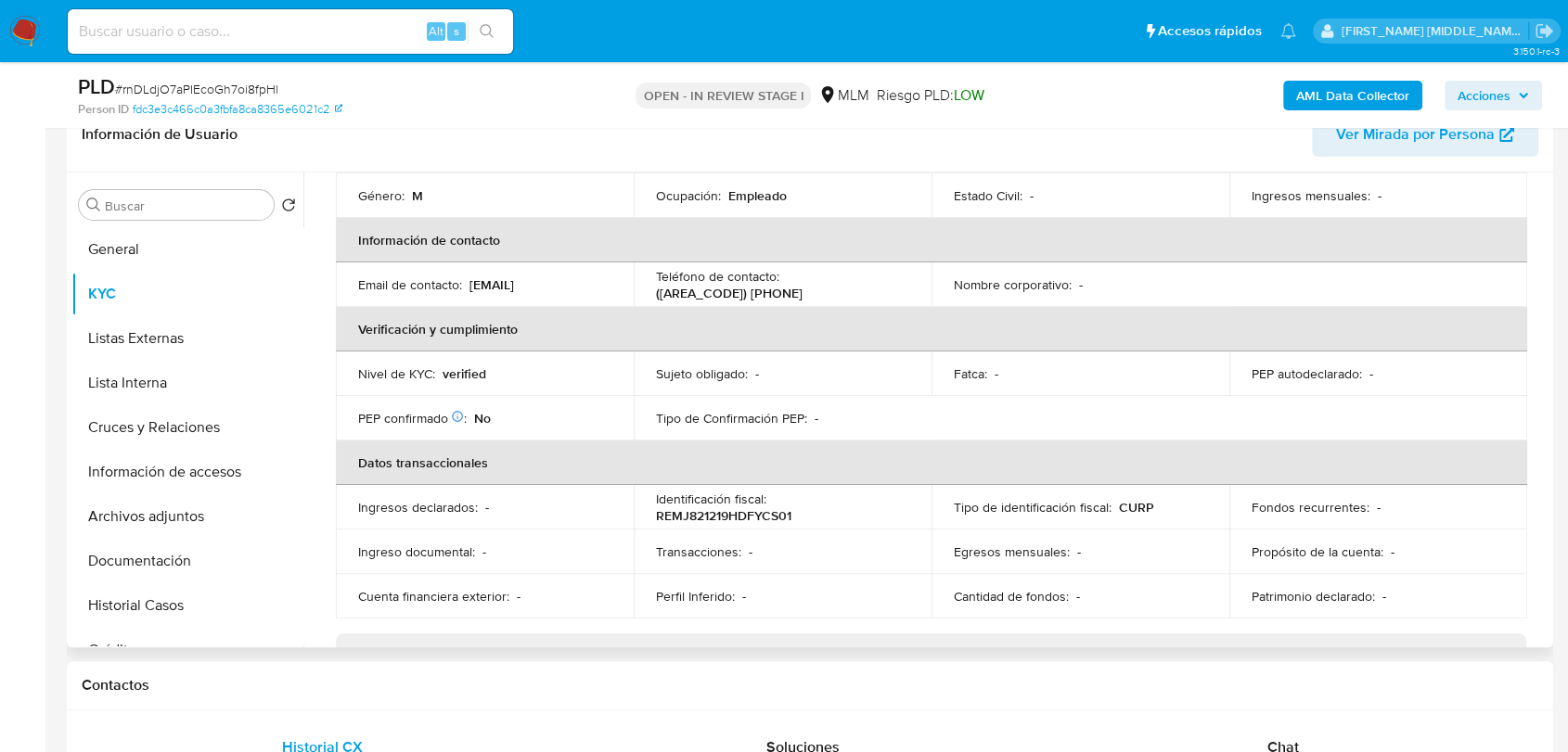 scroll, scrollTop: 309, scrollLeft: 0, axis: vertical 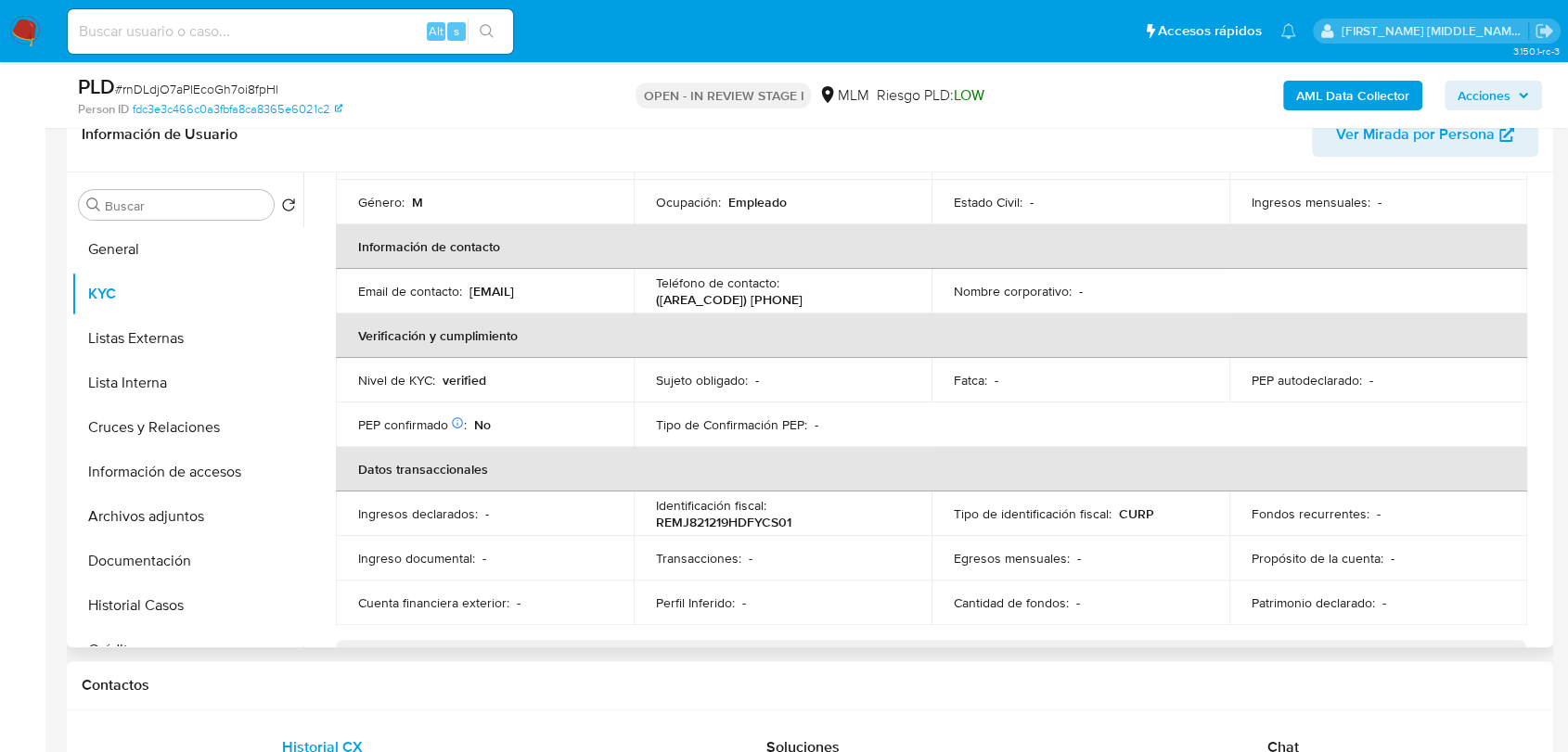 click on "chemicalfatboy999@hotmail.com" at bounding box center (492, 291) 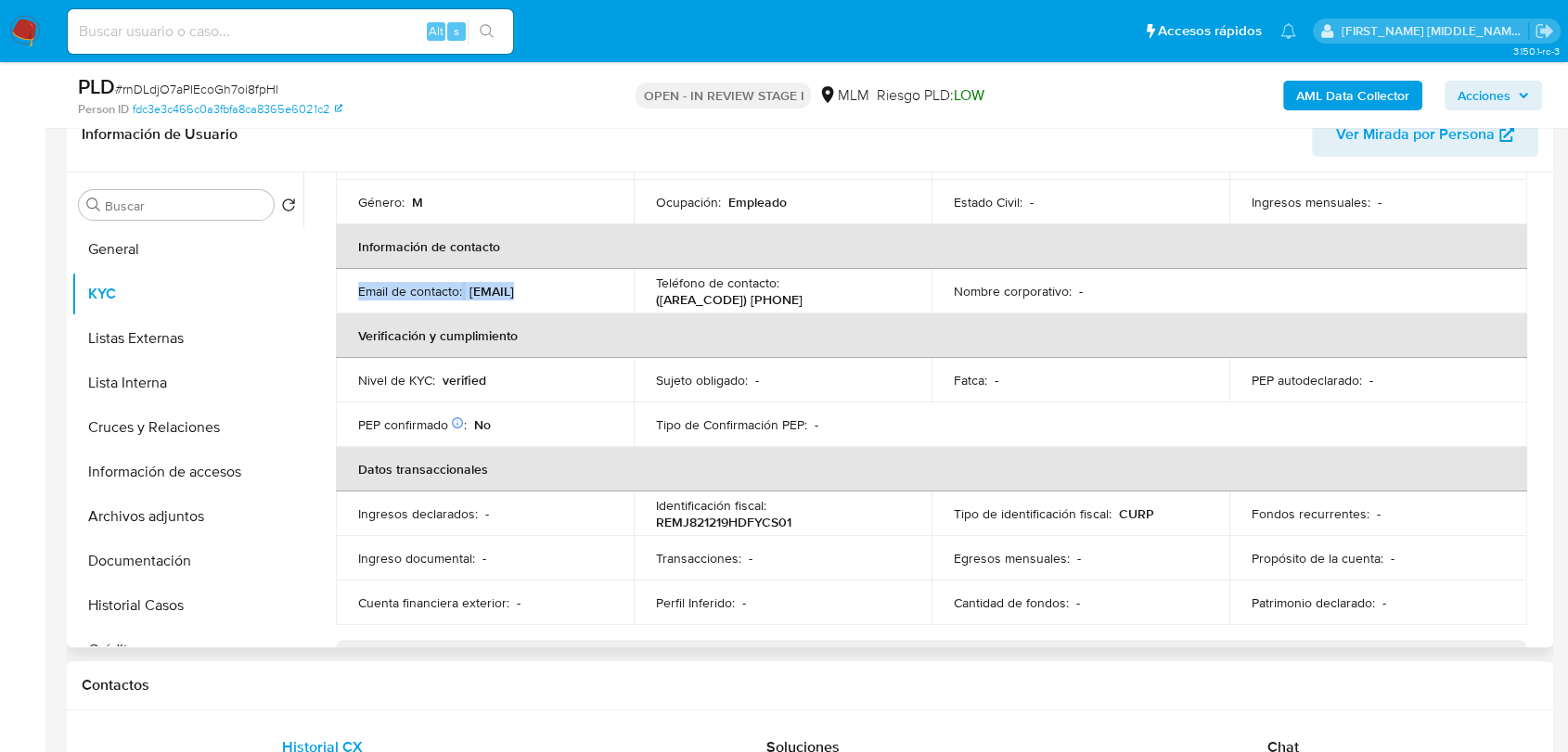 click on "chemicalfatboy999@hotmail.com" at bounding box center [492, 291] 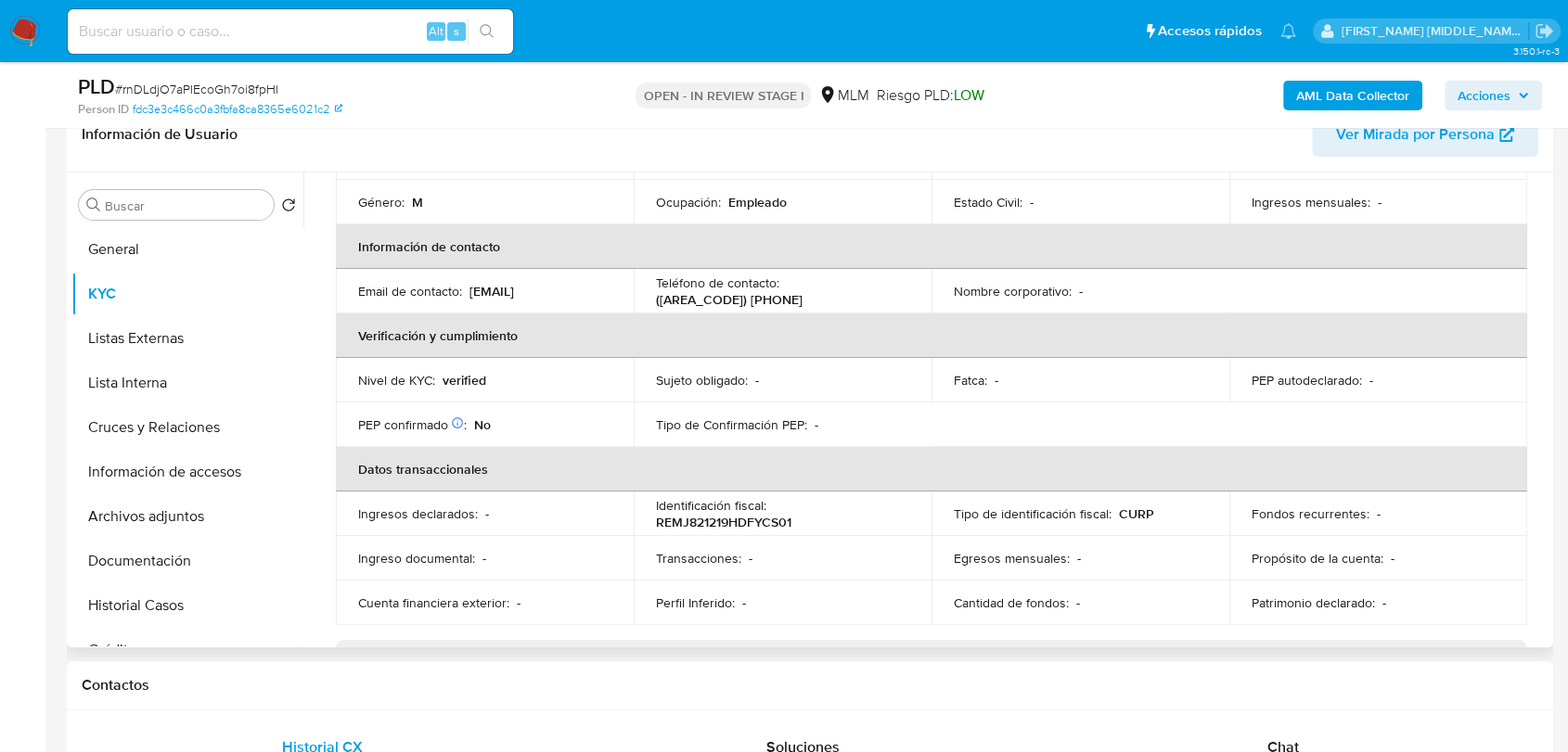 drag, startPoint x: 586, startPoint y: 291, endPoint x: 354, endPoint y: 298, distance: 232.10558 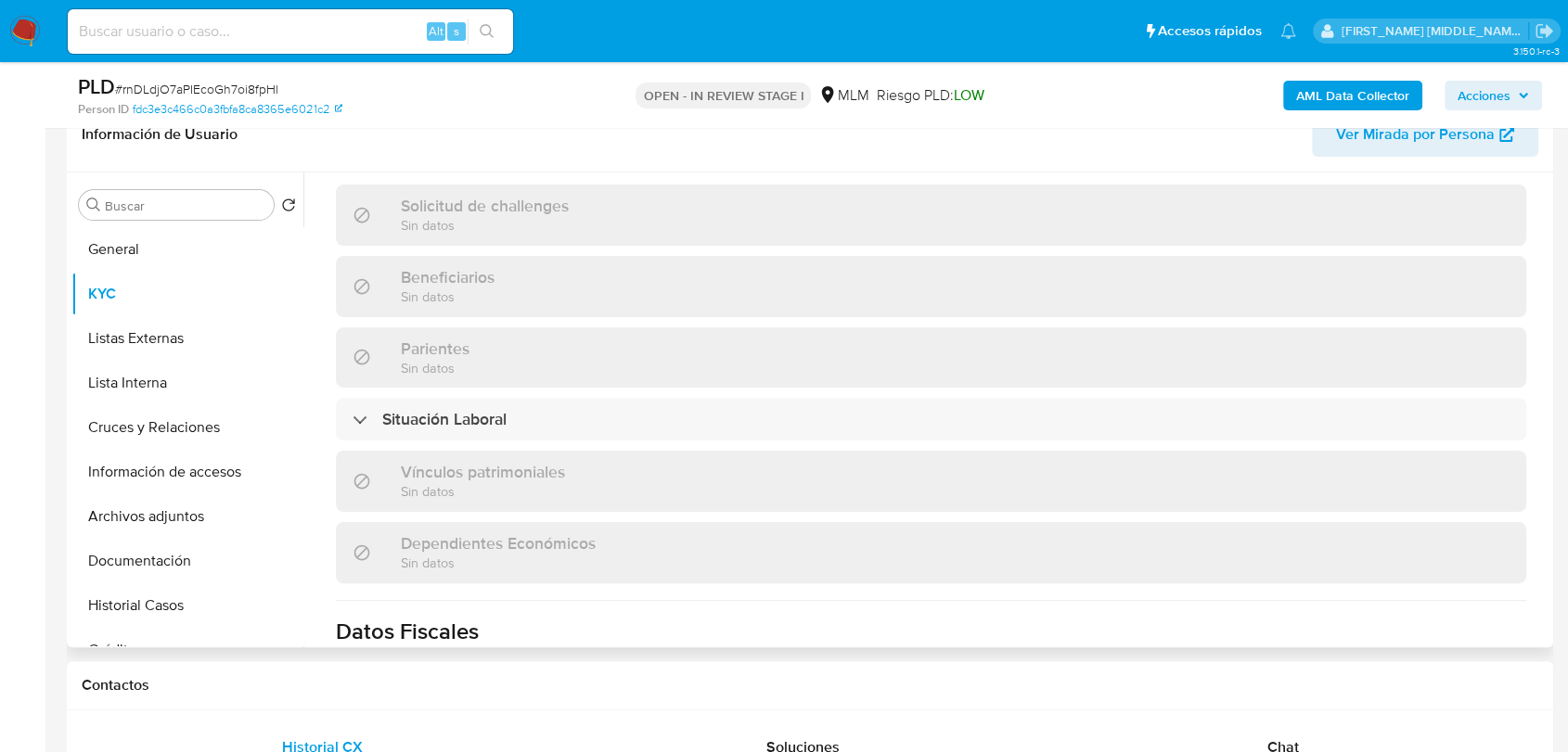 scroll, scrollTop: 927, scrollLeft: 0, axis: vertical 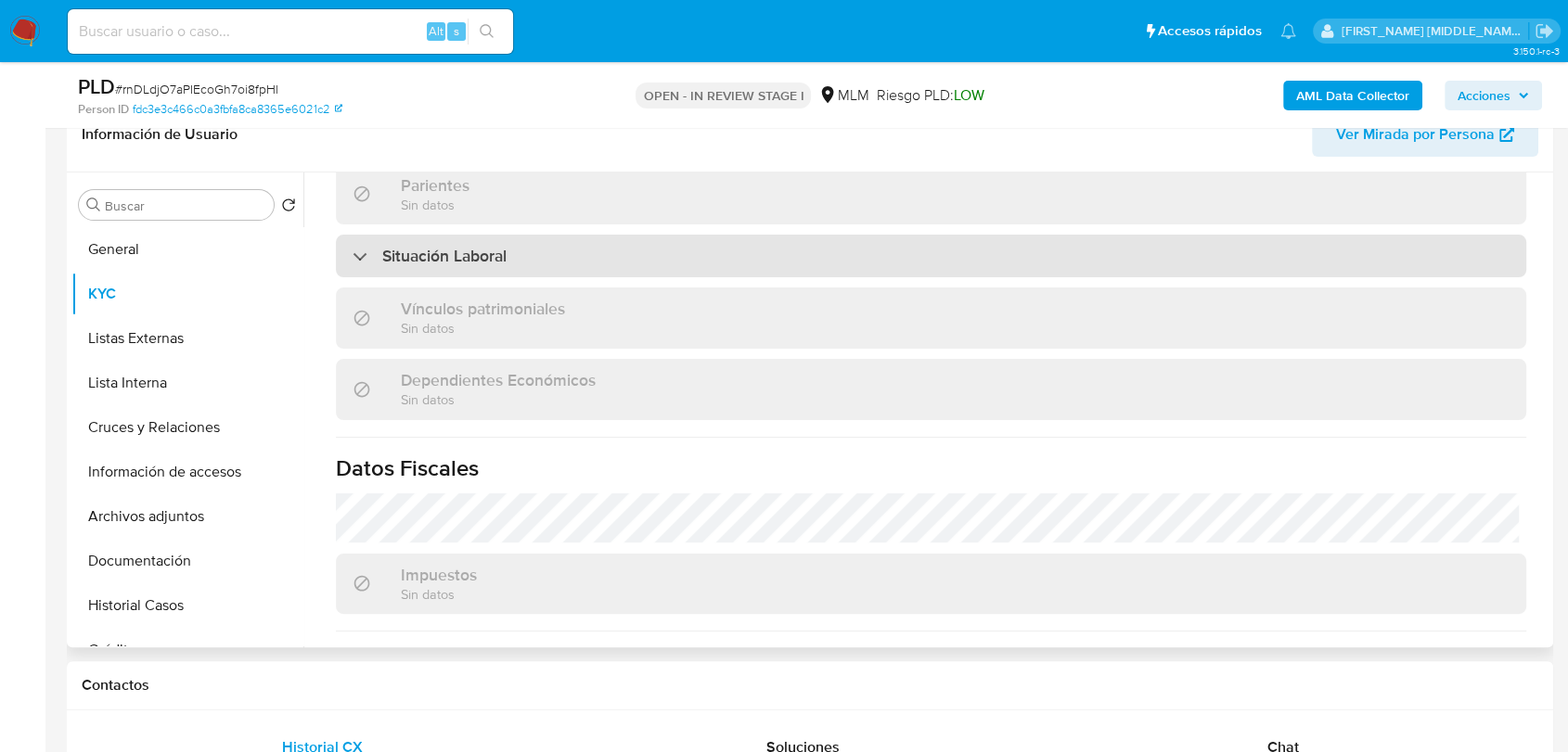 click on "Situación Laboral" at bounding box center [931, 256] 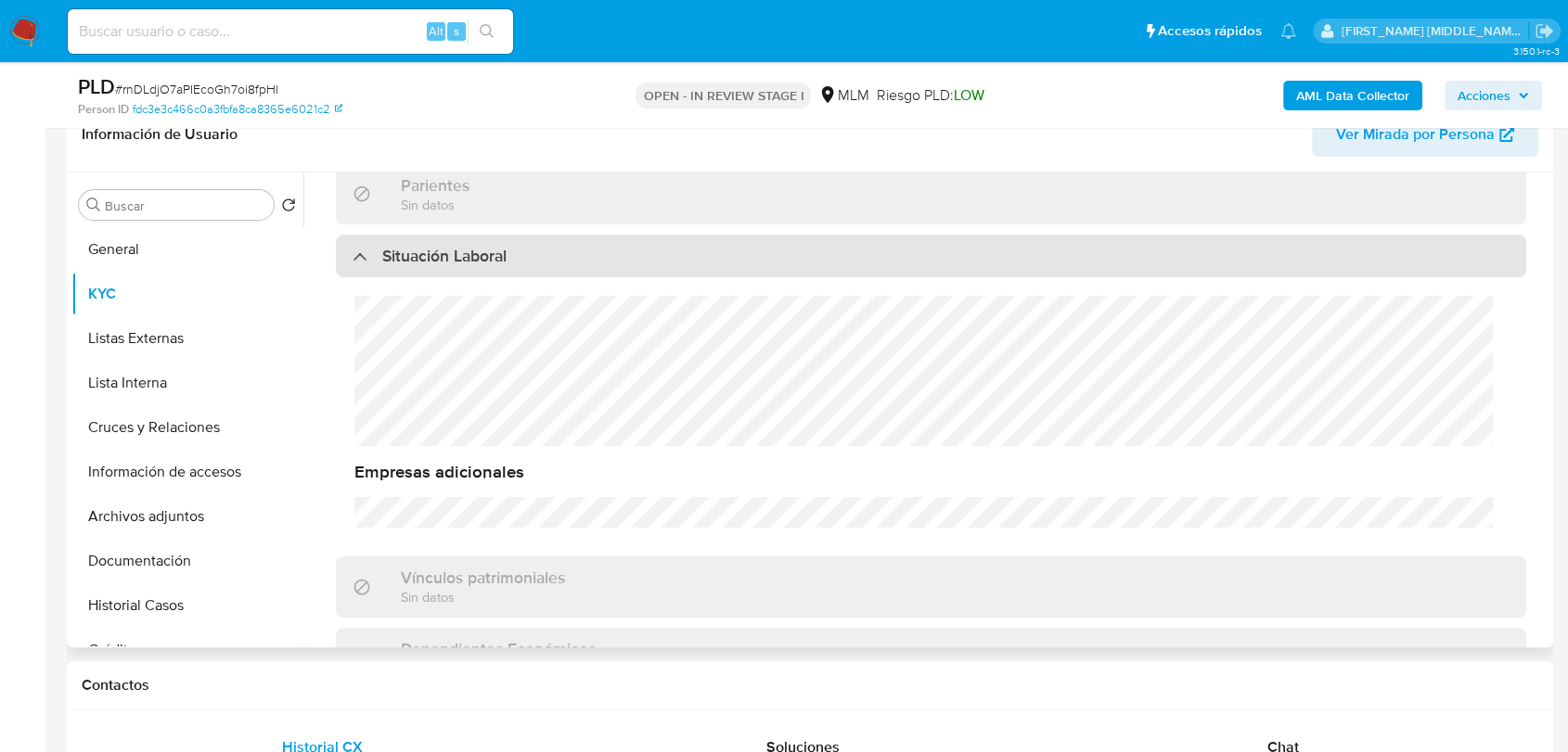 click on "Situación Laboral" at bounding box center [430, 256] 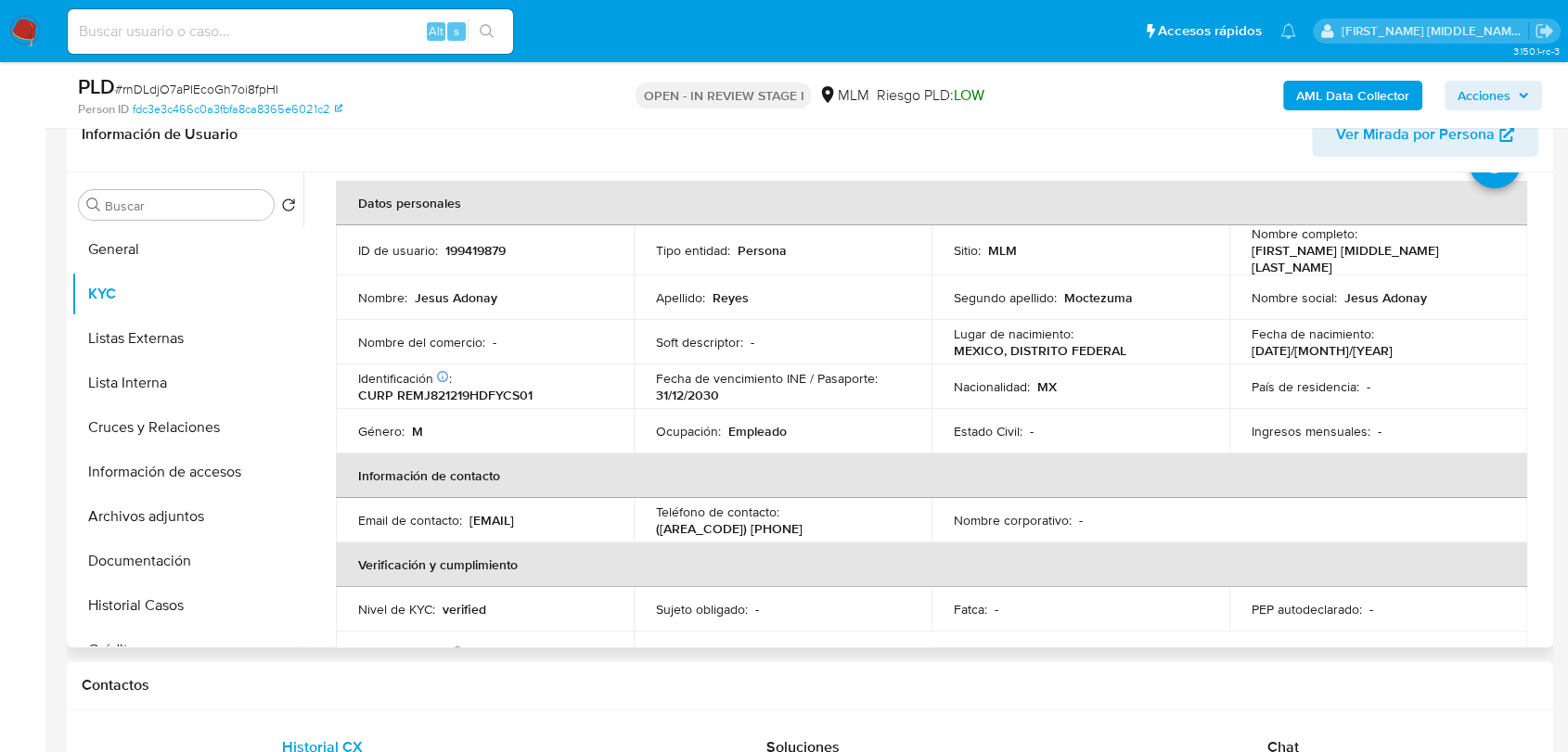 scroll, scrollTop: 0, scrollLeft: 0, axis: both 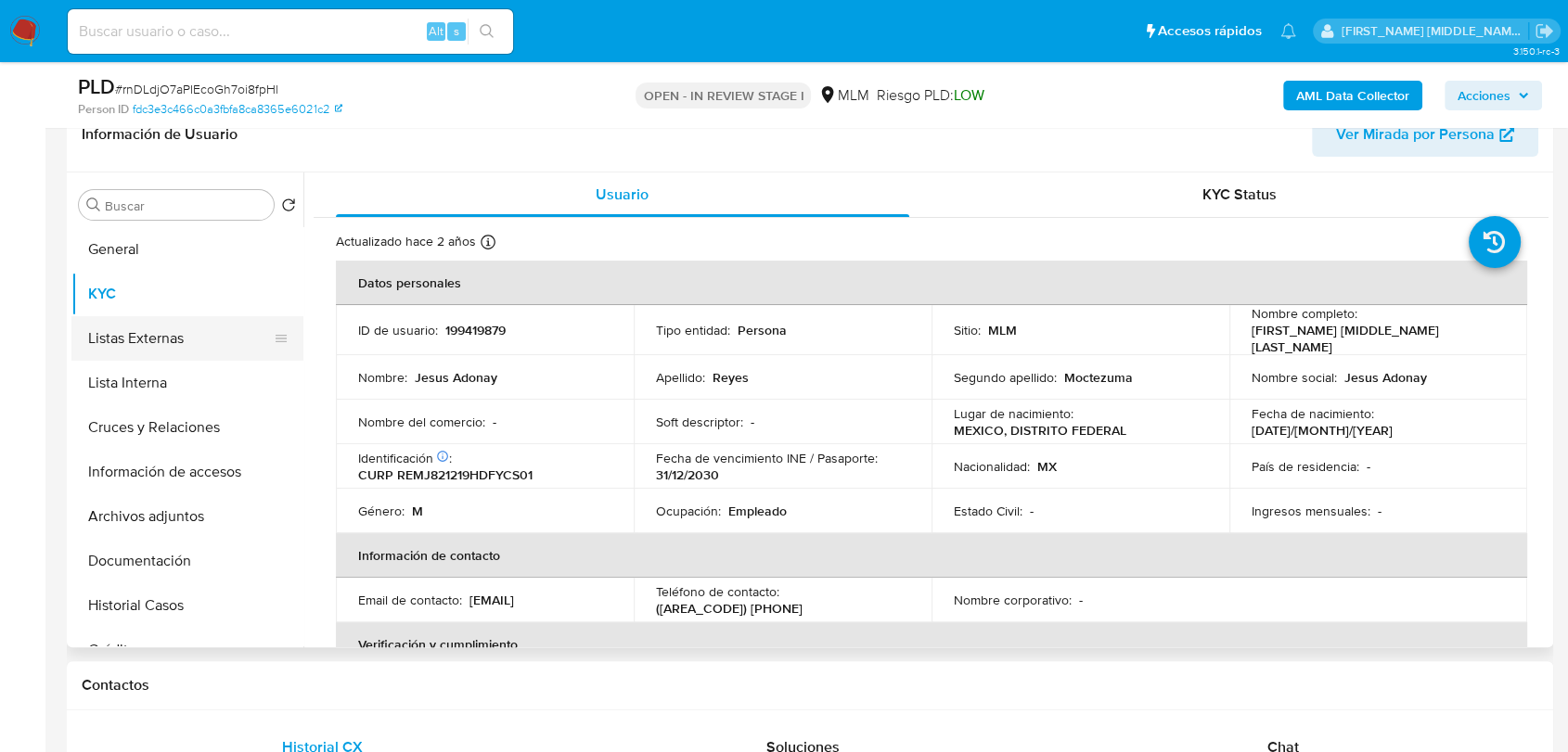 click on "Listas Externas" at bounding box center (180, 338) 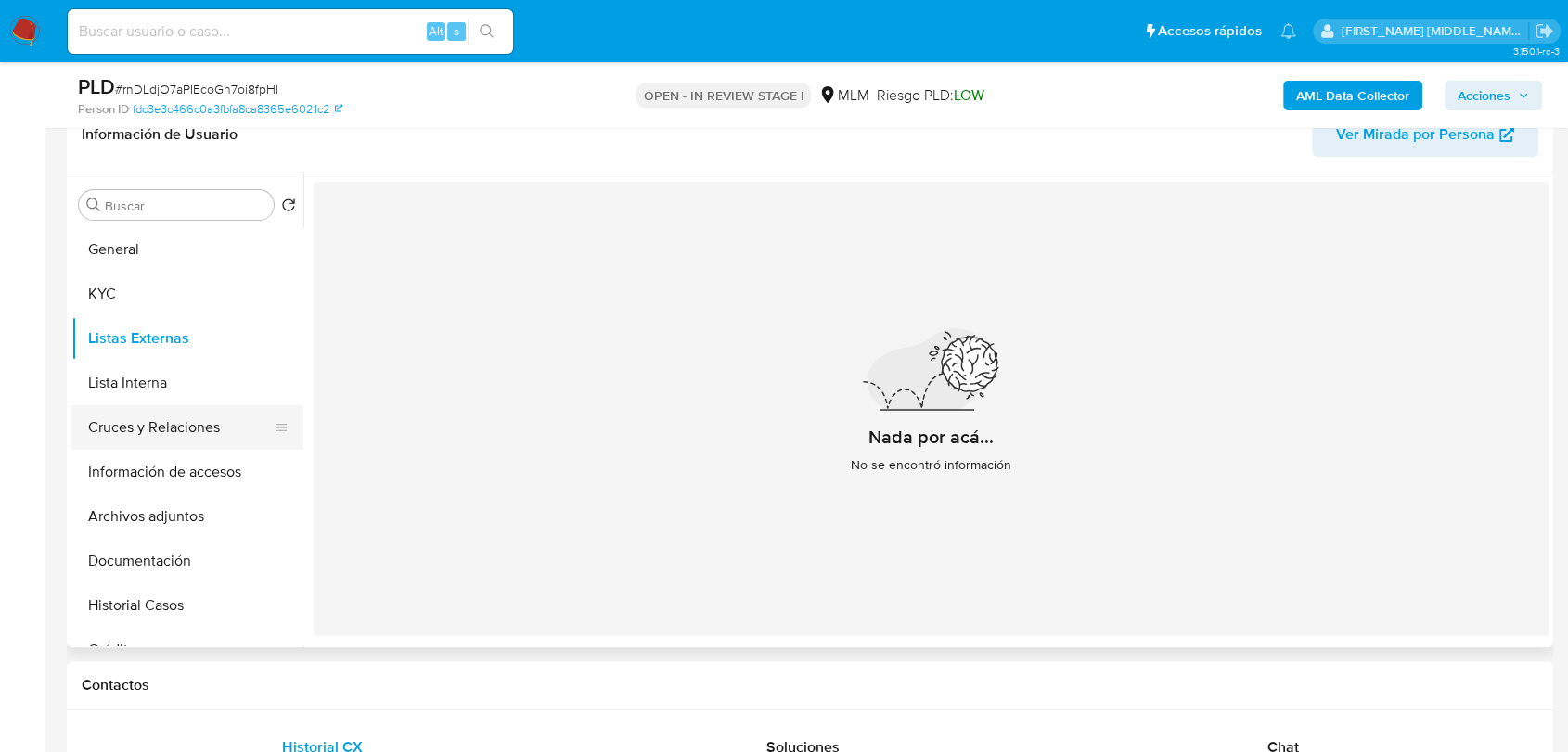 click on "Cruces y Relaciones" at bounding box center [180, 427] 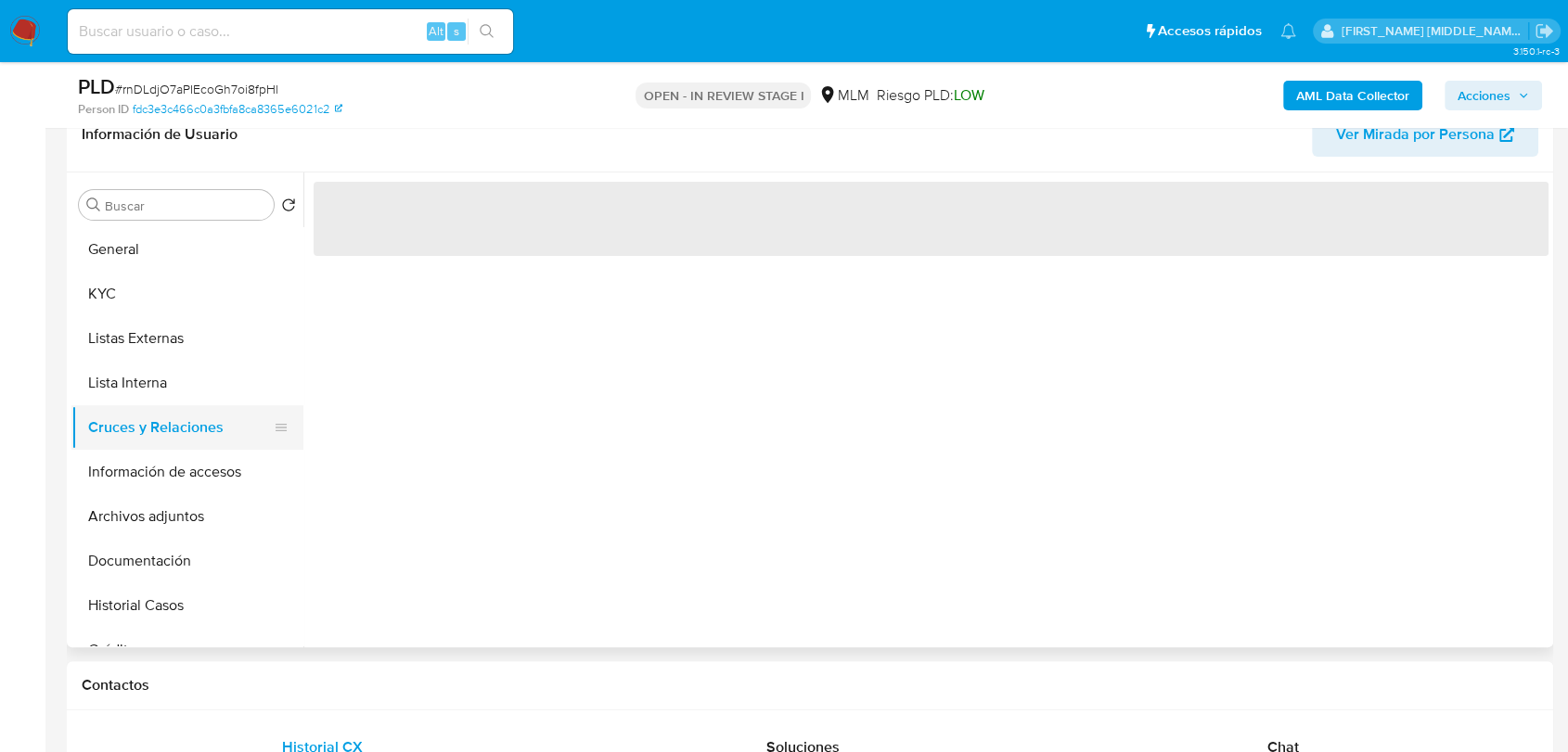 click on "Cruces y Relaciones" at bounding box center (180, 427) 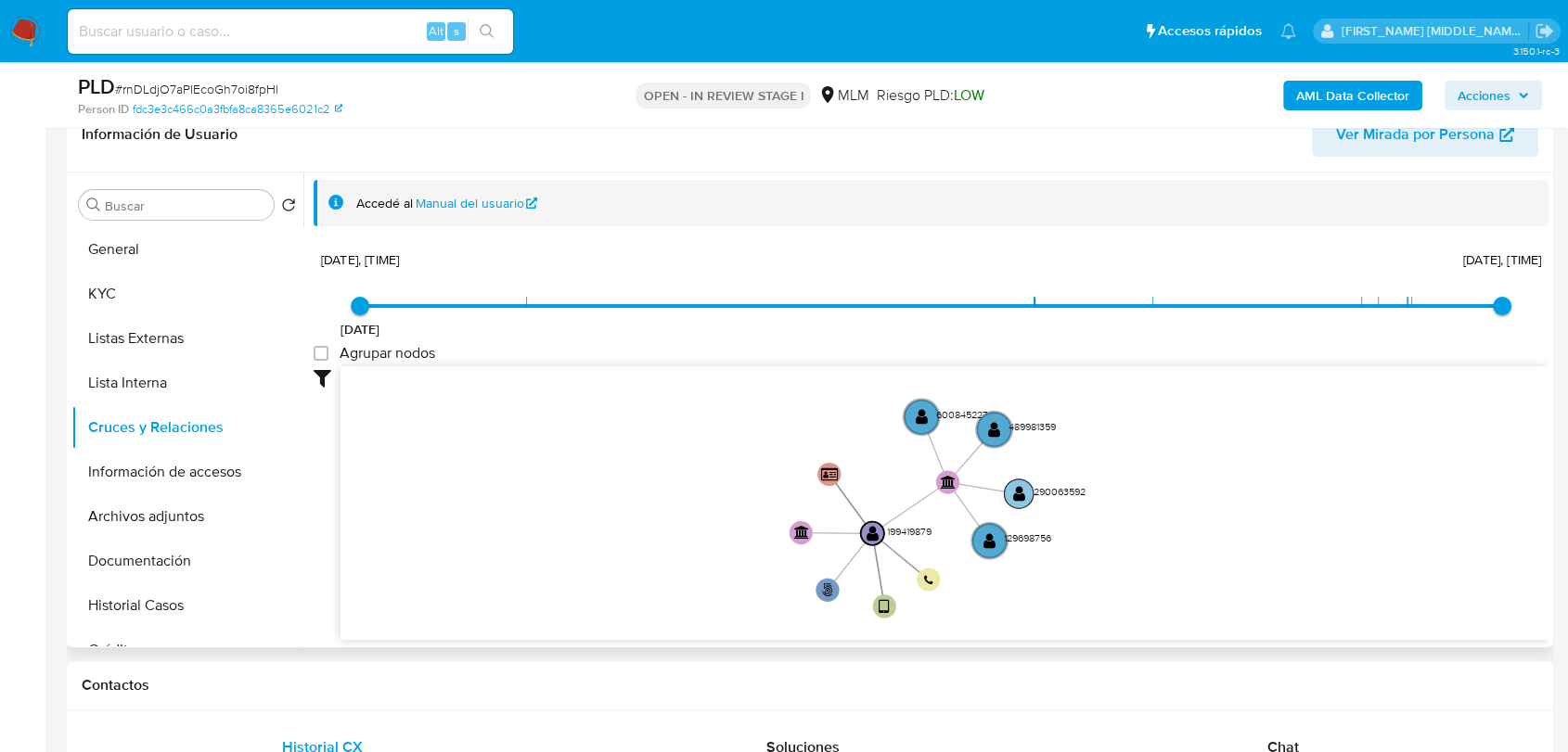 drag, startPoint x: 1119, startPoint y: 454, endPoint x: 1065, endPoint y: 496, distance: 68.410526 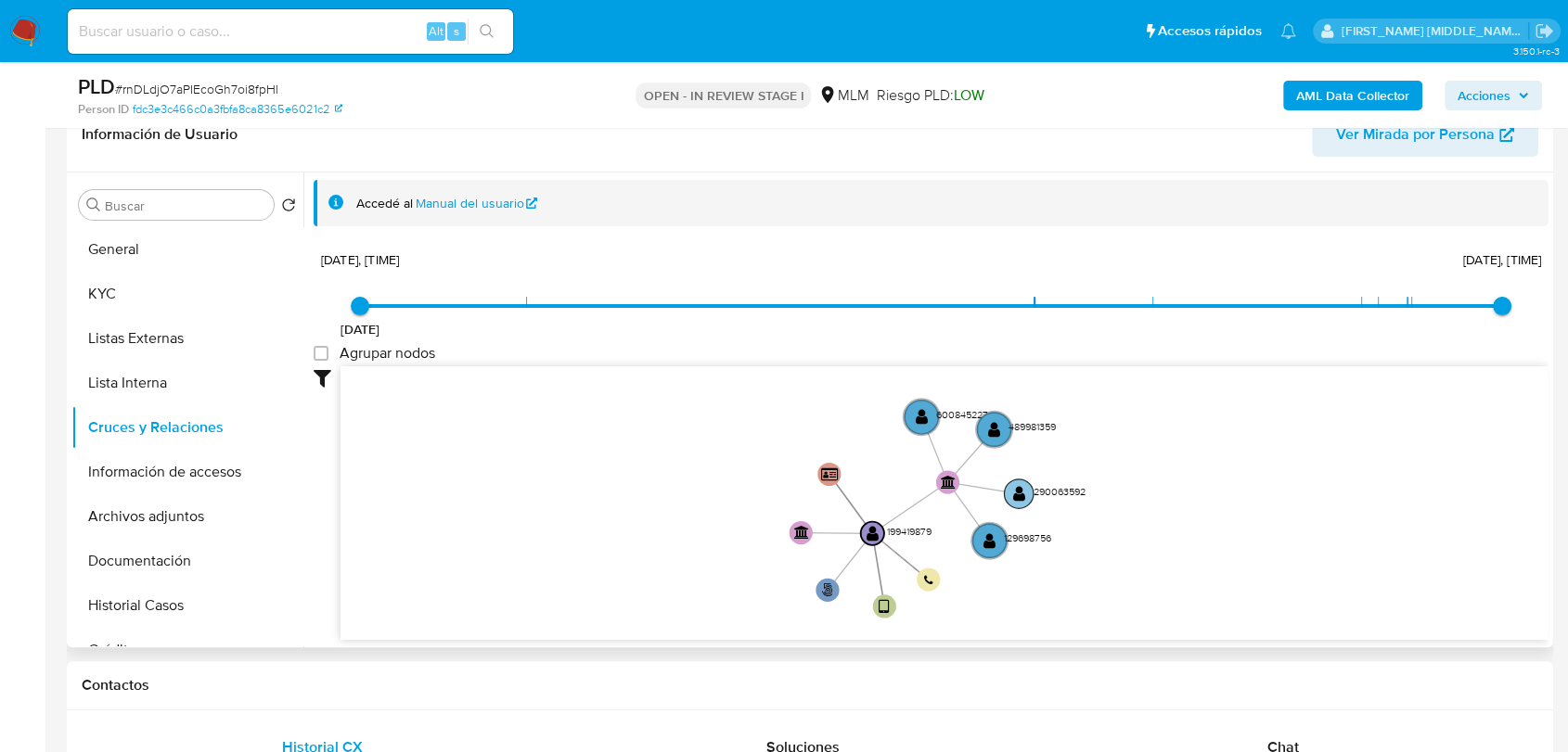 click on "phone-f6c3344cdbc3f81eba065324608fd773  user-199419879  199419879 person-fdc3e3c466c0a3fbfa8ca8365e6021c2  device-64fb7fc674f4e2c839a77b2d  bank_account-dca37e0c03c59f888fef785c29c2fcad  bank_account-dd2c4666f0c03c7436a5ecd02d87302c  smart_id-9b767231800c45009f23f8abba1e0fbf  user-600845227  600845227 user-290063592  290063592 user-129698756  129698756 user-489981359  489981359" 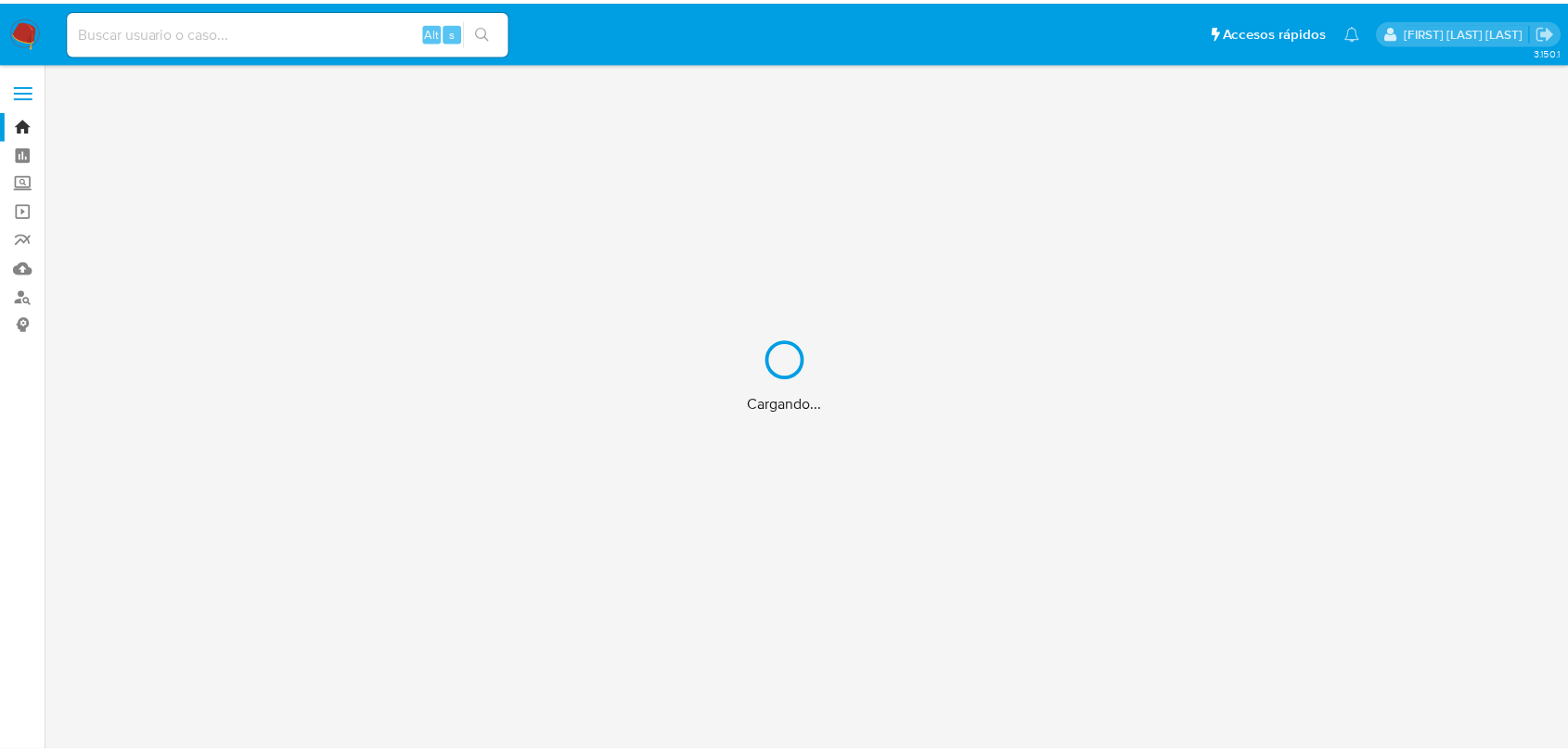 scroll, scrollTop: 0, scrollLeft: 0, axis: both 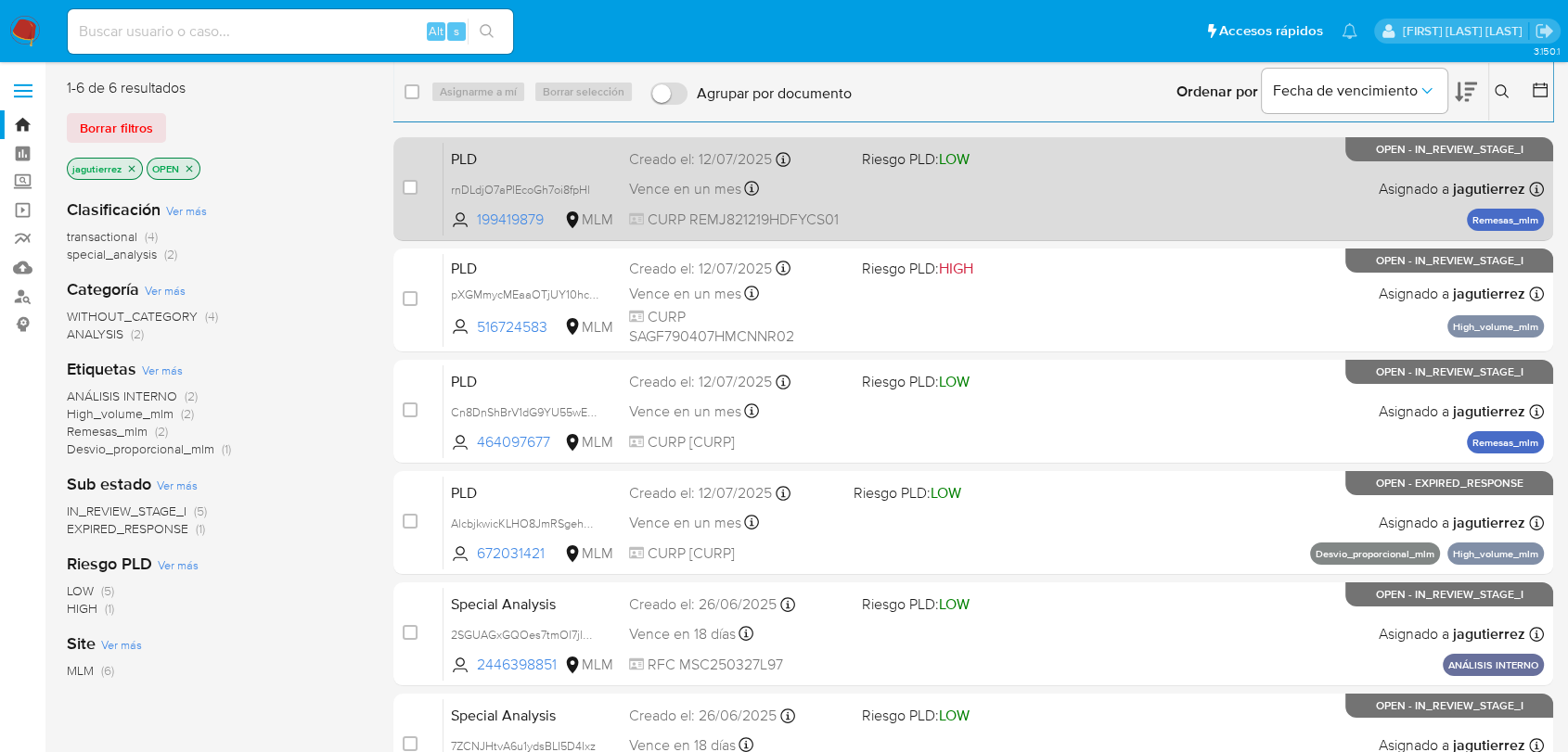 click on "PLD rnDLdjO7aPIEcoGh7oi8fpHl [YEAR][MONTH][DAY] MLM Riesgo PLD:  LOW Creado el: [DATE]   Creado el: [DATE] [TIME] Vence en un mes   Vence el [DATE] [TIME] CURP   [CURP] Asignado a   [NAME]   Asignado el: [DATE] [TIME] Remesas_mlm OPEN - IN_REVIEW_STAGE_I" at bounding box center (994, 188) 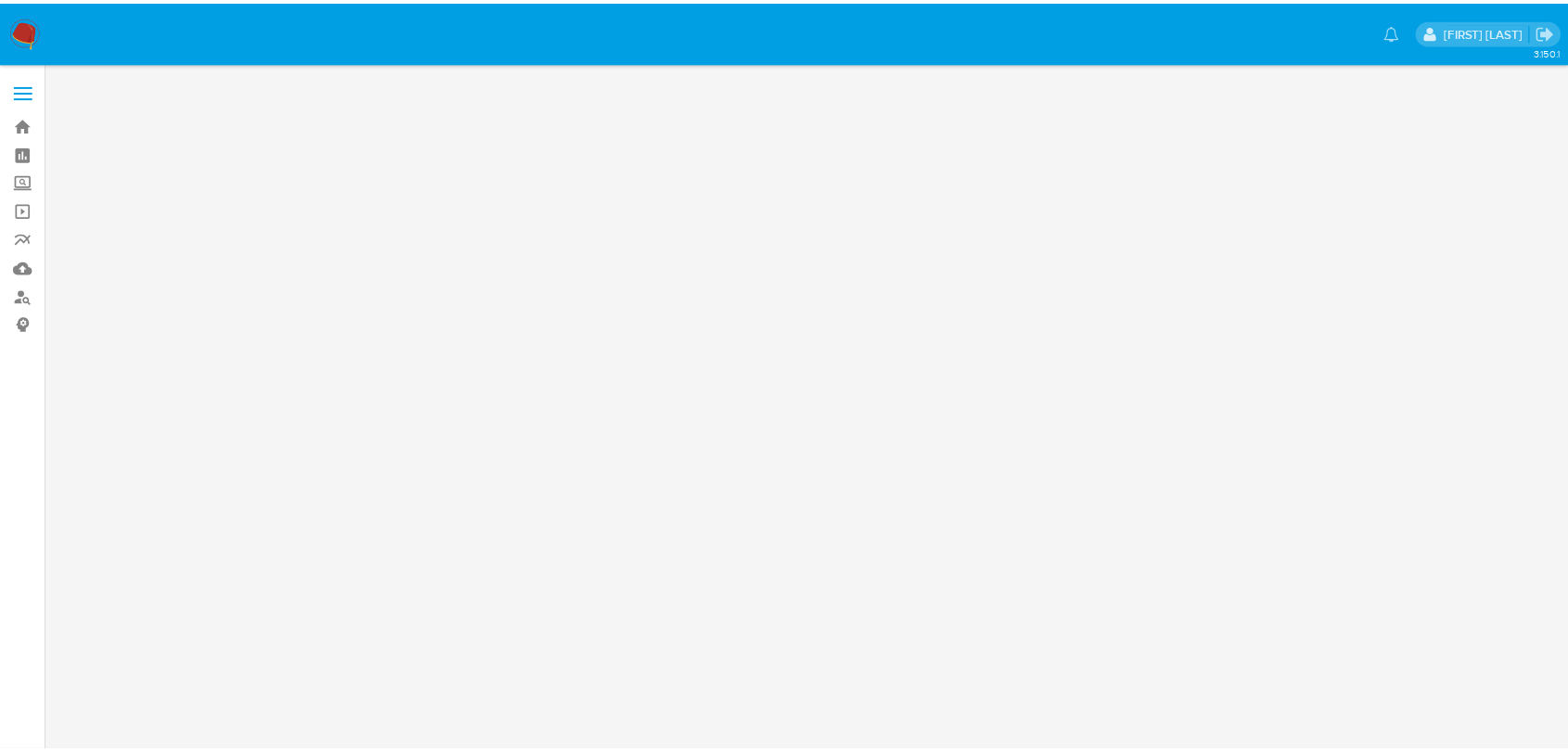 scroll, scrollTop: 0, scrollLeft: 0, axis: both 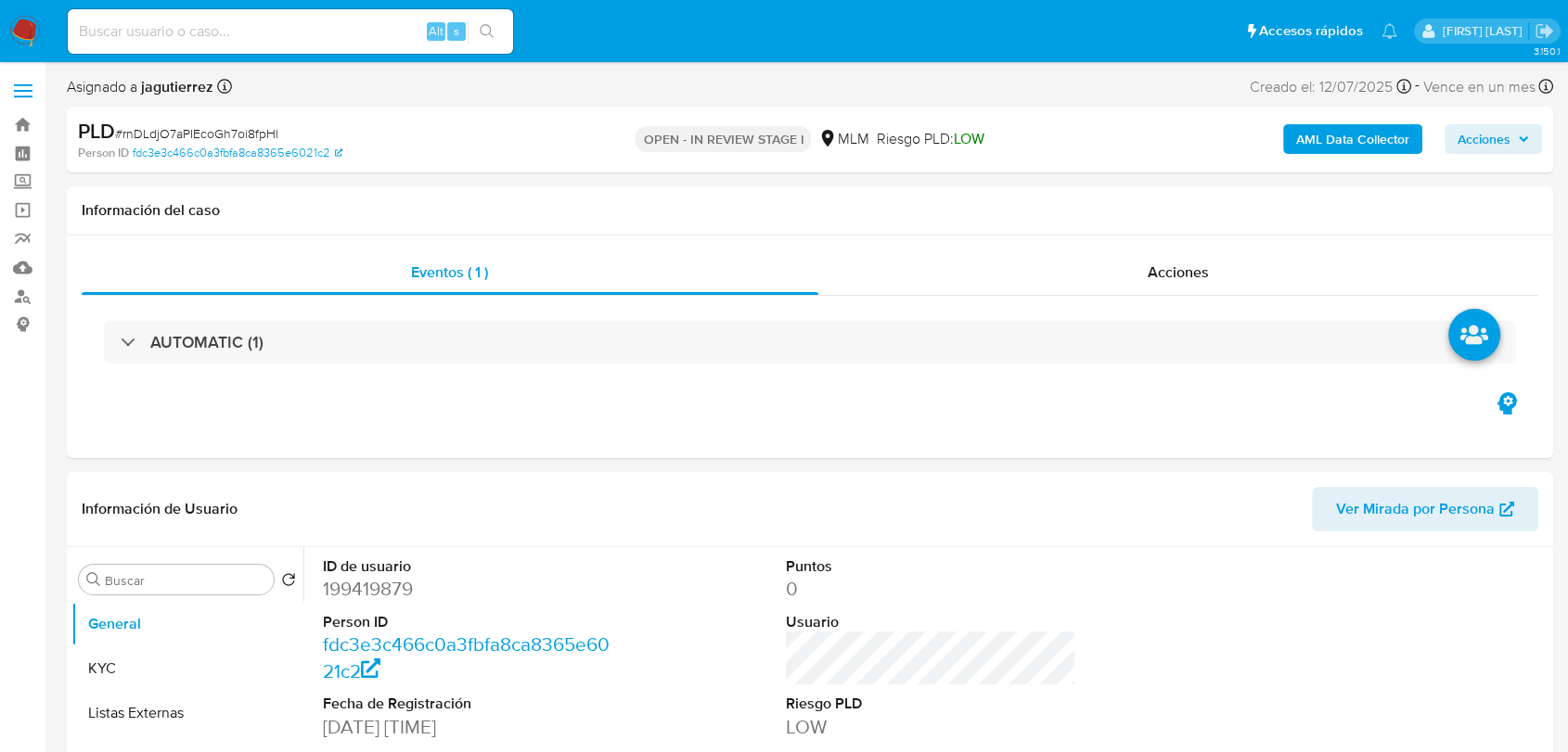 select on "10" 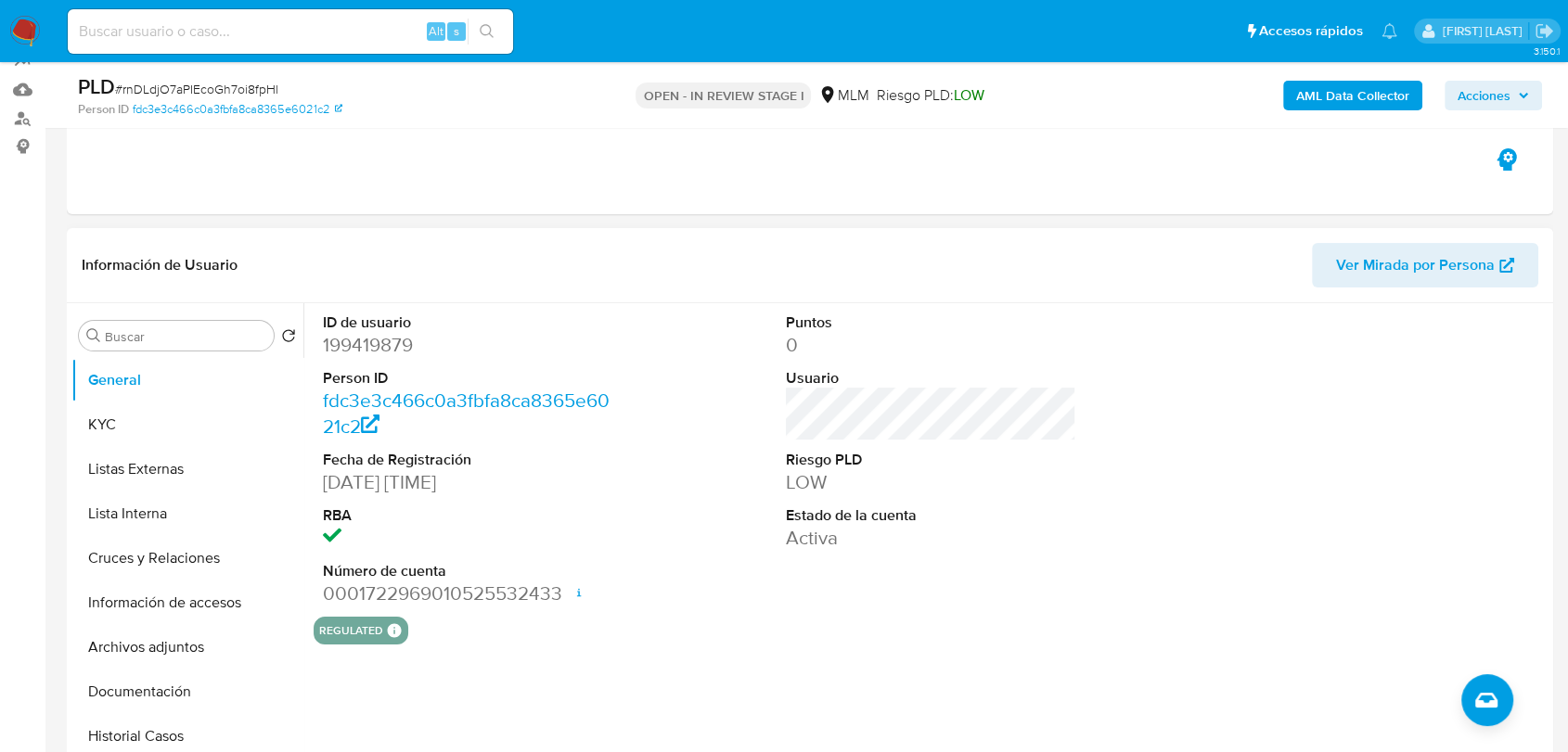 scroll, scrollTop: 309, scrollLeft: 0, axis: vertical 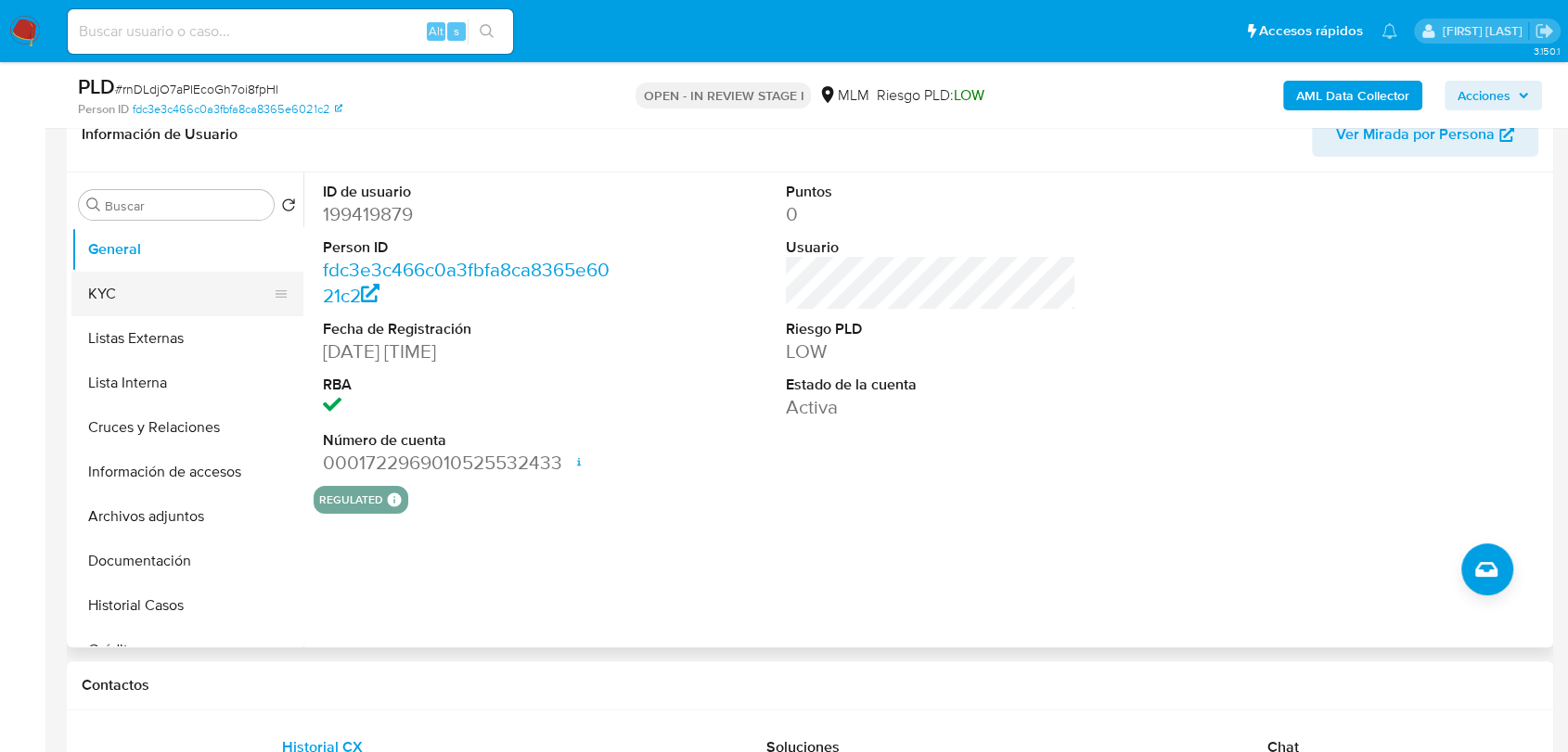 click on "KYC" at bounding box center (180, 294) 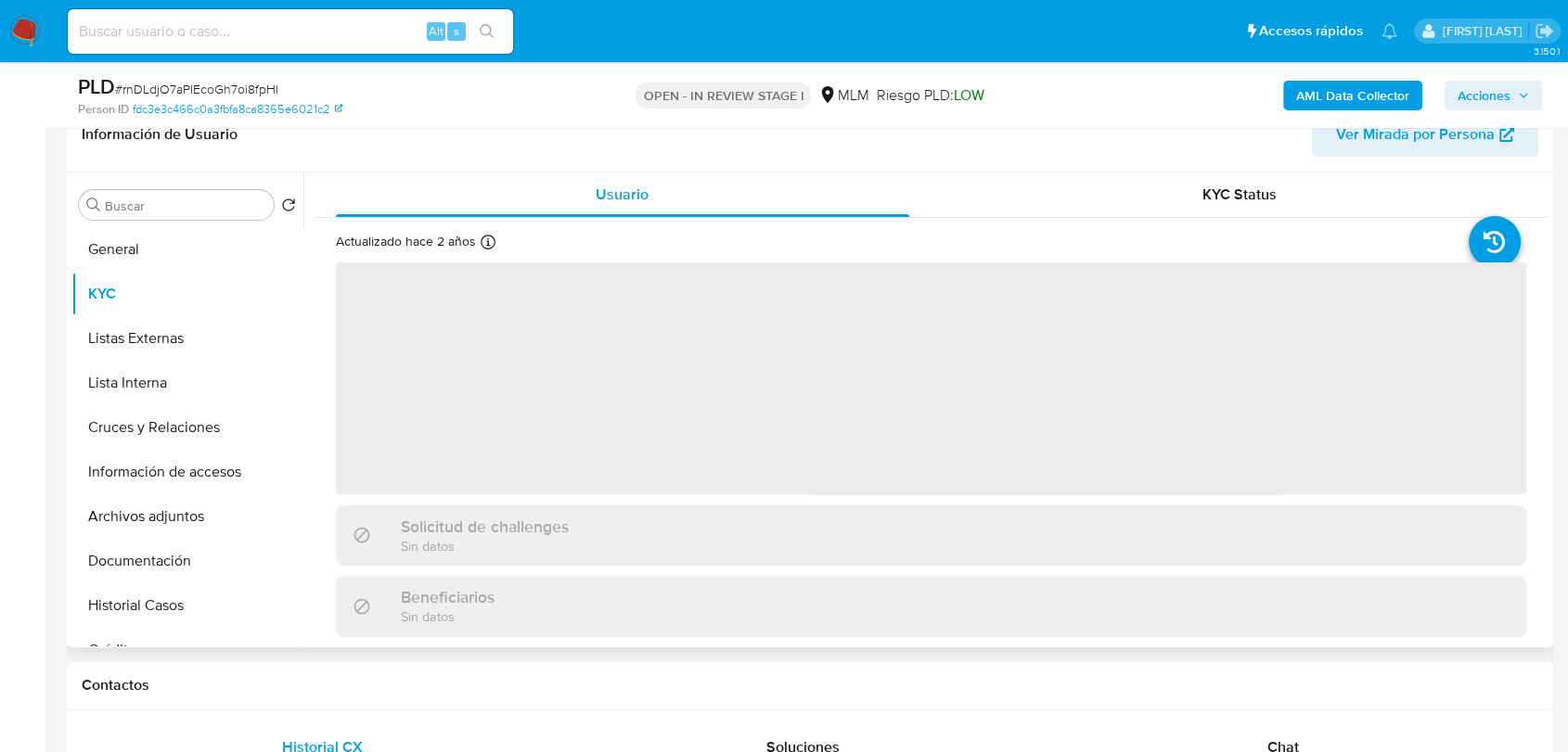 type 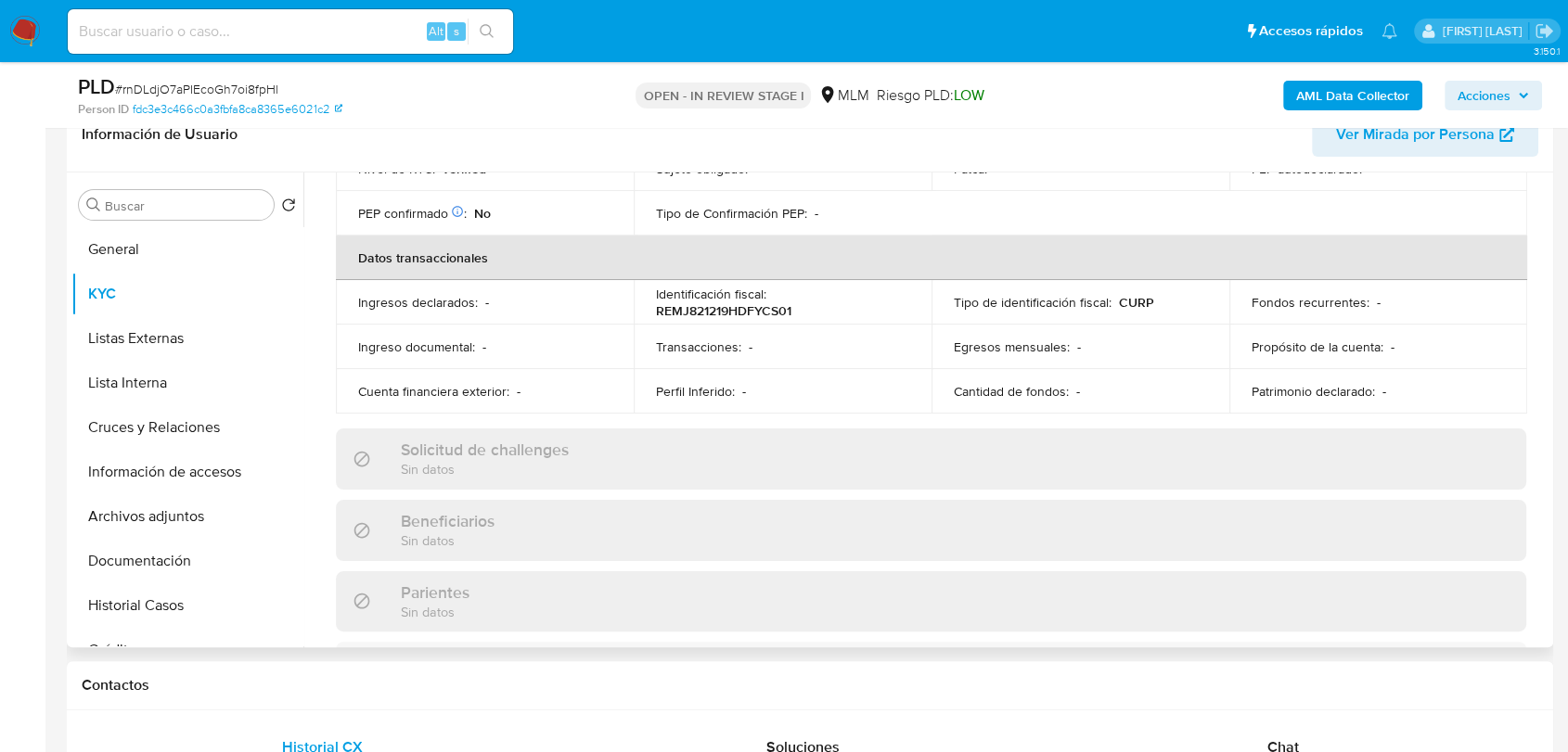 scroll, scrollTop: 412, scrollLeft: 0, axis: vertical 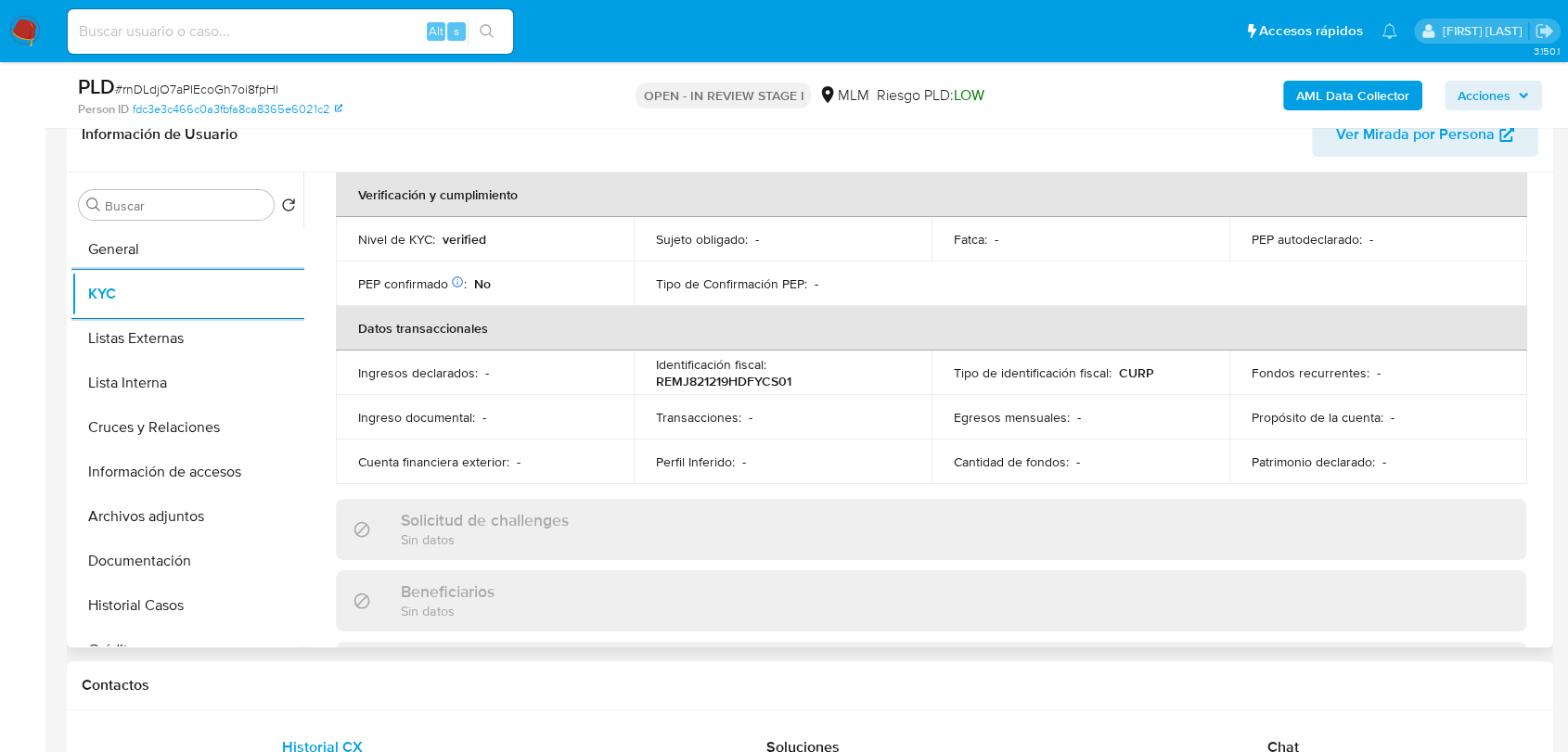 click on "Transacciones :    -" at bounding box center [782, 417] 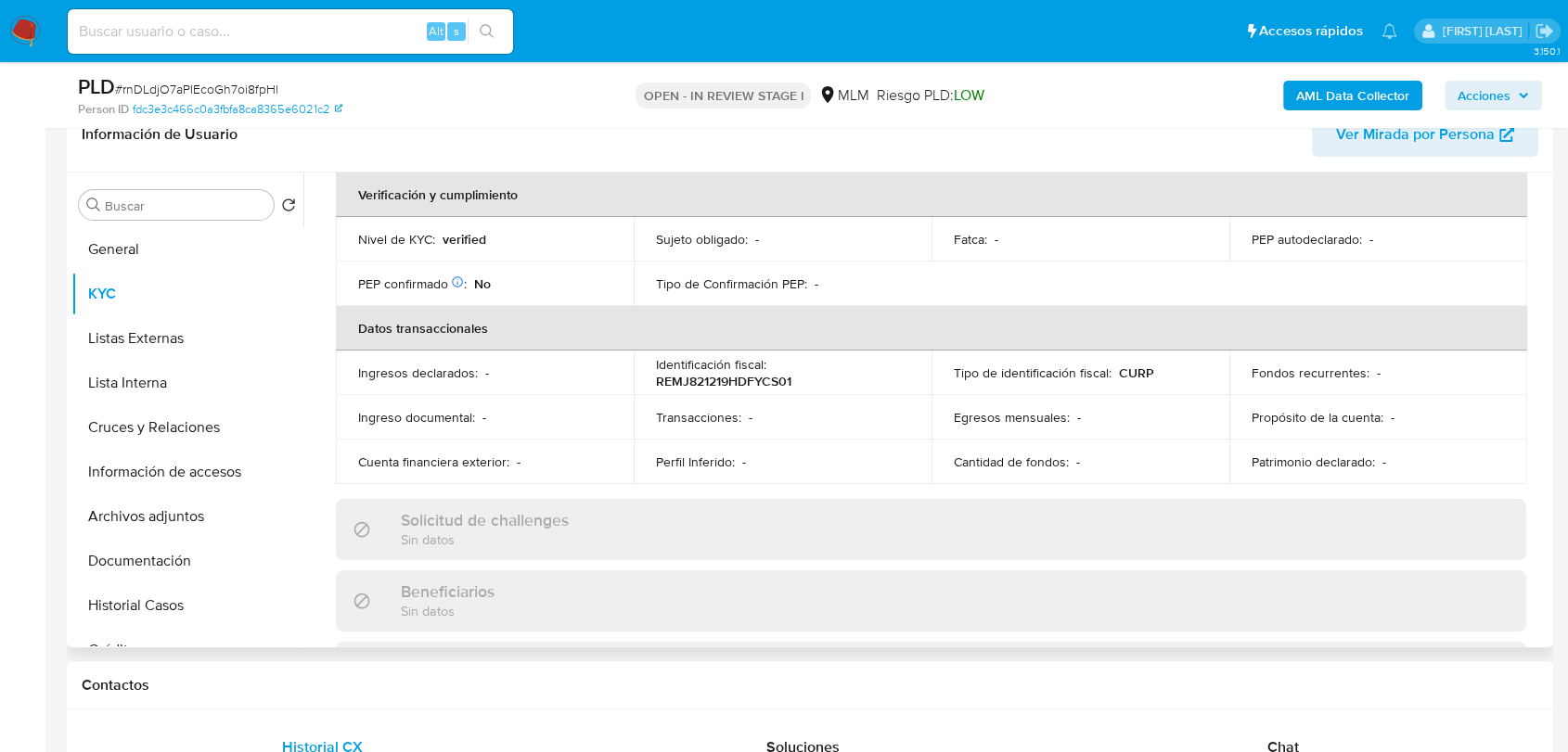 click on "Identificación fiscal :    REMJ821219HDFYCS01" at bounding box center (782, 373) 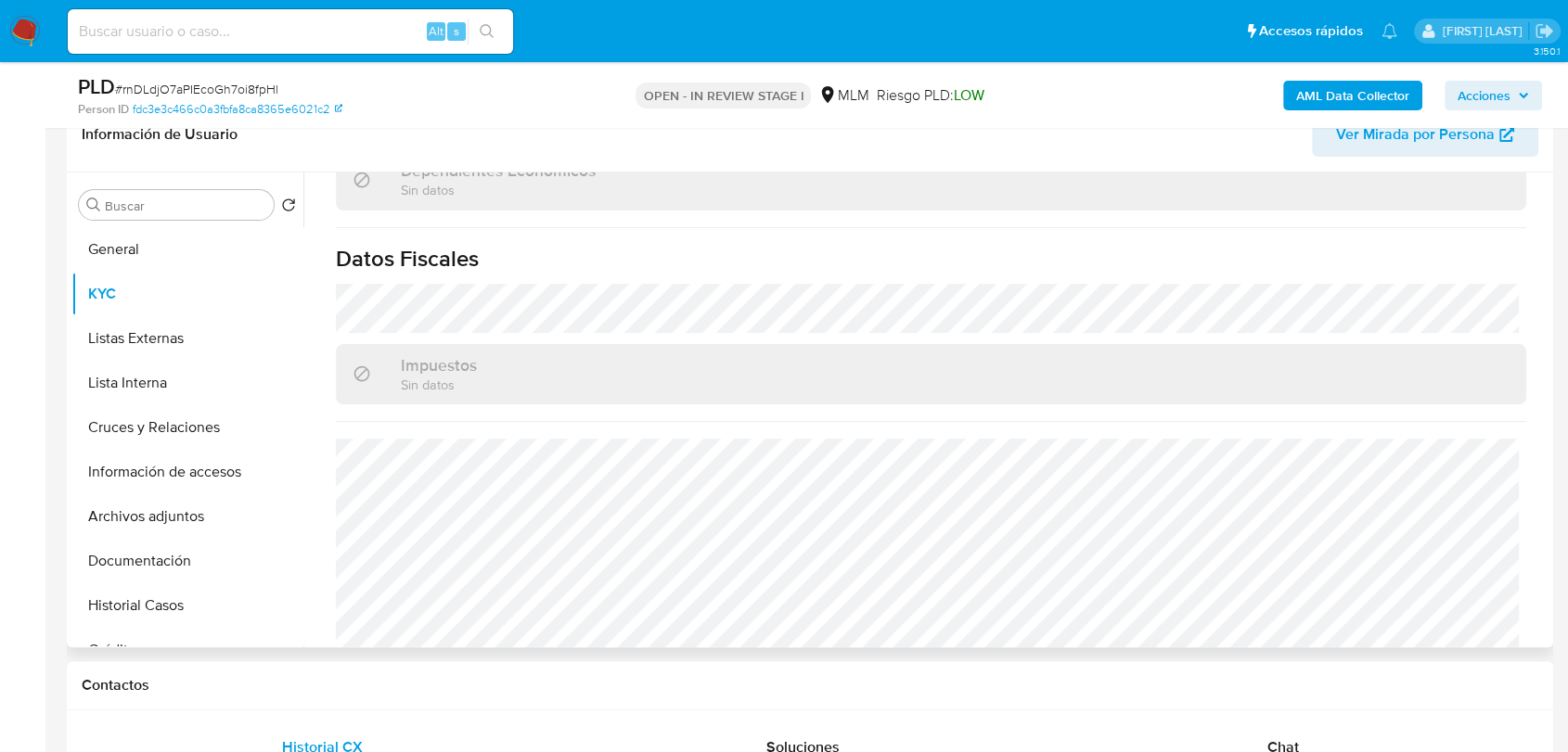 scroll, scrollTop: 1165, scrollLeft: 0, axis: vertical 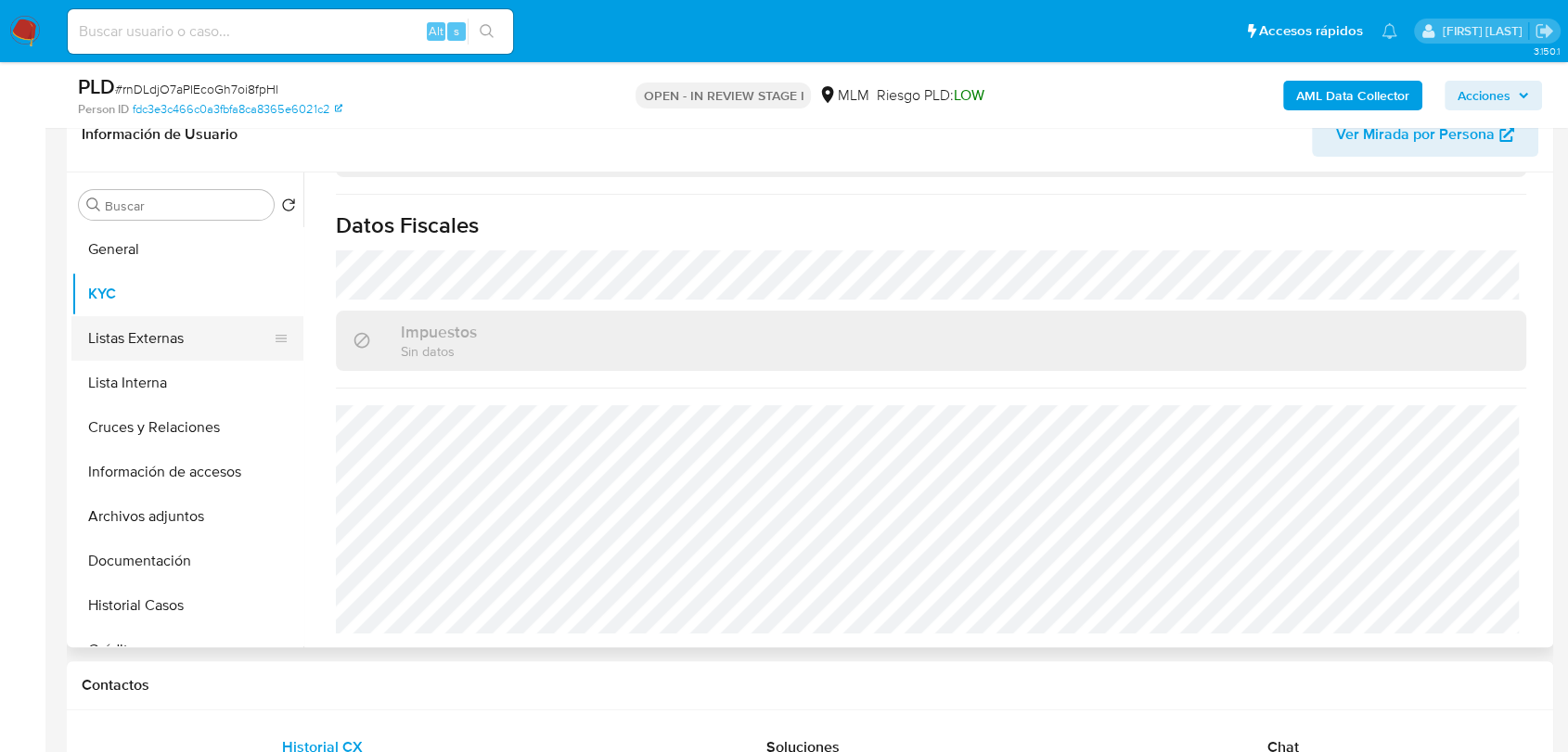 click on "Listas Externas" at bounding box center [180, 338] 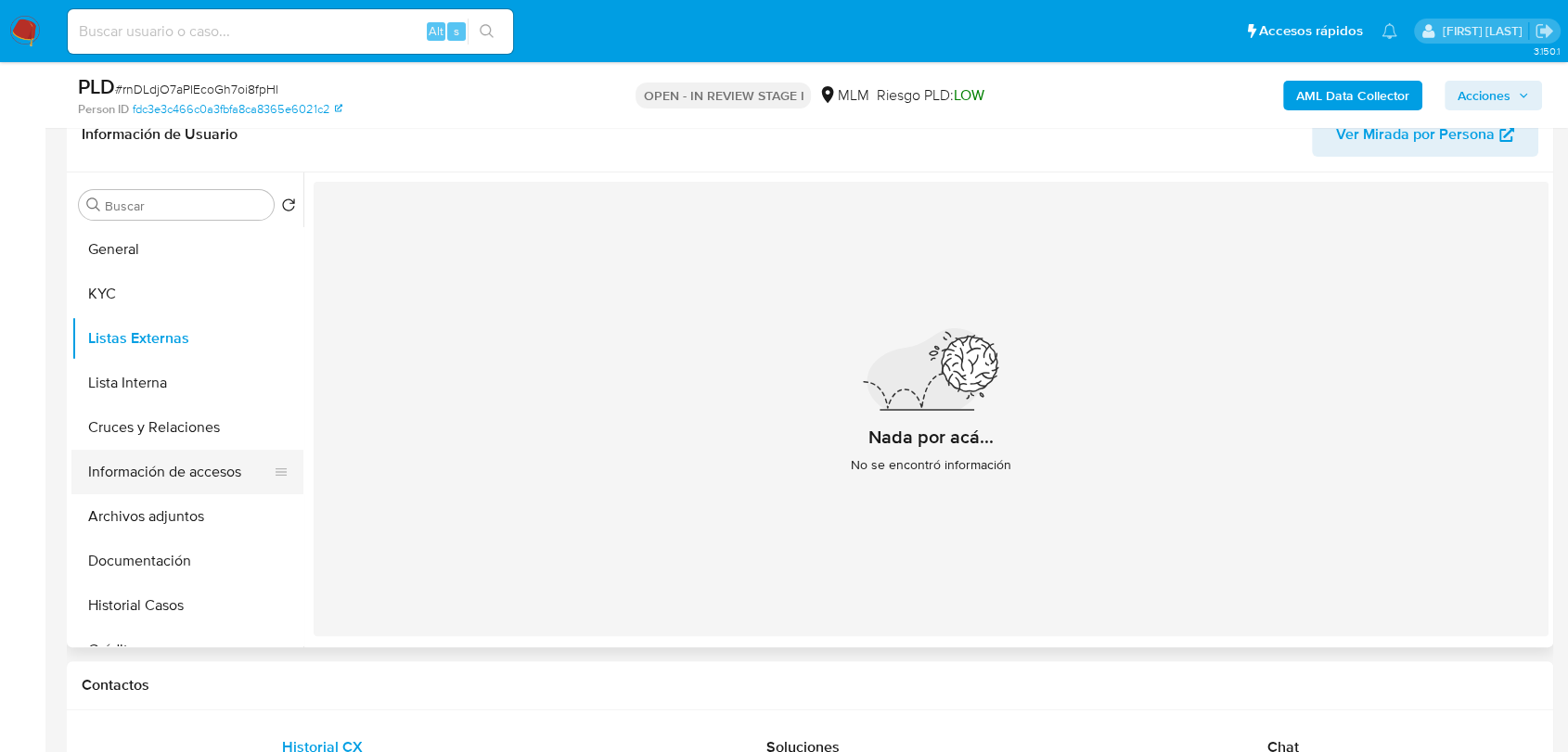 click on "Información de accesos" at bounding box center (180, 472) 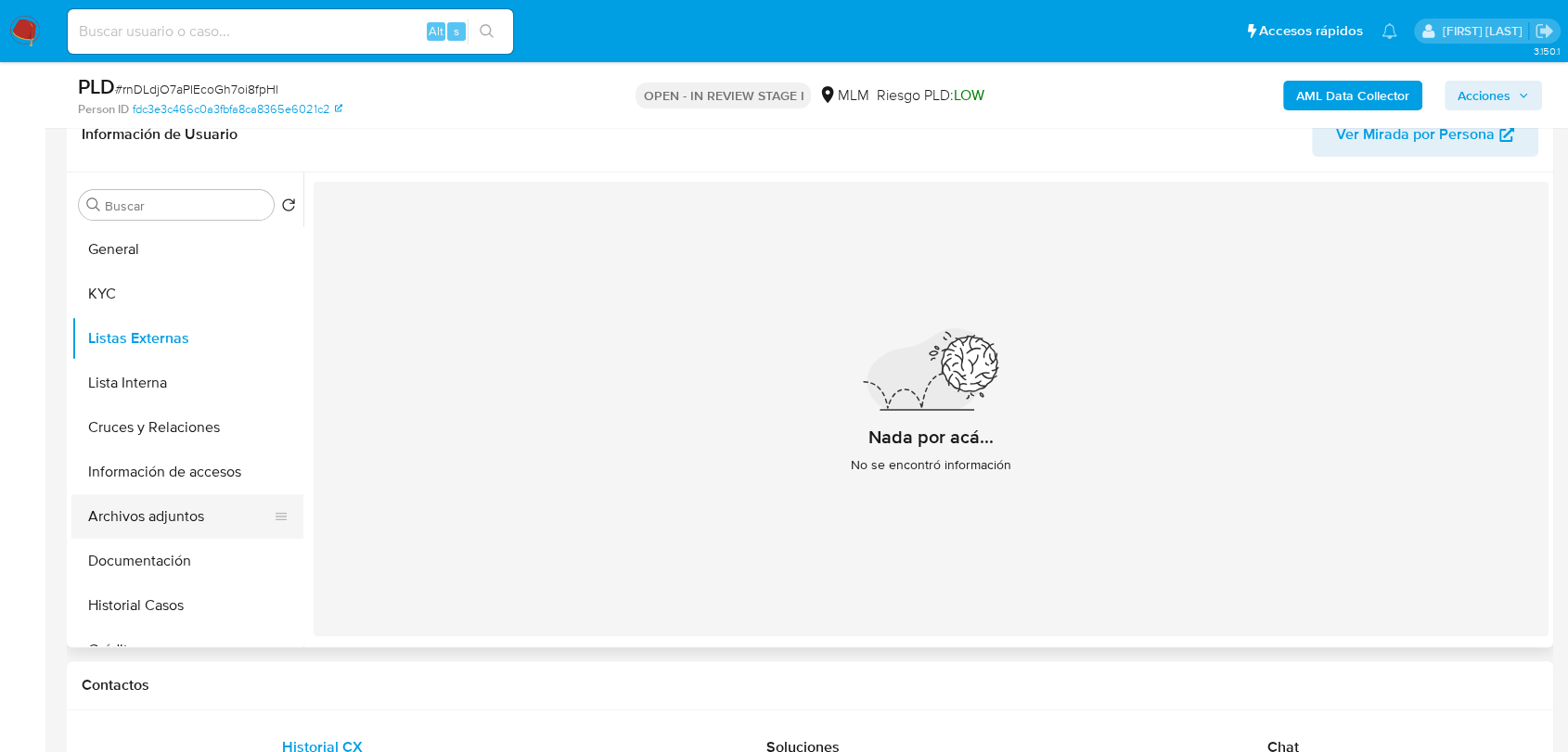 type 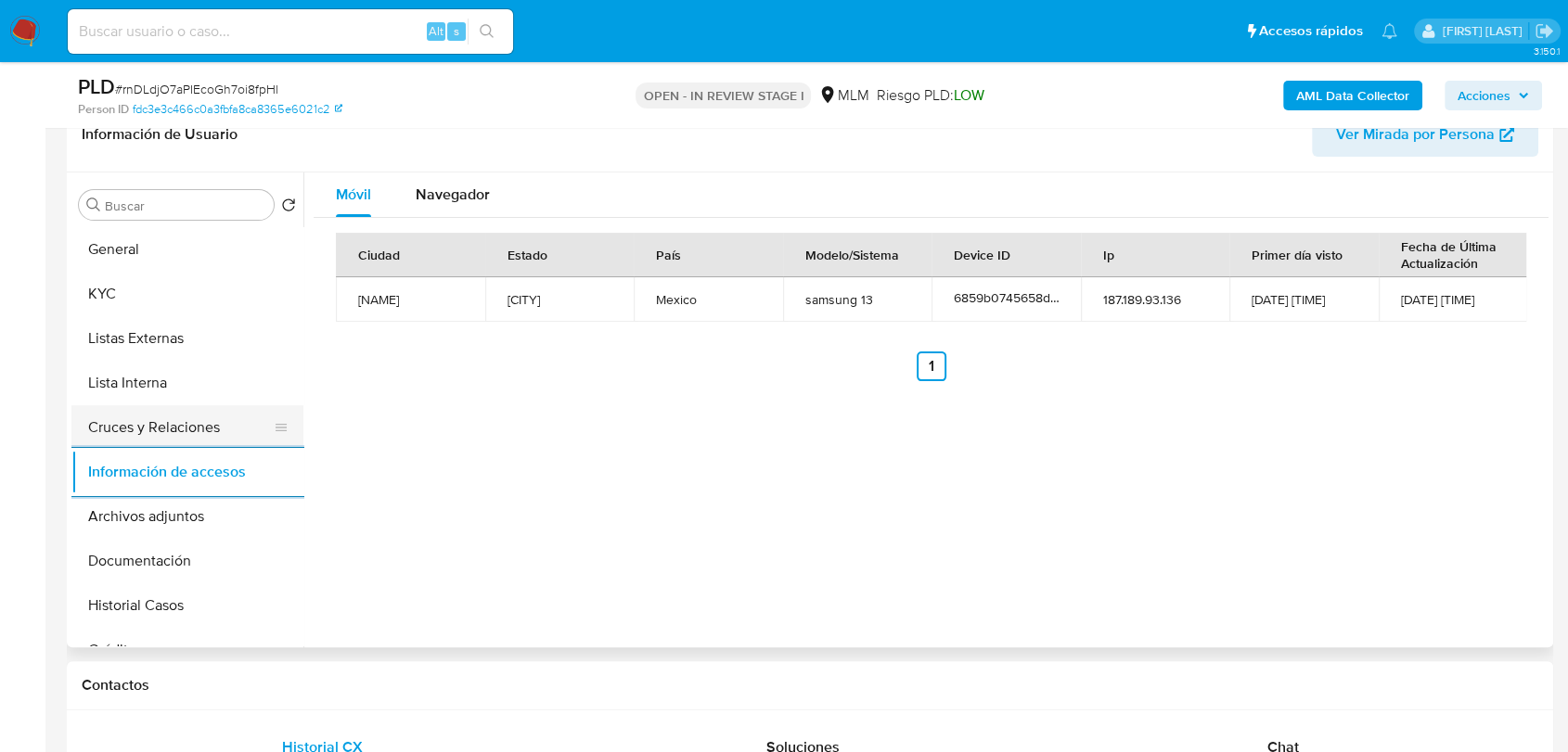 click on "Cruces y Relaciones" at bounding box center (180, 427) 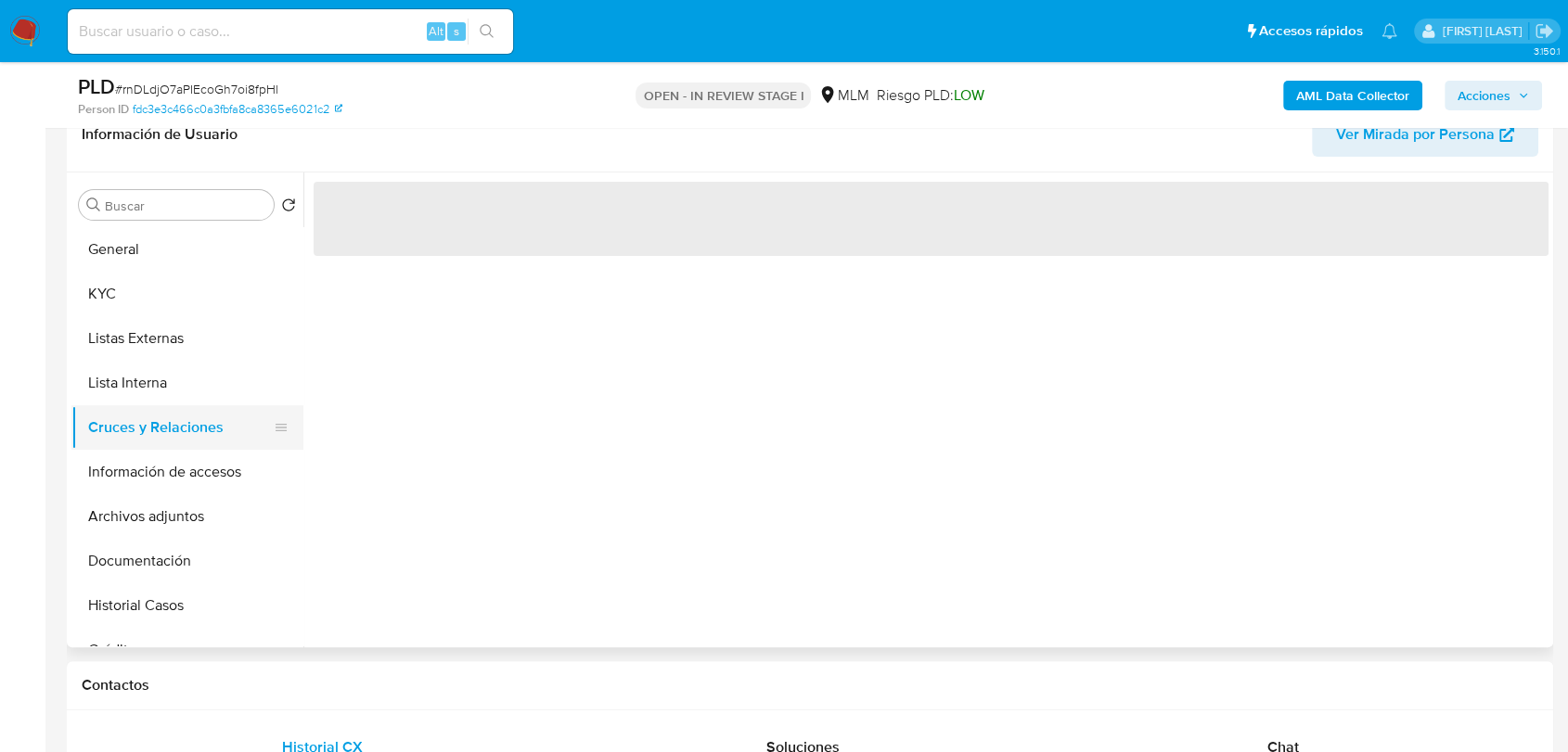 type 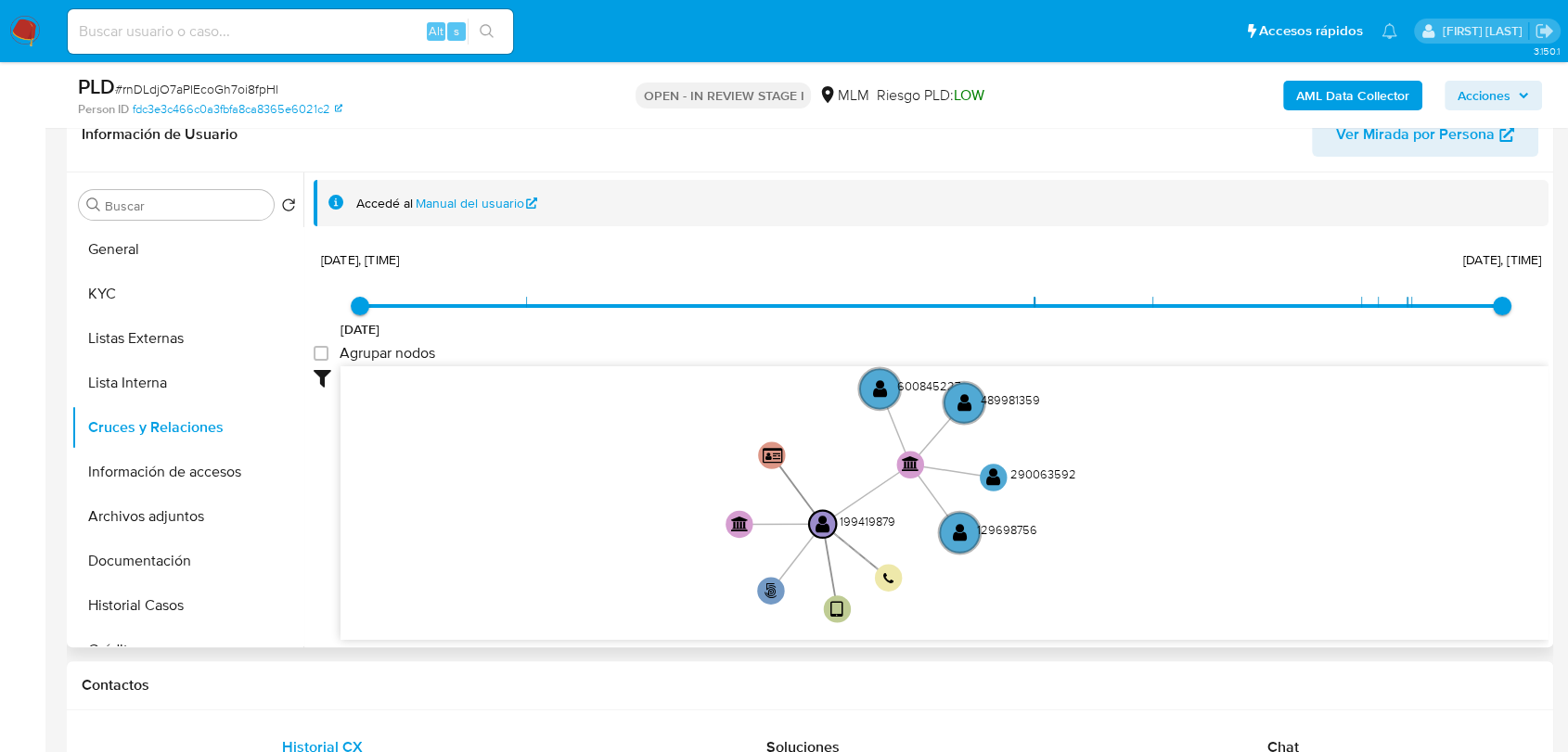 drag, startPoint x: 660, startPoint y: 498, endPoint x: 636, endPoint y: 561, distance: 67.4166 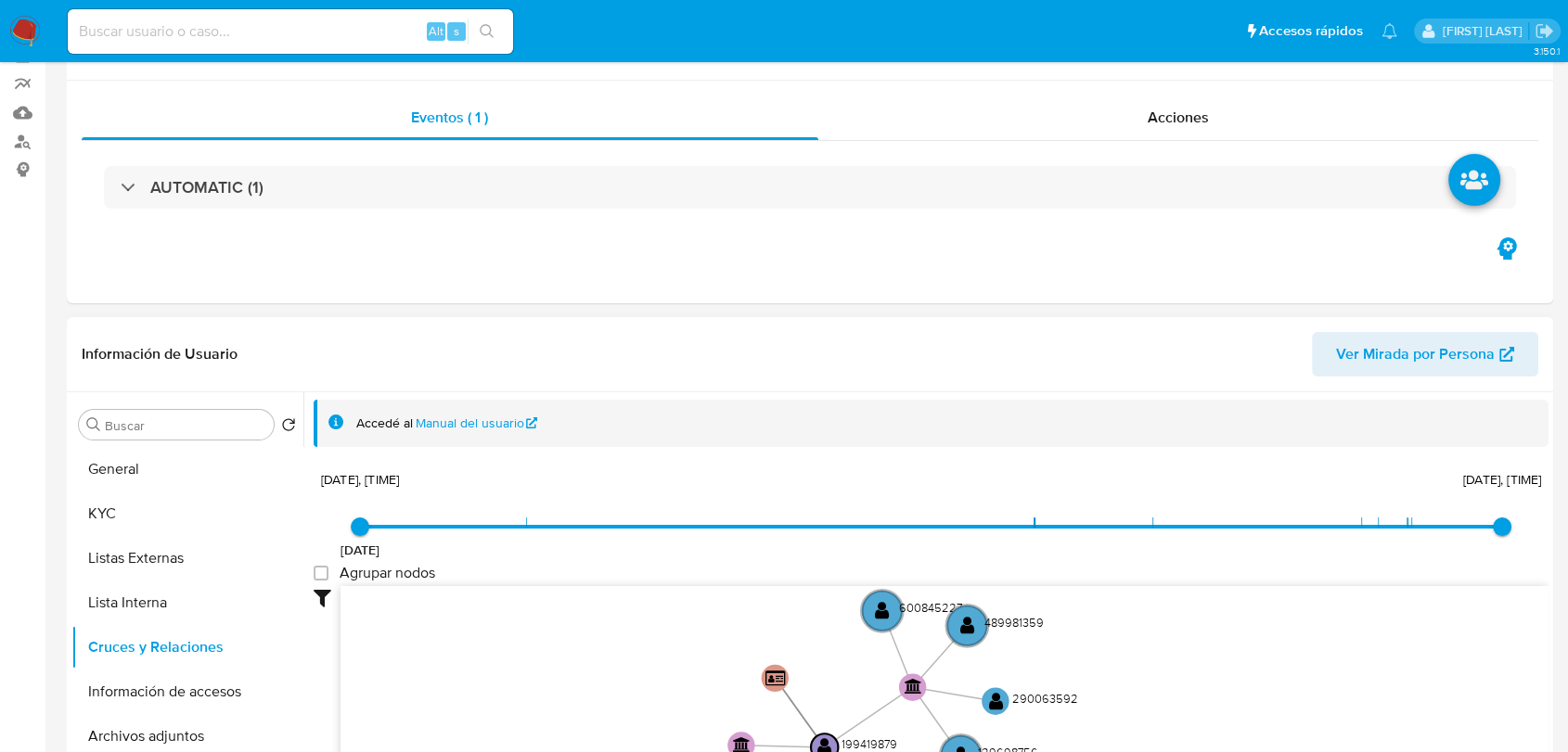 scroll, scrollTop: 412, scrollLeft: 0, axis: vertical 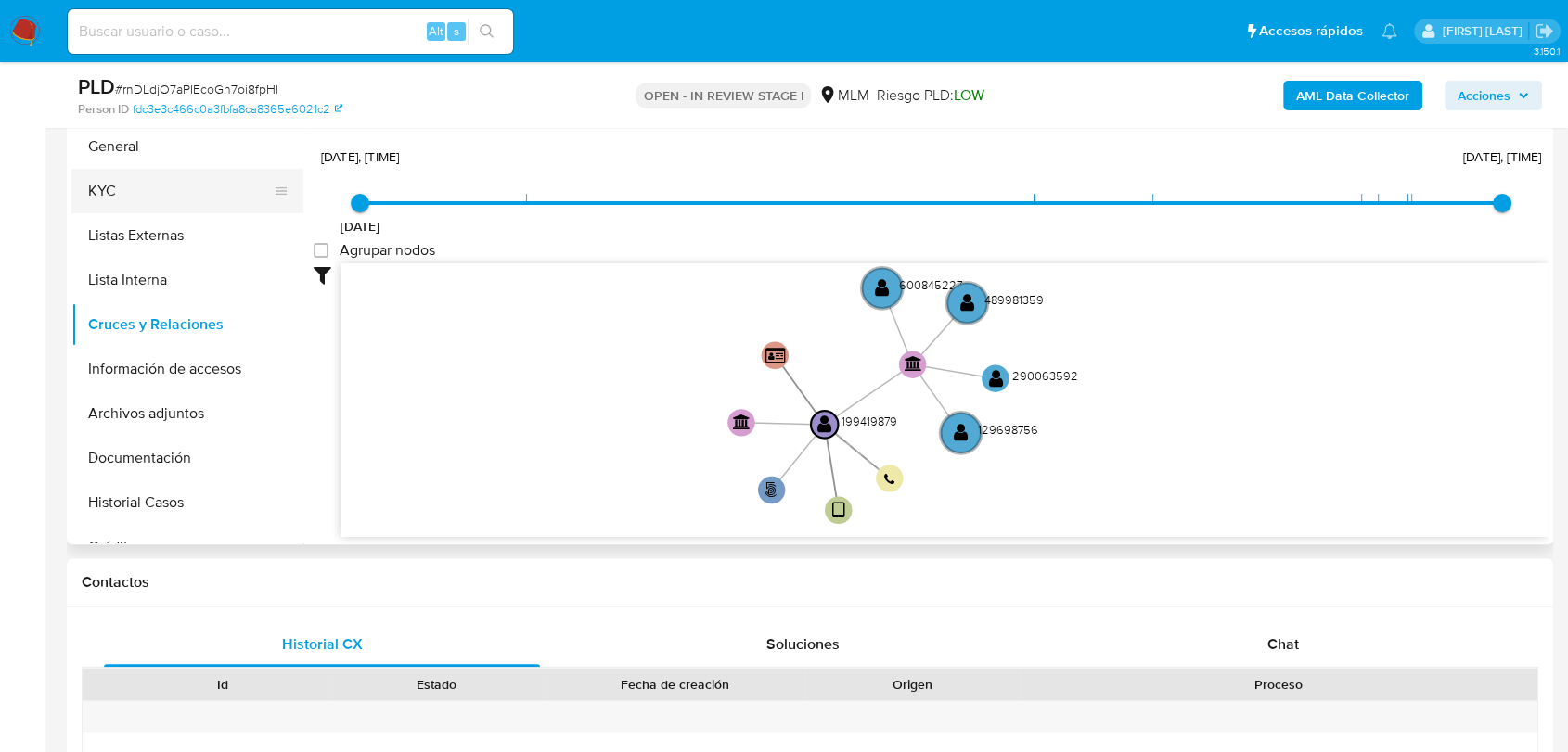 click on "KYC" at bounding box center [180, 191] 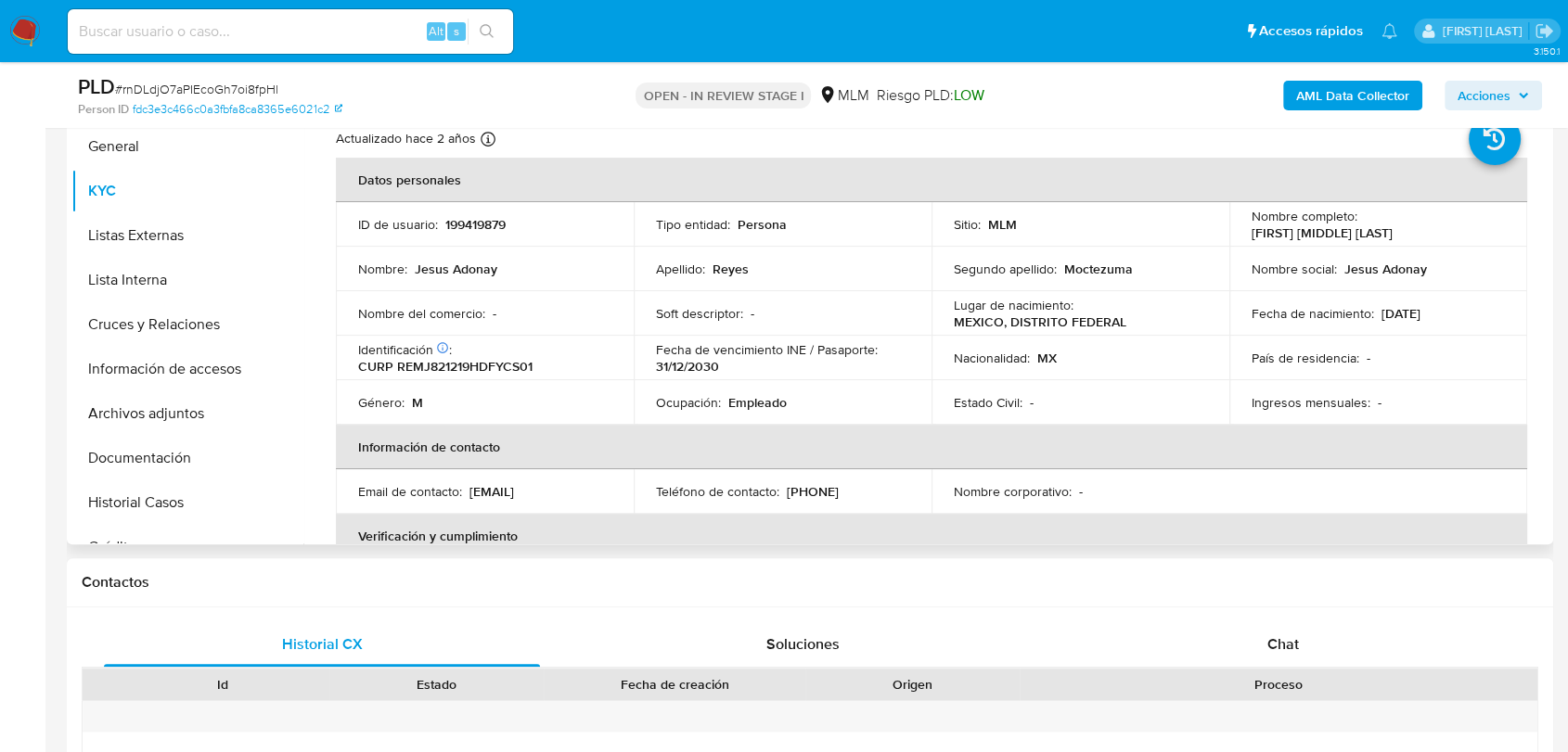 drag, startPoint x: 1239, startPoint y: 232, endPoint x: 1460, endPoint y: 230, distance: 221.00905 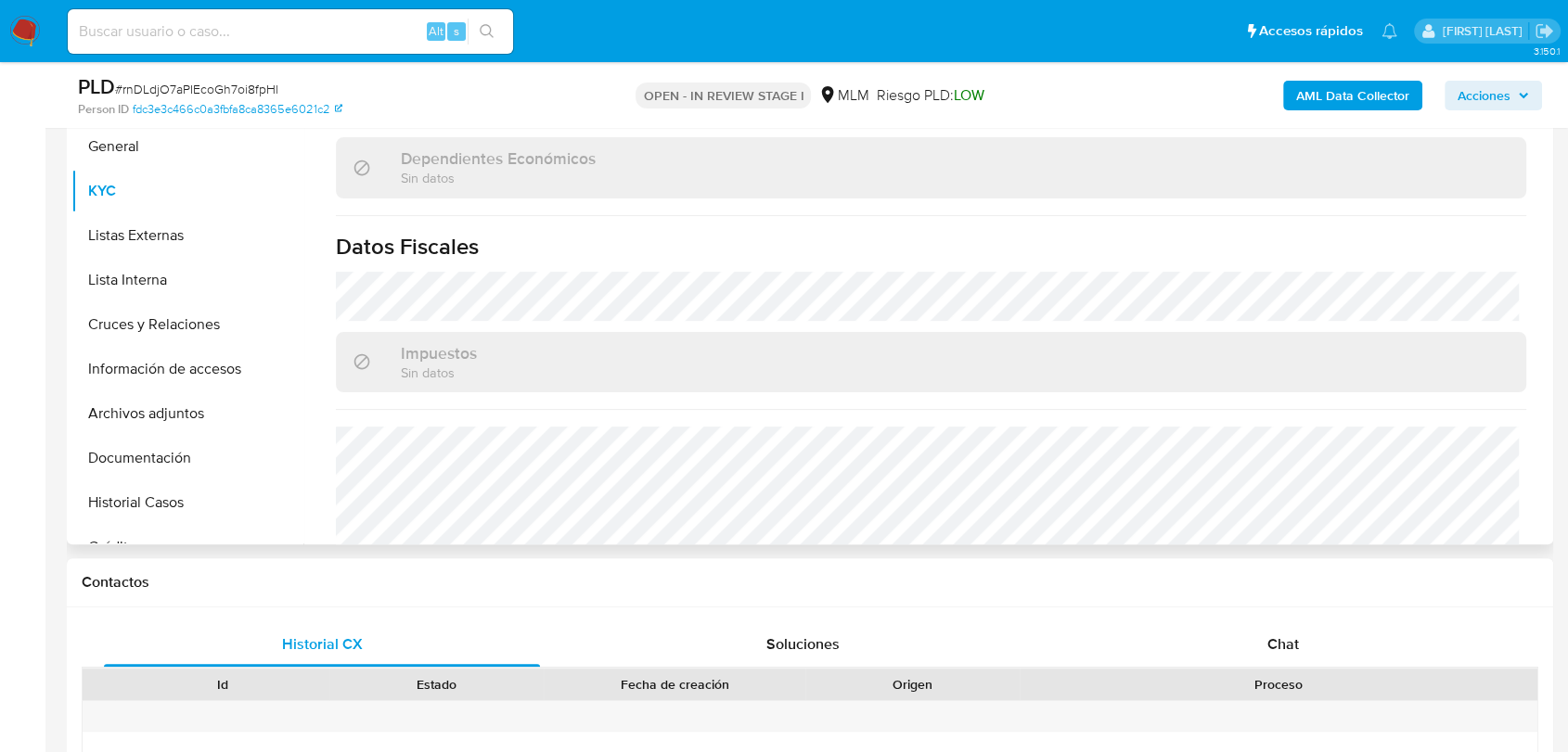 scroll, scrollTop: 1165, scrollLeft: 0, axis: vertical 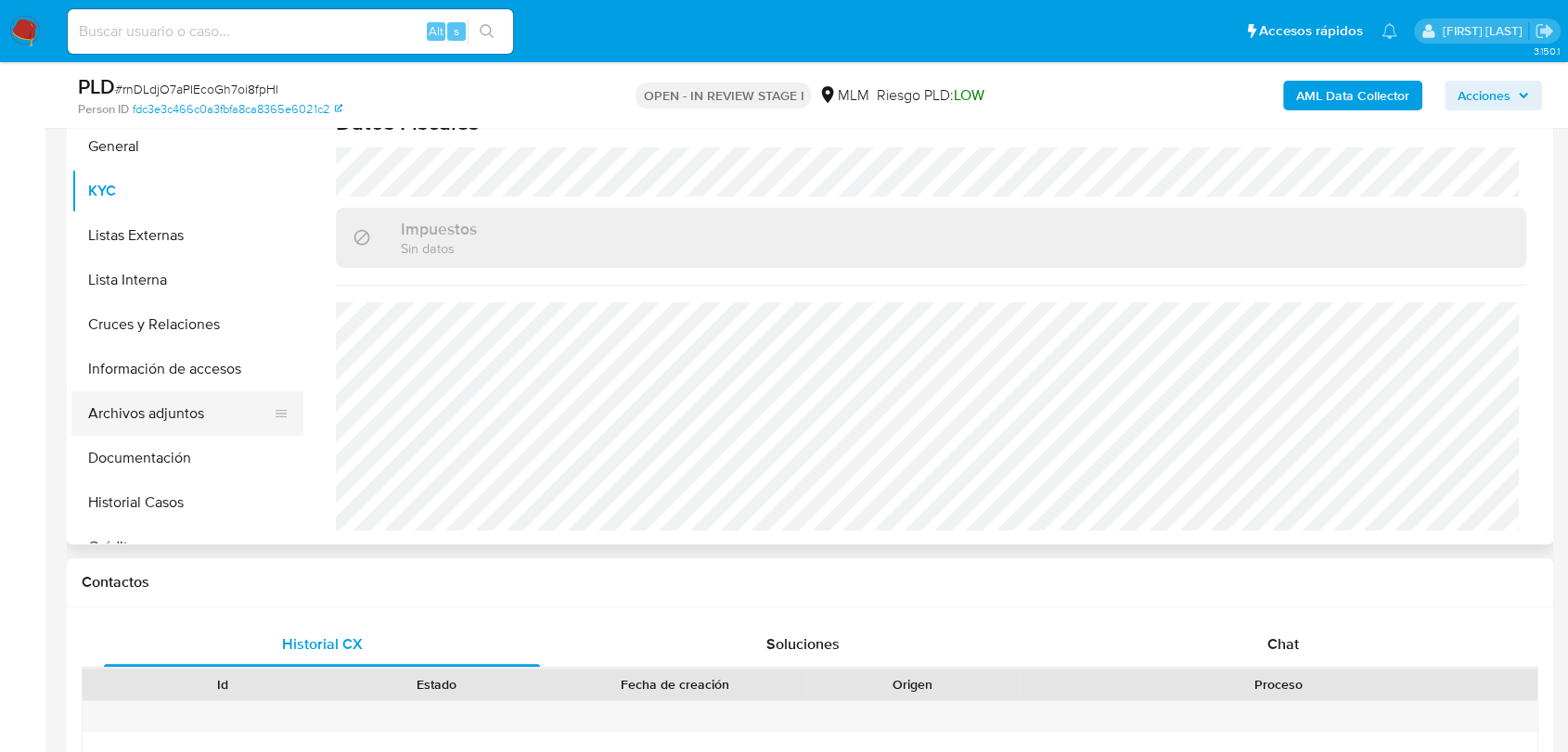 drag, startPoint x: 184, startPoint y: 420, endPoint x: 290, endPoint y: 393, distance: 109.38464 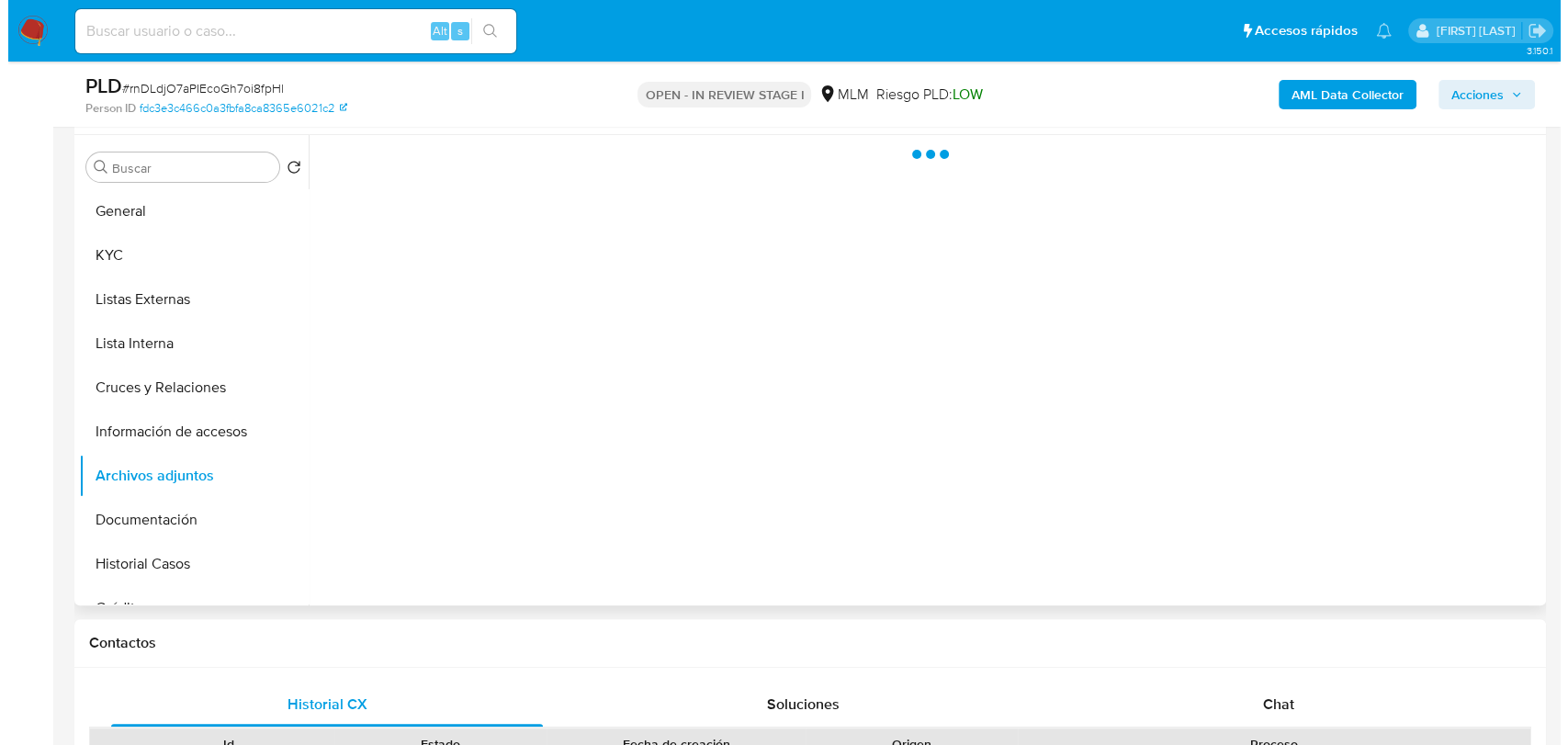 scroll, scrollTop: 306, scrollLeft: 0, axis: vertical 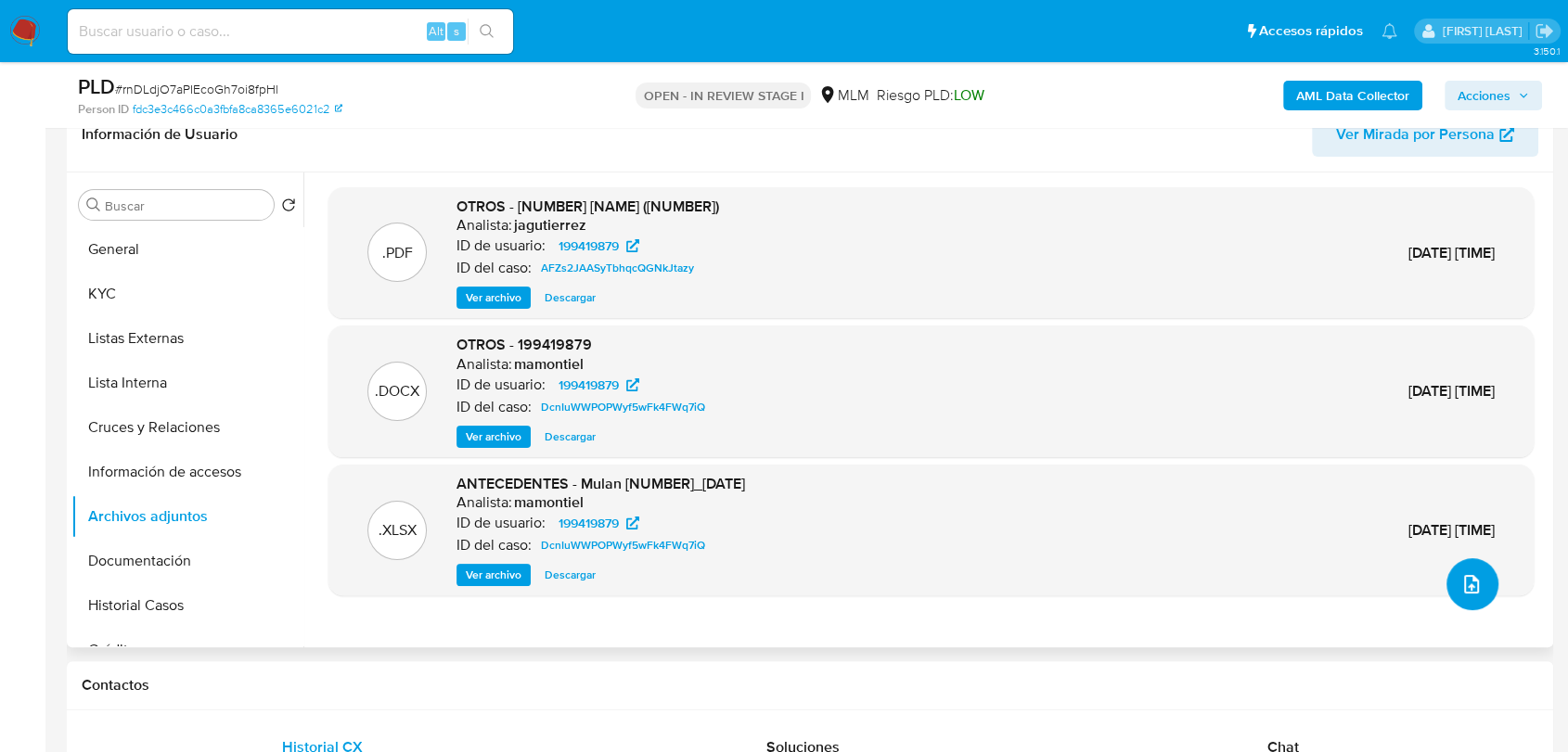 click 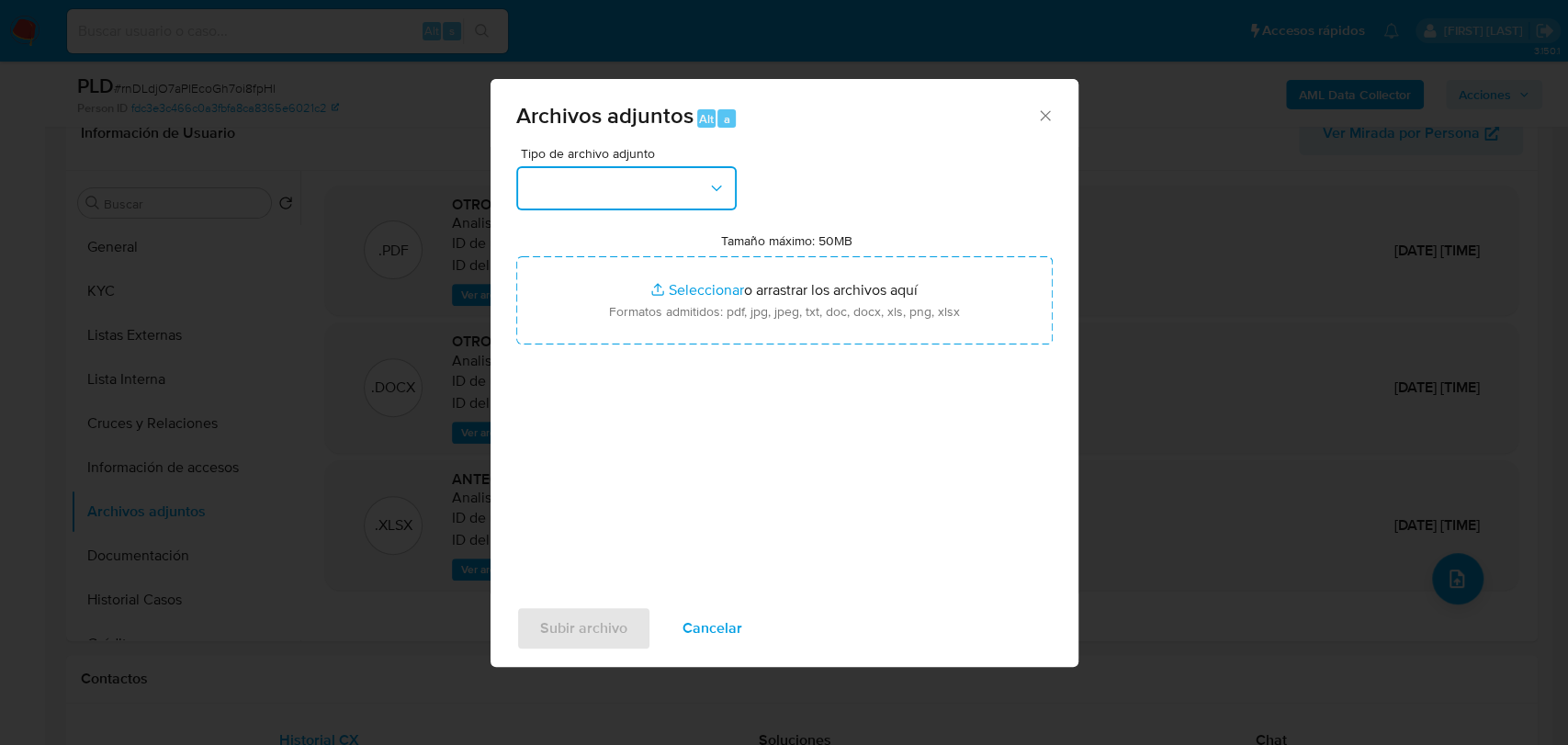 click at bounding box center (626, 188) 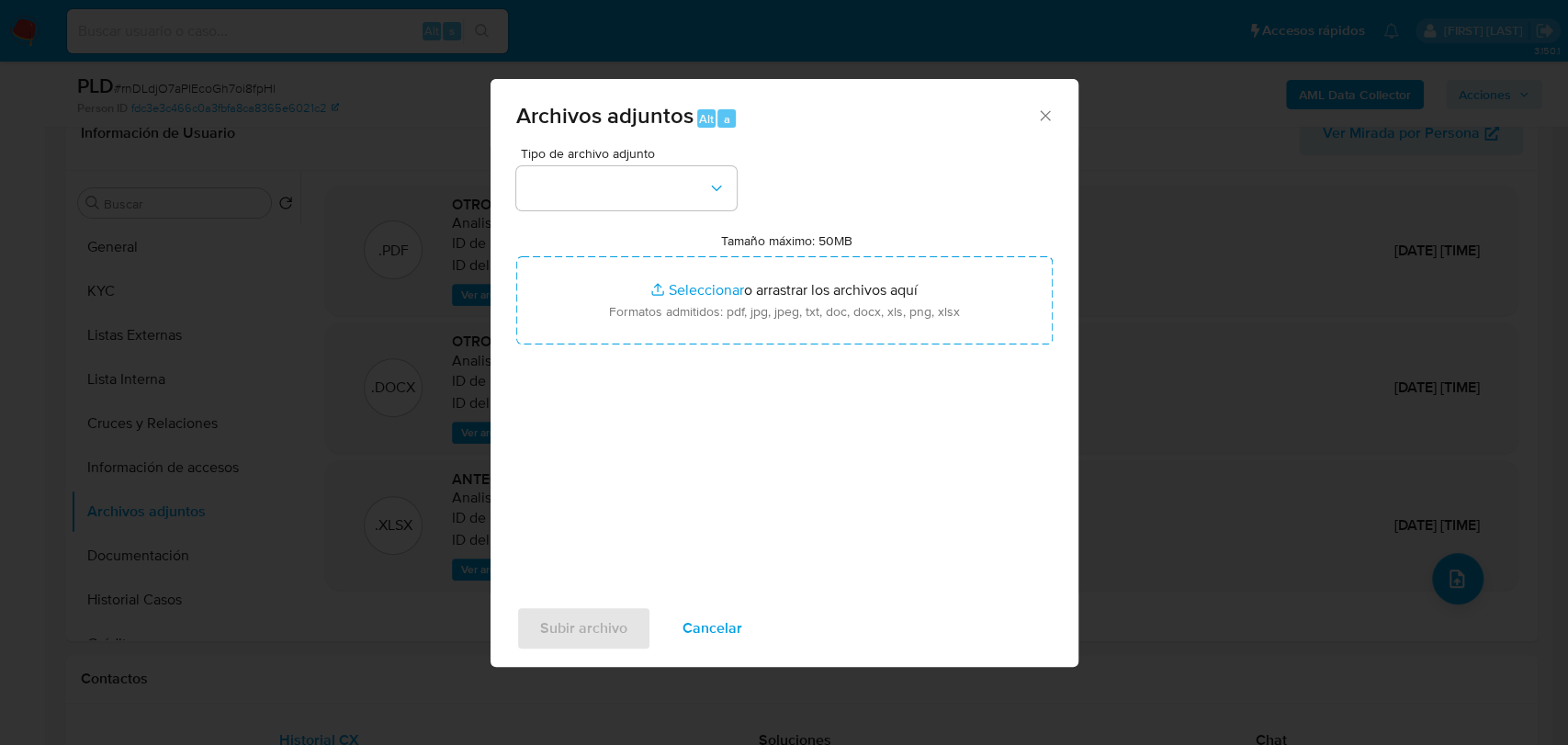 click 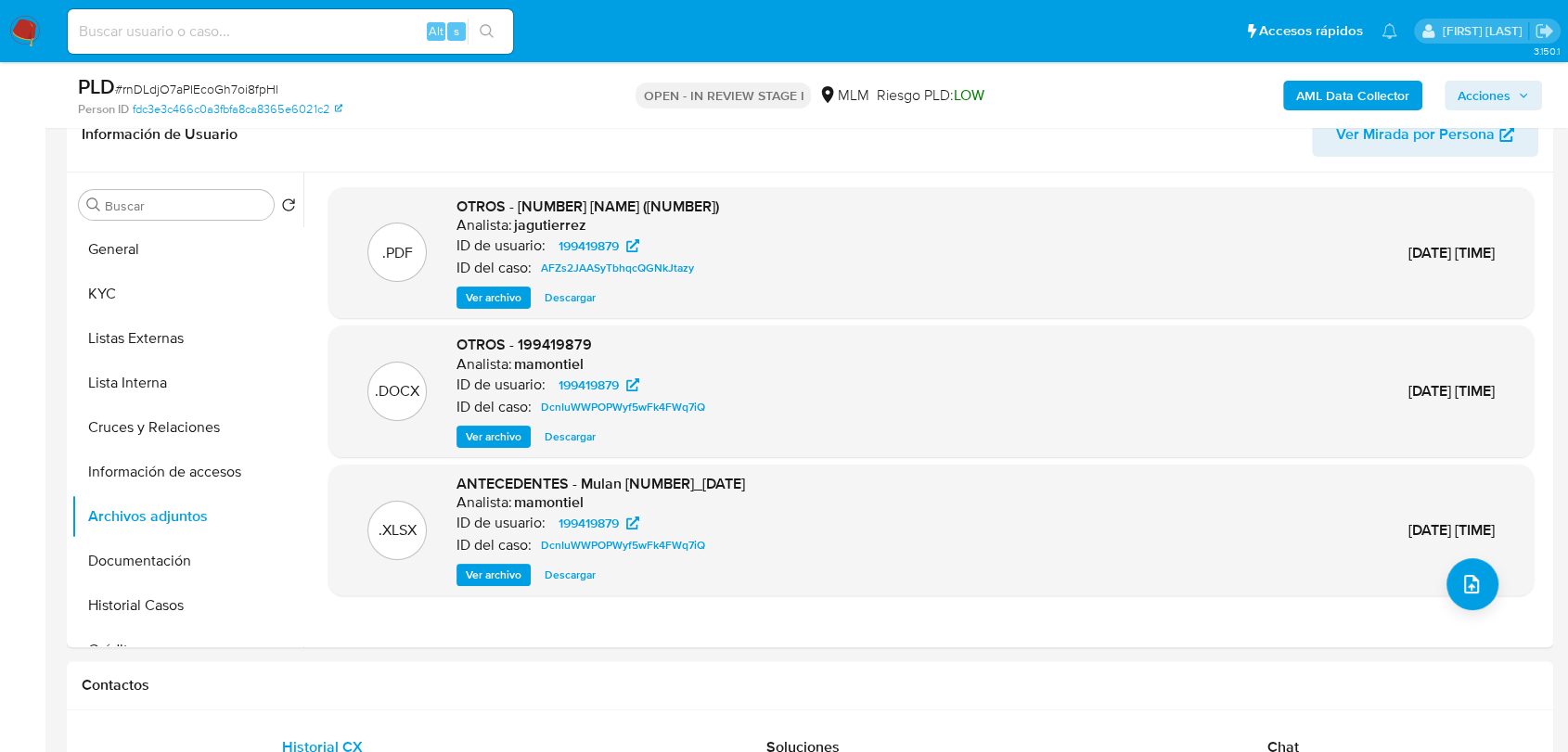 click on "Acciones" at bounding box center (1484, 96) 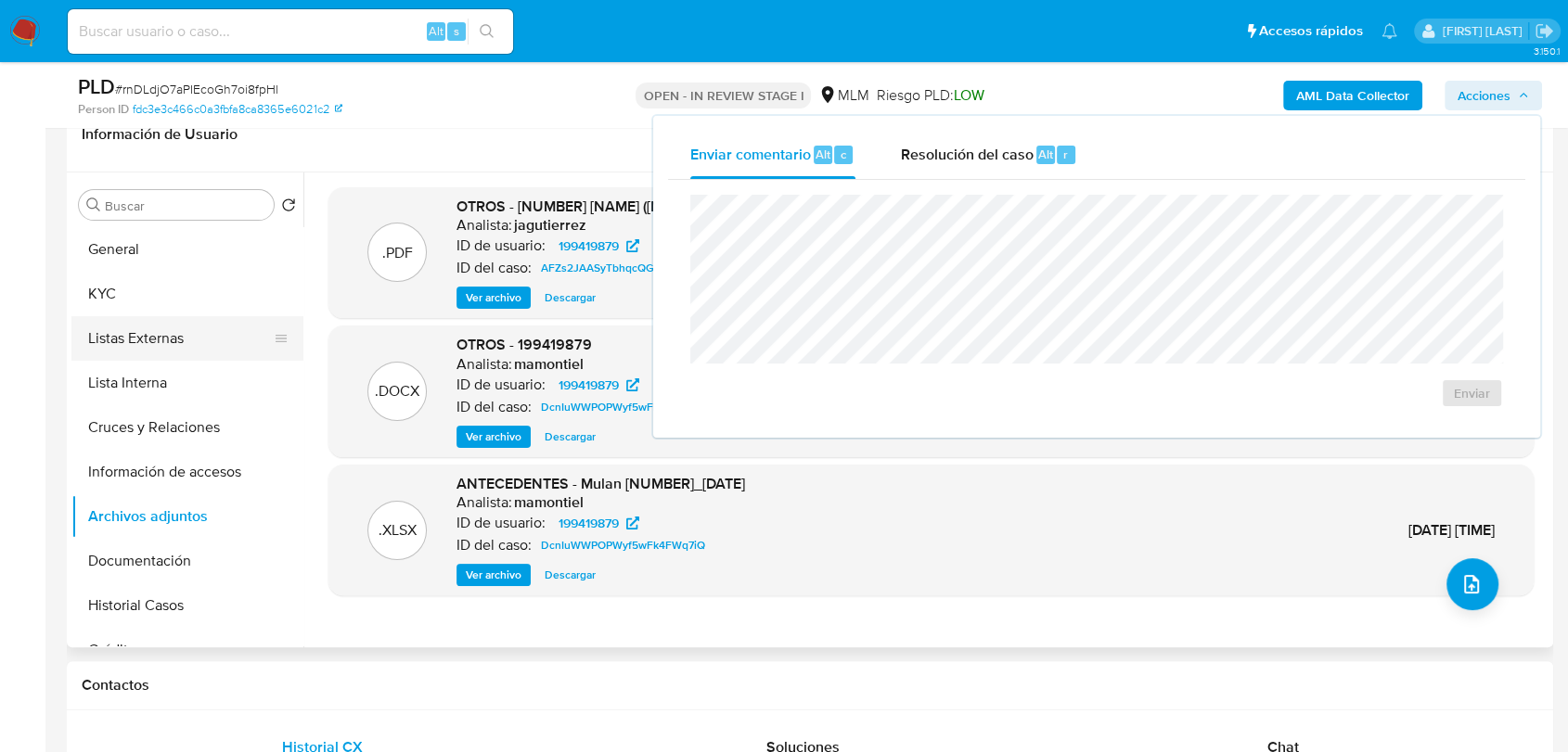 type 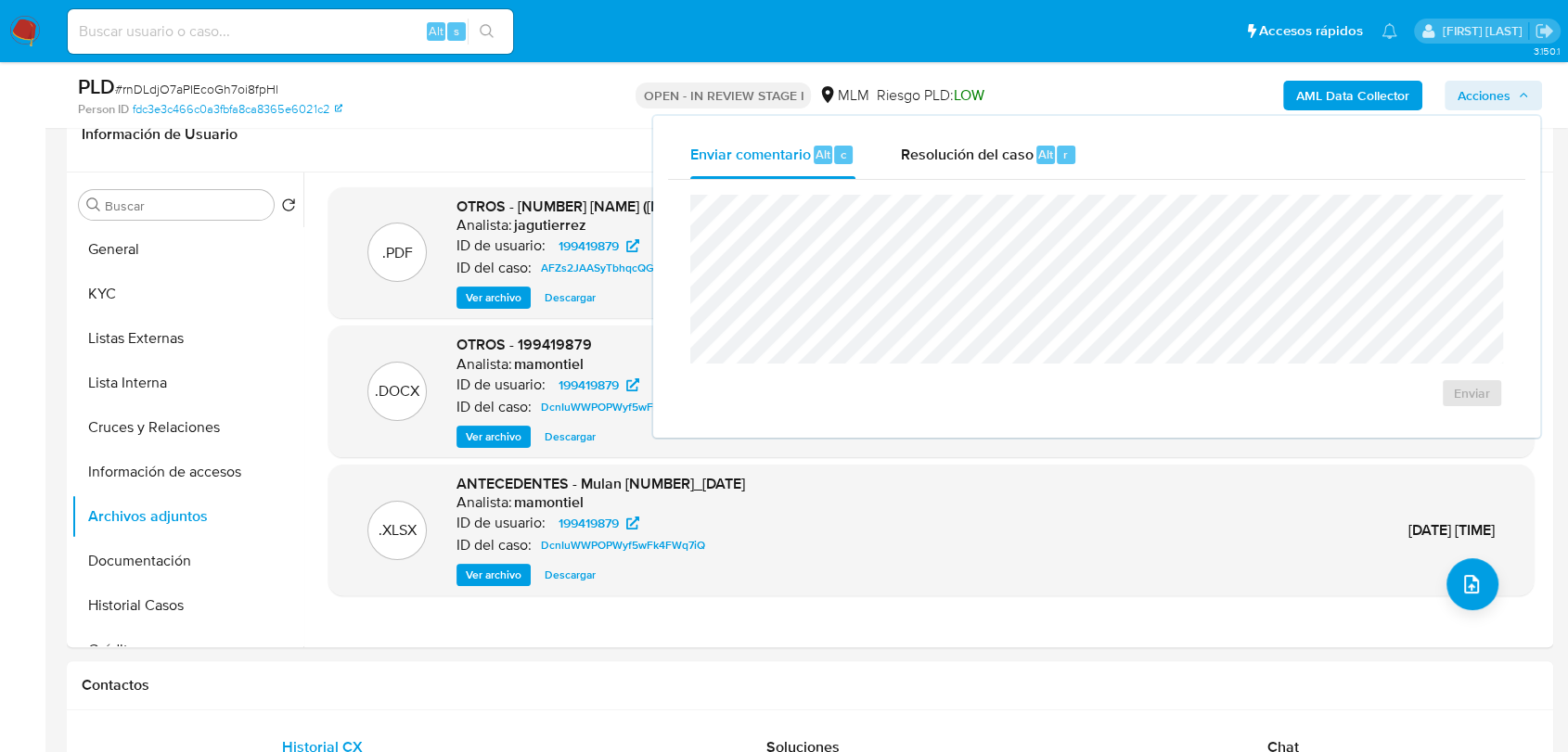 click on "PLD # rnDLdjO7aPIEcoGh7oi8fpHl Person ID fdc3e3c466c0a3fbfa8ca8365e6021c2 OPEN - IN REVIEW STAGE I  MLM Riesgo PLD:  LOW AML Data Collector Acciones Enviar comentario Alt c Resolución del caso Alt r Enviar" at bounding box center (810, 95) 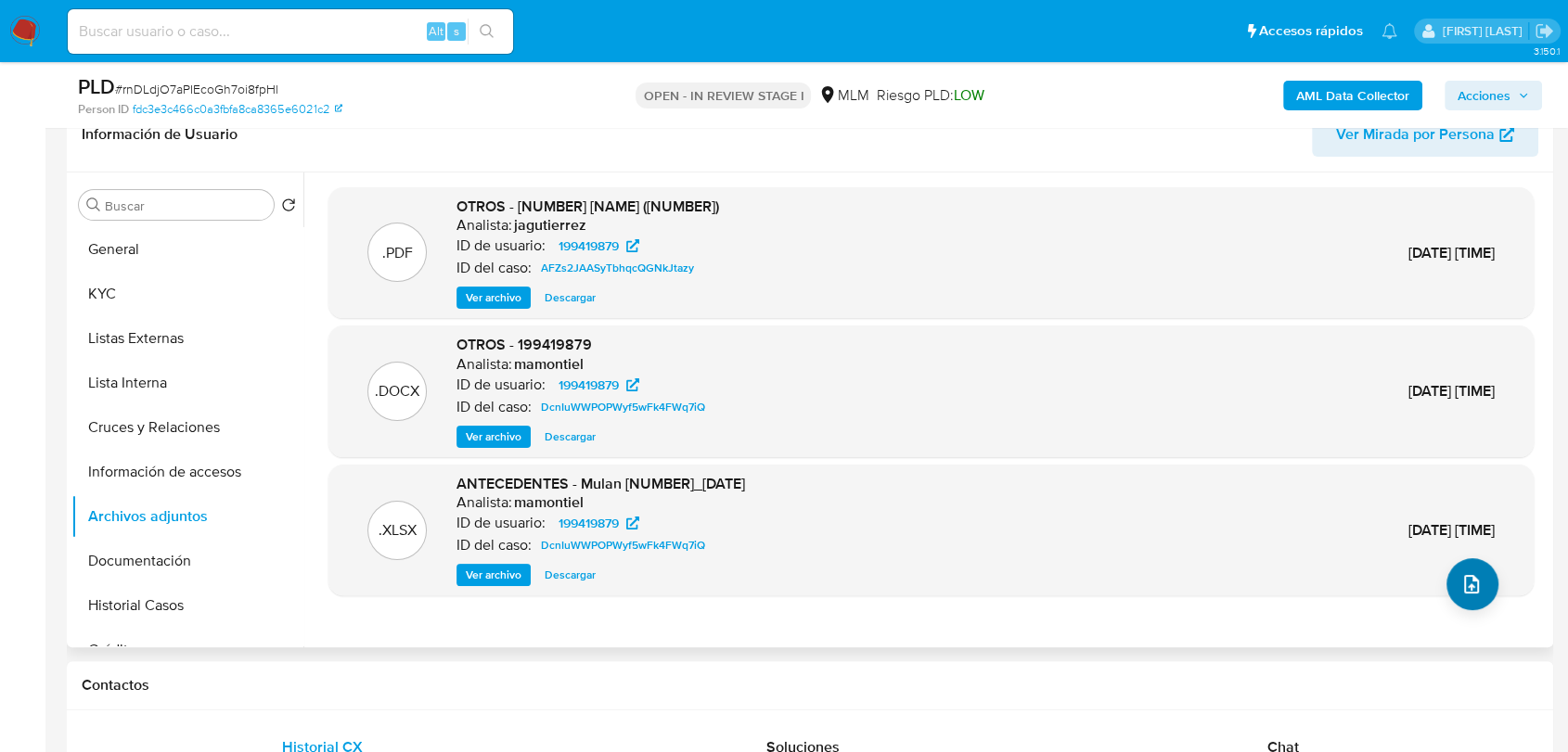 drag, startPoint x: 1501, startPoint y: 582, endPoint x: 1487, endPoint y: 585, distance: 14.317821 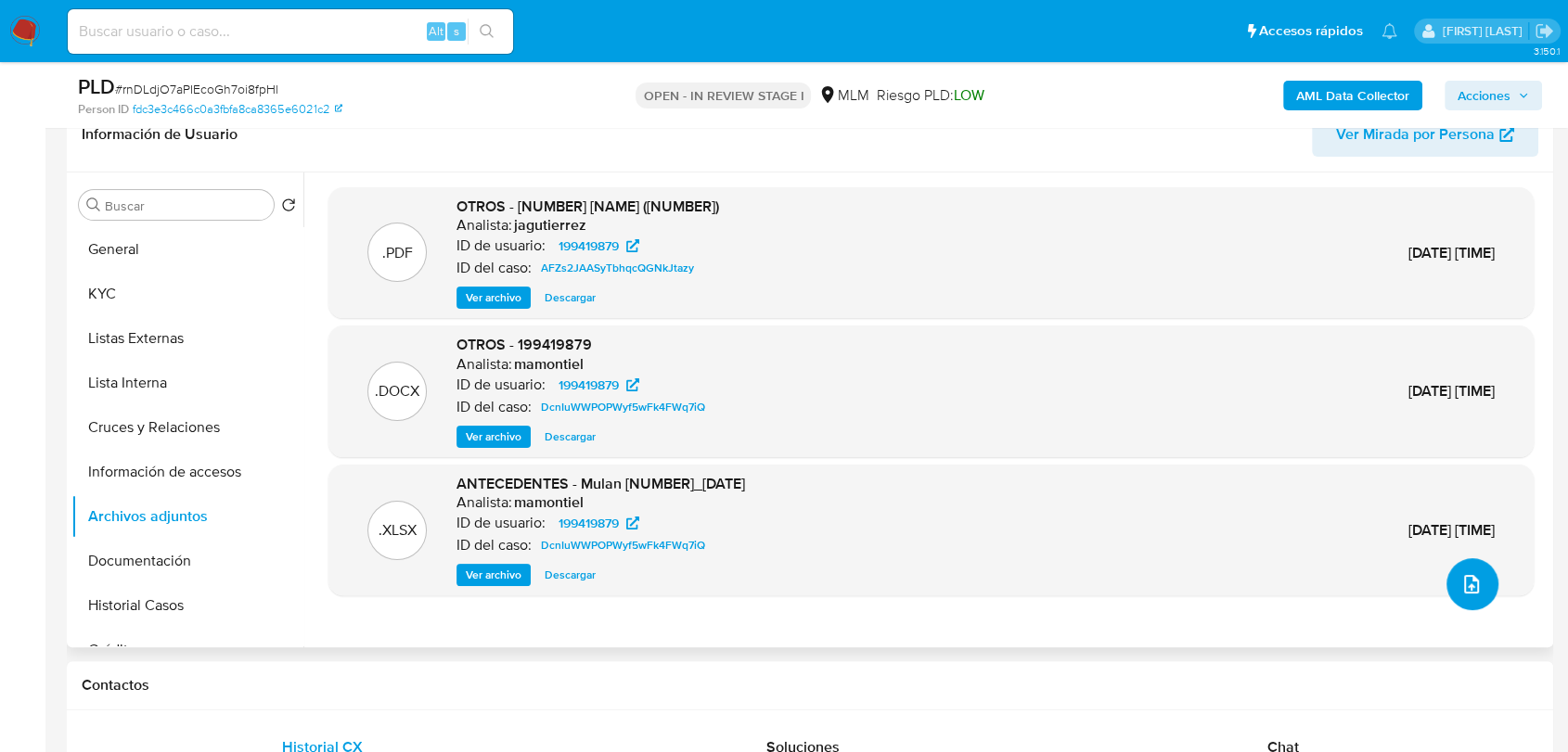 click at bounding box center (1472, 584) 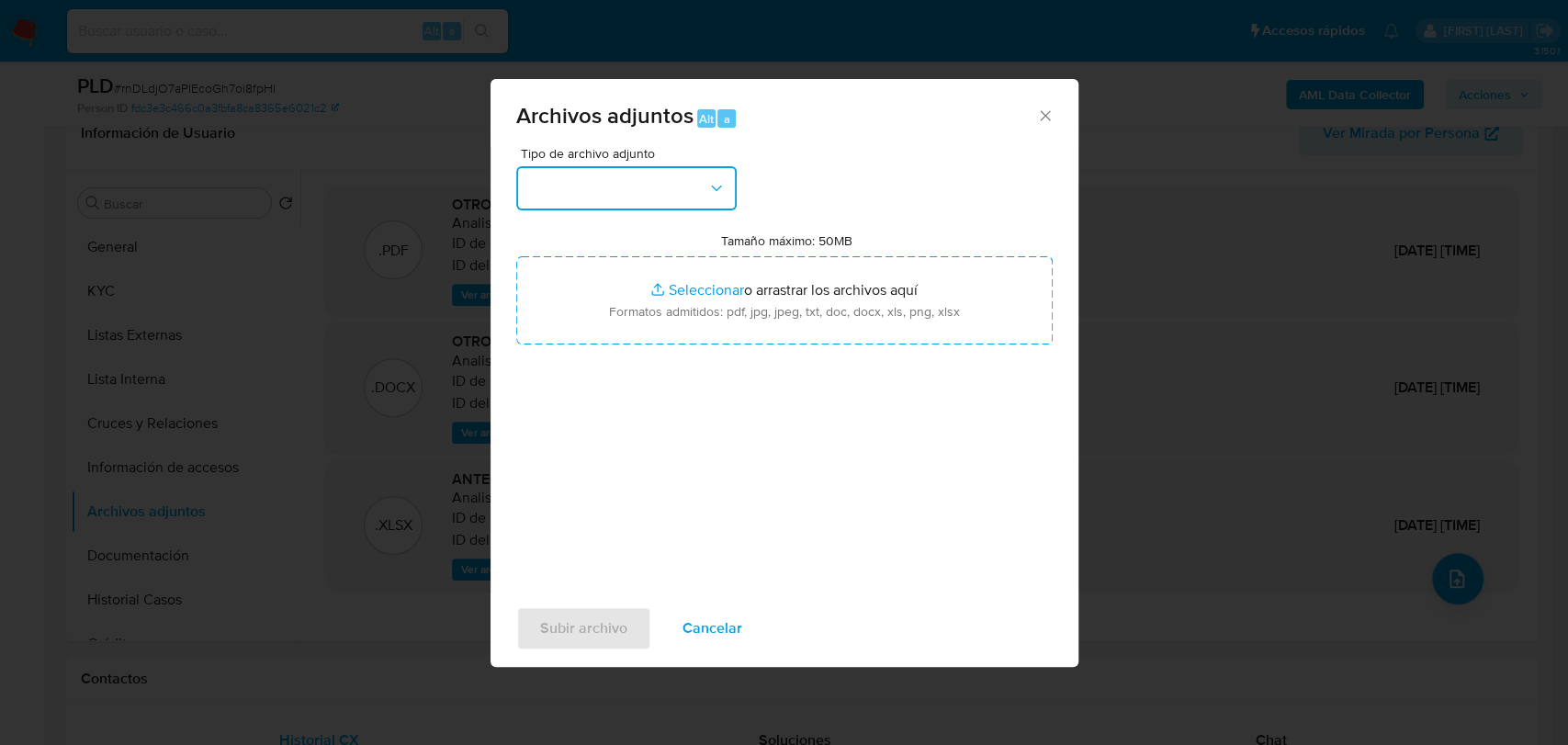 click at bounding box center (626, 188) 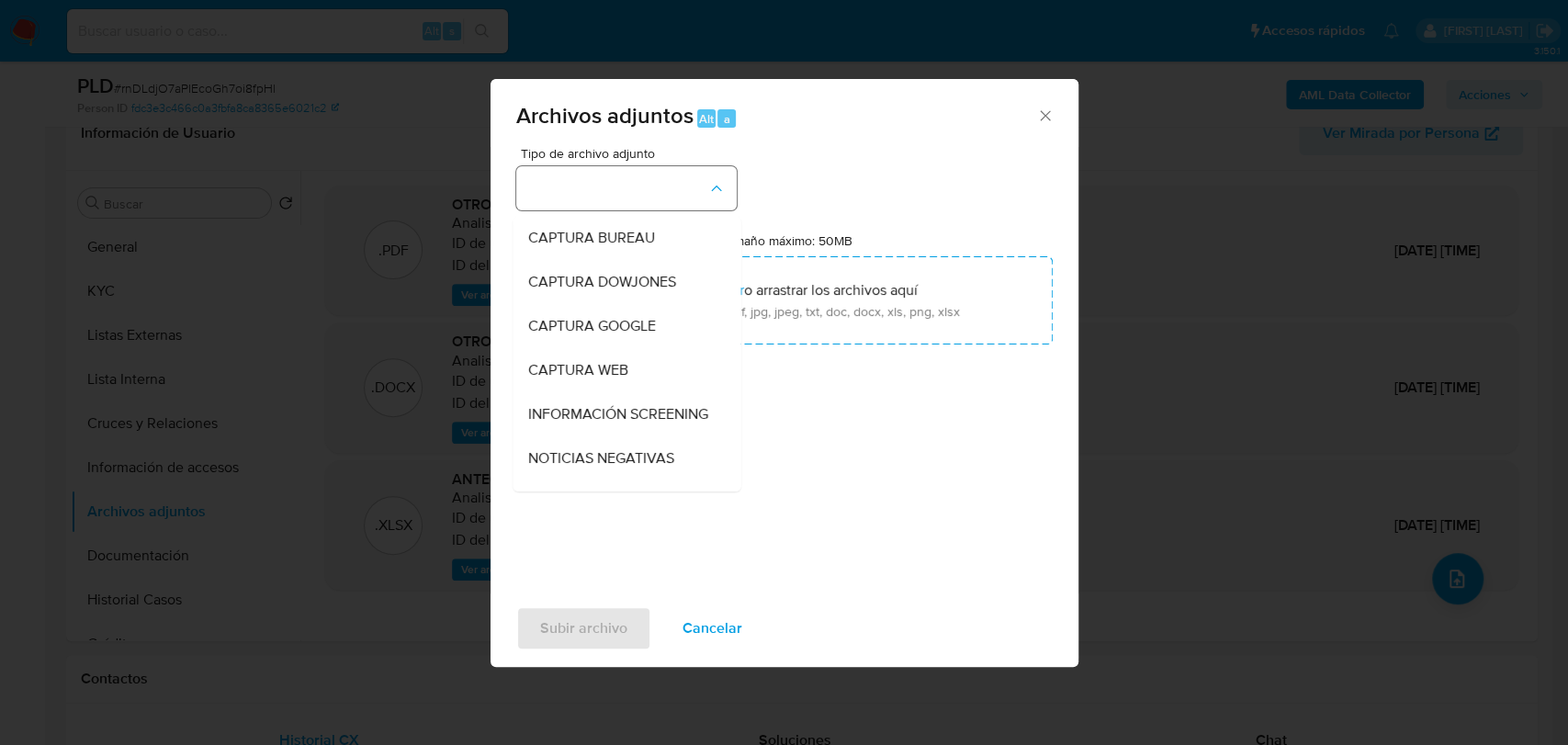 type 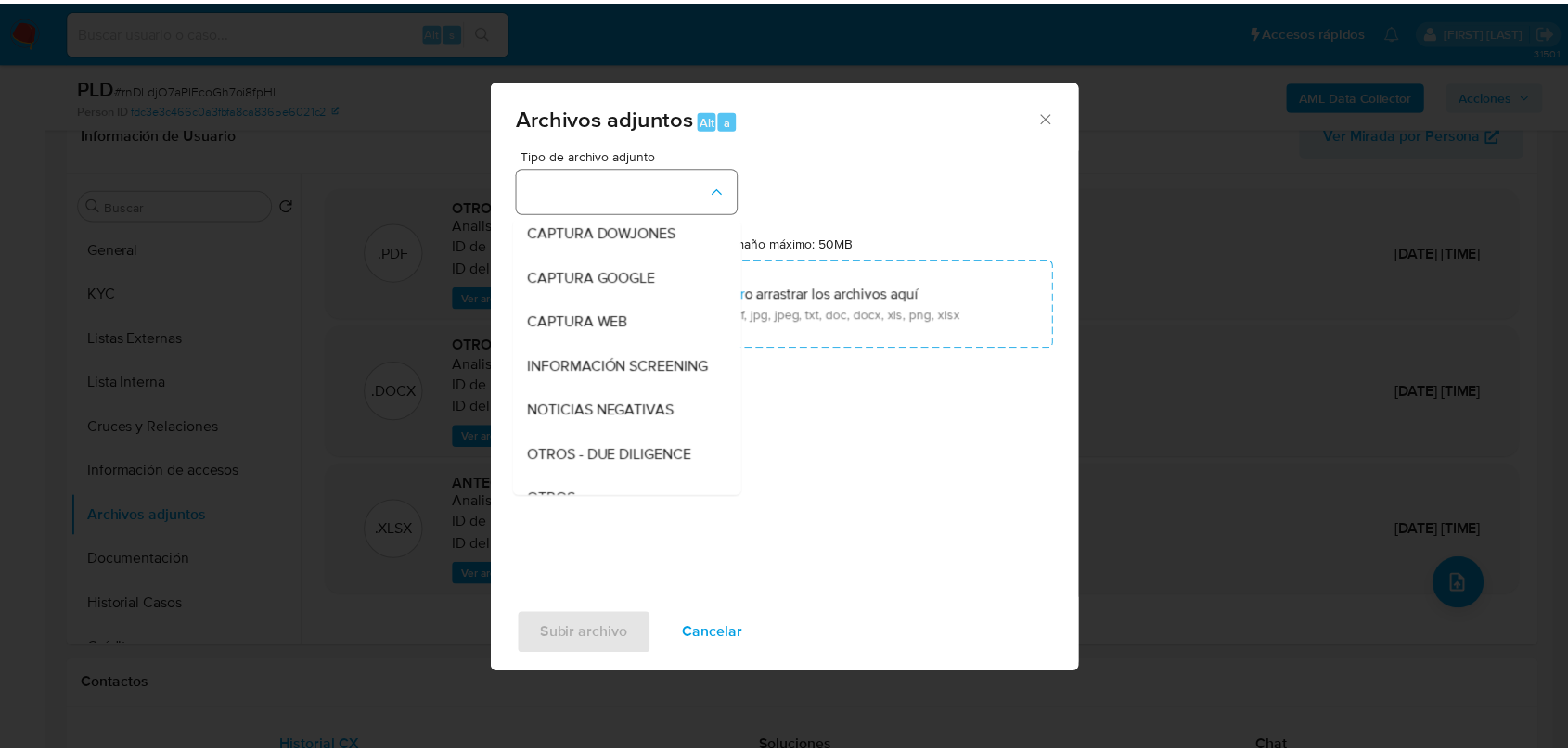 scroll, scrollTop: 96, scrollLeft: 0, axis: vertical 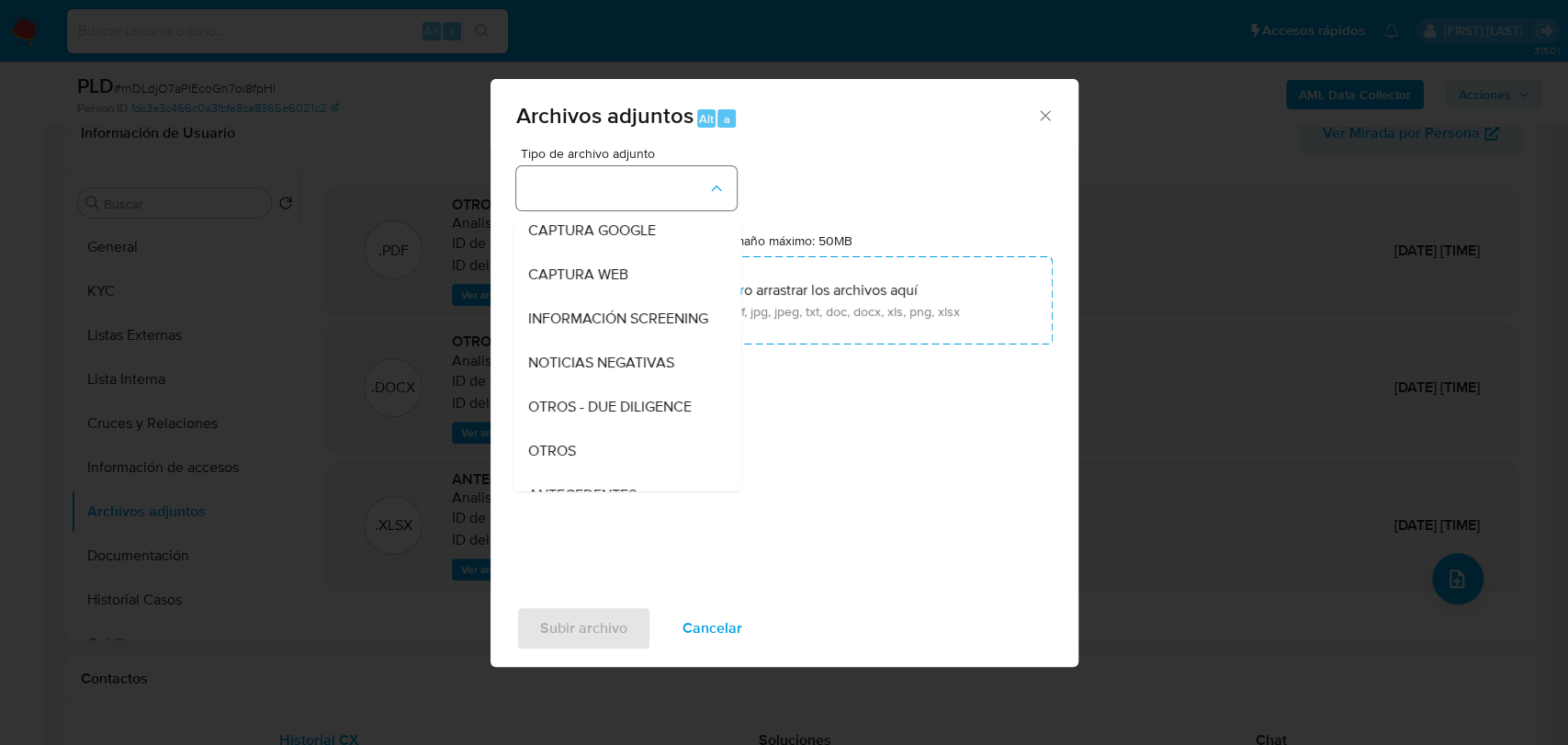 type 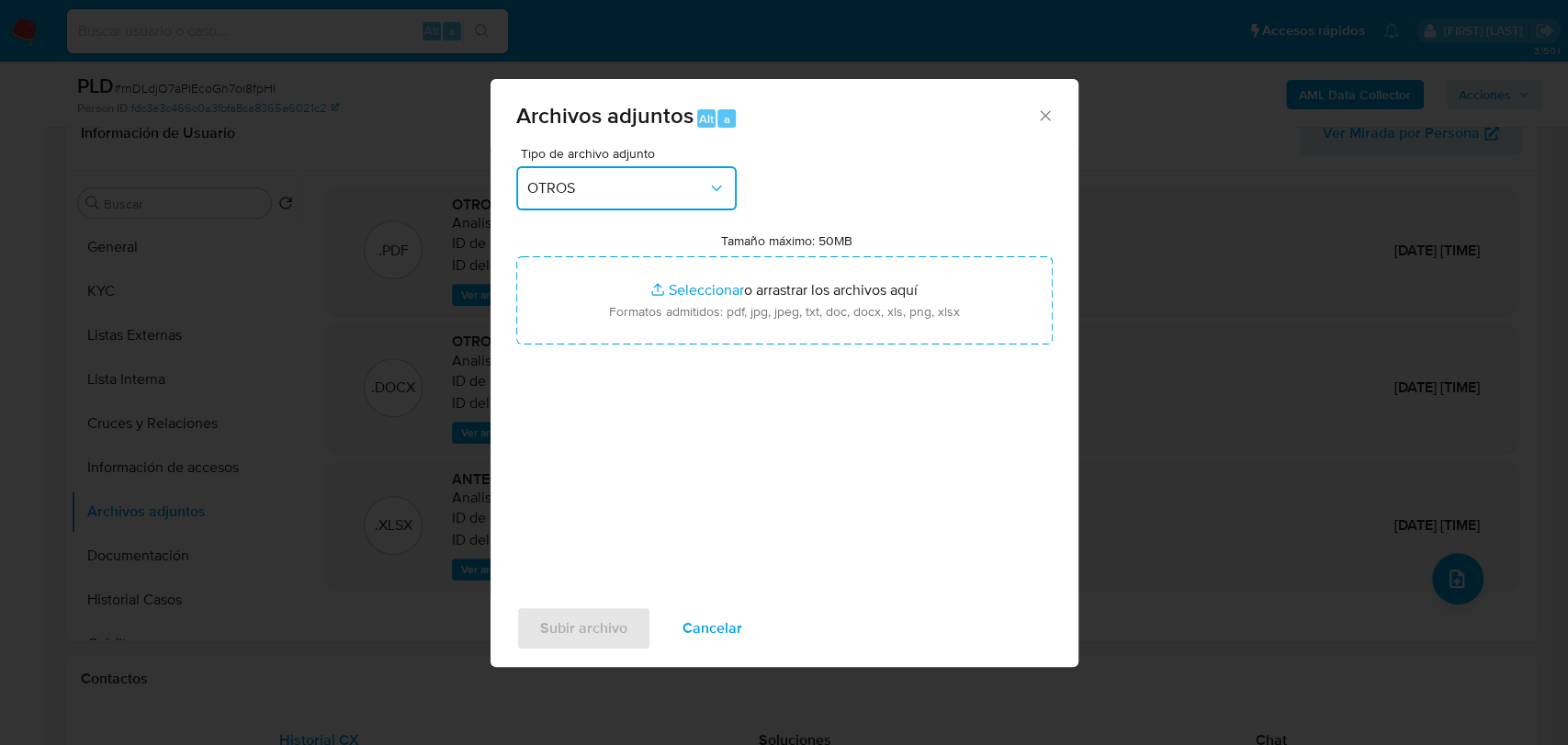 type 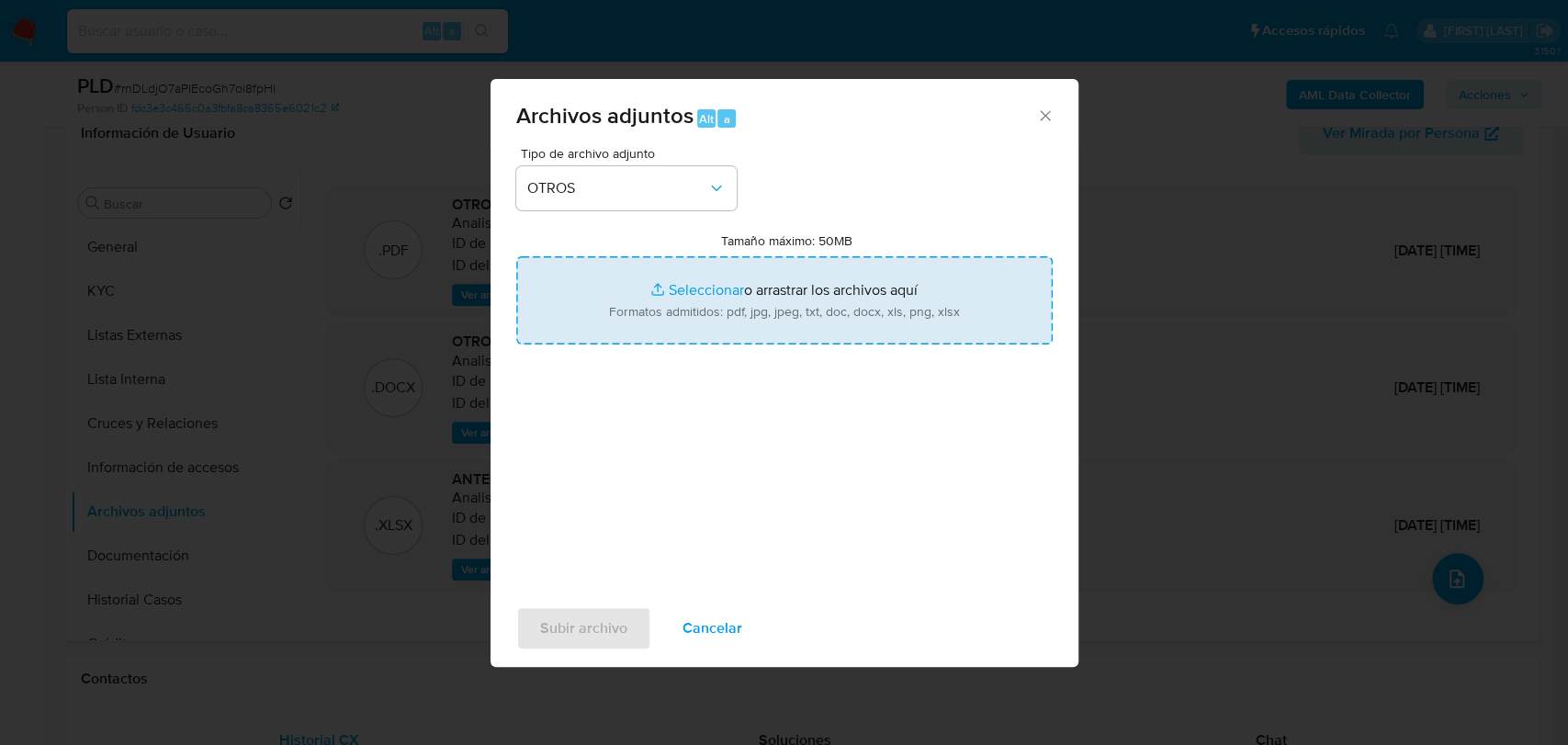 type on "C:\fakepath\199419879_JESUS ADONAY REYES MOCTEZUMA_JUL2025.pdf" 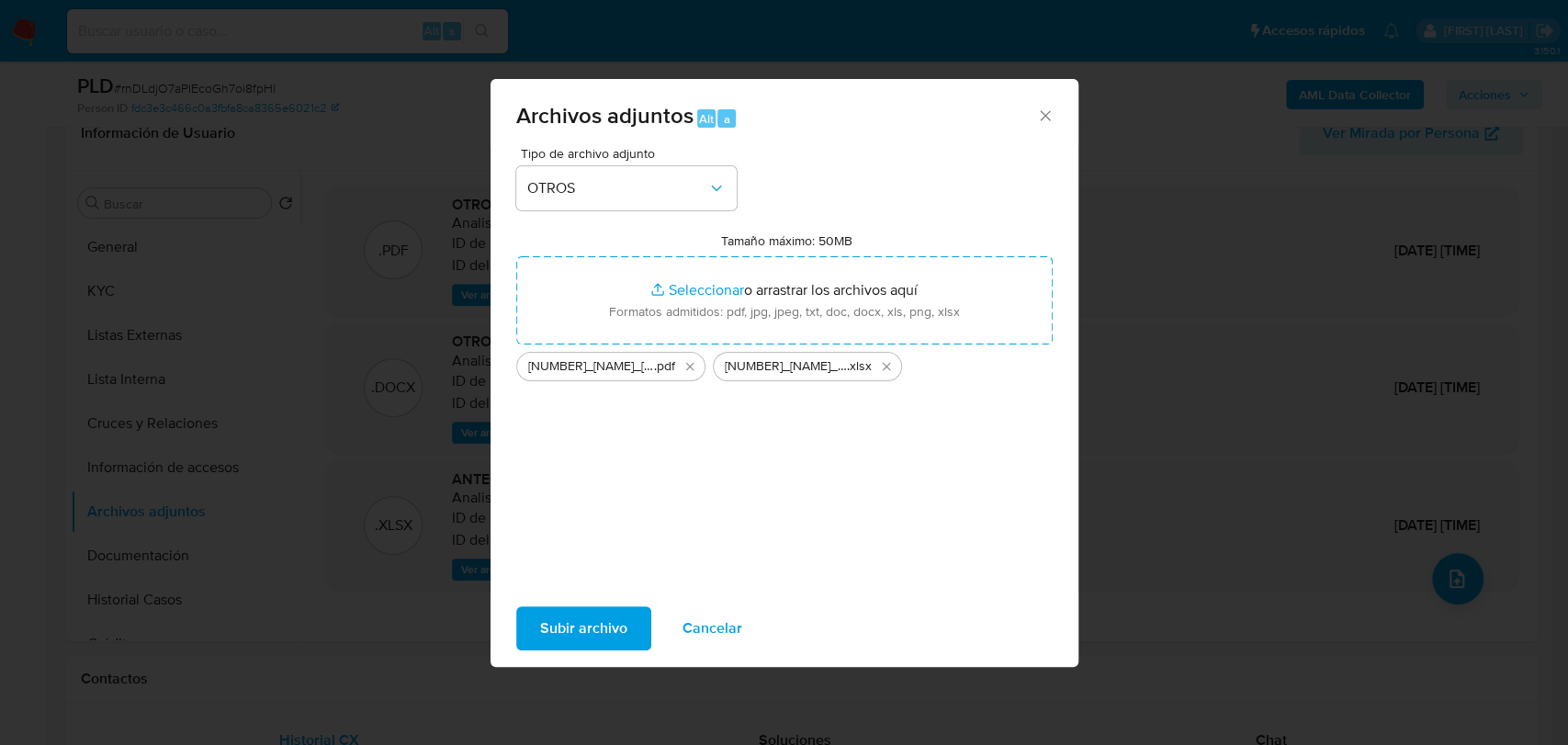 click on "Tipo de archivo adjunto OTROS Tamaño máximo: 50MB Seleccionar archivos Seleccionar  o arrastrar los archivos aquí Formatos admitidos: pdf, jpg, jpeg, txt, doc, docx, xls, png, xlsx 199419879_JESUS ADONAY REYES MOCTEZUMA_JUL2025 .pdf 199419879_JESUS ADONAY REYES MOCTEZUMA_JUL2025_AT .xlsx" at bounding box center (784, 364) 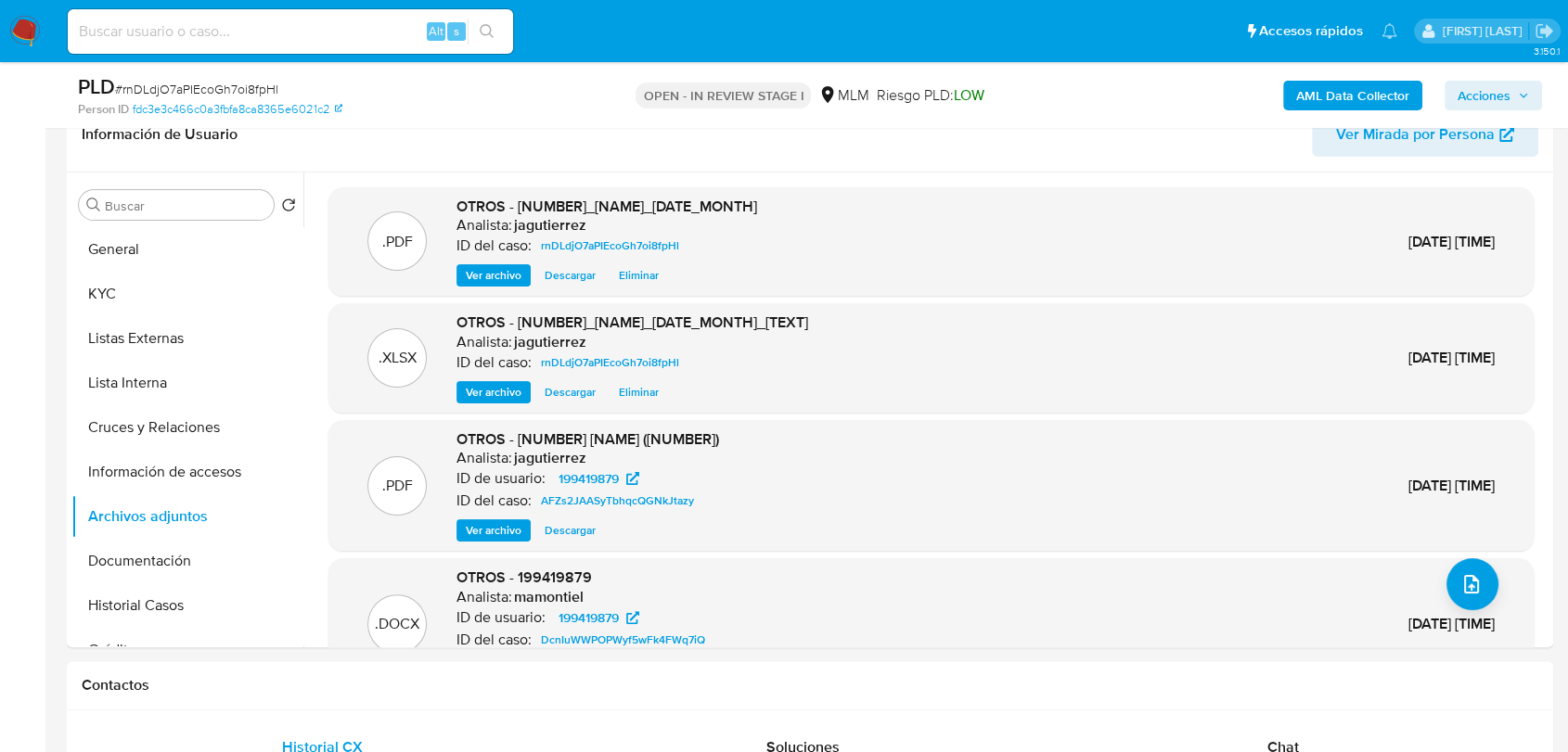 click on "Acciones" at bounding box center (1484, 96) 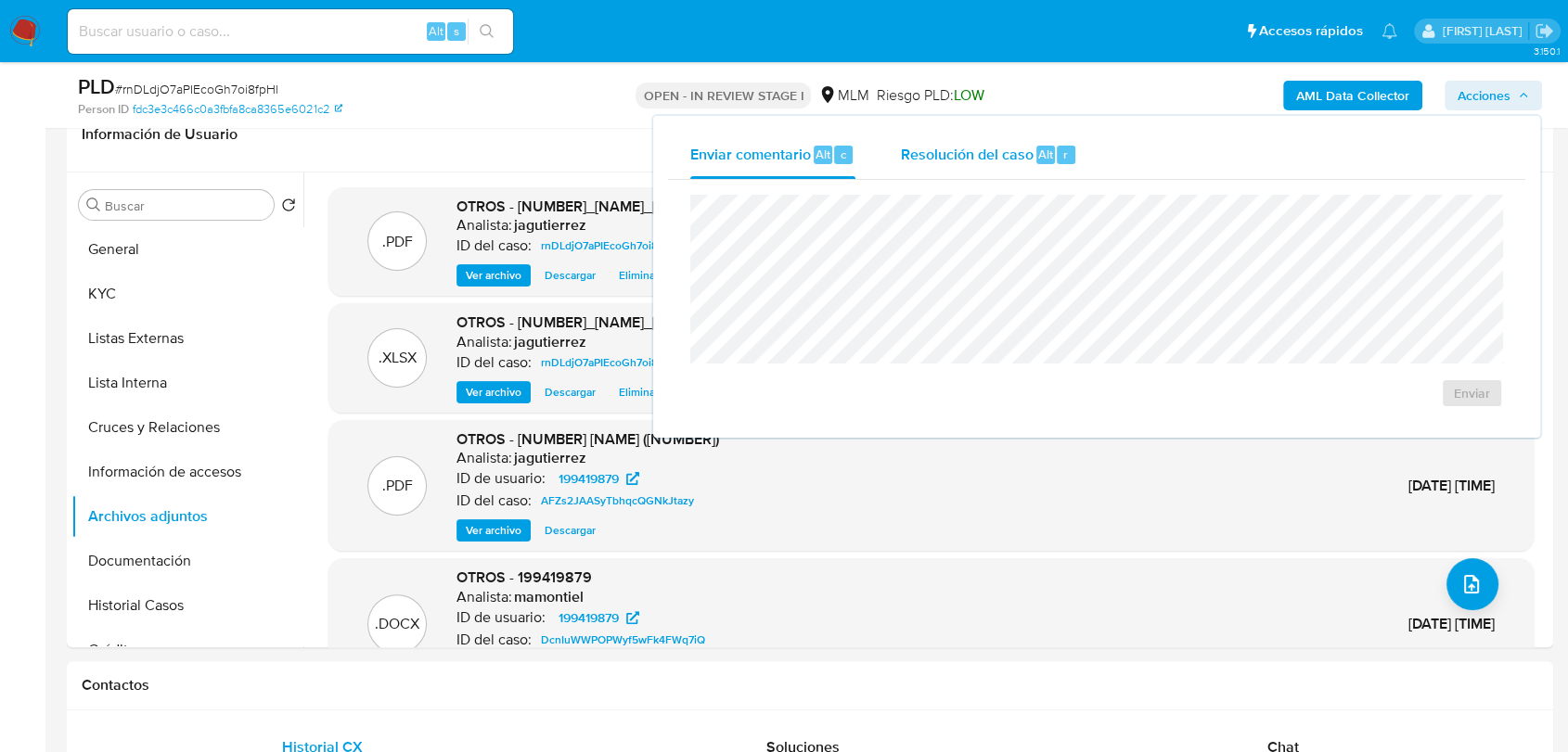 click on "Resolución del caso" at bounding box center [966, 153] 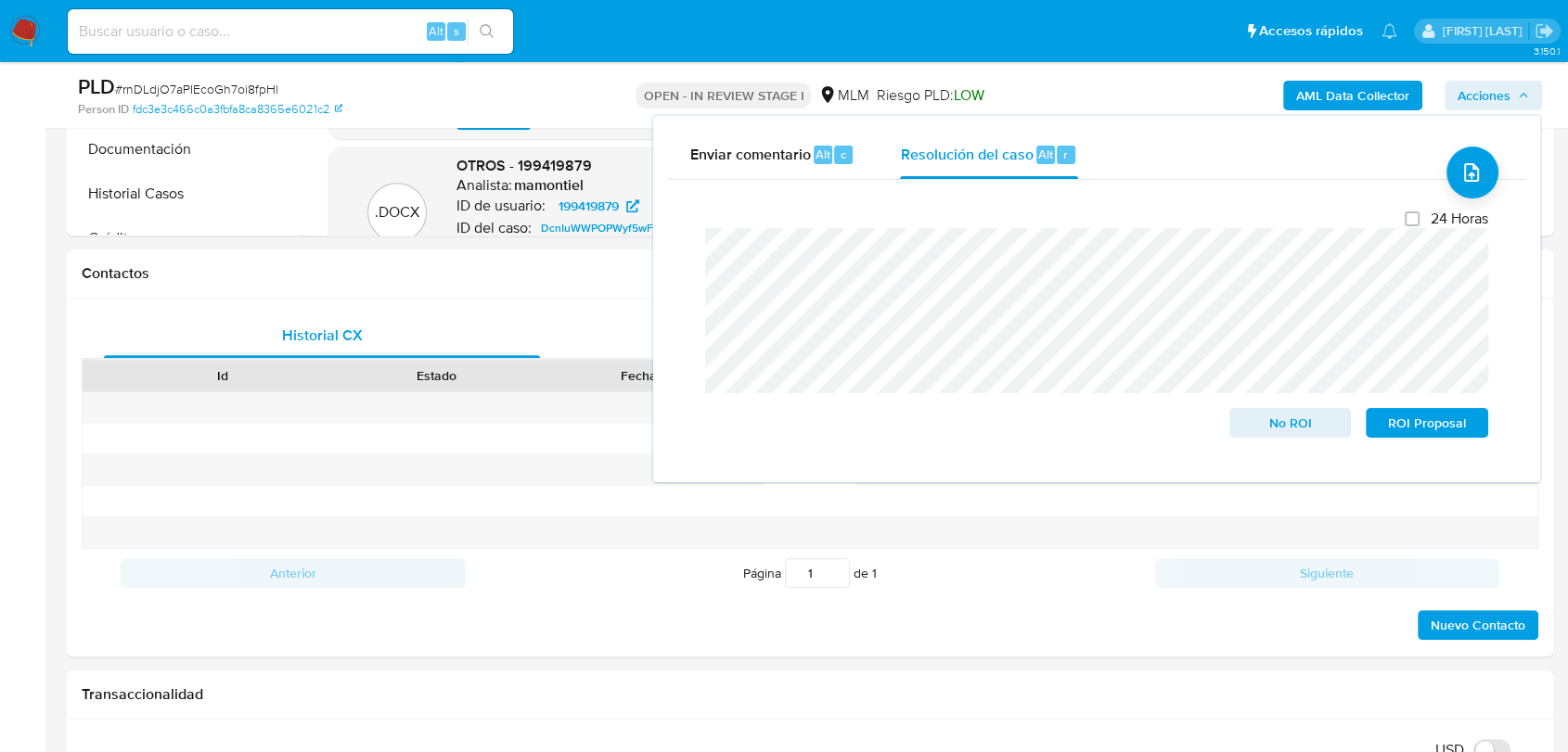 scroll, scrollTop: 1133, scrollLeft: 0, axis: vertical 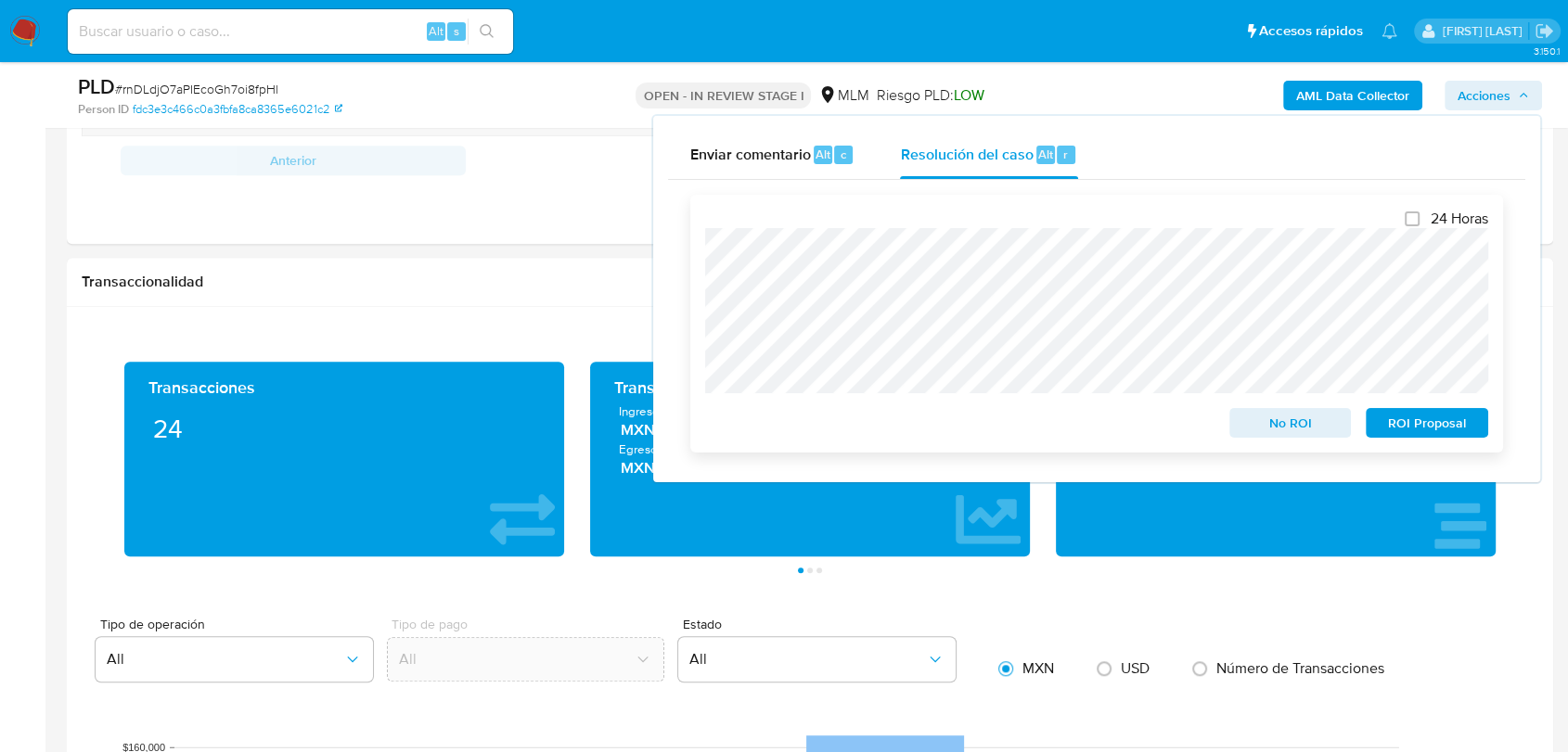 click on "ROI Proposal" at bounding box center [1427, 423] 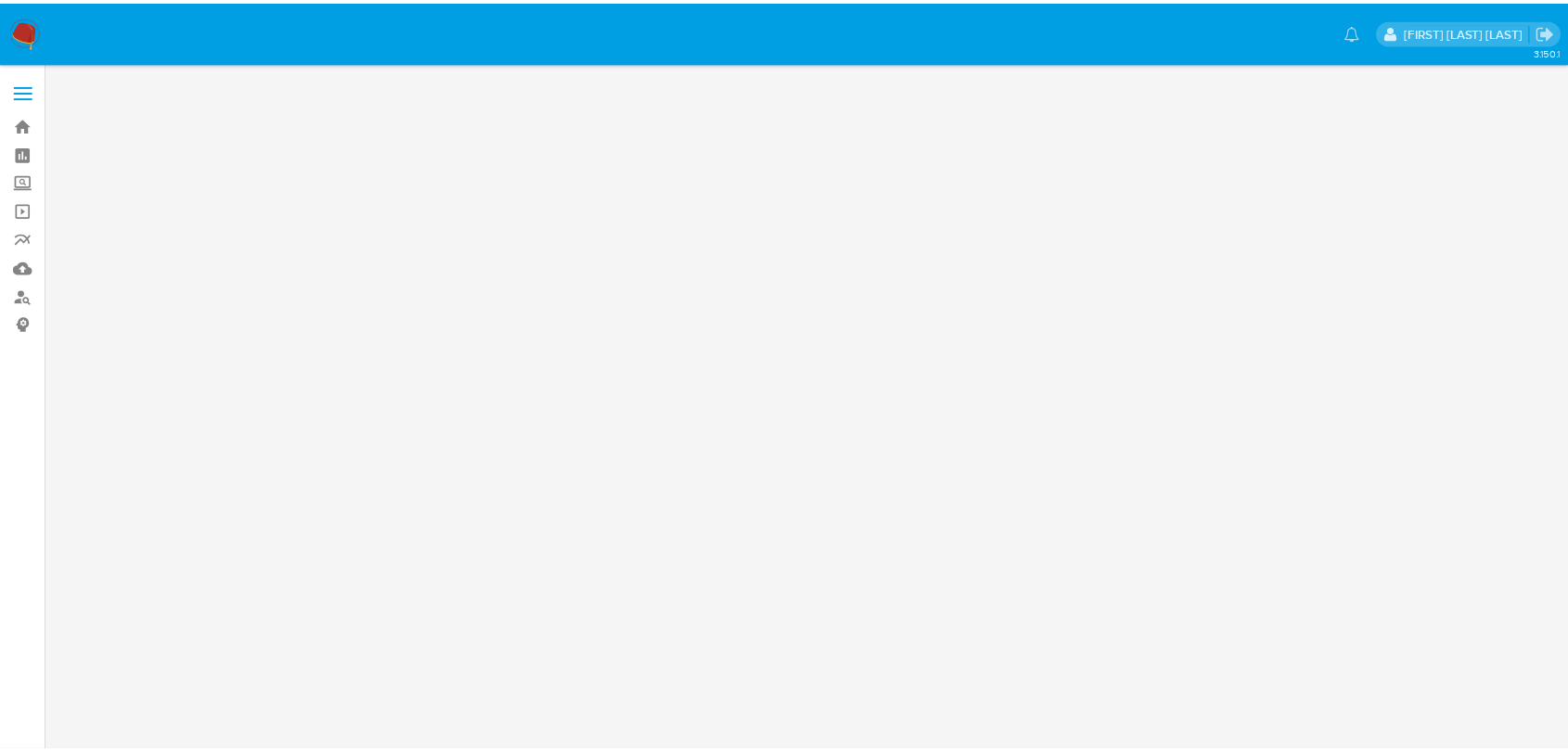 scroll, scrollTop: 0, scrollLeft: 0, axis: both 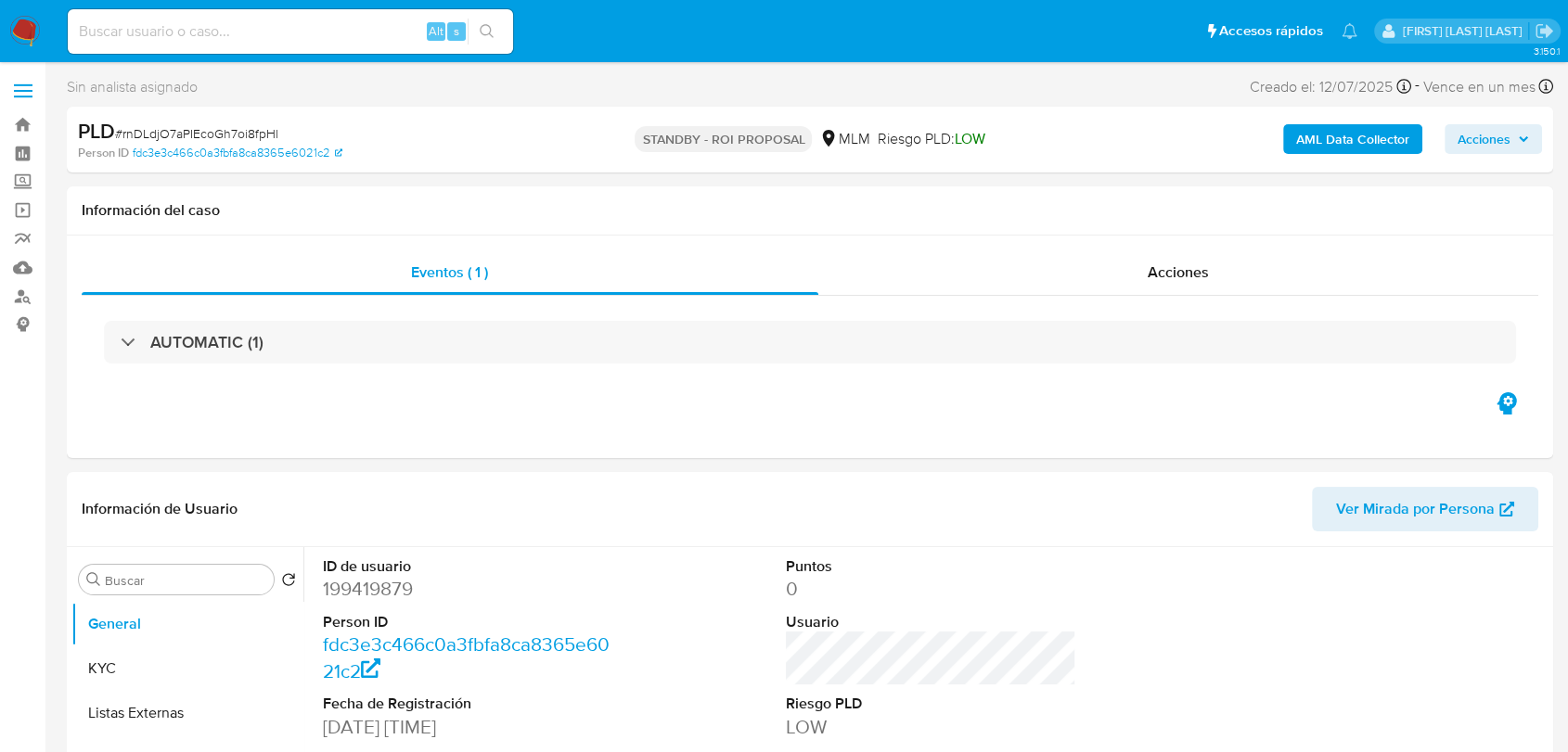 select on "10" 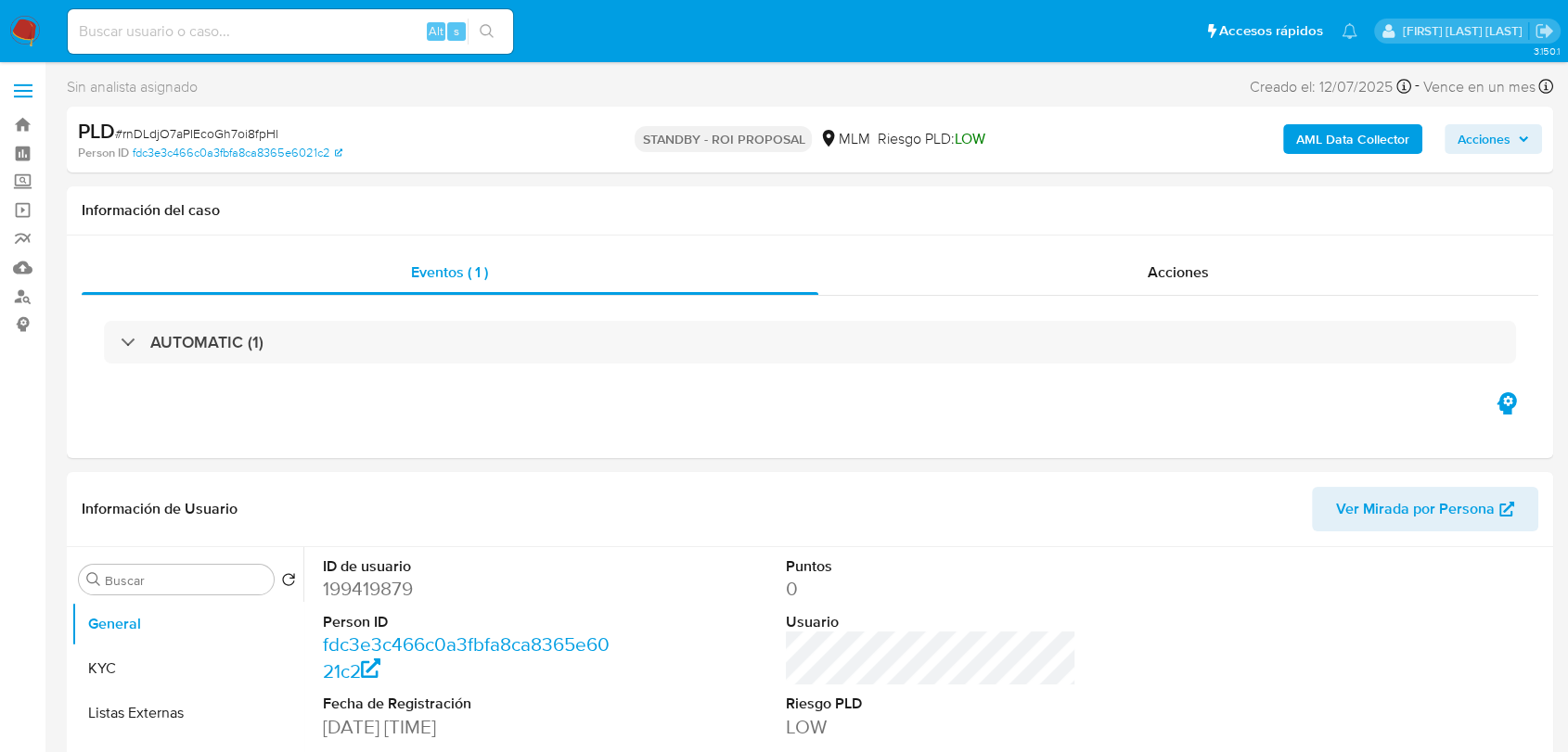 drag, startPoint x: 572, startPoint y: 248, endPoint x: 33, endPoint y: 29, distance: 581.7921 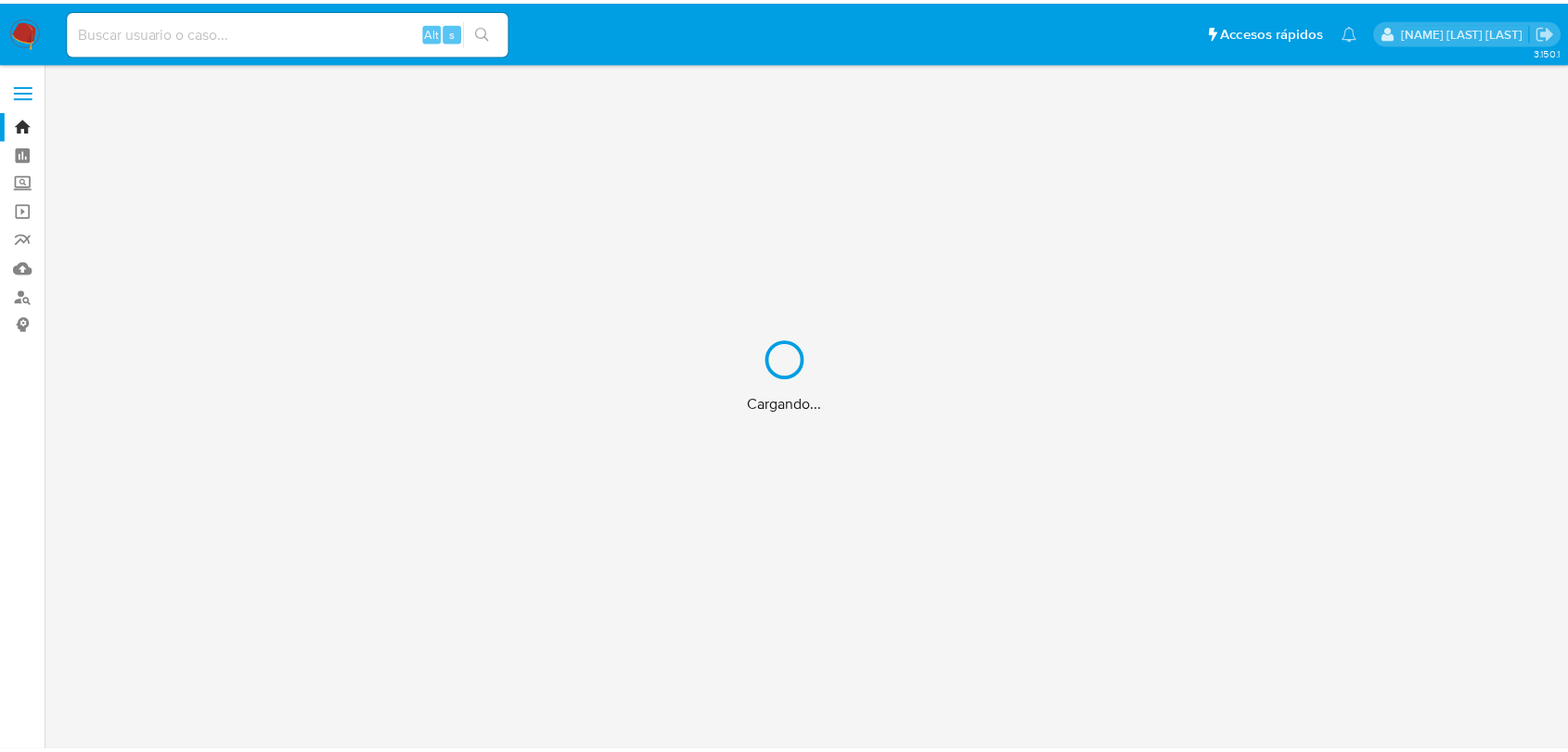 scroll, scrollTop: 0, scrollLeft: 0, axis: both 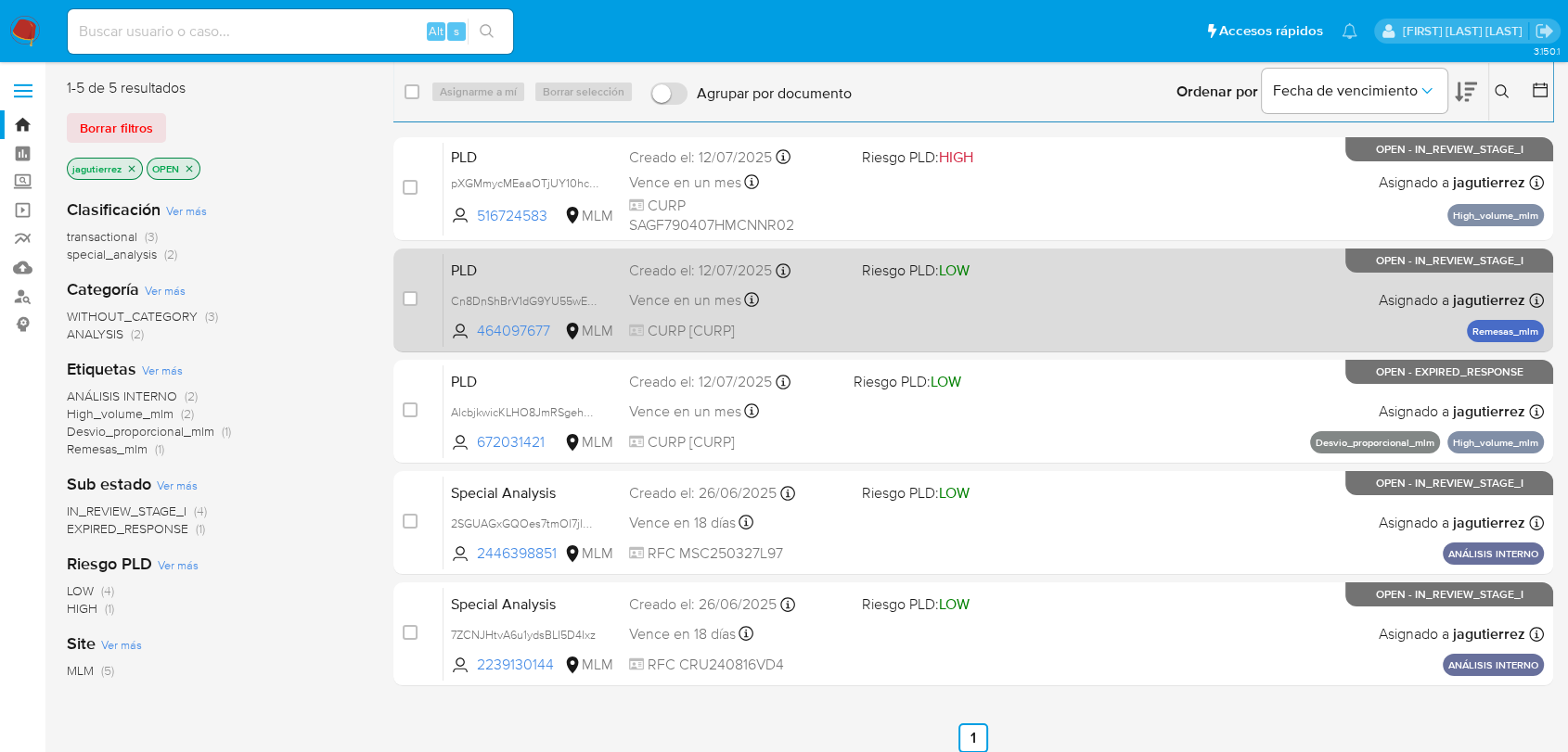 click on "PLD Cn8DnShBrV1dG9YU55wEaAt6 [NUMBER] MLM Riesgo PLD:  LOW Creado el: [DATE]   Creado el: [DATE] [TIME] Vence en un mes   Vence el [DATE] [TIME] CURP   [CURP] Asignado a   [INITIALS]   Asignado el: [DATE] [TIME] Remesas_mlm OPEN - IN_REVIEW_STAGE_I" at bounding box center (994, 300) 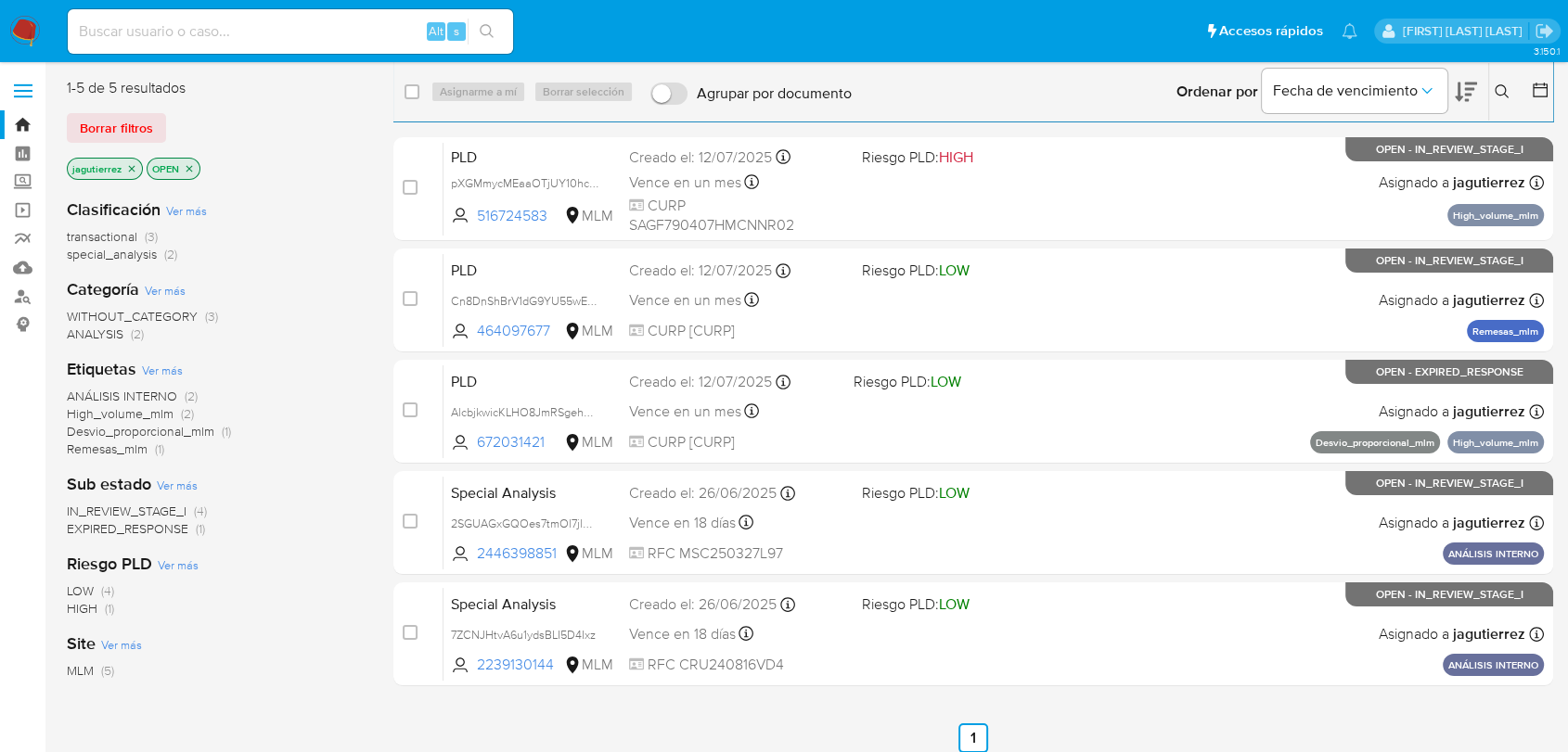 click 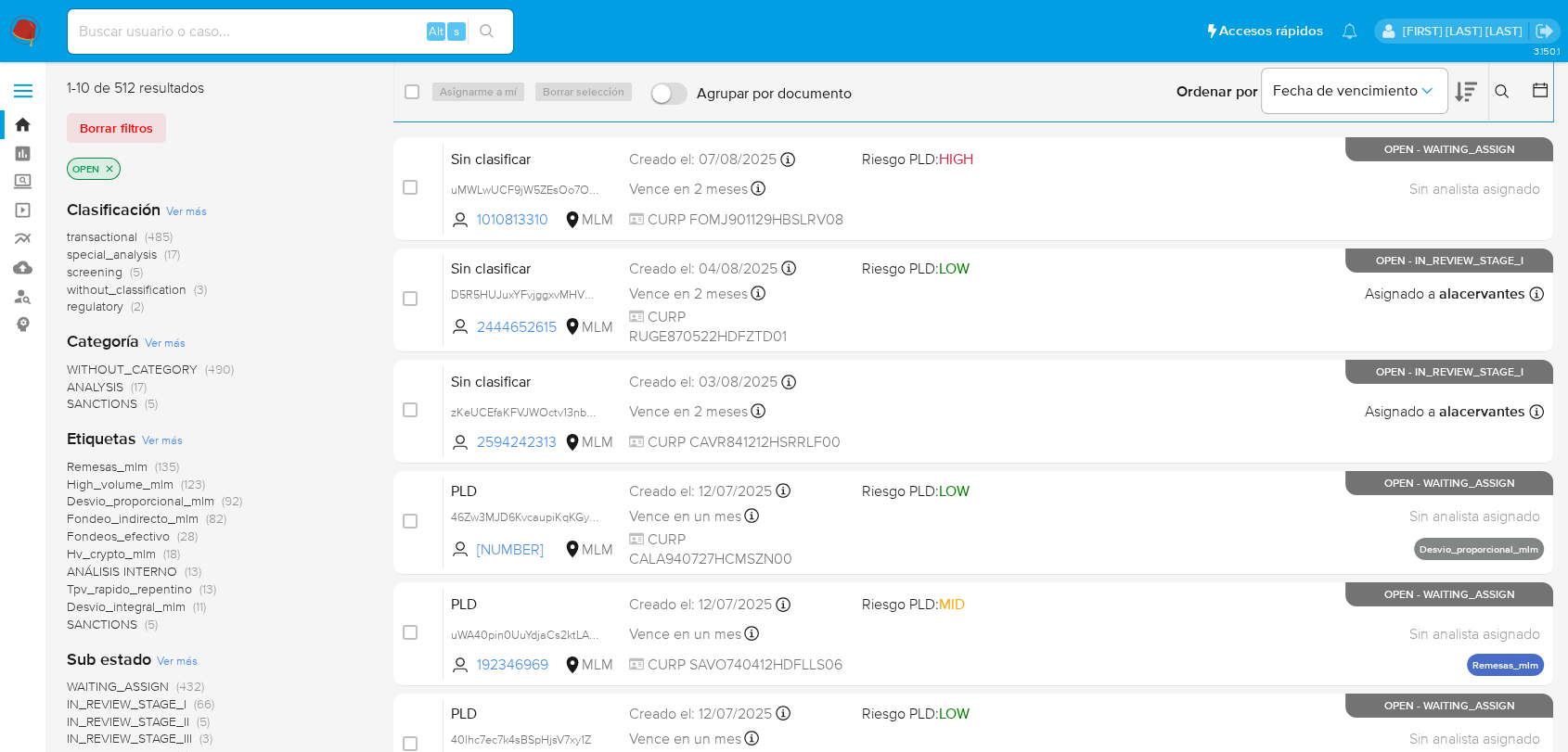 click on "screening" at bounding box center [95, 272] 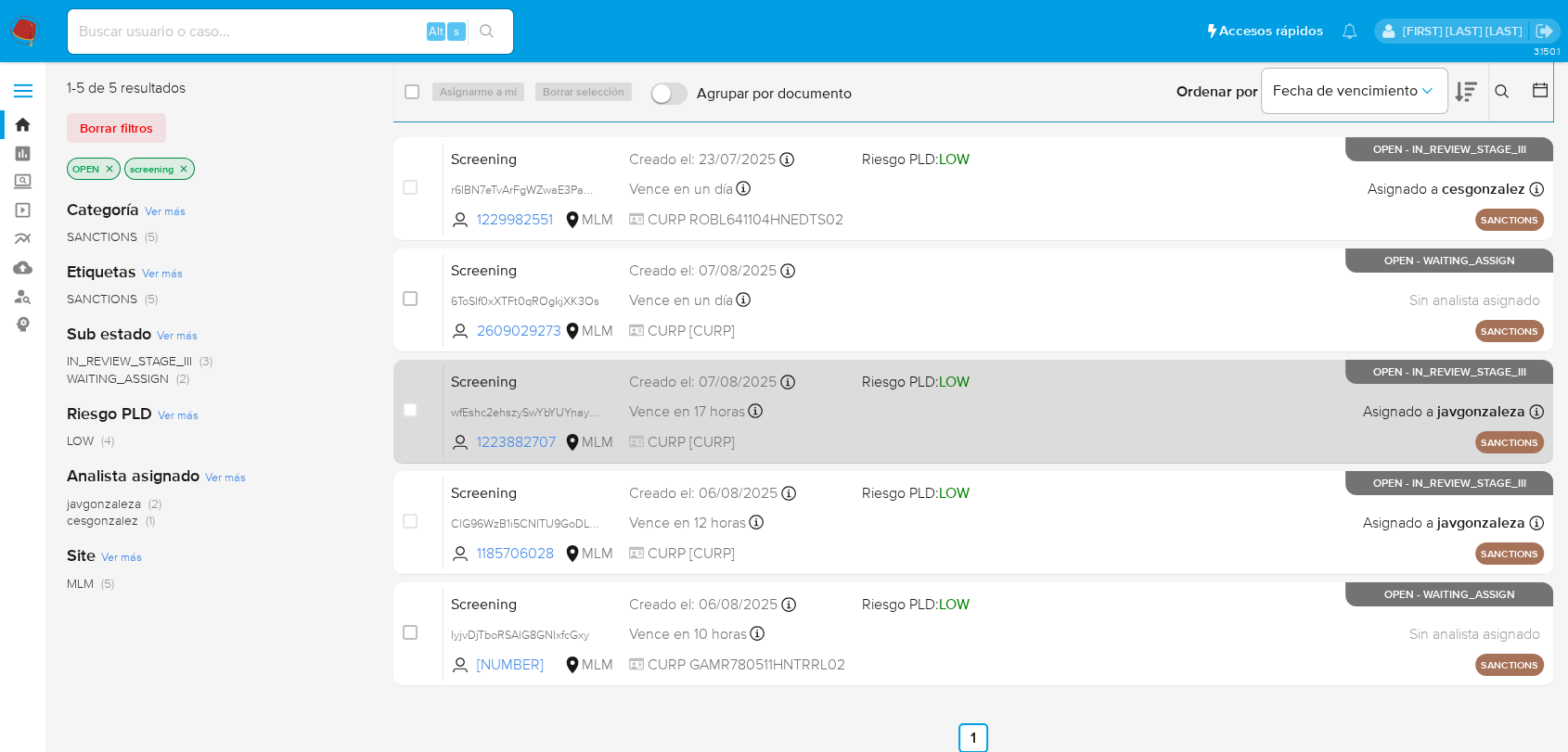 click on "Screening wfEshc2ehszySwYbYUYnayE9 [NUMBER] MLM Riesgo PLD:  LOW Creado el: [DATE]   Creado el: [DATE] [TIME] Vence en 17 horas   Vence el [DATE] [TIME] CURP   [CURP] Asignado a   [INITIALS]   Asignado el: [DATE] [TIME] SANCTIONS OPEN - IN_REVIEW_STAGE_III" at bounding box center [994, 411] 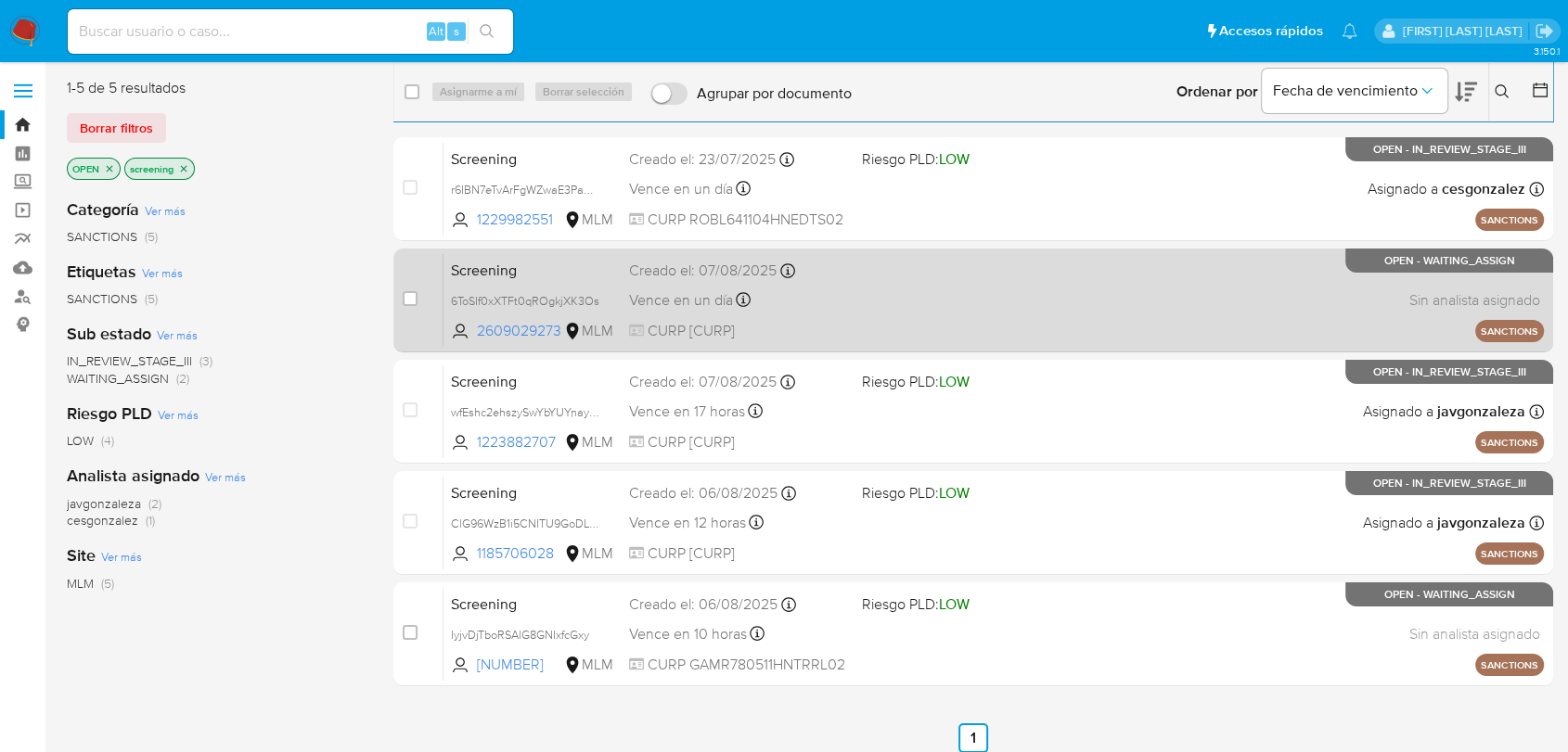 click on "Screening 6ToSIf0xXTFt0qROgkjXK3Os [NUMBER] MLM Creado el: [DATE]   Creado el: [DATE] [TIME] Vence en un día   Vence el [DATE] [TIME] CURP   [CURP] Sin analista asignado   Asignado el: - SANCTIONS OPEN - WAITING_ASSIGN" at bounding box center [994, 300] 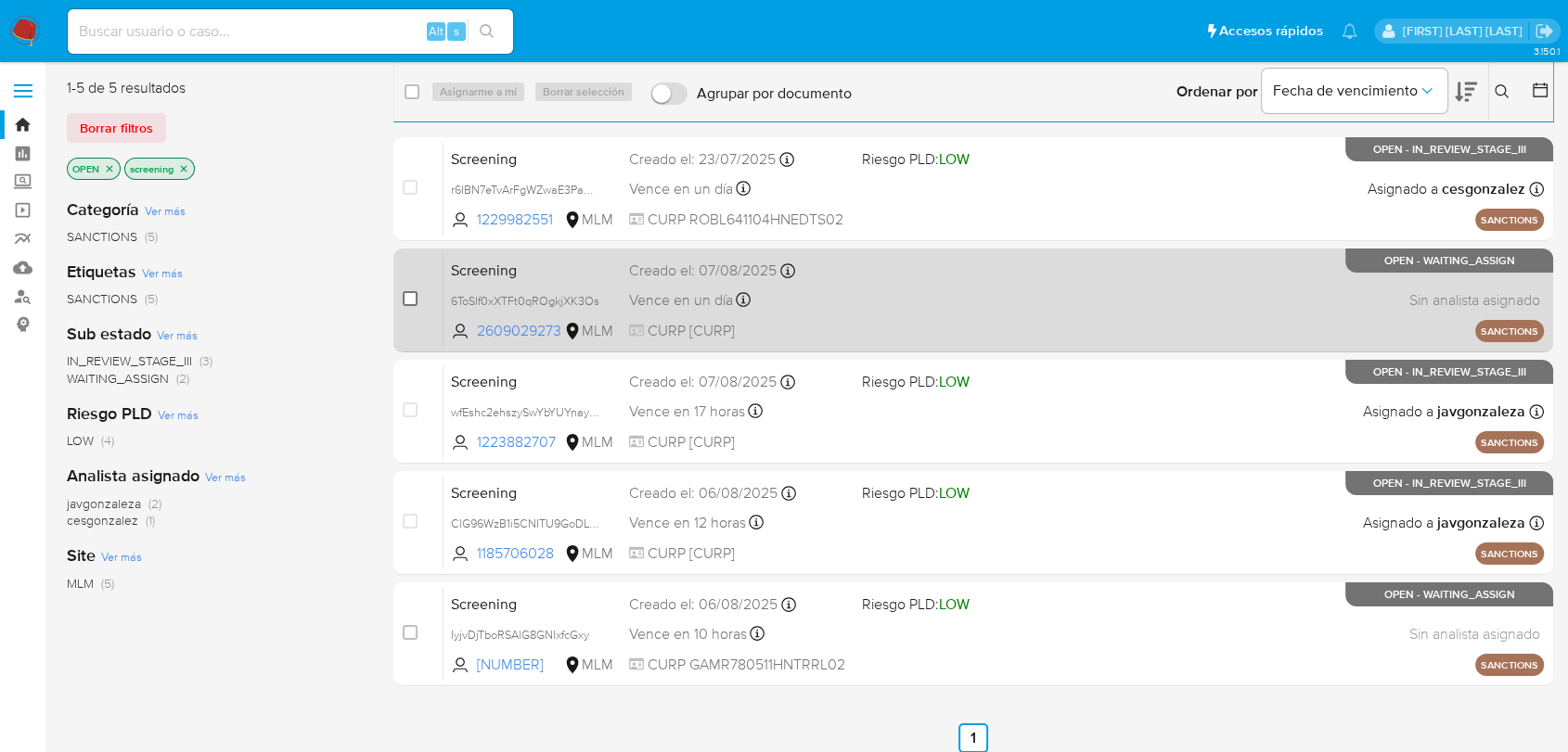 click at bounding box center [410, 299] 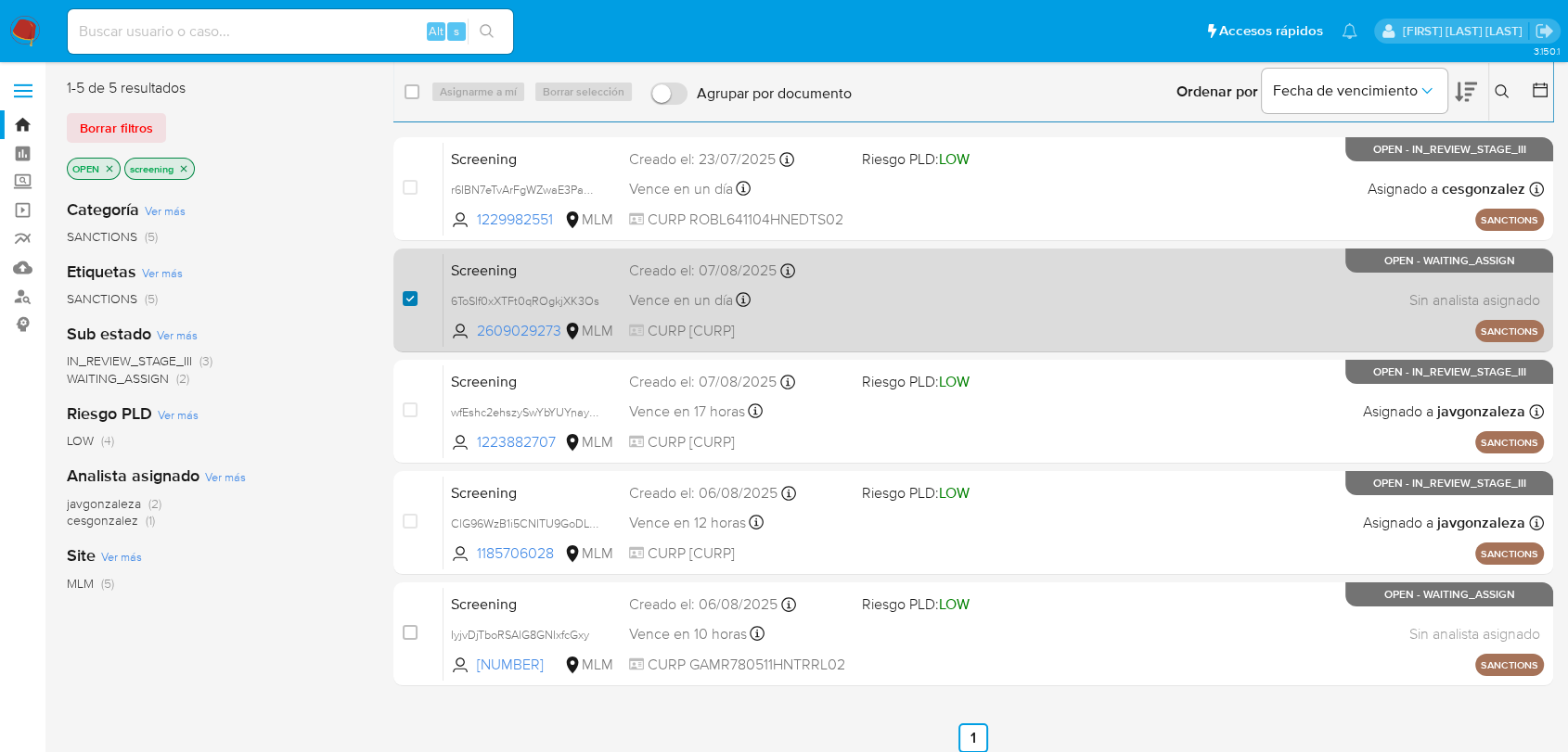 checkbox on "true" 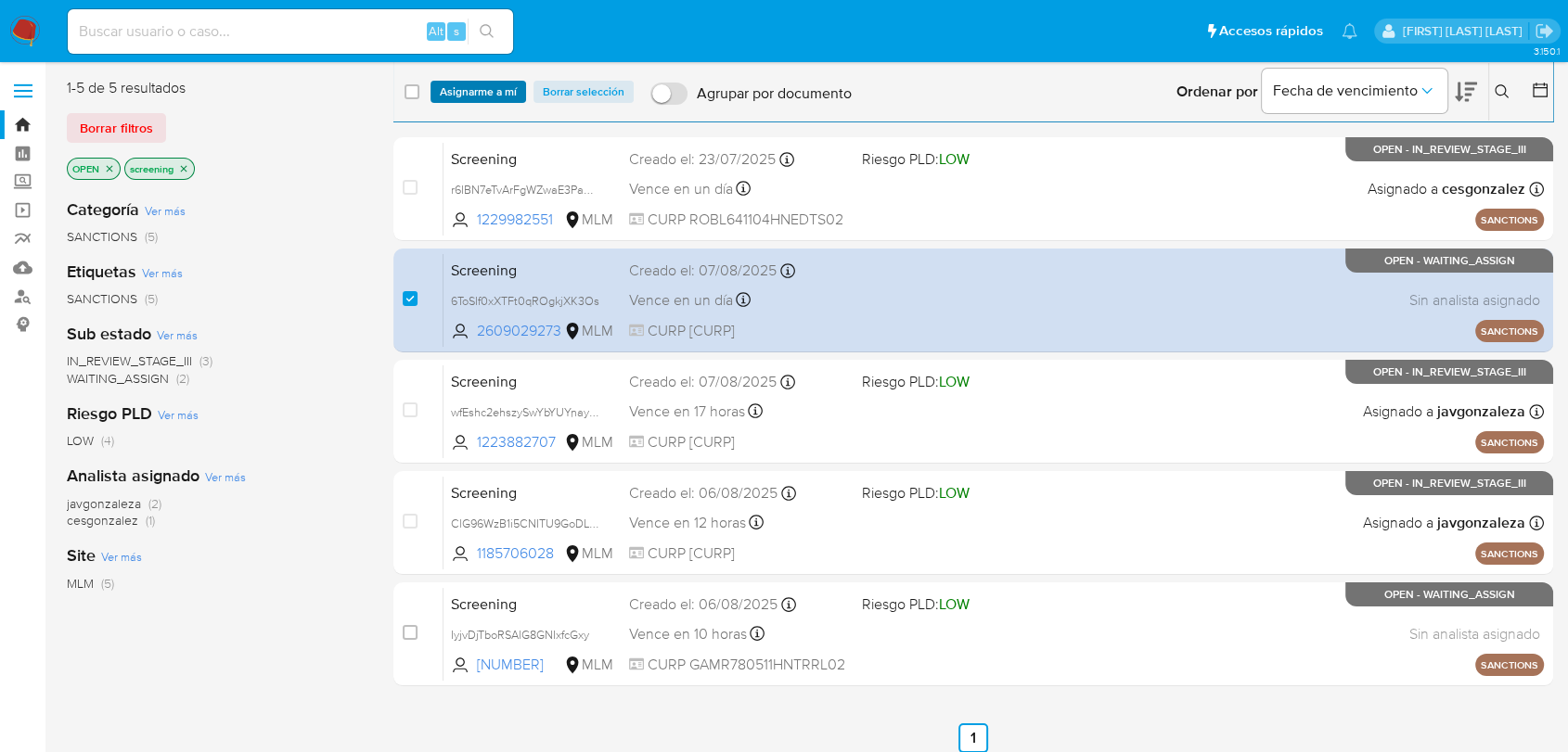 click on "Asignarme a mí" at bounding box center [478, 92] 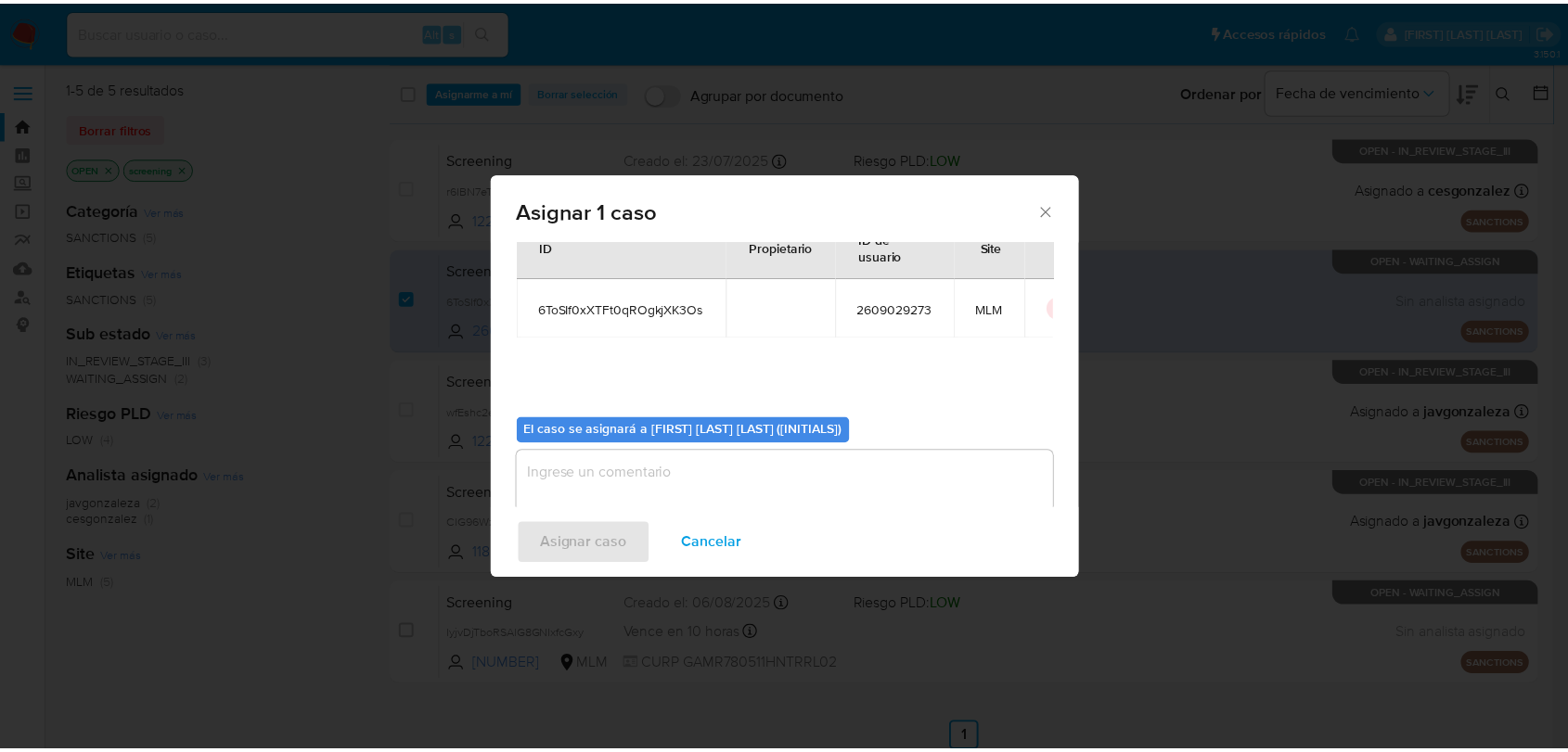 scroll, scrollTop: 96, scrollLeft: 0, axis: vertical 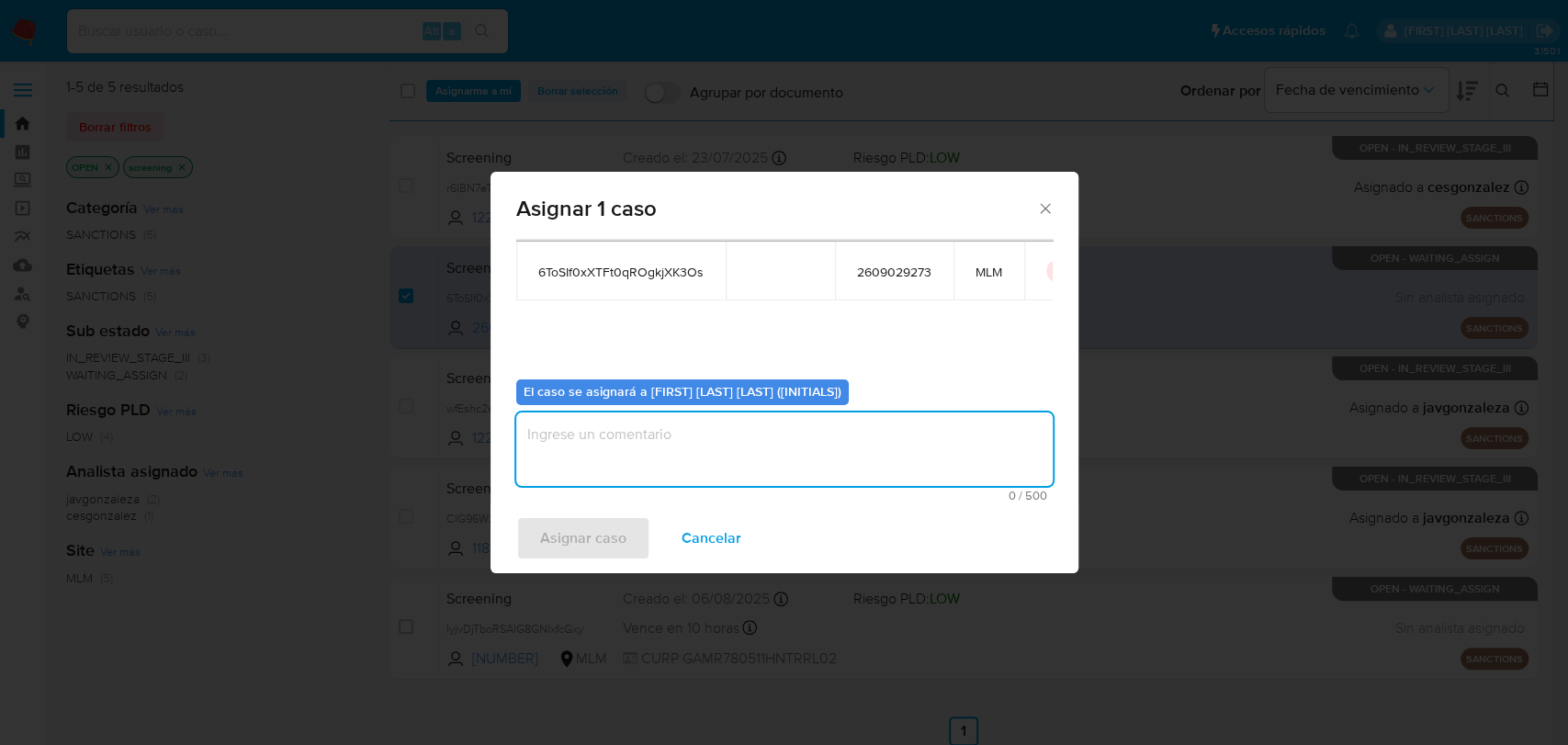 click at bounding box center (784, 449) 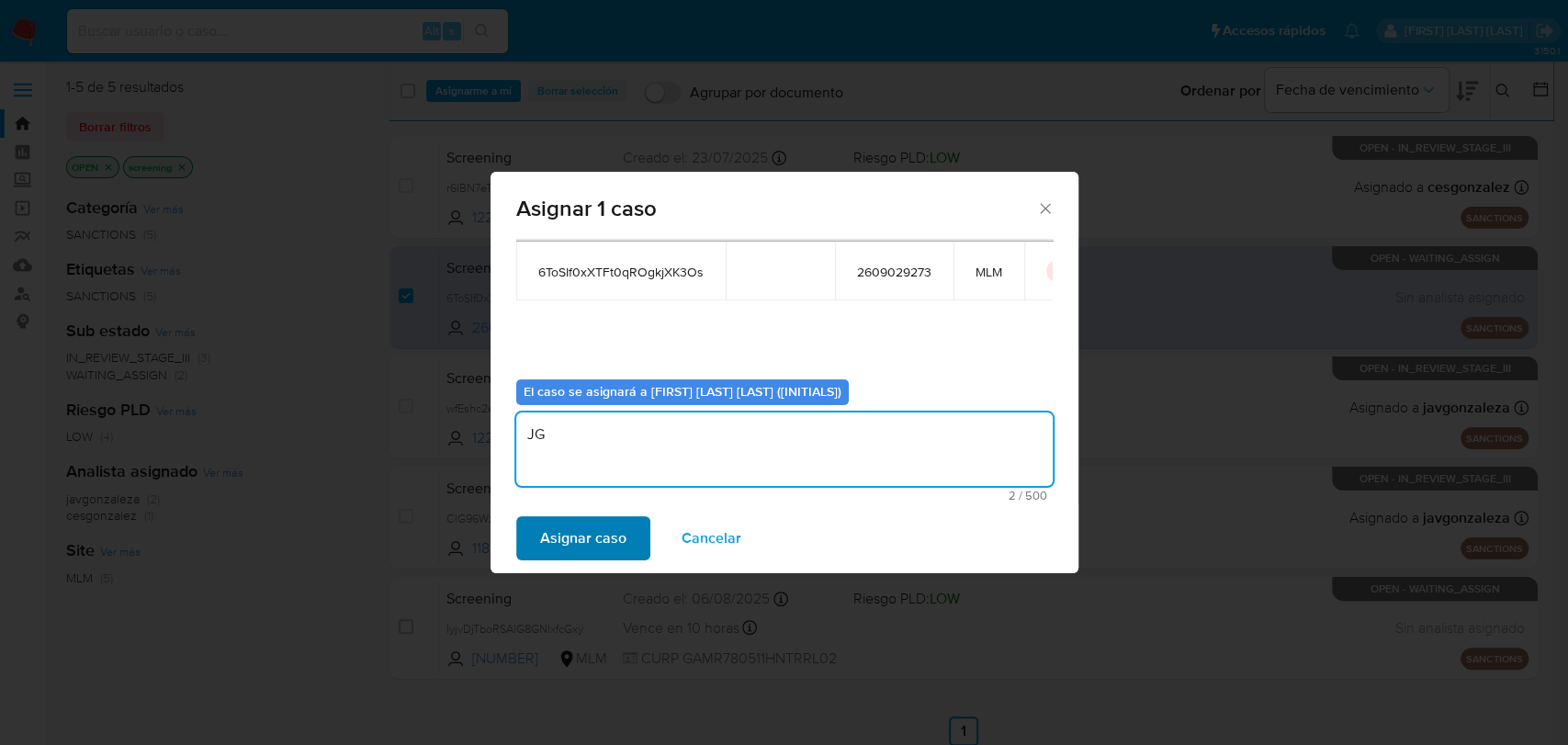 type on "JG" 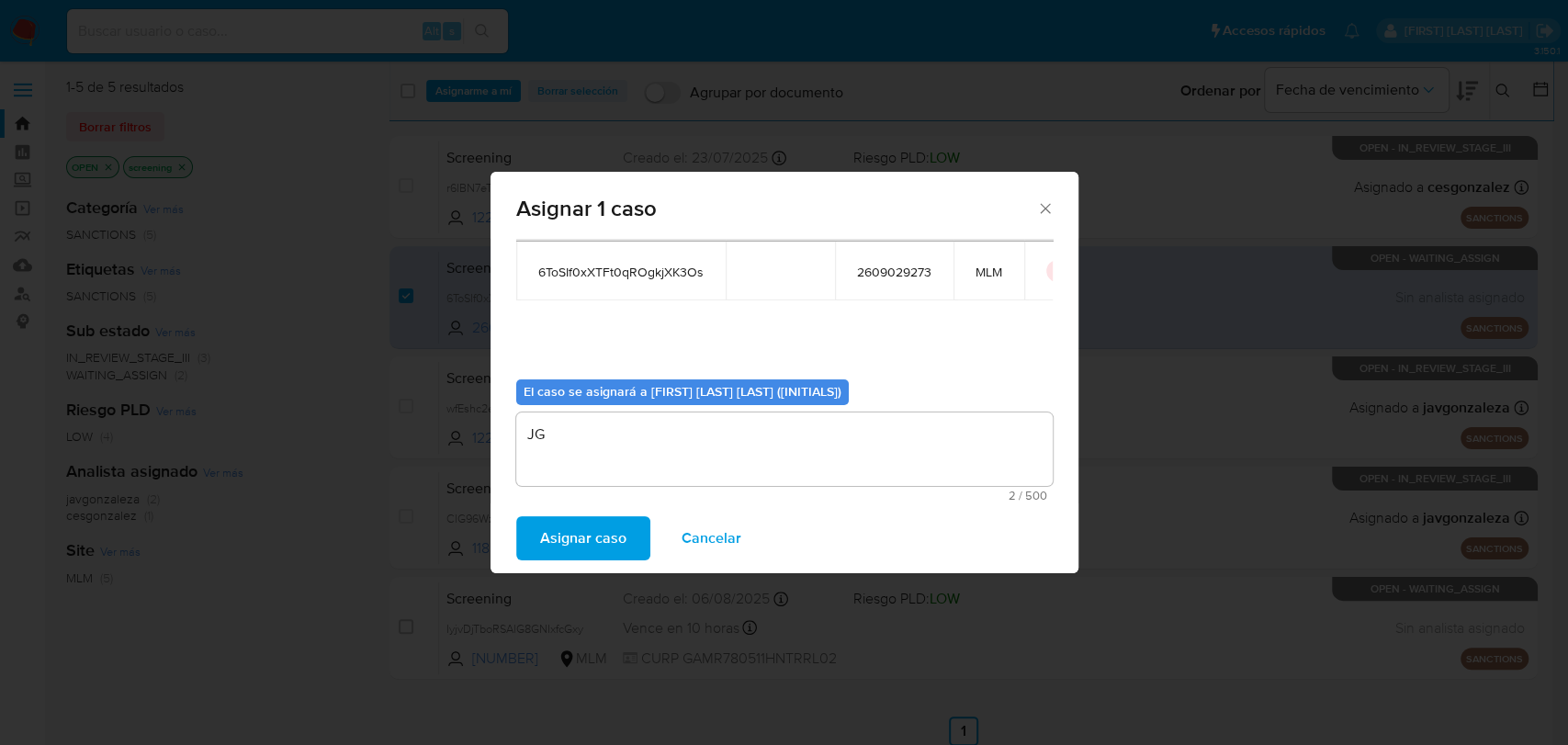 click on "Asignar caso" at bounding box center (583, 538) 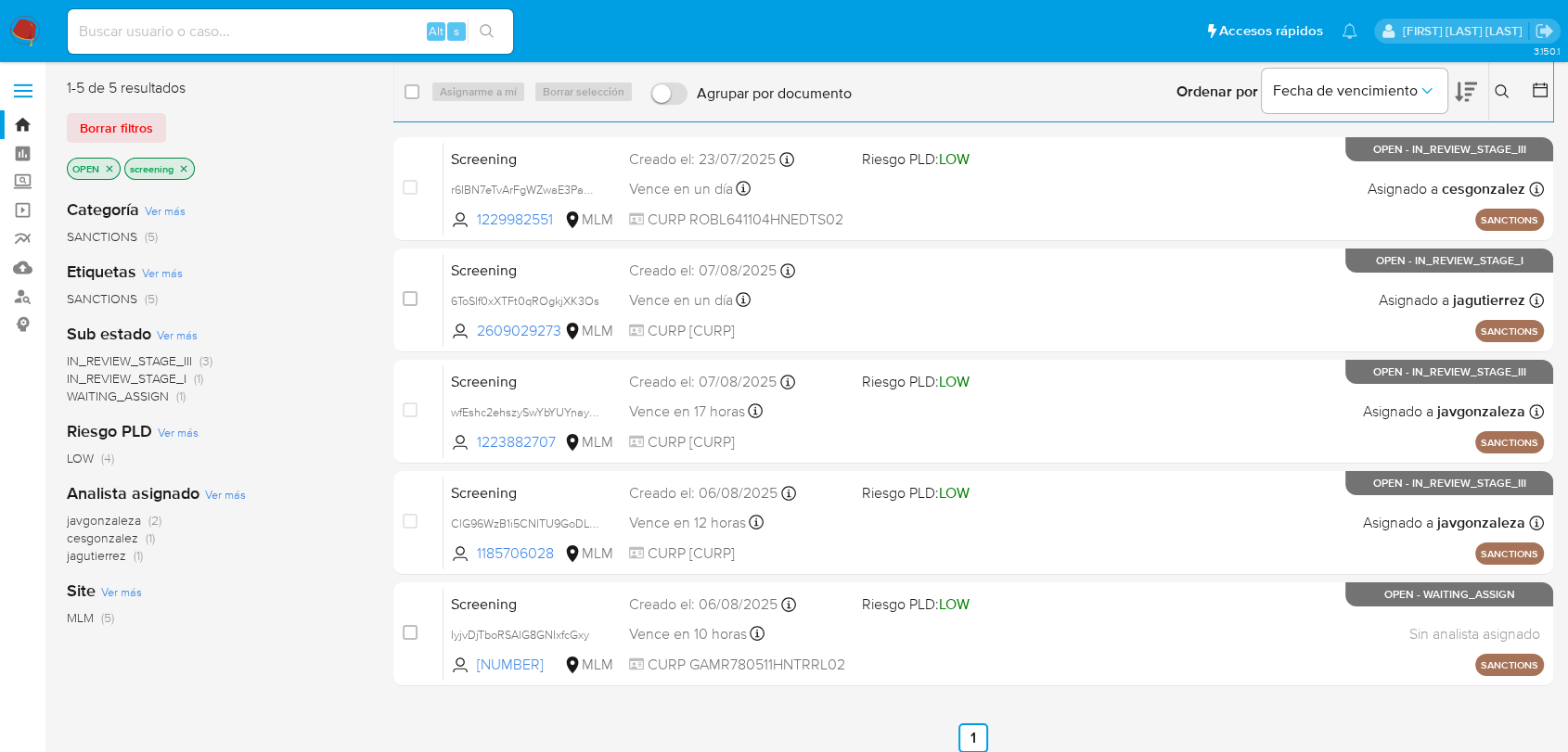 click at bounding box center [25, 32] 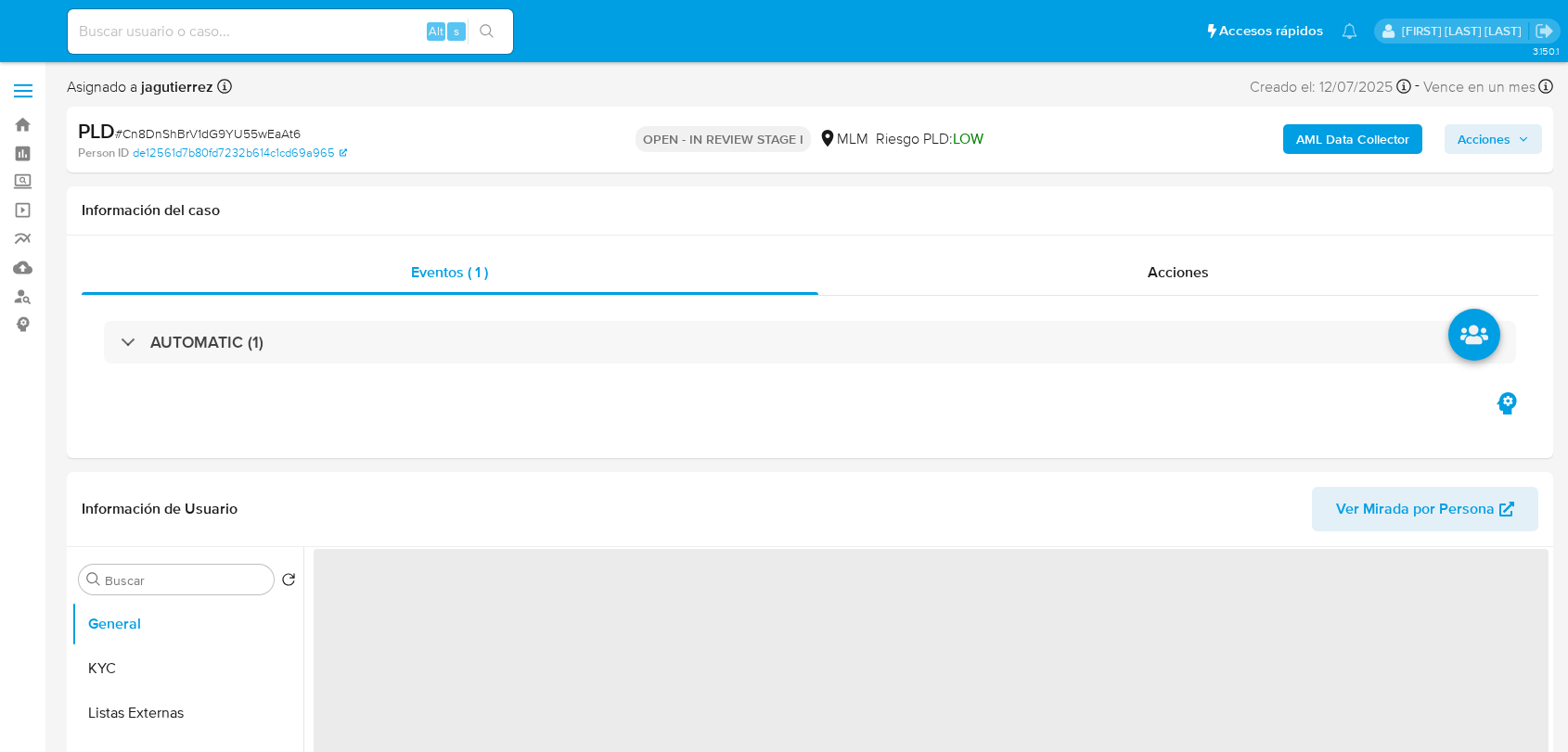 select on "10" 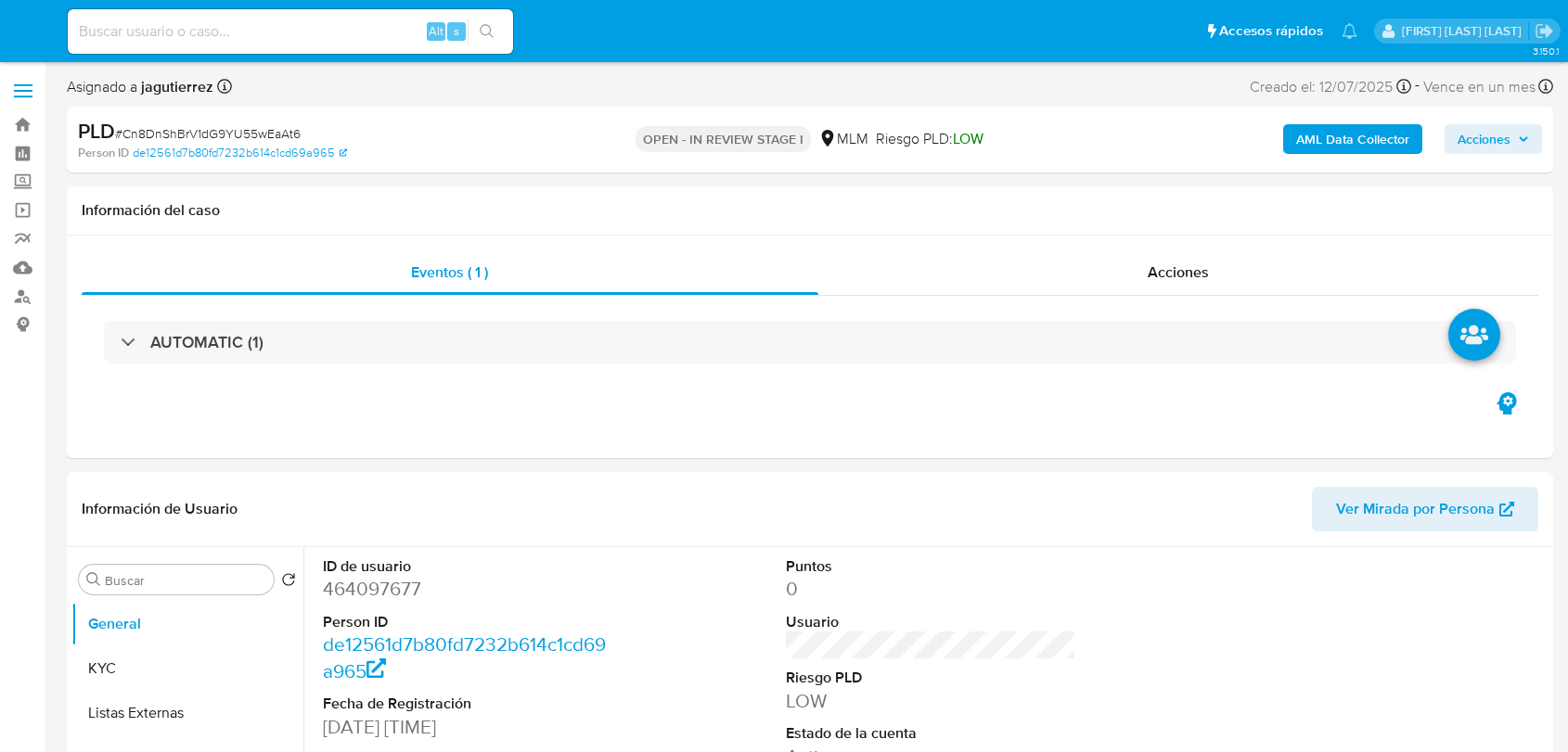 scroll, scrollTop: 0, scrollLeft: 0, axis: both 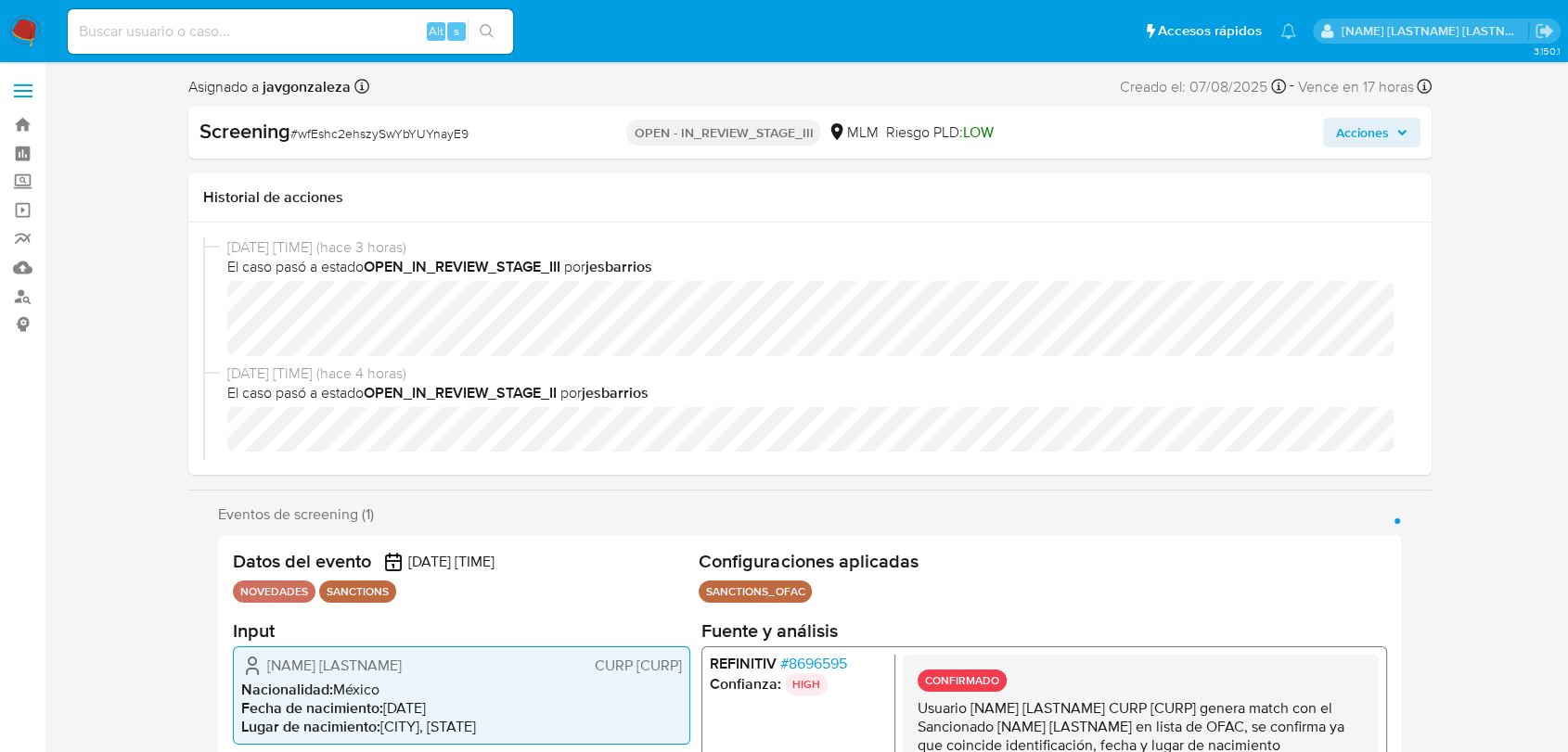 select on "10" 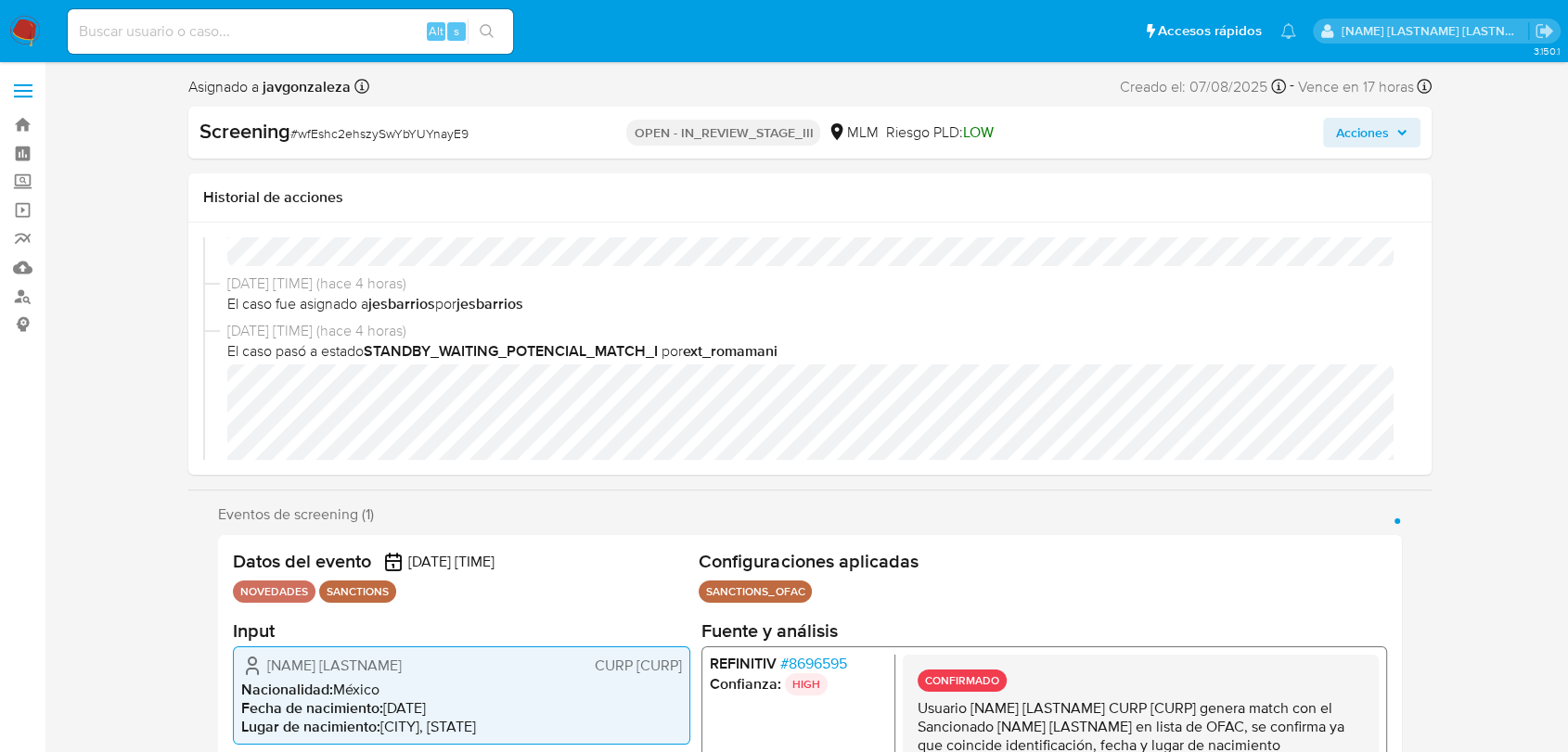 scroll, scrollTop: 309, scrollLeft: 0, axis: vertical 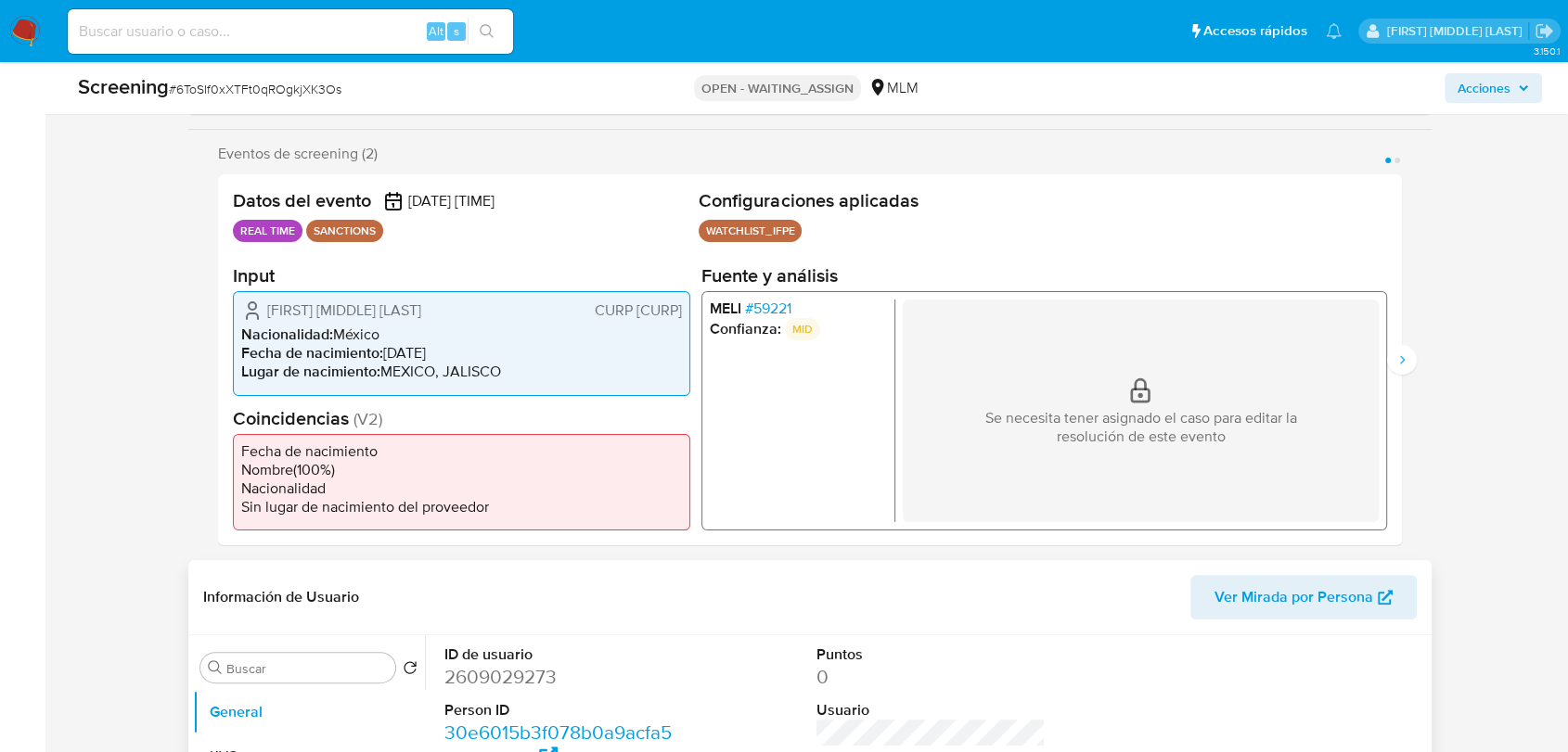 select on "10" 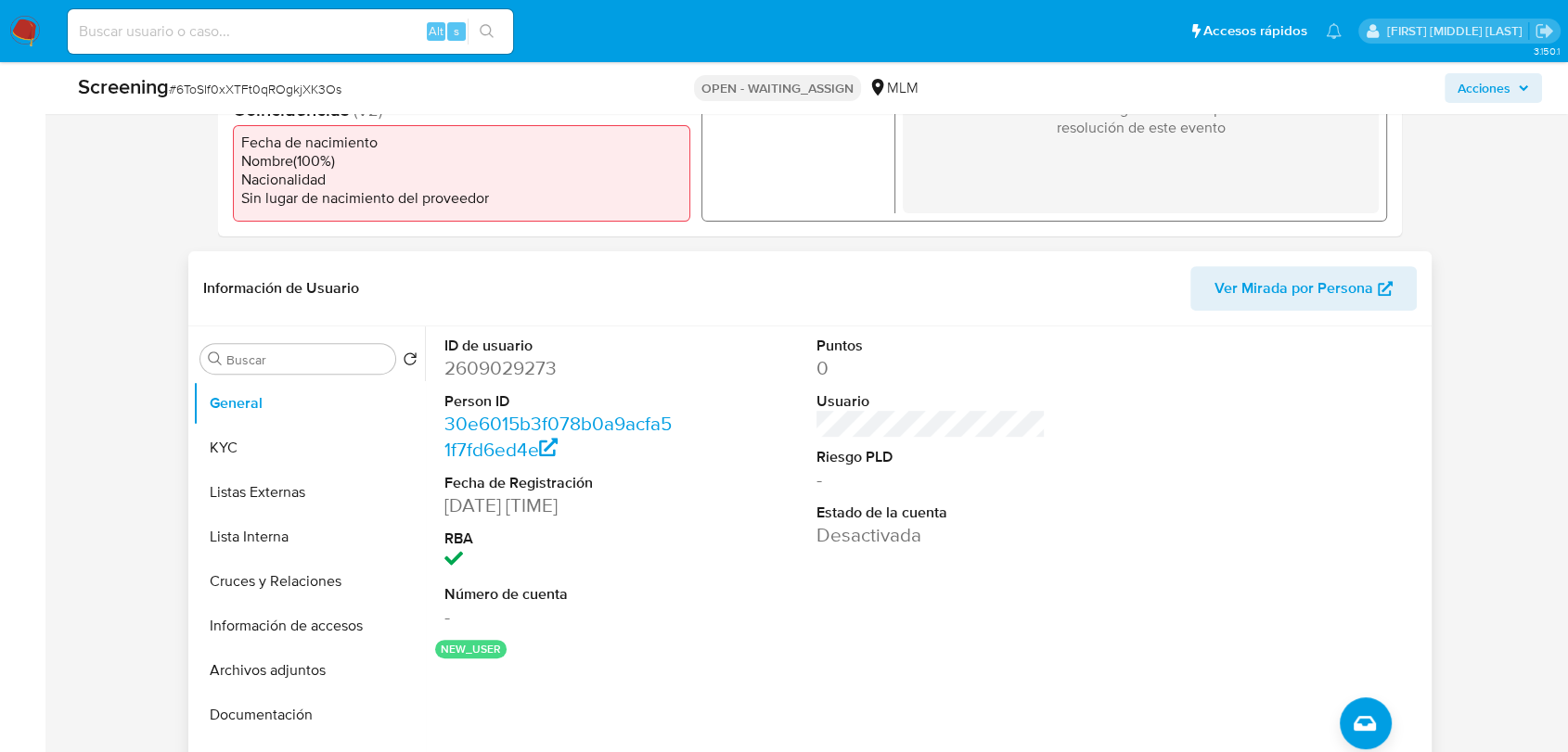 scroll, scrollTop: 412, scrollLeft: 0, axis: vertical 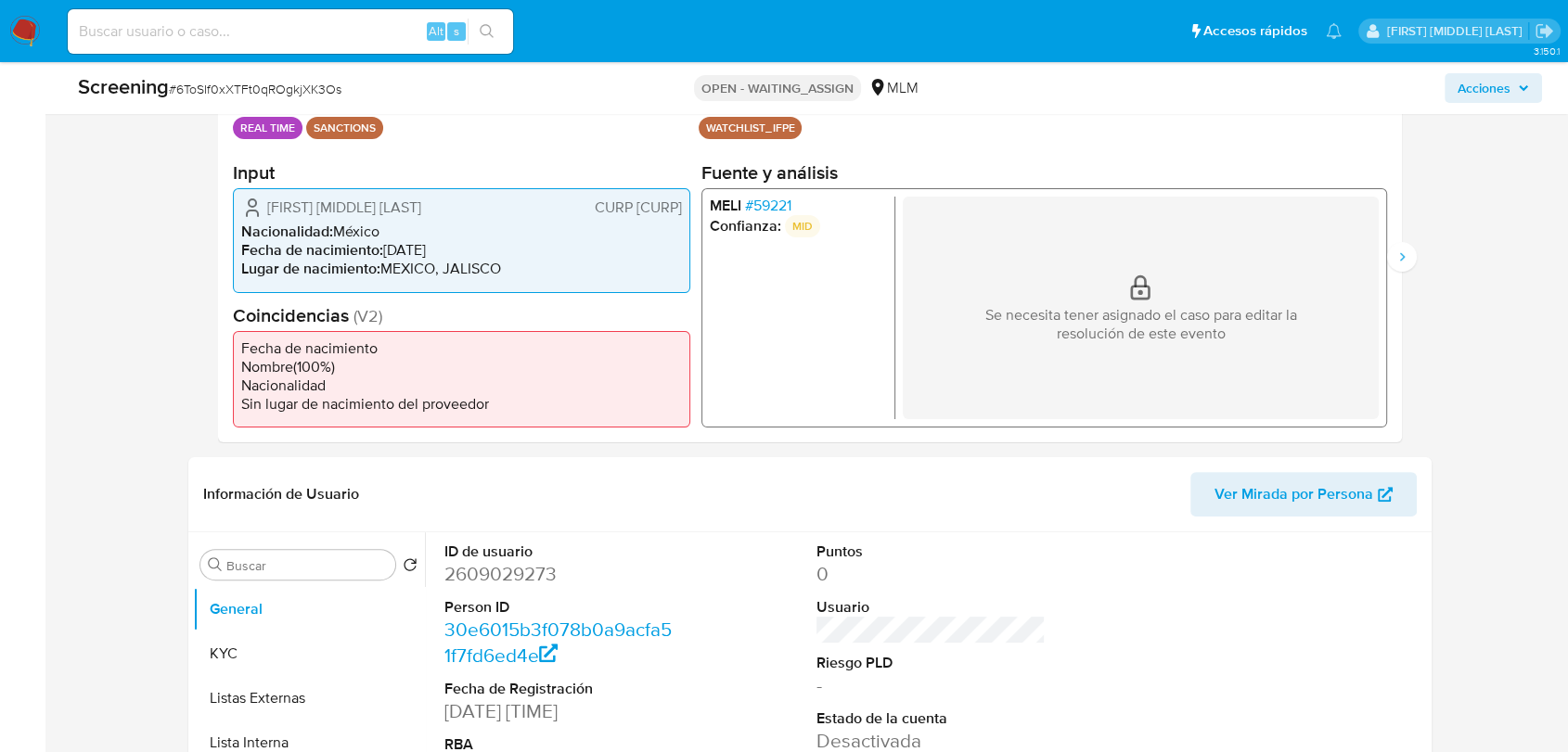 click on "# 59221" at bounding box center [768, 206] 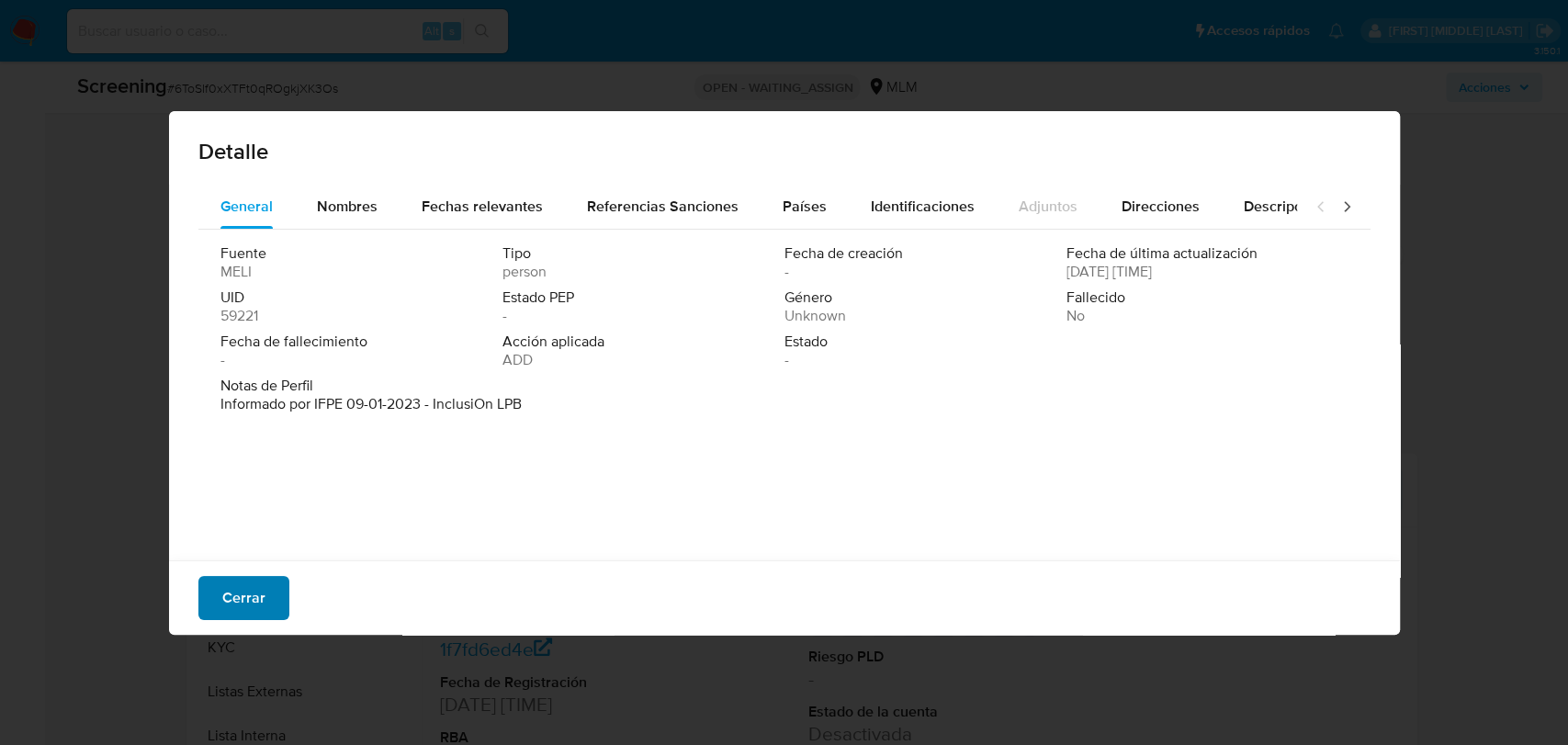 drag, startPoint x: 265, startPoint y: 612, endPoint x: 263, endPoint y: 601, distance: 11.18034 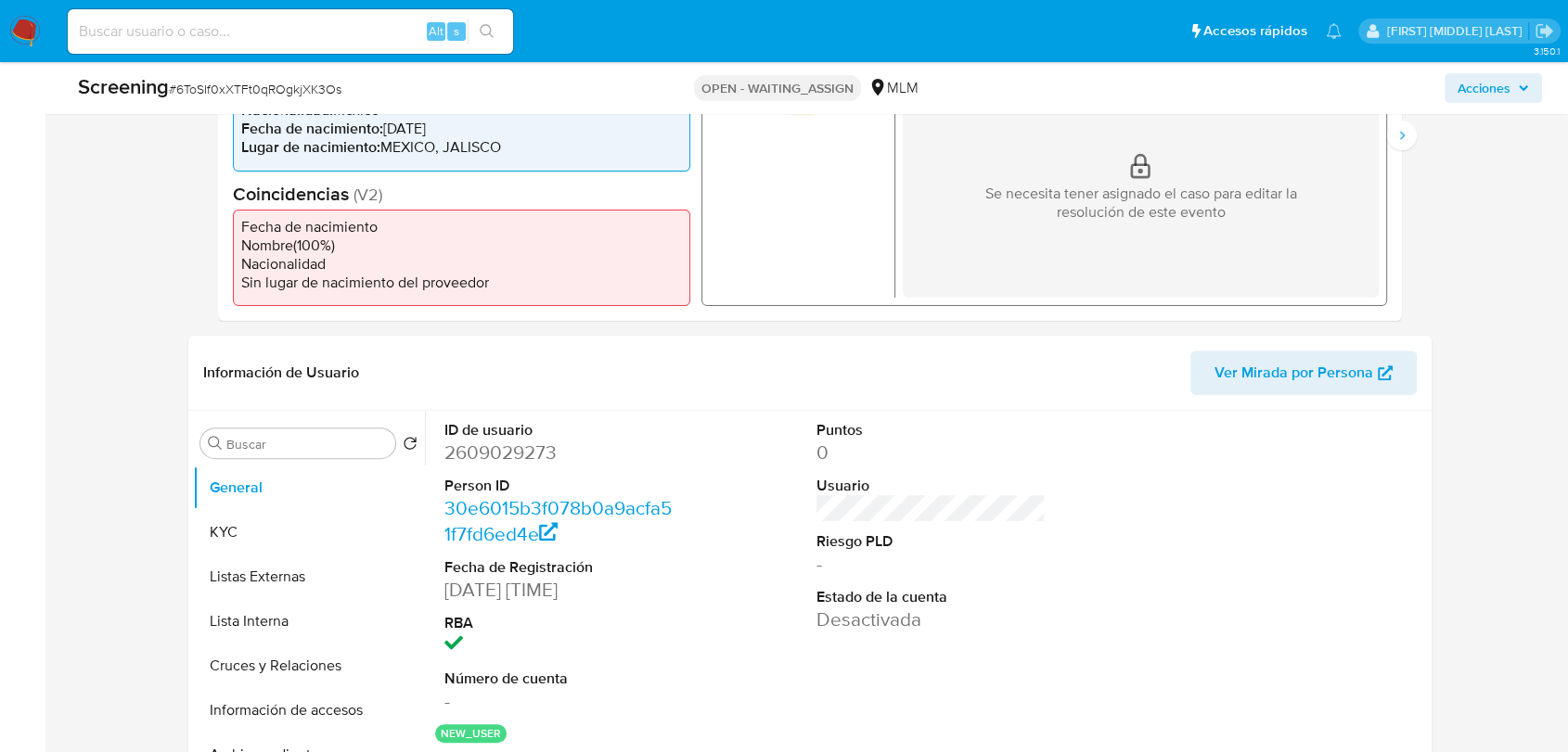 scroll, scrollTop: 720, scrollLeft: 0, axis: vertical 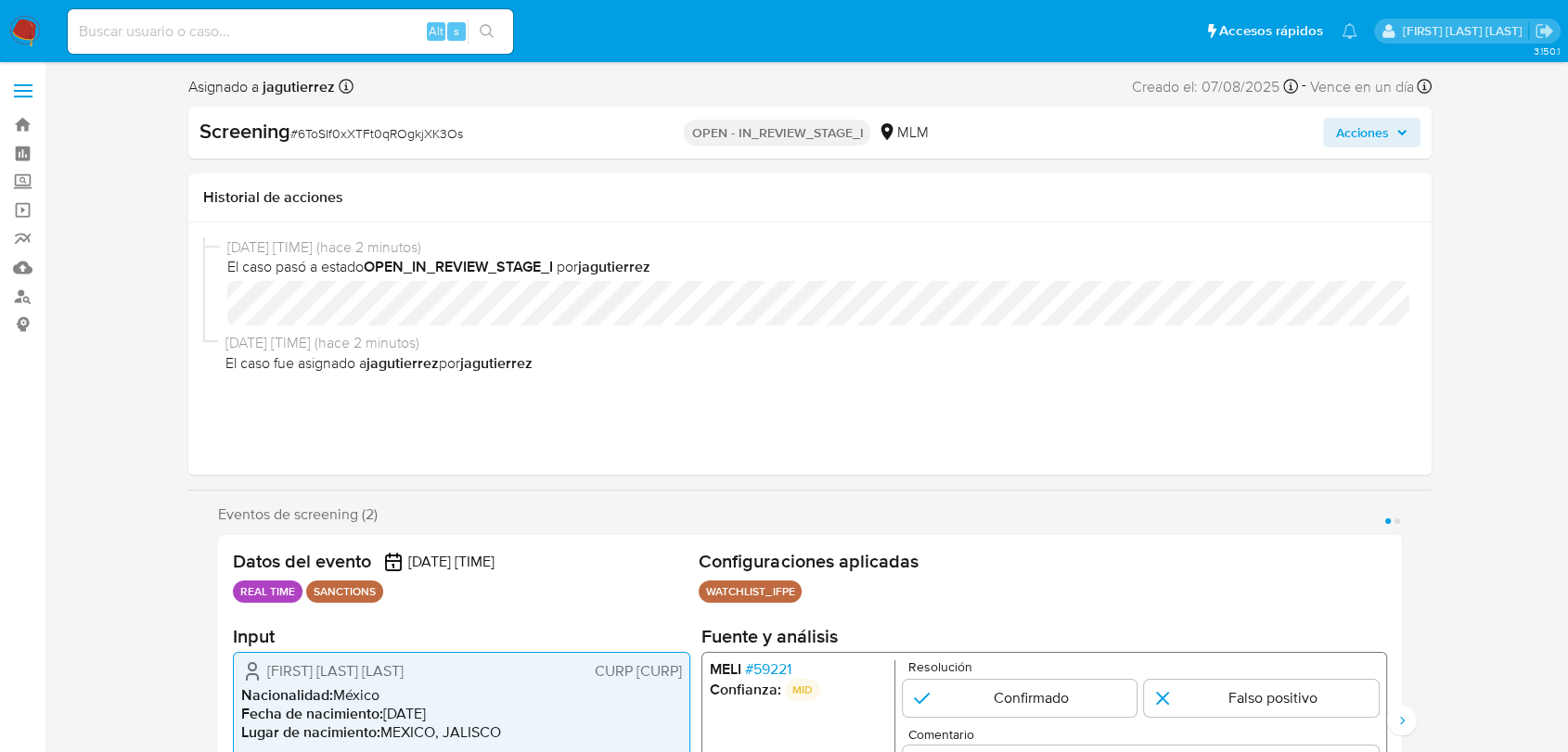 select on "10" 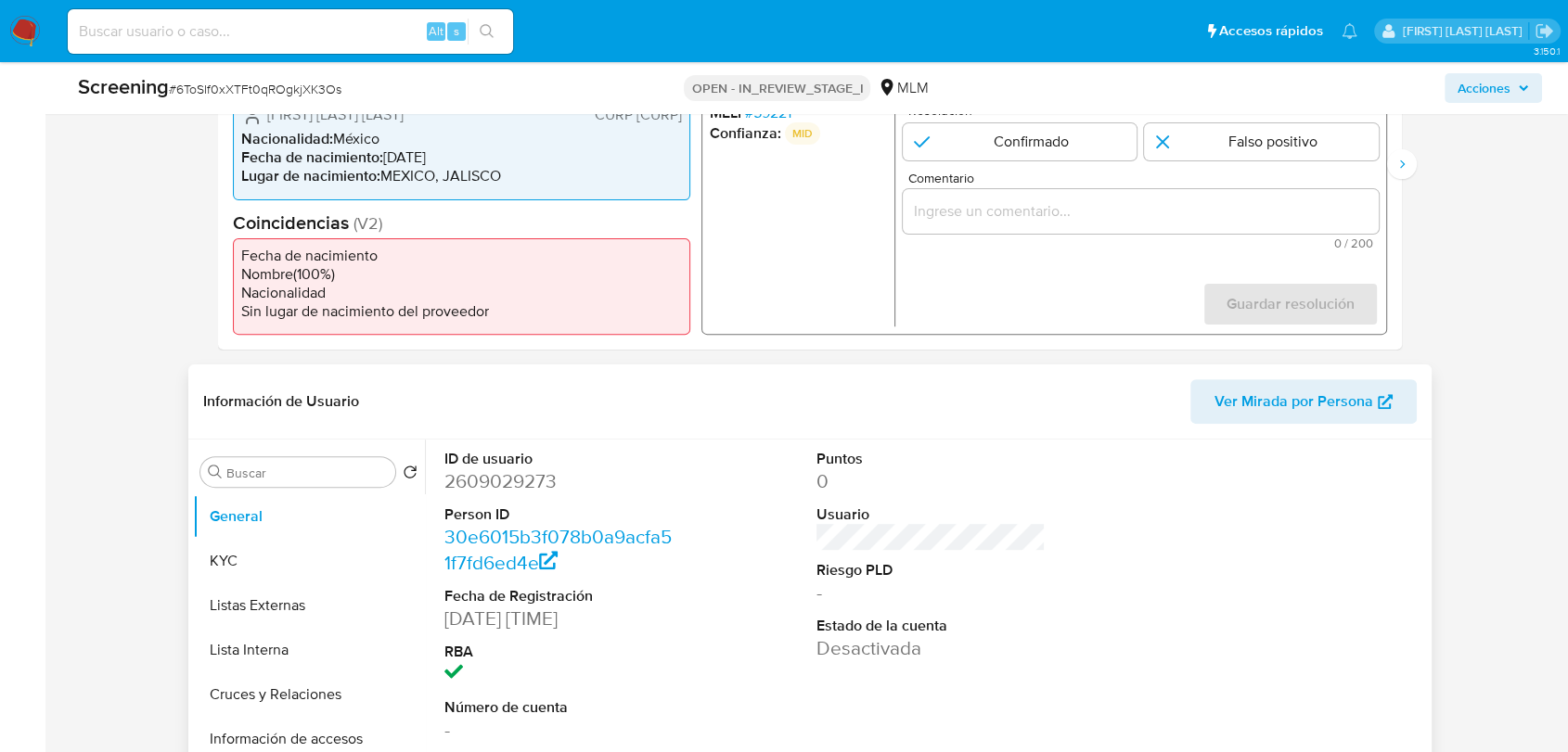 scroll, scrollTop: 515, scrollLeft: 0, axis: vertical 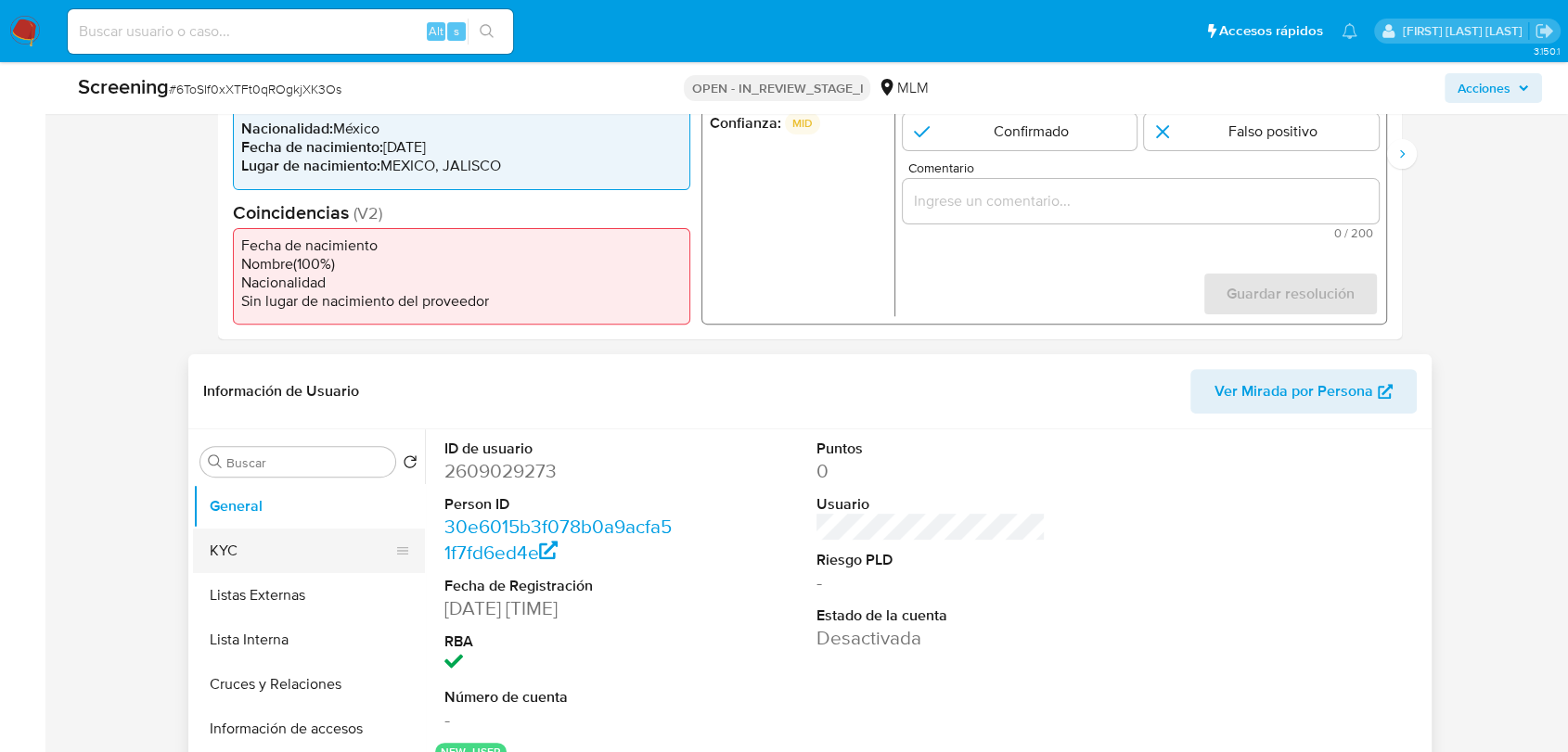 drag, startPoint x: 231, startPoint y: 557, endPoint x: 212, endPoint y: 558, distance: 19.026298 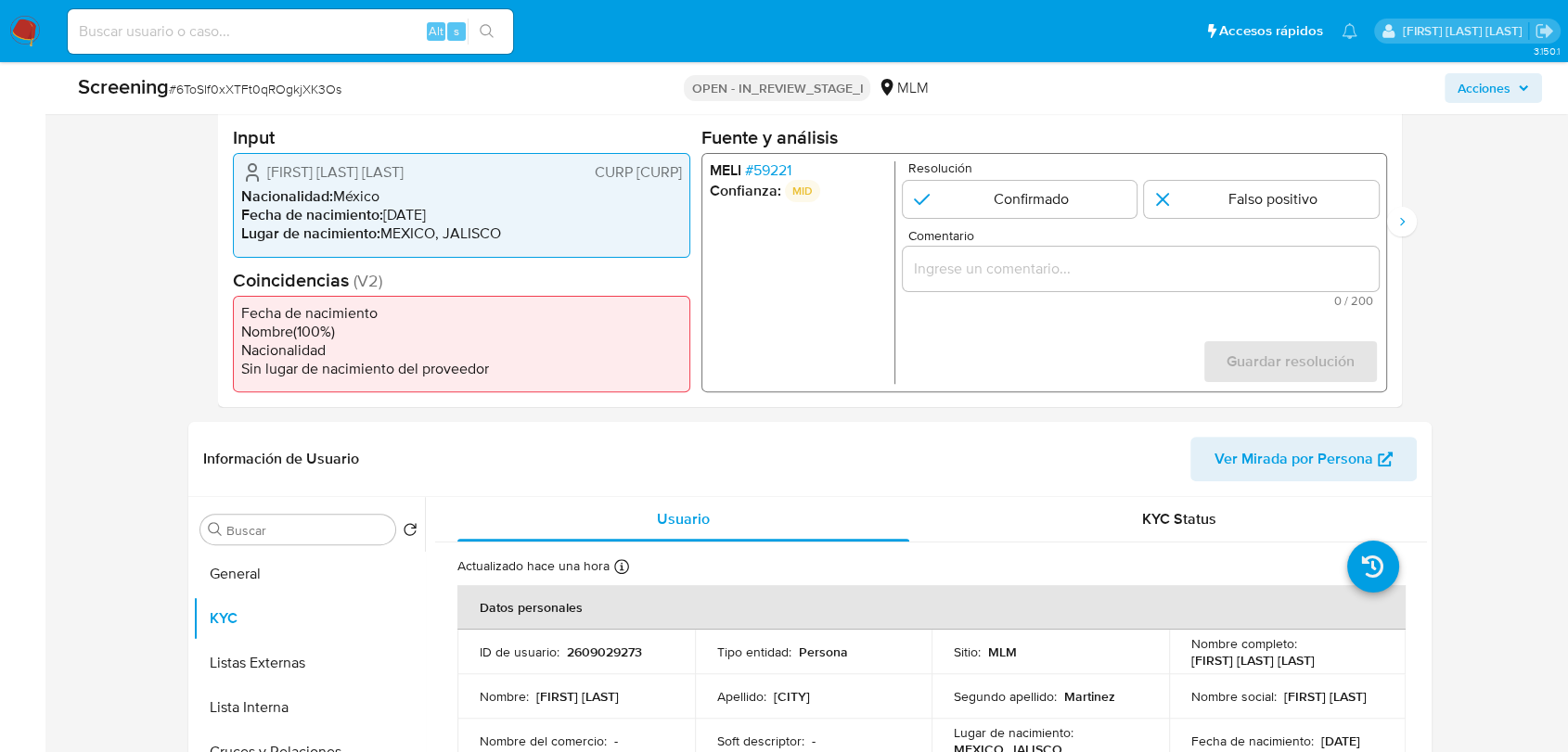 scroll, scrollTop: 412, scrollLeft: 0, axis: vertical 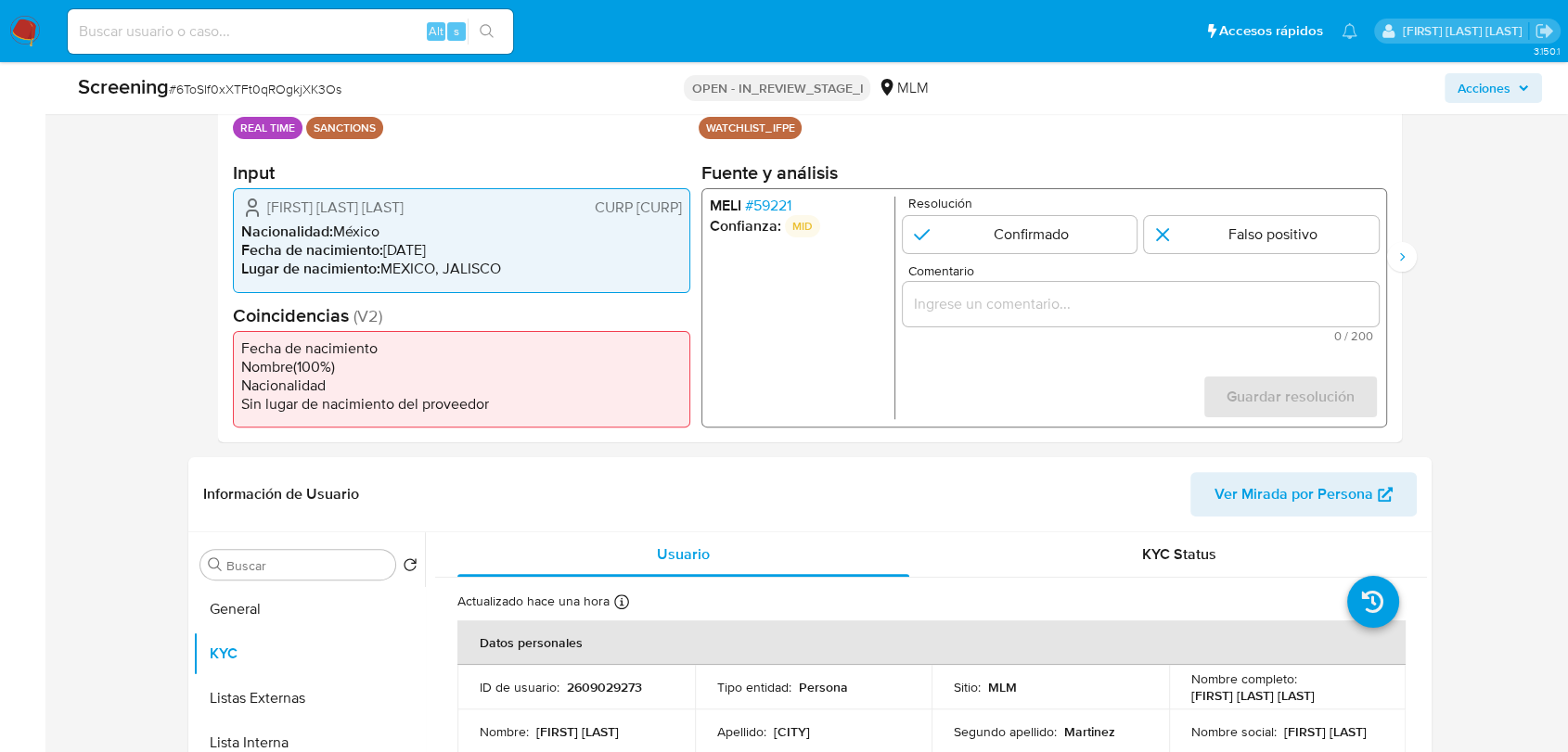 click on "# 59221" at bounding box center [768, 206] 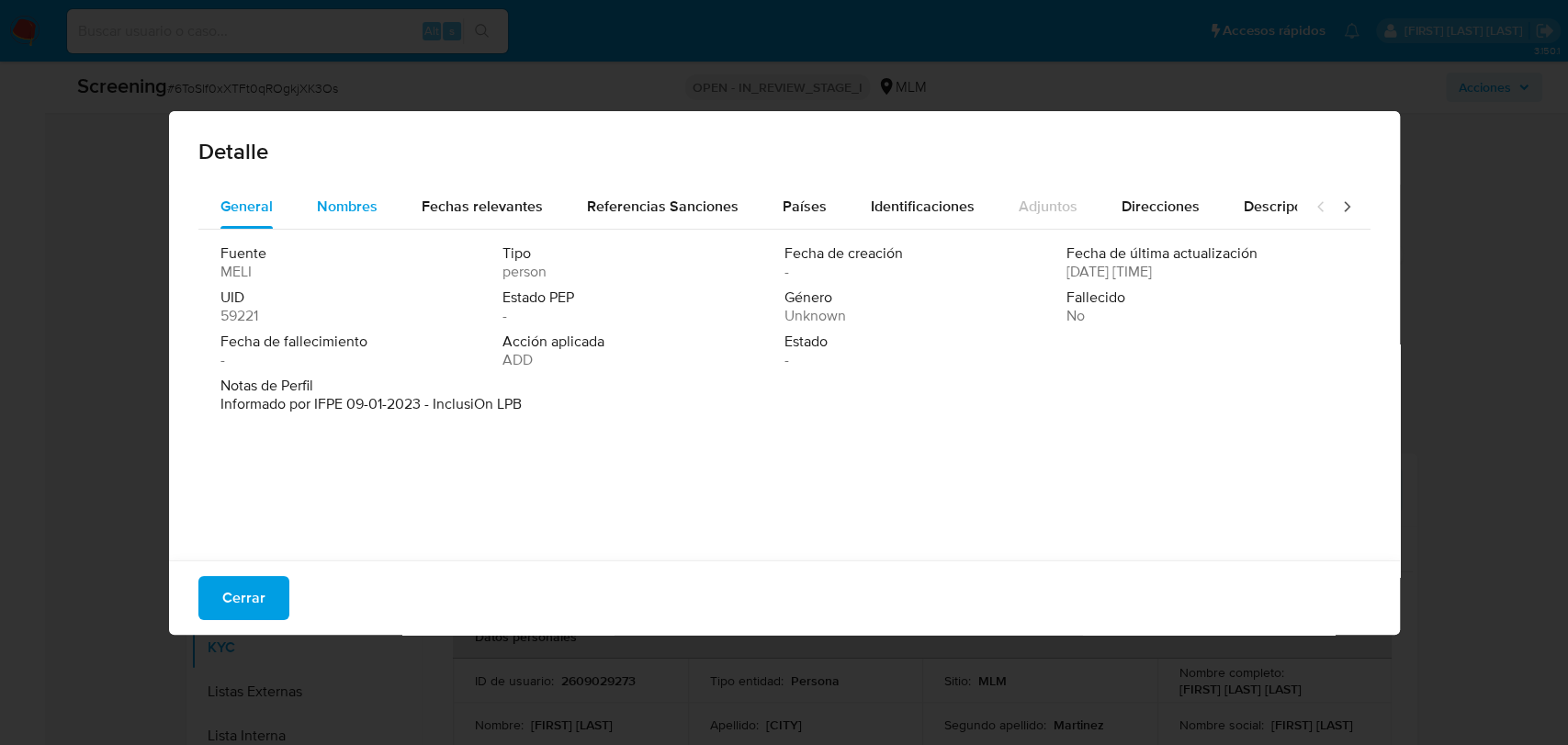 click on "Nombres" at bounding box center (347, 206) 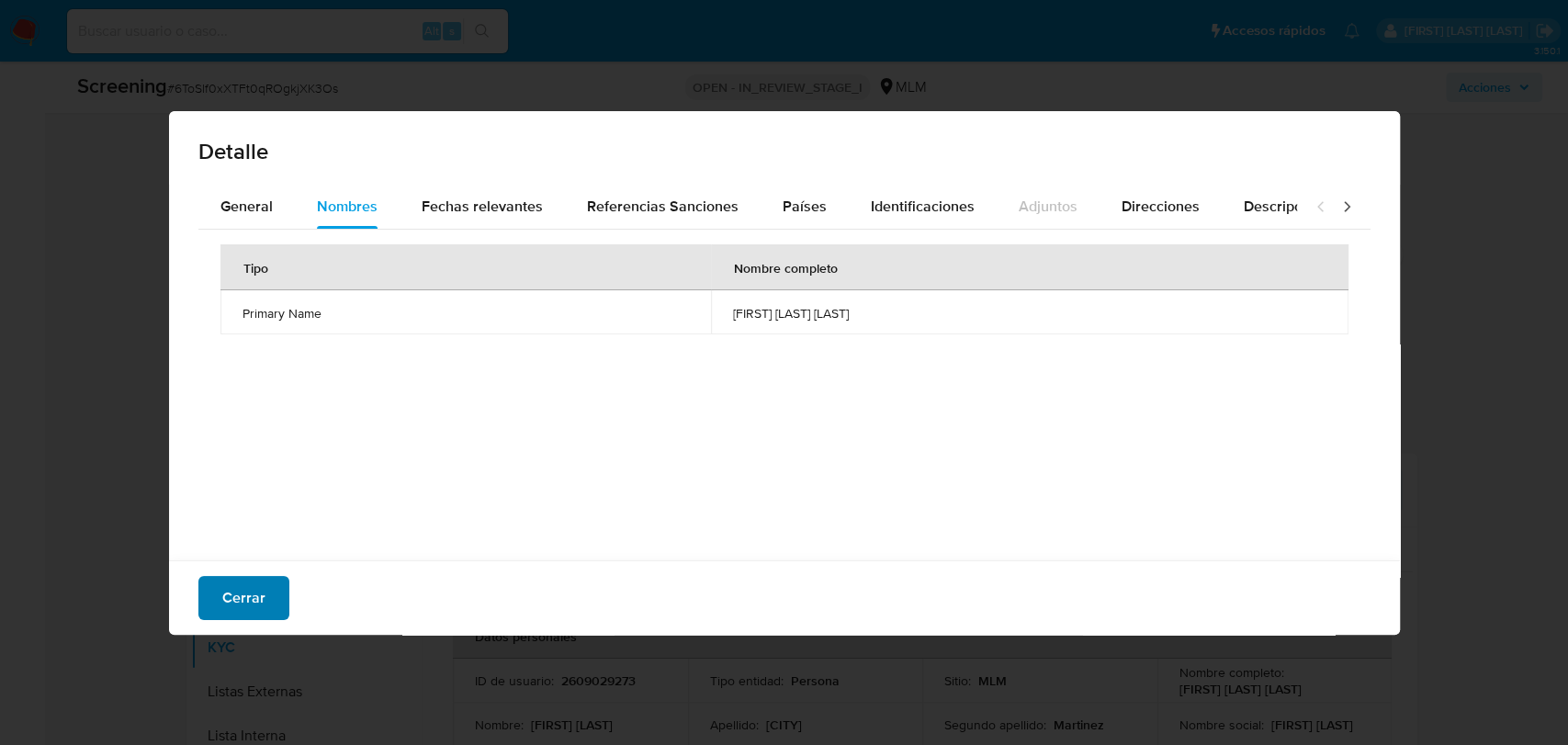 click on "Cerrar" at bounding box center (243, 598) 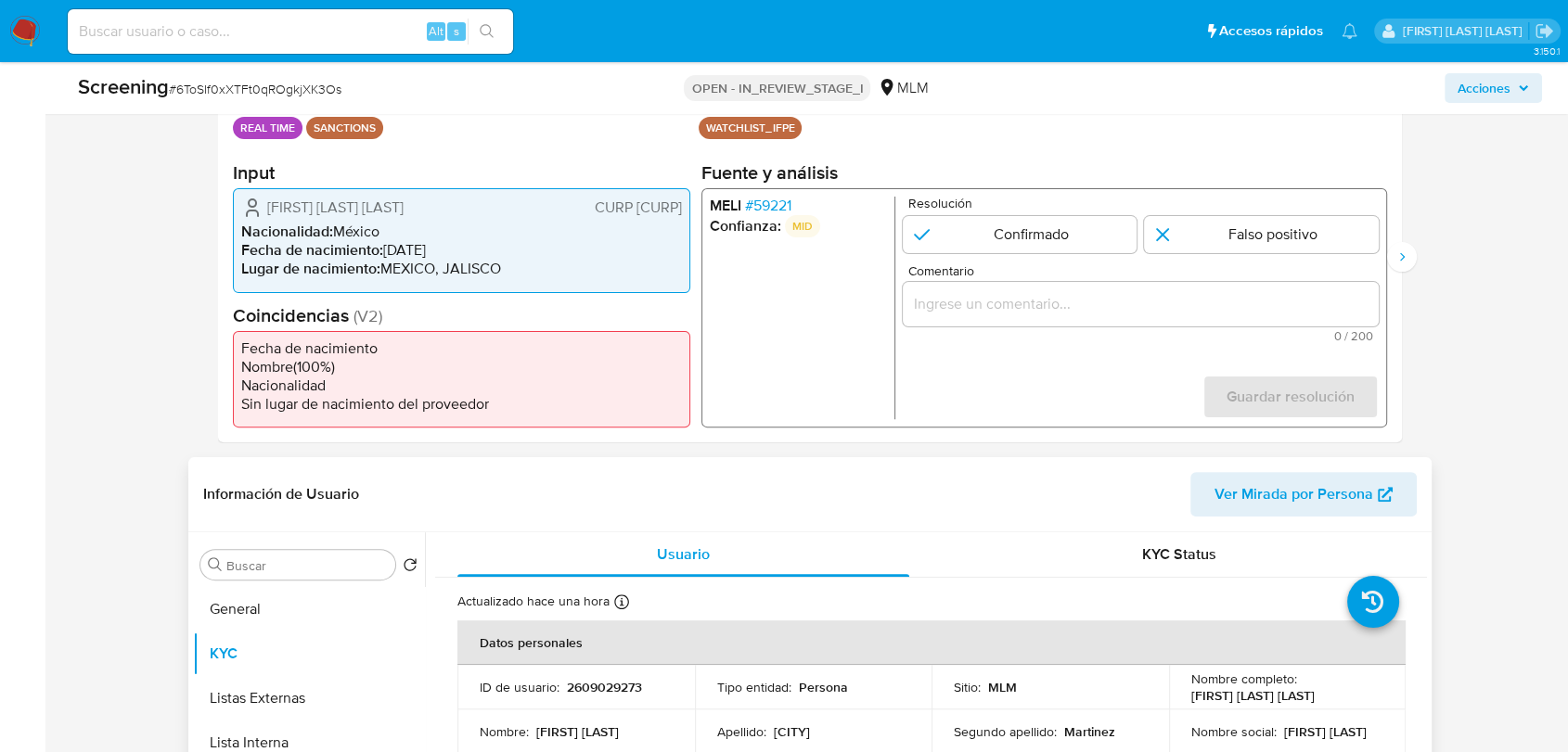 scroll, scrollTop: 103, scrollLeft: 0, axis: vertical 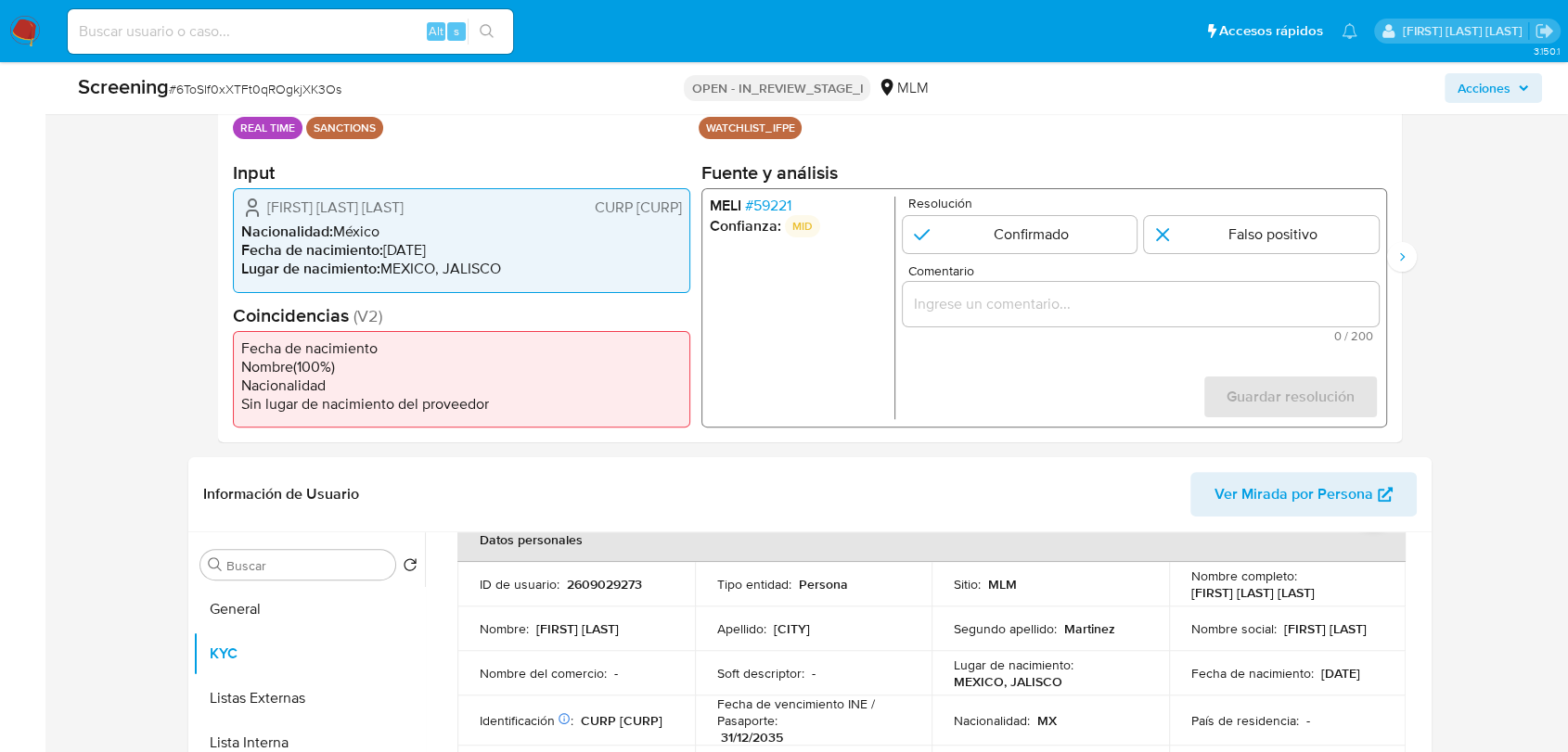 click on "# 59221" at bounding box center (768, 206) 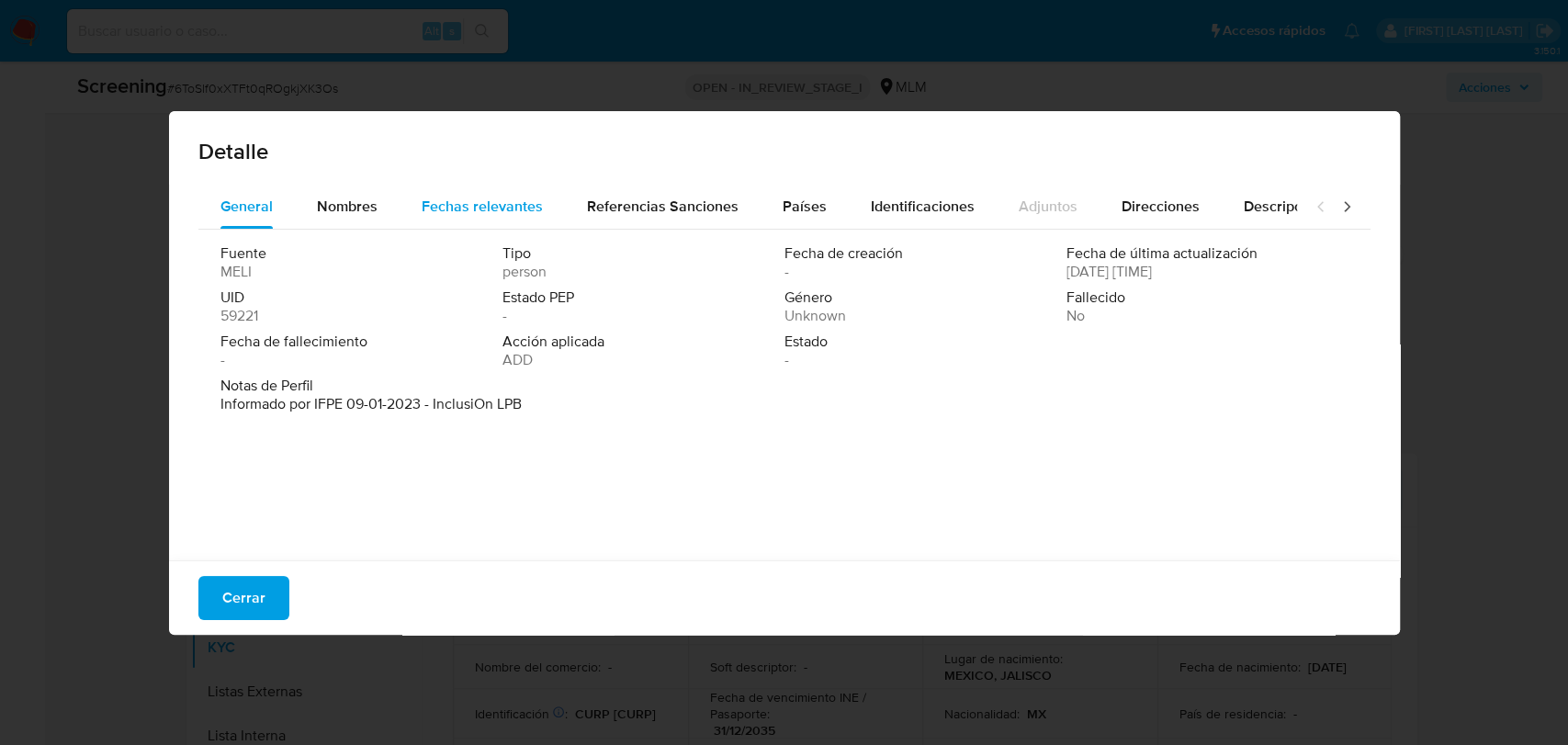 click on "Fechas relevantes" at bounding box center (482, 207) 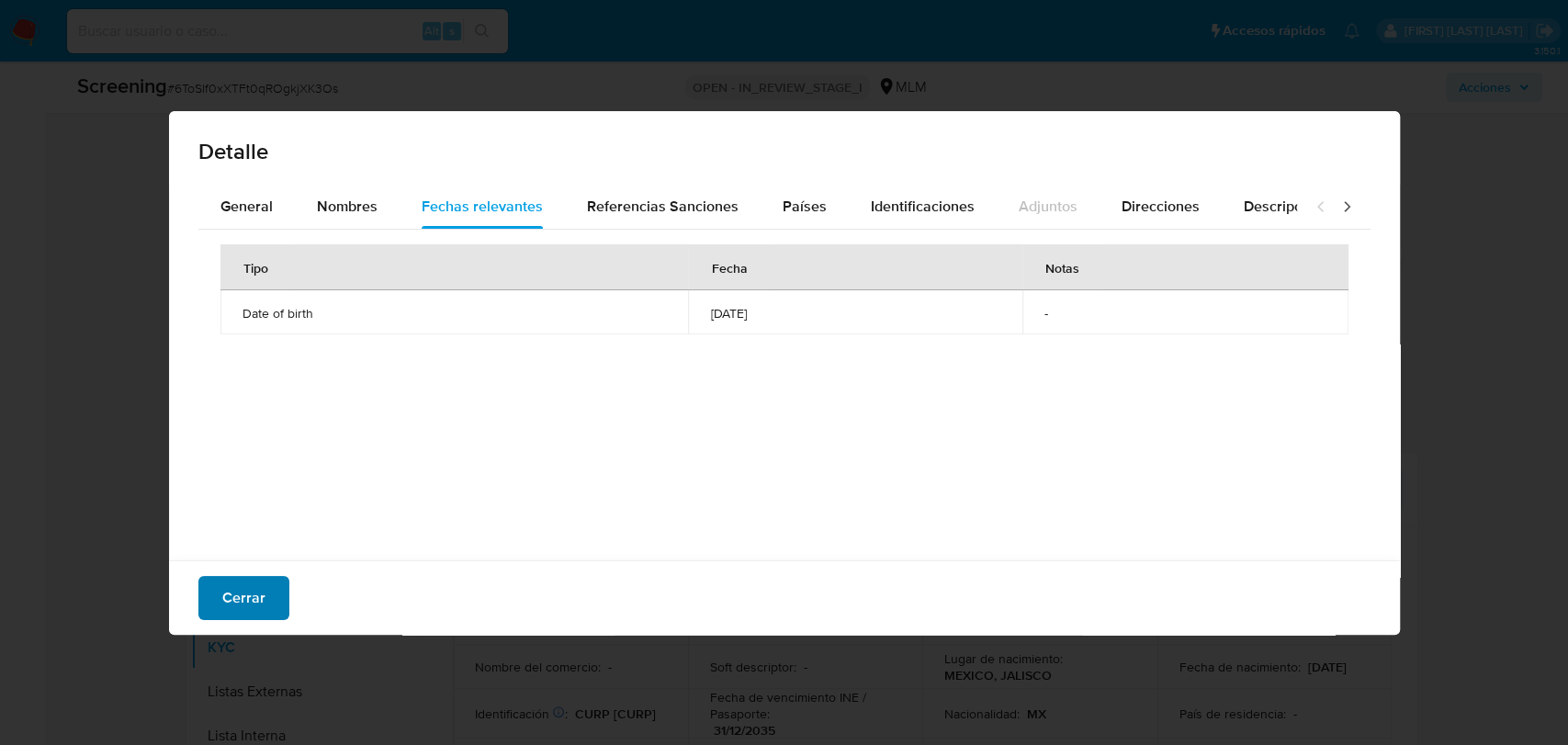 click on "Cerrar" at bounding box center (243, 598) 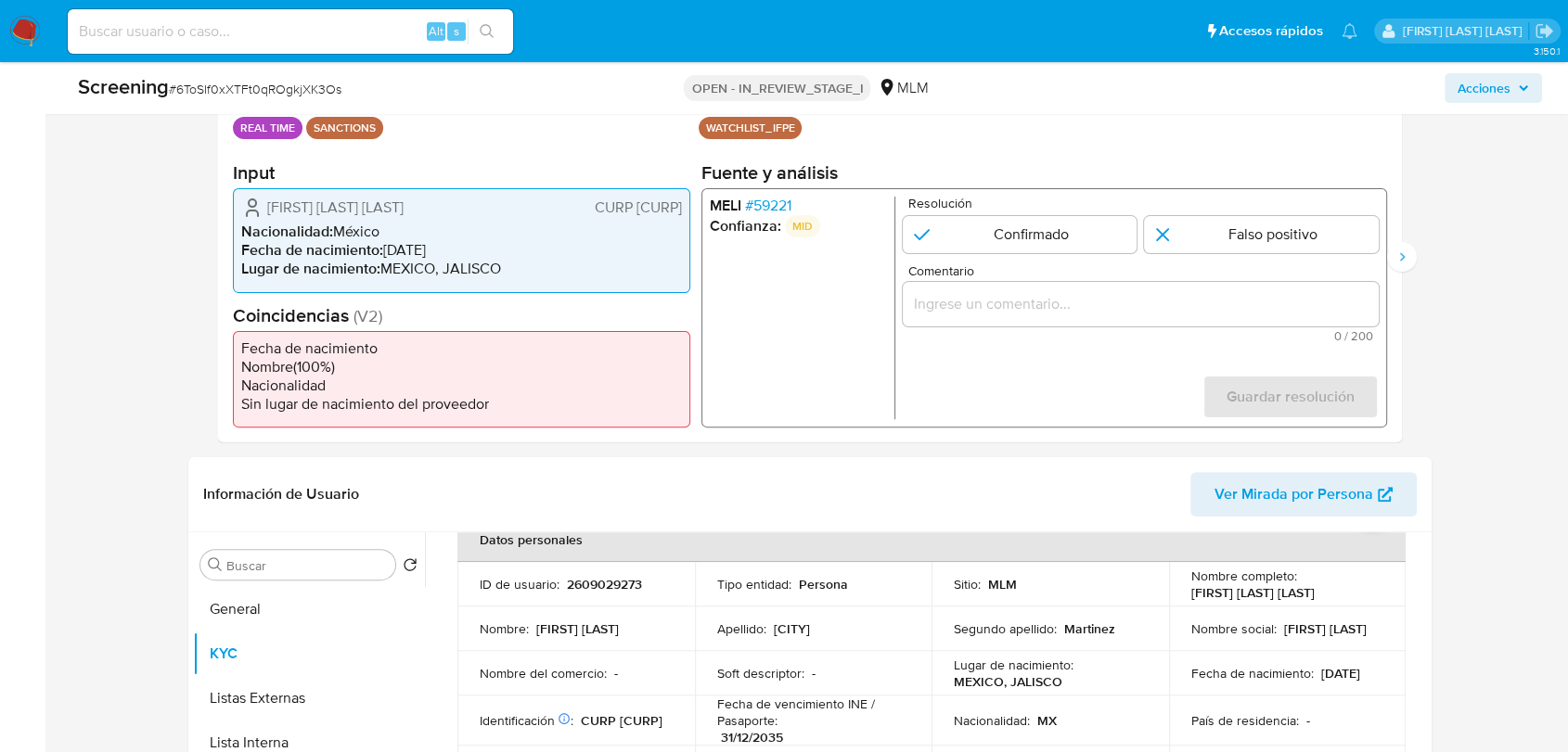 click on "# 59221" at bounding box center (768, 206) 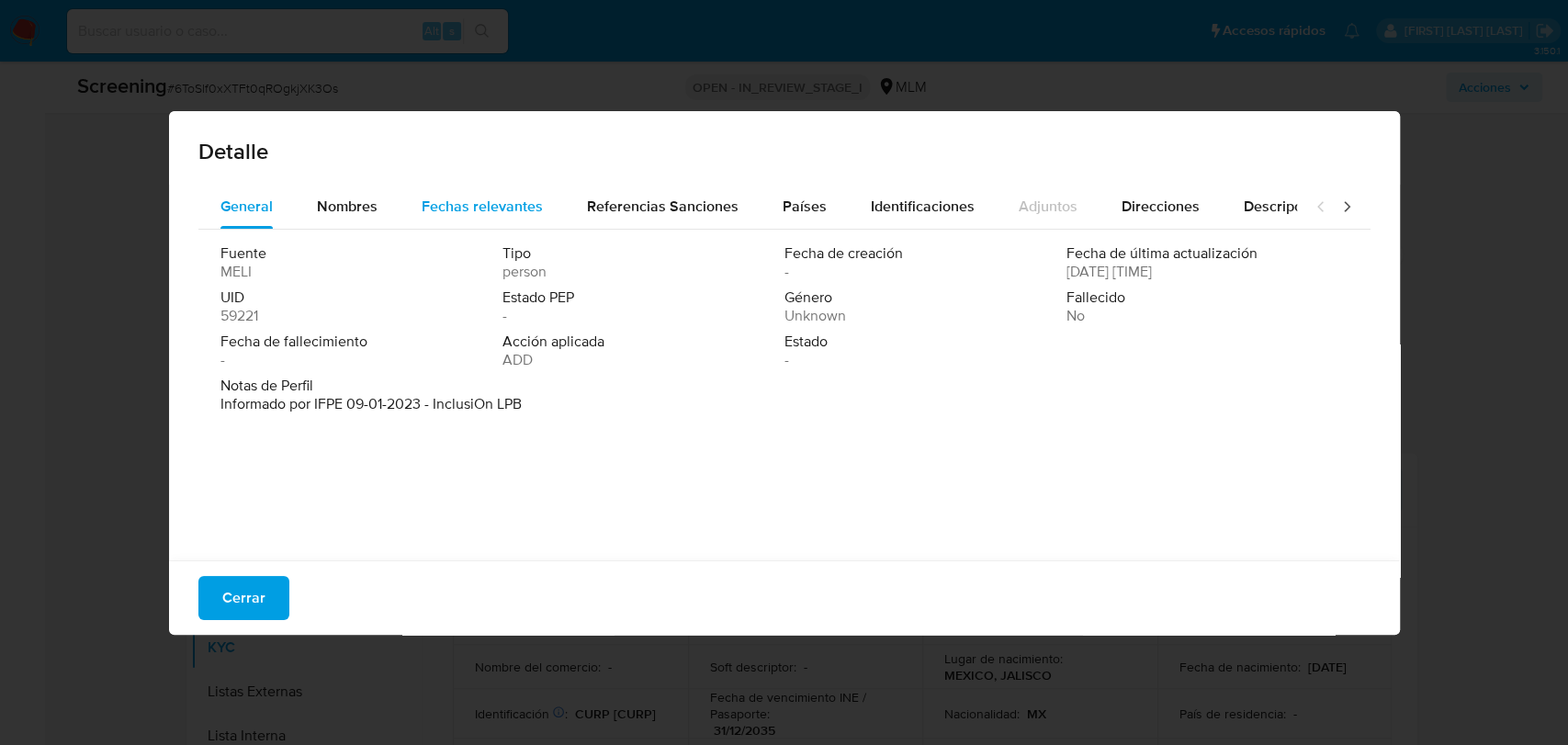 click on "Fechas relevantes" at bounding box center [482, 206] 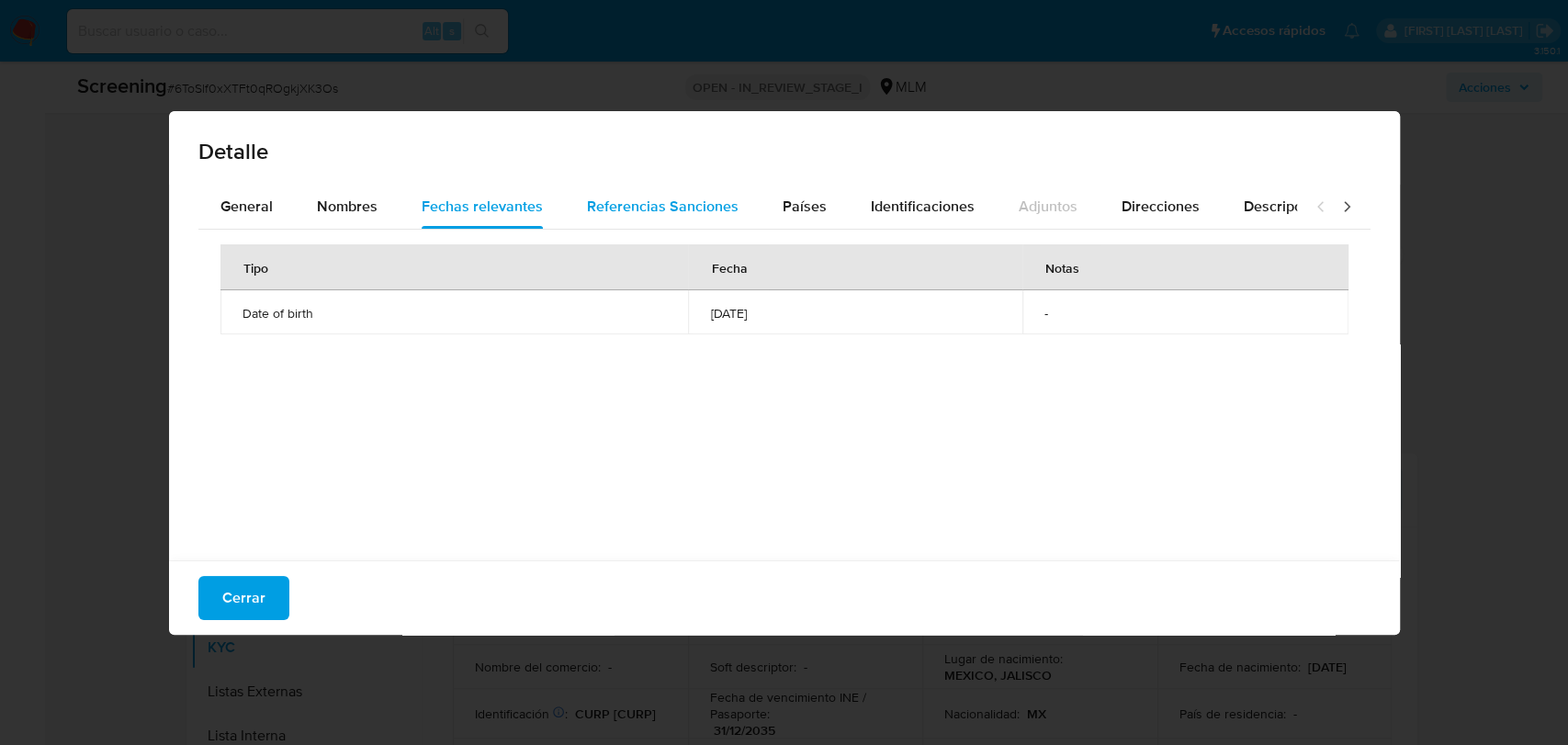 click on "Referencias Sanciones" at bounding box center (662, 207) 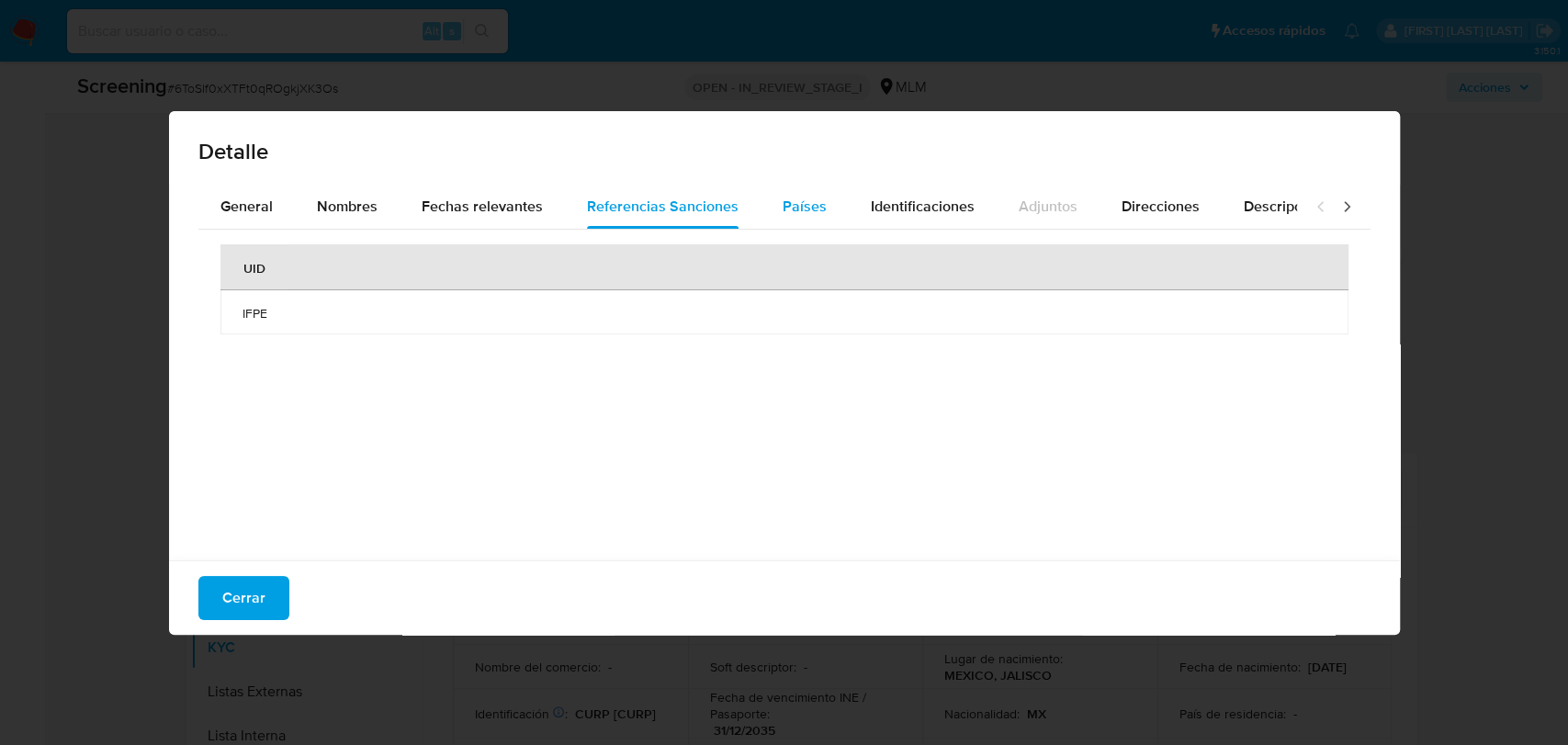 click on "Países" at bounding box center (805, 207) 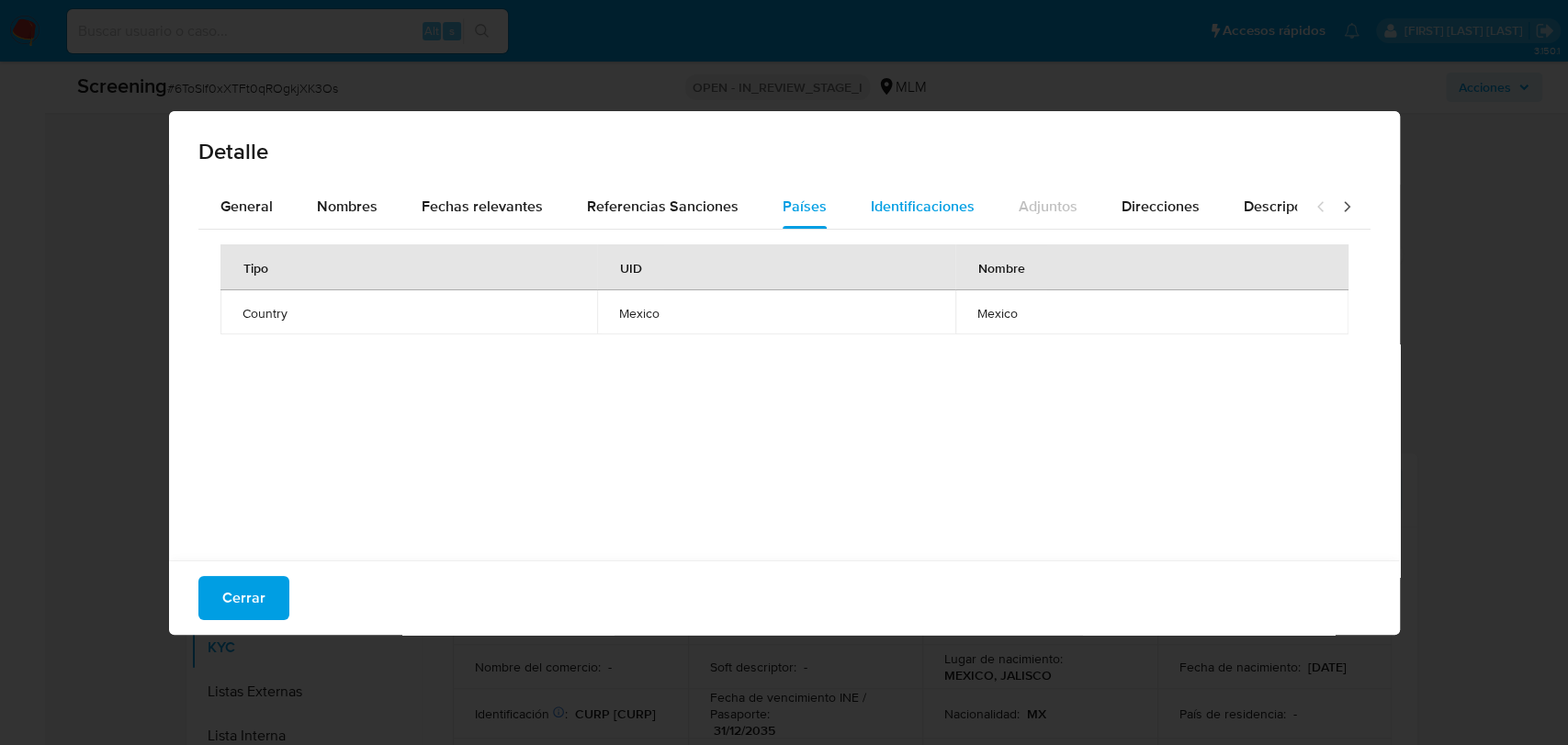 click on "Identificaciones" at bounding box center (922, 206) 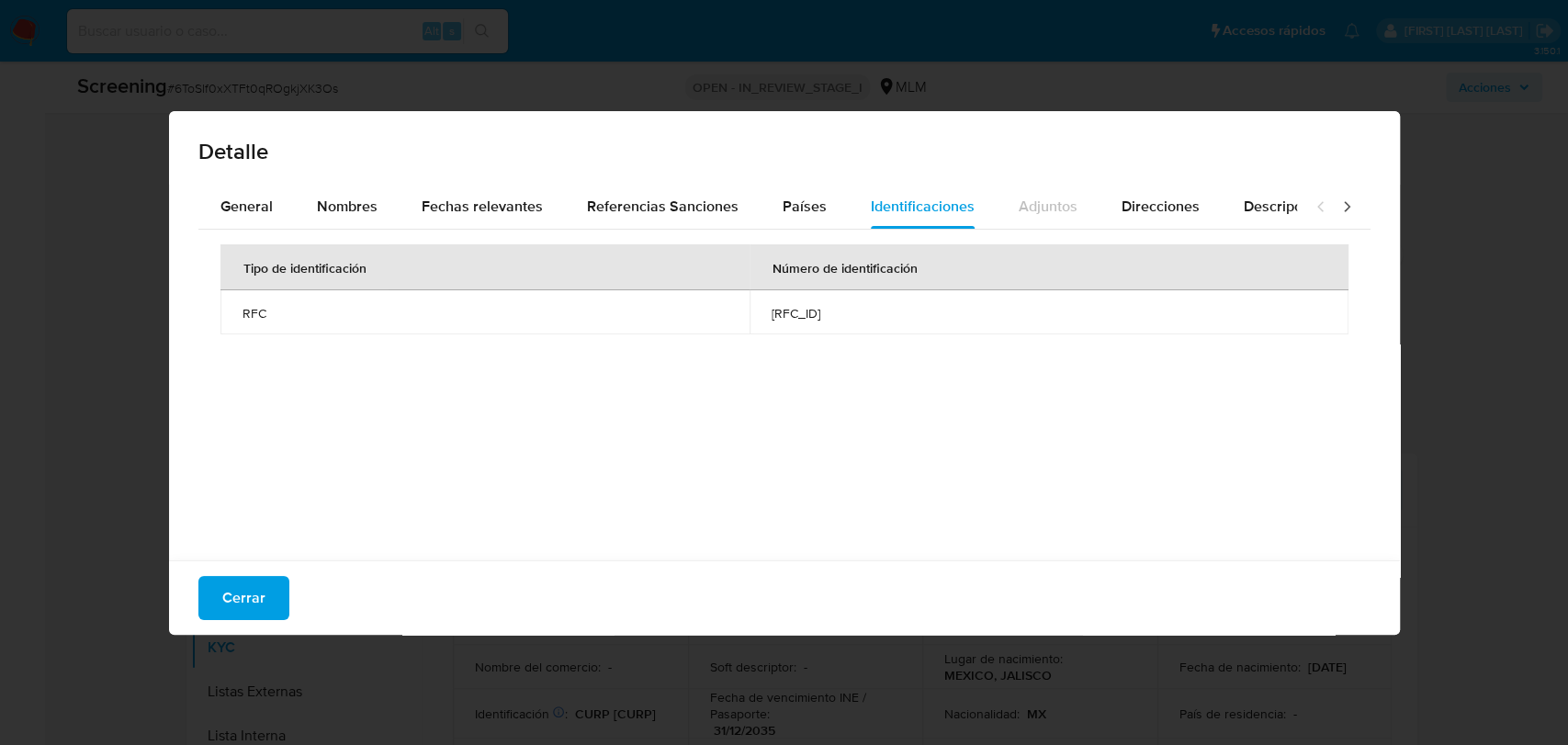 drag, startPoint x: 1143, startPoint y: 193, endPoint x: 543, endPoint y: 509, distance: 678.1268 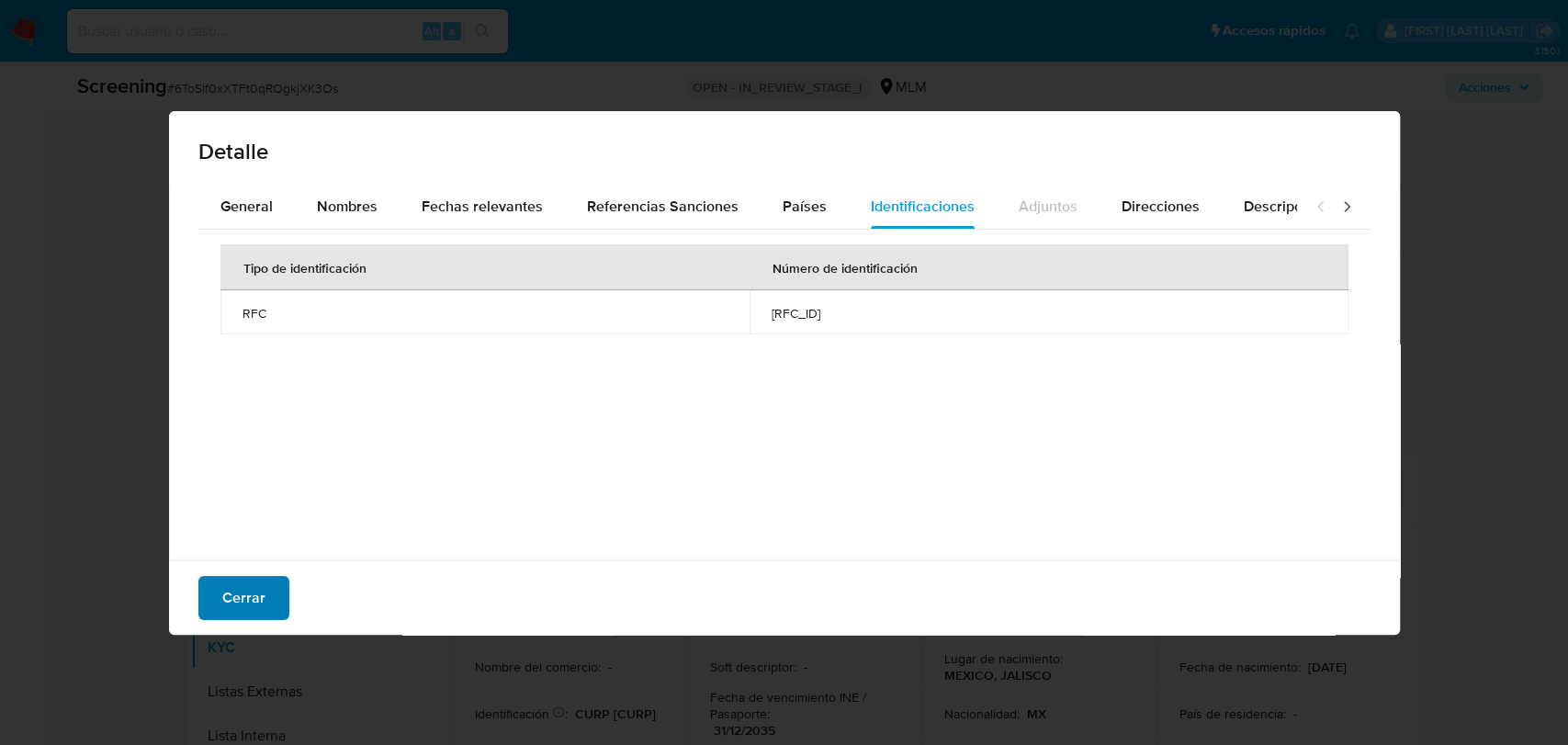 click on "Cerrar" at bounding box center [243, 598] 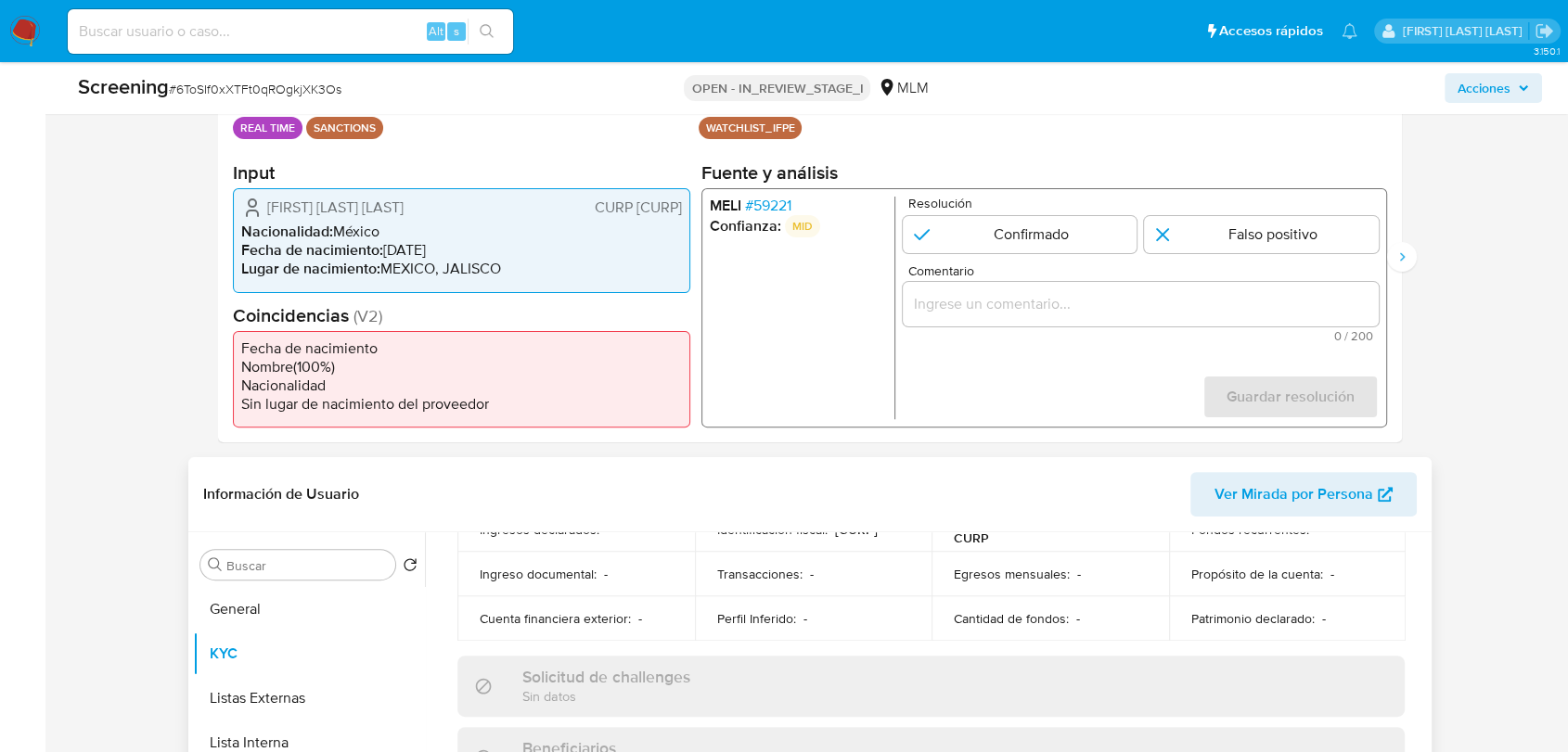 scroll, scrollTop: 823, scrollLeft: 0, axis: vertical 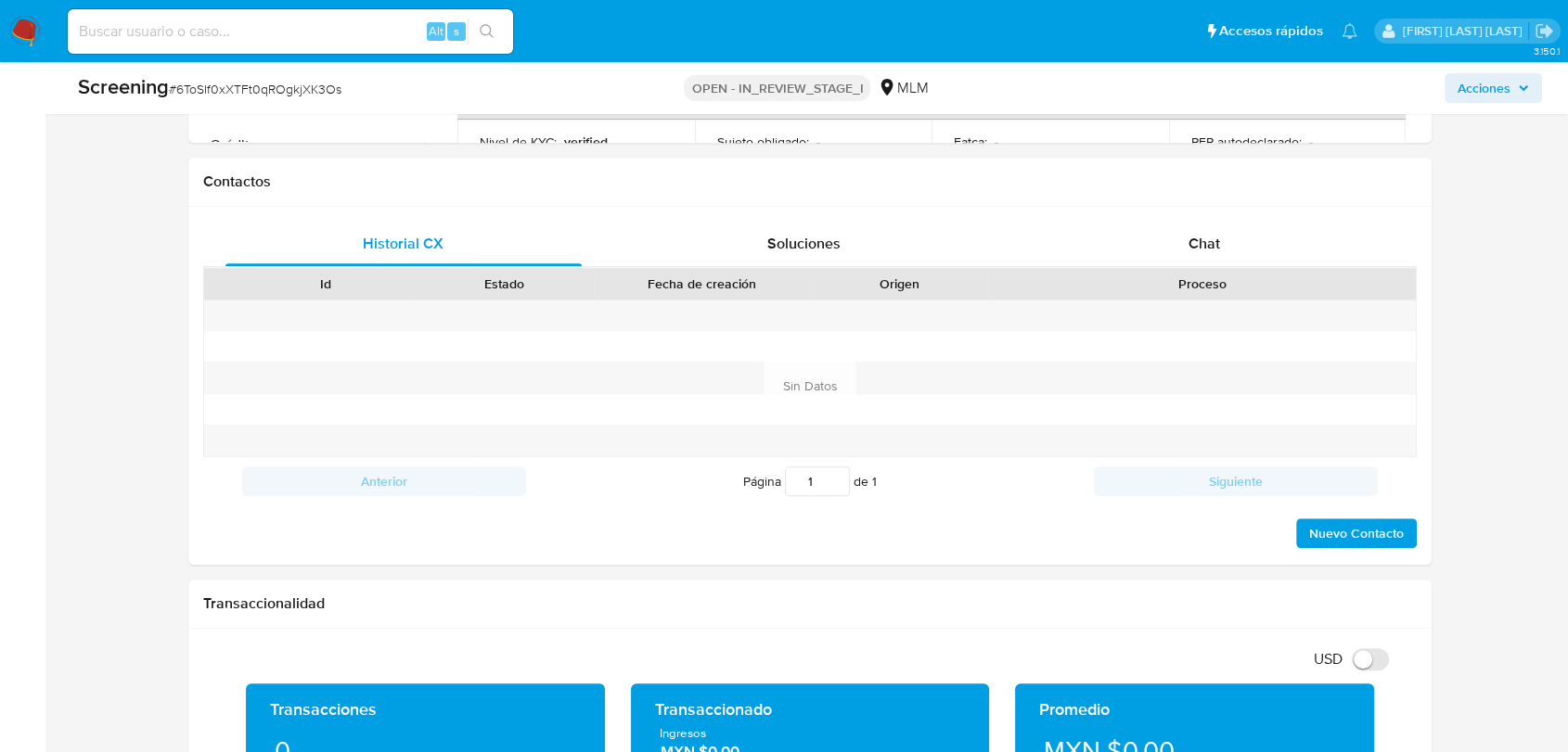 click on "Asignado a   [USERNAME]   Asignado el: [DATE] [TIME] Creado el: [DATE]   Creado el: [DATE] [TIME]   - Vence en un día   Vence el [DATE] [TIME] Screening # [SCREENING_ID] OPEN - IN_REVIEW_STAGE_I  MLM Acciones Historial de acciones [DATE] [TIME] (hace 3 minutos) El caso pasó a estado  OPEN_IN_REVIEW_STAGE_I      por  [USERNAME] [DATE] [TIME] (hace 3 minutos) El caso fue asignado a  [USERNAME]  por  [USERNAME] Información de Usuario Ver Mirada por Persona Buscar   Volver al orden por defecto General KYC Listas Externas Lista Interna Cruces y Relaciones Información de accesos Archivos adjuntos Documentación Historial Casos Créditos Anticipos de dinero Cuentas Bancarias Datos Modificados Devices Geolocation Direcciones Dispositivos Point Fecha Compliant Historial Riesgo PLD Historial de conversaciones IV Challenges Insurtech Items Marcas AML Perfiles Restricciones Nuevo Mundo Tarjetas Usuario KYC Status Actualizado hace una hora   Creado: [DATE] [TIME]   :" at bounding box center [810, 677] 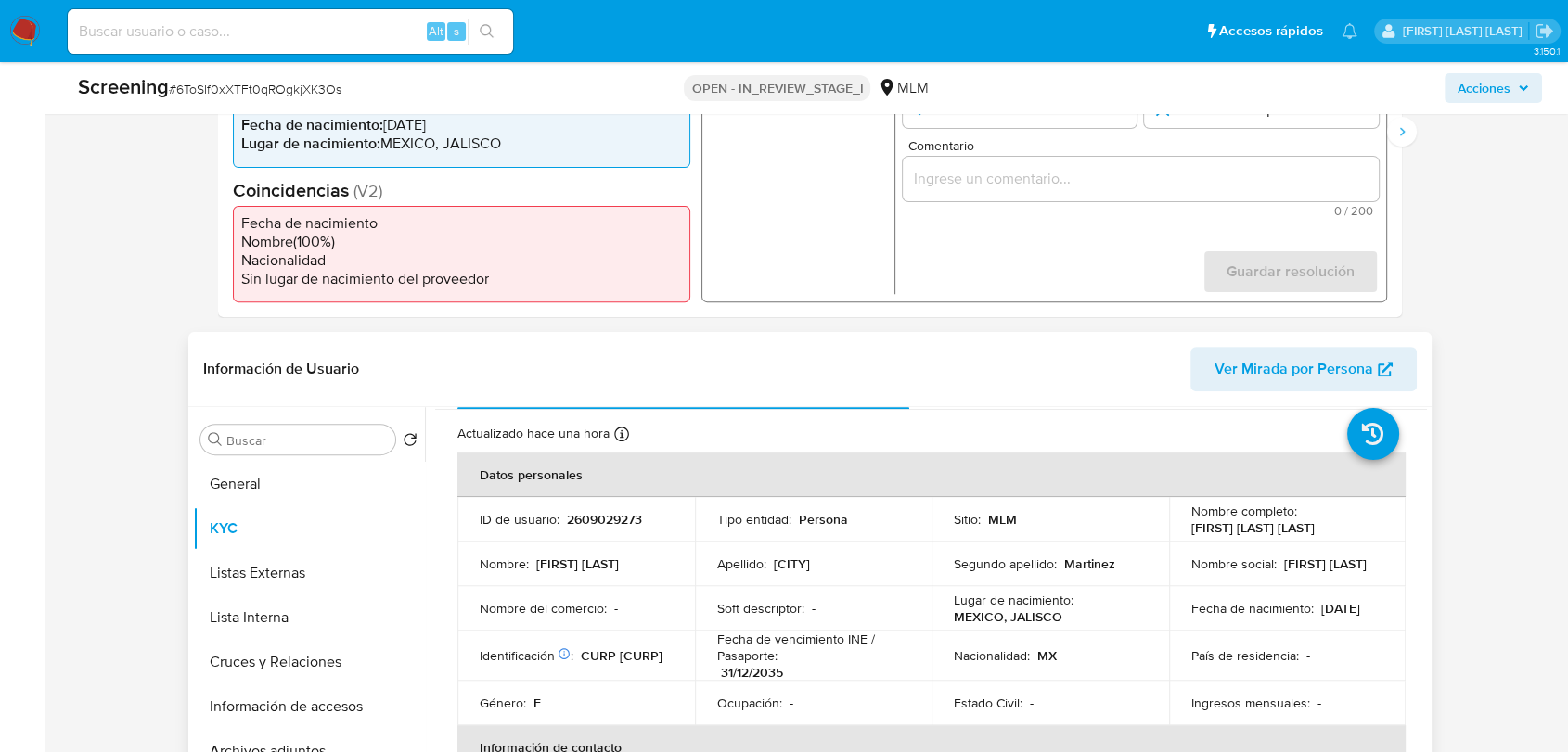 scroll, scrollTop: 657, scrollLeft: 0, axis: vertical 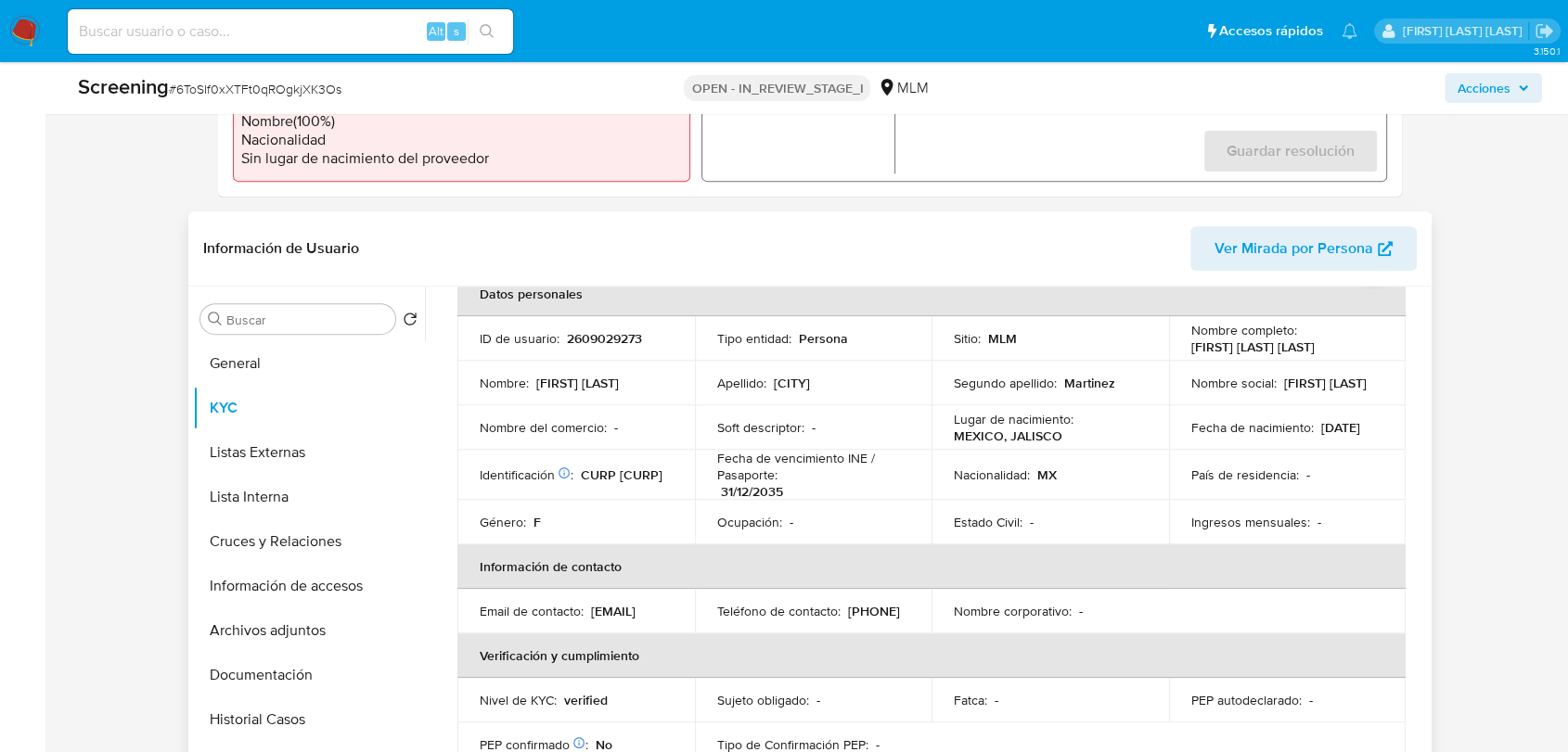 click on "[FIRST] [LAST] [LAST]" at bounding box center (1253, 347) 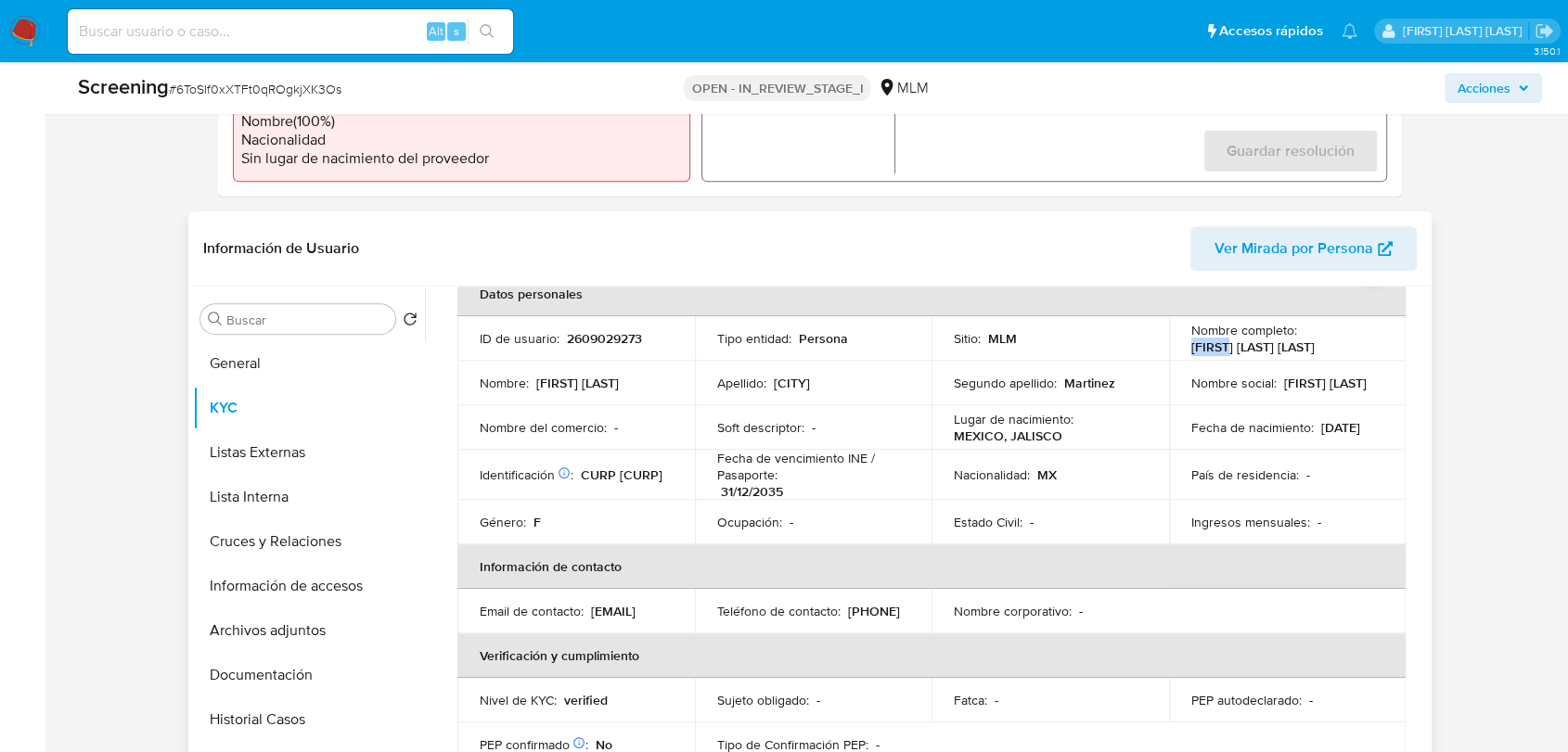 click on "[FIRST] [LAST] [LAST]" at bounding box center (1253, 347) 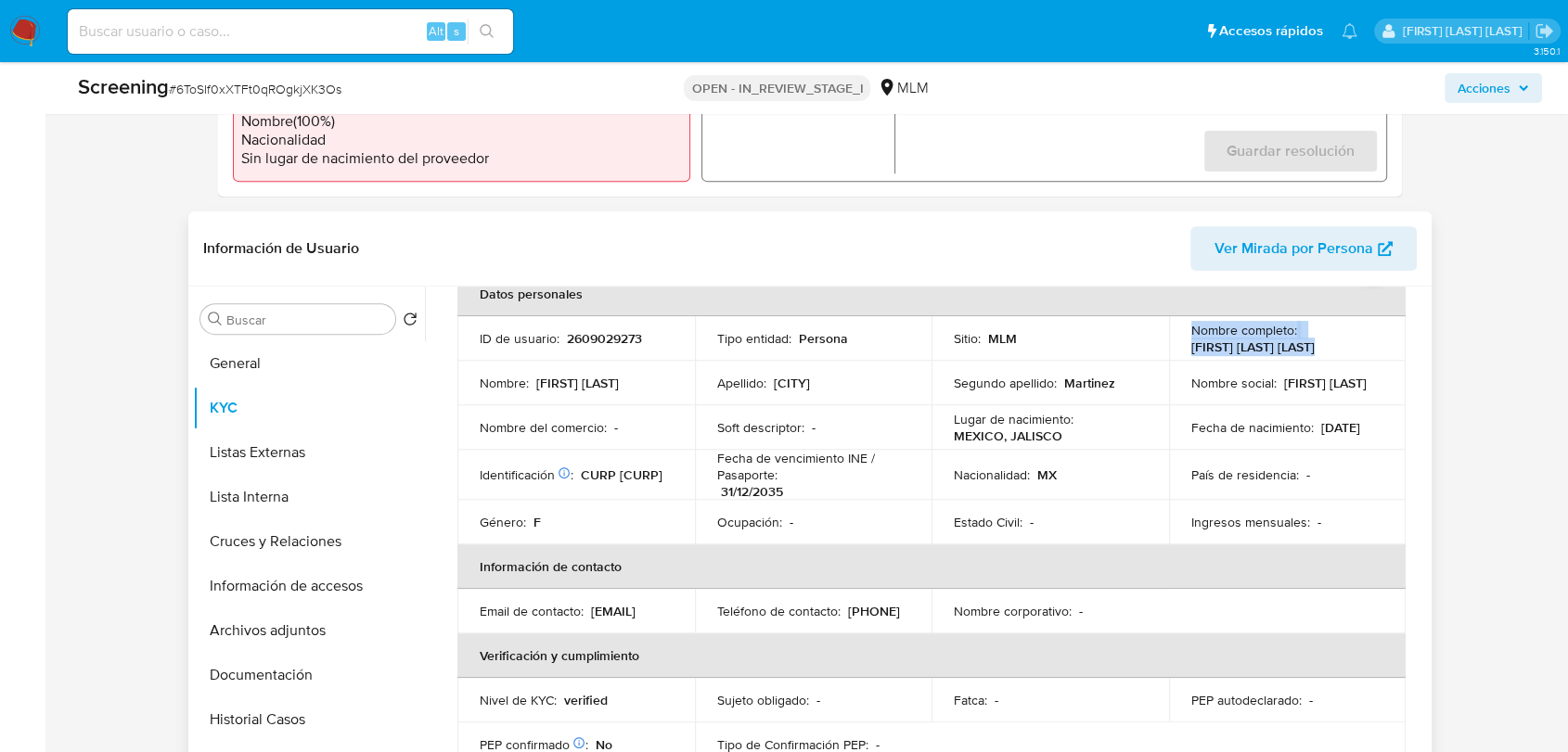 click on "[FIRST] [LAST] [LAST]" at bounding box center (1253, 347) 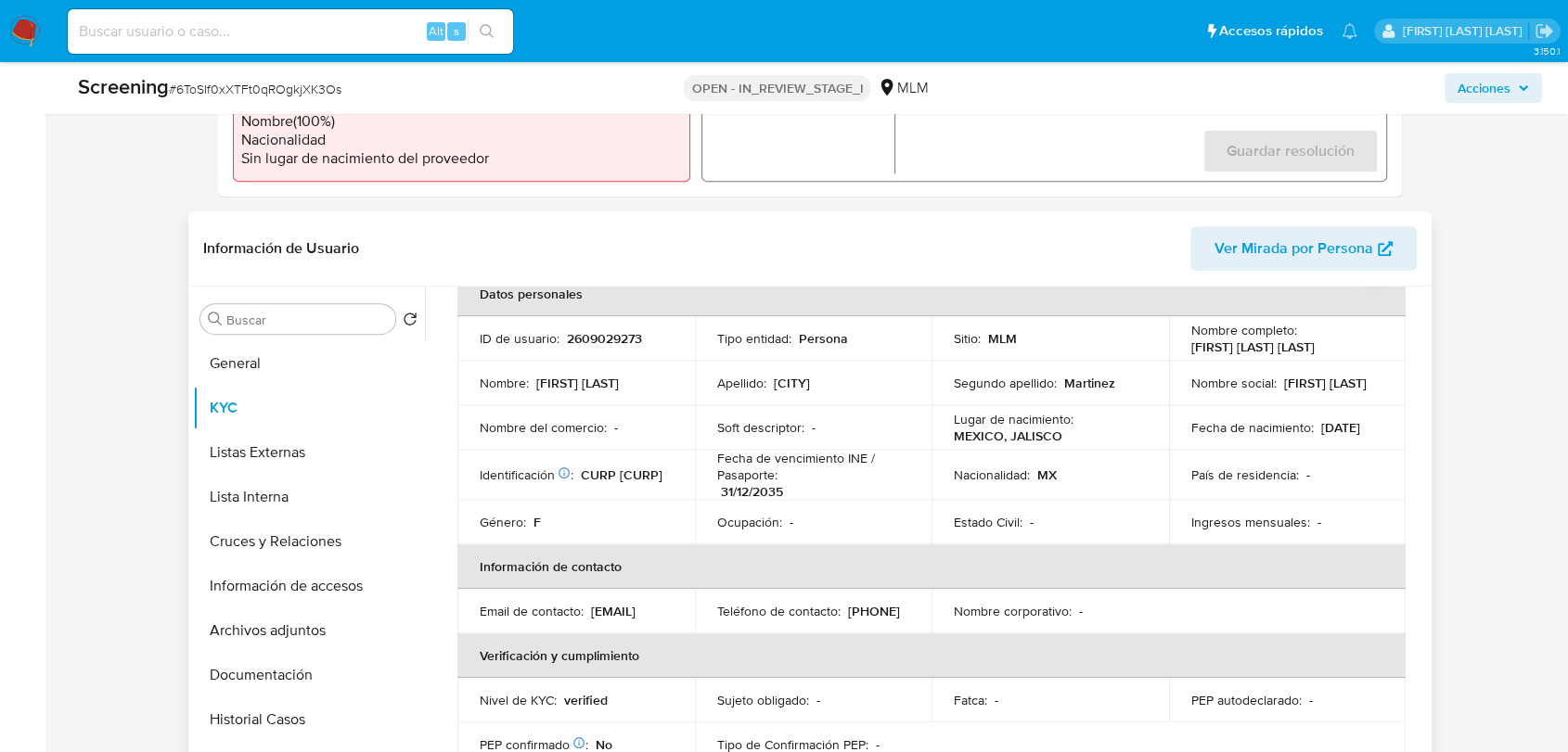 click on "Nombre social :    [FIRST] [LAST]" at bounding box center [1288, 383] 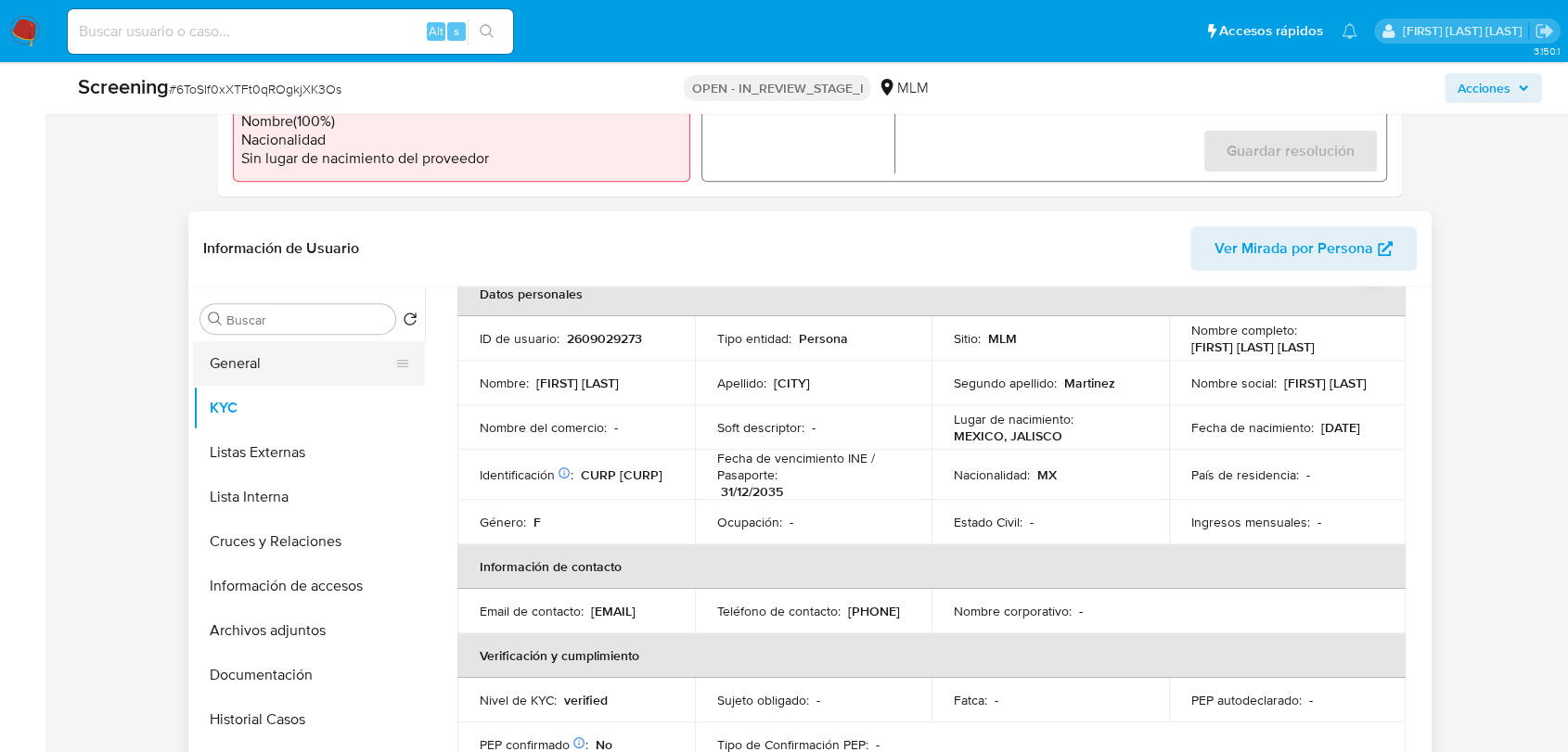 click on "General" at bounding box center [302, 363] 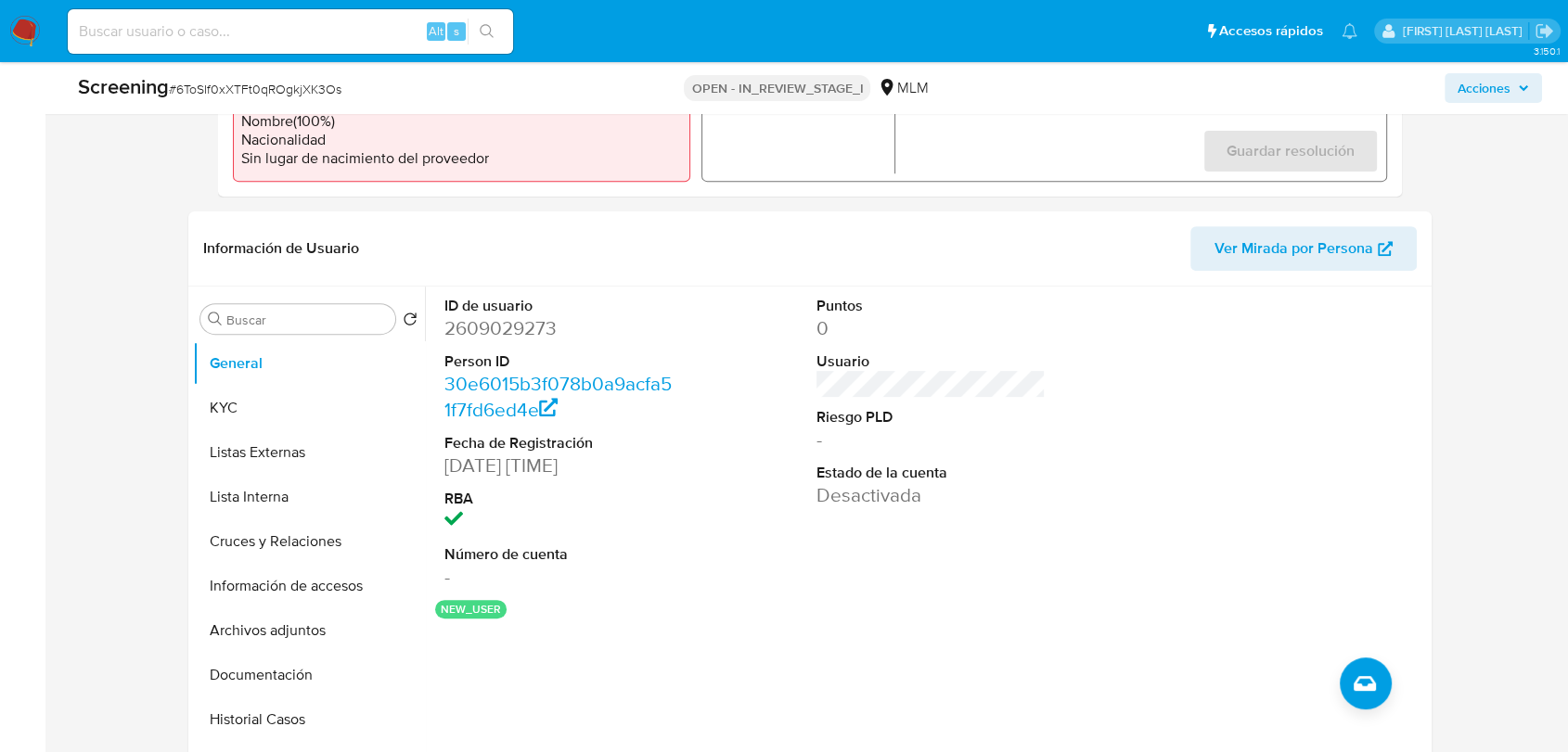scroll, scrollTop: 452, scrollLeft: 0, axis: vertical 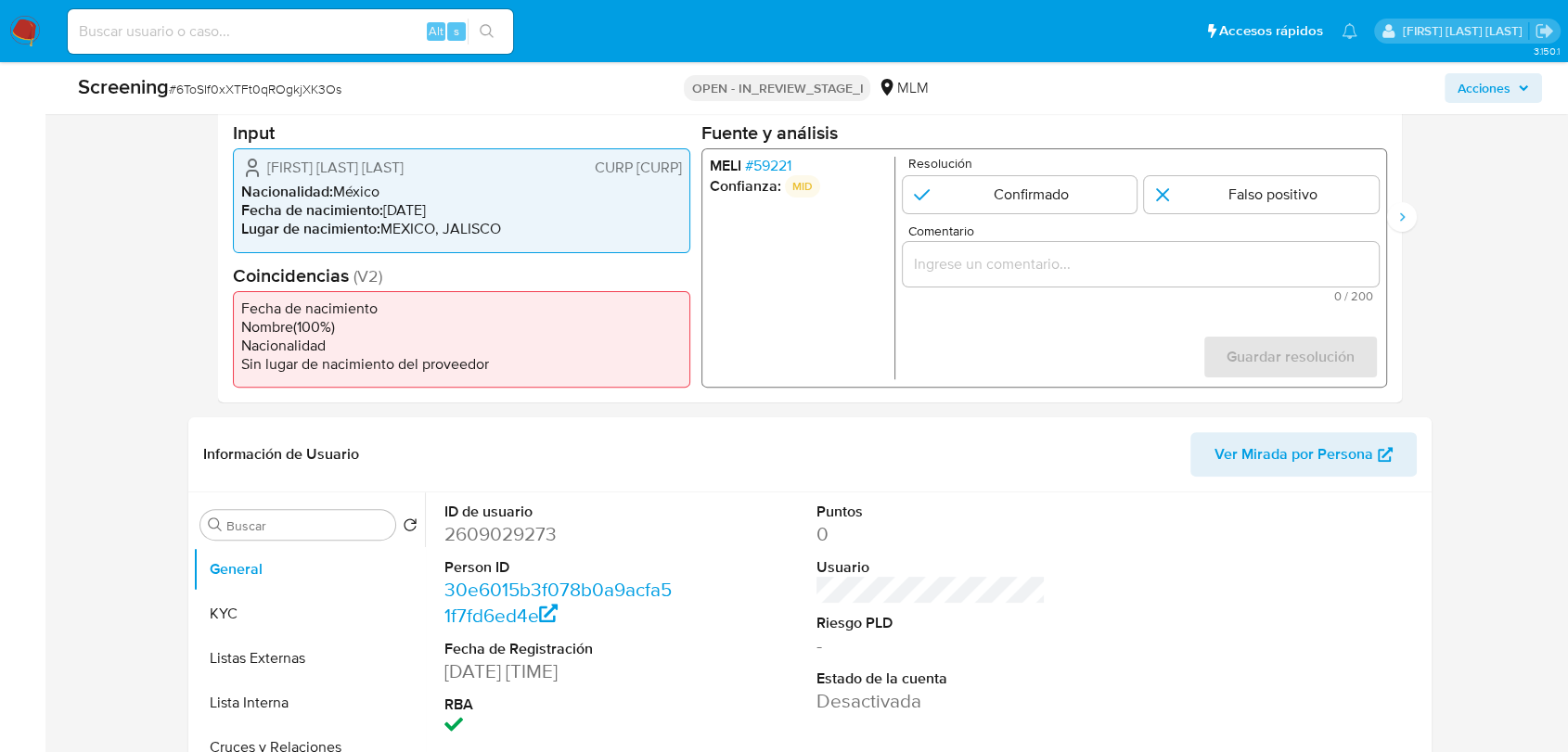 click on "# 59221" at bounding box center (768, 166) 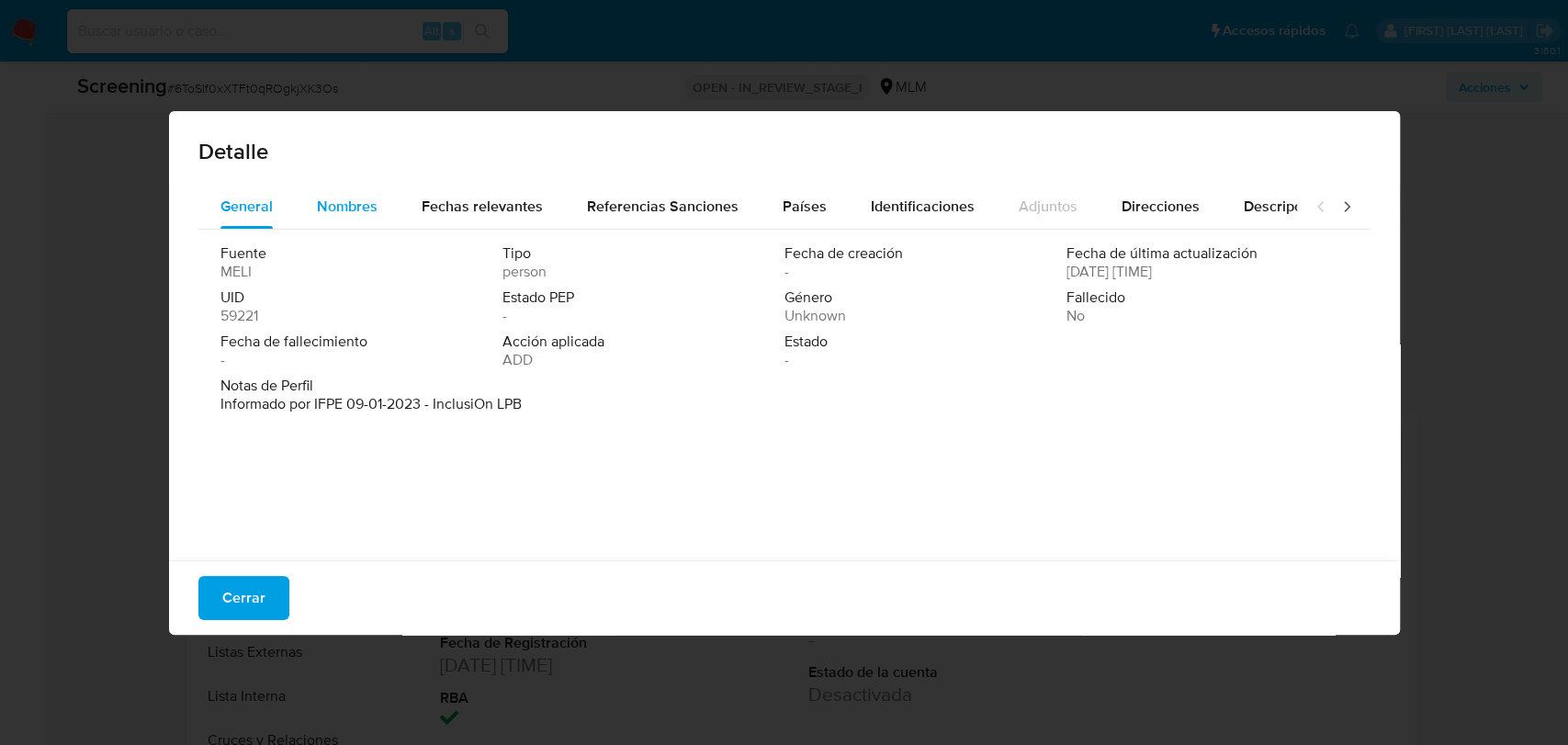 click on "Nombres" at bounding box center (347, 207) 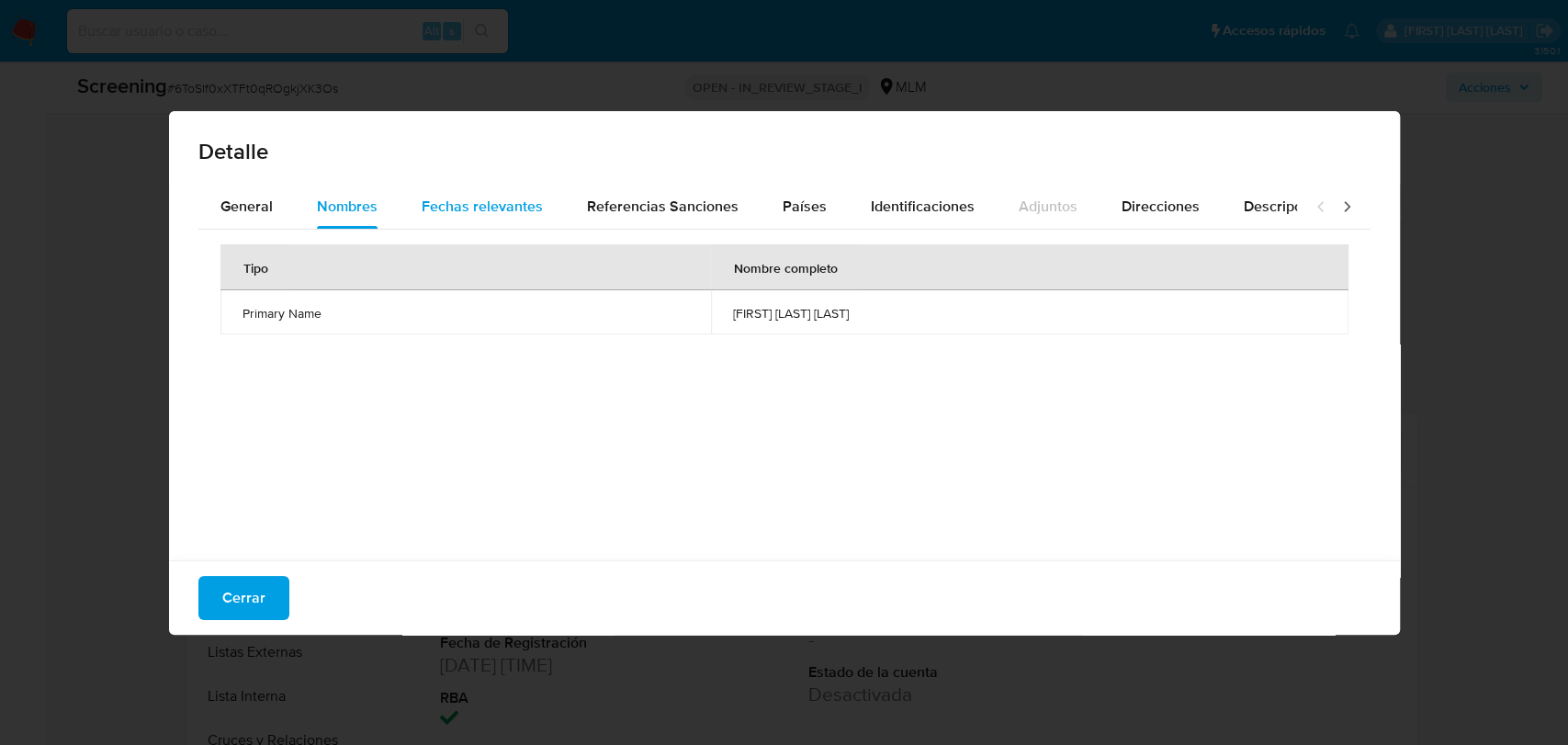 click on "Fechas relevantes" at bounding box center [482, 207] 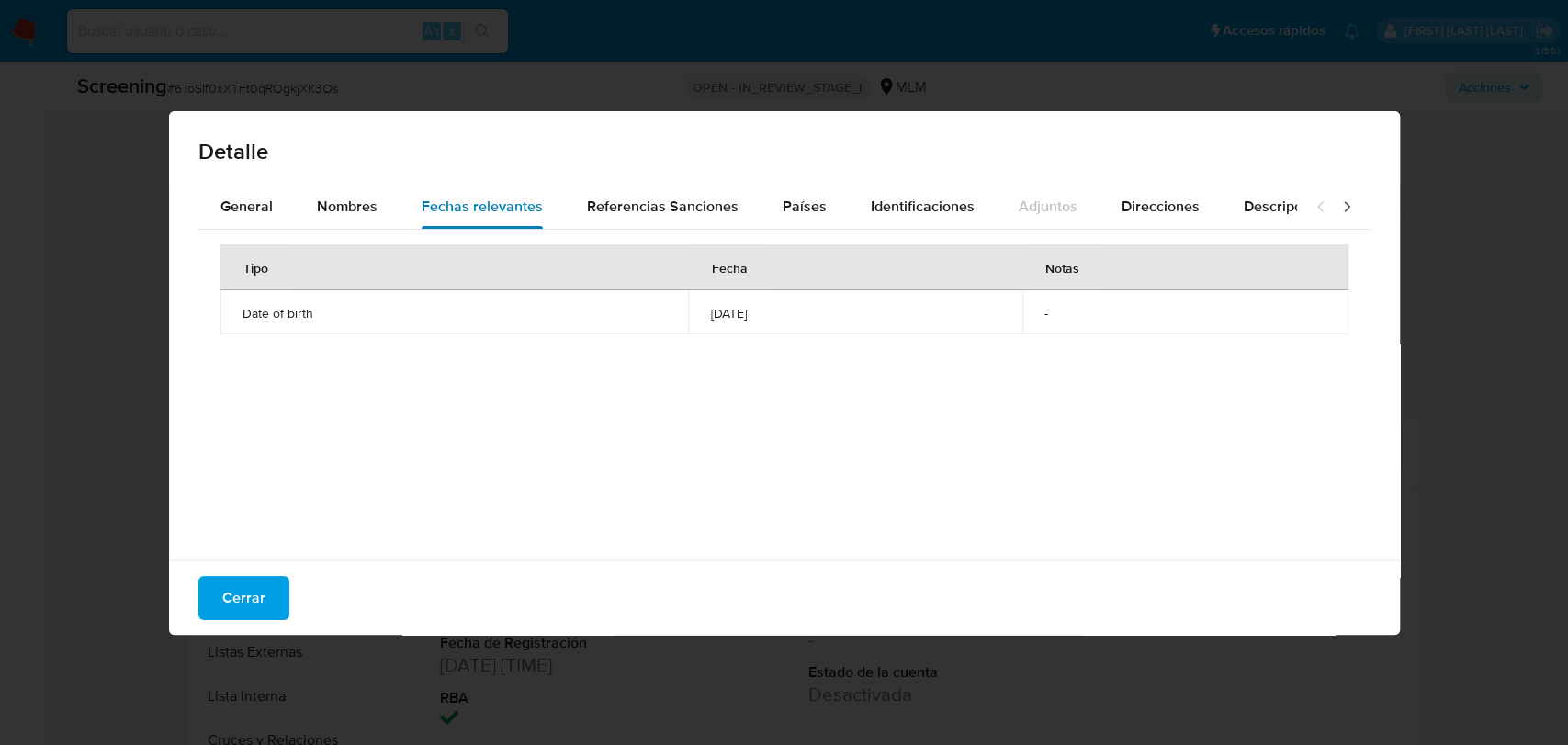 click on "Fechas relevantes" at bounding box center (482, 206) 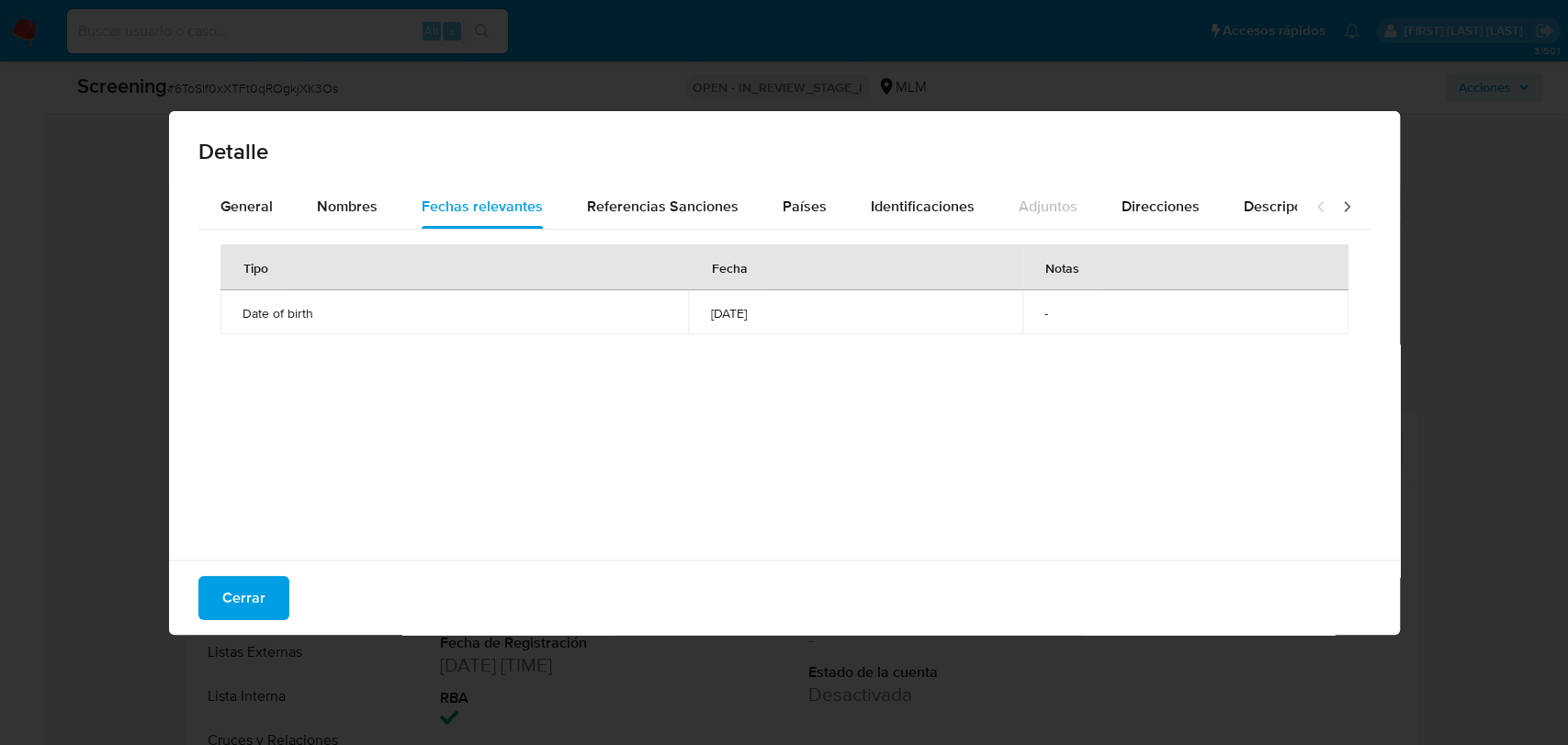 click on "Cerrar" at bounding box center [243, 598] 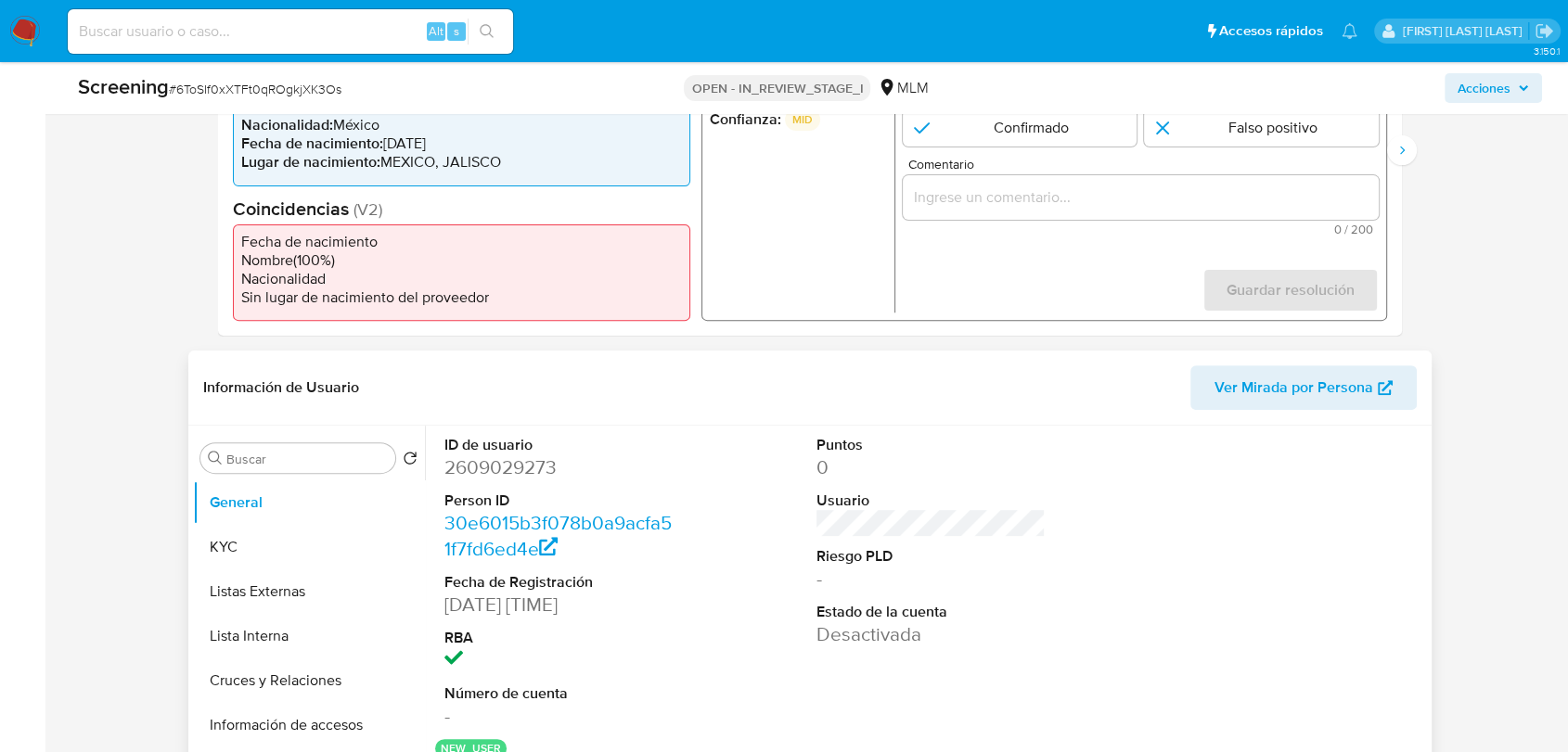scroll, scrollTop: 554, scrollLeft: 0, axis: vertical 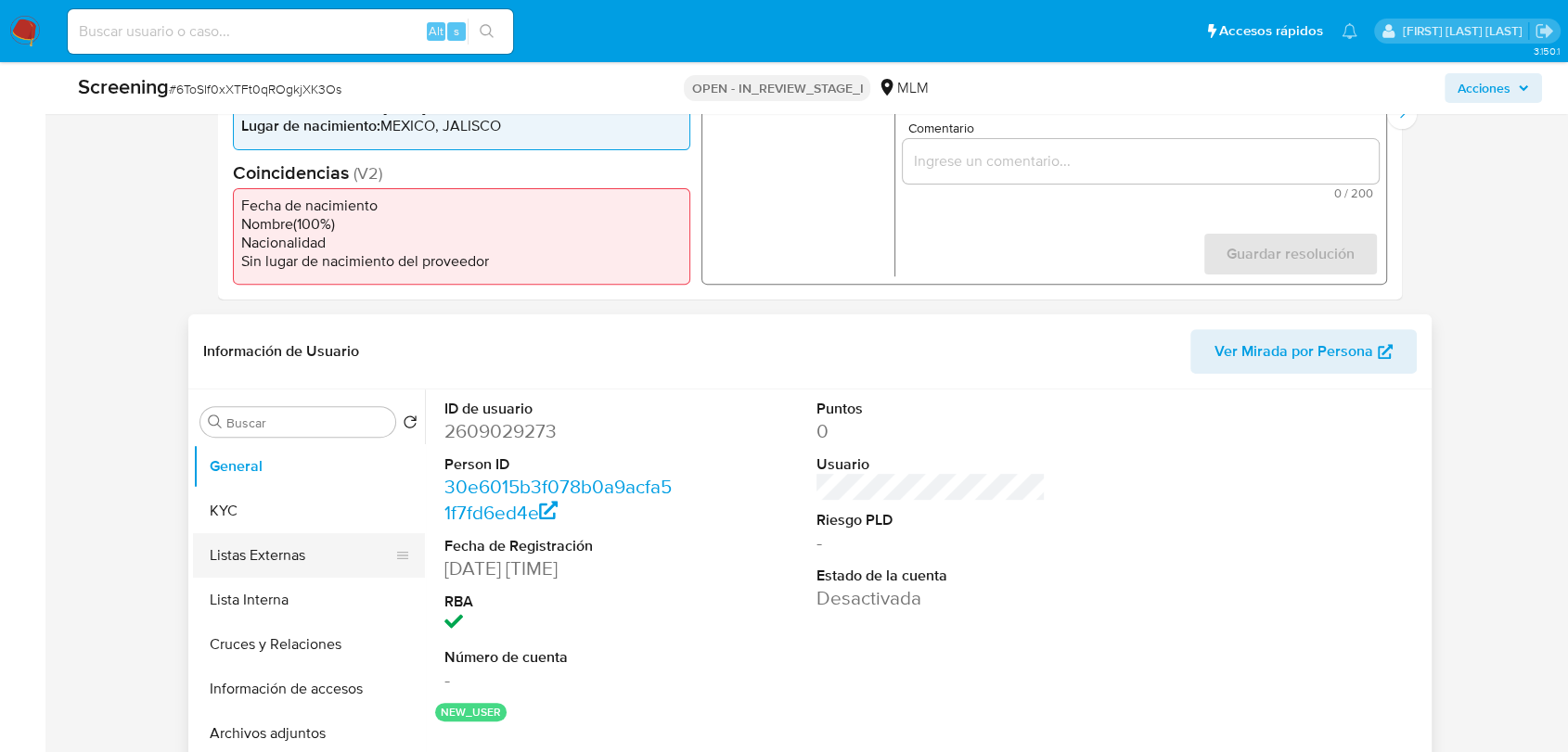 click on "Listas Externas" at bounding box center [302, 555] 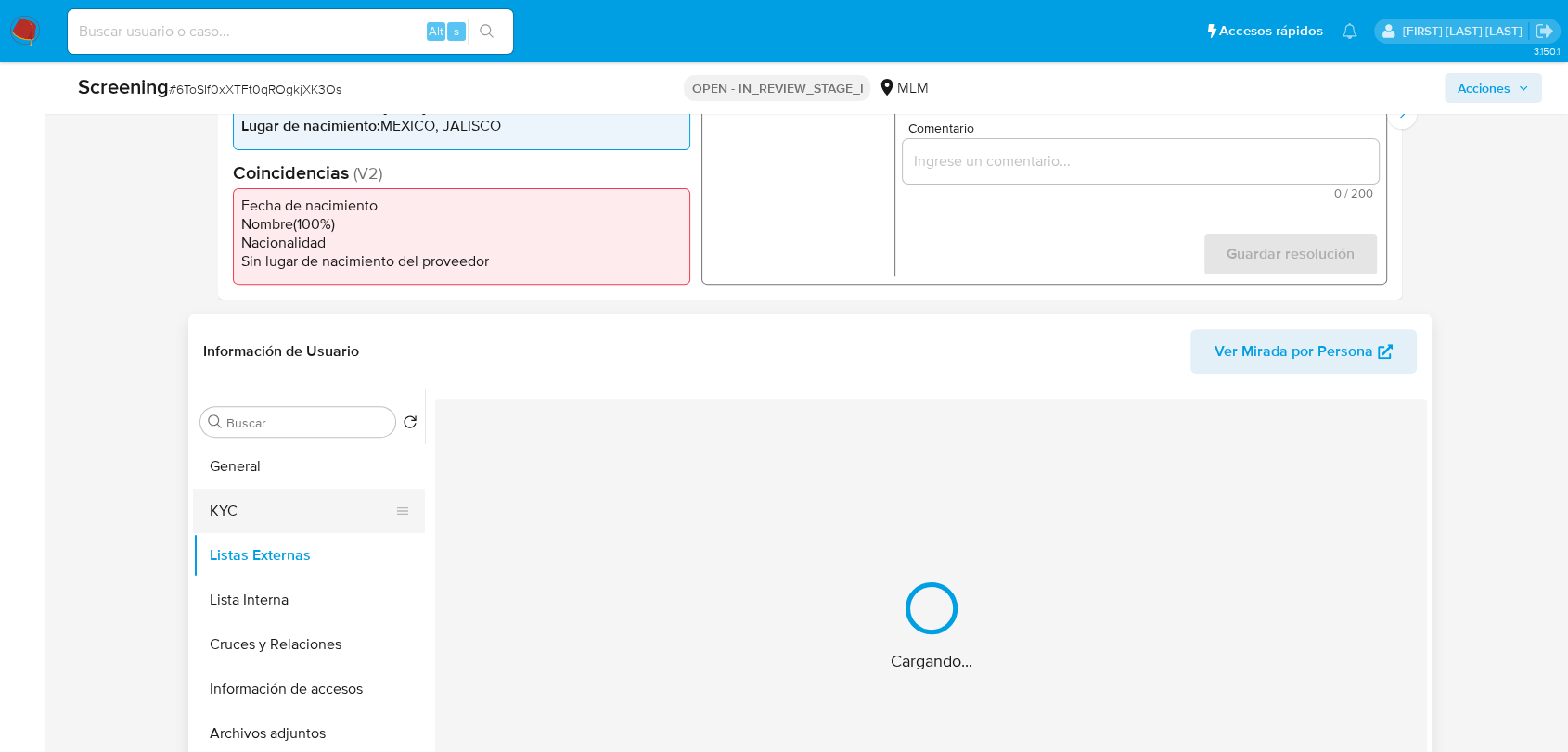 click on "KYC" at bounding box center (302, 511) 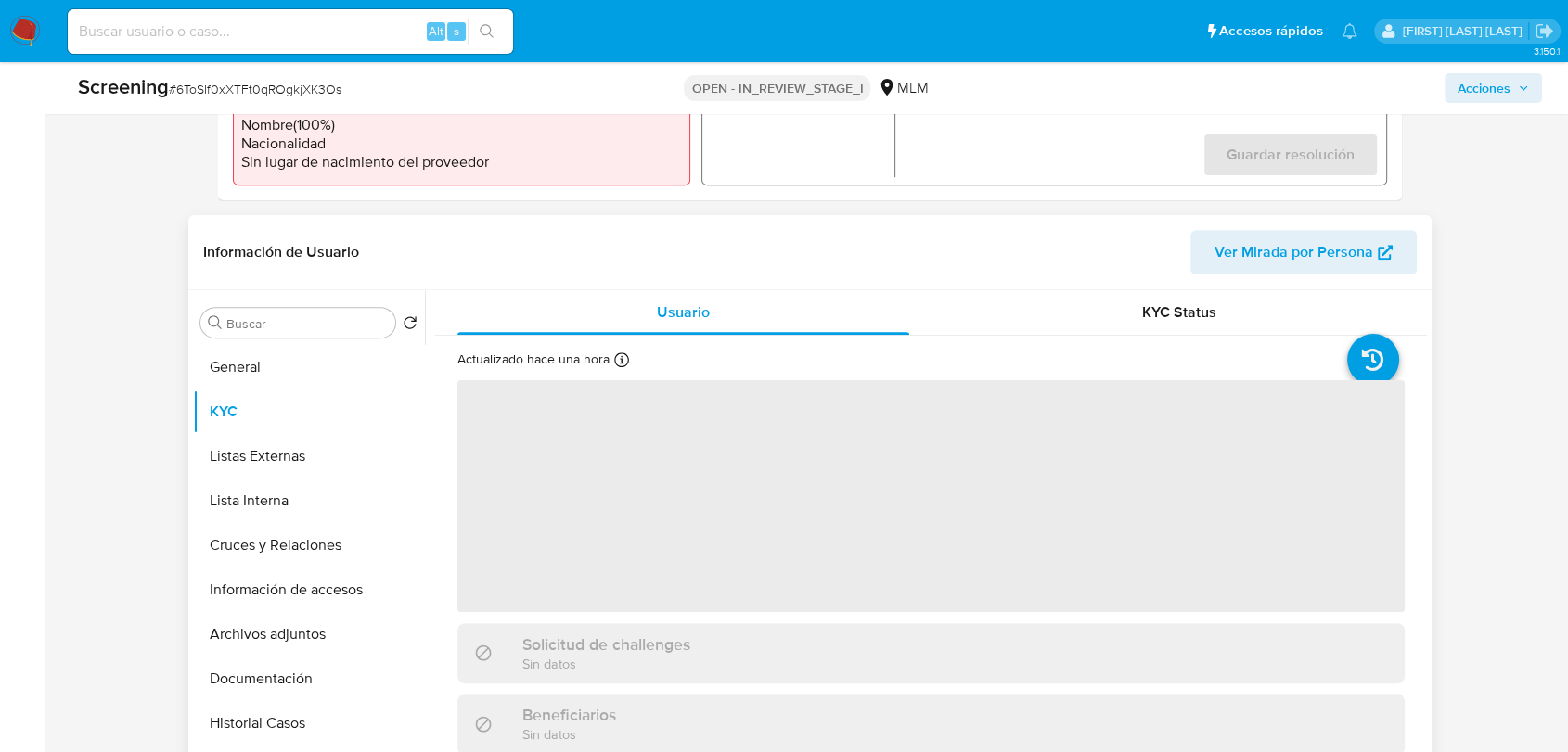 scroll, scrollTop: 760, scrollLeft: 0, axis: vertical 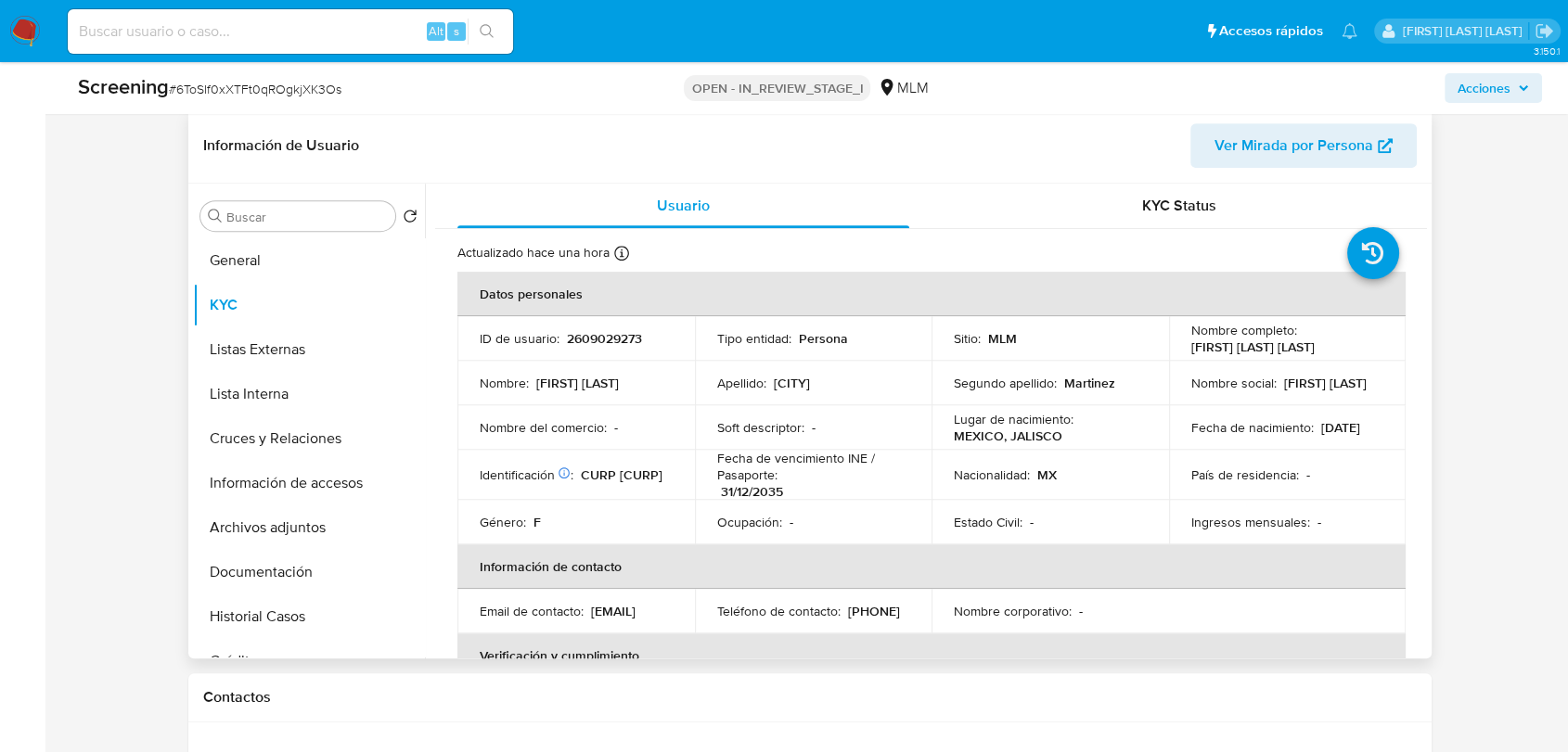 click on "CURP ZAMM901215MJCMRY07" at bounding box center [622, 475] 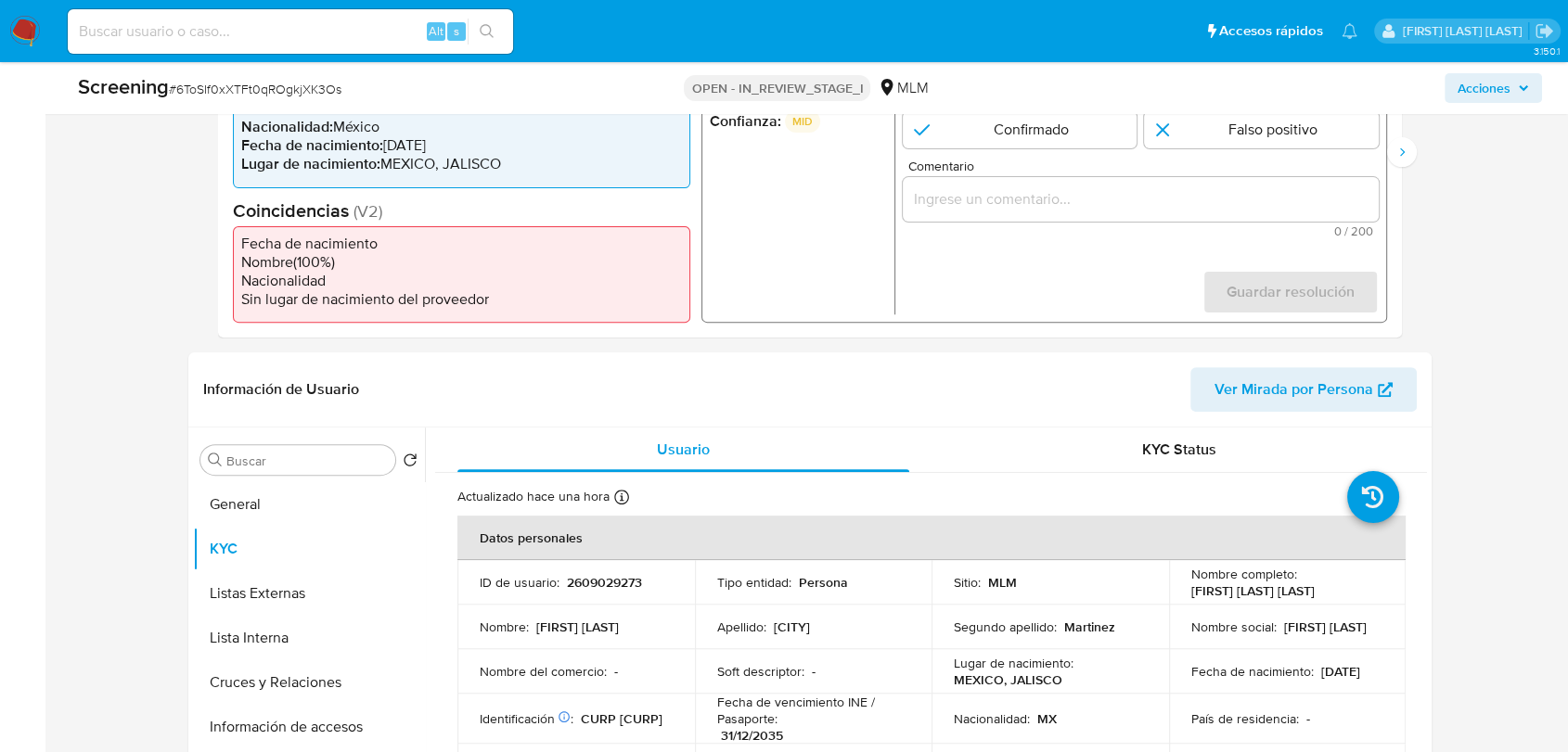 scroll, scrollTop: 452, scrollLeft: 0, axis: vertical 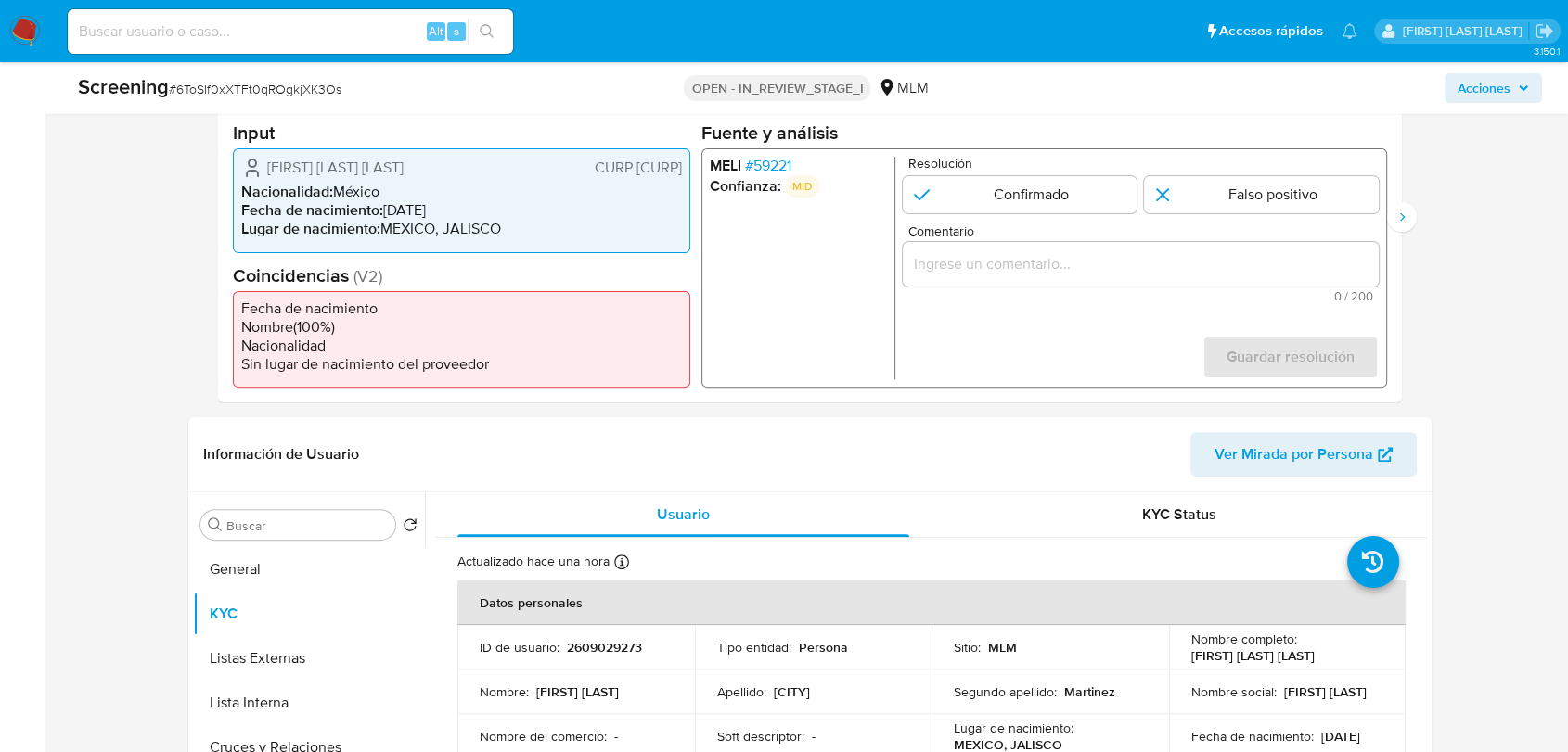 click on "Resolución" at bounding box center [1143, 163] 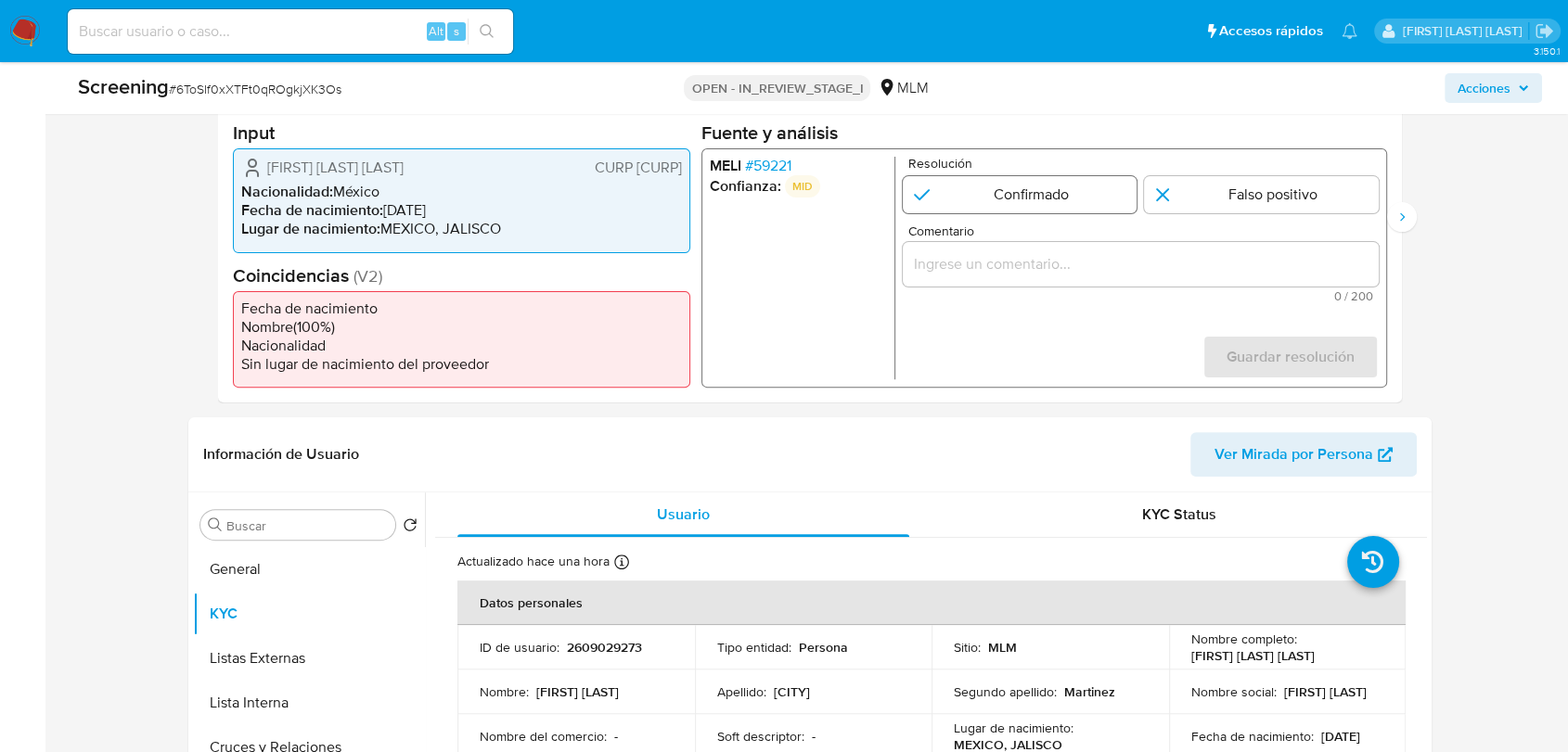 click at bounding box center (1020, 195) 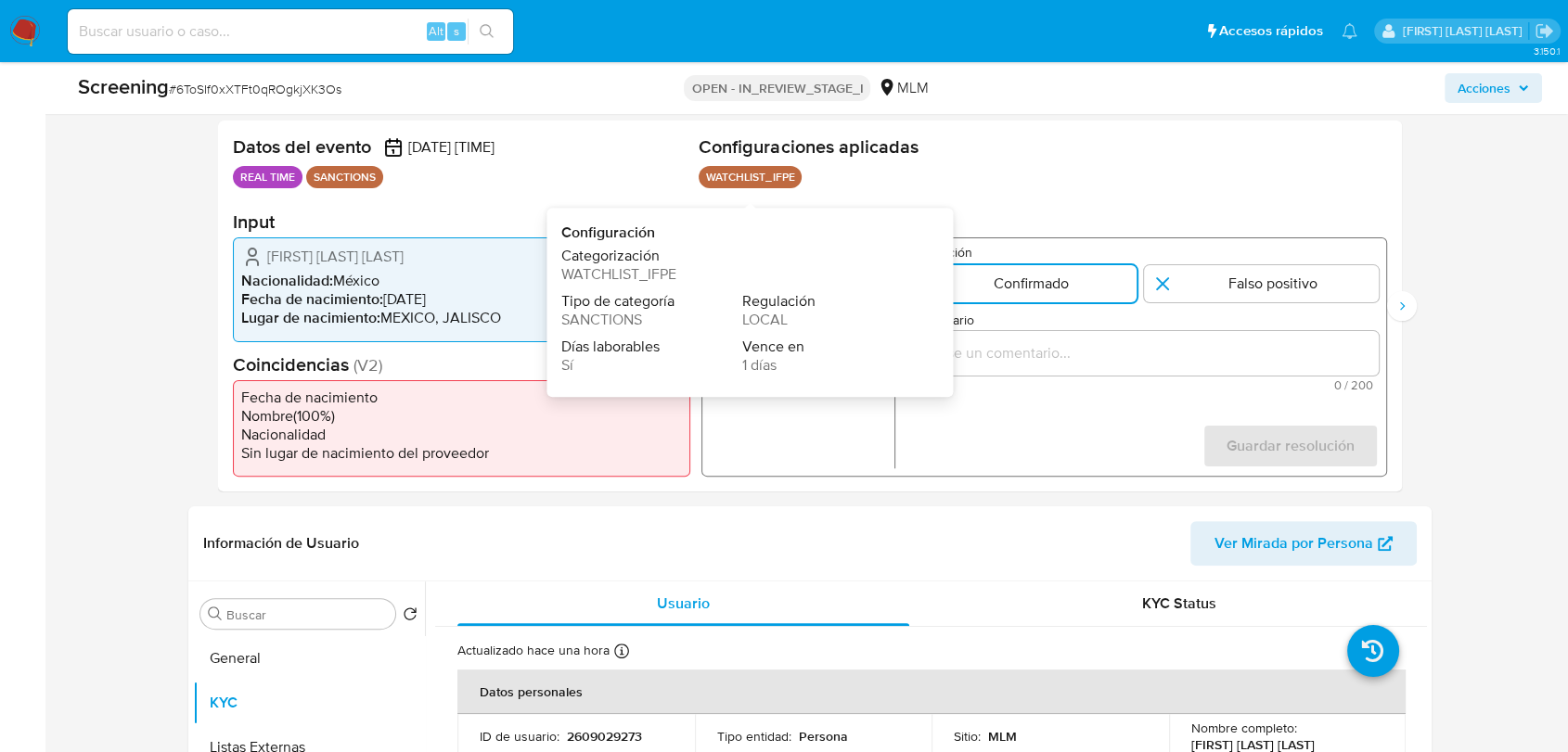 scroll, scrollTop: 452, scrollLeft: 0, axis: vertical 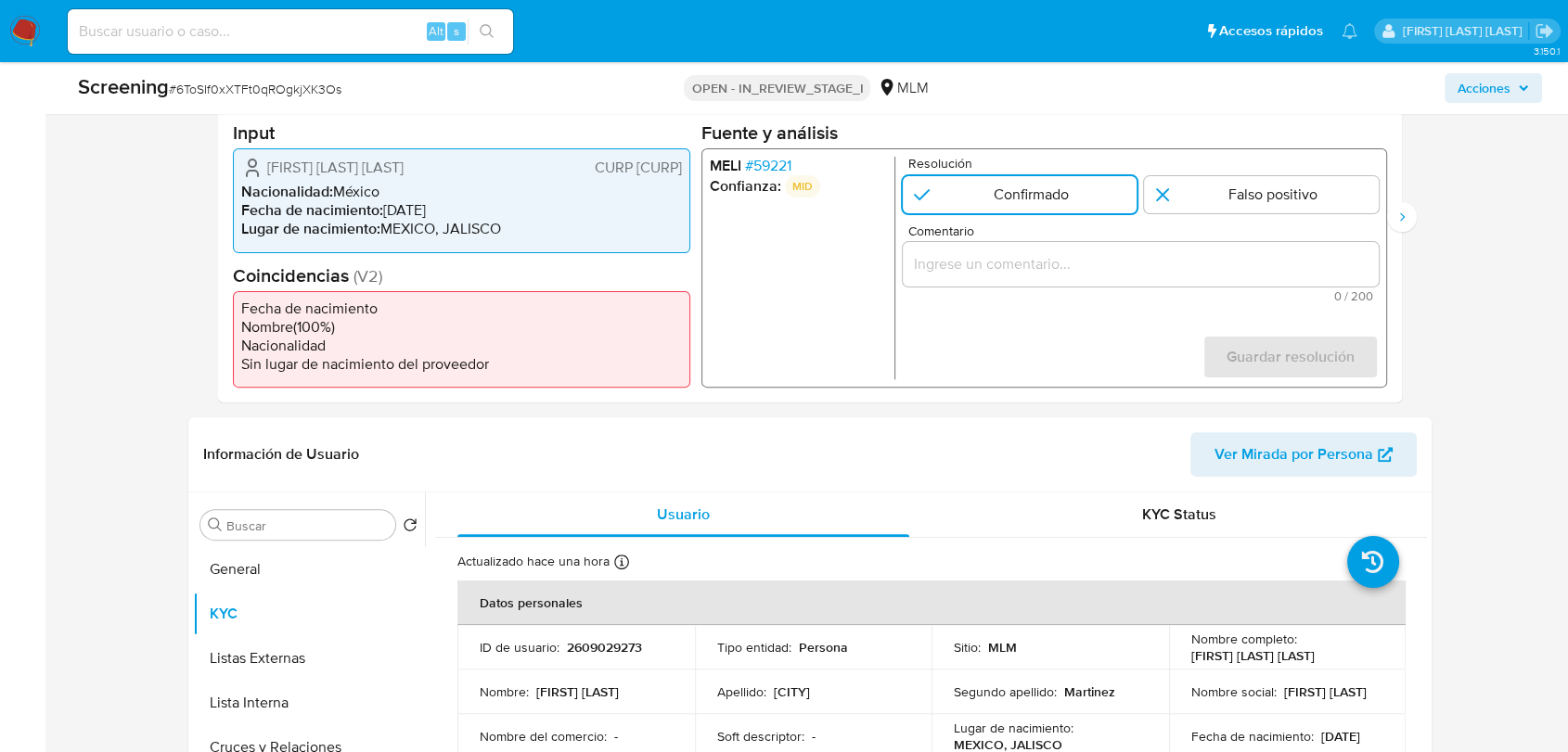 click at bounding box center [1140, 264] 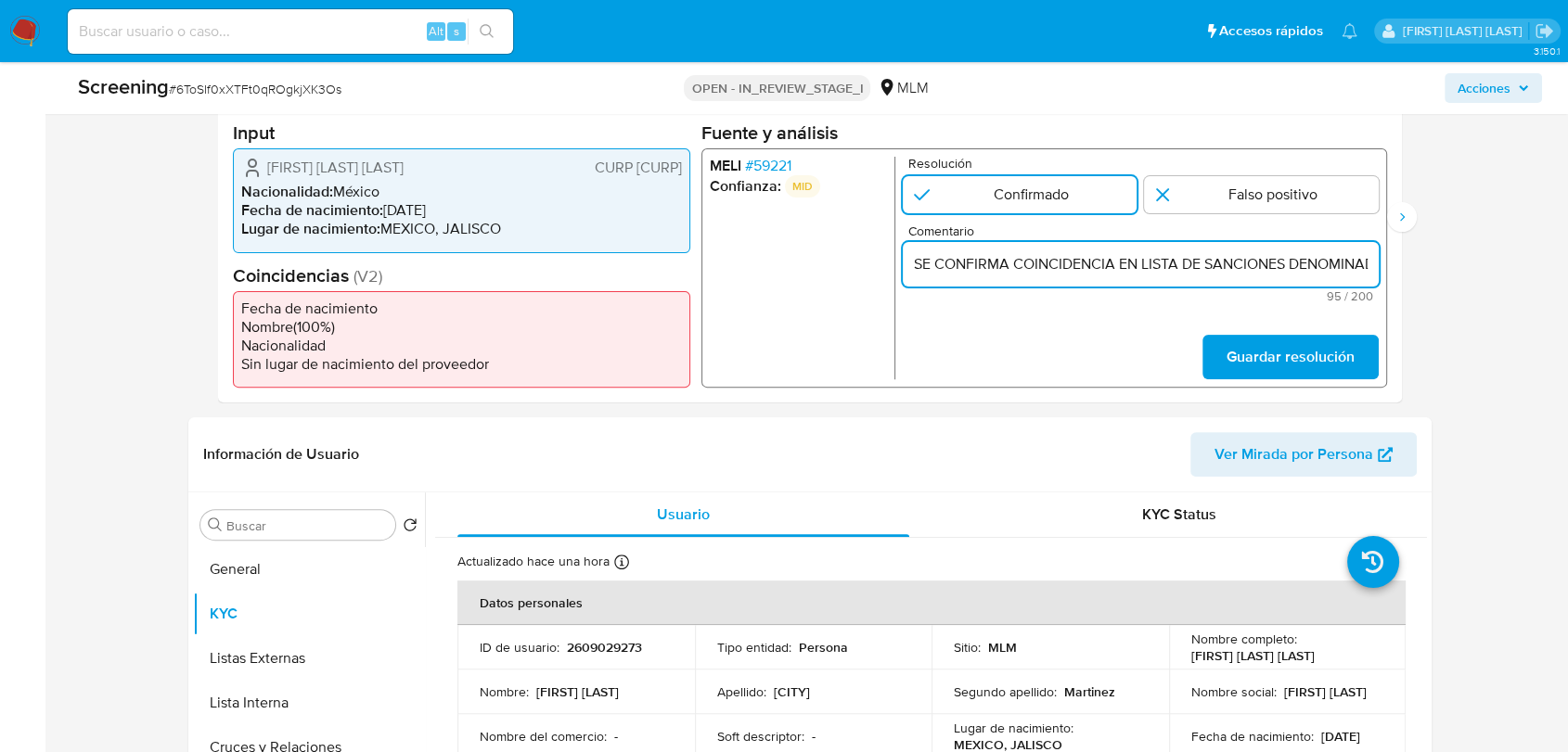 scroll, scrollTop: 0, scrollLeft: 326, axis: horizontal 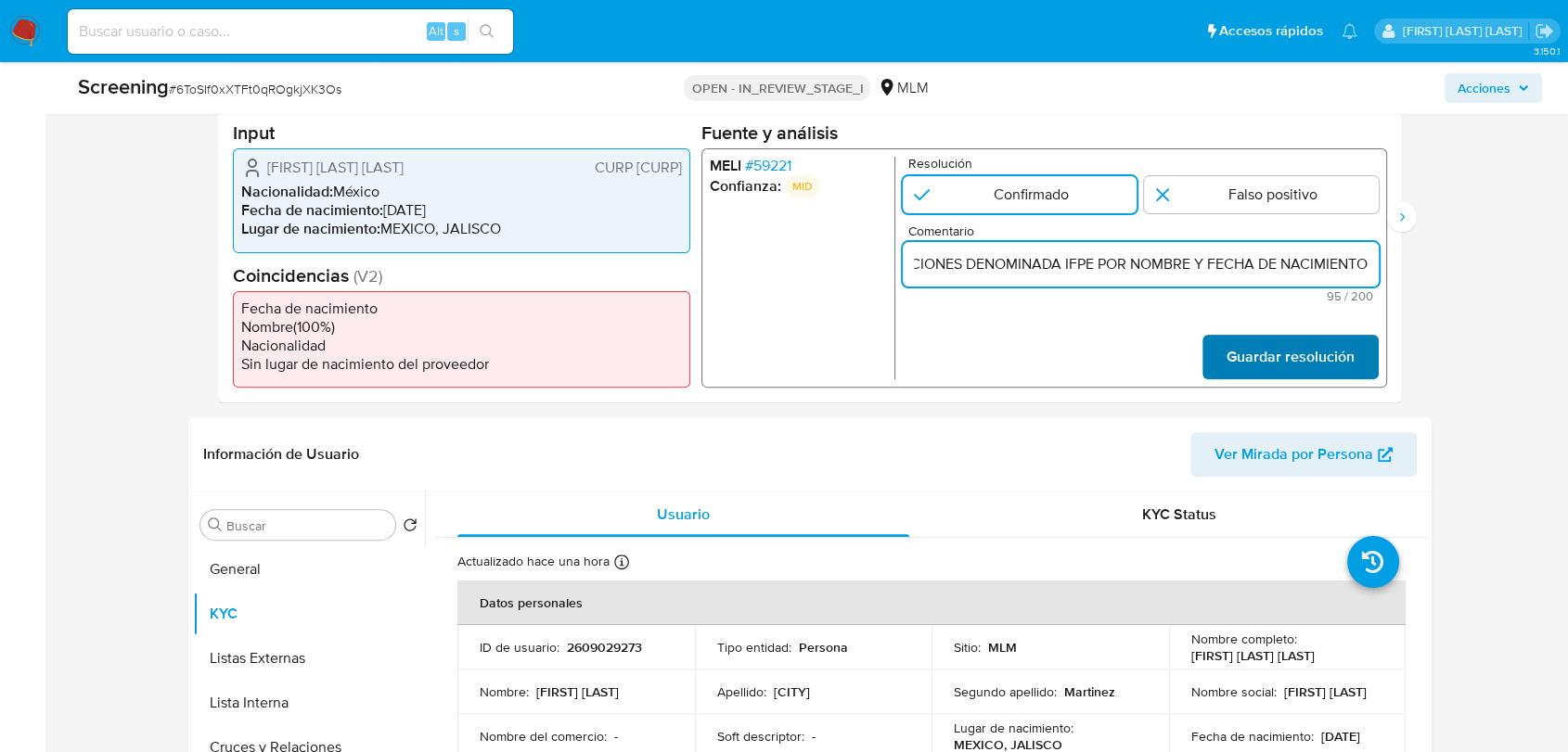 type on "SE CONFIRMA COINCIDENCIA EN LISTA DE SANCIONES DENOMINADA IFPE POR NOMBRE Y FECHA DE NACIMIENTO" 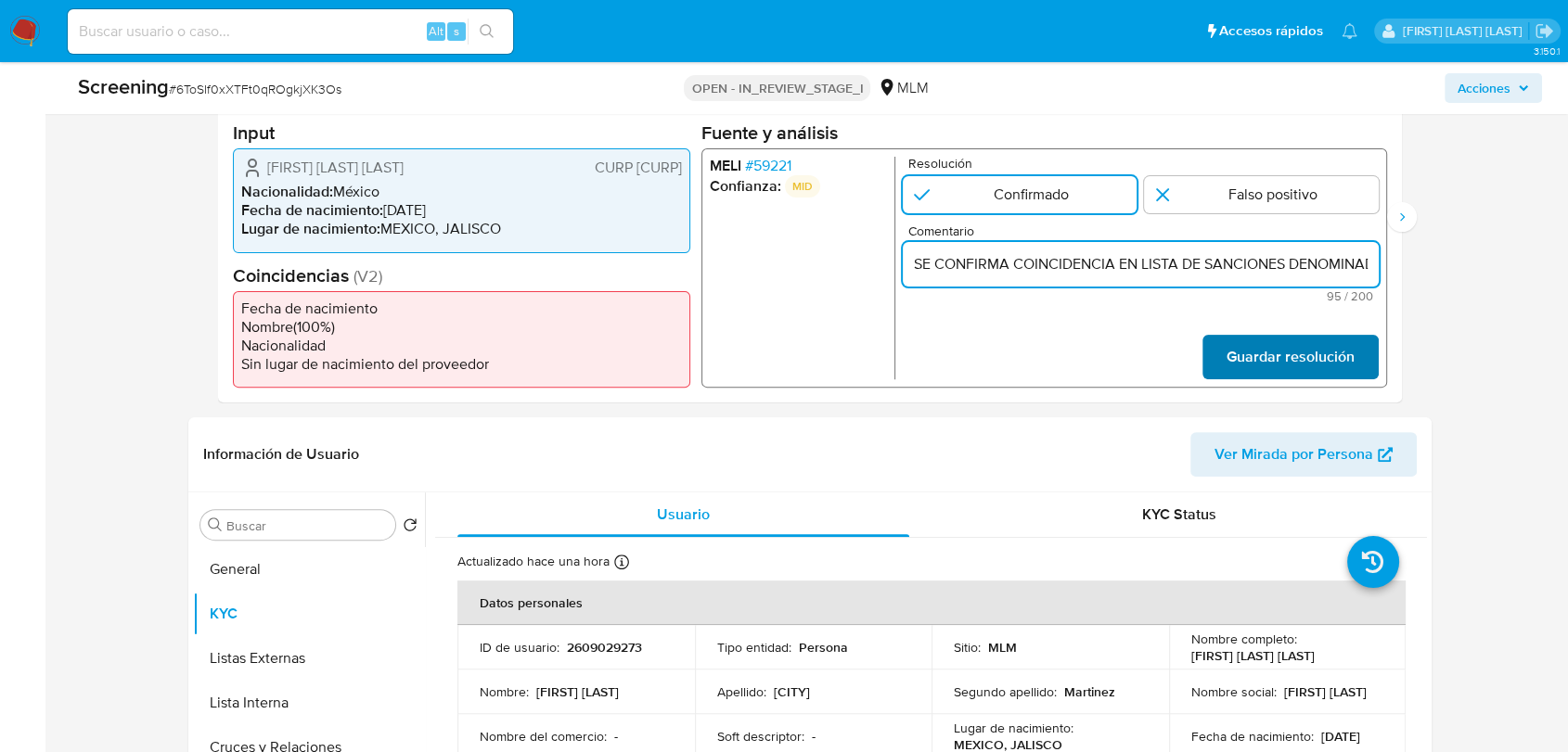 click on "Guardar resolución" at bounding box center [1291, 357] 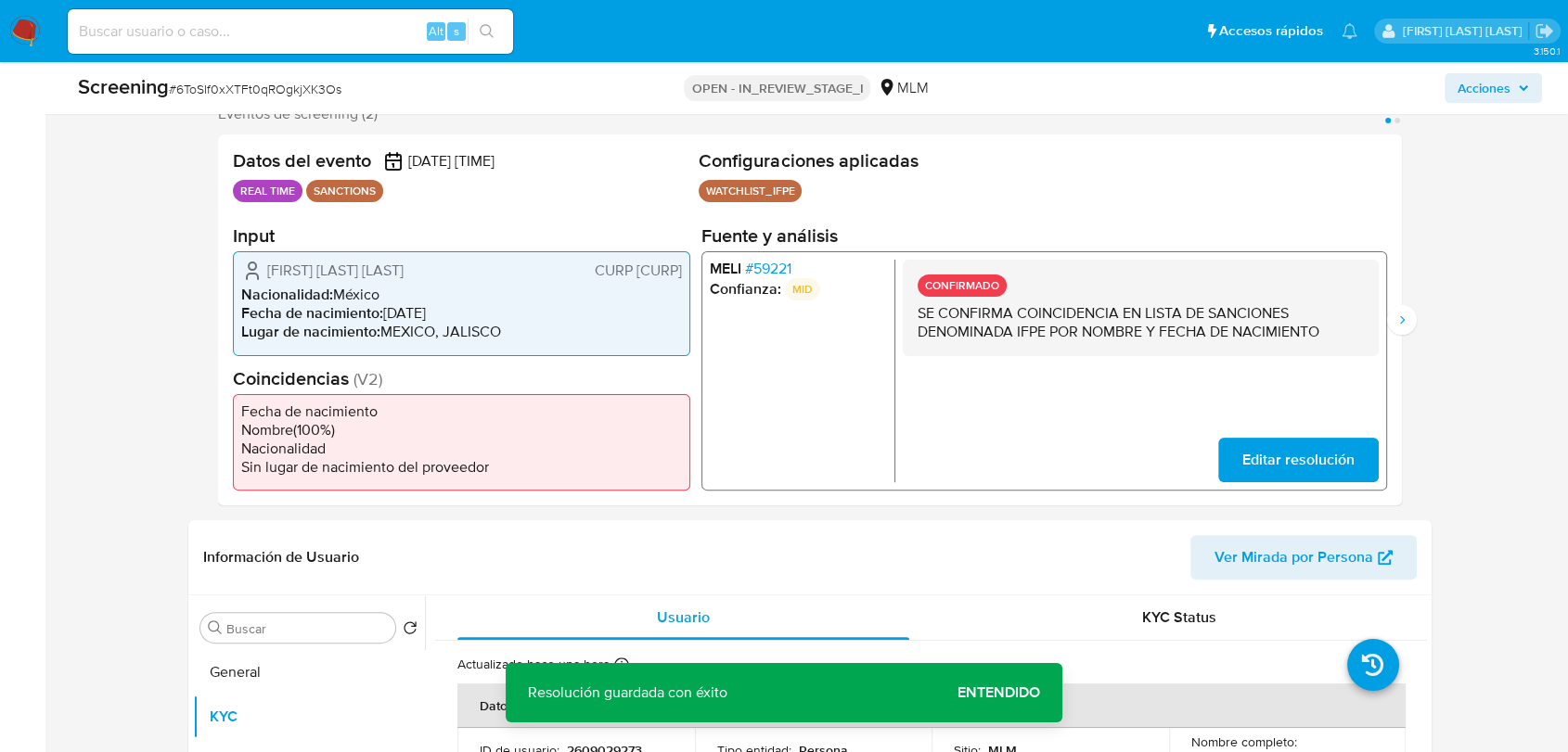 scroll, scrollTop: 245, scrollLeft: 0, axis: vertical 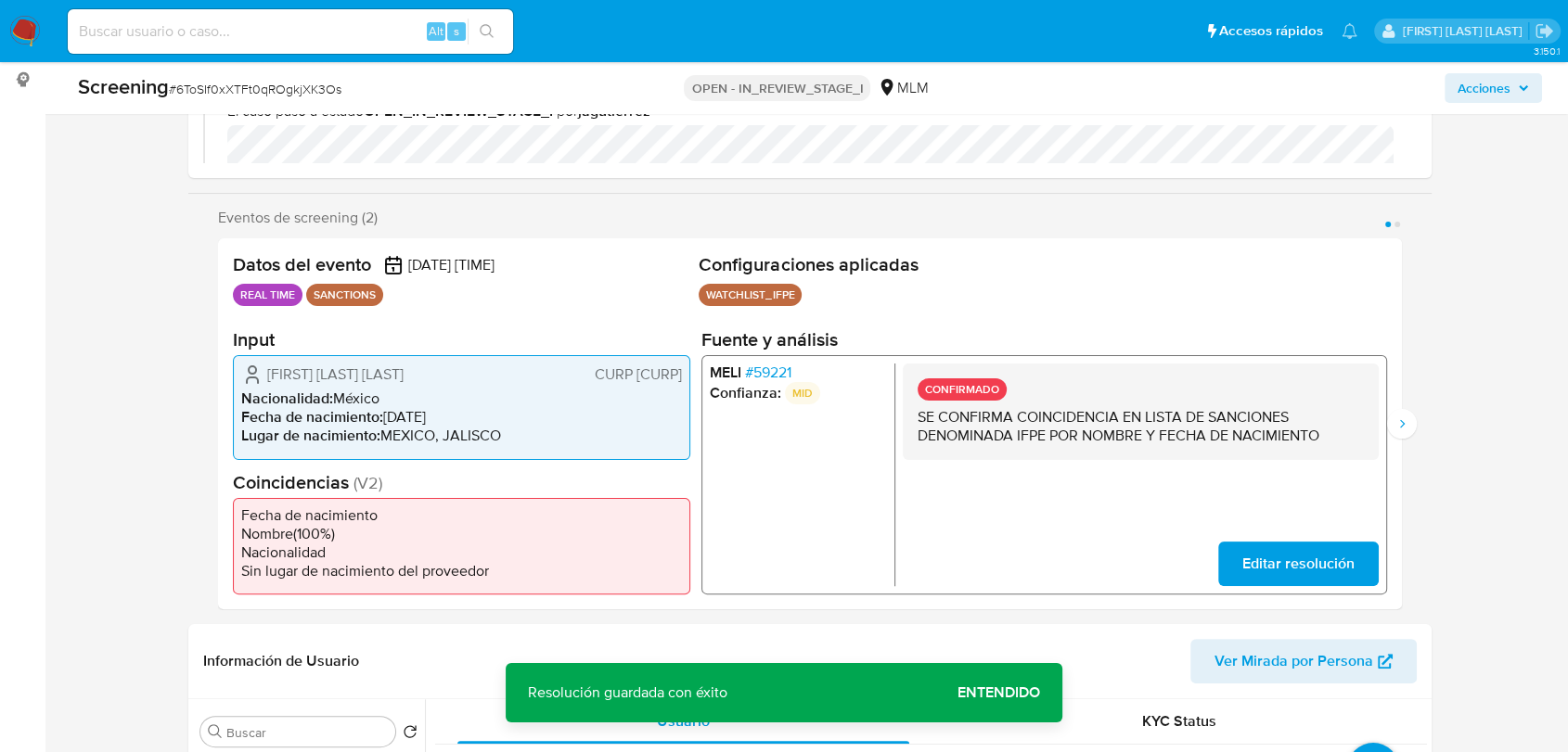 click on "Eventos de screening   (2) Página 1 Página 2 Datos del evento 07/08/2025 16:10:22 REAL TIME SANCTIONS Configuraciones aplicadas WATCHLIST_IFPE Configuración   Categorización WATCHLIST_IFPE Tipo de categoría SANCTIONS Regulación LOCAL Días laborables Sí Vence en 1 días Input Mayra Guadalupe Zamora Martinez CURP
ZAMM901215MJCMRY07 Nacionalidad :  México Fecha de nacimiento :  15/12/1990 Lugar de nacimiento :  MEXICO, JALISCO Coincidencias   ( V2 ) Fecha de nacimiento Nombre  ( 100 %) Nacionalidad Sin lugar de nacimiento del proveedor Fuente y análisis MELI   # 59221 Confianza:   MID CONFIRMADO SE CONFIRMA COINCIDENCIA EN LISTA DE SANCIONES DENOMINADA IFPE POR NOMBRE Y FECHA DE NACIMIENTO Editar resolución Datos del evento 07/08/2025 16:09:13 ONLINE SANCTIONS Configuraciones aplicadas WATCHLIST_IFPE Configuración   Categorización WATCHLIST_IFPE Tipo de categoría SANCTIONS Regulación LOCAL Días laborables Sí Vence en 1 días Input Mayra Guadalupe Zamora Martinez :  :" at bounding box center (810, 409) 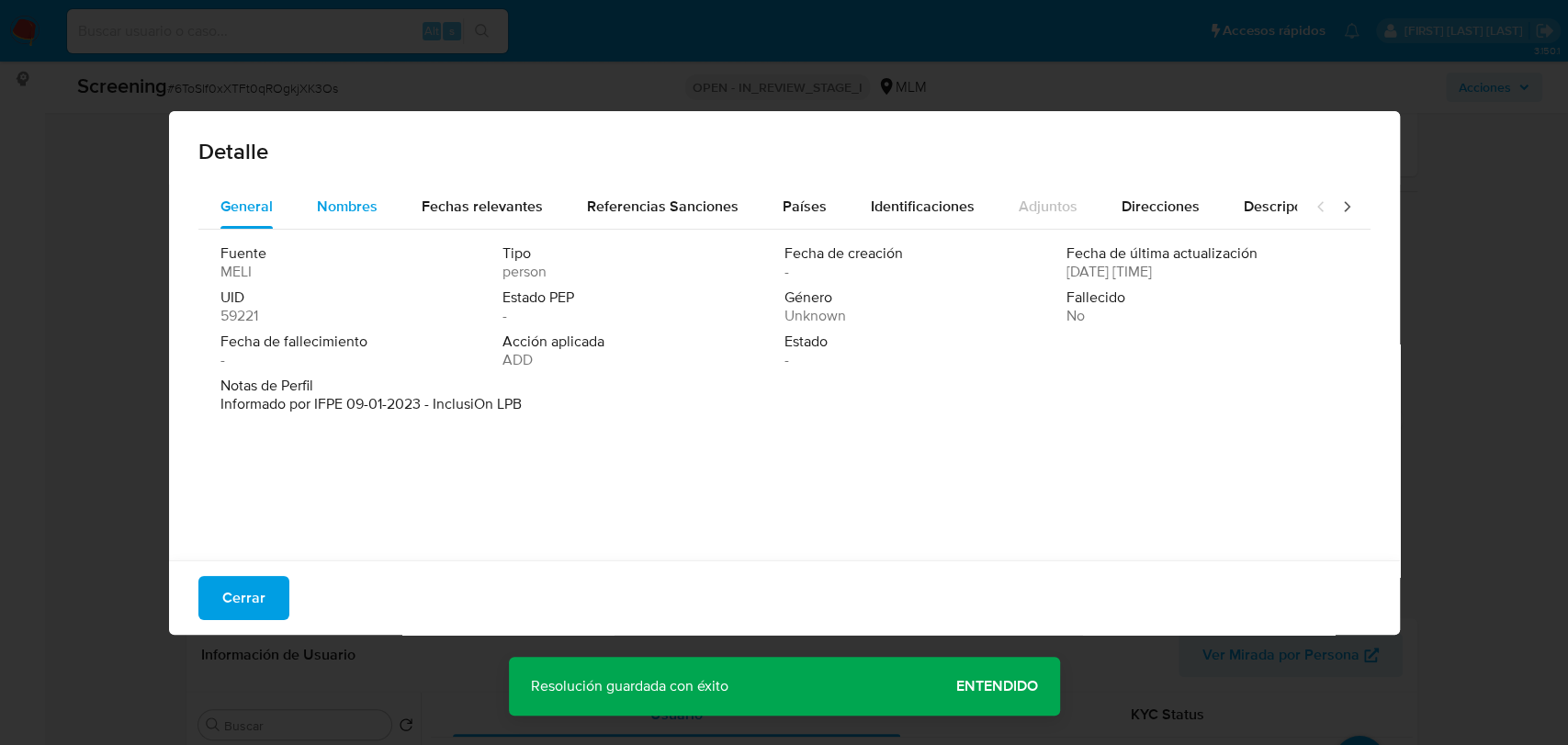 click on "Nombres" at bounding box center [347, 206] 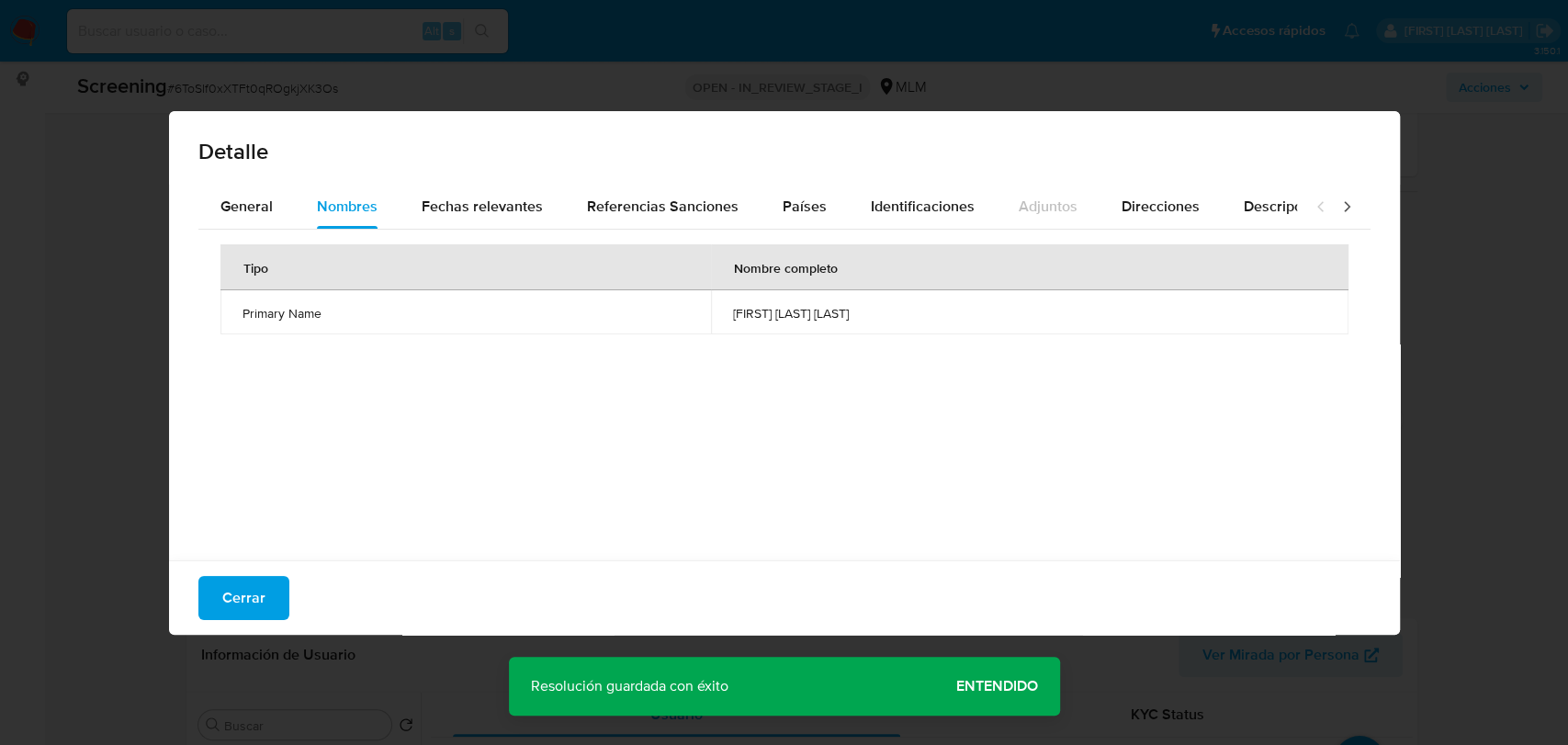 click on "Cerrar" at bounding box center [784, 597] 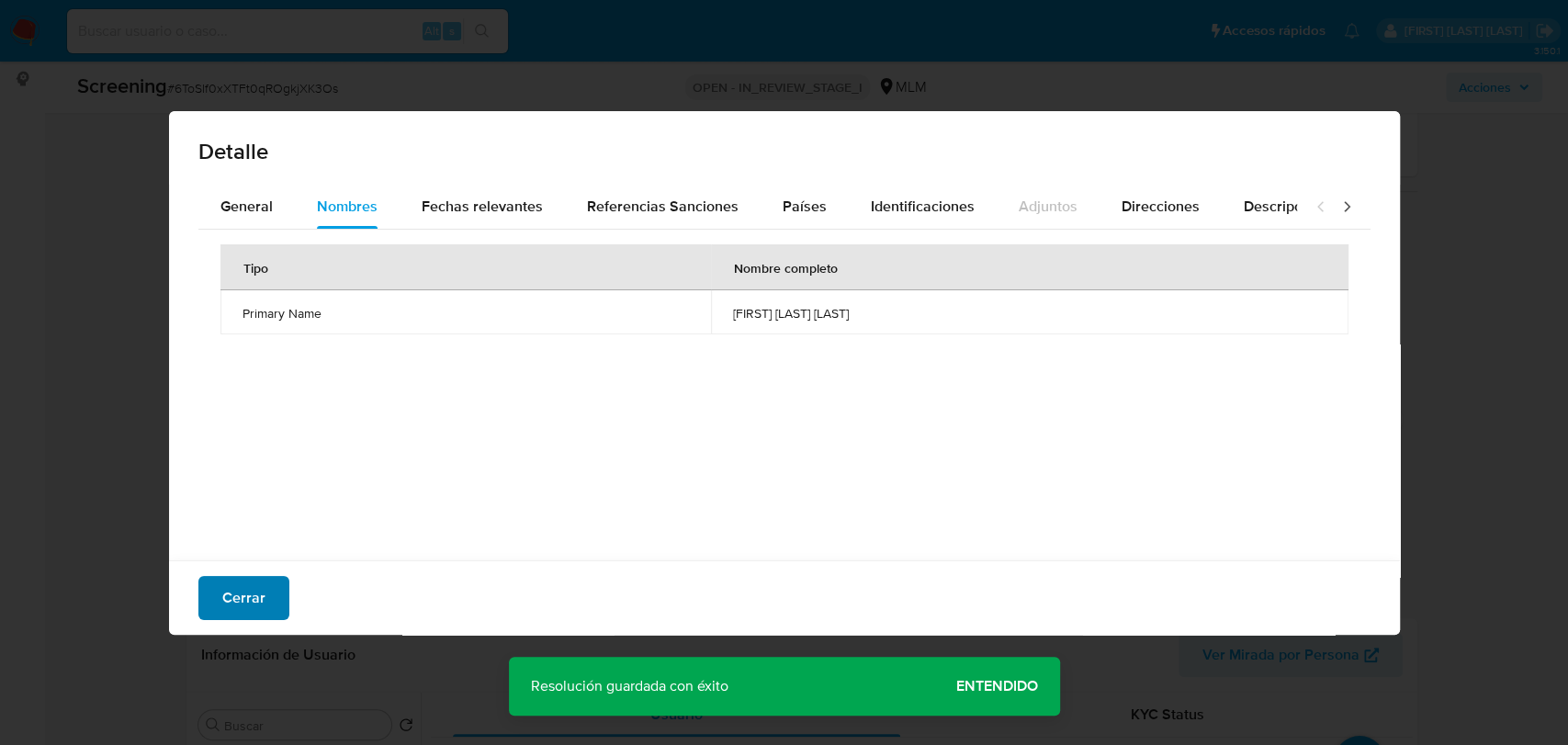 click on "Cerrar" at bounding box center [243, 598] 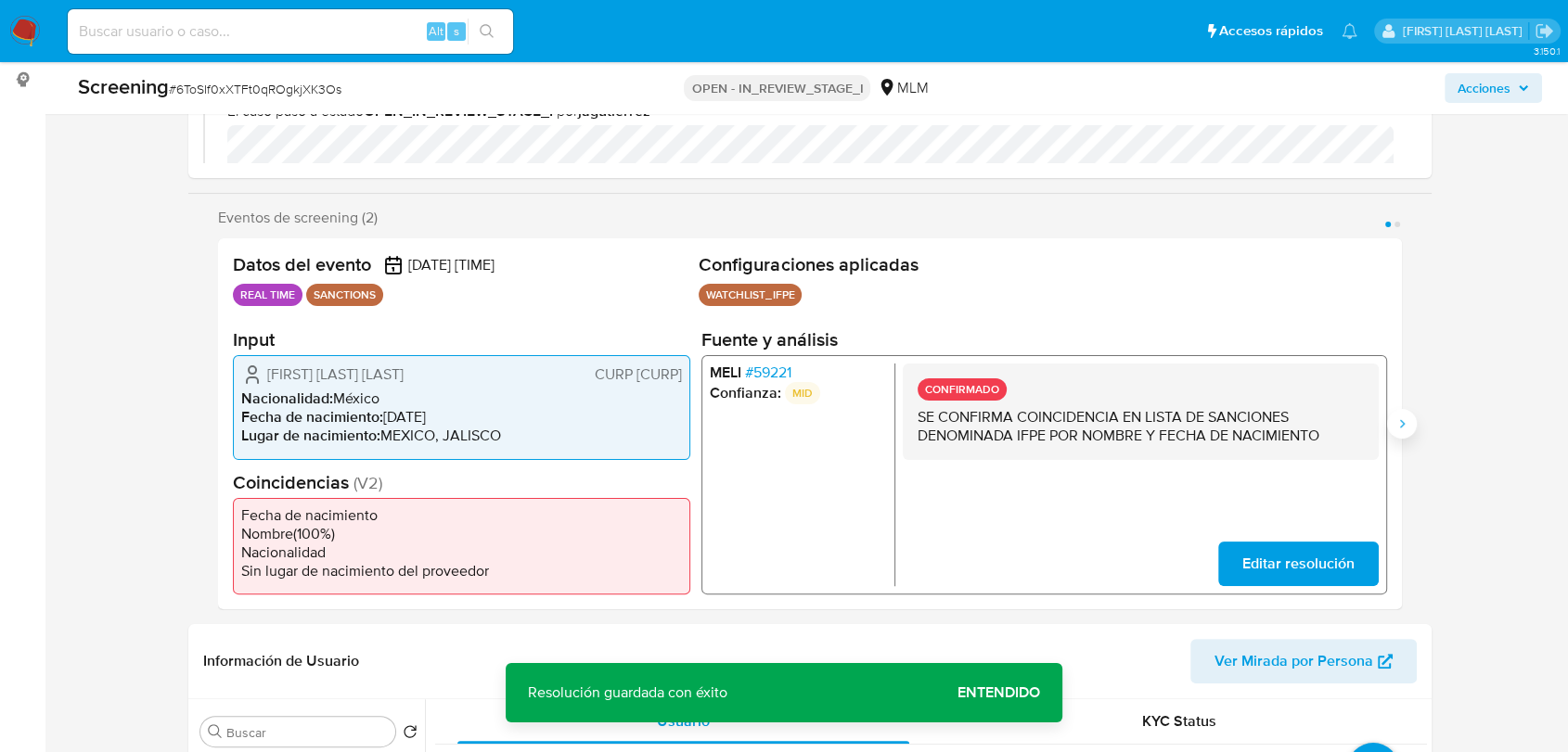 click 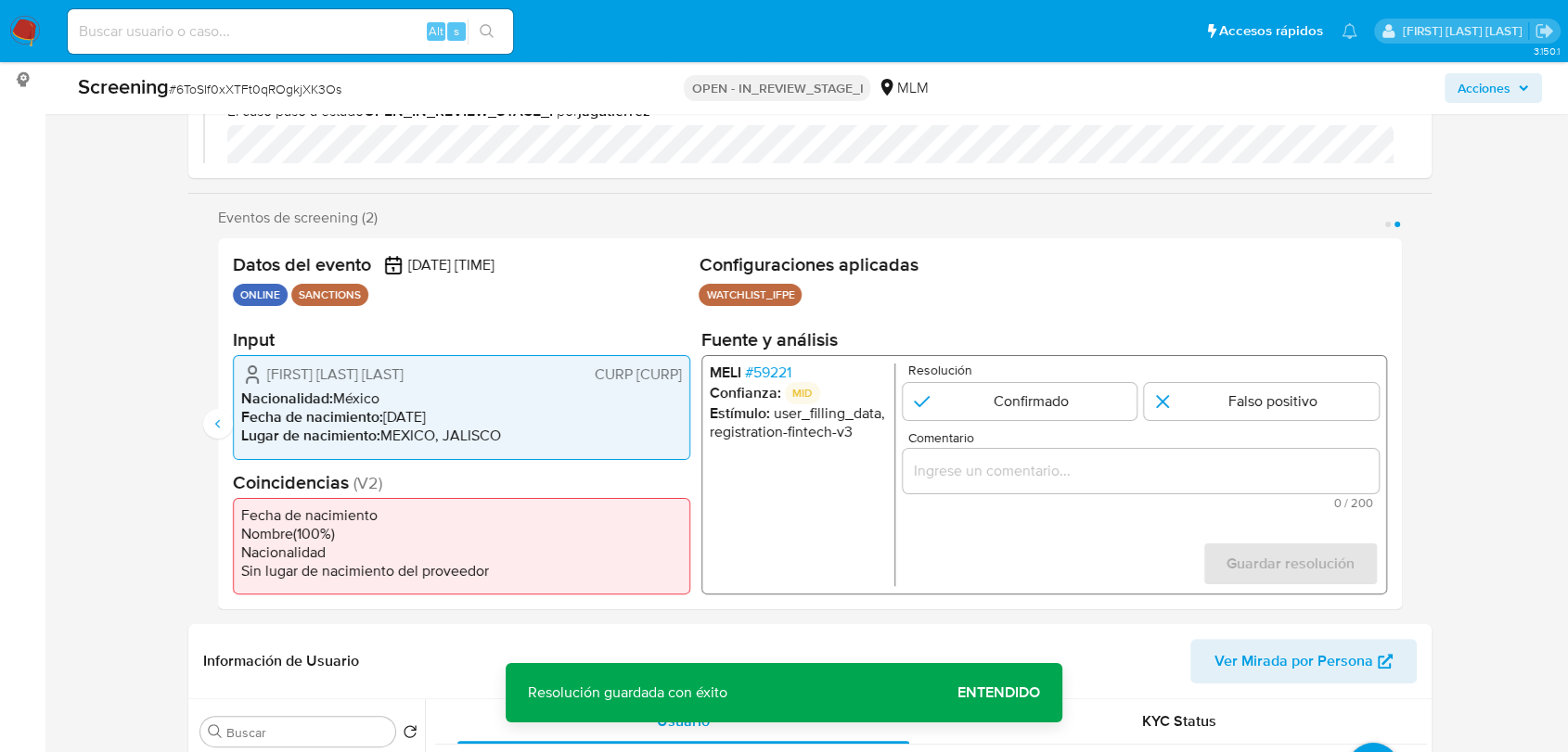 click on "MELI   # 59221" at bounding box center (798, 373) 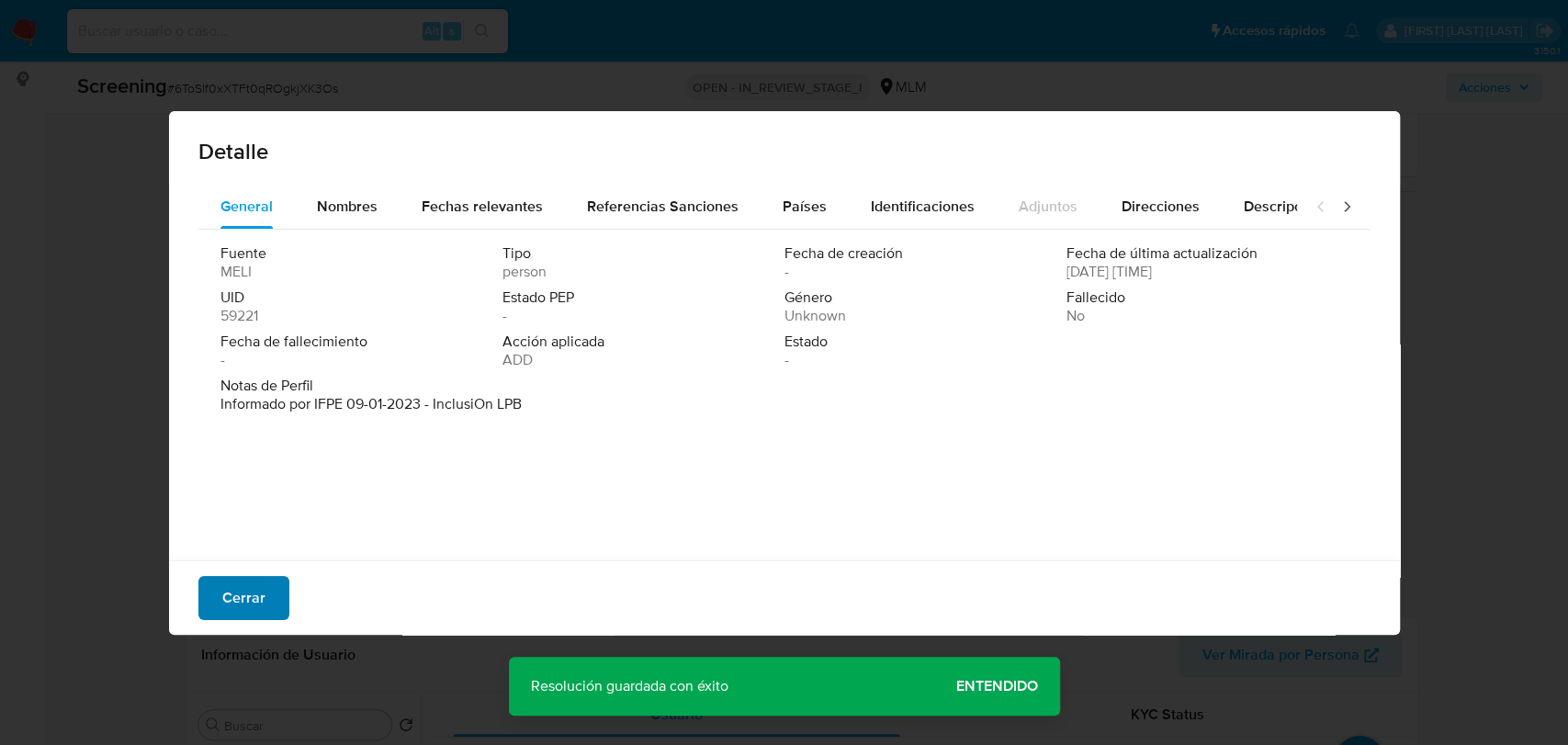 click on "Cerrar" at bounding box center (243, 598) 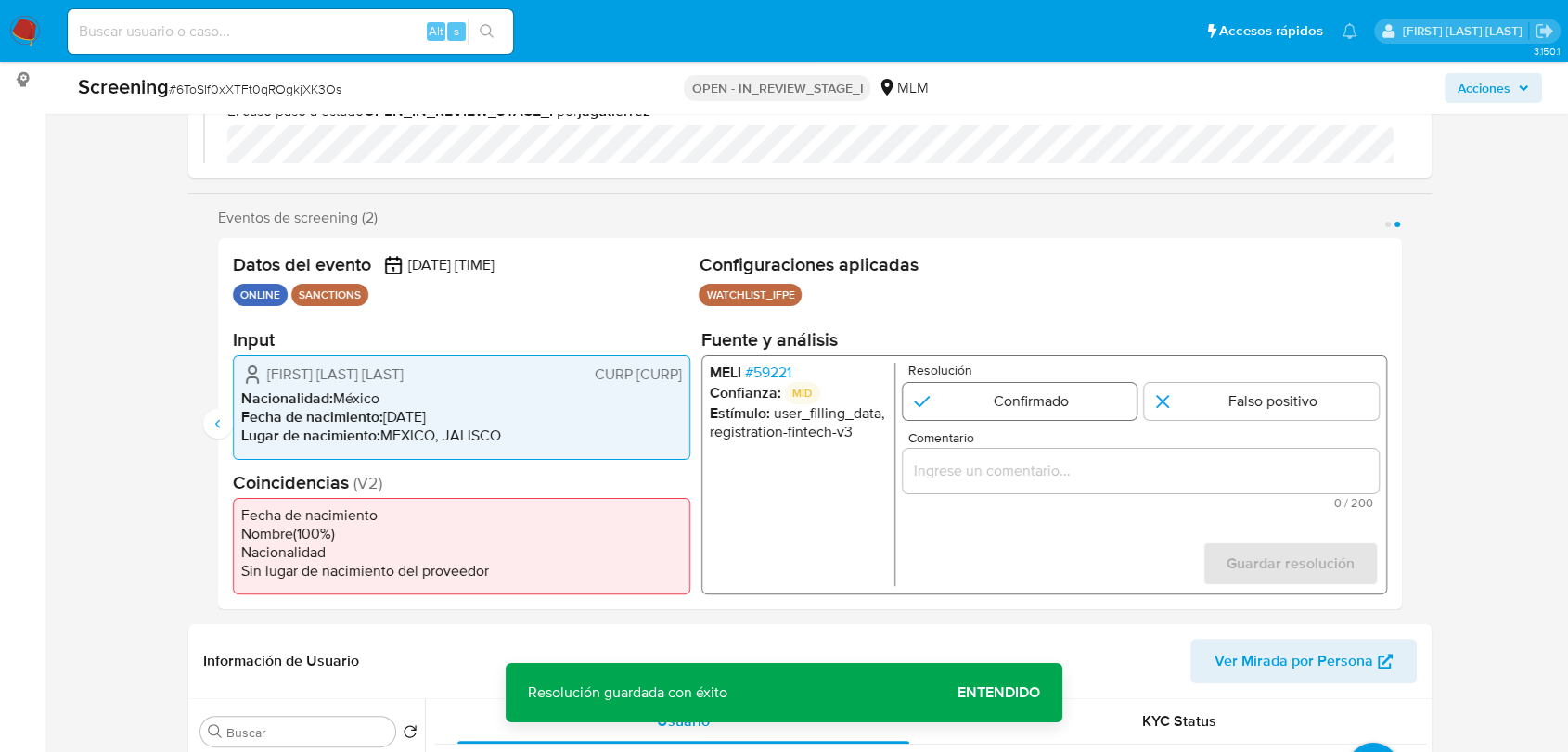 click at bounding box center (1020, 401) 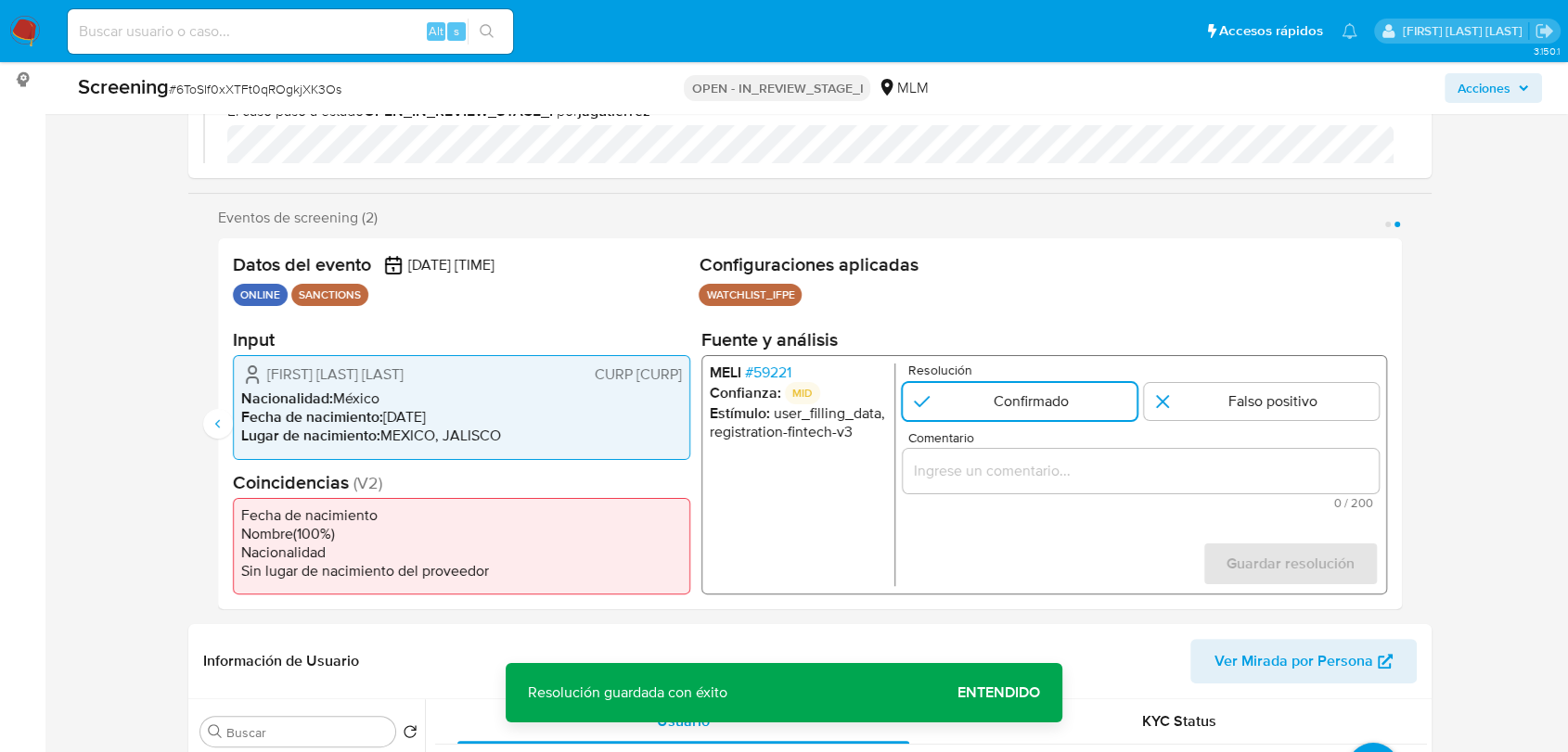 click at bounding box center (1140, 471) 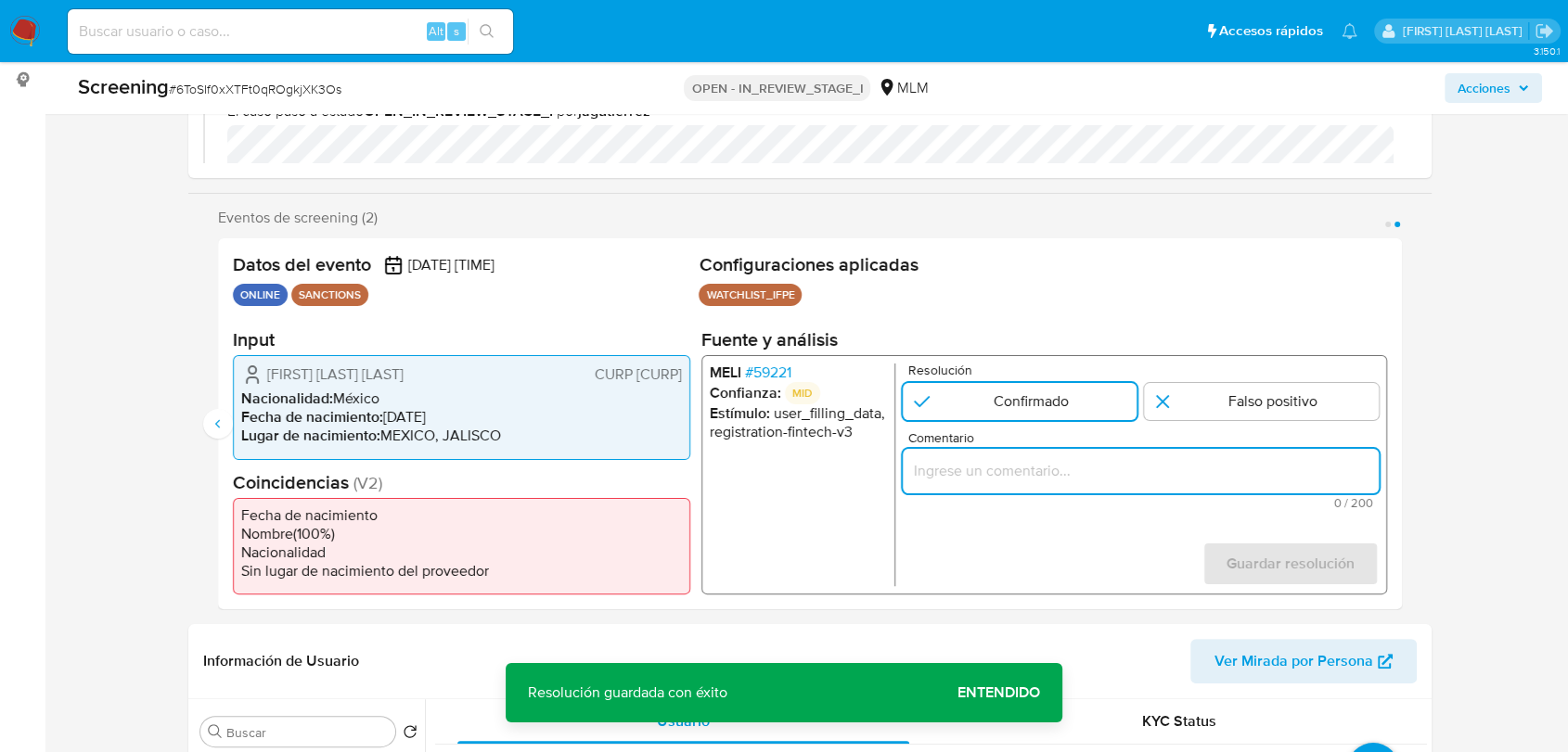 click at bounding box center [1140, 471] 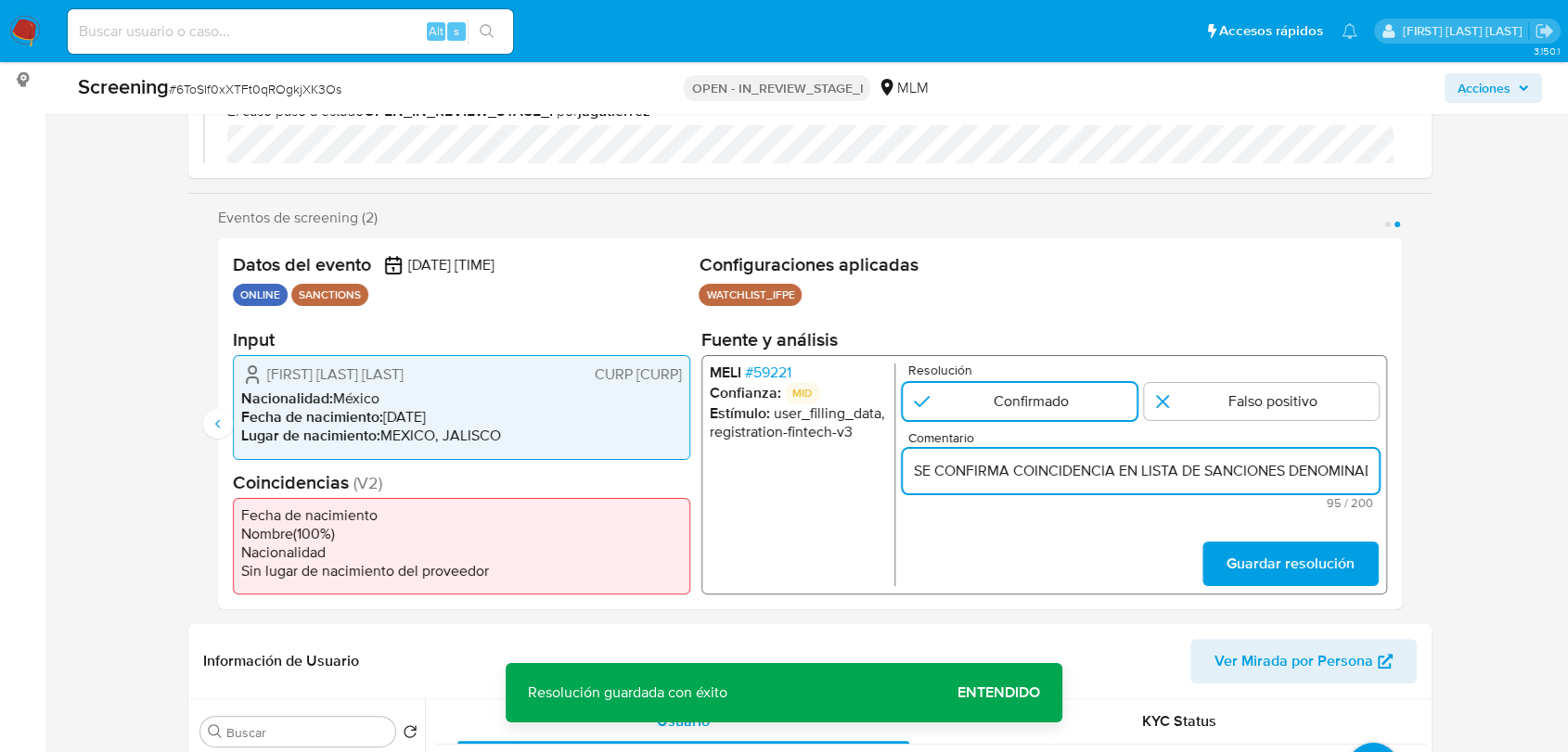 scroll, scrollTop: 0, scrollLeft: 326, axis: horizontal 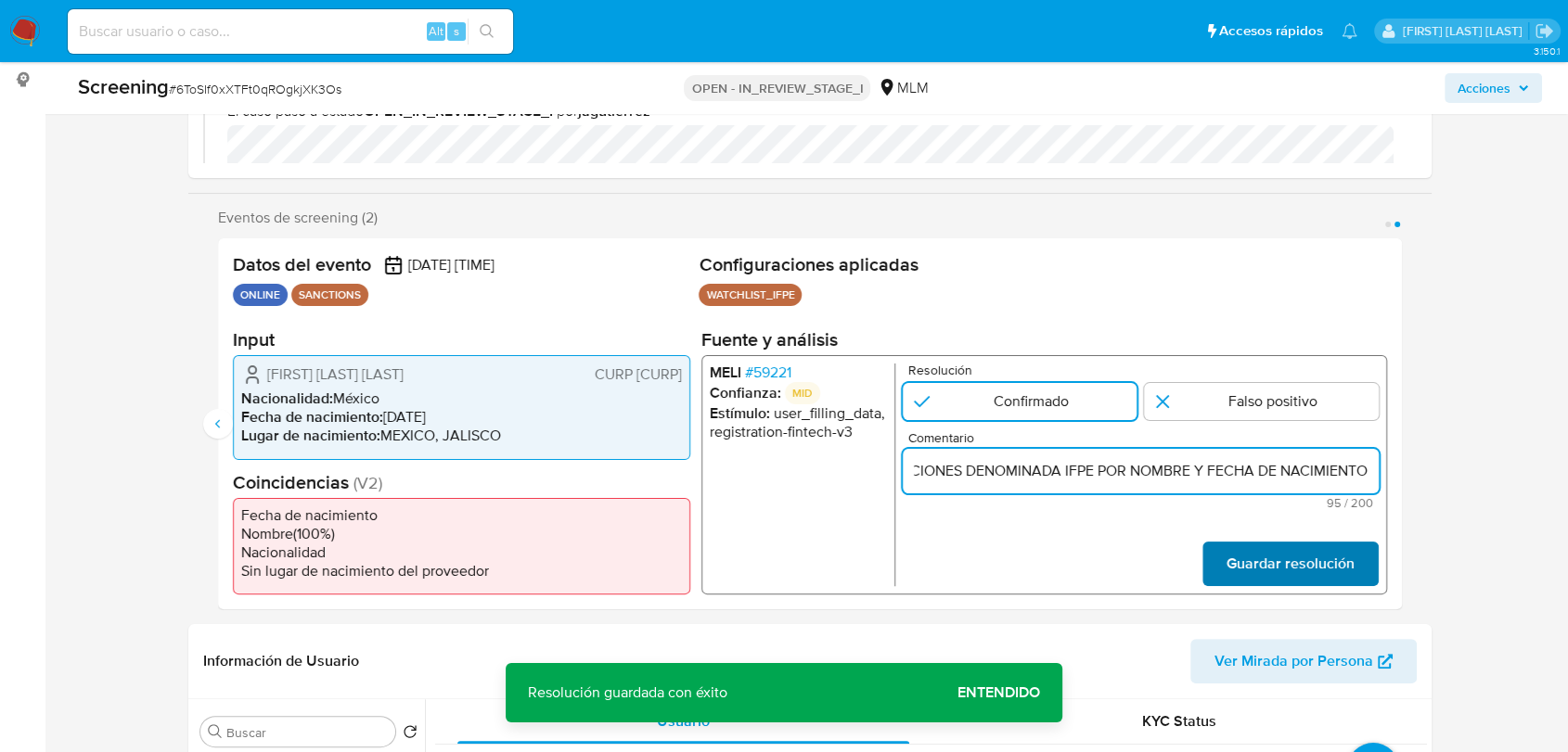 type on "SE CONFIRMA COINCIDENCIA EN LISTA DE SANCIONES DENOMINADA IFPE POR NOMBRE Y FECHA DE NACIMIENTO" 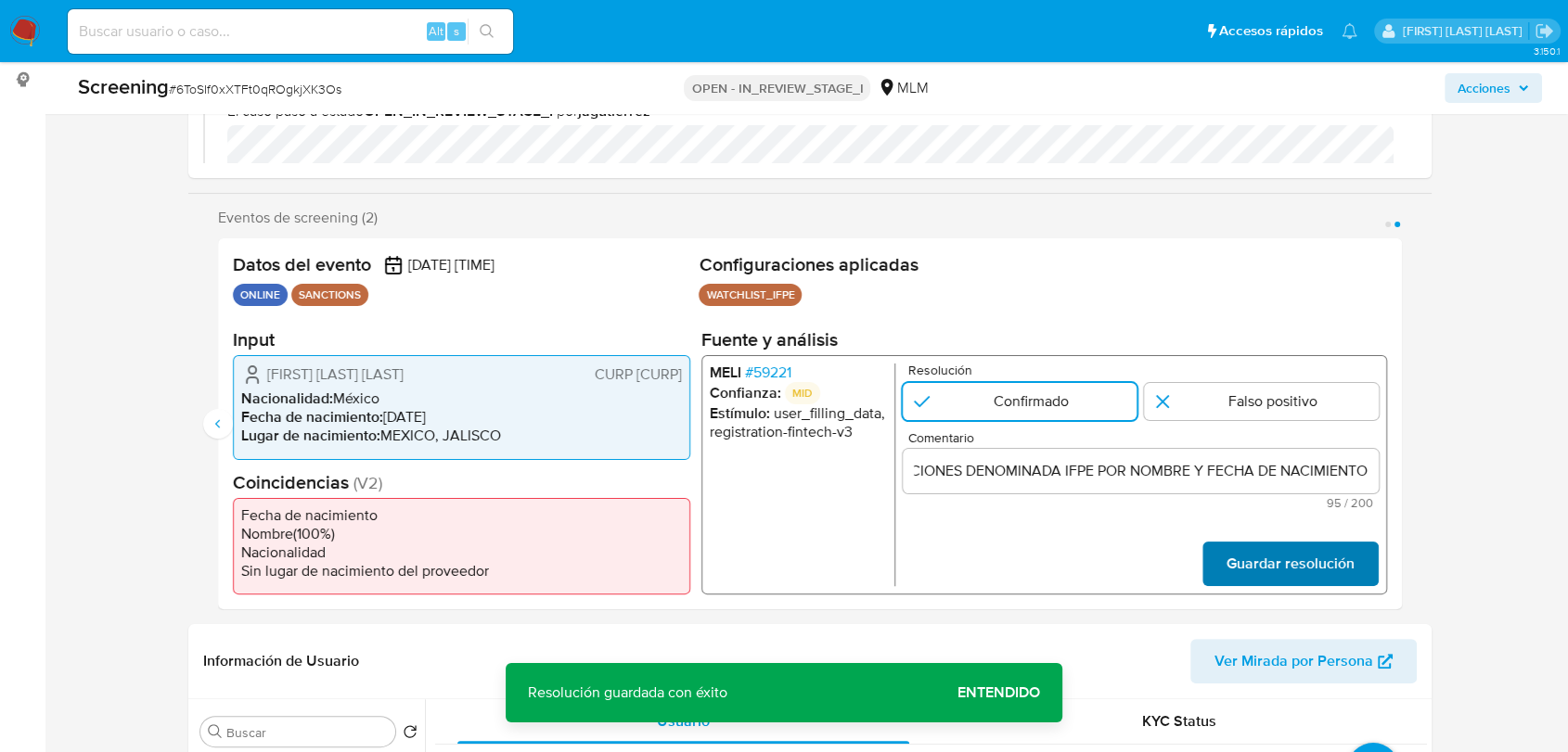 click on "Guardar resolución" at bounding box center [1291, 564] 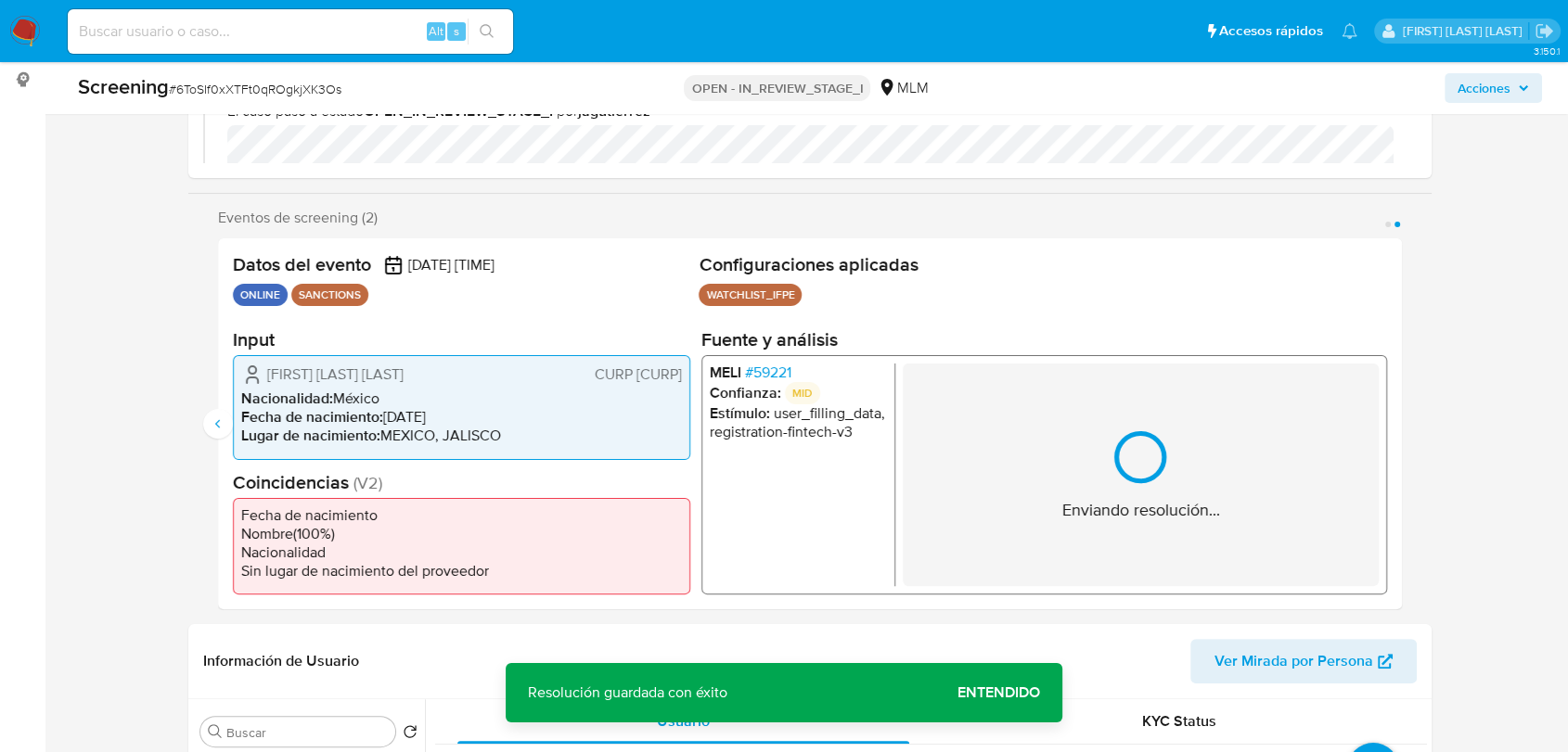 click on "Enviando resolución..." at bounding box center (1140, 475) 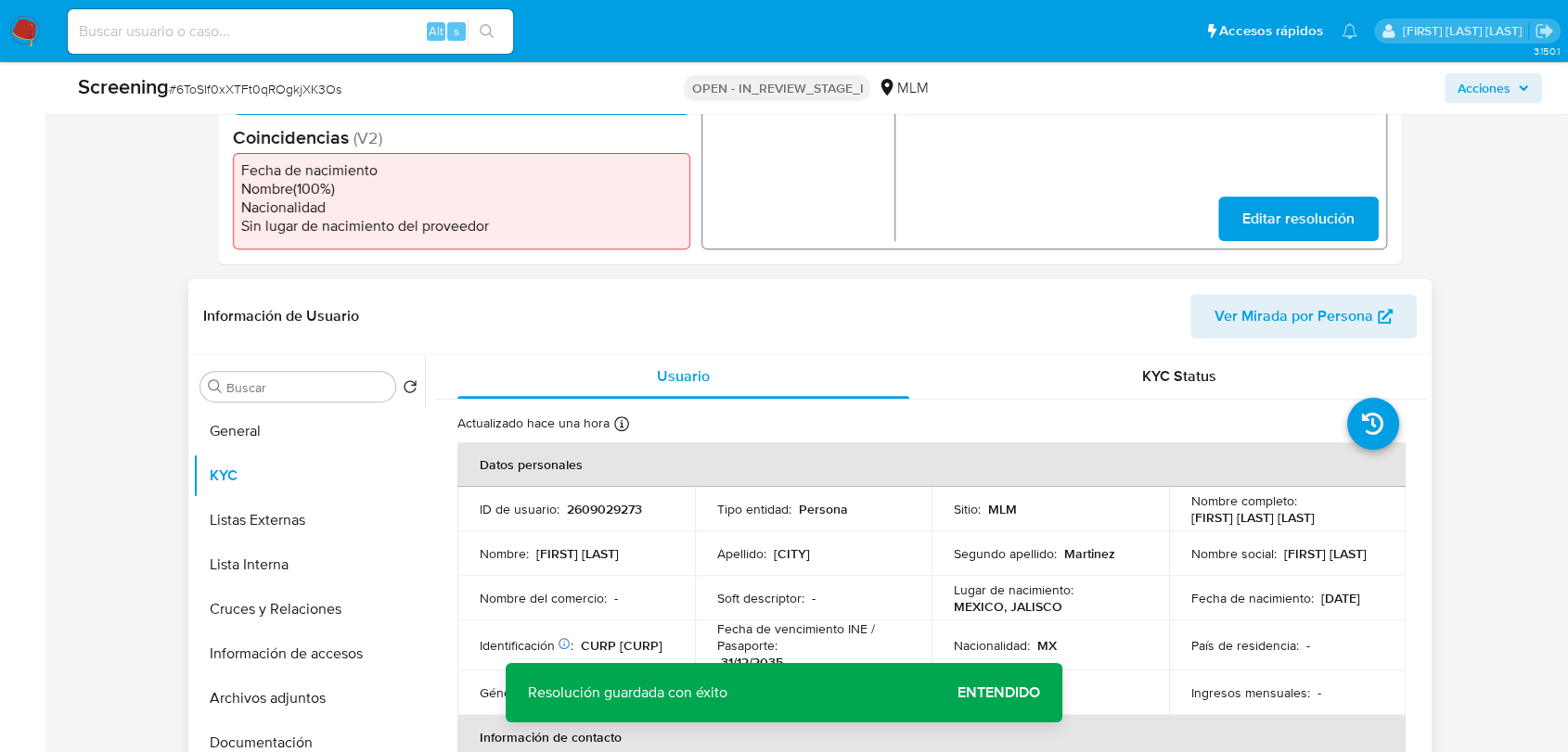 scroll, scrollTop: 554, scrollLeft: 0, axis: vertical 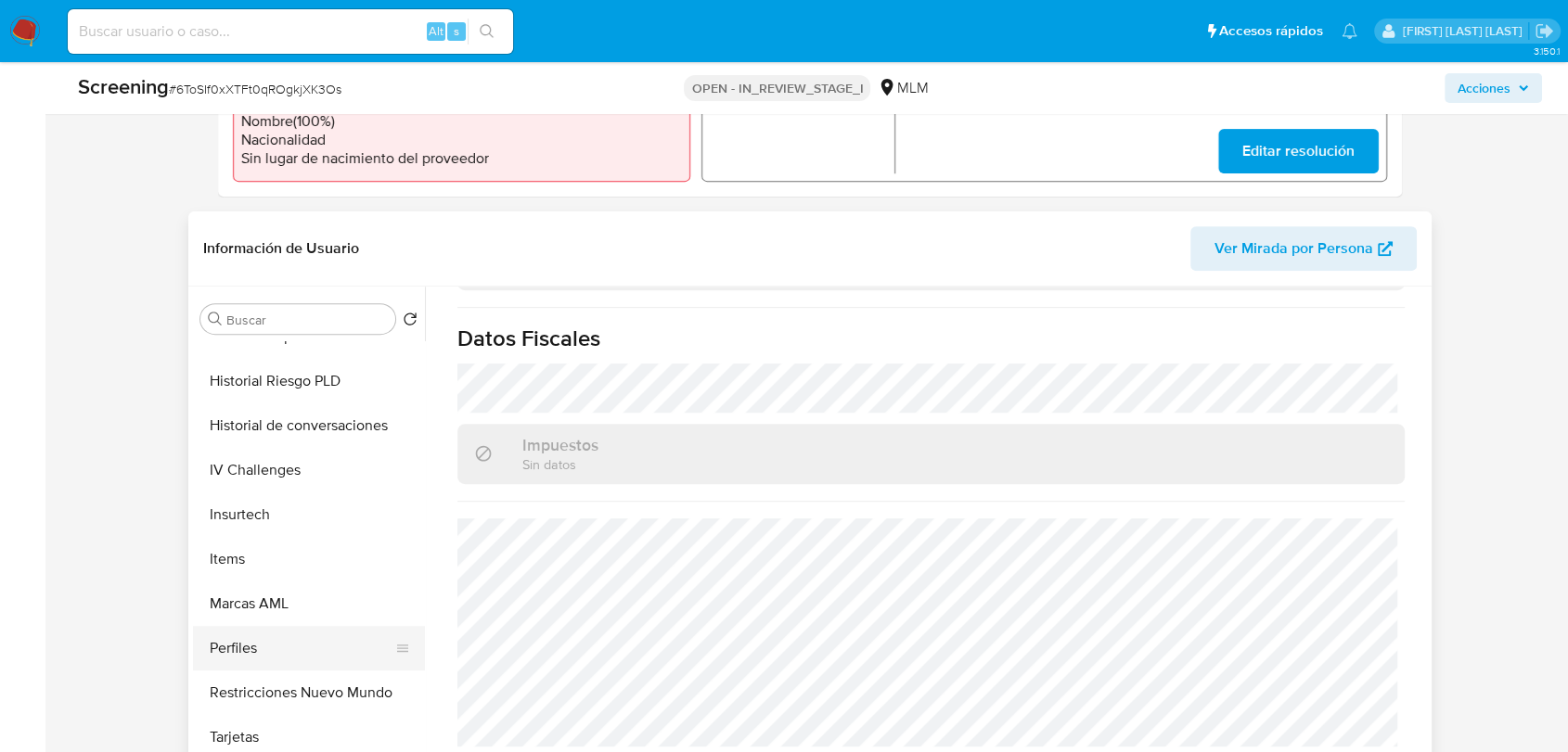 click on "Perfiles" at bounding box center (302, 648) 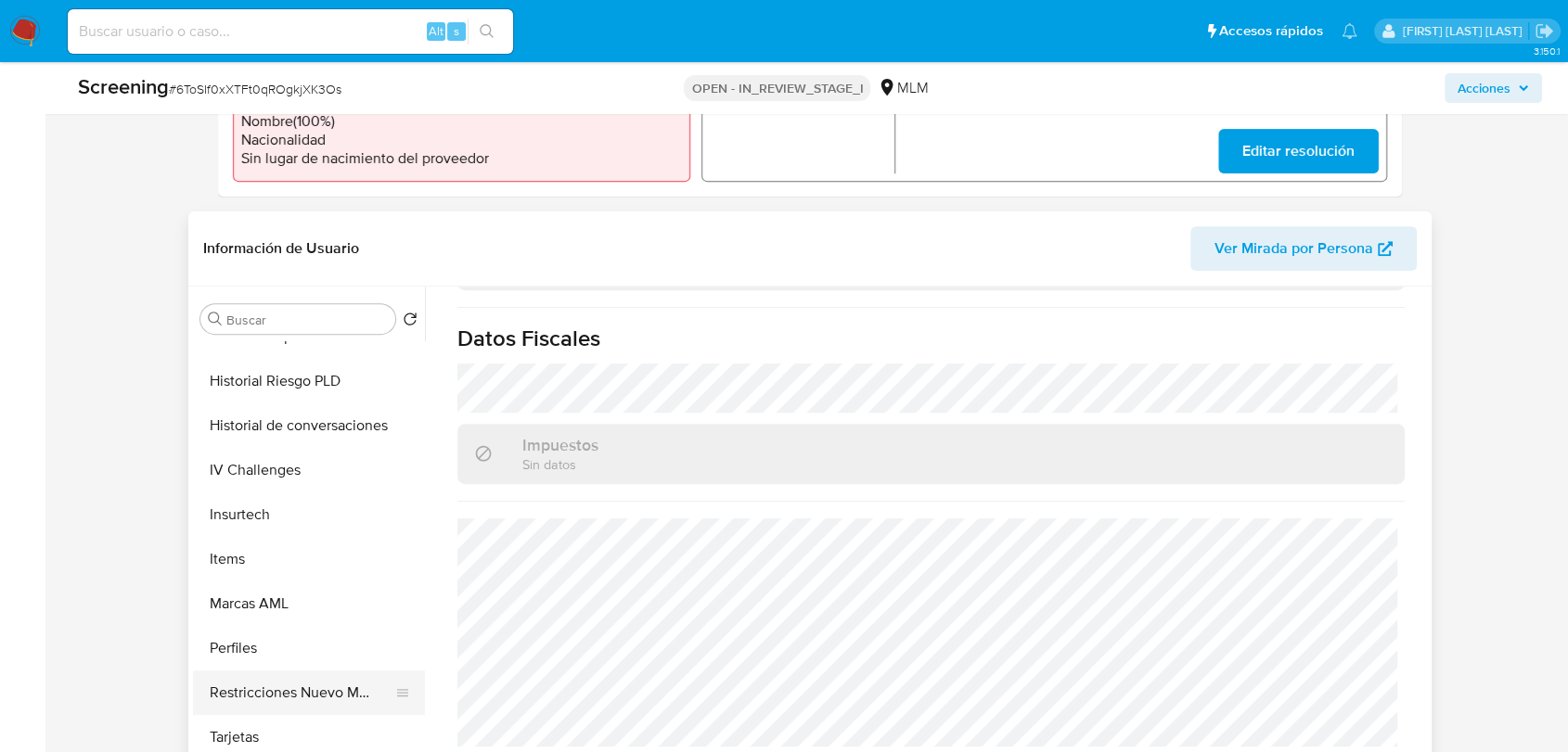 scroll, scrollTop: 0, scrollLeft: 0, axis: both 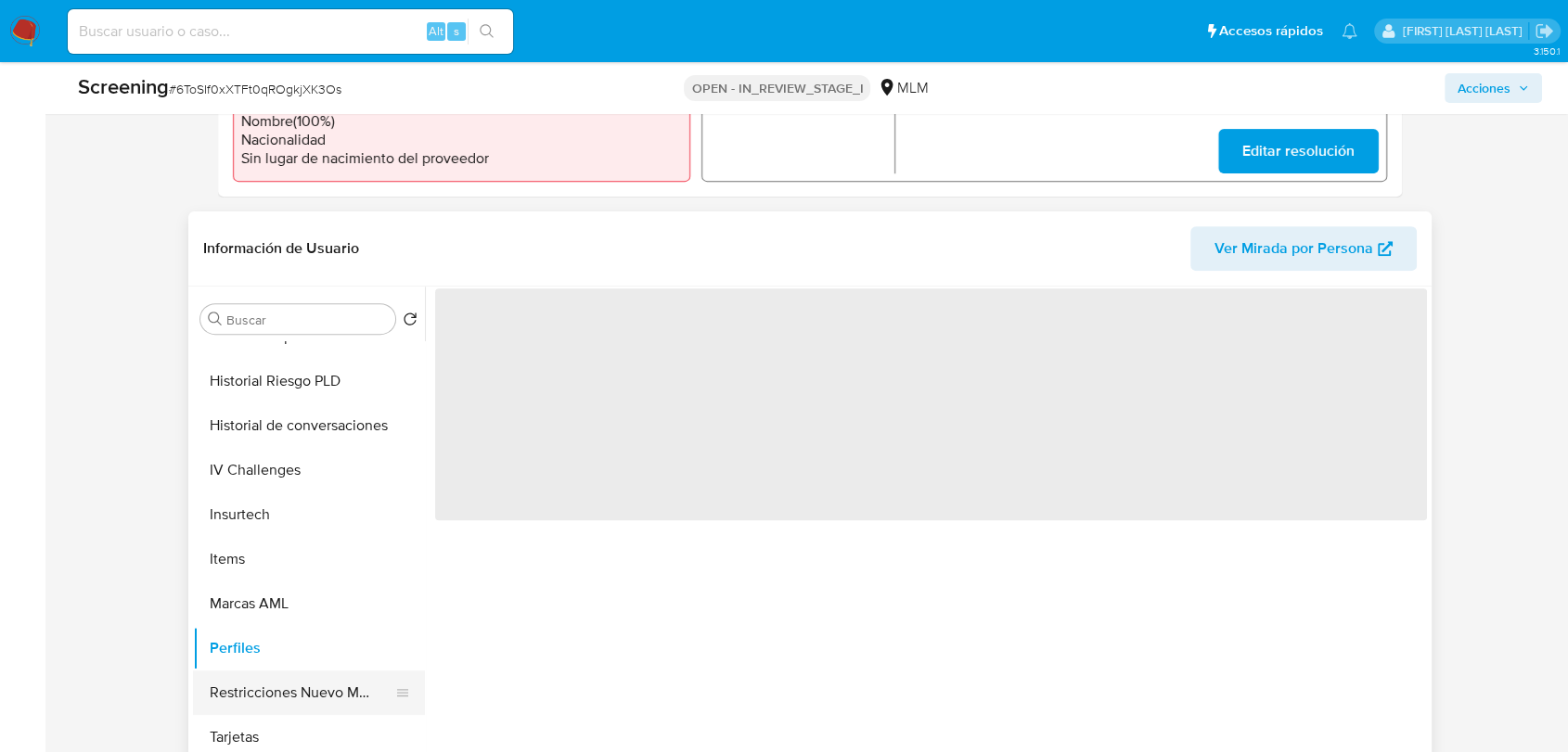 click on "Restricciones Nuevo Mundo" at bounding box center (302, 693) 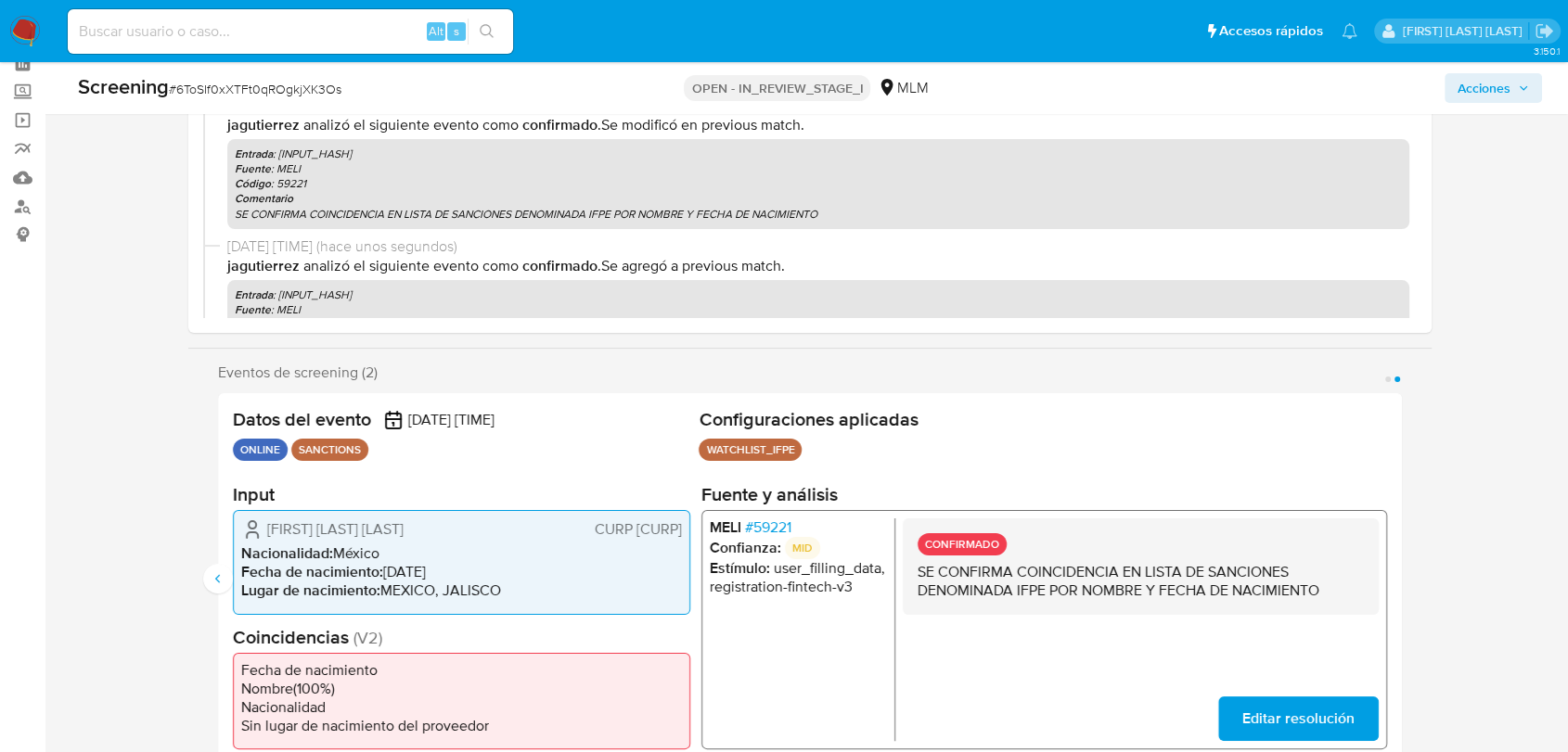 scroll, scrollTop: 0, scrollLeft: 0, axis: both 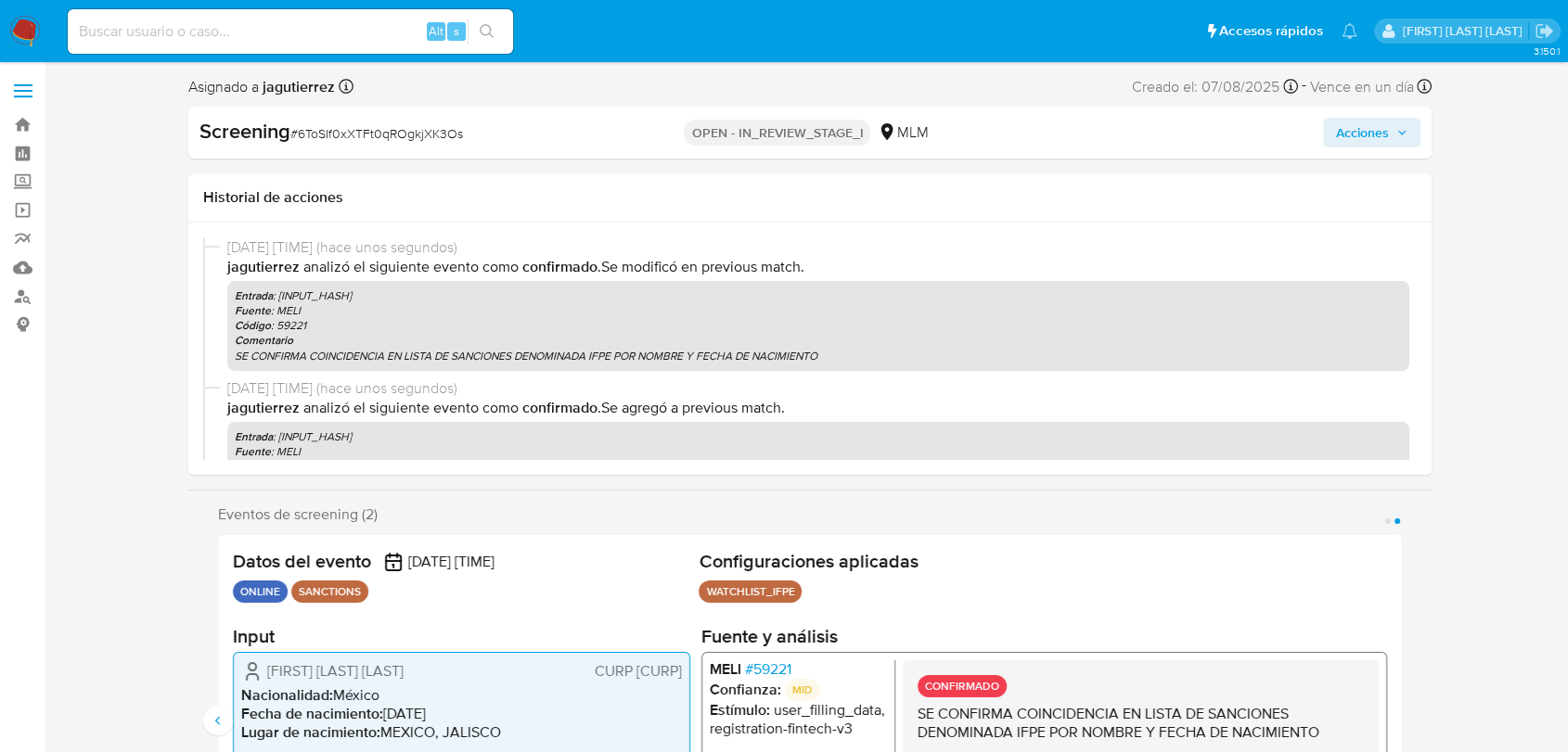 click on "Acciones" at bounding box center (1362, 133) 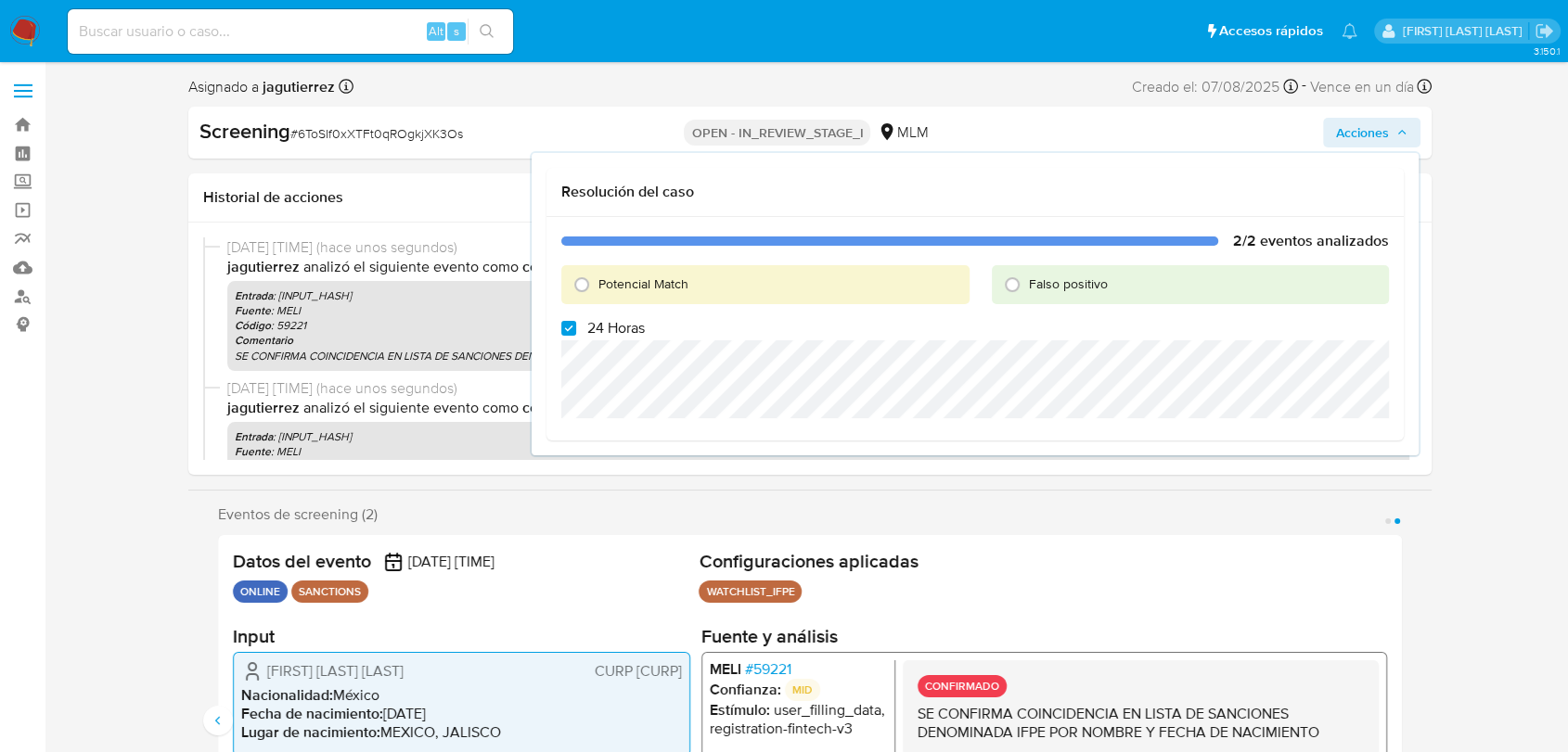 drag, startPoint x: 619, startPoint y: 290, endPoint x: 594, endPoint y: 309, distance: 31.400637 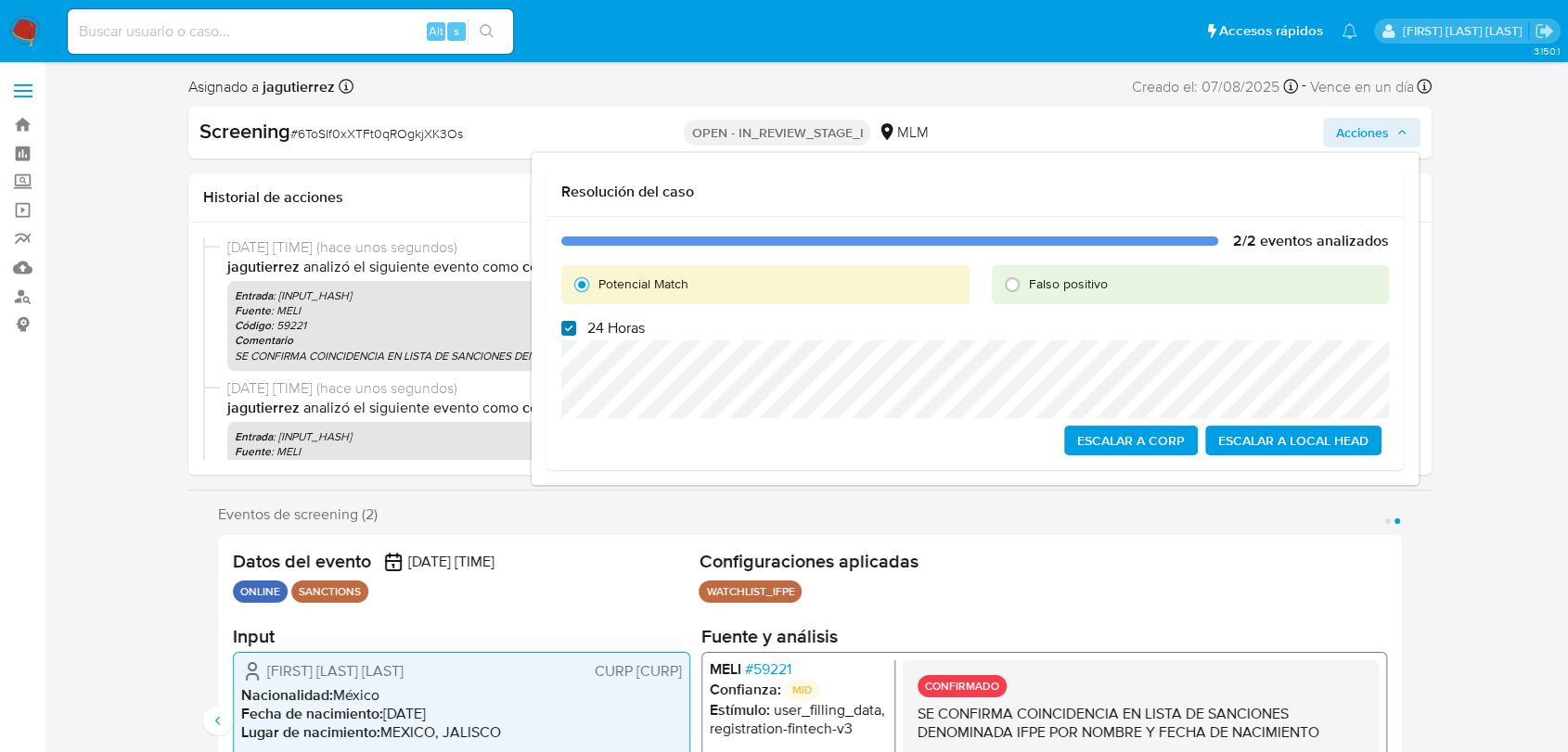 click on "24 Horas" at bounding box center (569, 328) 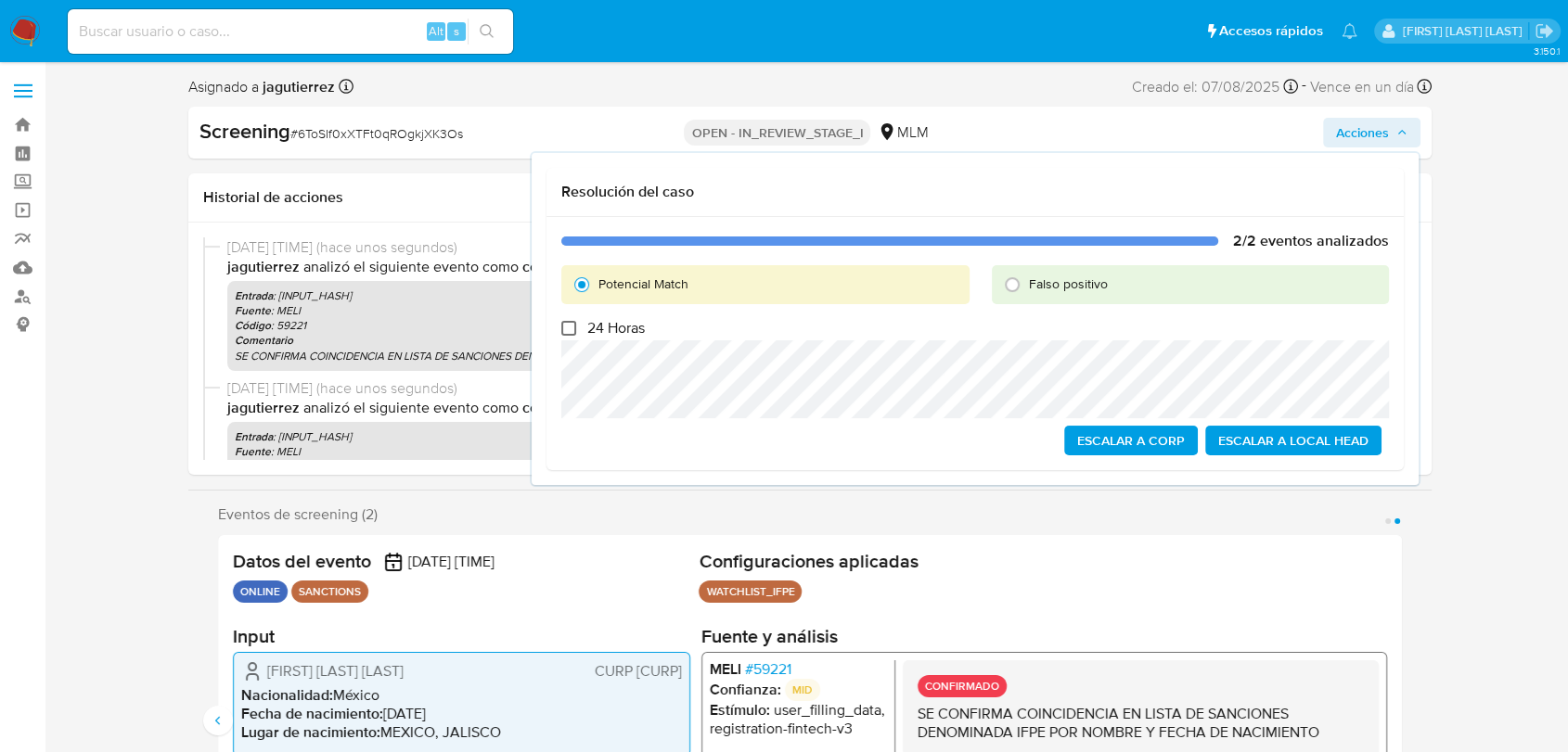 checkbox on "false" 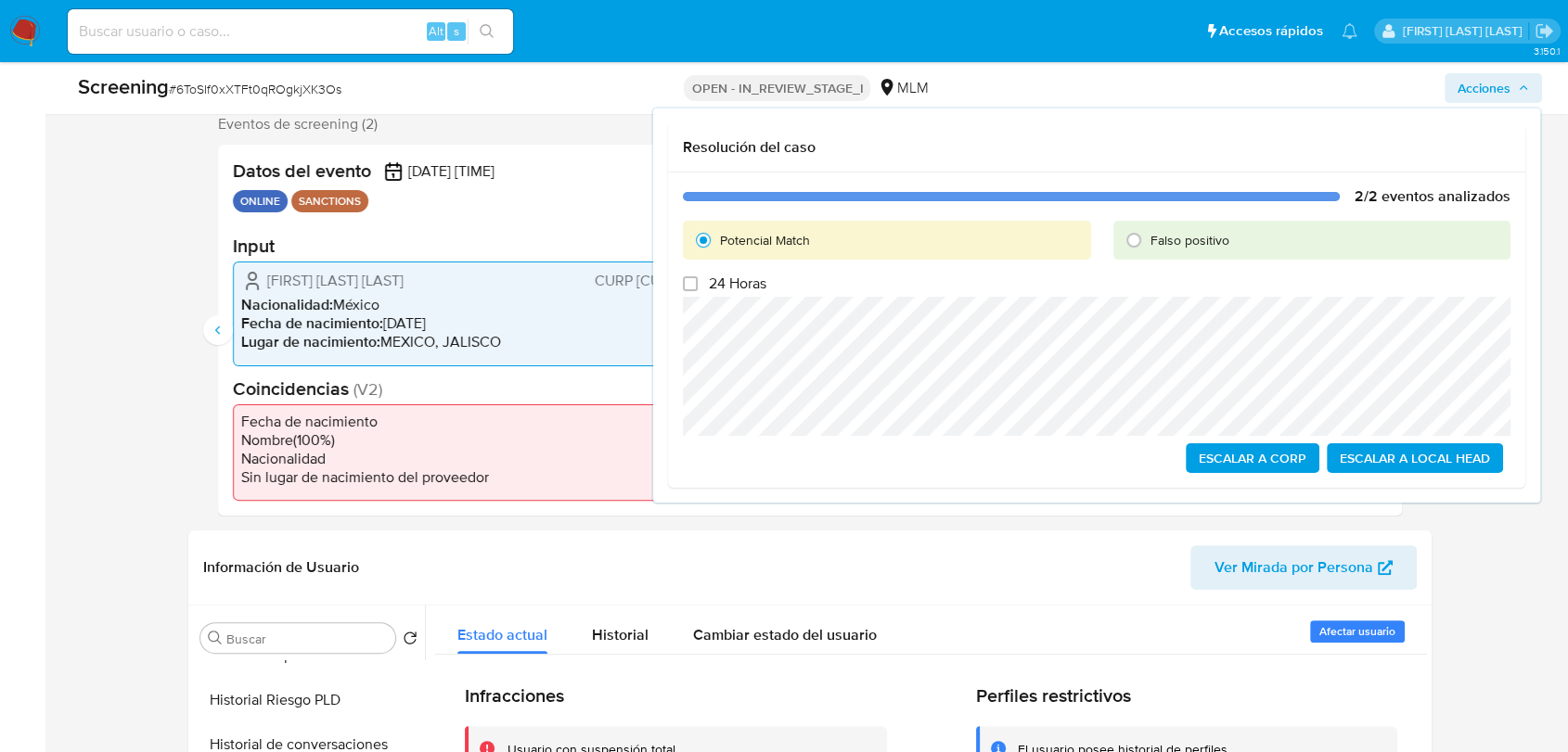 scroll, scrollTop: 618, scrollLeft: 0, axis: vertical 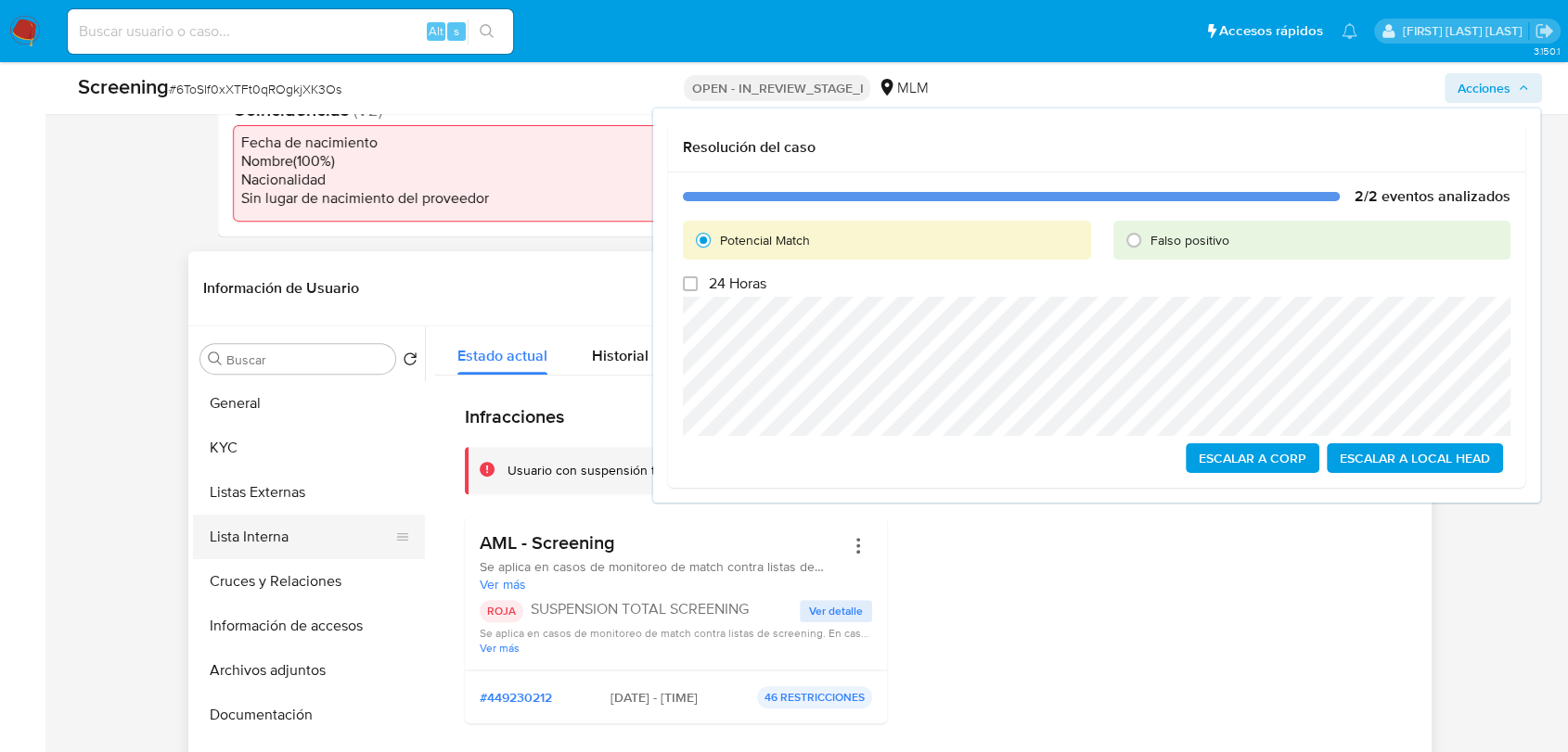 click on "Lista Interna" at bounding box center [302, 537] 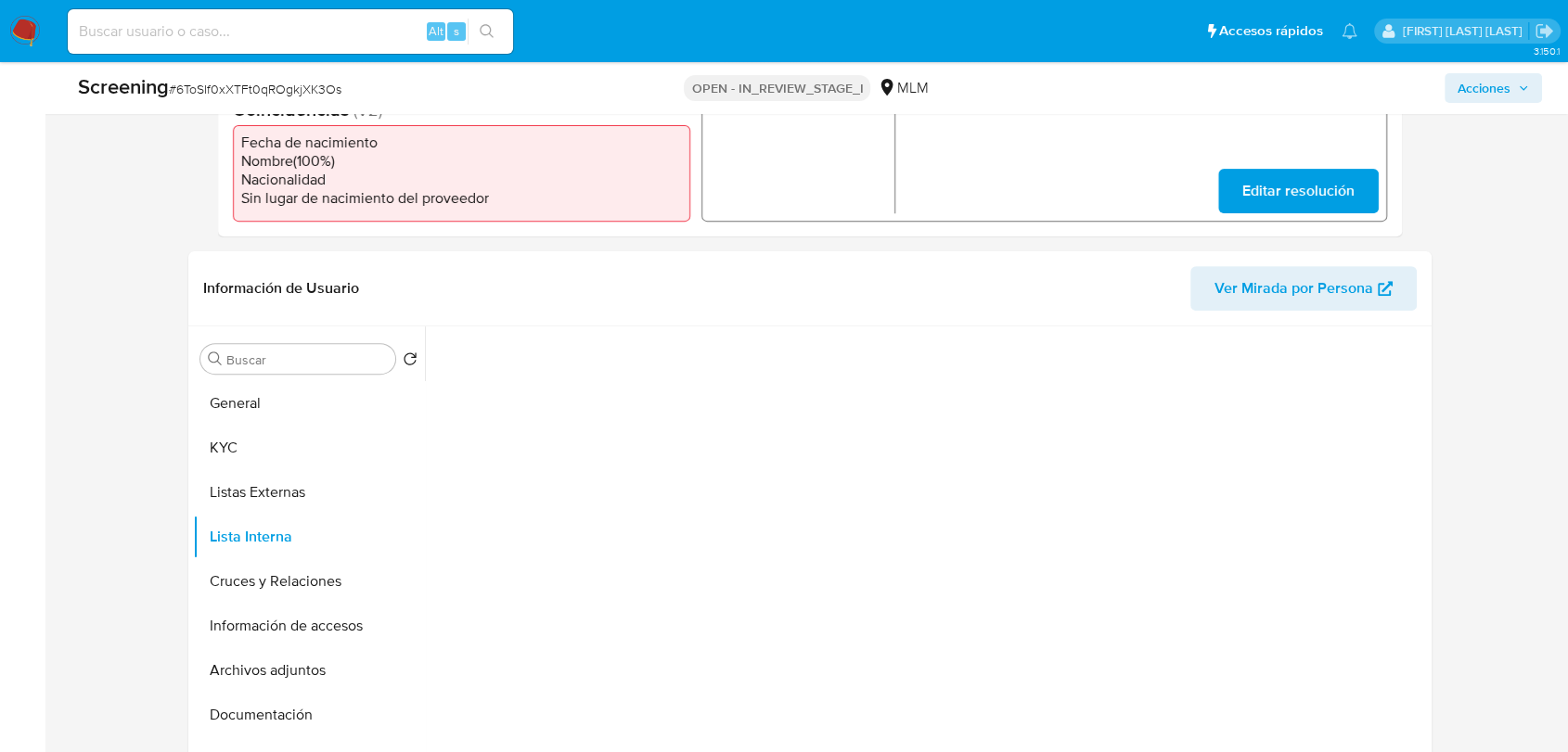 click on "Asignado a   jagutierrez   Asignado el: 07/08/2025 12:14:38 Creado el: 07/08/2025   Creado el: 07/08/2025 11:09:13 - Vence en un día   Vence el 08/08/2025 11:09:13 Screening # 6ToSIf0xXTFt0qROgkjXK3Os OPEN - IN_REVIEW_STAGE_I  MLM Acciones Historial de acciones 07/08/2025 12:24:56 (hace unos segundos) jagutierrez   Analizó el siguiente evento como   Confirmado .  Se modificó en previous match . Entrada : aa8667aeefb8f9bf91b0e9fb50018f934c1f9e4a30f3aefd1e5b825965397709 Fuente : MELI Código : 59221 Comentario SE CONFIRMA COINCIDENCIA EN LISTA DE SANCIONES DENOMINADA IFPE POR NOMBRE Y FECHA DE NACIMIENTO 07/08/2025 12:24:41 (hace unos segundos) jagutierrez   Analizó el siguiente evento como   Confirmado .  Se agregó a previous match . Entrada : aa8667aeefb8f9bf91b0e9fb50018f934c1f9e4a30f3aefd1e5b825965397709 Fuente : MELI Código : 59221 Comentario SE CONFIRMA COINCIDENCIA EN LISTA DE SANCIONES DENOMINADA IFPE POR NOMBRE Y FECHA DE NACIMIENTO 07/08/2025 12:14:38 (hace 10 minutos) OPEN_IN_REVIEW_STAGE_I" at bounding box center (810, 1335) 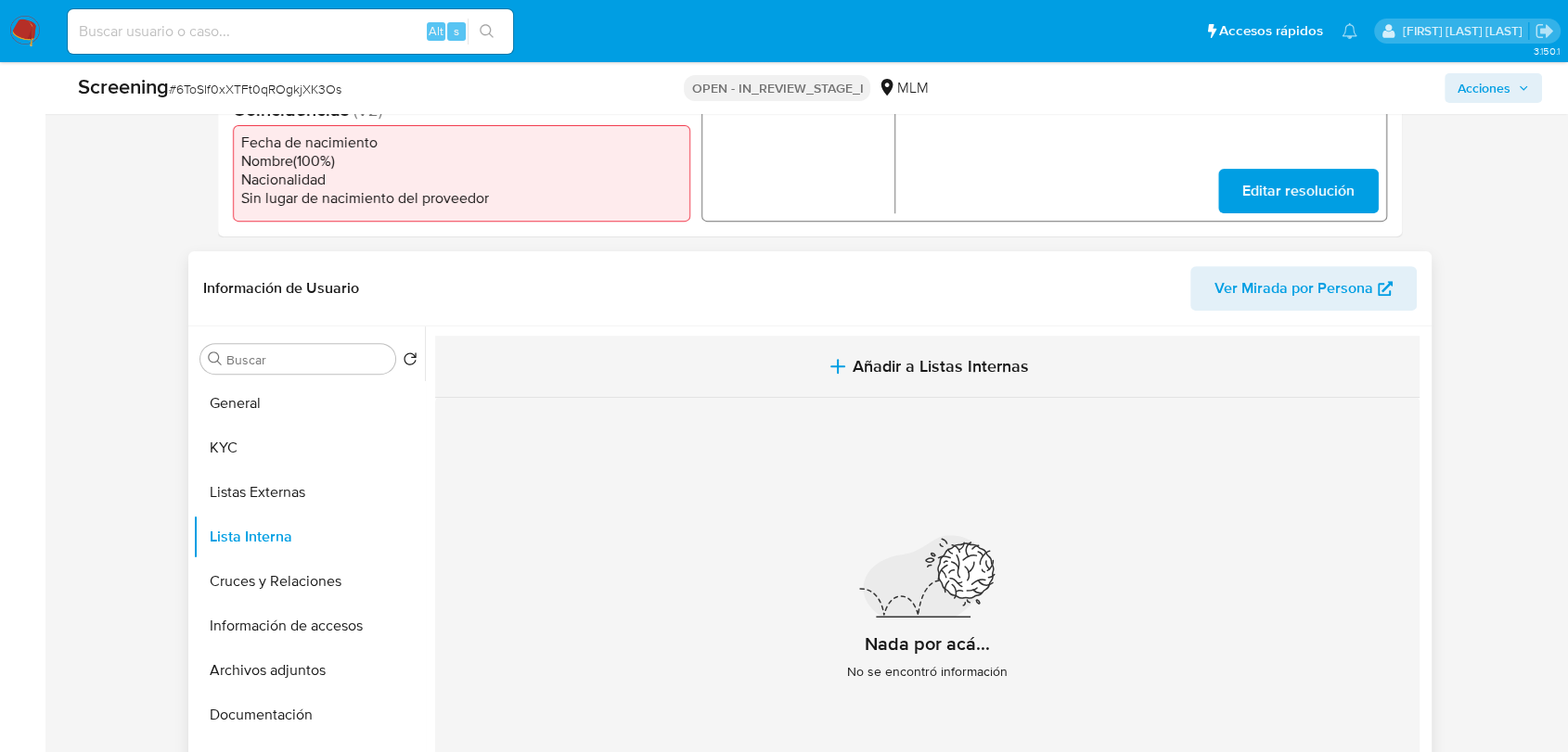 click on "Añadir a Listas Internas" at bounding box center (927, 366) 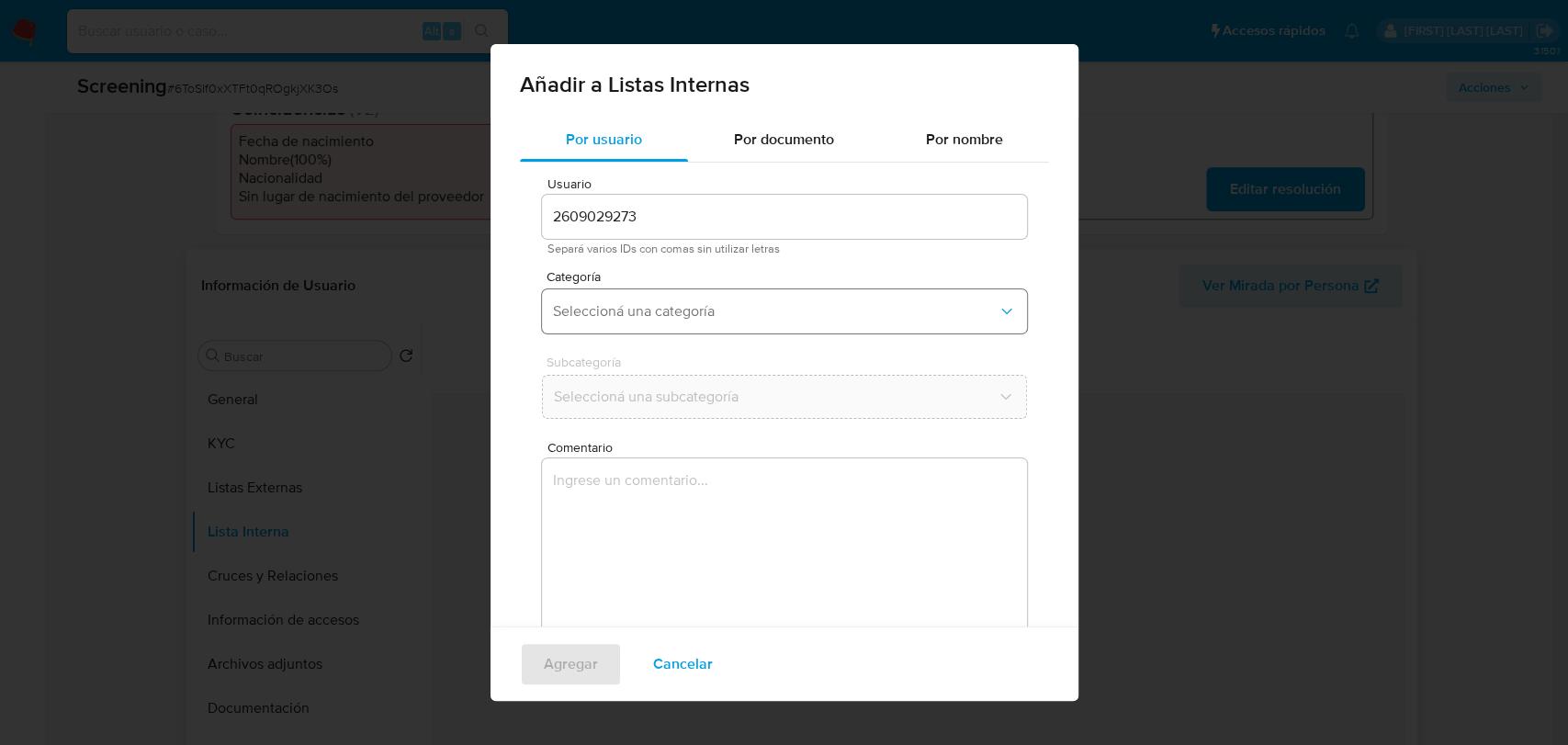 drag, startPoint x: 682, startPoint y: 281, endPoint x: 676, endPoint y: 296, distance: 16.155494 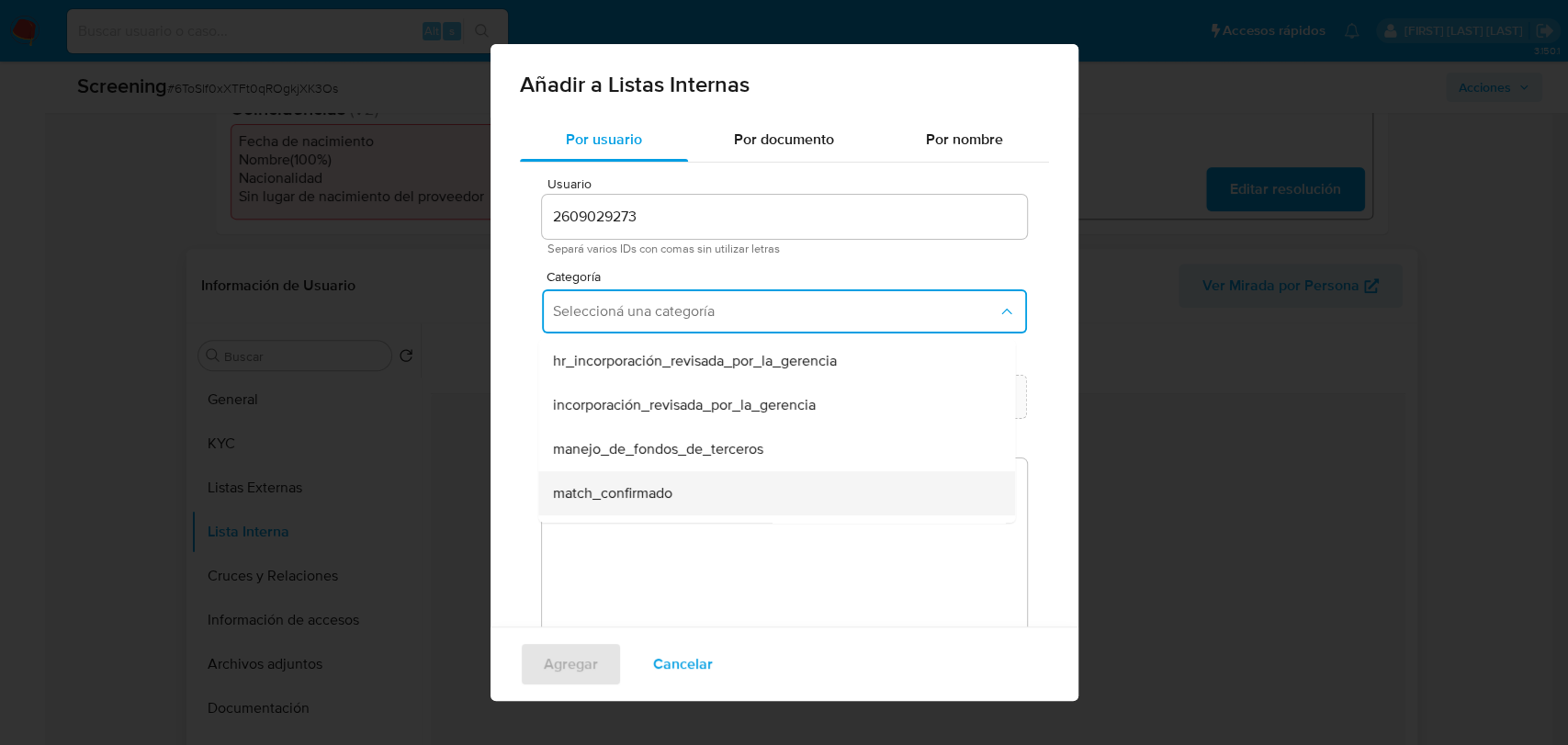 click on "match_confirmado" at bounding box center (771, 493) 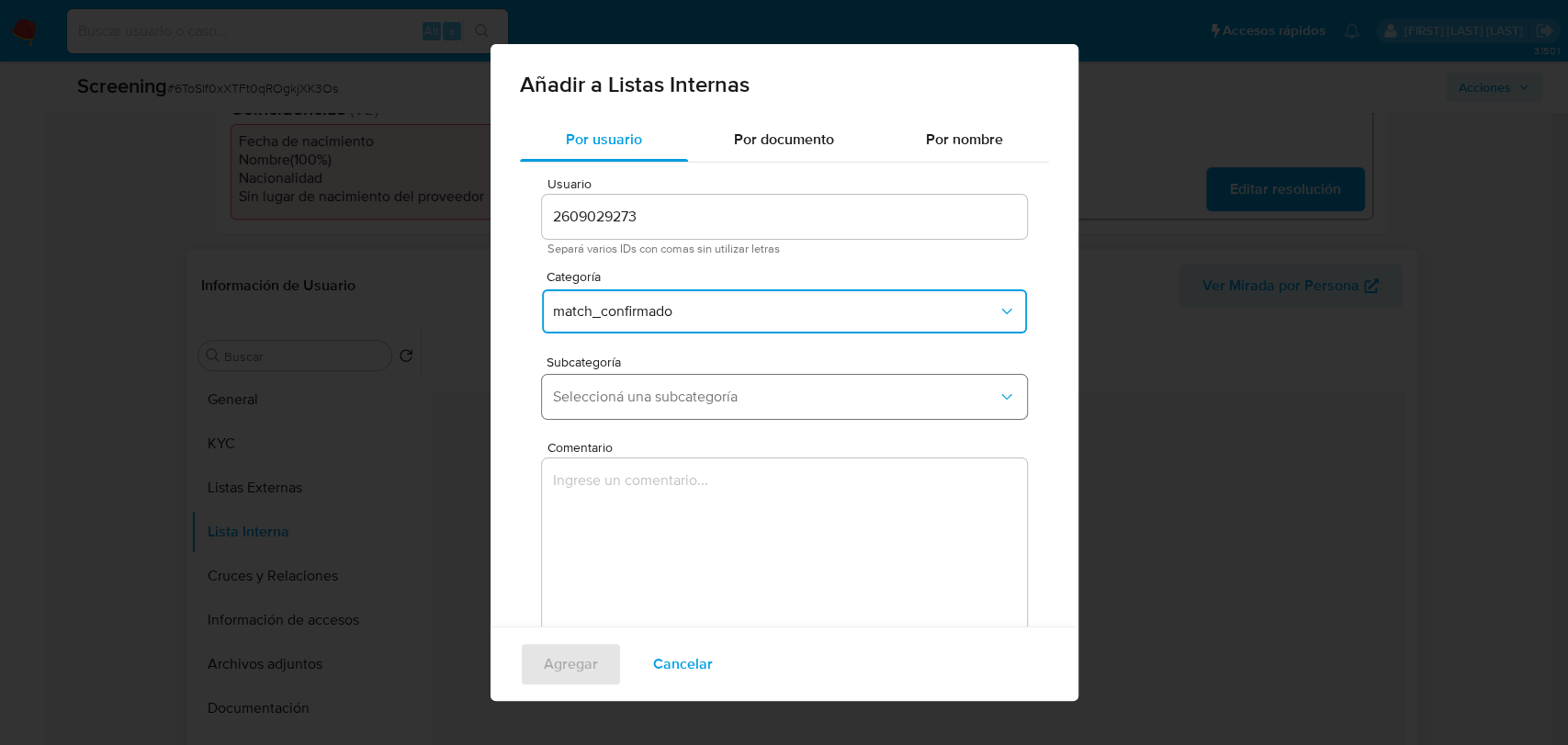 click on "Seleccioná una subcategoría" at bounding box center (784, 397) 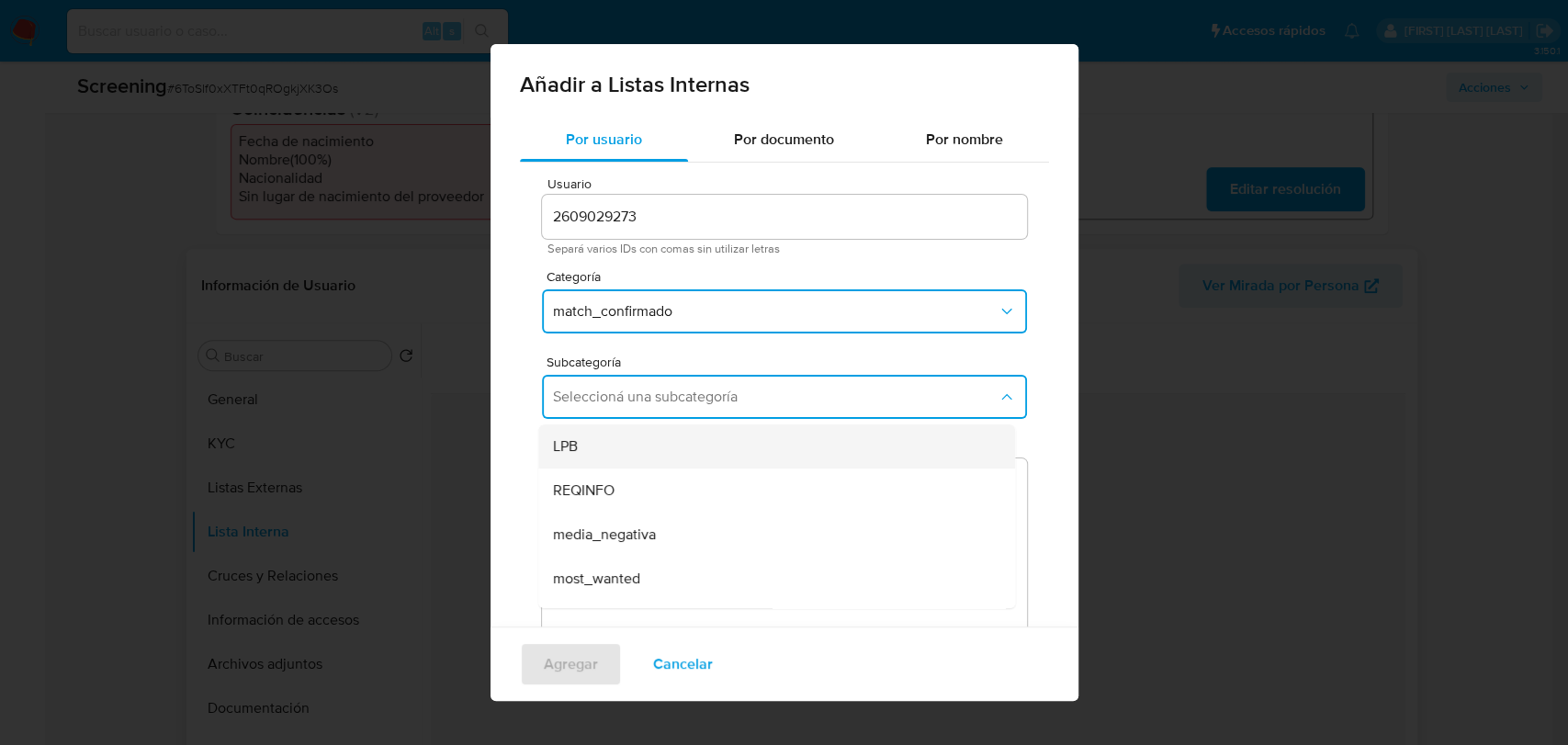 click on "LPB" at bounding box center (771, 446) 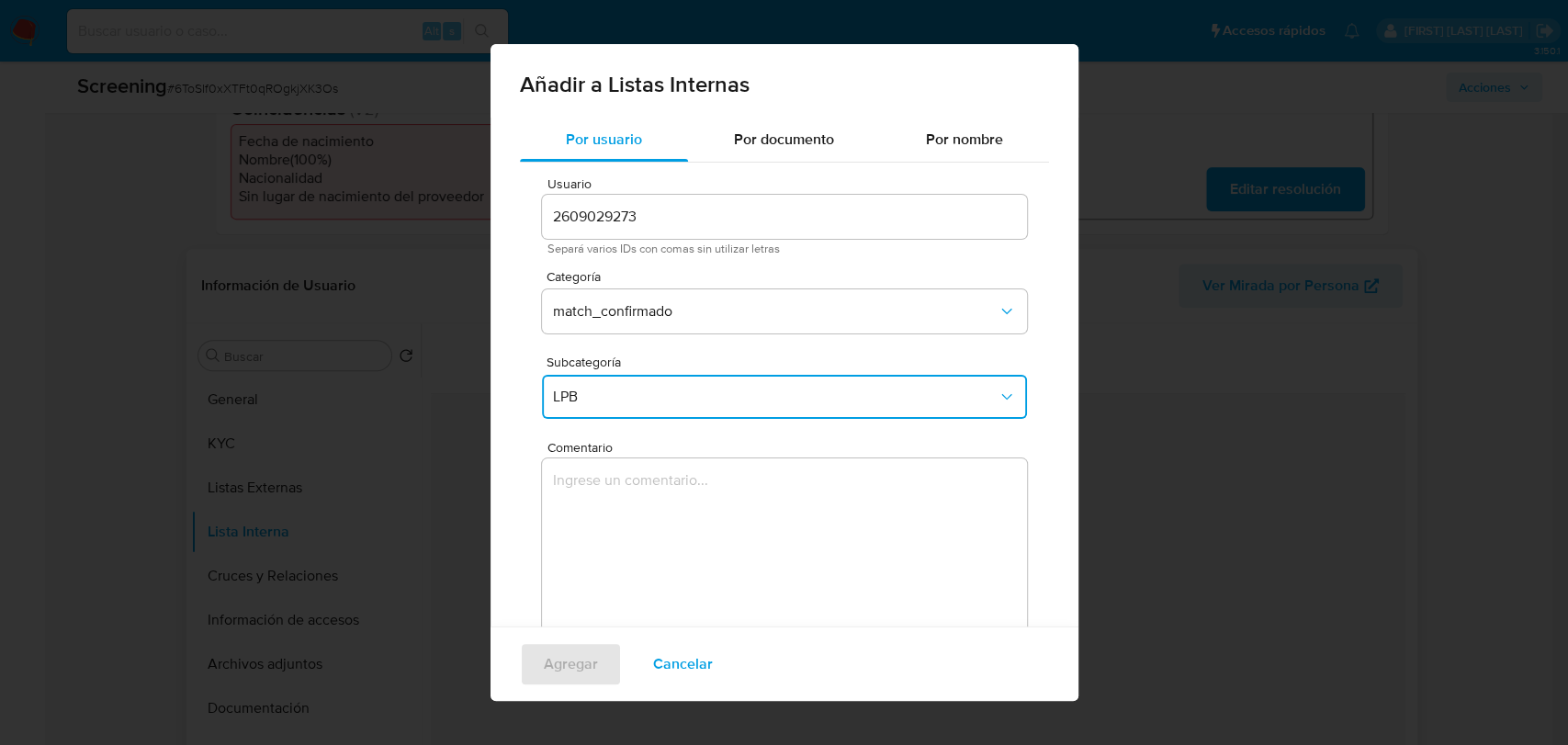 click at bounding box center (784, 547) 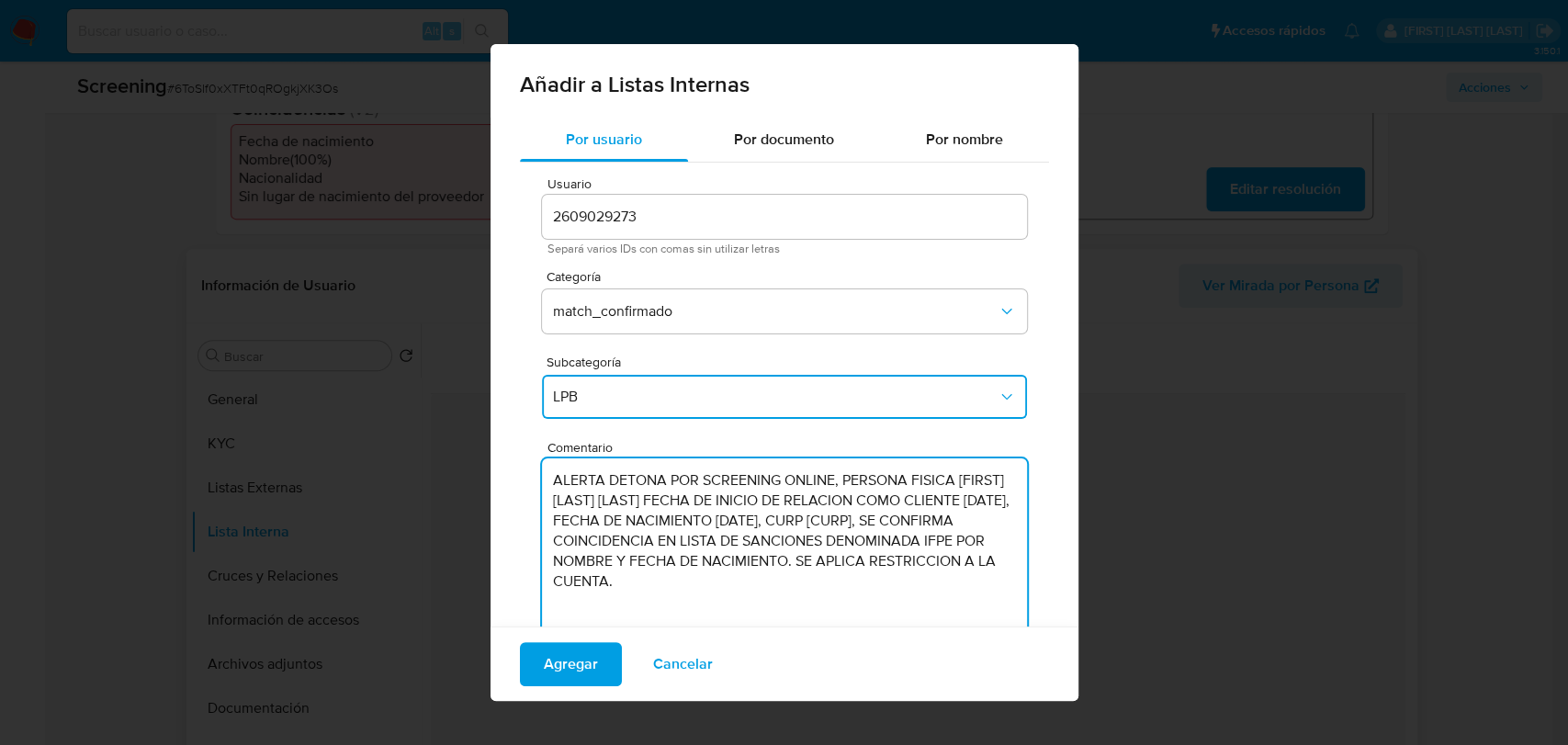 drag, startPoint x: 719, startPoint y: 559, endPoint x: 257, endPoint y: 396, distance: 489.9112 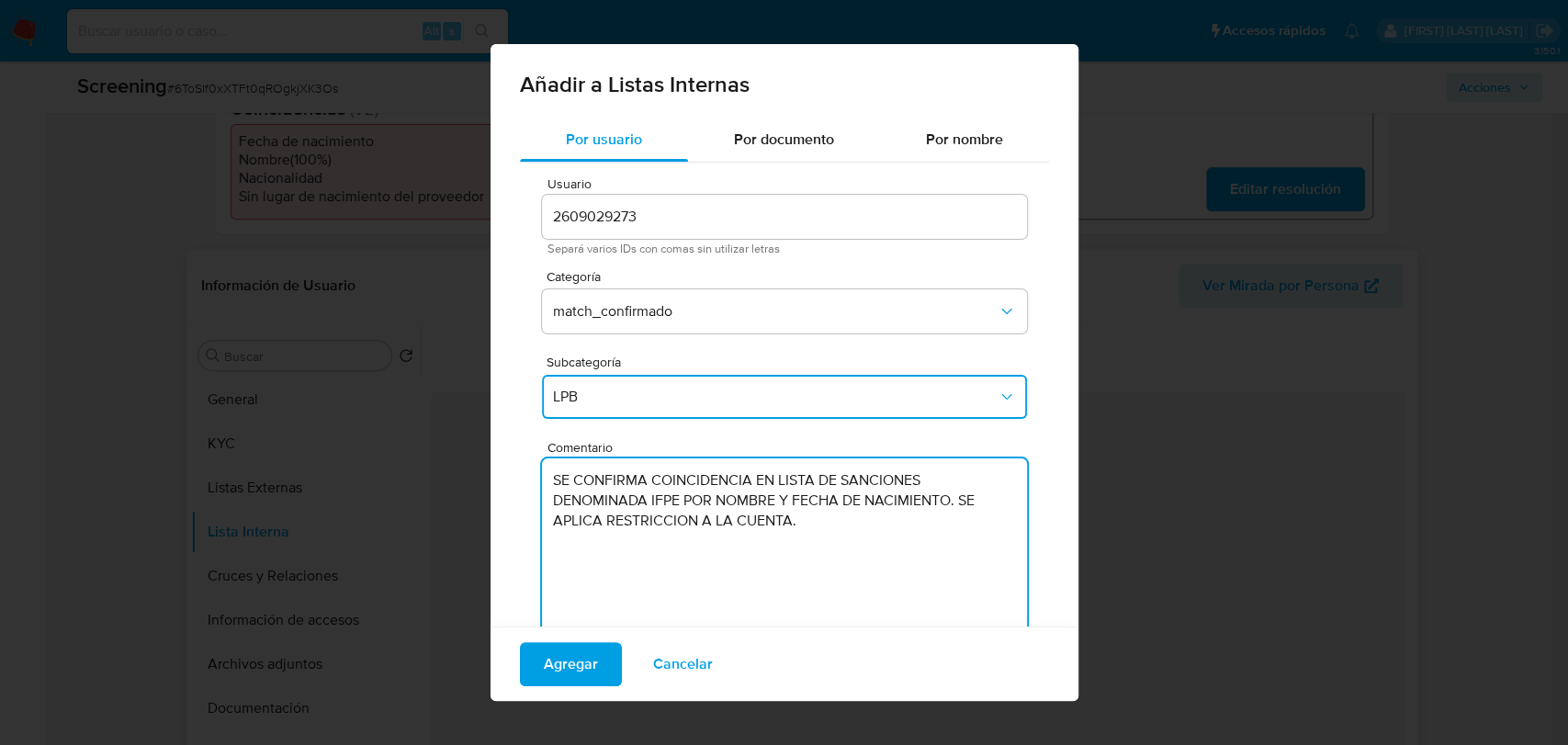 drag, startPoint x: 959, startPoint y: 498, endPoint x: 985, endPoint y: 565, distance: 71.86793 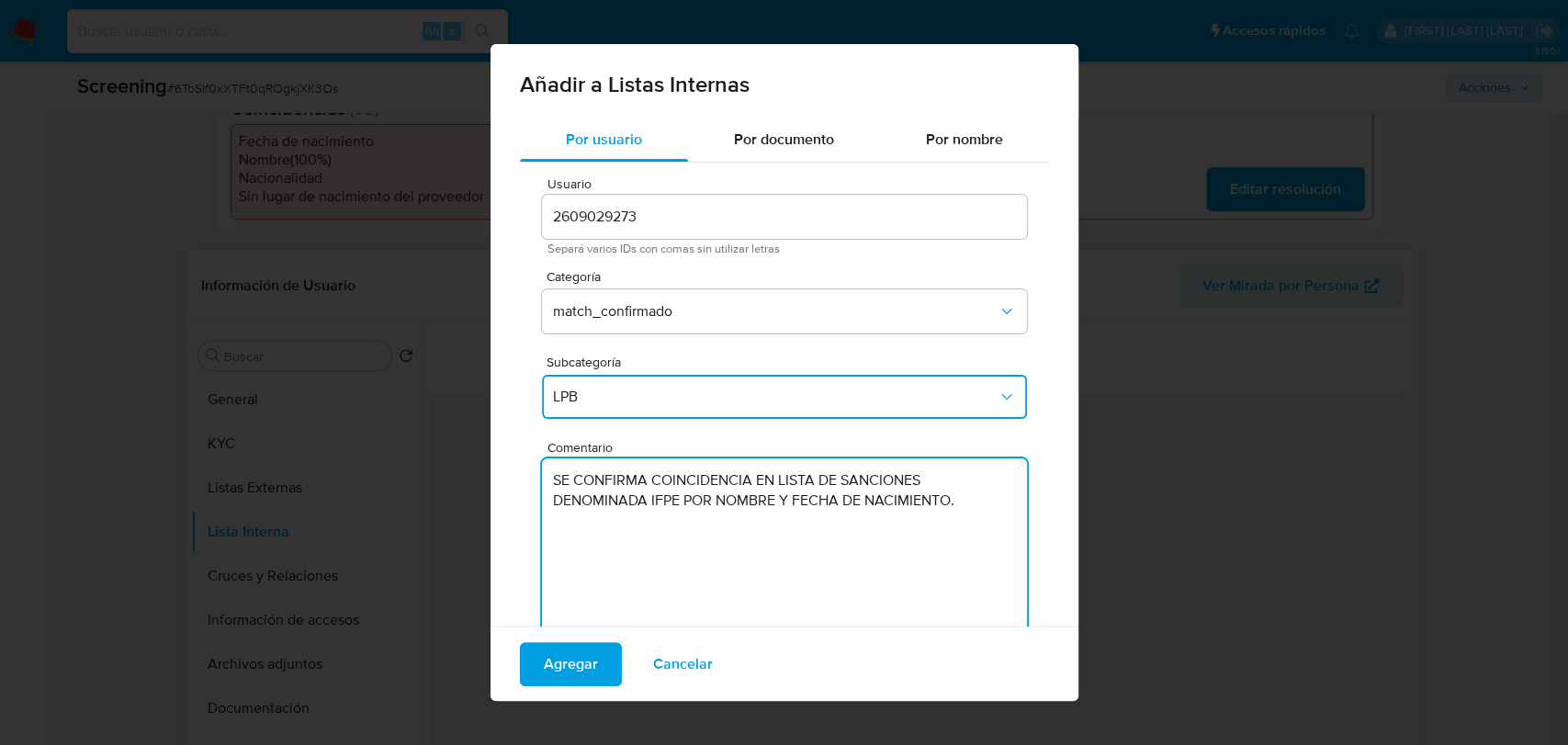 drag, startPoint x: 822, startPoint y: 496, endPoint x: 400, endPoint y: 446, distance: 424.95176 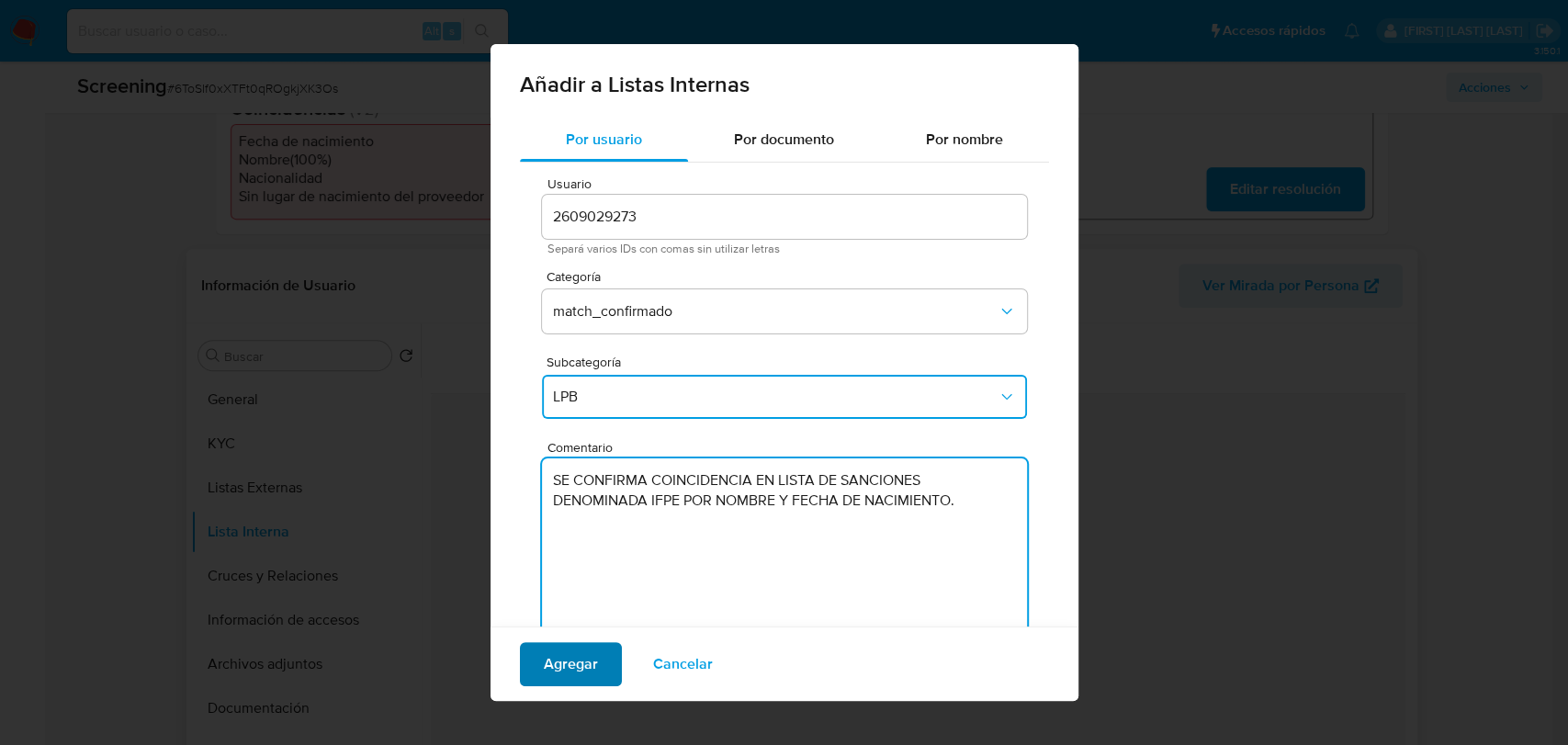 type on "SE CONFIRMA COINCIDENCIA EN LISTA DE SANCIONES DENOMINADA IFPE POR NOMBRE Y FECHA DE NACIMIENTO." 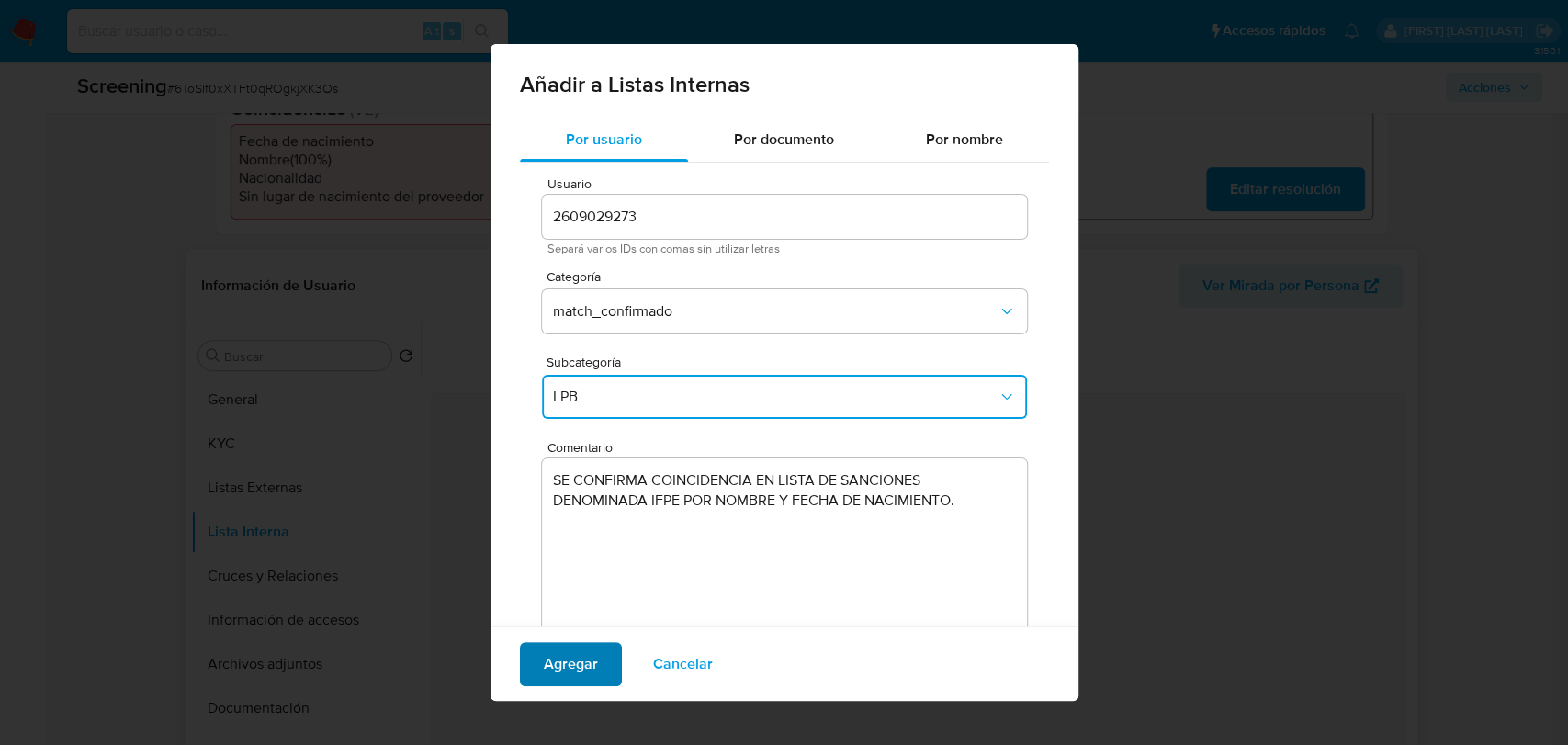 click on "Agregar" at bounding box center [570, 664] 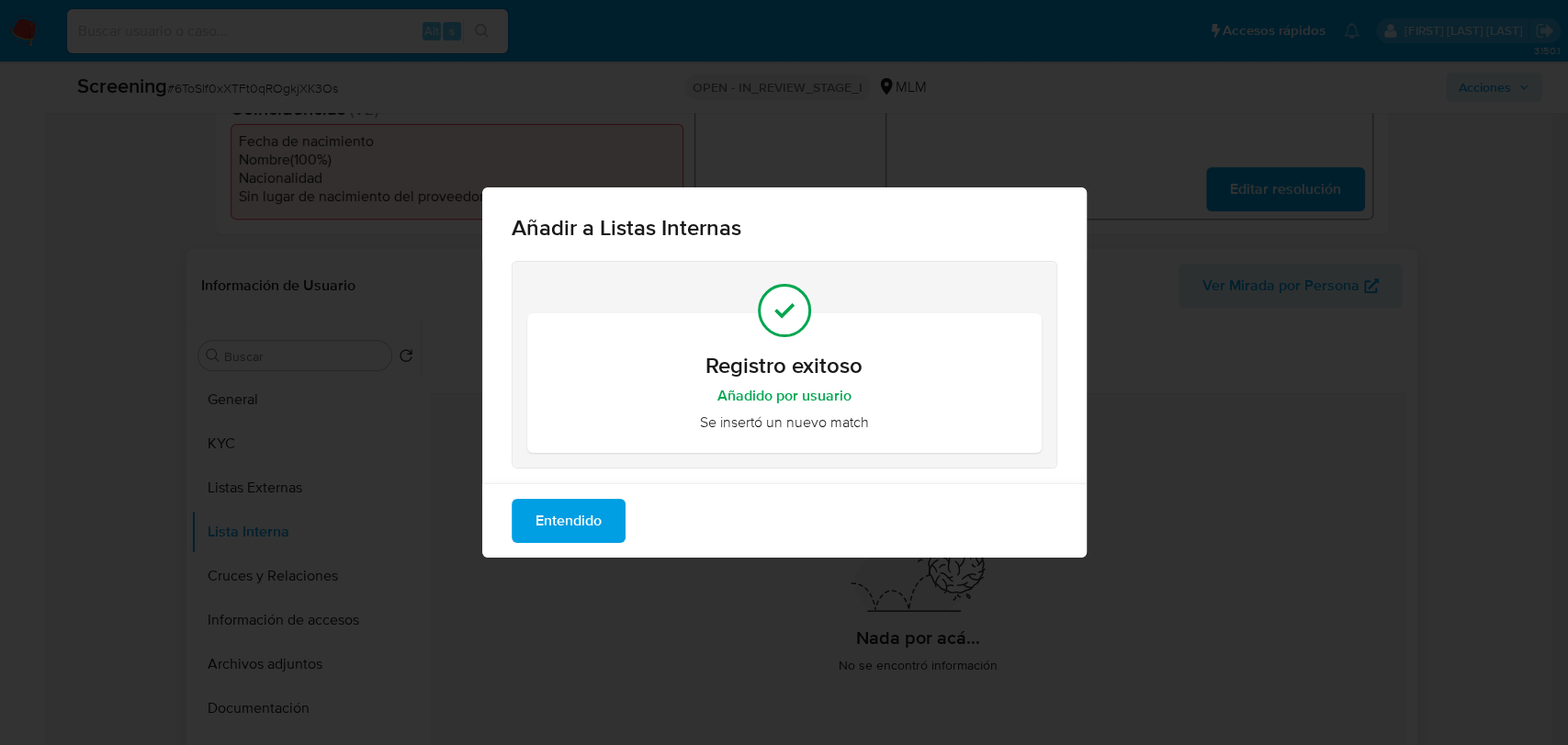 click on "Entendido" at bounding box center (569, 521) 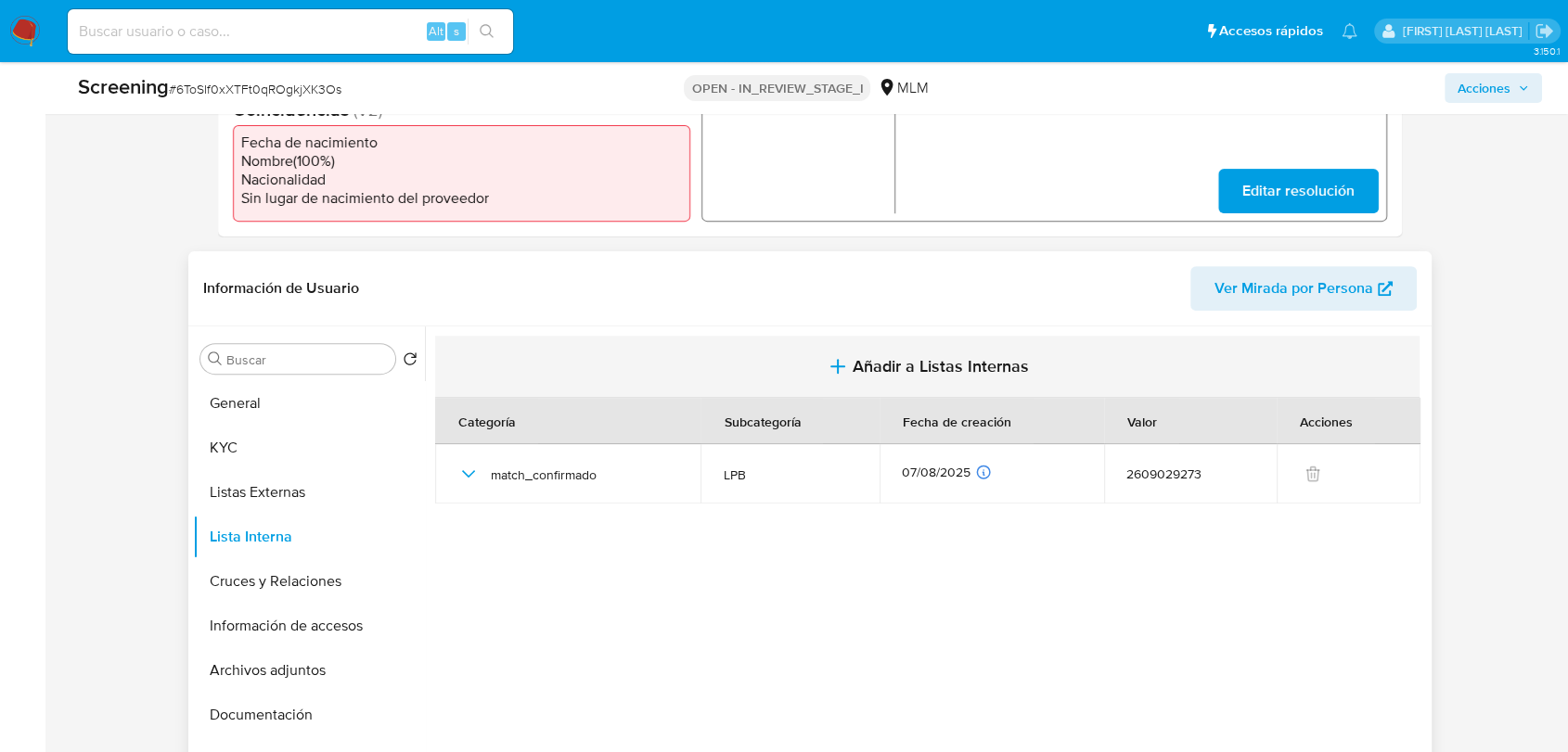 click on "Añadir a Listas Internas" at bounding box center (927, 366) 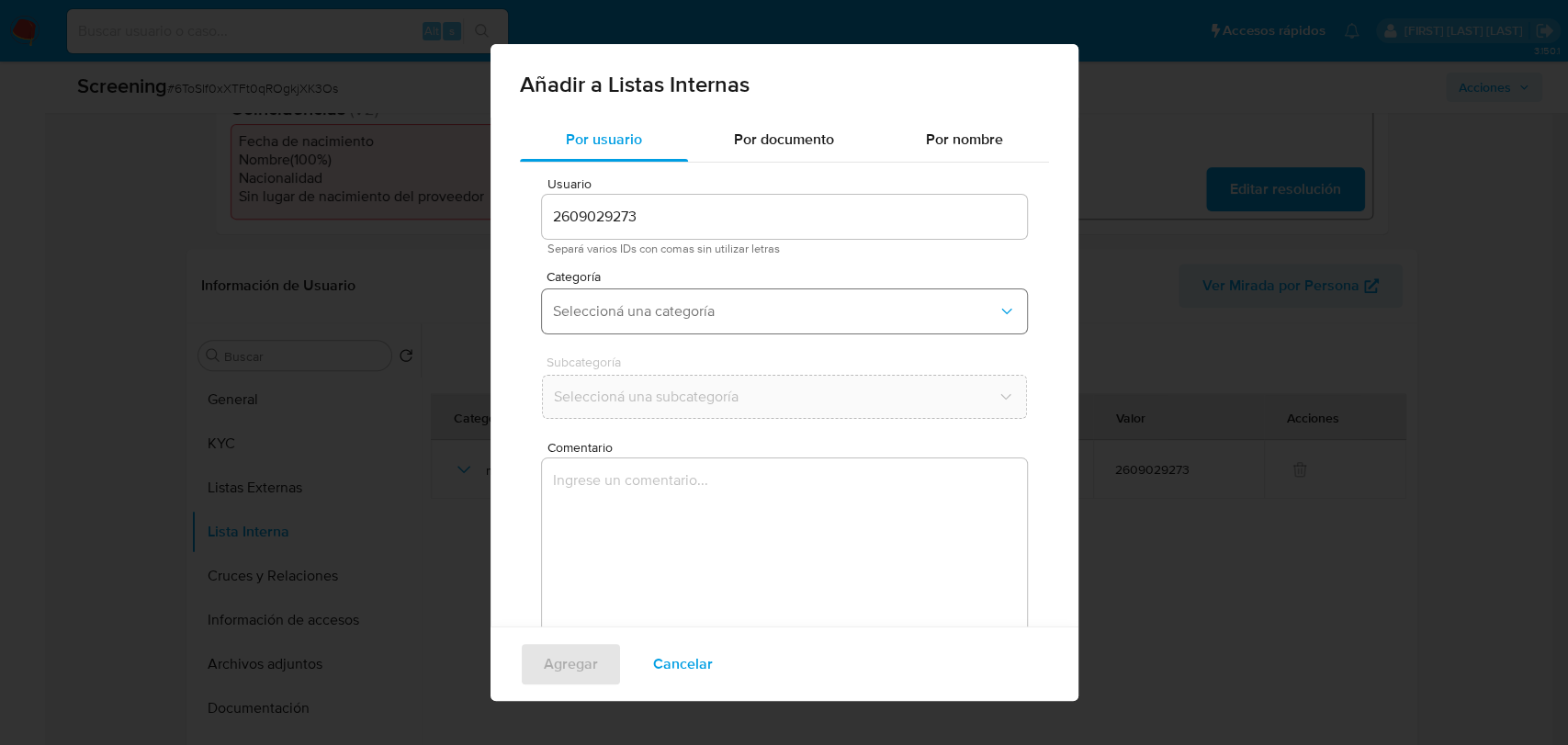 click on "Seleccioná una categoría" at bounding box center (784, 311) 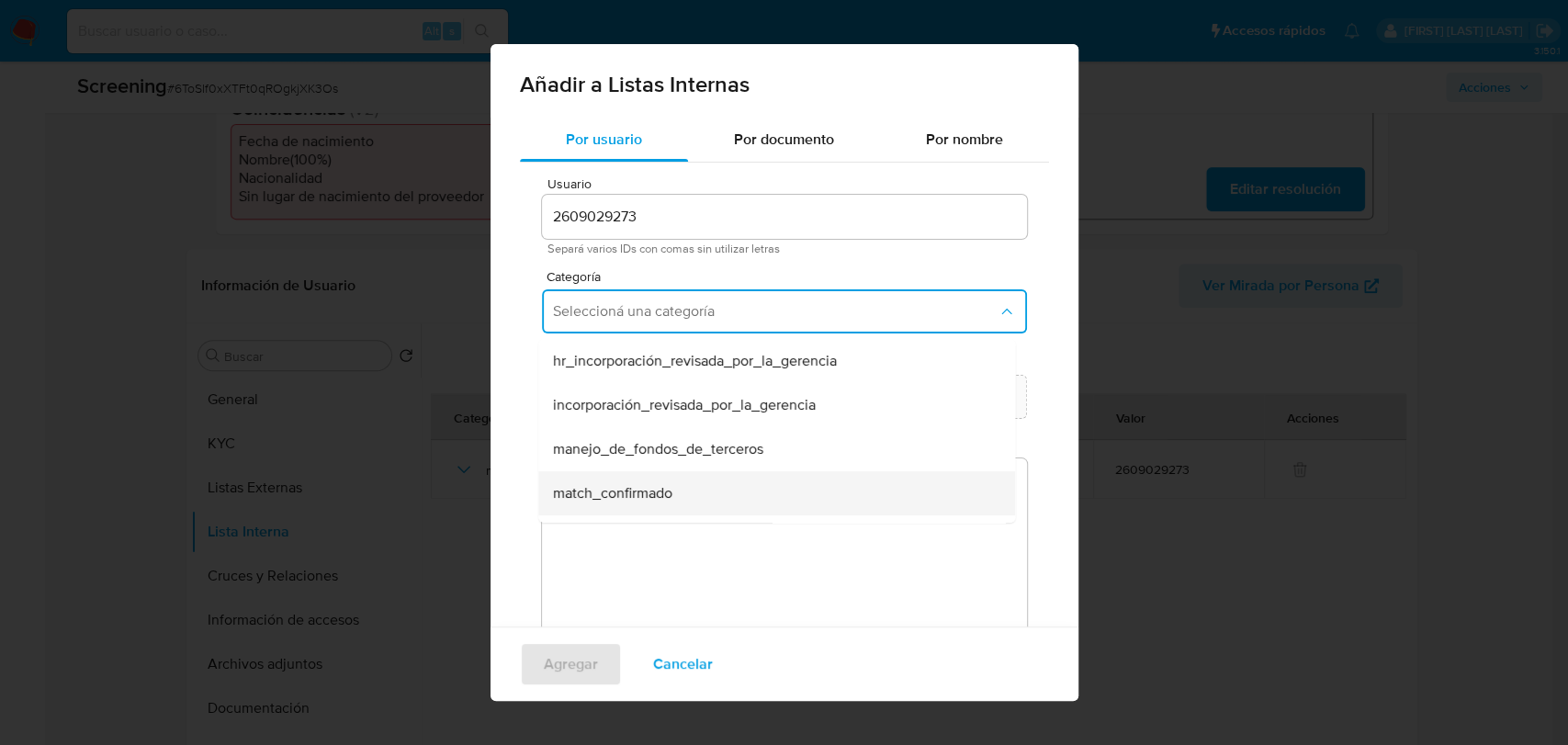 click on "match_confirmado" at bounding box center [613, 493] 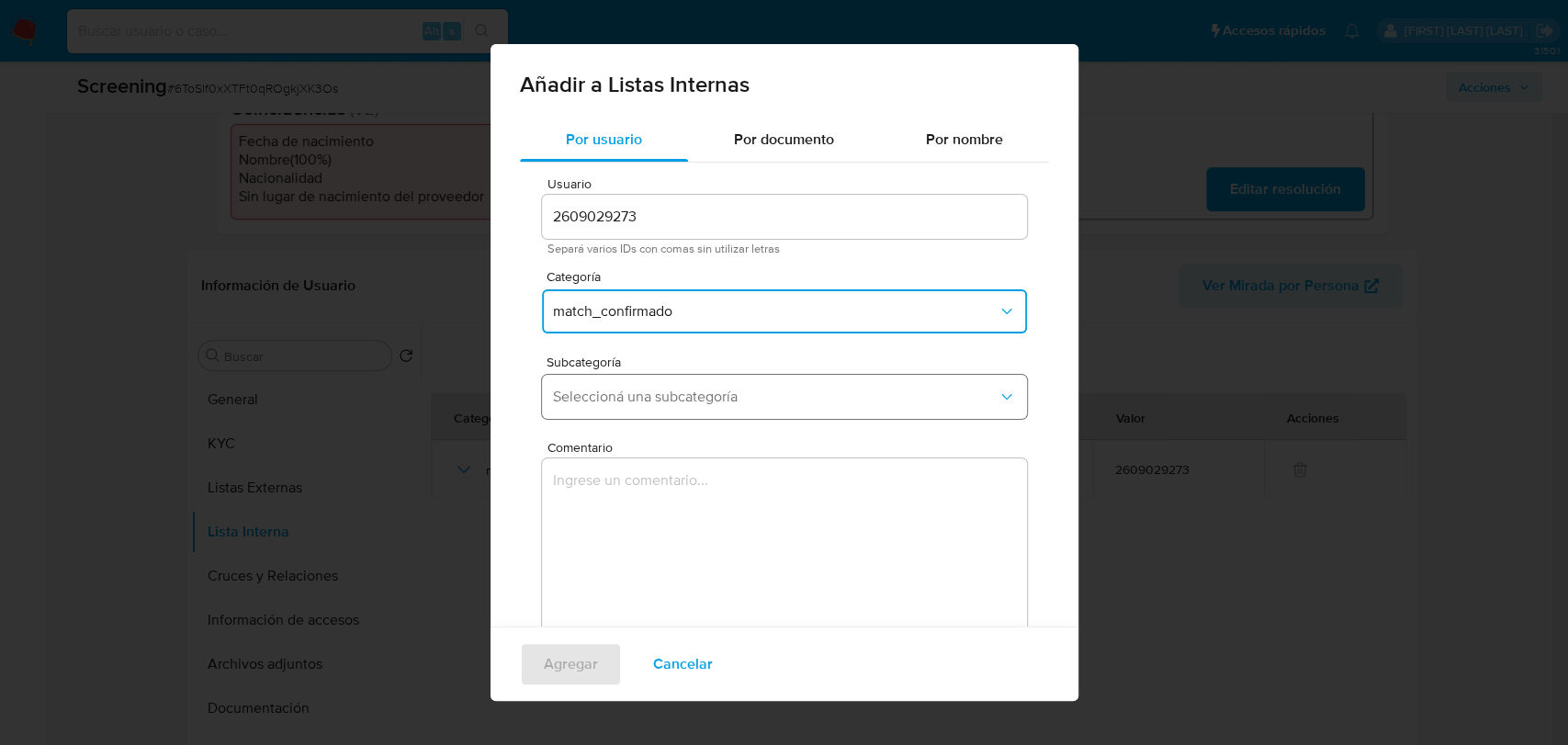 click on "Seleccioná una subcategoría" at bounding box center (775, 397) 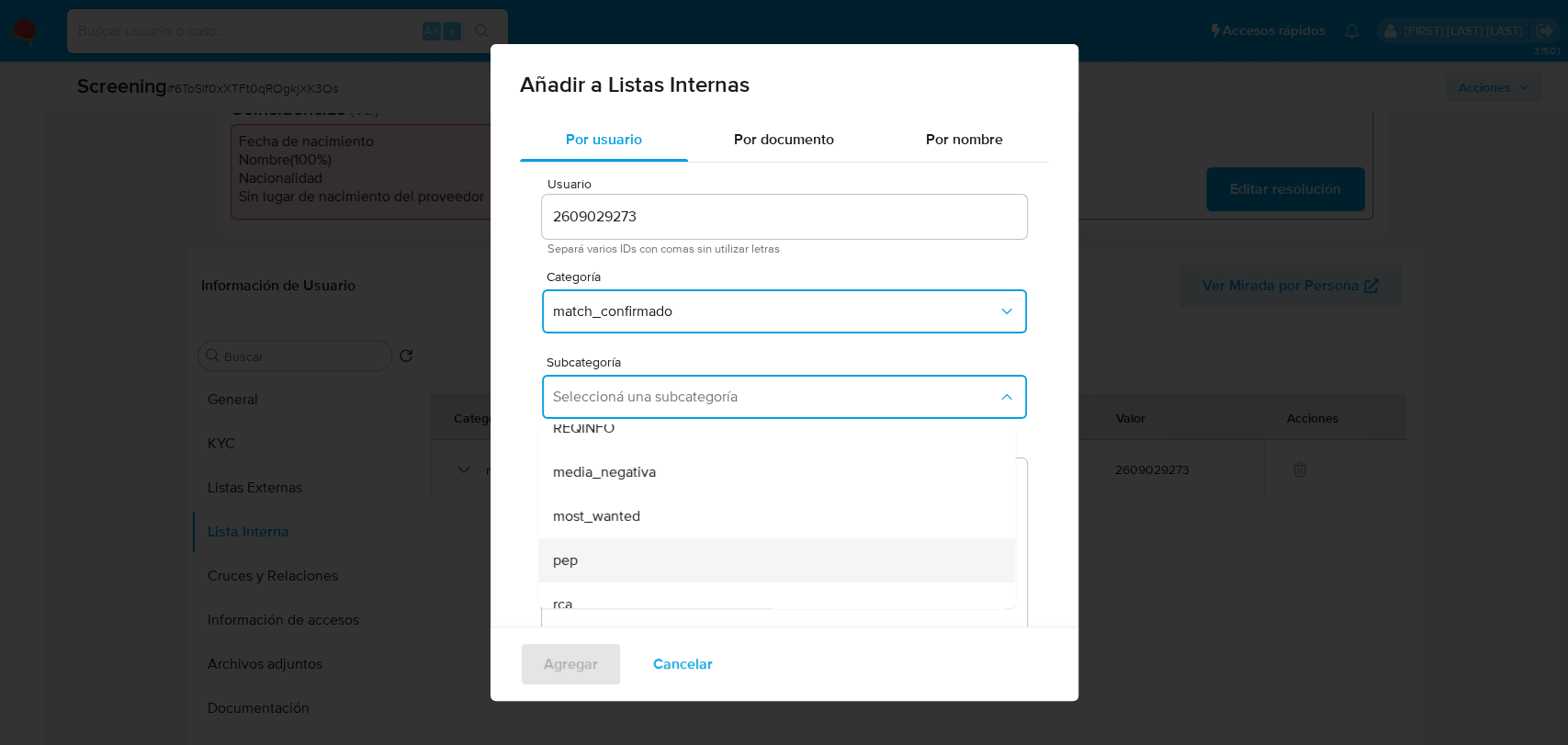 scroll, scrollTop: 125, scrollLeft: 0, axis: vertical 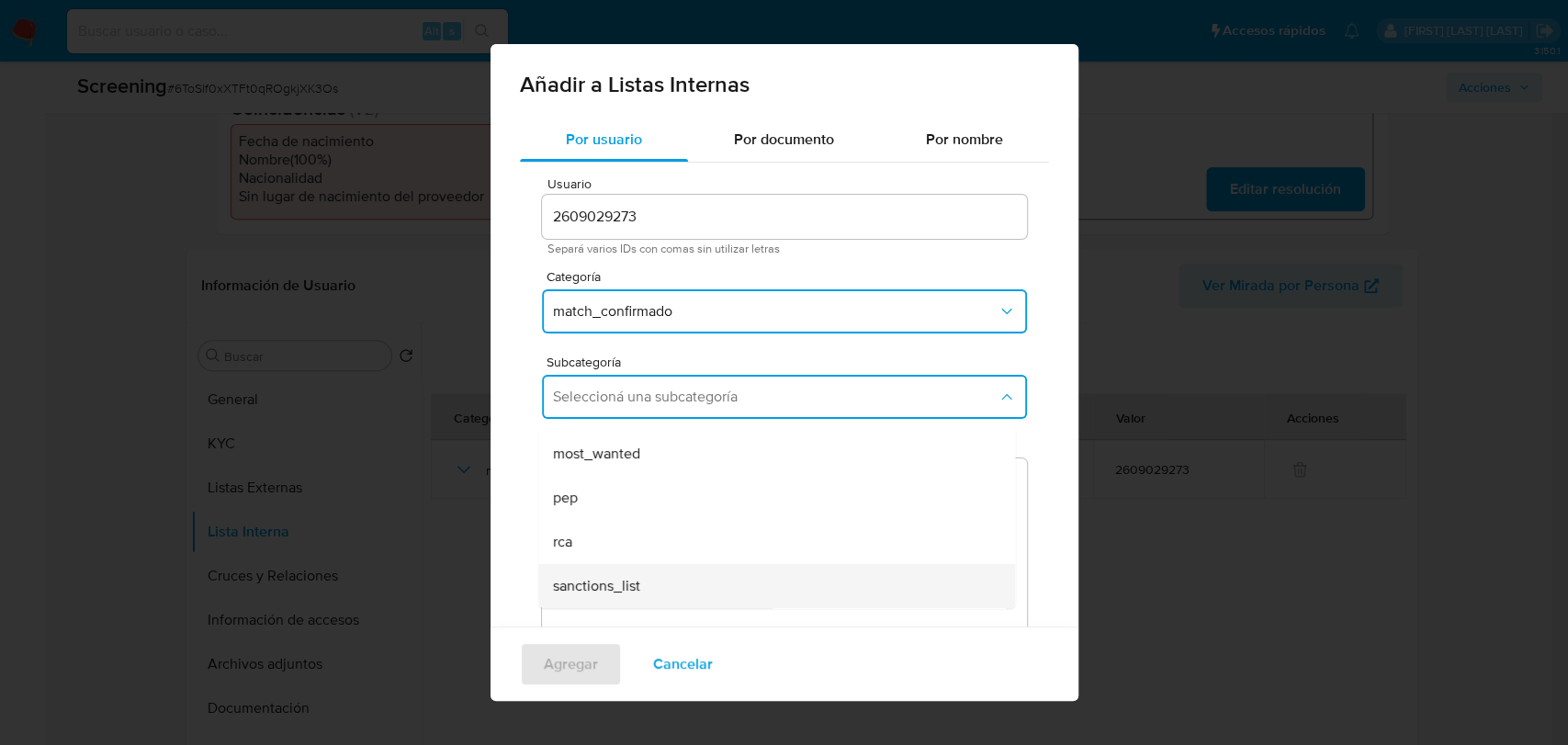 click on "sanctions_list" at bounding box center [596, 586] 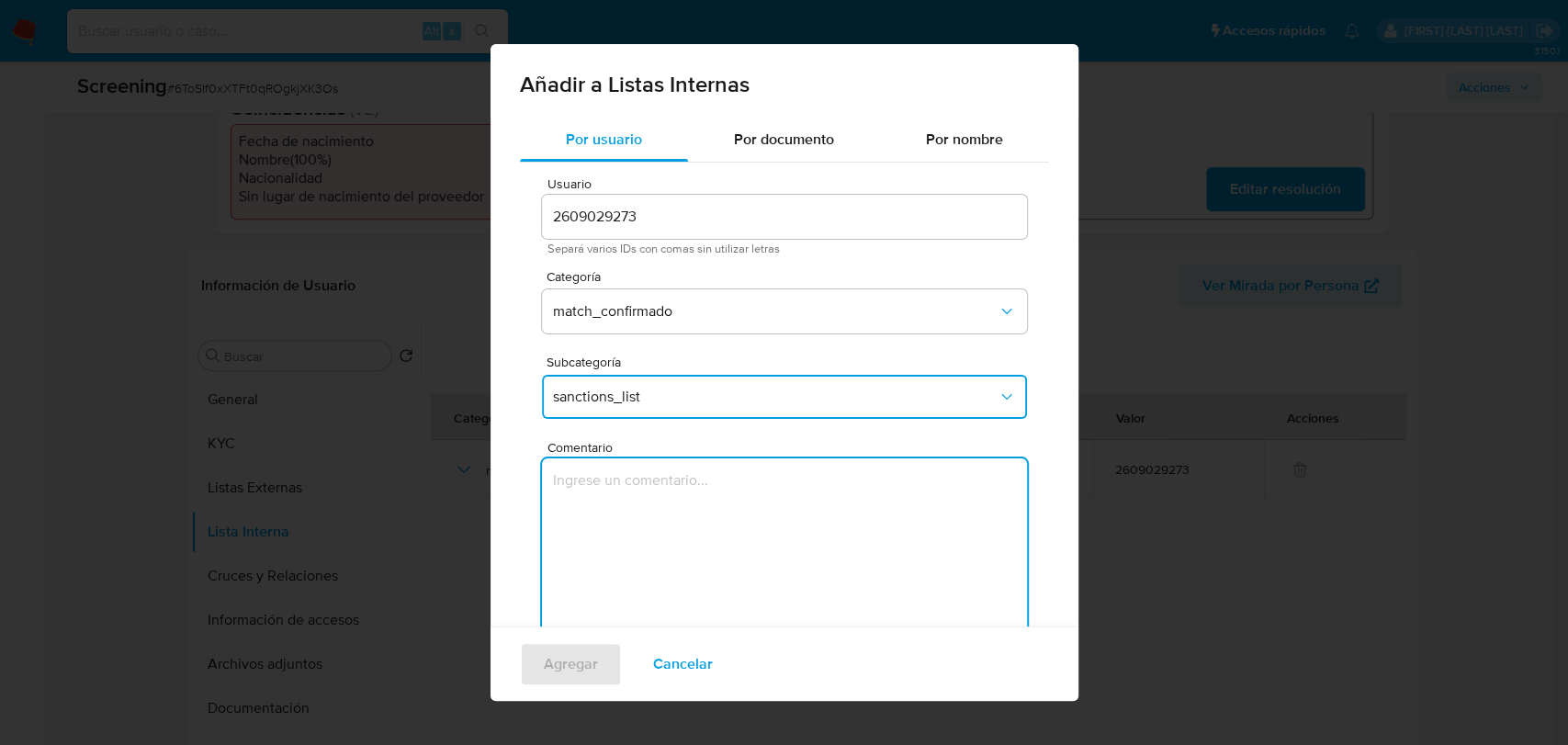 click at bounding box center (784, 547) 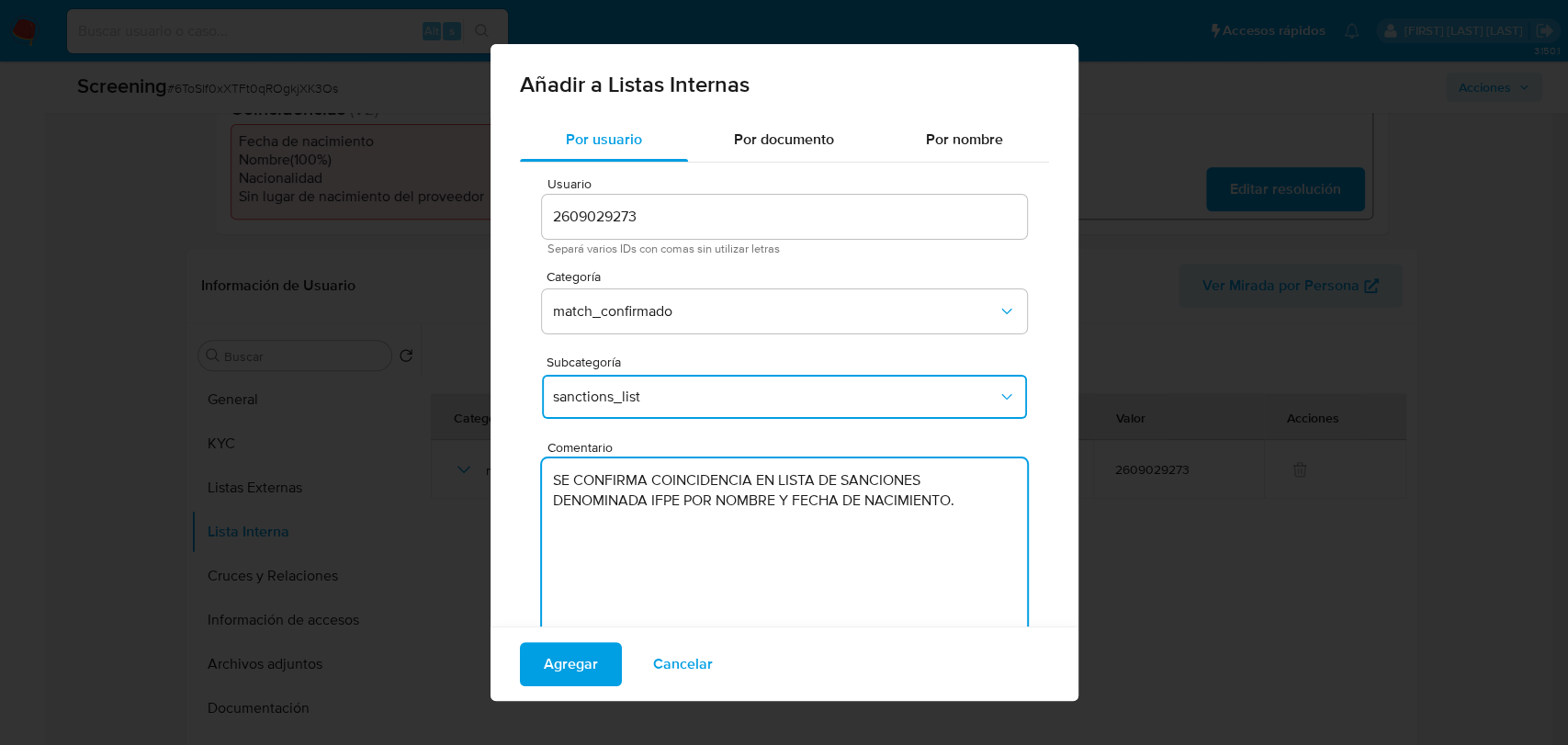 type on "SE CONFIRMA COINCIDENCIA EN LISTA DE SANCIONES DENOMINADA IFPE POR NOMBRE Y FECHA DE NACIMIENTO." 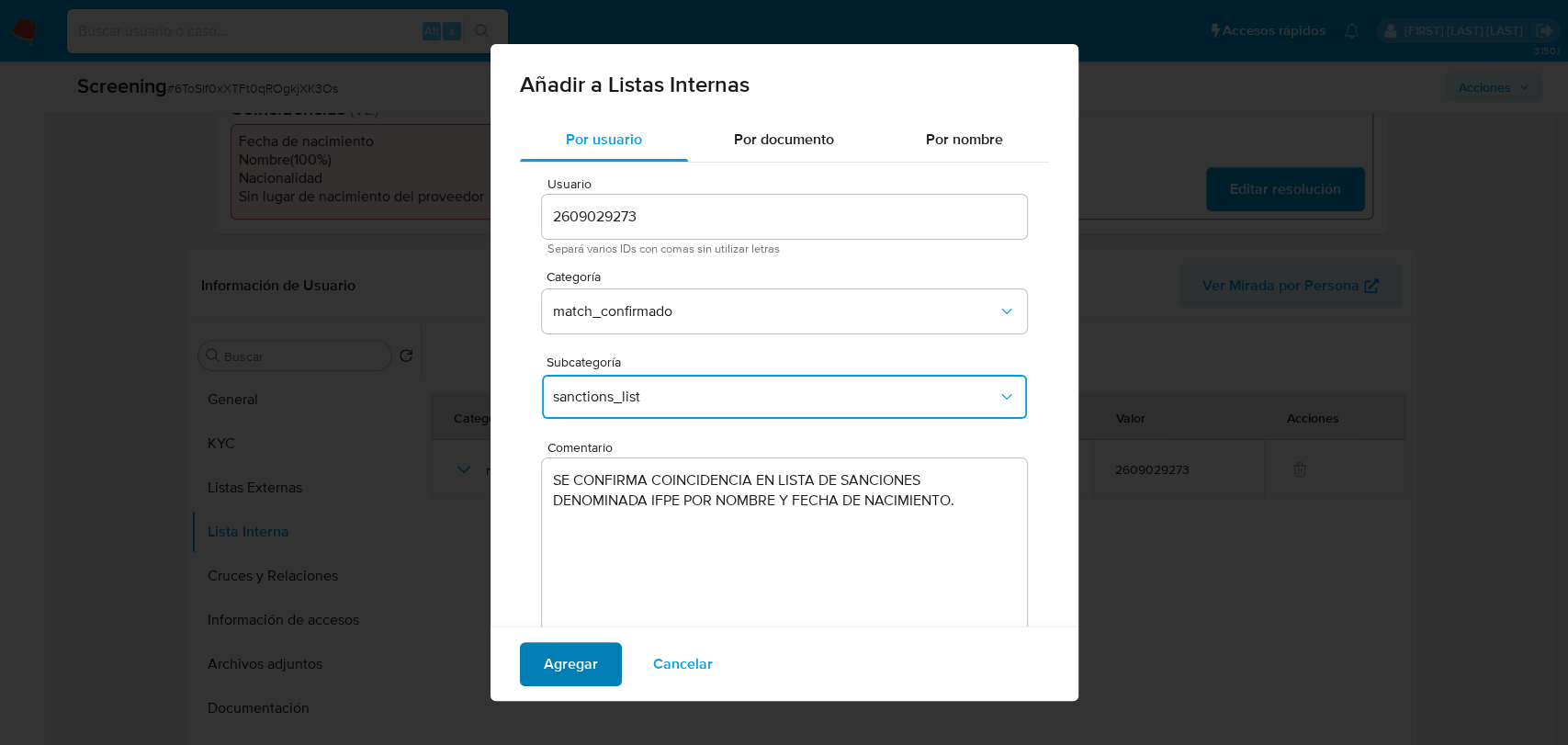 click on "Agregar" at bounding box center [570, 664] 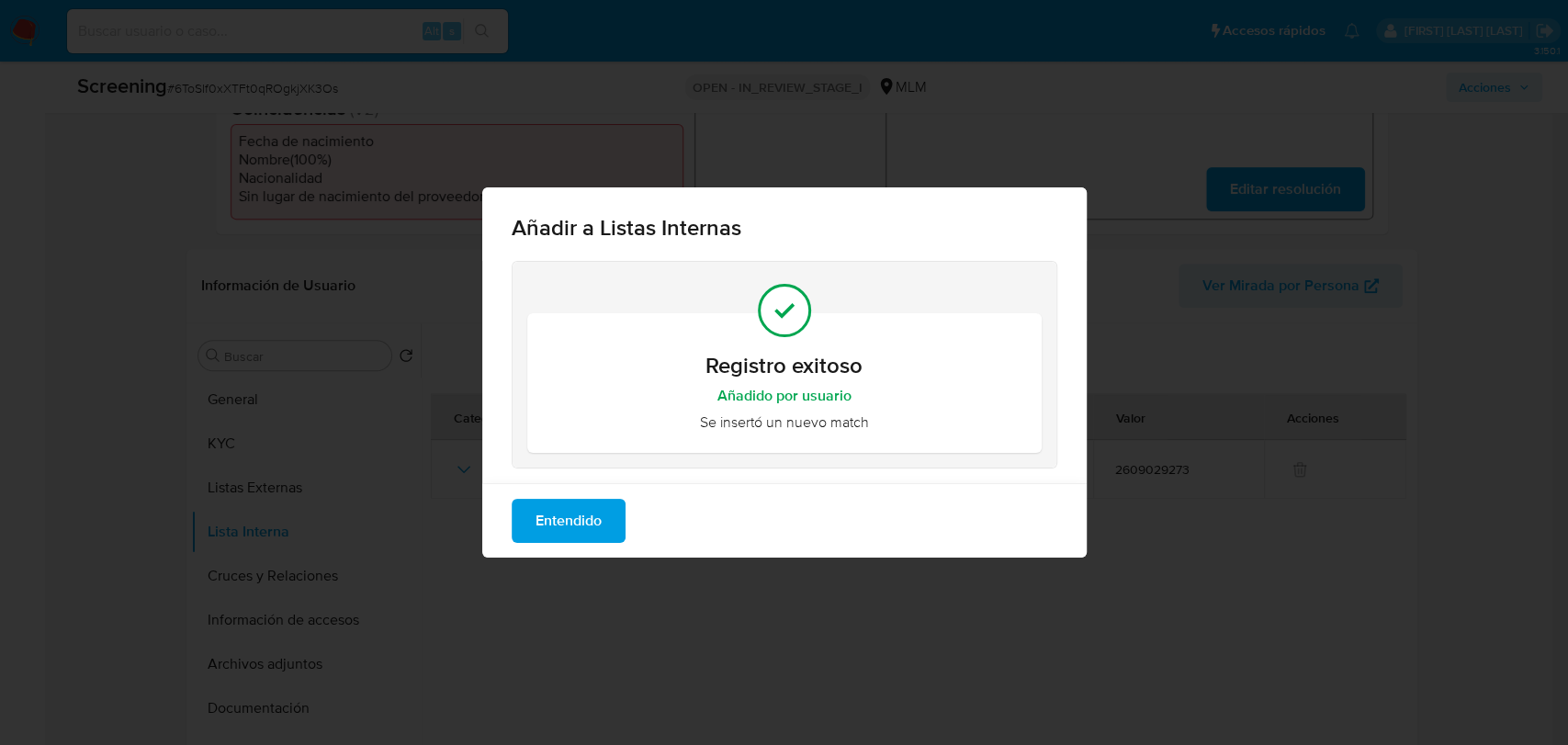 click on "Entendido" at bounding box center [569, 521] 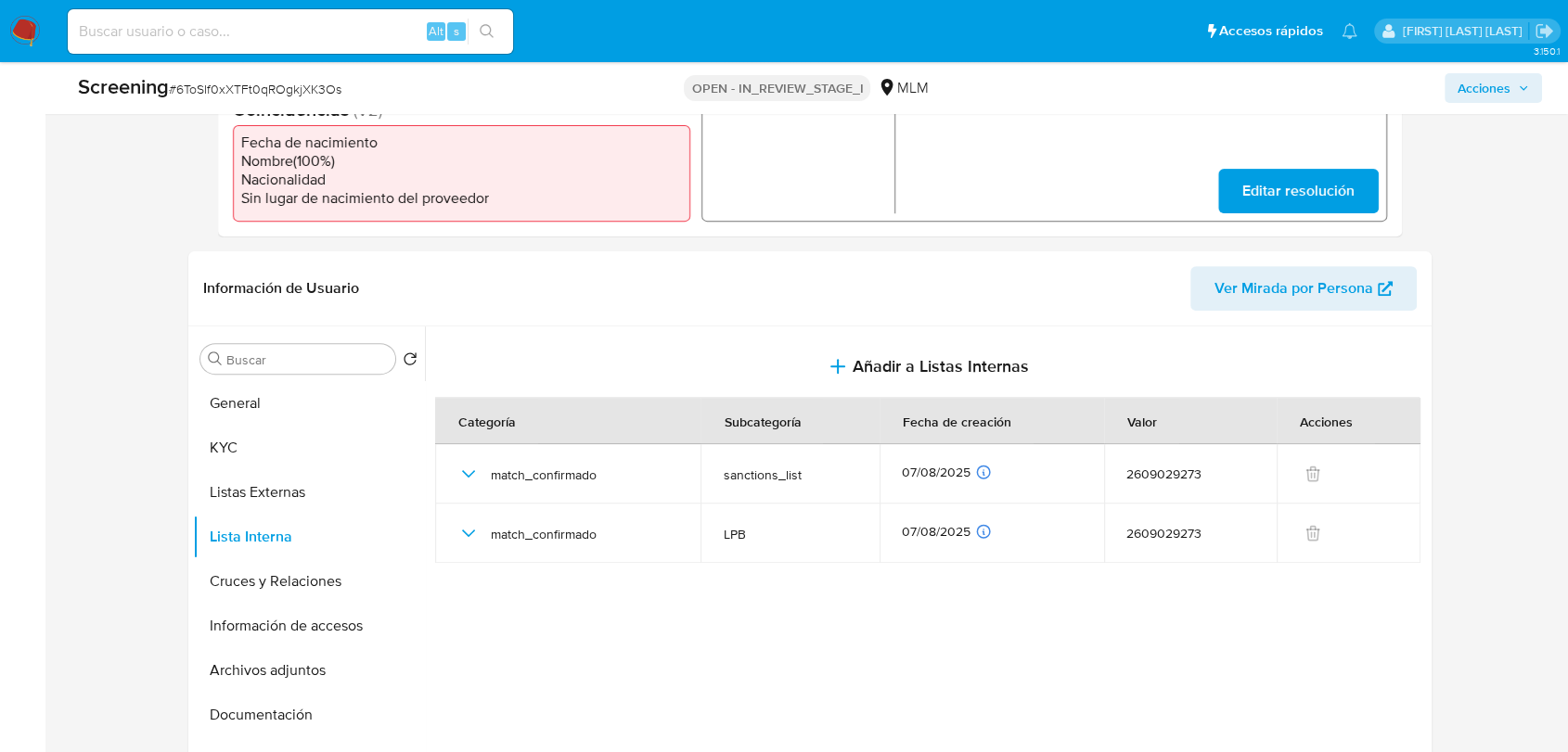 click on "Screening # 6ToSIf0xXTFt0qROgkjXK3Os OPEN - IN_REVIEW_STAGE_I  MLM Acciones" at bounding box center (810, 88) 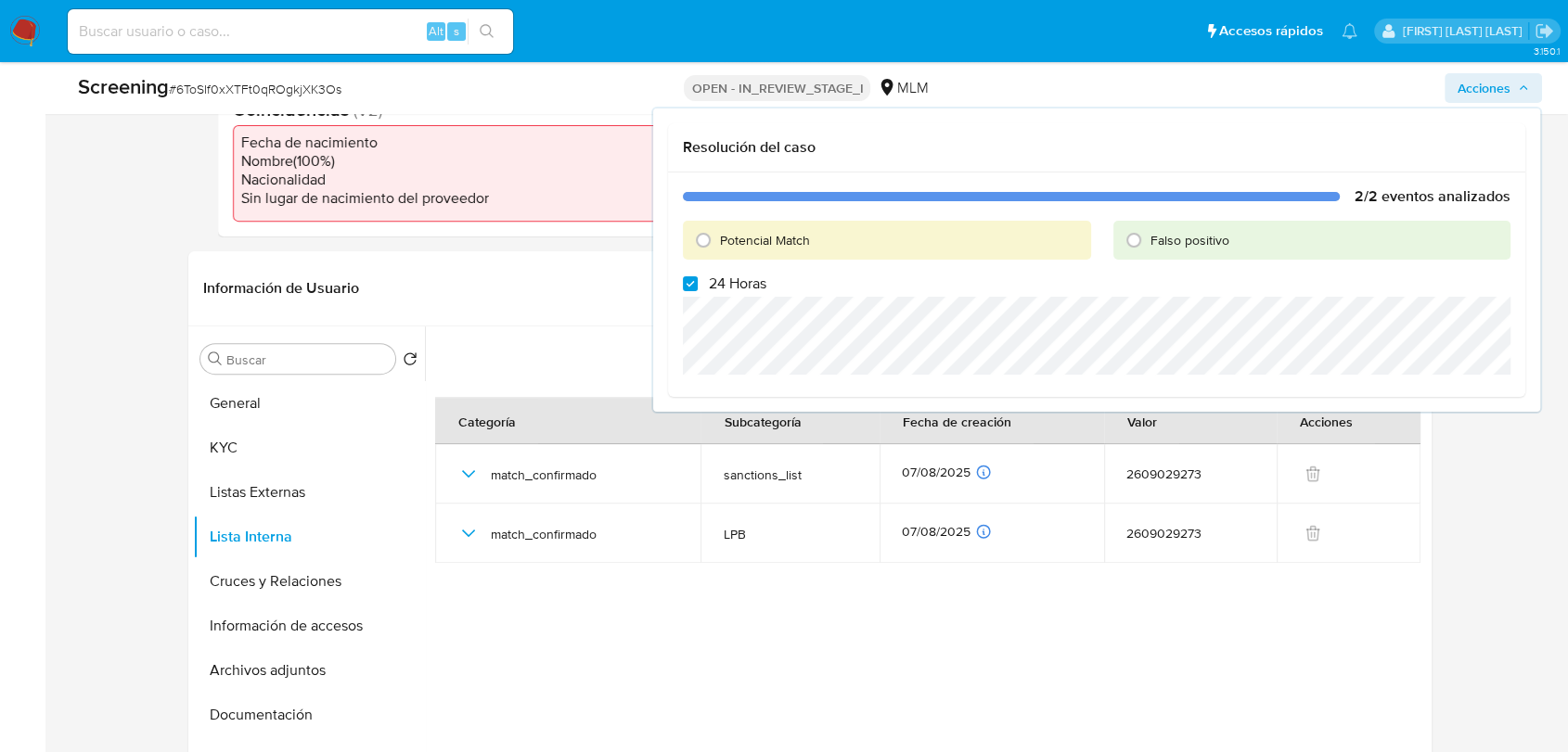 click on "Potencial Match" at bounding box center (765, 240) 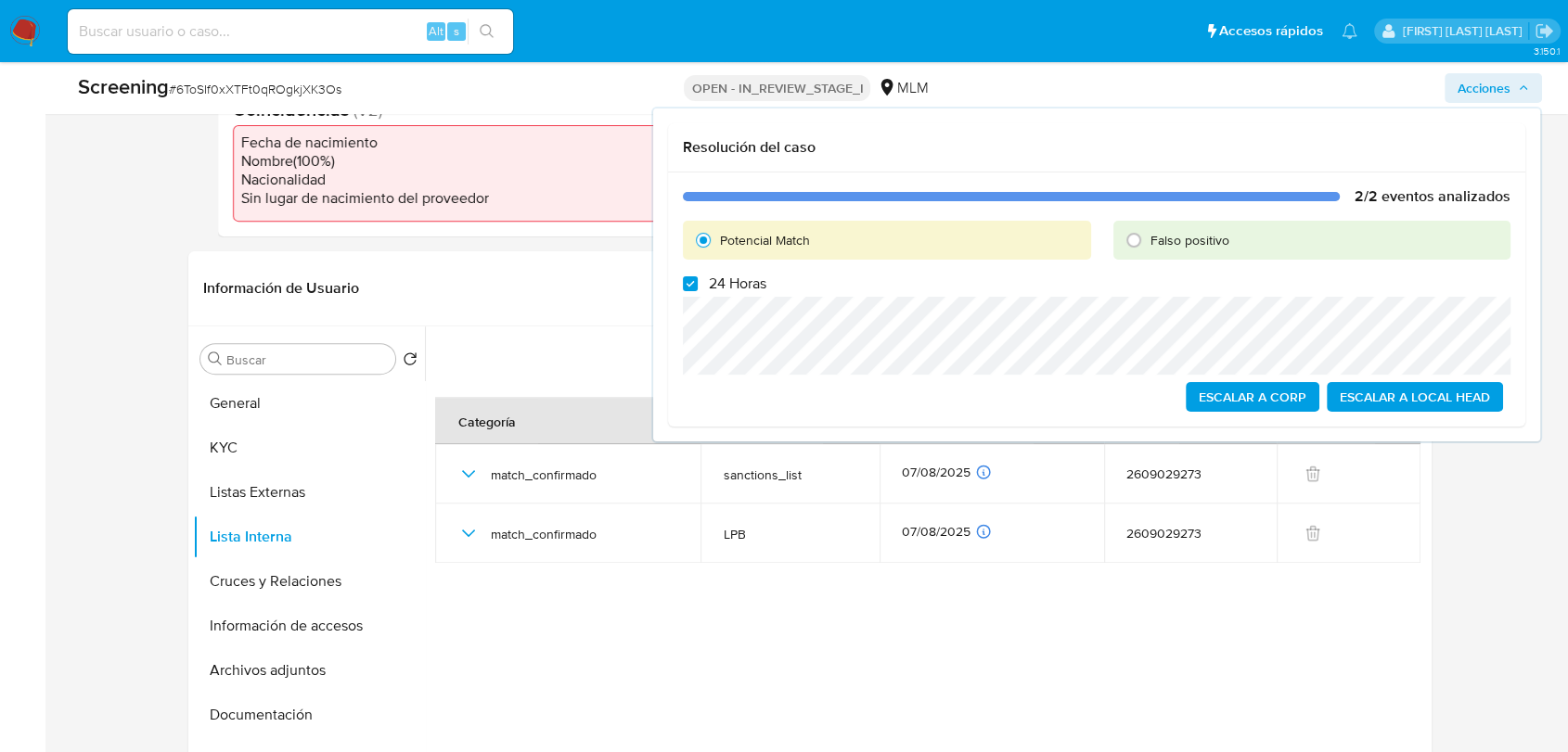 click on "2/2 eventos analizados Potencial Match Falso positivo 24 Horas Escalar a Corp Escalar a Local Head" at bounding box center [1097, 300] 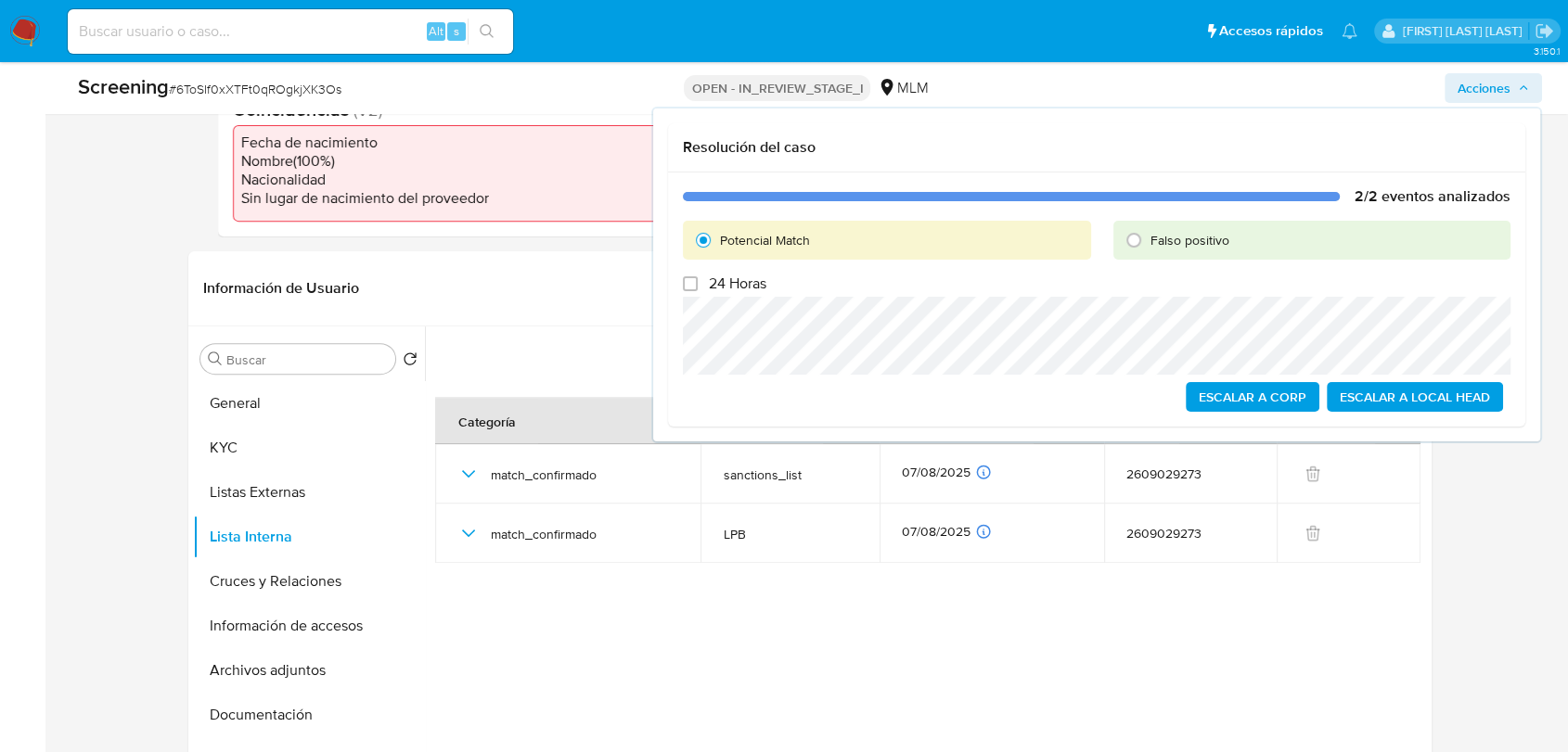 checkbox on "false" 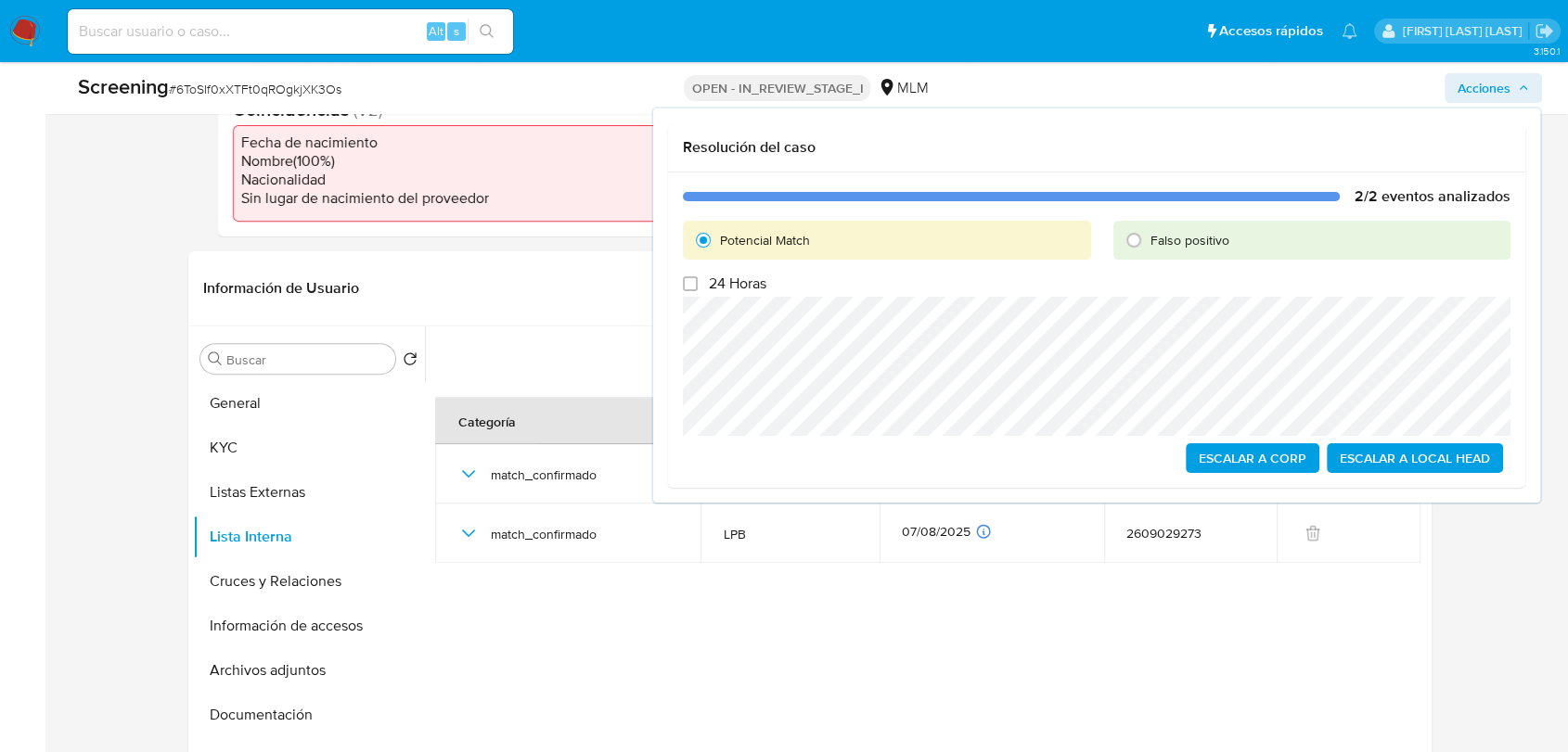 click on "Escalar a Local Head" at bounding box center (1415, 458) 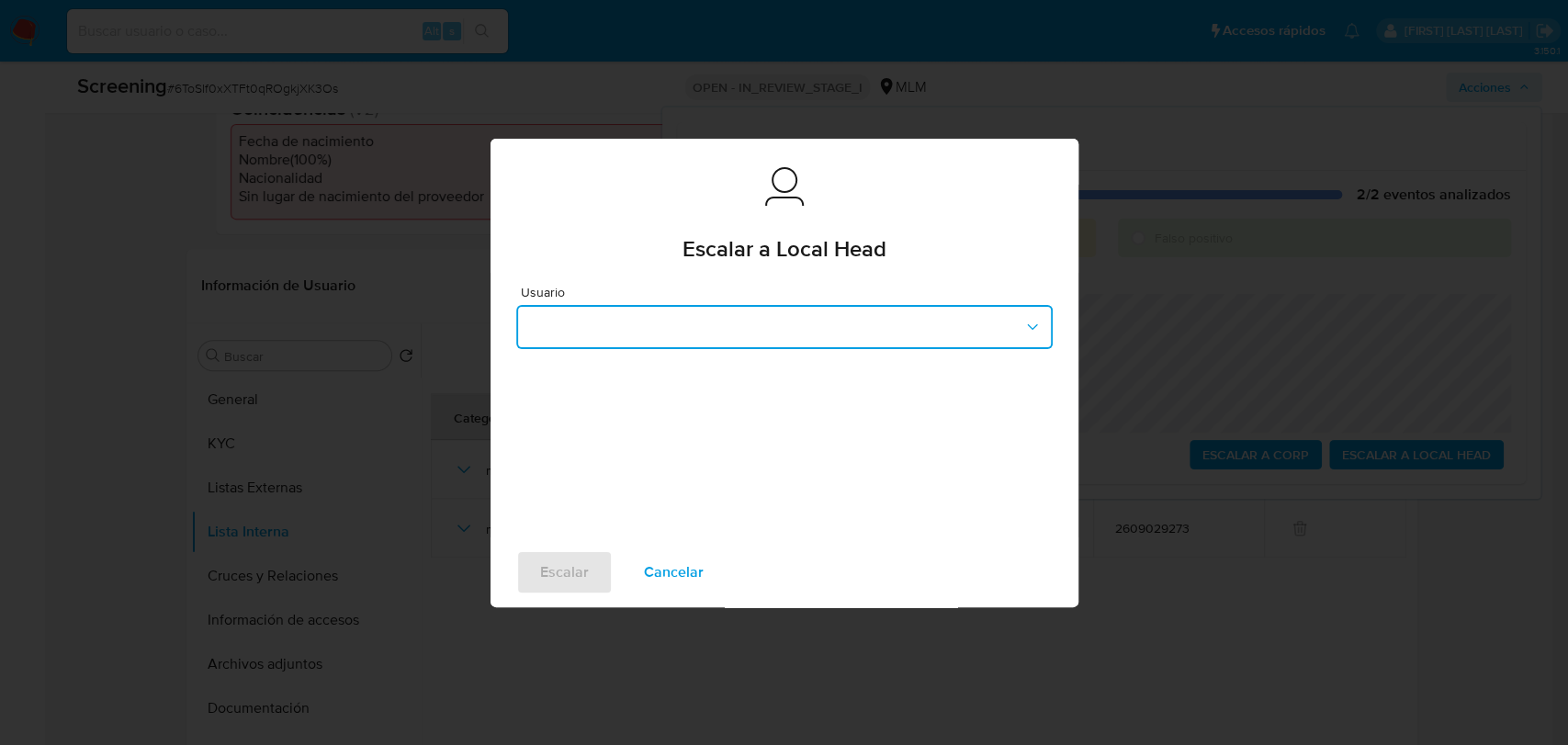 click at bounding box center [784, 327] 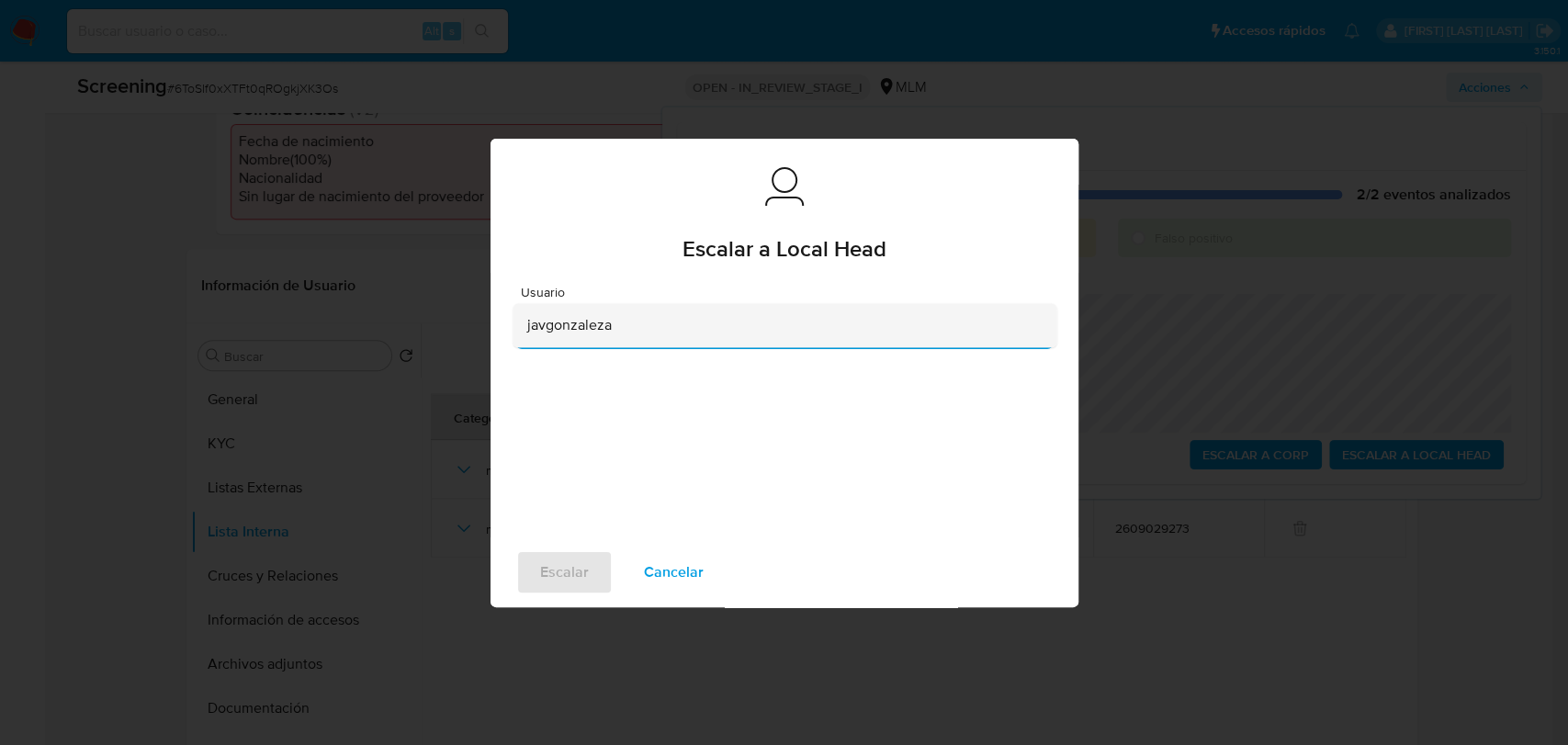 click on "javgonzaleza" at bounding box center (779, 325) 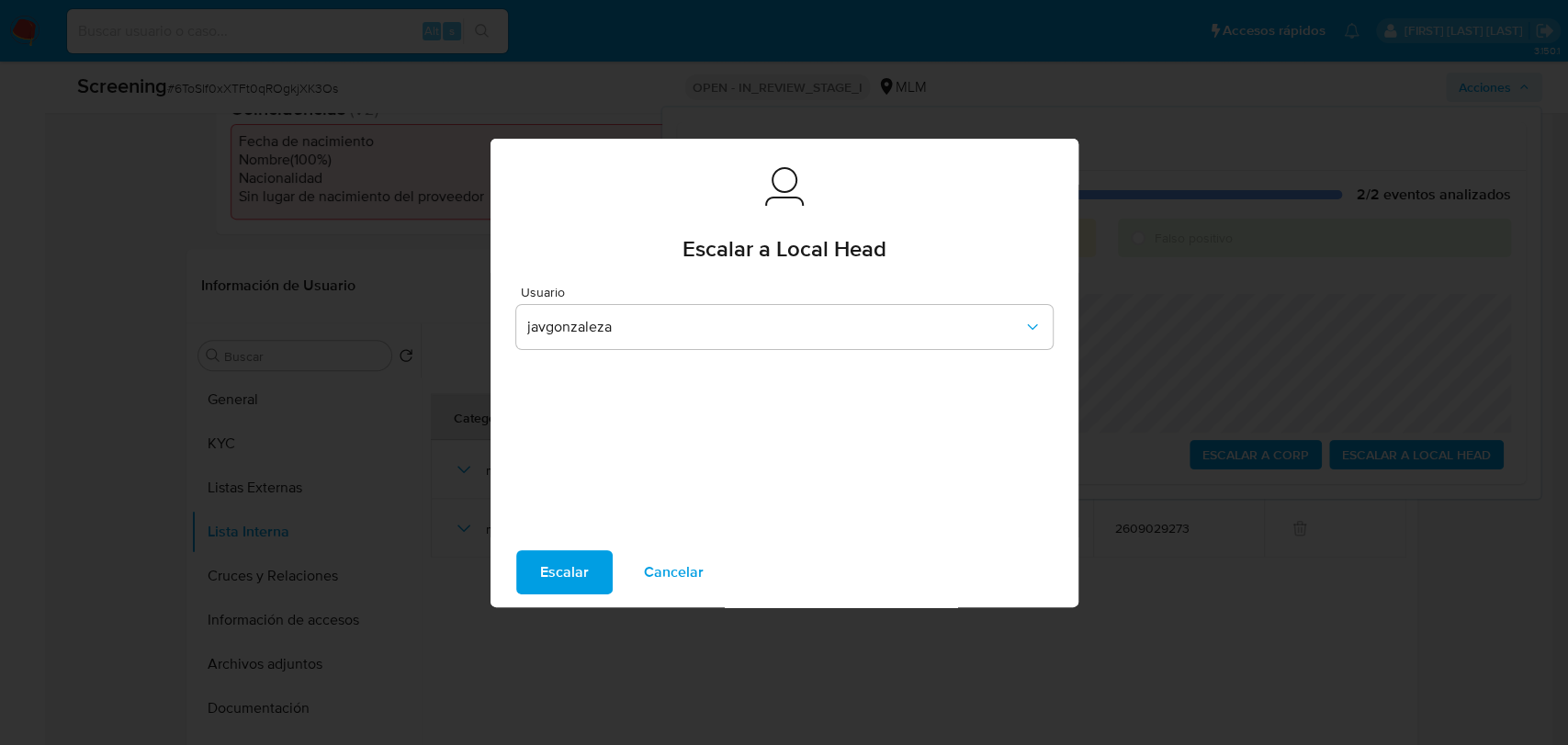 click on "Usuario javgonzaleza" at bounding box center [784, 405] 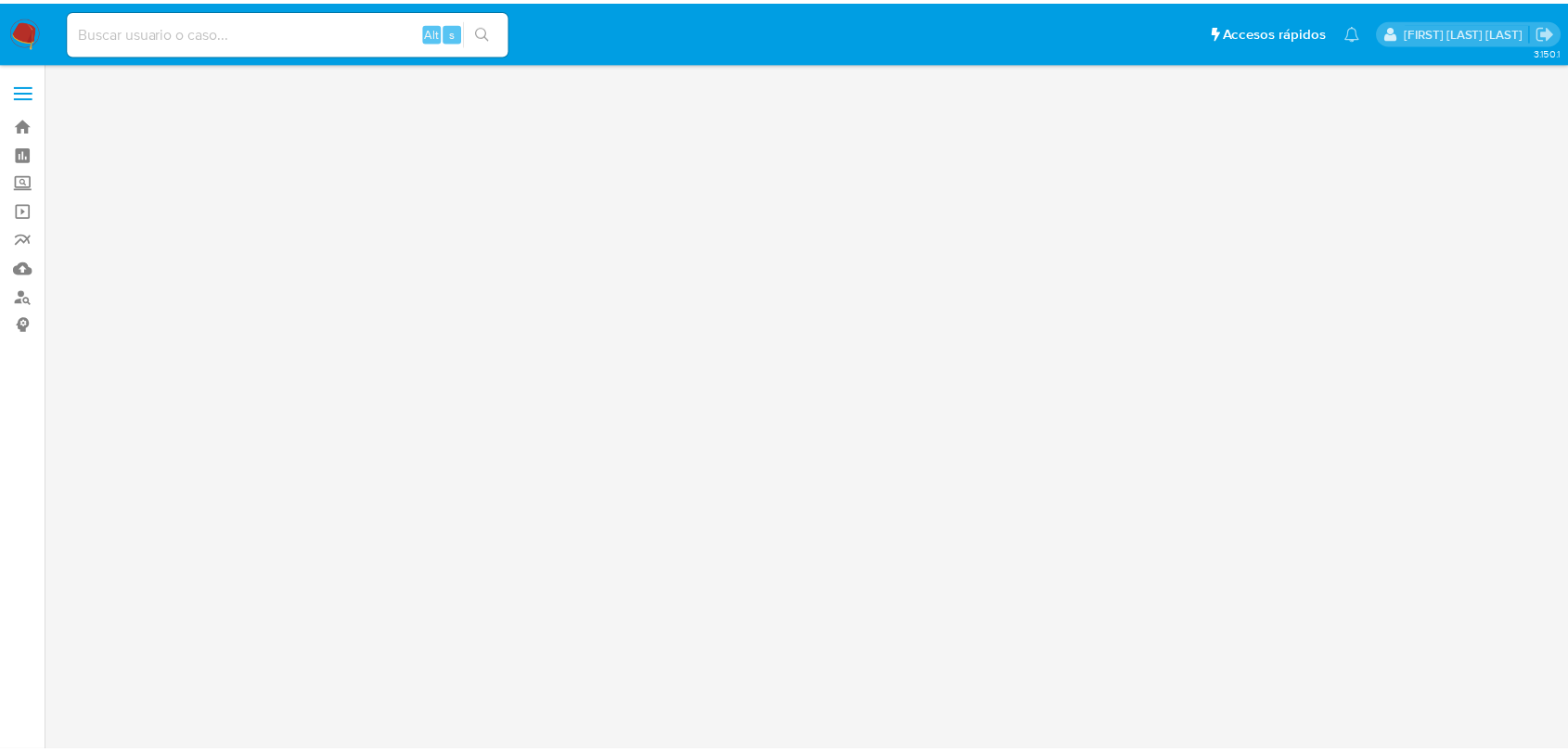 scroll, scrollTop: 0, scrollLeft: 0, axis: both 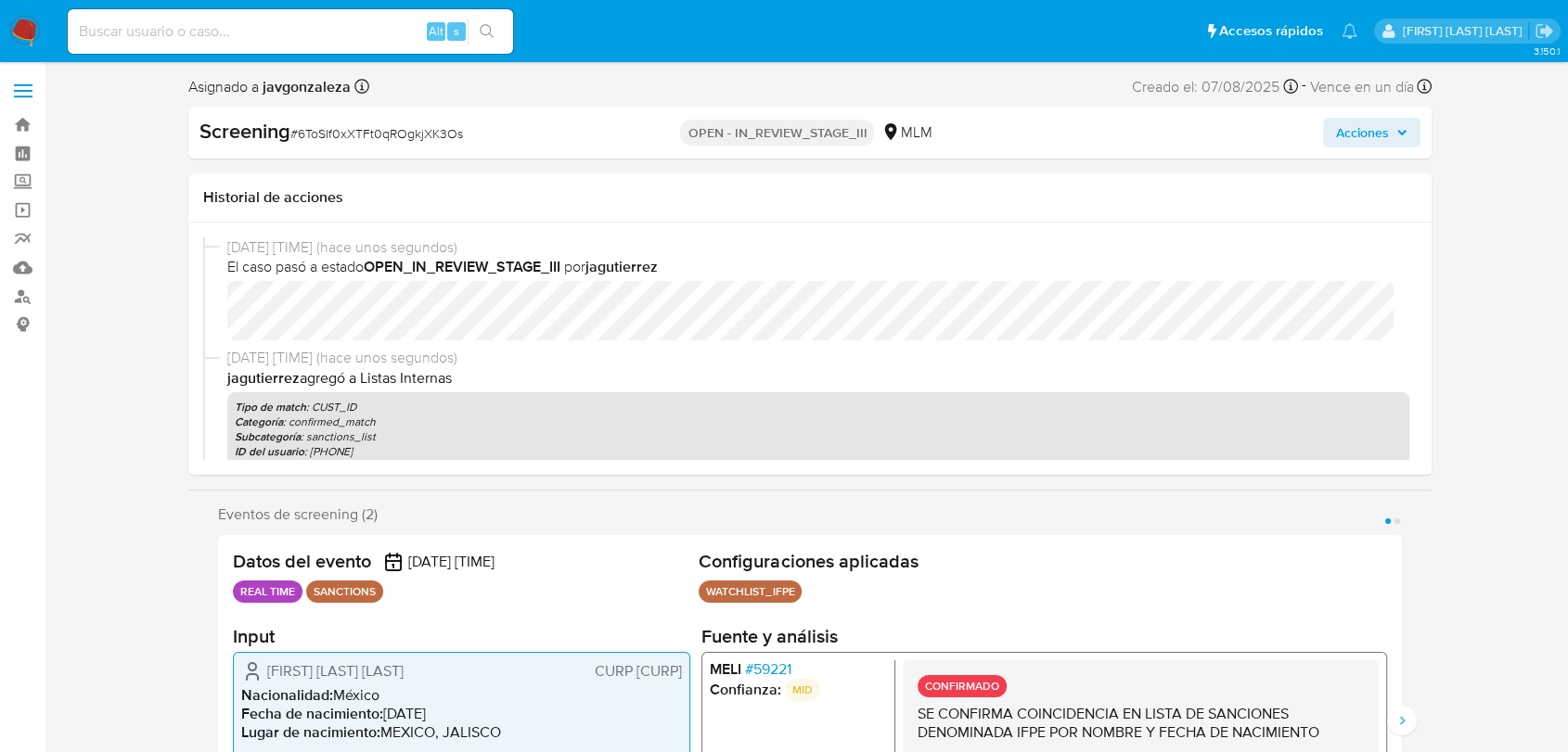 select on "10" 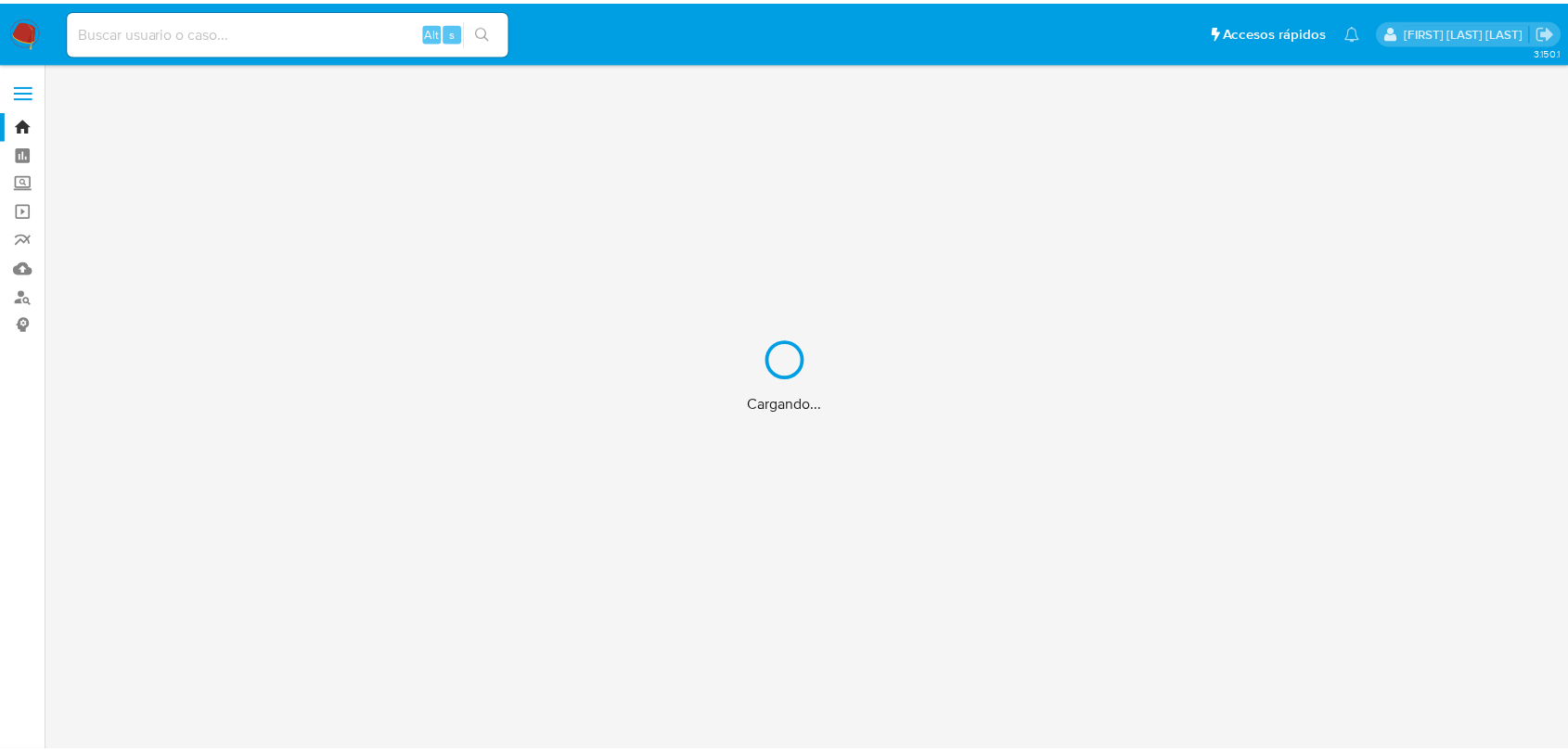 scroll, scrollTop: 0, scrollLeft: 0, axis: both 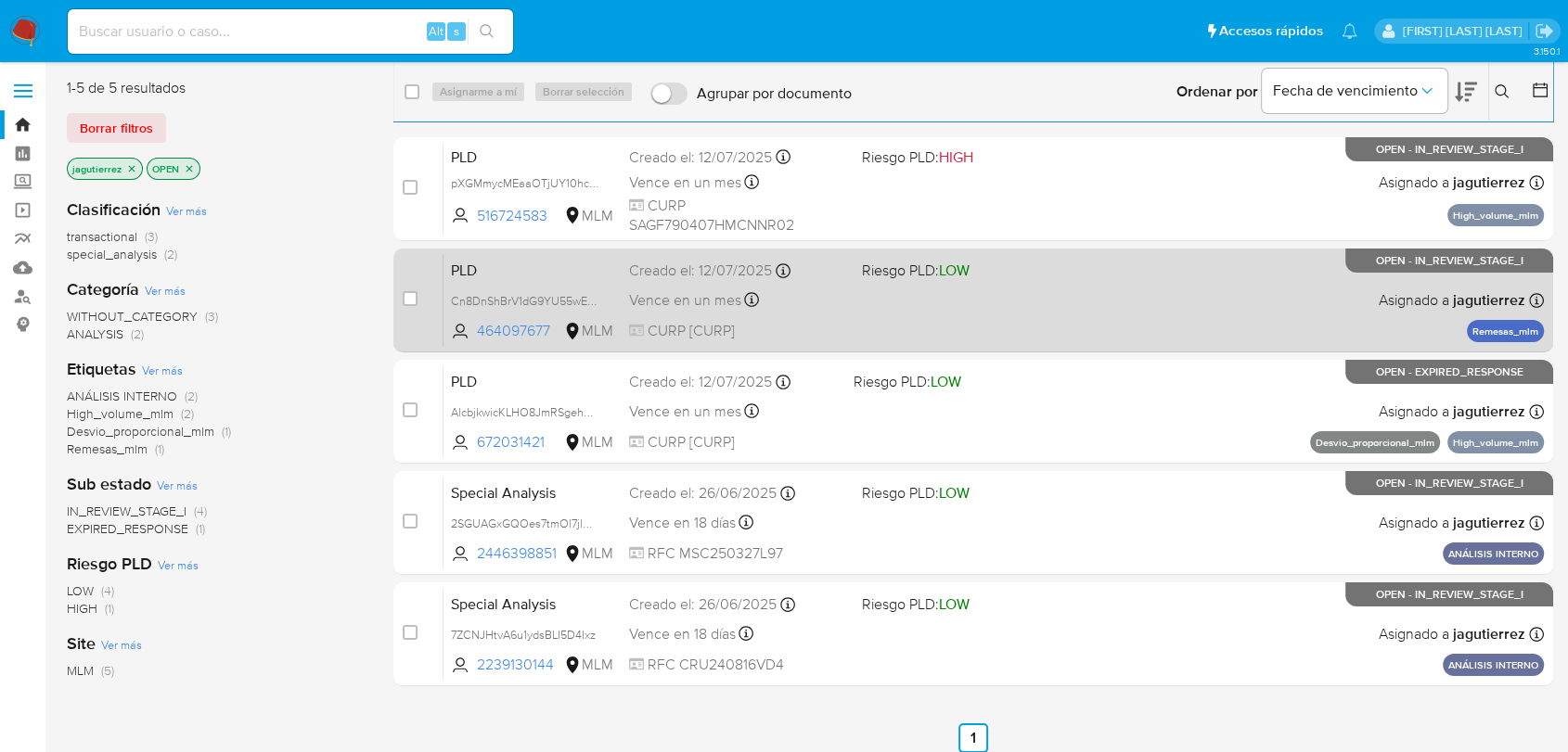 click on "PLD Cn8DnShBrV1dG9YU55wEaAt6 464097677 MLM Riesgo PLD:  LOW Creado el: [DATE]   Creado el: [DATE] [TIME] Vence en un mes   Vence el [DATE] [TIME] CURP   [CURP] Asignado a   [USERNAME]   Asignado el: [DATE] [TIME] Remesas_mlm OPEN - IN_REVIEW_STAGE_I" at bounding box center [994, 300] 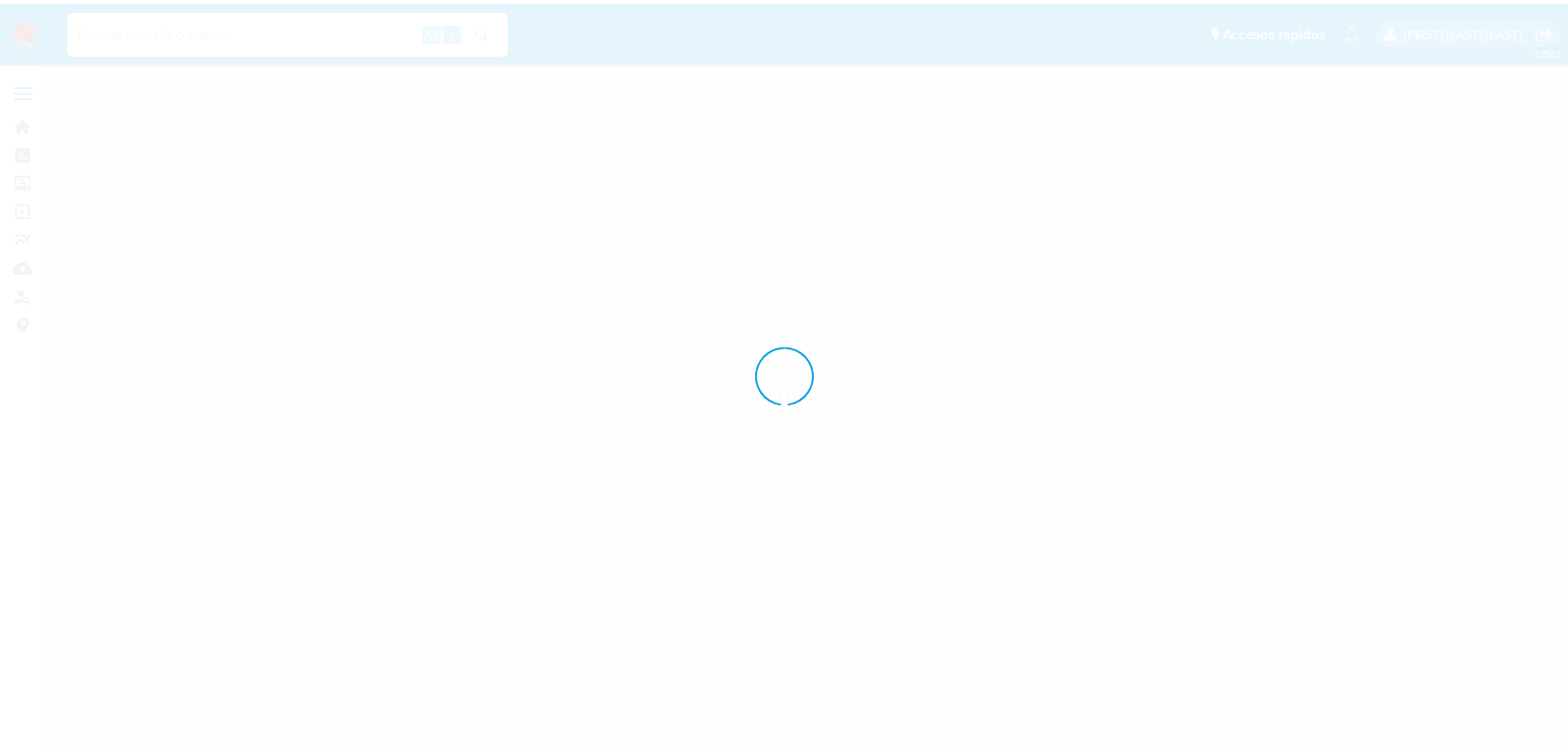 scroll, scrollTop: 0, scrollLeft: 0, axis: both 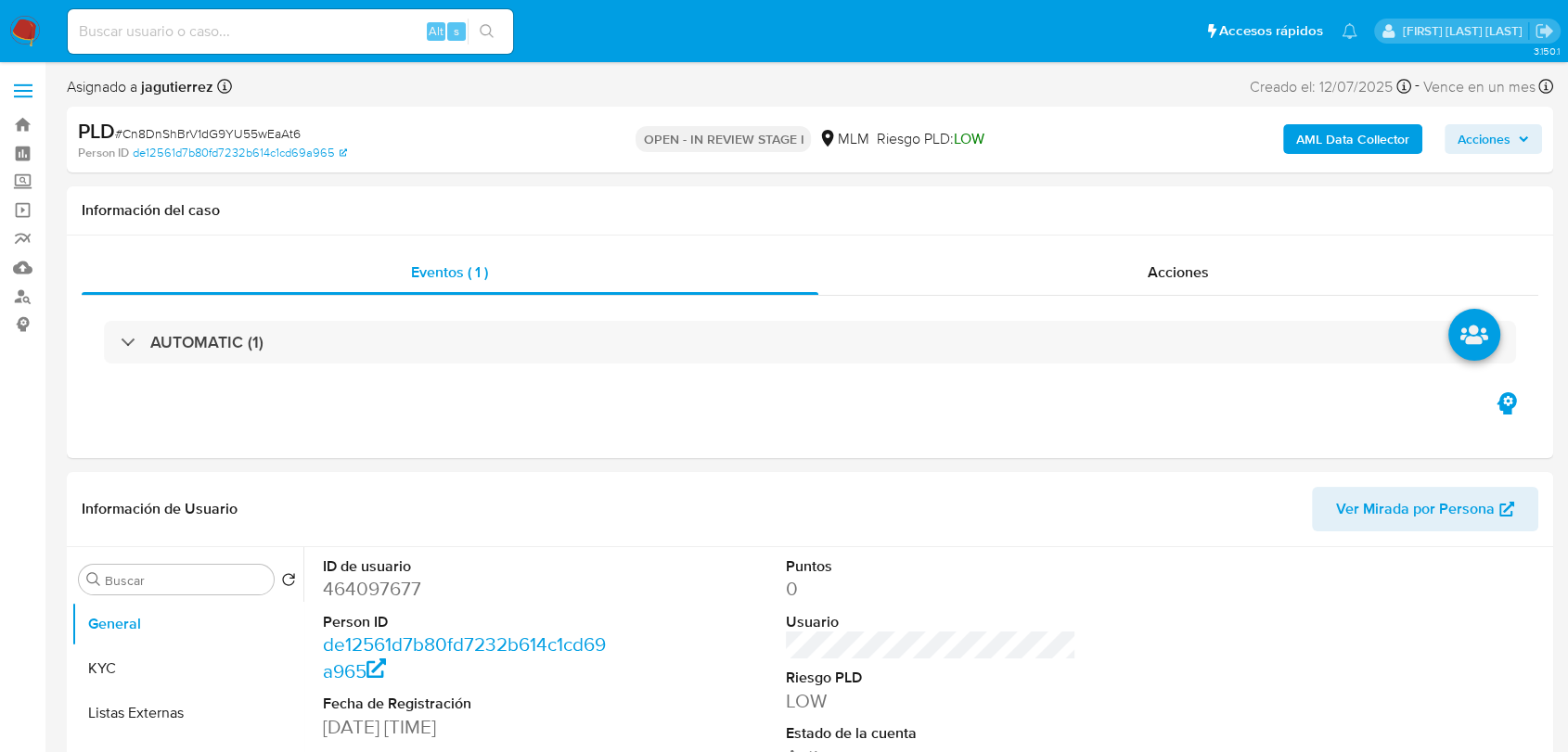 select on "10" 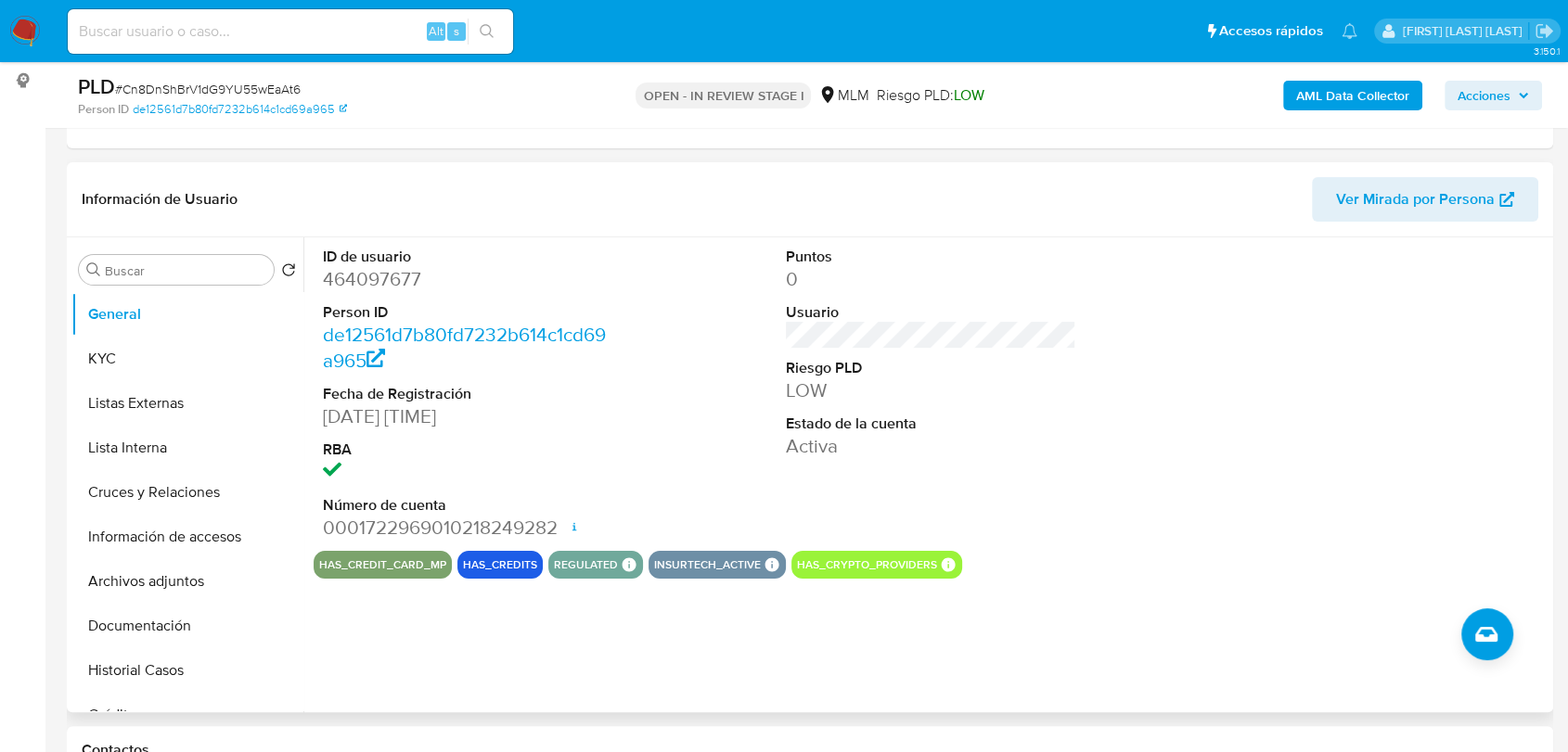 scroll, scrollTop: 309, scrollLeft: 0, axis: vertical 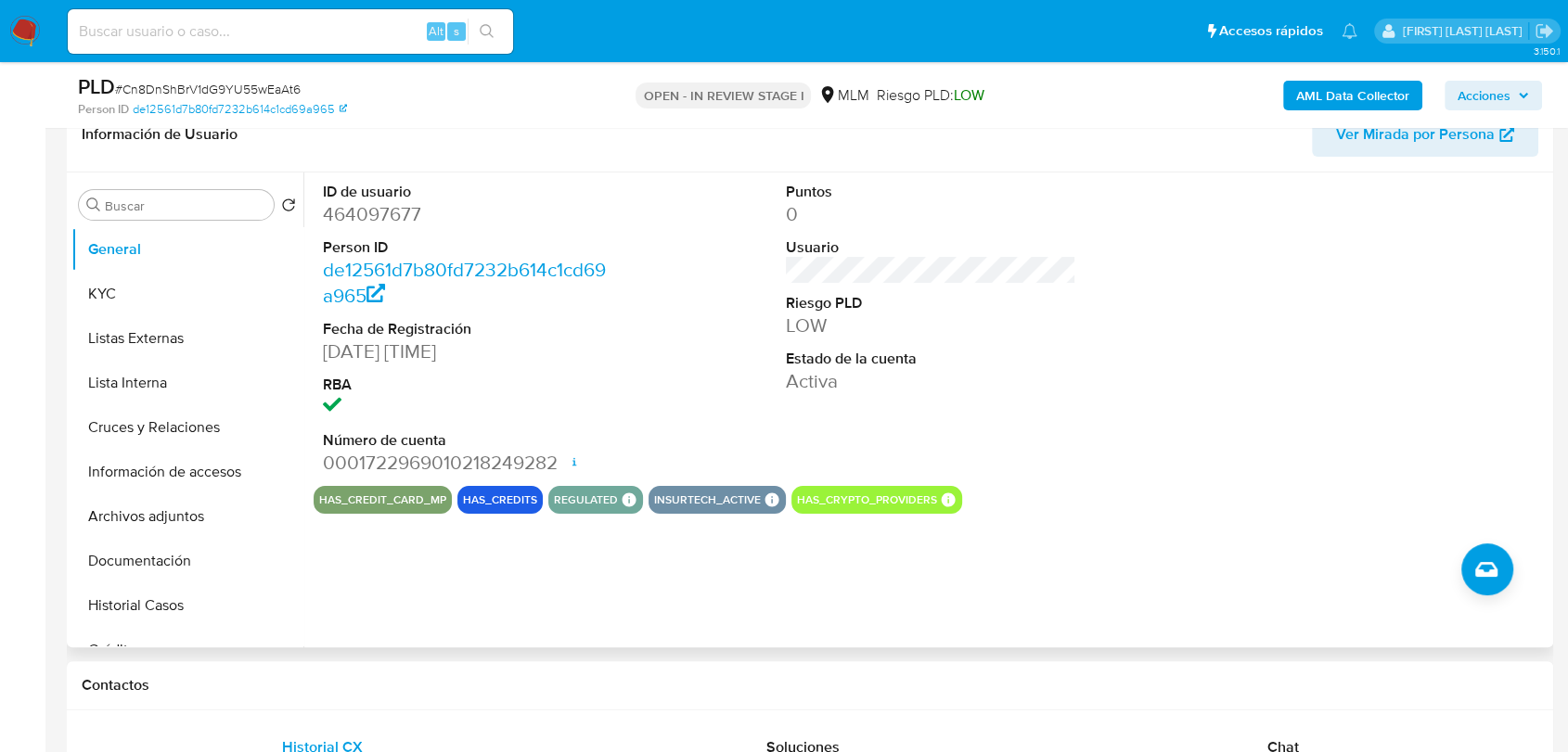 click on "ID de usuario" at bounding box center (468, 192) 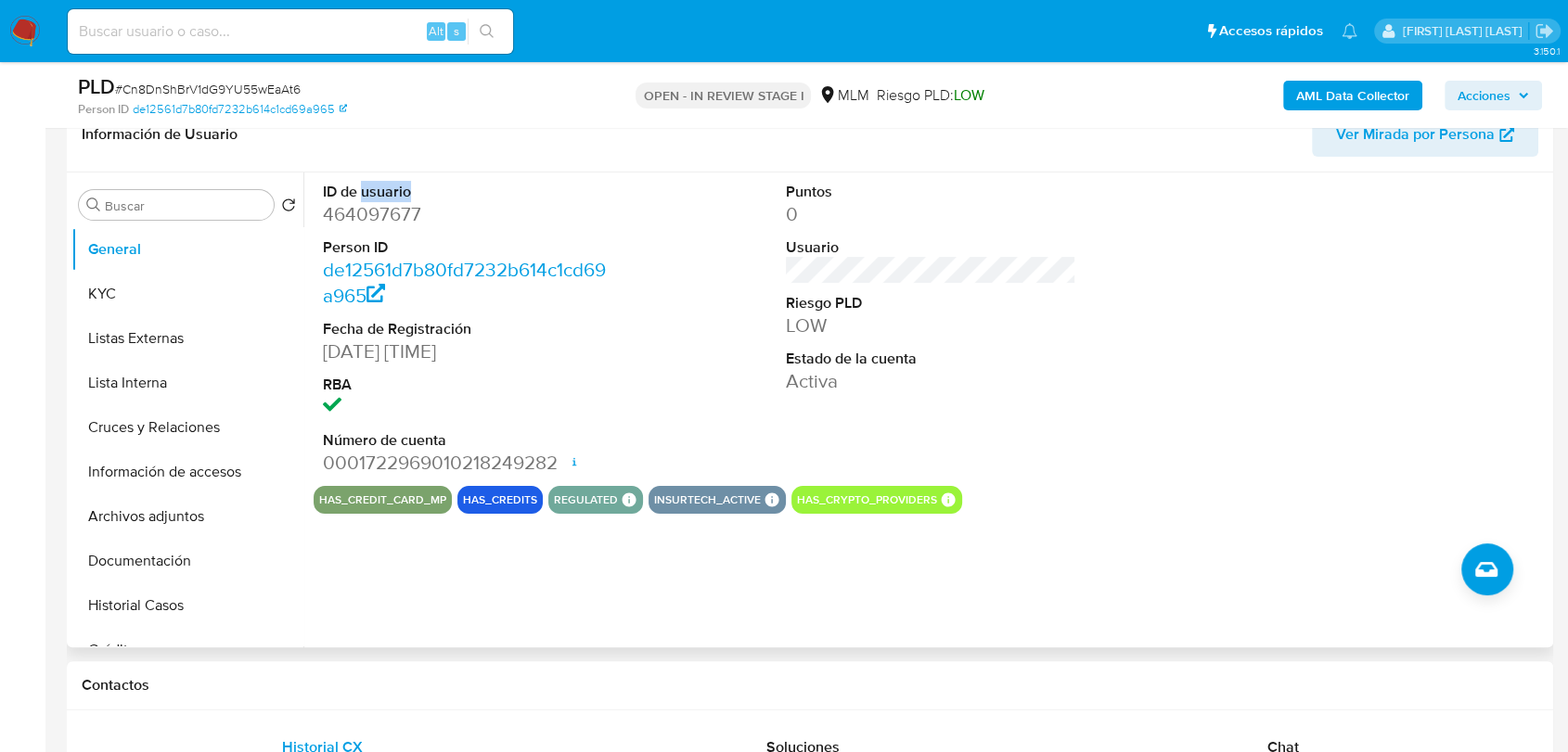 click on "ID de usuario" at bounding box center [468, 192] 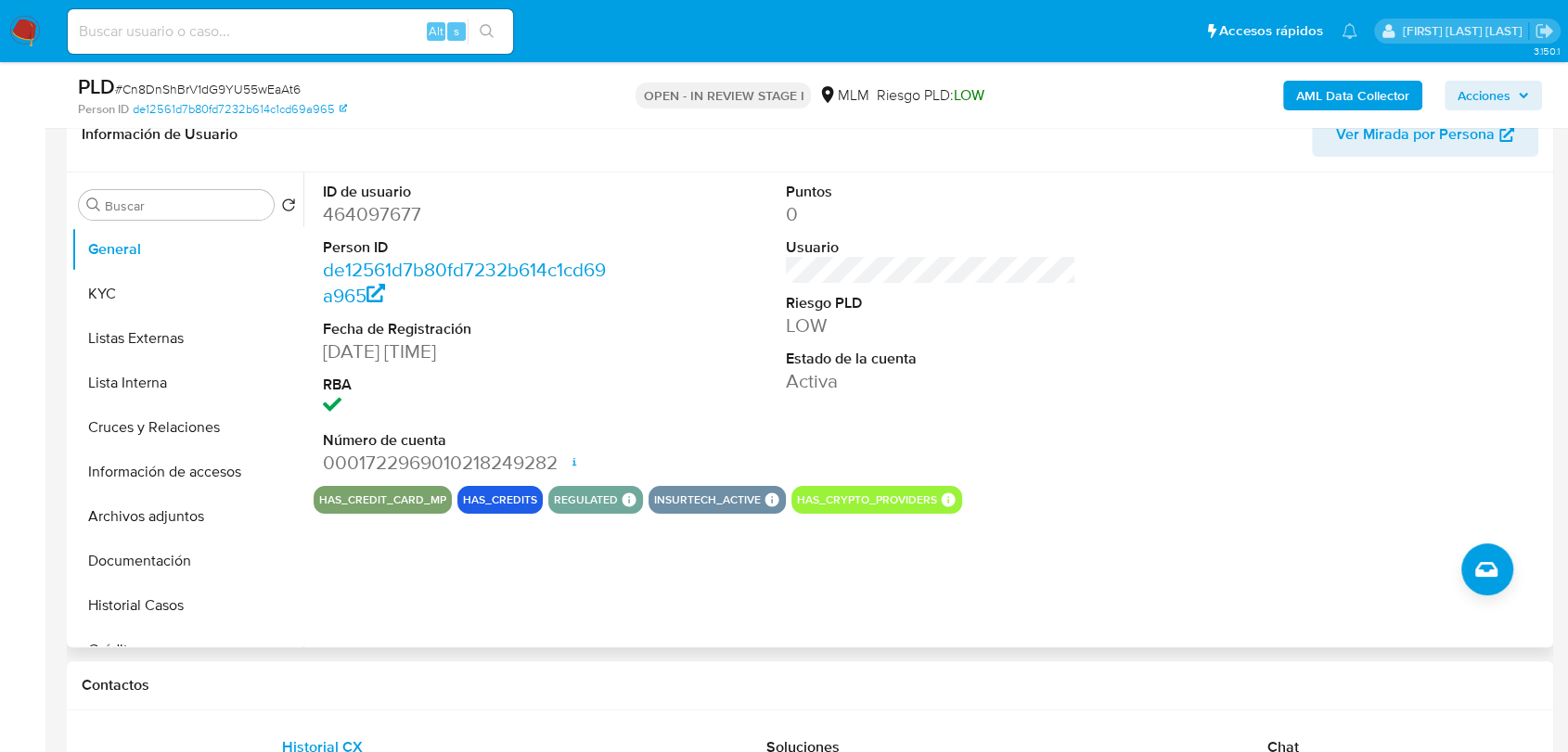 click on "464097677" at bounding box center [468, 214] 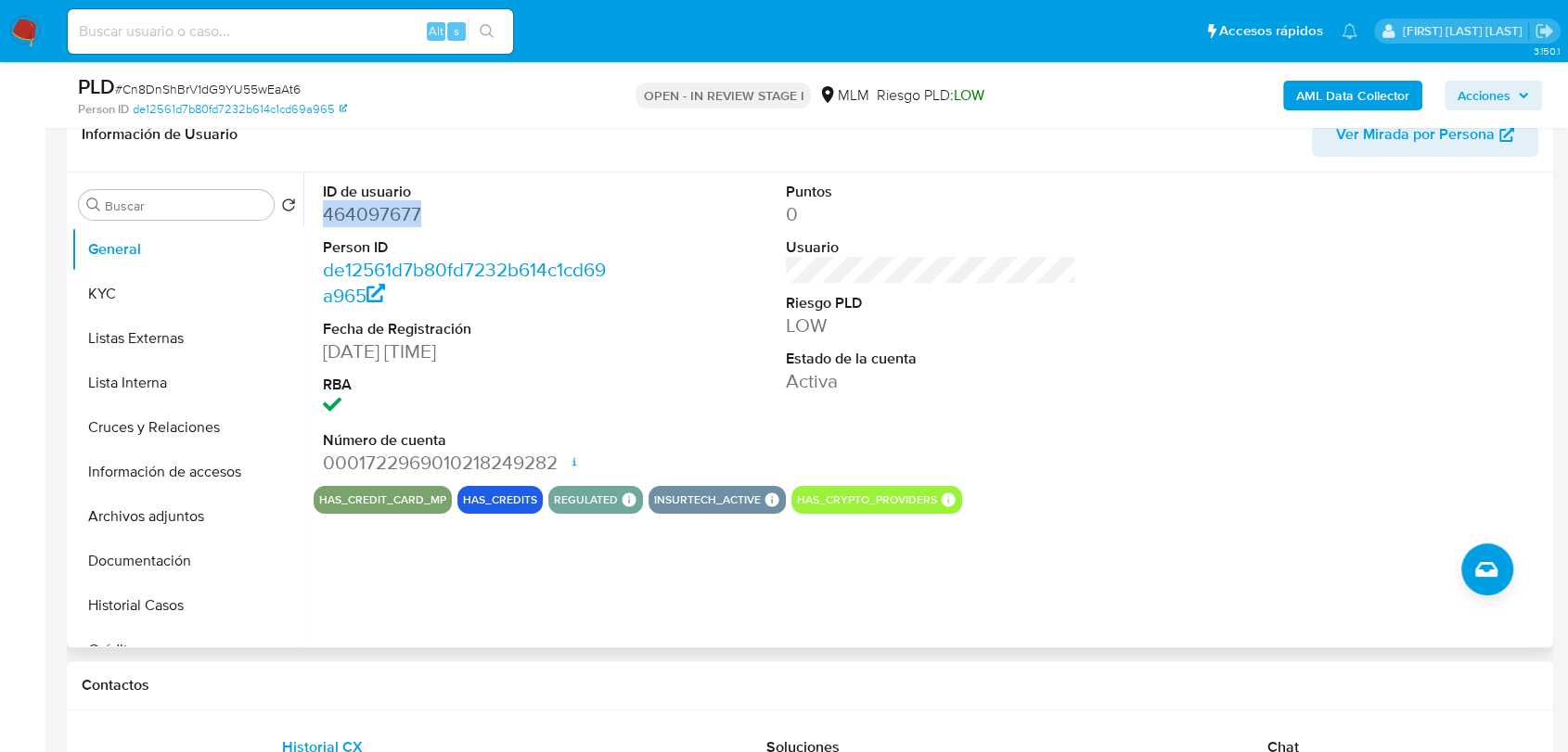 click on "464097677" at bounding box center [468, 214] 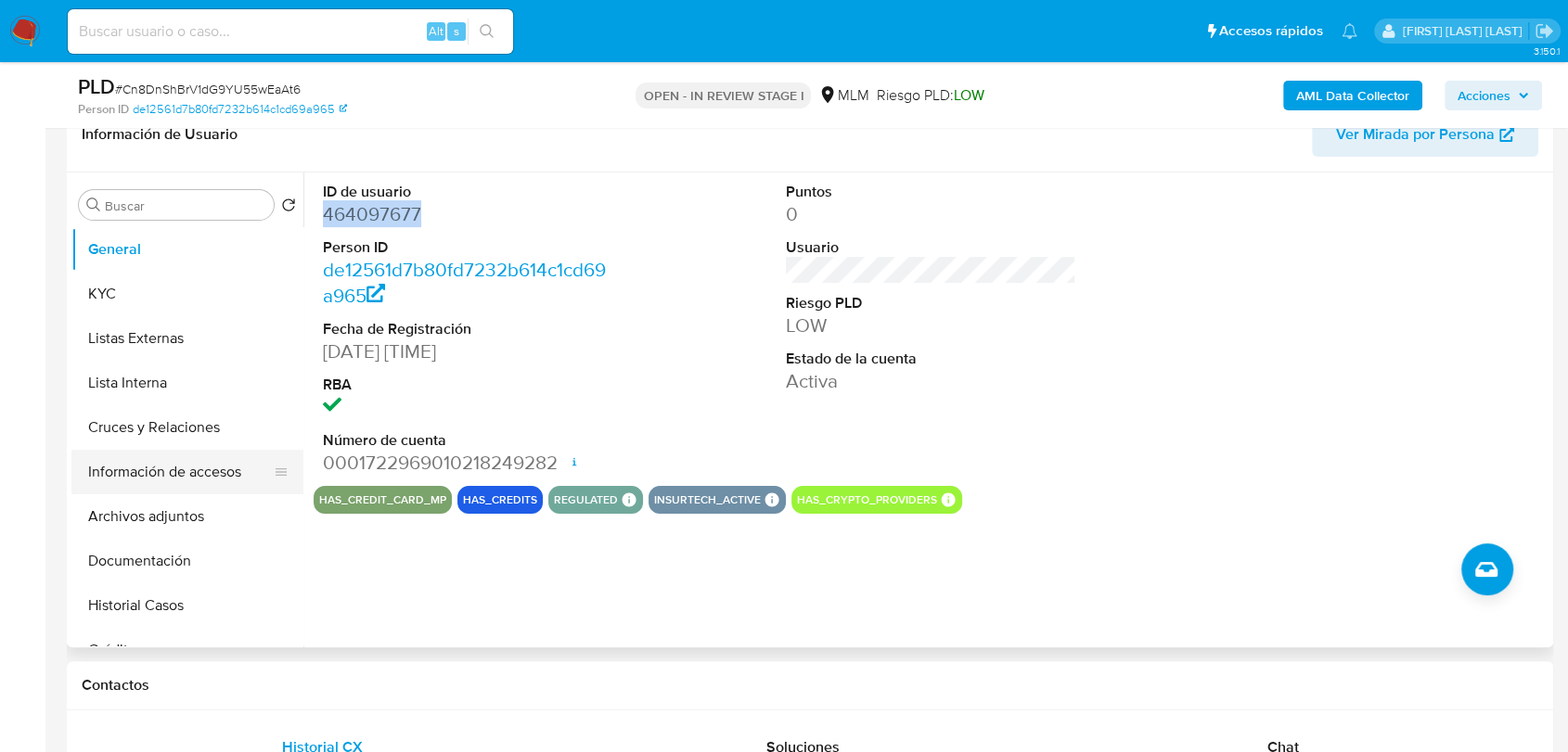 click on "Información de accesos" at bounding box center (180, 472) 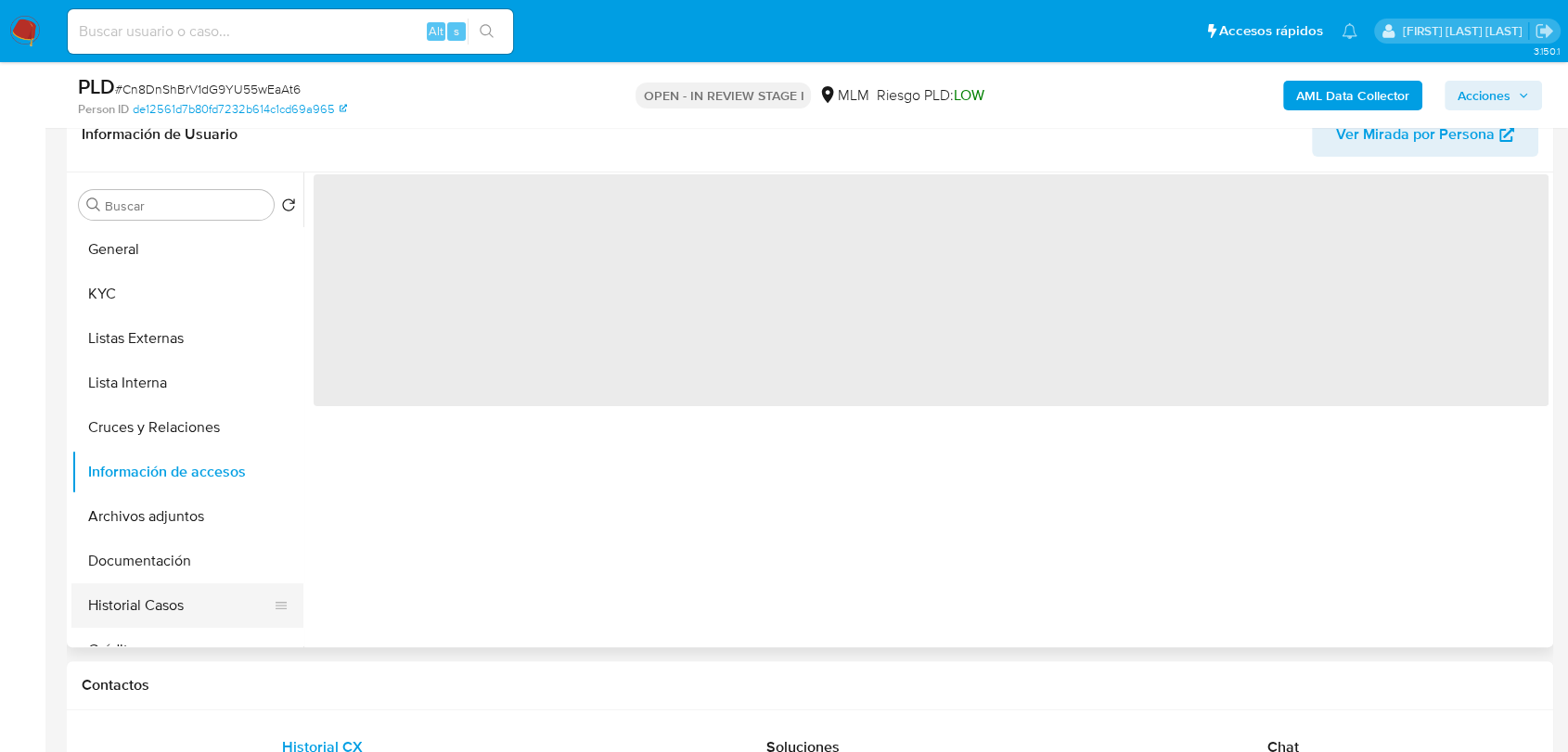 scroll, scrollTop: 103, scrollLeft: 0, axis: vertical 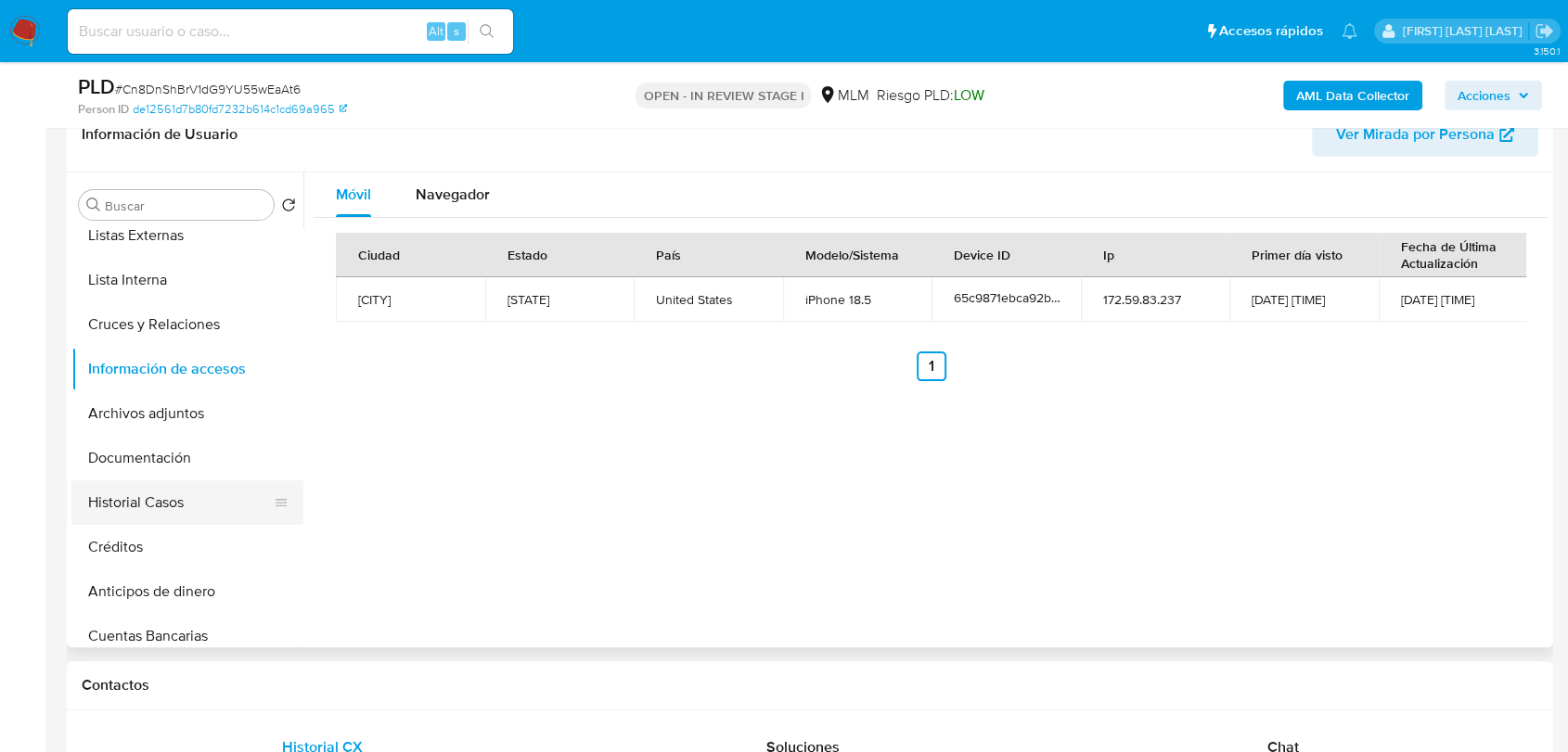 click on "Historial Casos" at bounding box center (180, 503) 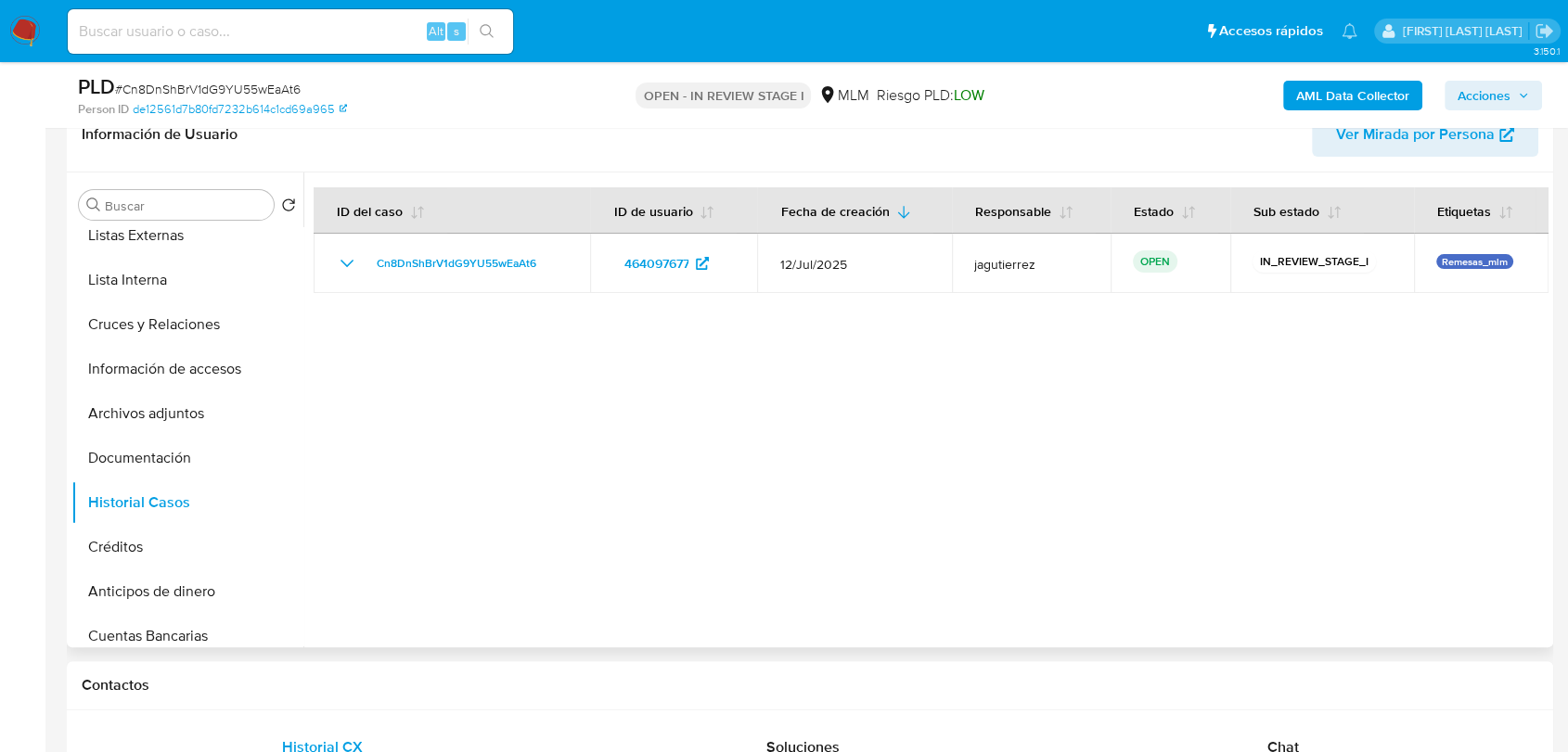 type 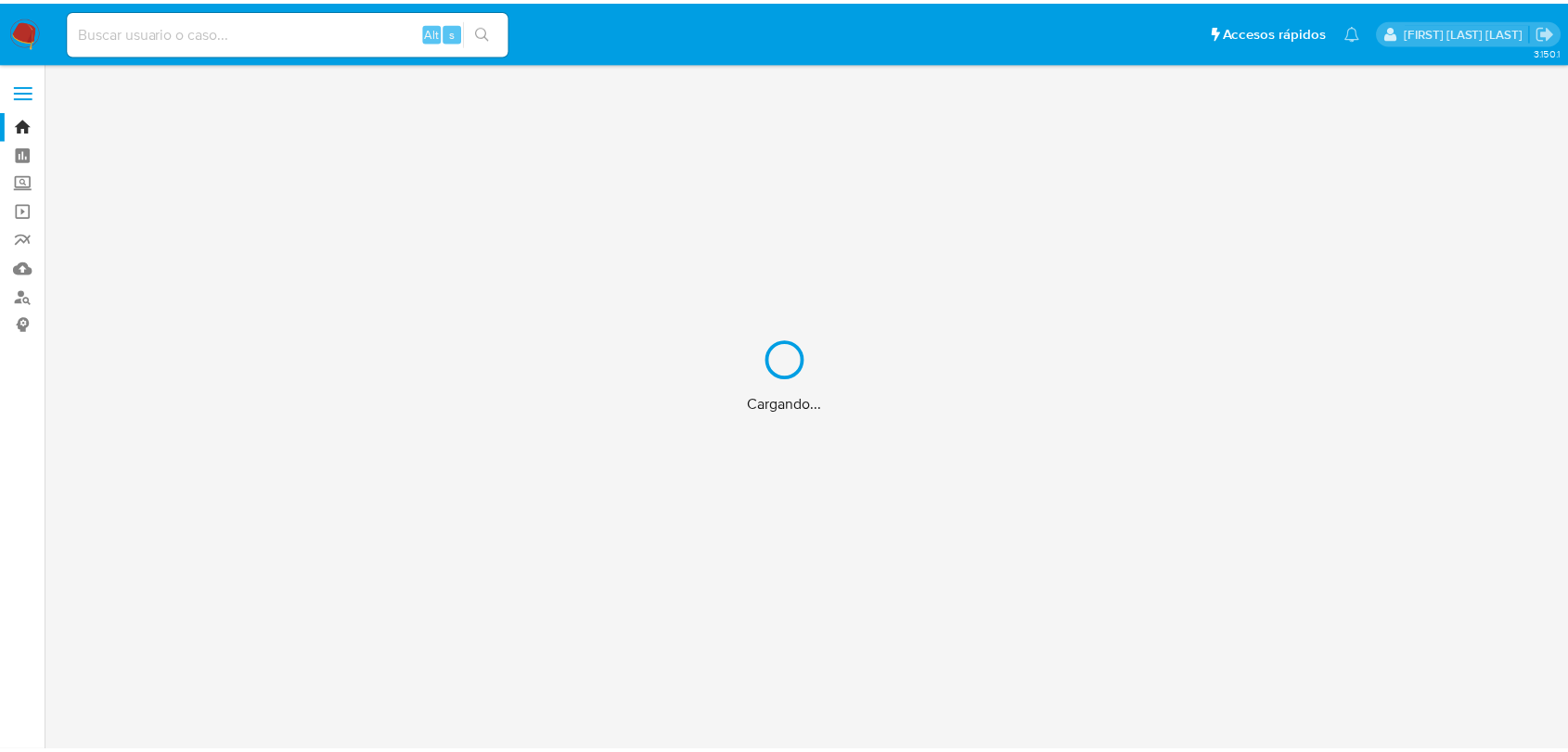 scroll, scrollTop: 0, scrollLeft: 0, axis: both 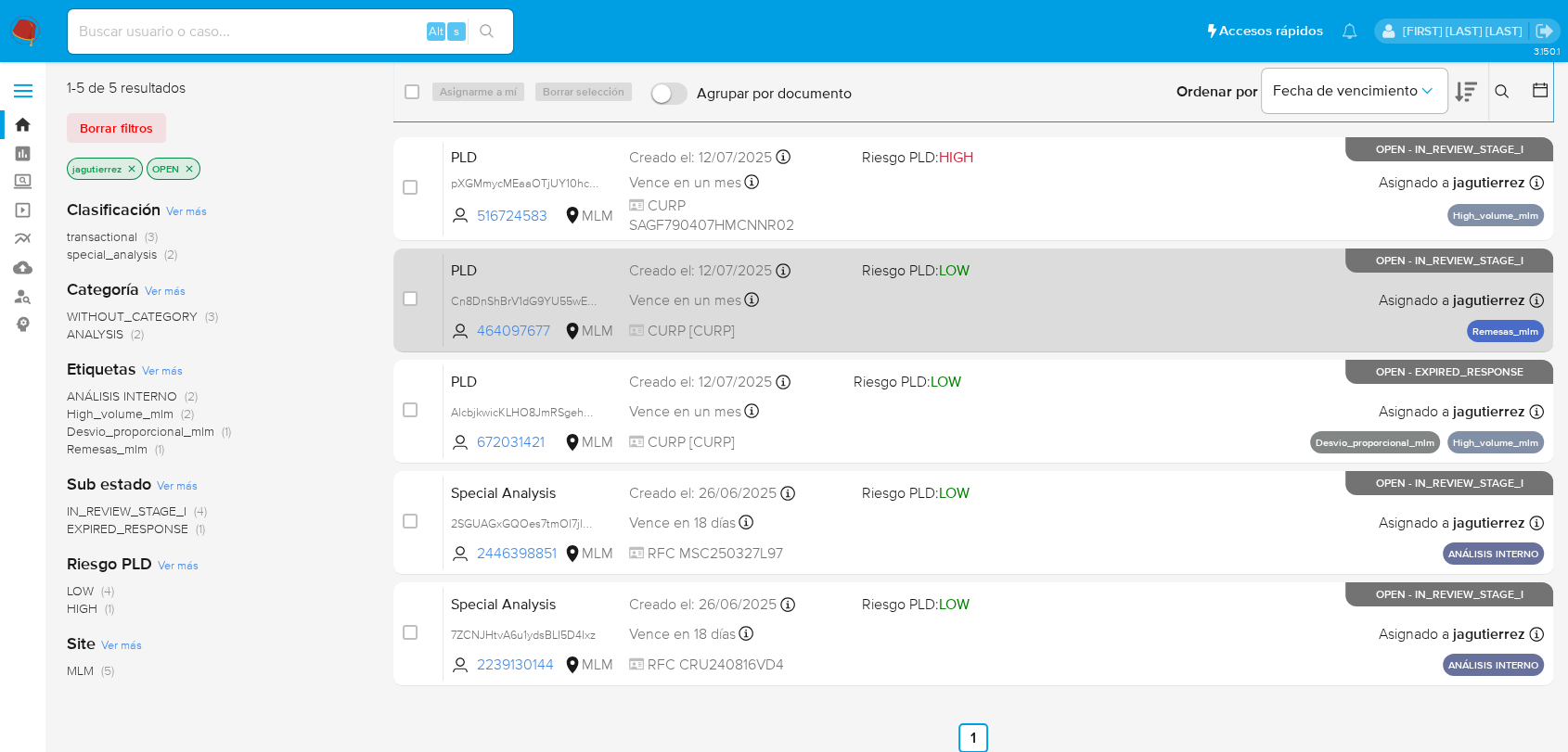click on "PLD Cn8DnShBrV1dG9YU55wEaAt6 464097677 MLM Riesgo PLD:  LOW Creado el: [DATE]   Creado el: [DATE] [TIME] Vence en un mes   Vence el [DATE] [TIME] CURP   [CURP] Asignado a   [USERNAME]   Asignado el: [DATE] [TIME] Remesas_mlm OPEN - IN_REVIEW_STAGE_I" at bounding box center (994, 300) 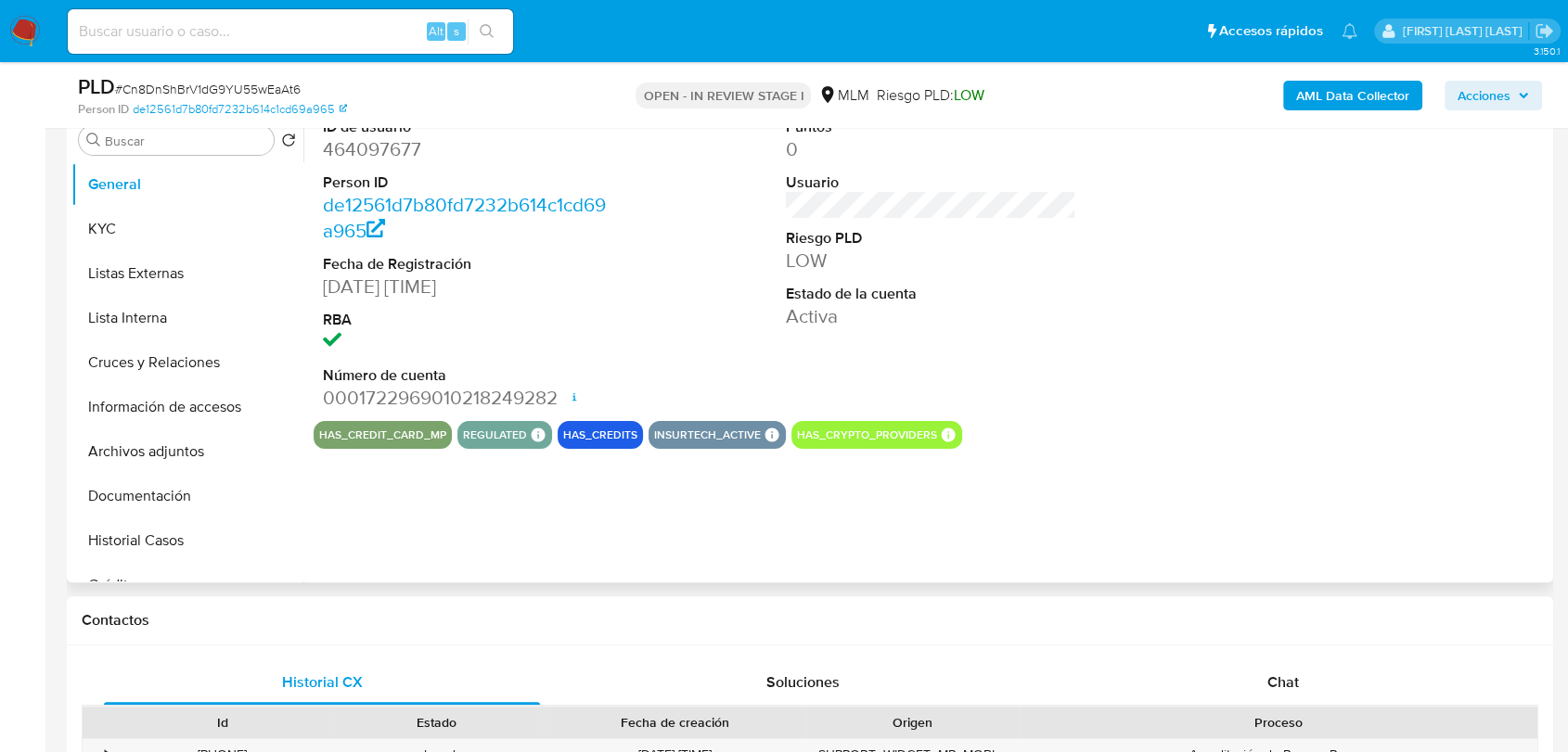 scroll, scrollTop: 309, scrollLeft: 0, axis: vertical 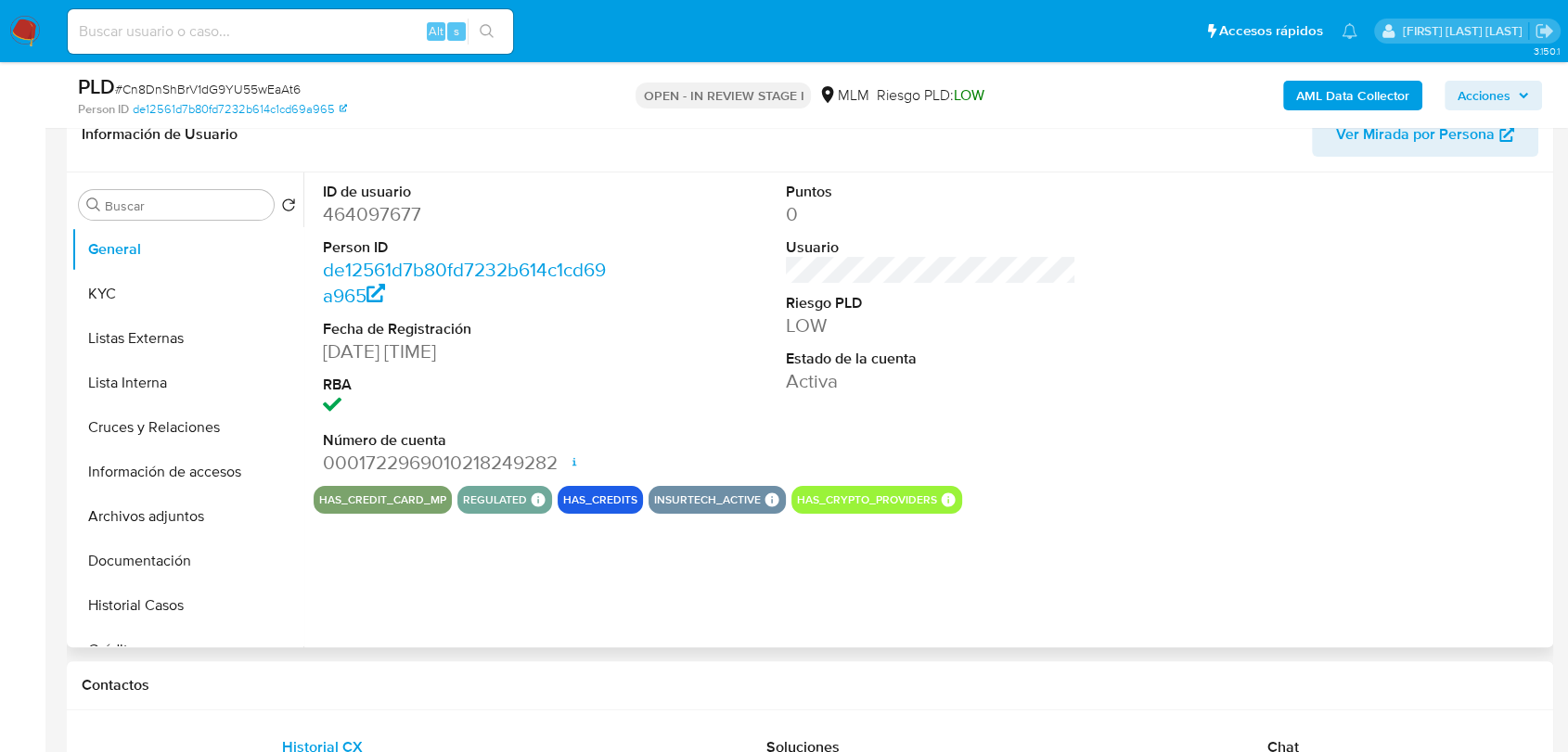 select on "10" 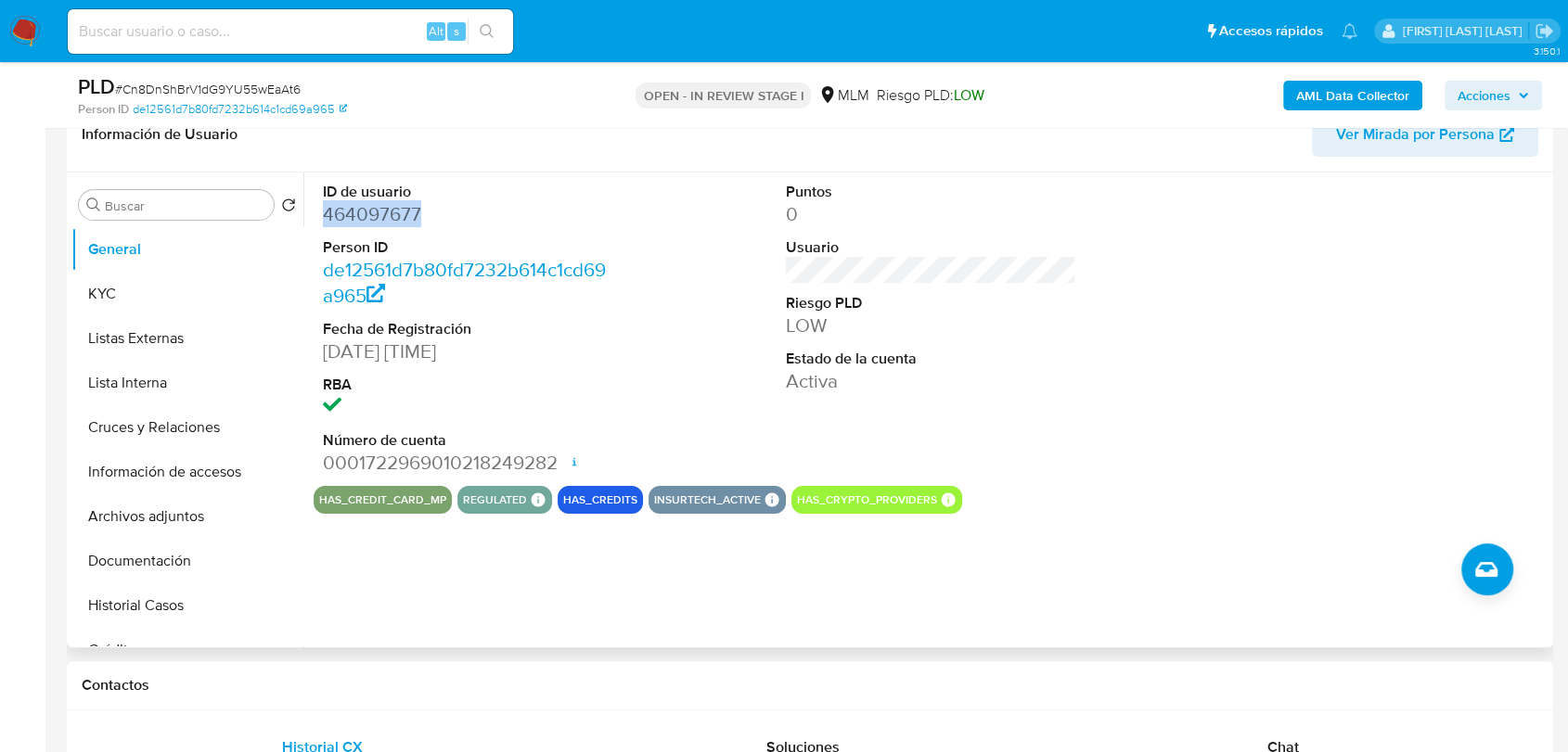 click on "464097677" at bounding box center (468, 214) 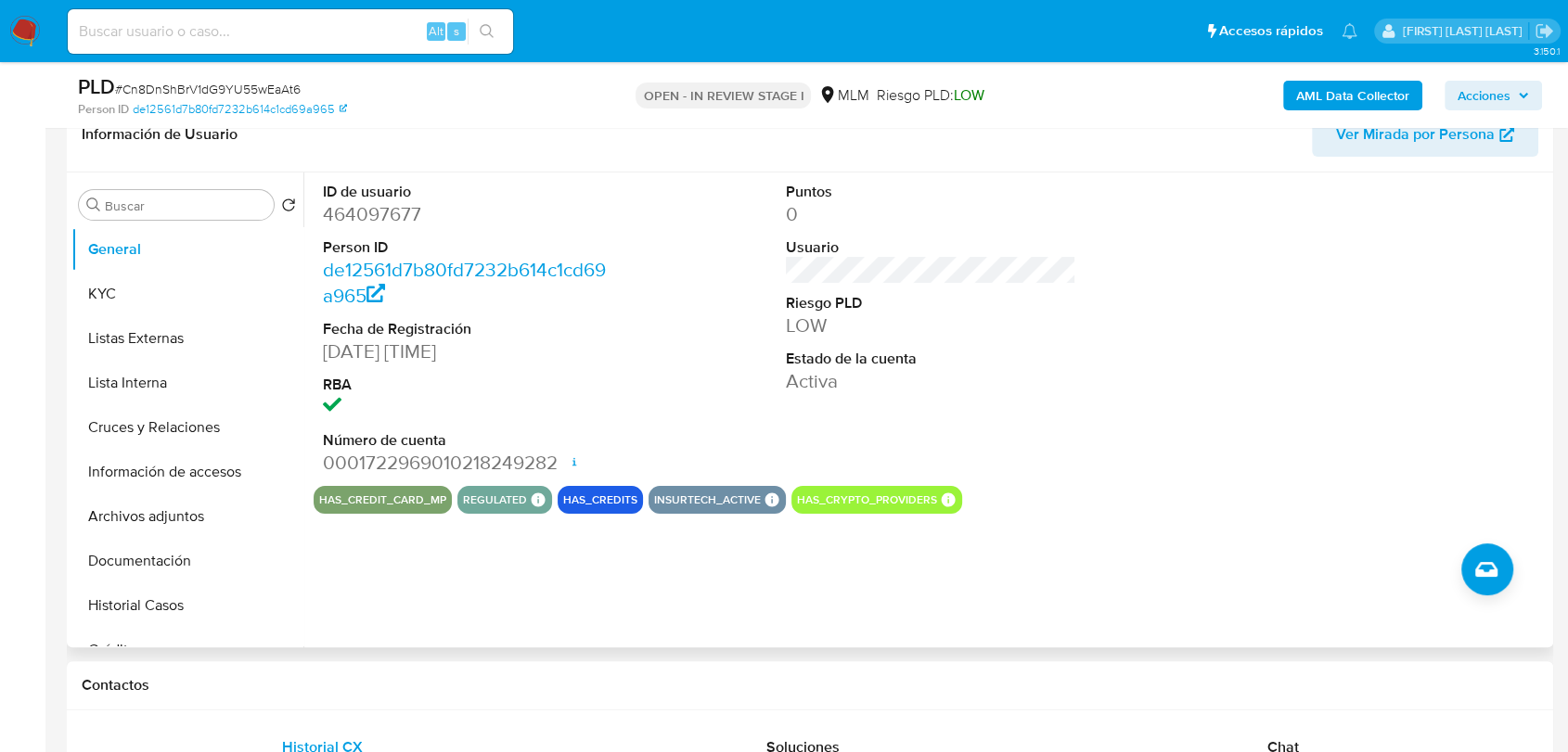 drag, startPoint x: 363, startPoint y: 210, endPoint x: 745, endPoint y: 165, distance: 384.6414 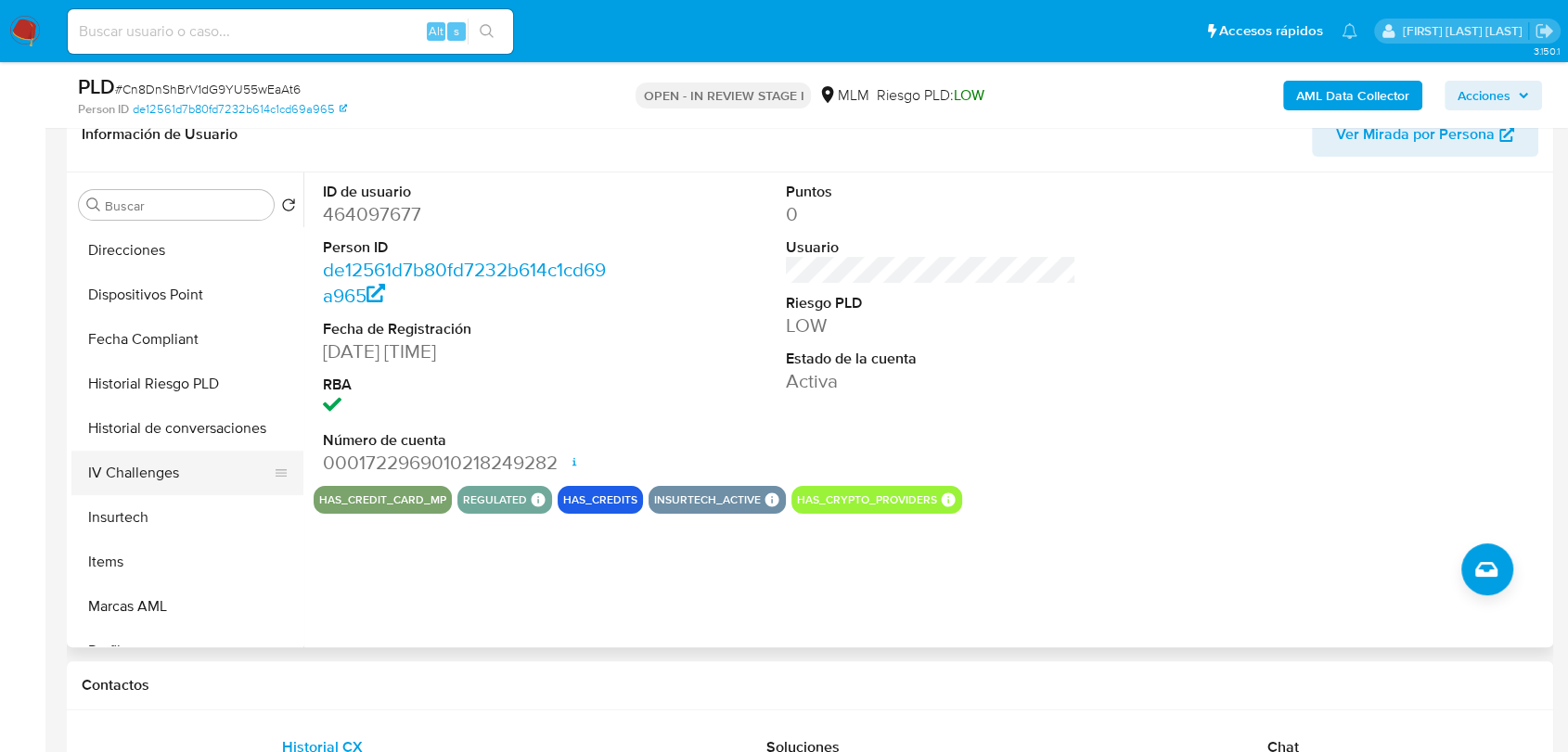 scroll, scrollTop: 720, scrollLeft: 0, axis: vertical 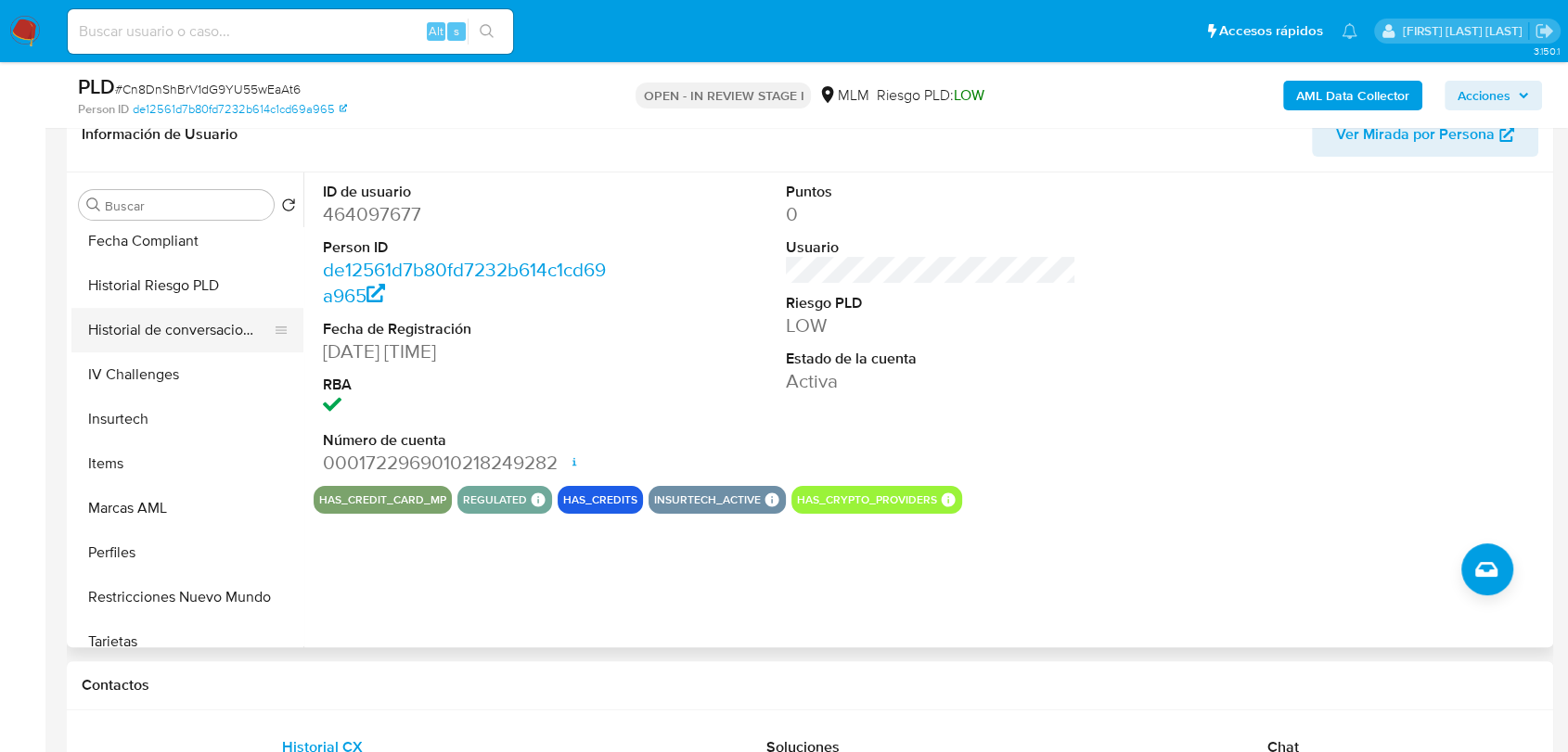 click on "Historial de conversaciones" at bounding box center [180, 330] 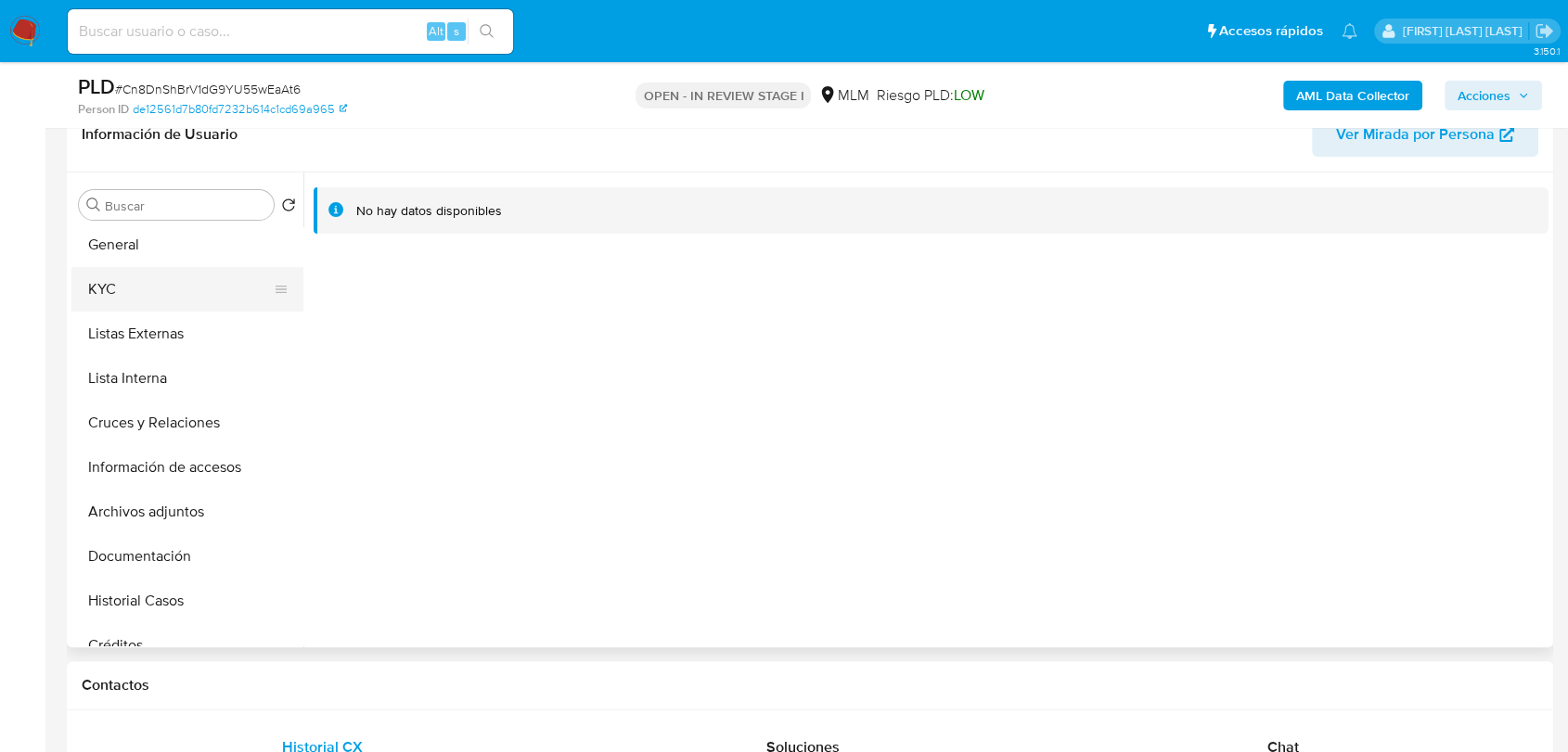 scroll, scrollTop: 0, scrollLeft: 0, axis: both 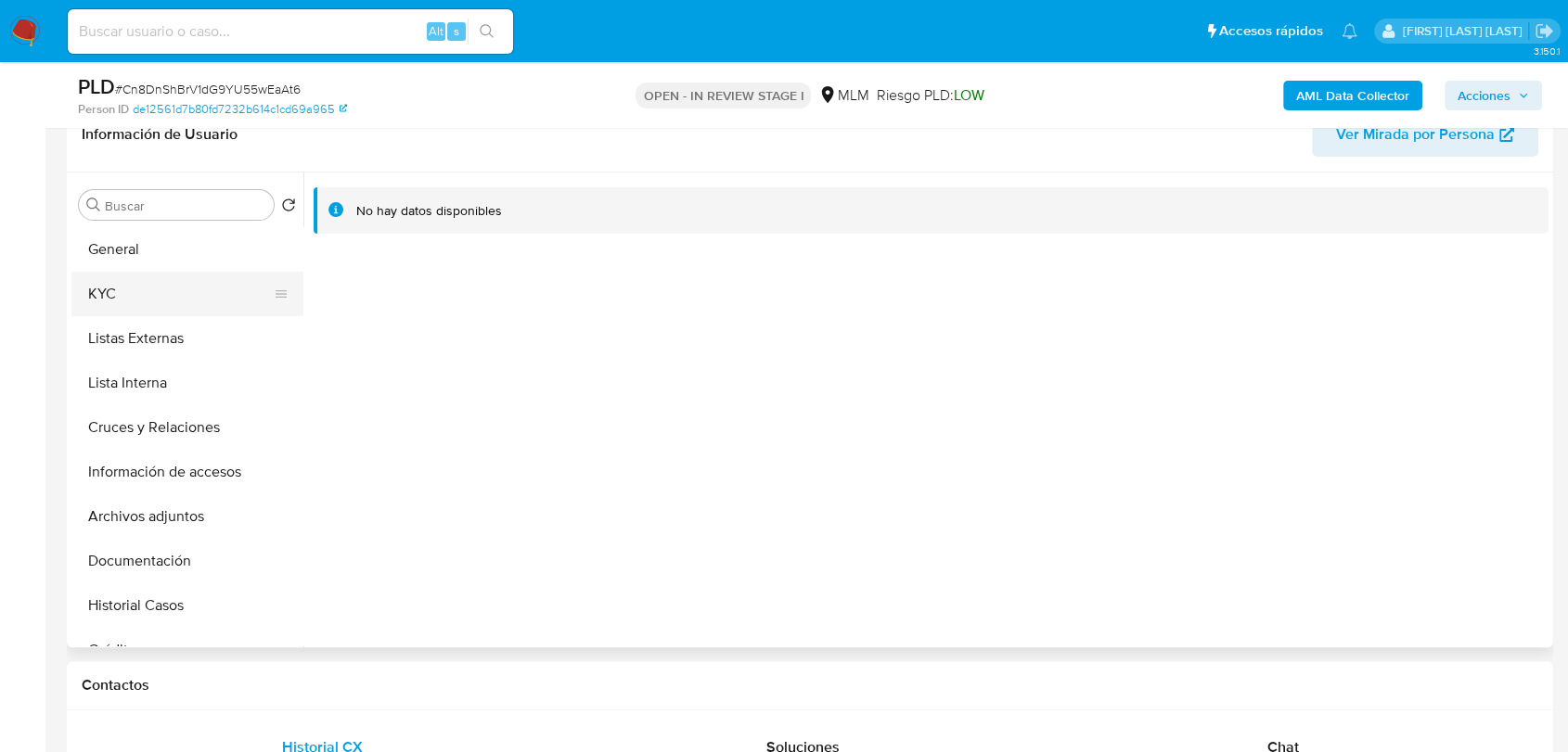 click on "KYC" at bounding box center [180, 294] 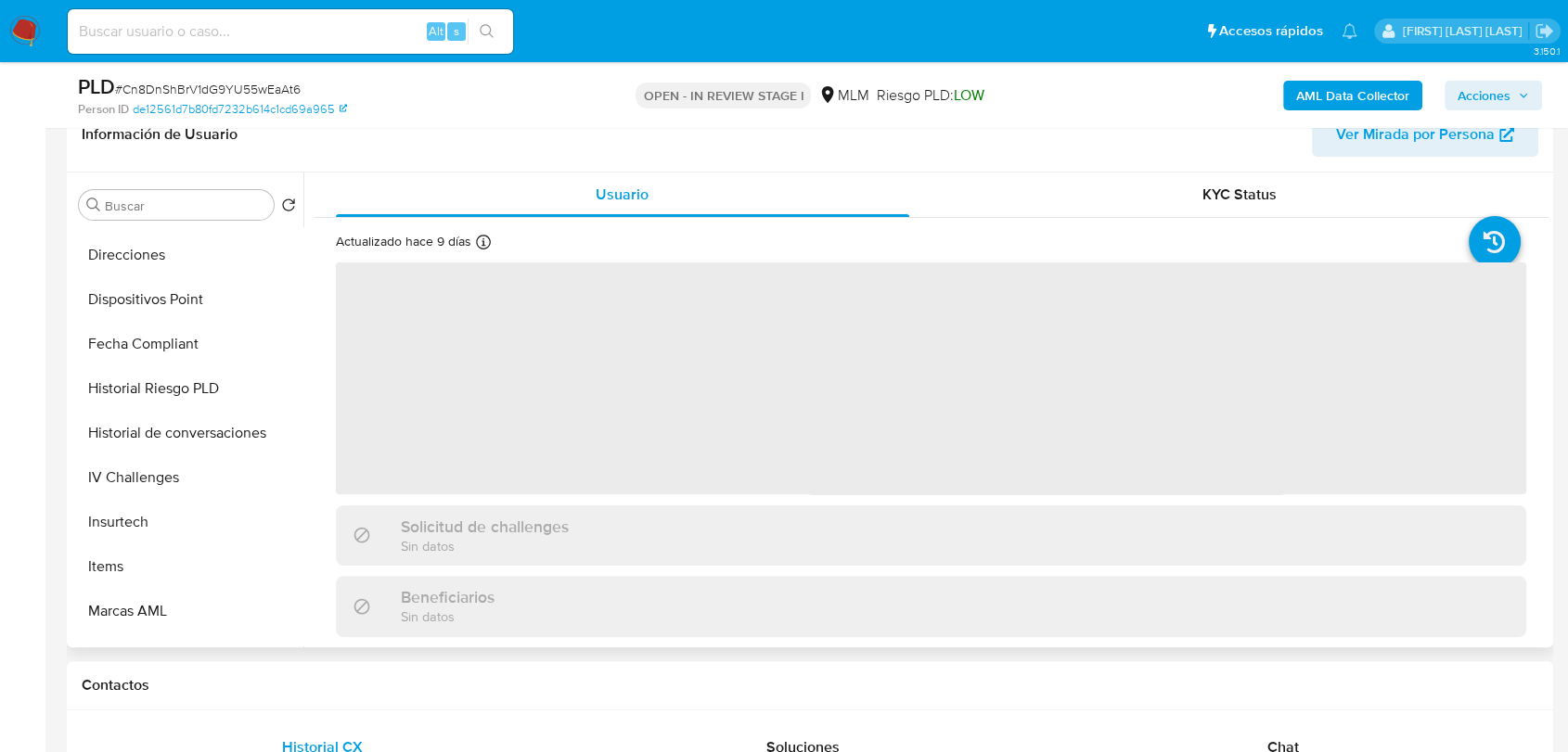 scroll, scrollTop: 326, scrollLeft: 0, axis: vertical 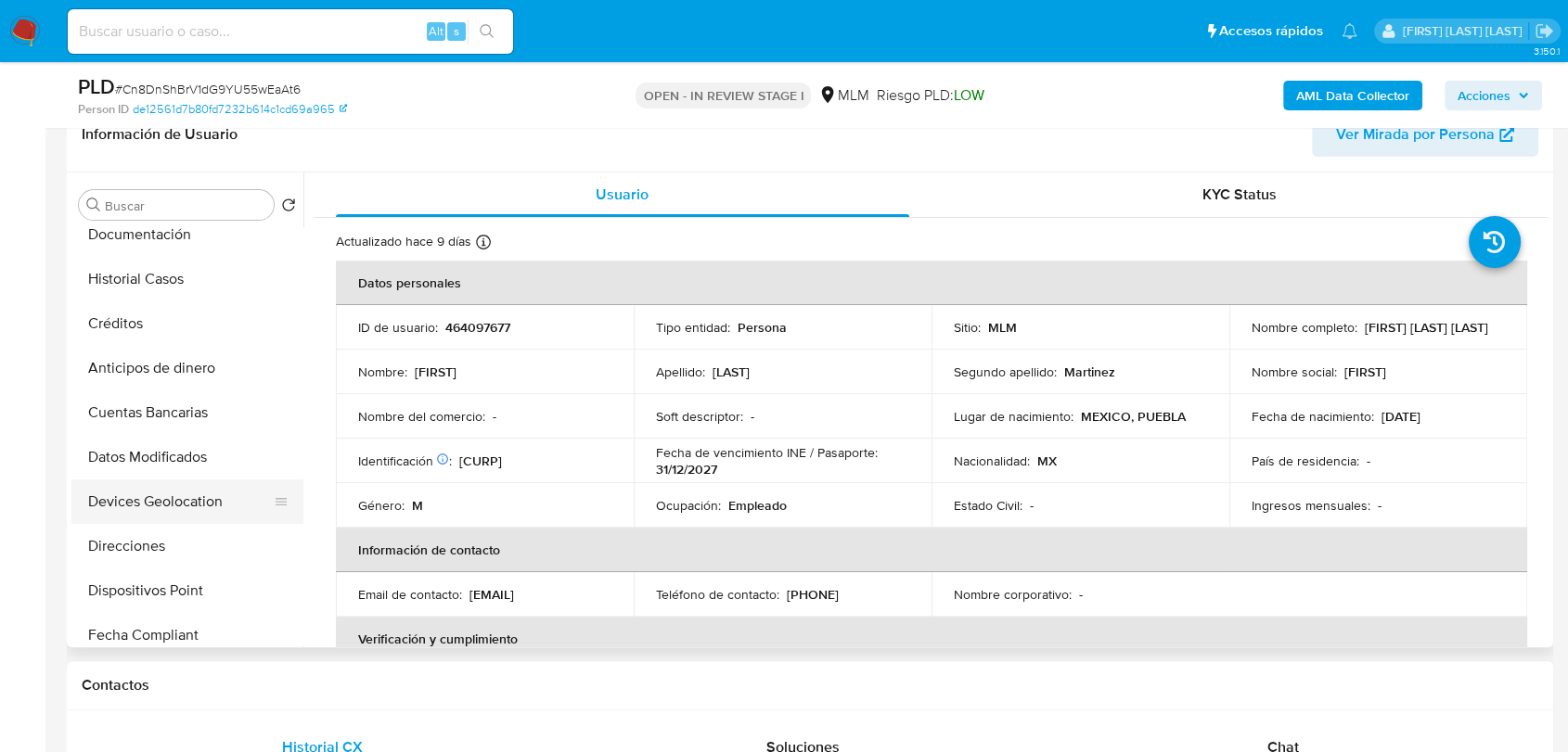 click on "Devices Geolocation" at bounding box center (180, 502) 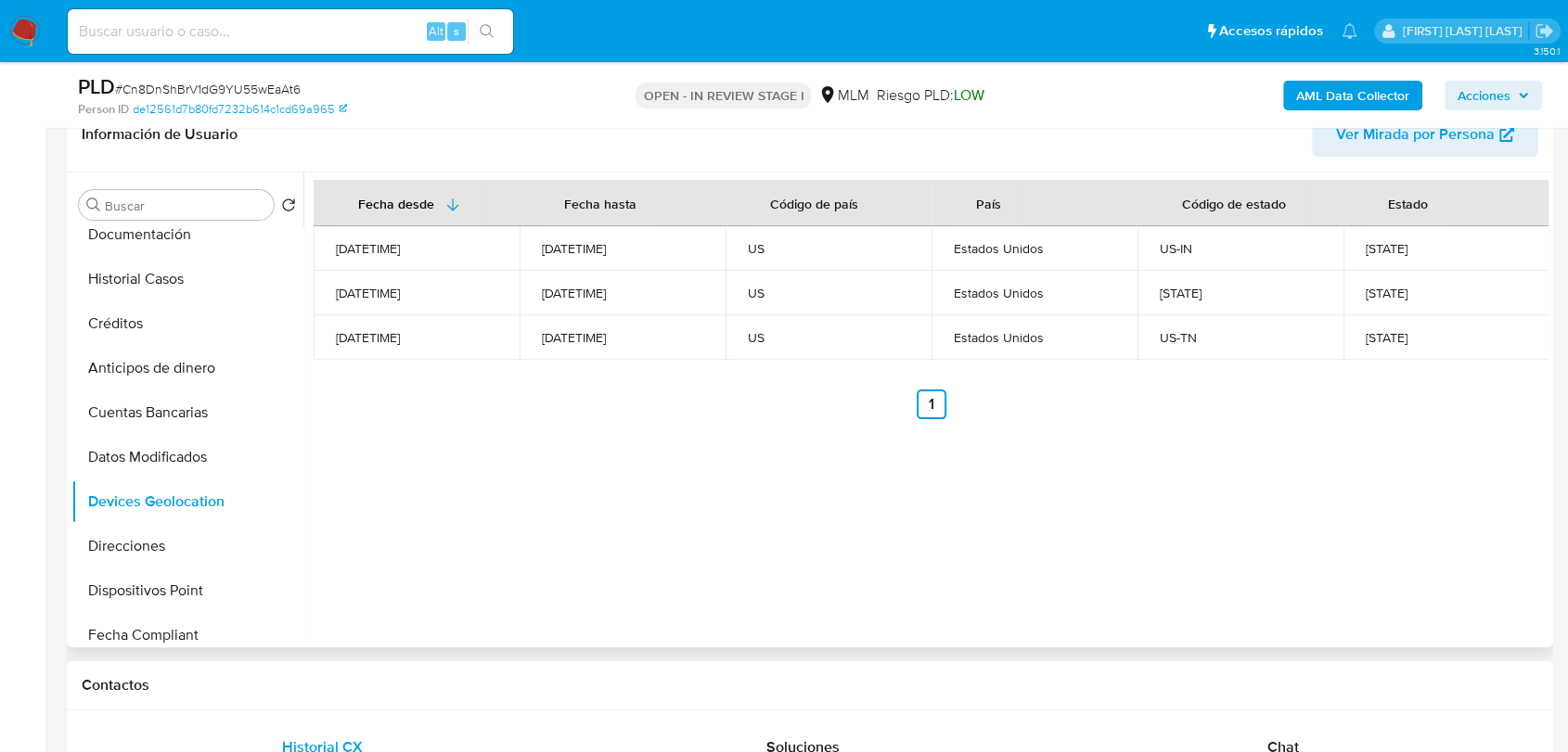 scroll, scrollTop: 206, scrollLeft: 0, axis: vertical 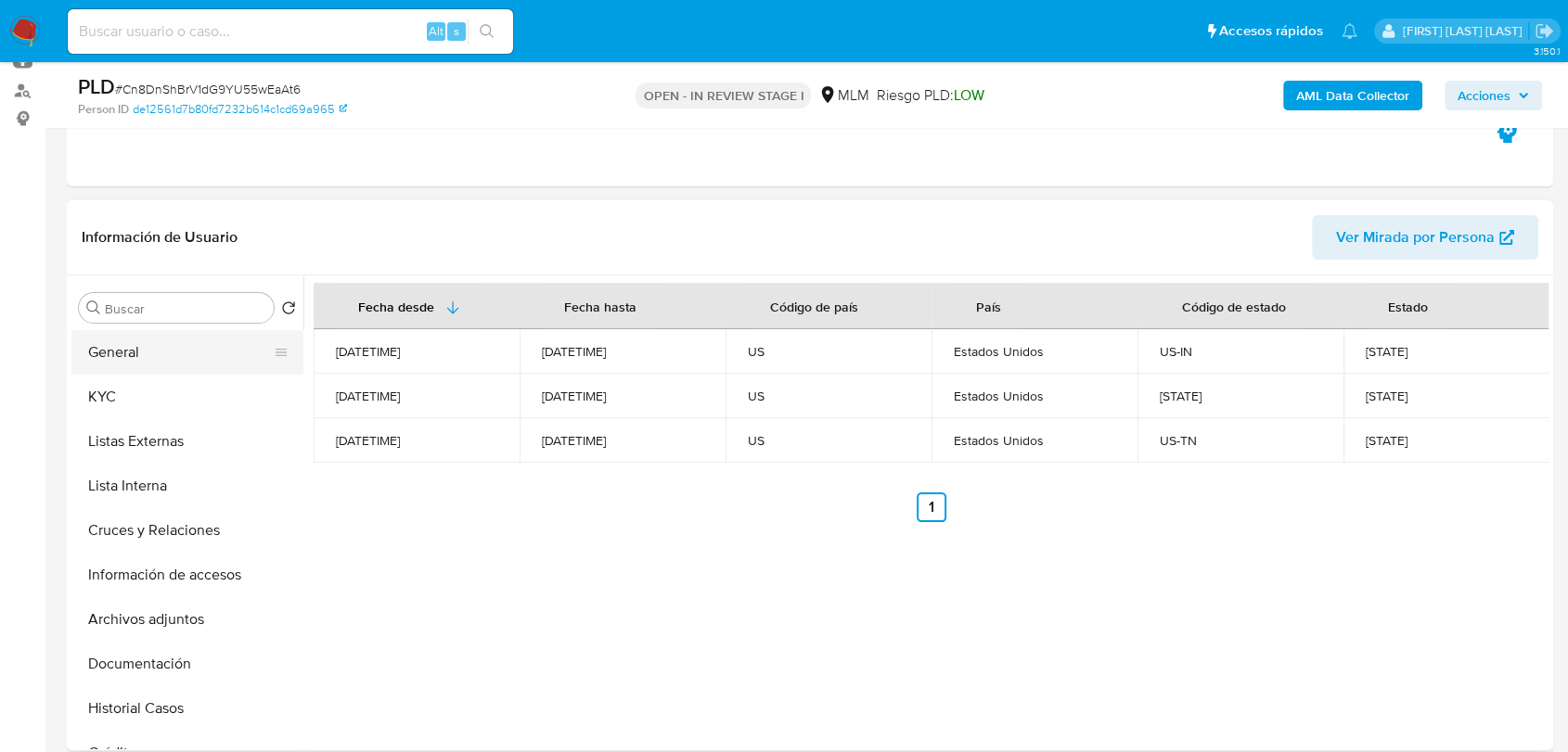 click on "General" at bounding box center [180, 352] 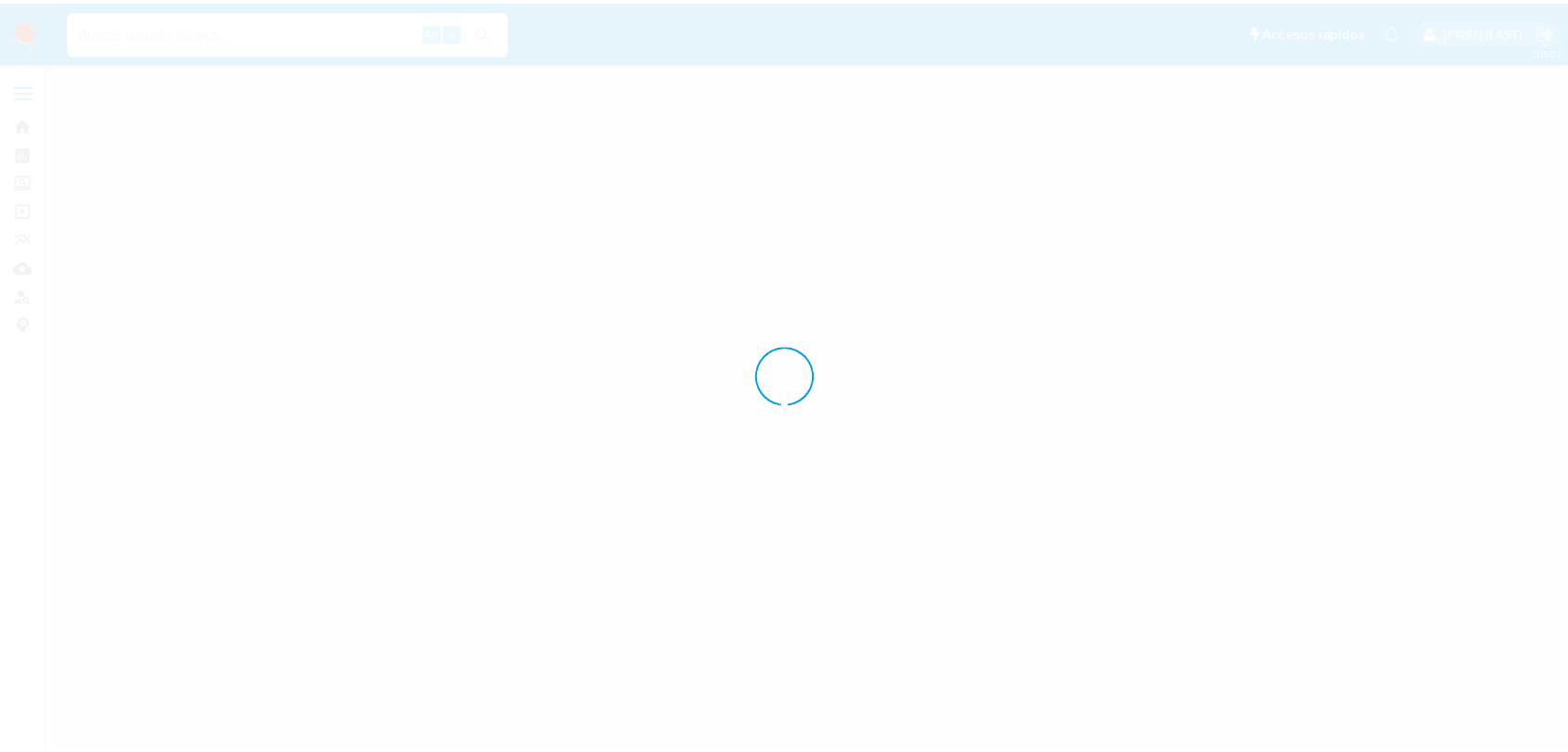 scroll, scrollTop: 0, scrollLeft: 0, axis: both 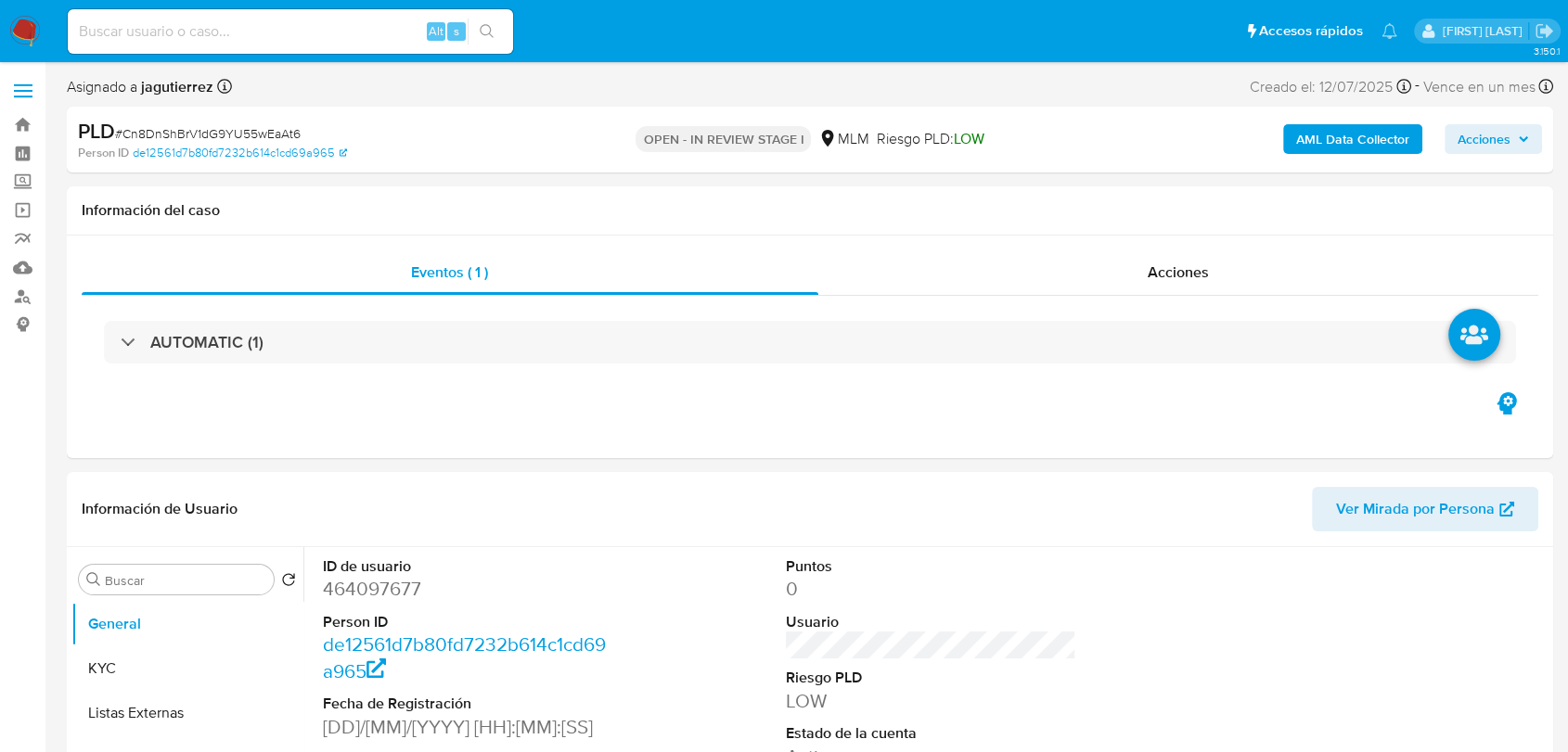 select on "10" 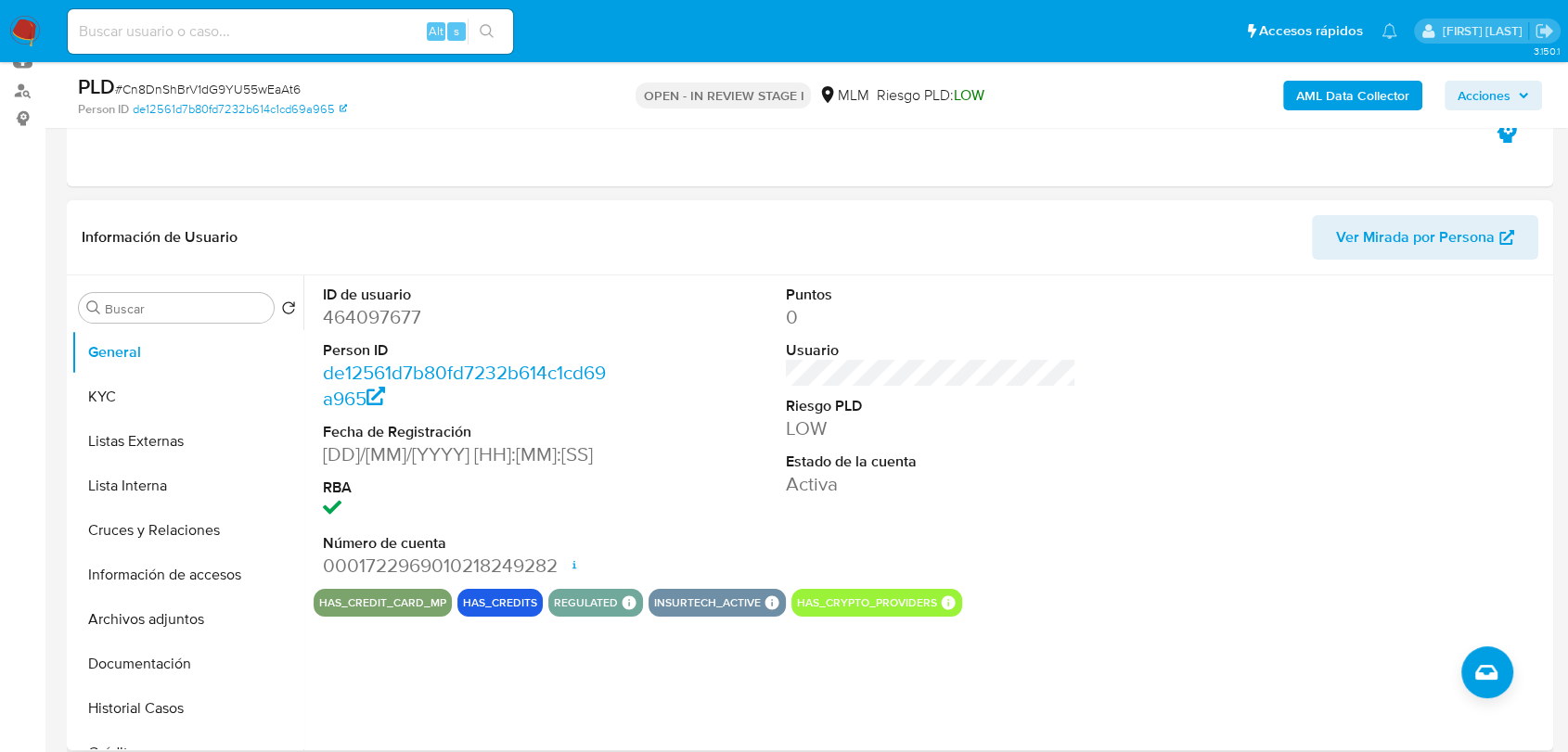 scroll, scrollTop: 309, scrollLeft: 0, axis: vertical 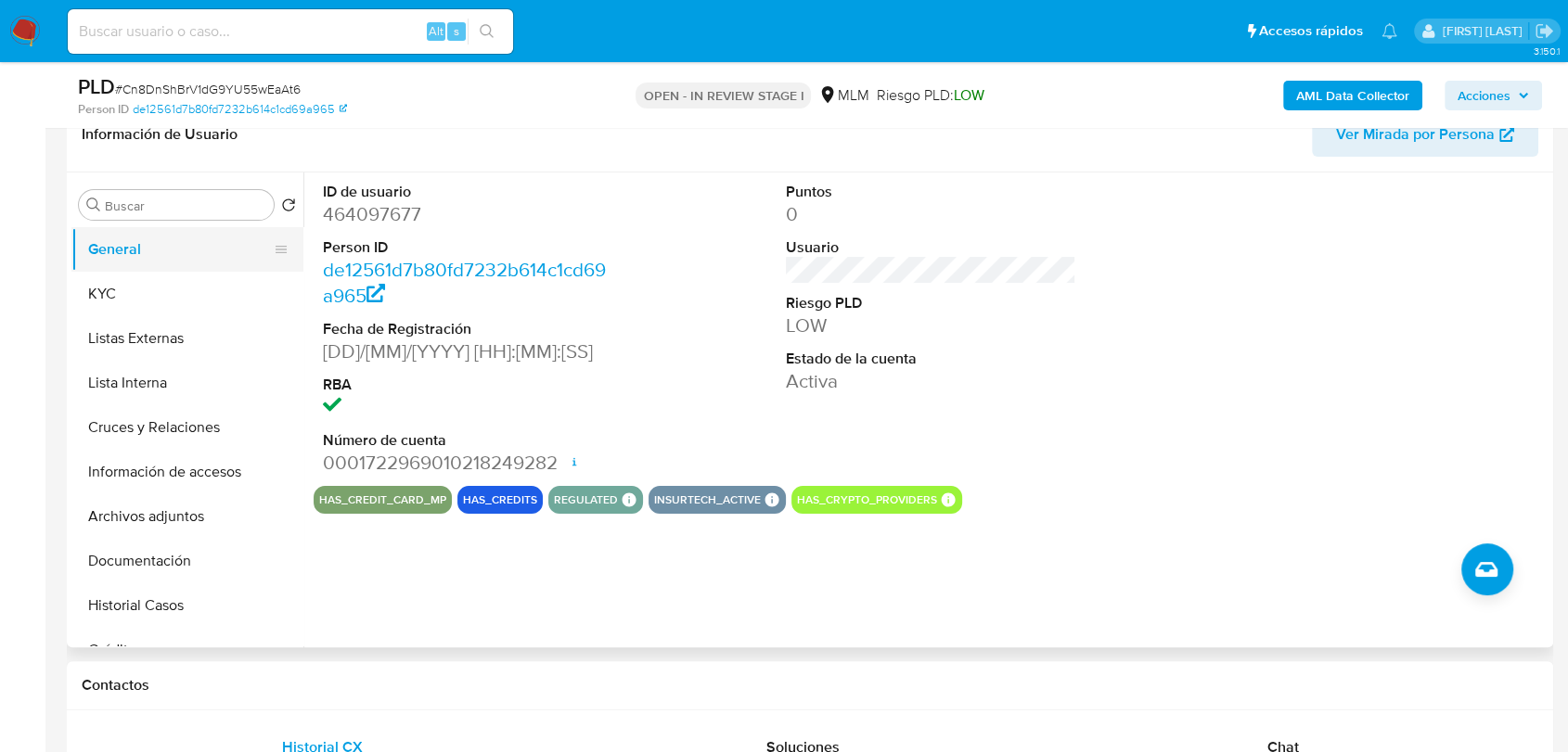 click on "General" at bounding box center (180, 249) 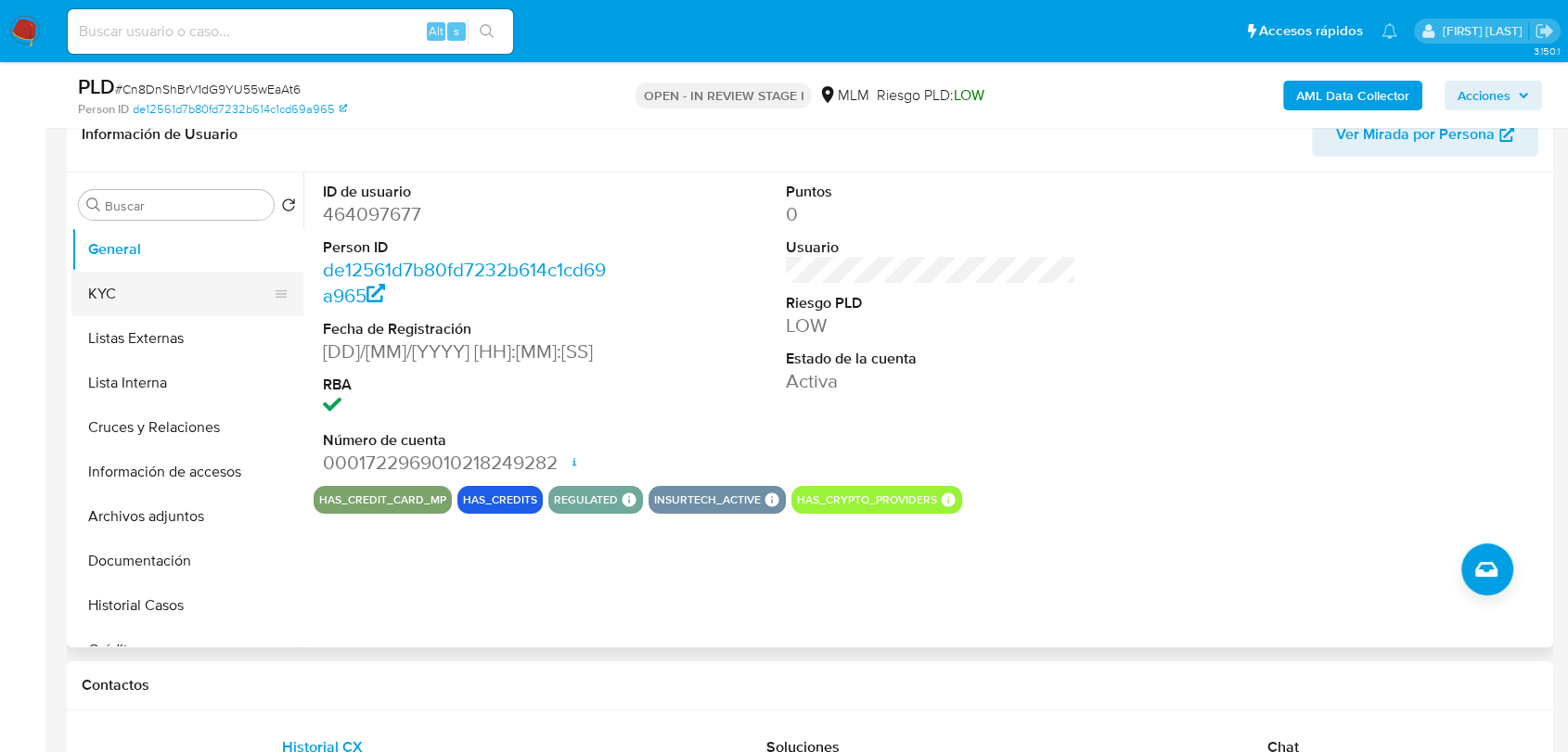 click on "KYC" at bounding box center [180, 294] 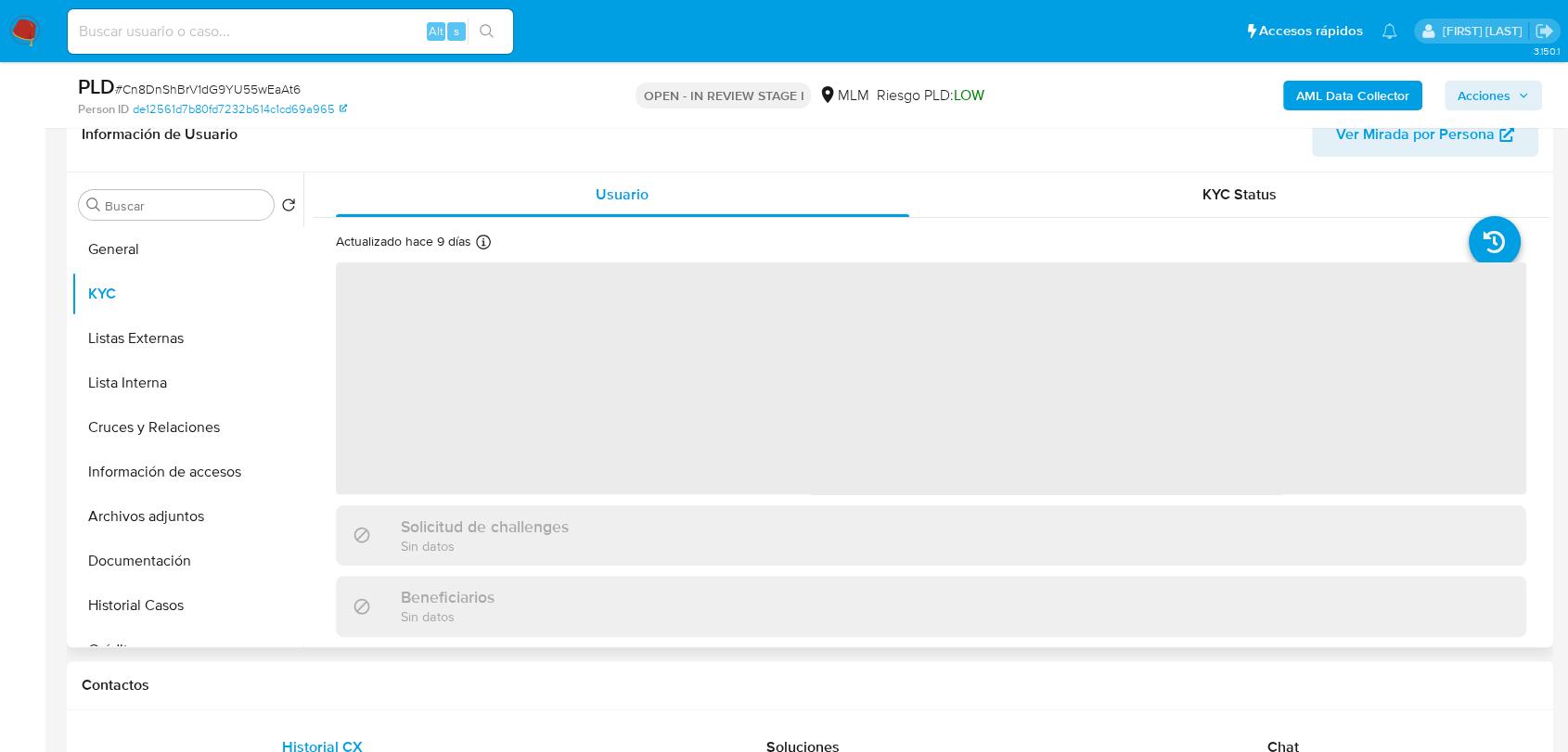 type 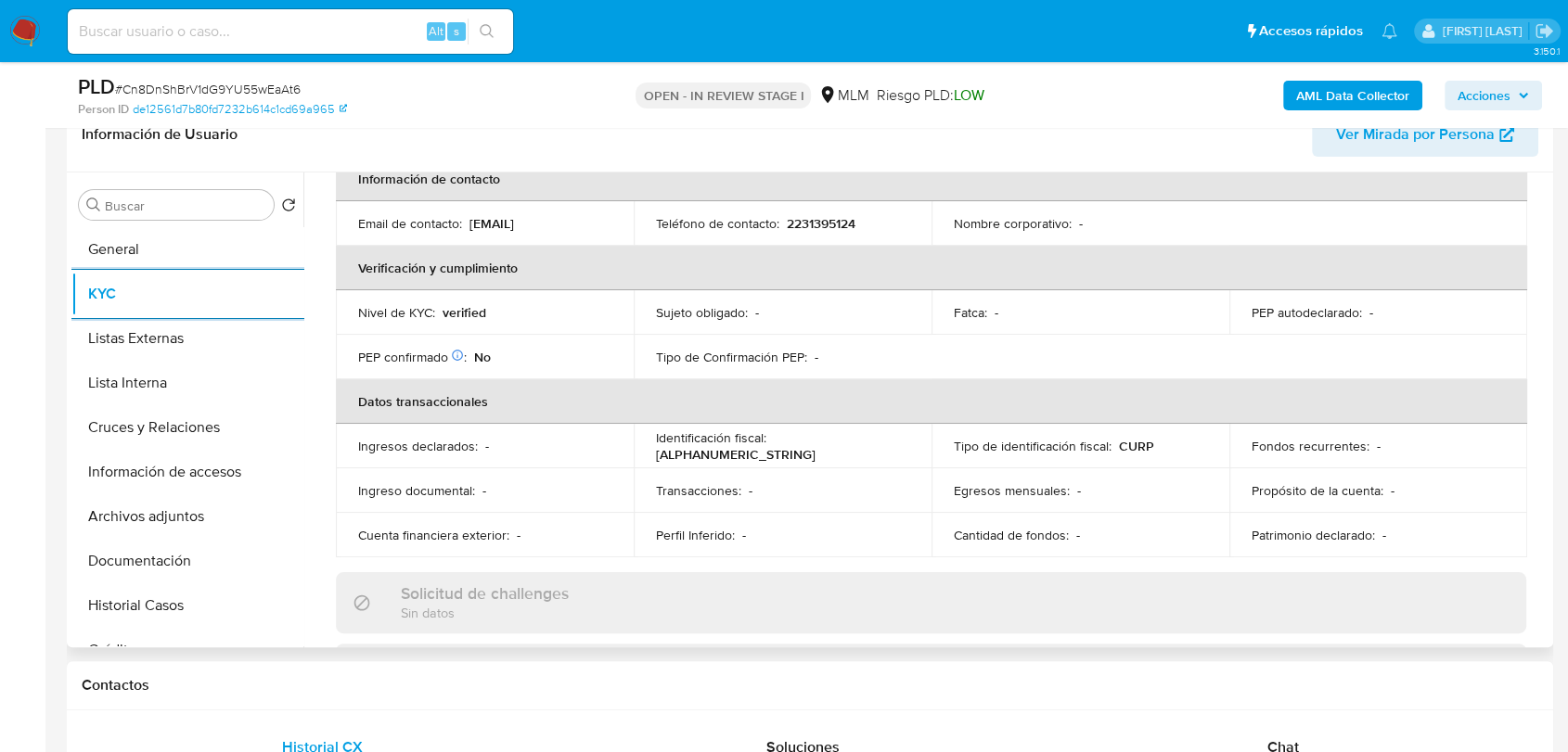 scroll, scrollTop: 412, scrollLeft: 0, axis: vertical 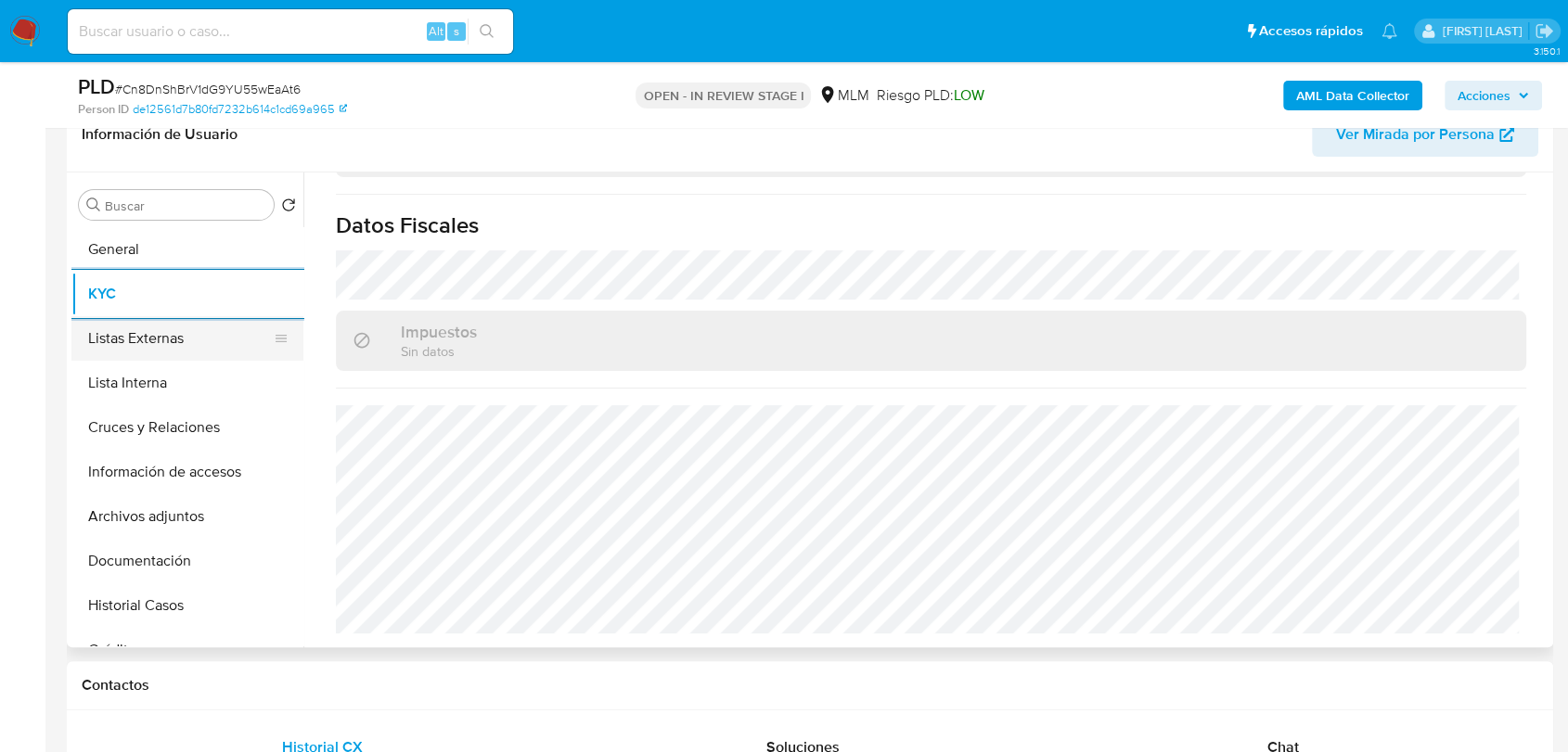 click on "Listas Externas" at bounding box center (180, 338) 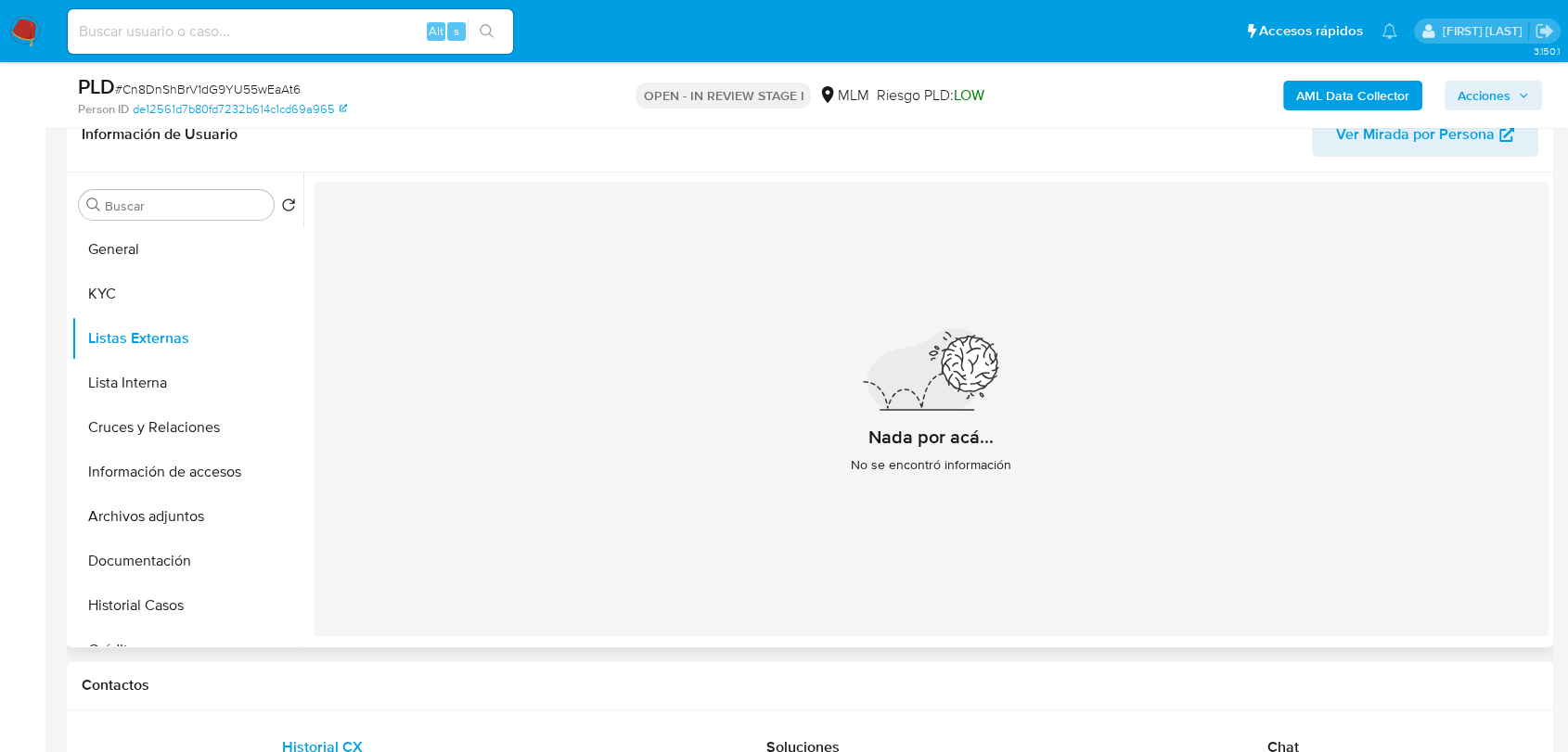 type 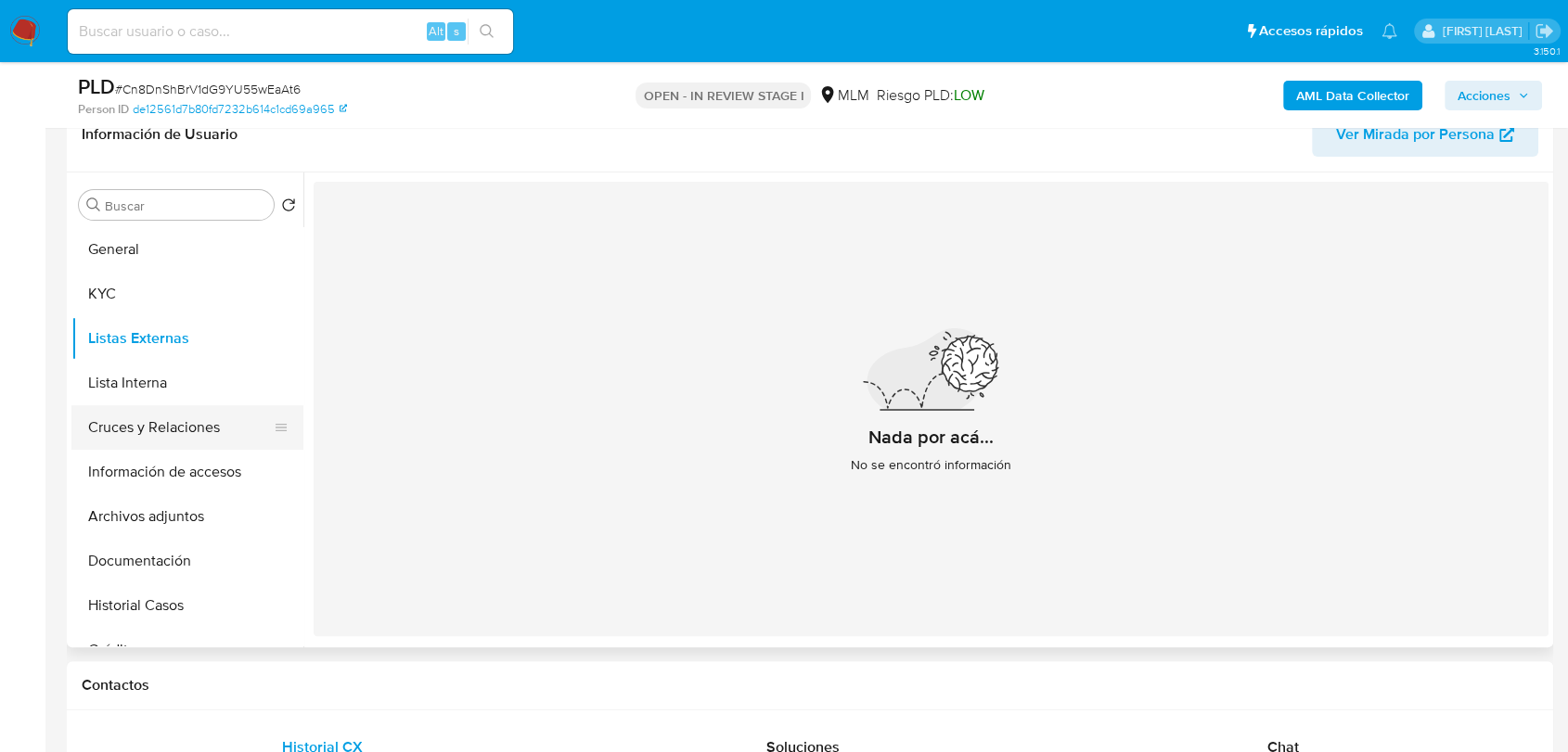 click on "Cruces y Relaciones" at bounding box center (180, 427) 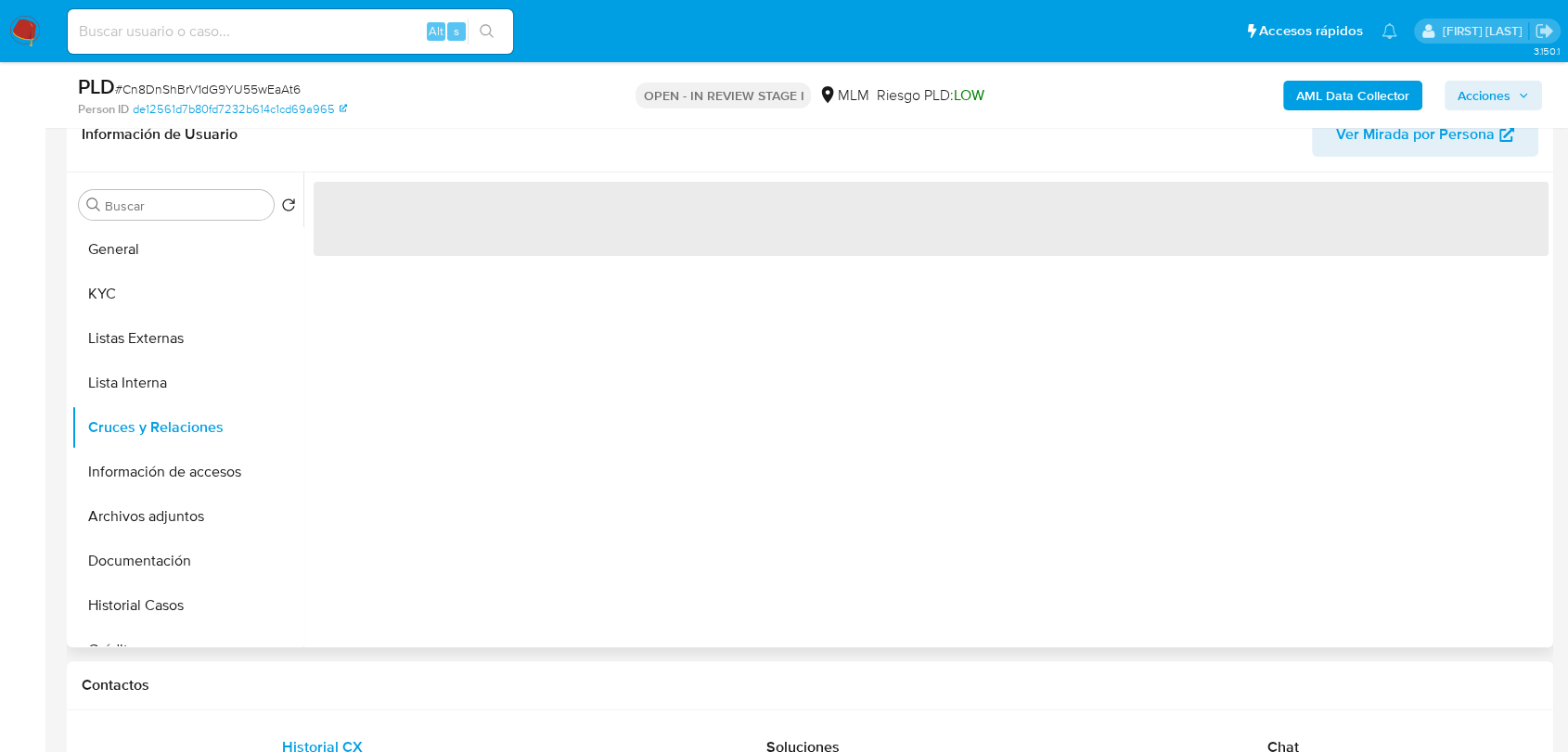 type 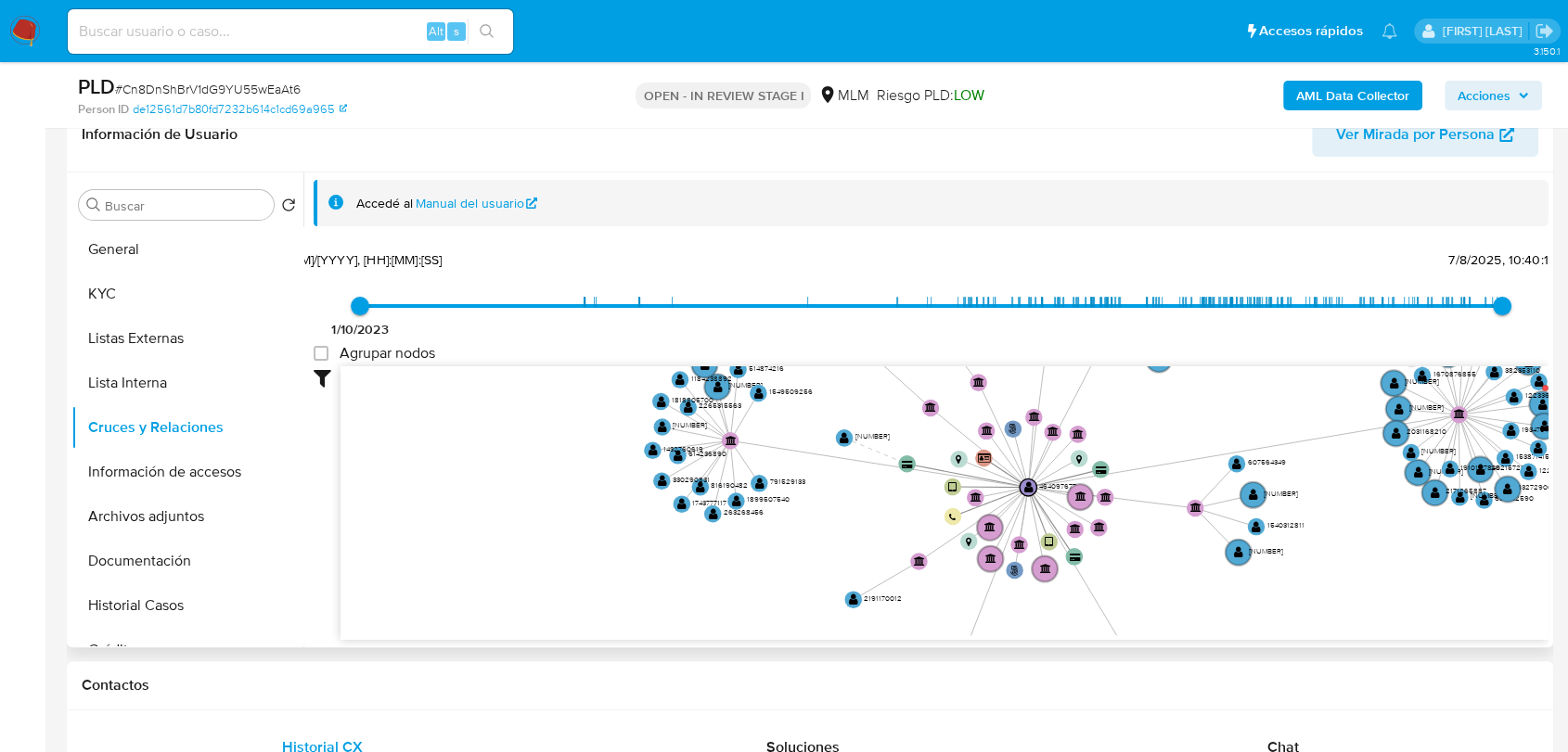drag, startPoint x: 1090, startPoint y: 524, endPoint x: 1173, endPoint y: 469, distance: 99.56907 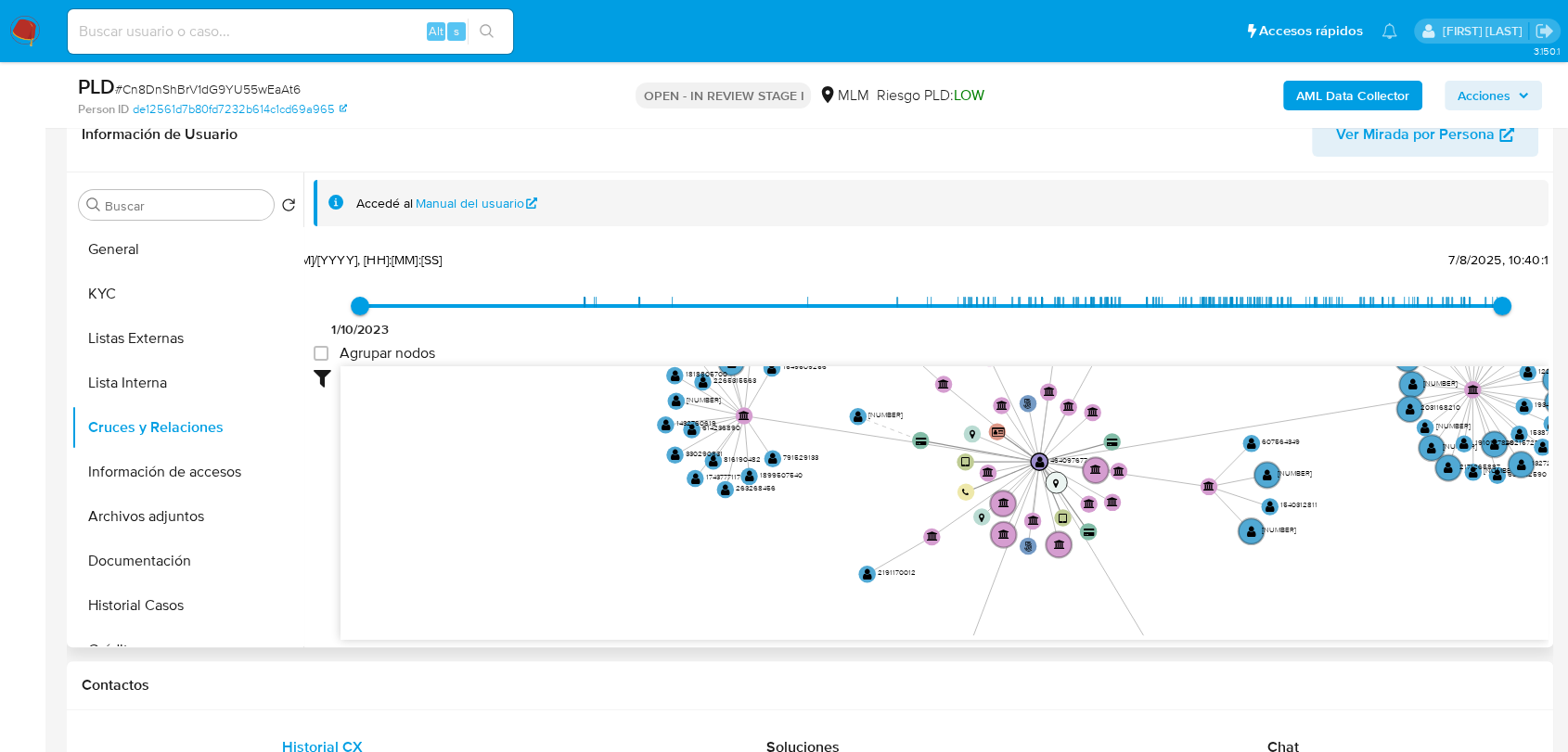 drag, startPoint x: 1088, startPoint y: 432, endPoint x: 1046, endPoint y: 490, distance: 71.610055 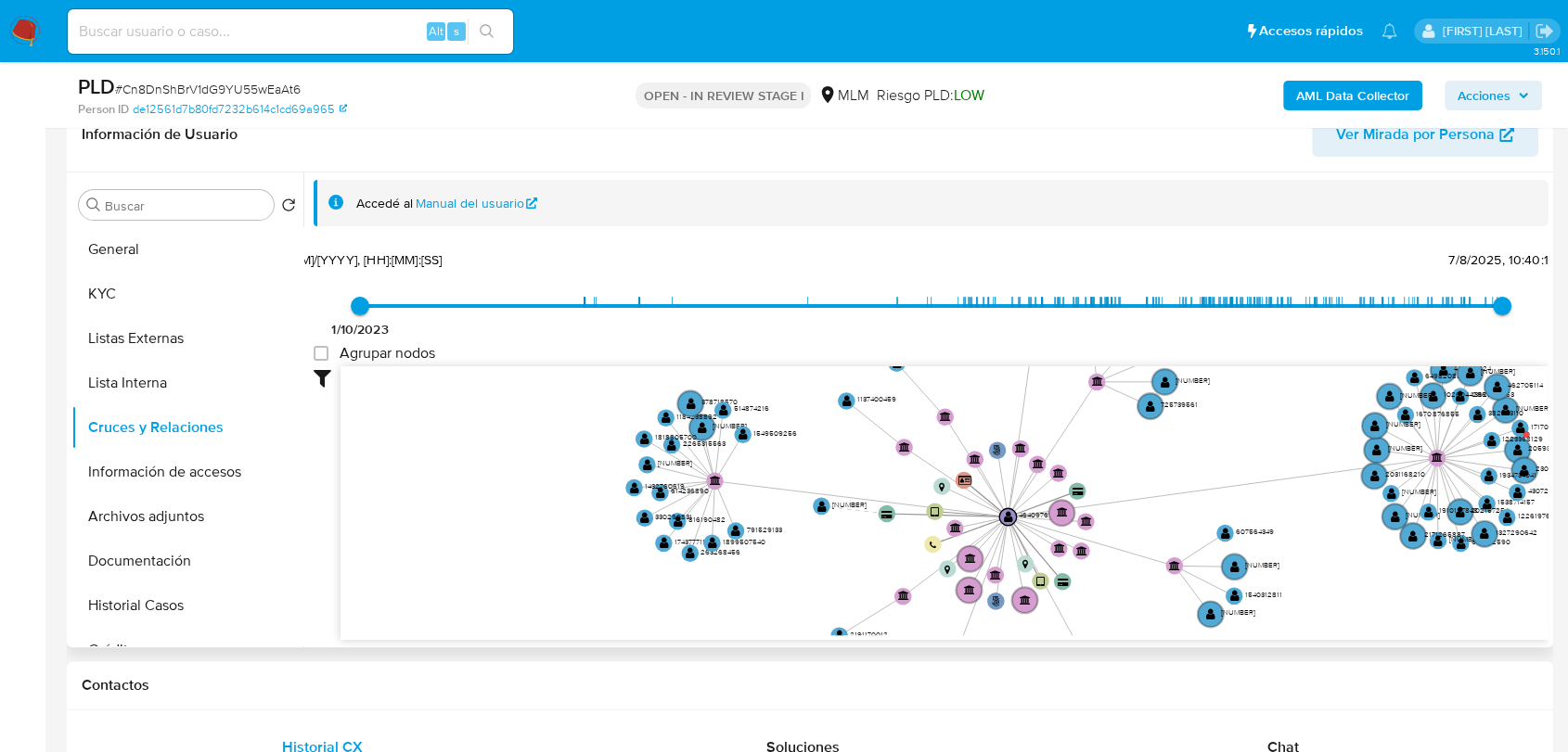 drag, startPoint x: 1148, startPoint y: 478, endPoint x: 1124, endPoint y: 505, distance: 36.124784 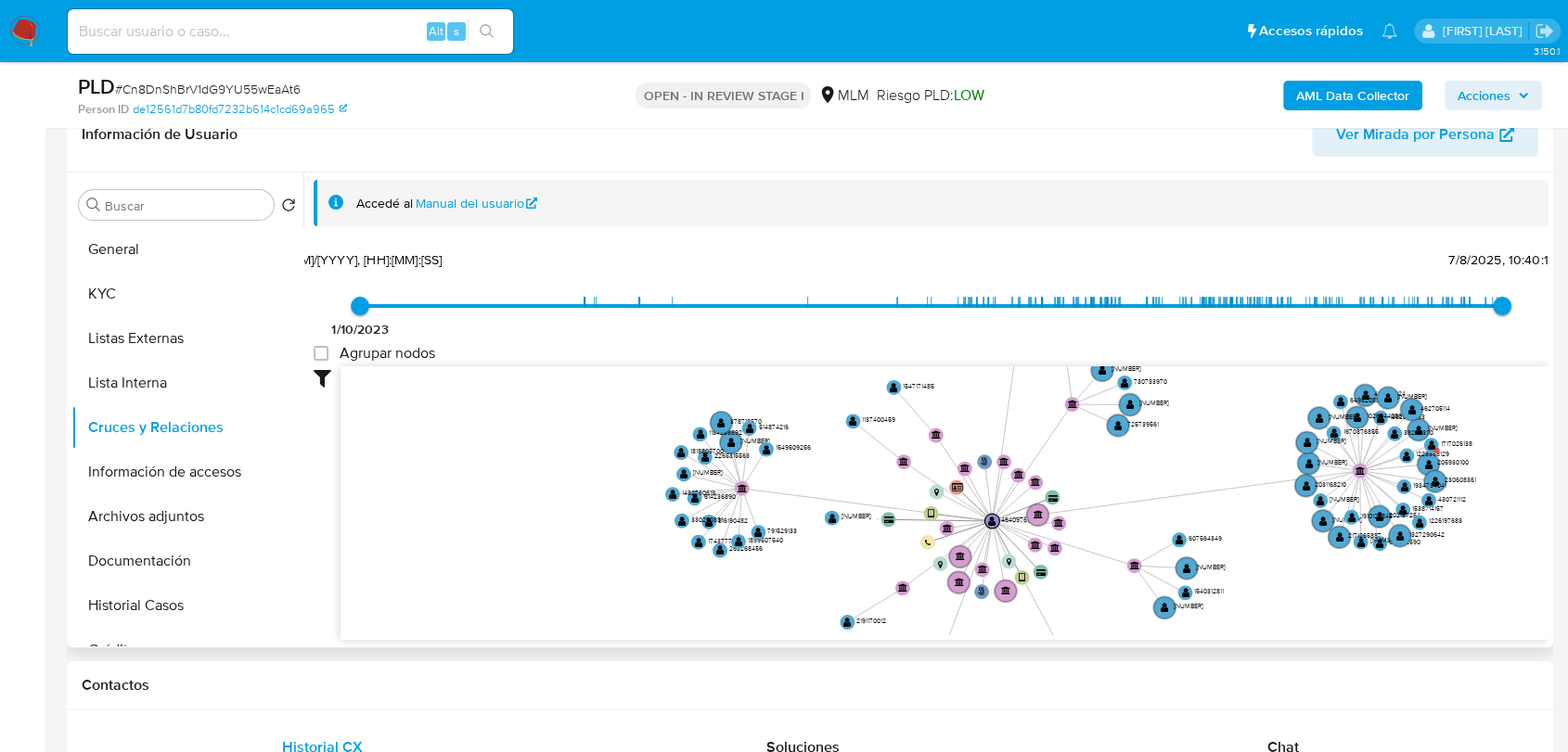 drag, startPoint x: 1113, startPoint y: 456, endPoint x: 1093, endPoint y: 453, distance: 20.223748 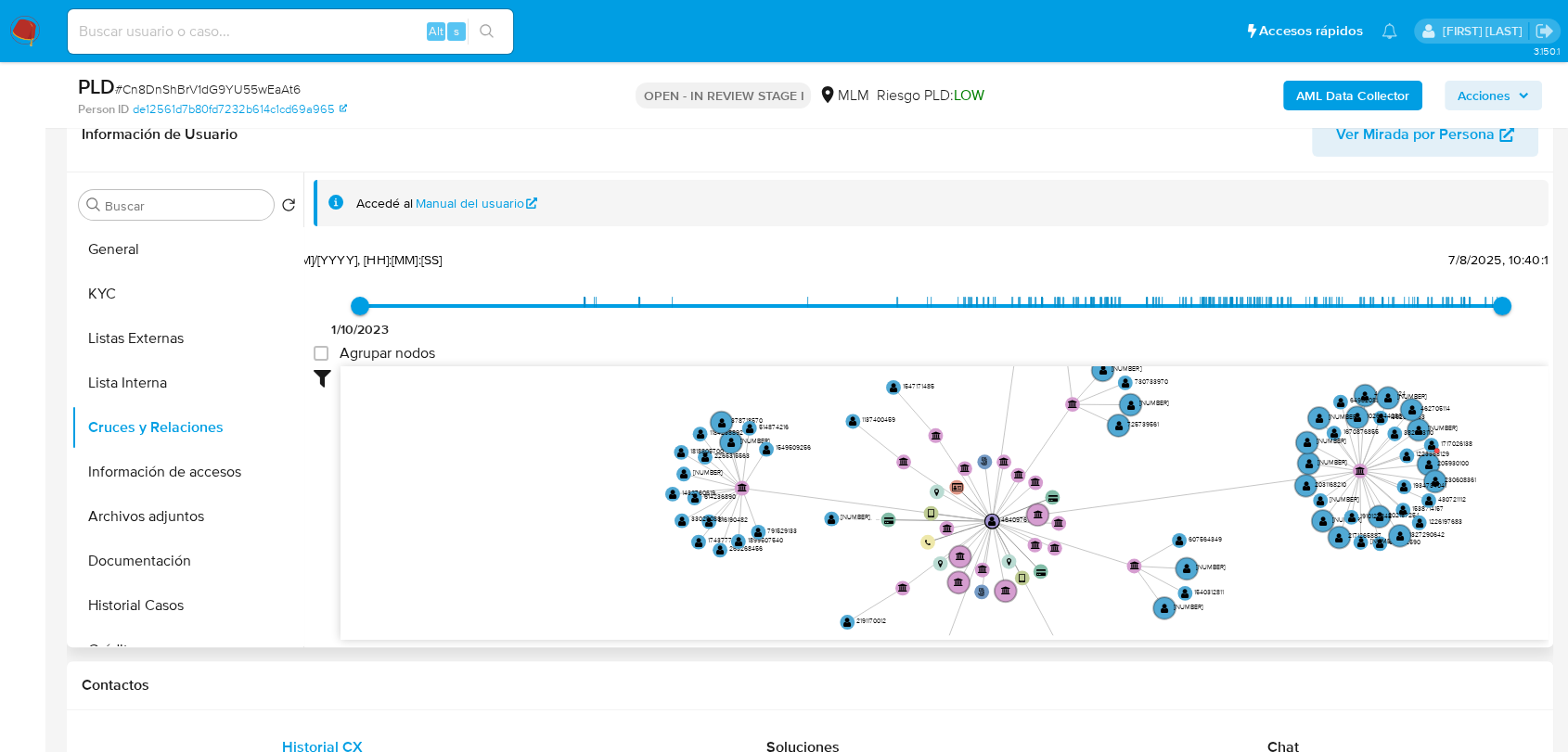 scroll, scrollTop: 326, scrollLeft: 0, axis: vertical 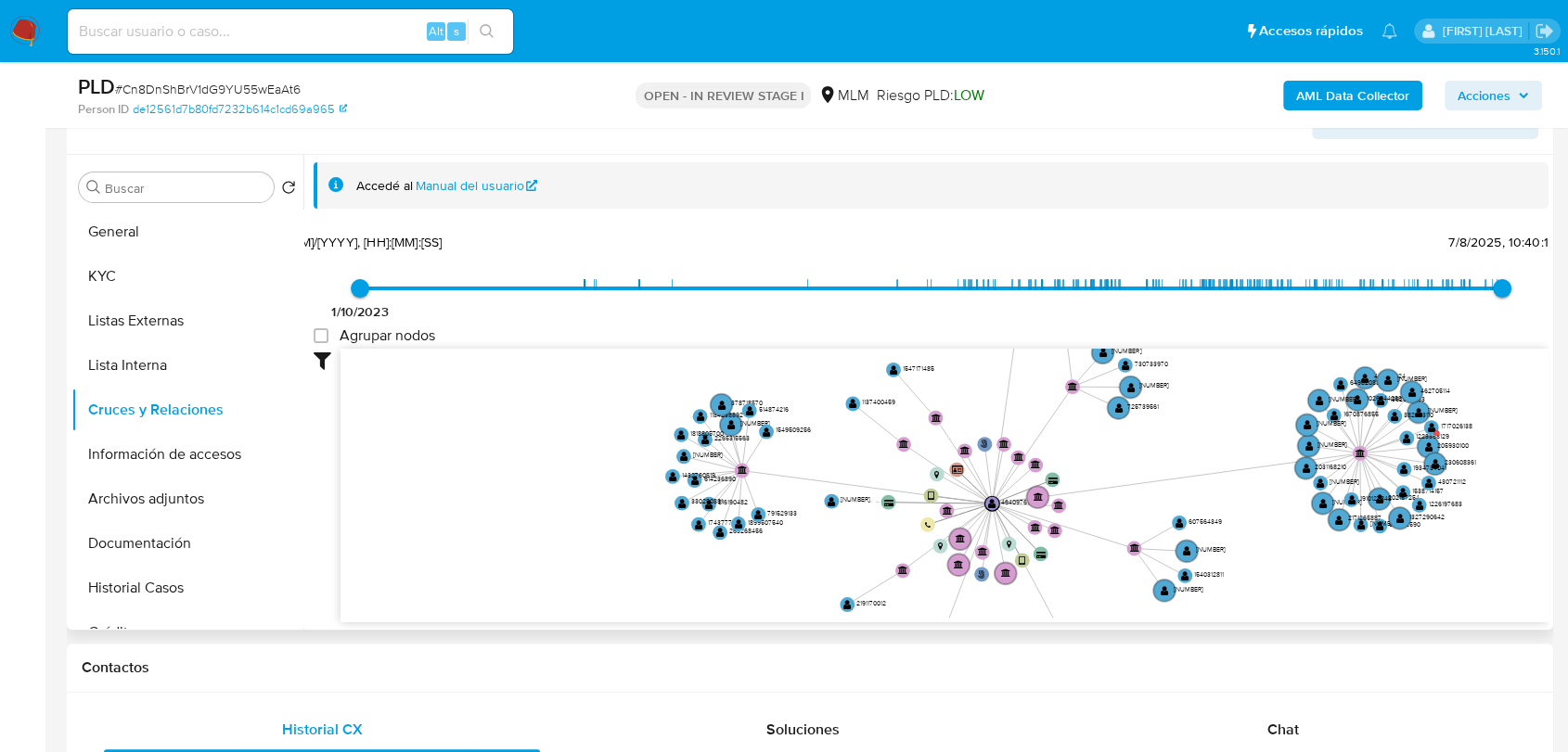 type 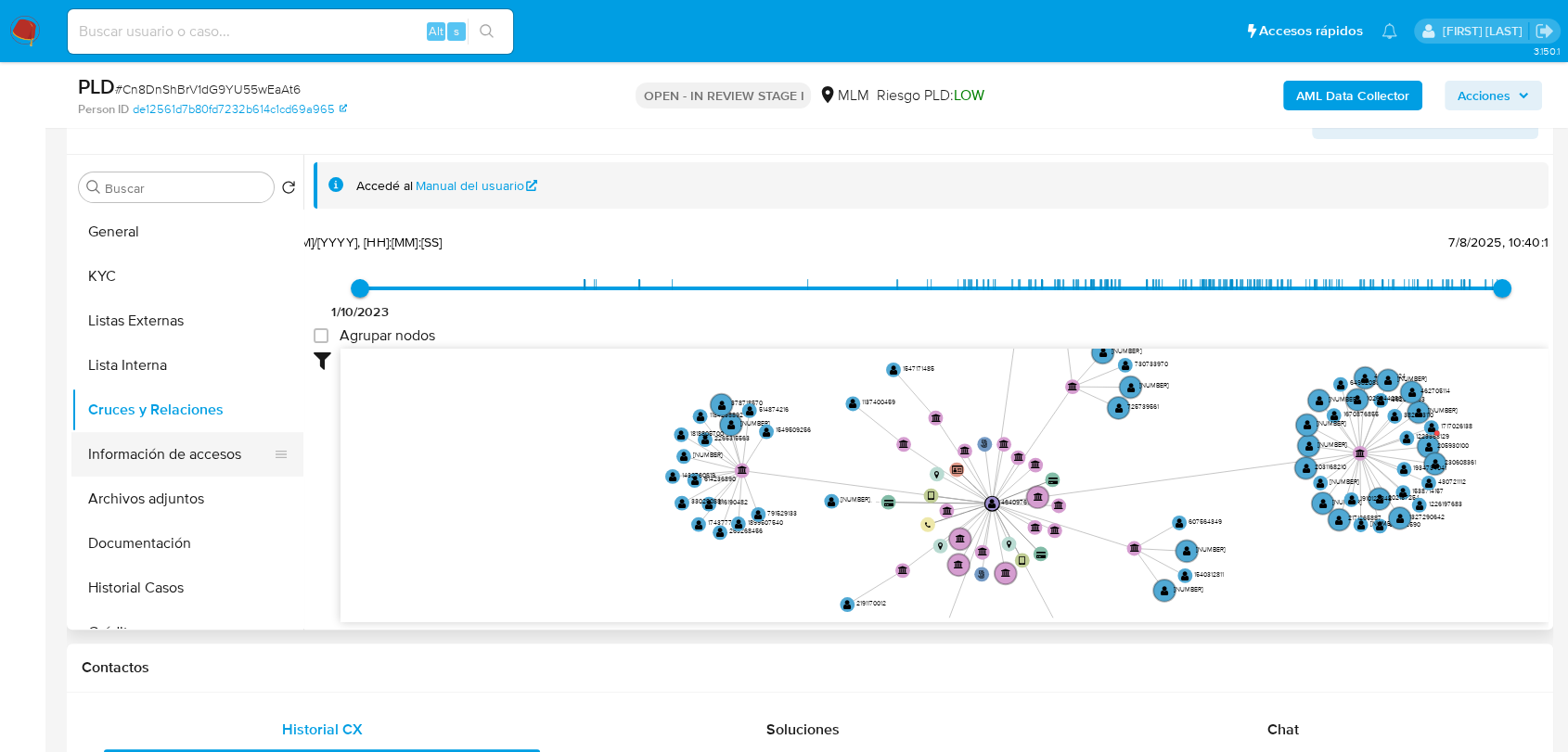 click on "Información de accesos" at bounding box center (180, 454) 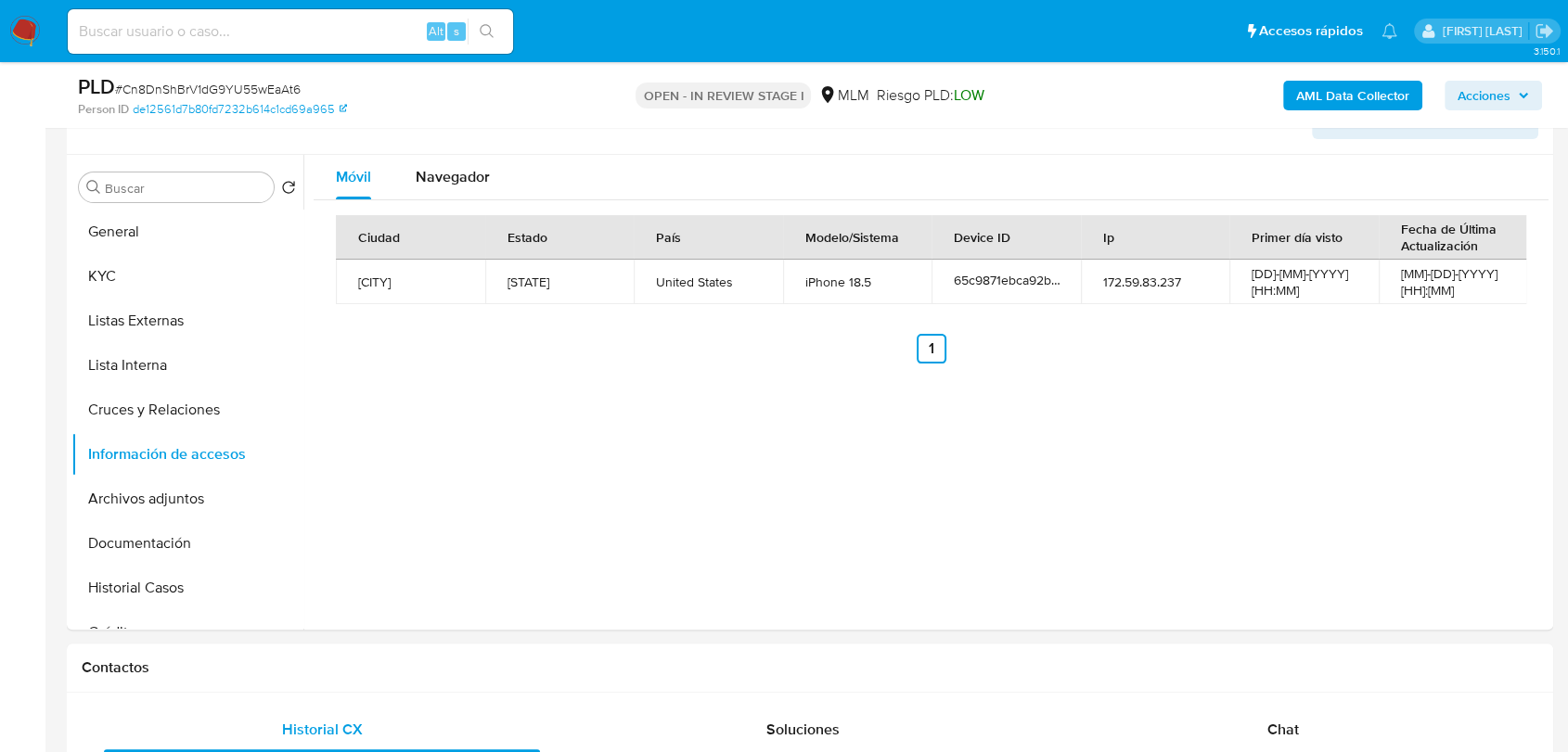type 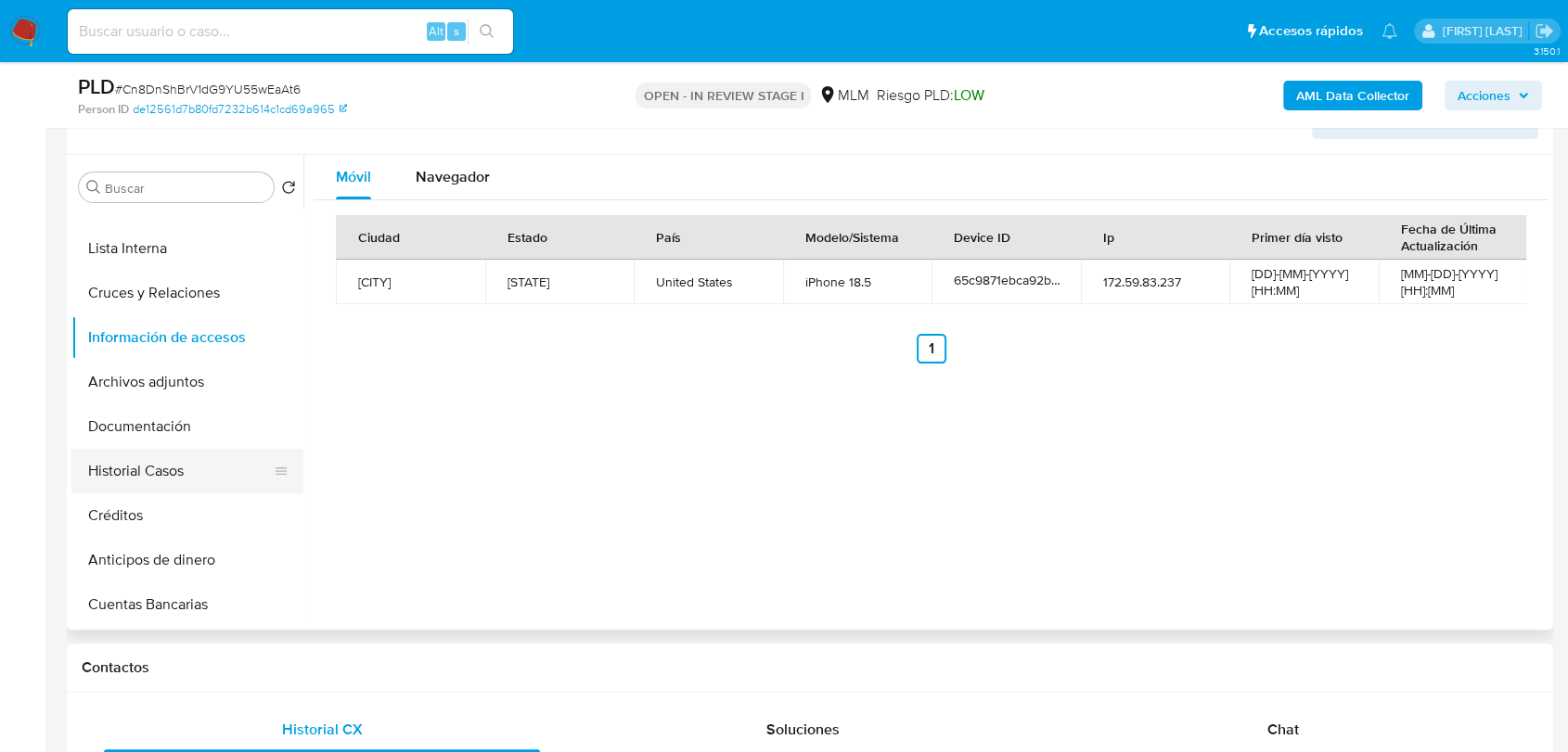 scroll, scrollTop: 0, scrollLeft: 0, axis: both 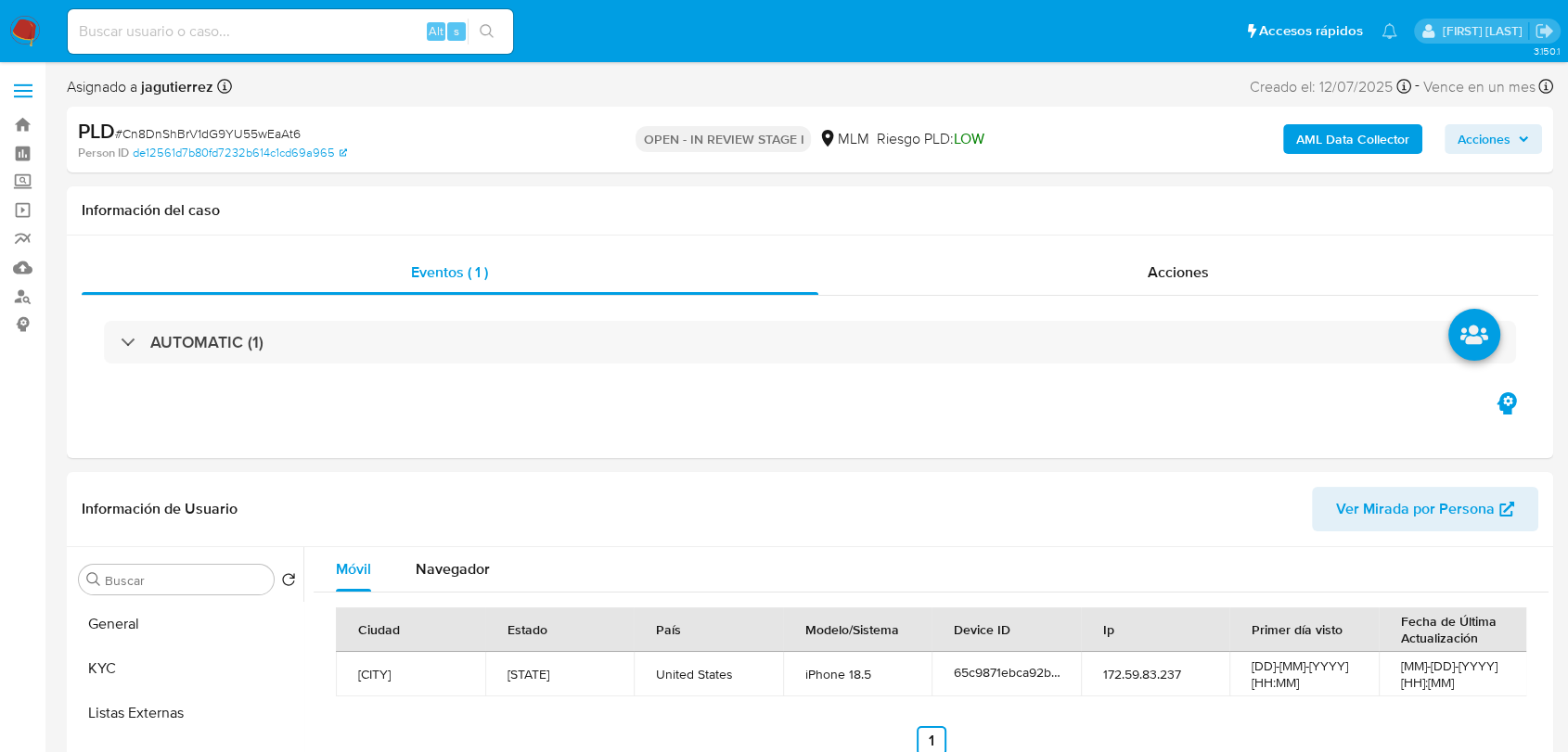 click on "AML Data Collector" at bounding box center (1353, 139) 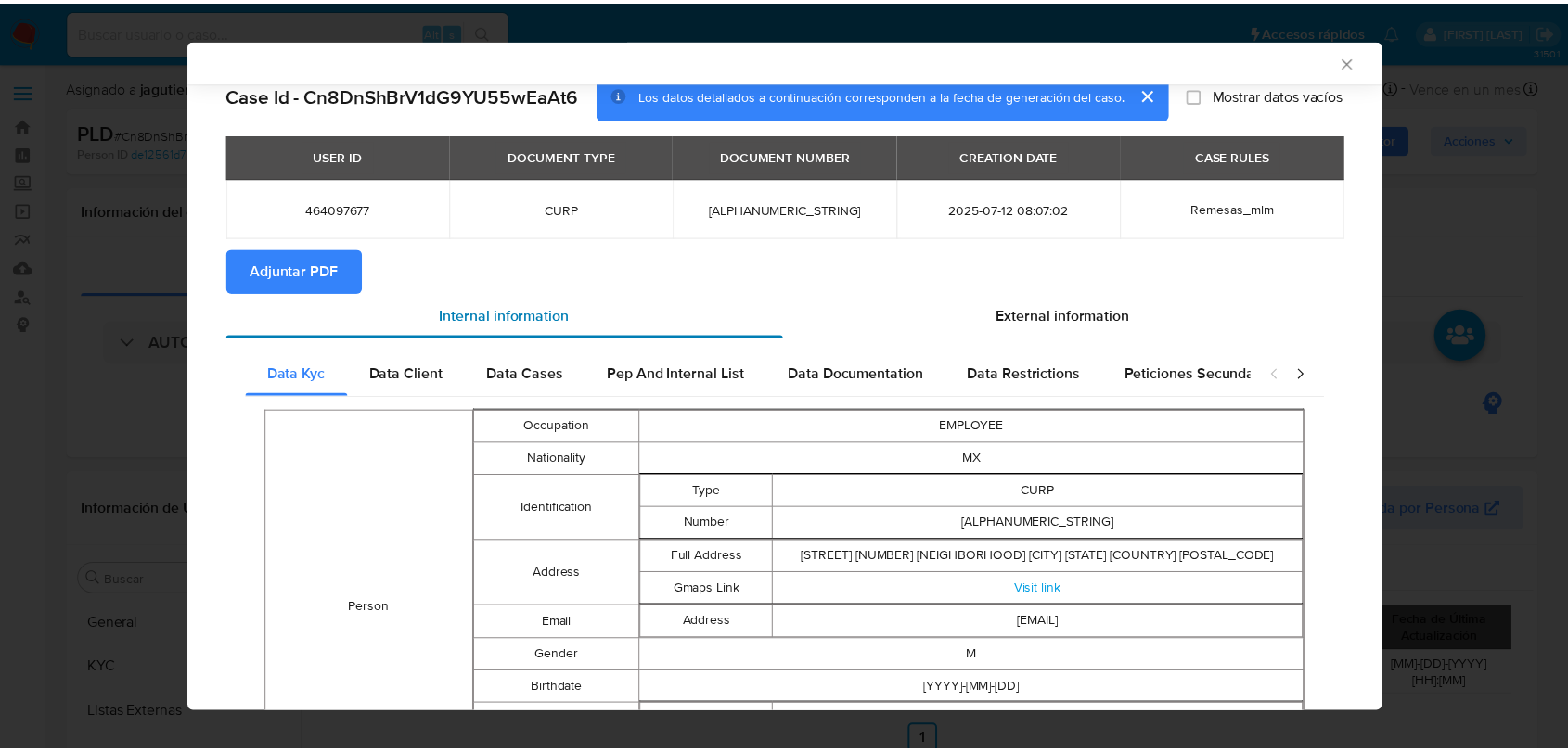 scroll, scrollTop: 0, scrollLeft: 0, axis: both 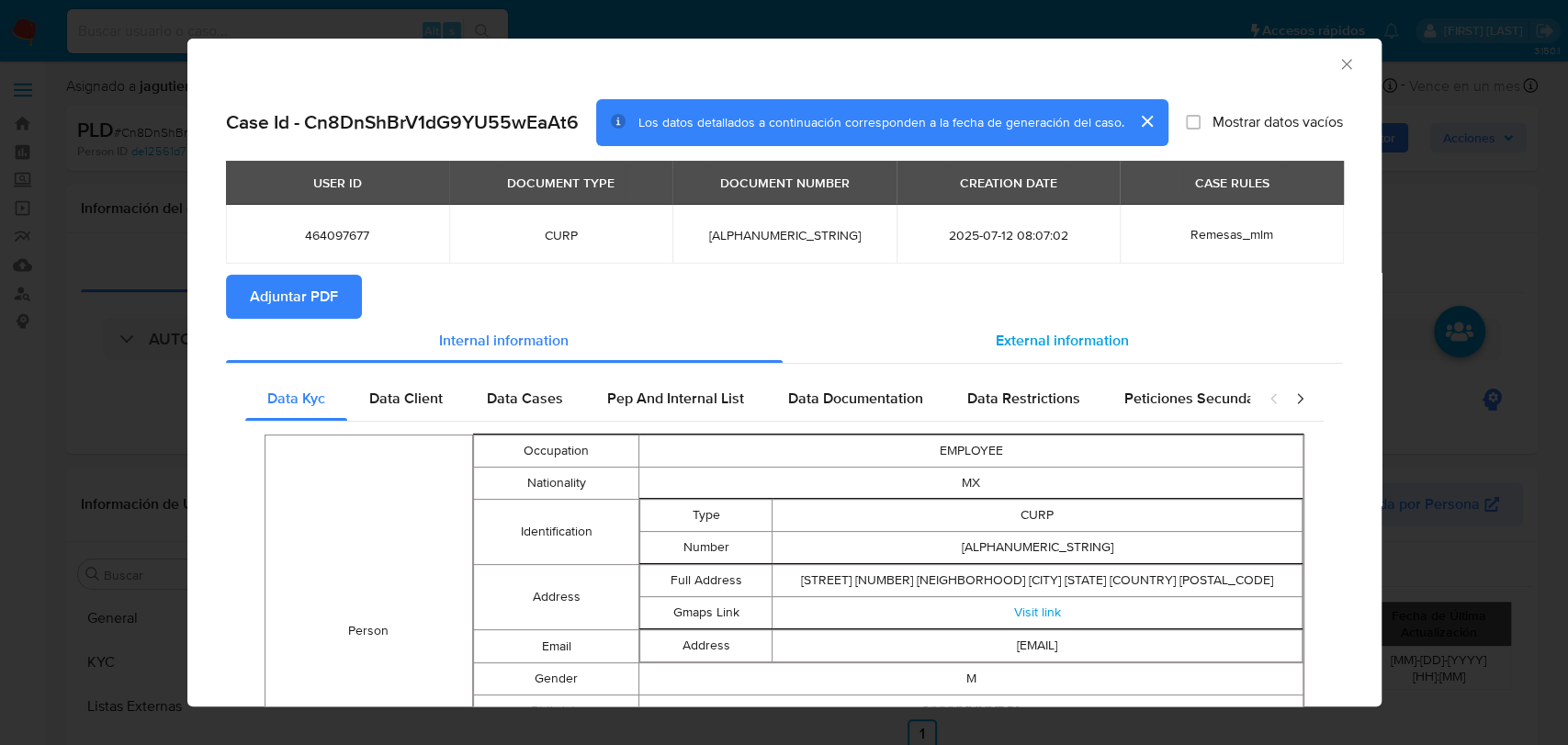 click on "External information" at bounding box center (1063, 341) 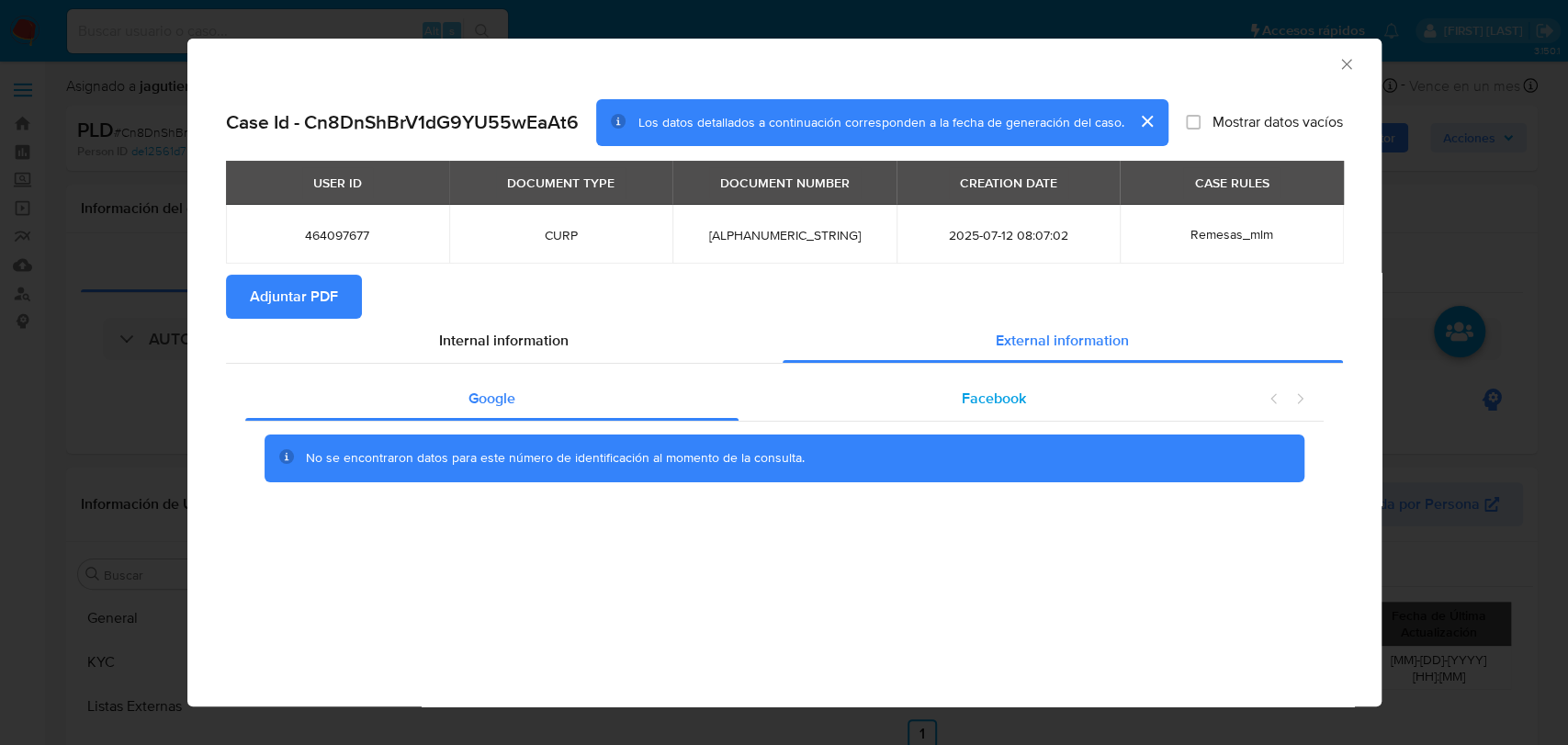 click on "Facebook" at bounding box center (994, 398) 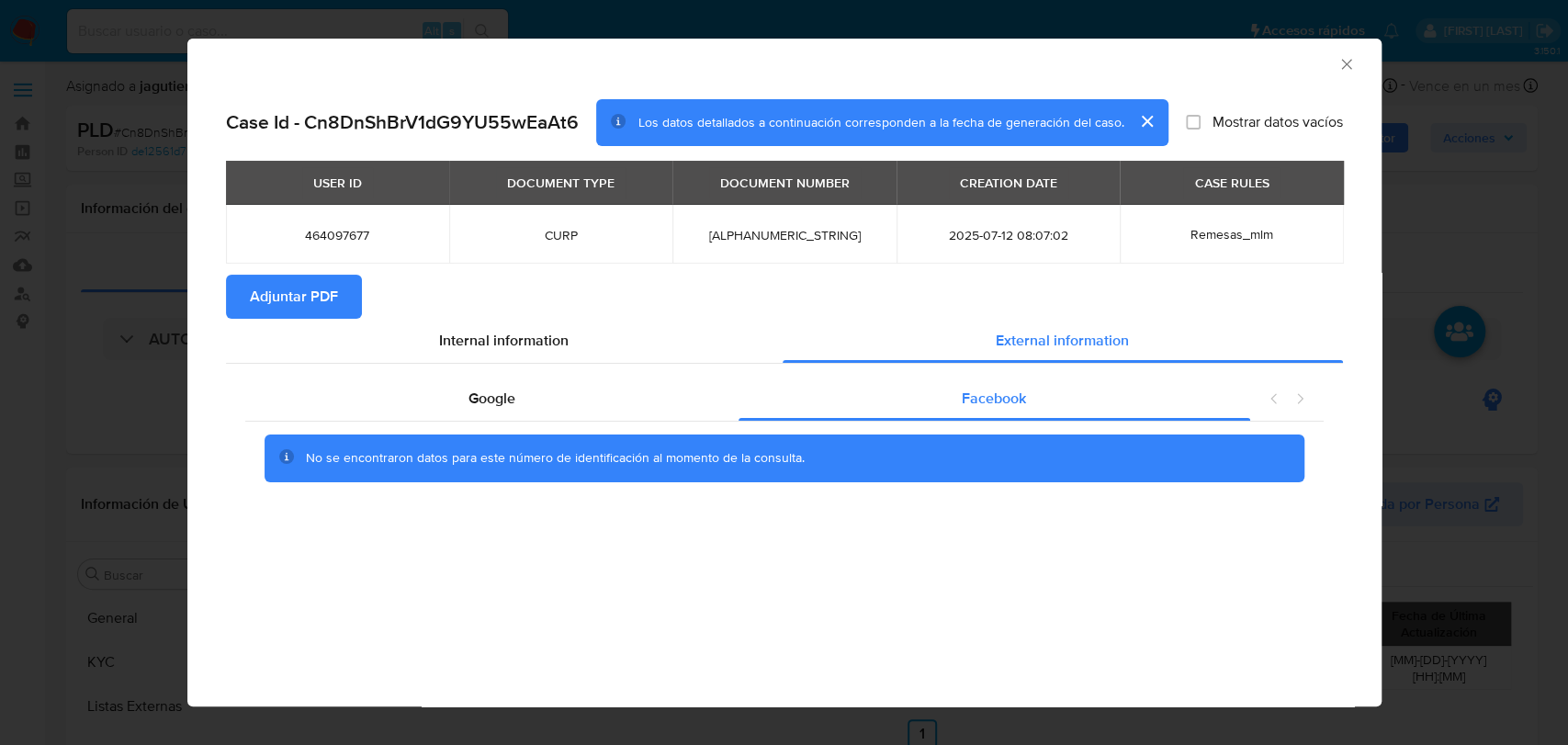 click on "Adjuntar PDF" at bounding box center [294, 297] 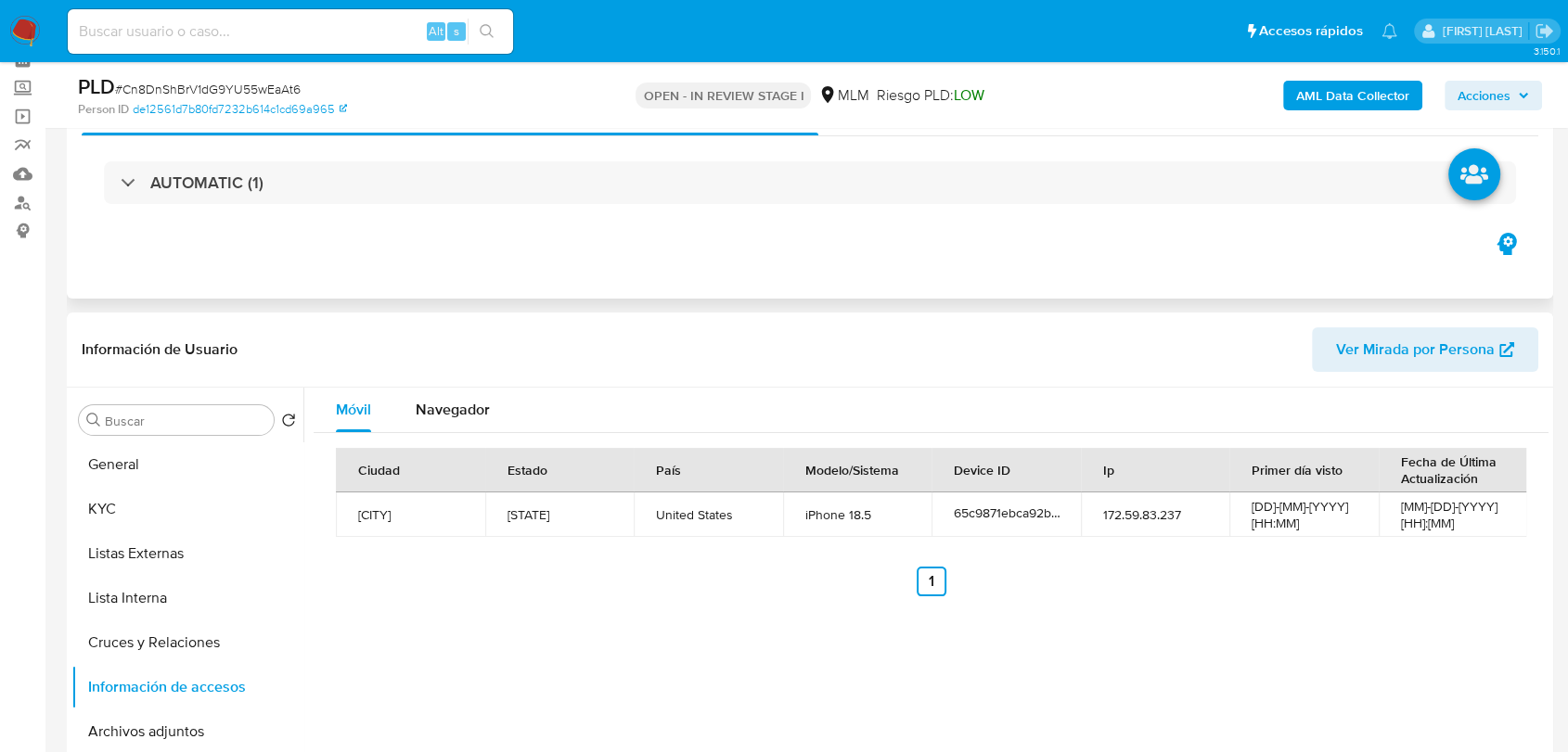 scroll, scrollTop: 309, scrollLeft: 0, axis: vertical 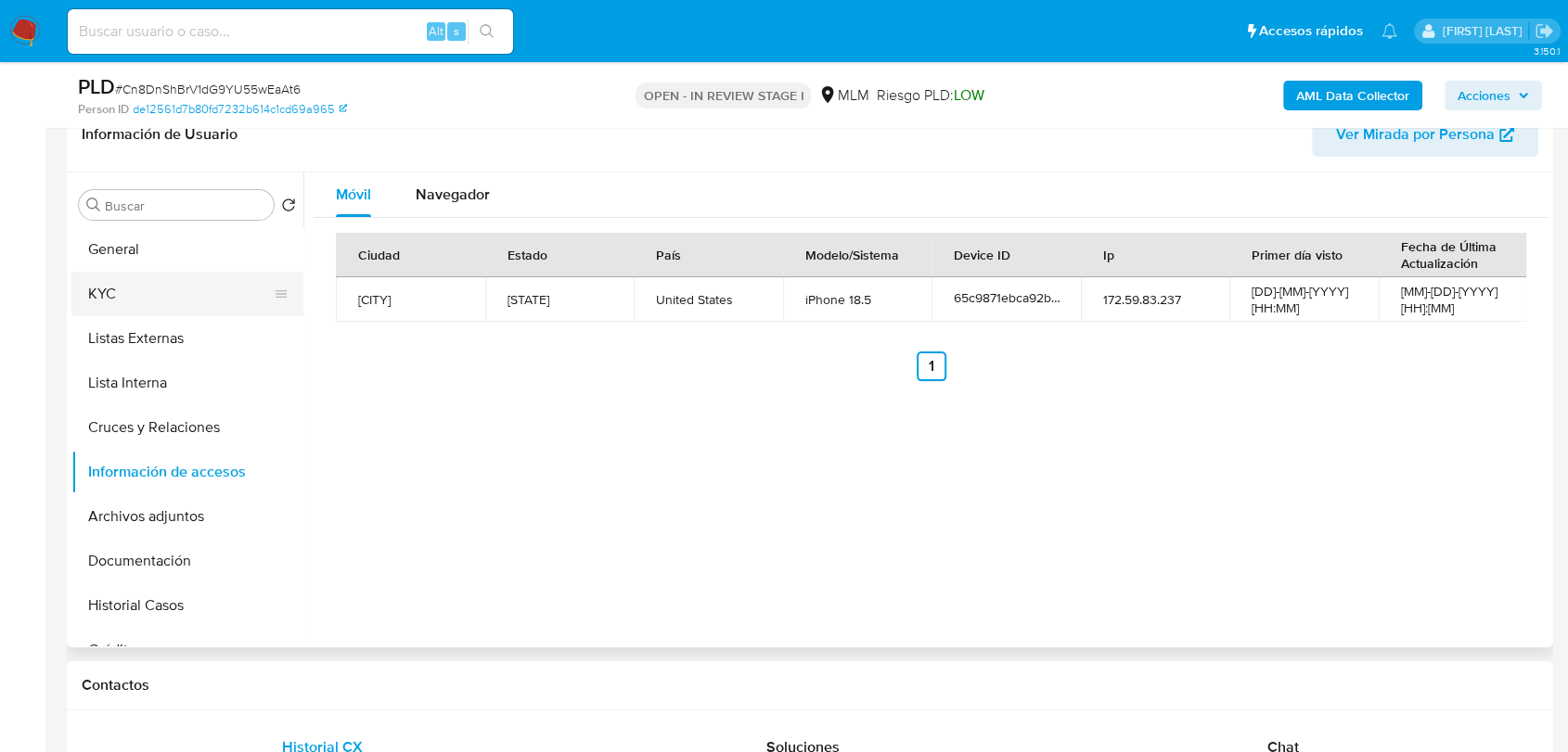 click on "KYC" at bounding box center [180, 294] 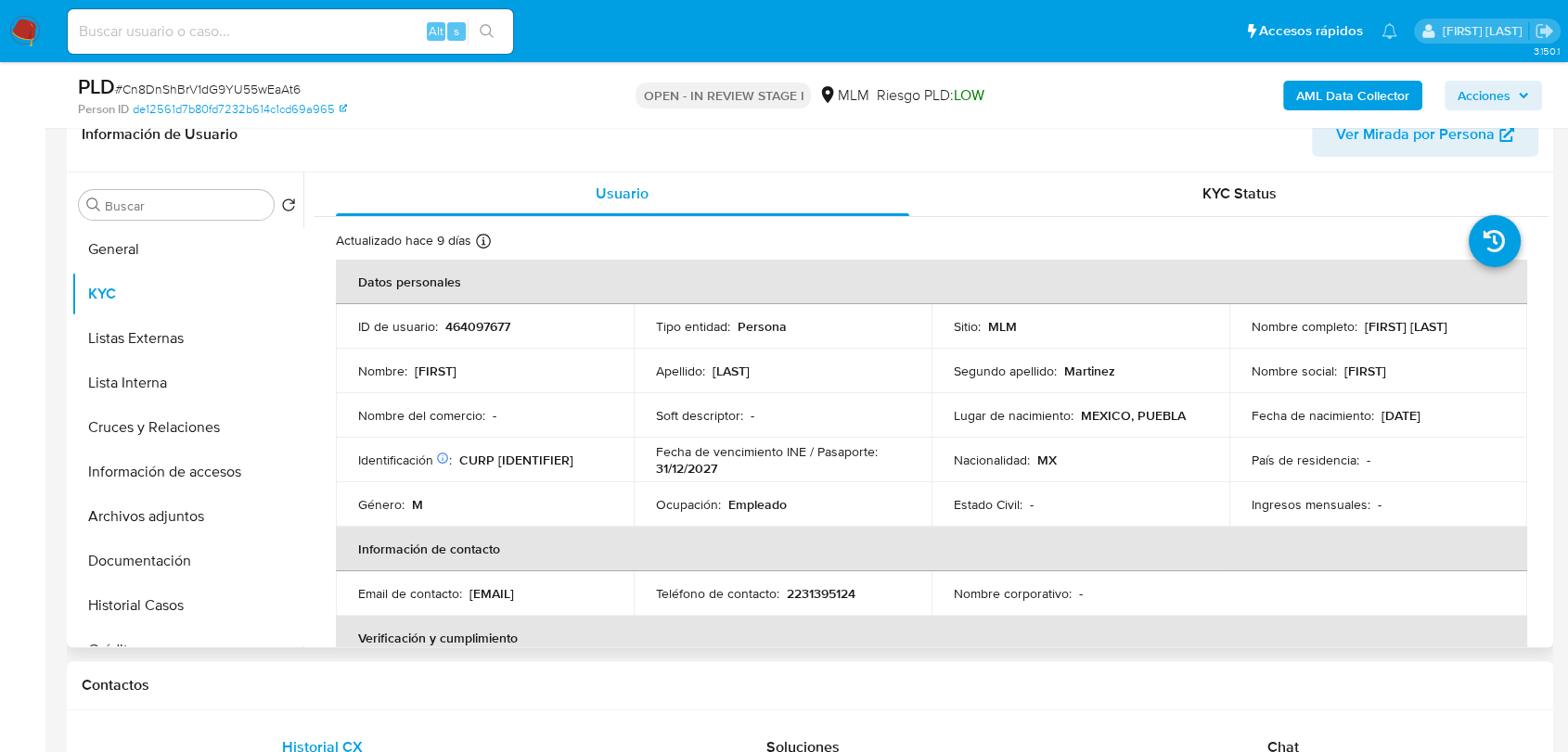 scroll, scrollTop: 0, scrollLeft: 0, axis: both 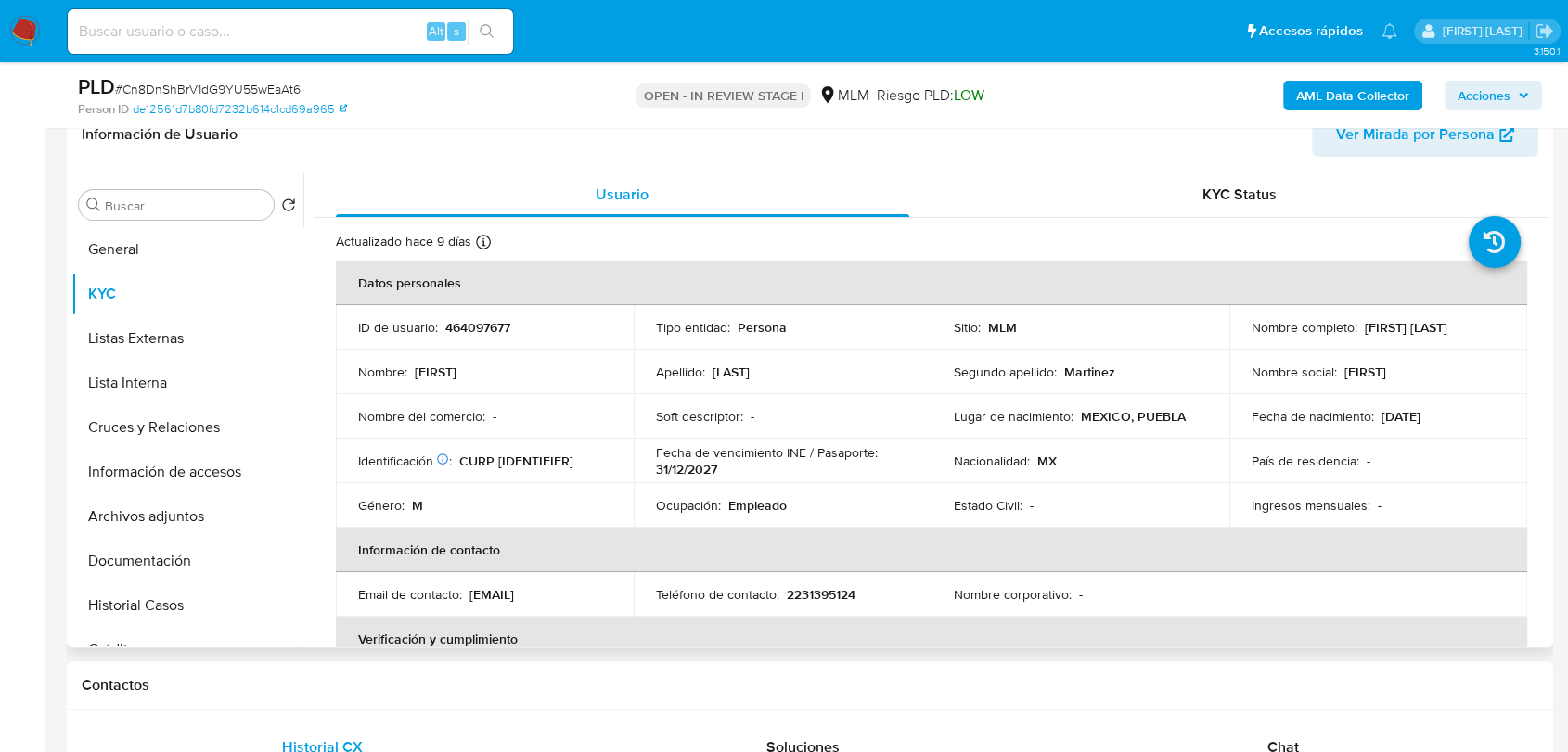 drag, startPoint x: 1244, startPoint y: 335, endPoint x: 1400, endPoint y: 335, distance: 156 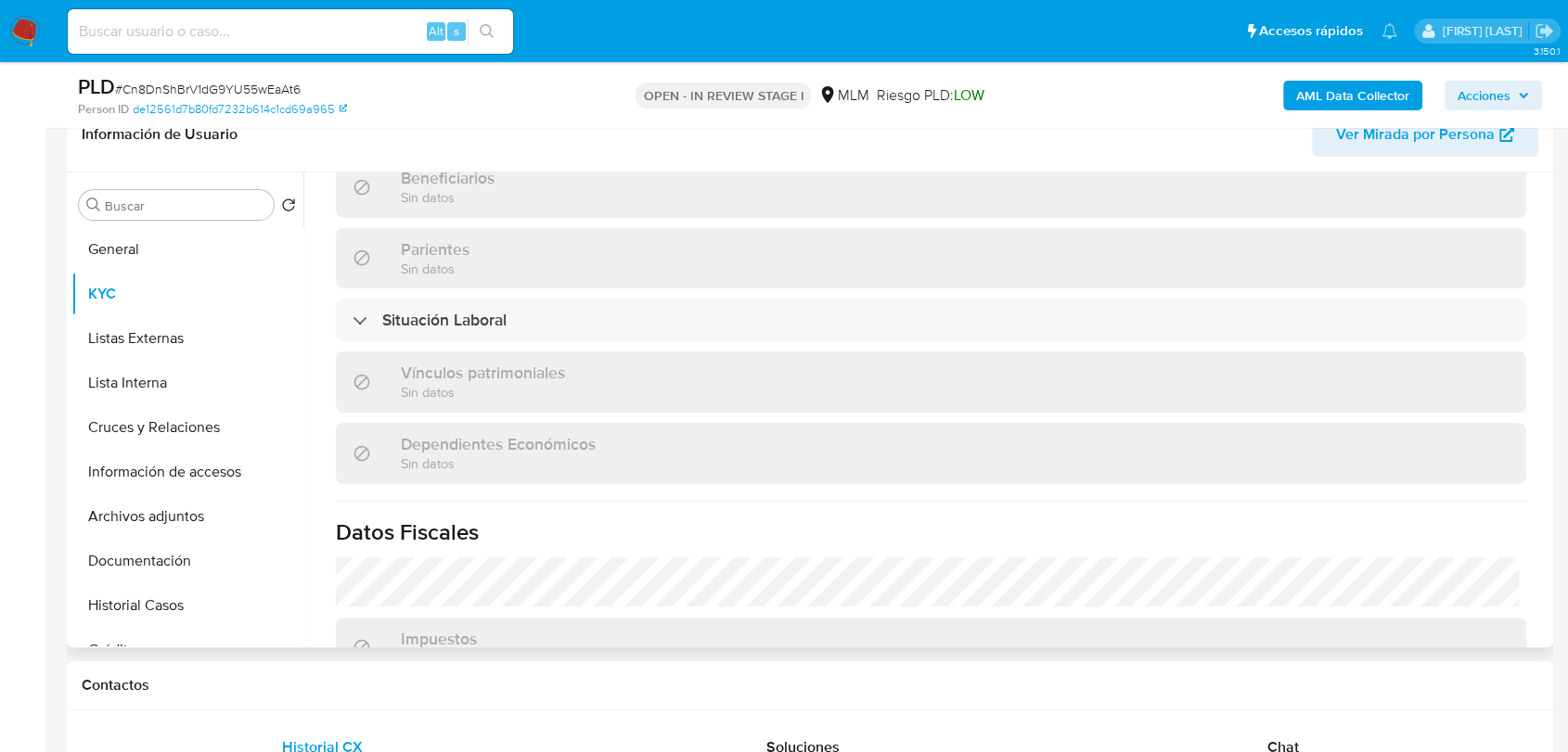 scroll, scrollTop: 1133, scrollLeft: 0, axis: vertical 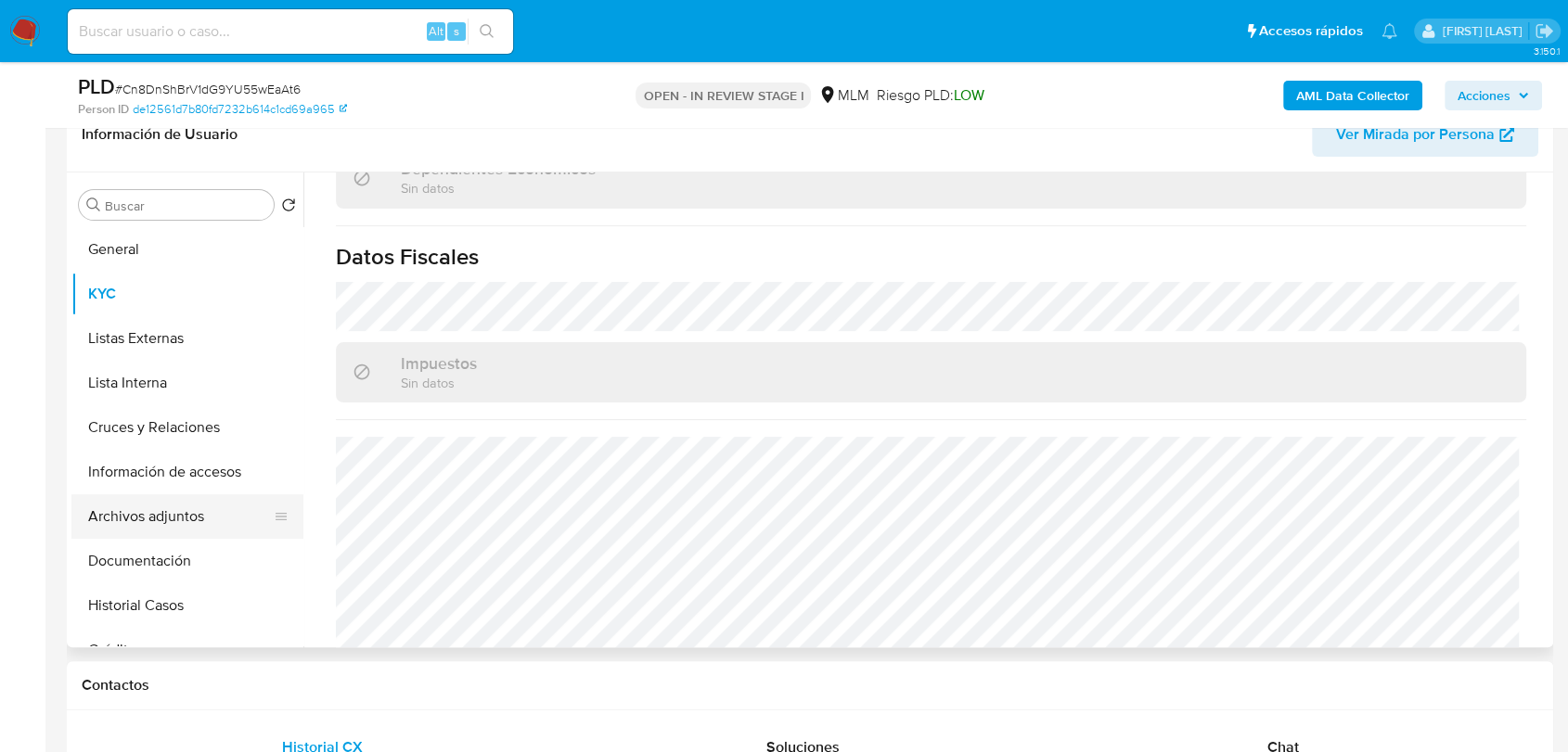 click on "Archivos adjuntos" at bounding box center (180, 516) 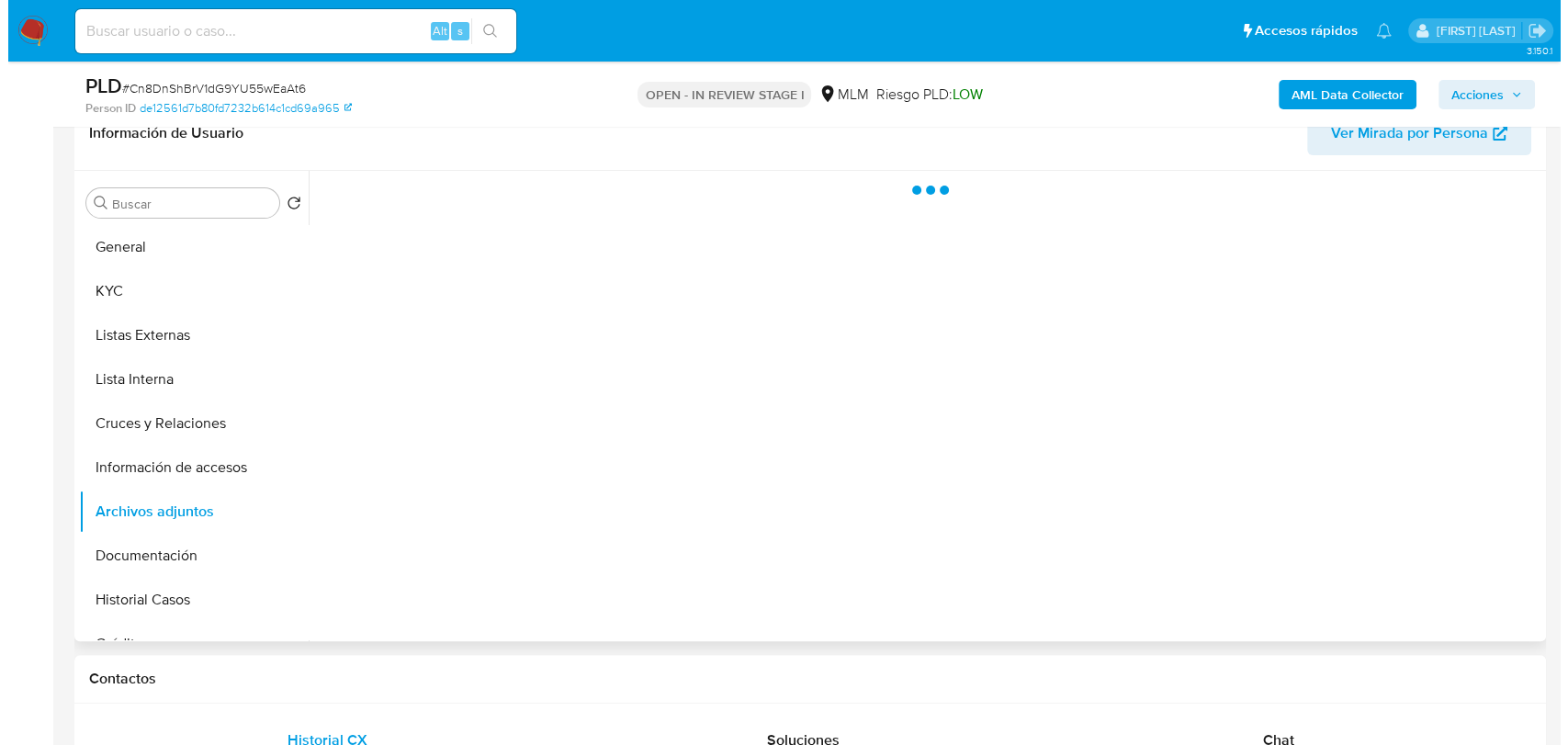 scroll, scrollTop: 0, scrollLeft: 0, axis: both 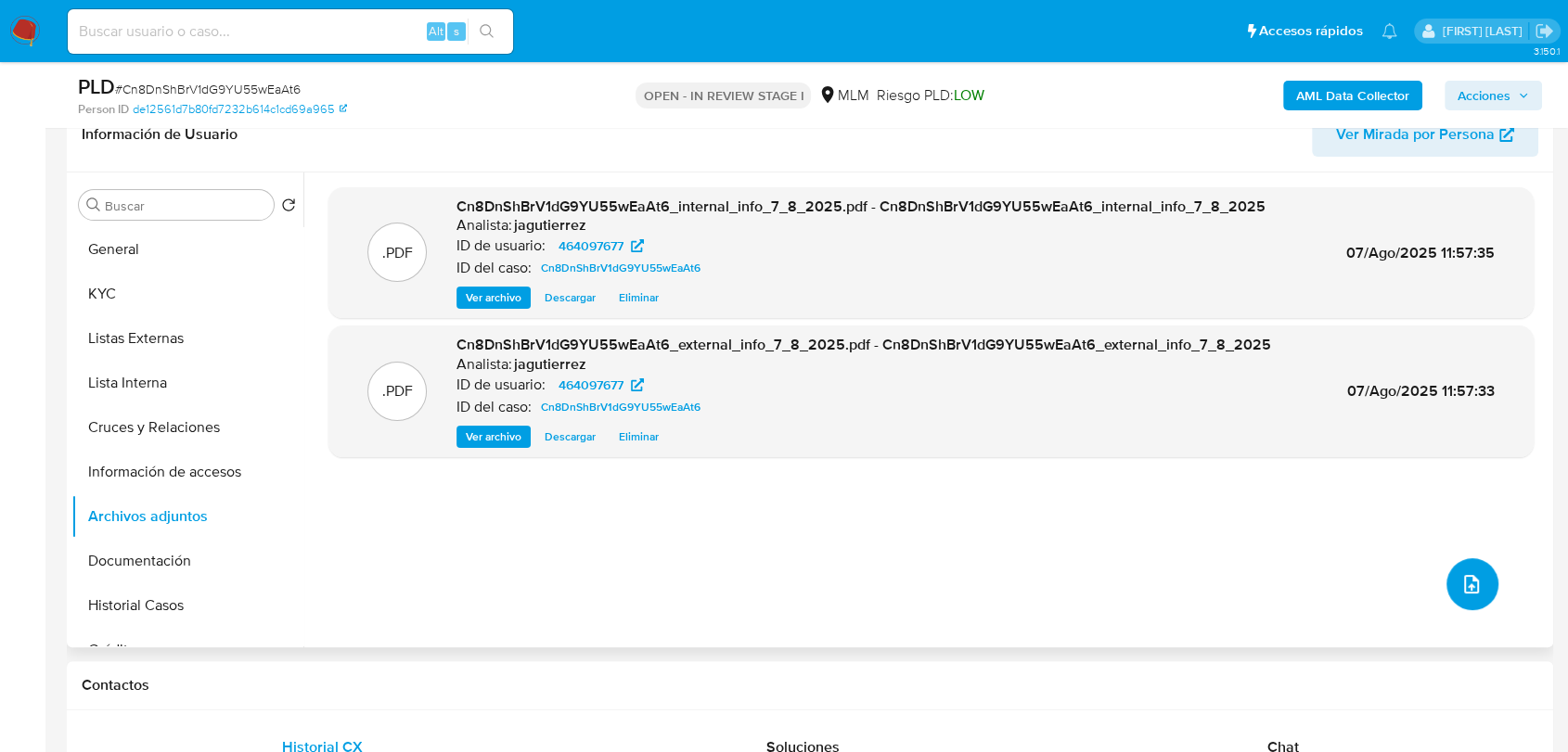 click 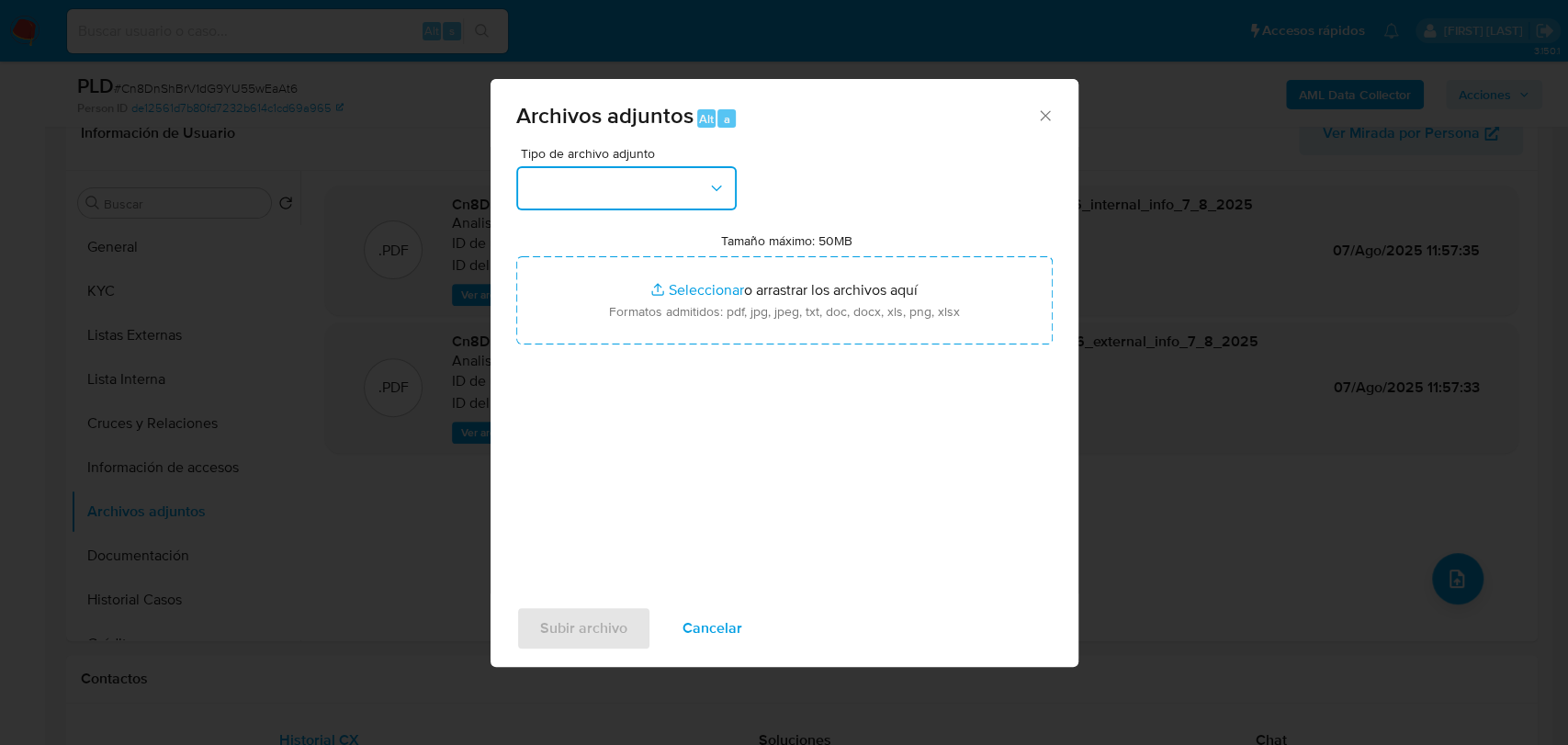 drag, startPoint x: 717, startPoint y: 198, endPoint x: 700, endPoint y: 191, distance: 18.384776 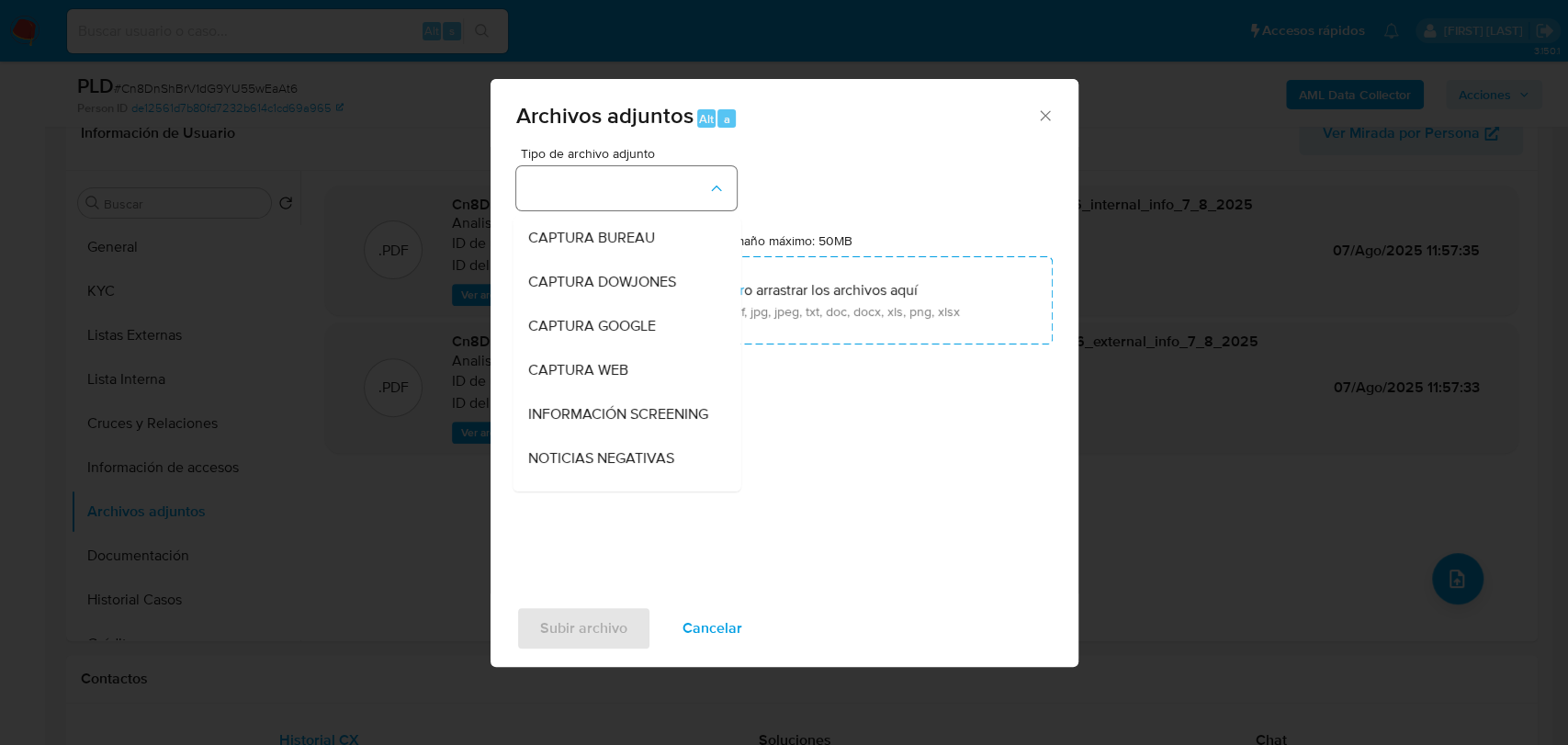 type 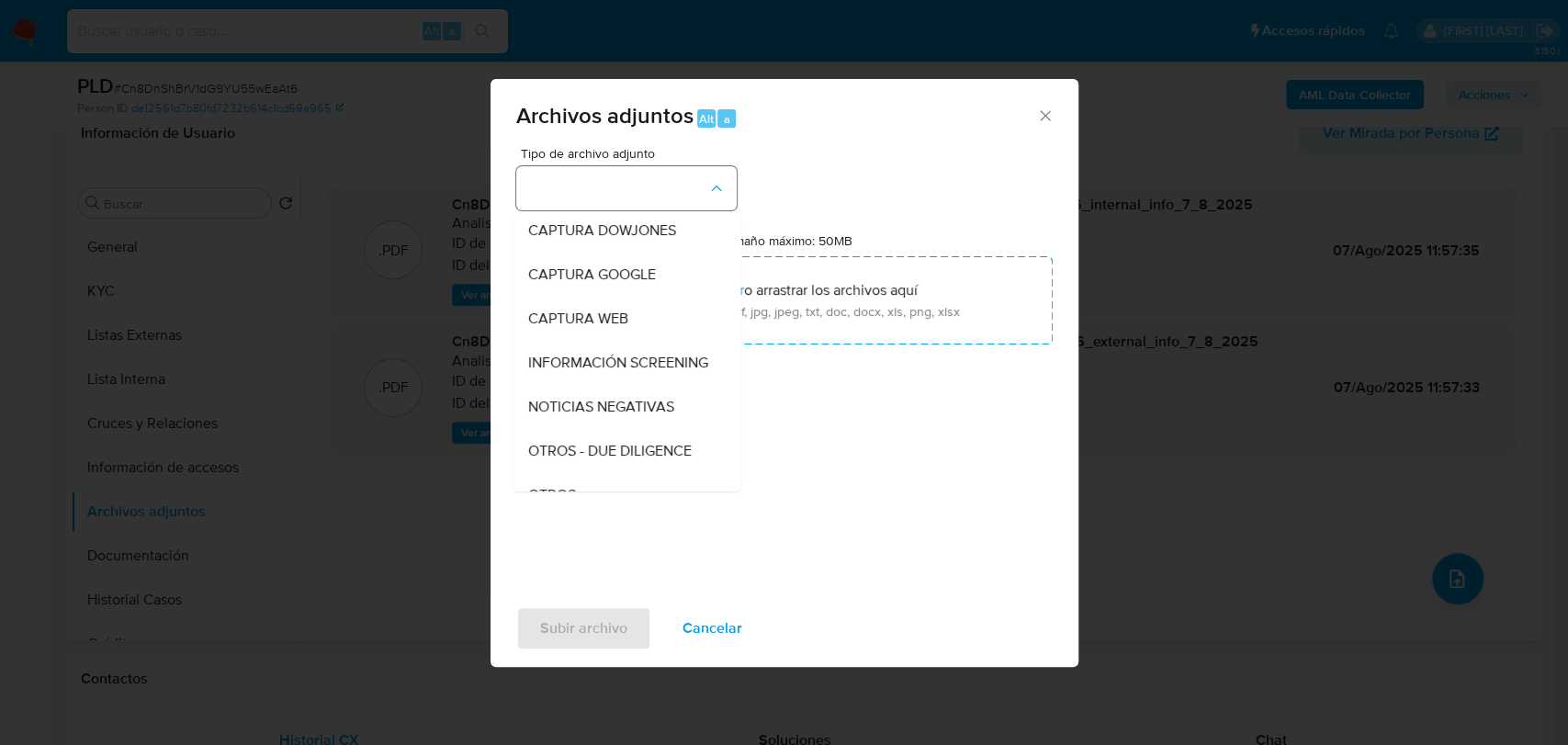 type 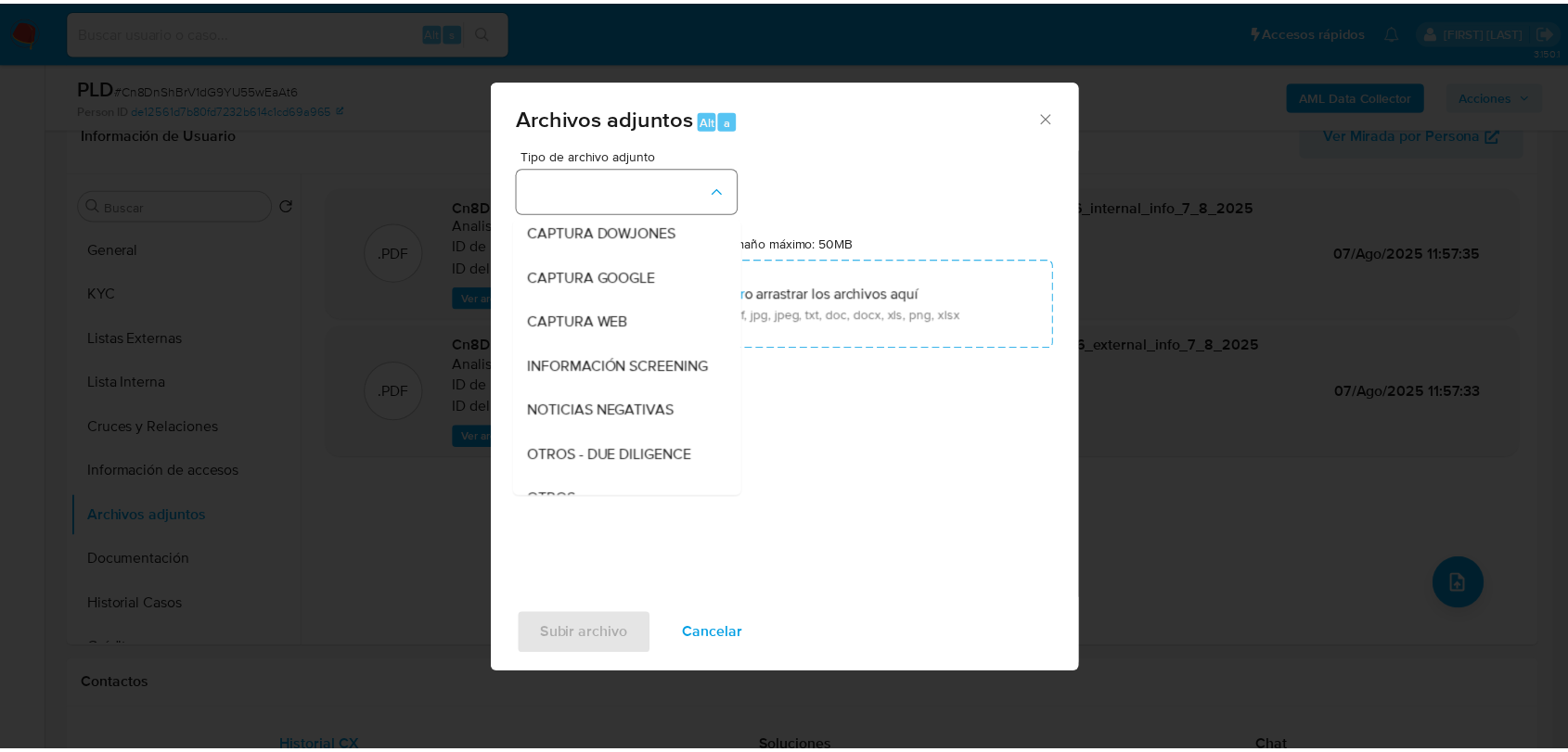 scroll, scrollTop: 96, scrollLeft: 0, axis: vertical 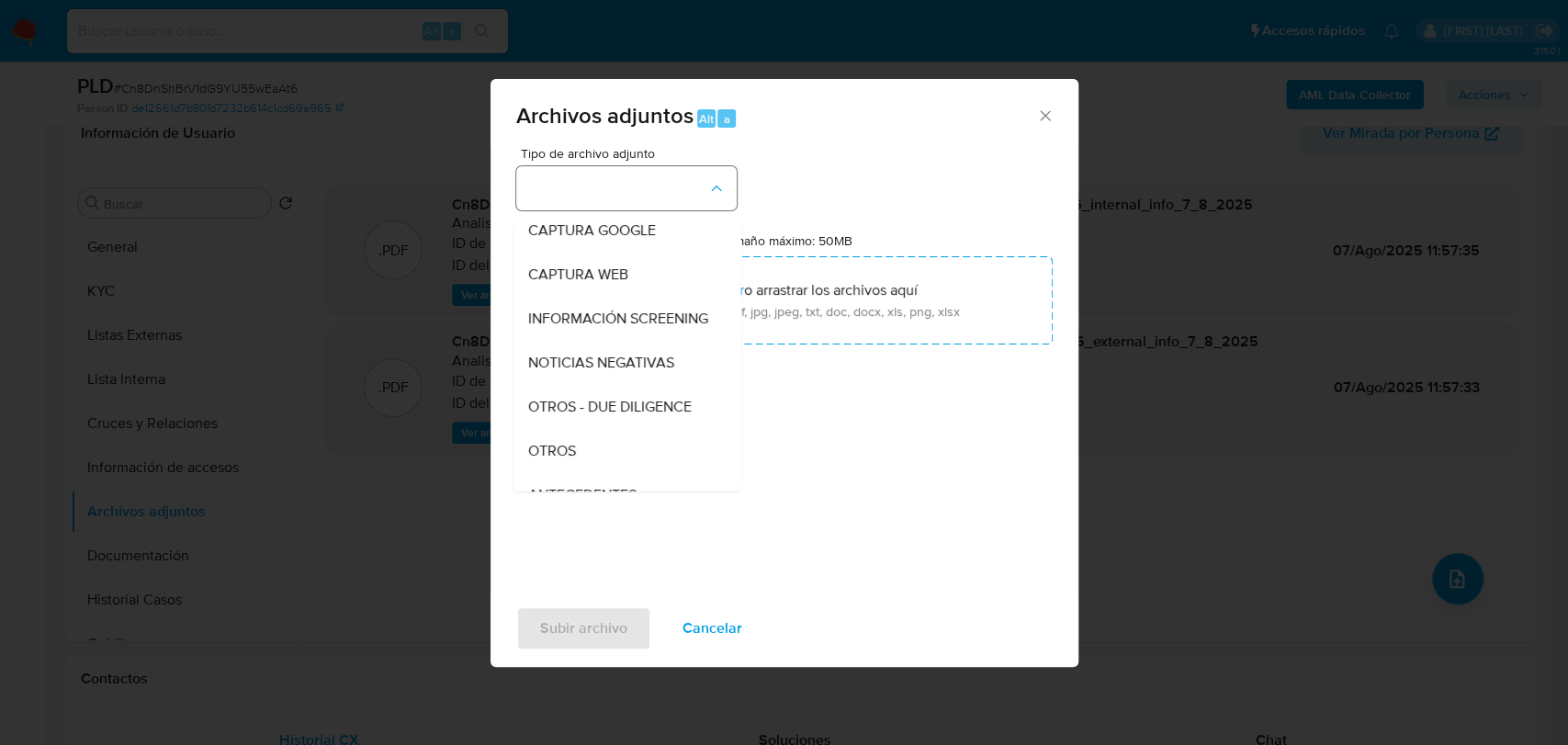 type 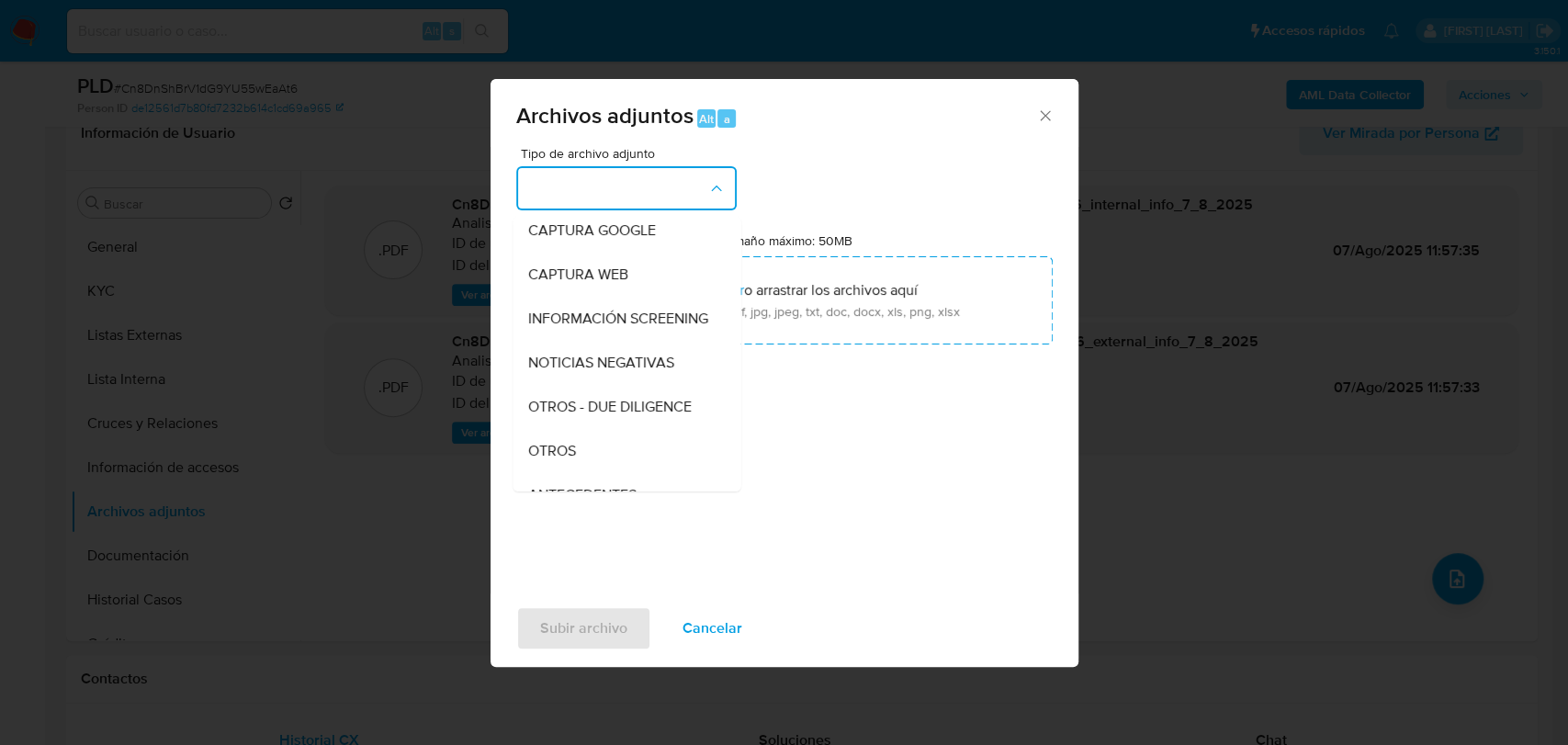 type 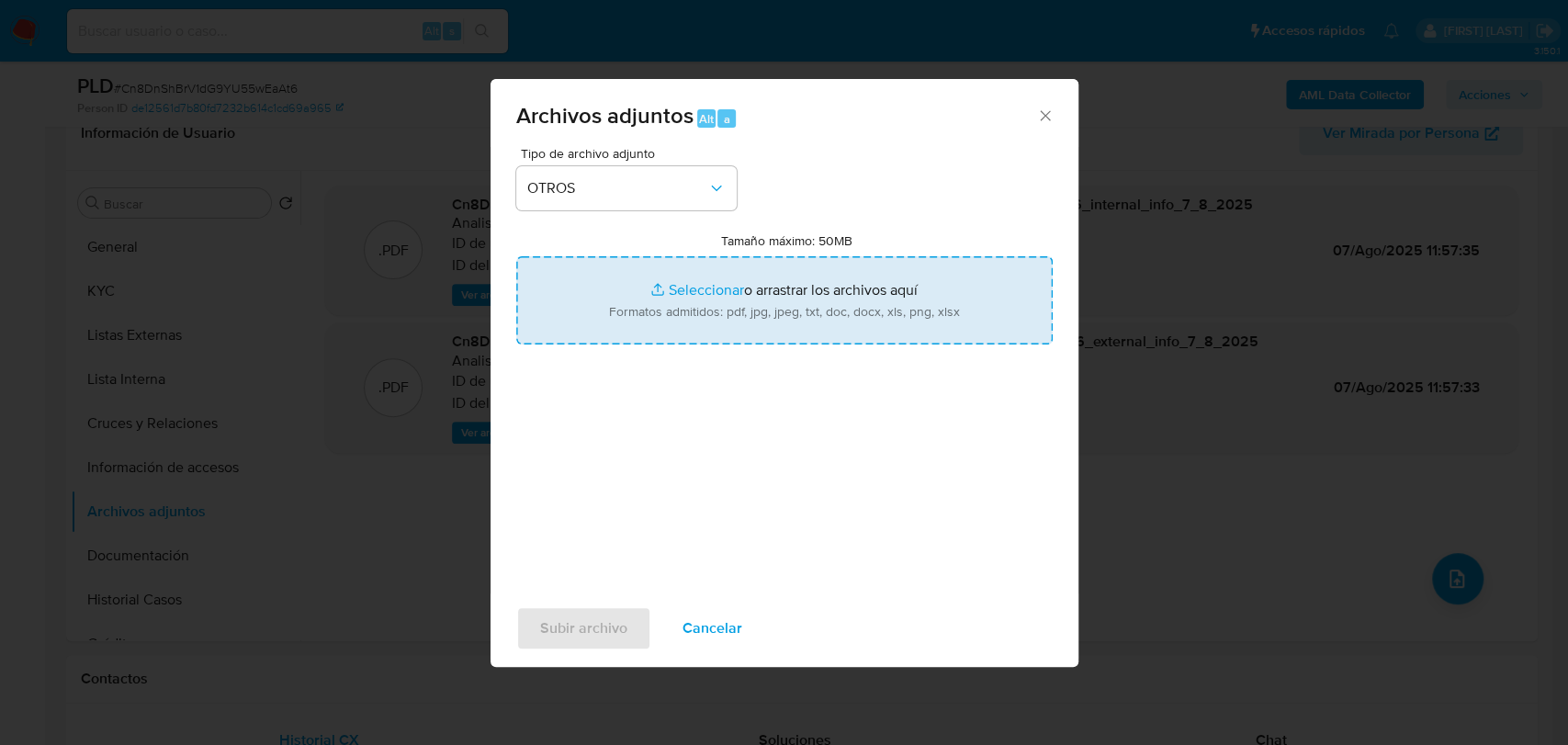 type on "C:\fakepath\464097677_CESAR SANDOVAL MARTINEZ_JUL2025.pdf" 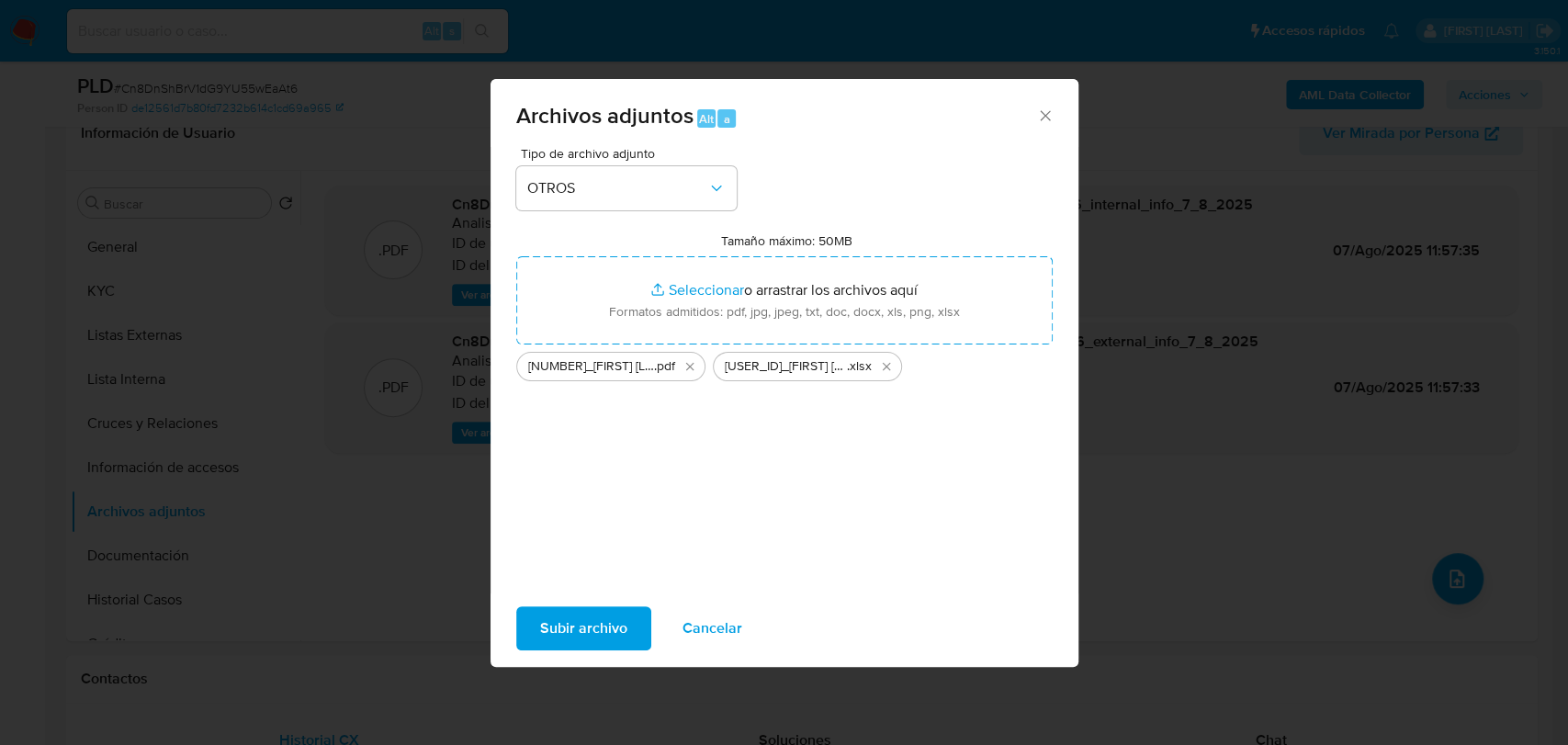 click on "Subir archivo" at bounding box center [583, 628] 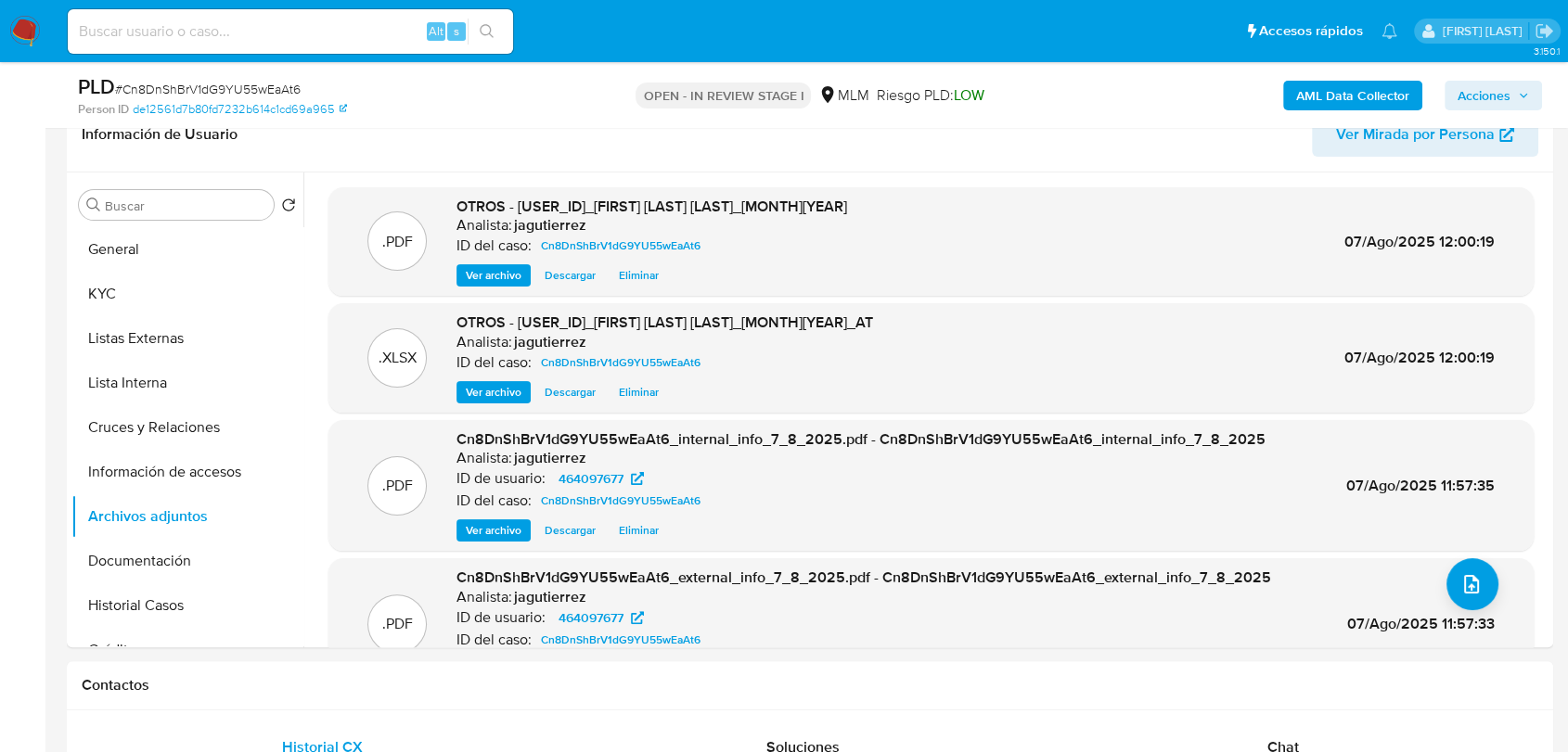 click on "Acciones" at bounding box center [1484, 96] 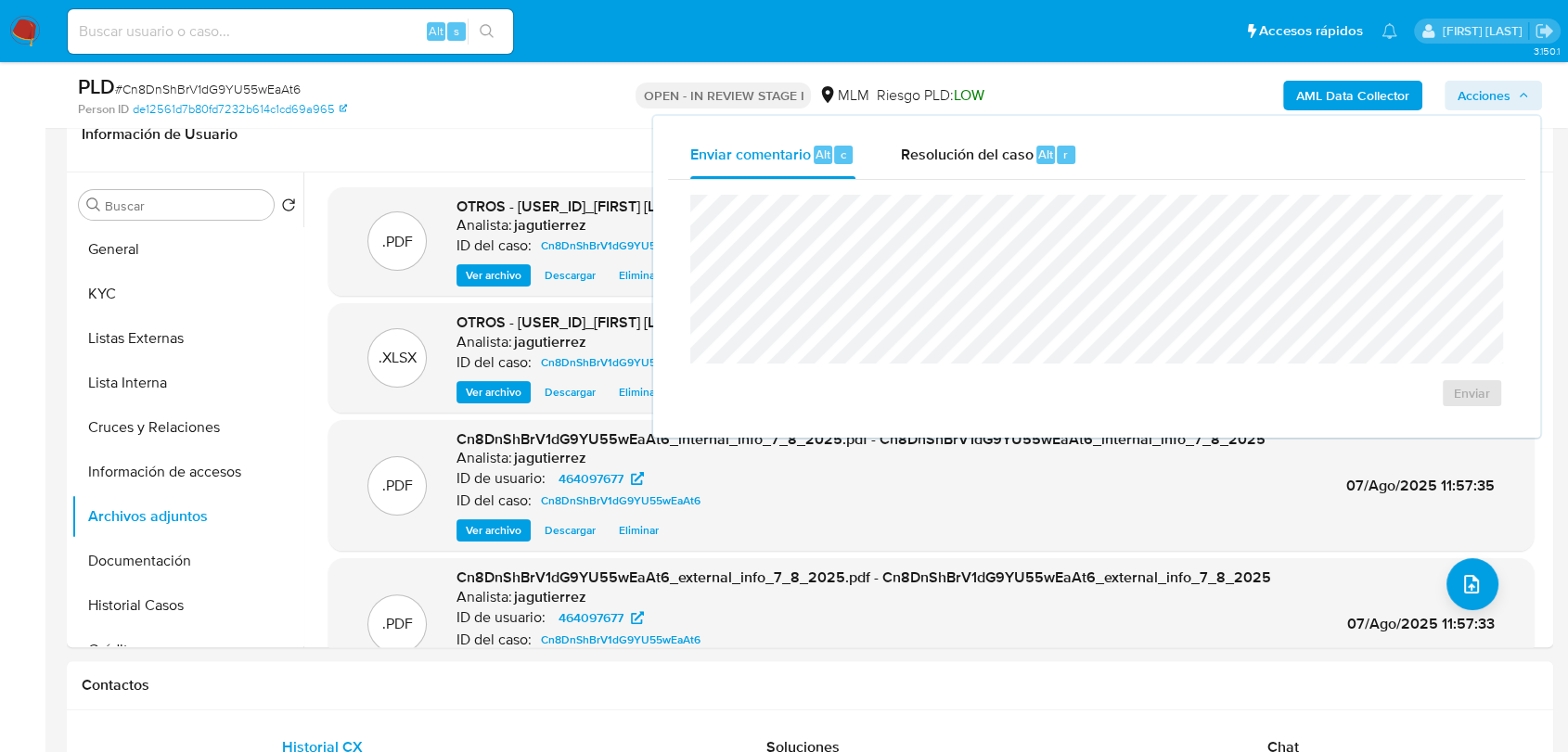 click on "Riesgo PLD:  LOW" at bounding box center (930, 95) 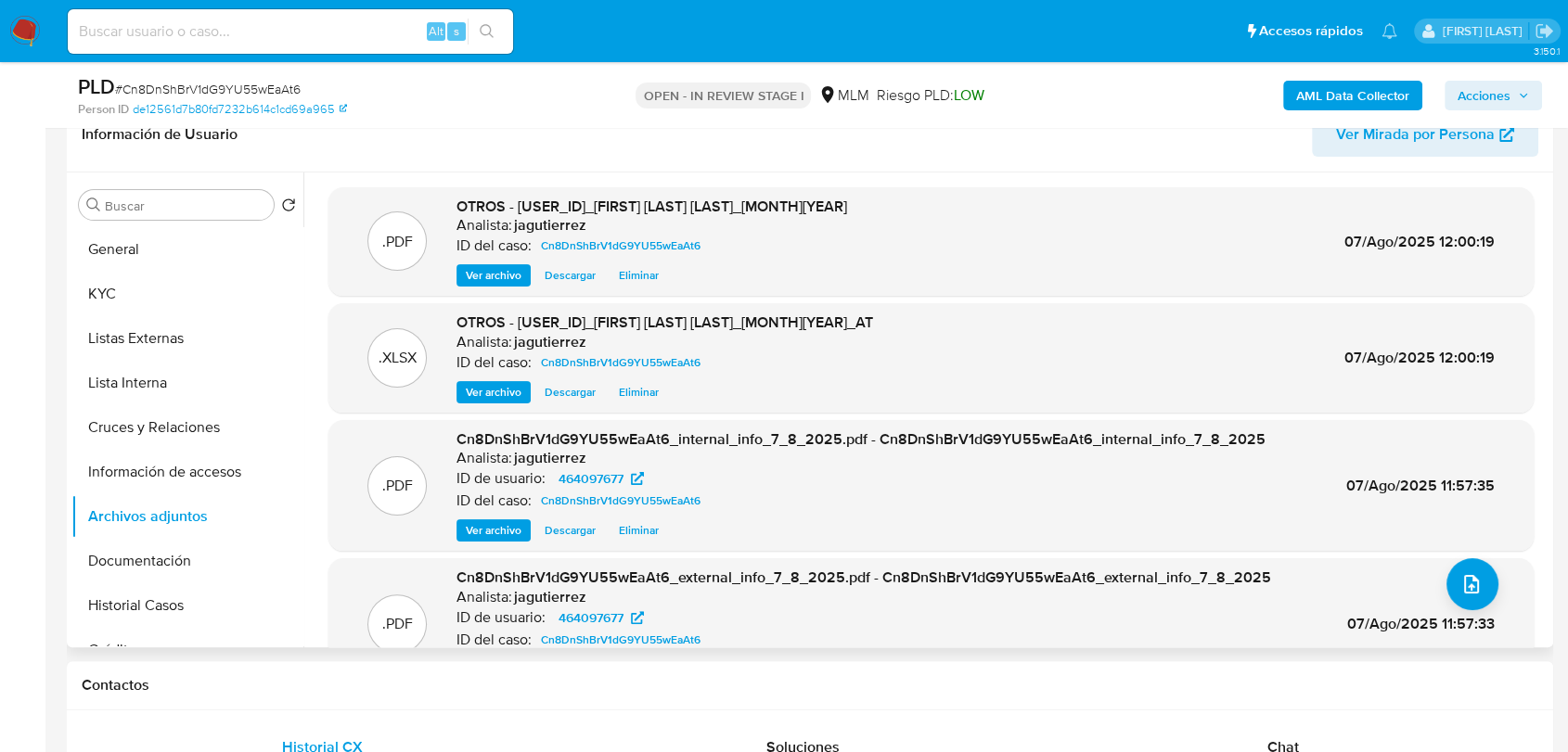 click on "Información de Usuario Ver Mirada por Persona" at bounding box center [810, 134] 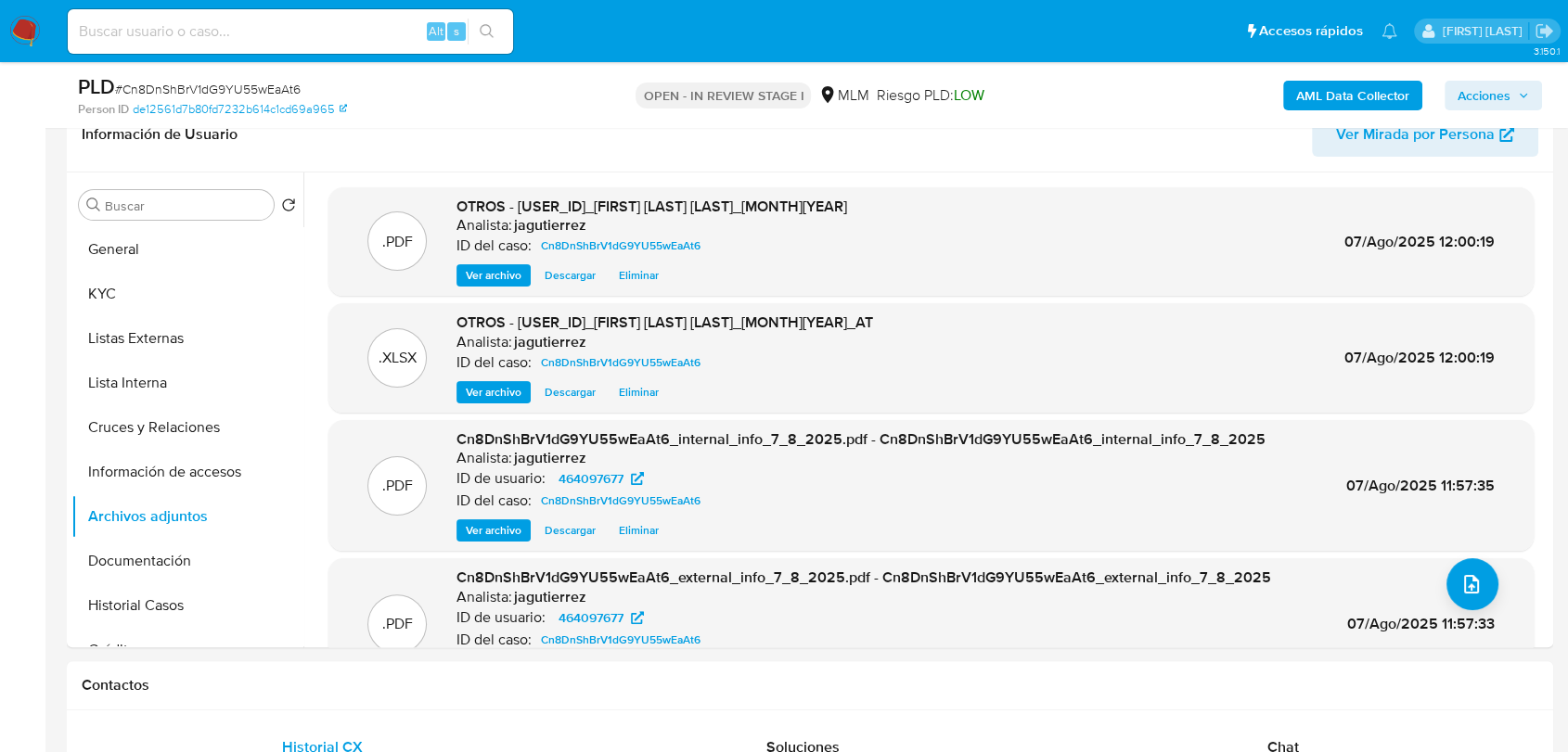 click on "Acciones" at bounding box center [1484, 96] 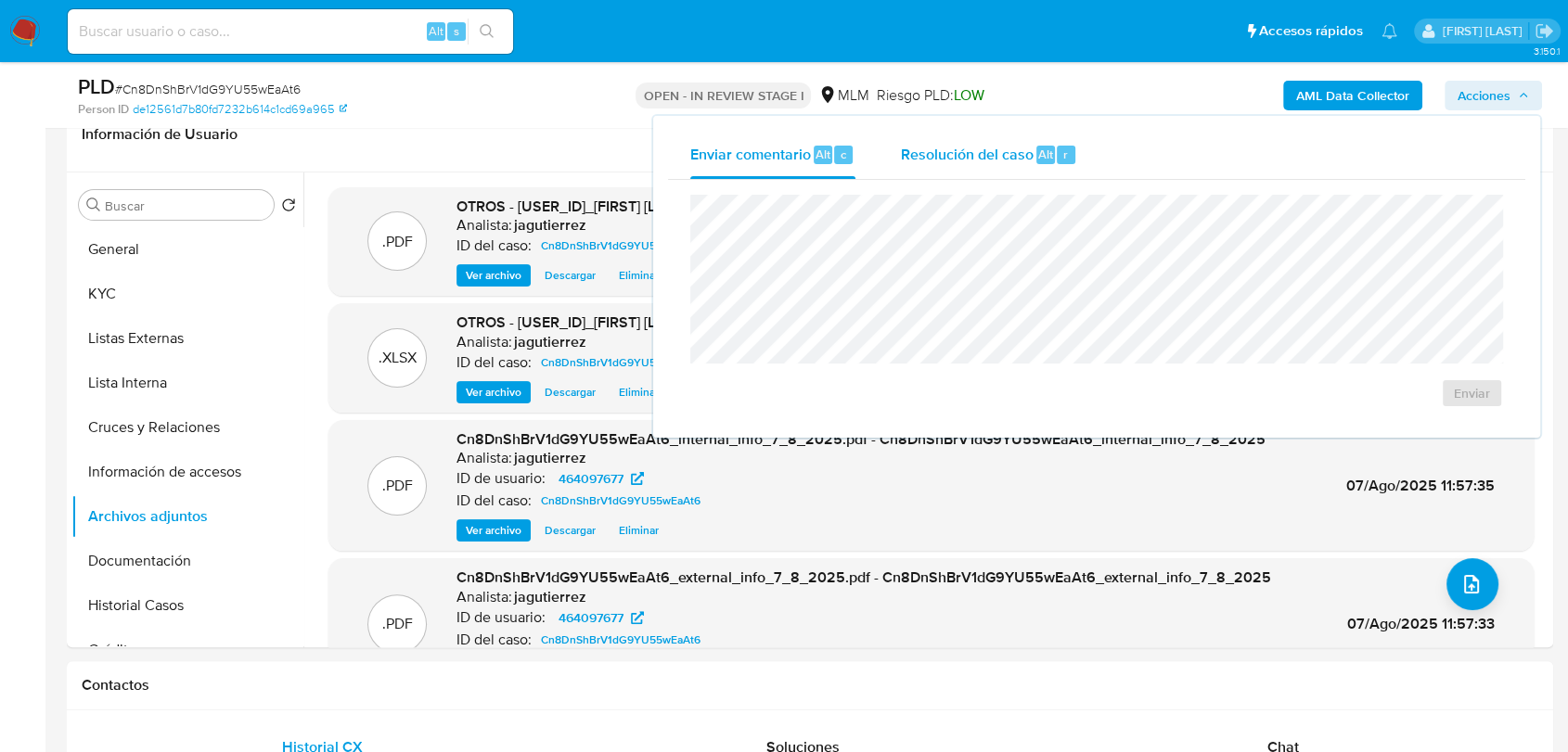 click on "Resolución del caso Alt r" at bounding box center (988, 155) 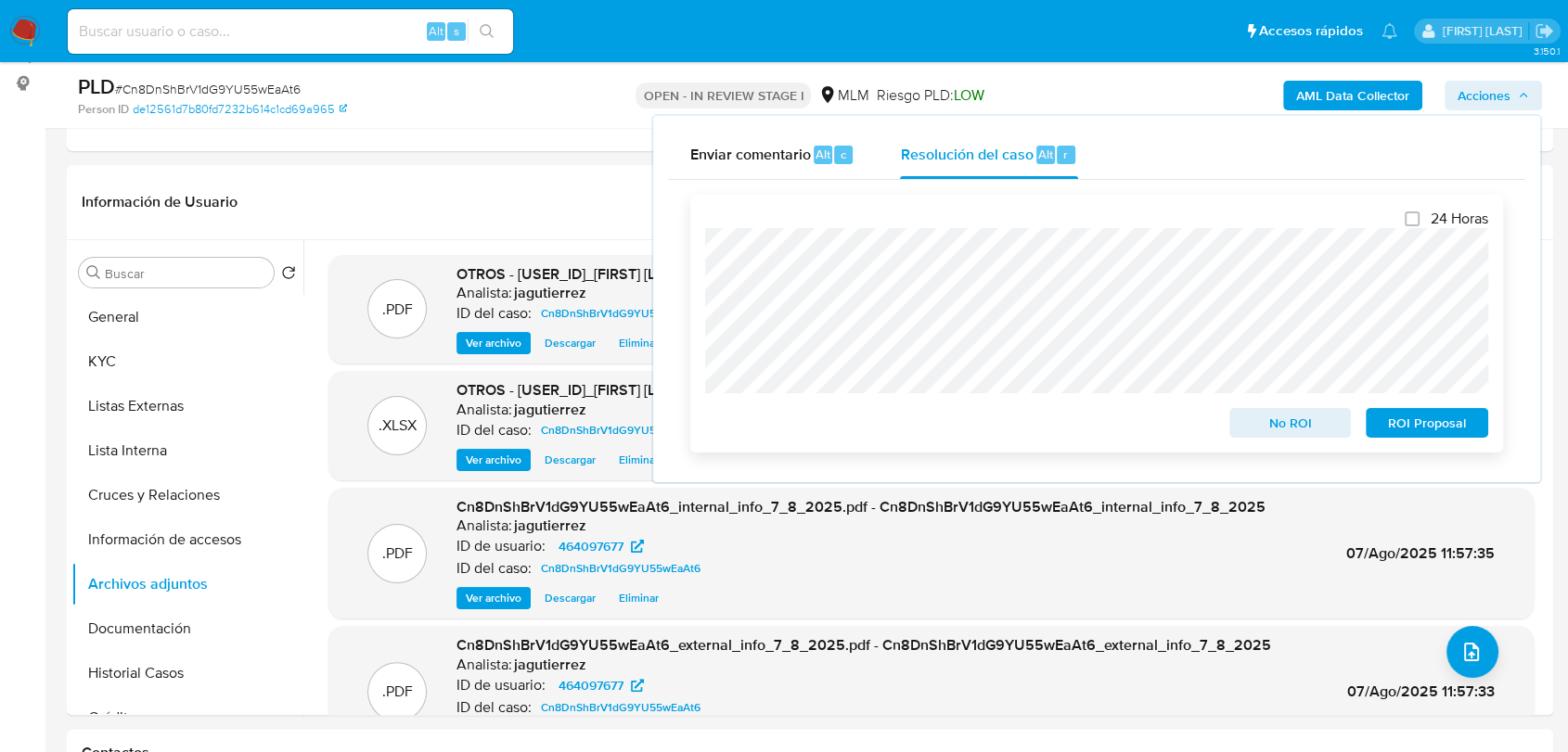 scroll, scrollTop: 206, scrollLeft: 0, axis: vertical 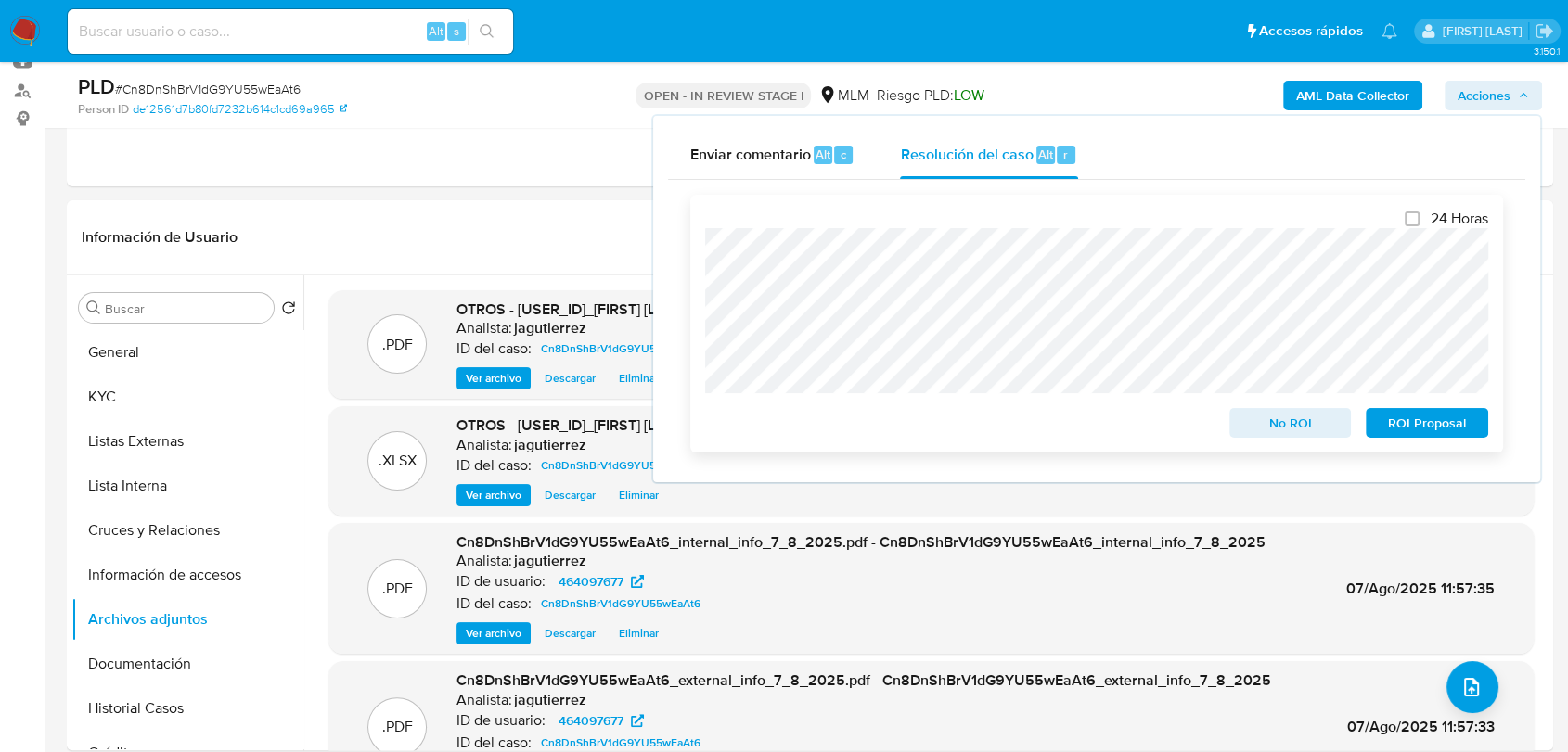 click on "No ROI" at bounding box center (1291, 423) 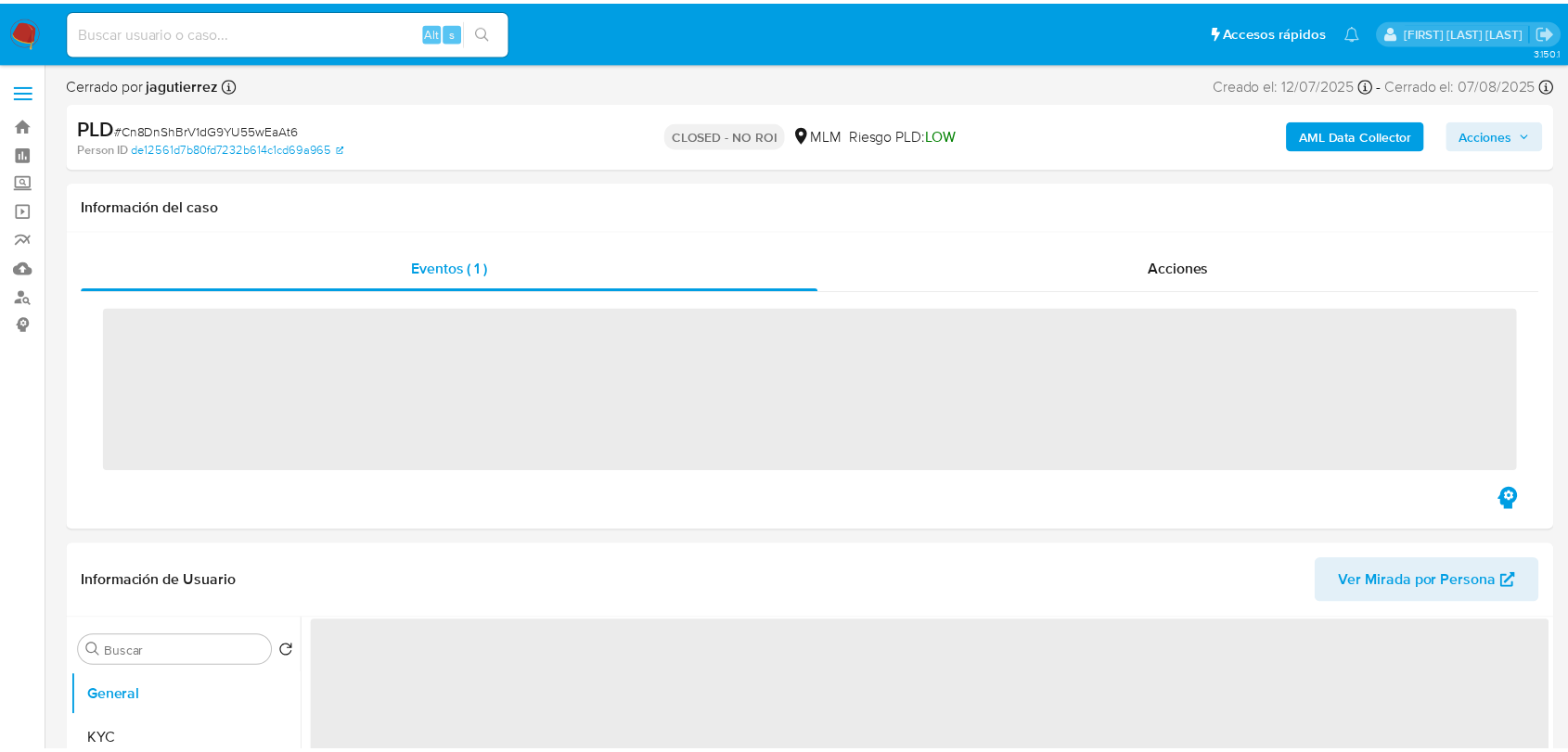 scroll, scrollTop: 0, scrollLeft: 0, axis: both 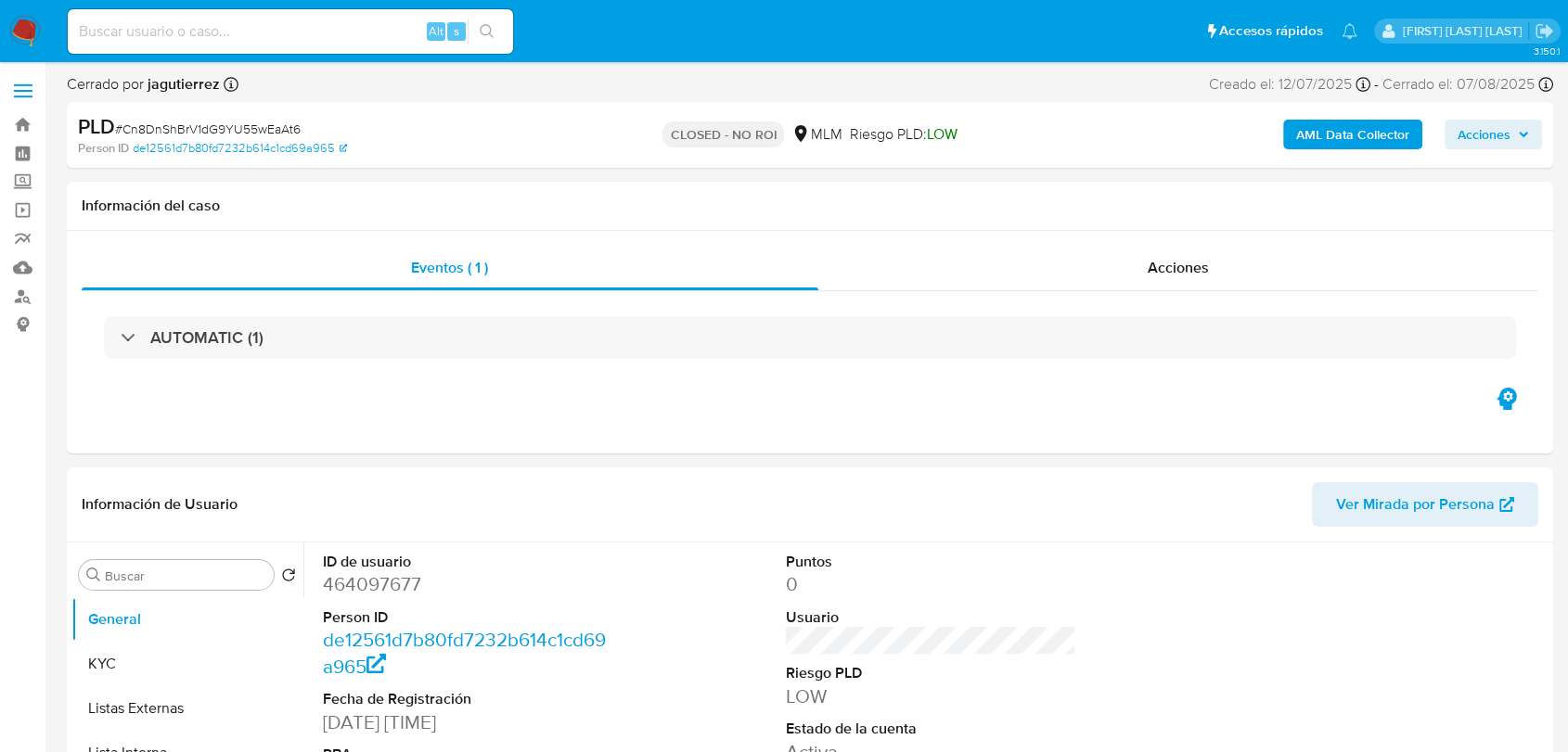 select on "10" 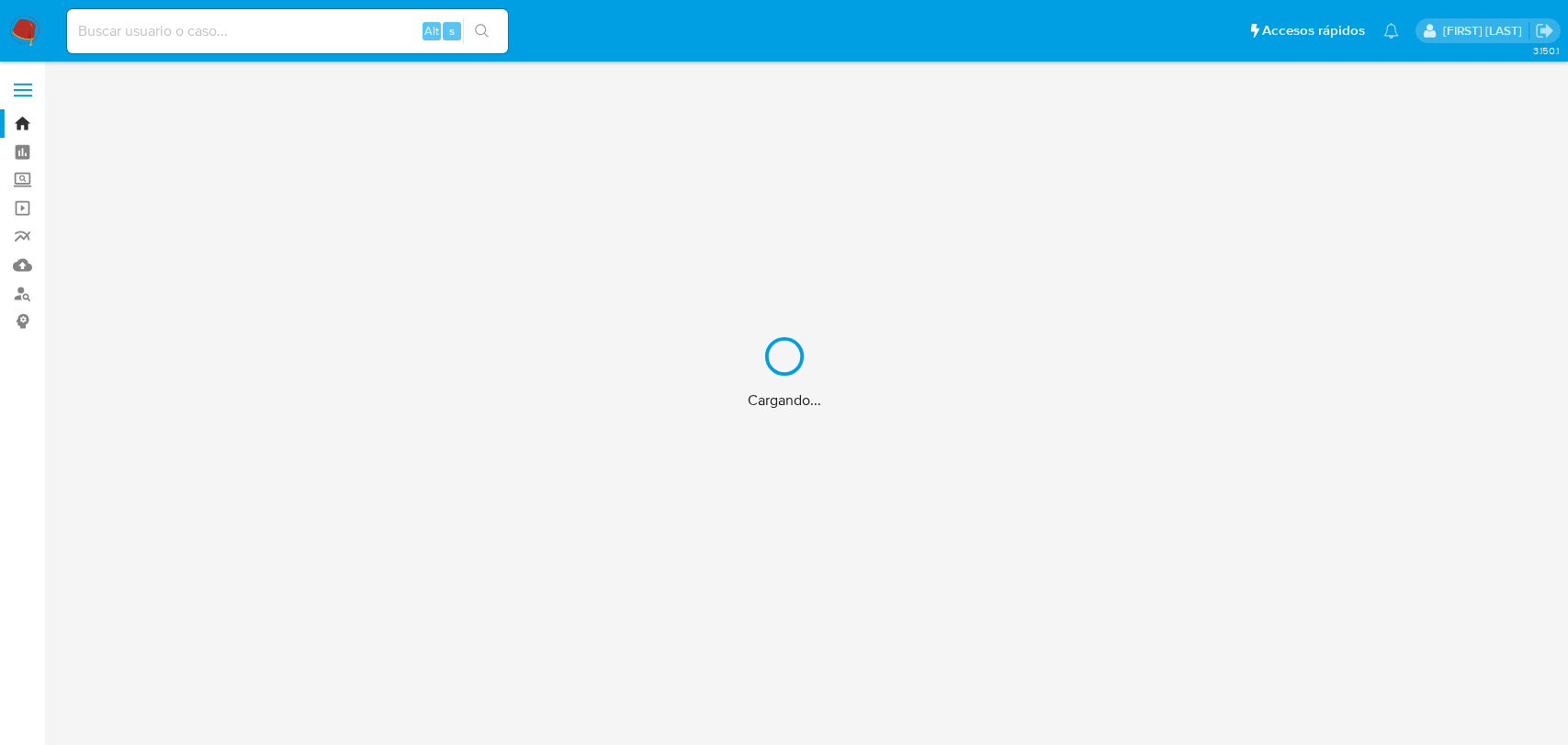 scroll, scrollTop: 0, scrollLeft: 0, axis: both 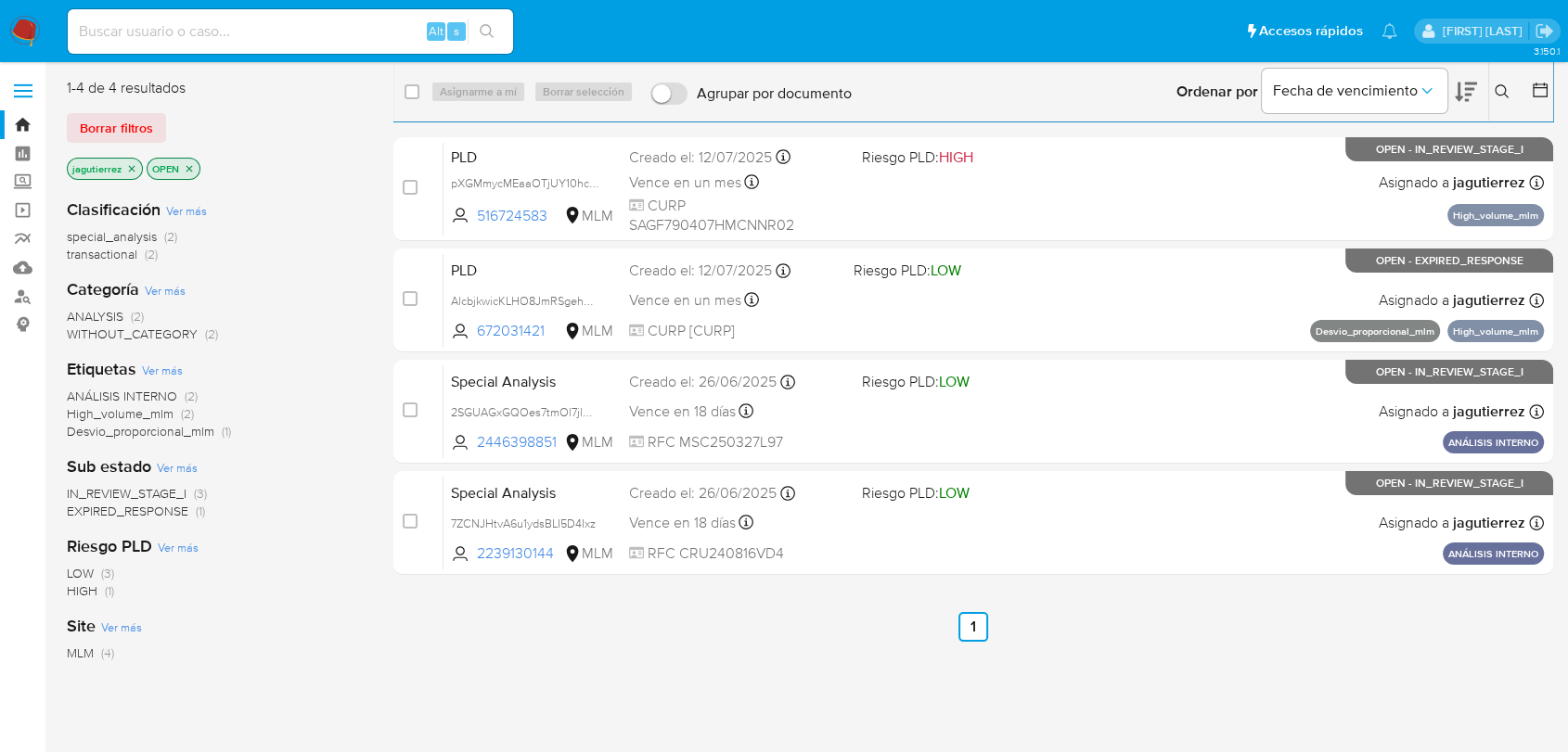 click 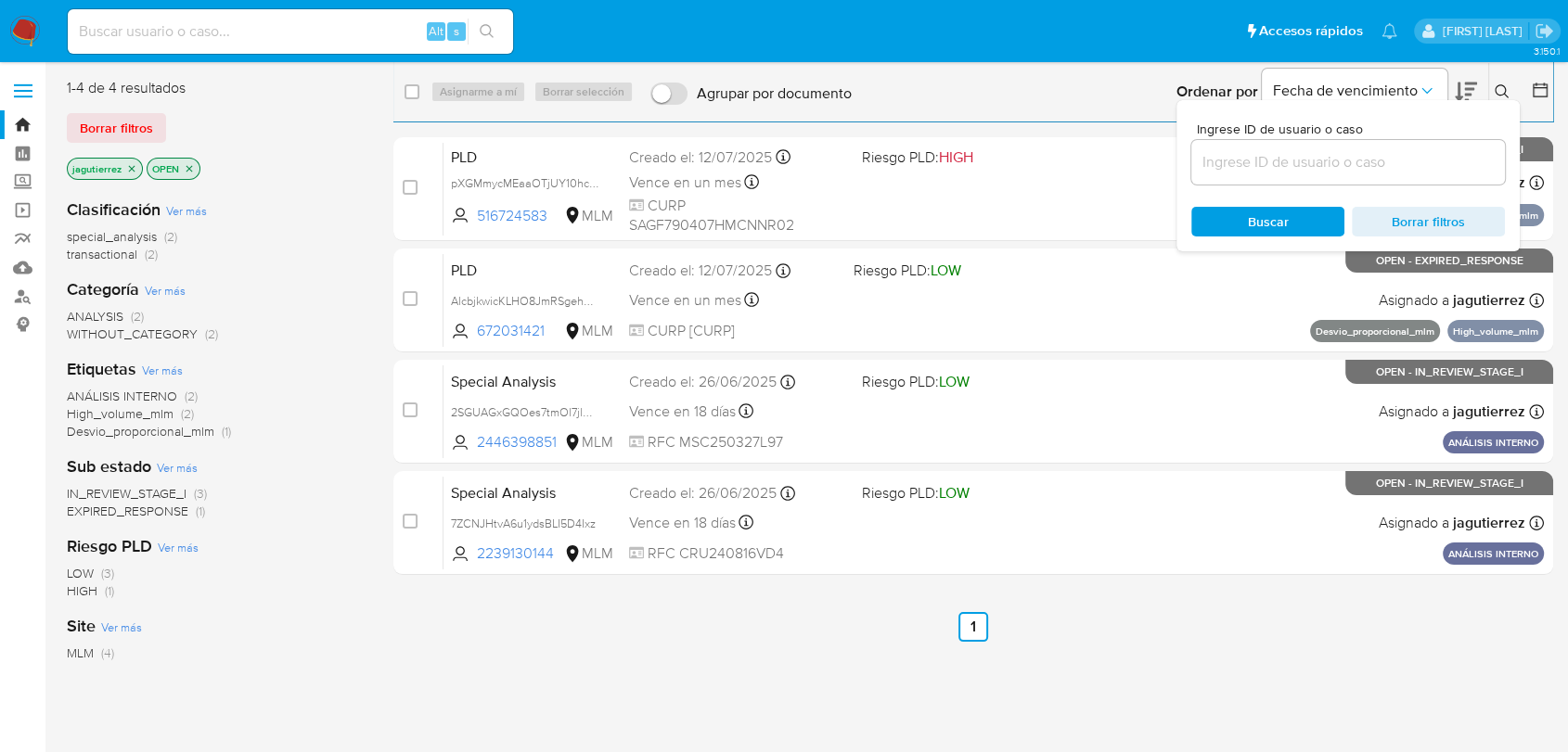 click at bounding box center [1348, 162] 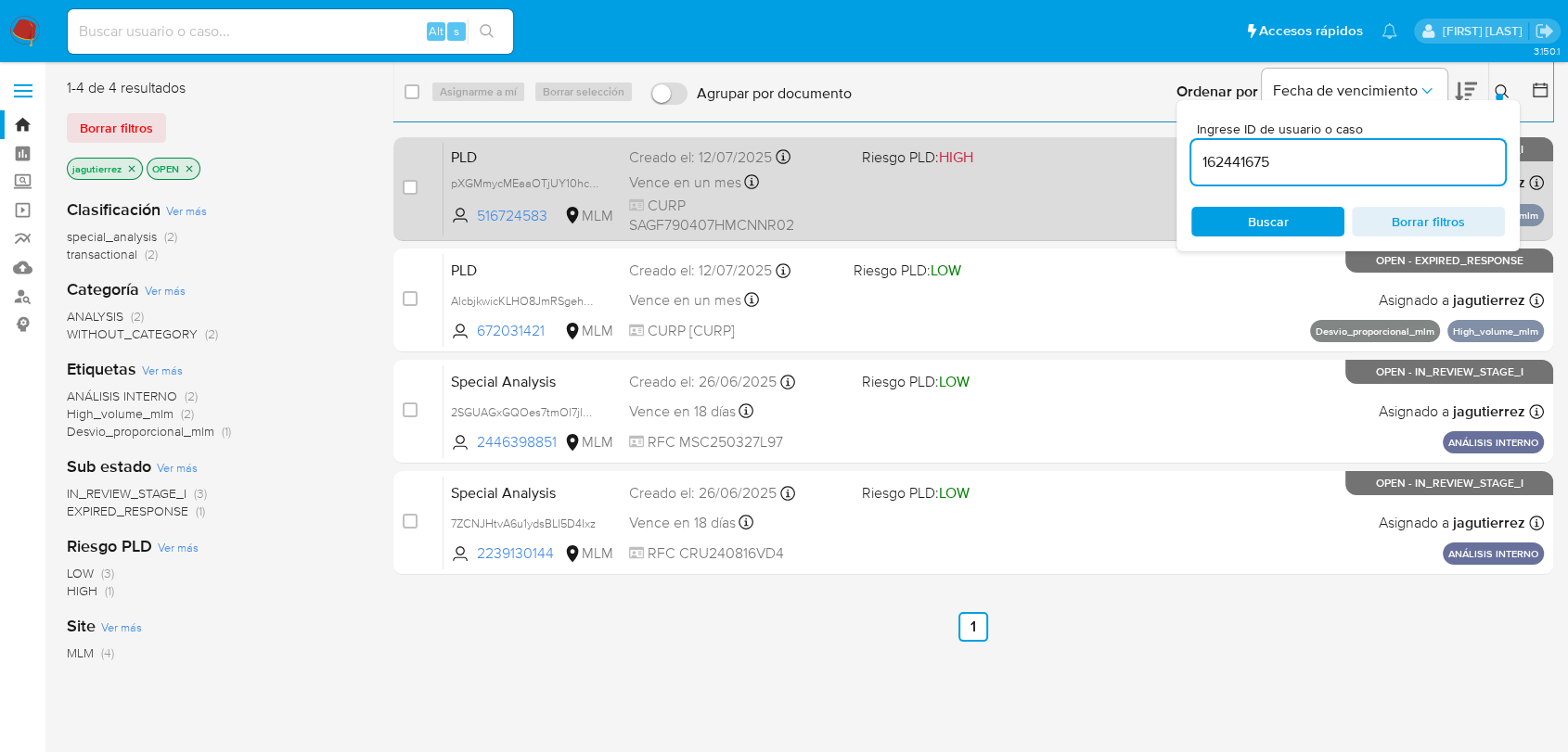 type on "162441675" 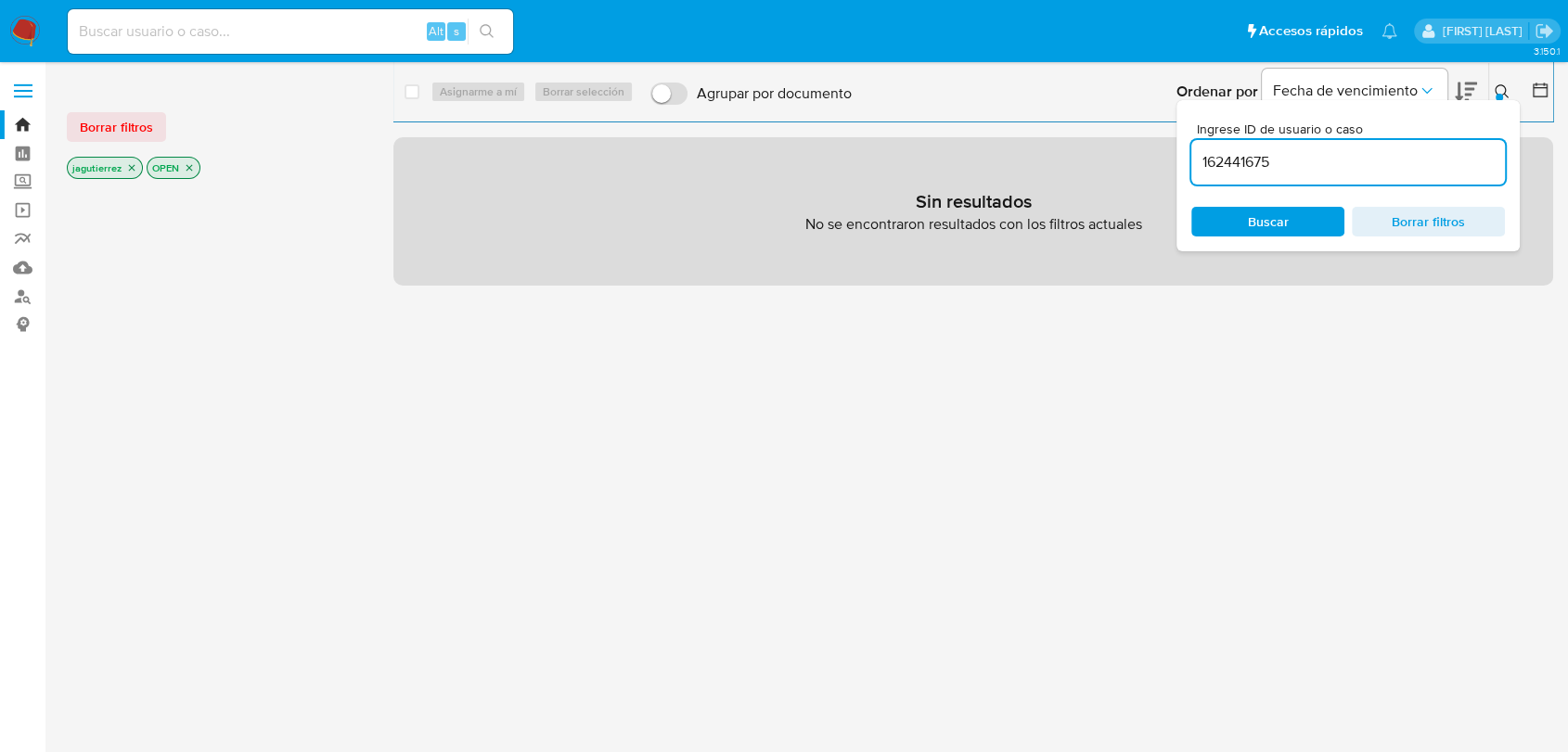 click 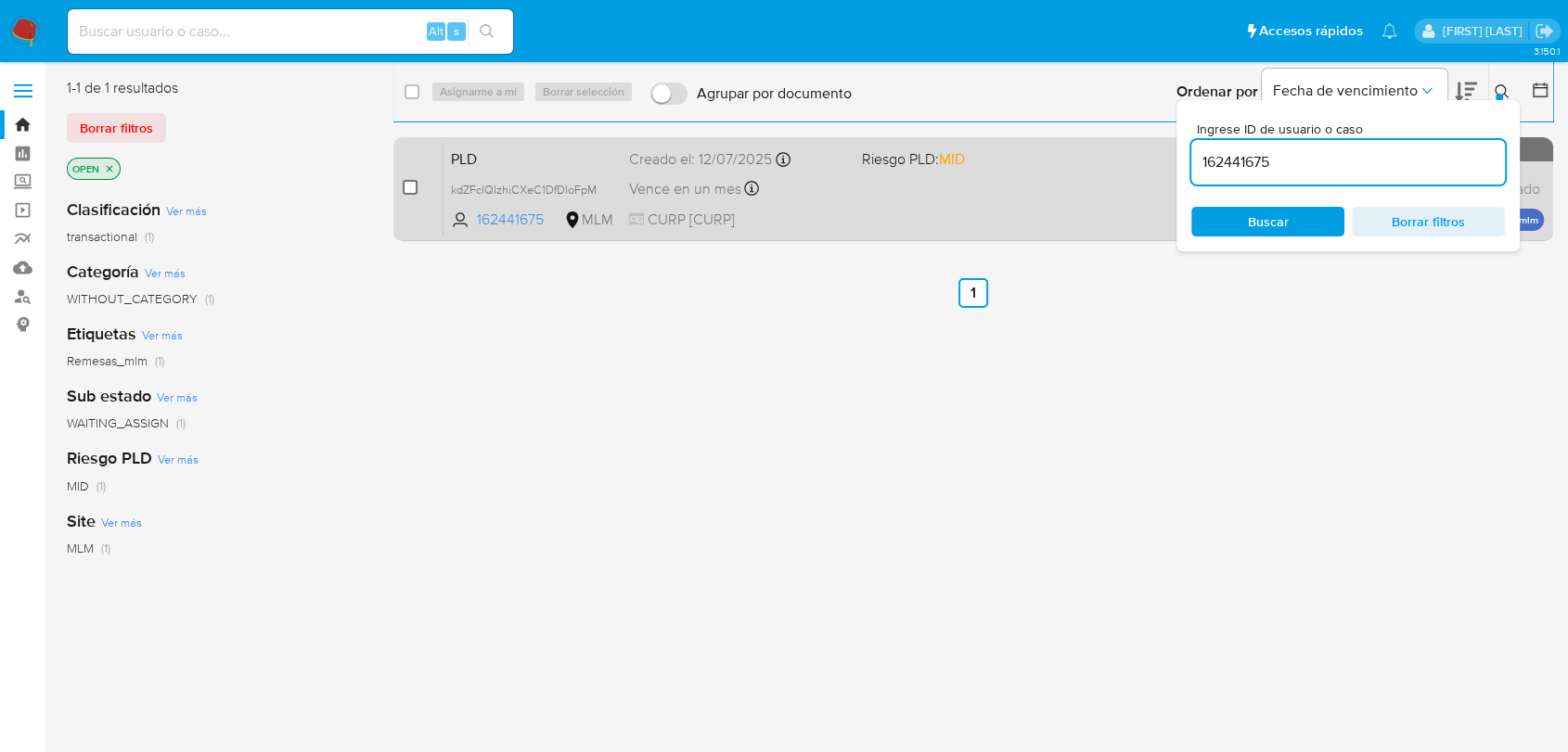 click at bounding box center (410, 187) 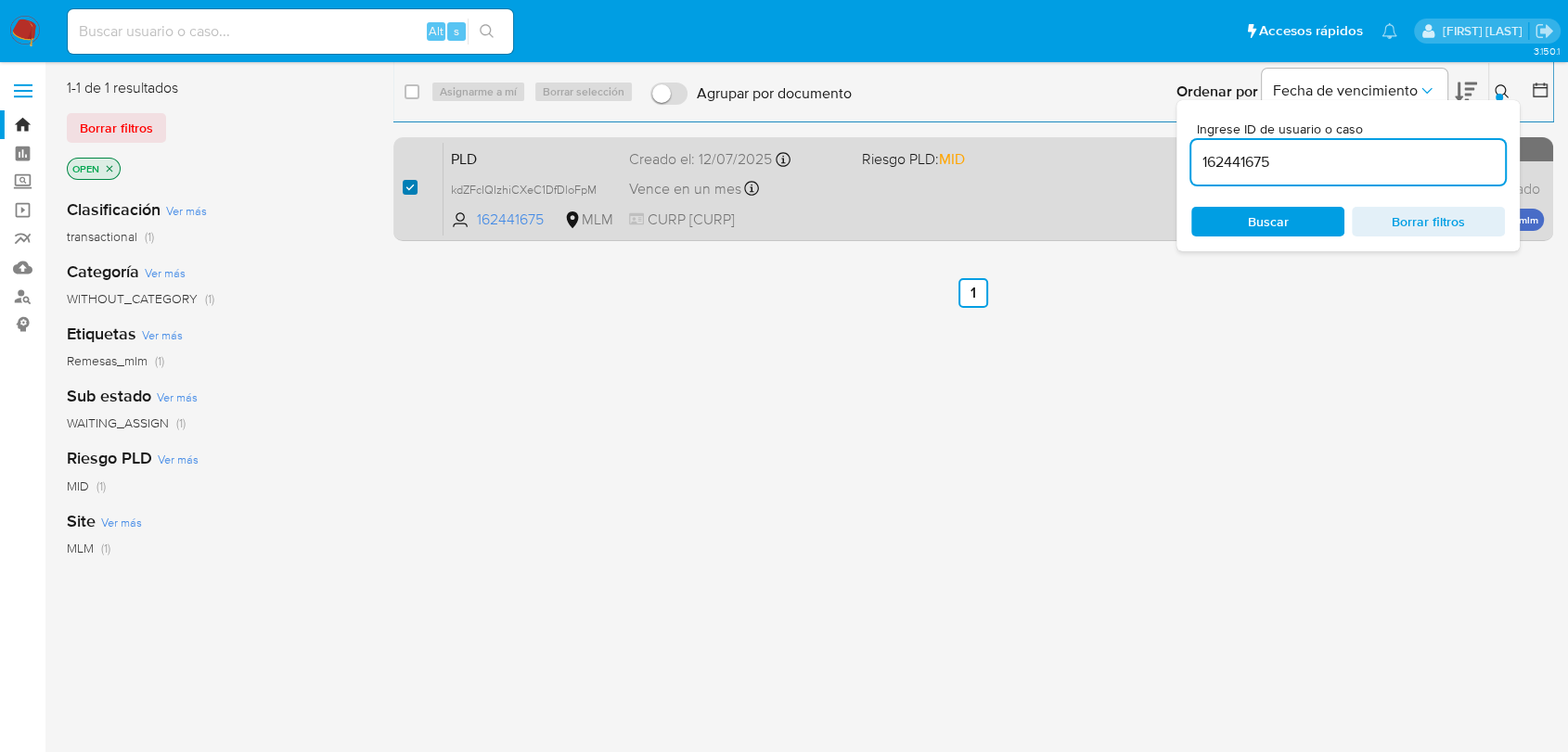 checkbox on "true" 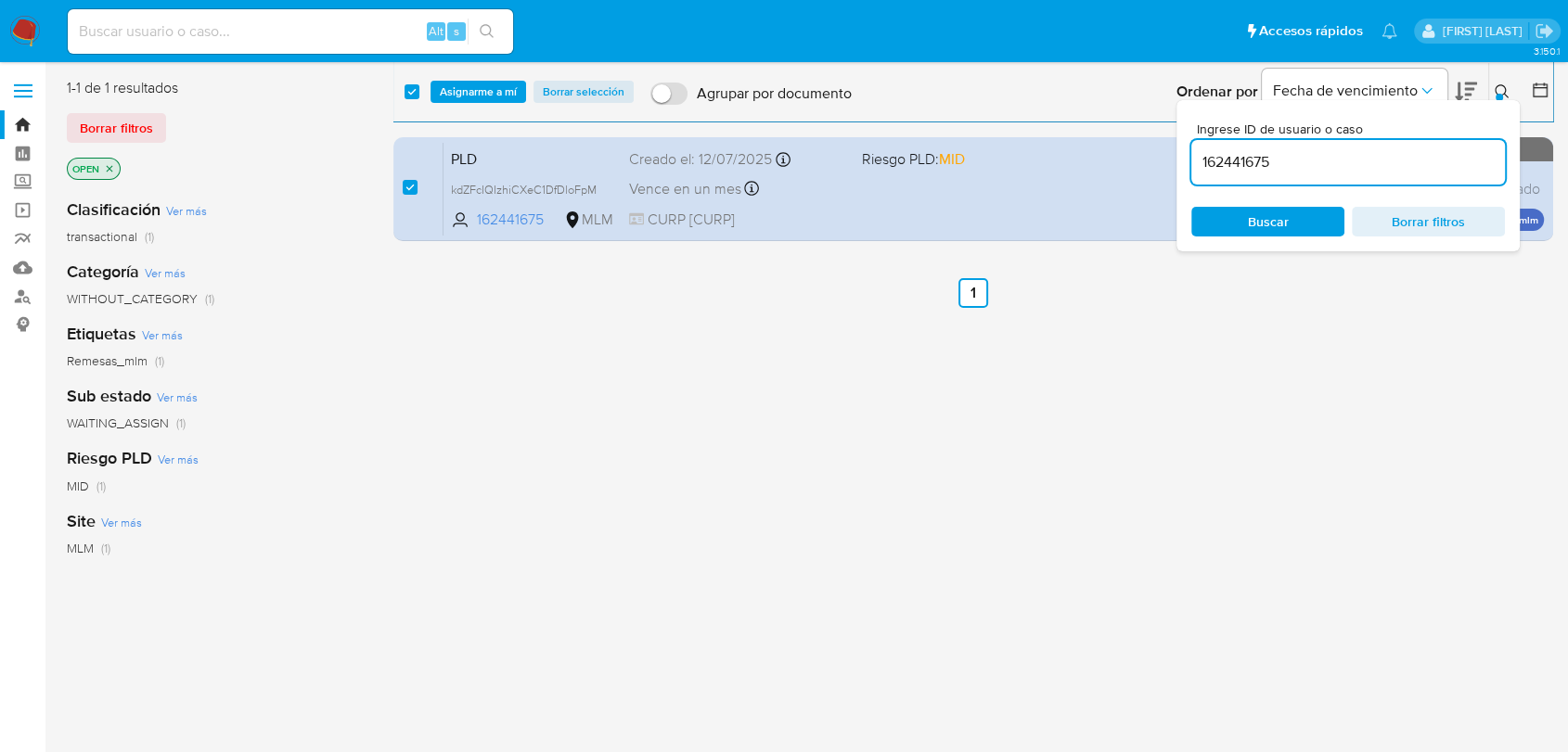 click on "162441675" at bounding box center (1348, 162) 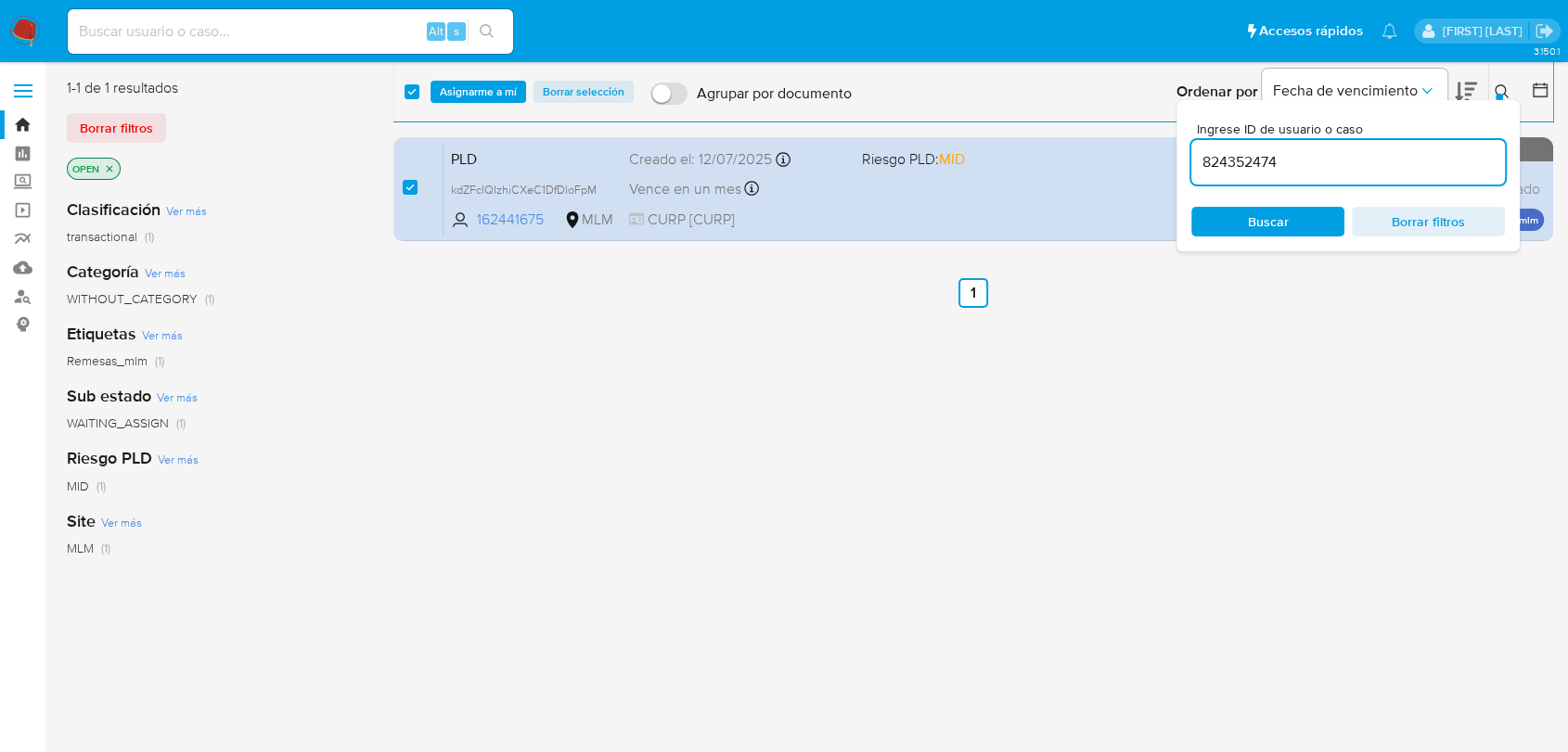 type on "824352474" 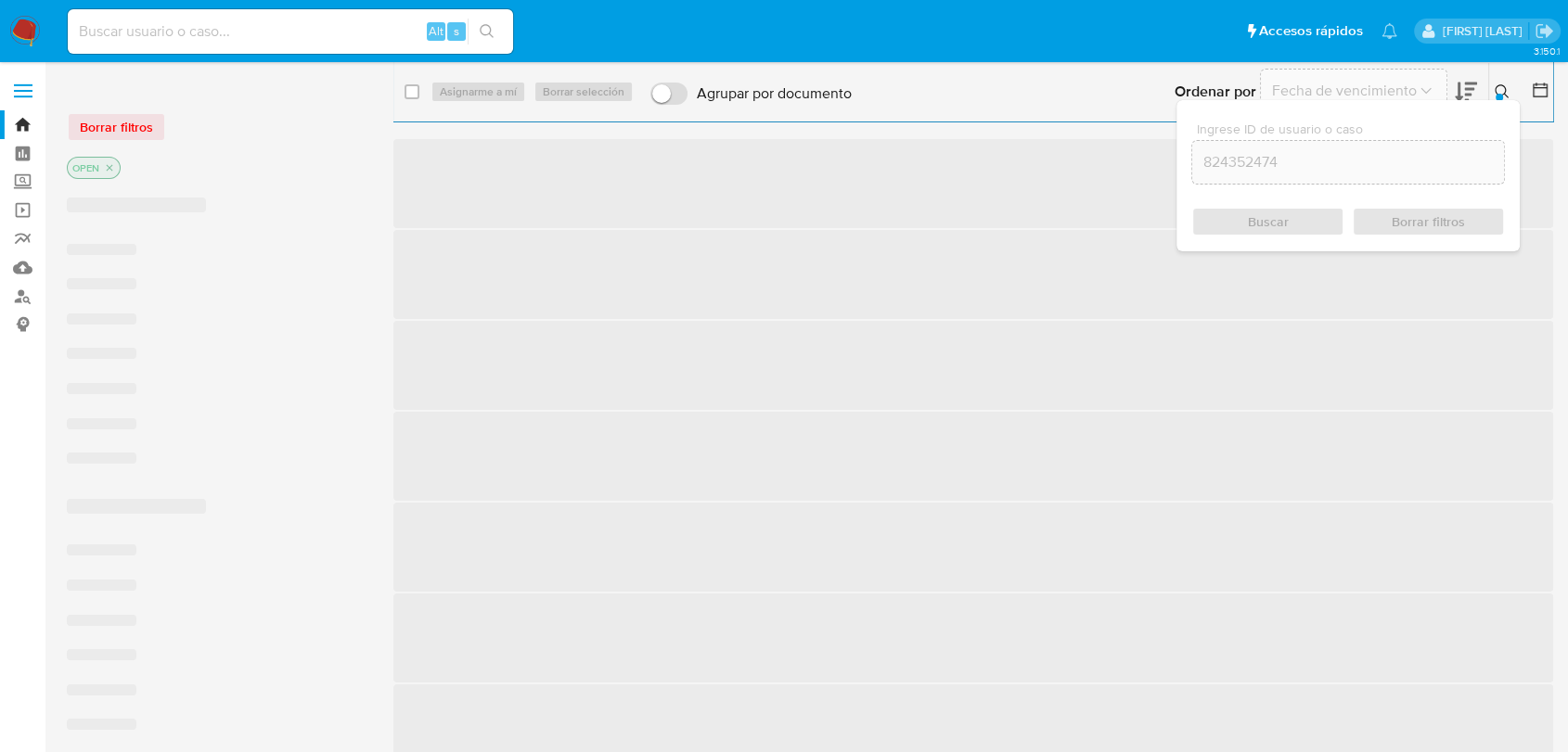 checkbox on "false" 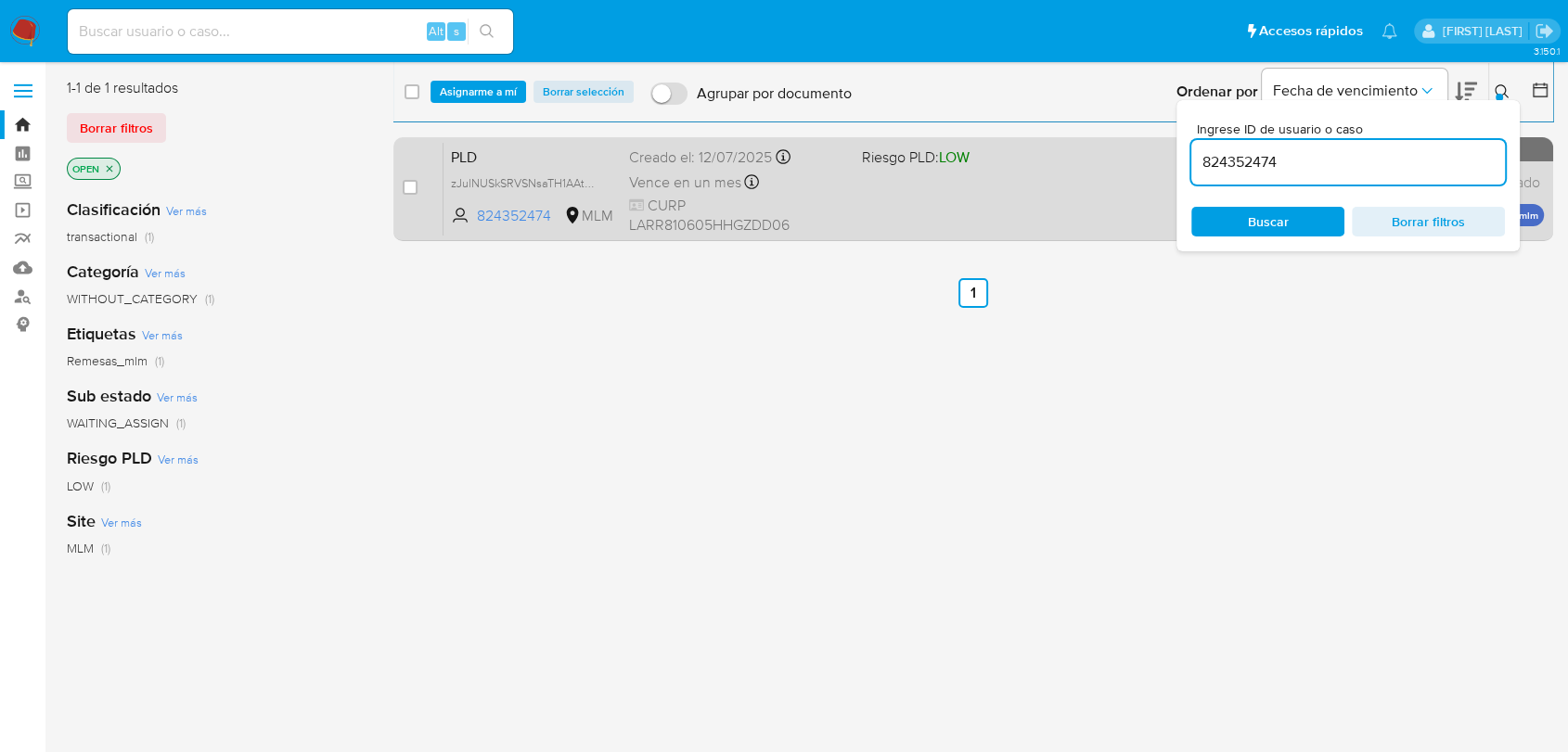 click on "case-item-checkbox   No es posible asignar el caso" at bounding box center (423, 188) 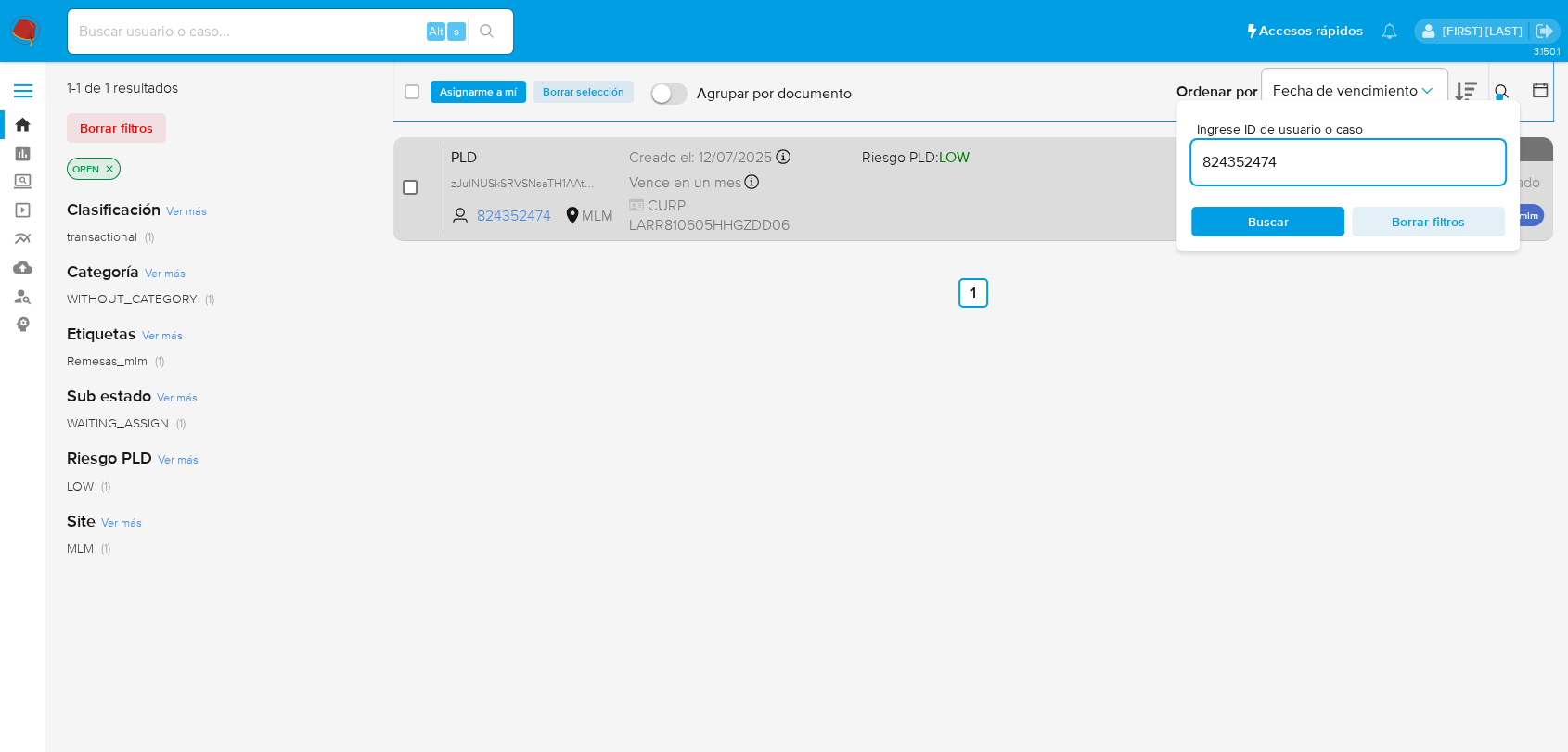 click at bounding box center (410, 187) 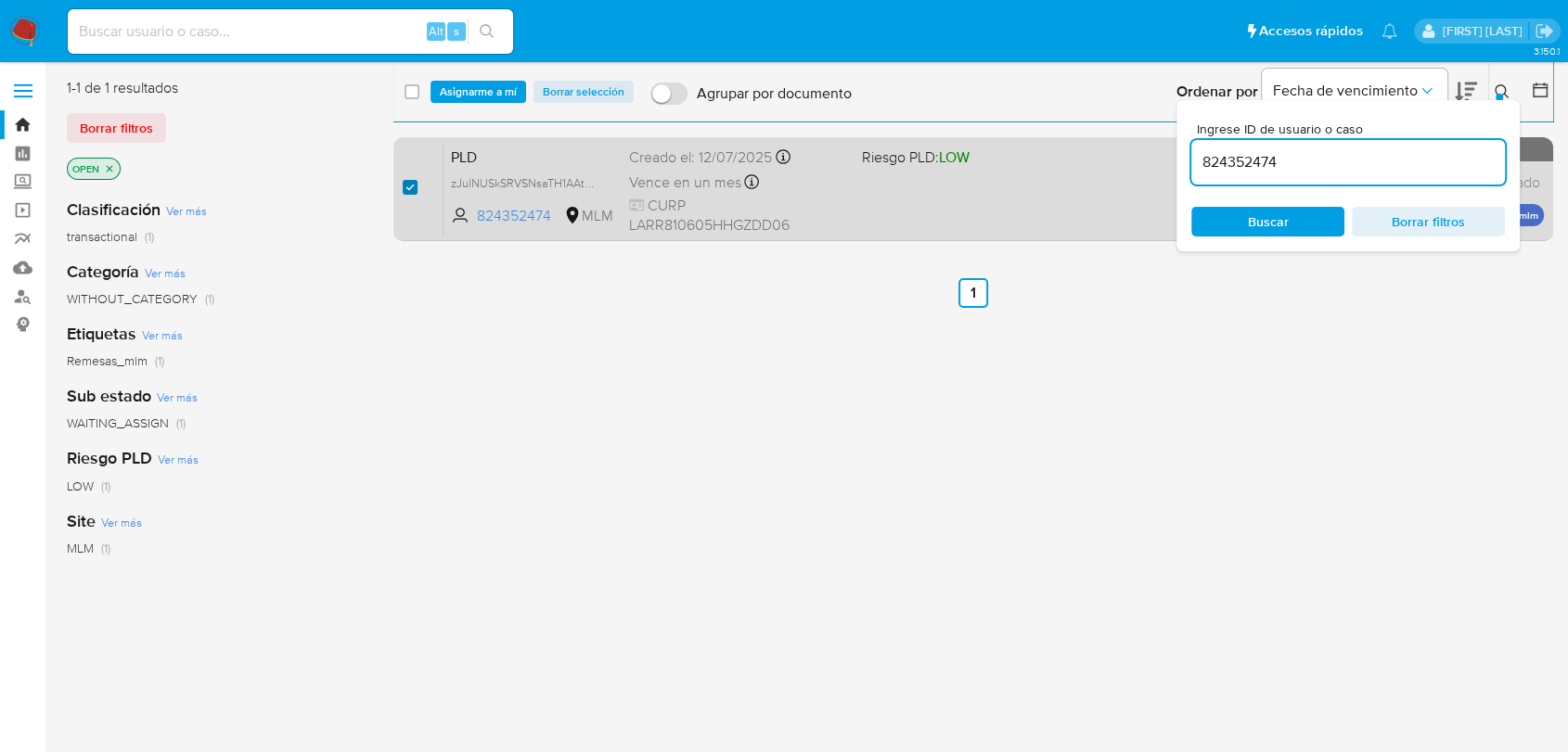 checkbox on "true" 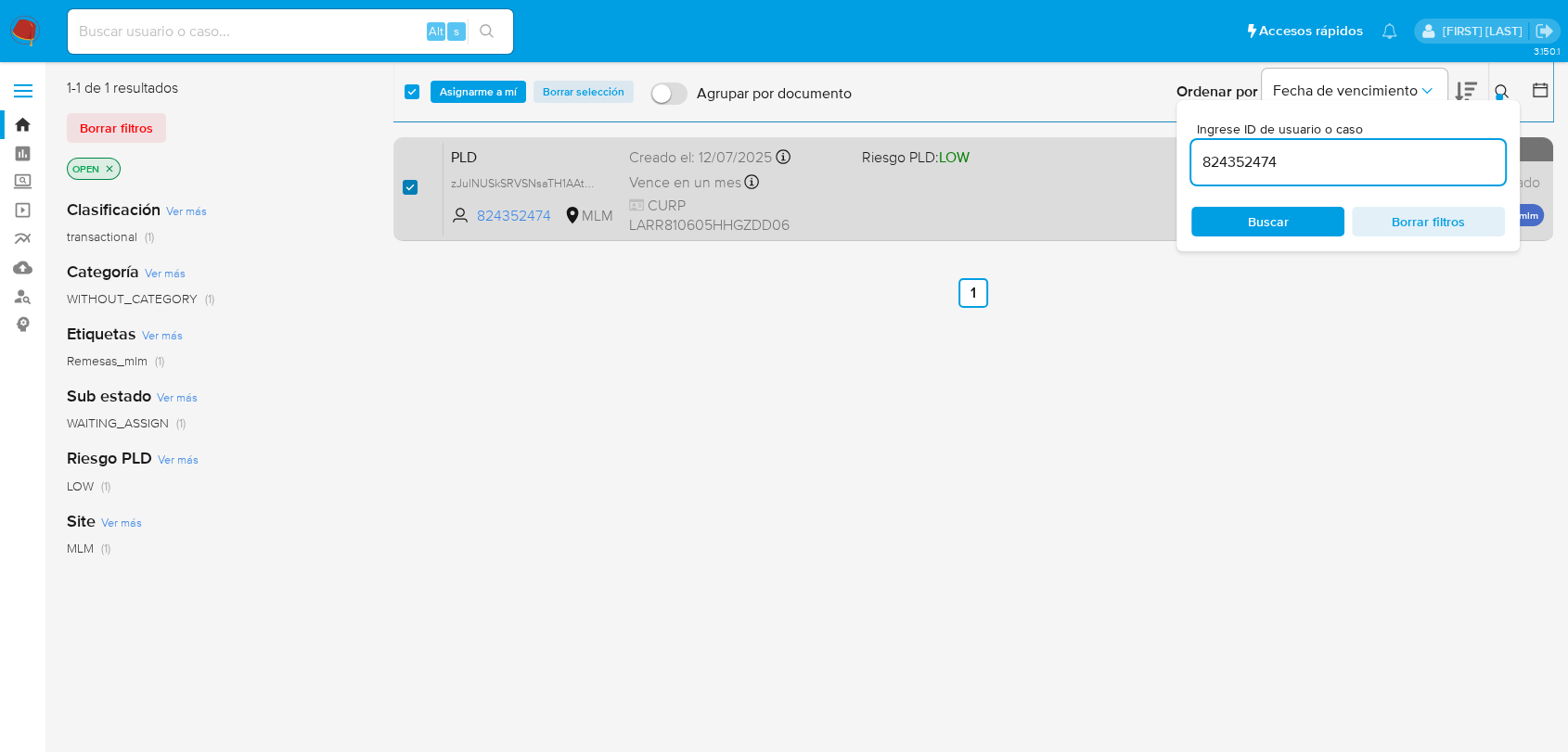 checkbox on "true" 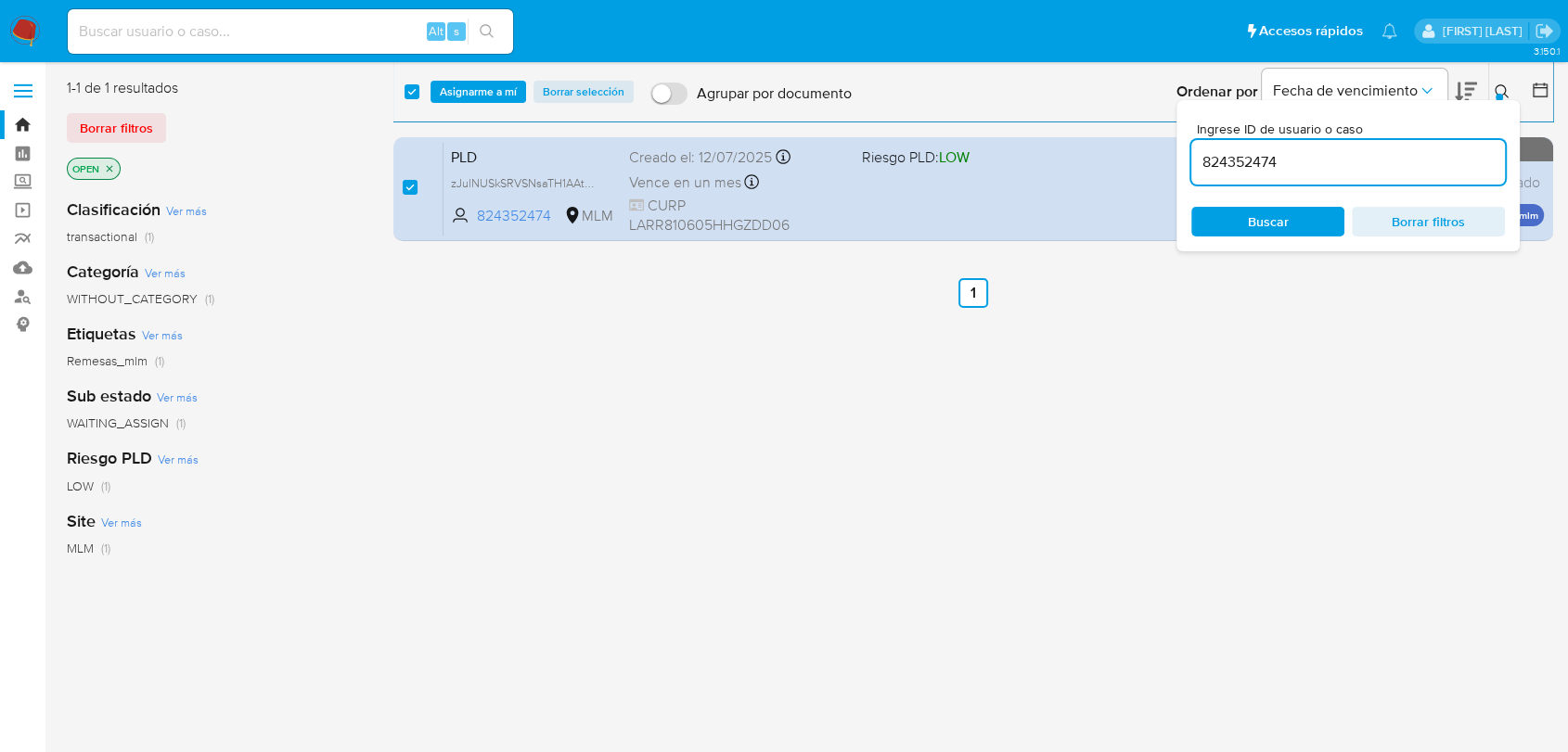 click on "824352474" at bounding box center (1348, 162) 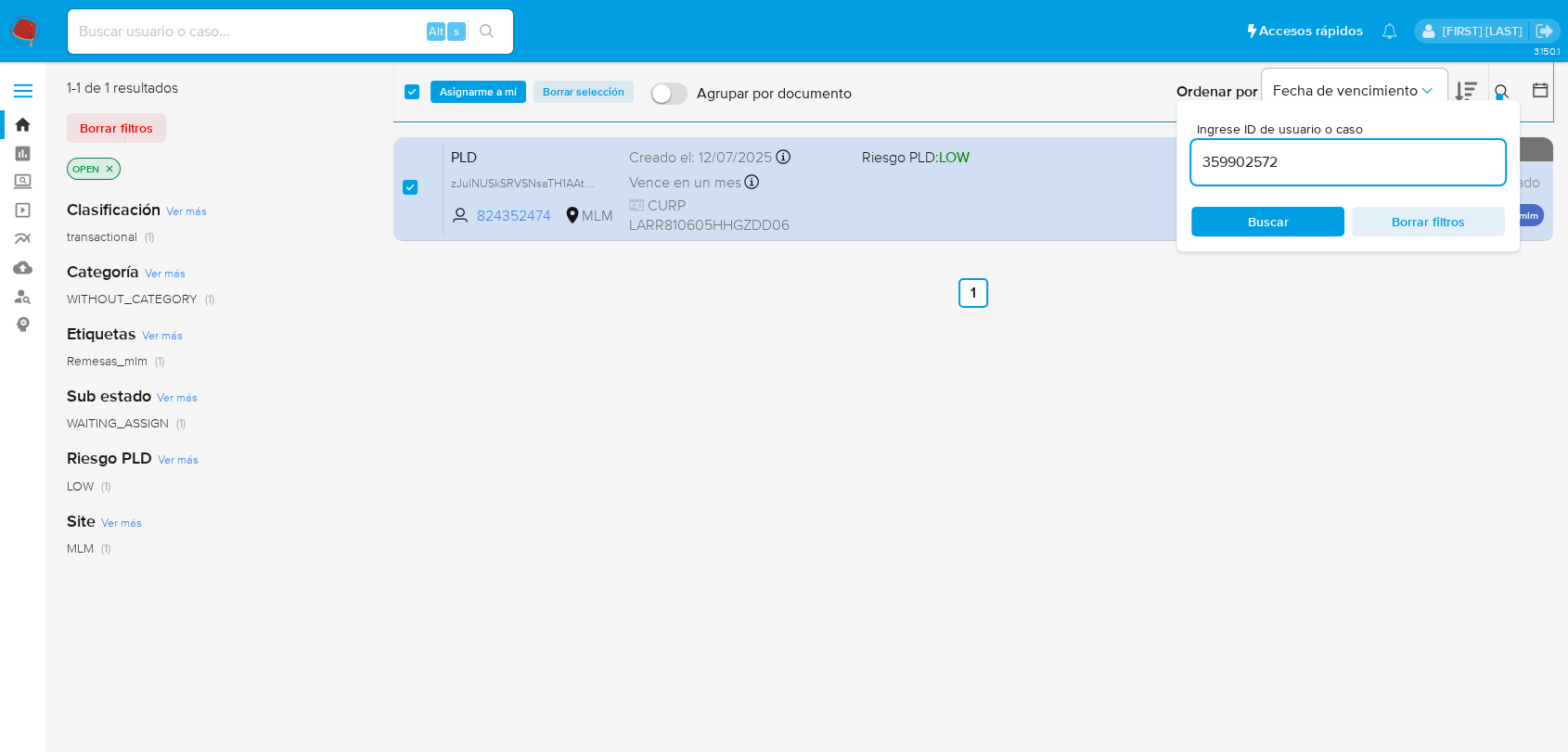type on "359902572" 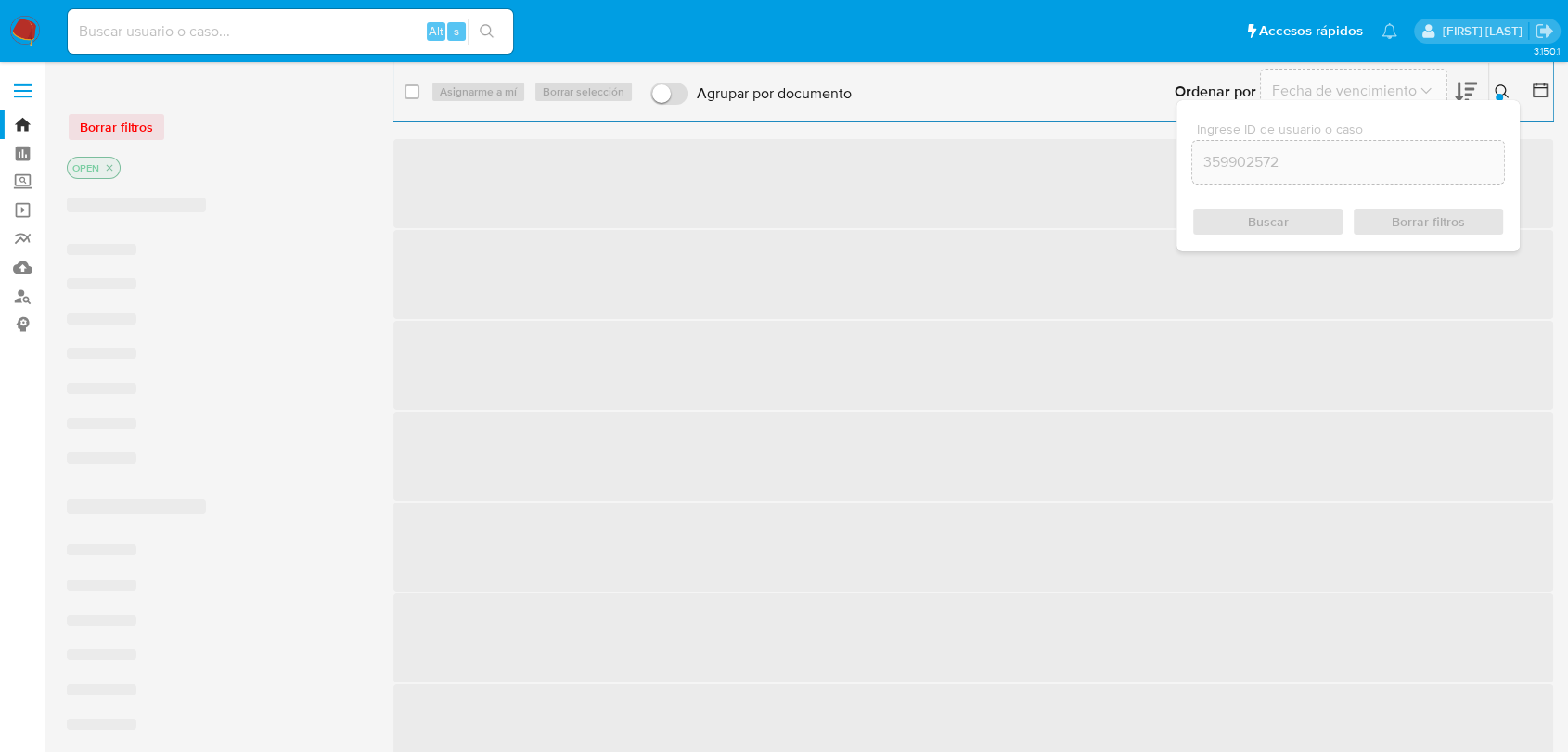 checkbox on "false" 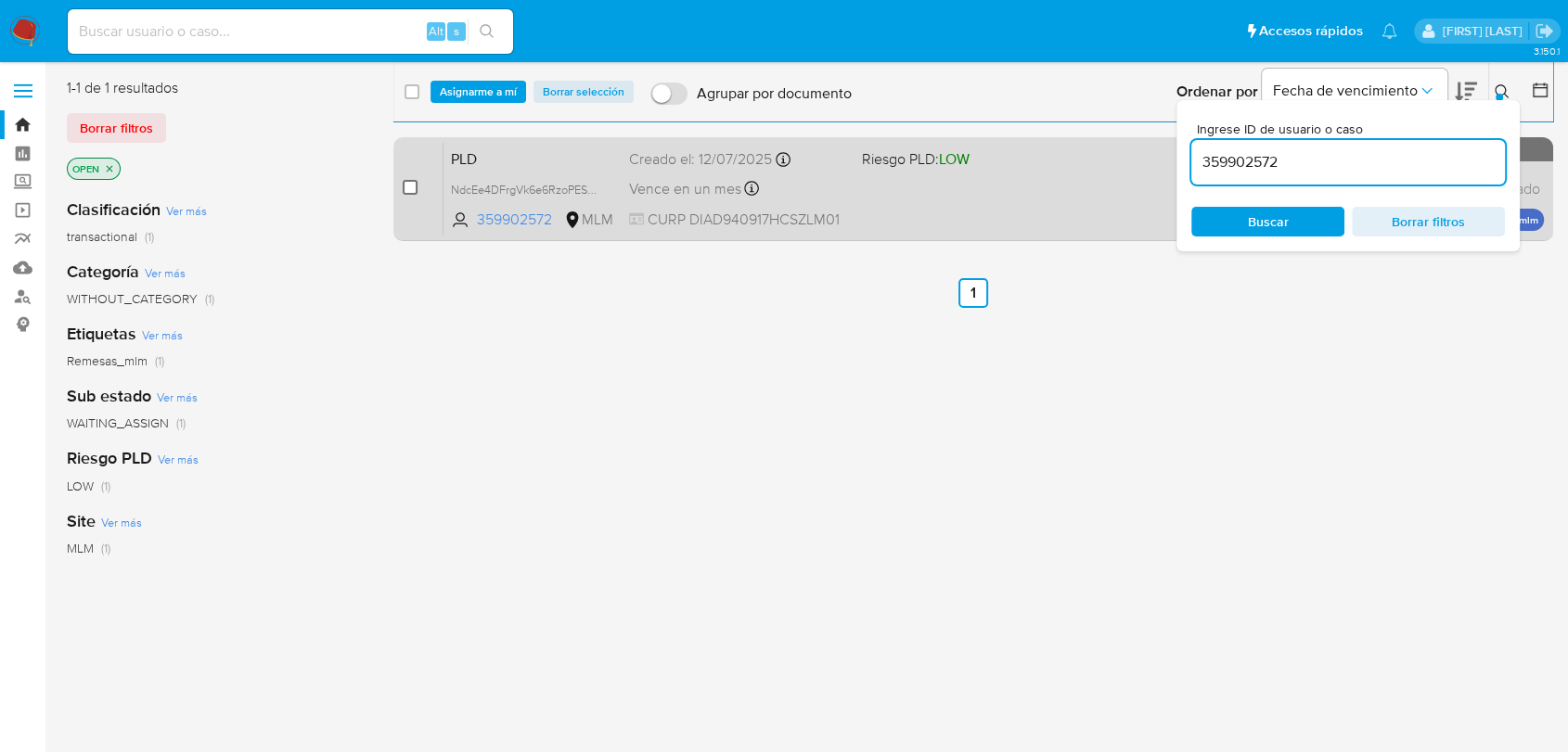 click at bounding box center [410, 187] 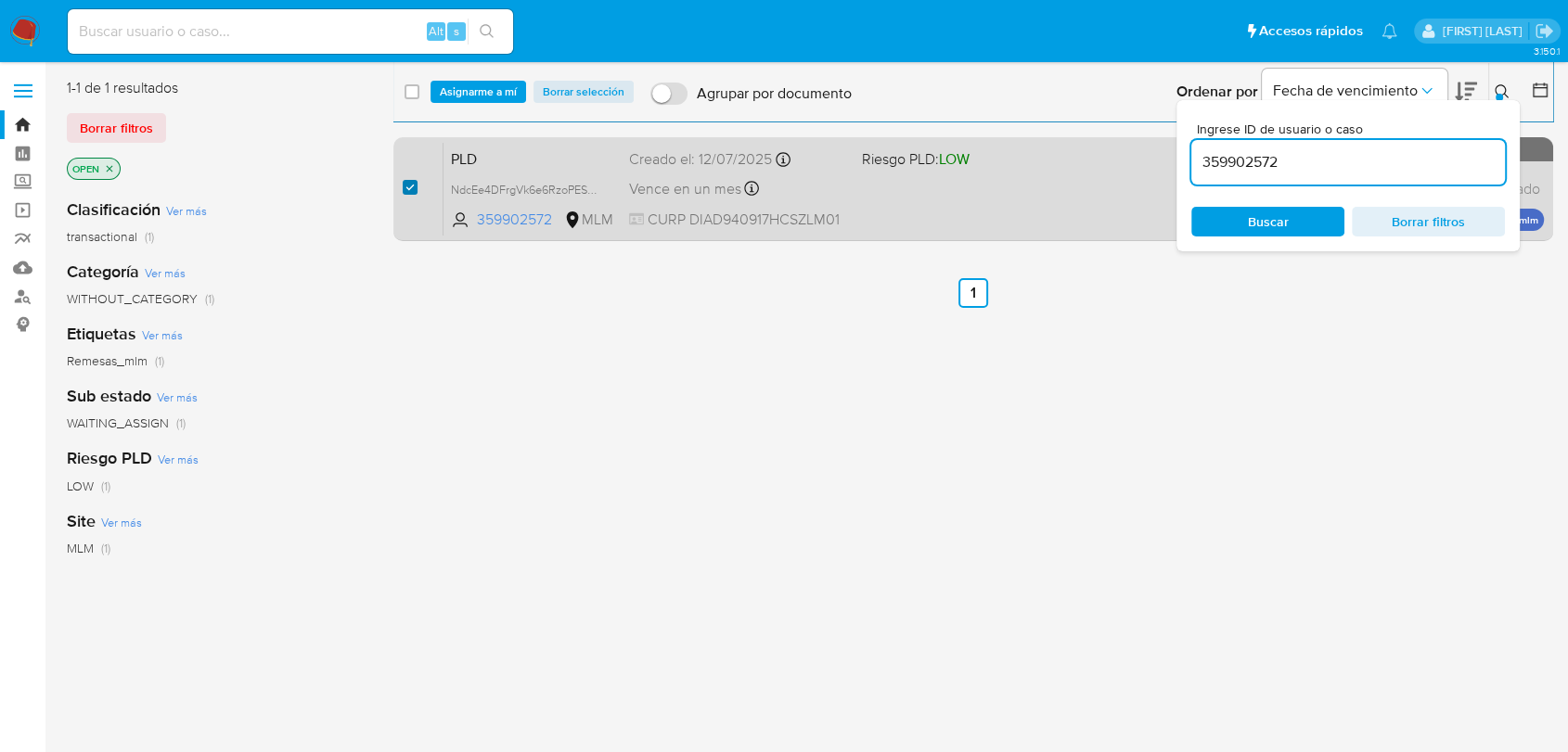 checkbox on "true" 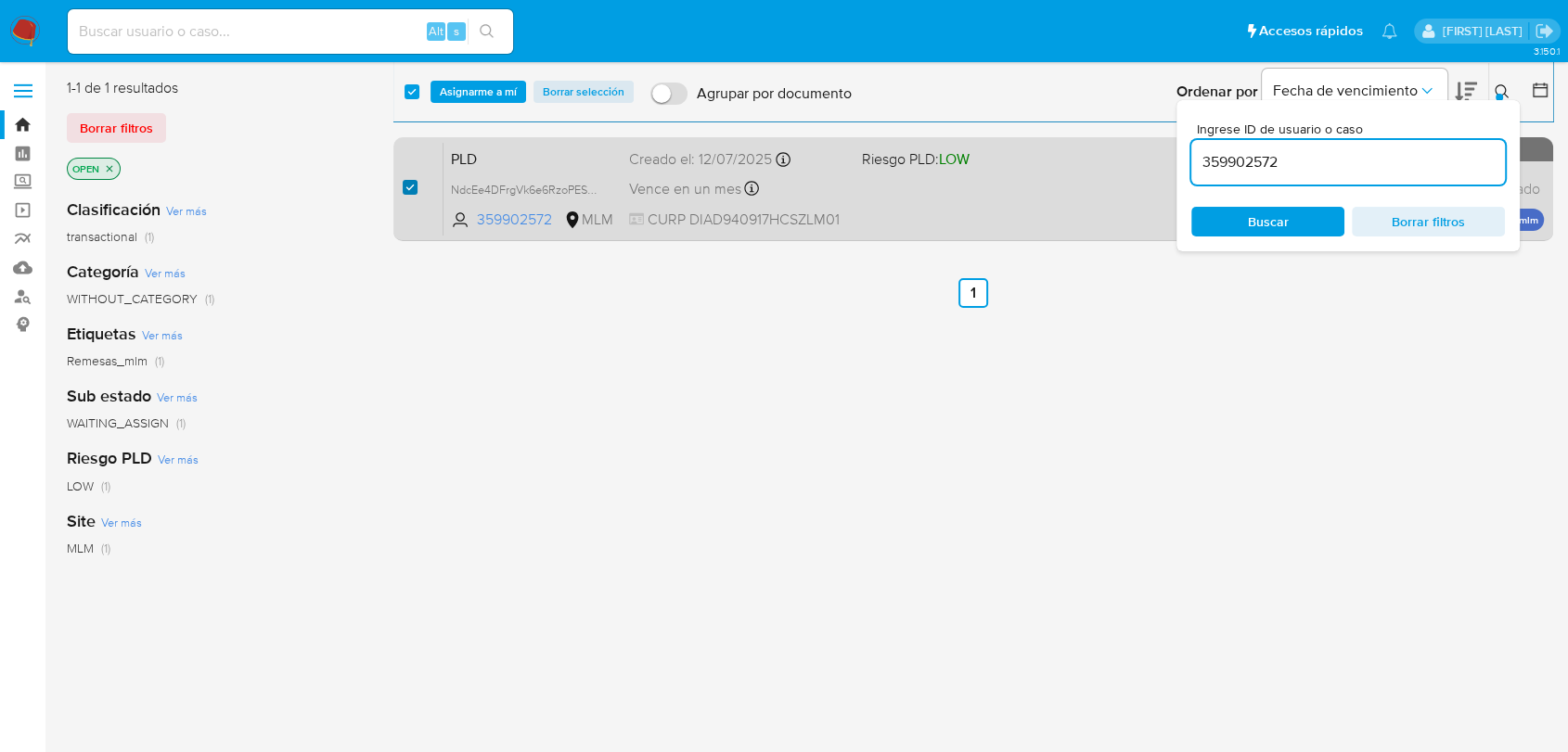 checkbox on "true" 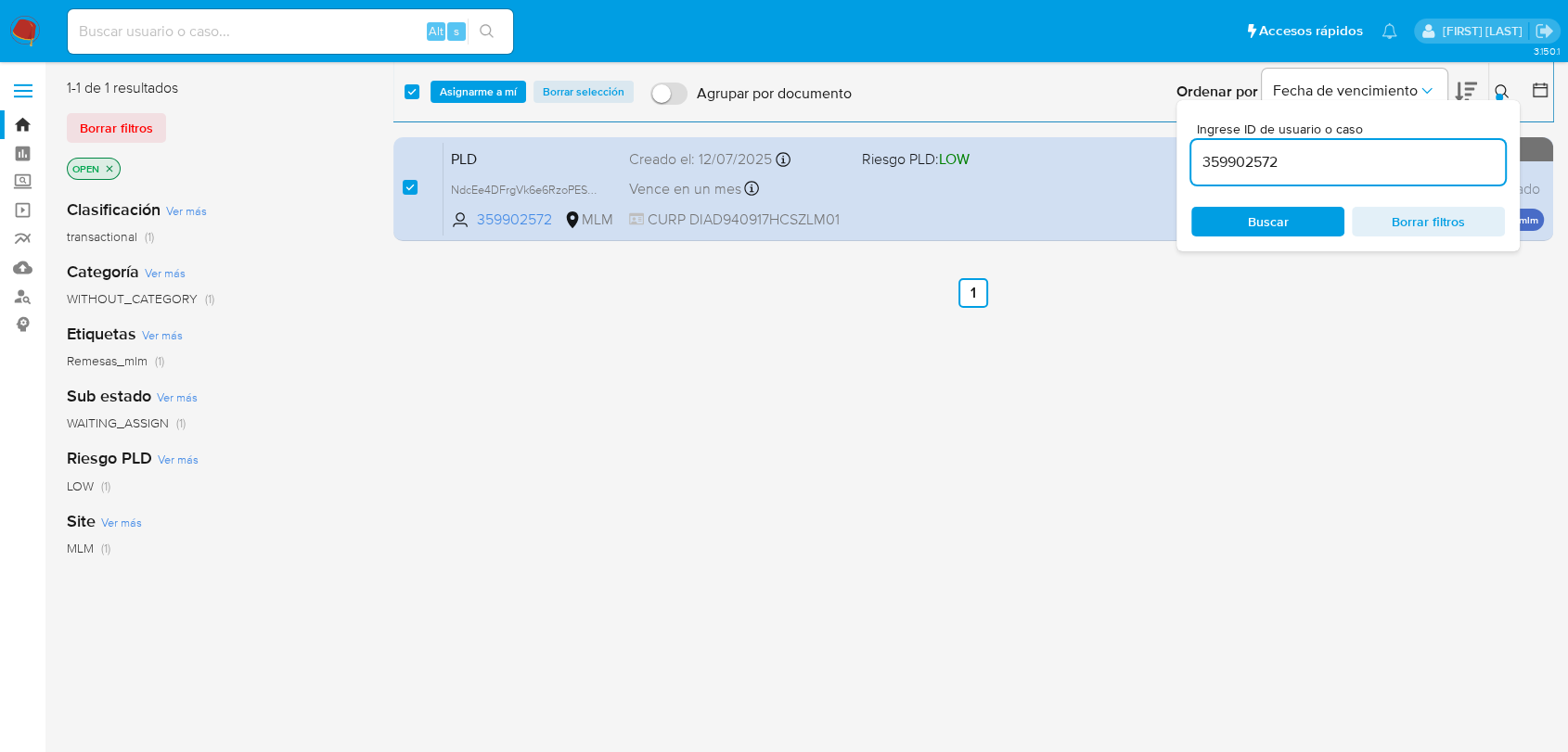 click on "359902572" at bounding box center (1348, 162) 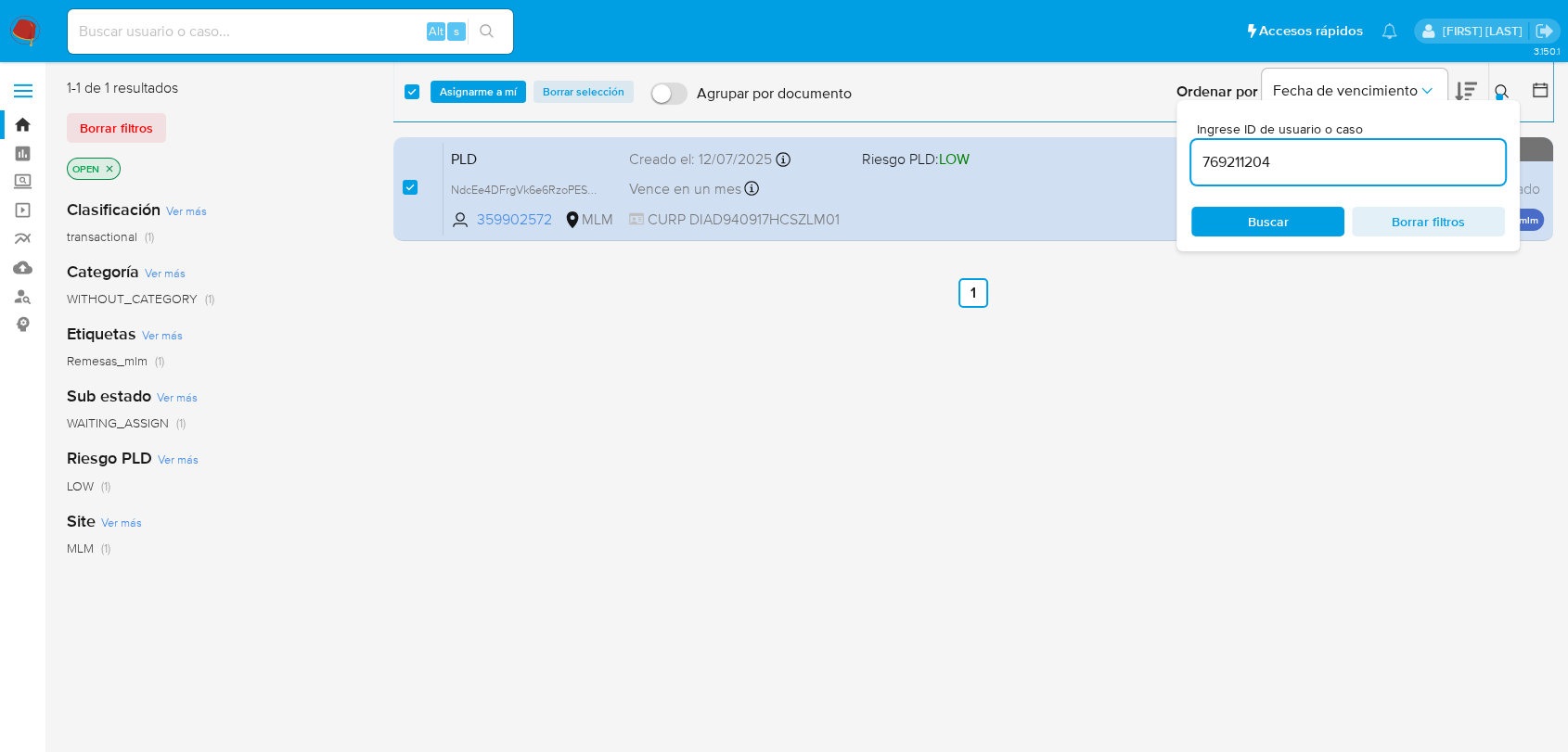 type on "769211204" 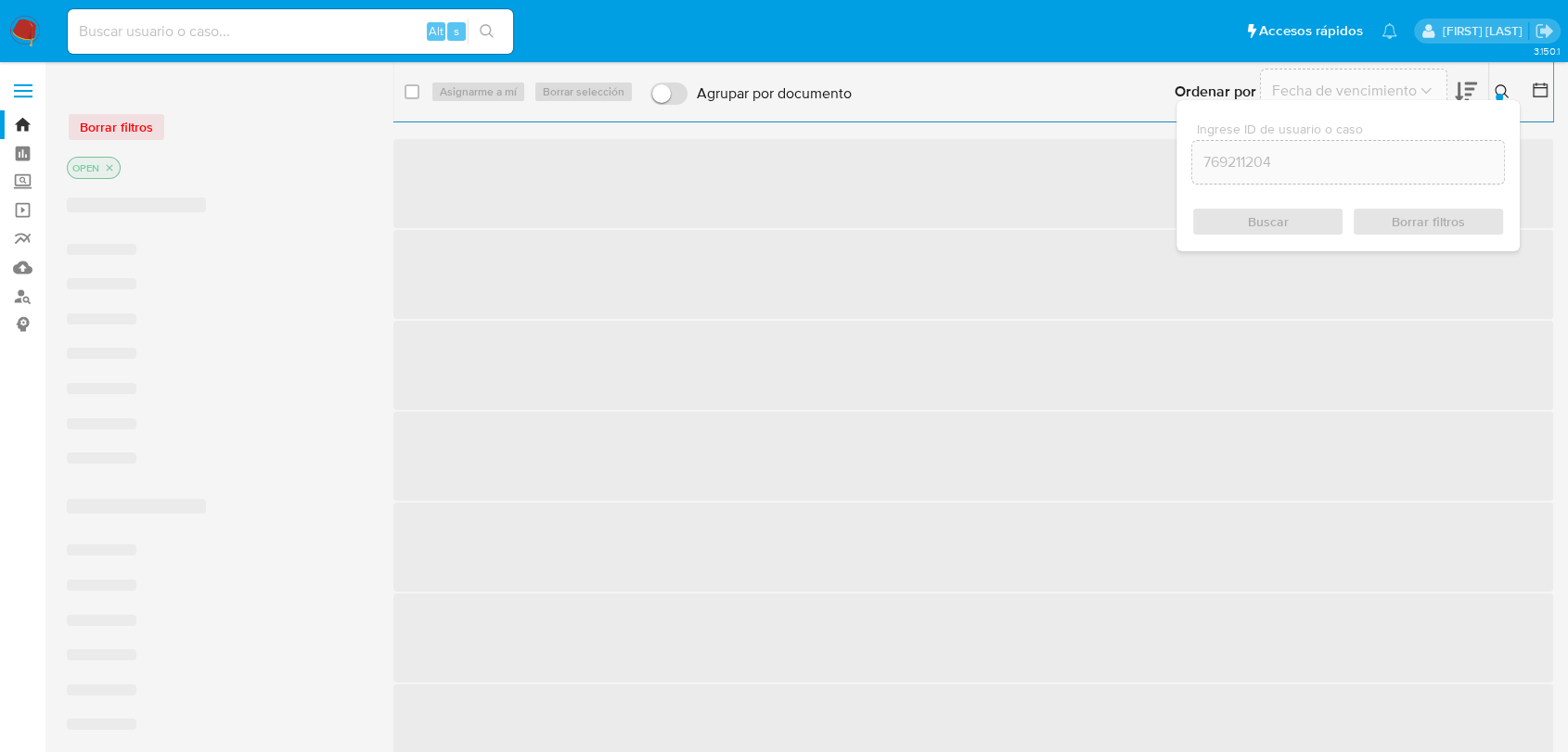 checkbox on "false" 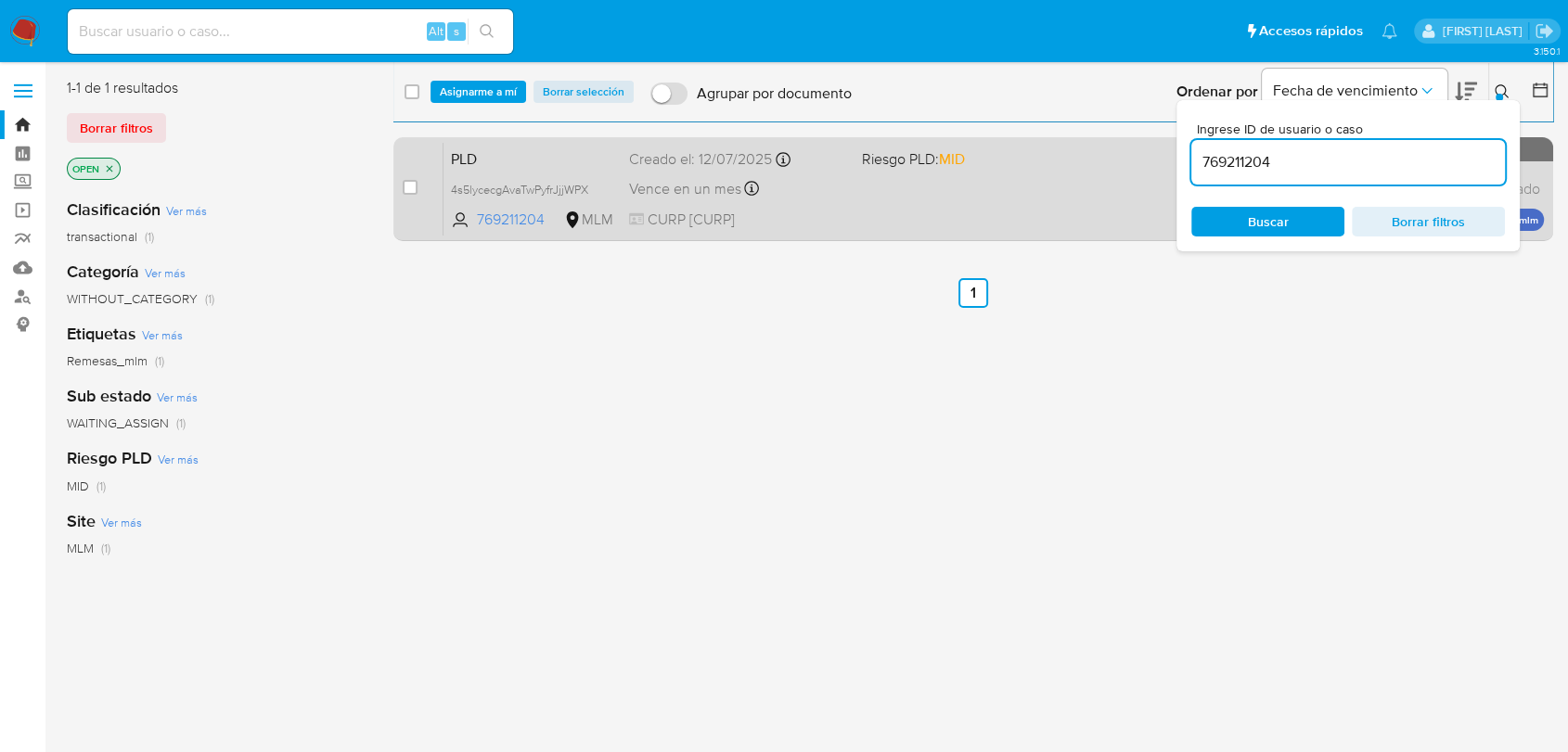 click on "case-item-checkbox   No es posible asignar el caso PLD 4s5lycecgAvaTwPyfrJjjWPX 769211204 MLM Riesgo PLD:  MID Creado el: [DATE]   Creado el: [DATE] [TIME] Vence en un mes   Vence el [DATE] [TIME] CURP   [CURP] Sin analista asignado   Asignado el: - Remesas_mlm OPEN - WAITING_ASSIGN" at bounding box center [973, 189] 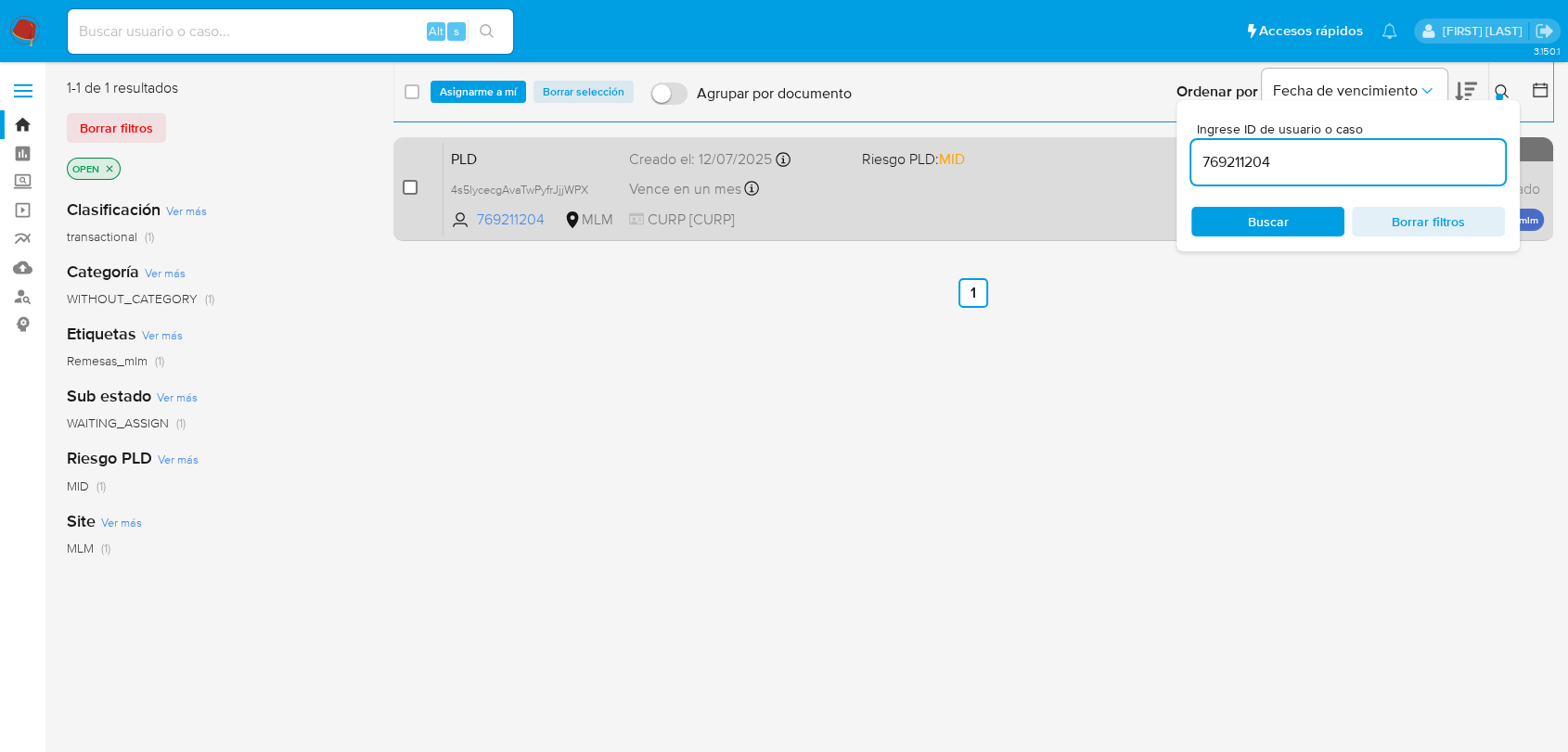 click at bounding box center [410, 187] 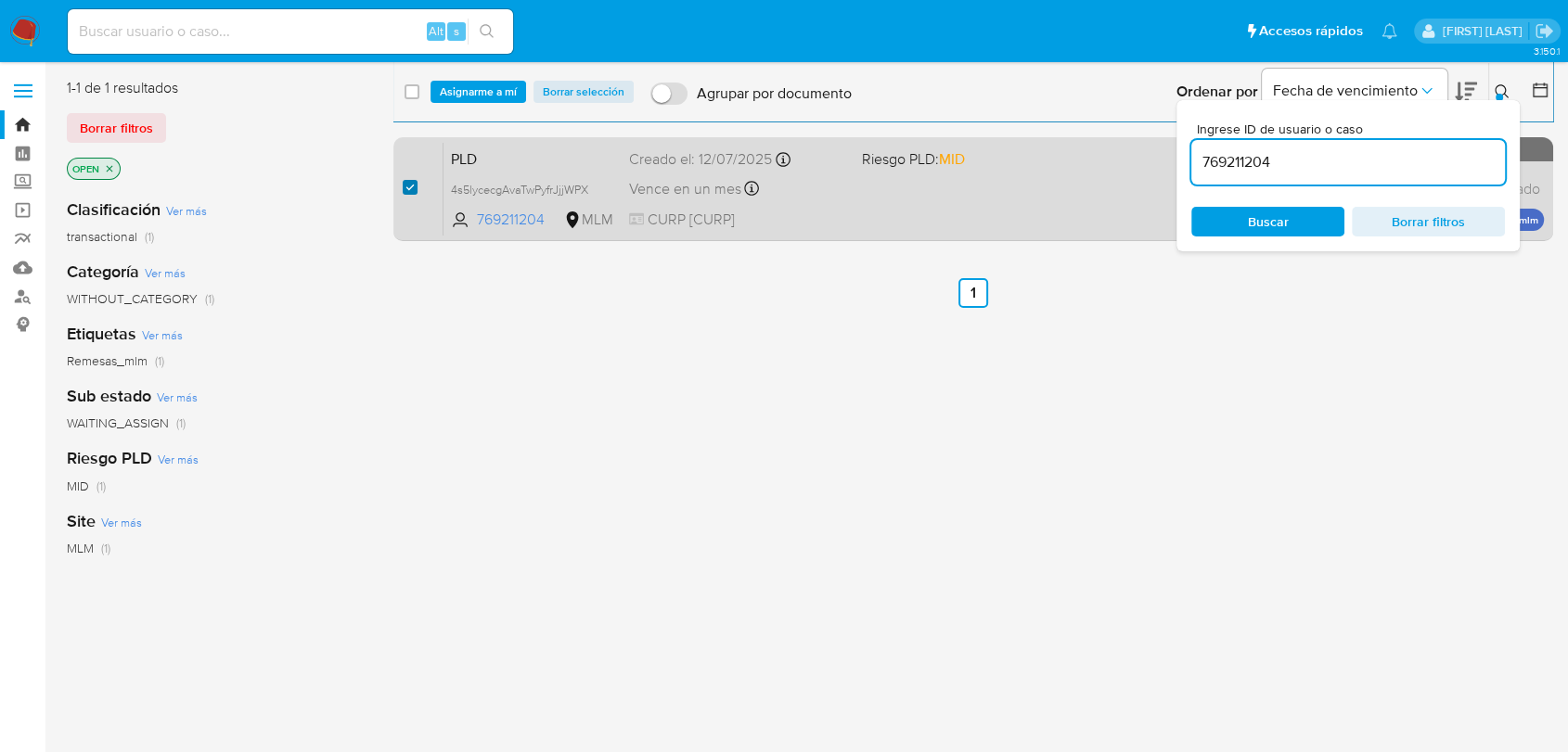 checkbox on "true" 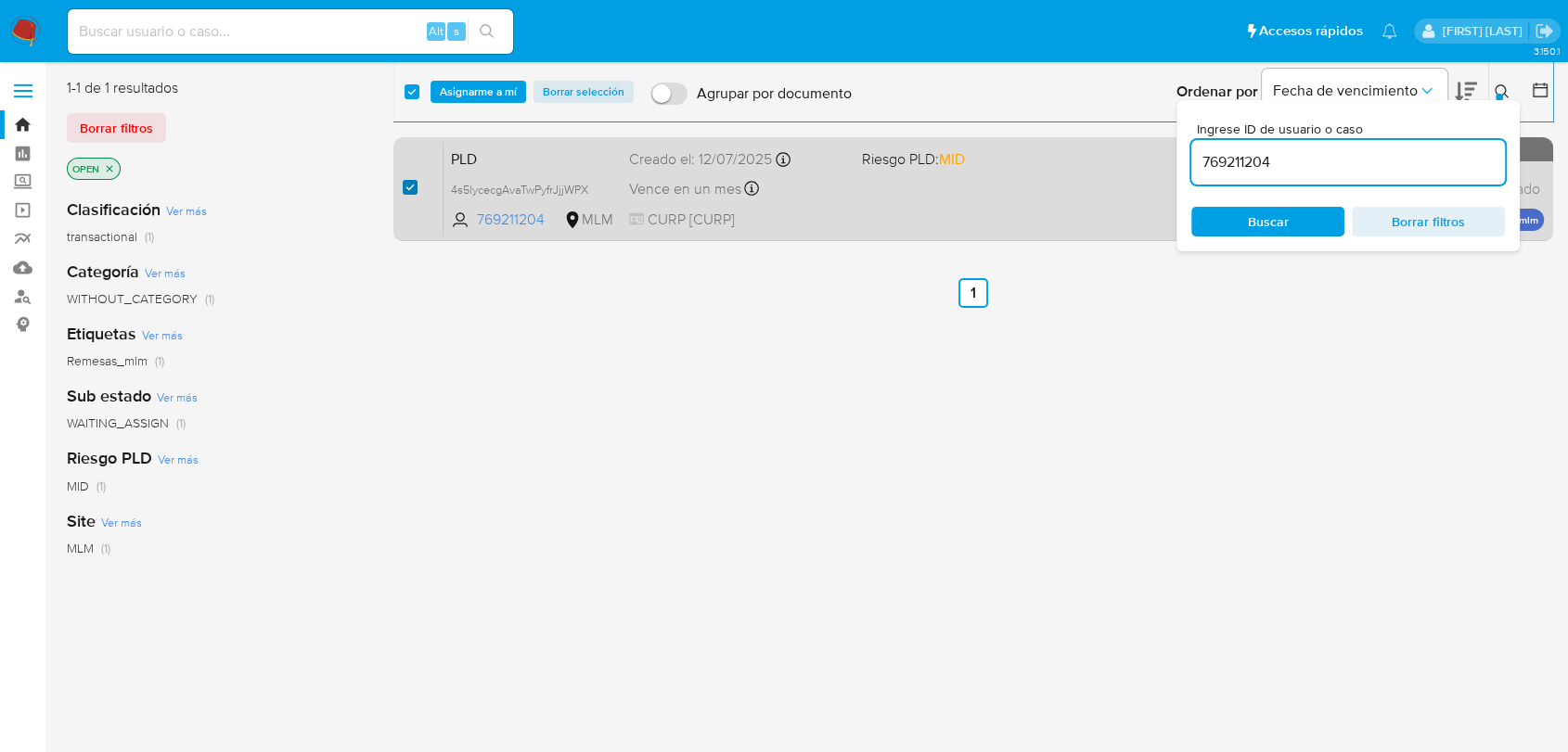 checkbox on "true" 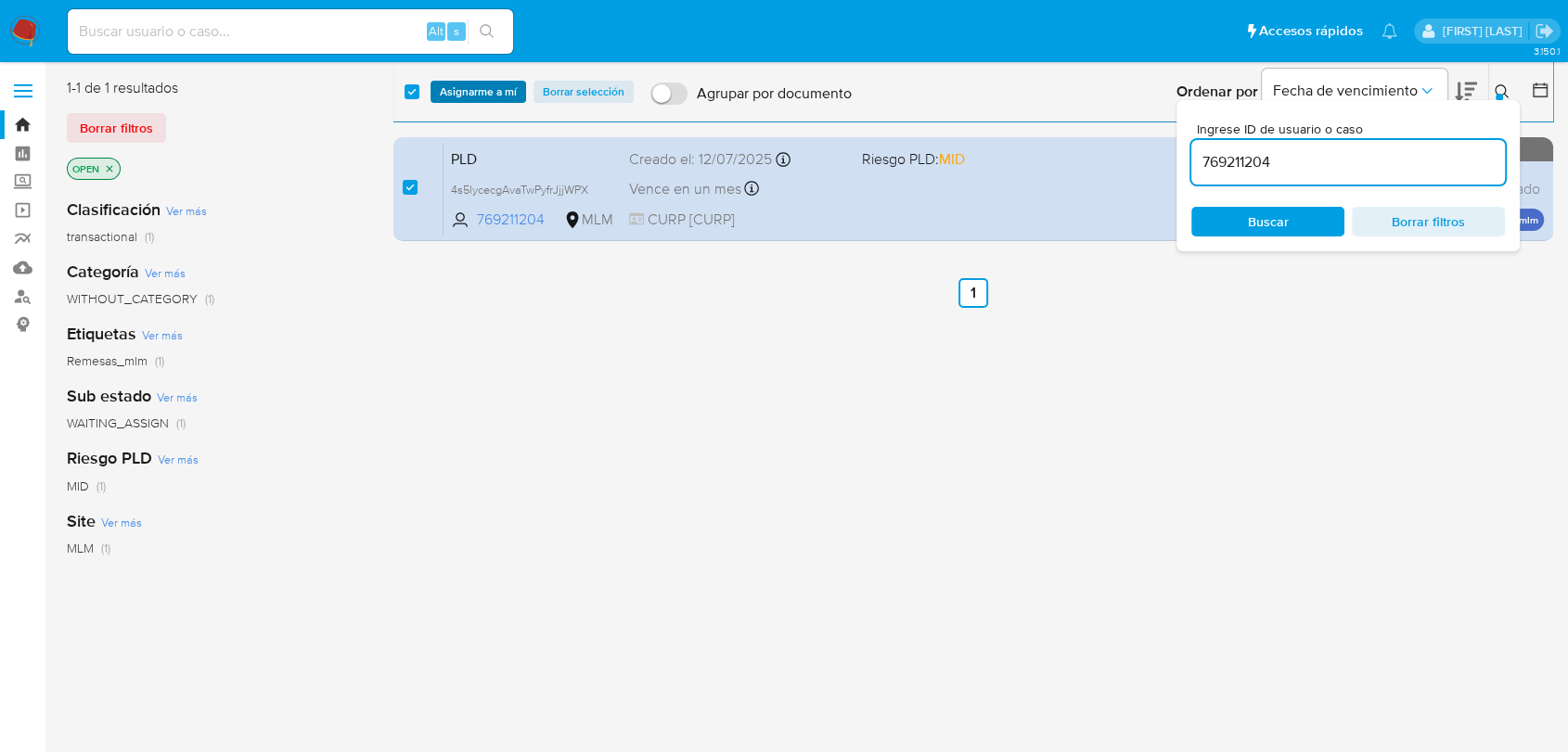click on "Asignarme a mí" at bounding box center (478, 92) 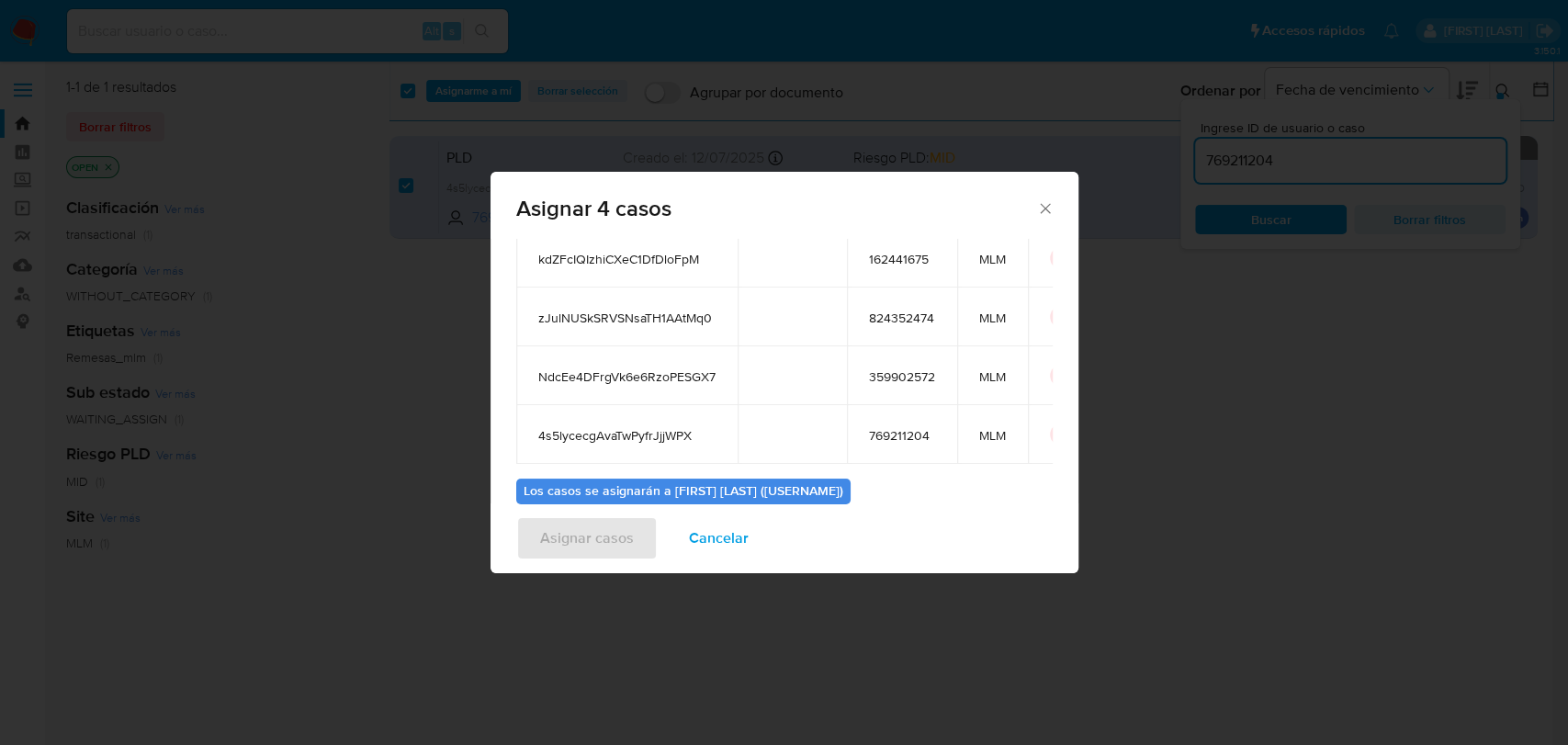 scroll, scrollTop: 221, scrollLeft: 0, axis: vertical 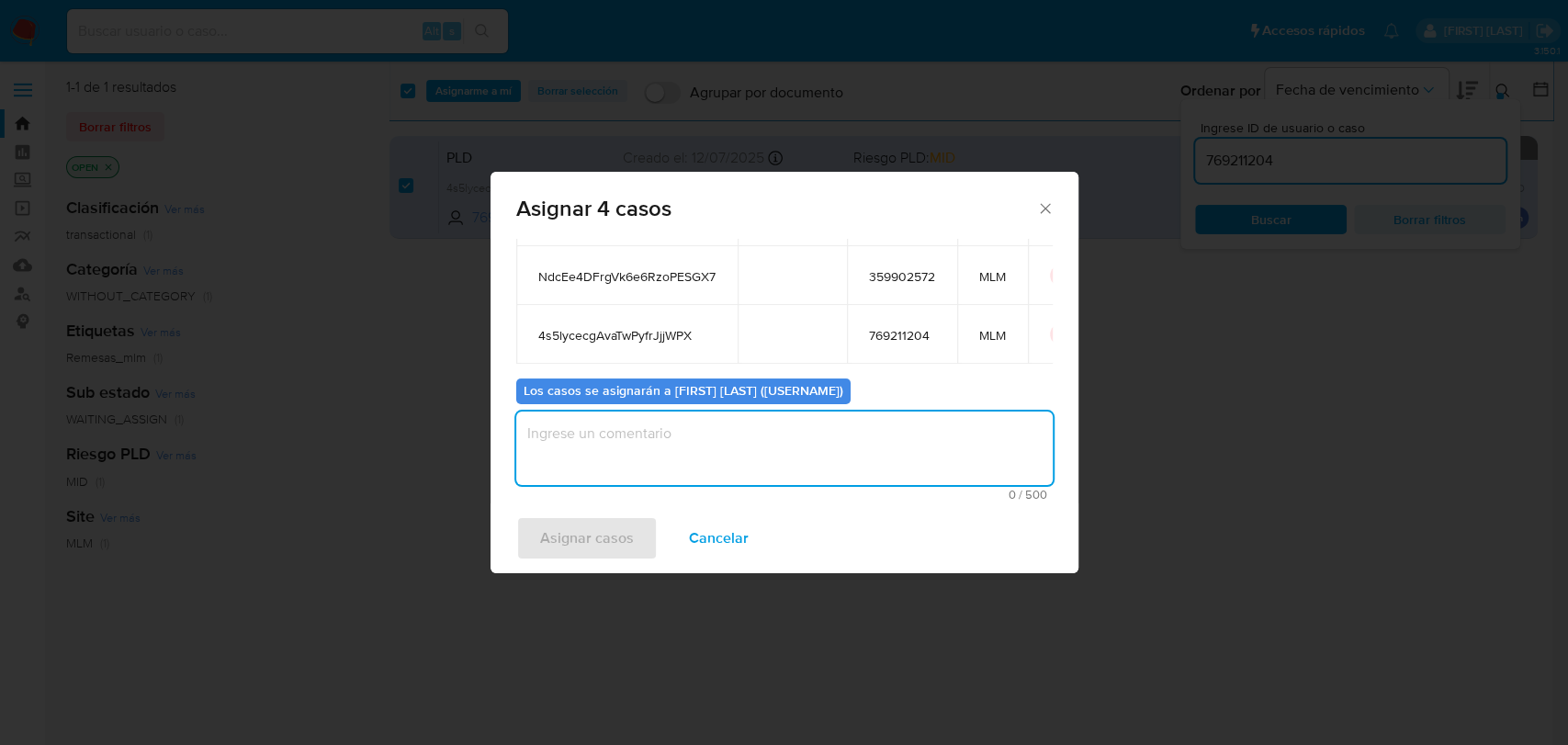 click at bounding box center (784, 448) 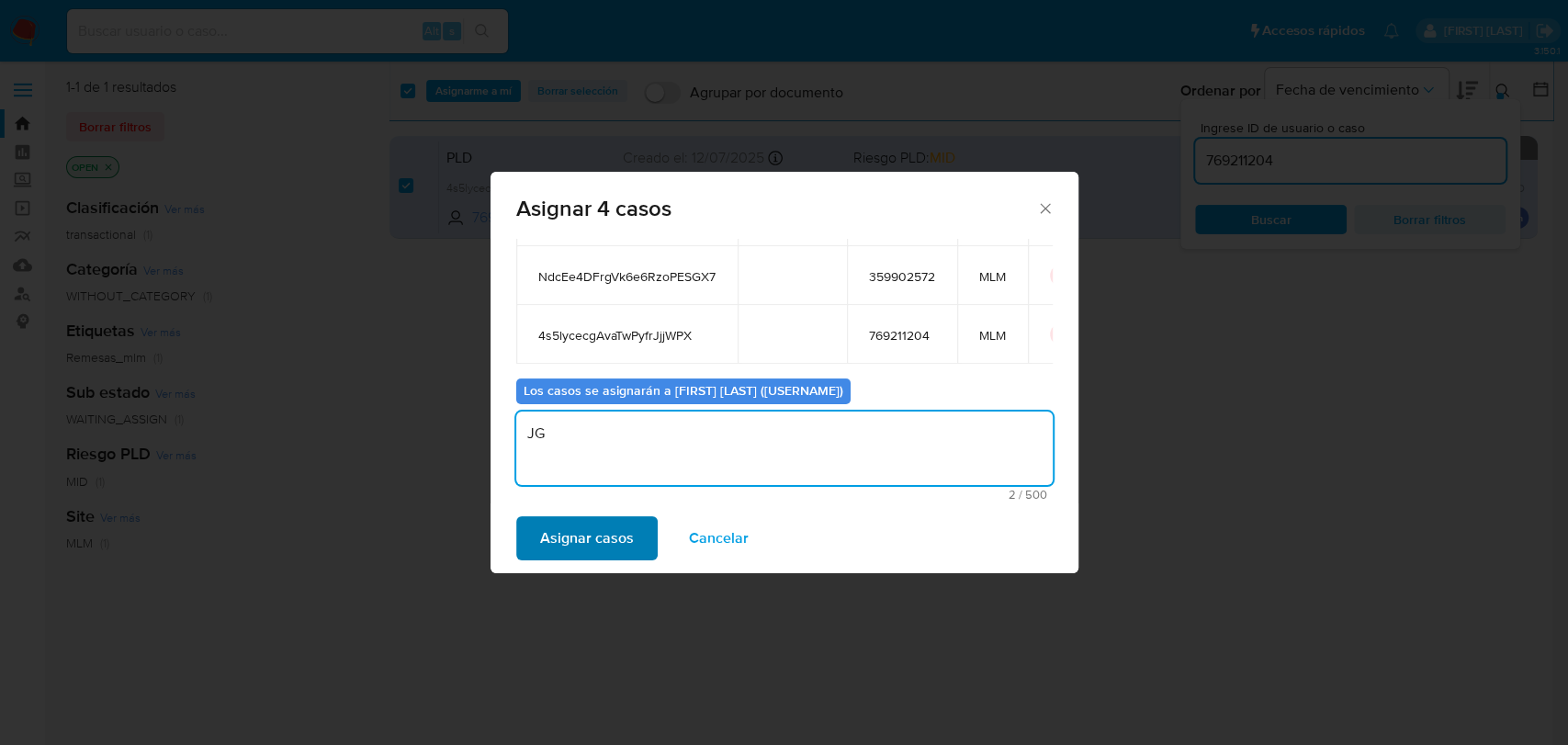 type on "JG" 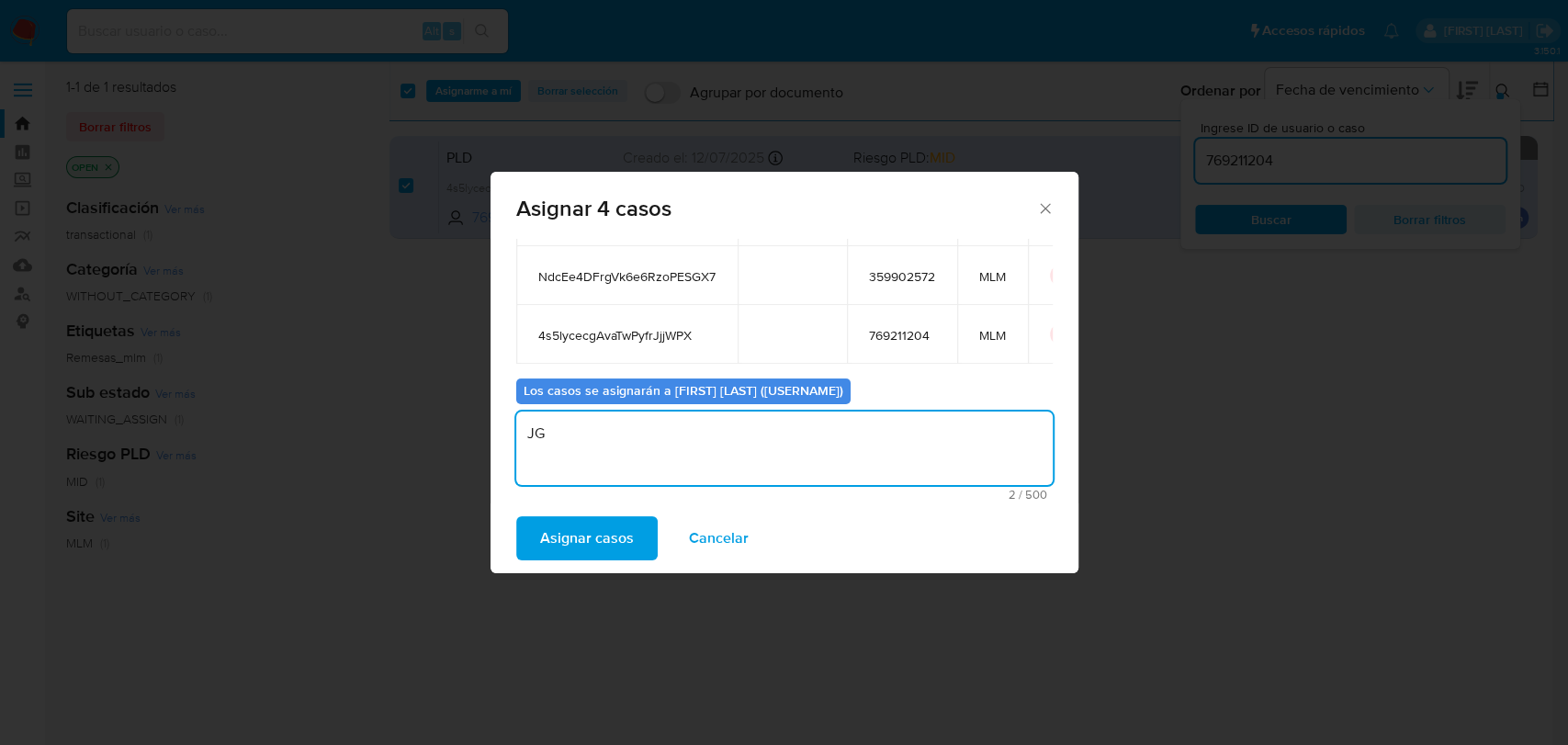 click on "Asignar casos" at bounding box center [587, 538] 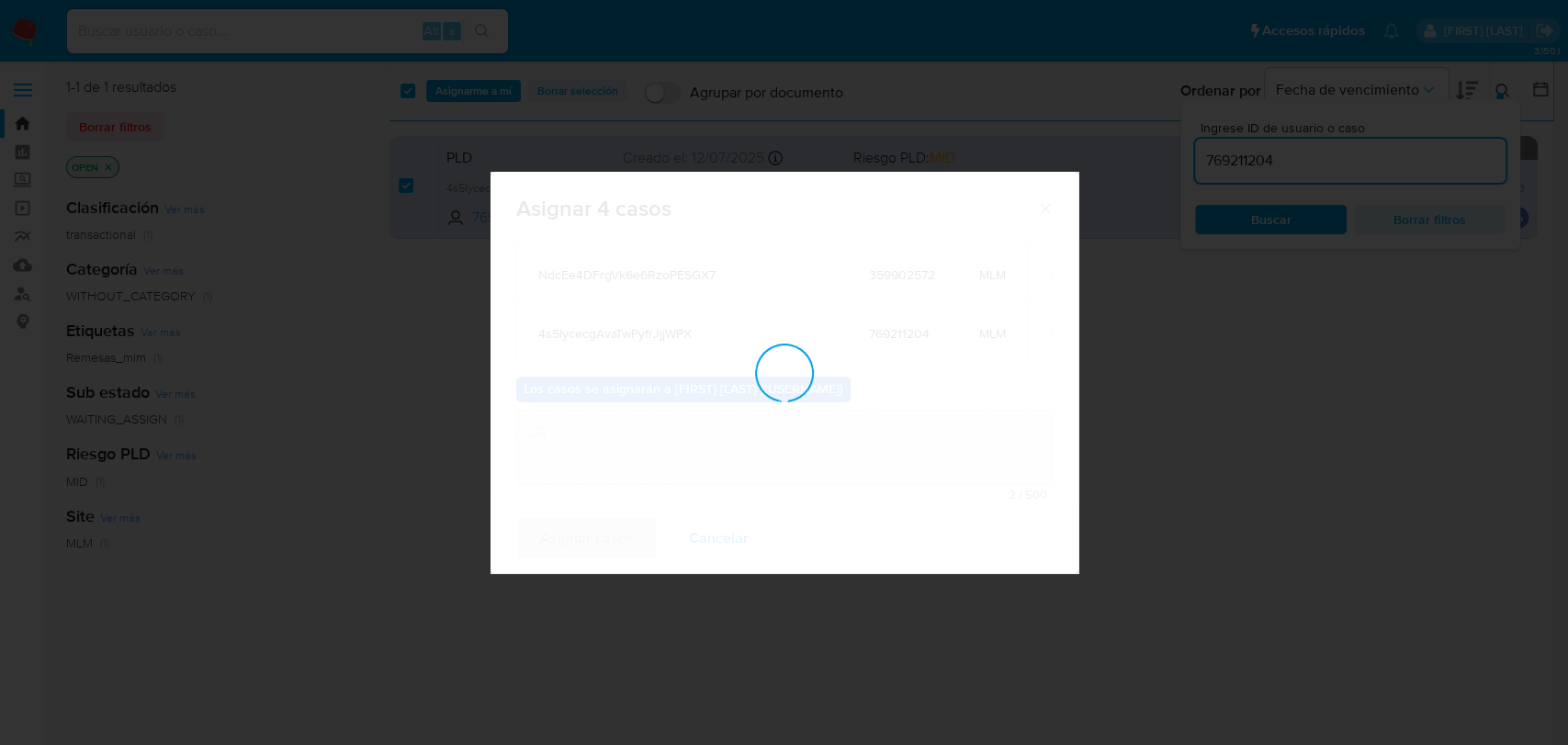 type 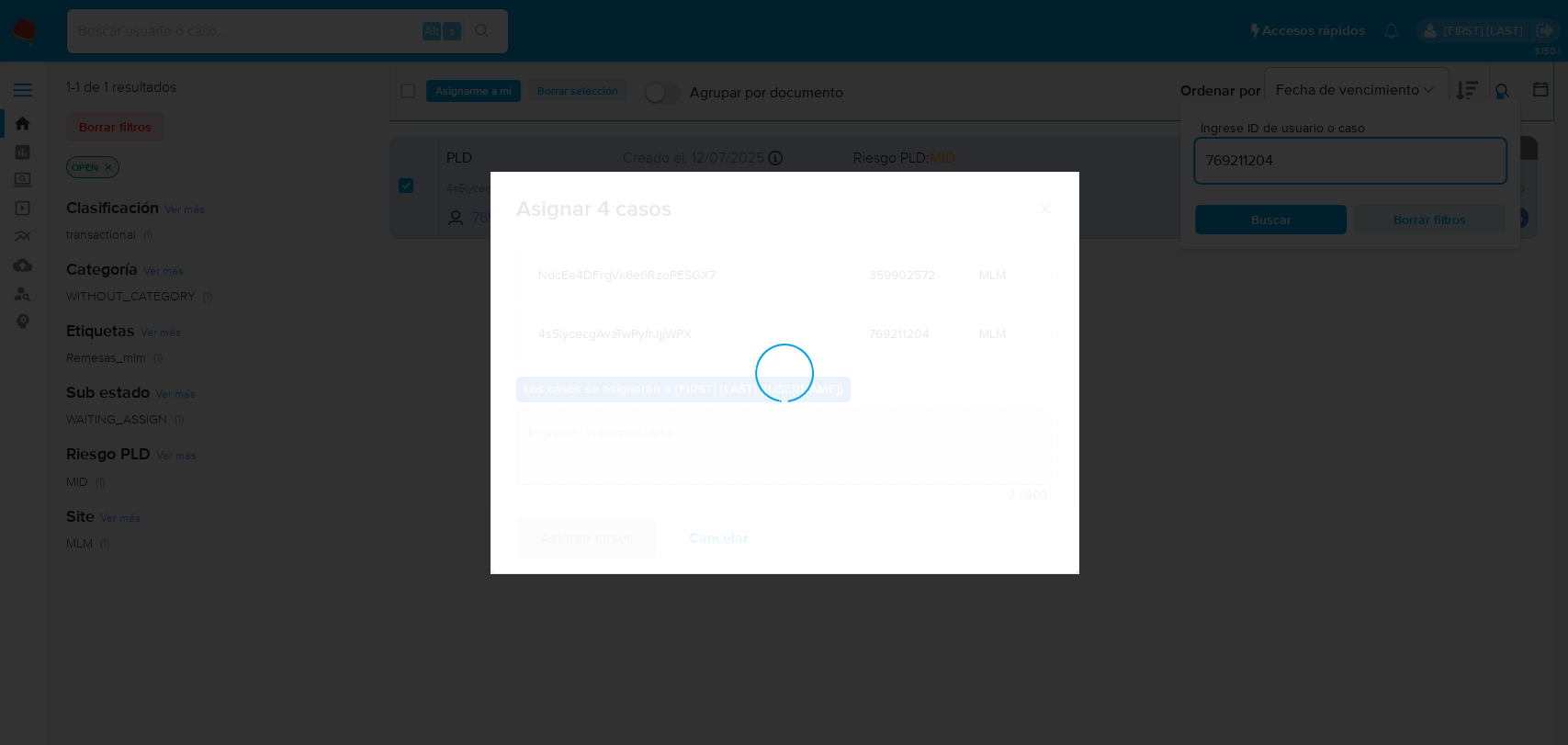 checkbox on "false" 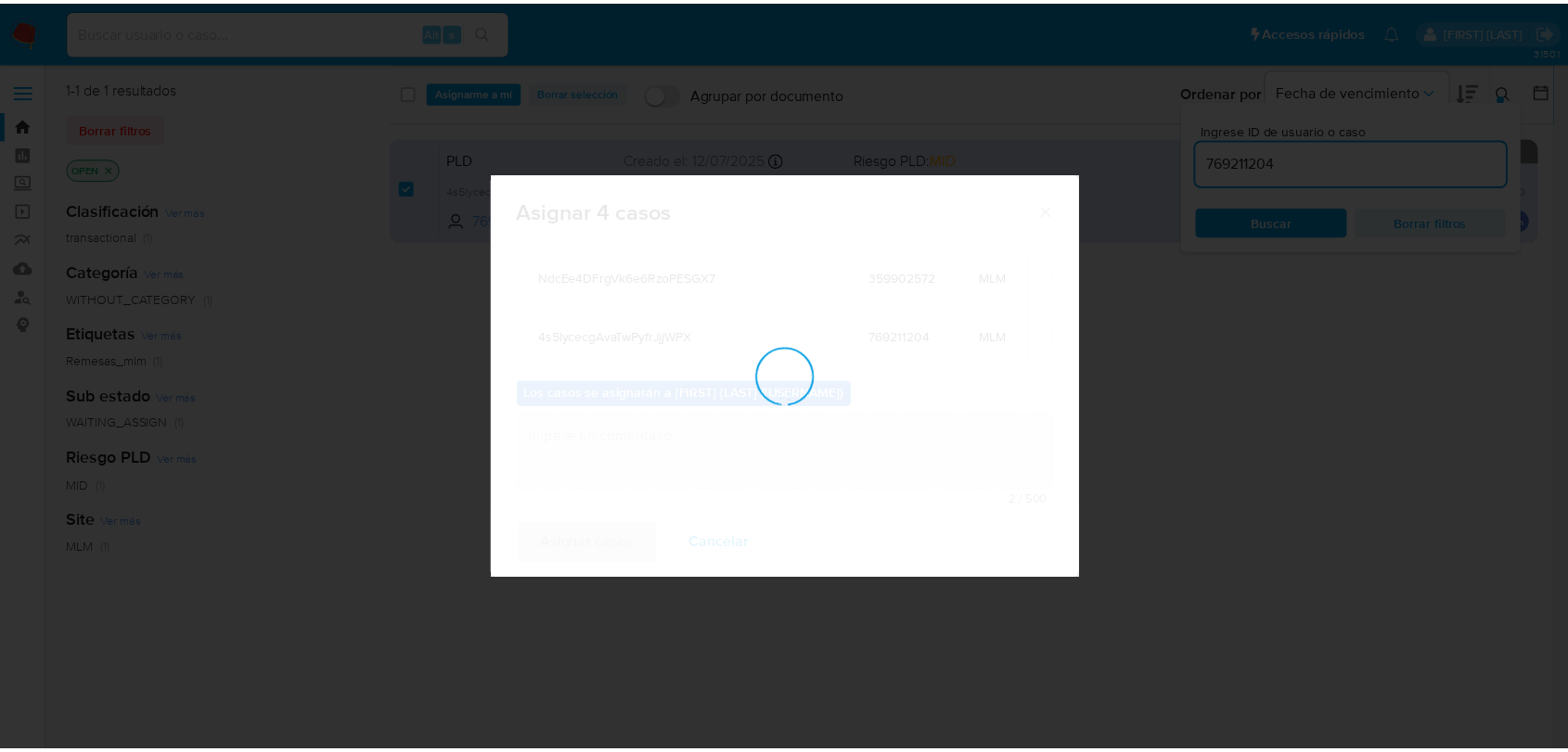 scroll, scrollTop: 111, scrollLeft: 0, axis: vertical 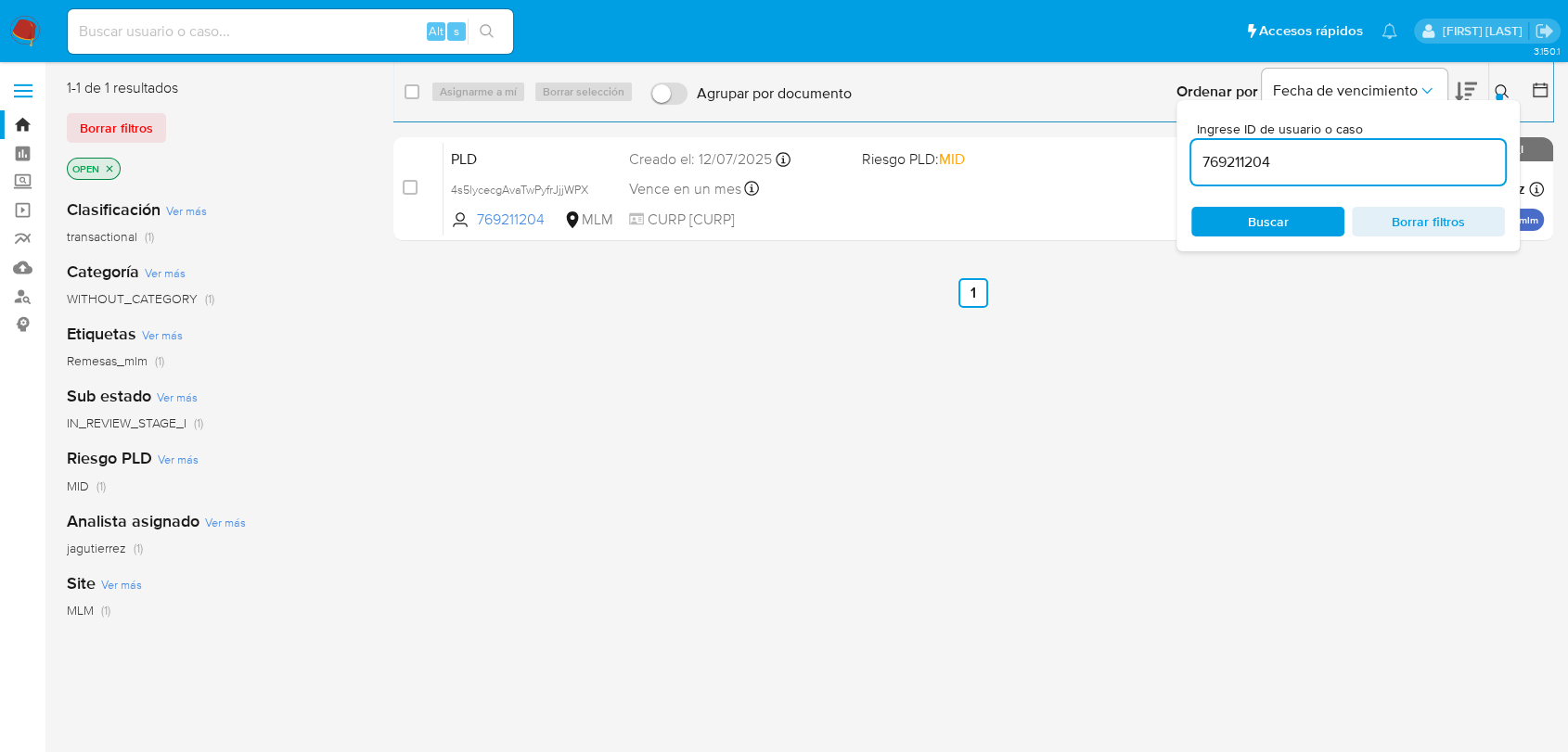 click on "select-all-cases-checkbox Asignarme a mí Borrar selección Agrupar por documento Ordenar por Fecha de vencimiento   No es posible ordenar los resultados mientras se encuentren agrupados. Ingrese ID de usuario o caso 769211204 Buscar Borrar filtros case-item-checkbox   No es posible asignar el caso PLD 4s5lycecgAvaTwPyfrJjjWPX 769211204 MLM Riesgo PLD:  MID Creado el: 12/07/2025   Creado el: 12/07/2025 02:08:00 Vence en un mes   Vence el 10/09/2025 02:08:00 CURP   LEML940115HMNNLS09 Asignado a   jagutierrez   Asignado el: 07/08/2025 12:03:06 Remesas_mlm OPEN - IN_REVIEW_STAGE_I  Anterior 1 Siguiente" at bounding box center [973, 491] 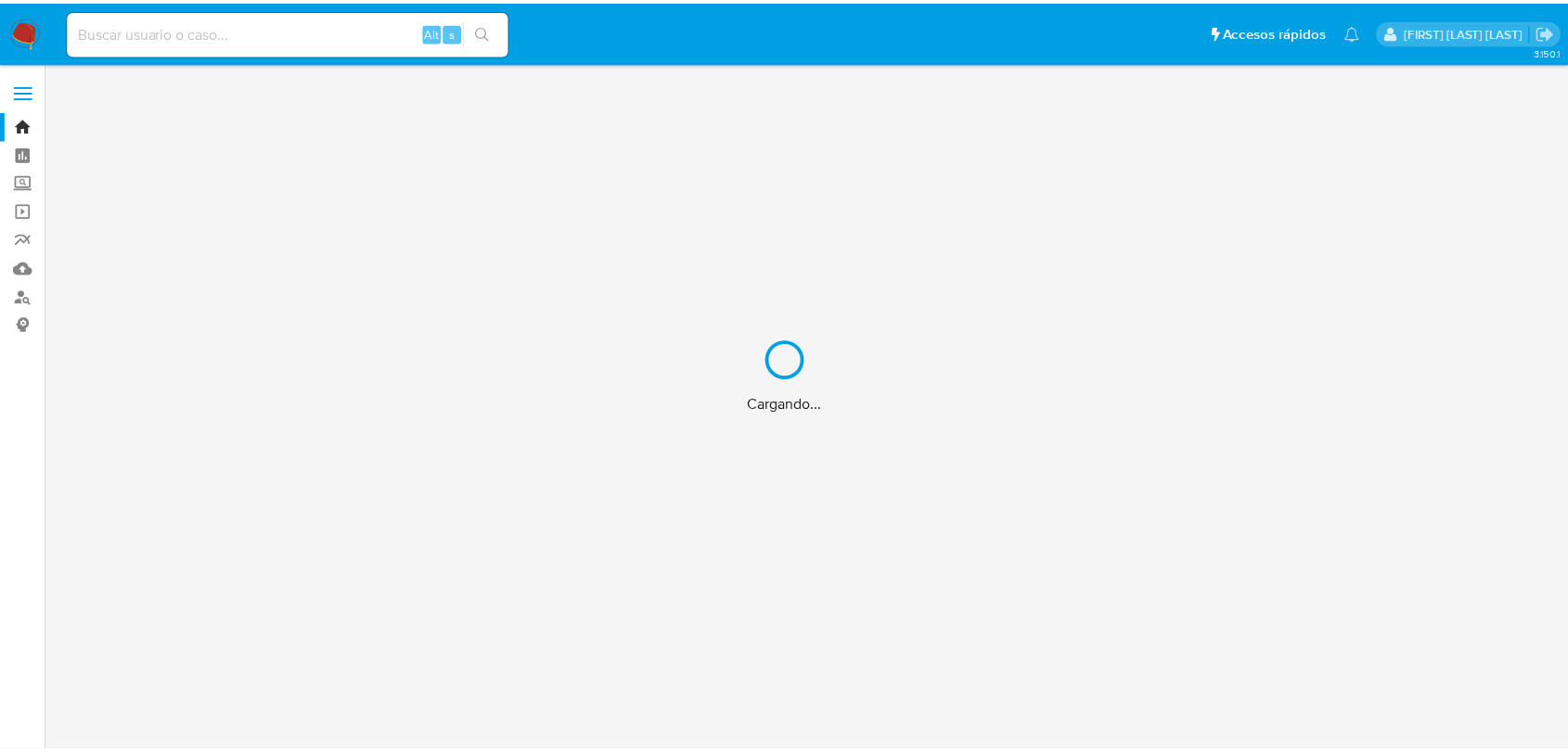 scroll, scrollTop: 0, scrollLeft: 0, axis: both 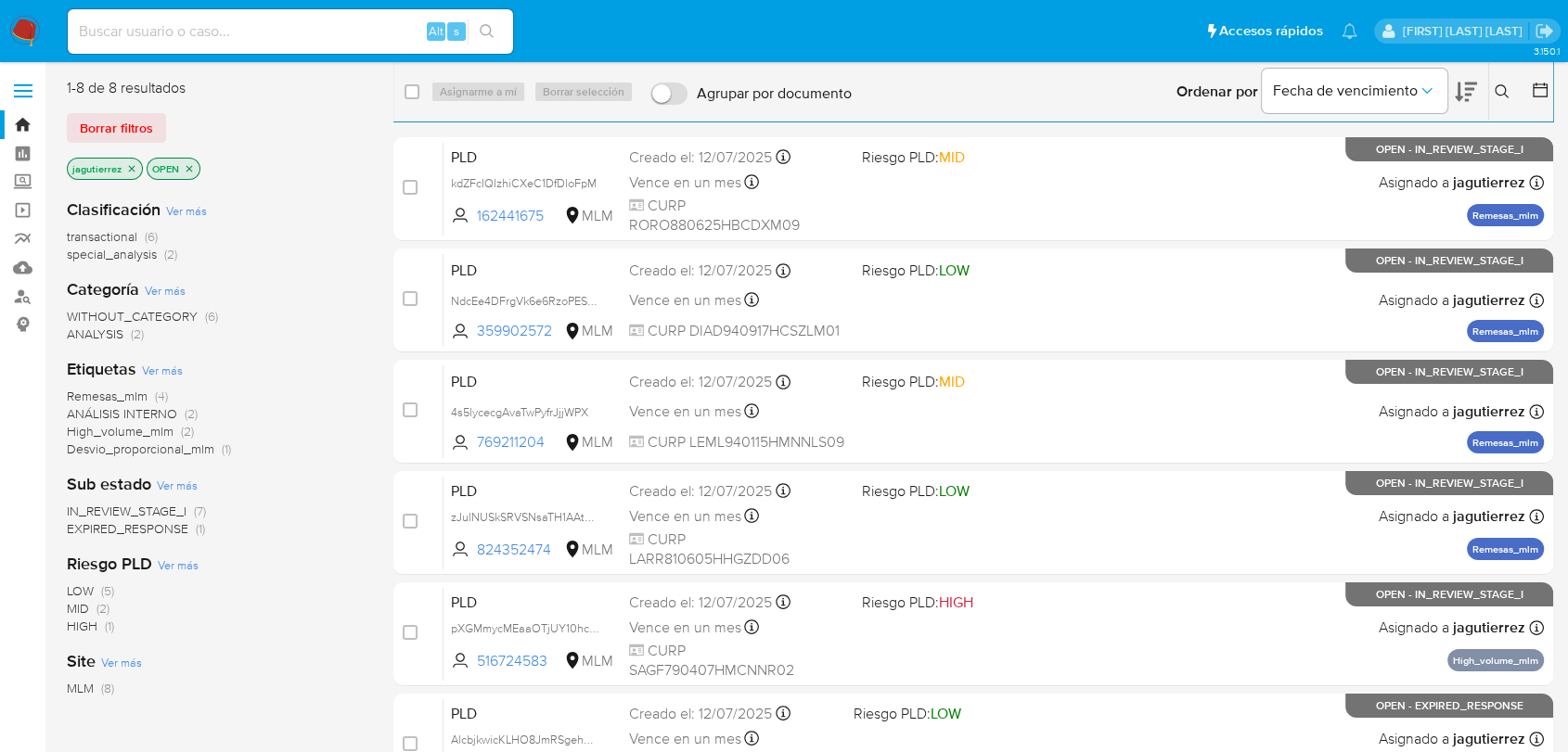 click on "Remesas_mlm" at bounding box center [107, 396] 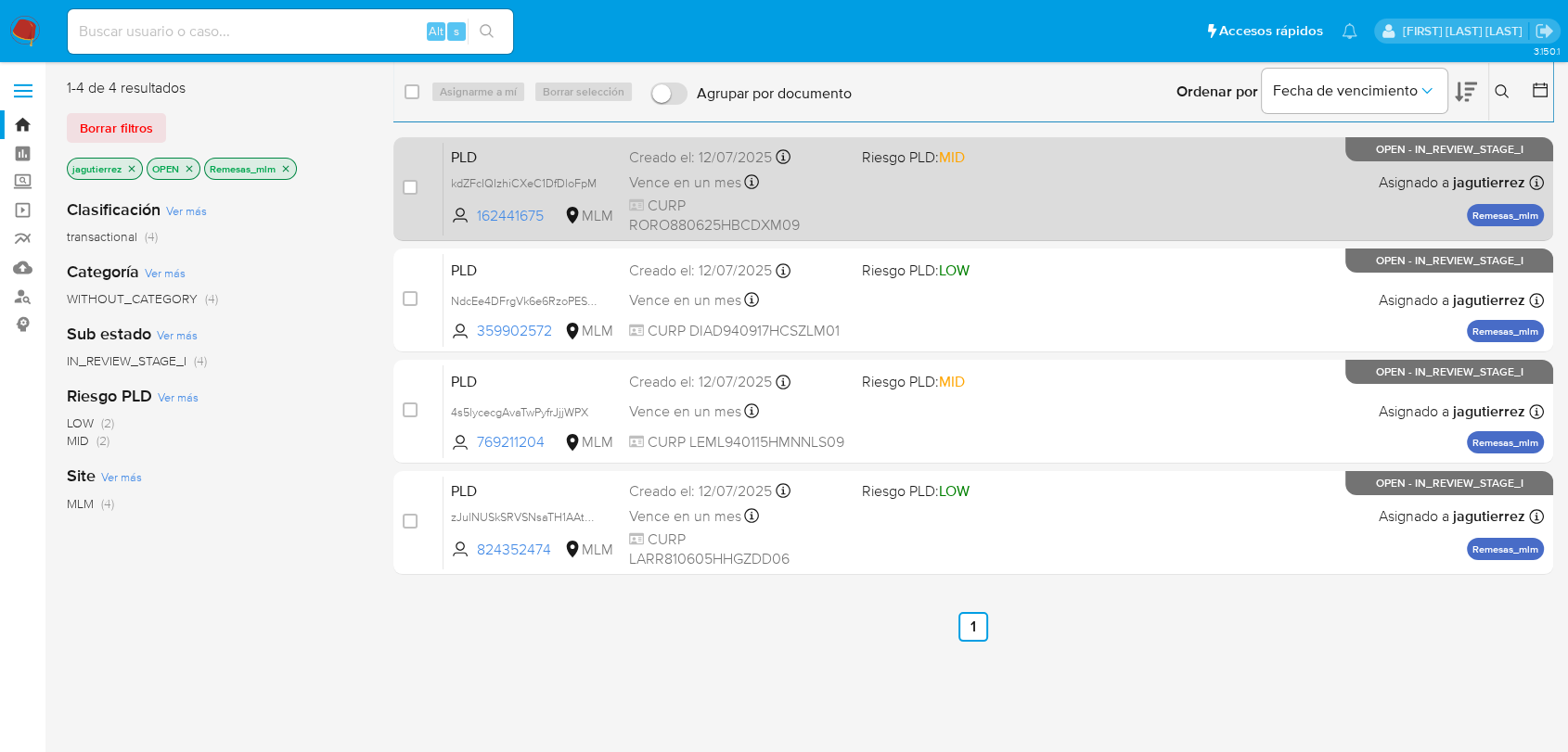 click on "PLD kdZFcIQIzhiCXeC1DfDloFpM 162441675 MLM Riesgo PLD:  MID Creado el: [DATE]   Creado el: [DATE] [TIME] Vence en un mes   Vence el [DATE] [TIME] CURP   RORO880625HBCDXM09 Asignado a   [USERNAME]   Asignado el: [DATE] [TIME] Remesas_mlm OPEN - IN_REVIEW_STAGE_I" at bounding box center (994, 188) 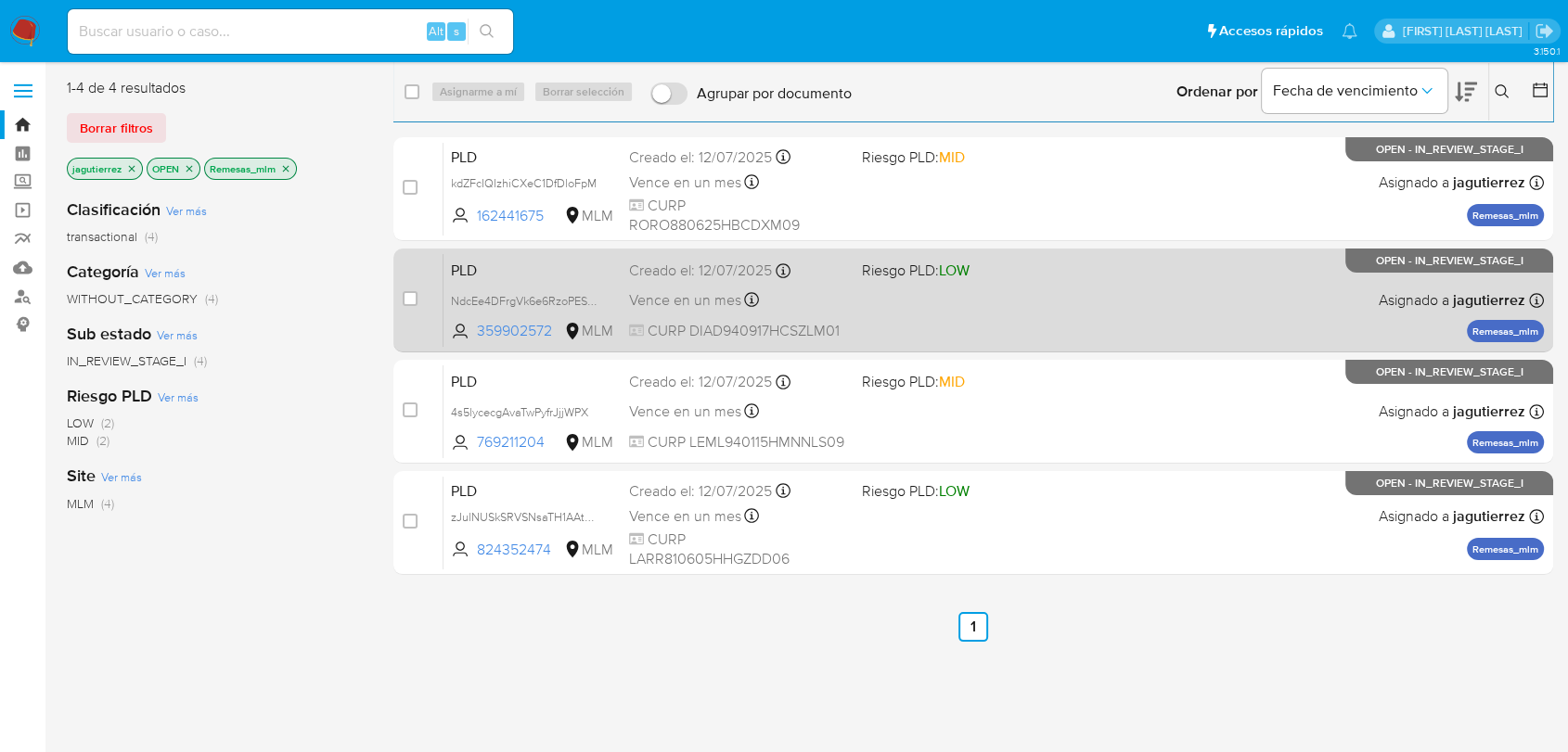 click on "PLD NdcEe4DFrgVk6e6RzoPESGX7 359902572 MLM Riesgo PLD:  LOW Creado el: 12/07/2025   Creado el: 12/07/2025 02:09:41 Vence en un mes   Vence el 10/09/2025 02:09:41 CURP   DIAD940917HCSZLM01 Asignado a   jagutierrez   Asignado el: 07/08/2025 12:03:06 Remesas_mlm OPEN - IN_REVIEW_STAGE_I" at bounding box center [994, 300] 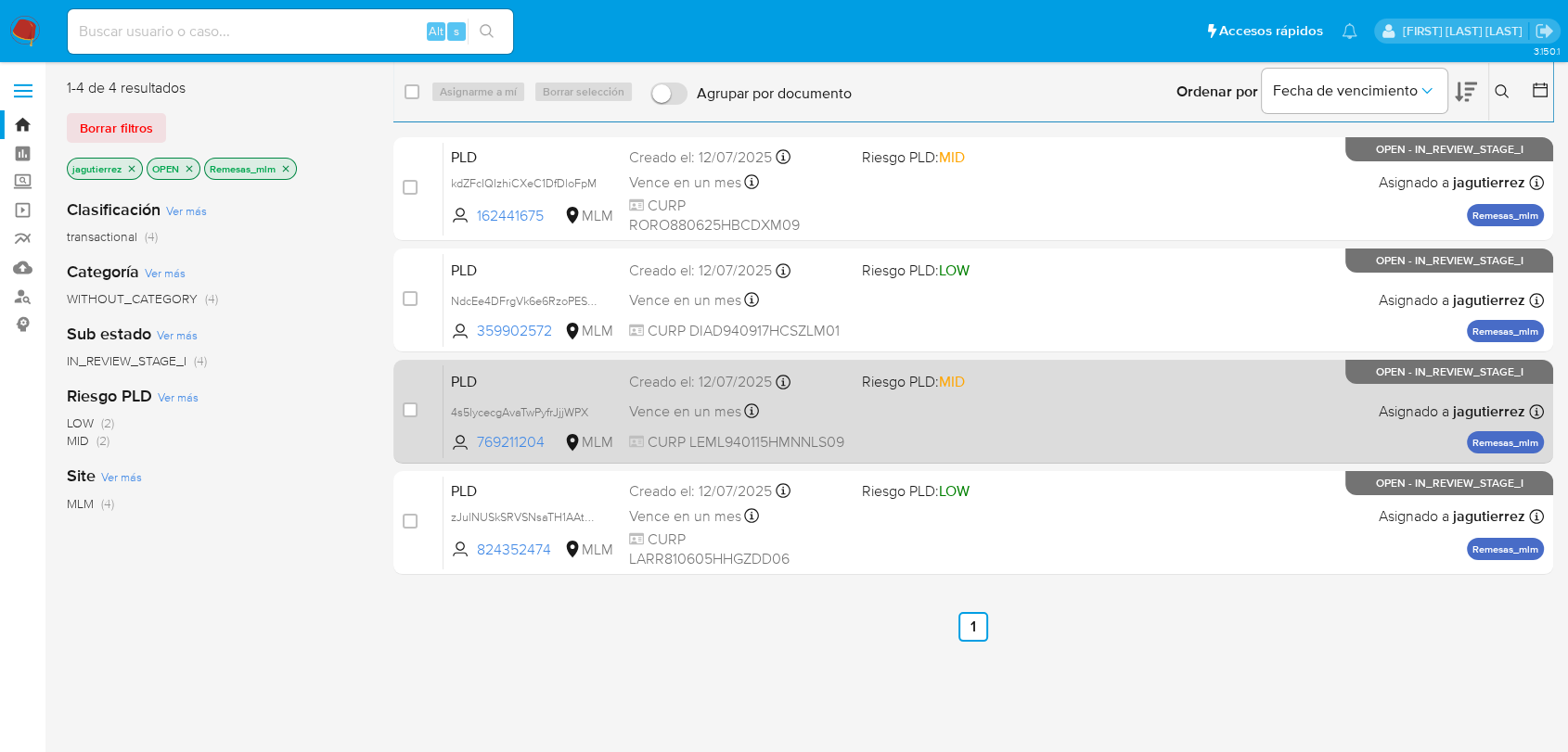 click on "PLD 4s5lycecgAvaTwPyfrJjjWPX 769211204 MLM Riesgo PLD:  MID Creado el: 12/07/2025   Creado el: 12/07/2025 02:08:00 Vence en un mes   Vence el 10/09/2025 02:08:00 CURP   LEML940115HMNNLS09 Asignado a   jagutierrez   Asignado el: 07/08/2025 12:03:06 Remesas_mlm OPEN - IN_REVIEW_STAGE_I" at bounding box center [994, 411] 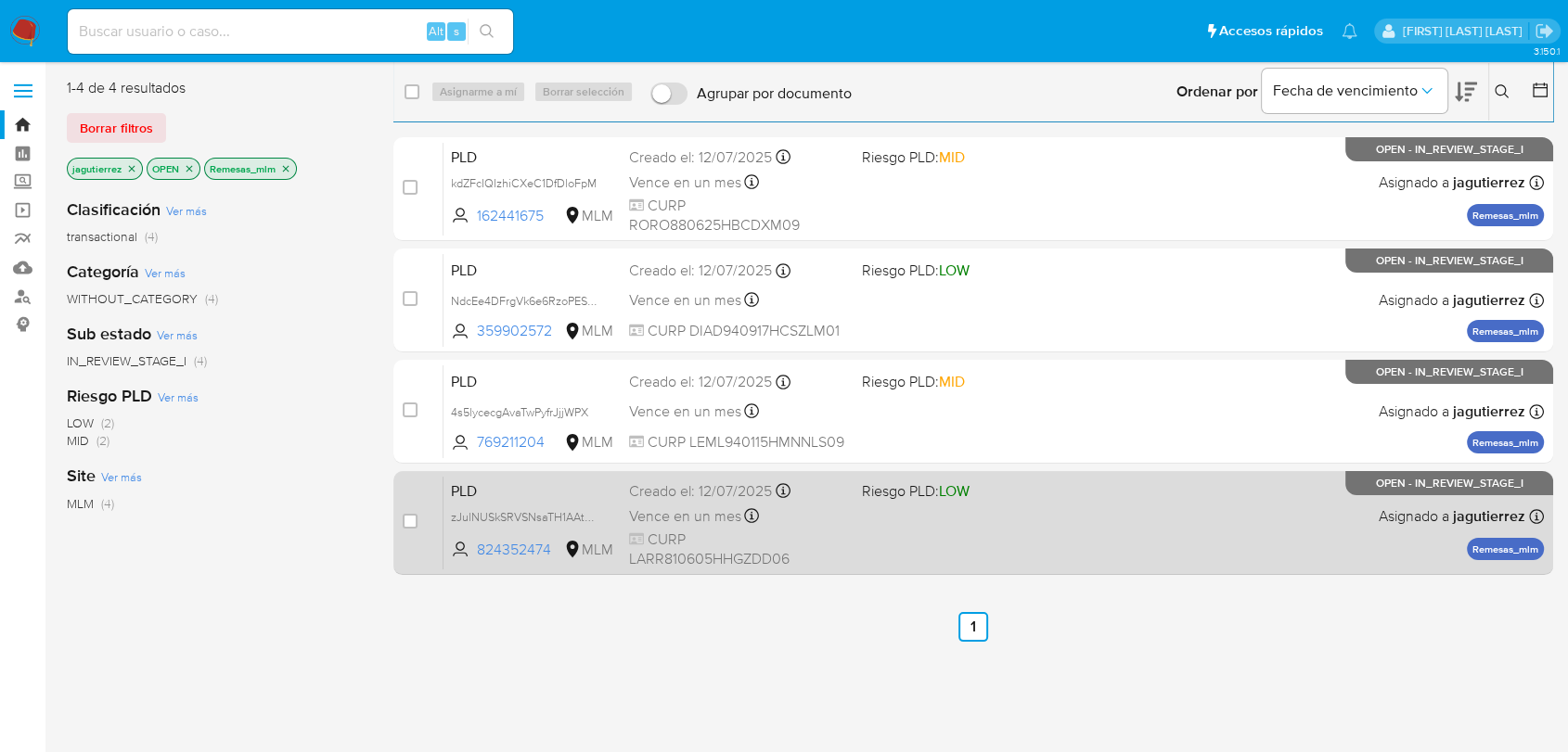 click on "case-item-checkbox   No es posible asignar el caso PLD zJulNUSkSRVSNsaTH1AAtMq0 824352474 MLM Riesgo PLD:  LOW Creado el: 12/07/2025   Creado el: 12/07/2025 02:07:50 Vence en un mes   Vence el 10/09/2025 02:07:50 CURP   LARR810605HHGZDD06 Asignado a   jagutierrez   Asignado el: 07/08/2025 12:03:06 Remesas_mlm OPEN - IN_REVIEW_STAGE_I" at bounding box center (973, 523) 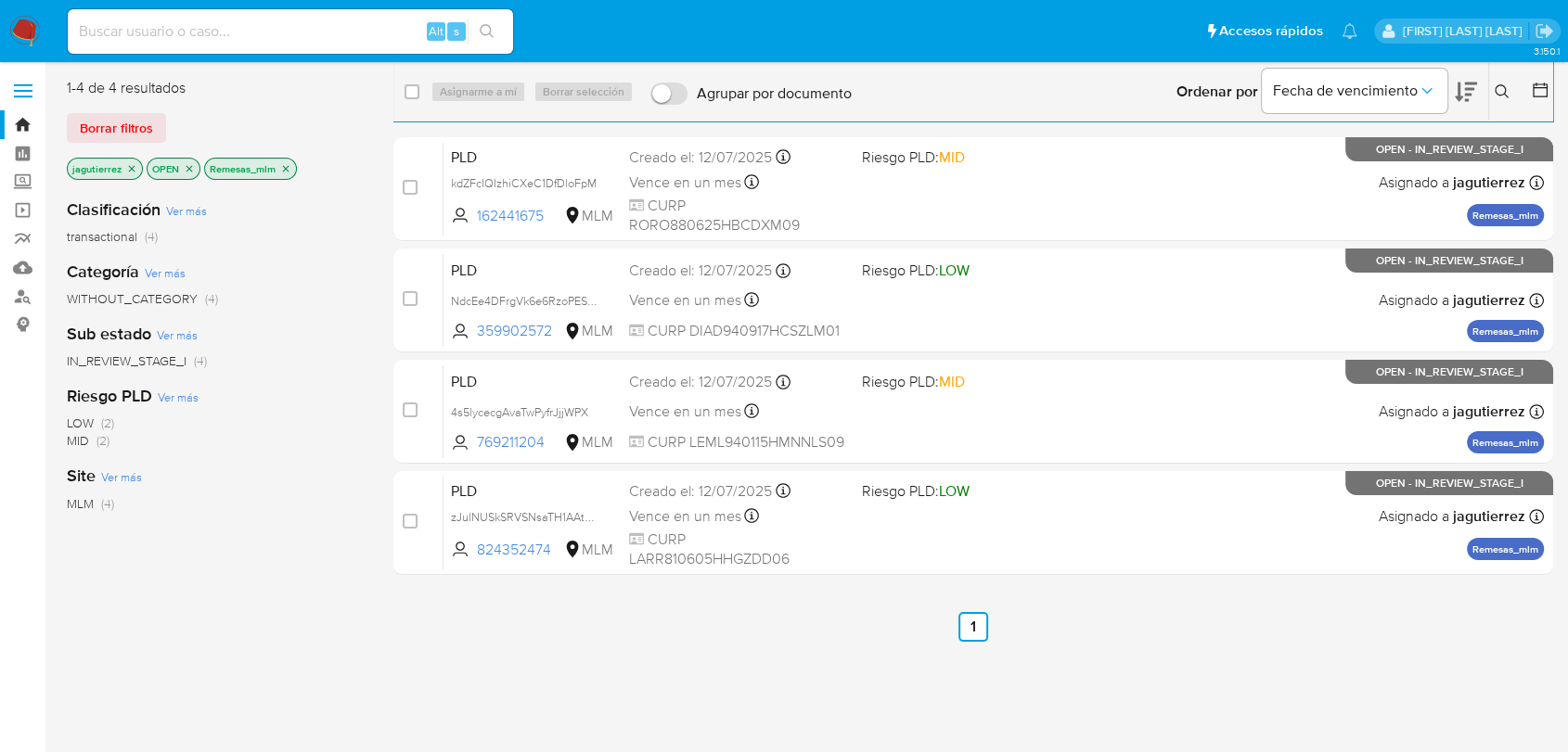 click at bounding box center [25, 32] 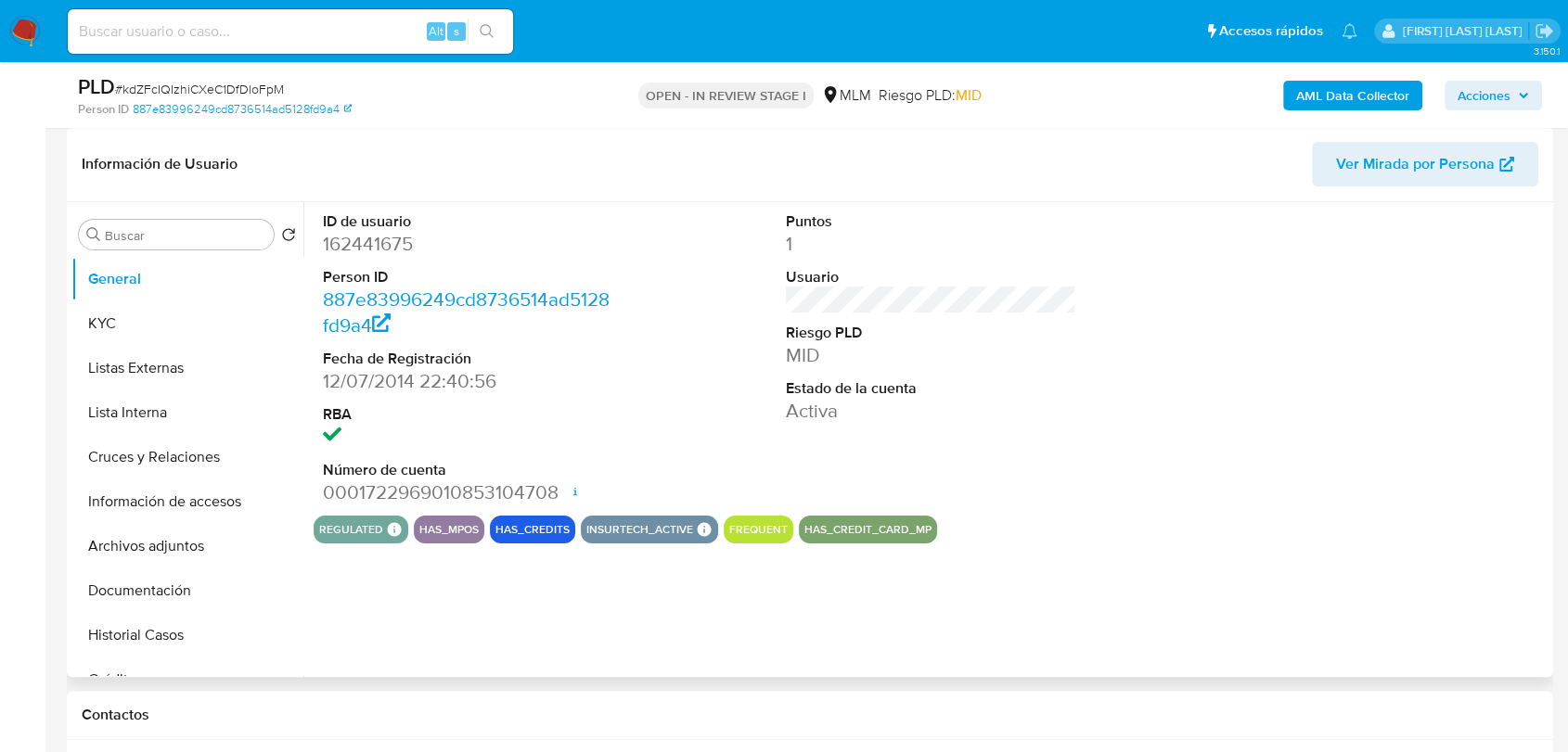 scroll, scrollTop: 412, scrollLeft: 0, axis: vertical 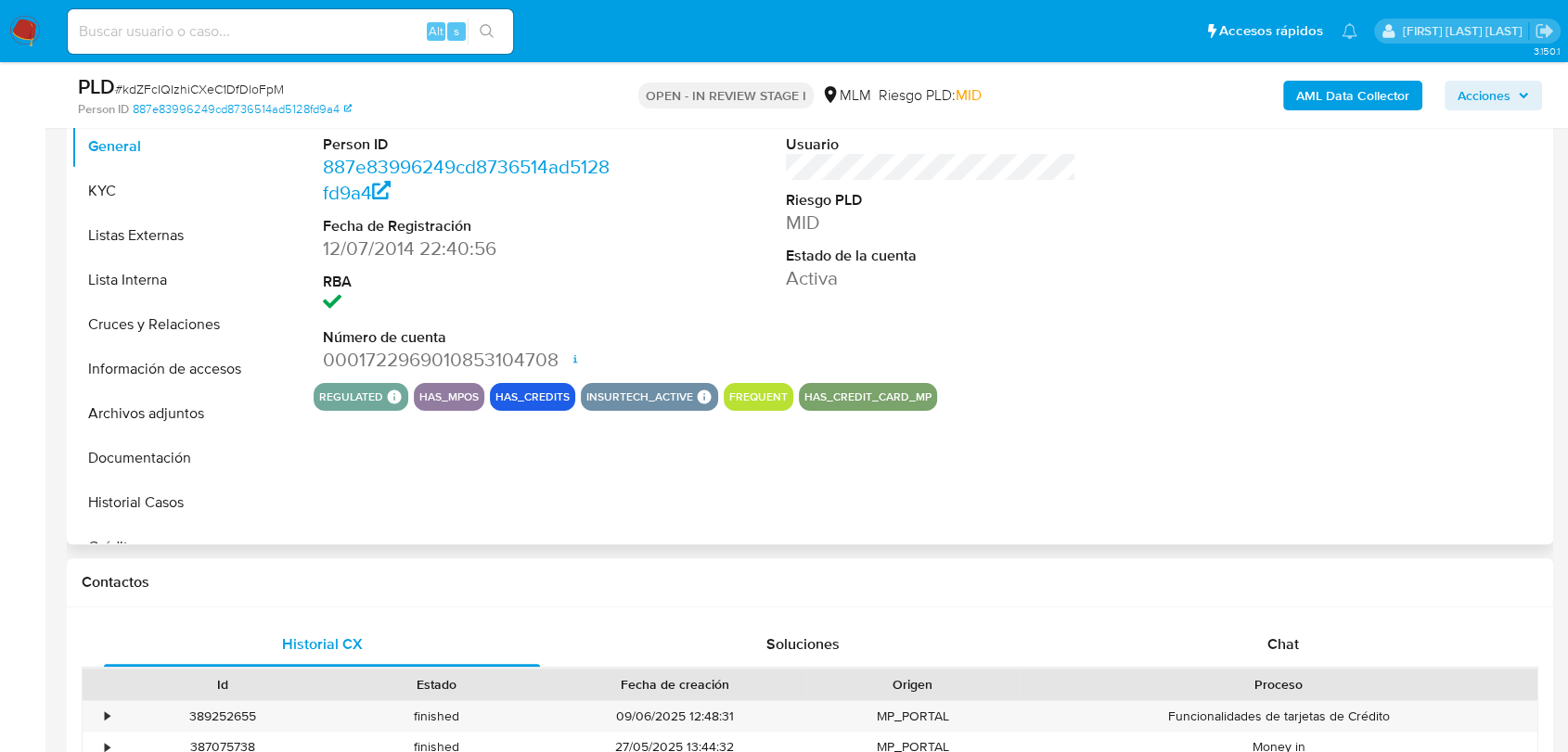 select on "10" 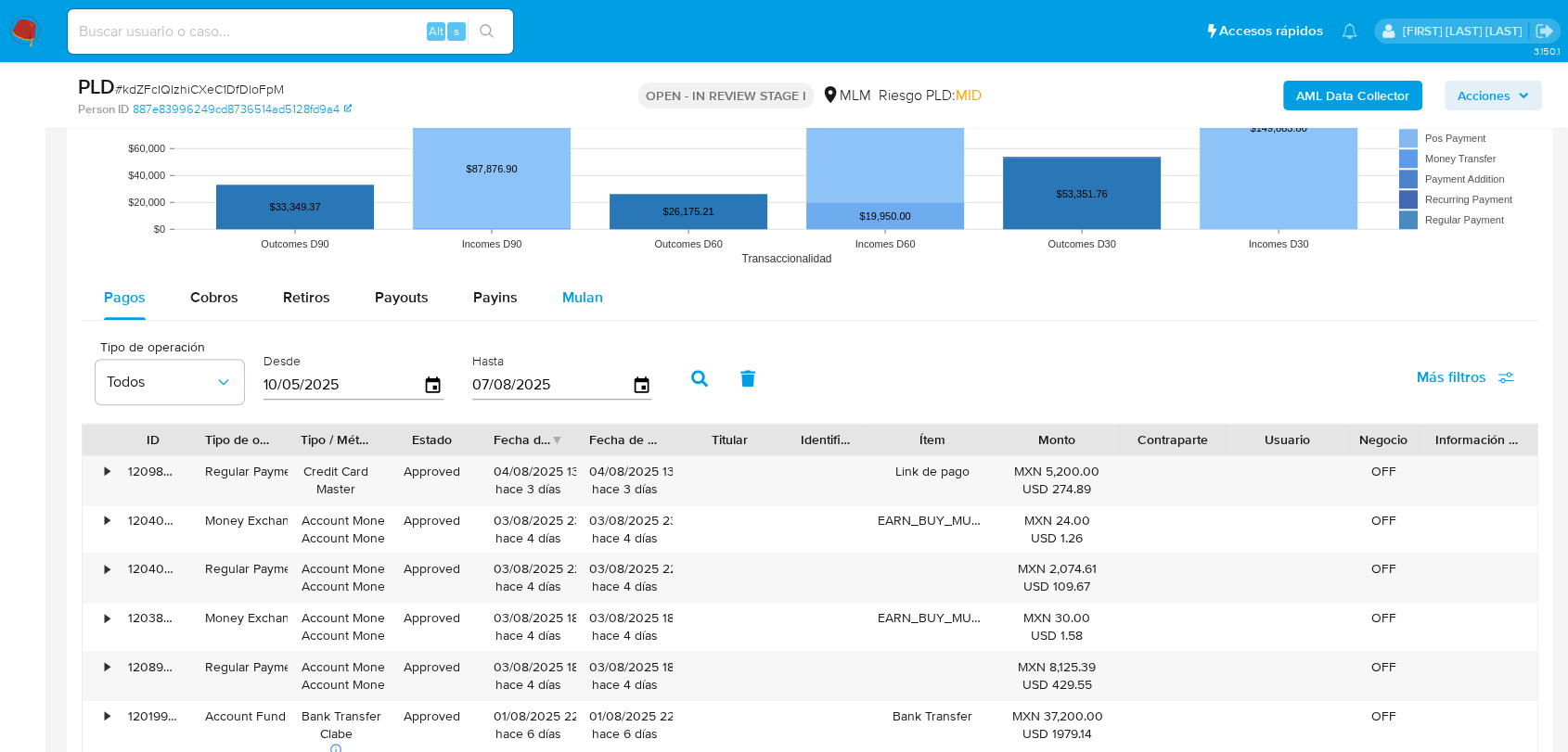 click on "Mulan" at bounding box center [583, 298] 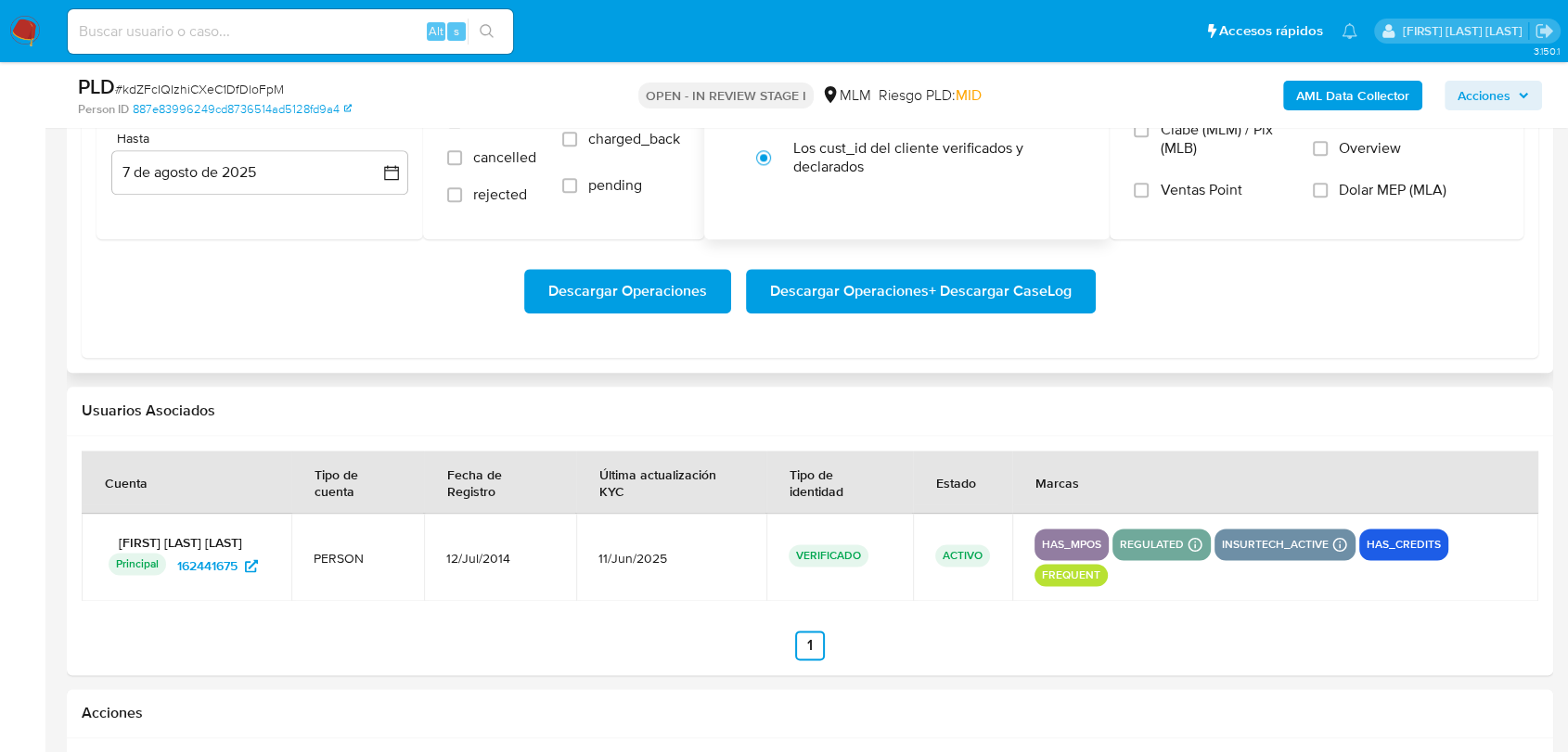 scroll, scrollTop: 2060, scrollLeft: 0, axis: vertical 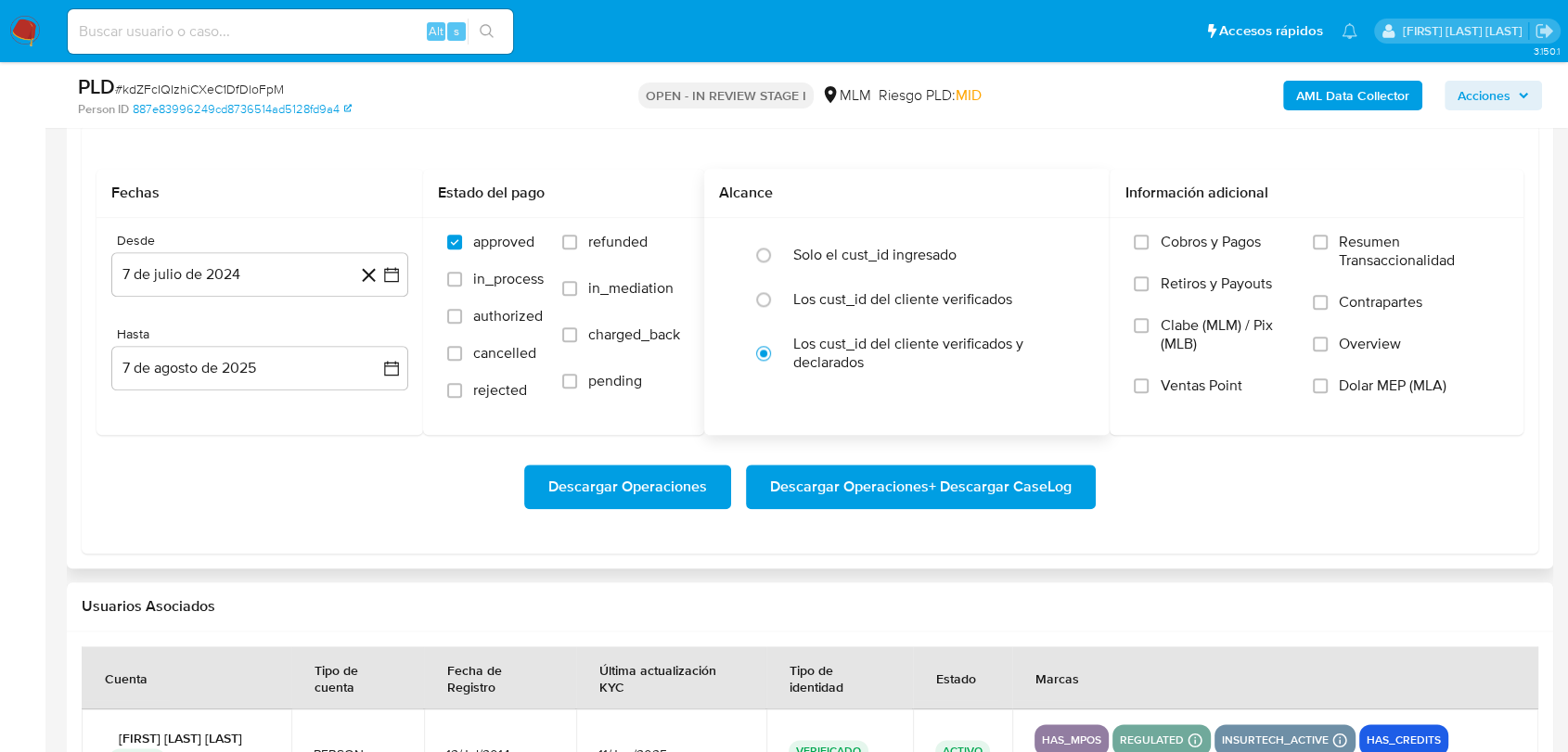 drag, startPoint x: 812, startPoint y: 264, endPoint x: 705, endPoint y: 254, distance: 107.46627 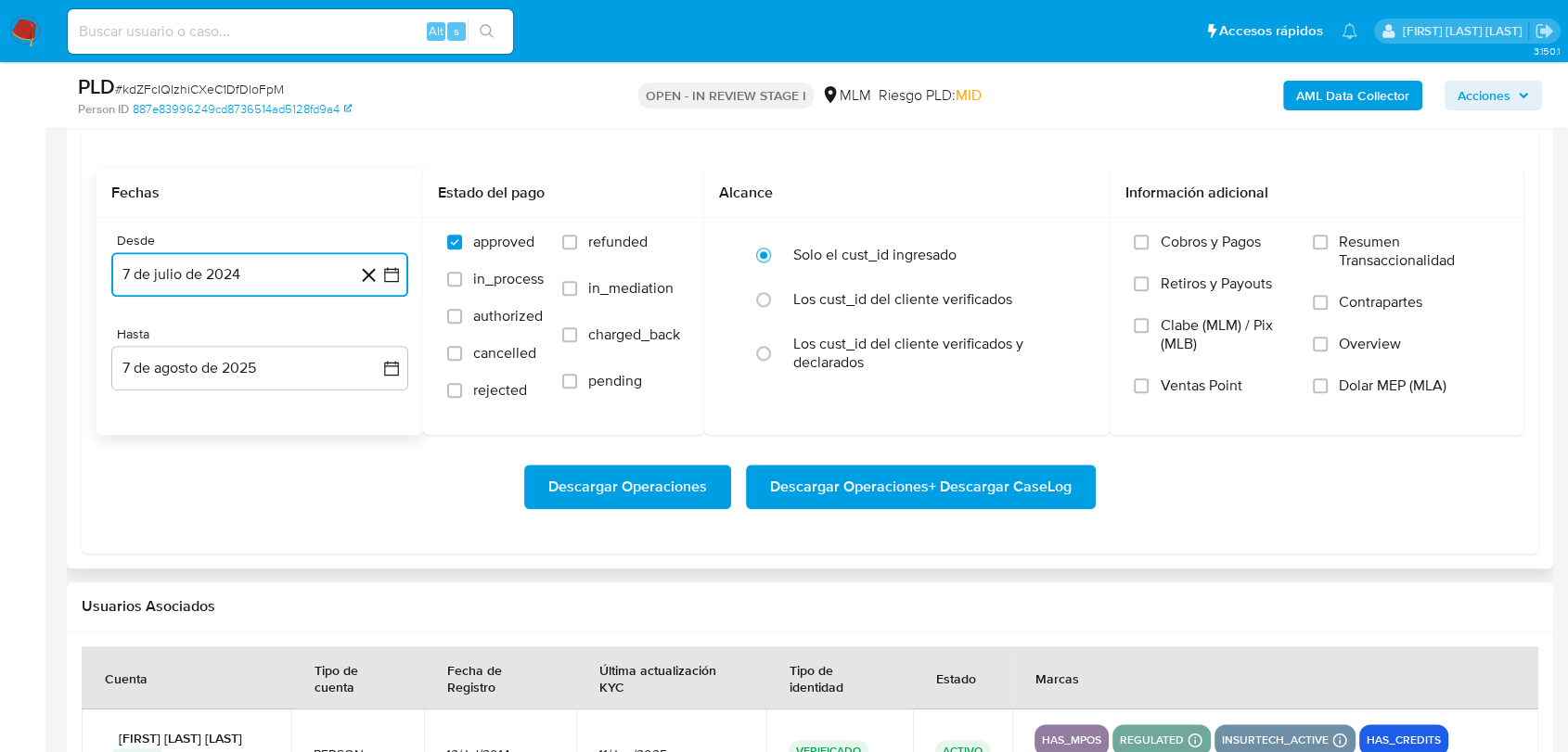 click on "7 de julio de 2024" at bounding box center [260, 274] 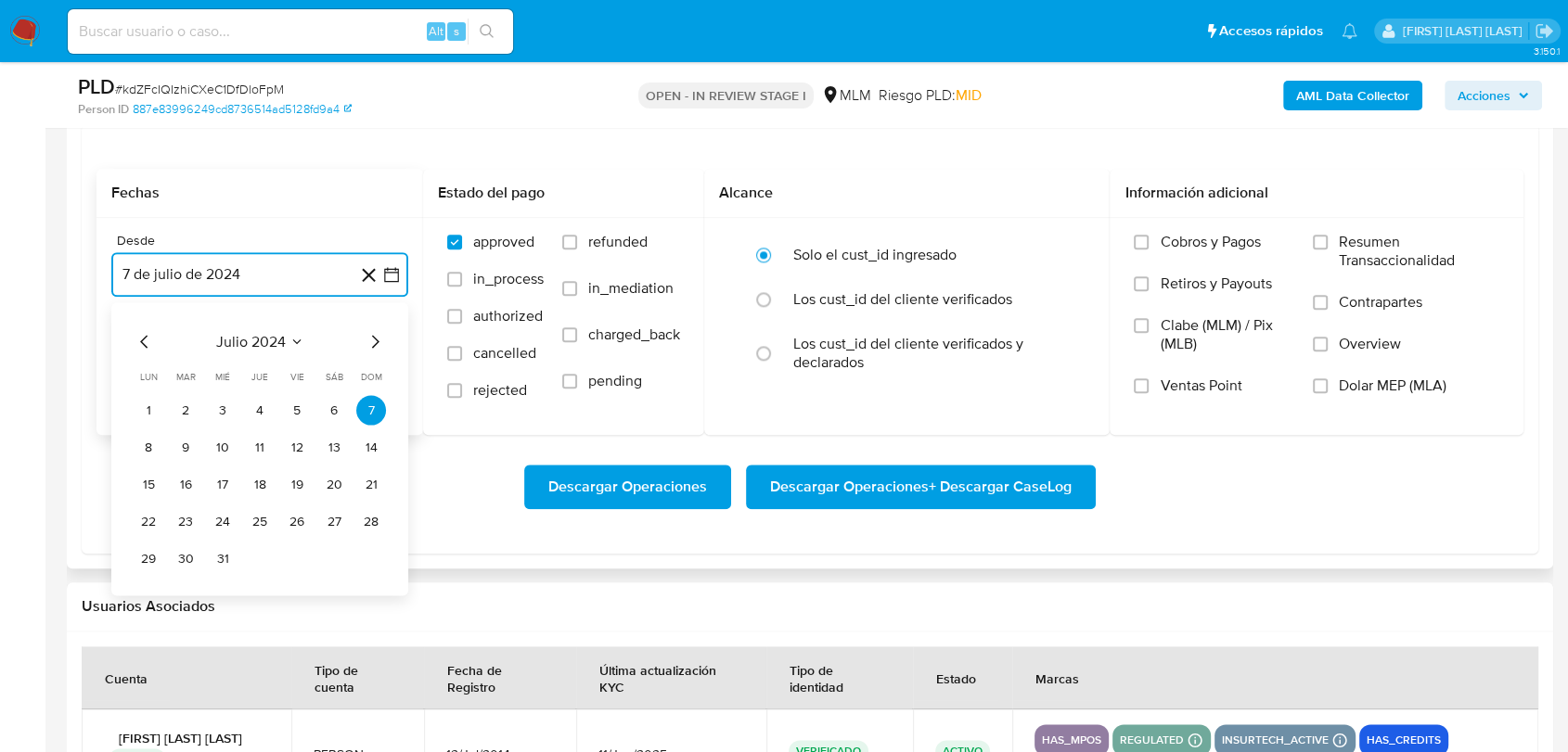 click 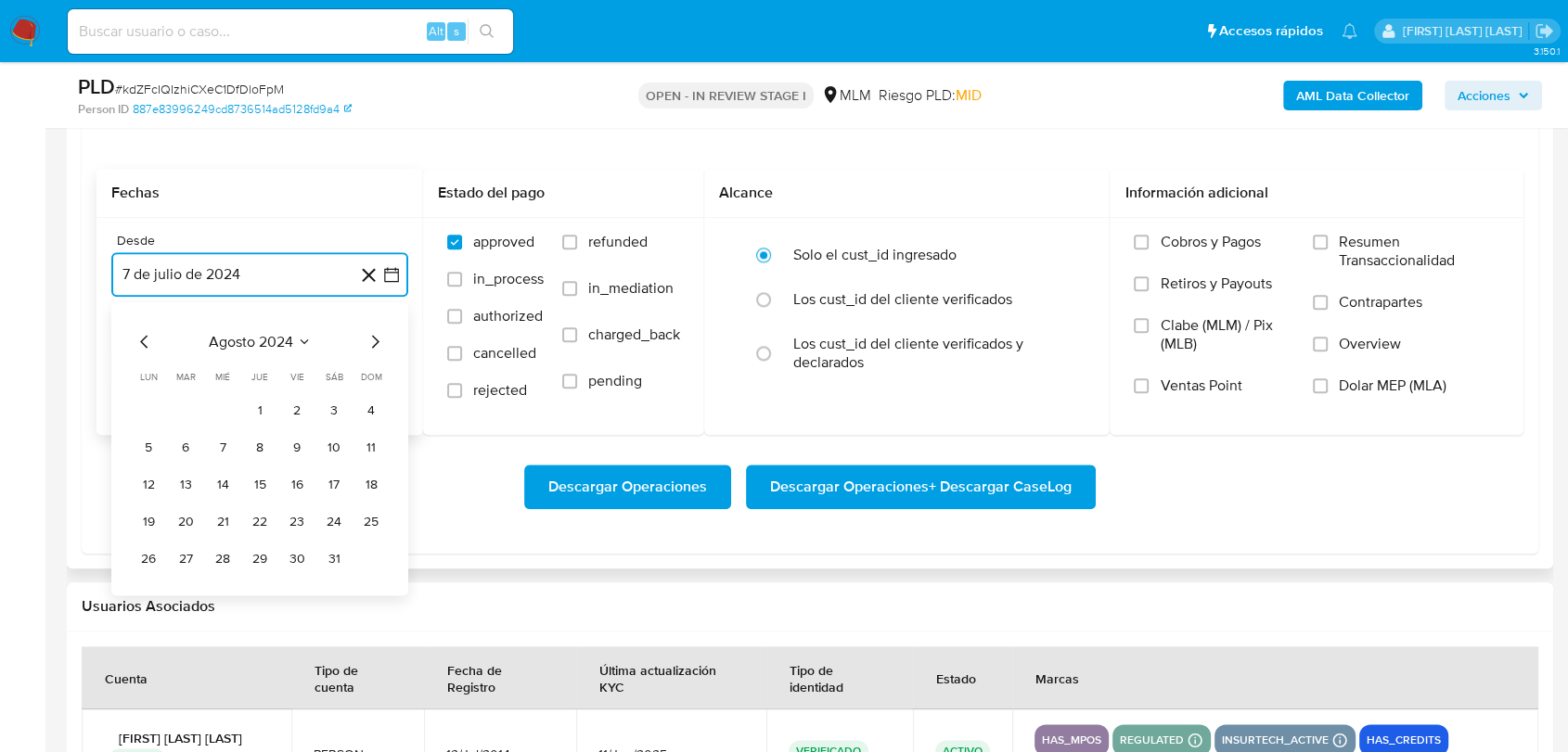 click 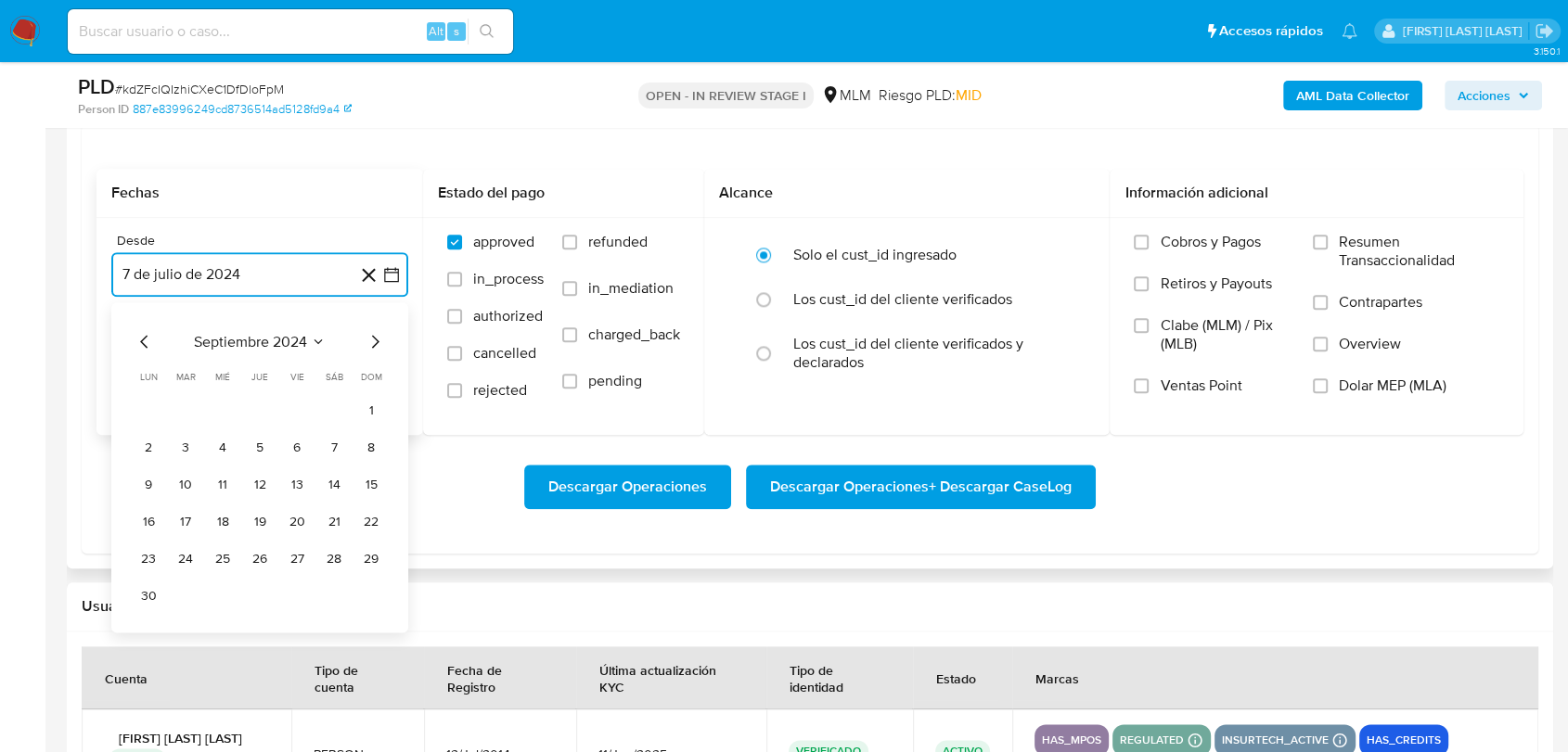 click 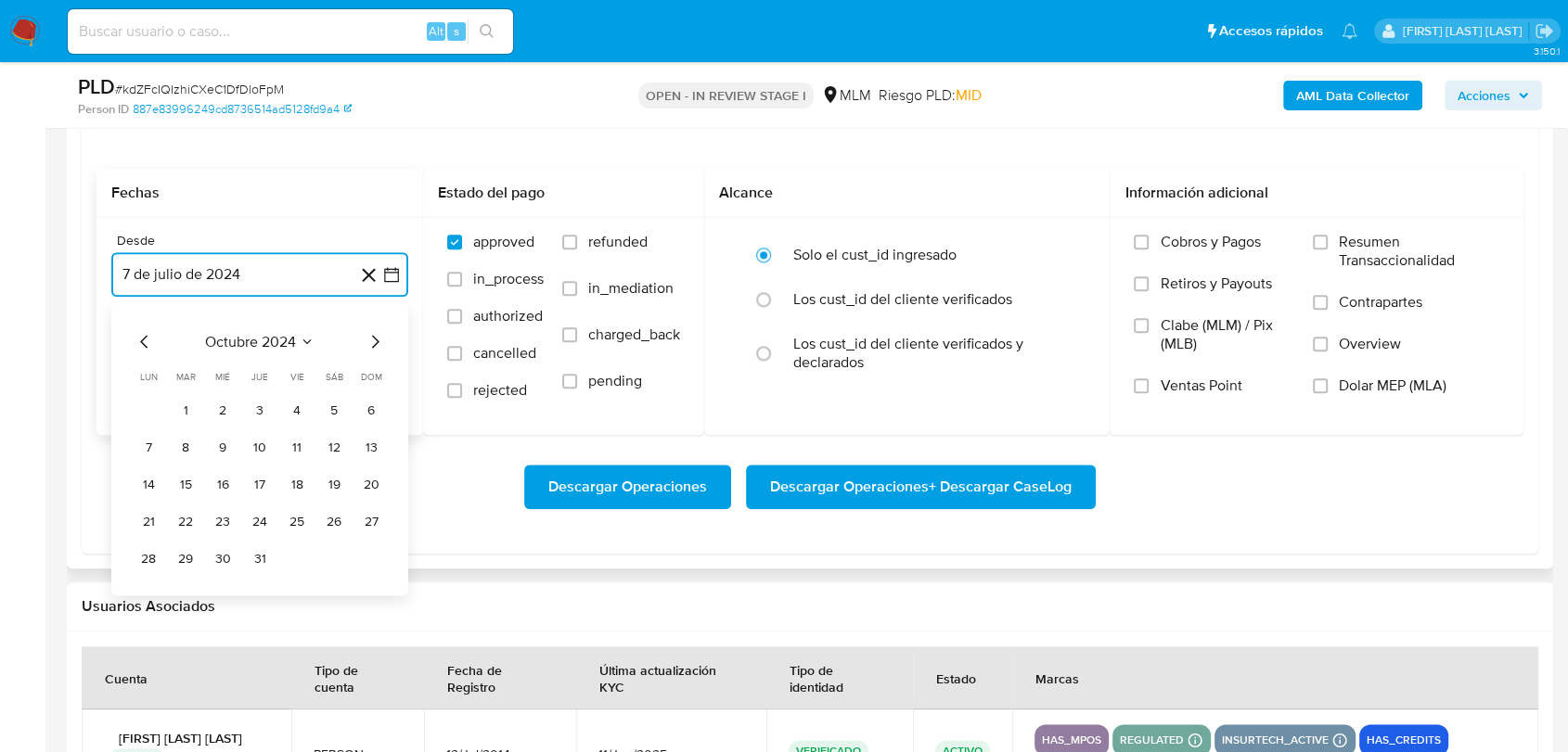 click 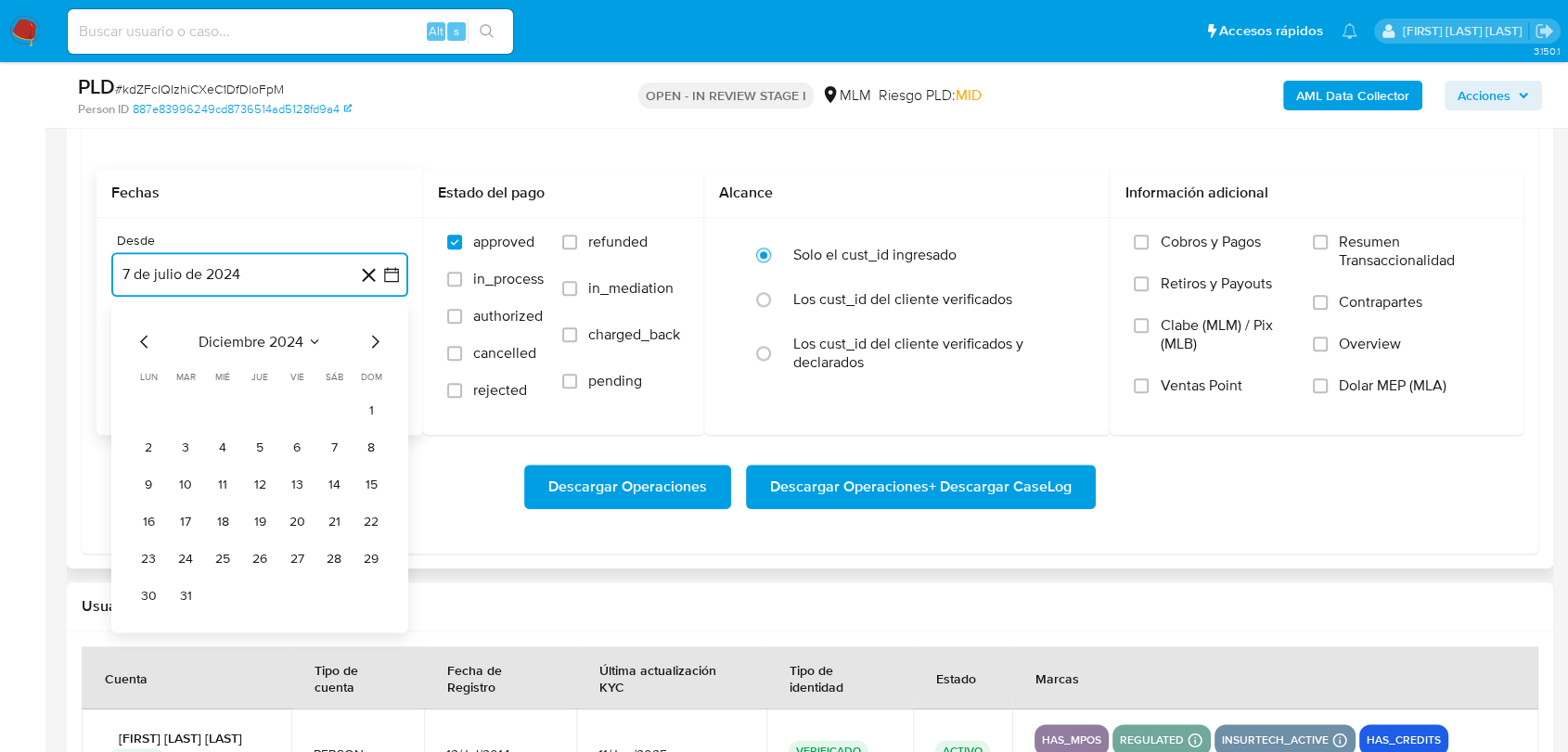 click 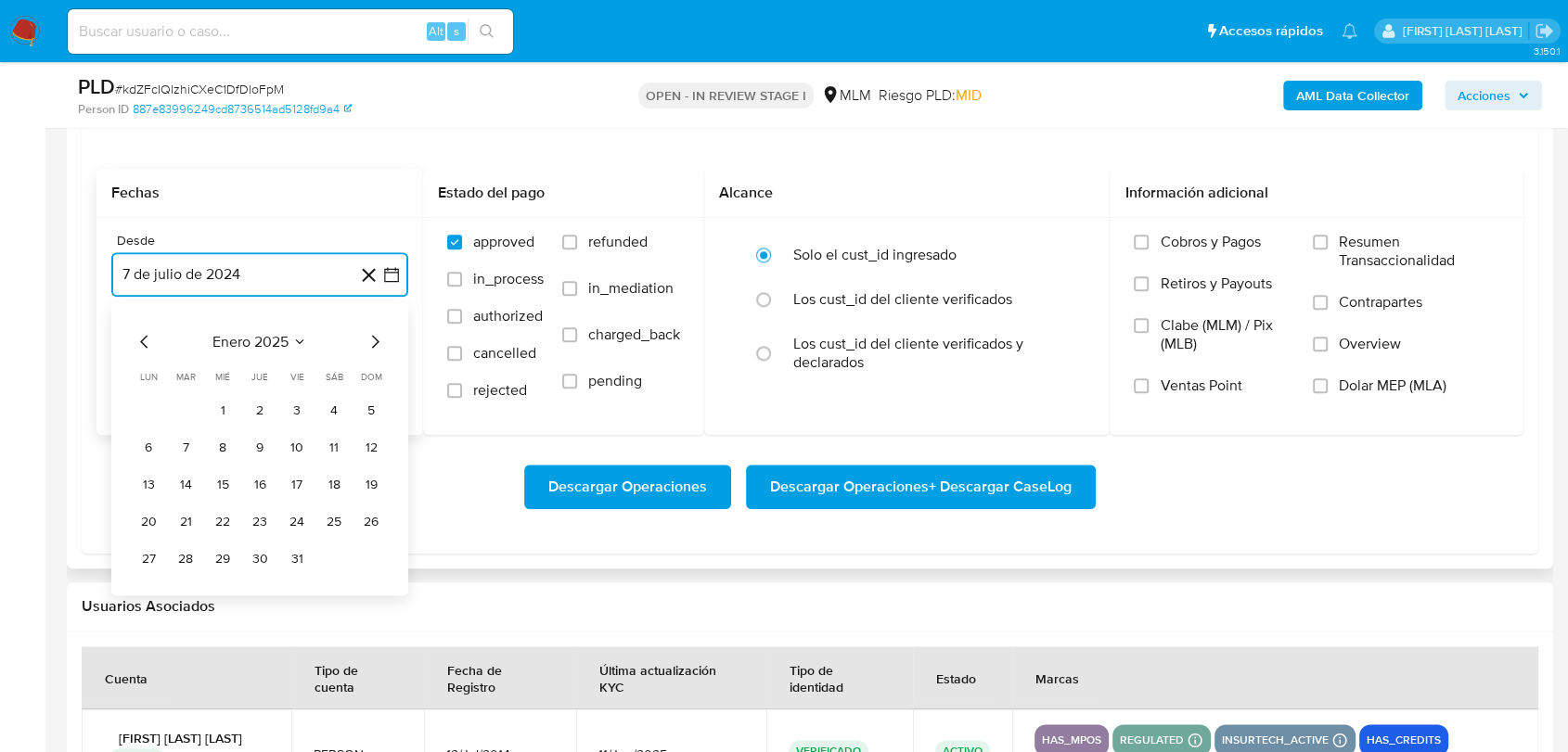 click 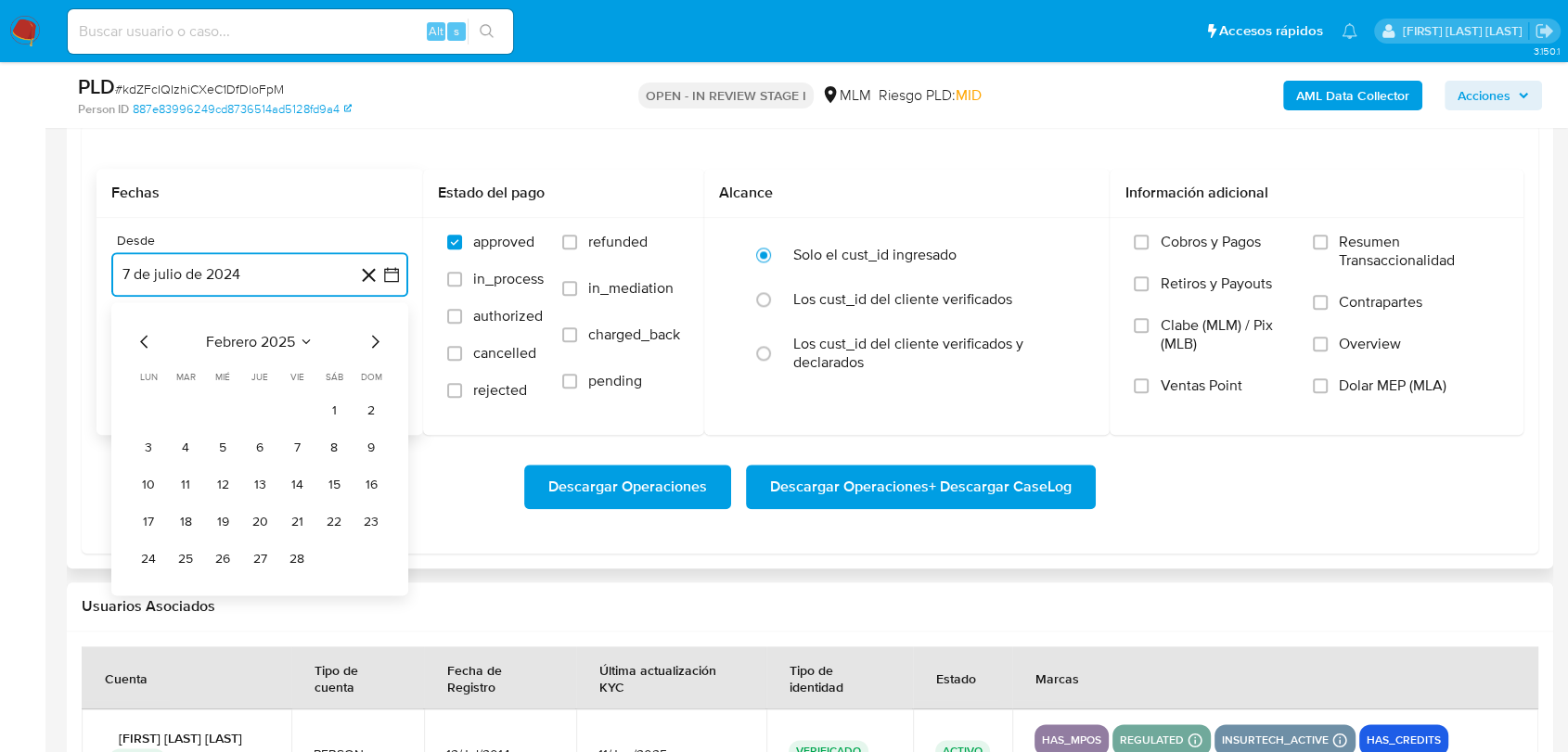 click 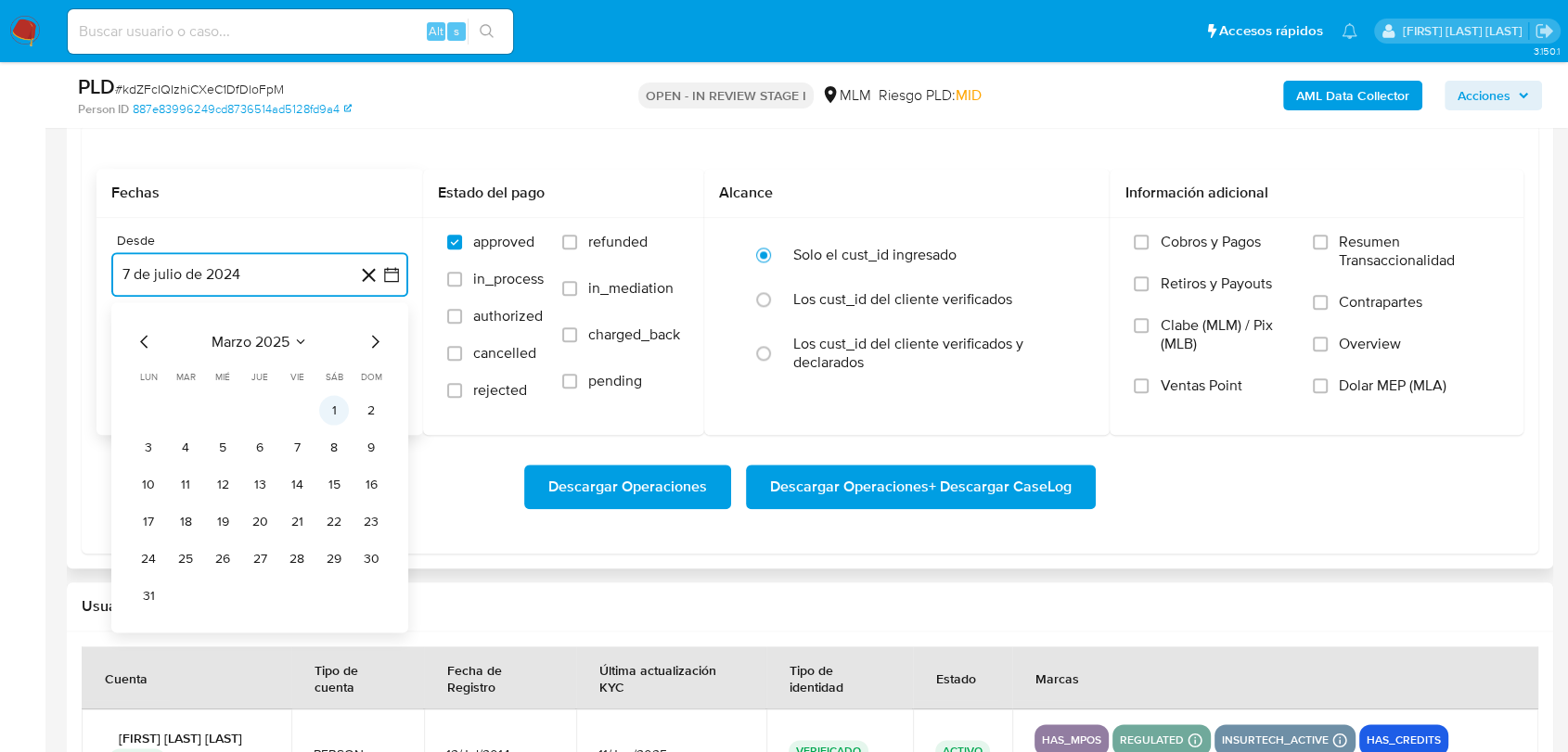 click on "1" at bounding box center [334, 410] 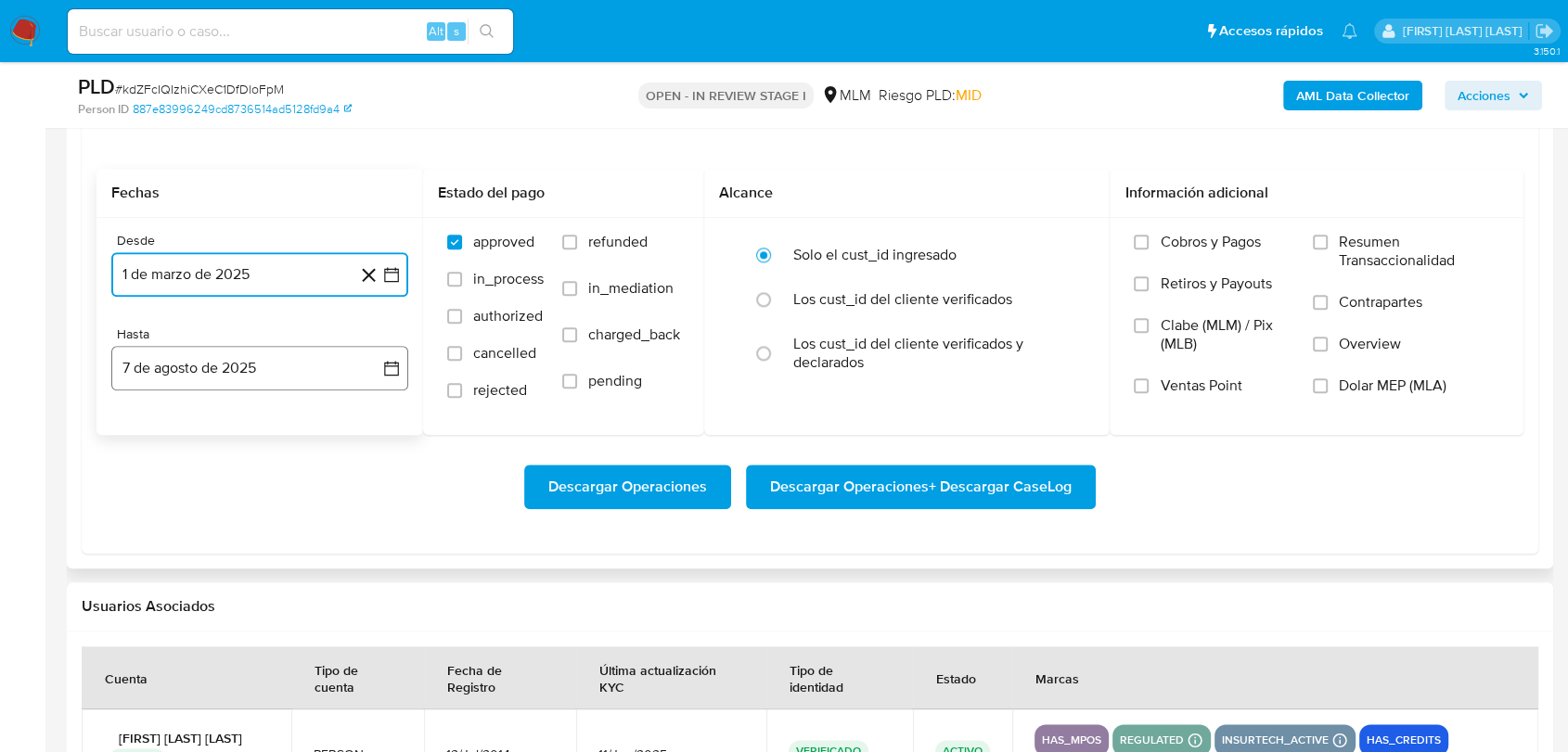 click on "7 de agosto de 2025" at bounding box center [260, 368] 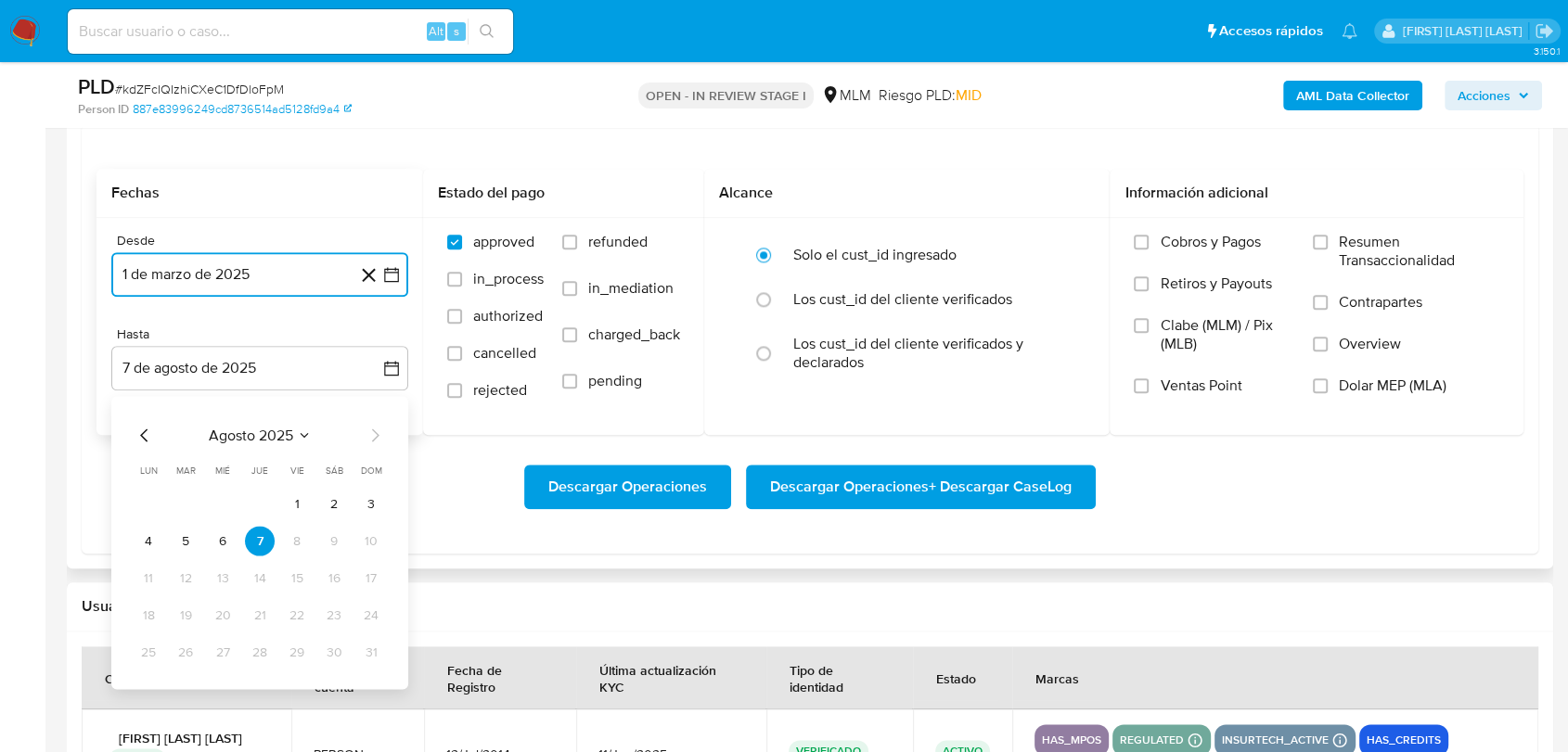 click 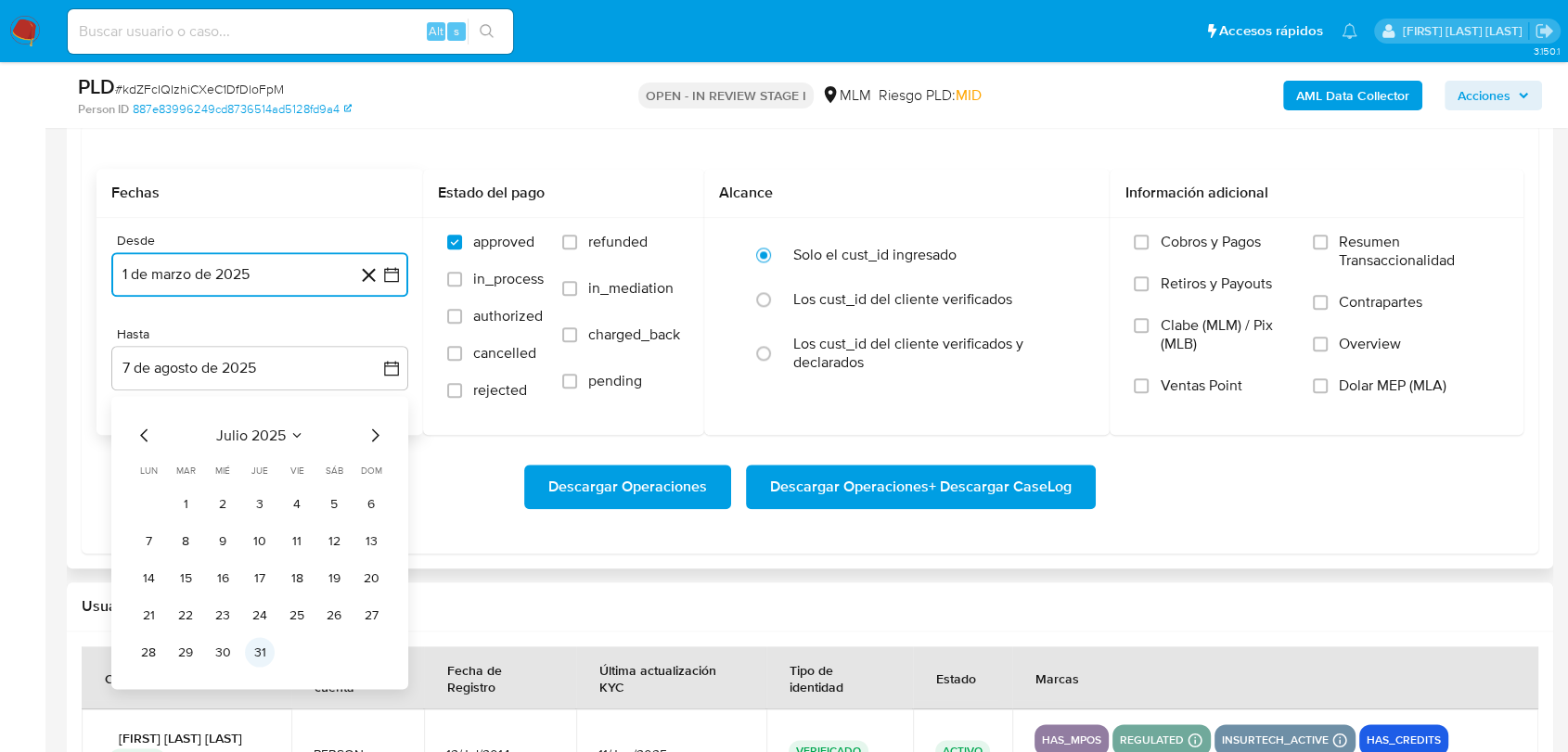 click on "31" at bounding box center (260, 652) 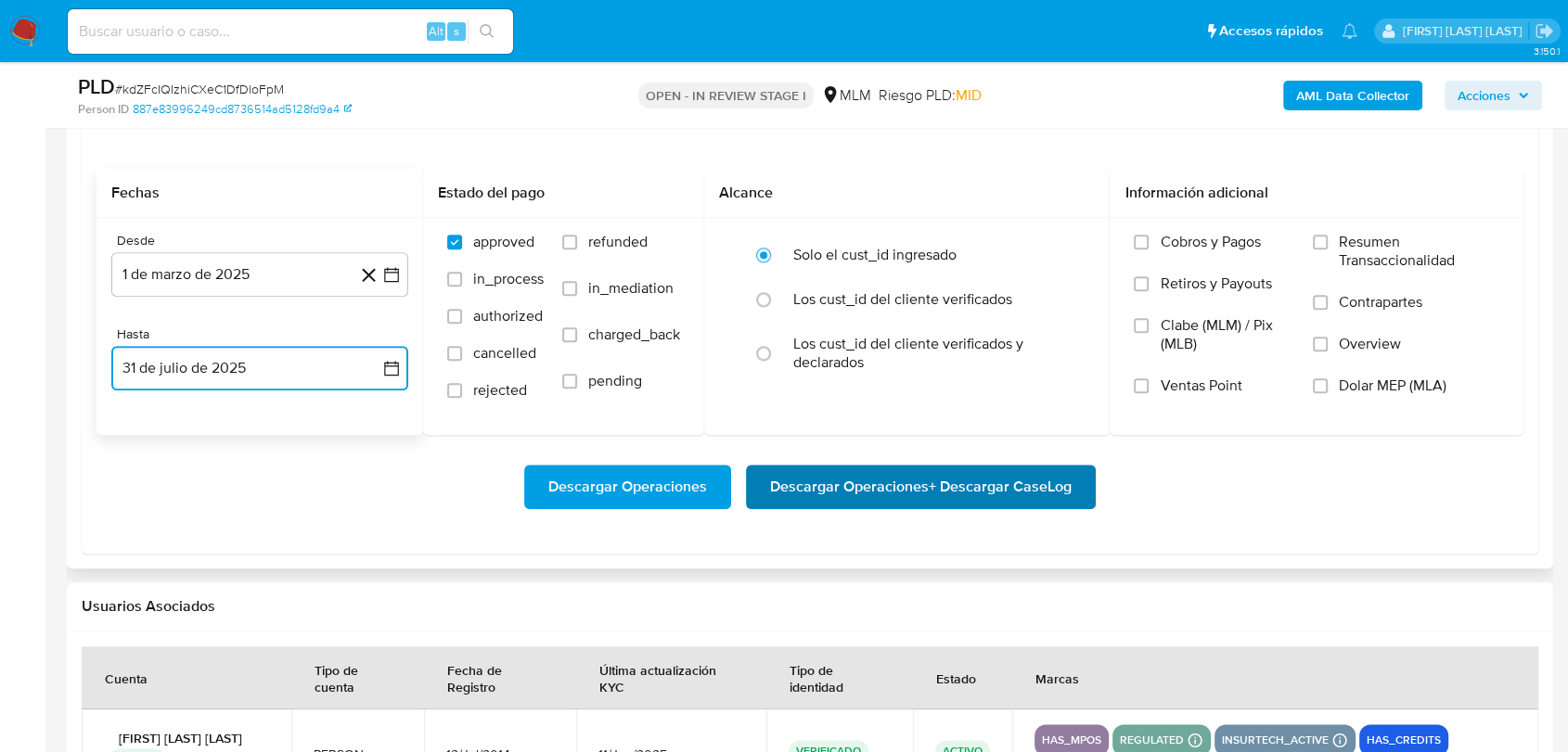 click on "Descargar Operaciones  +   Descargar CaseLog" at bounding box center [920, 487] 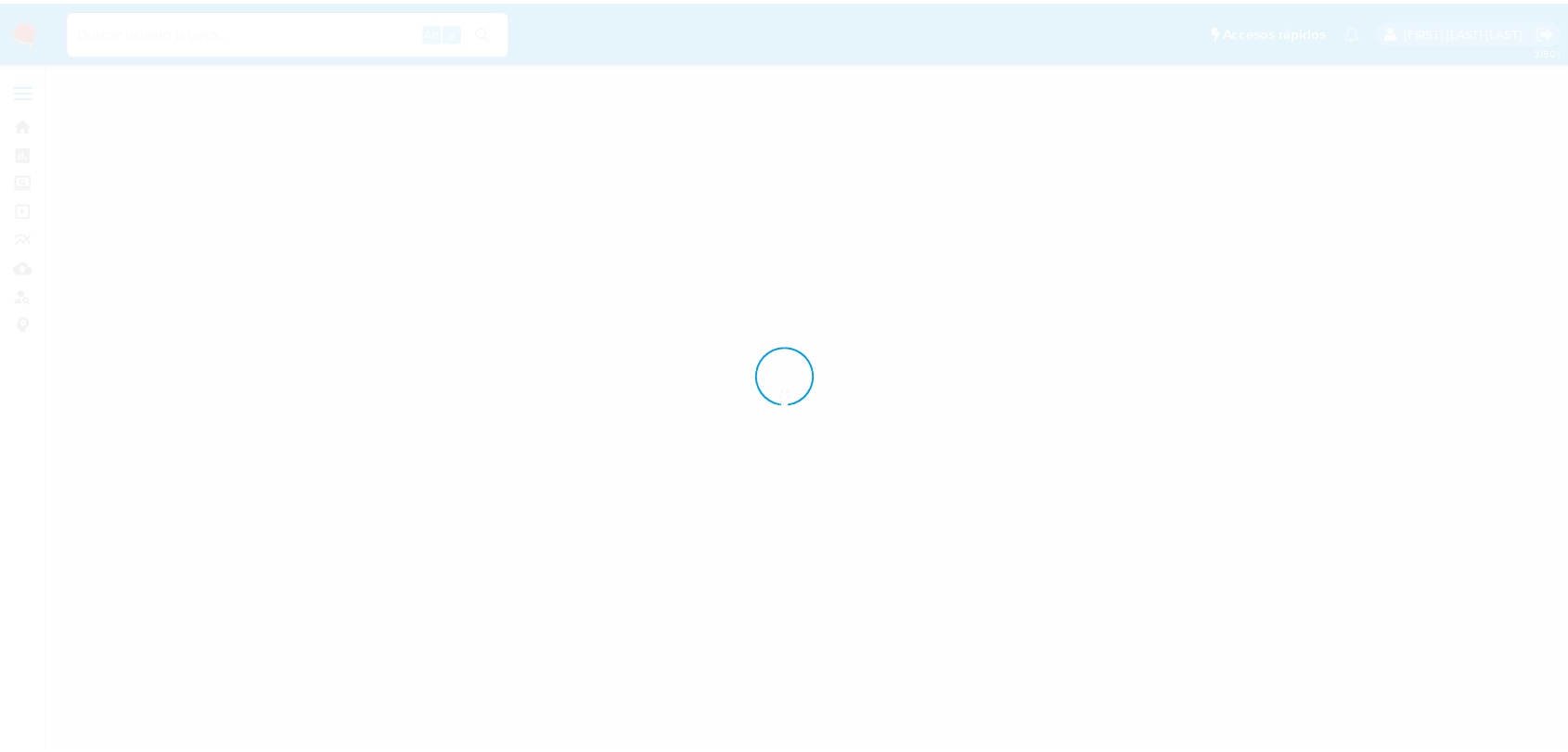 scroll, scrollTop: 0, scrollLeft: 0, axis: both 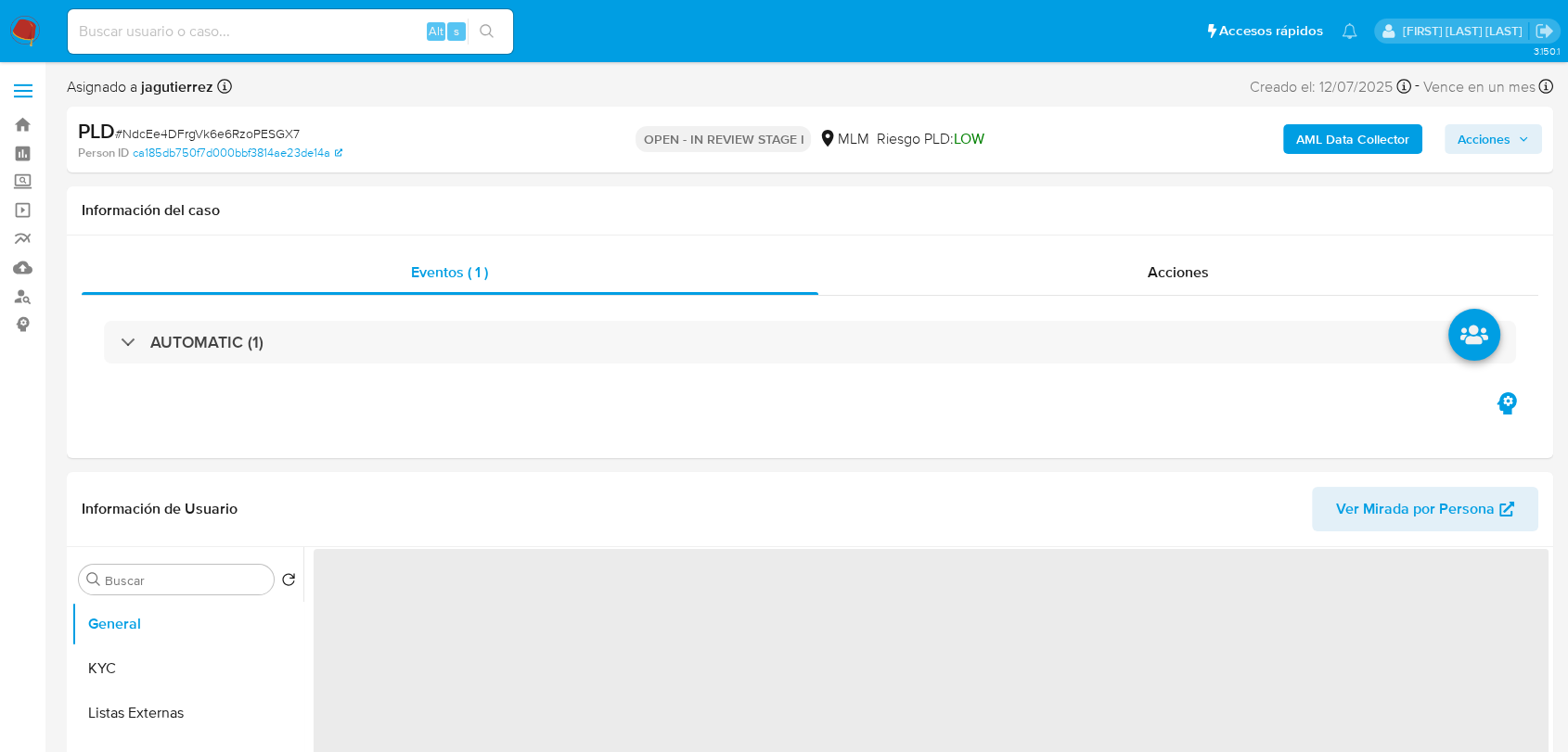 select on "10" 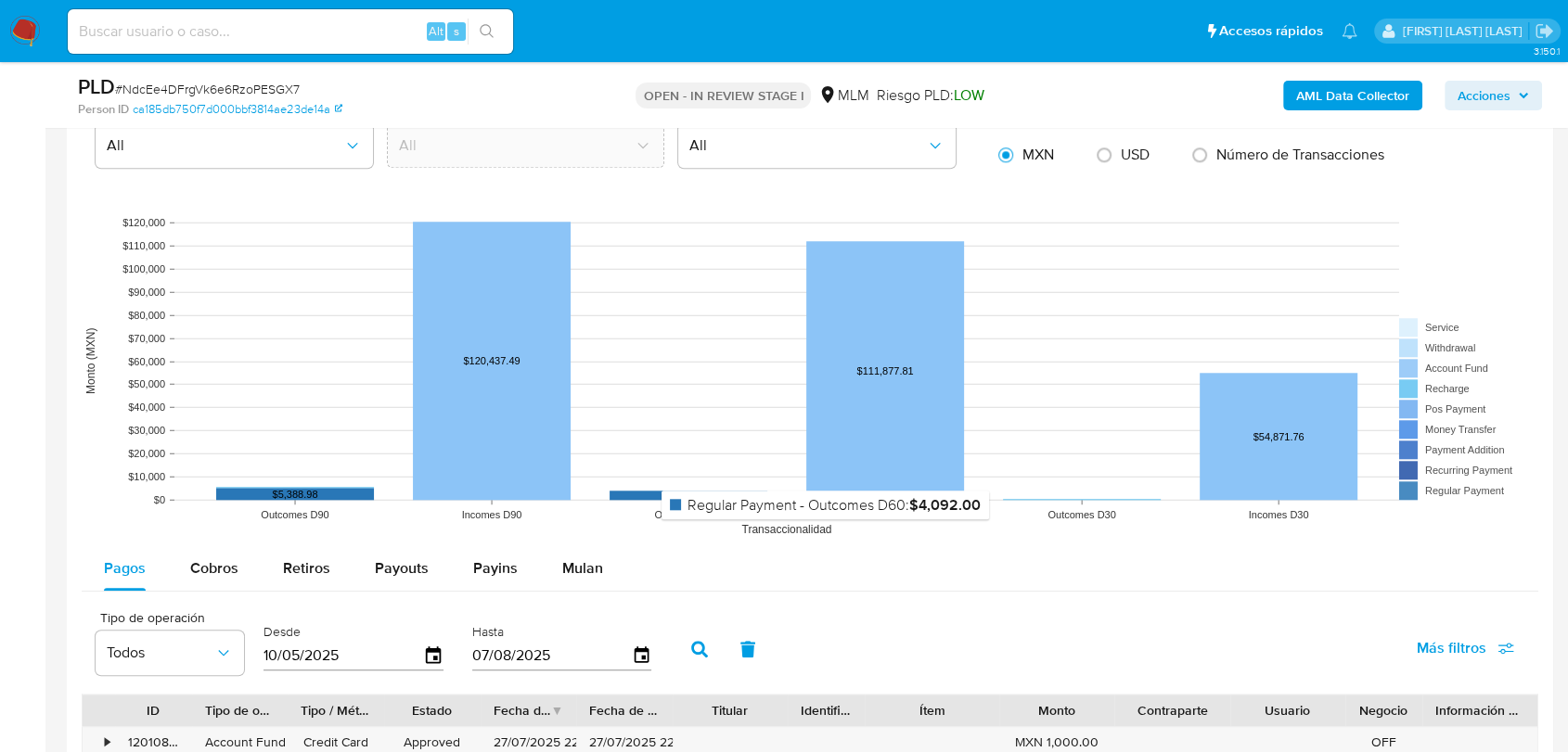 scroll, scrollTop: 1957, scrollLeft: 0, axis: vertical 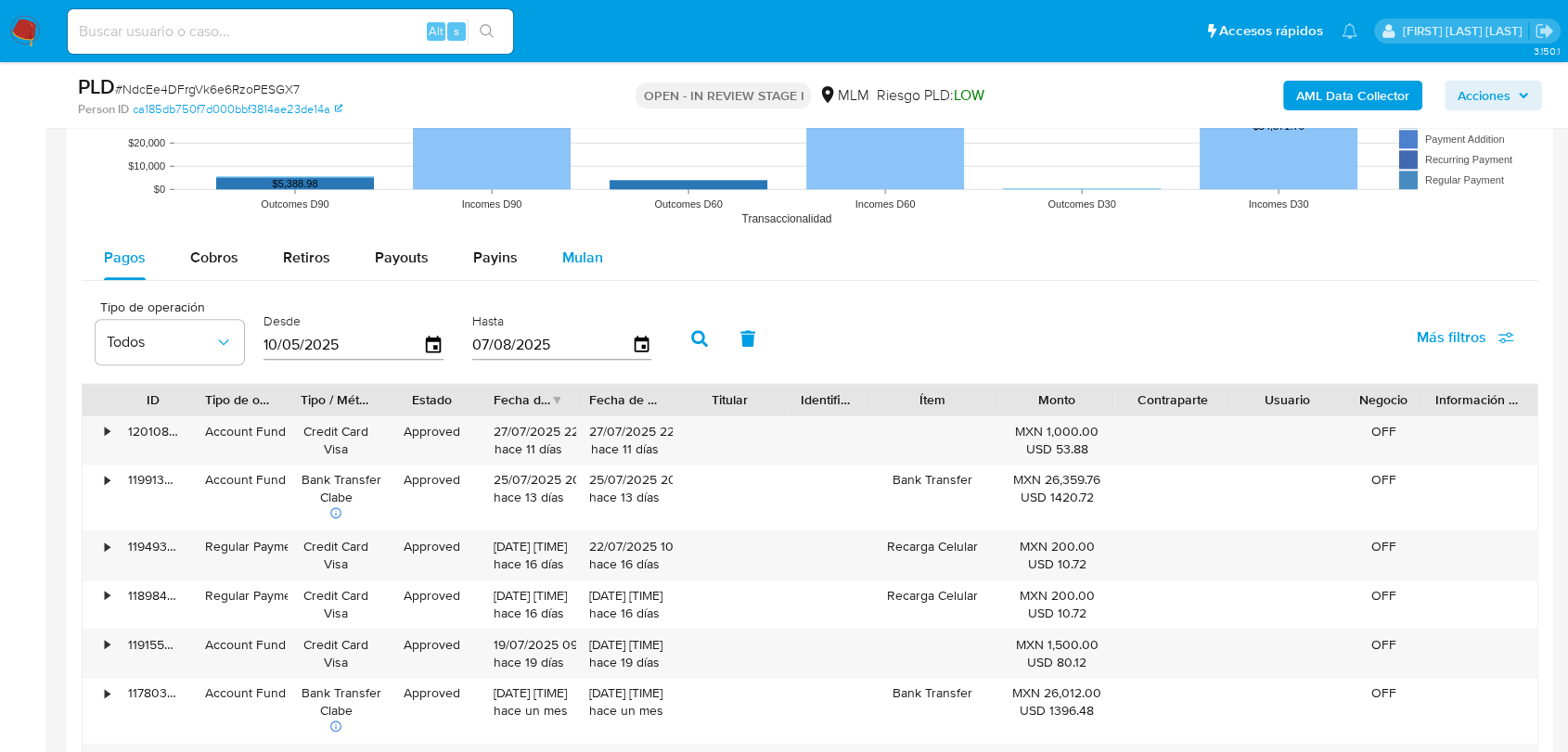 click on "Mulan" at bounding box center (583, 257) 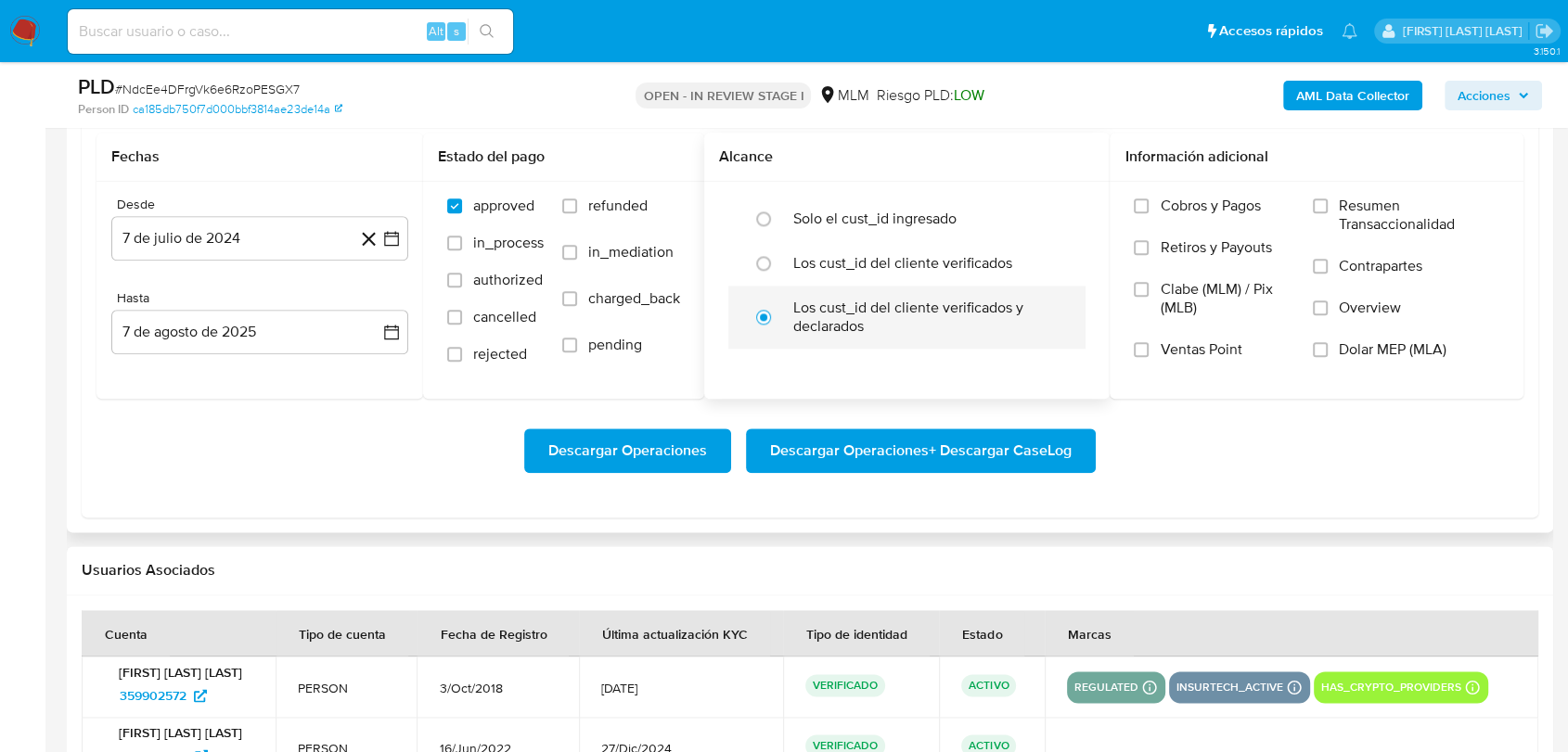 scroll, scrollTop: 2060, scrollLeft: 0, axis: vertical 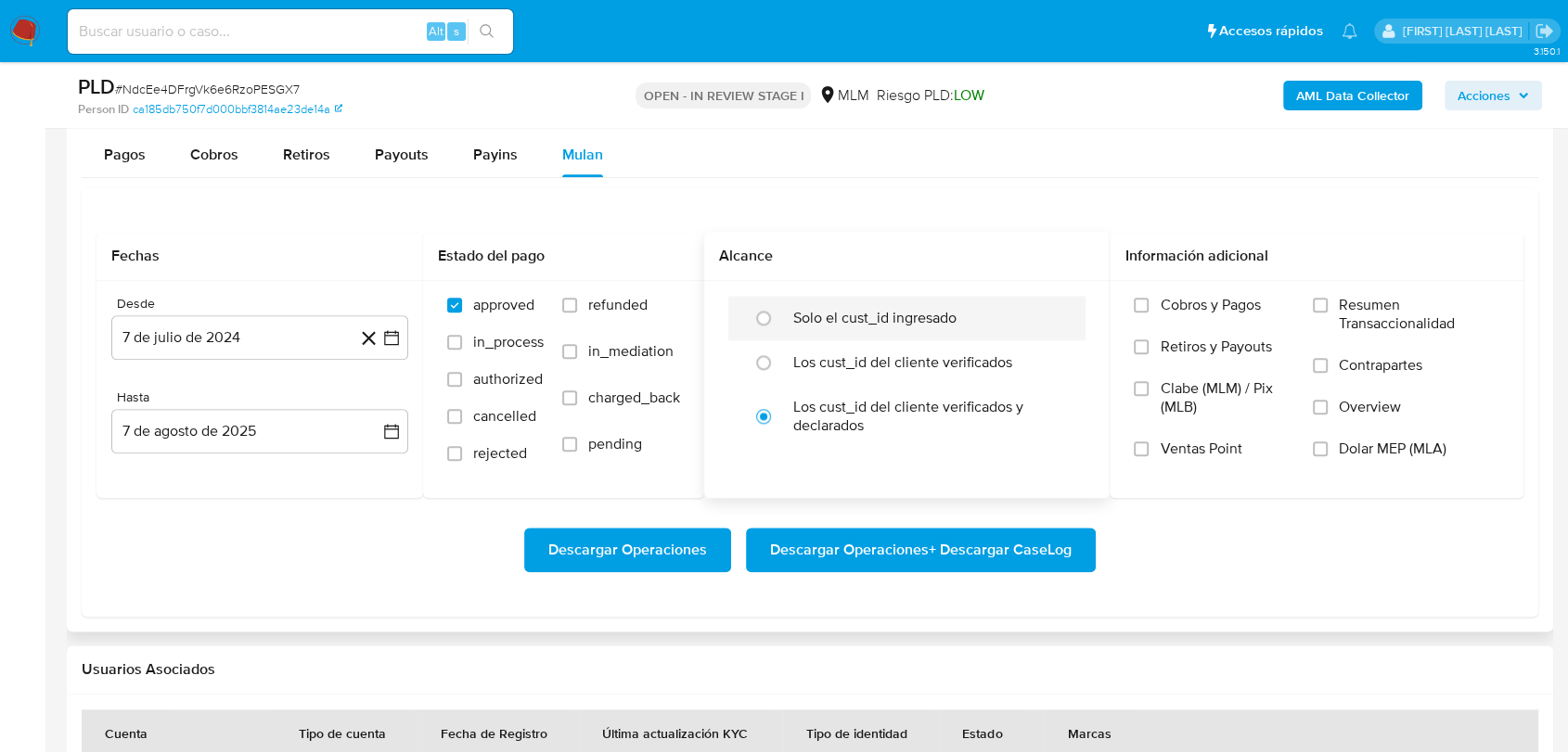 click on "Solo el cust_id ingresado" at bounding box center [875, 318] 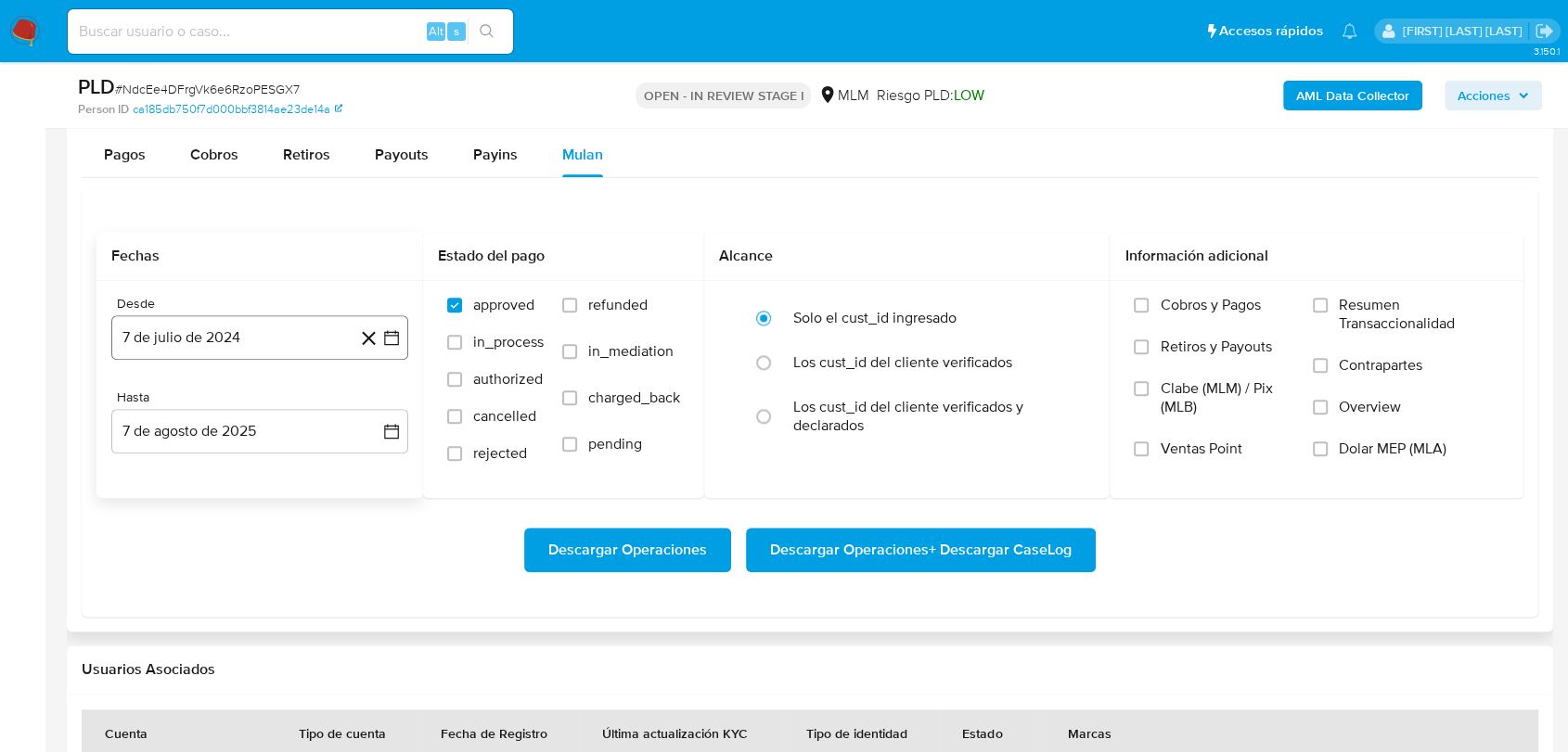 click 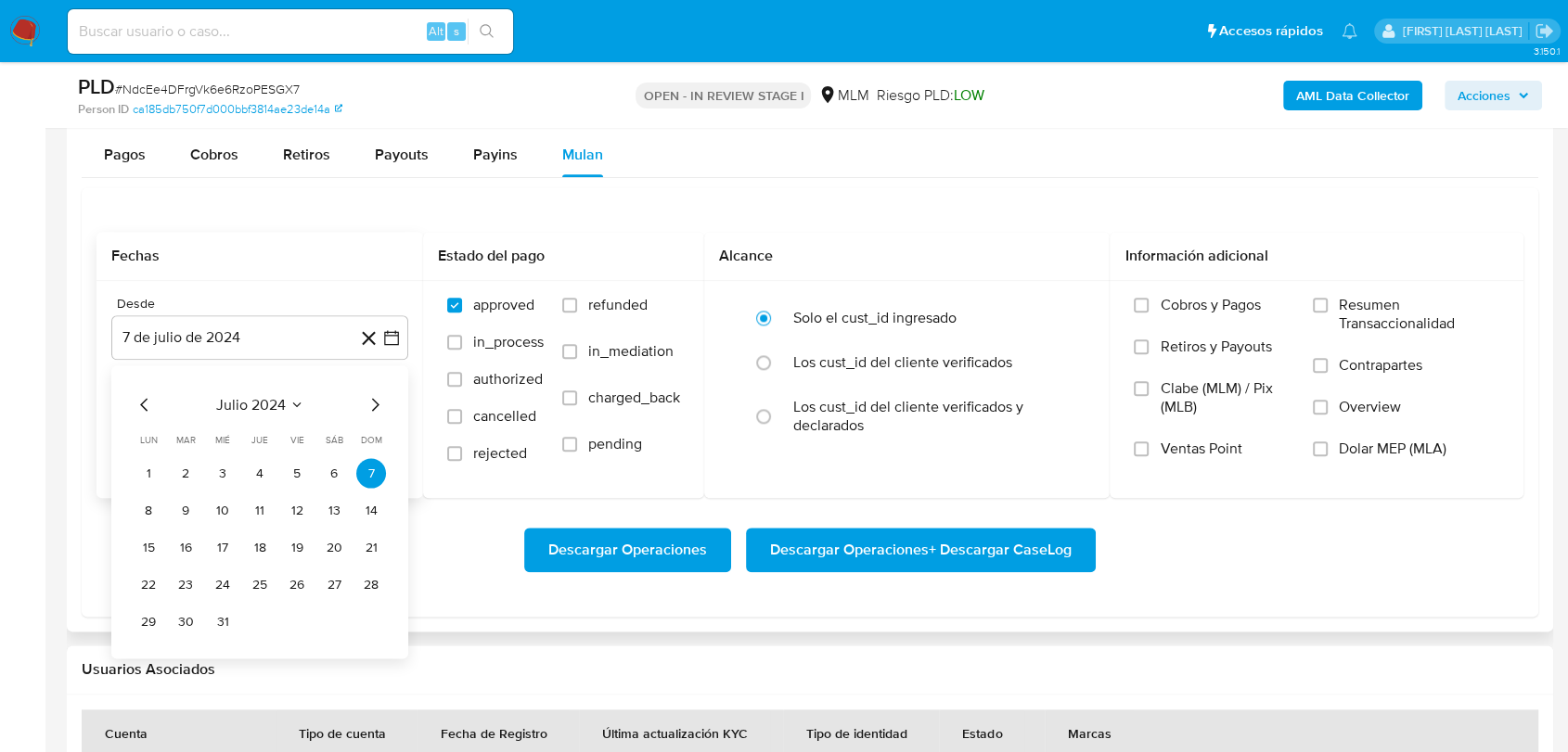 click on "julio 2024 julio 2024 lun lunes mar martes mié miércoles jue jueves vie viernes sáb sábado dom domingo 1 2 3 4 5 6 7 8 9 10 11 12 13 14 15 16 17 18 19 20 21 22 23 24 25 26 27 28 29 30 31" at bounding box center [260, 512] 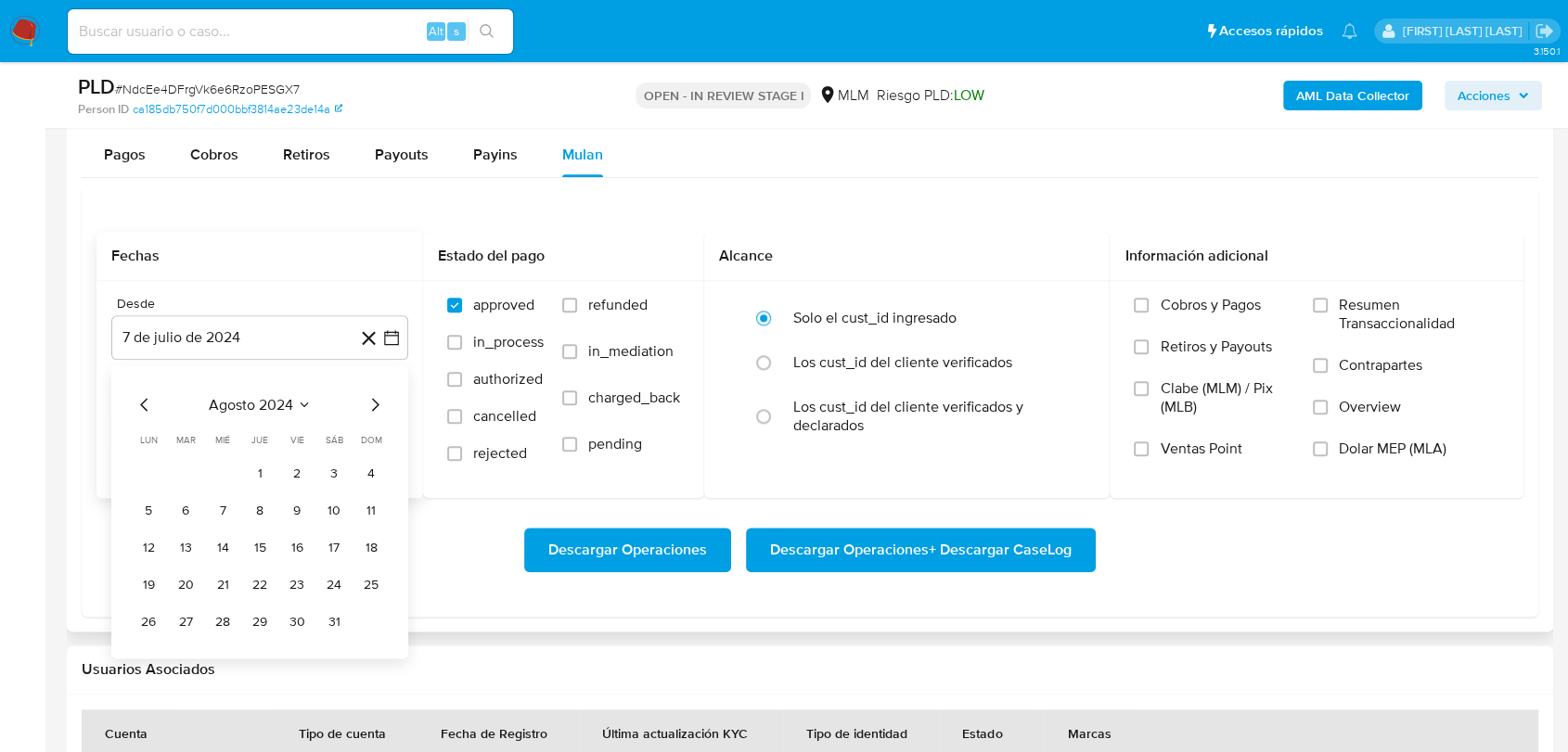 click 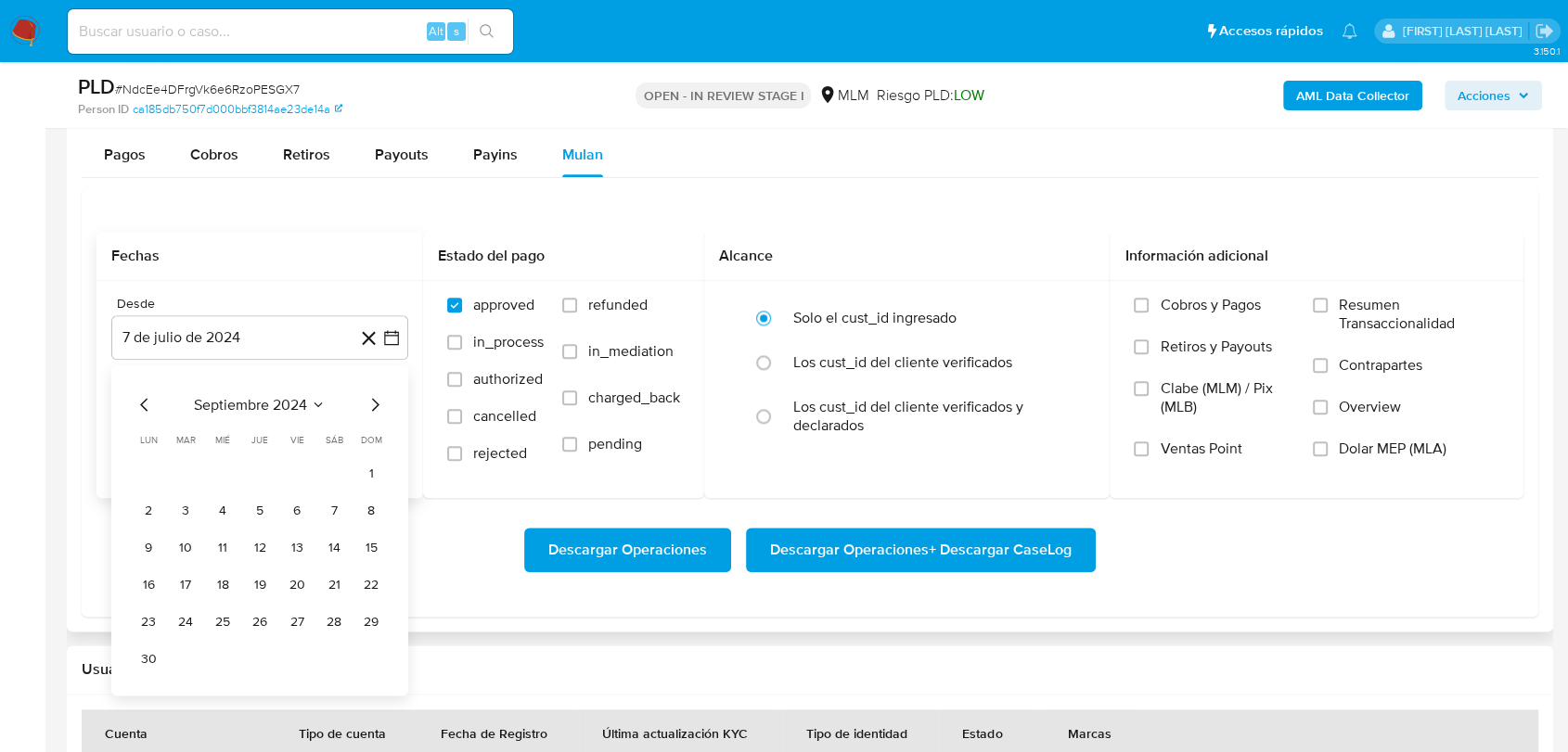 click 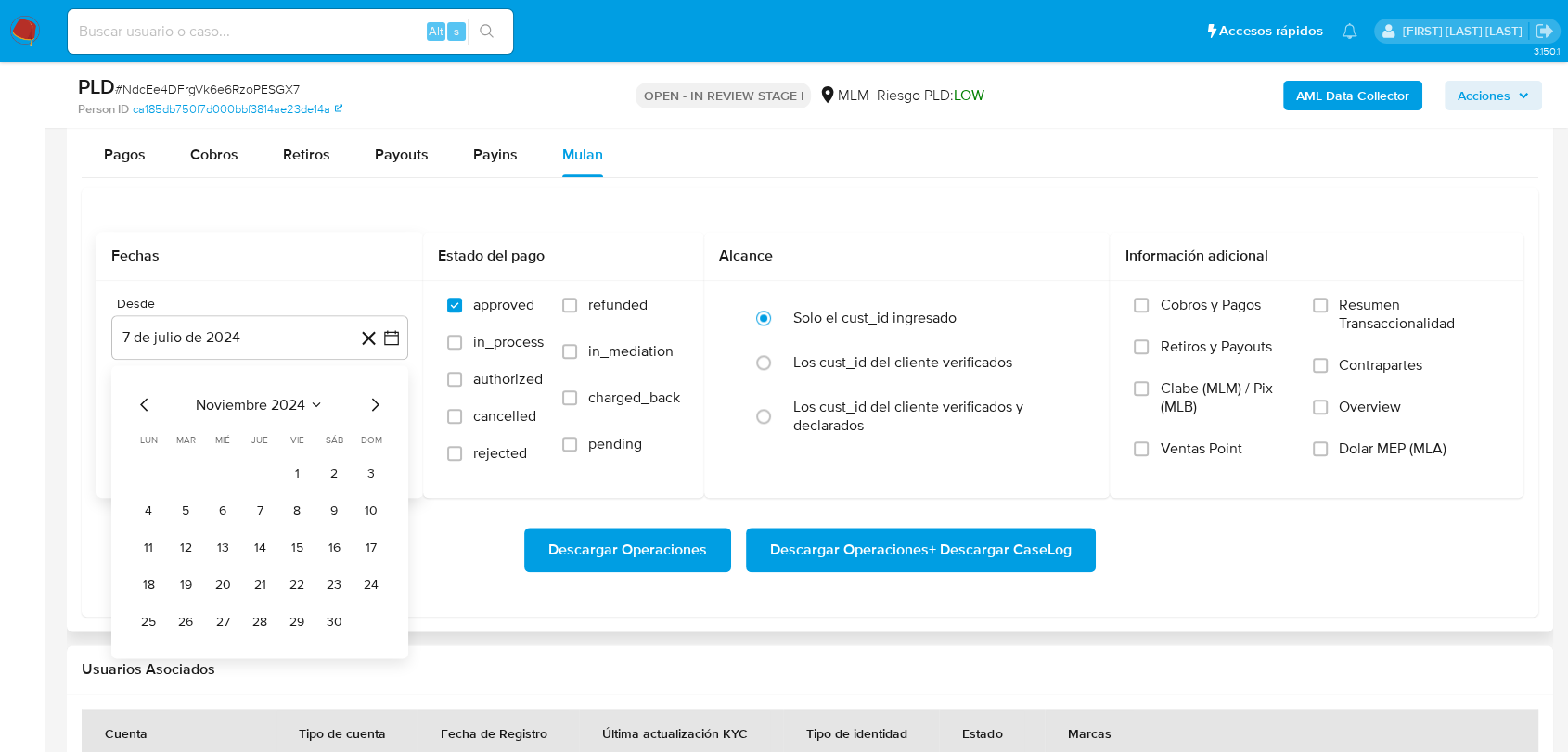 click 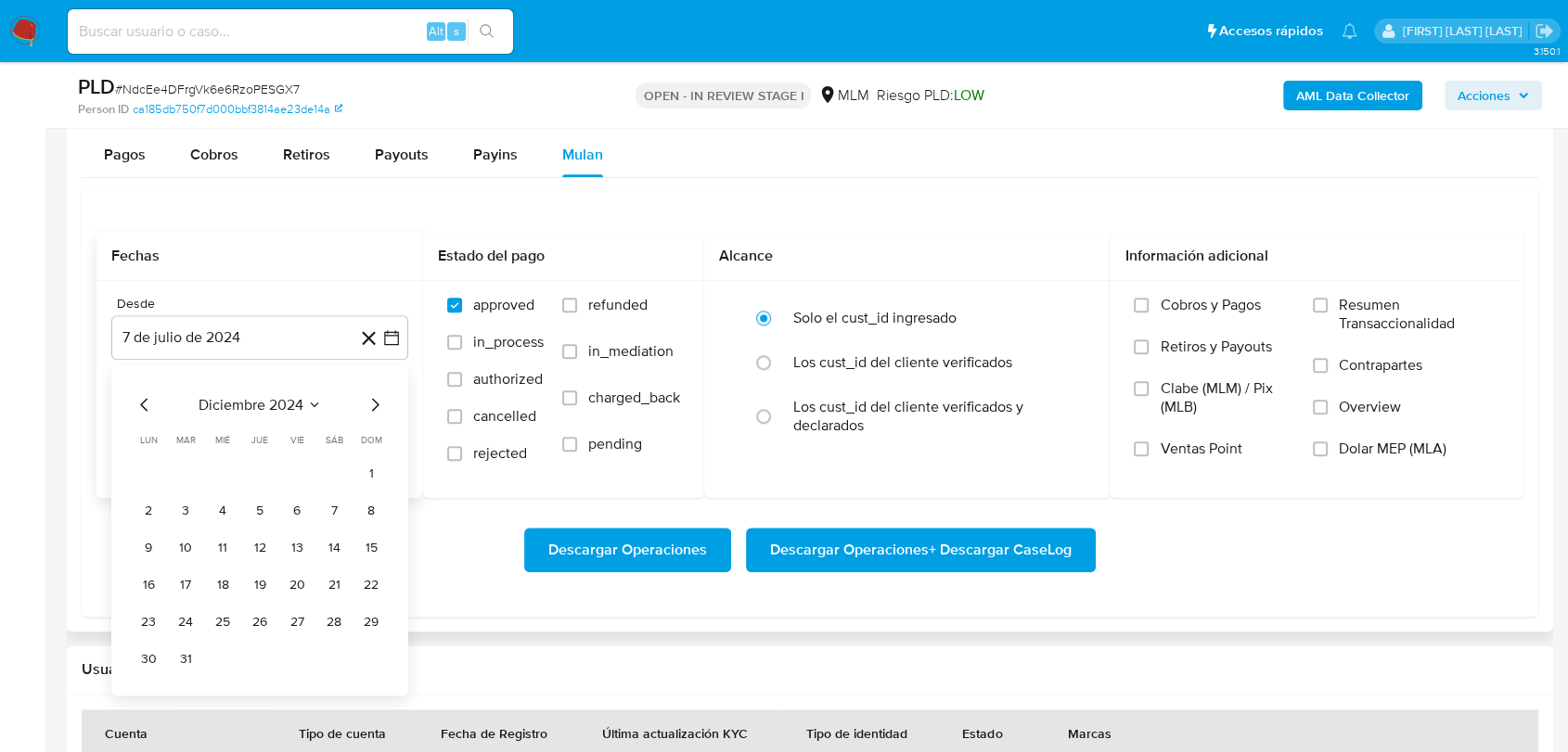 click 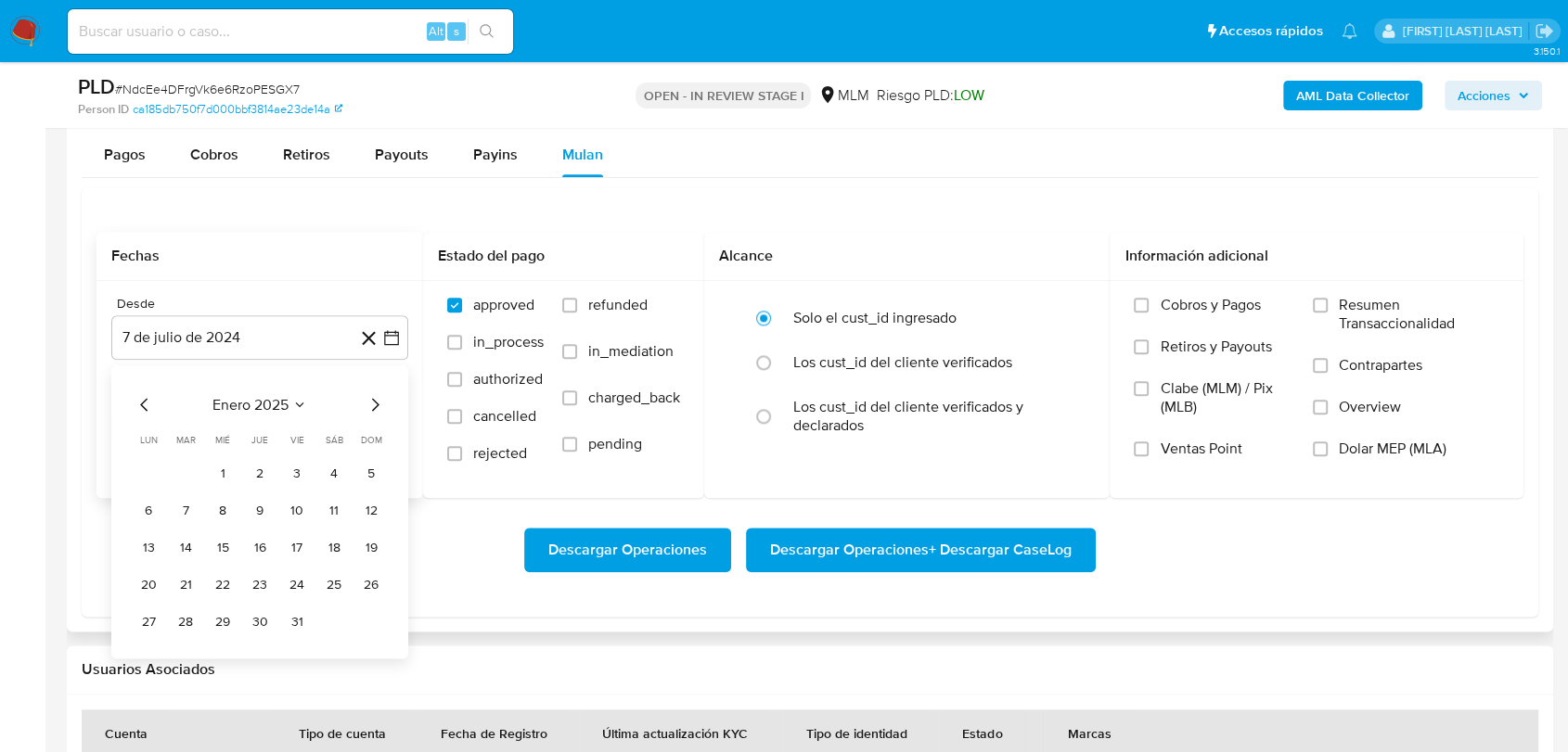 click 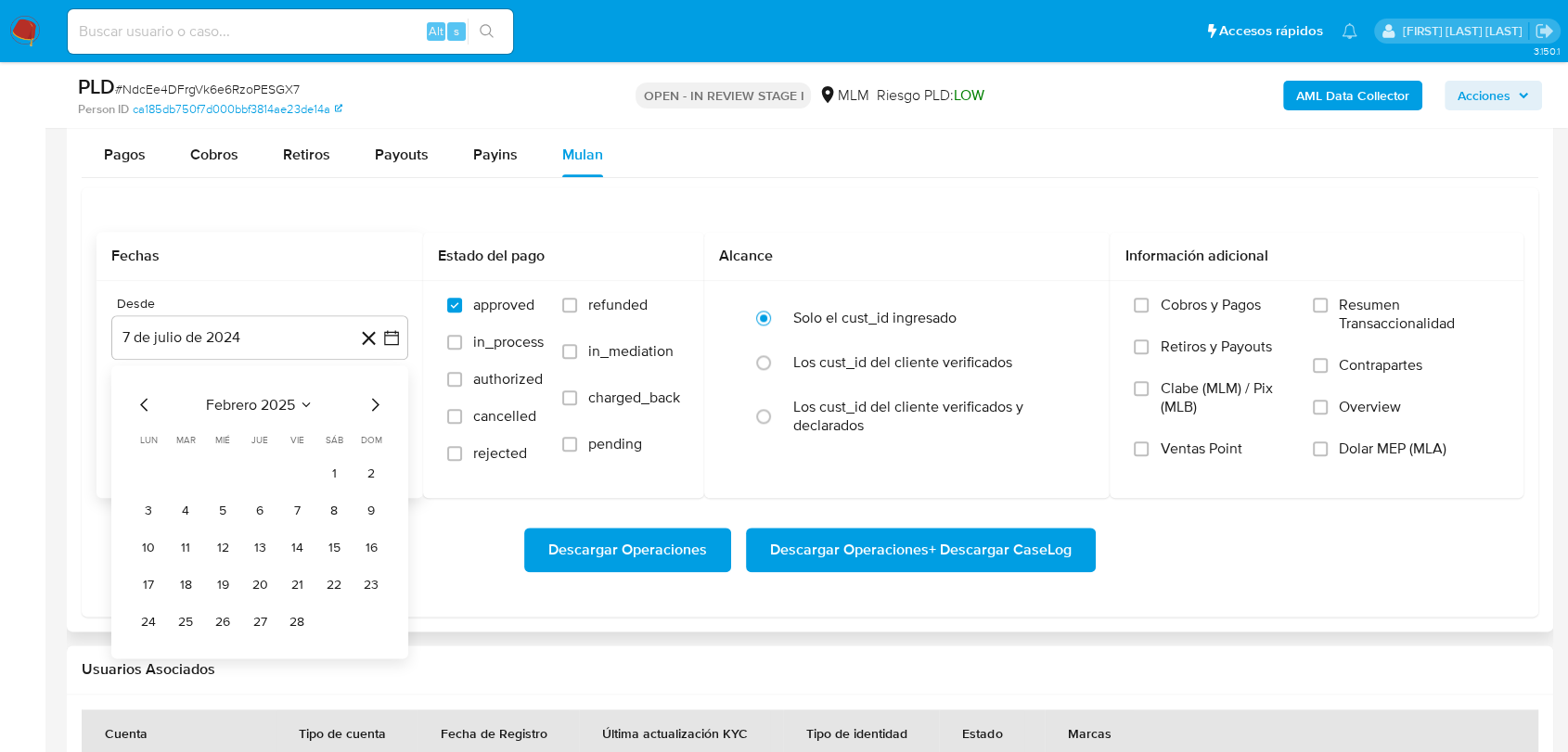 click 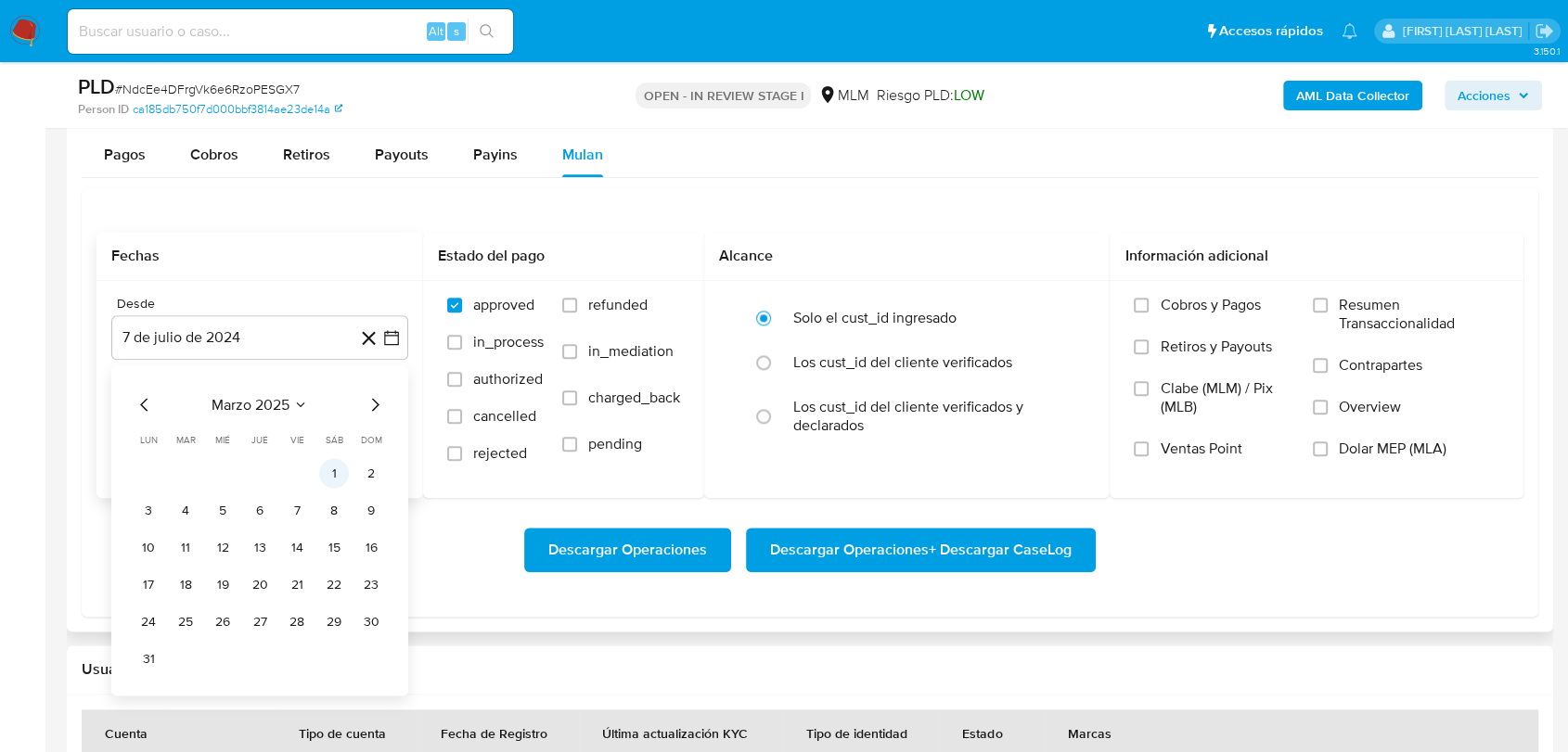 click on "1" at bounding box center [334, 473] 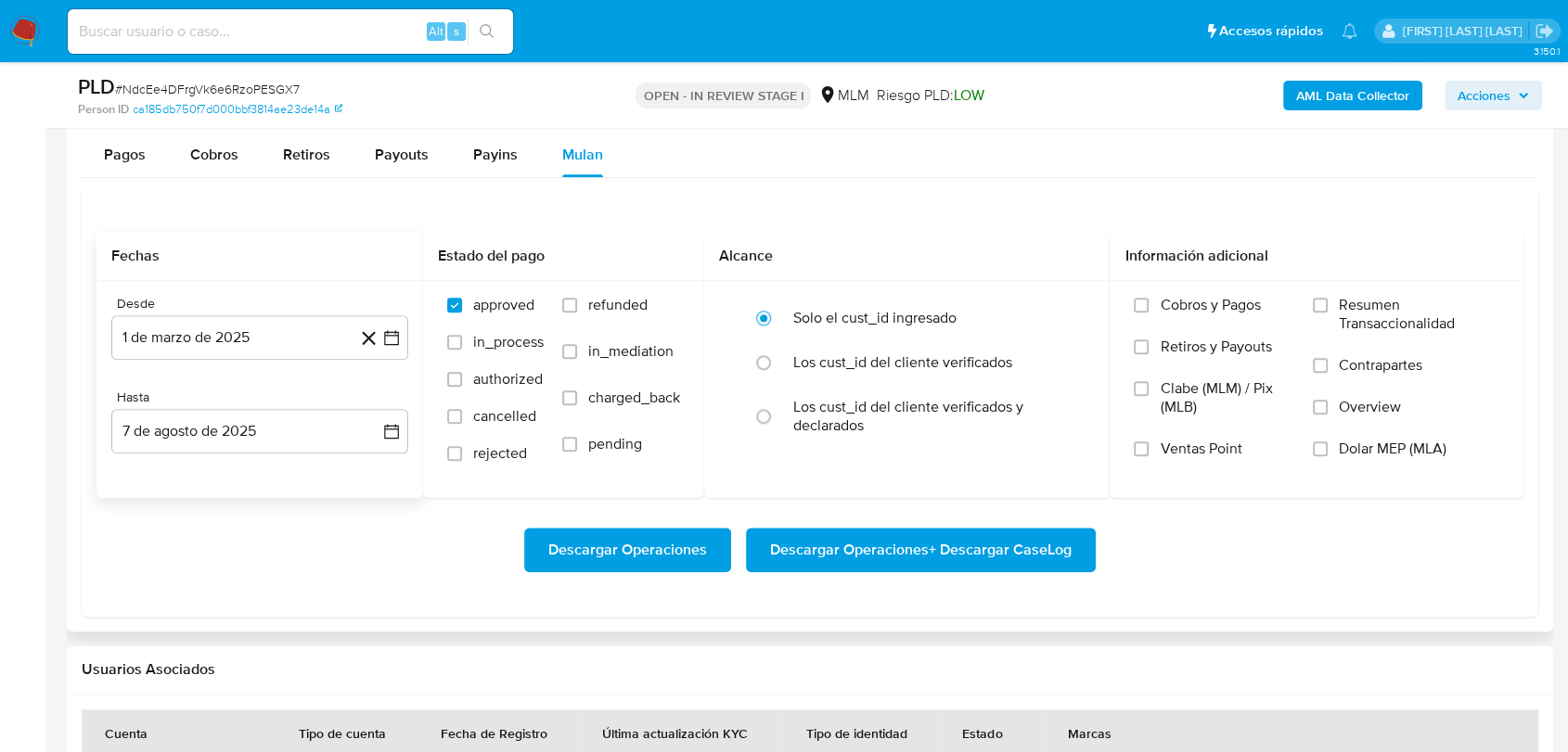 click on "Hasta" at bounding box center [260, 398] 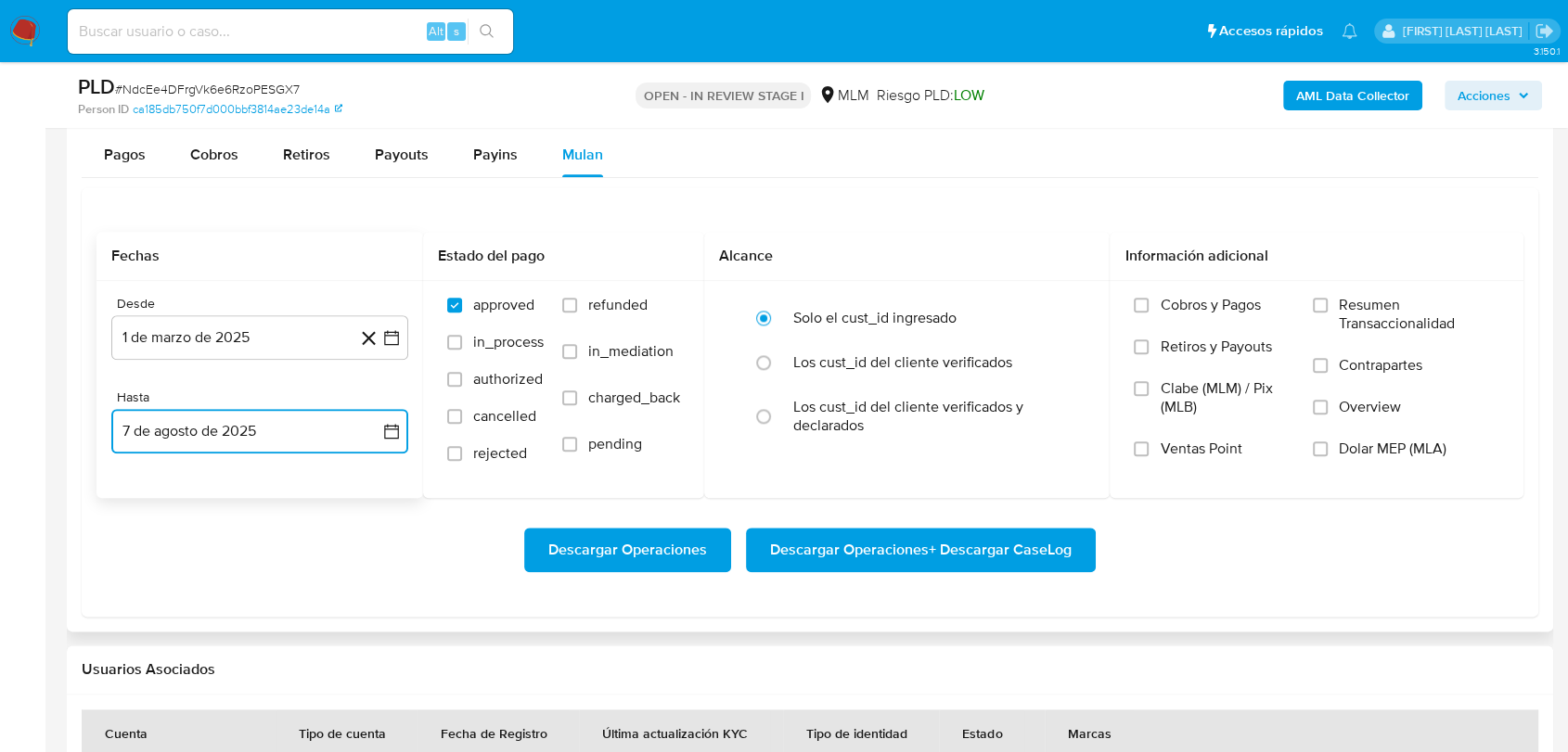 click on "7 de agosto de 2025" at bounding box center (260, 431) 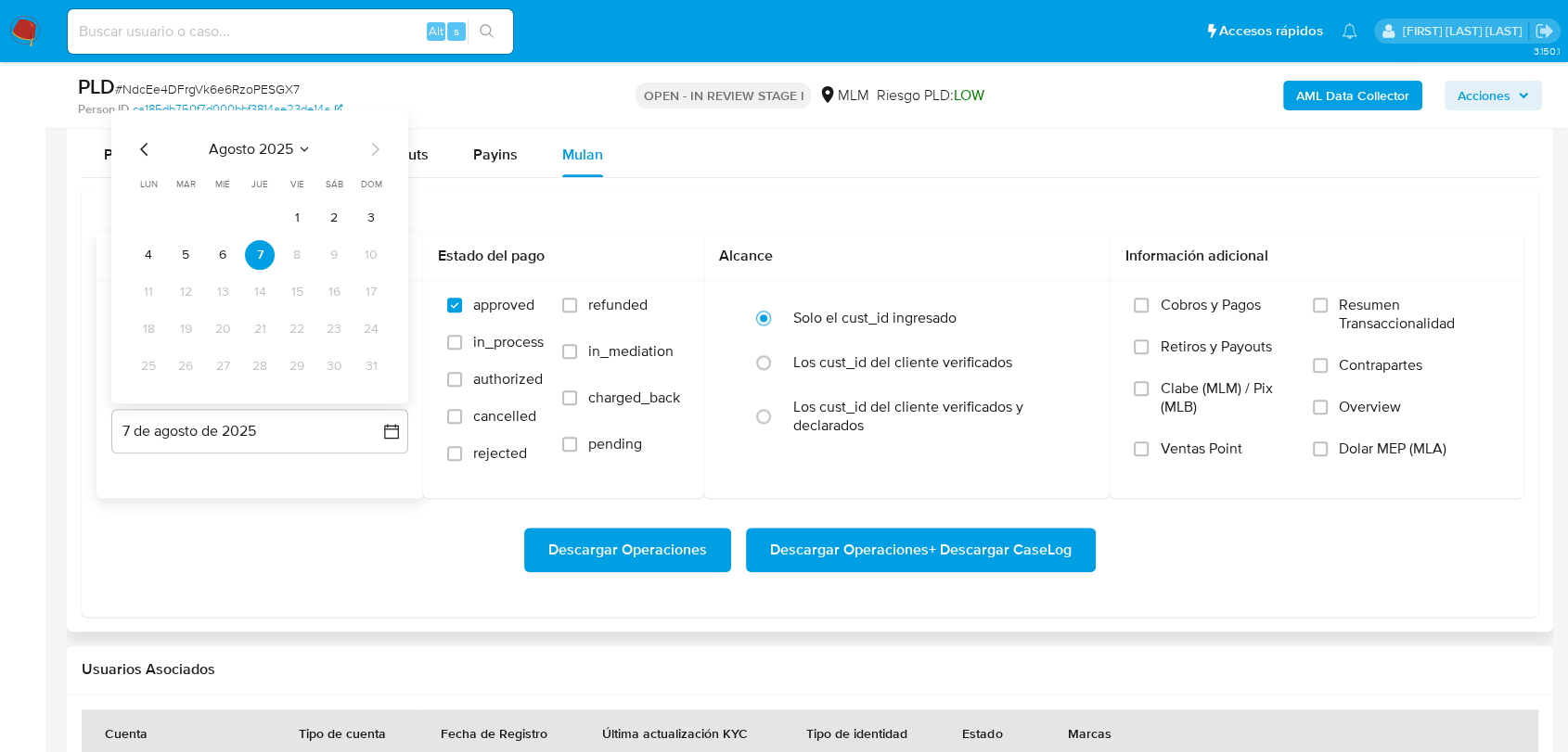 click on "agosto 2025 agosto 2025 lun lunes mar martes mié miércoles jue jueves vie viernes sáb sábado dom domingo 1 2 3 4 5 6 7 8 9 10 11 12 13 14 15 16 17 18 19 20 21 22 23 24 25 26 27 28 29 30 31" at bounding box center [260, 256] 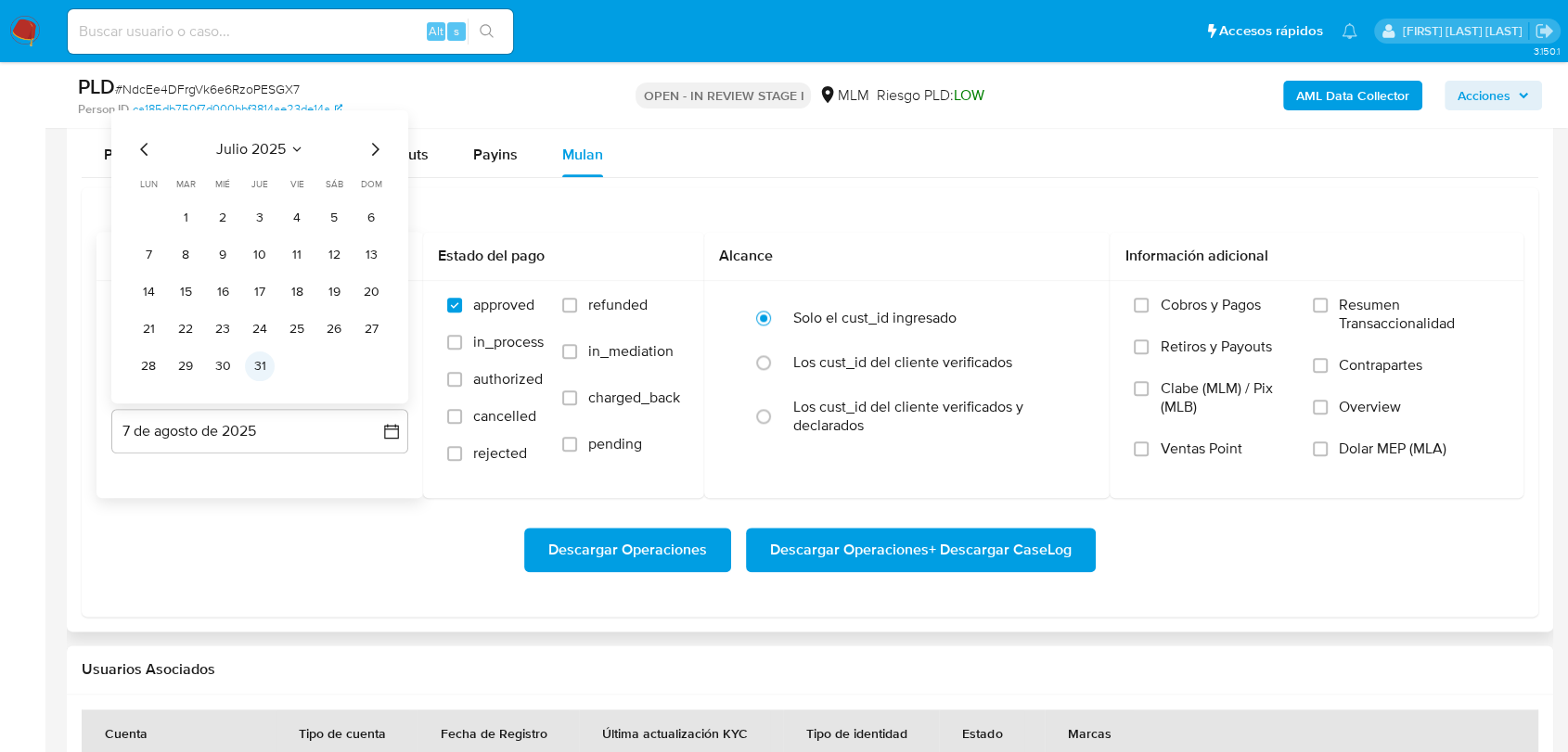 click on "31" at bounding box center (260, 365) 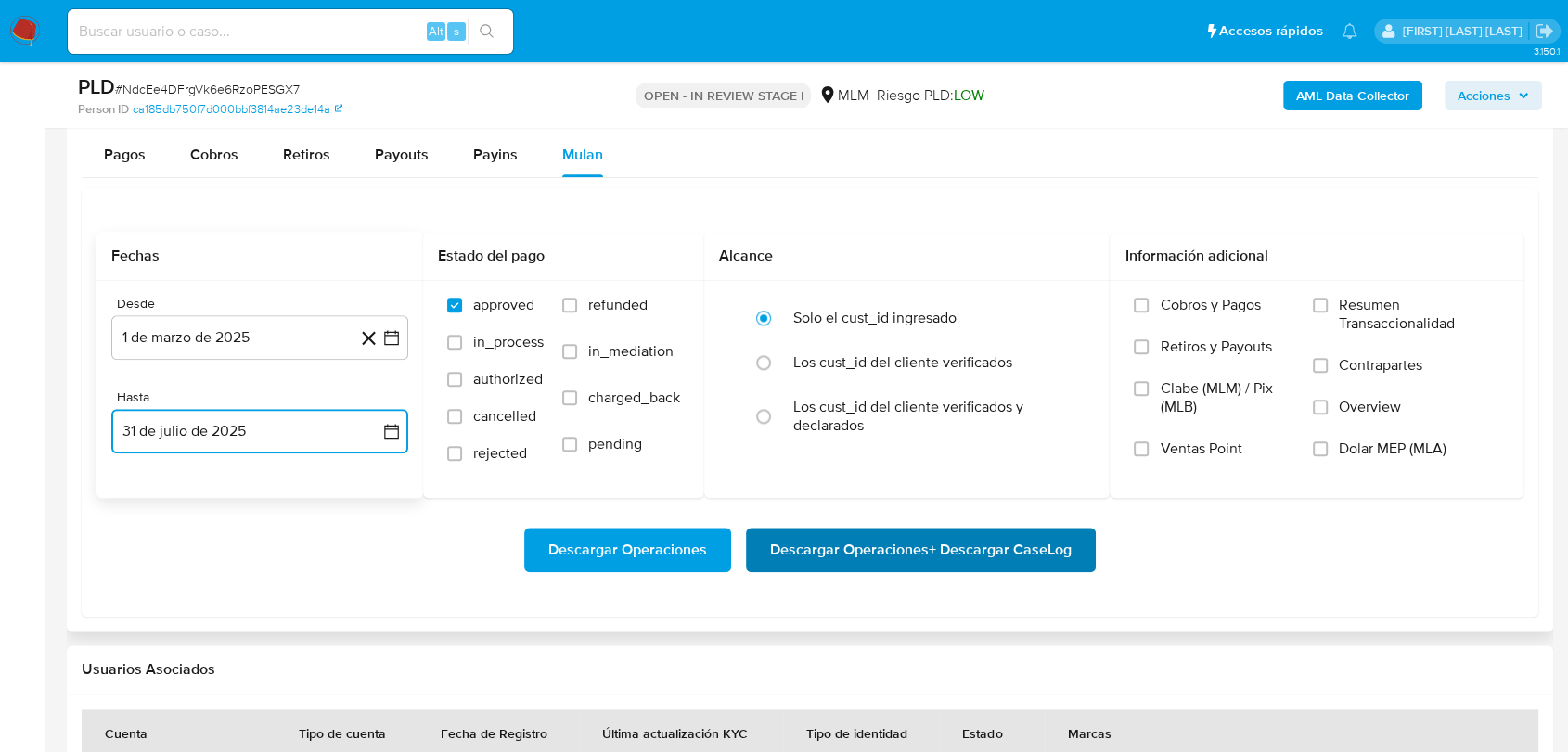 click on "Descargar Operaciones  +   Descargar CaseLog" at bounding box center [920, 550] 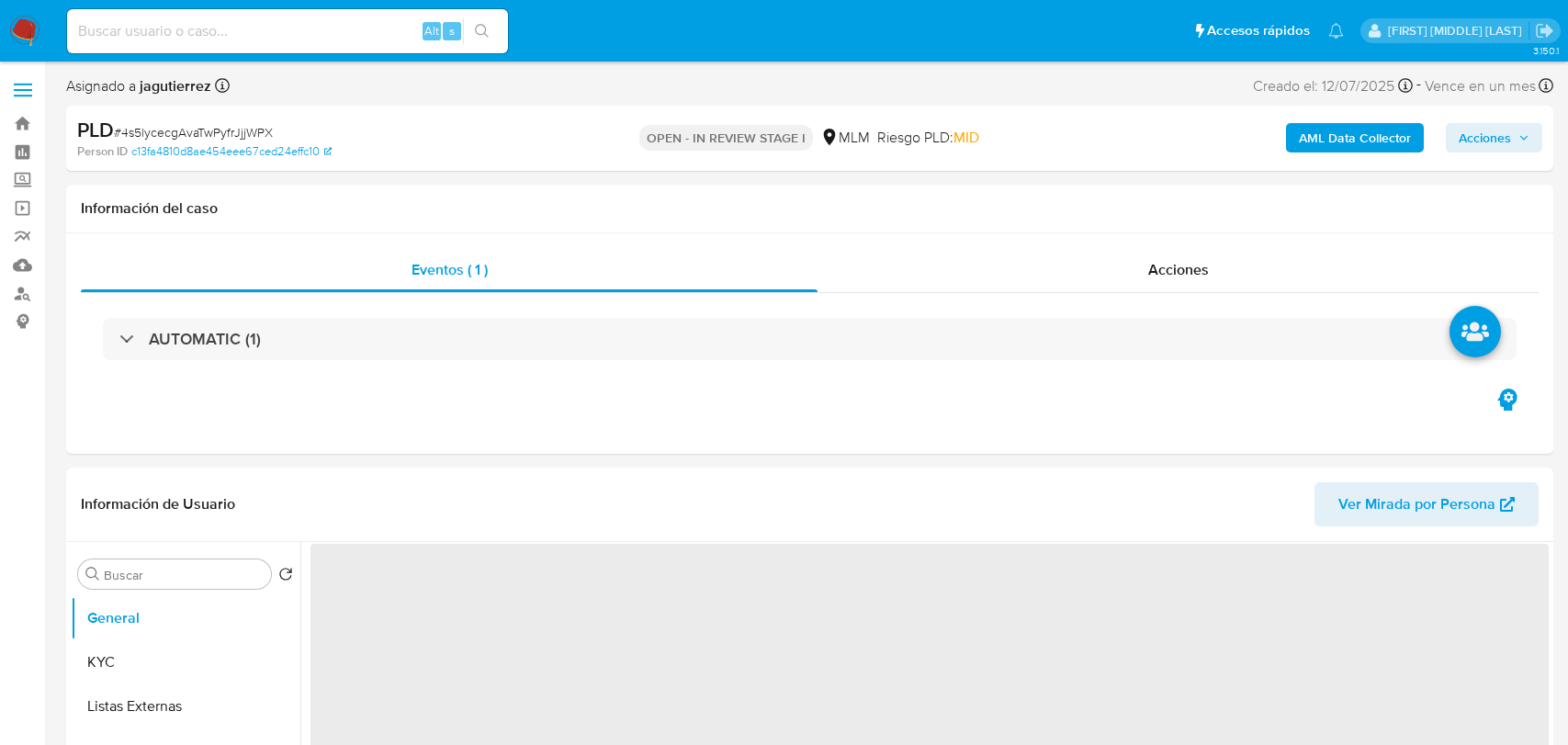 select on "10" 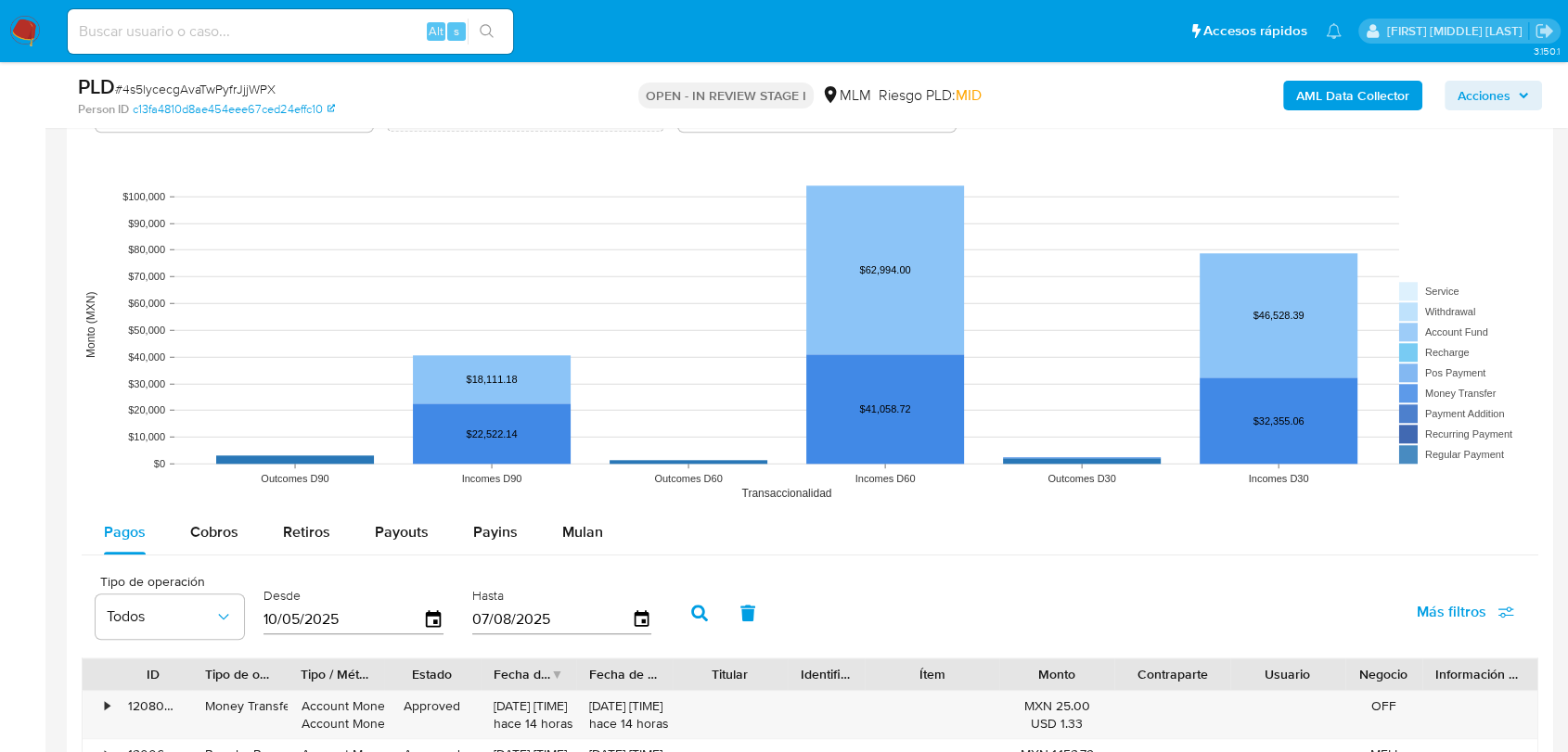 scroll, scrollTop: 1957, scrollLeft: 0, axis: vertical 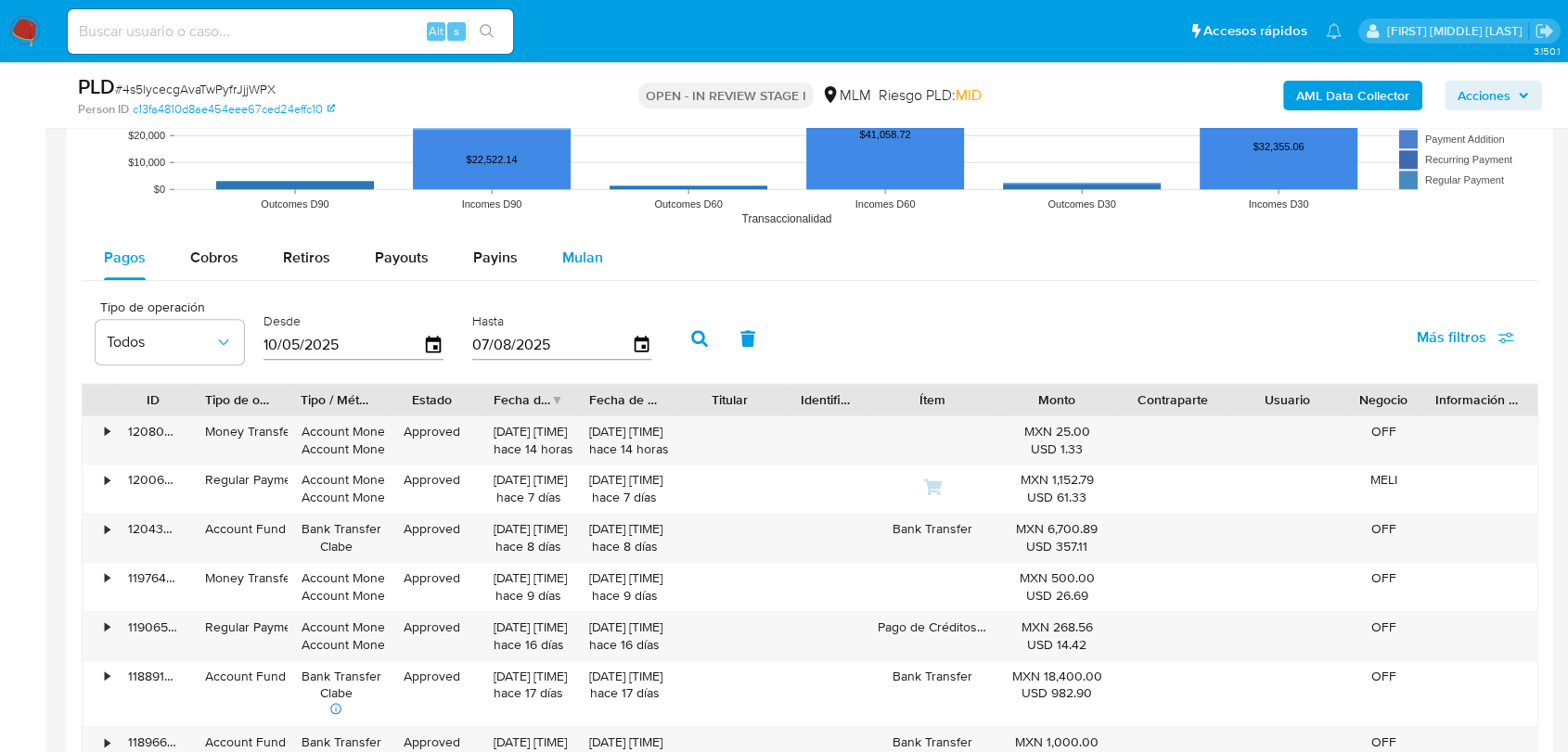 click on "Mulan" at bounding box center (583, 257) 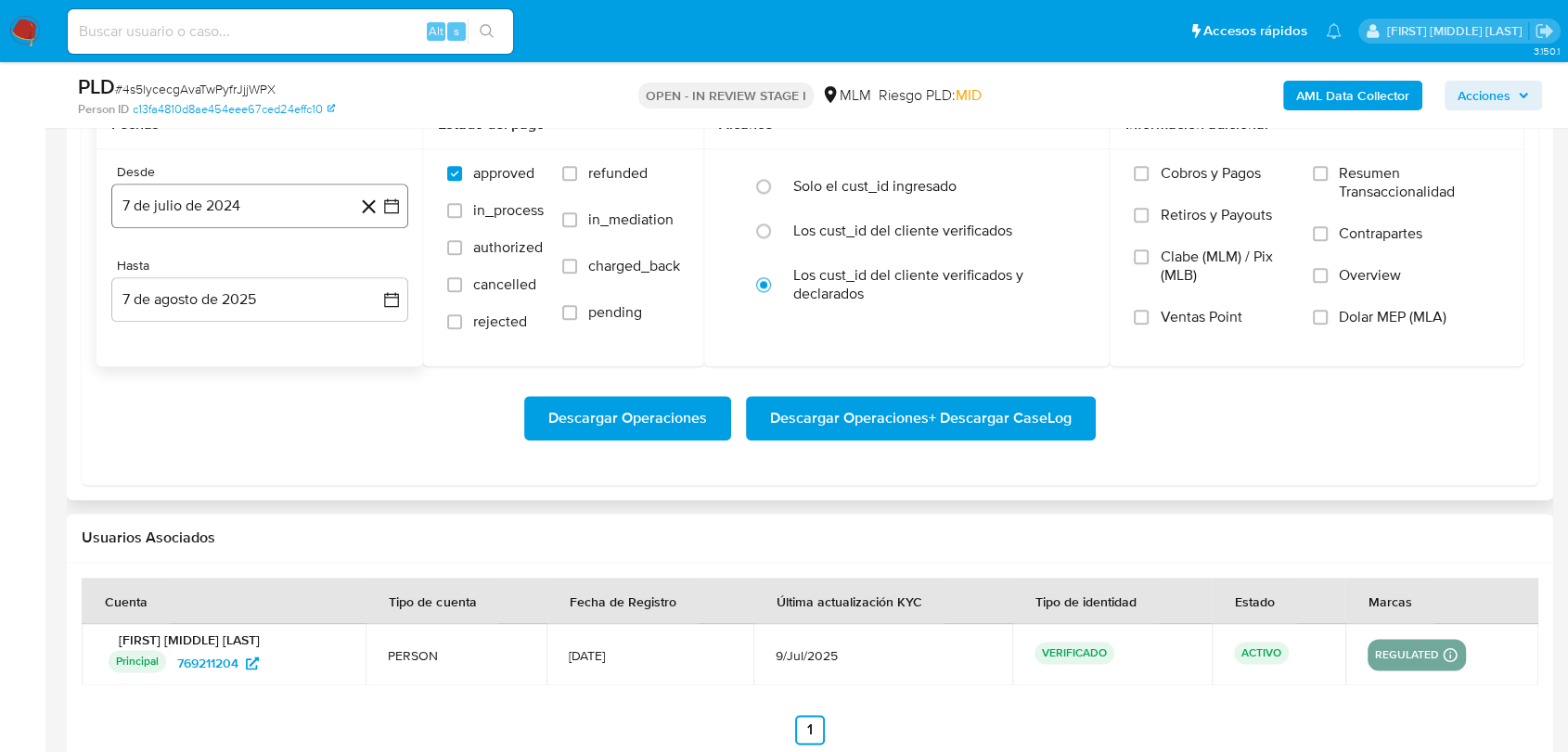 scroll, scrollTop: 2060, scrollLeft: 0, axis: vertical 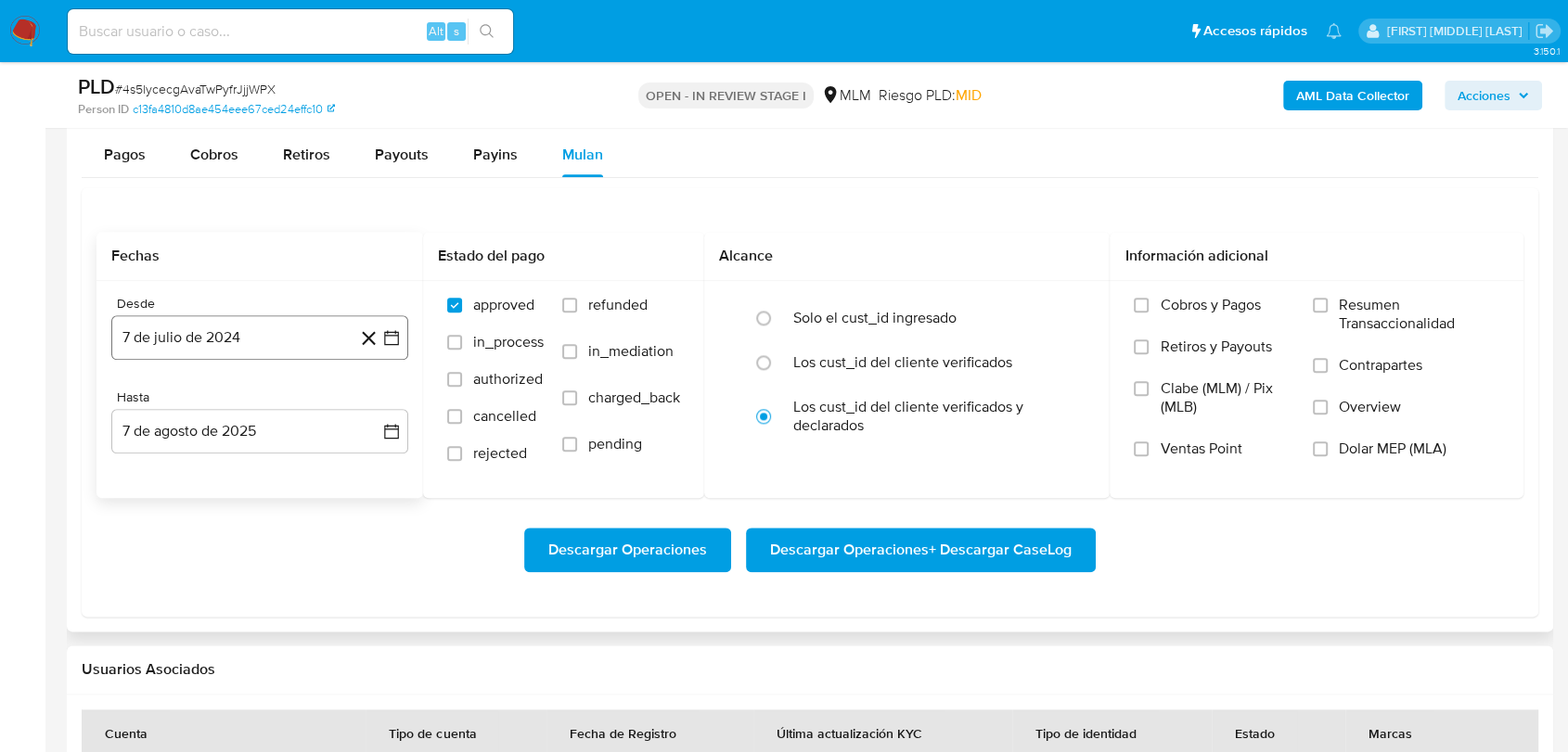 click 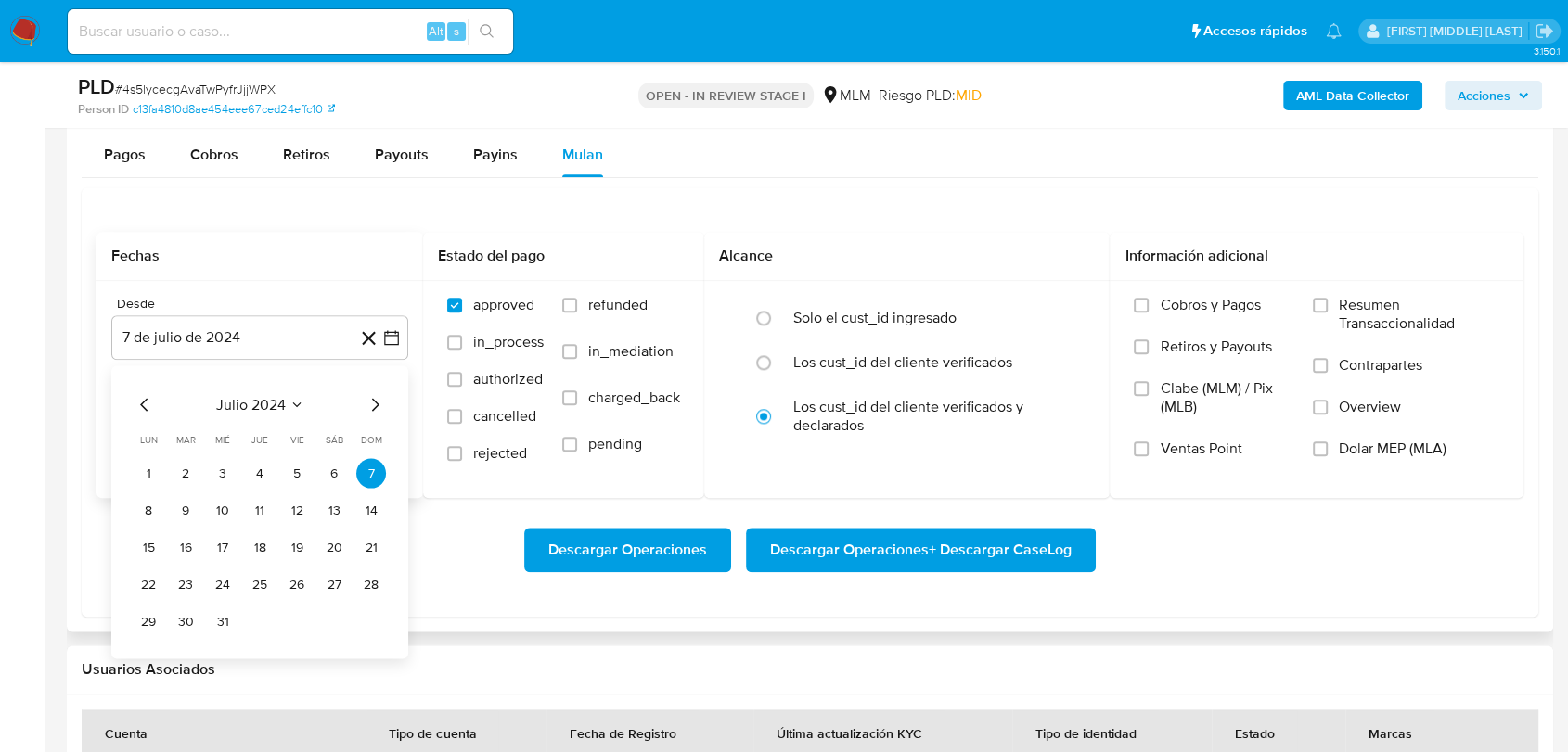 click 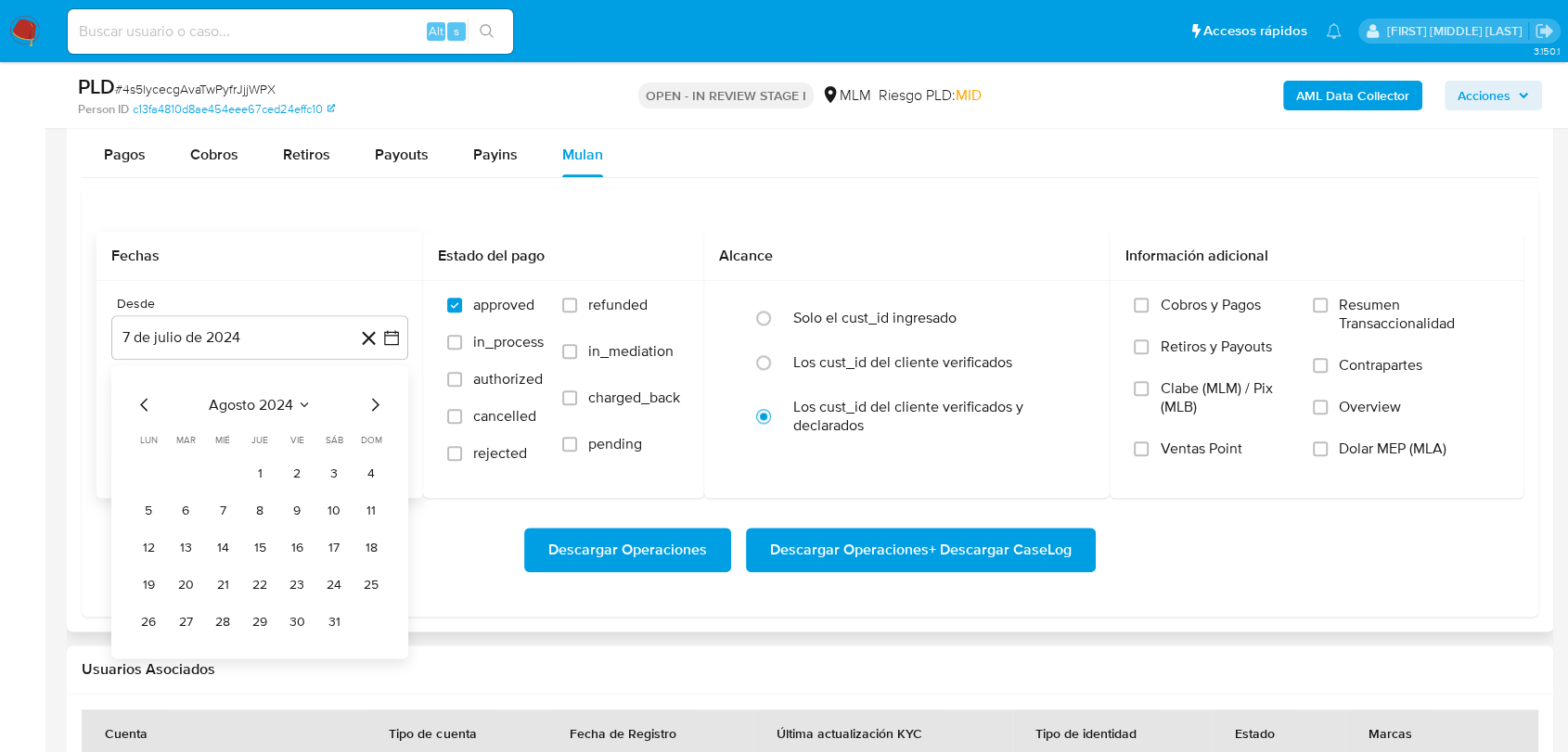 click 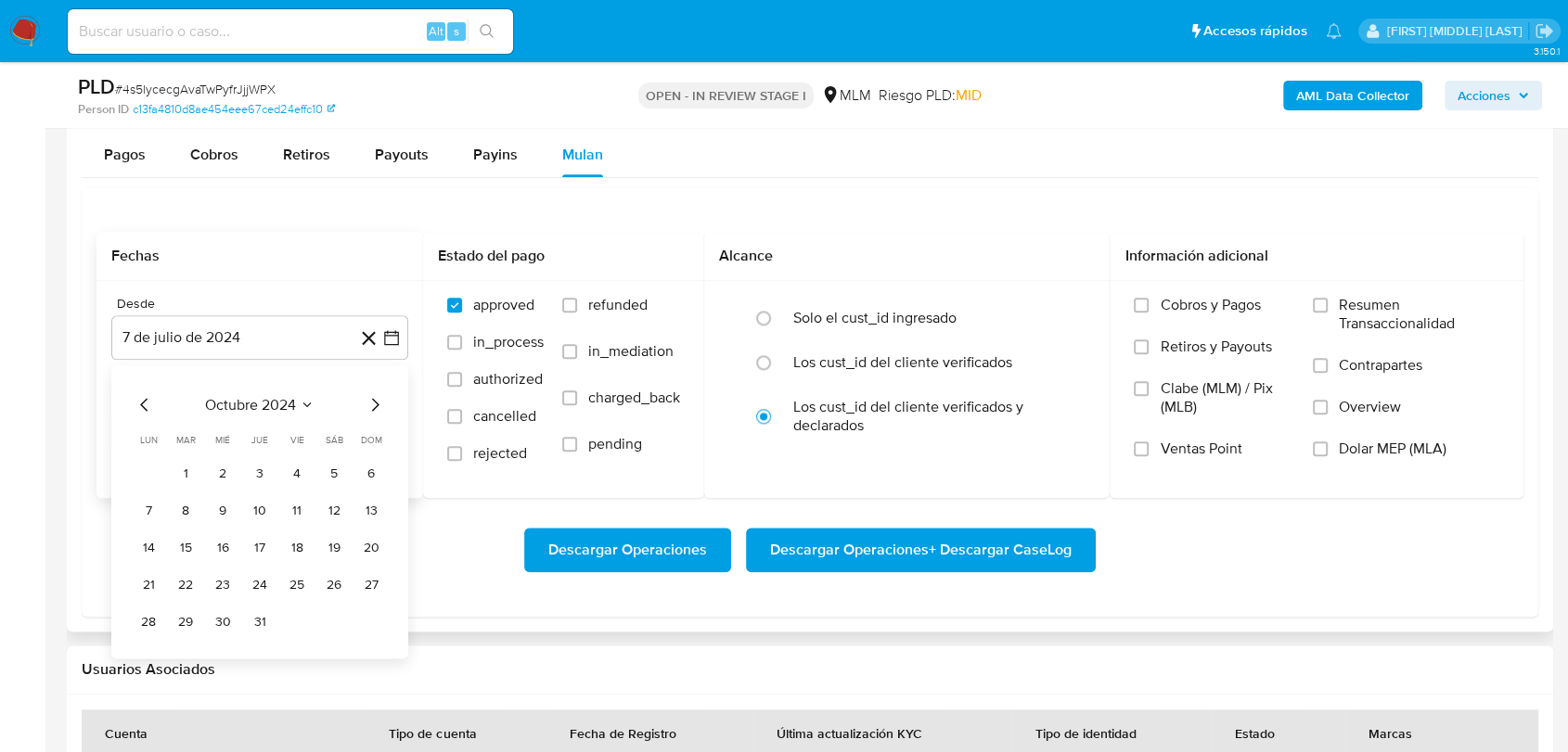 click 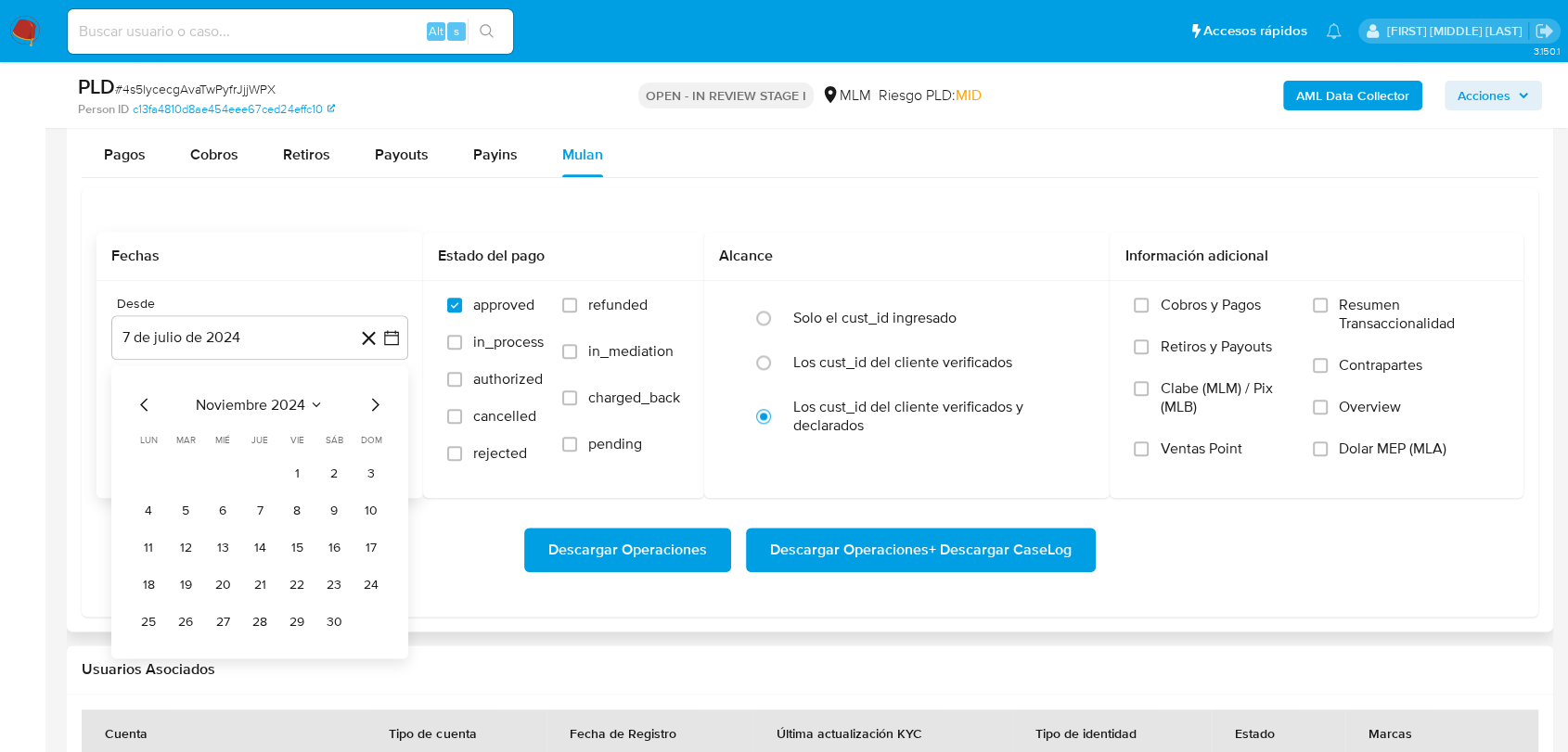 click 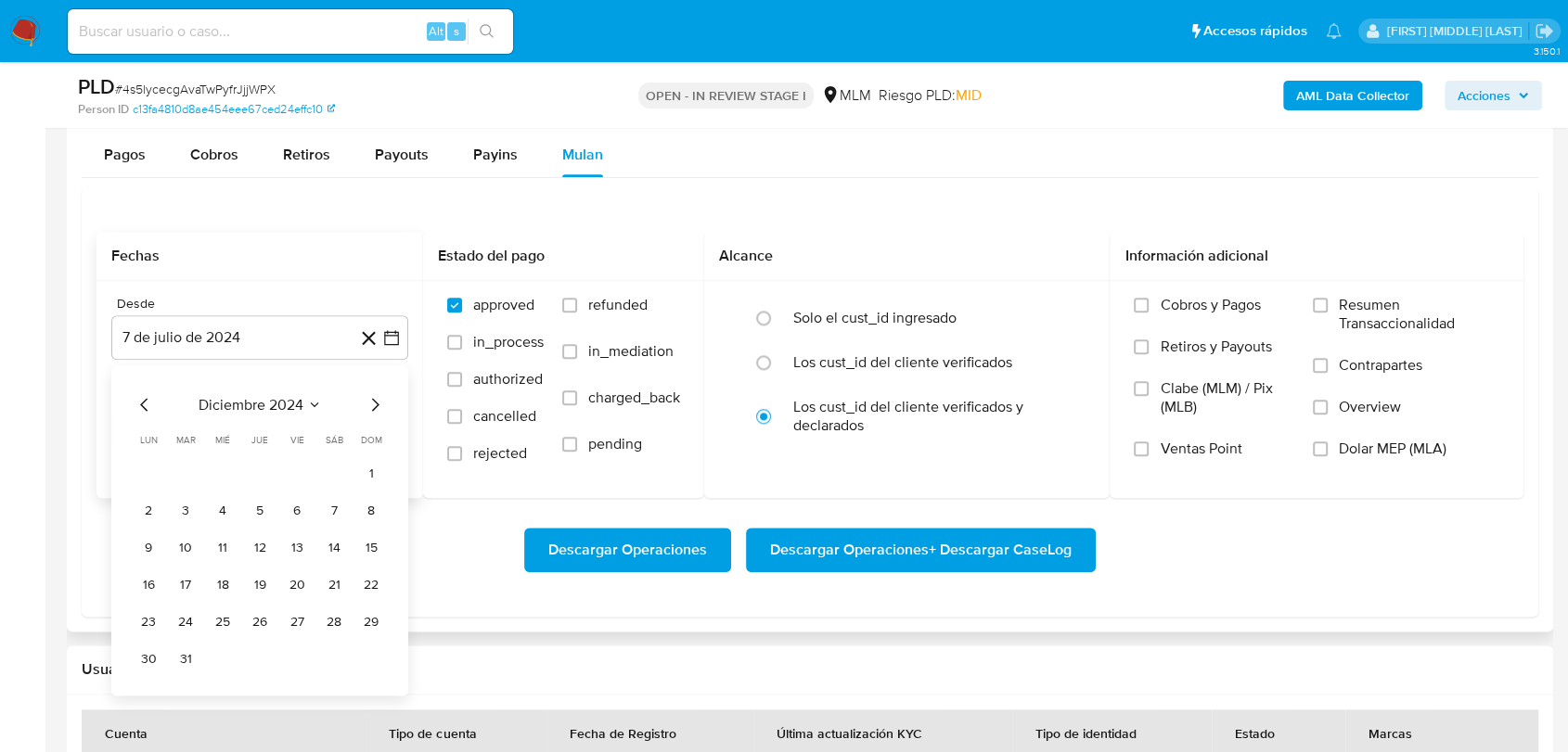 click 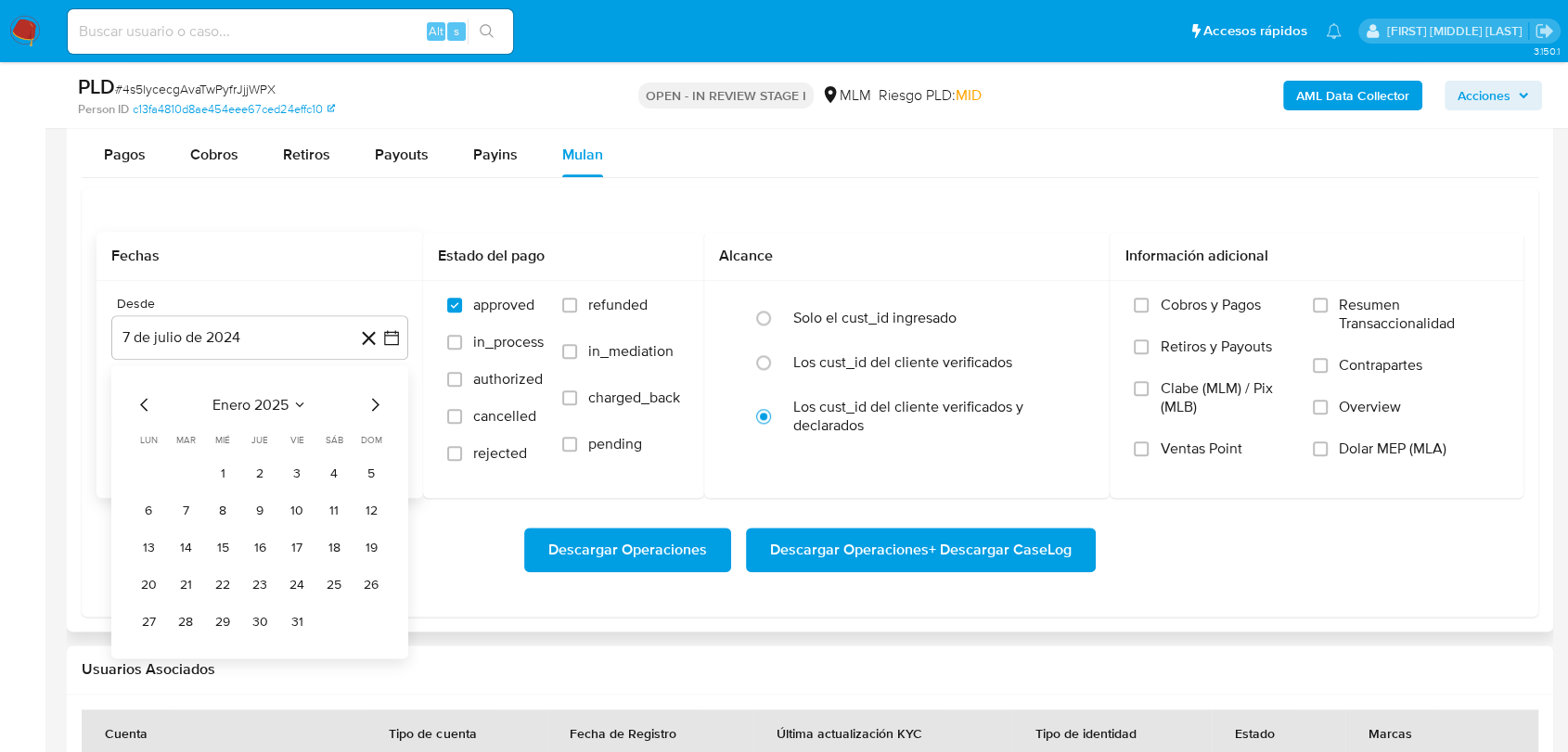 click 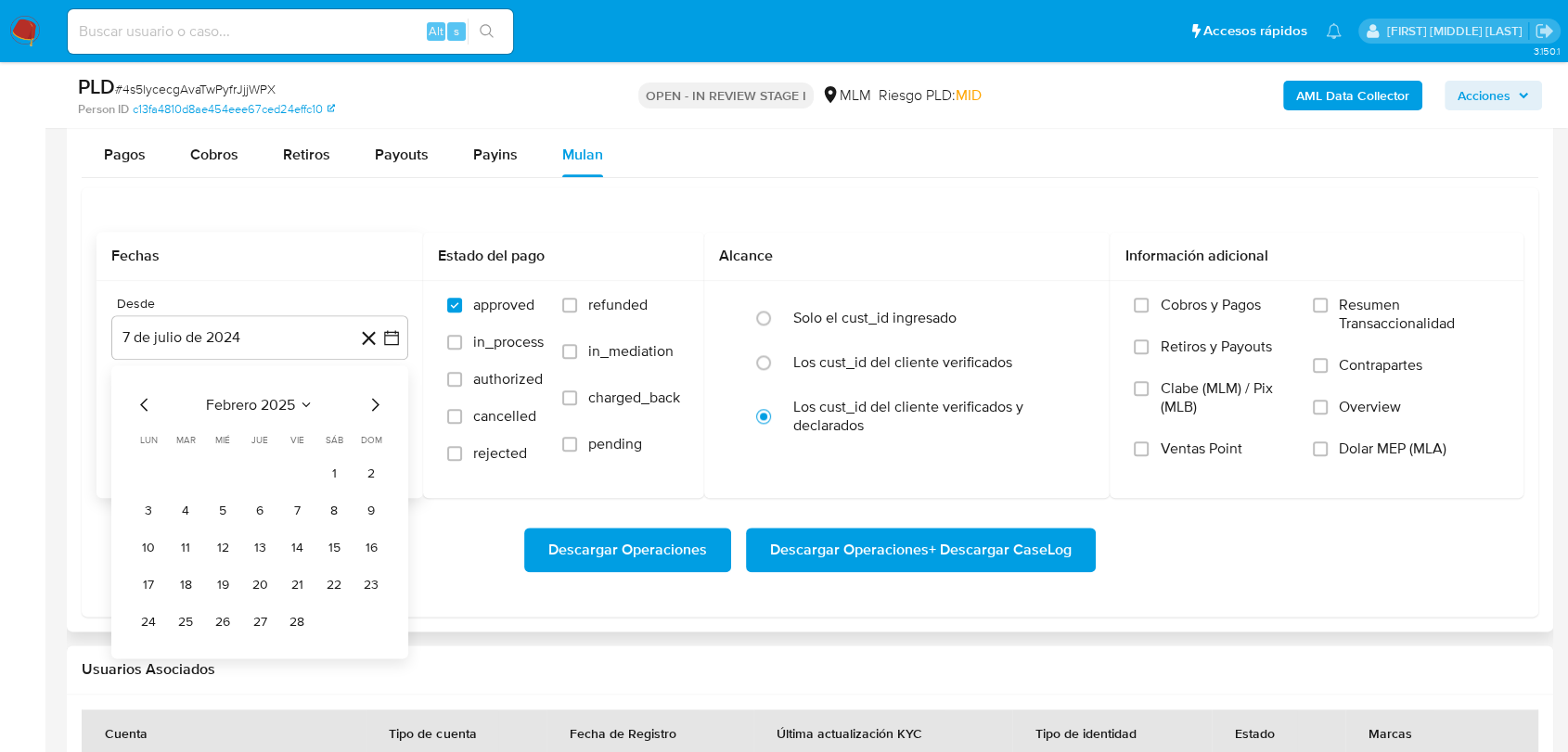 click 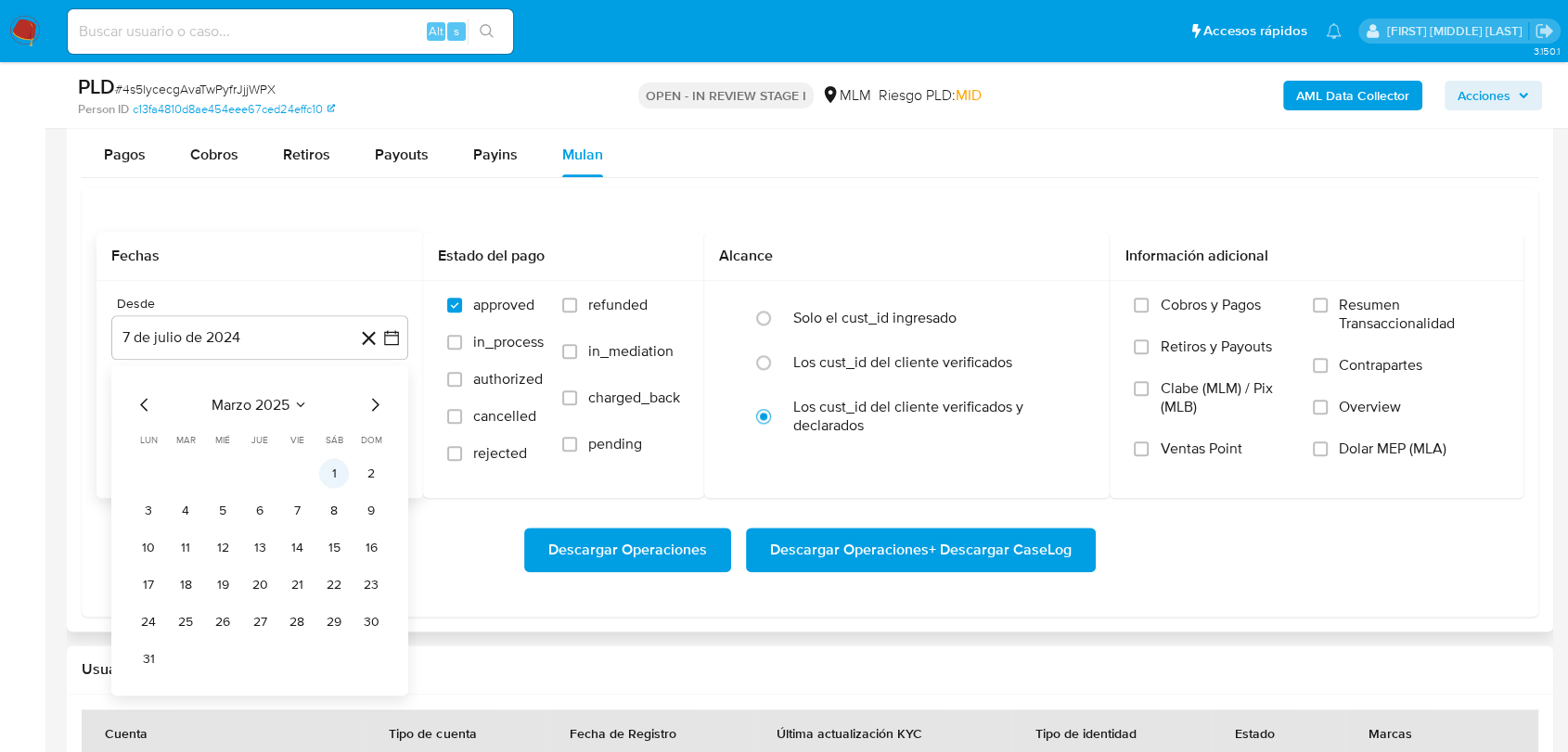 click on "1" at bounding box center [334, 473] 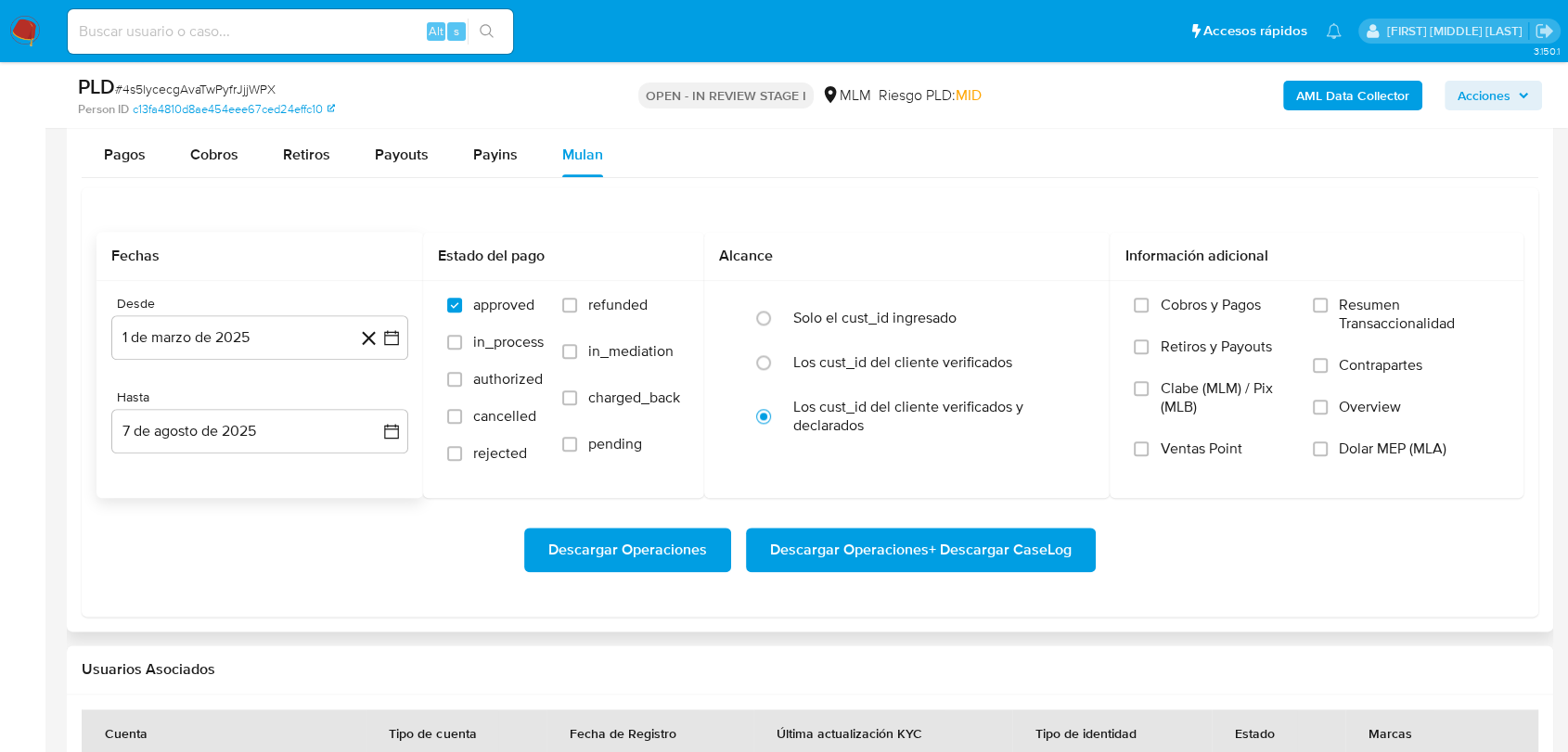 click on "Desde [DATE] [DATE] Hasta [DATE] [DATE]" at bounding box center (260, 389) 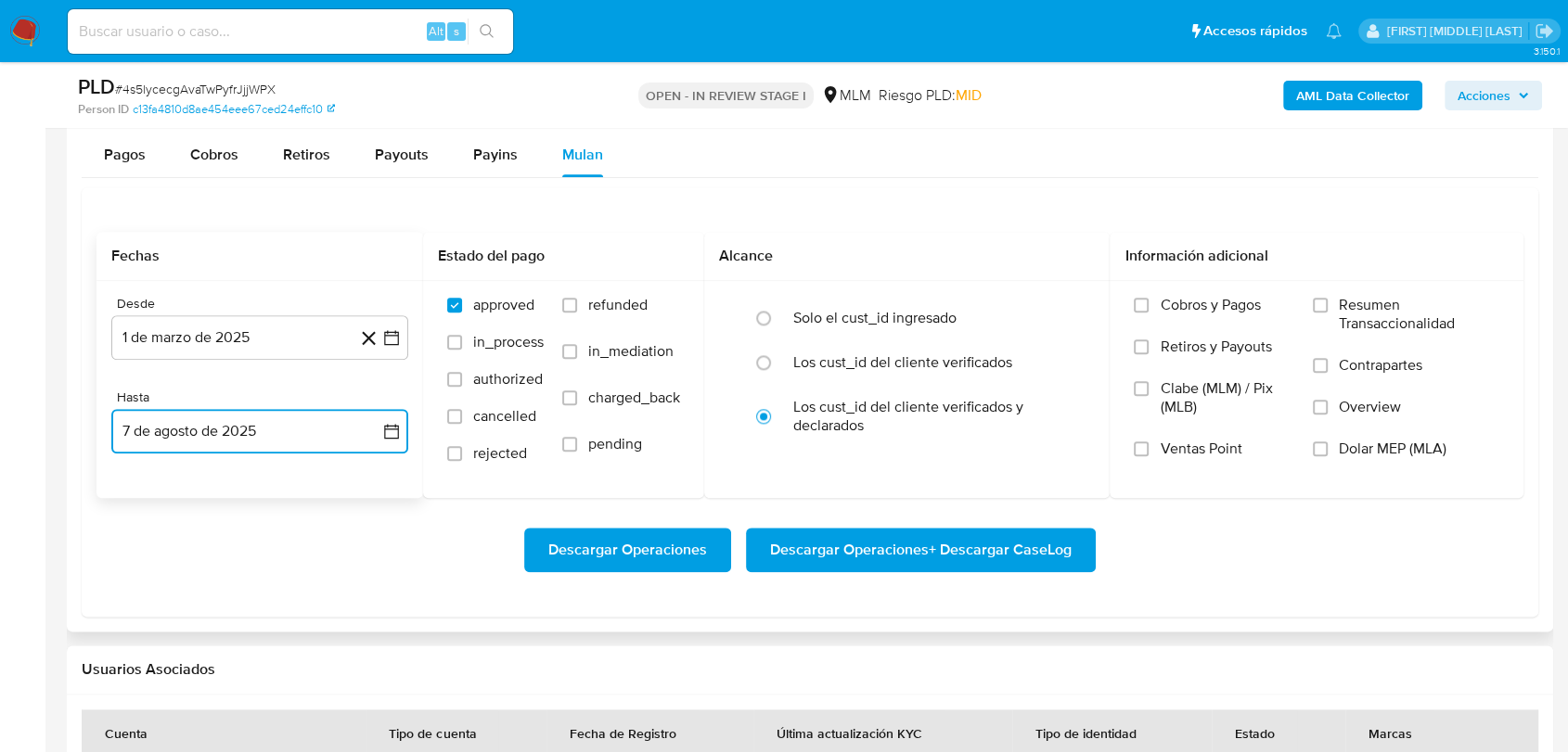 click on "7 de agosto de 2025" at bounding box center [260, 431] 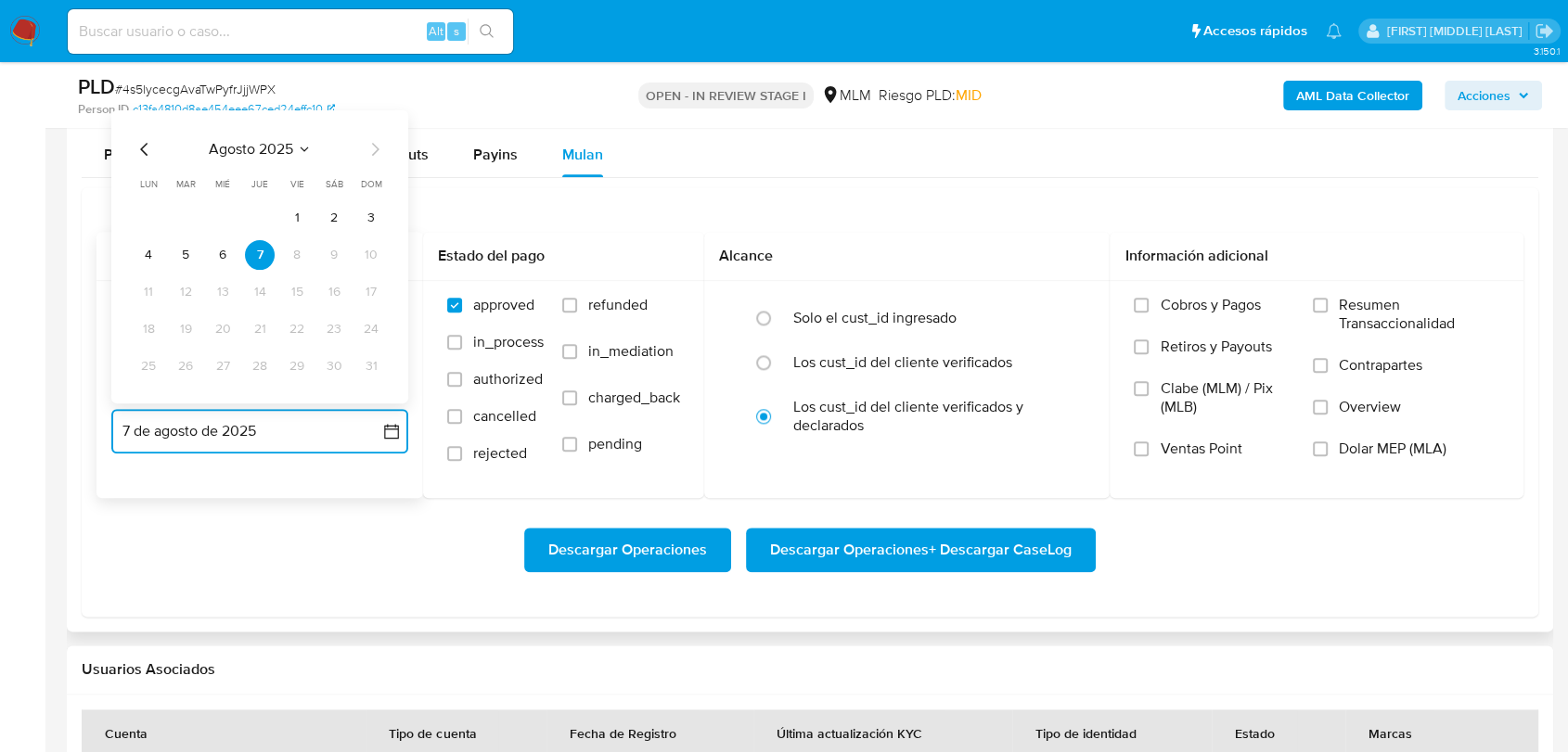 click 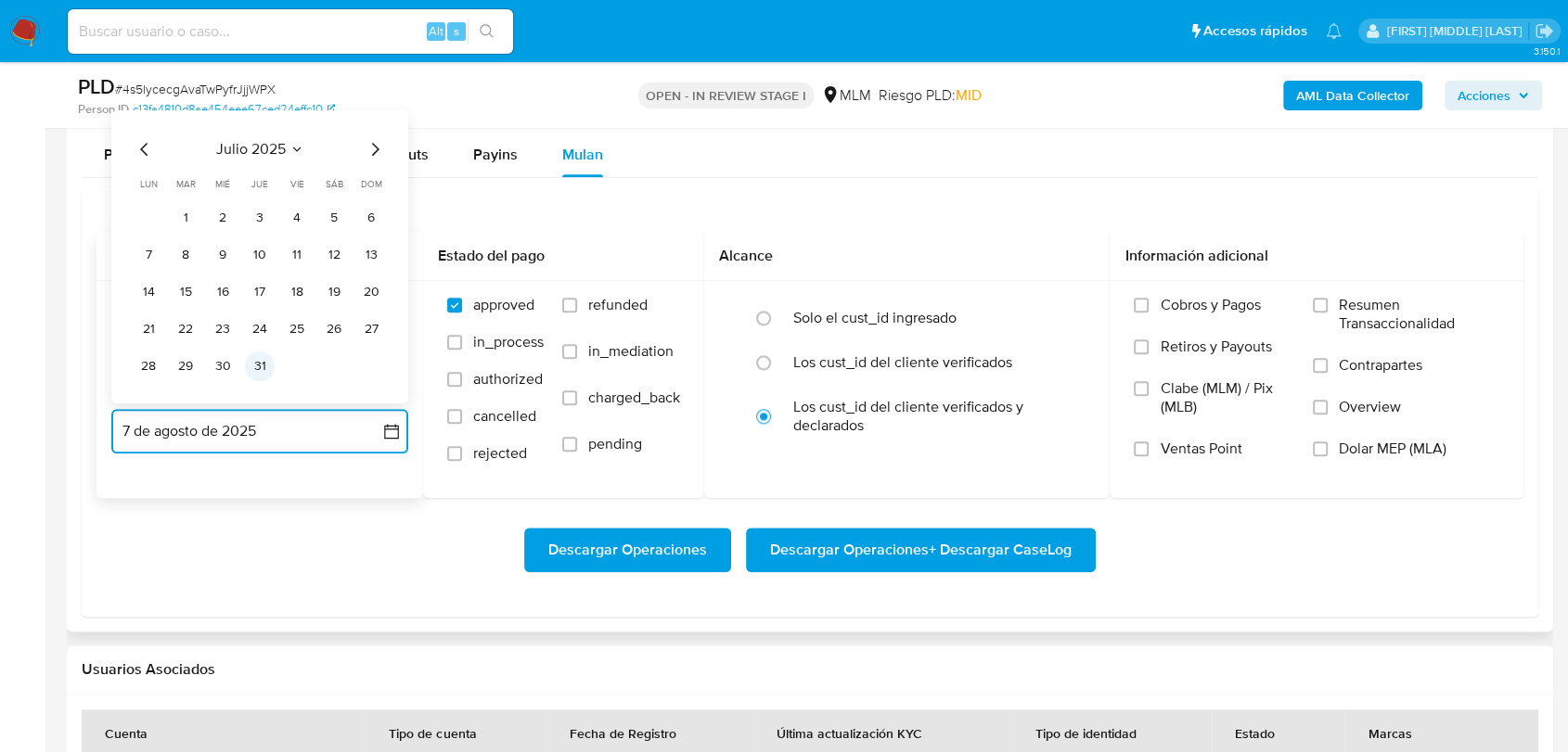click on "31" at bounding box center [260, 365] 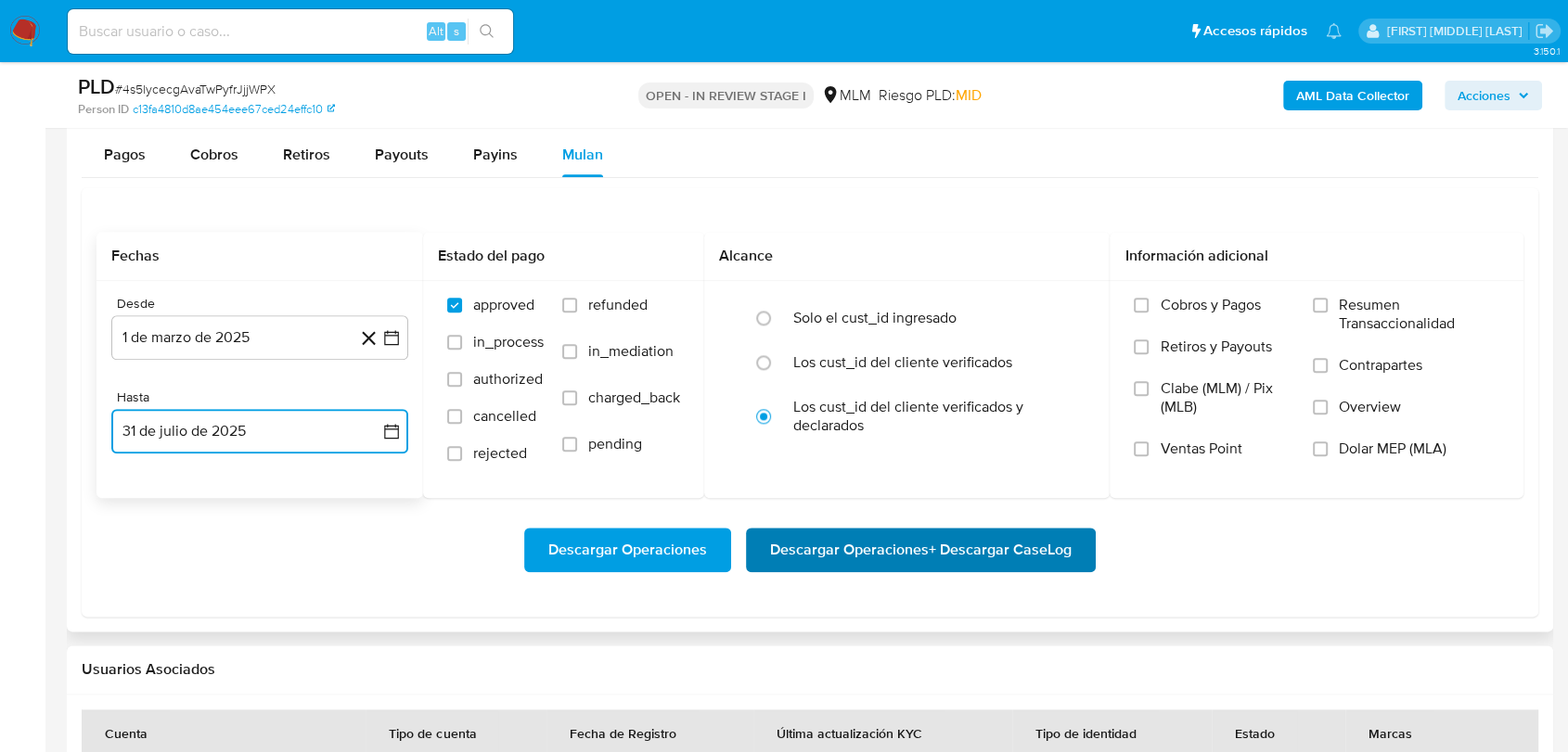 click on "Descargar Operaciones  +   Descargar CaseLog" at bounding box center (920, 550) 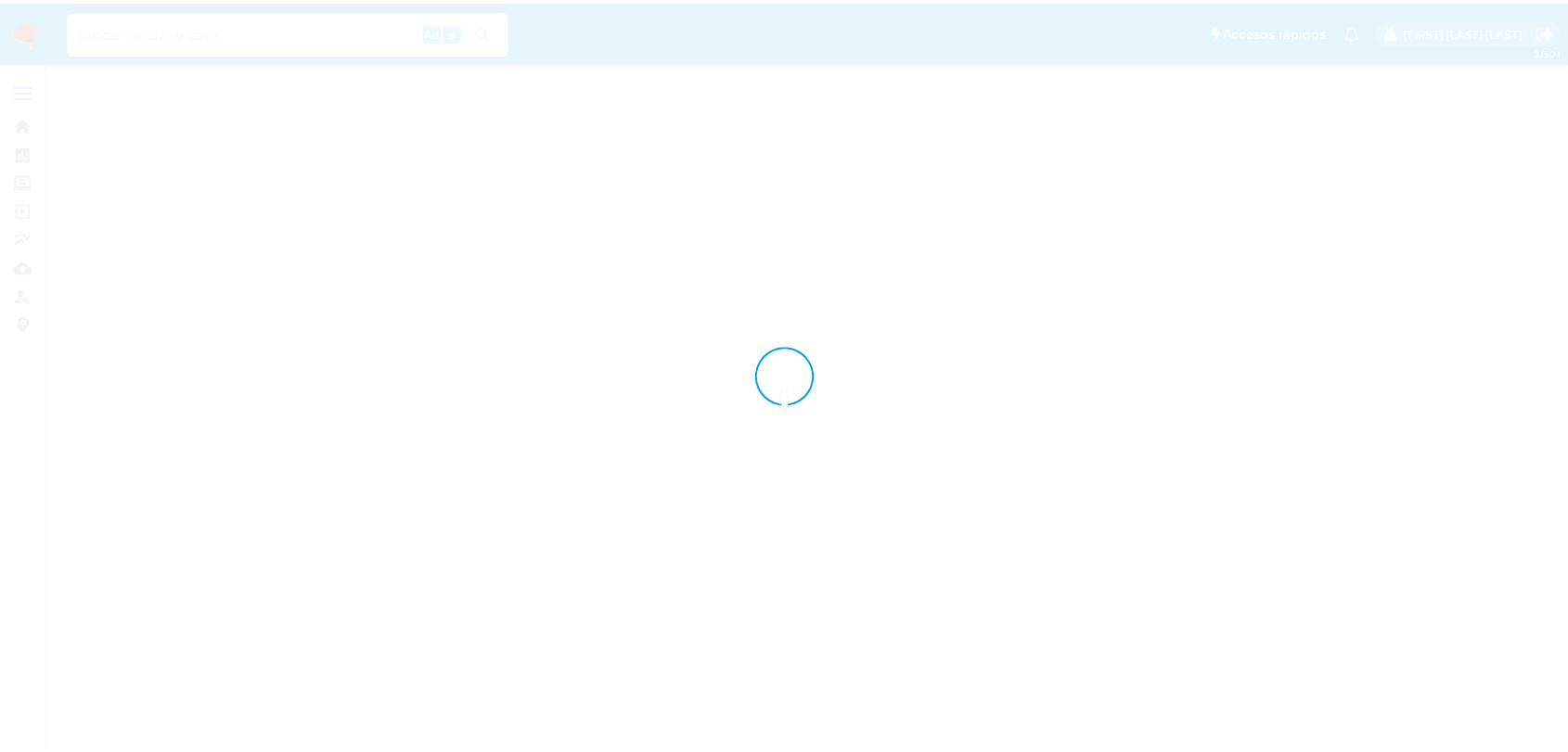 scroll, scrollTop: 0, scrollLeft: 0, axis: both 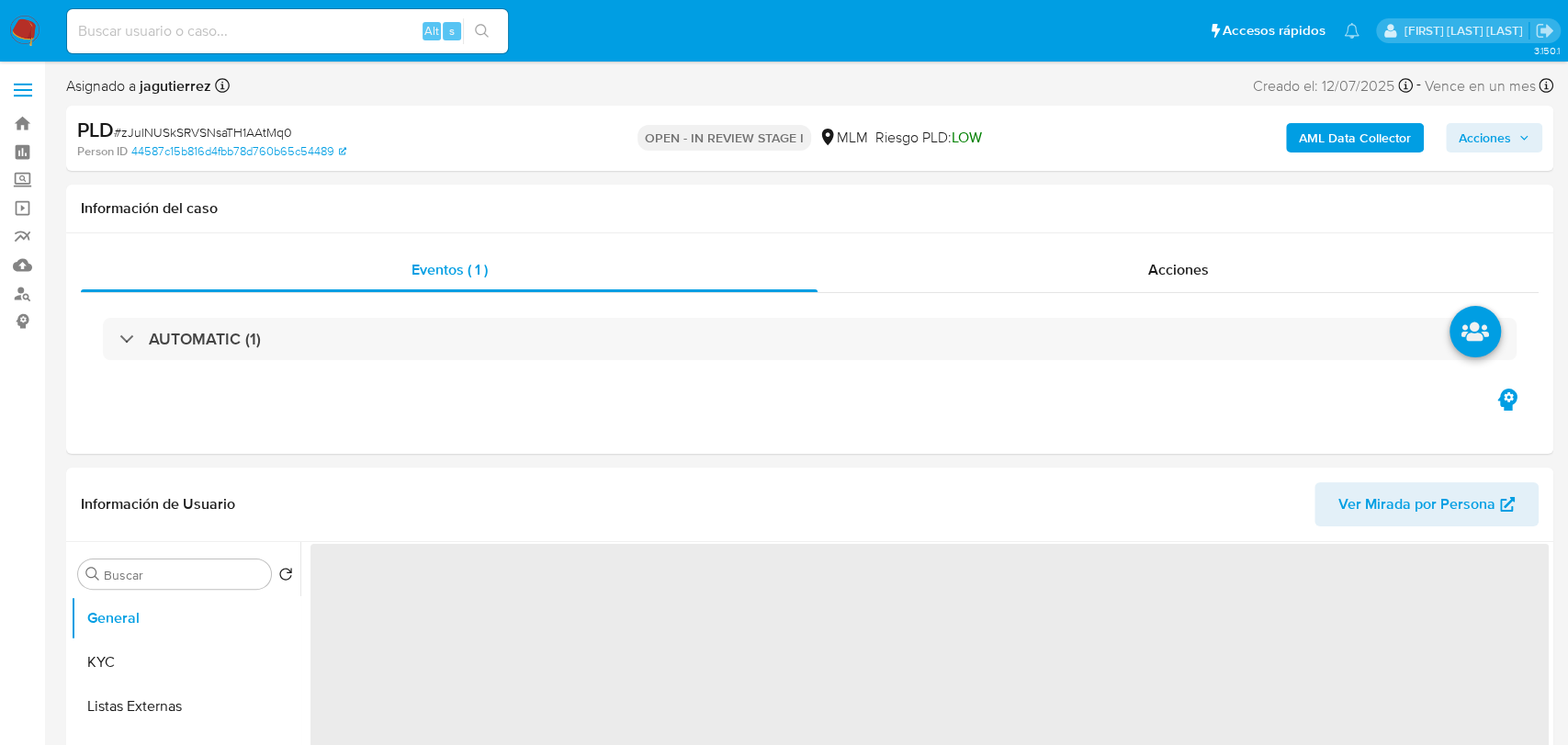 select on "10" 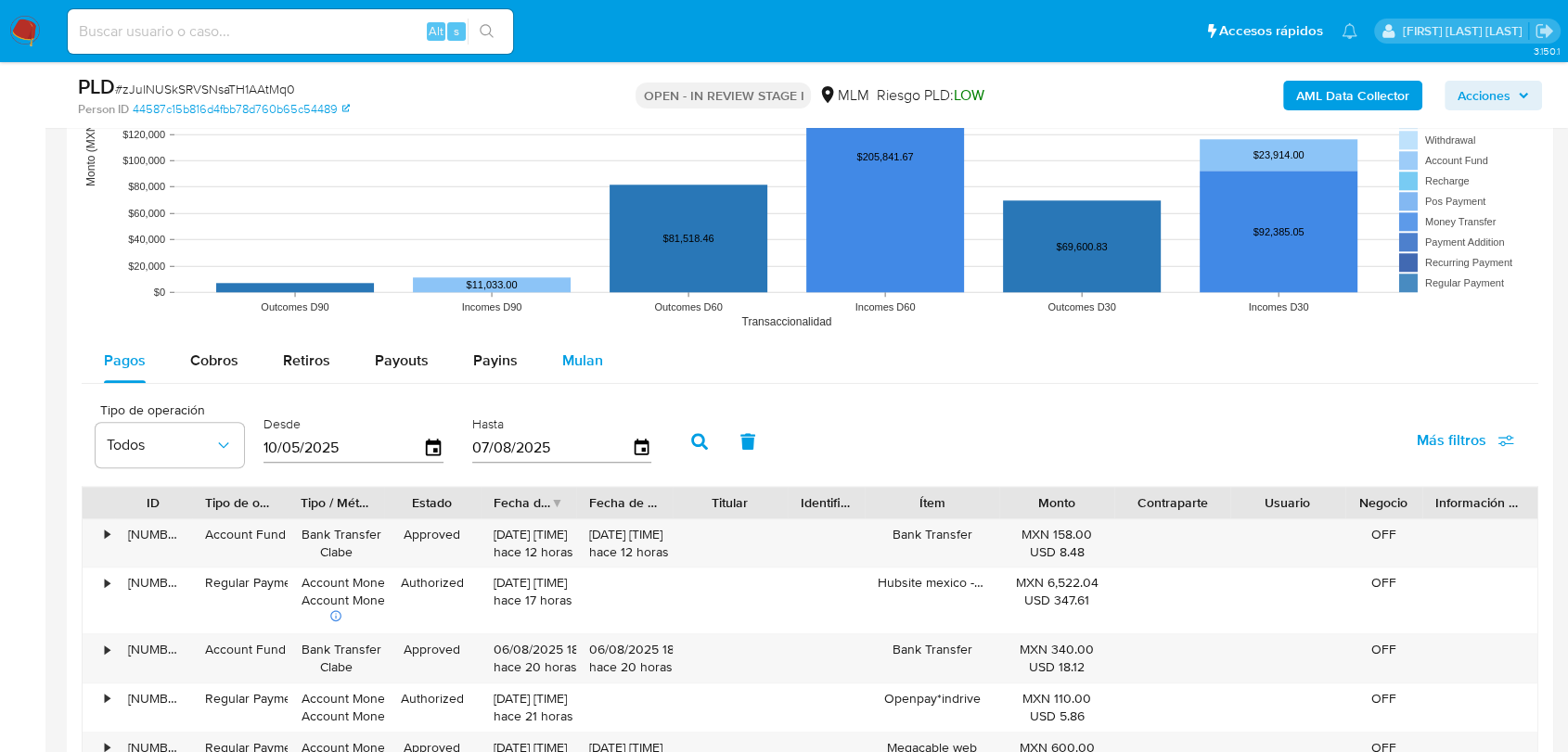 click on "Mulan" at bounding box center (583, 360) 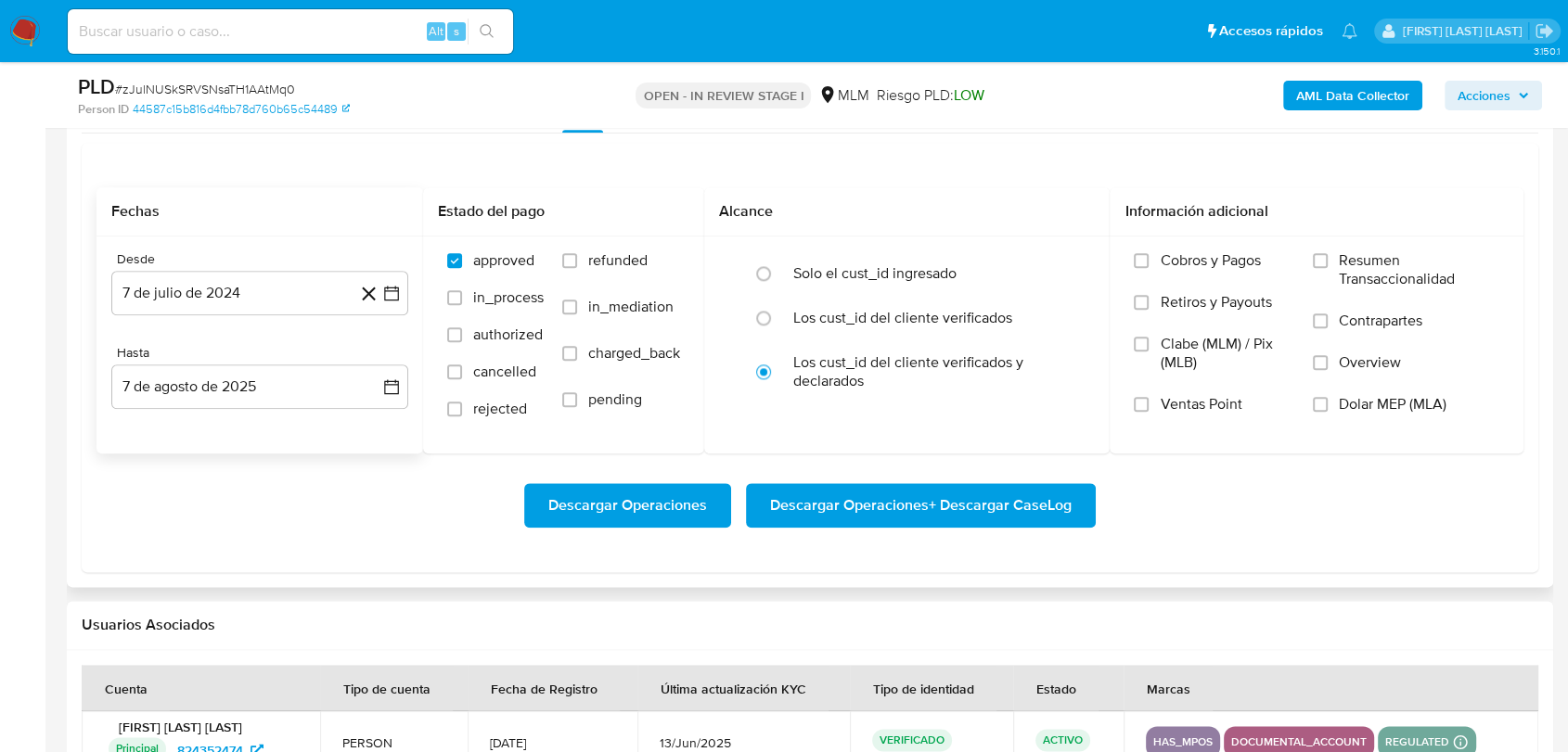 scroll, scrollTop: 2060, scrollLeft: 0, axis: vertical 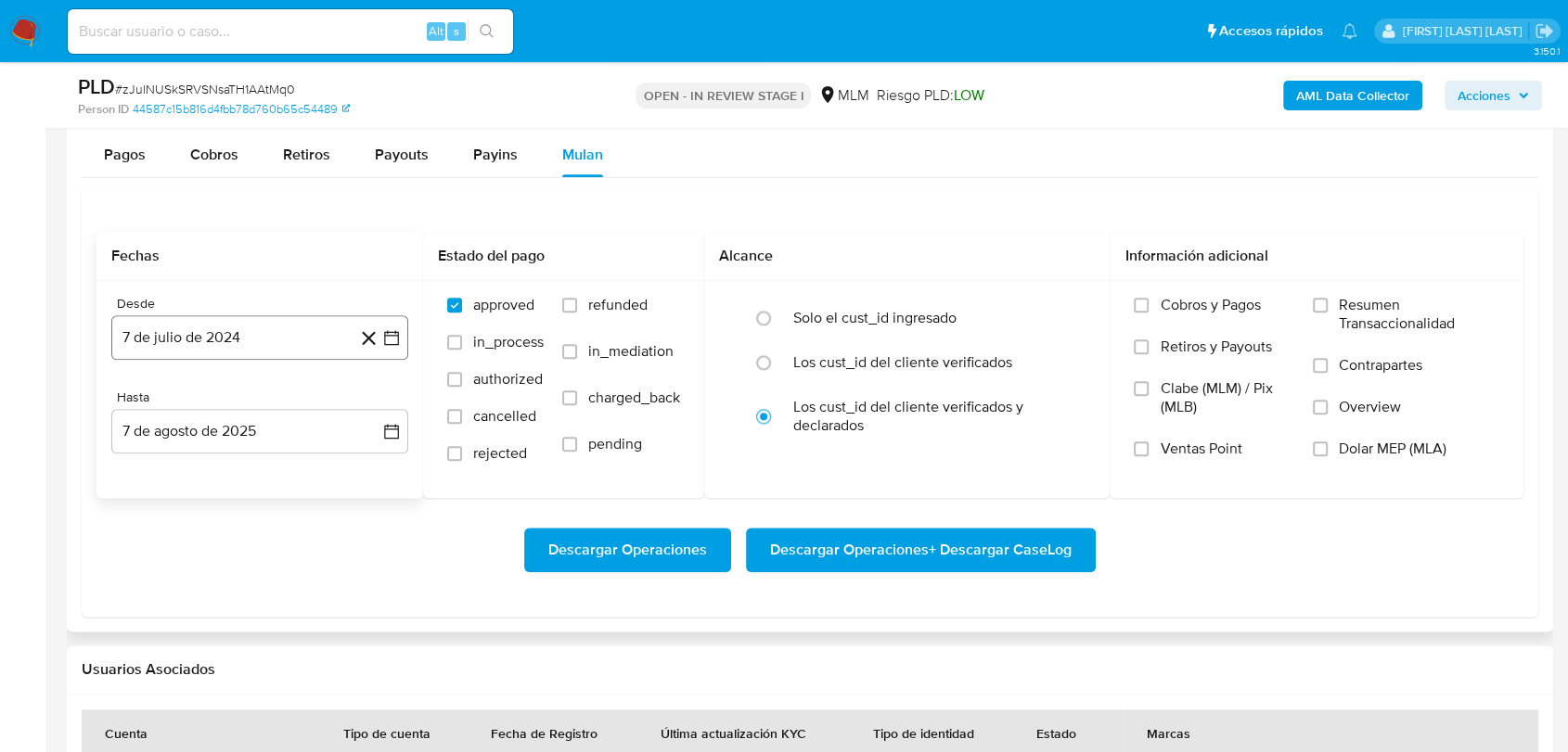 click 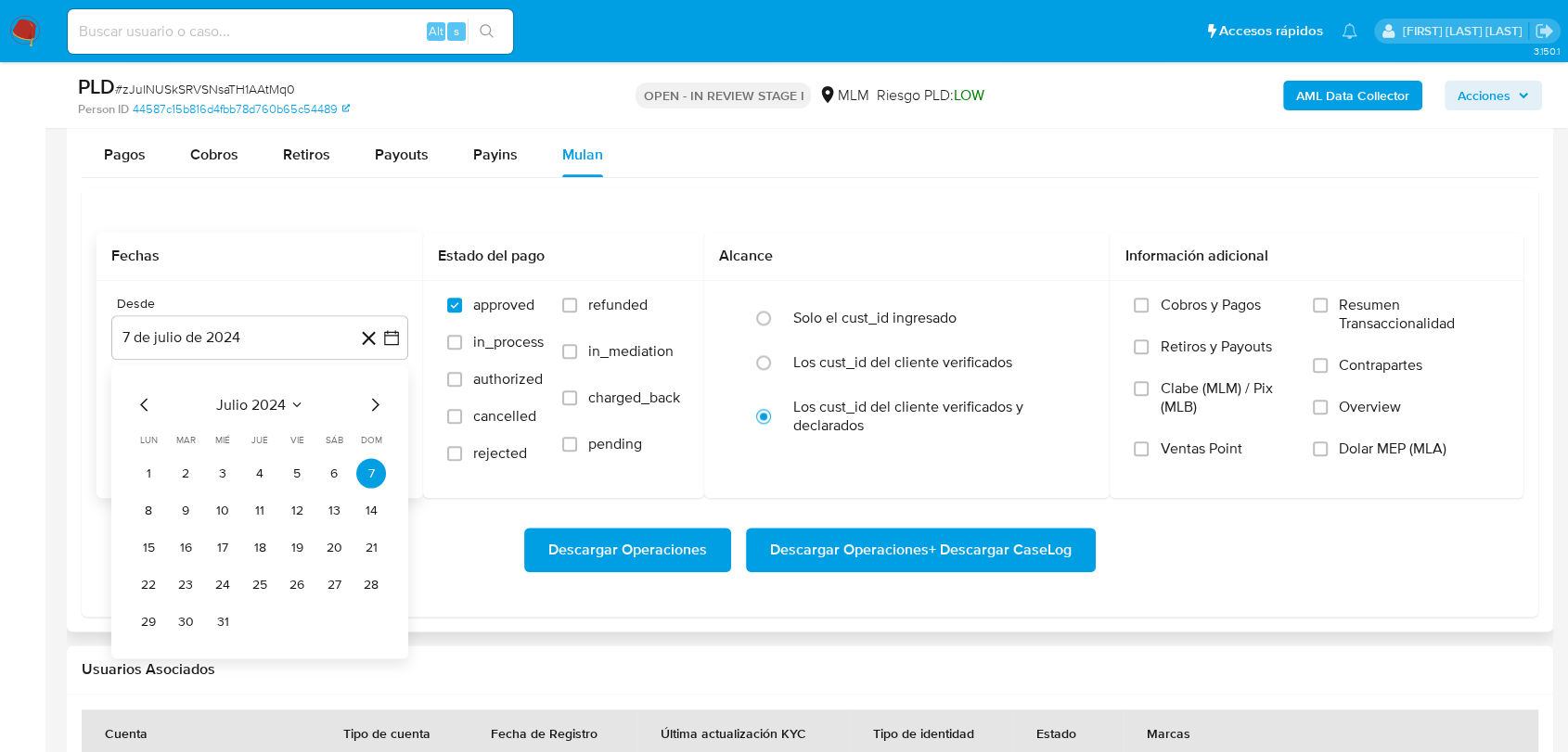 click 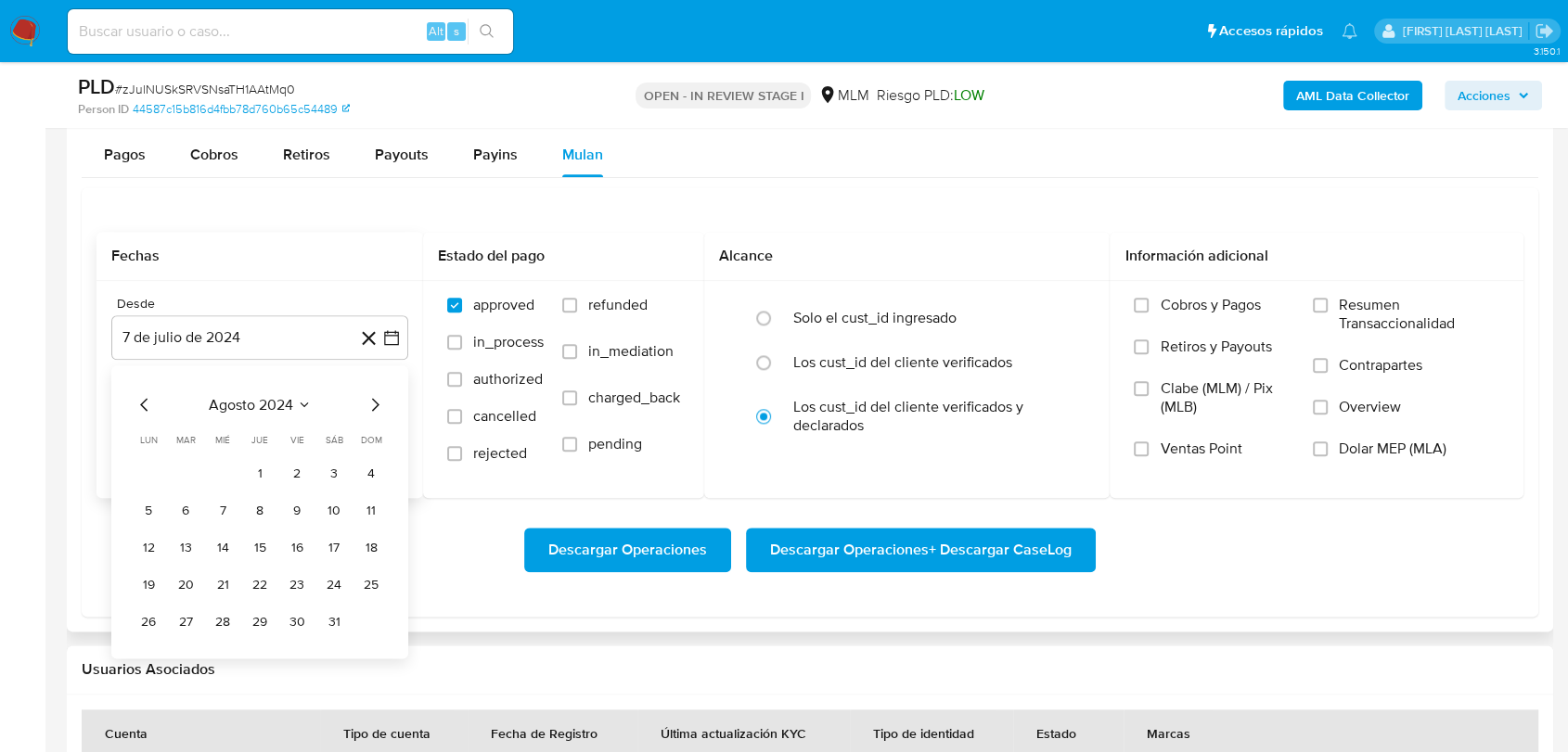 click 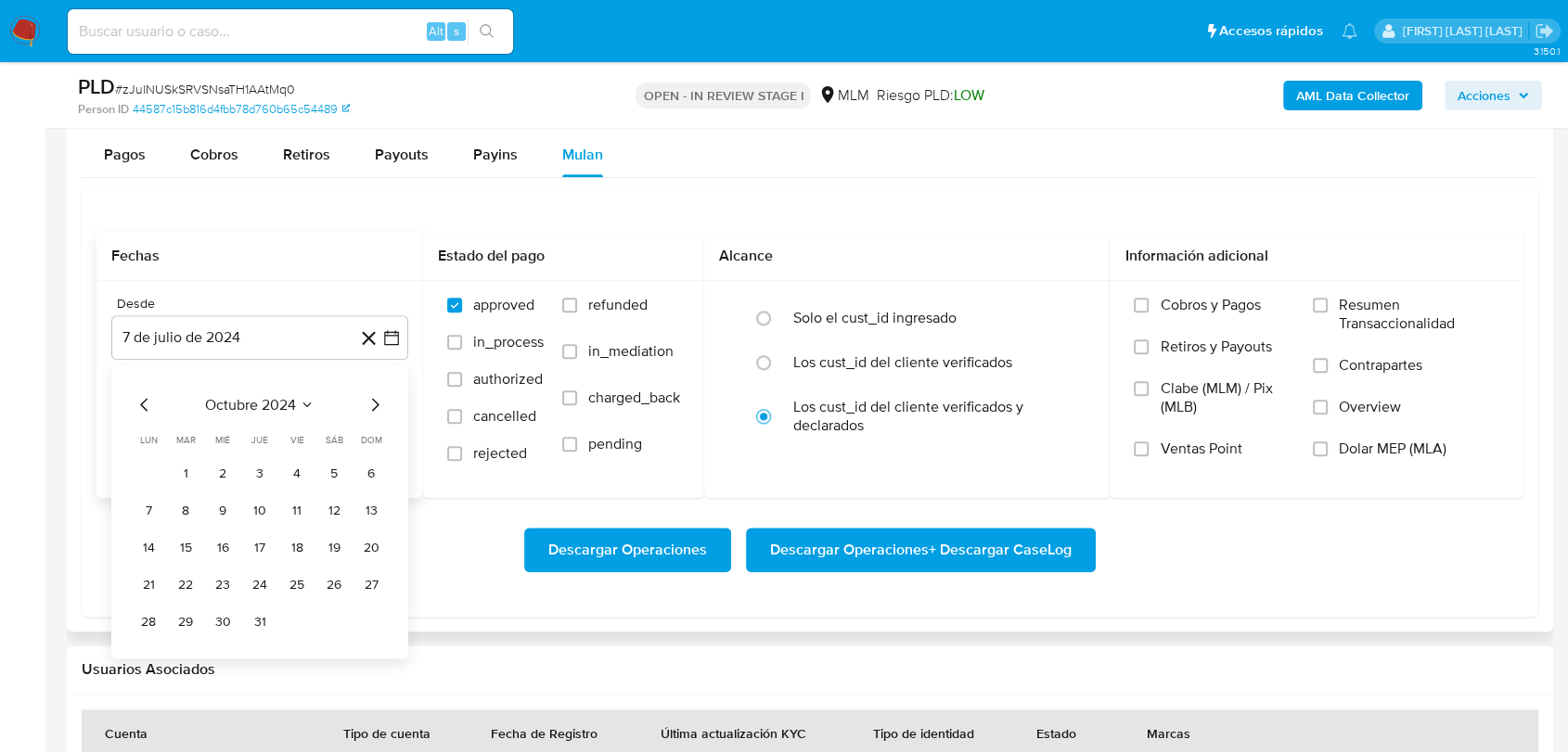 click 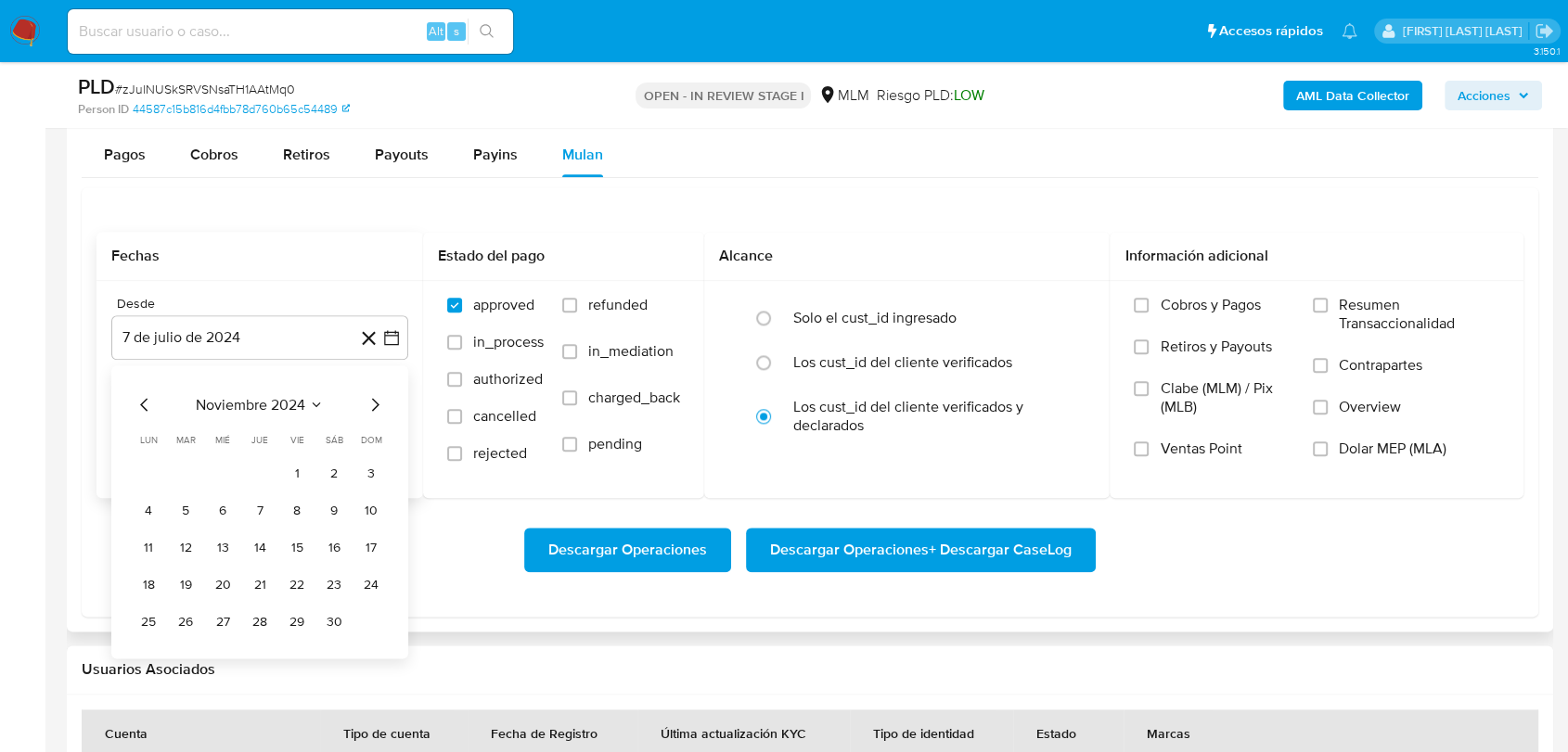 click 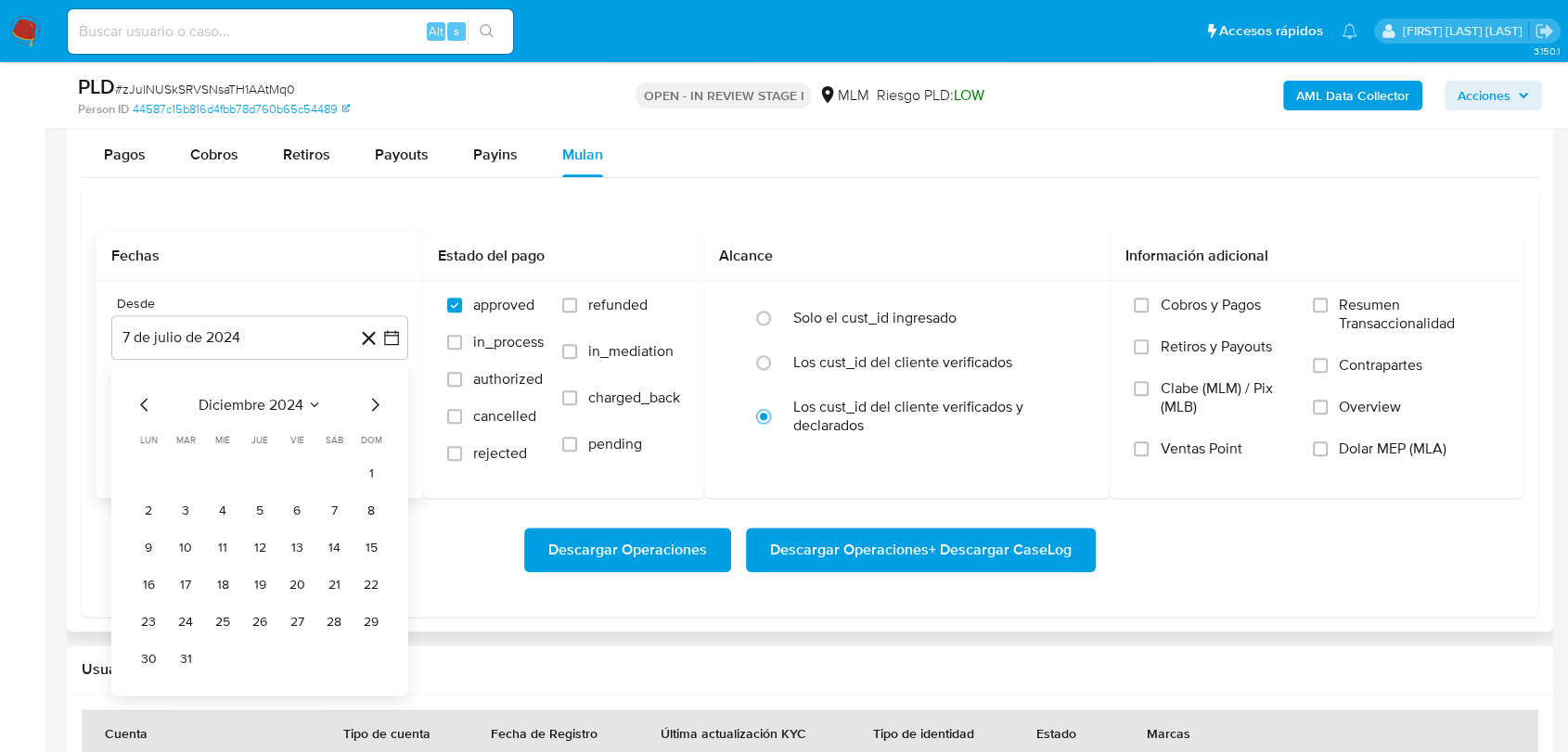 click 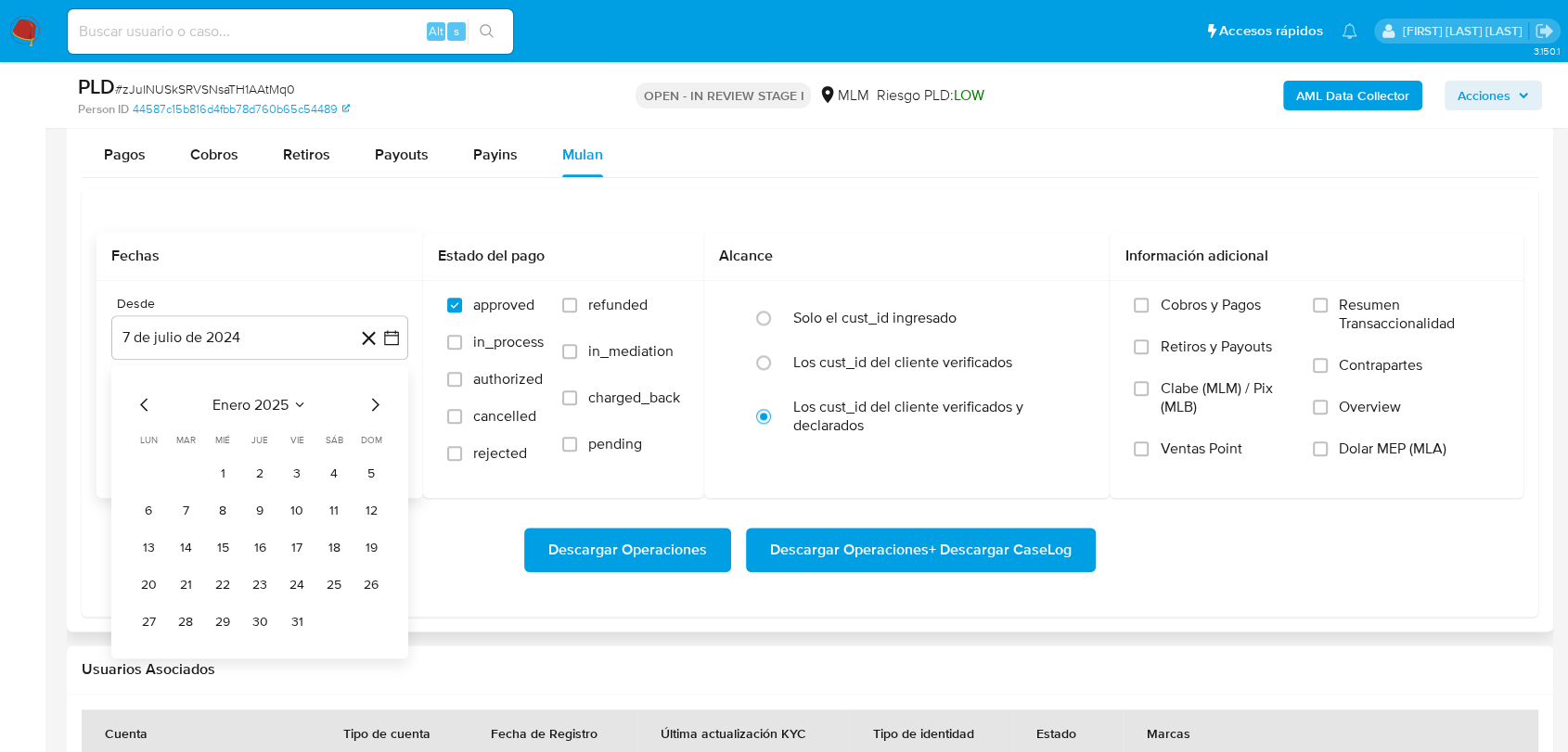 click 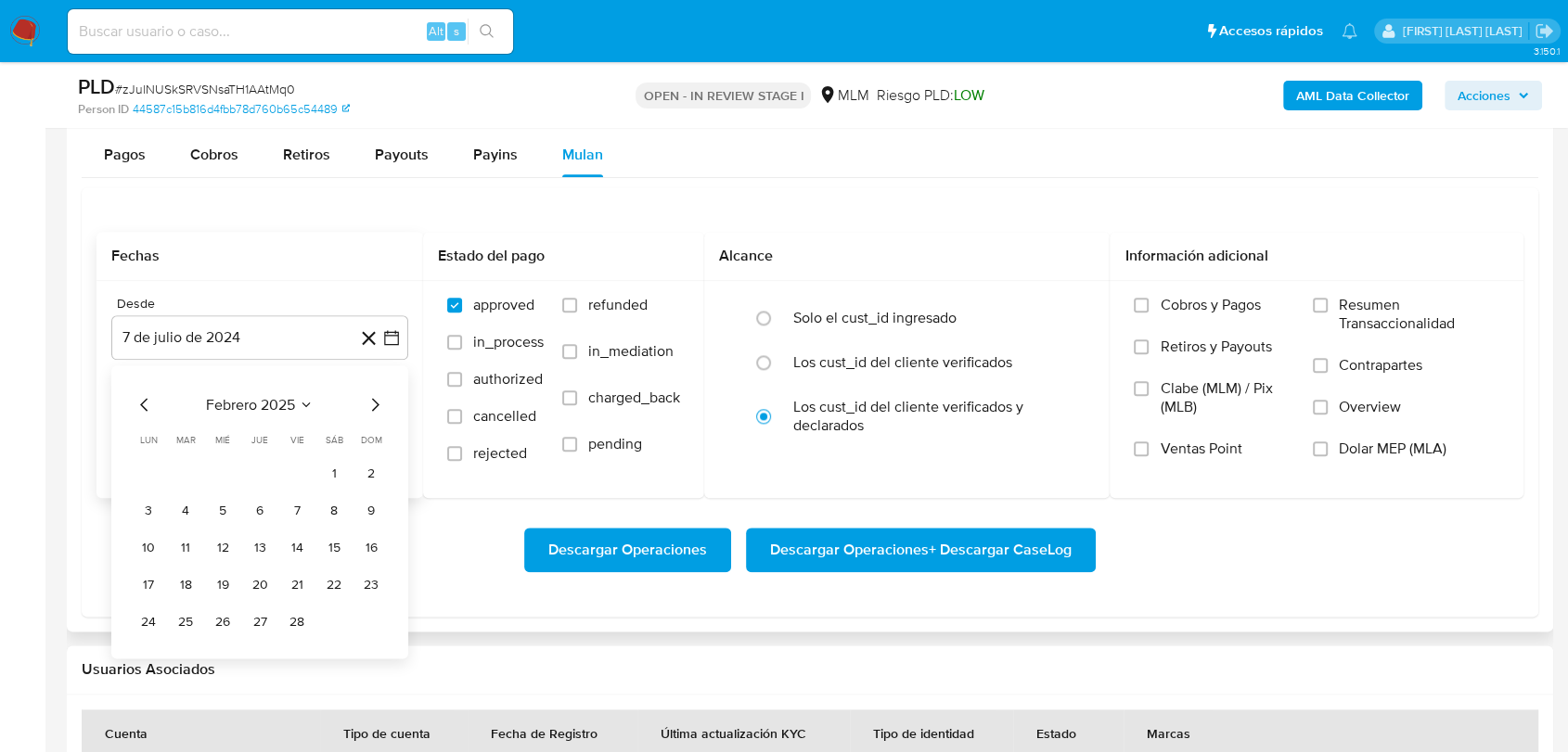 click 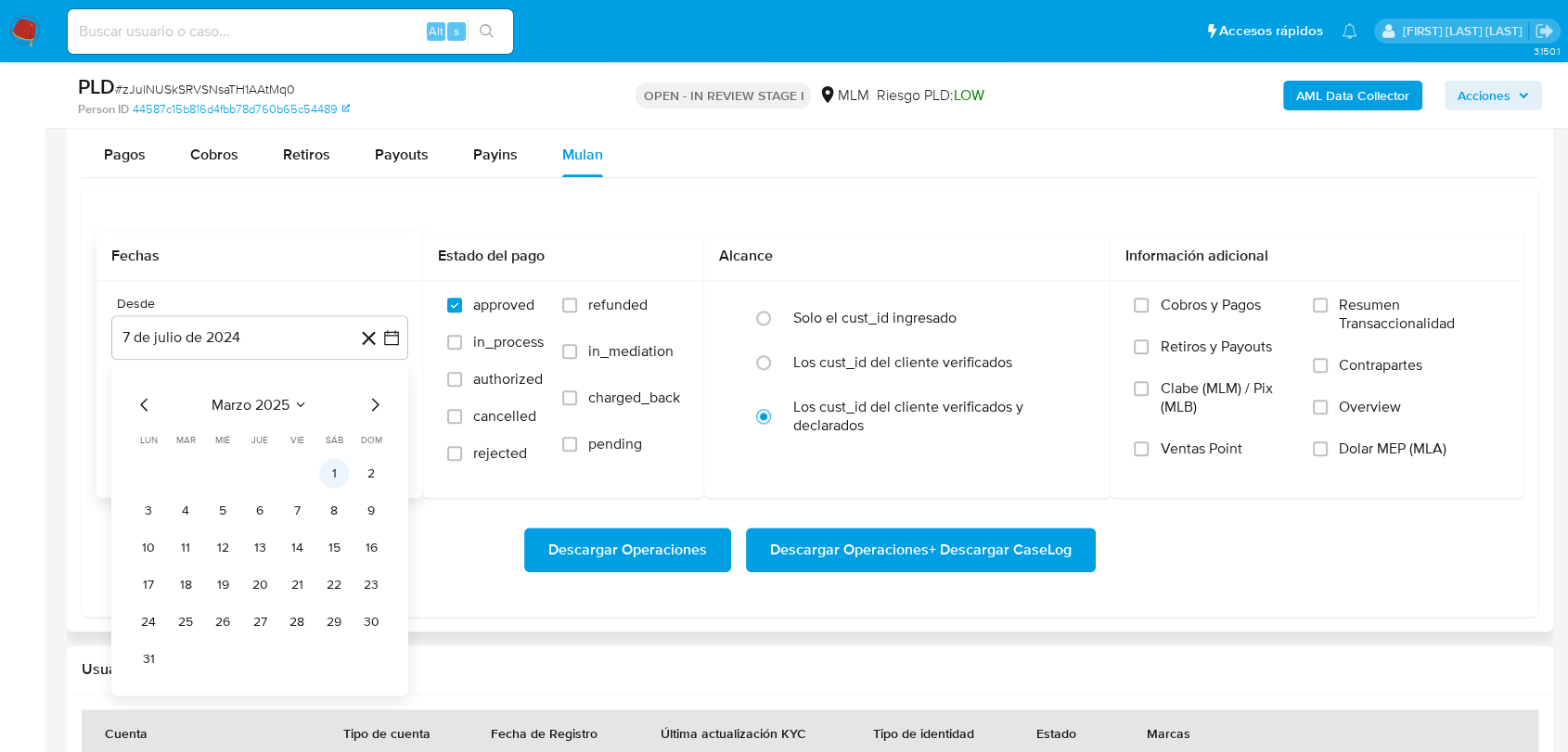 click on "1" at bounding box center [334, 473] 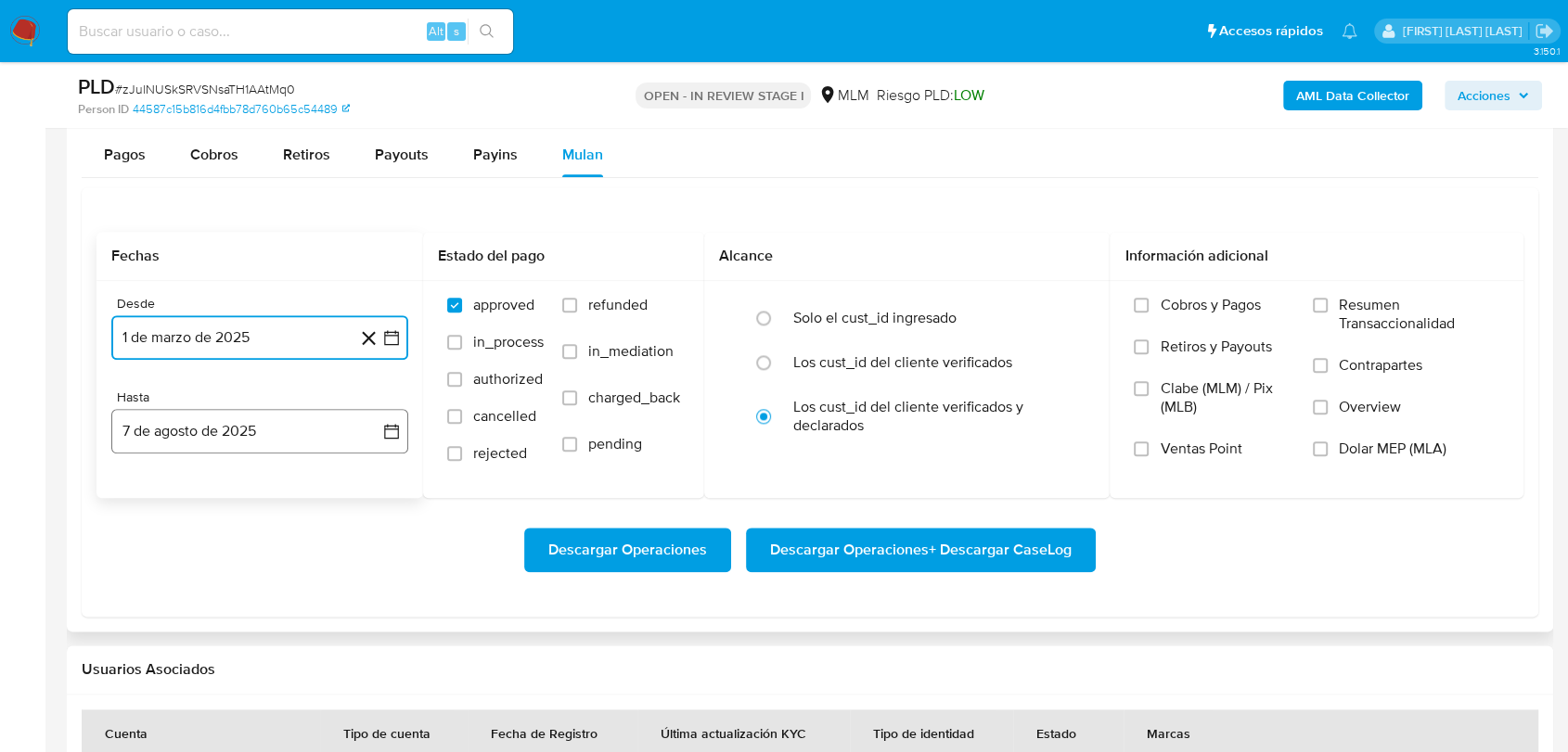 click on "7 de agosto de 2025" at bounding box center (260, 431) 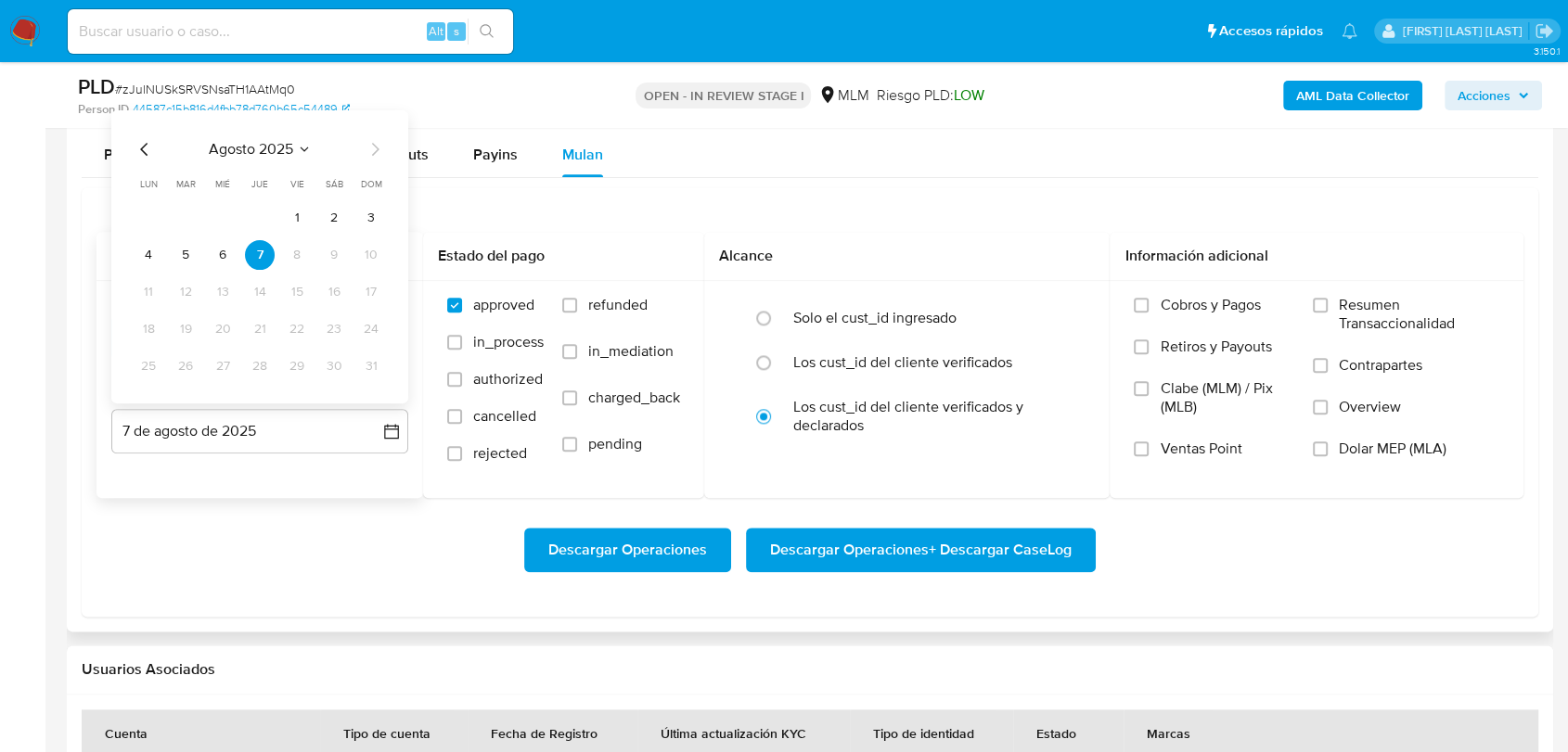 click 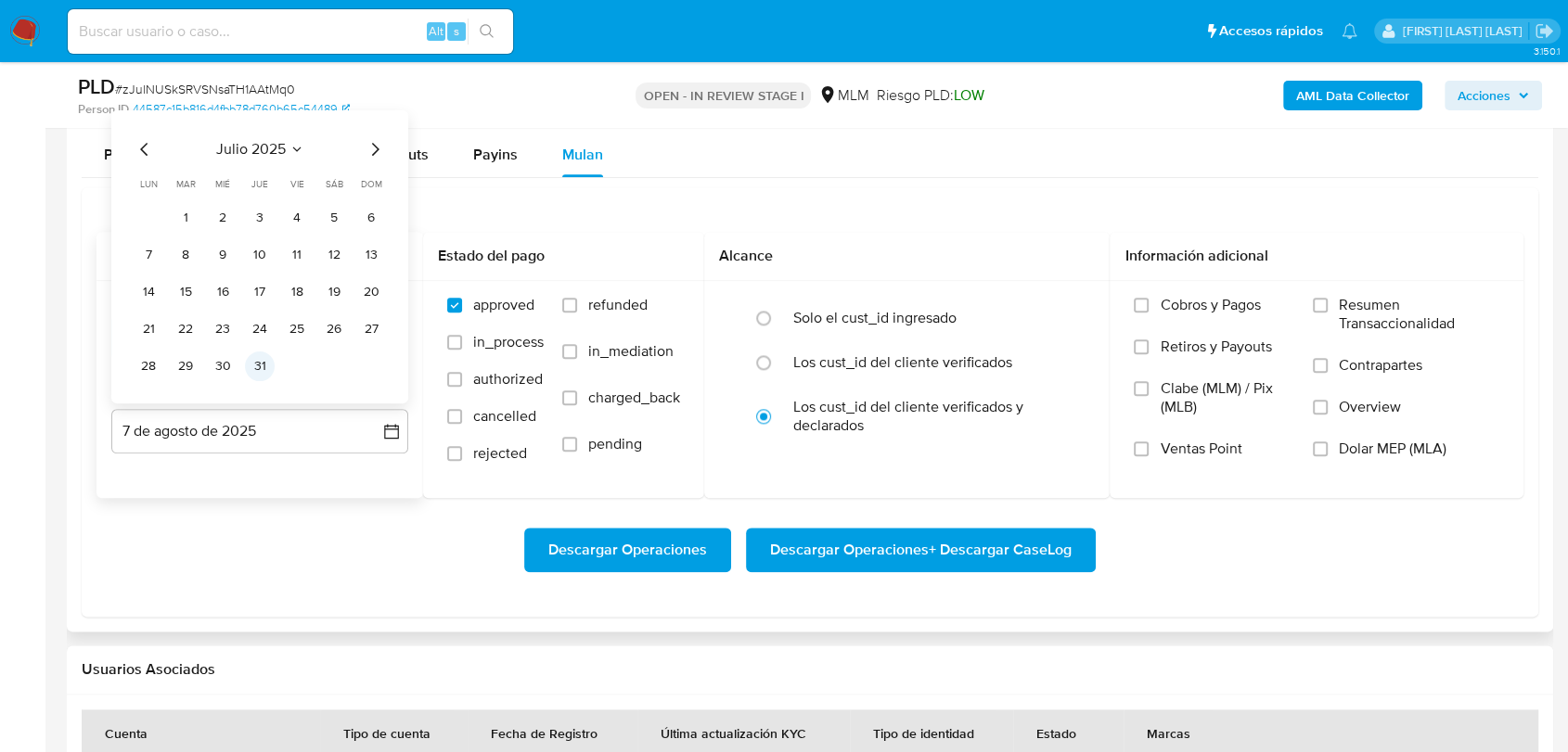 click on "31" at bounding box center [260, 365] 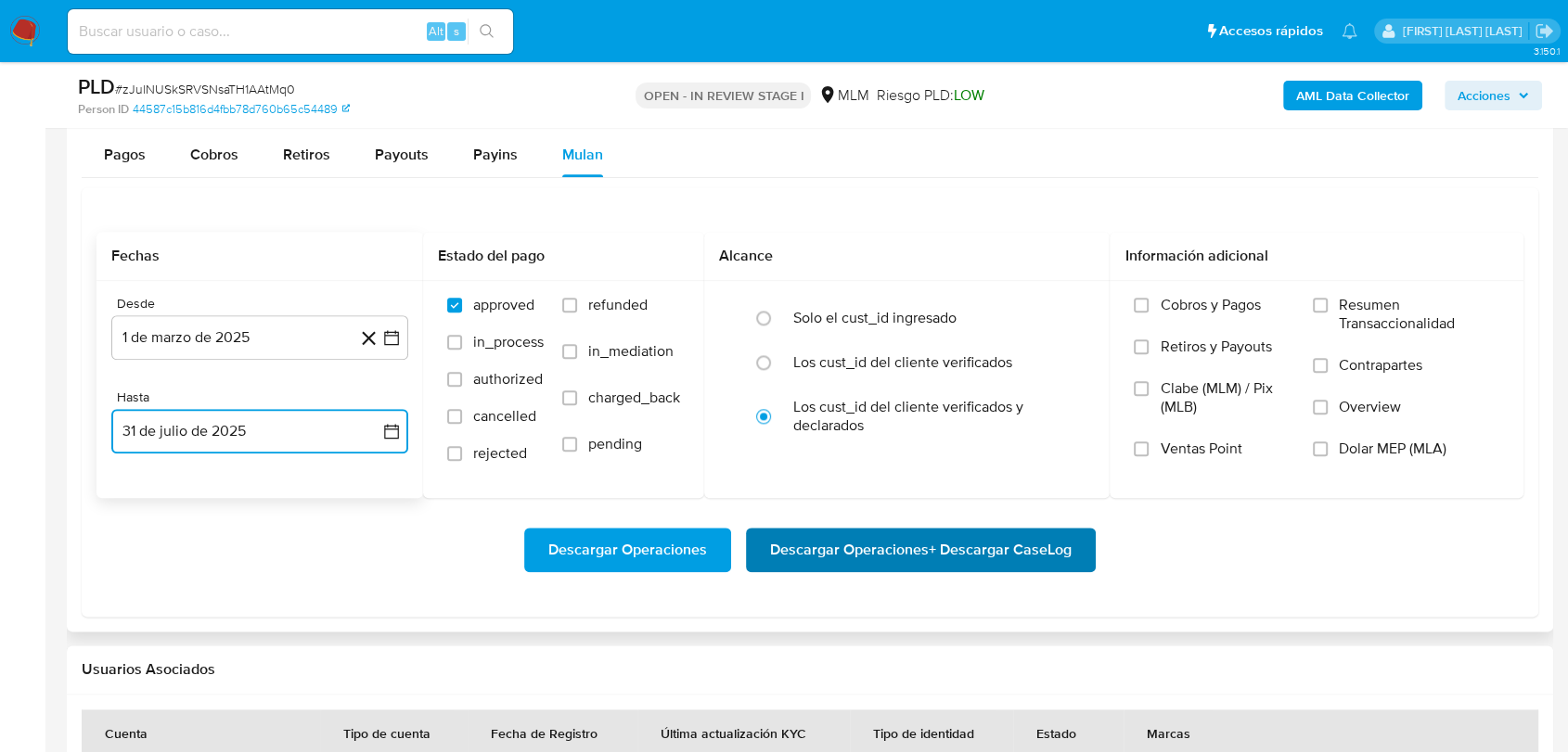 click on "Descargar Operaciones  +   Descargar CaseLog" at bounding box center [920, 550] 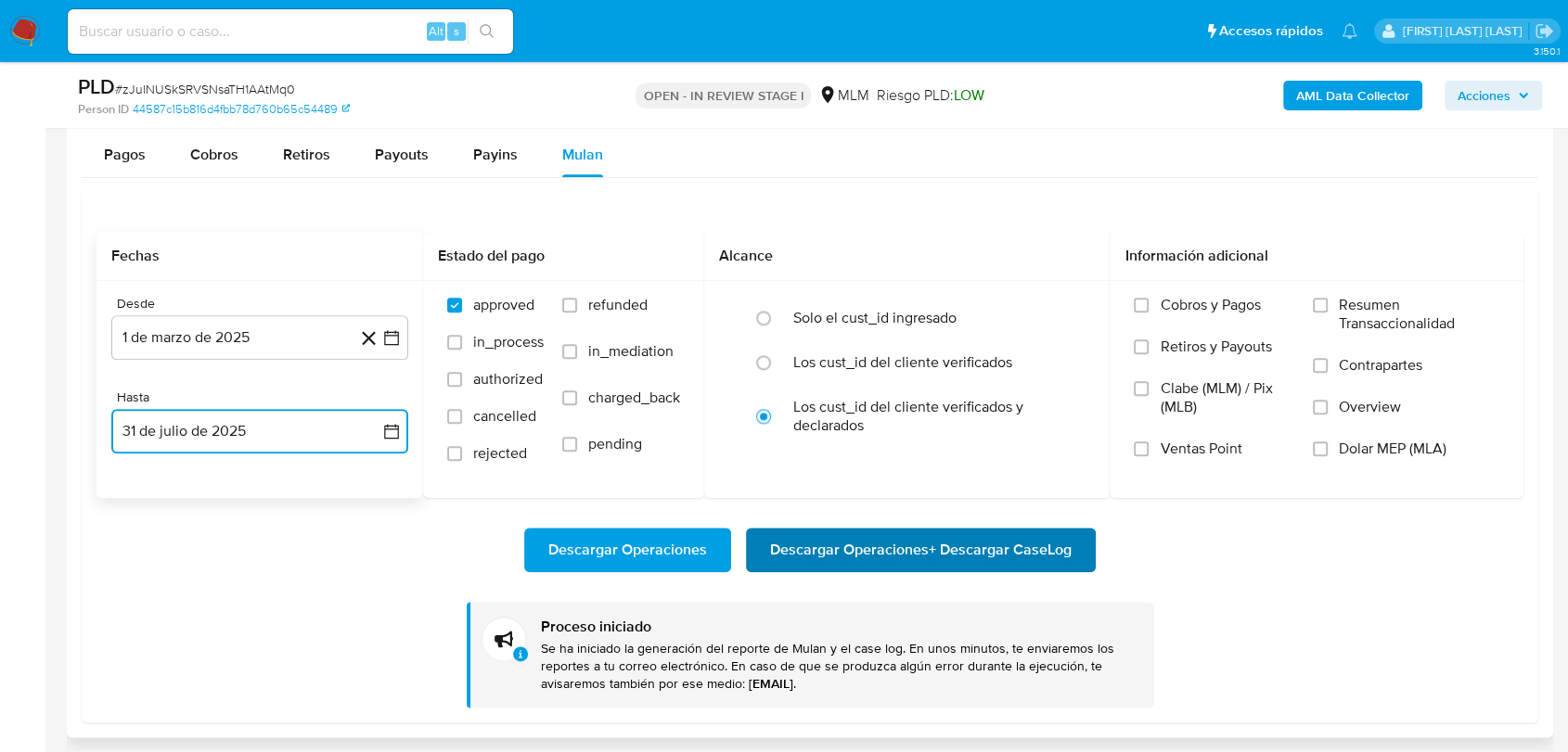 type 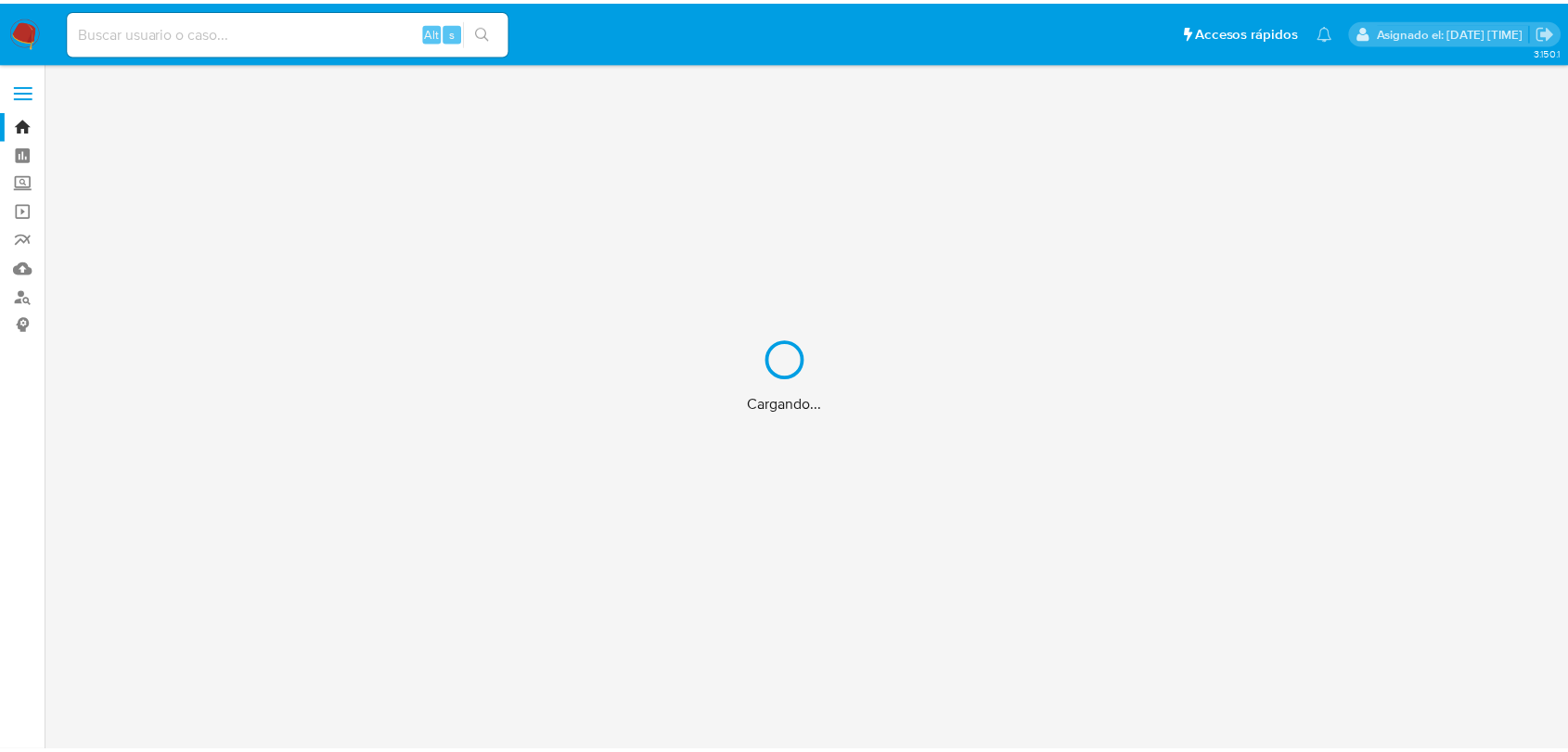 scroll, scrollTop: 0, scrollLeft: 0, axis: both 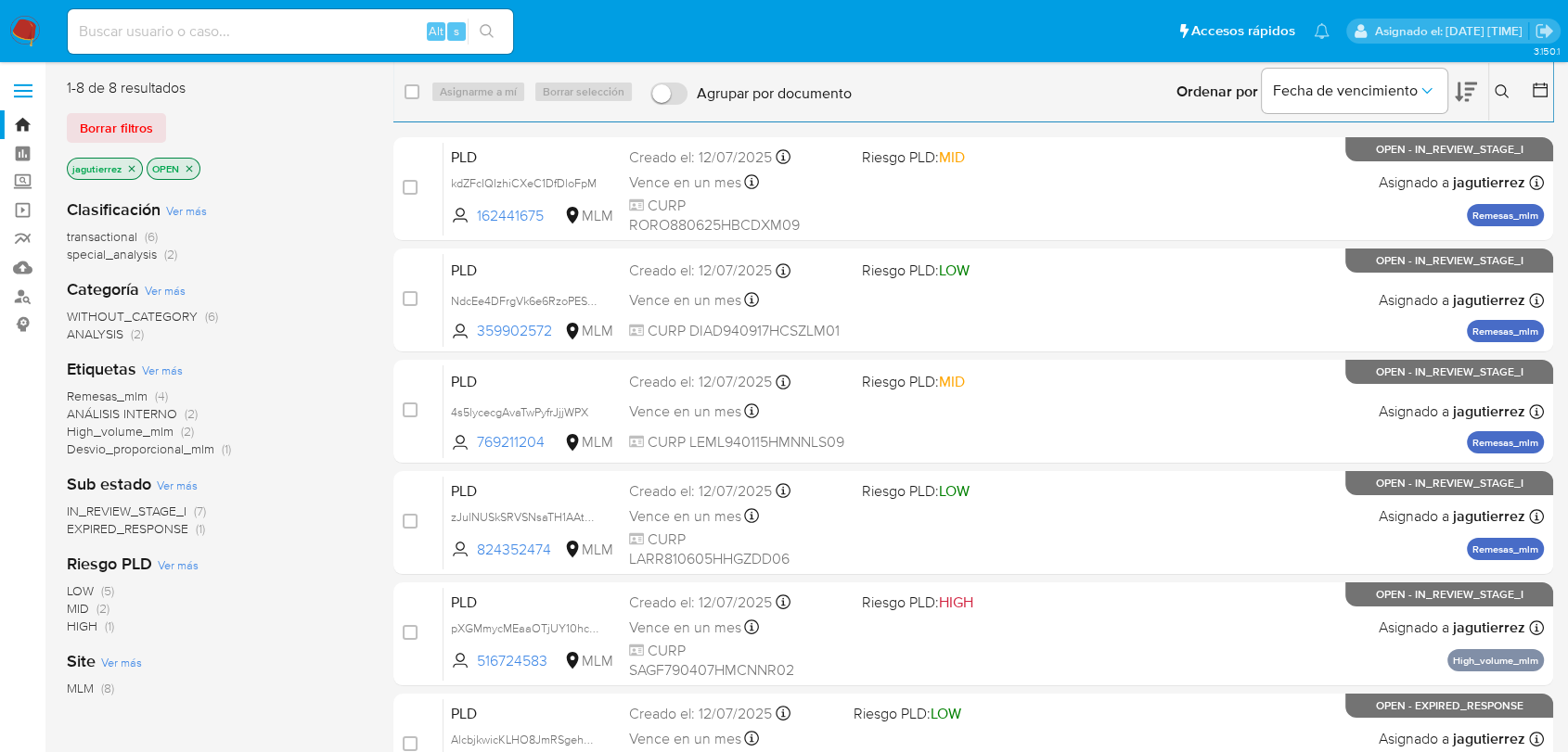 click 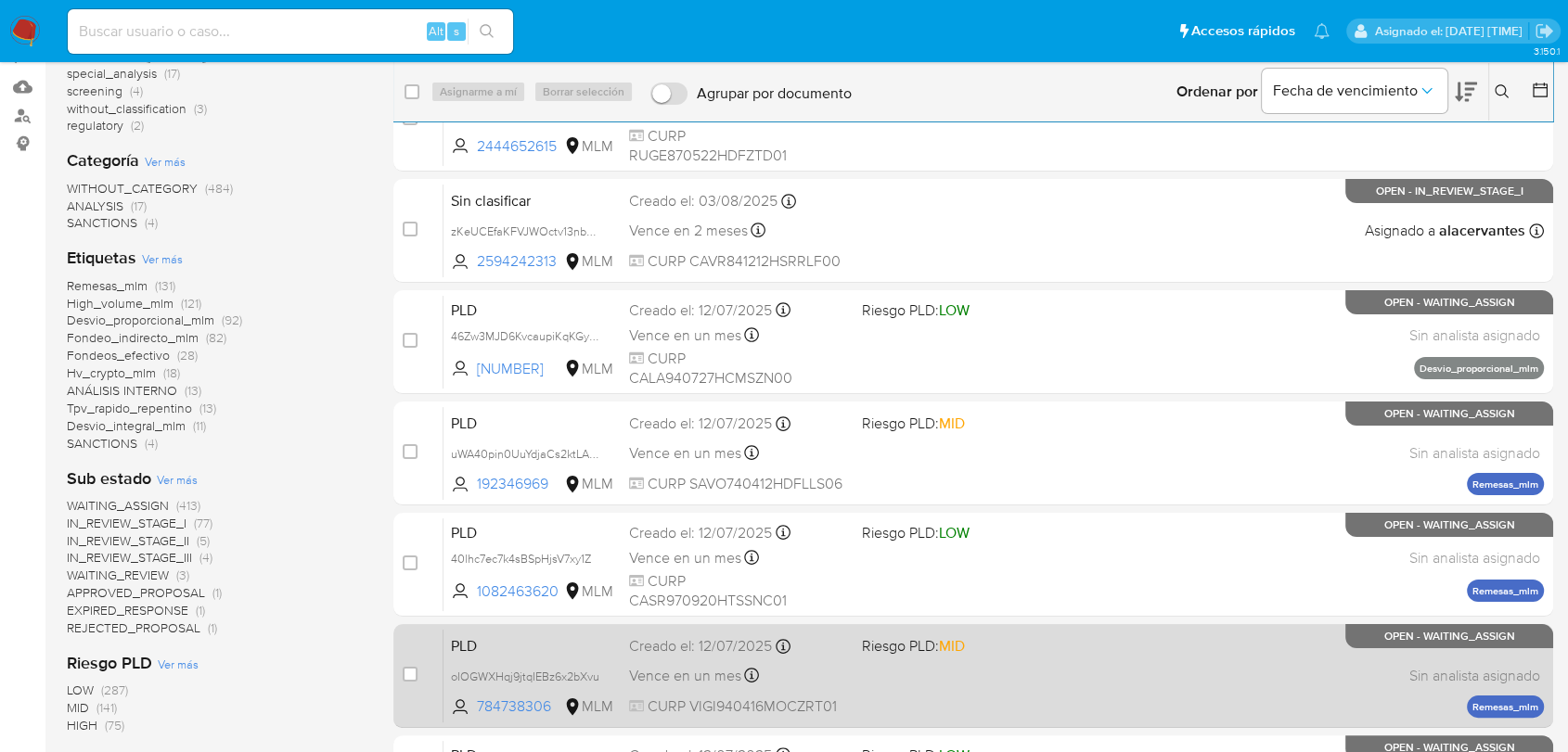 scroll, scrollTop: 0, scrollLeft: 0, axis: both 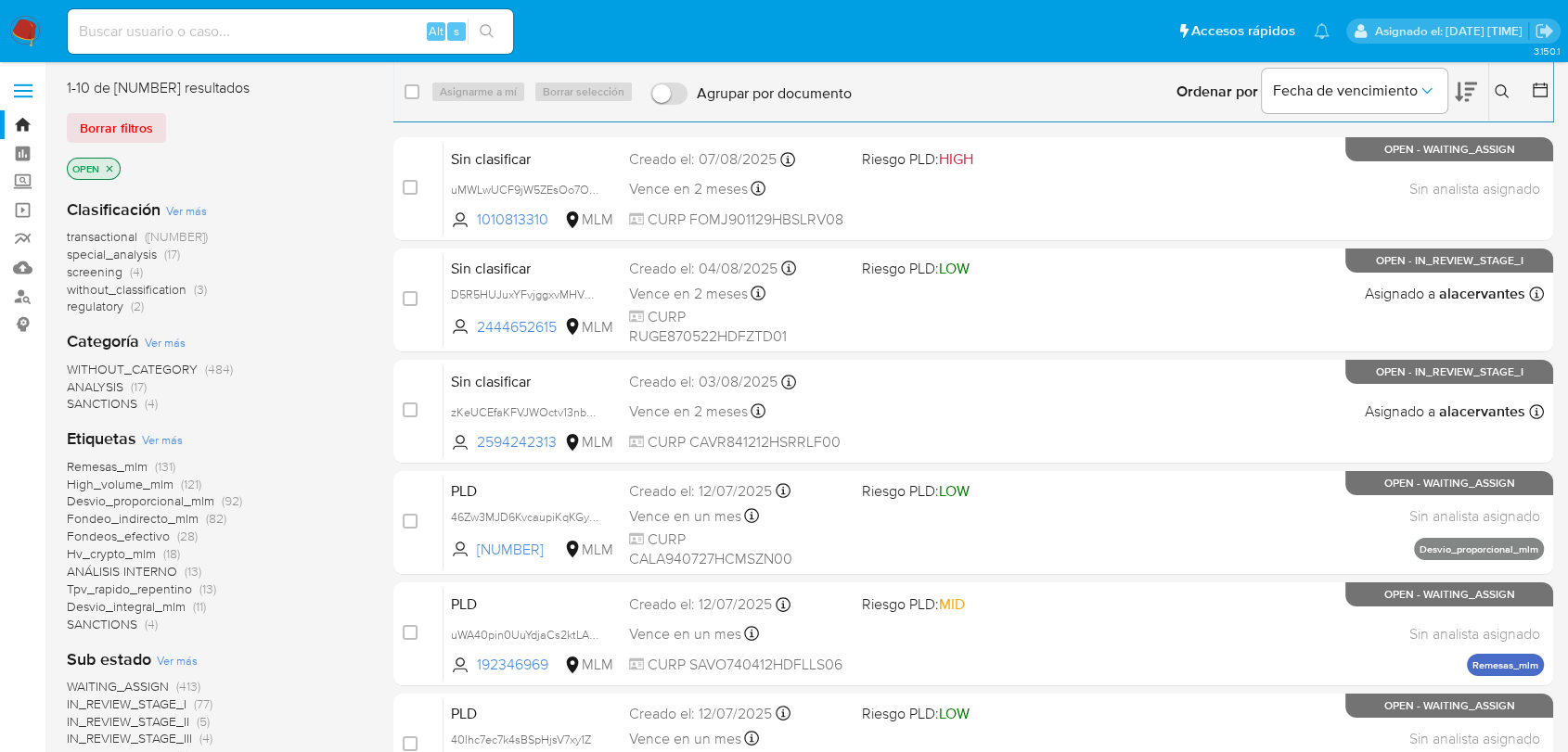 click on "transactional" at bounding box center (102, 236) 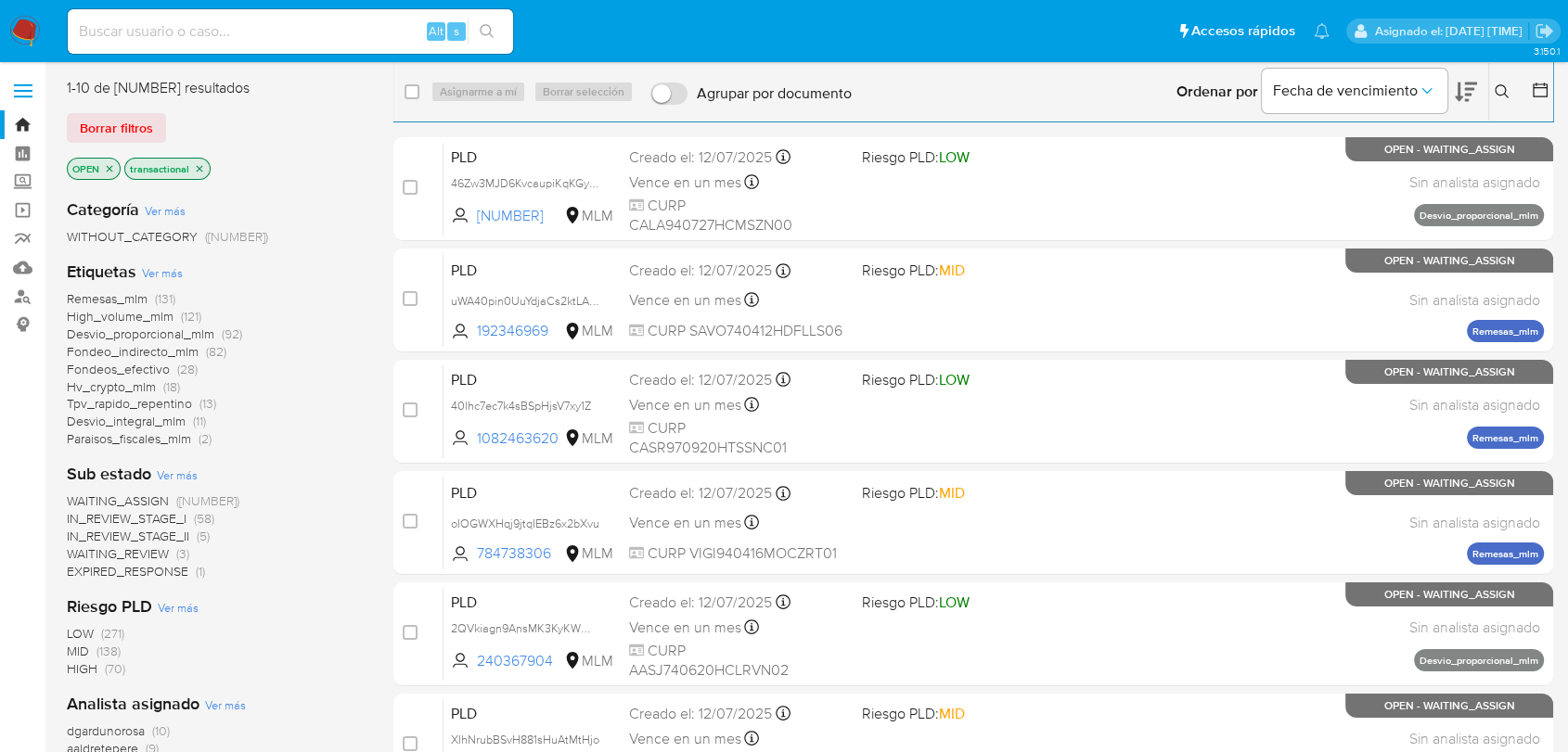 click on "WAITING_ASSIGN" at bounding box center [118, 501] 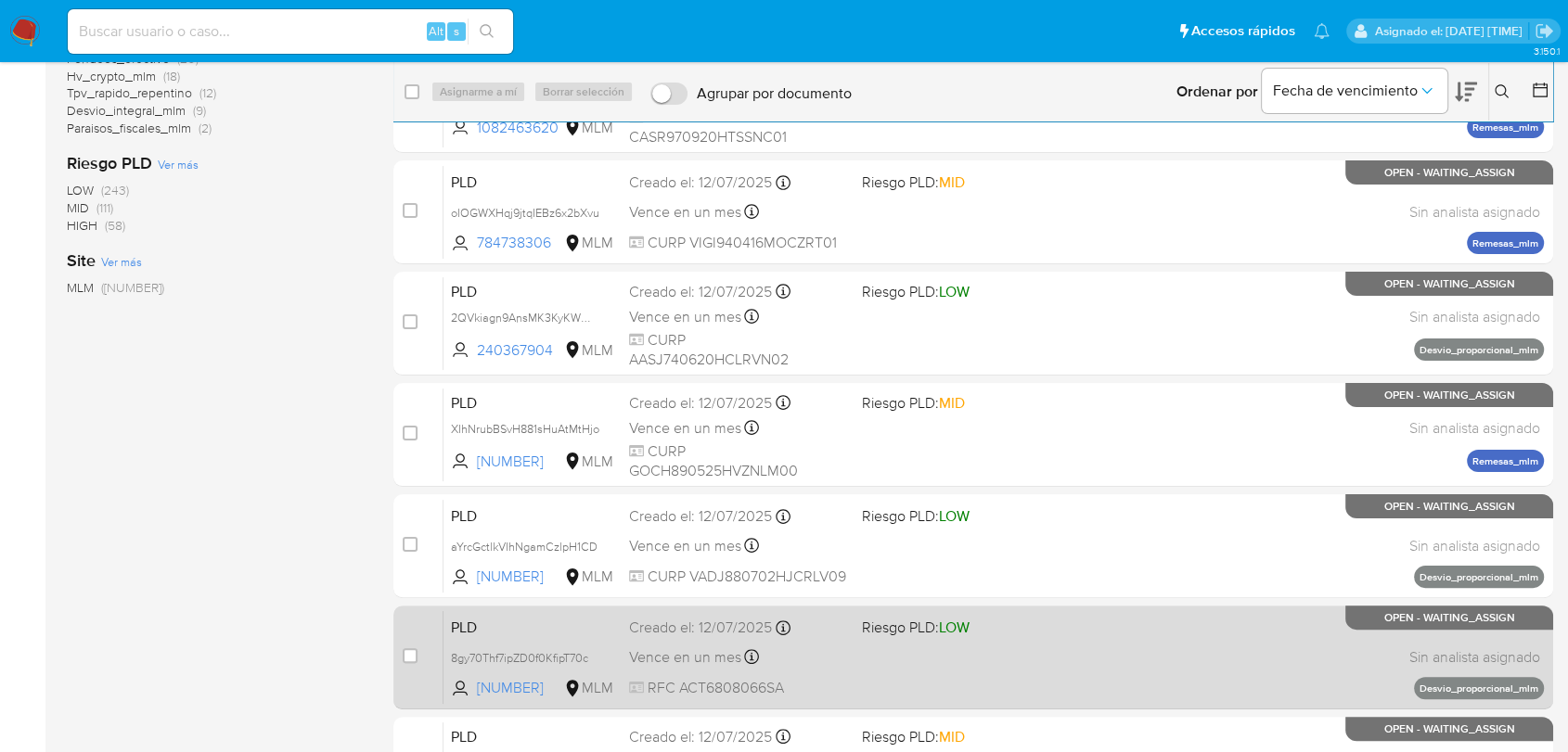 scroll, scrollTop: 0, scrollLeft: 0, axis: both 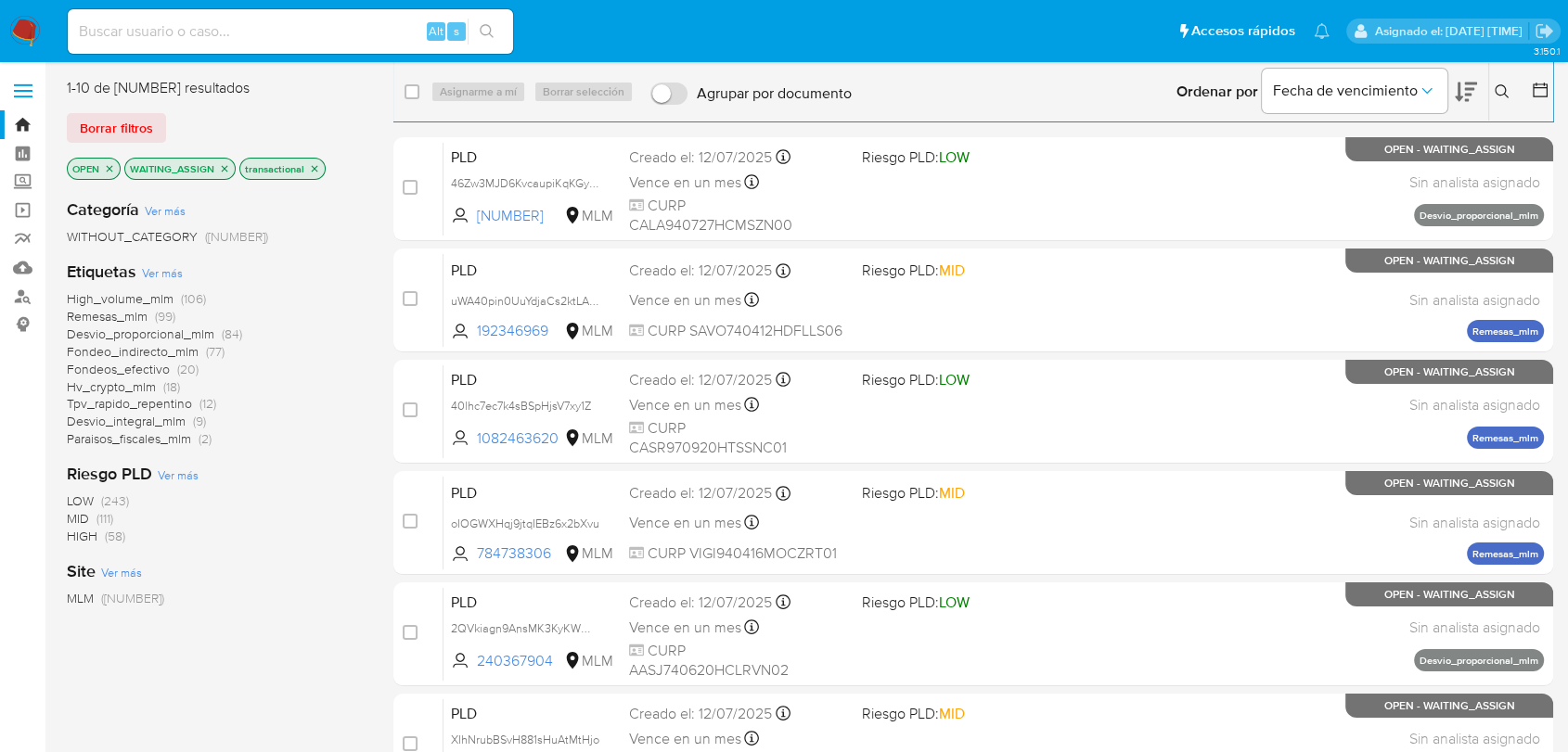 click 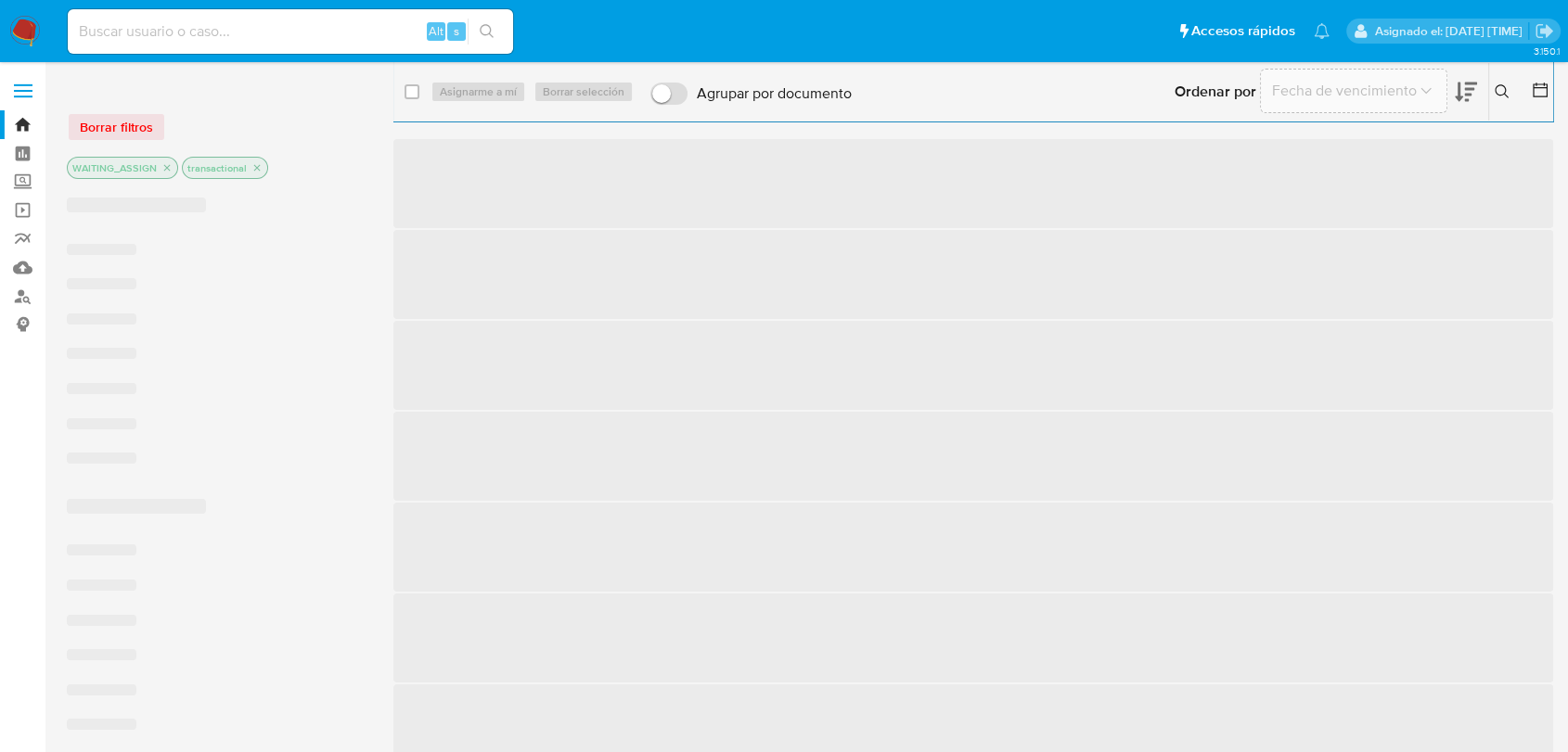 click on "WAITING_ASSIGN" at bounding box center (122, 168) 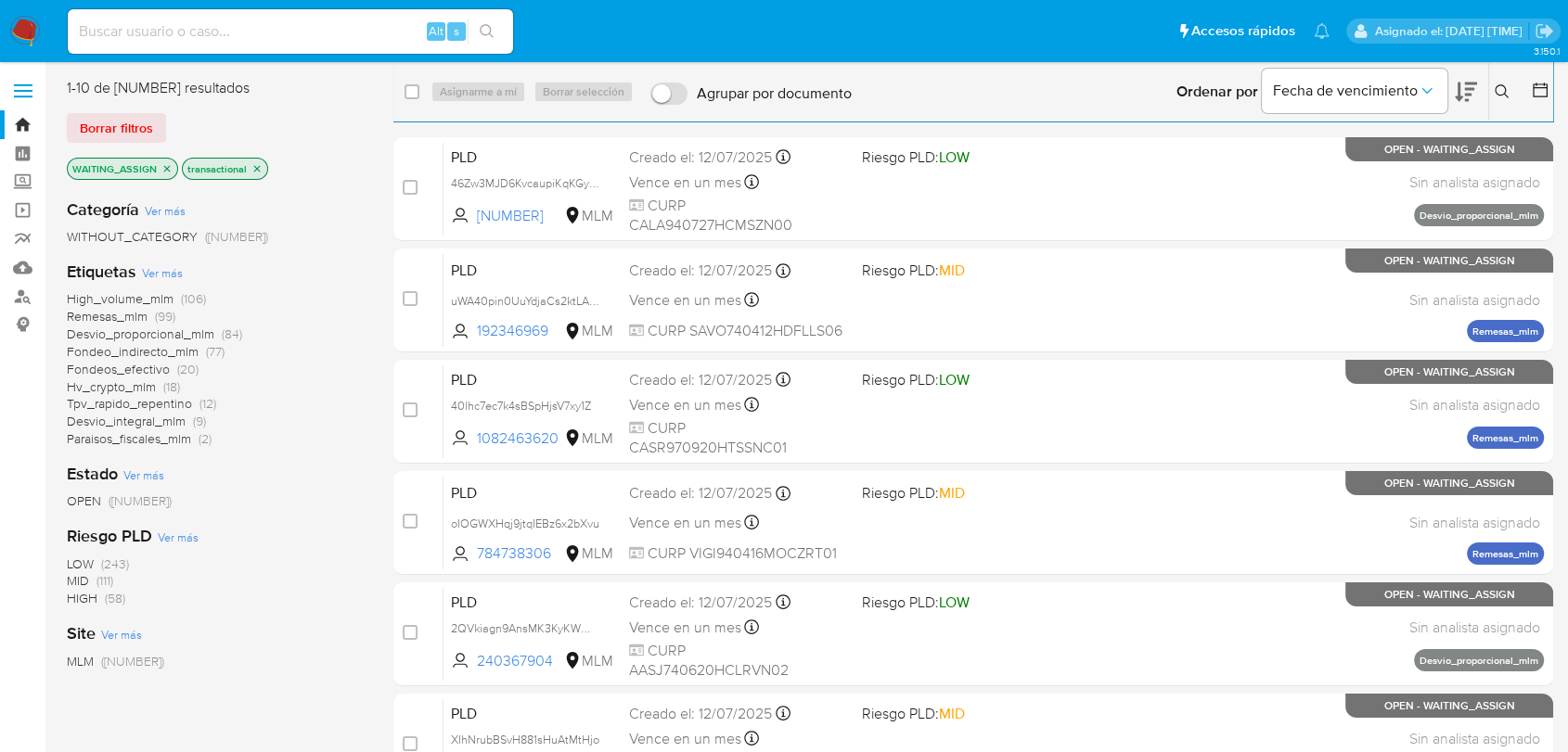 click 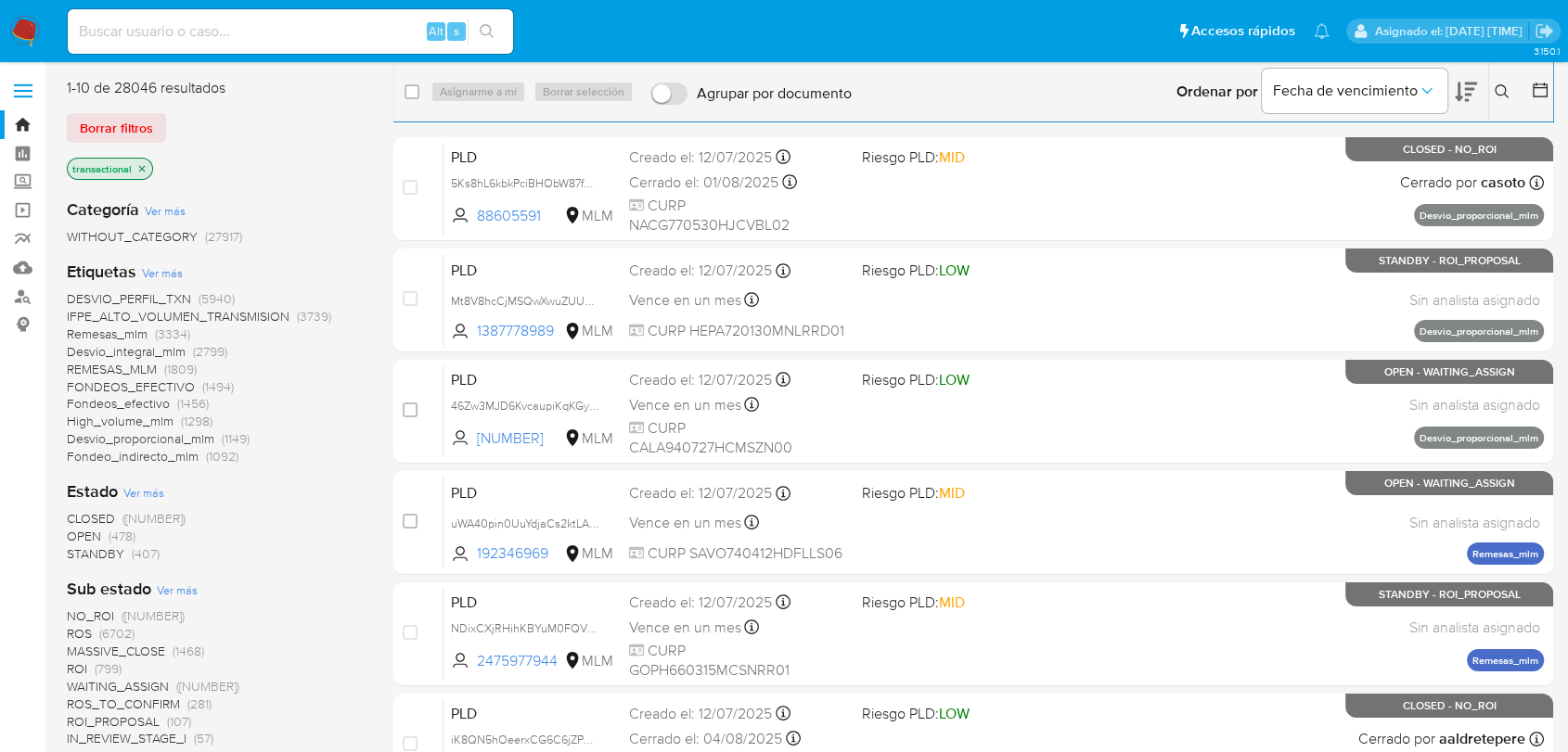 click 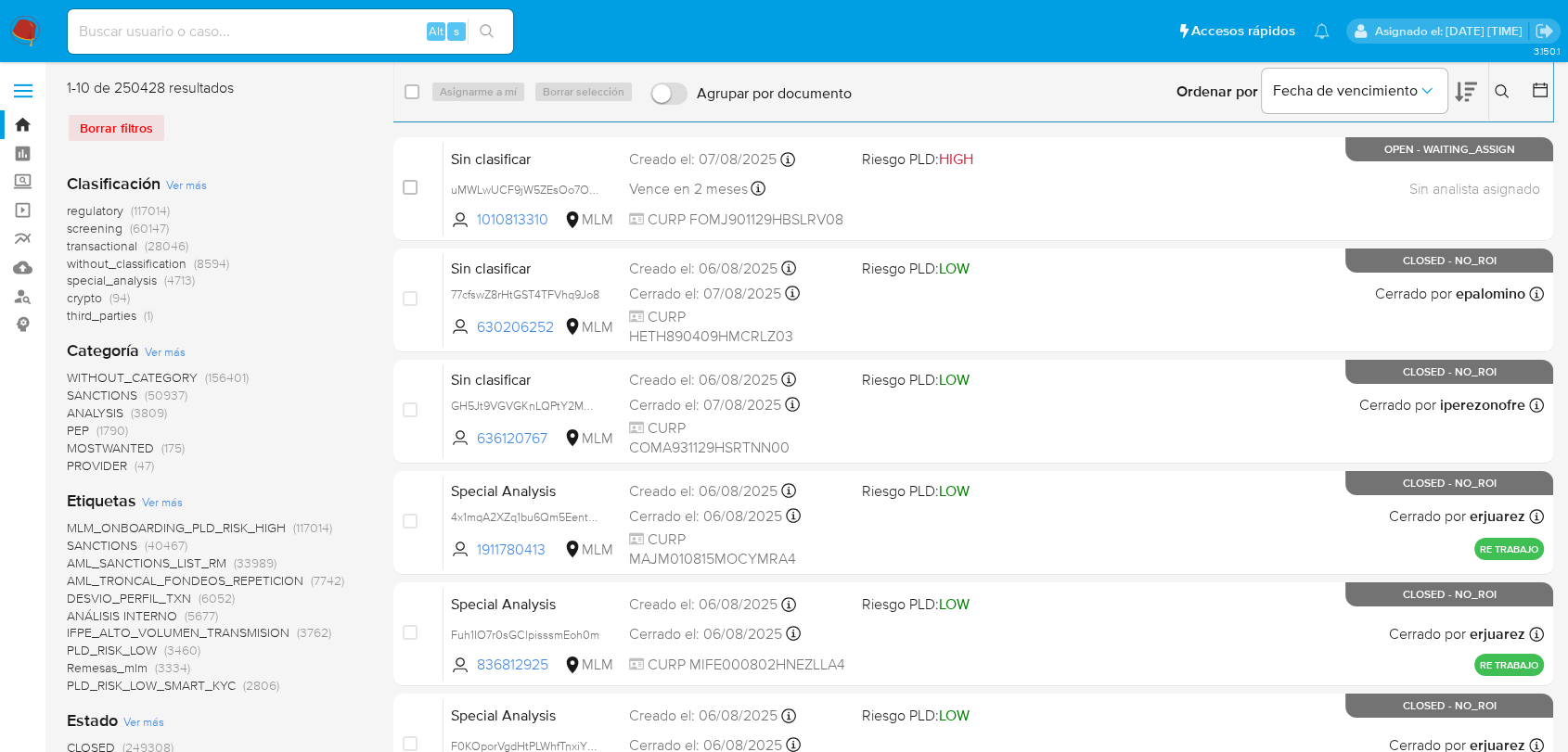 click on "screening" at bounding box center [95, 228] 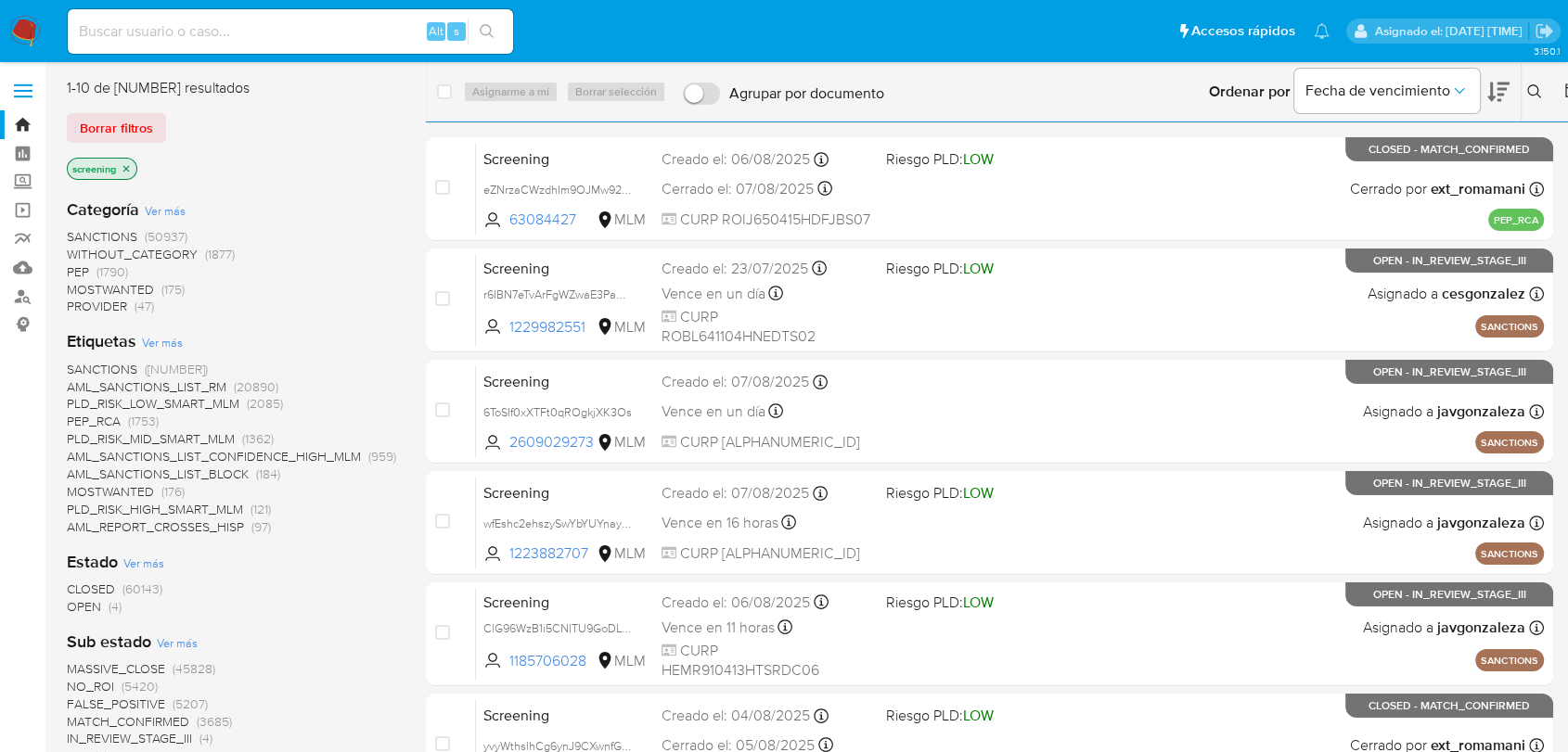 click on "Categoría Ver más SANCTIONS (50937) WITHOUT_CATEGORY (1877) PEP (1790) MOSTWANTED (175) PROVIDER (47) Etiquetas Ver más SANCTIONS (36085) AML_SANCTIONS_LIST_RM (20890) PLD_RISK_LOW_SMART_MLM (2085) PEP_RCA (1753) PLD_RISK_MID_SMART_MLM (1362) AML_SANCTIONS_LIST_CONFIDENCE_HIGH_MLM (959) AML_SANCTIONS_LIST_BLOCK (184) MOSTWANTED (176) PLD_RISK_HIGH_SMART_MLM (121) AML_REPORT_CROSSES_HISP (97) Estado Ver más CLOSED (60143) OPEN (4) Sub estado Ver más MASSIVE_CLOSE (45828) NO_ROI (5420) FALSE_POSITIVE (5207) MATCH_CONFIRMED (3685) IN_REVIEW_STAGE_III (4) ROI (2) ROI_DECLINED (1) Detalle de cierre Ver más LPB_REQINFO (809) LPB (791) REPORTE_LPB (101) REPORTE_OFAC (4) Riesgo PLD Ver más LOW (37338) MID (18141) HIGH (4048) Analista asignado Ver más casoto (3338) garellano (2208) cesgonzalez (1993) halatorre (1242) caestrada (972) ext_romamani (939) aarriagasanc (592) mamontiel (400) epalomino (364) ext_jisoroet (334) Site Ver más MLM (60147)" at bounding box center (231, 731) 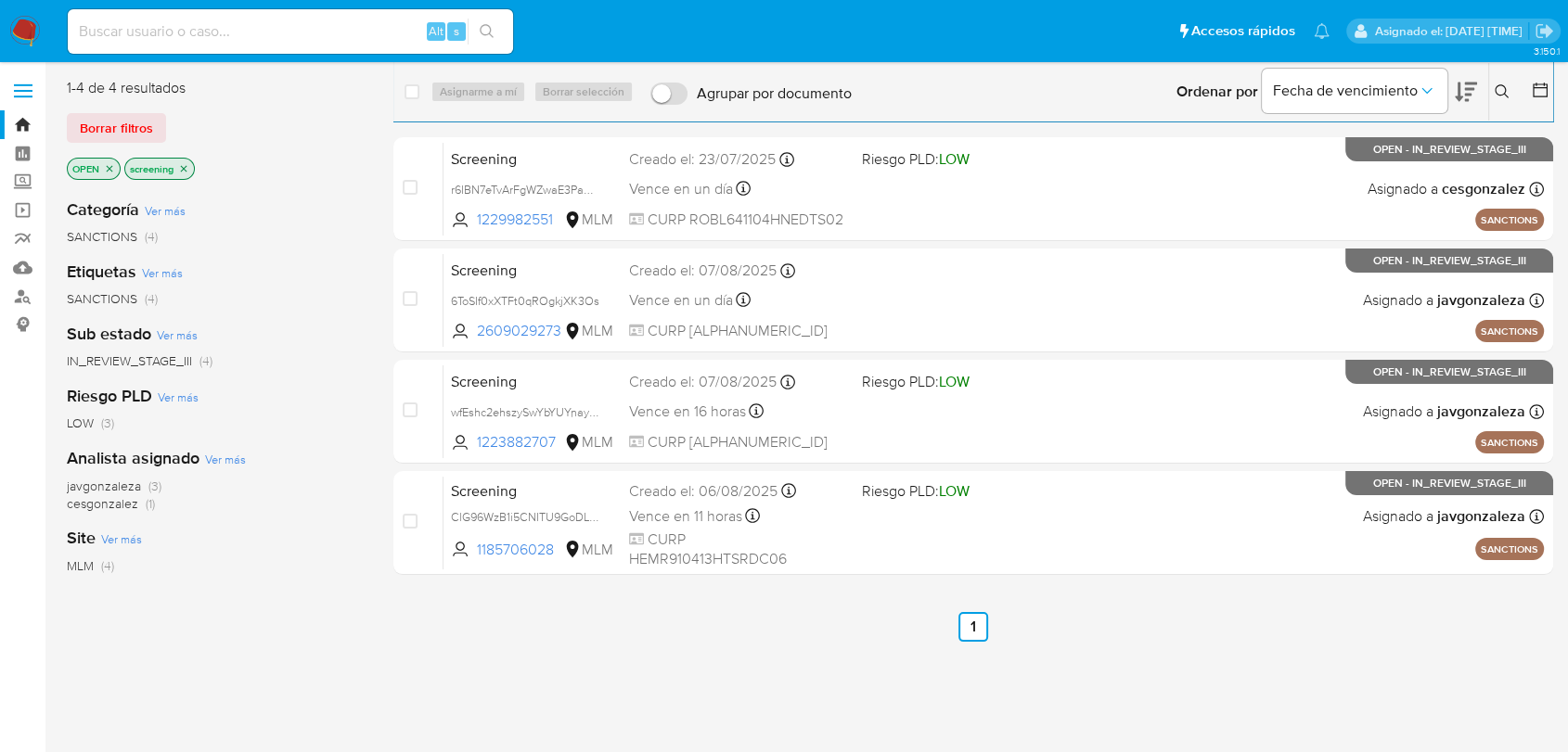 click at bounding box center (25, 32) 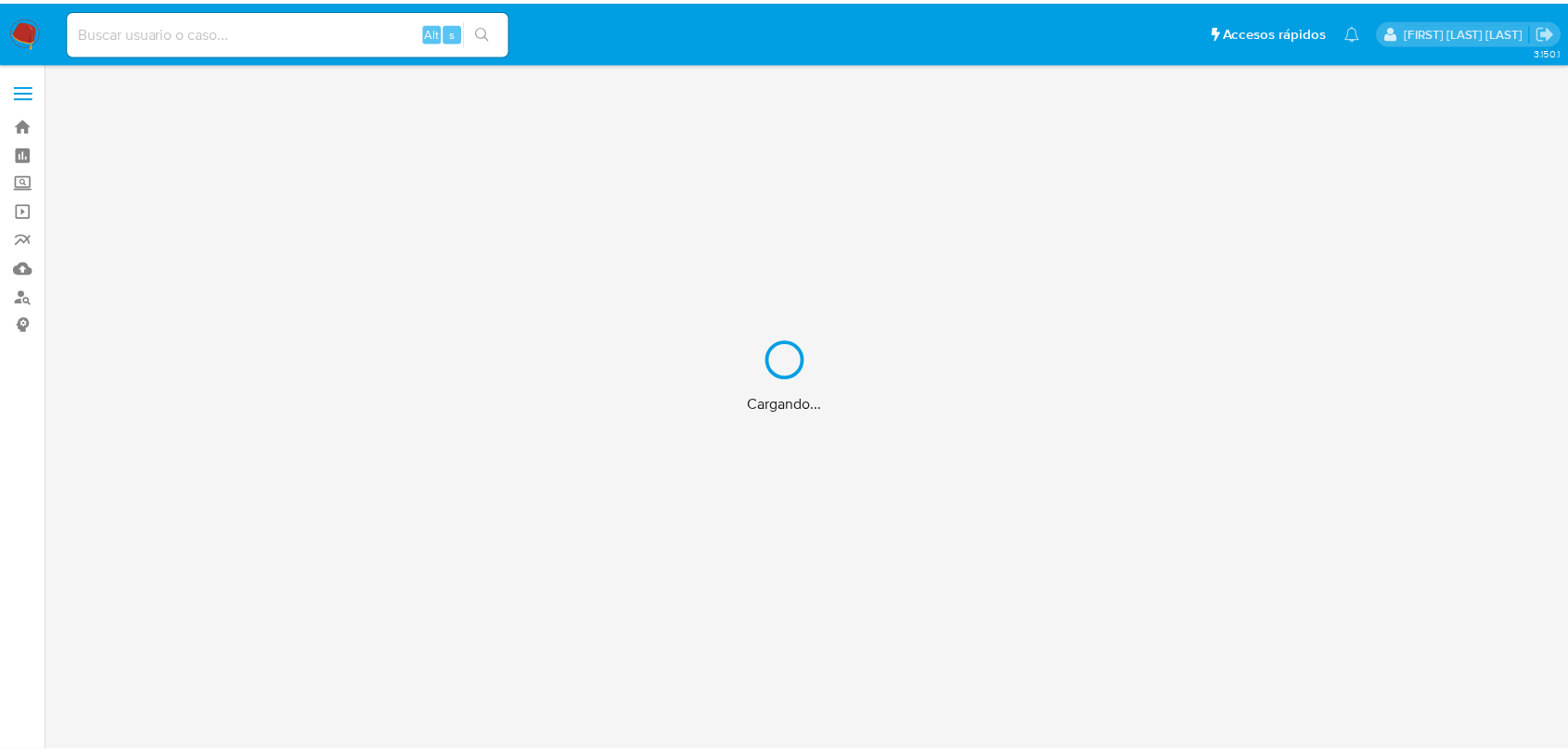 scroll, scrollTop: 0, scrollLeft: 0, axis: both 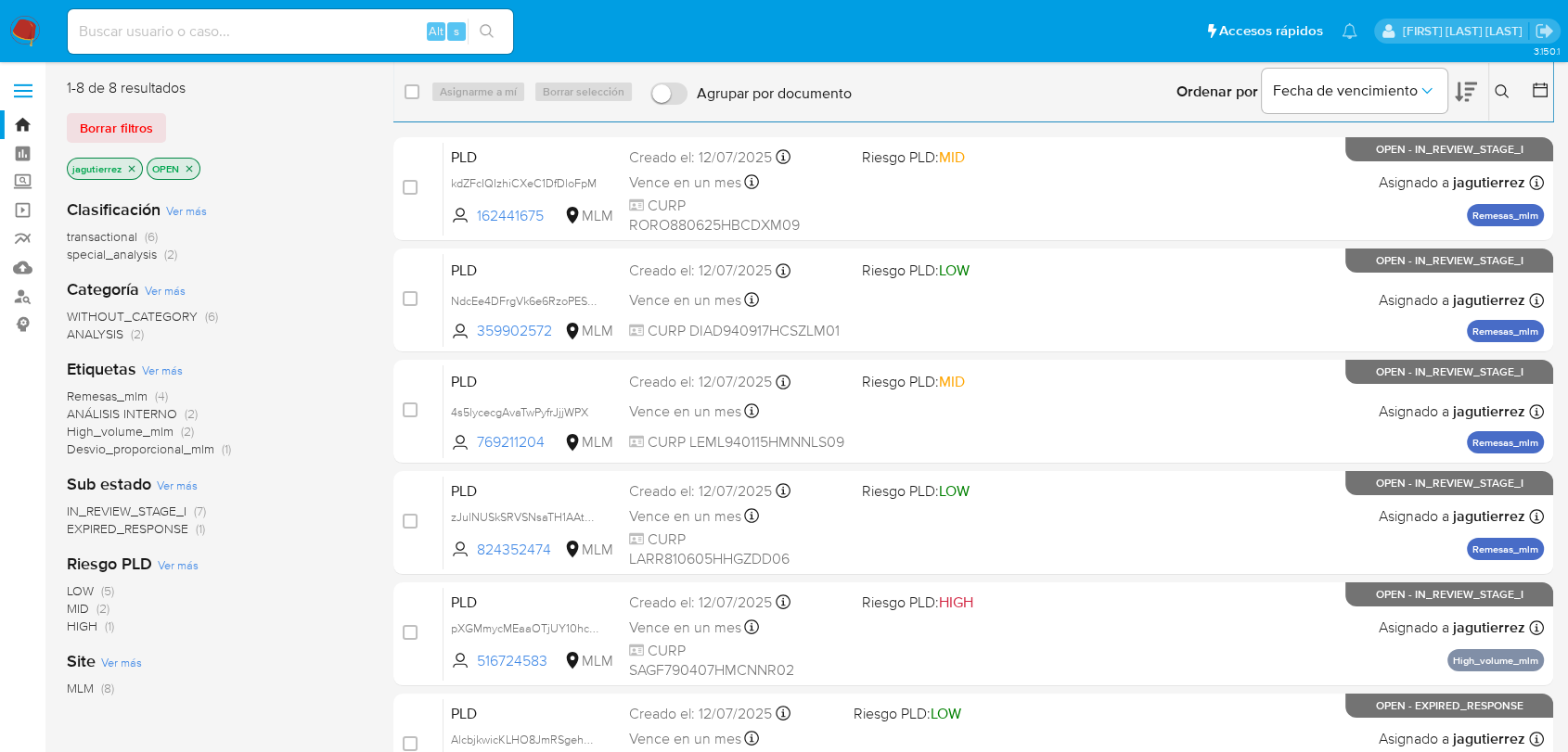 click at bounding box center [25, 32] 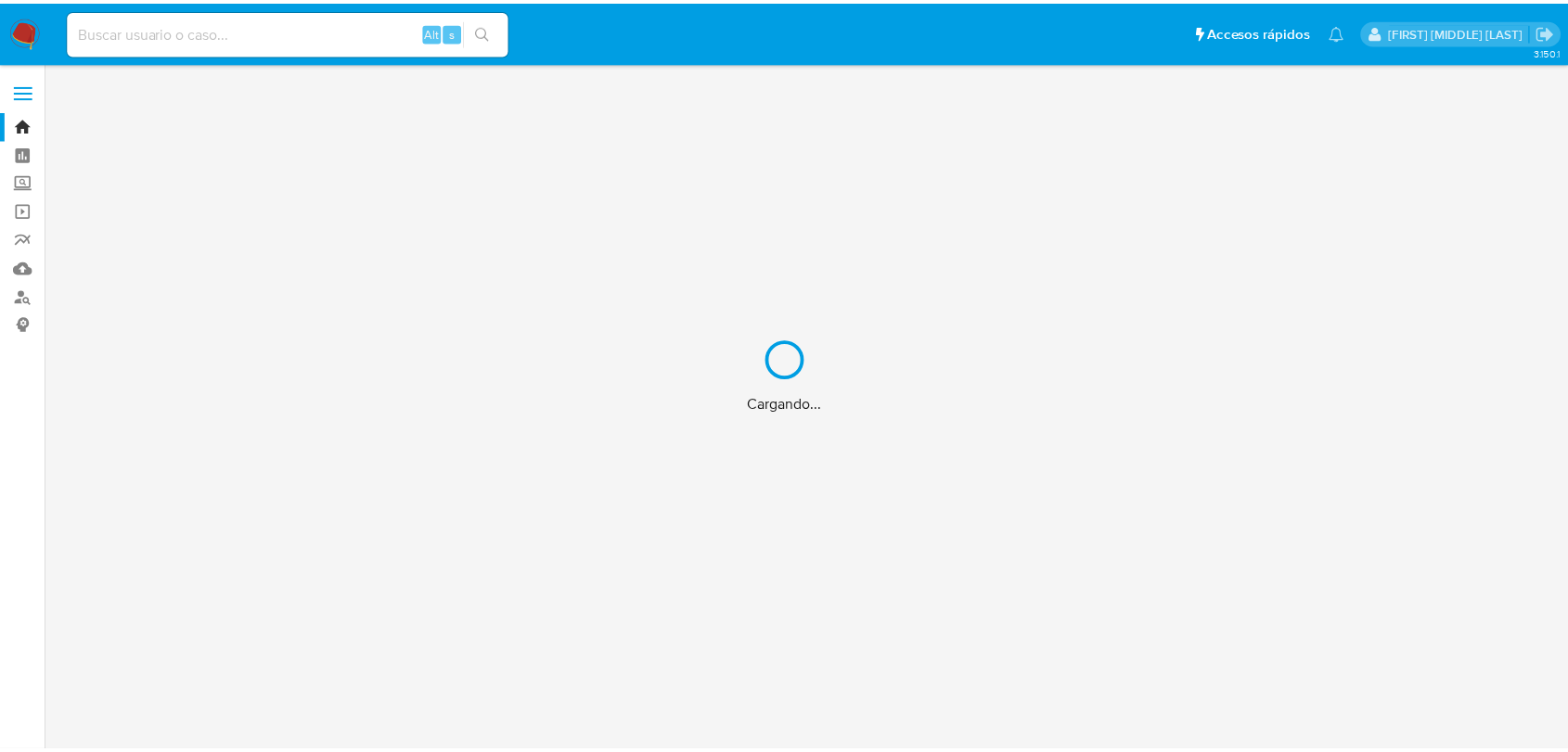 scroll, scrollTop: 0, scrollLeft: 0, axis: both 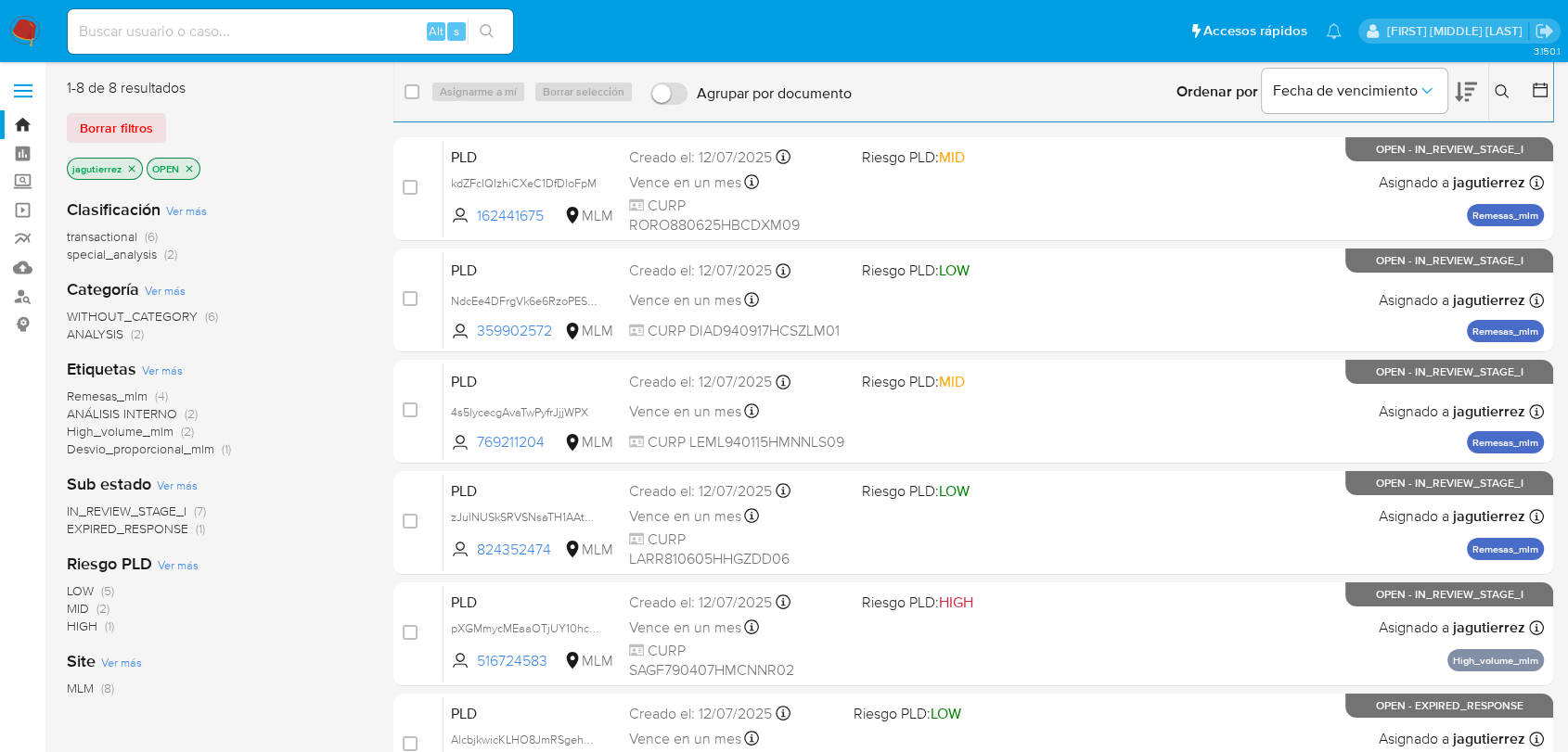 click on "Remesas_mlm" at bounding box center (107, 396) 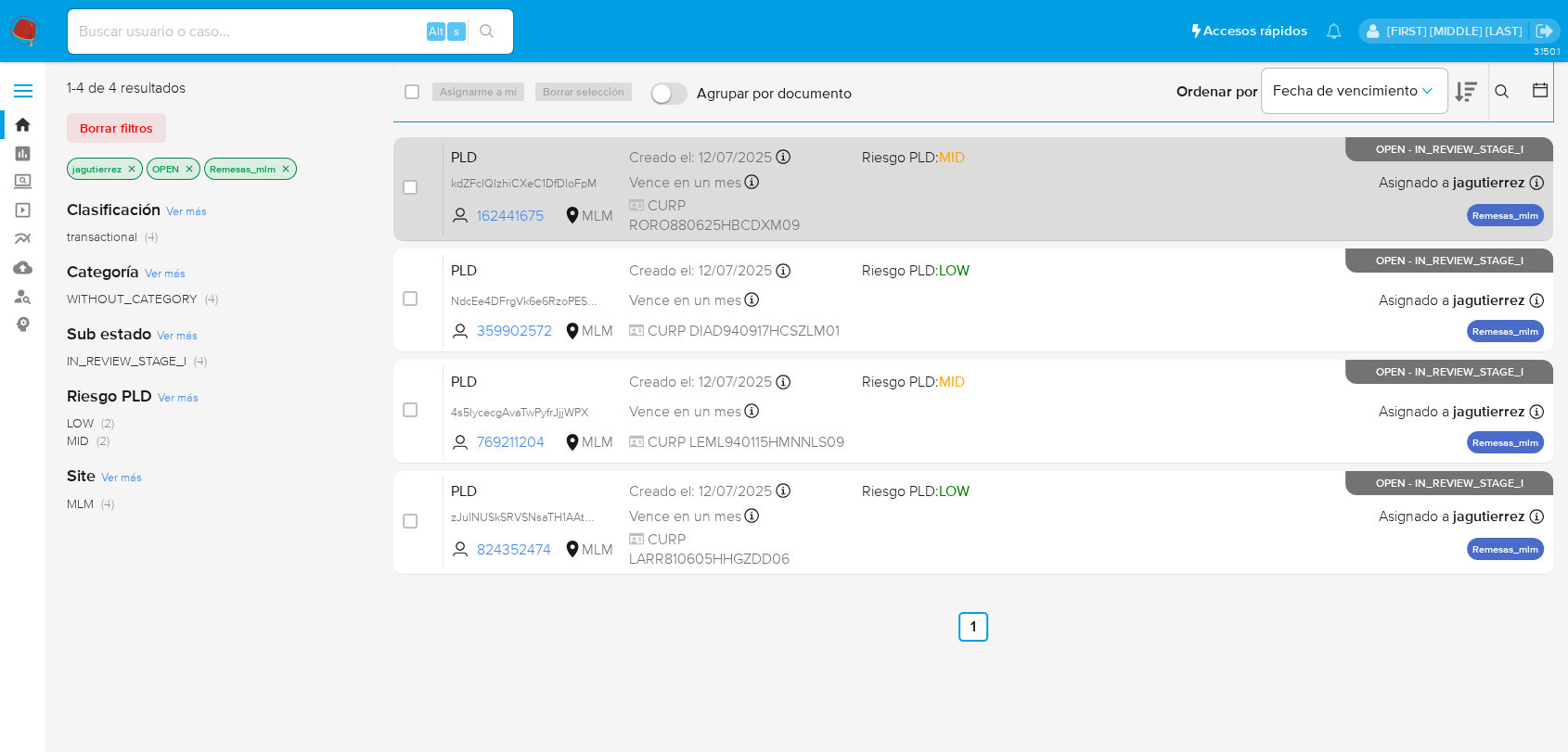 click on "PLD kdZFcIQIzhiCXeC1DfDloFpM 162441675 MLM Riesgo PLD:  MID Creado el: 12/07/2025   Creado el: 12/07/2025 02:12:53 Vence en un mes   Vence el 10/09/2025 02:12:53 CURP   RORO880625HBCDXM09 Asignado a   jagutierrez   Asignado el: 07/08/2025 12:03:07 Remesas_mlm OPEN - IN_REVIEW_STAGE_I" at bounding box center (994, 188) 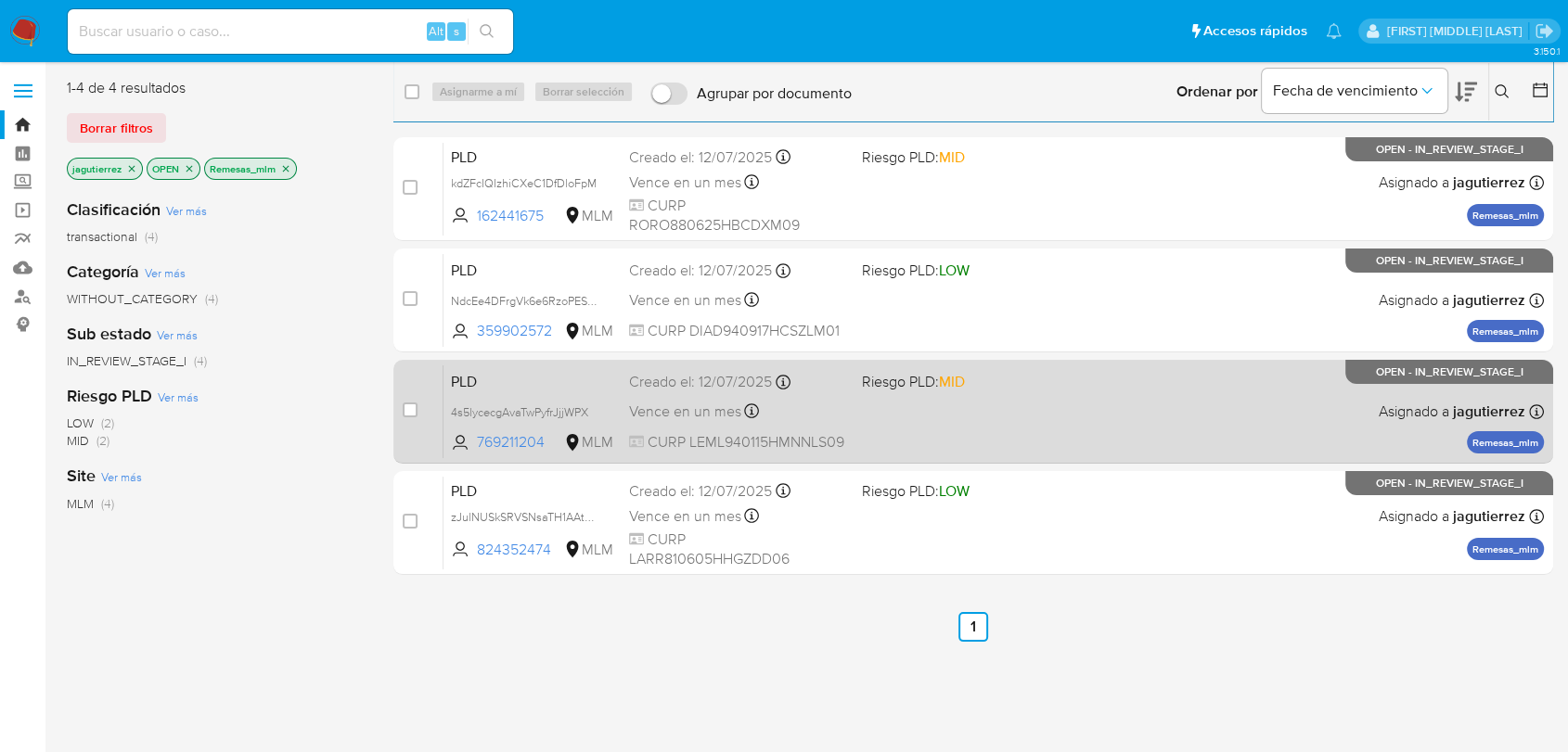 click on "PLD 4s5lycecgAvaTwPyfrJjjWPX 769211204 MLM Riesgo PLD:  MID Creado el: 12/07/2025   Creado el: 12/07/2025 02:08:00 Vence en un mes   Vence el 10/09/2025 02:08:00 CURP   LEML940115HMNNLS09 Asignado a   jagutierrez   Asignado el: 07/08/2025 12:03:06 Remesas_mlm OPEN - IN_REVIEW_STAGE_I" at bounding box center [994, 411] 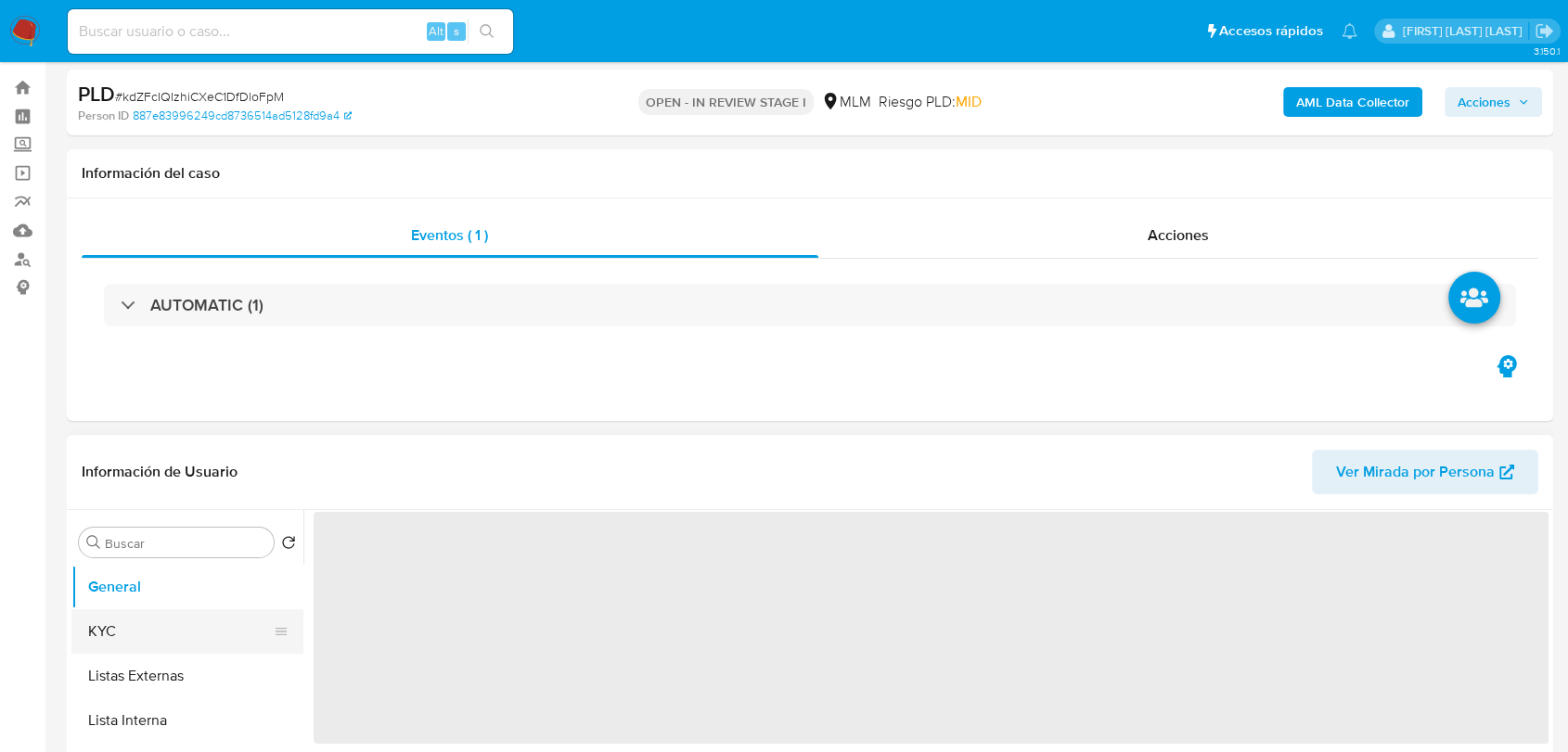 scroll, scrollTop: 103, scrollLeft: 0, axis: vertical 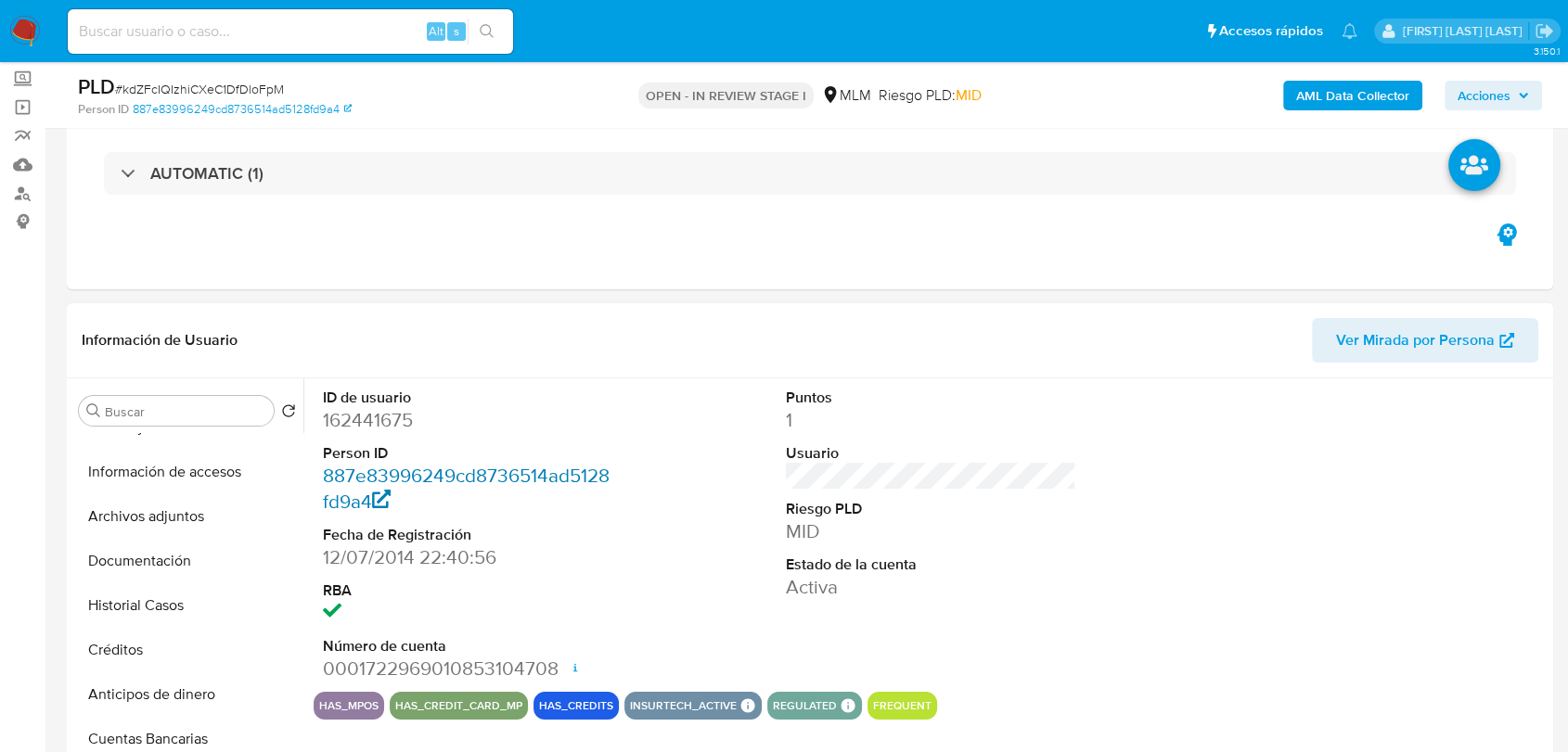 select on "10" 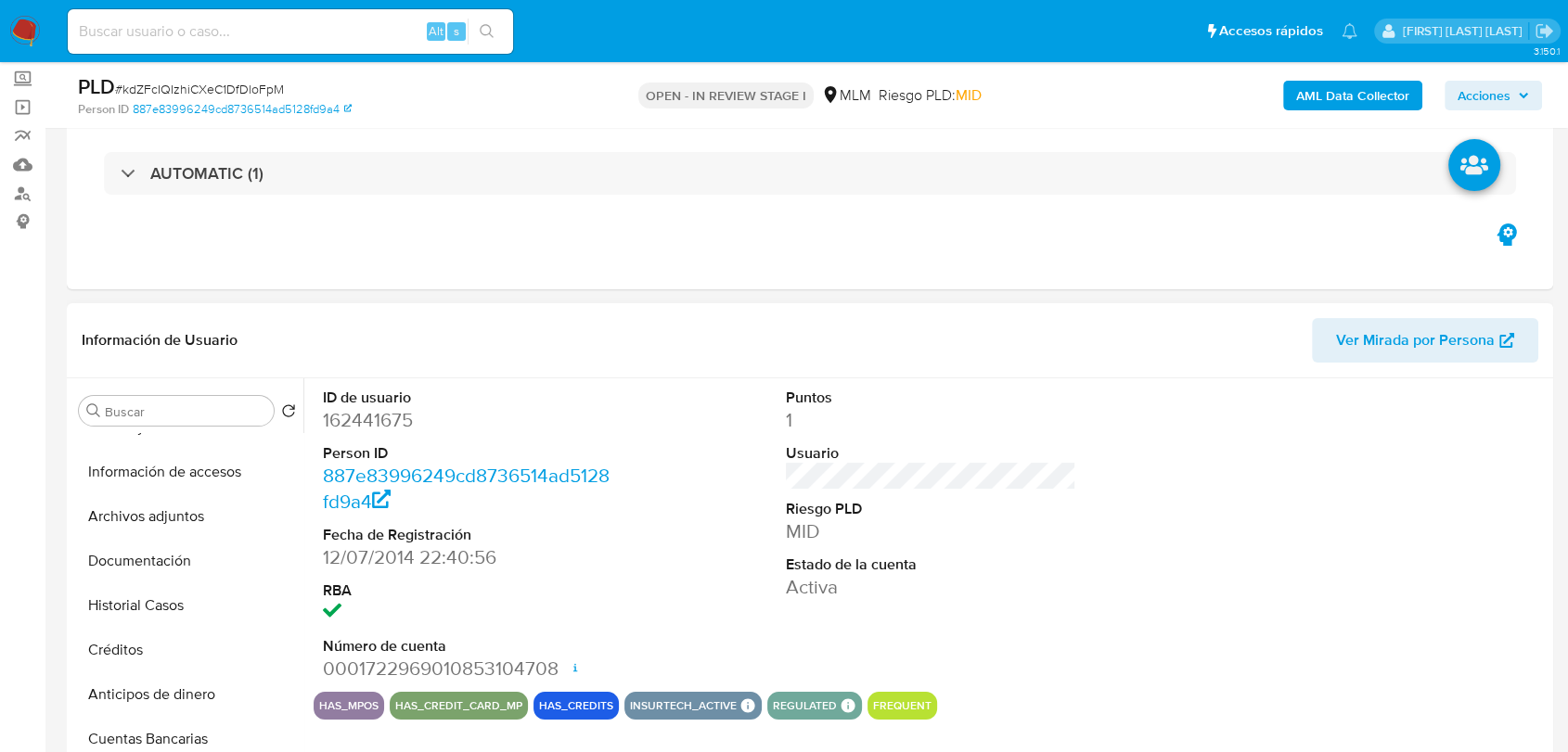 scroll, scrollTop: 103, scrollLeft: 0, axis: vertical 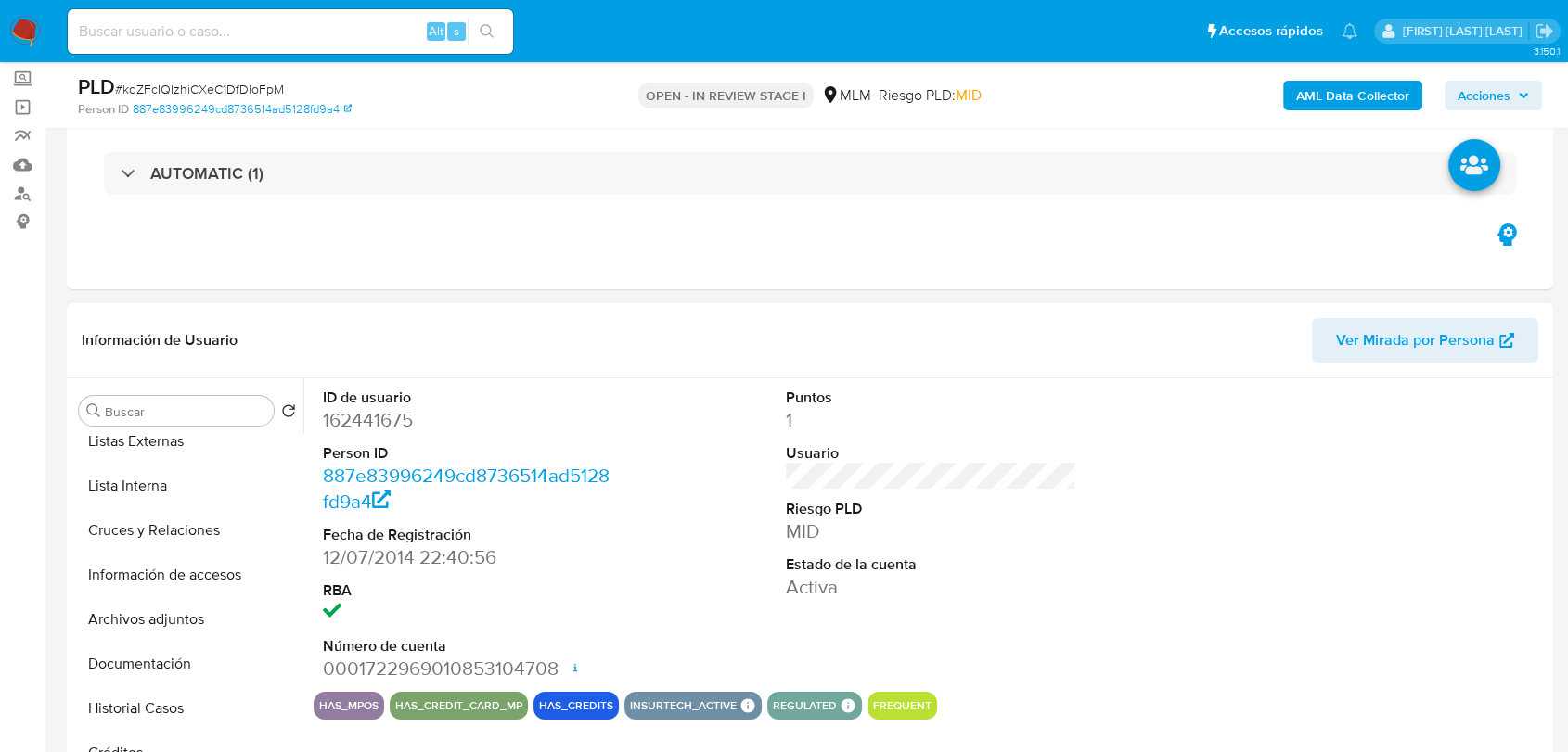 click on "162441675" at bounding box center [468, 420] 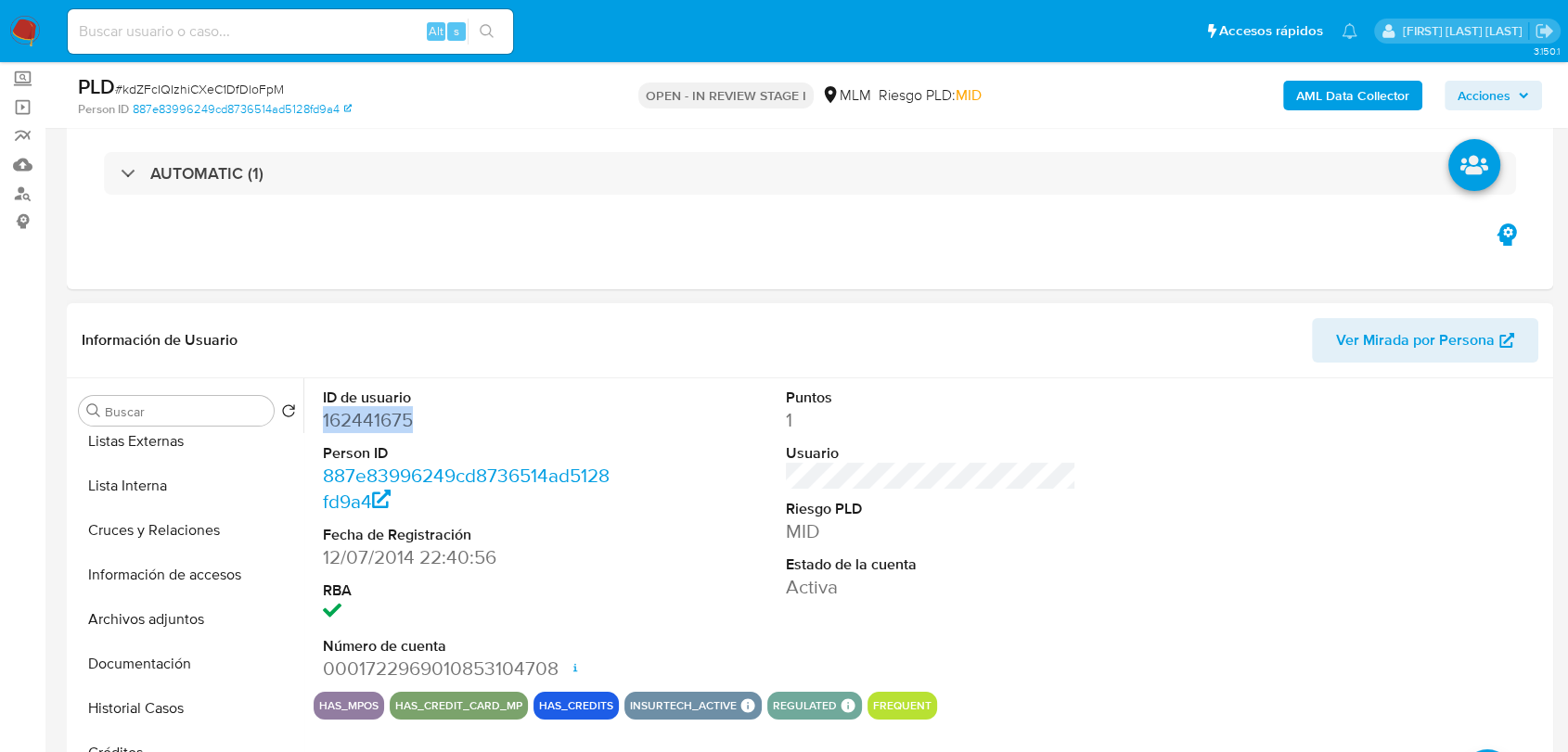 click on "162441675" at bounding box center [468, 420] 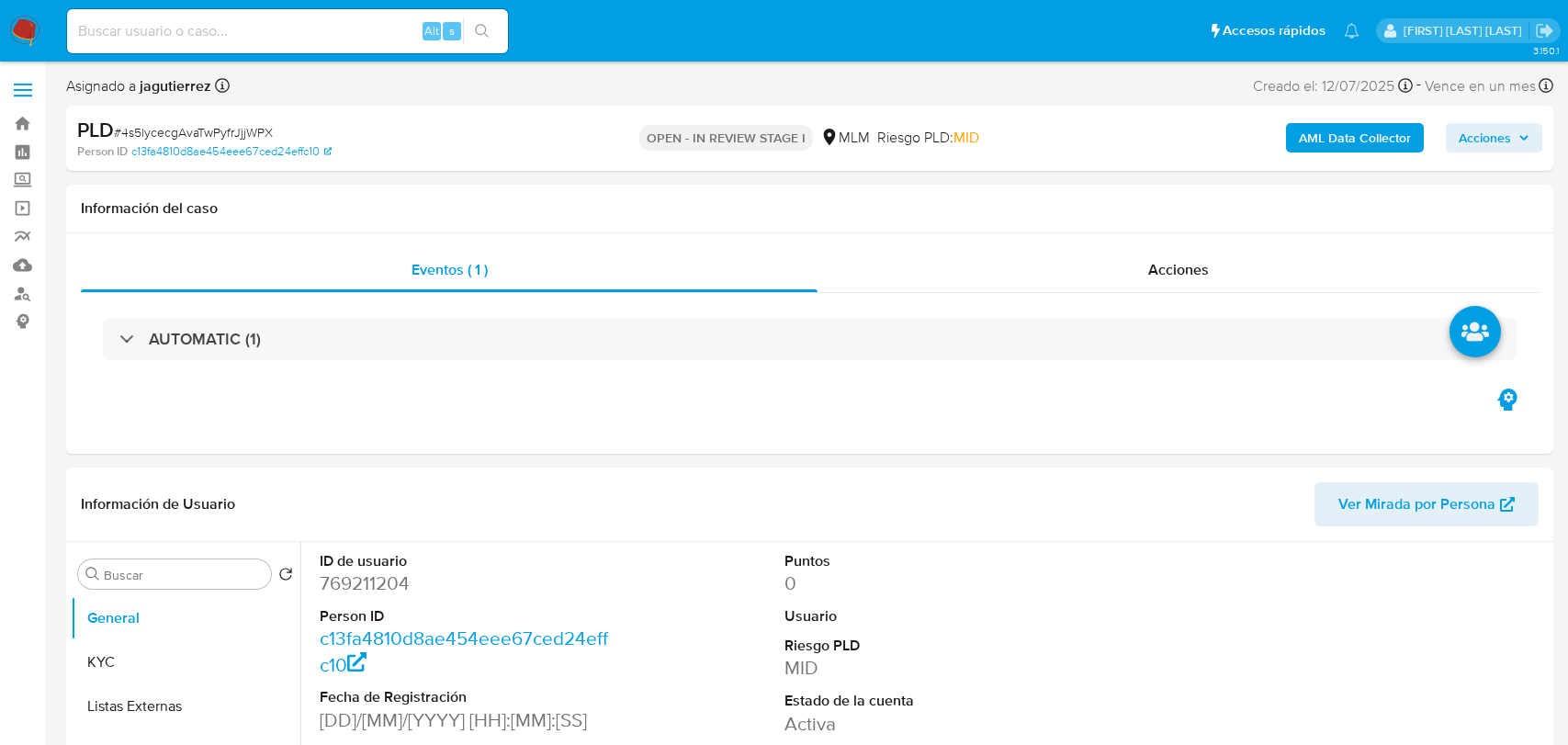 select on "10" 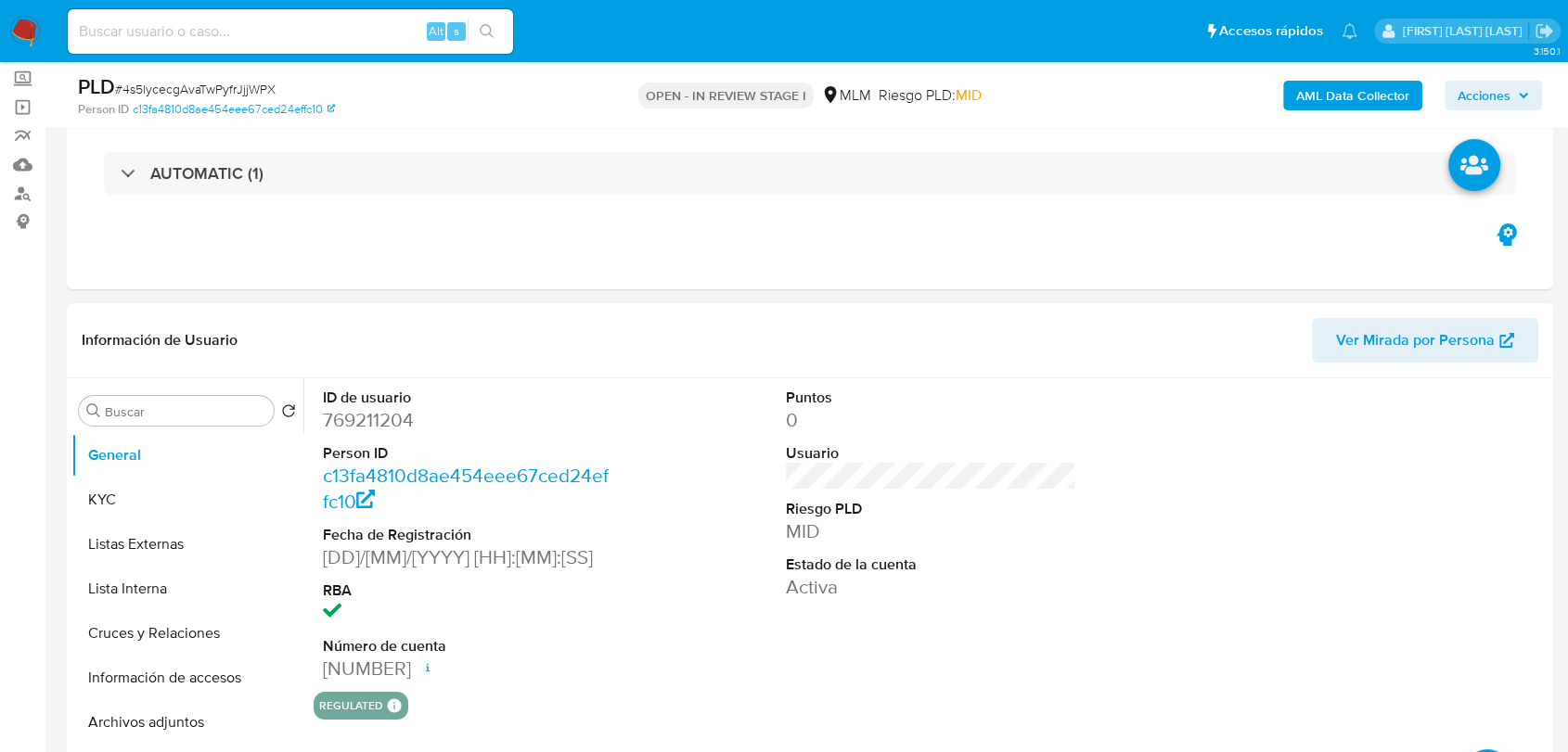 scroll, scrollTop: 309, scrollLeft: 0, axis: vertical 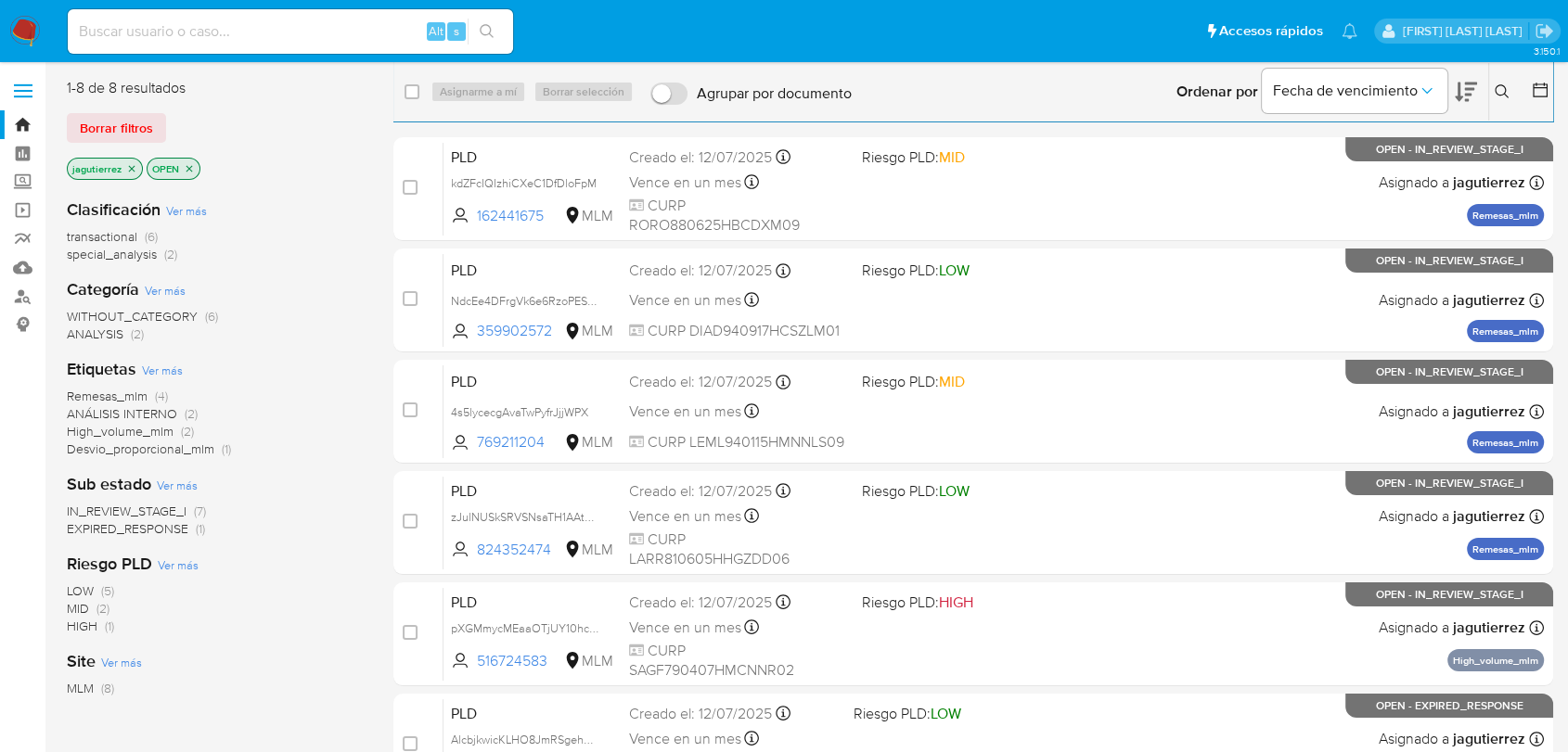 click on "Remesas_mlm" at bounding box center (107, 396) 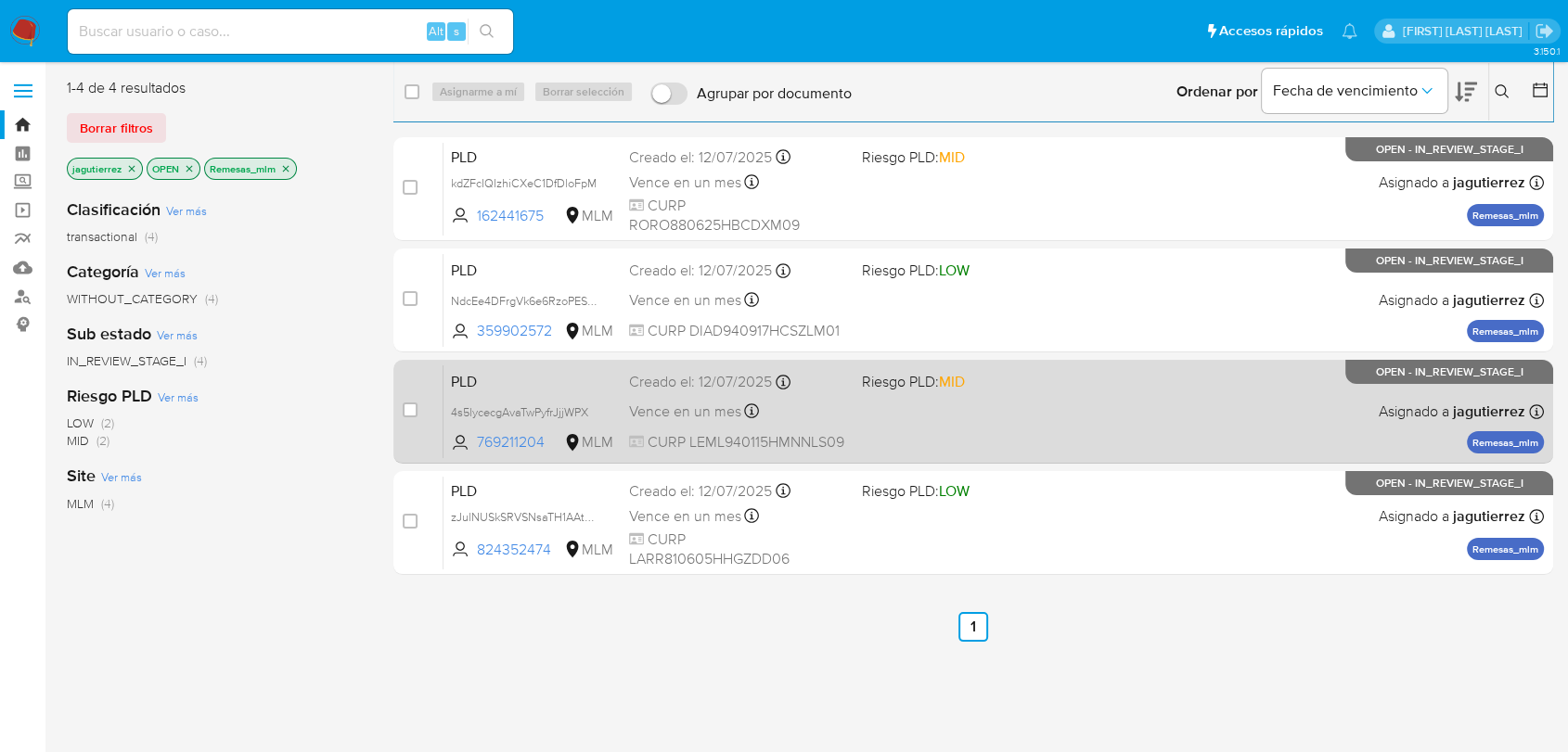 click on "PLD 4s5lycecgAvaTwPyfrJjjWPX 769211204 MLM Riesgo PLD:  MID Creado el: [DATE]   Creado el: [DATE] [TIME] Vence en un mes   Vence el [DATE] [TIME] CURP   [CURP] Asignado a   [USERNAME]   Asignado el: [DATE] [TIME] Remesas_mlm OPEN - IN_REVIEW_STAGE_I" at bounding box center [994, 411] 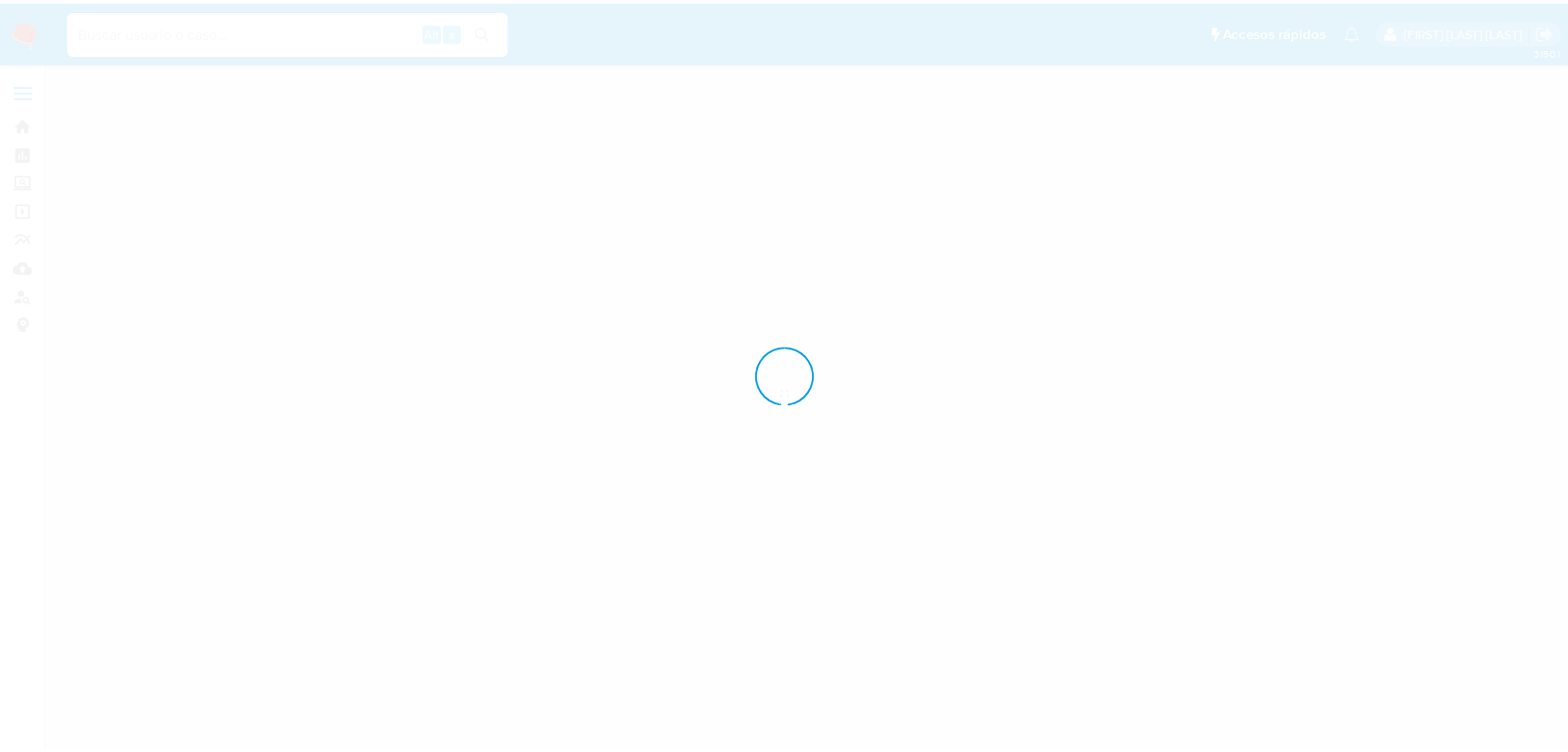 scroll, scrollTop: 0, scrollLeft: 0, axis: both 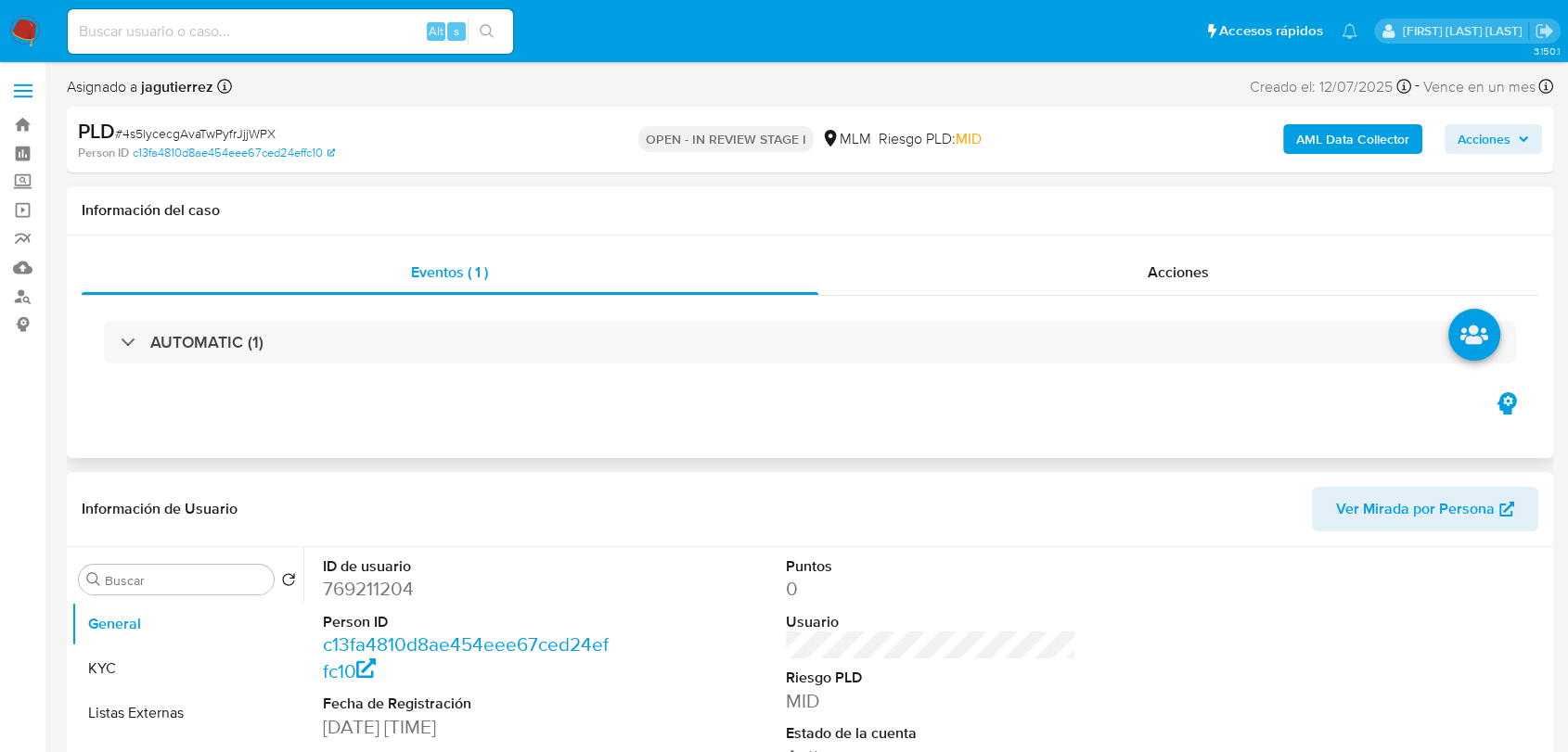 select on "10" 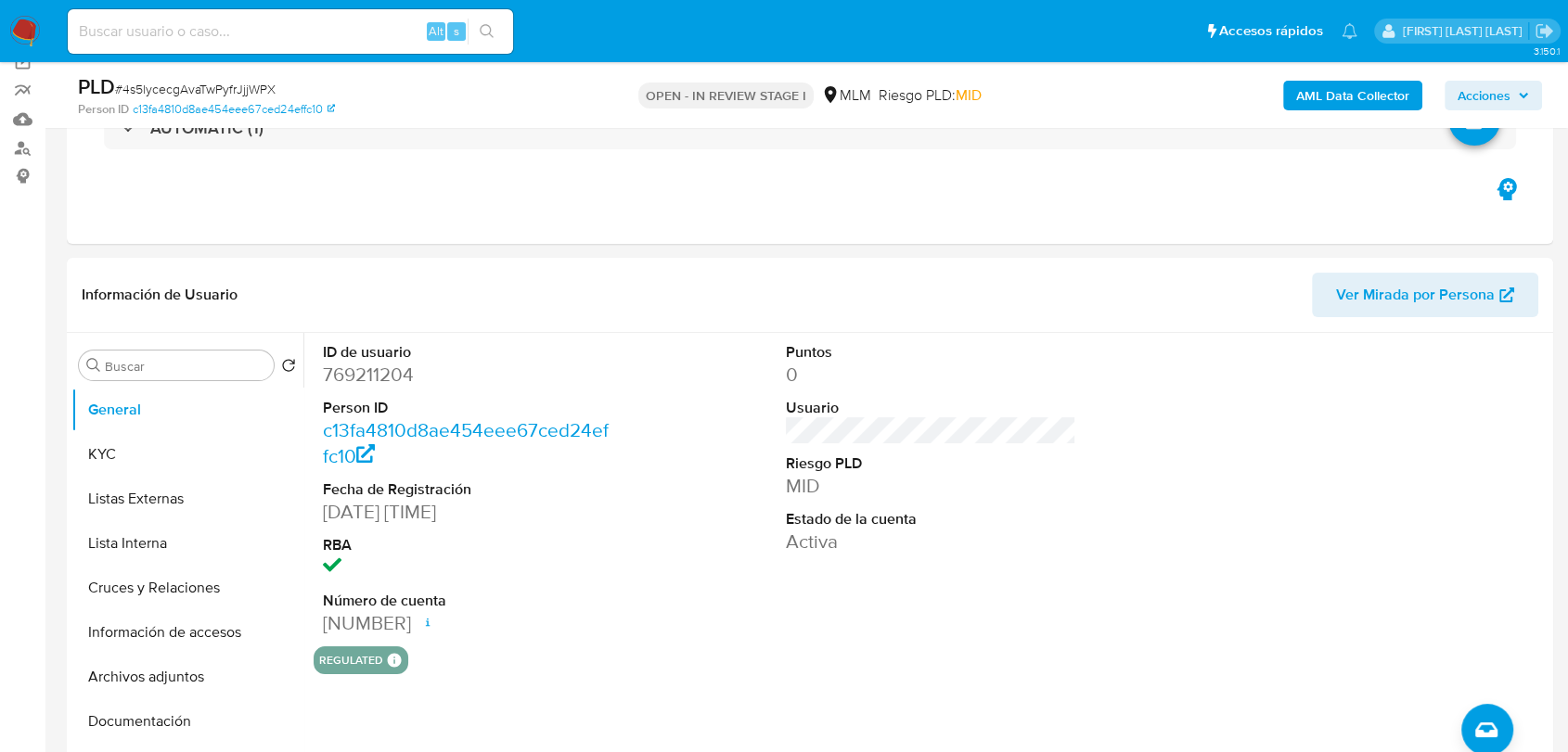 scroll, scrollTop: 103, scrollLeft: 0, axis: vertical 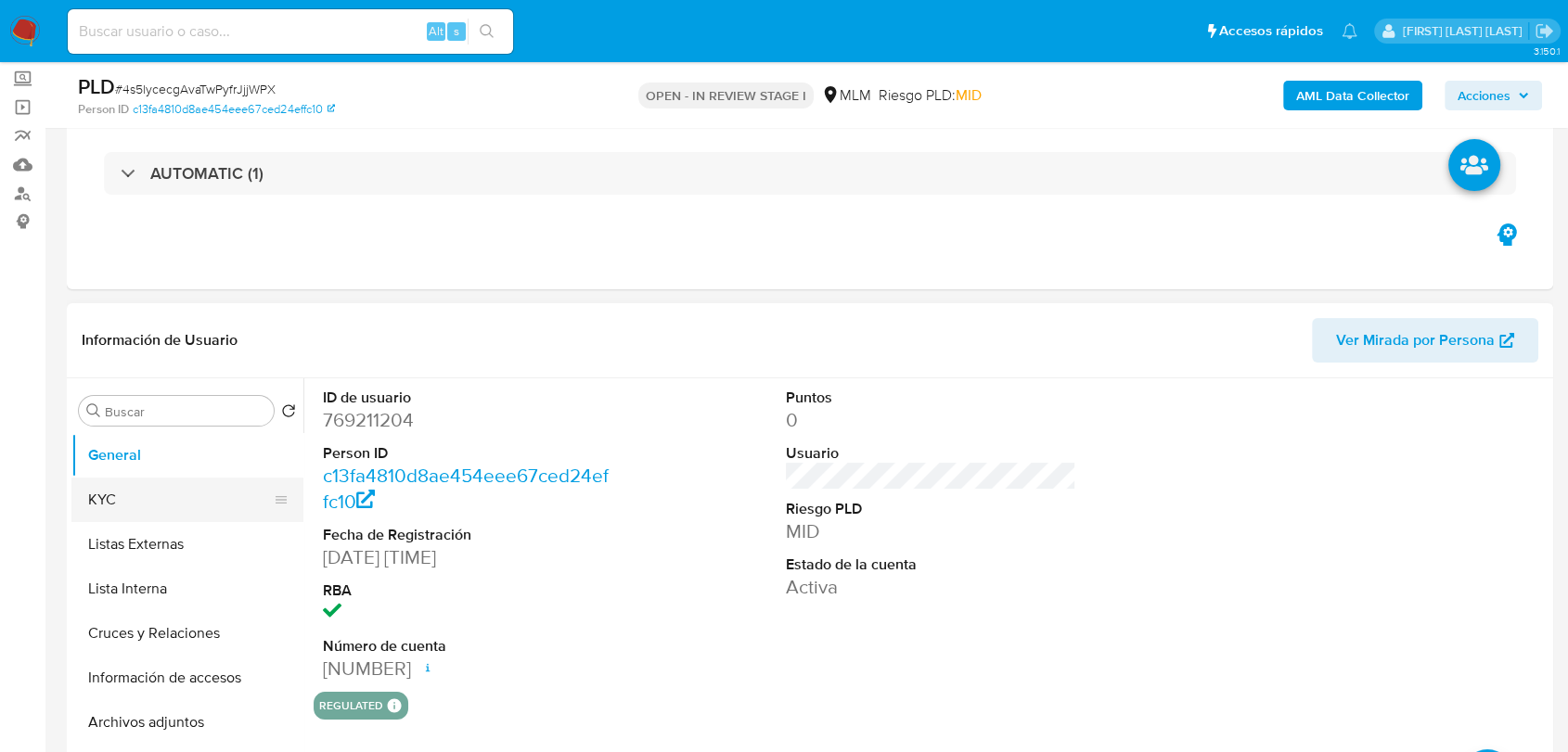 click on "KYC" at bounding box center (180, 500) 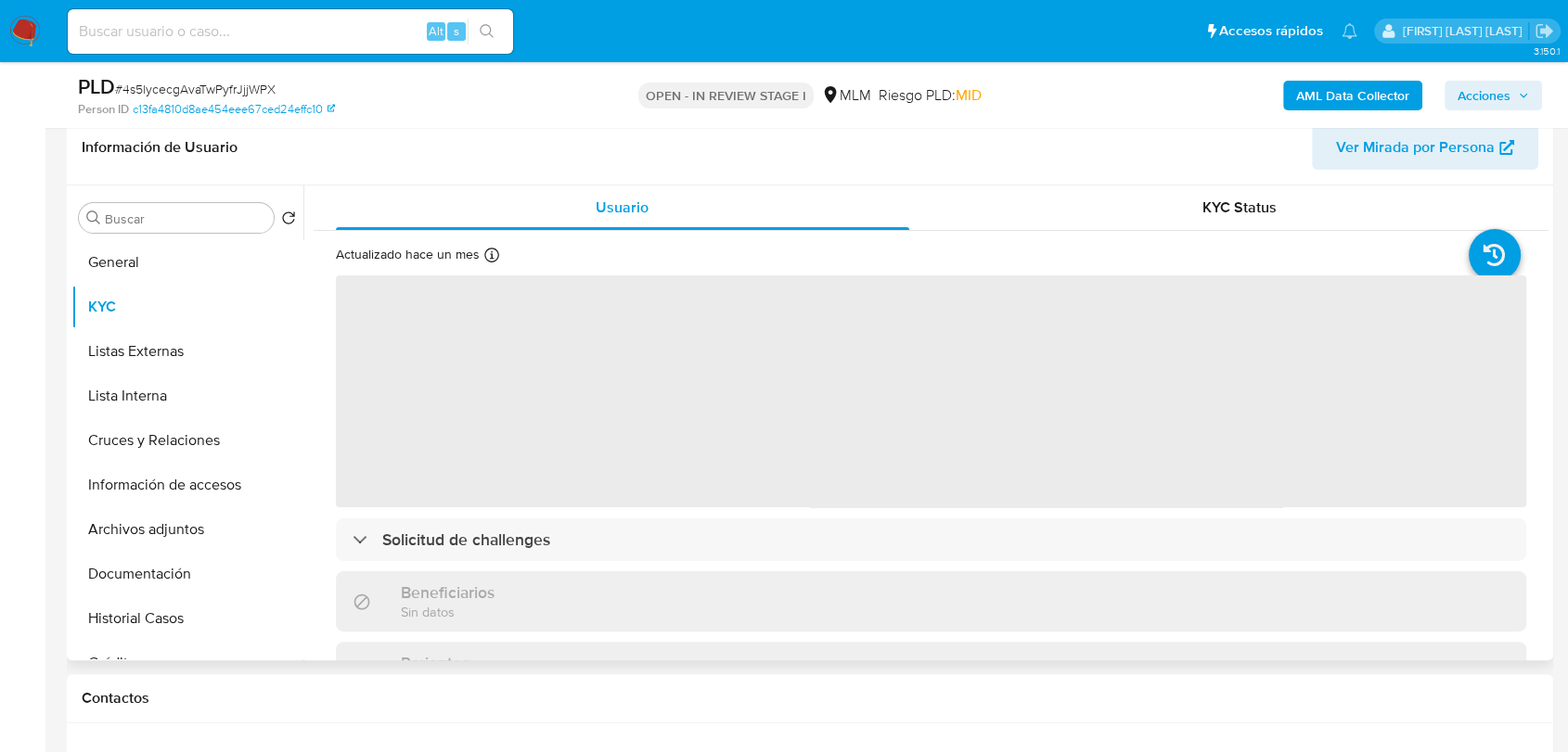 scroll, scrollTop: 309, scrollLeft: 0, axis: vertical 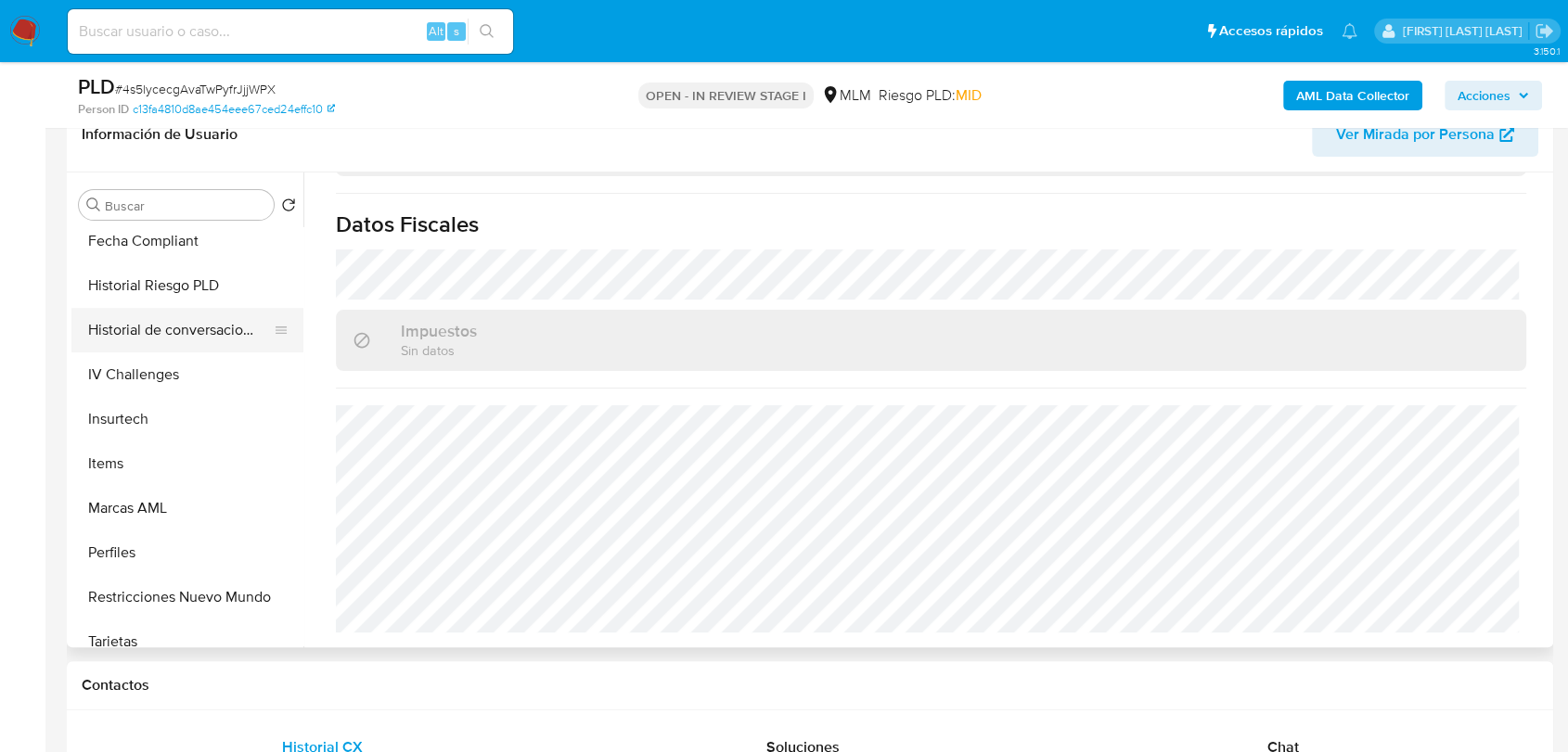 click on "Historial de conversaciones" at bounding box center [180, 330] 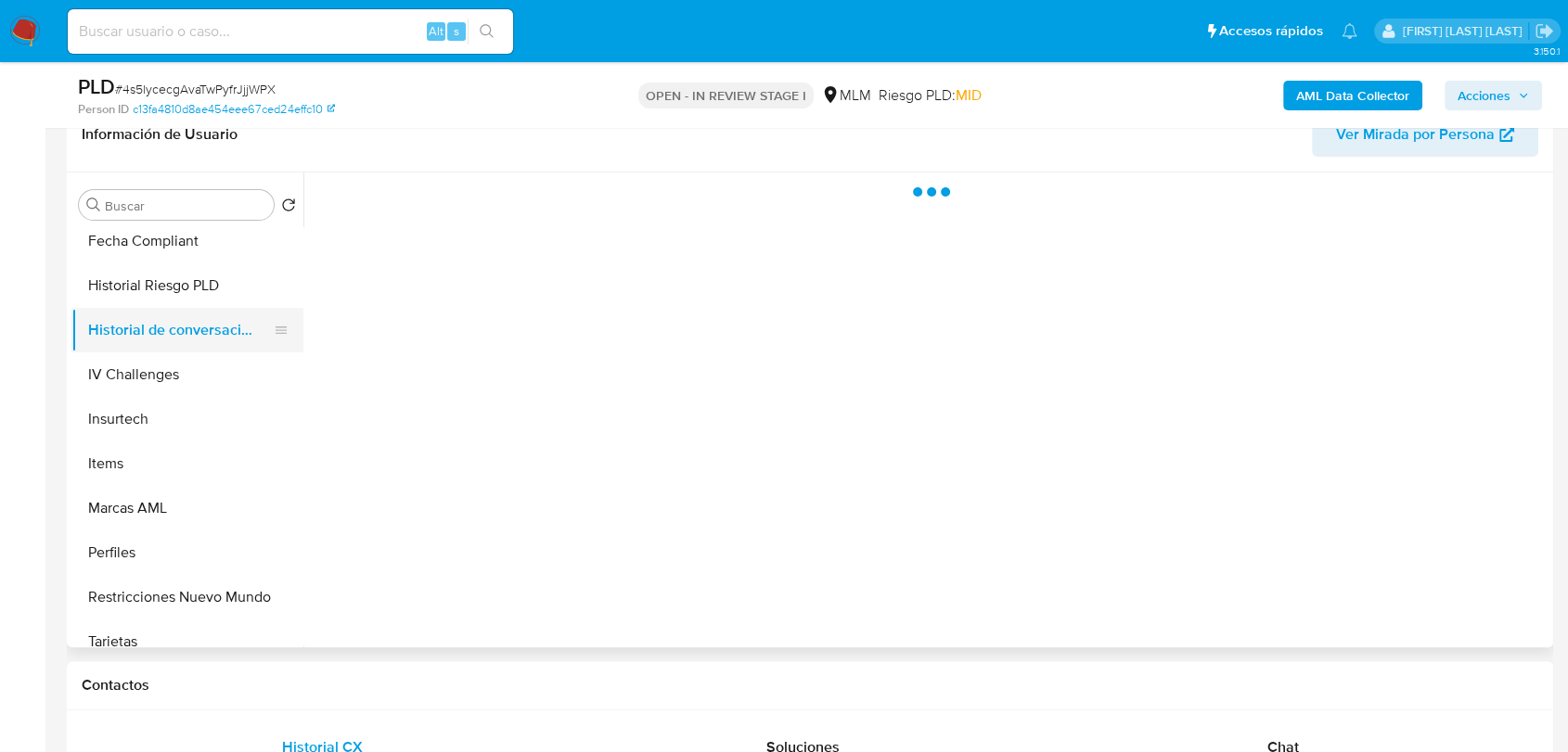 scroll, scrollTop: 0, scrollLeft: 0, axis: both 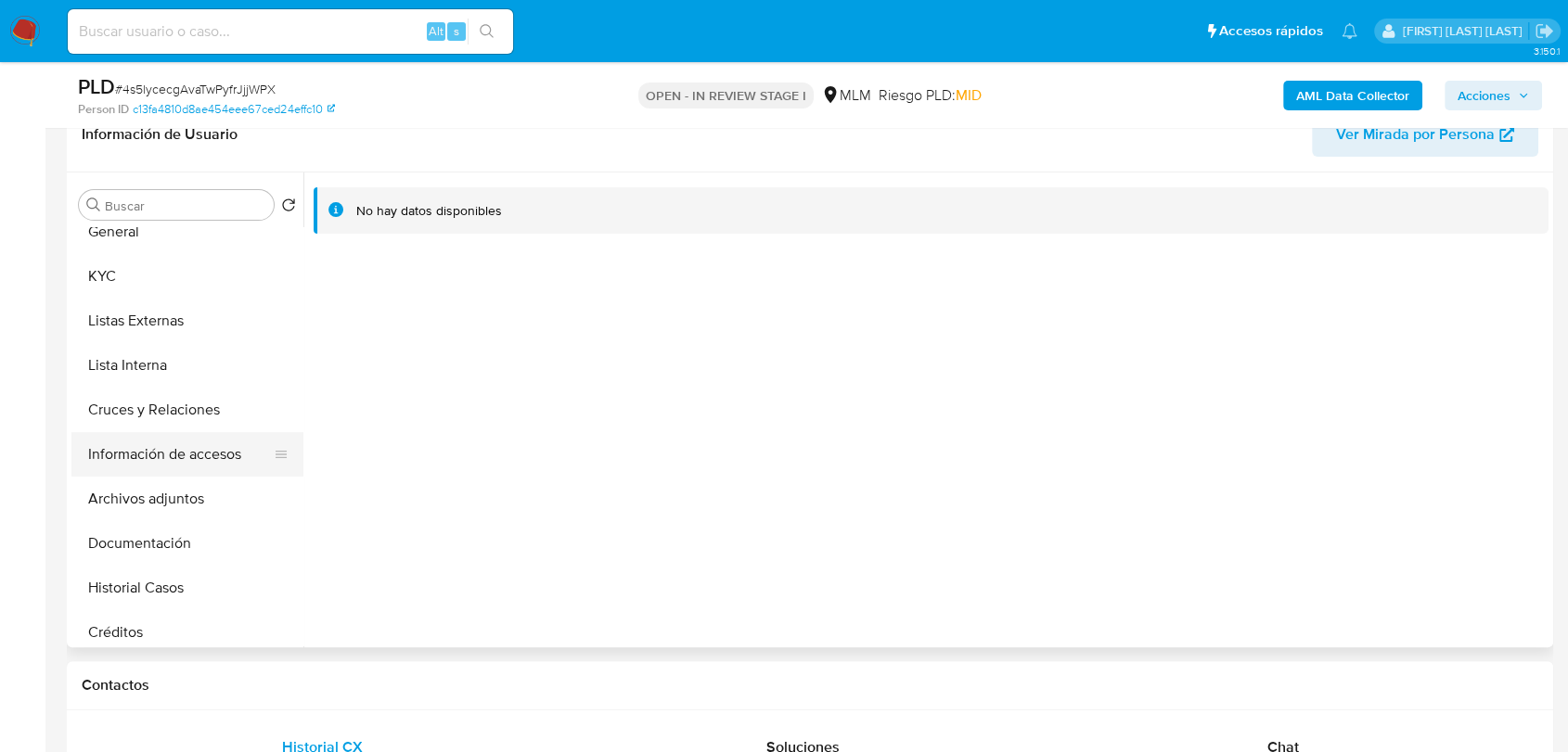 click on "Información de accesos" at bounding box center (180, 454) 